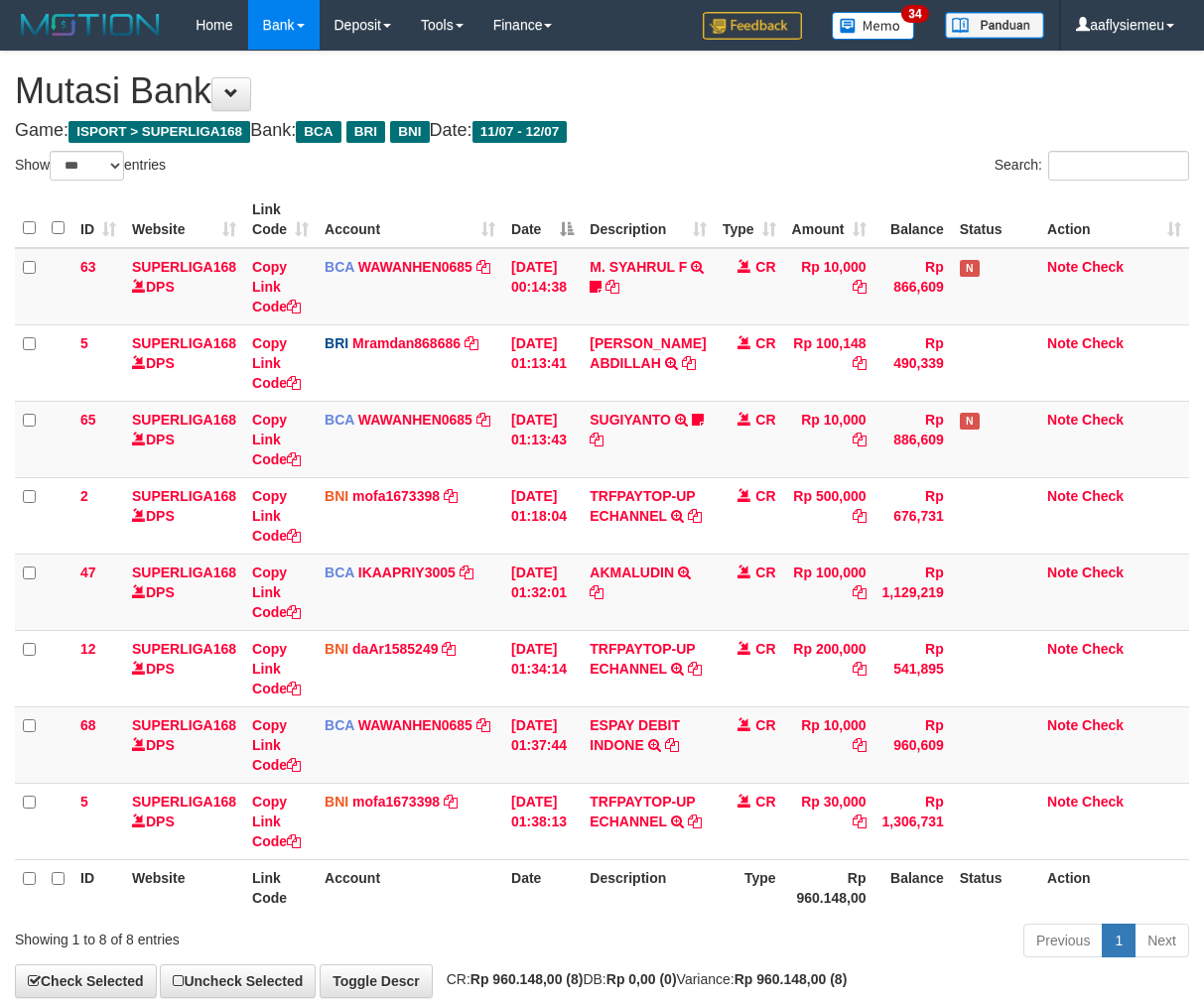select on "***" 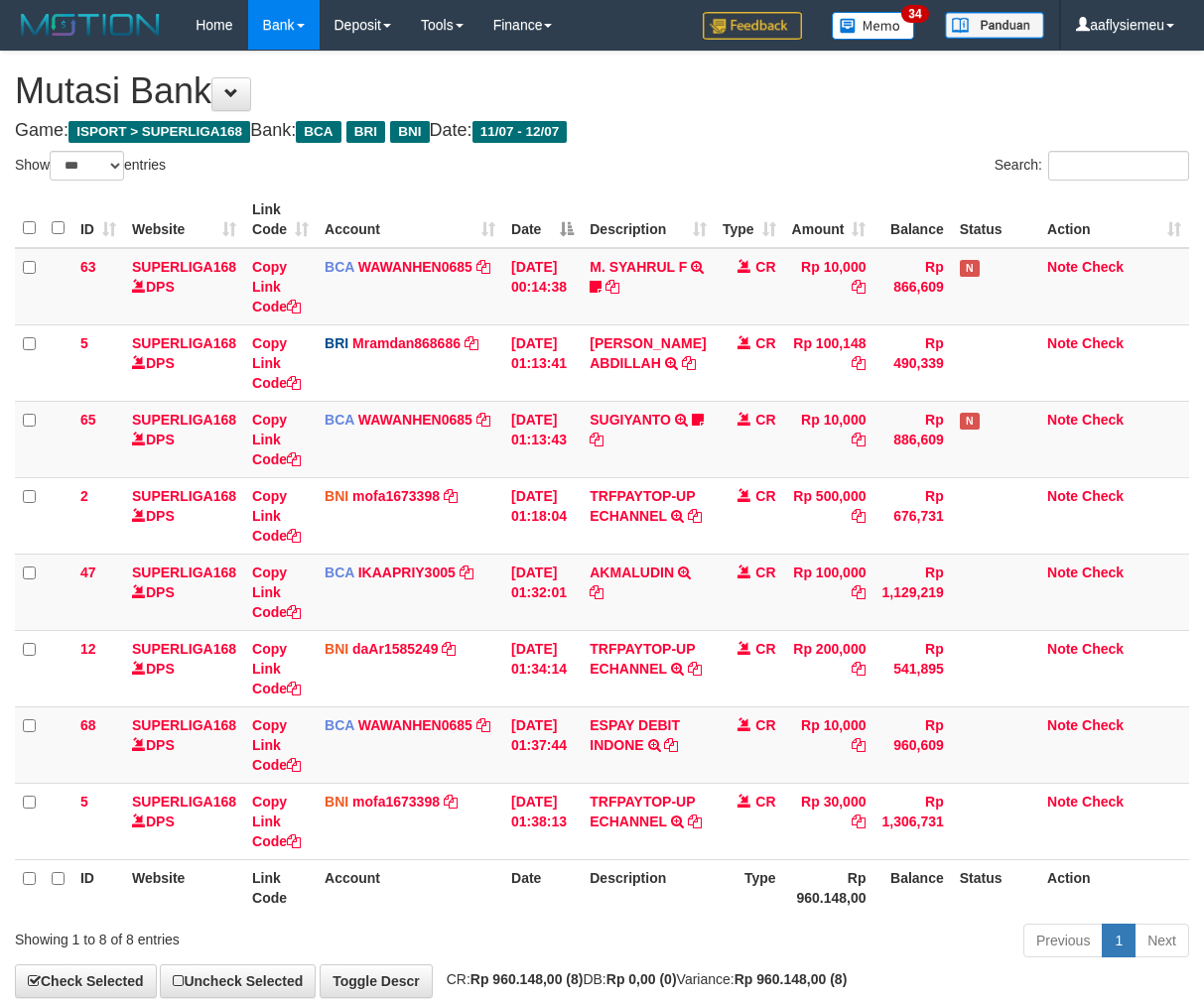 scroll, scrollTop: 165, scrollLeft: 0, axis: vertical 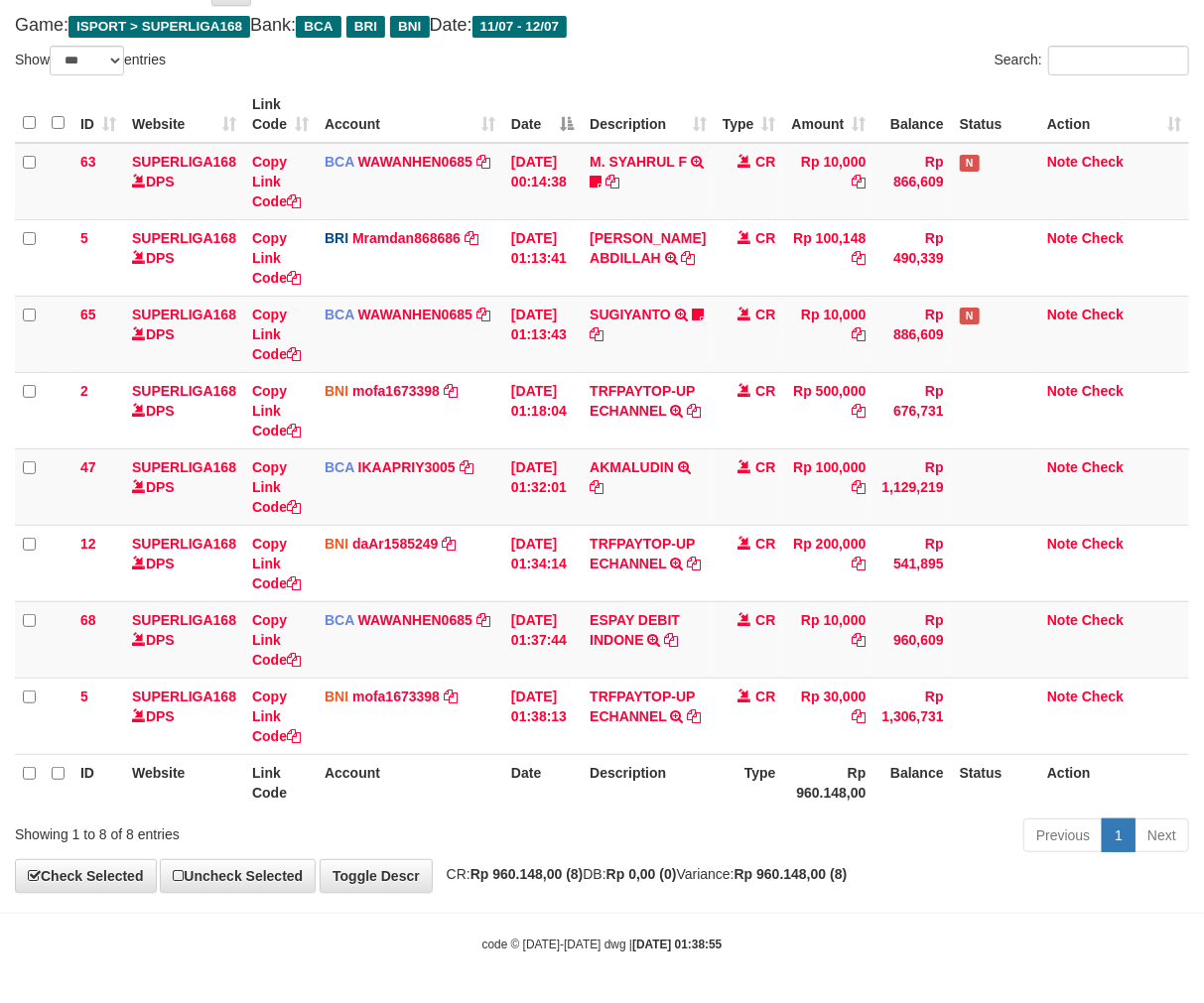 click on "Description" at bounding box center (647, 782) 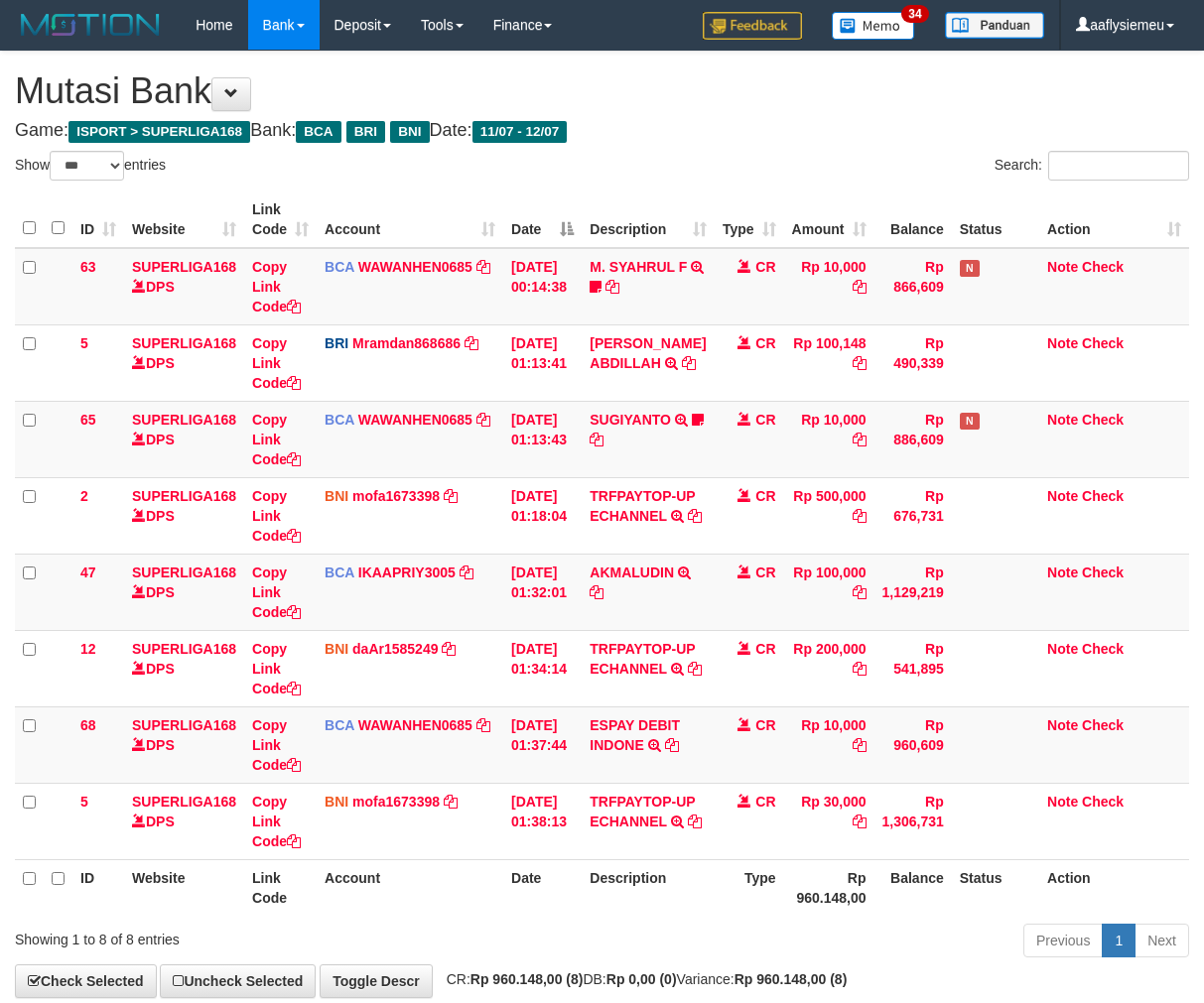 select on "***" 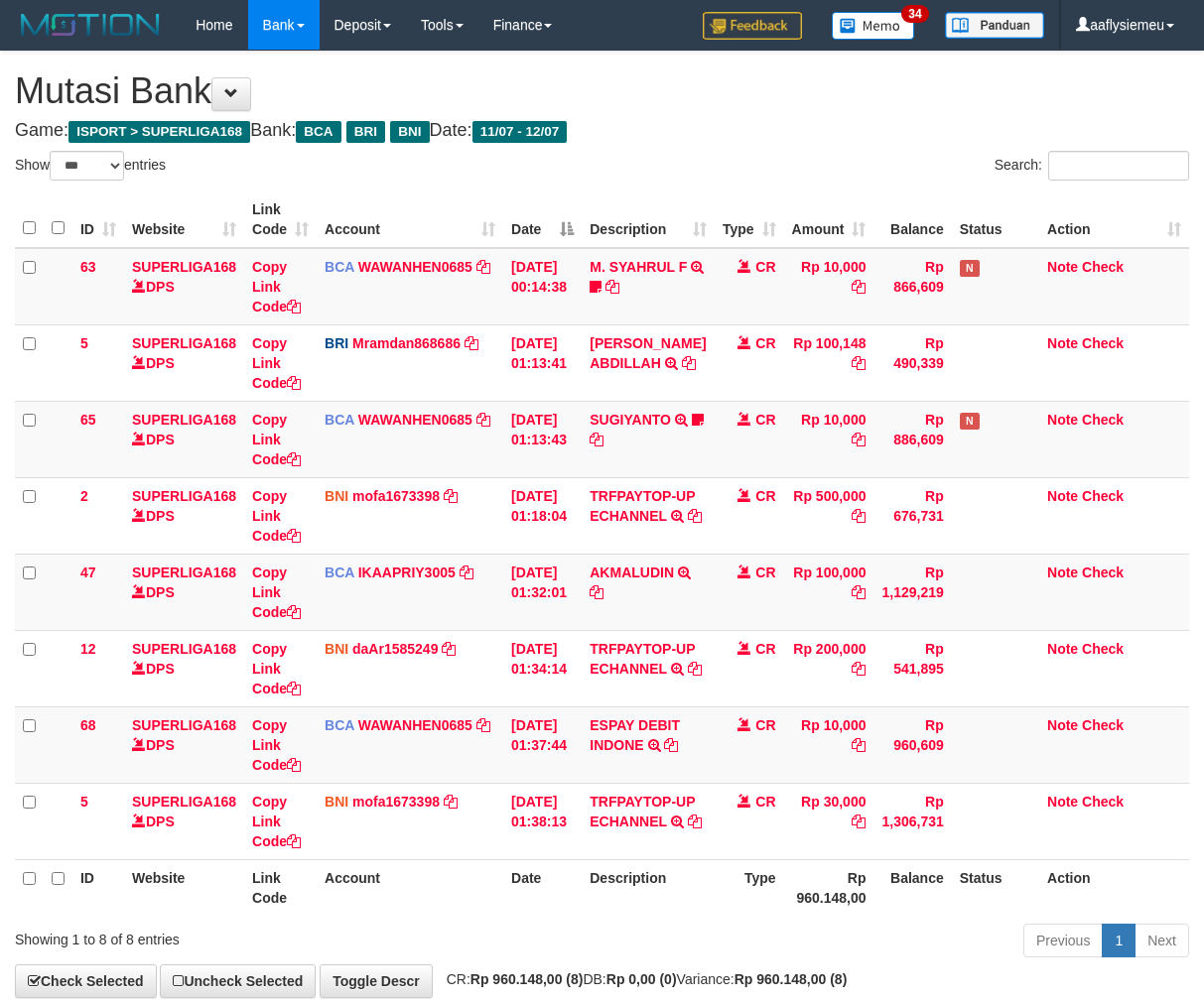 scroll, scrollTop: 165, scrollLeft: 0, axis: vertical 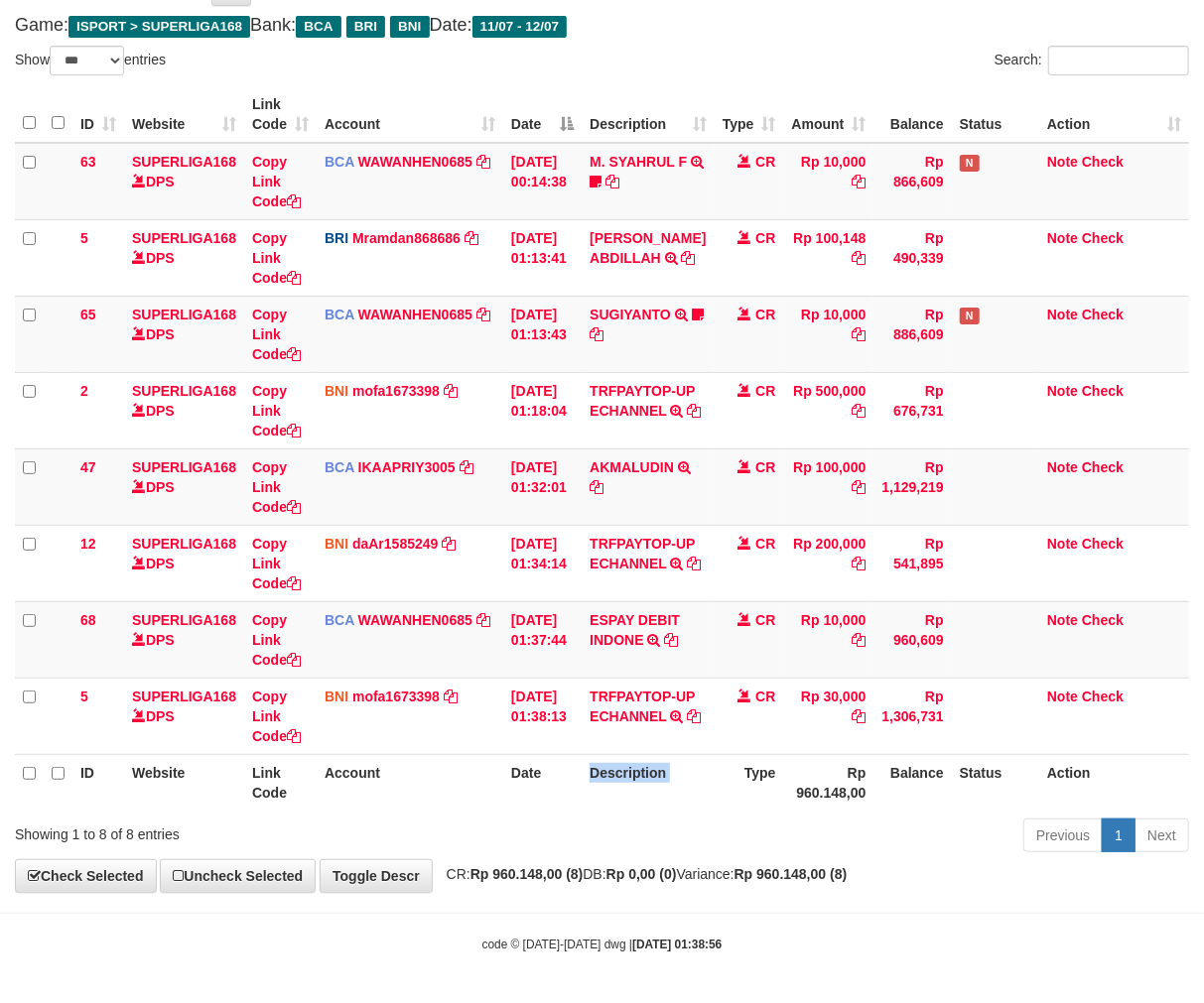click on "Description" at bounding box center [647, 782] 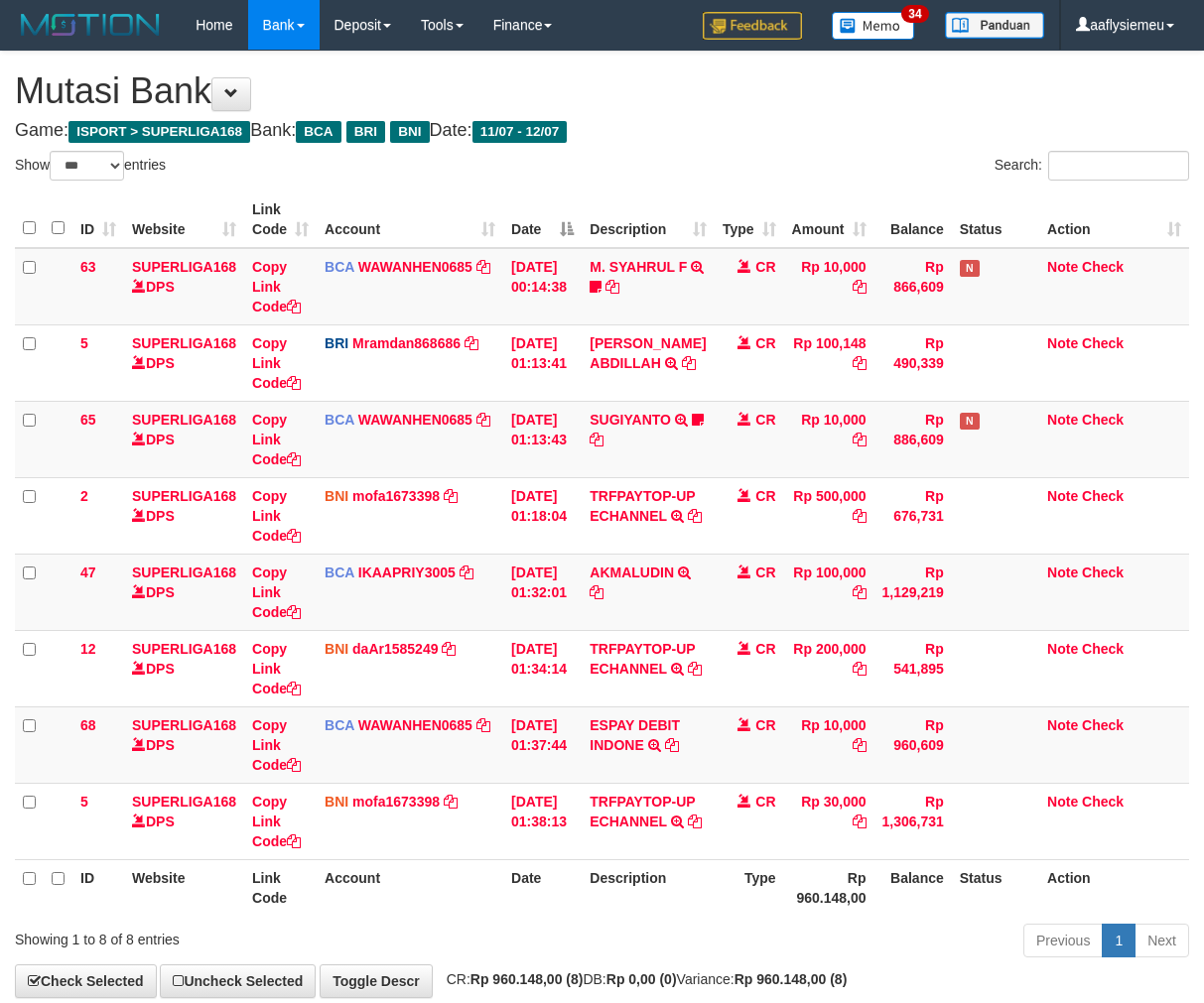 select on "***" 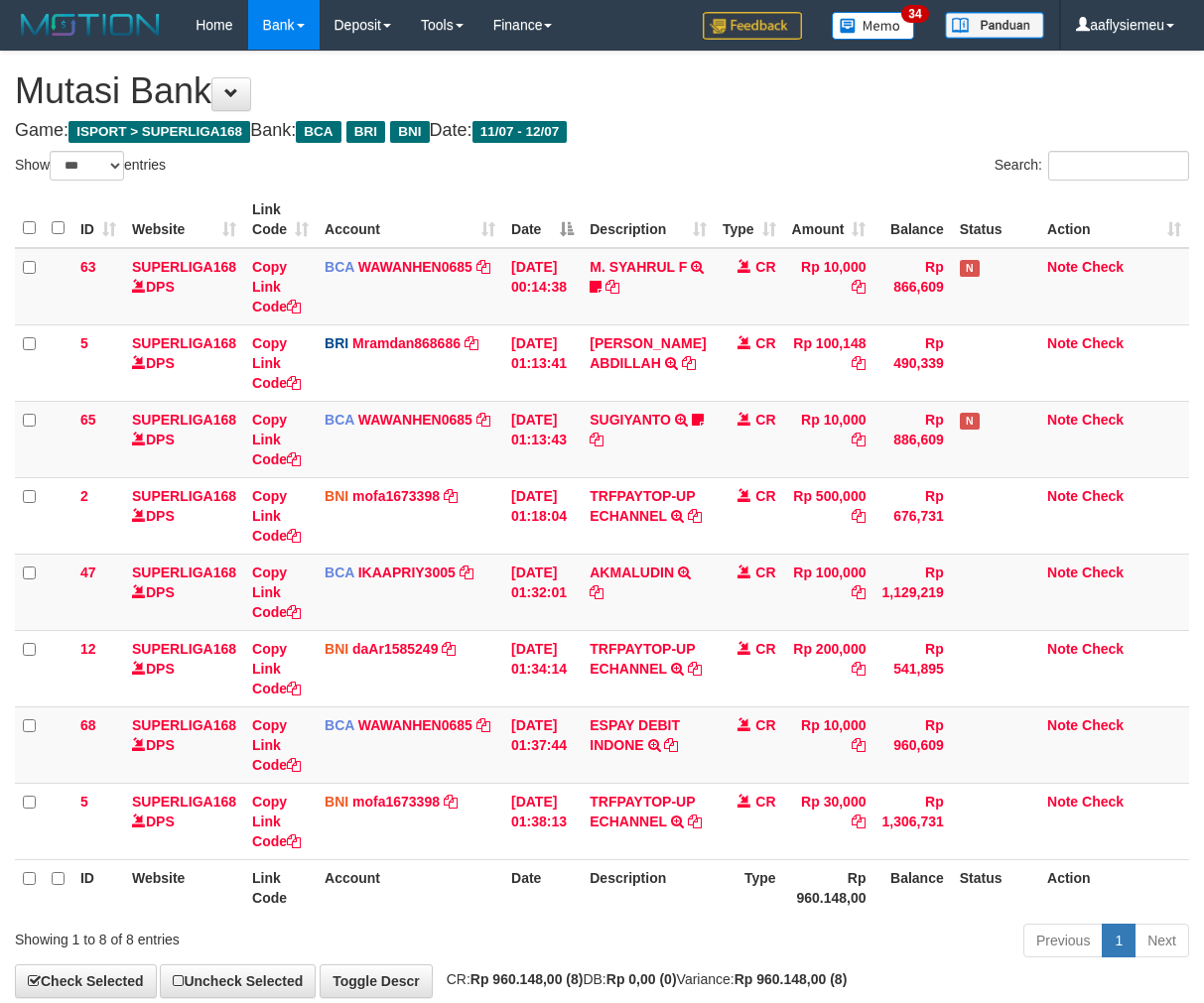 scroll, scrollTop: 165, scrollLeft: 0, axis: vertical 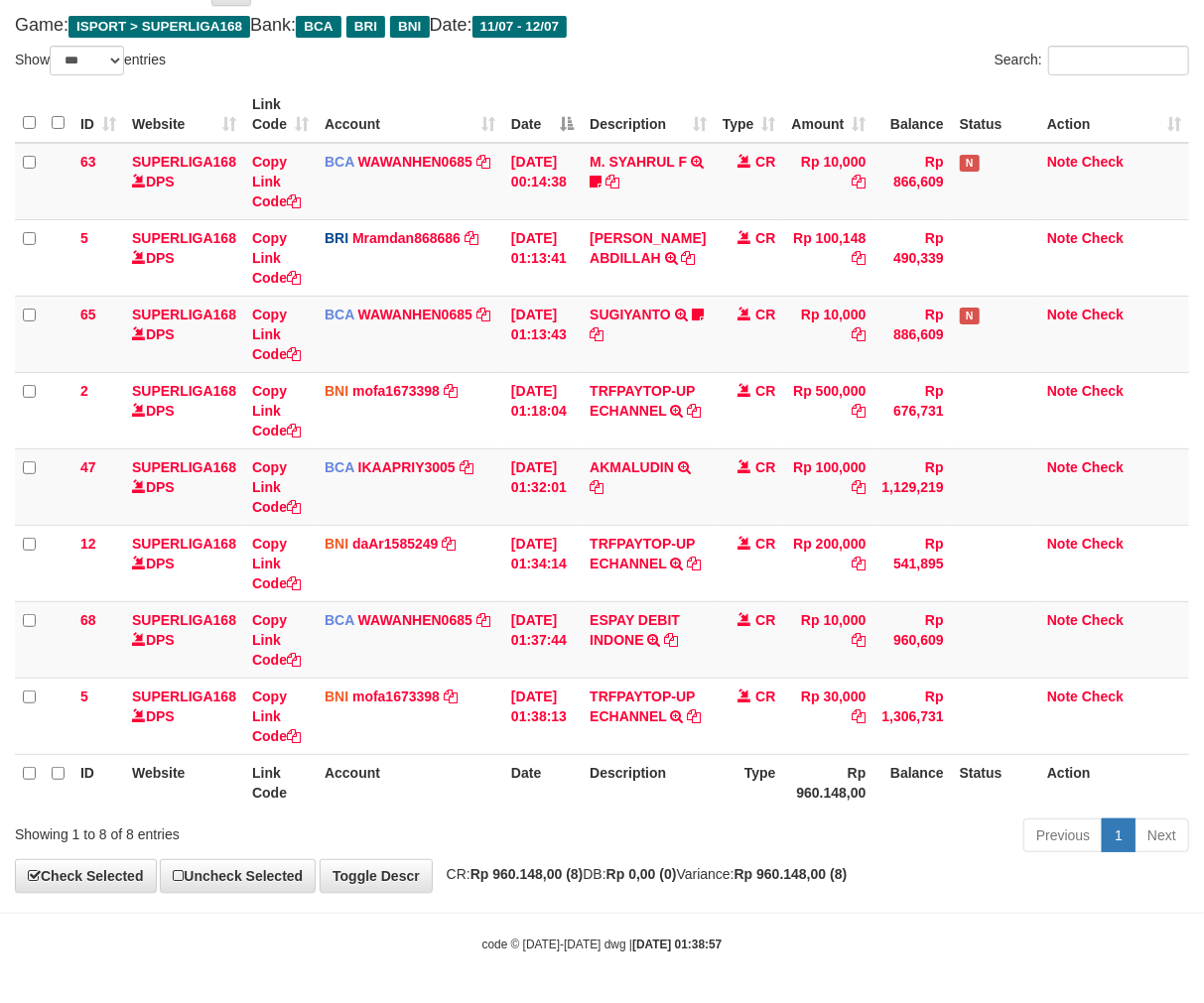 click on "Description" at bounding box center [647, 782] 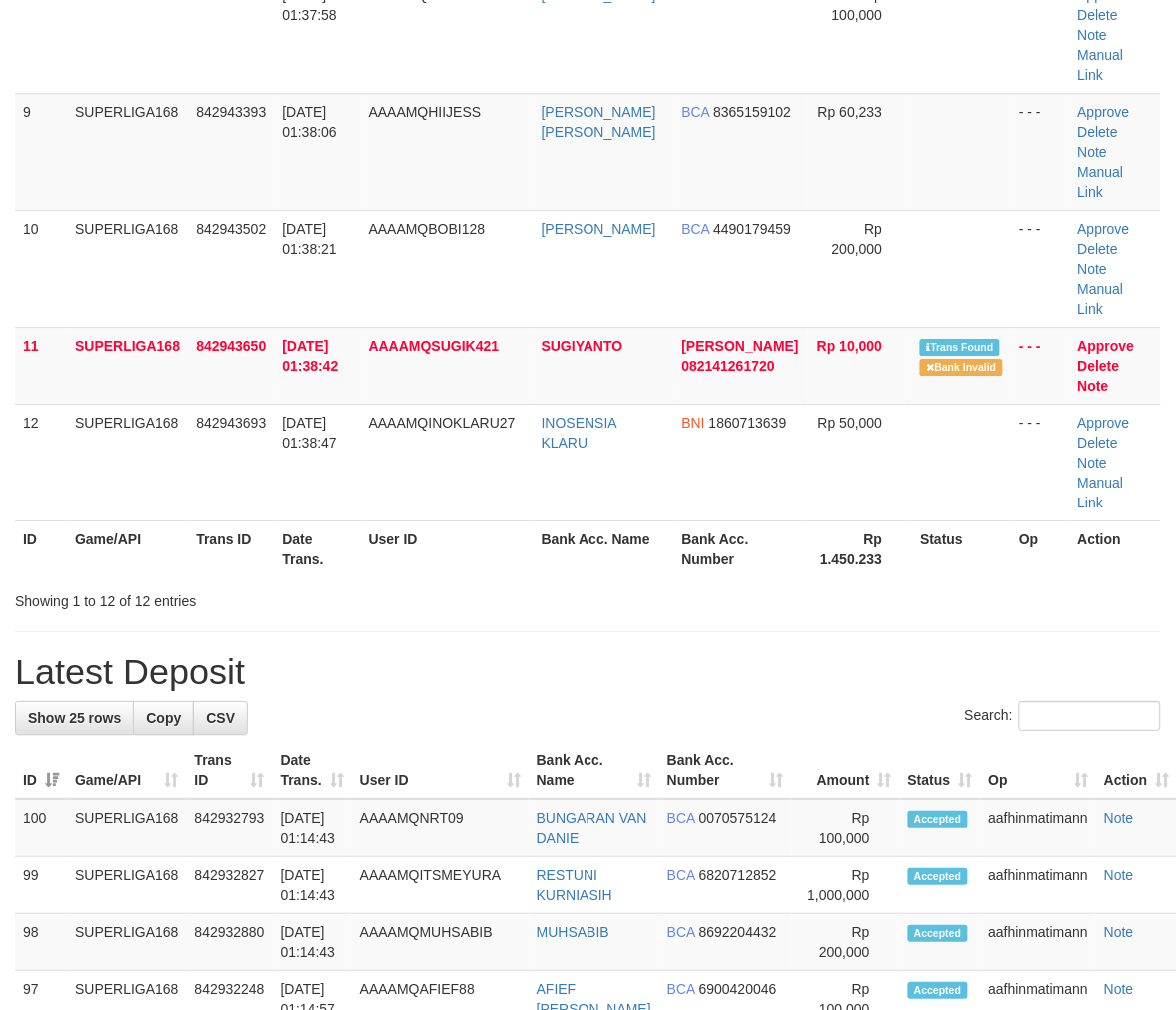 scroll, scrollTop: 776, scrollLeft: 0, axis: vertical 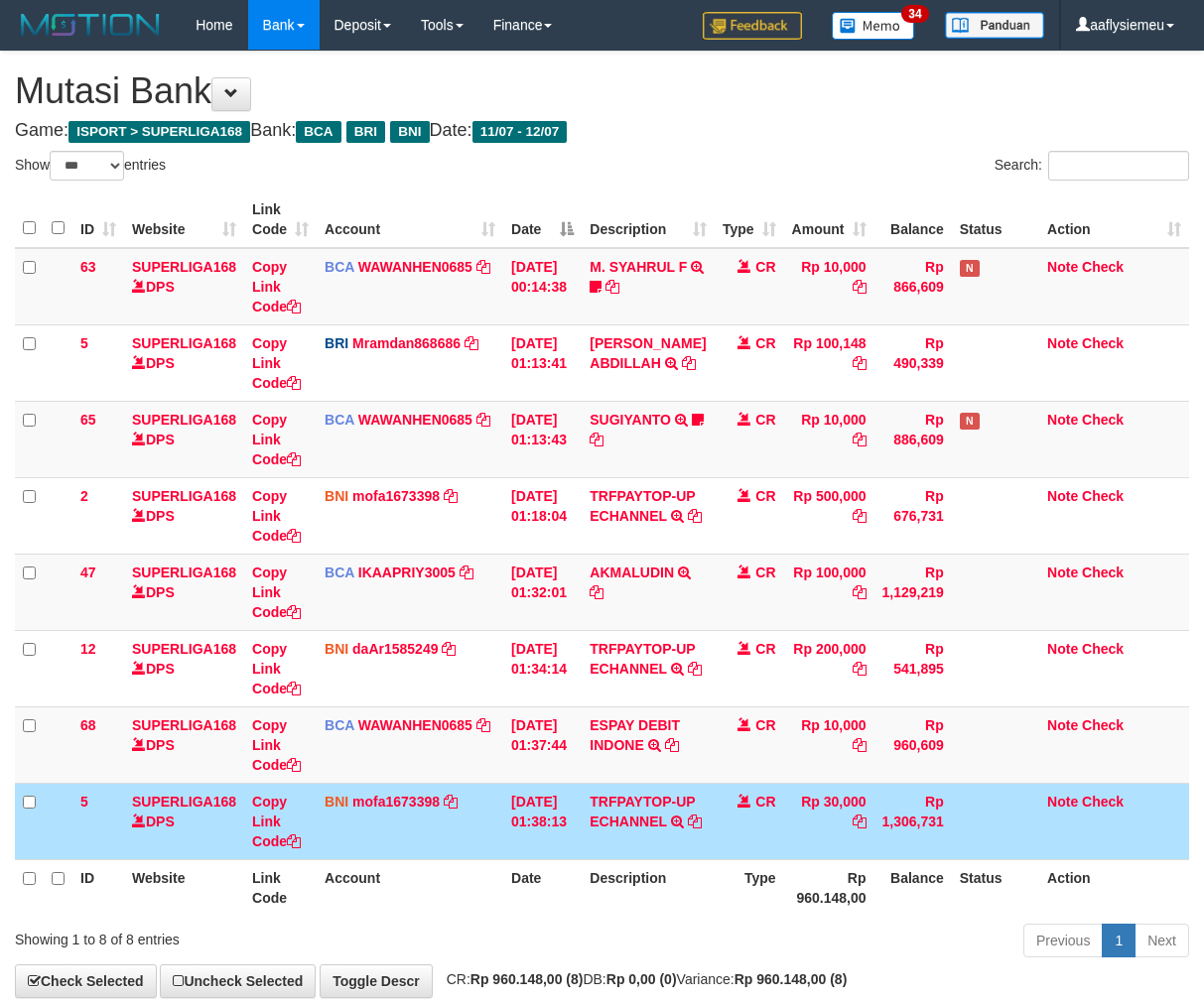select on "***" 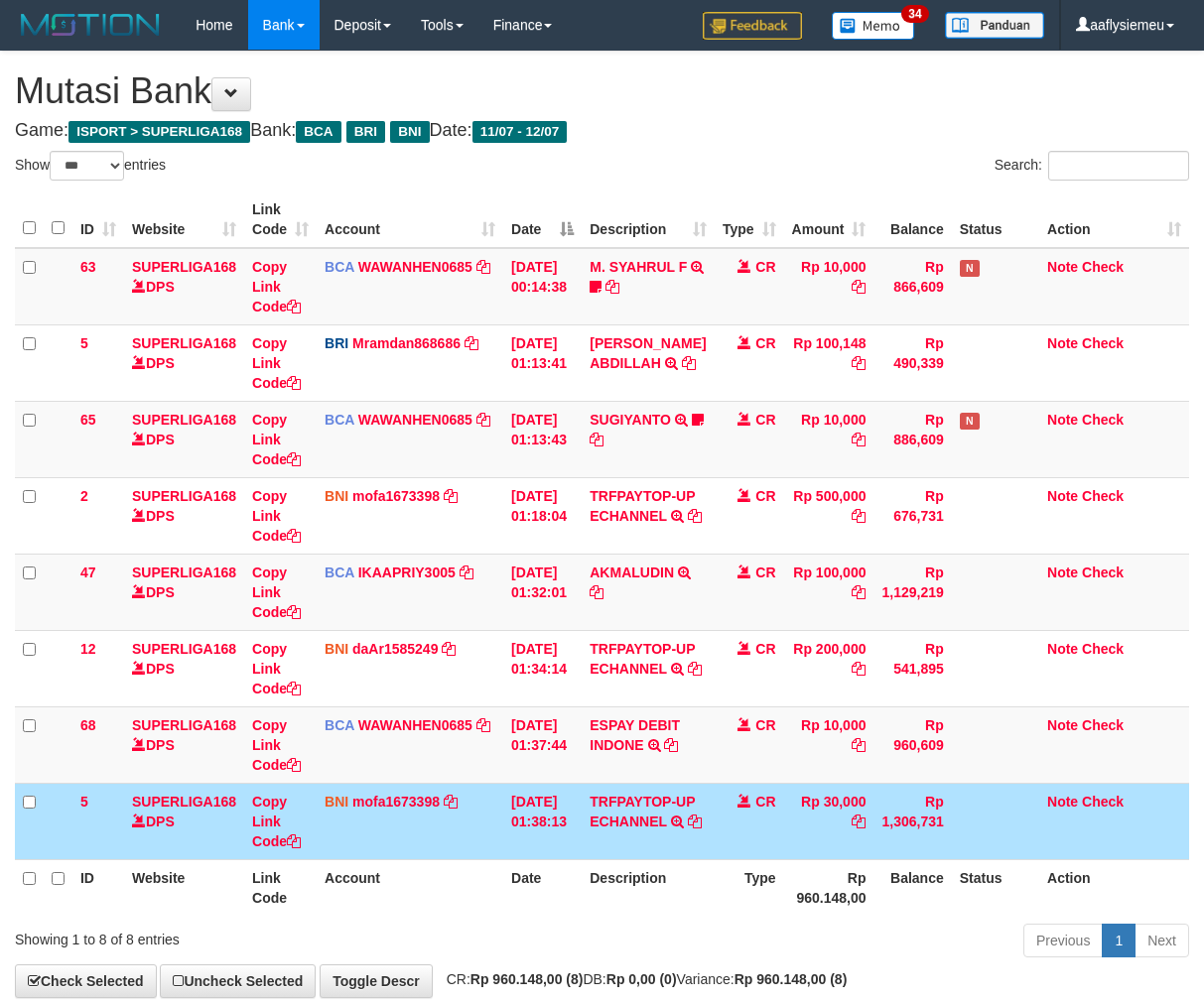 scroll, scrollTop: 165, scrollLeft: 0, axis: vertical 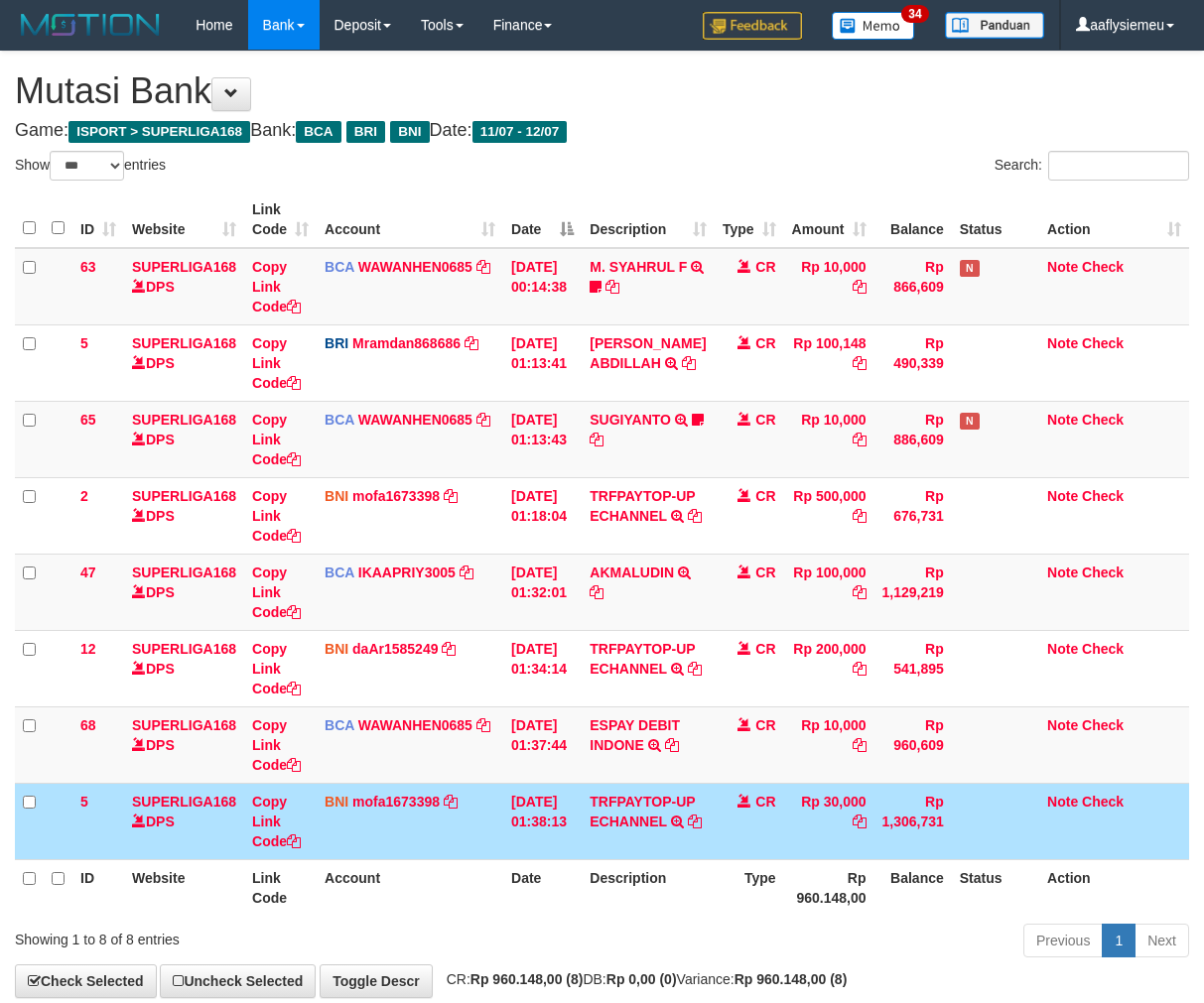 select on "***" 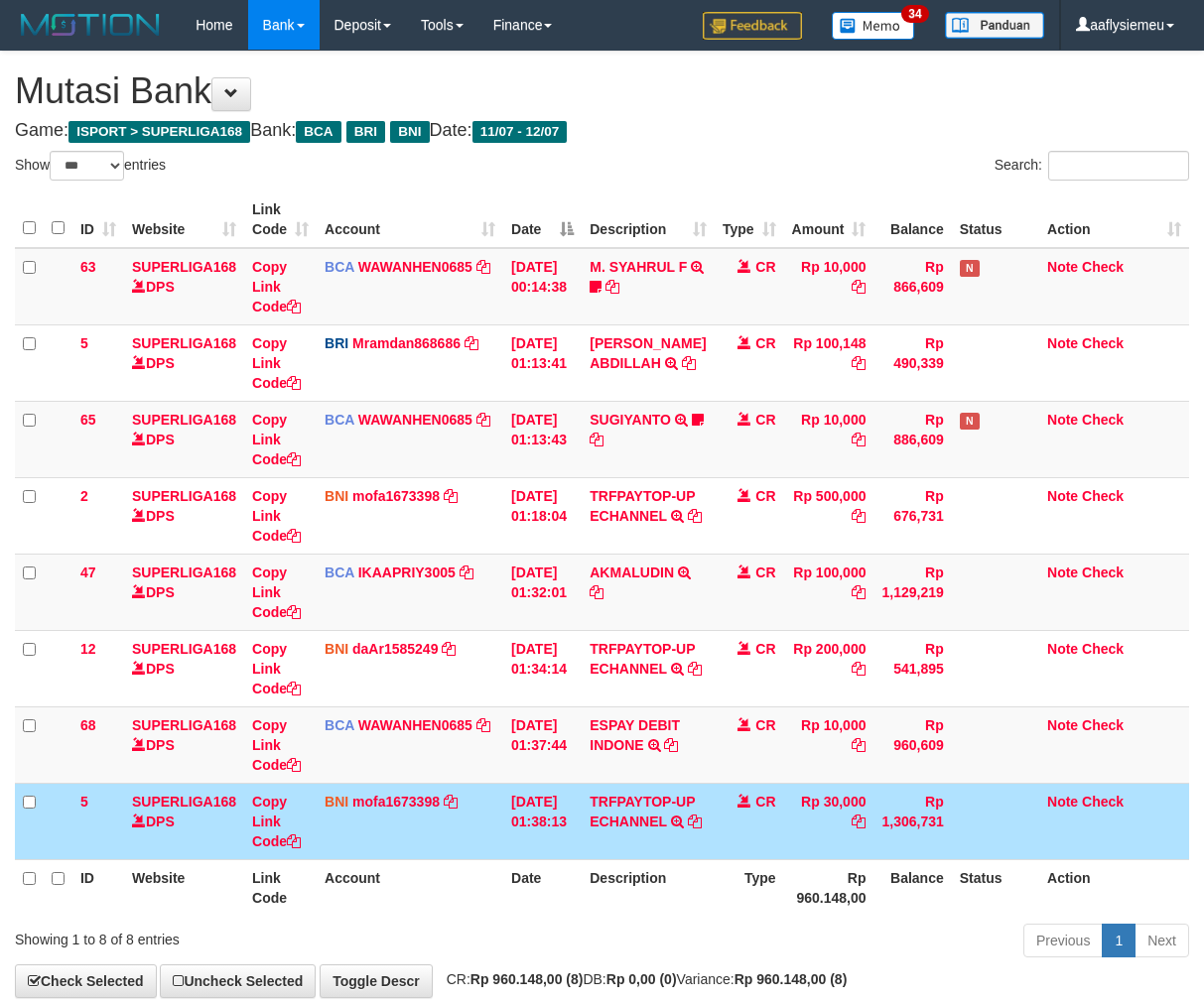 scroll, scrollTop: 165, scrollLeft: 0, axis: vertical 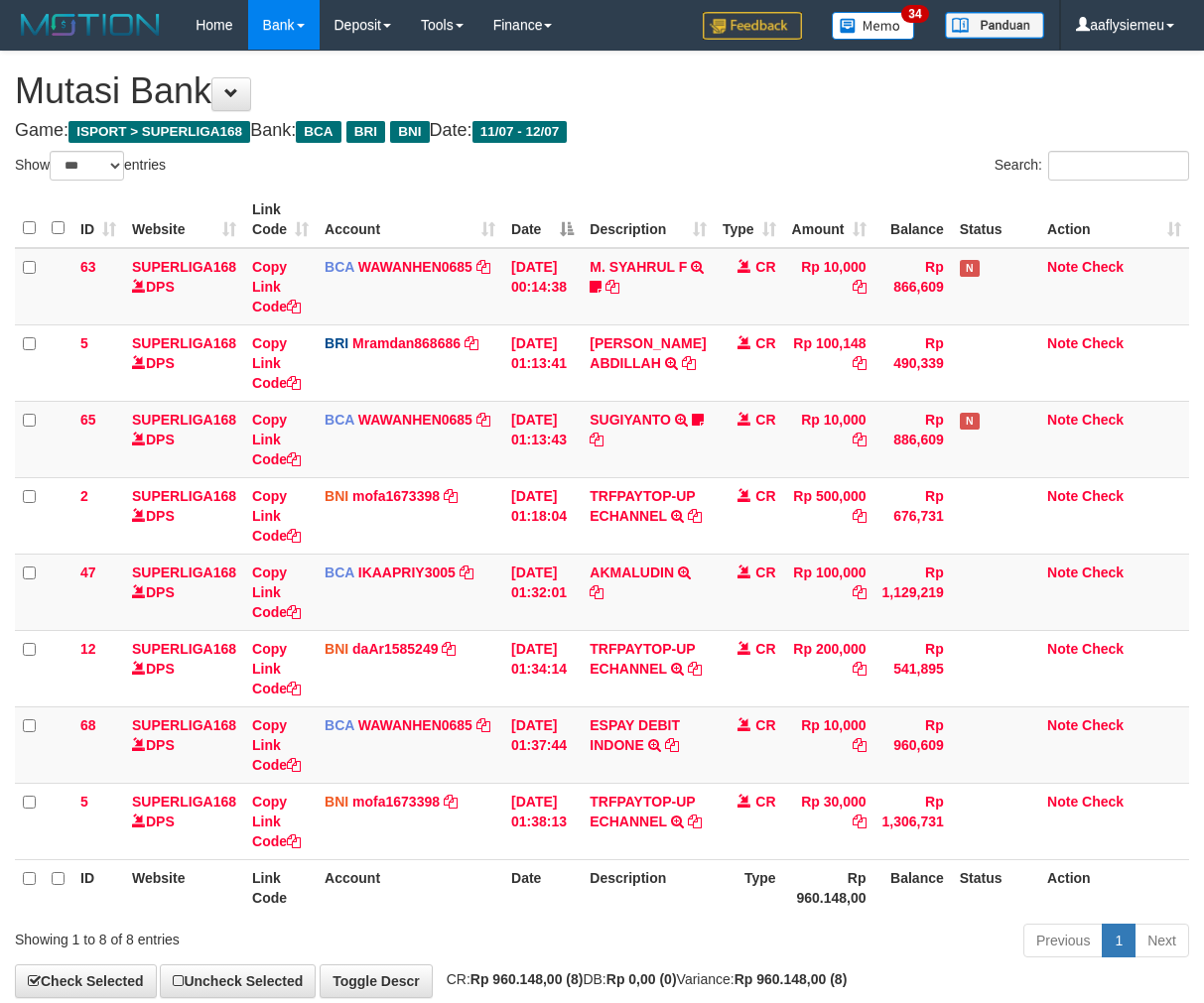 select on "***" 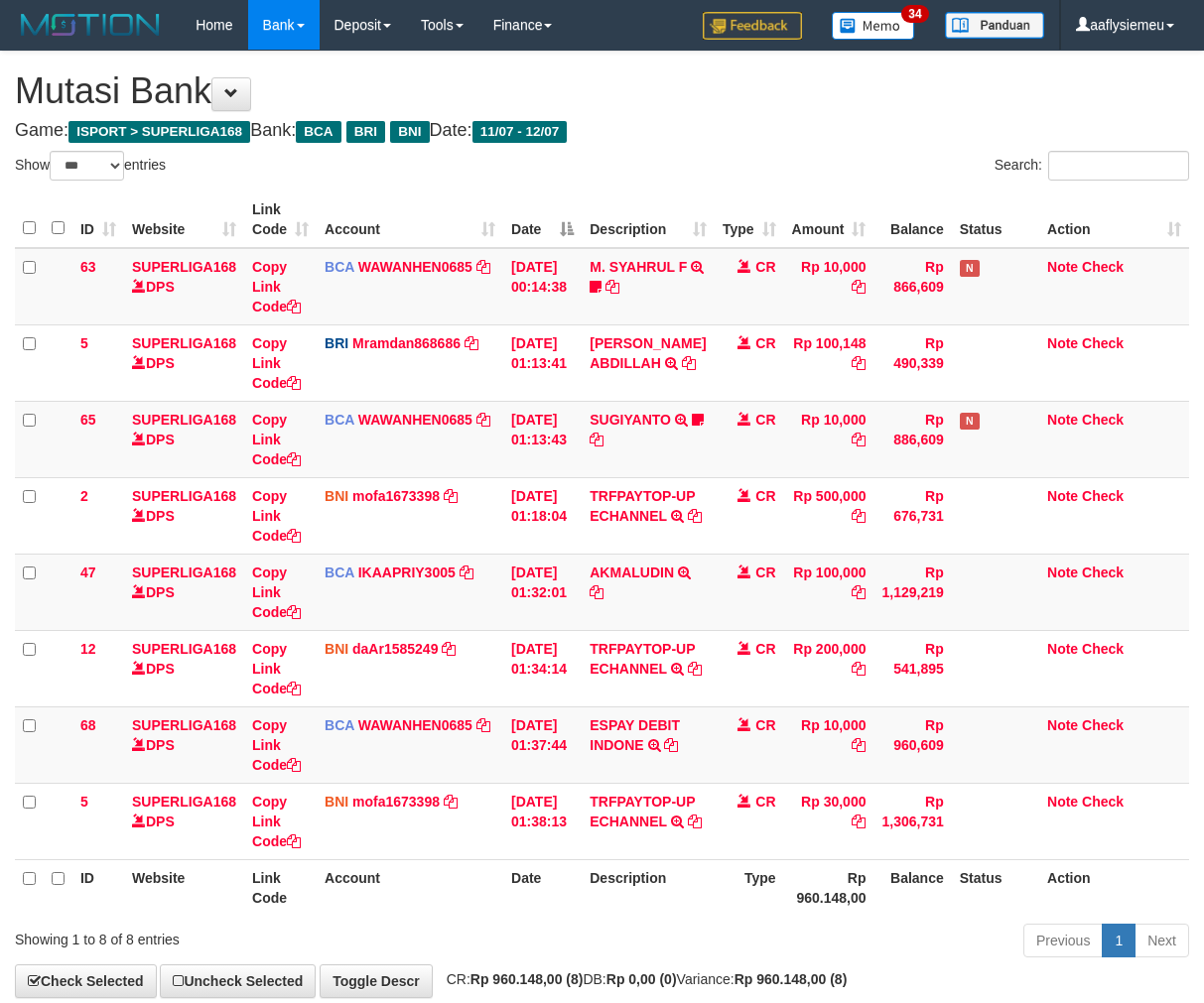 scroll, scrollTop: 165, scrollLeft: 0, axis: vertical 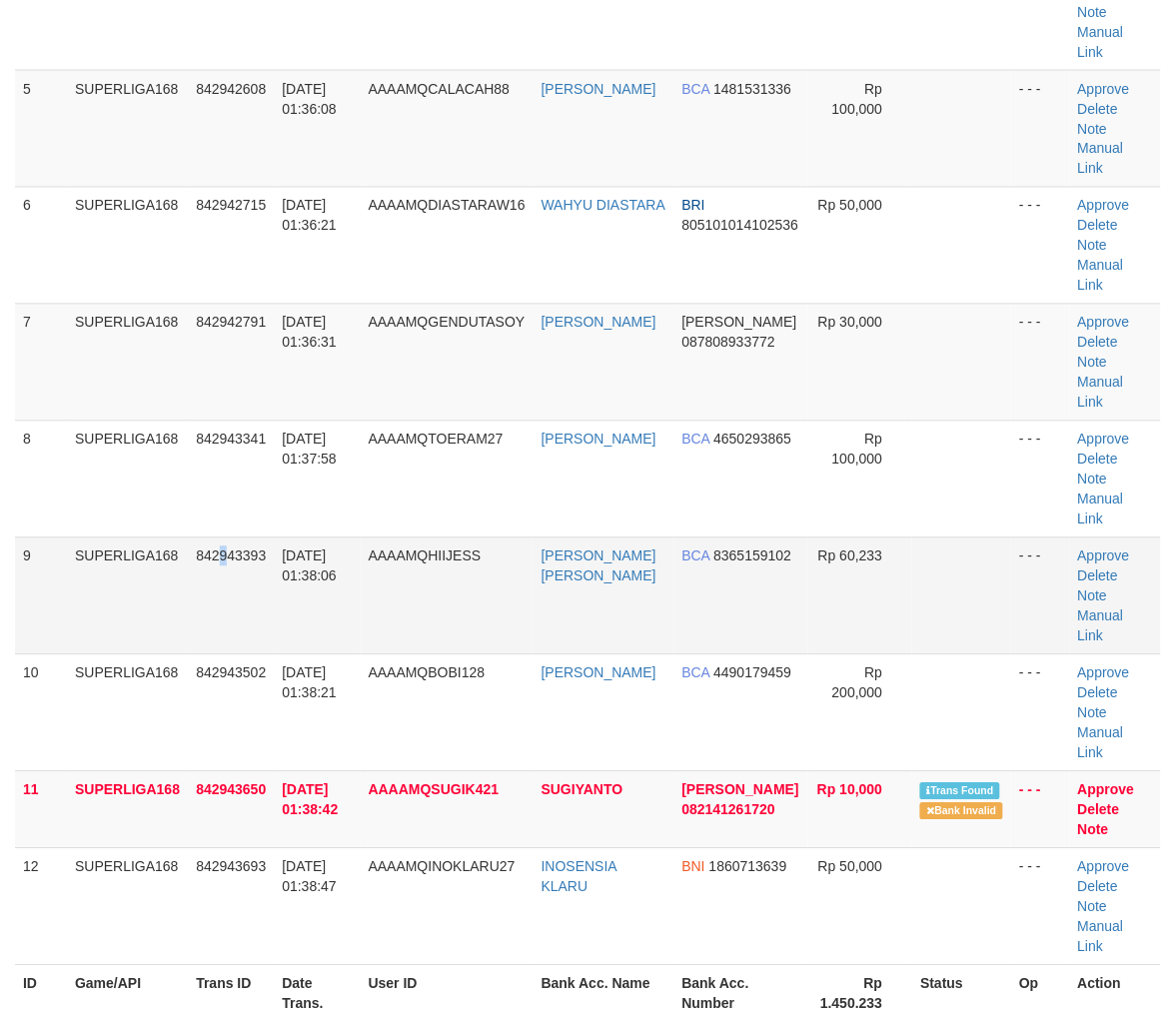click on "842943393" at bounding box center [231, 595] 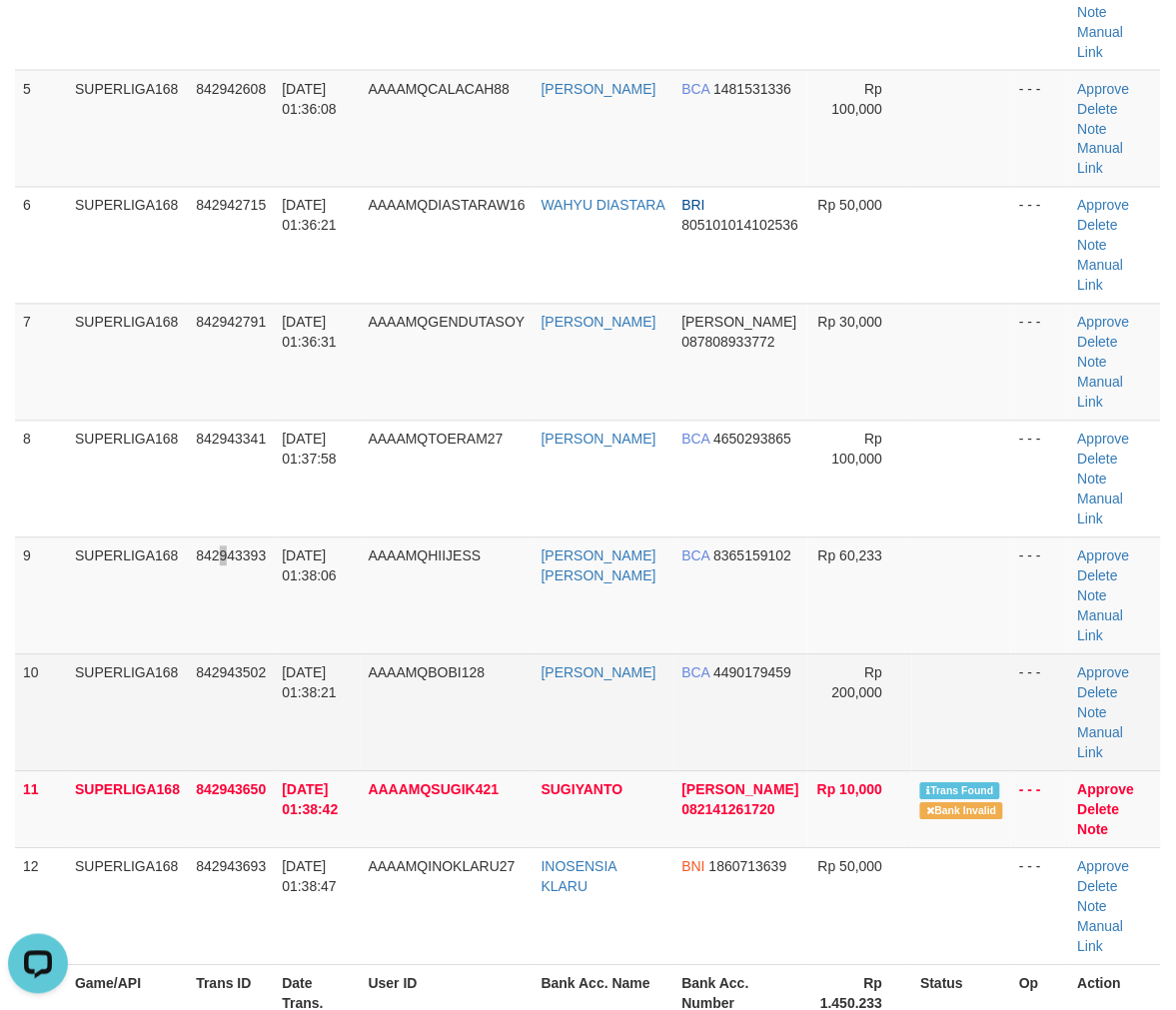scroll, scrollTop: 0, scrollLeft: 0, axis: both 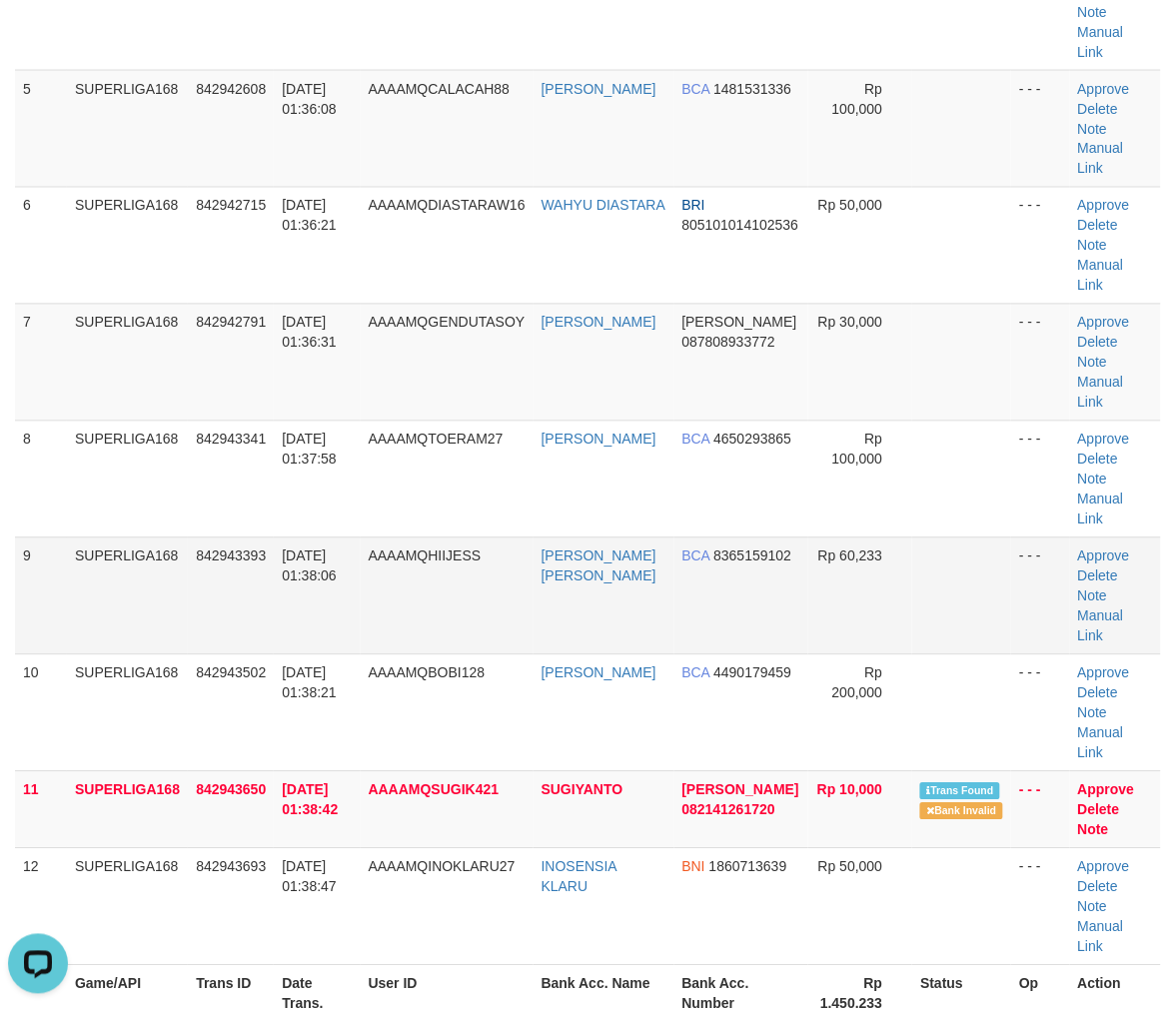 click on "842943393" at bounding box center (231, 595) 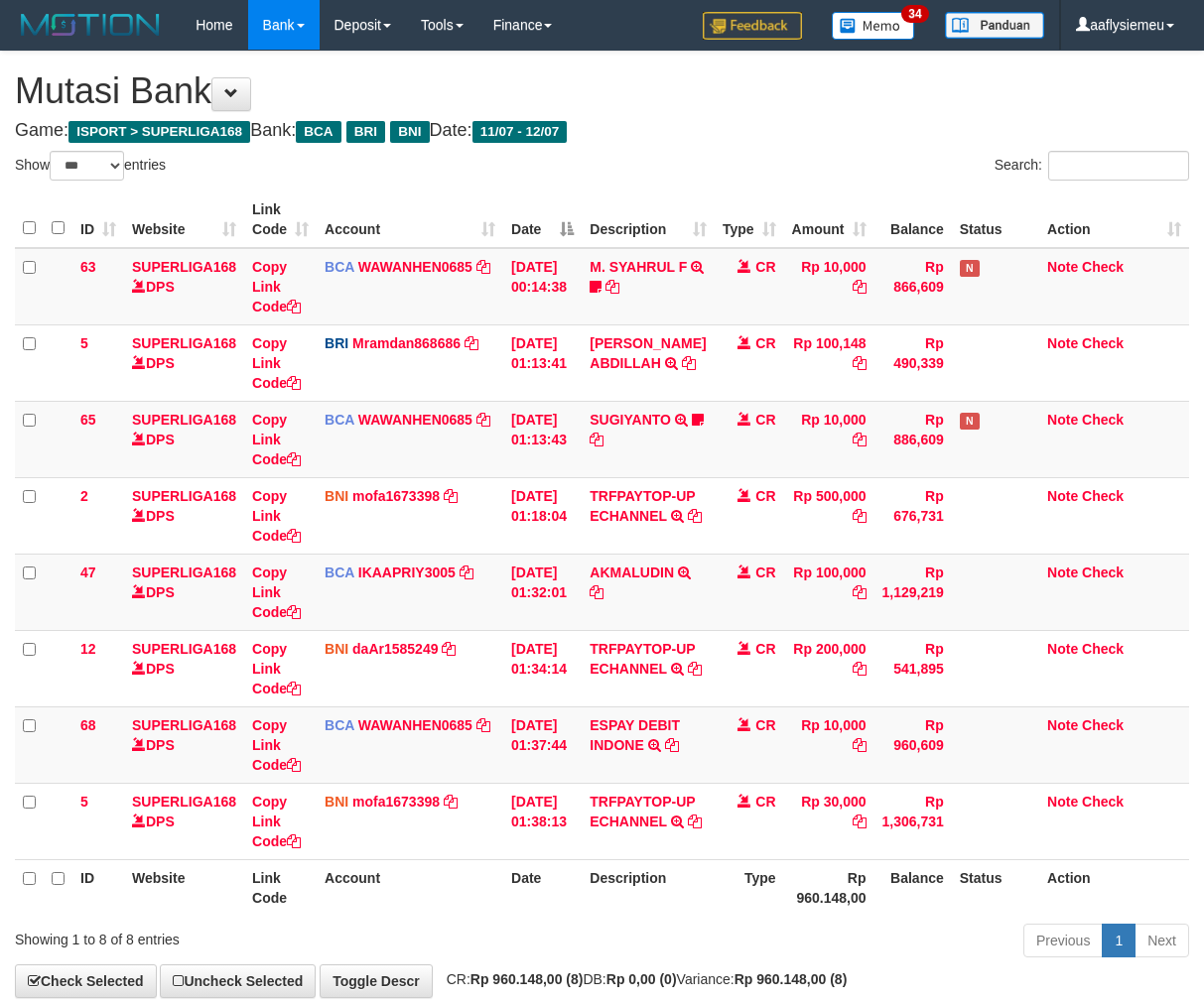 select on "***" 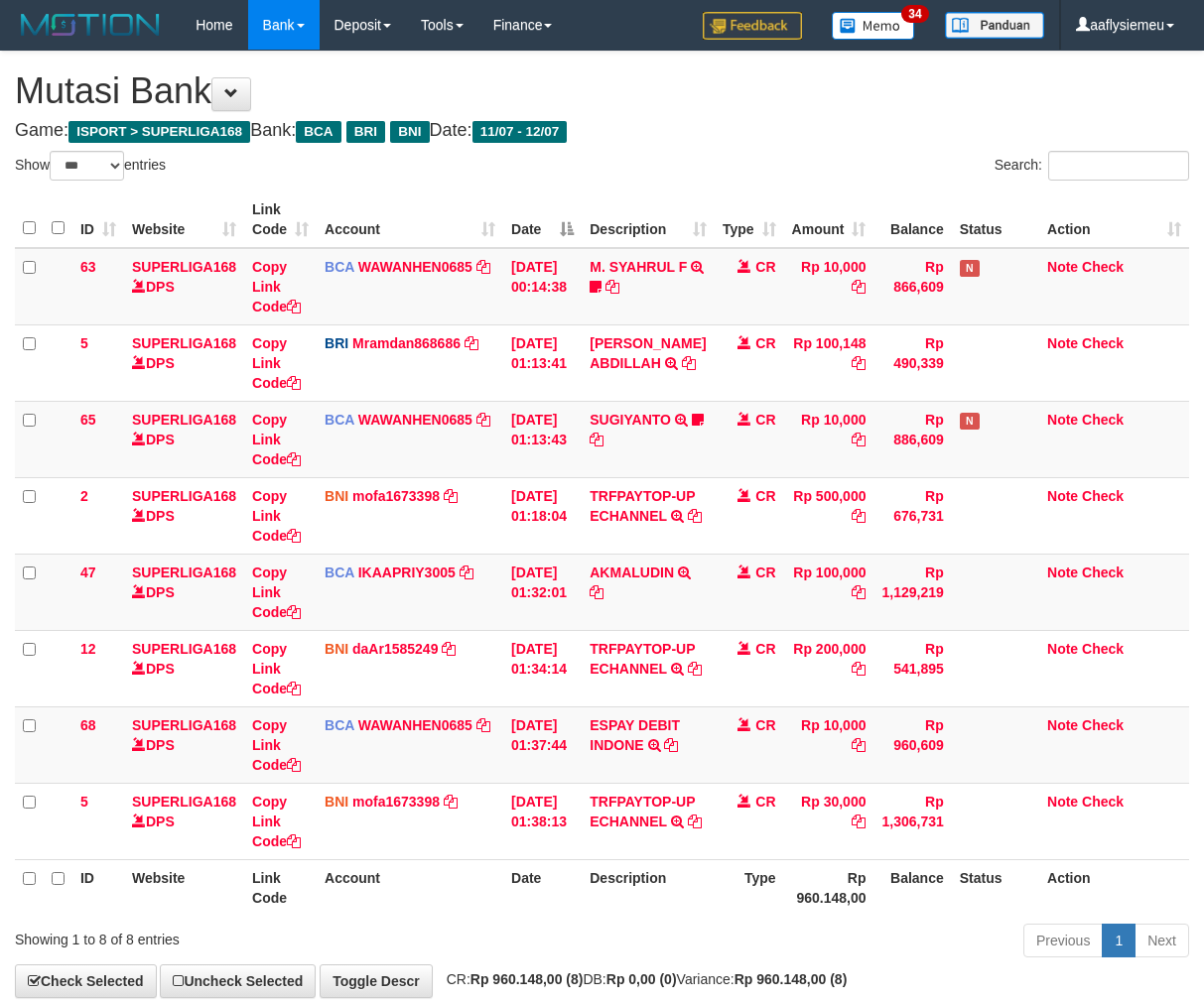 click on "[DATE] 01:38:13" at bounding box center (542, 820) 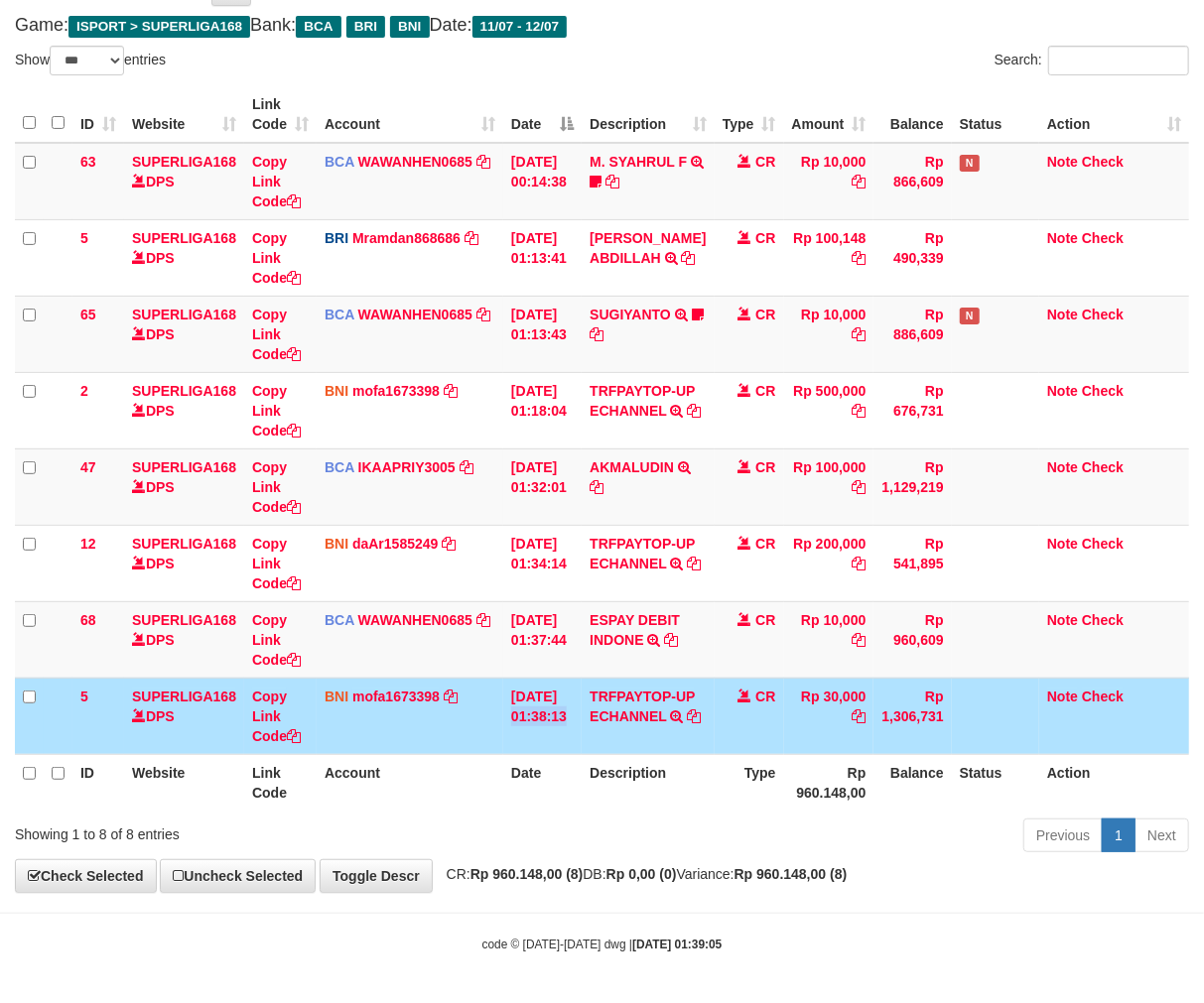 click on "[DATE] 01:38:13" at bounding box center [542, 715] 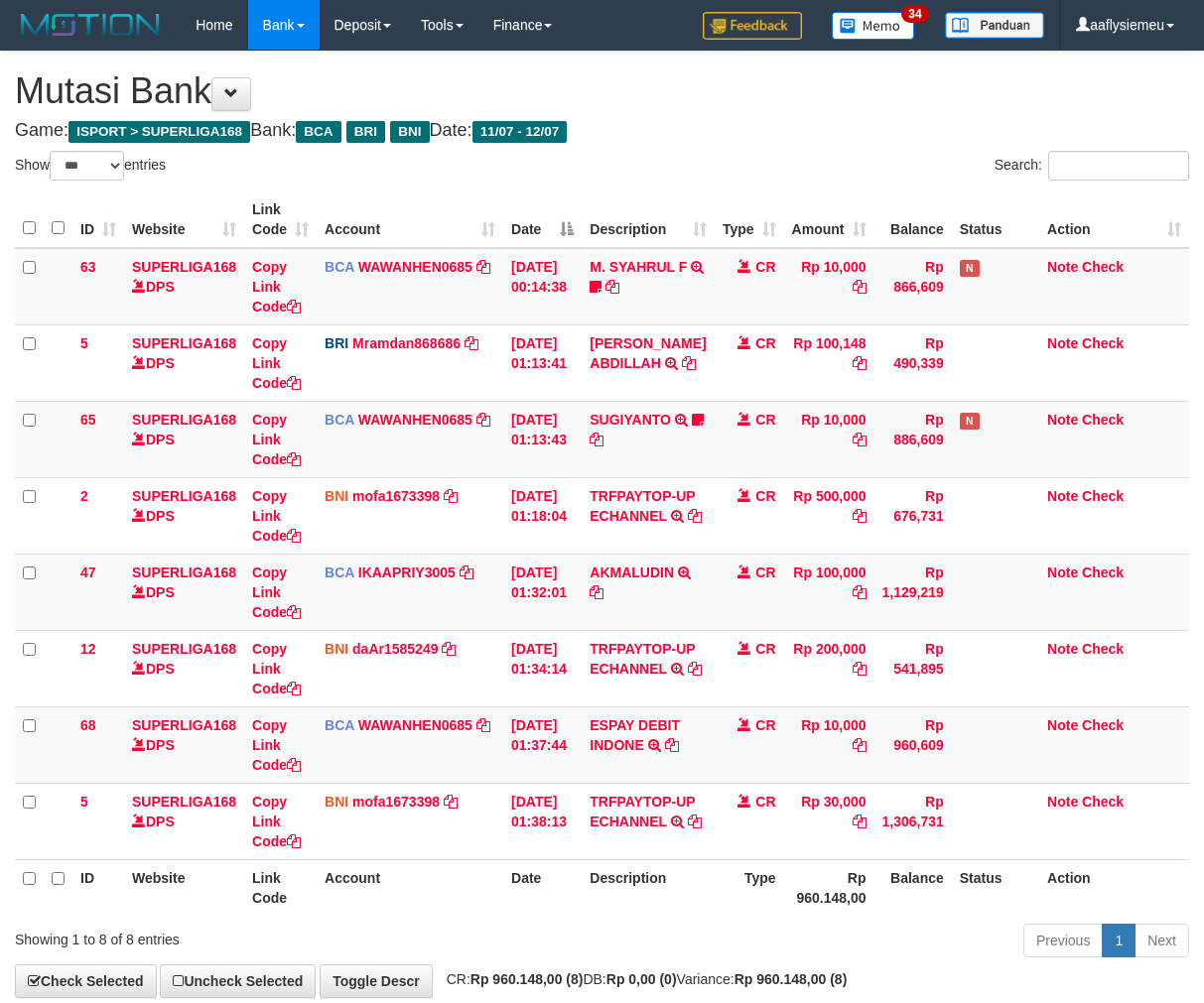 select on "***" 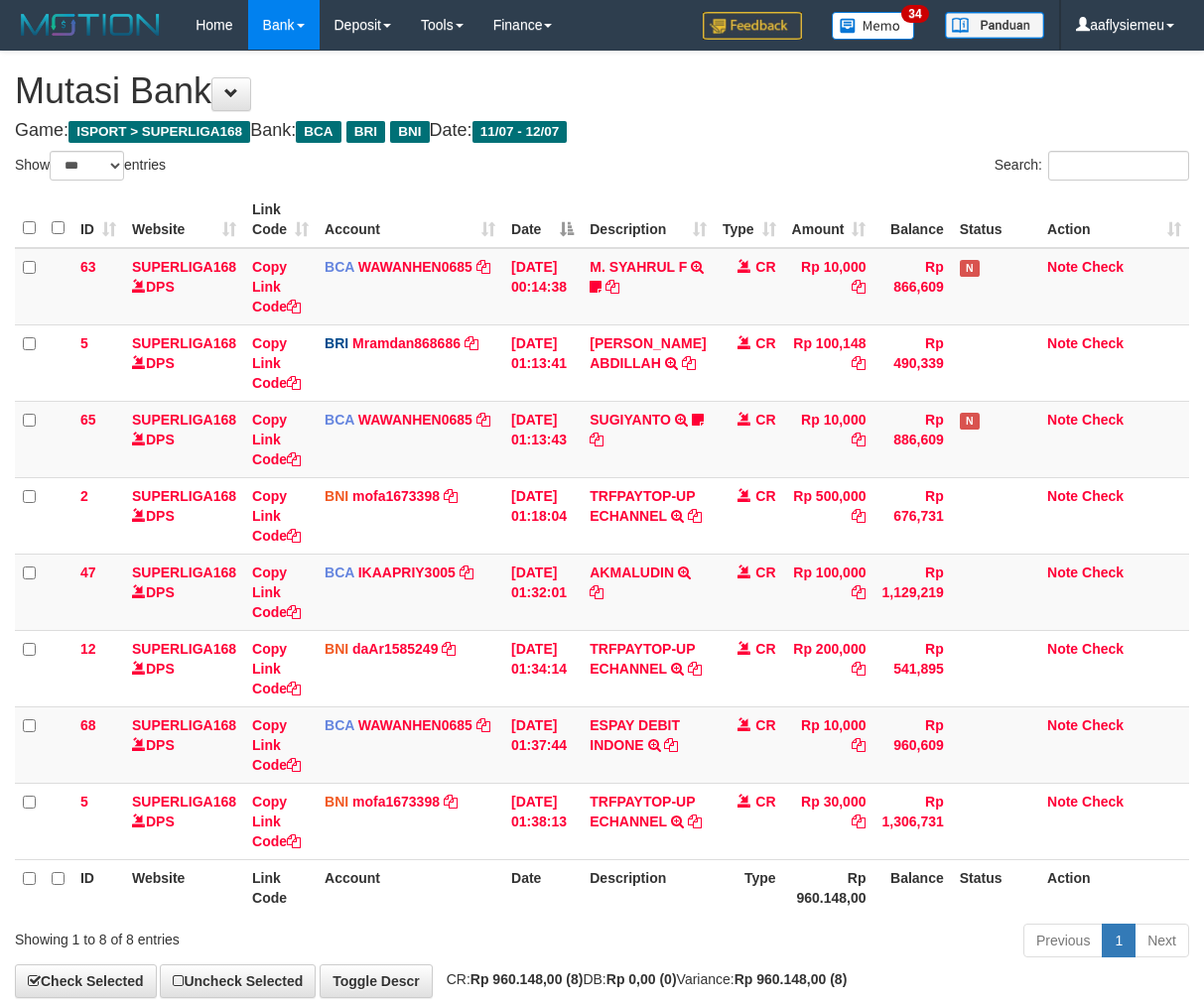 scroll, scrollTop: 165, scrollLeft: 0, axis: vertical 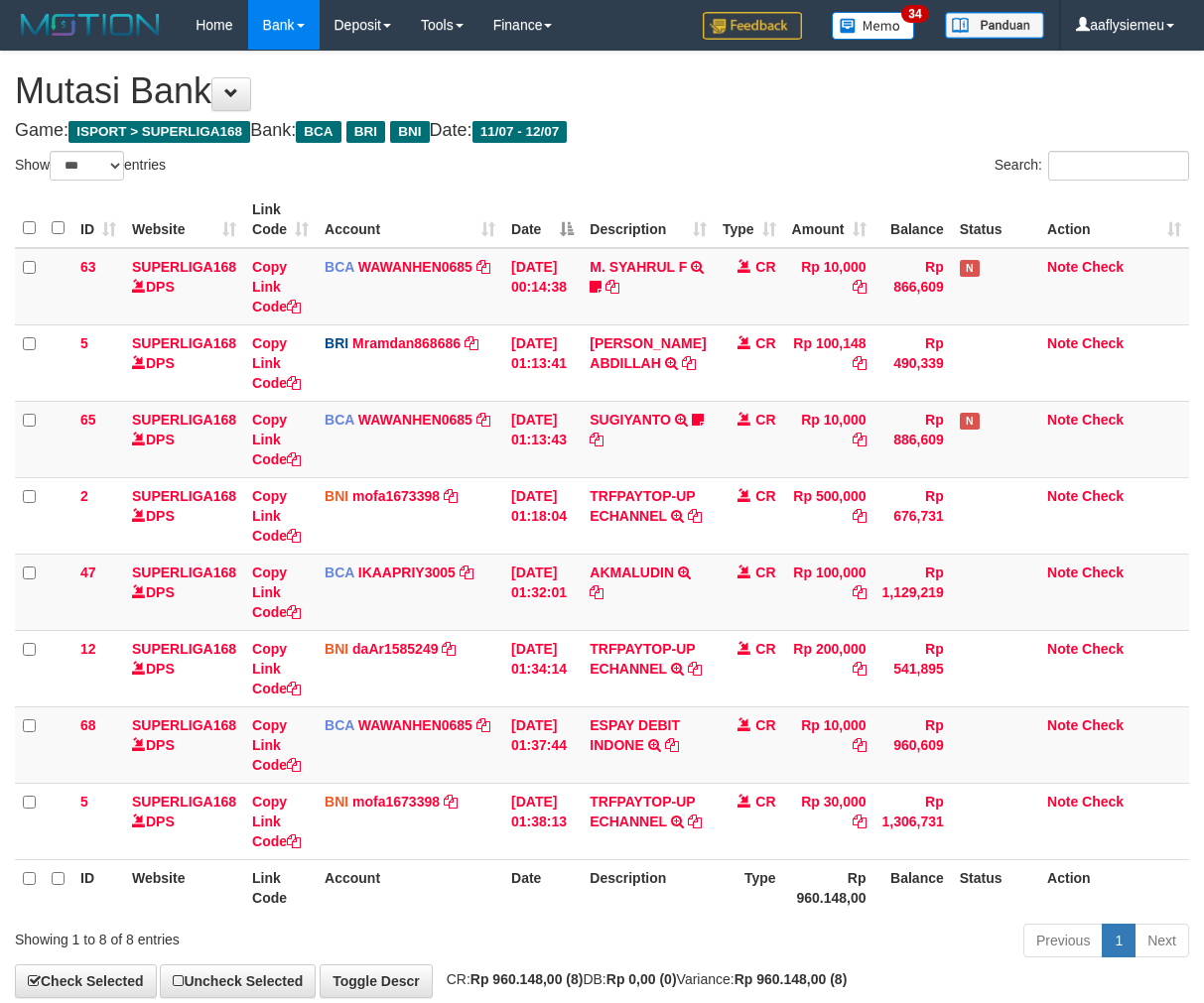 select on "***" 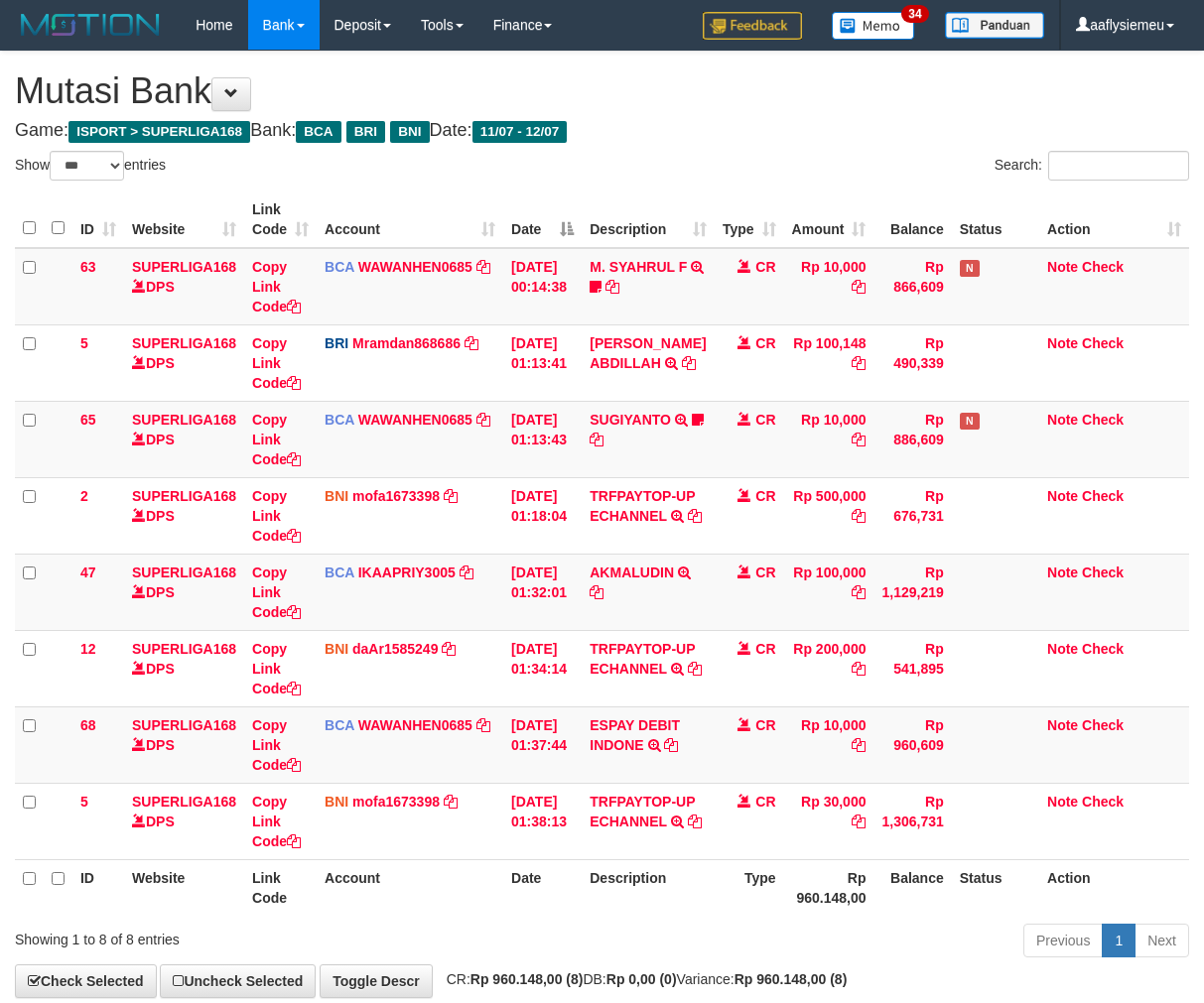 scroll, scrollTop: 165, scrollLeft: 0, axis: vertical 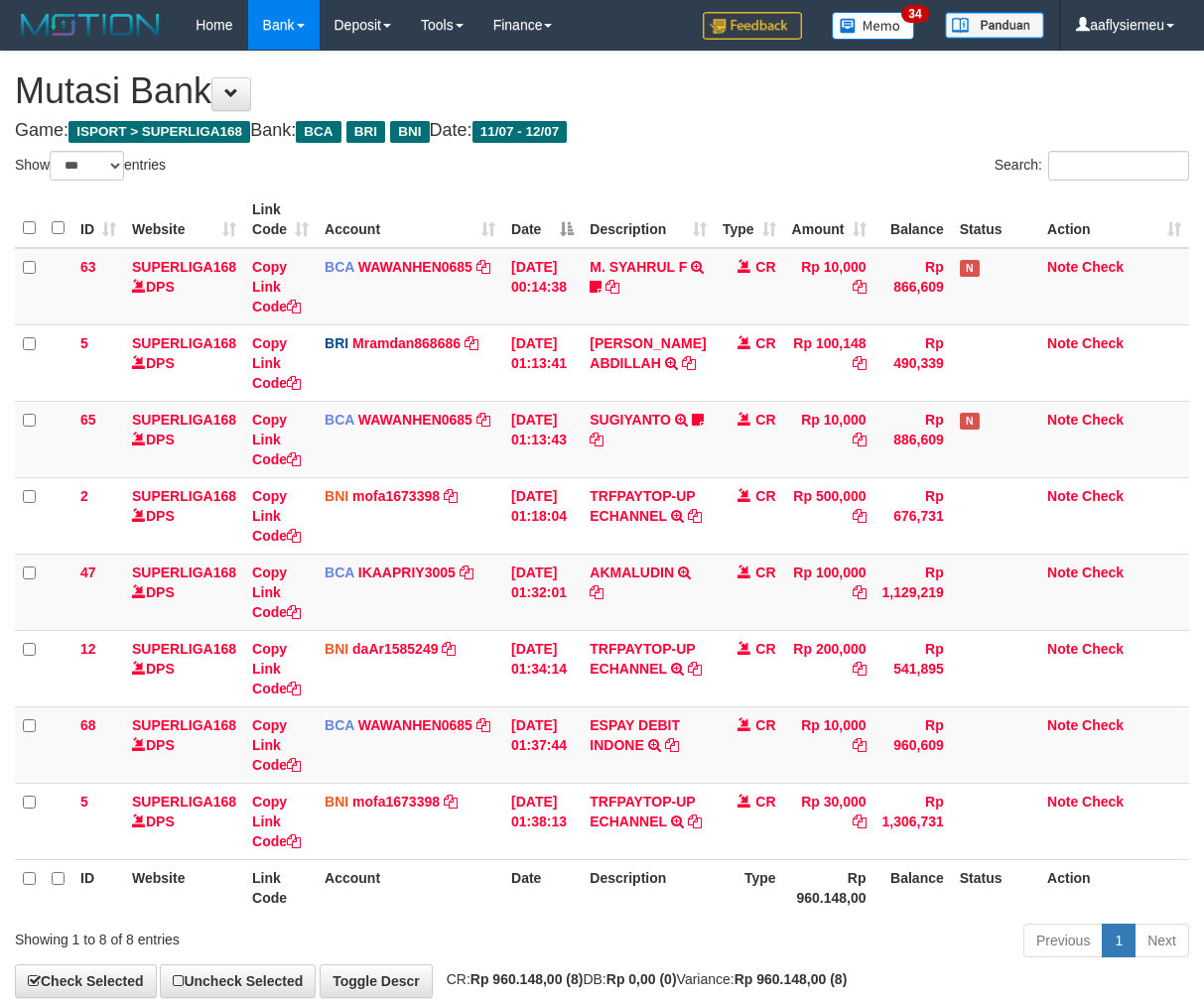 select on "***" 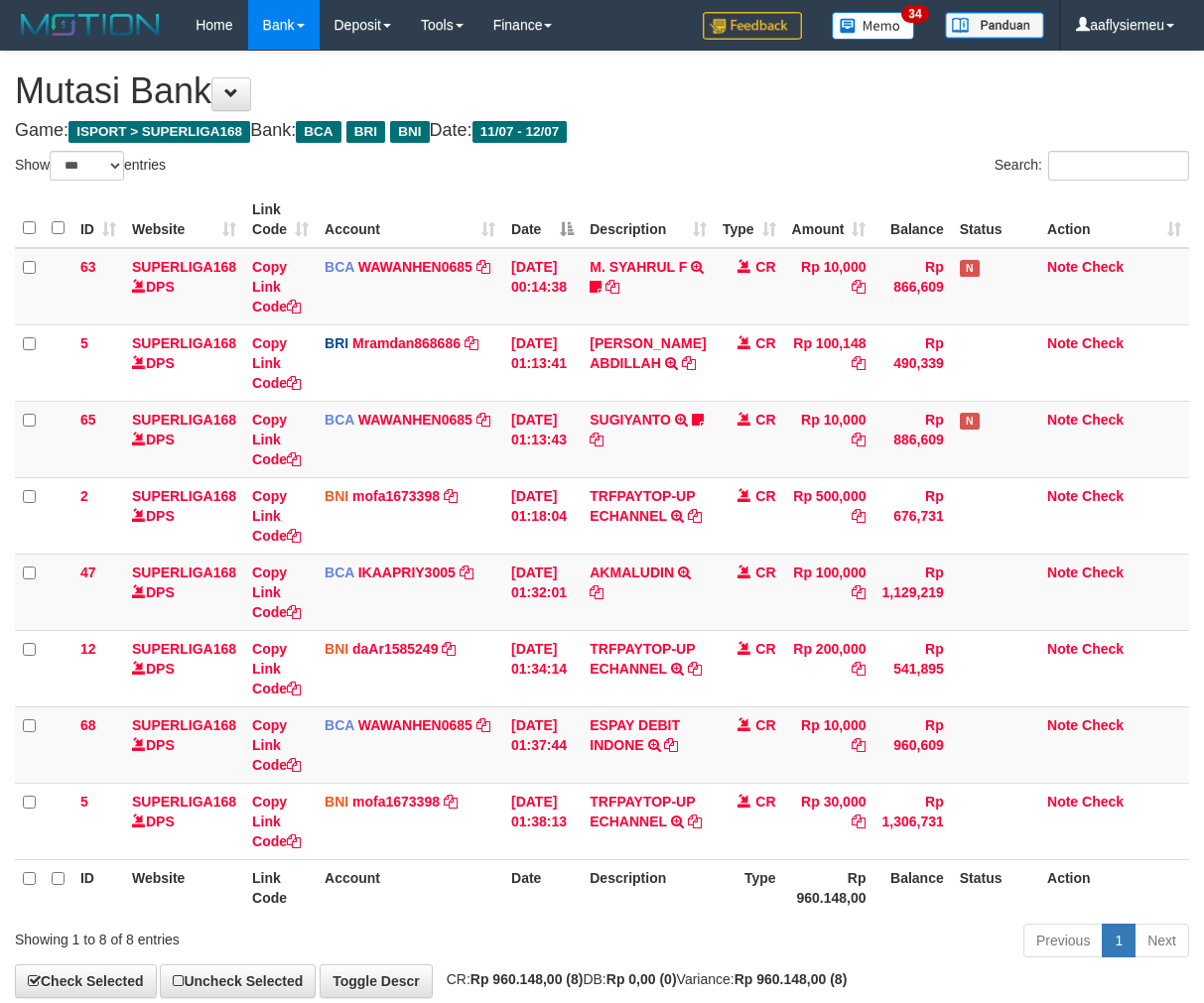 scroll, scrollTop: 165, scrollLeft: 0, axis: vertical 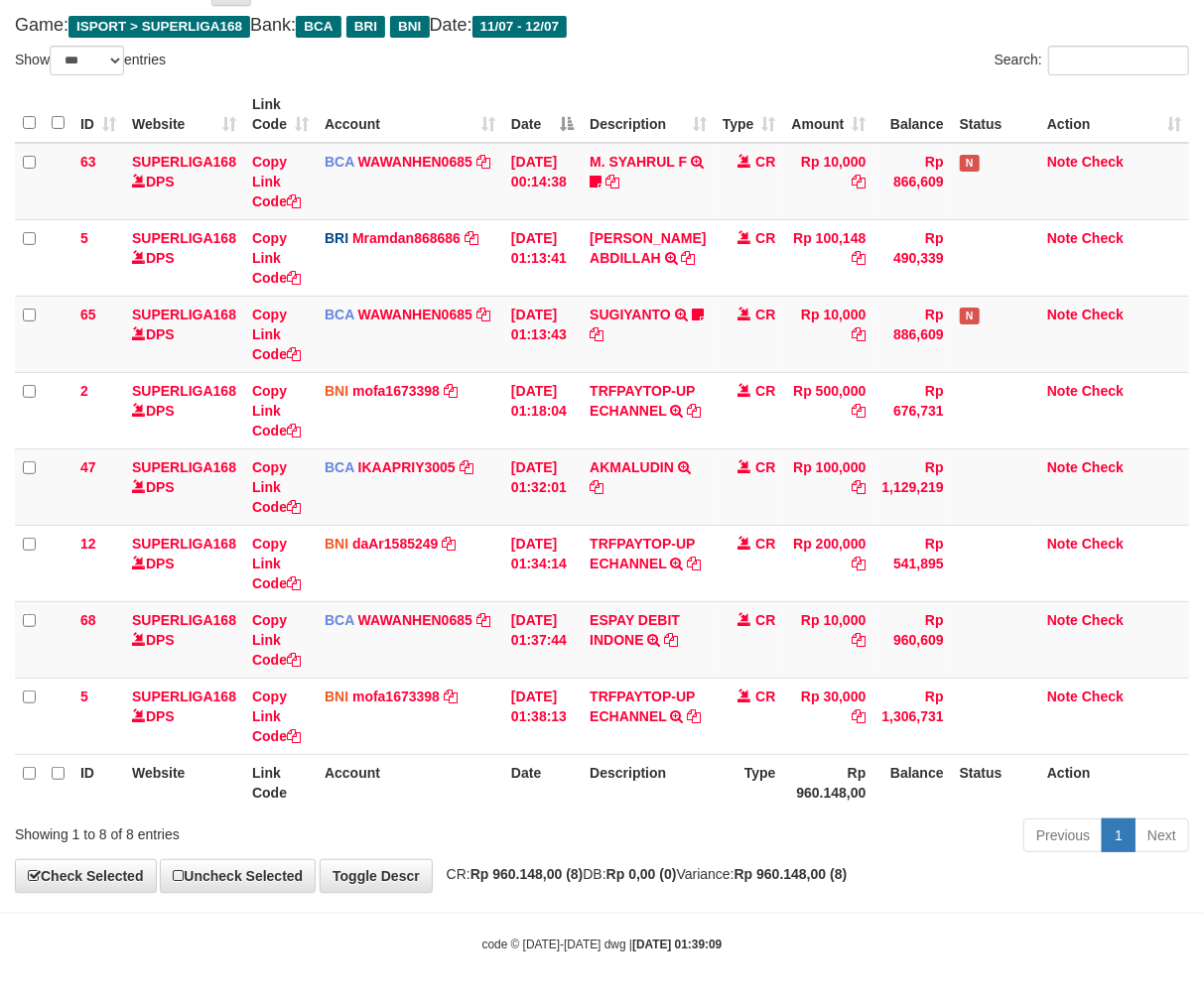 click on "Rp 30,000" at bounding box center (829, 715) 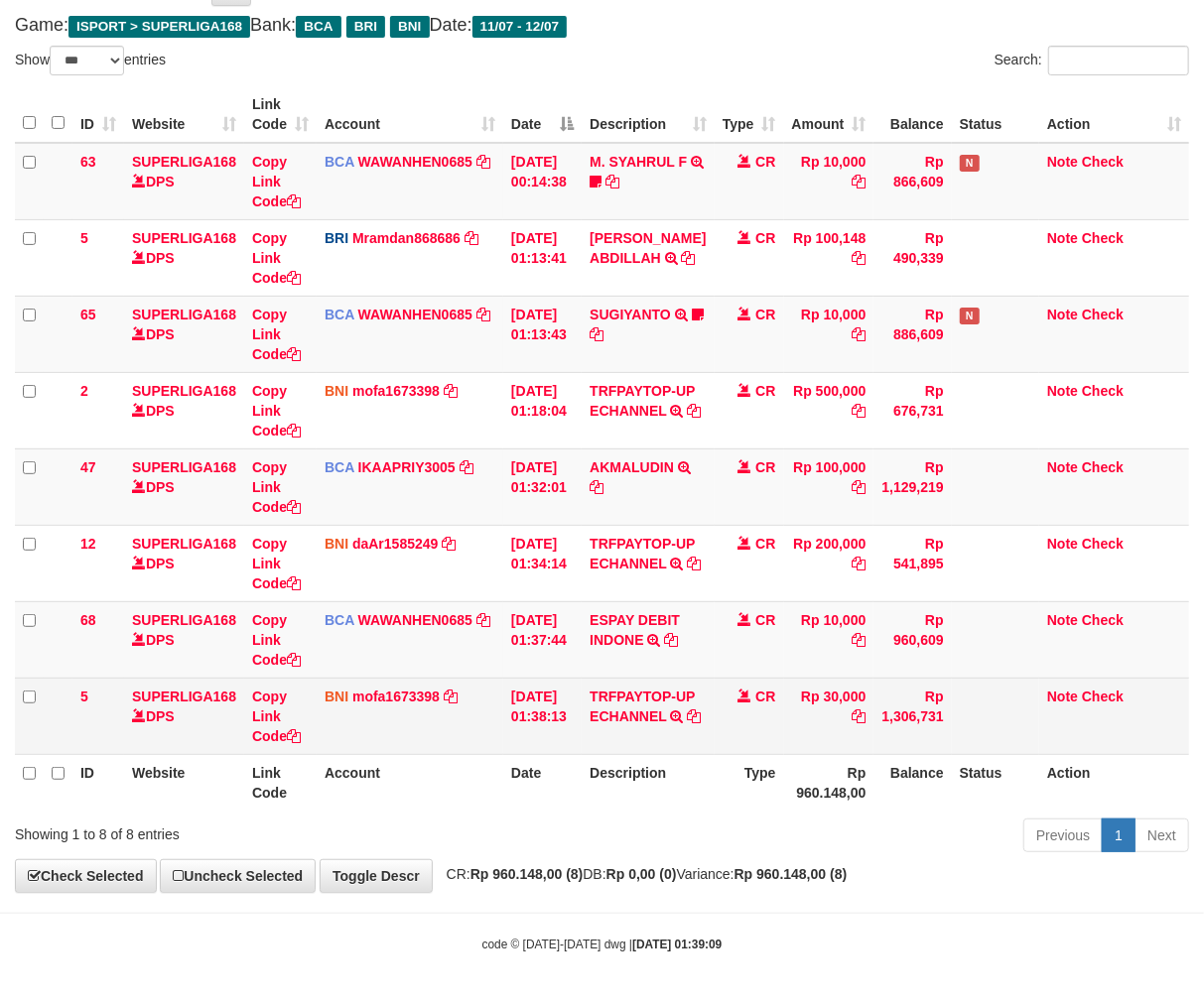 click on "TRFPAYTOP-UP ECHANNEL         TRF/PAY/TOP-UP ECHANNEL" at bounding box center (647, 715) 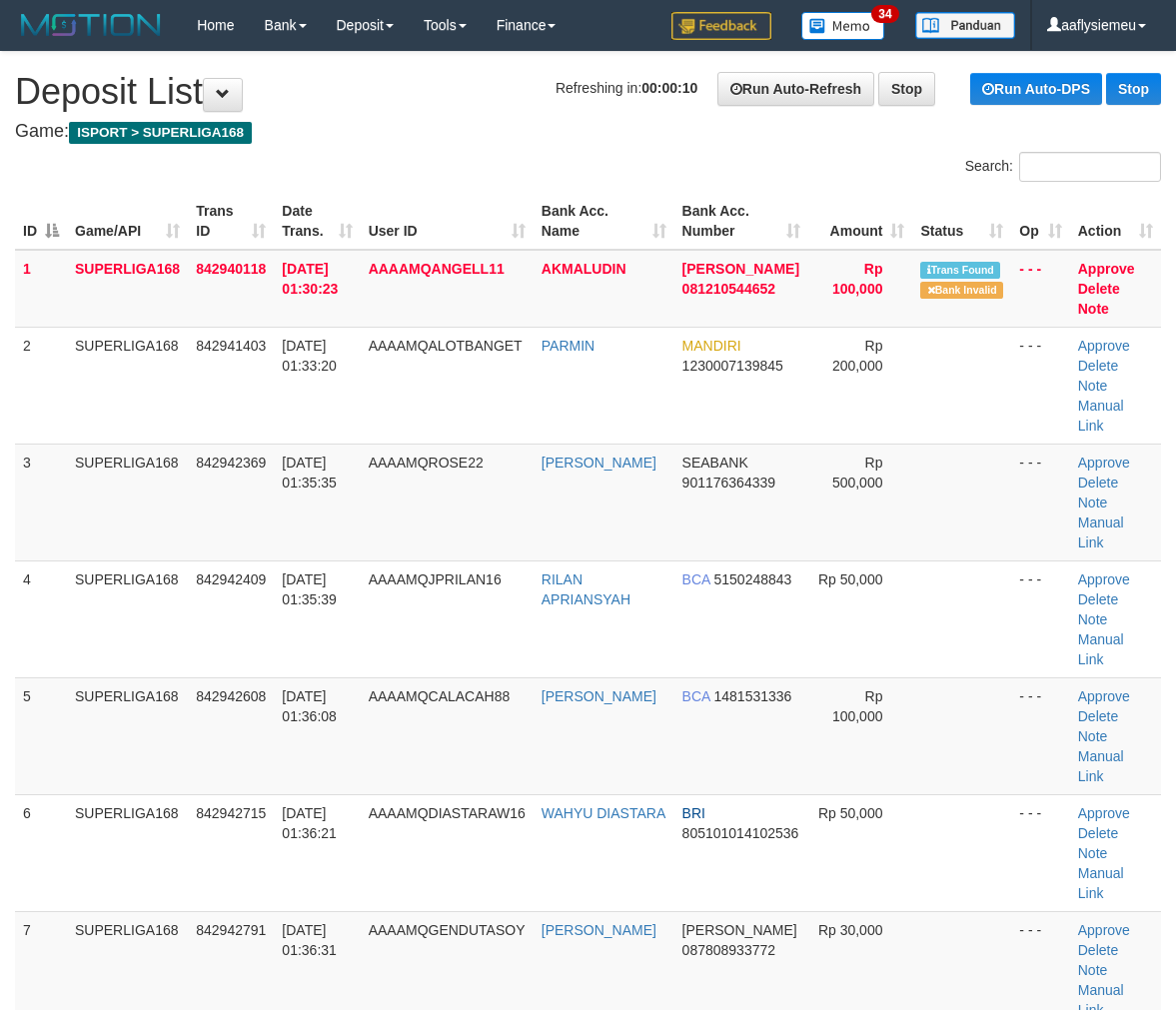 scroll, scrollTop: 0, scrollLeft: 0, axis: both 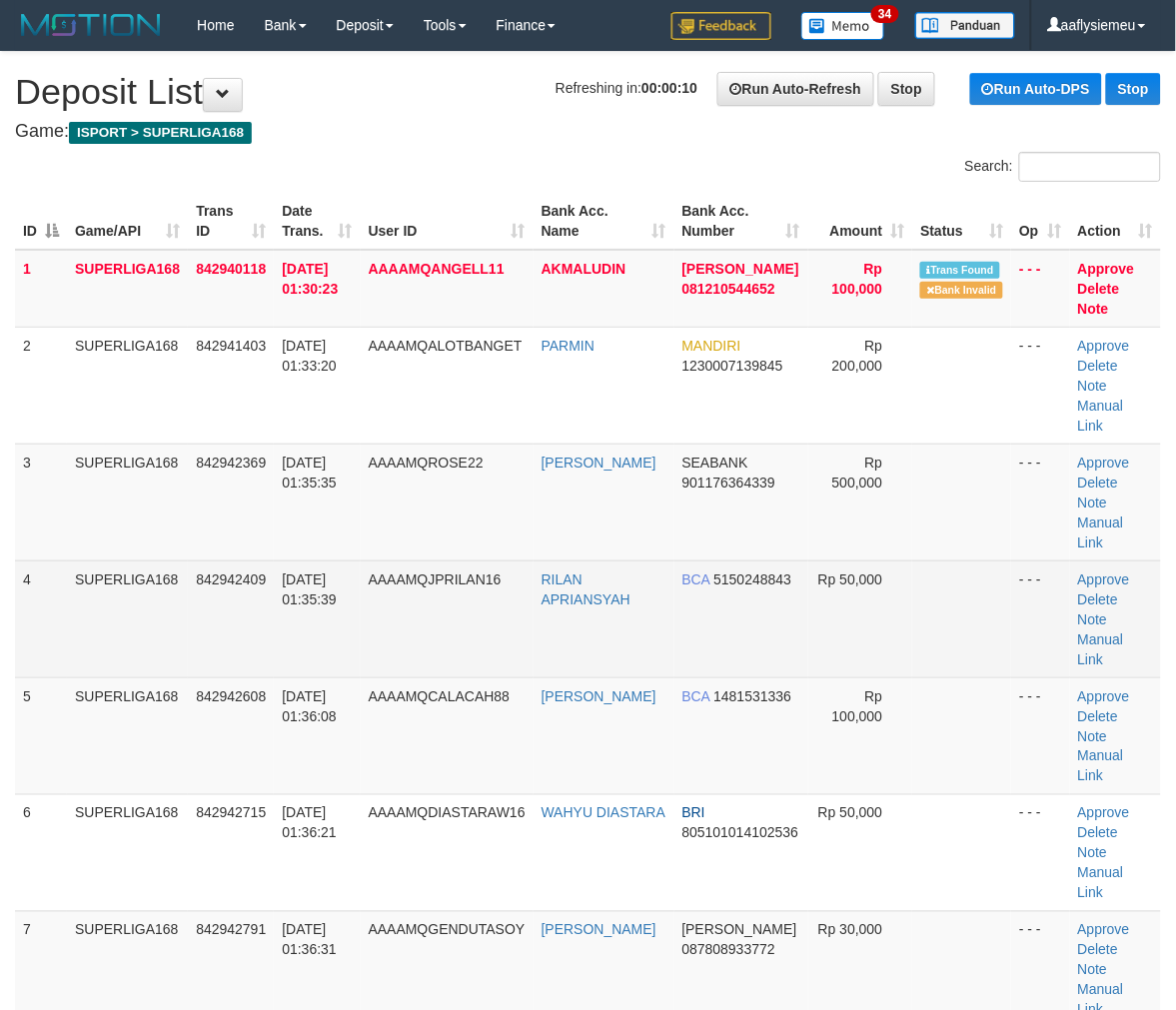 drag, startPoint x: 266, startPoint y: 553, endPoint x: 0, endPoint y: 626, distance: 275.8351 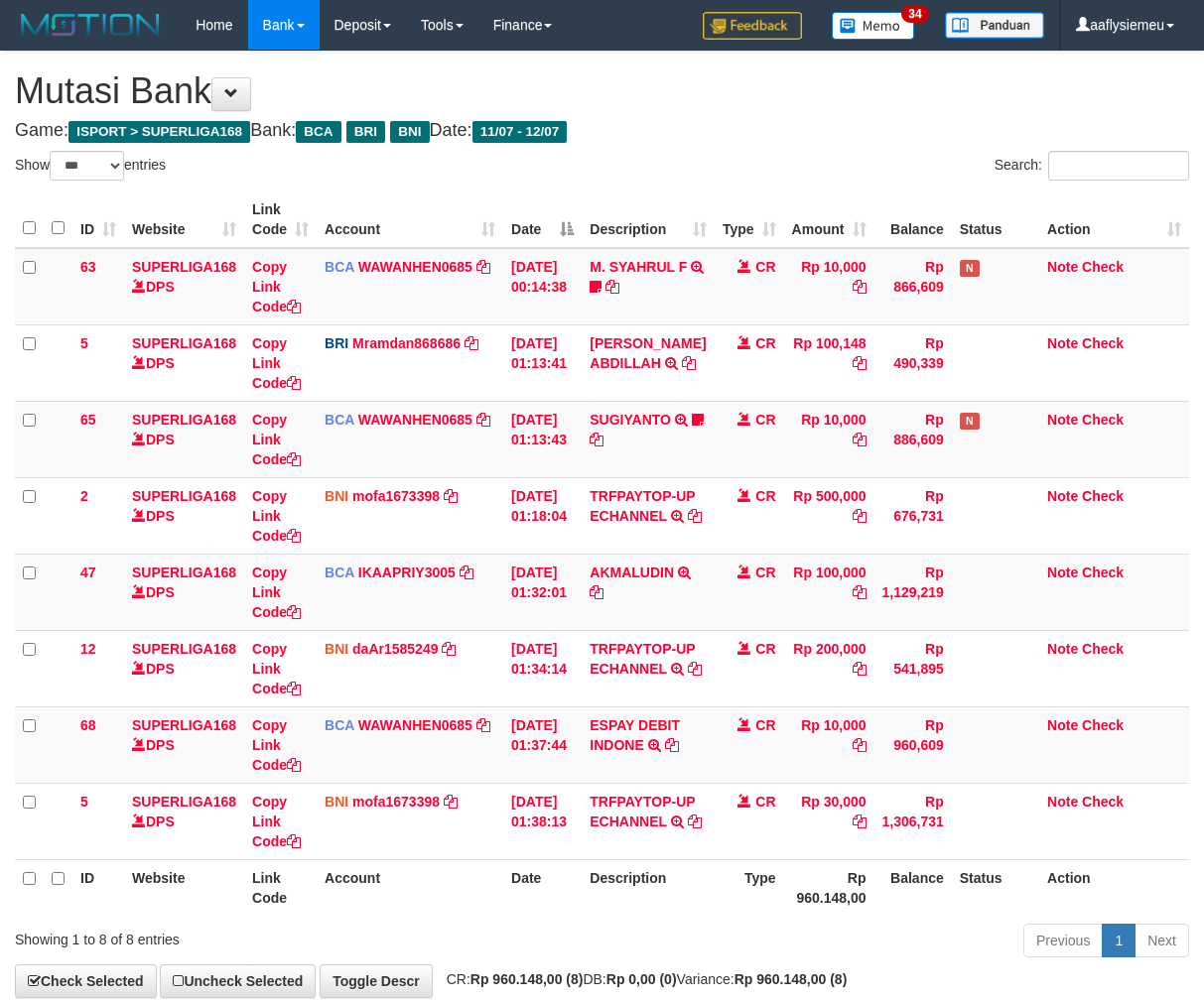 select on "***" 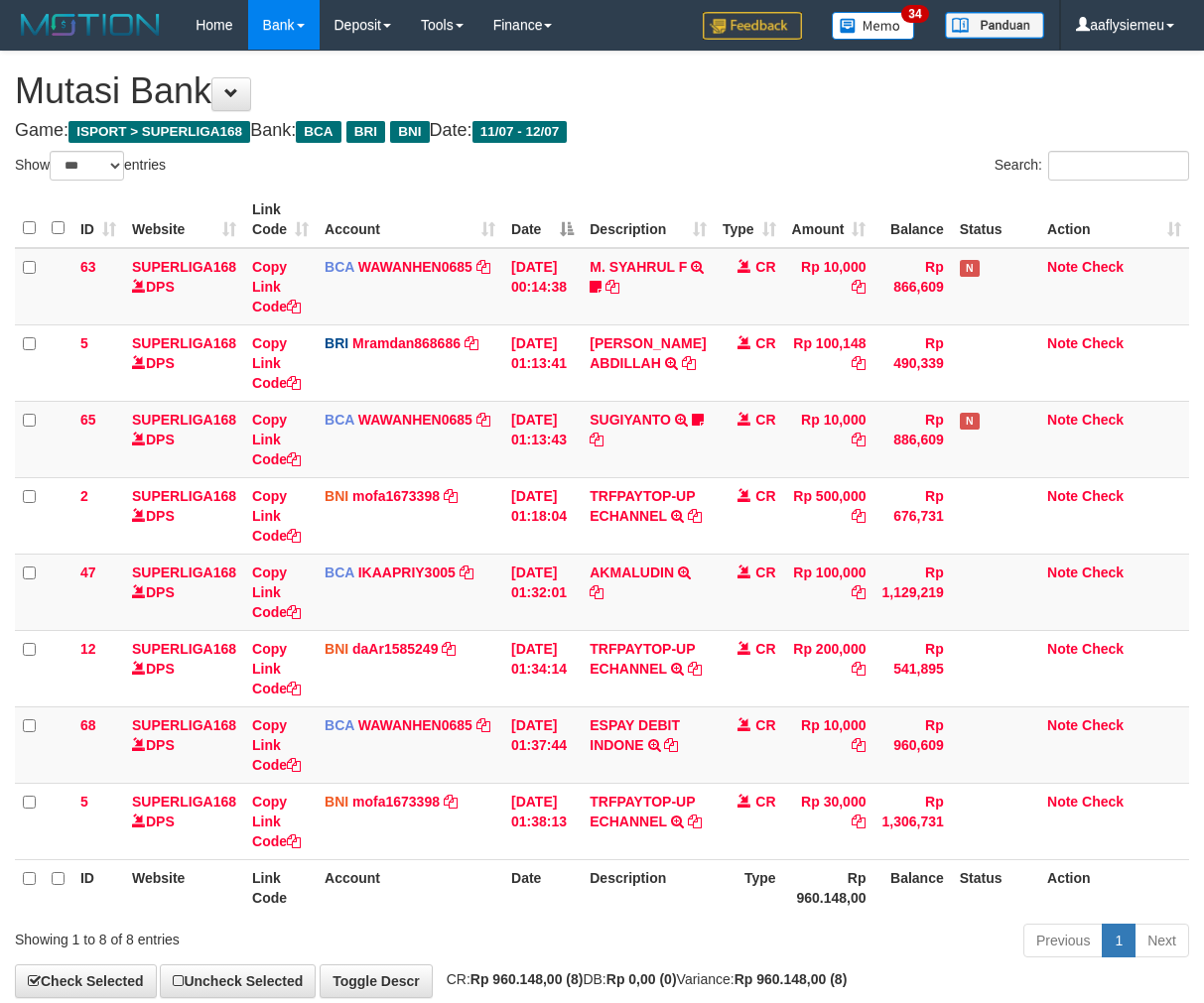 scroll, scrollTop: 165, scrollLeft: 0, axis: vertical 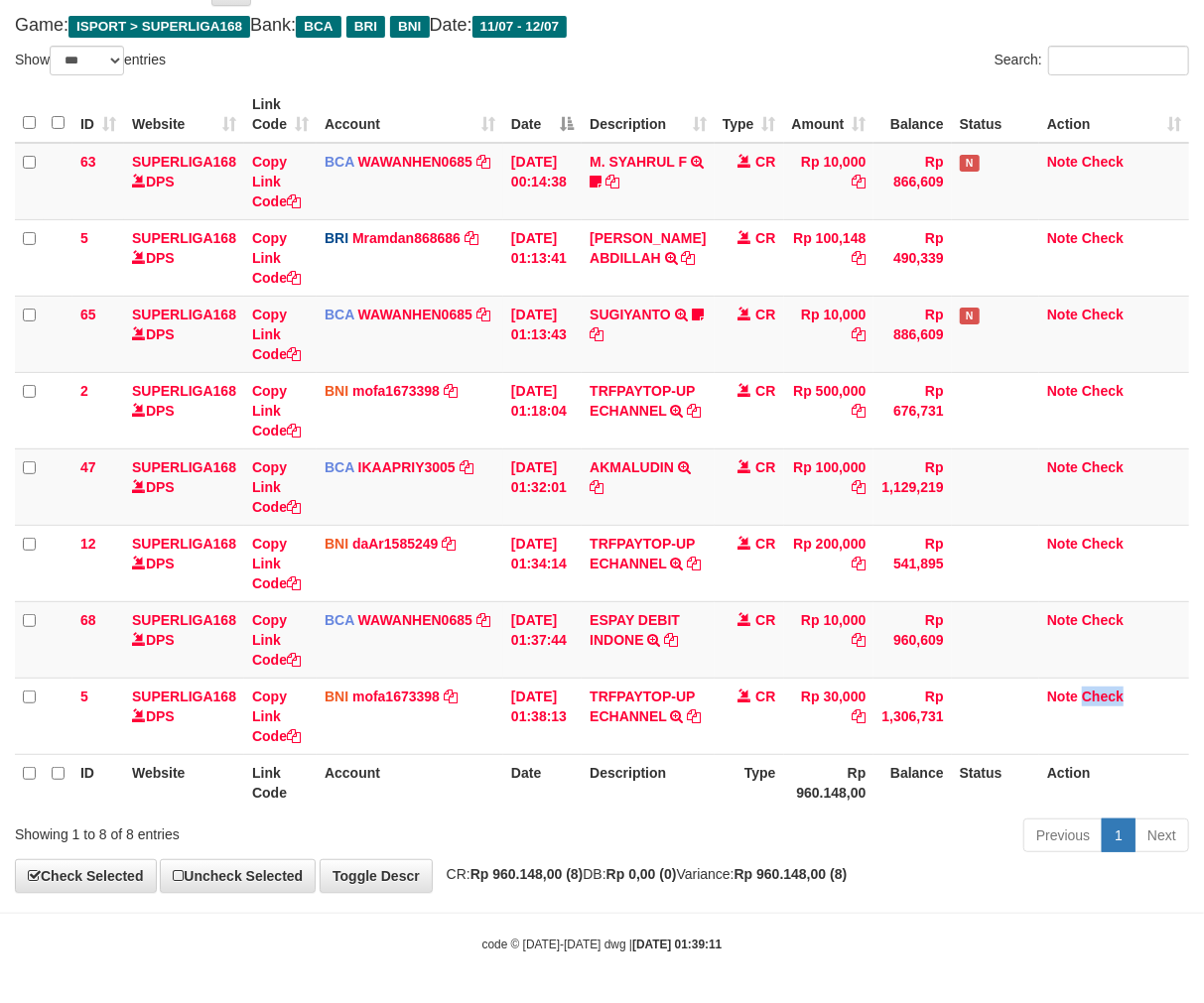 click on "Note
Check" at bounding box center [1114, 715] 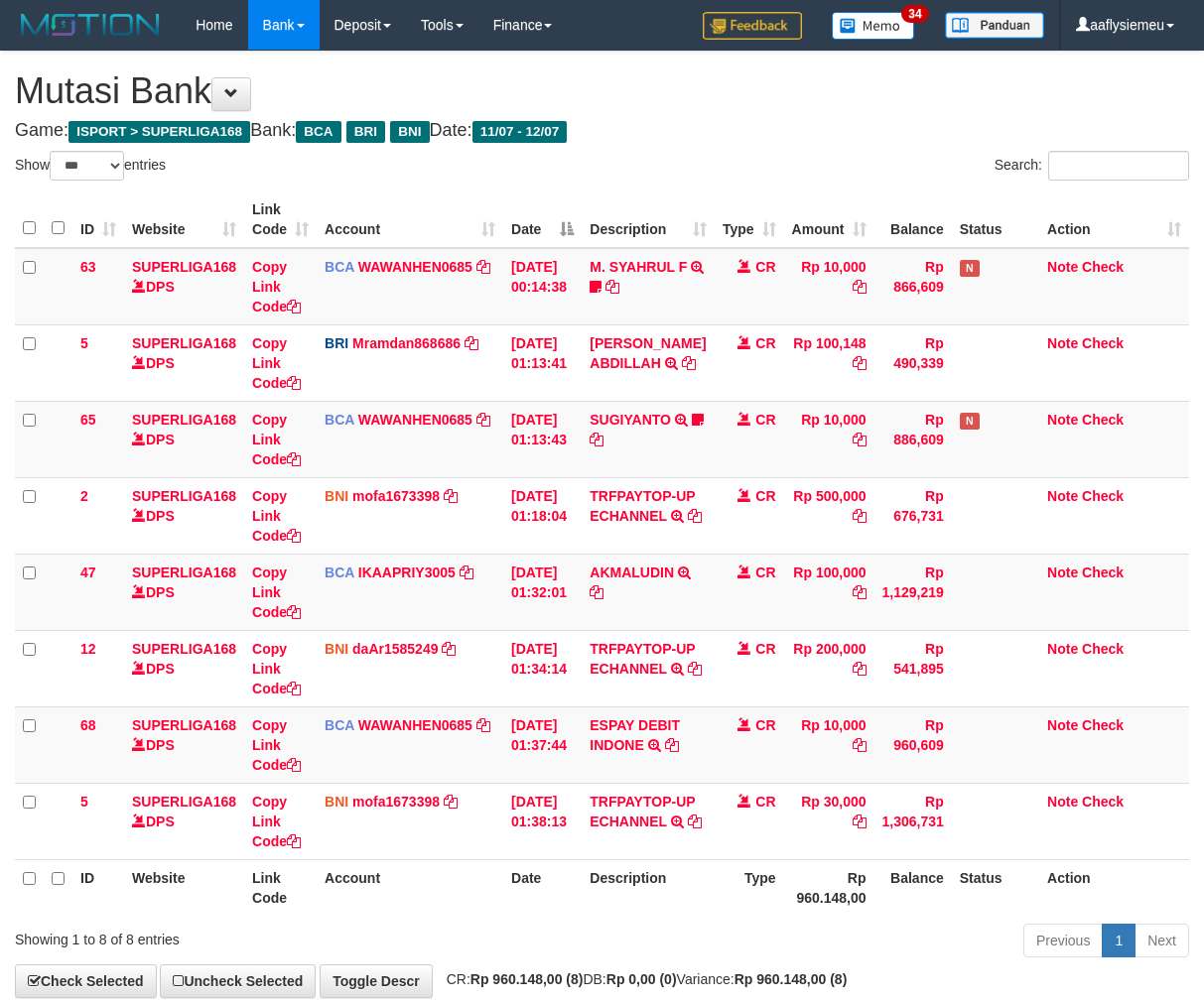 select on "***" 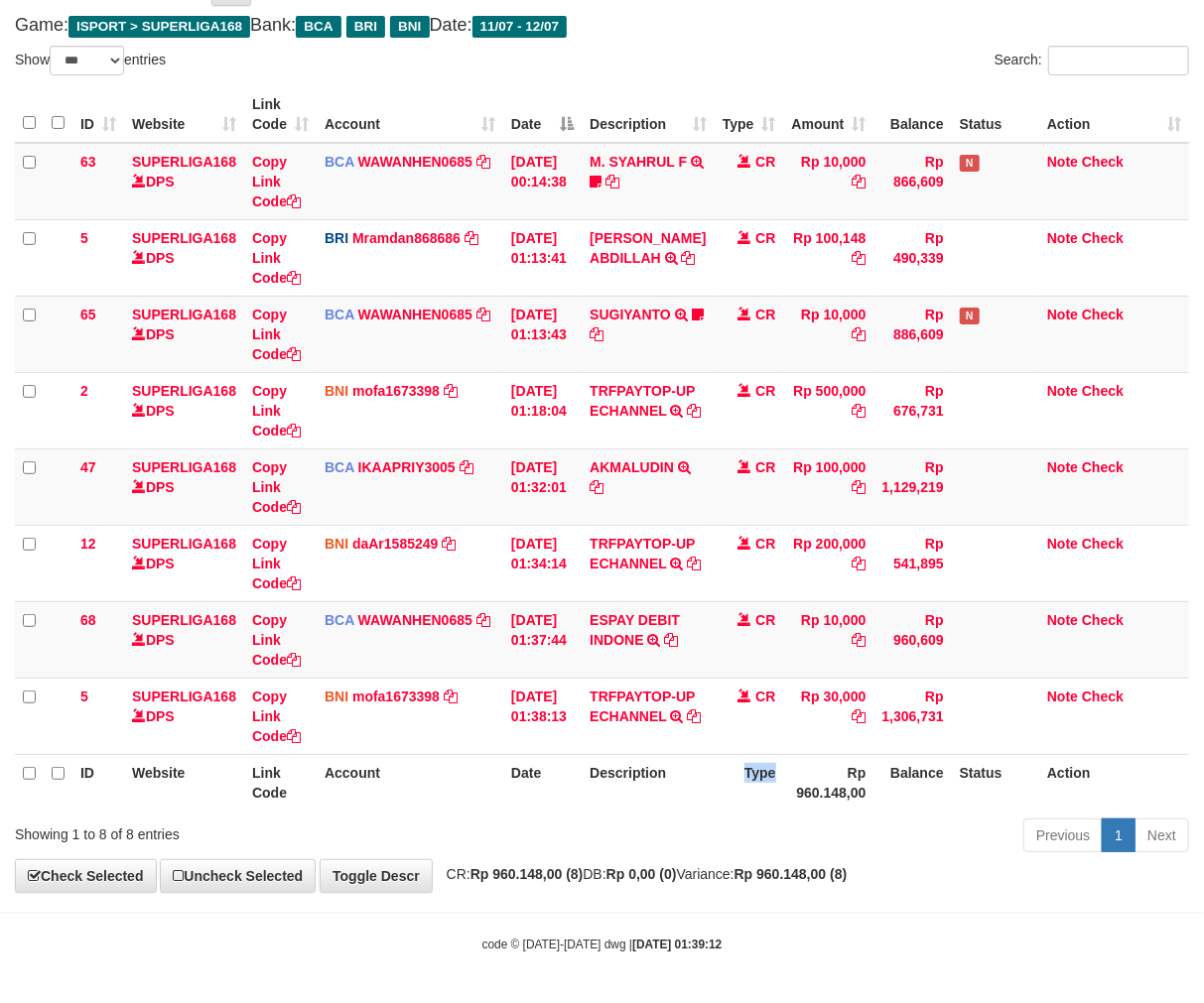 click on "Type" at bounding box center [749, 782] 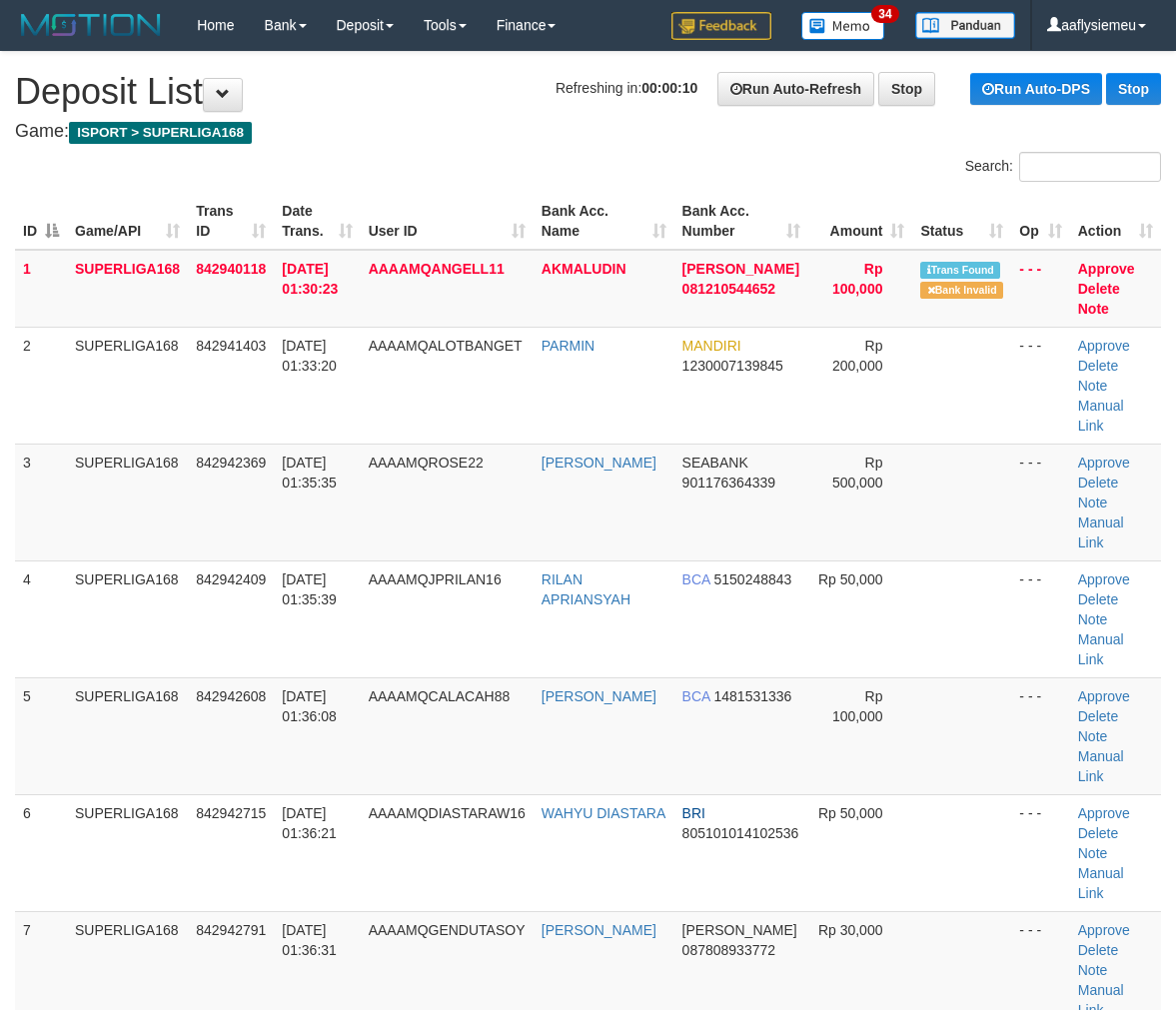 scroll, scrollTop: 0, scrollLeft: 0, axis: both 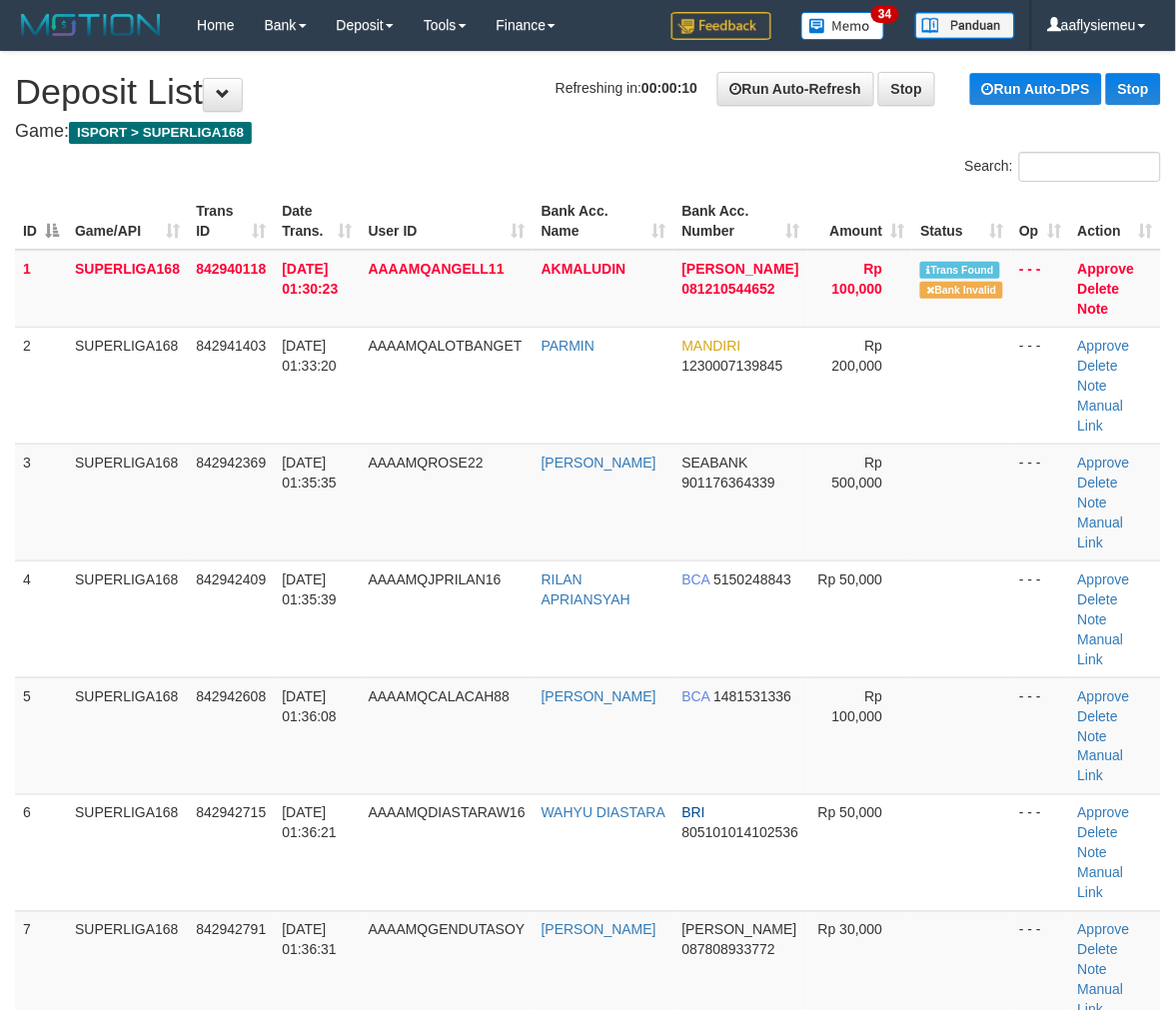 click on "ID Game/API Trans ID Date Trans. User ID Bank Acc. Name Bank Acc. Number Amount Status Op Action
1
SUPERLIGA168
842940118
12/07/2025 01:30:23
AAAAMQANGELL11
AKMALUDIN
DANA
081210544652
Rp 100,000
Trans Found
Bank Invalid
- - -
Approve
Delete
Note
2
SUPERLIGA168
842941403" at bounding box center (588, 911) 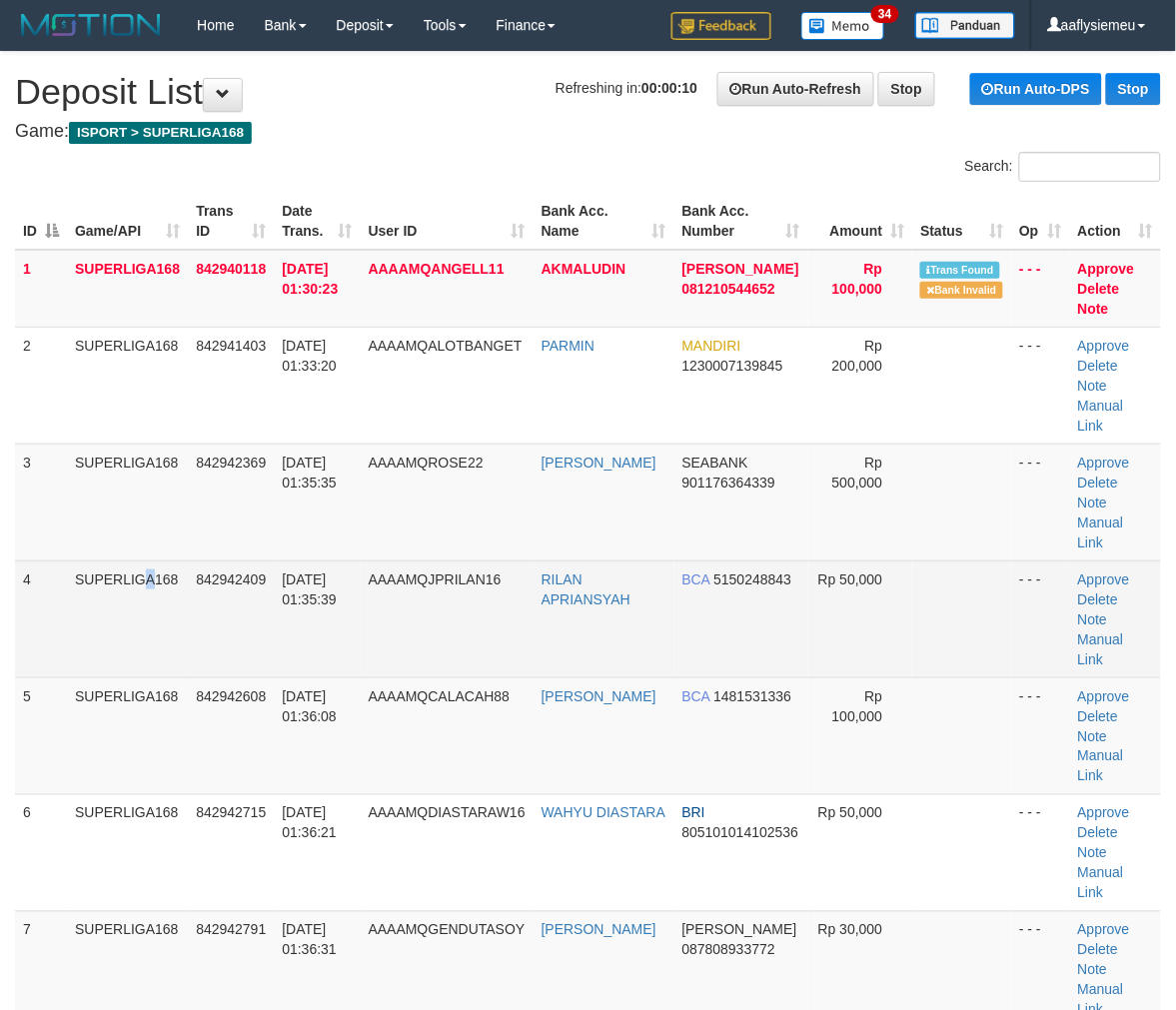 click on "SUPERLIGA168" at bounding box center [127, 618] 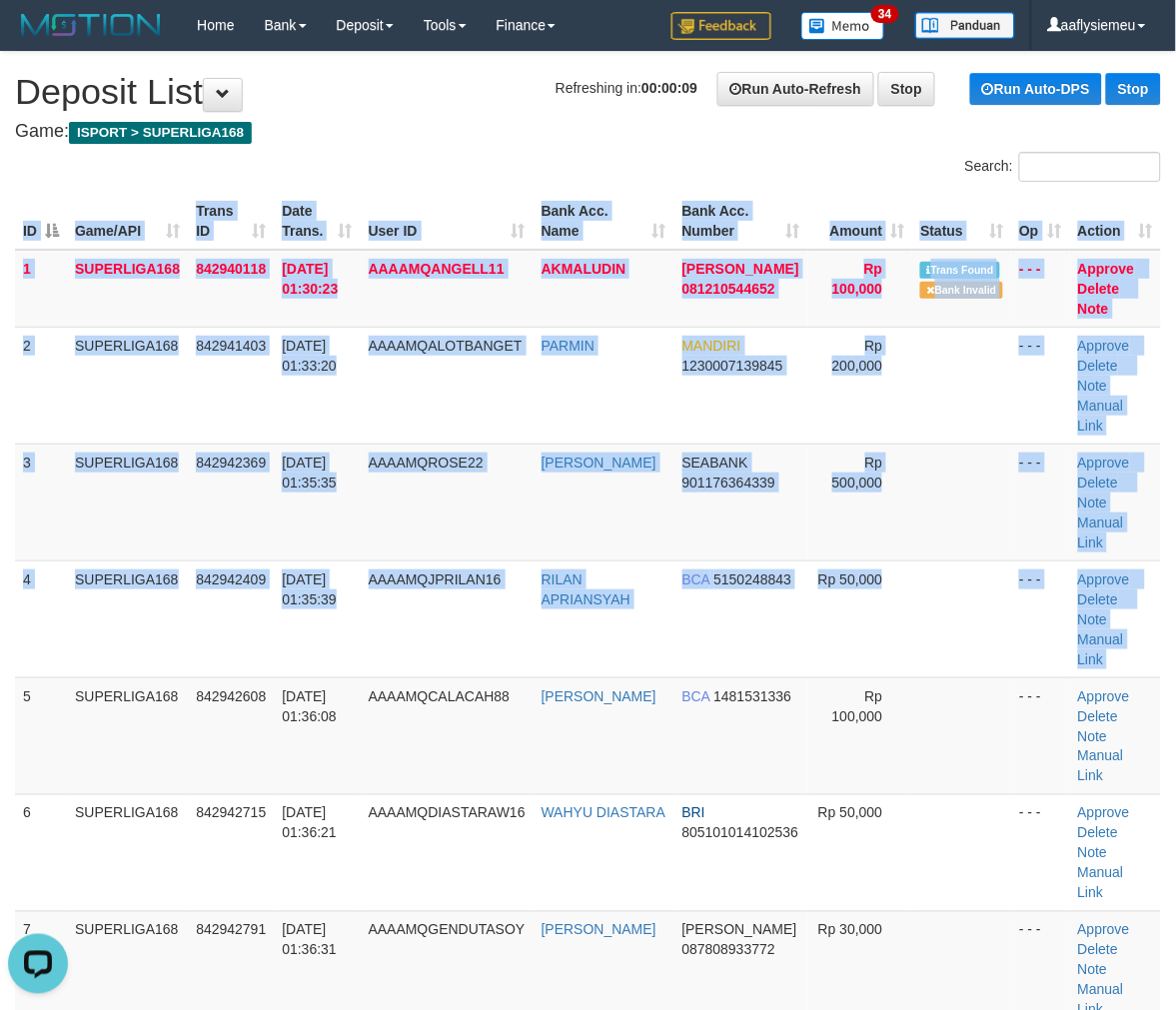 scroll, scrollTop: 0, scrollLeft: 0, axis: both 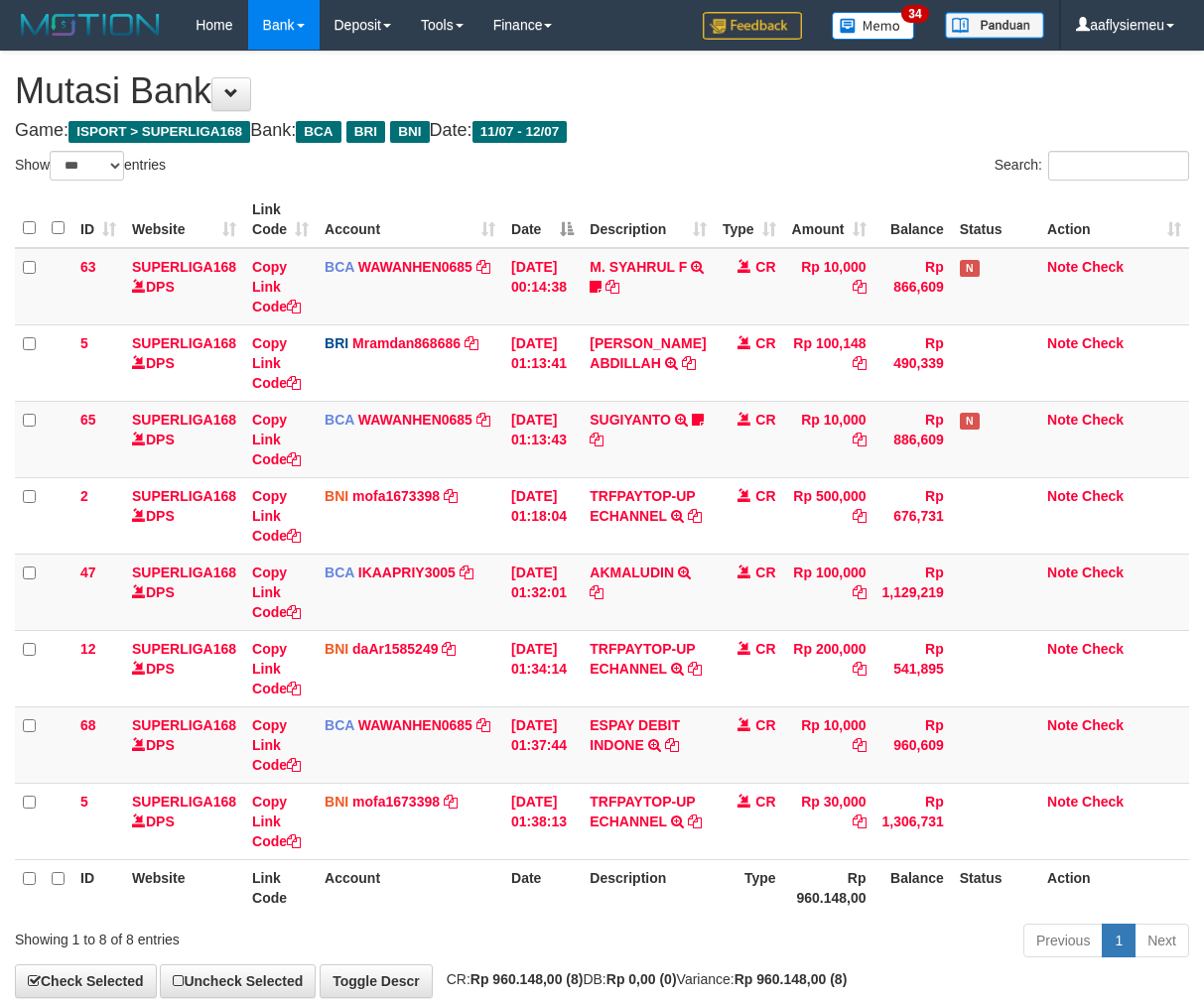 select on "***" 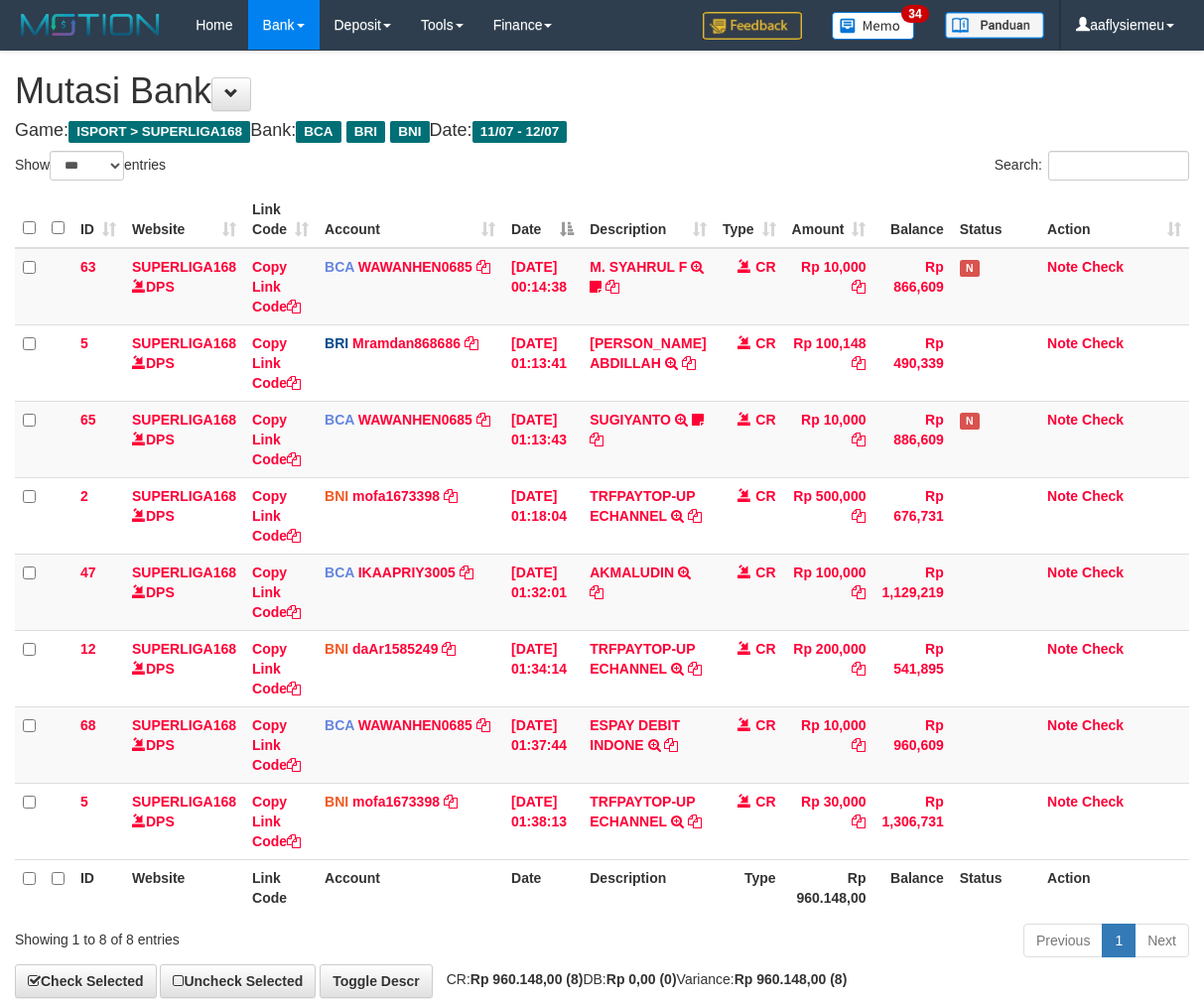 scroll, scrollTop: 165, scrollLeft: 0, axis: vertical 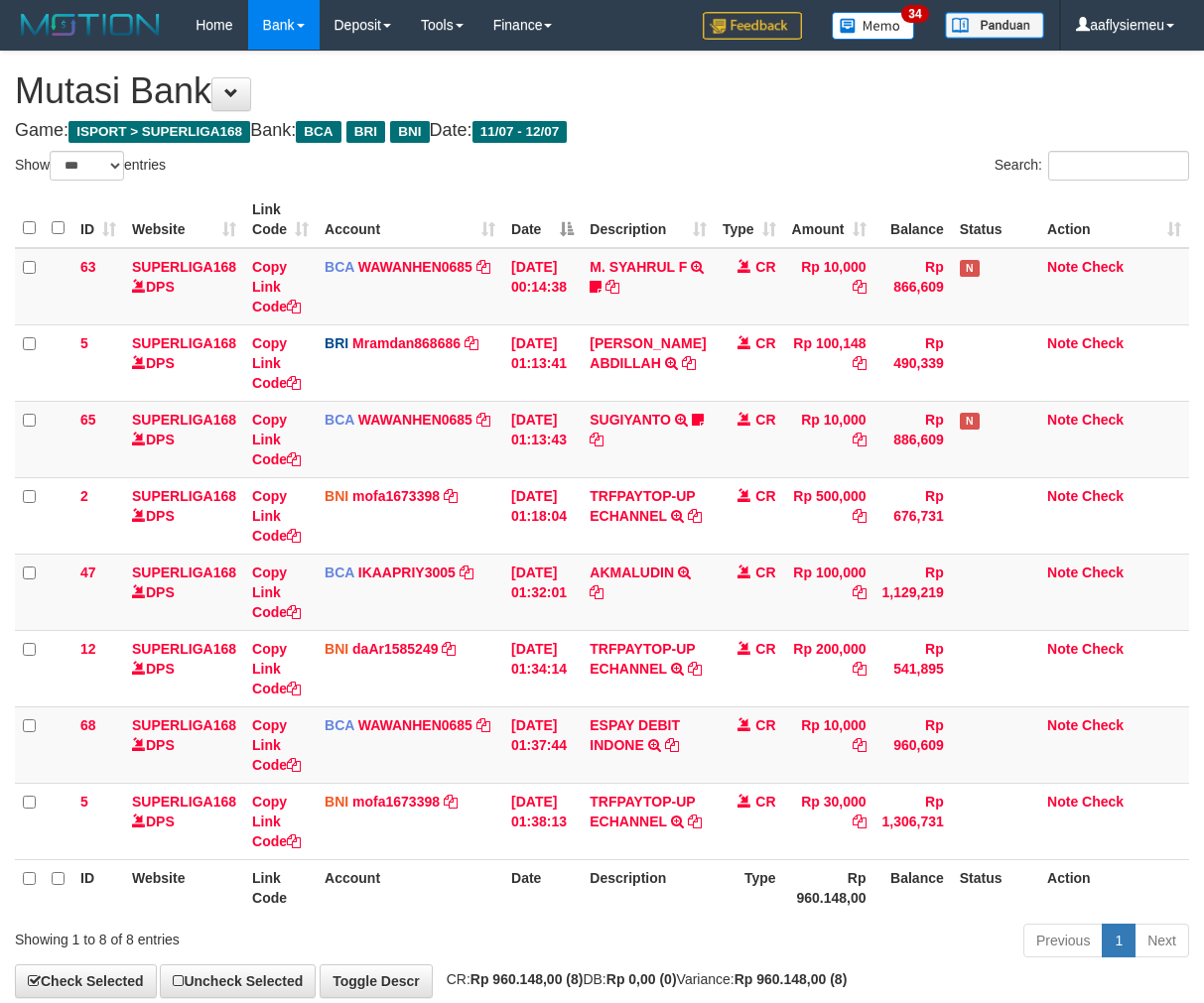 select on "***" 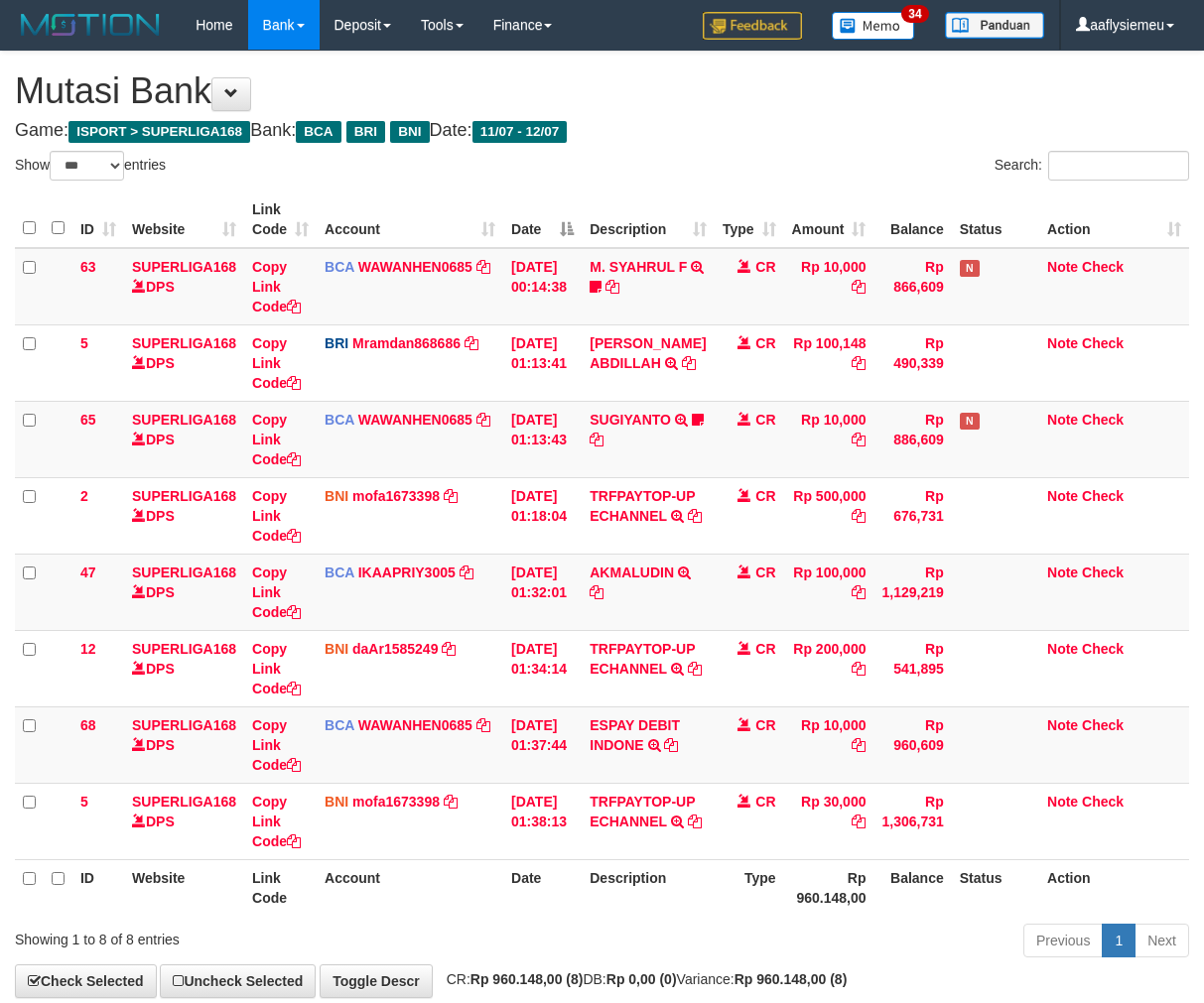 scroll, scrollTop: 165, scrollLeft: 0, axis: vertical 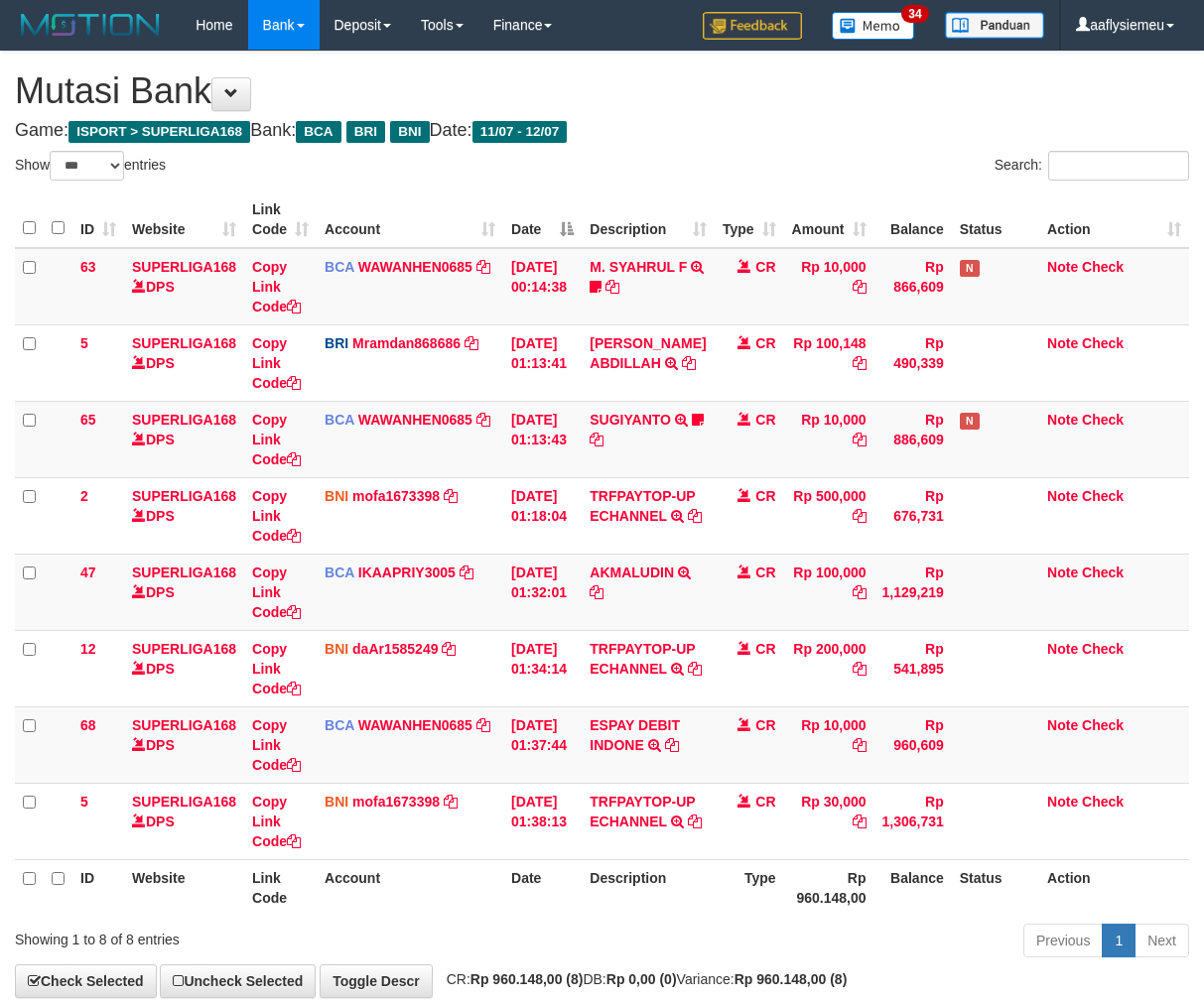 select on "***" 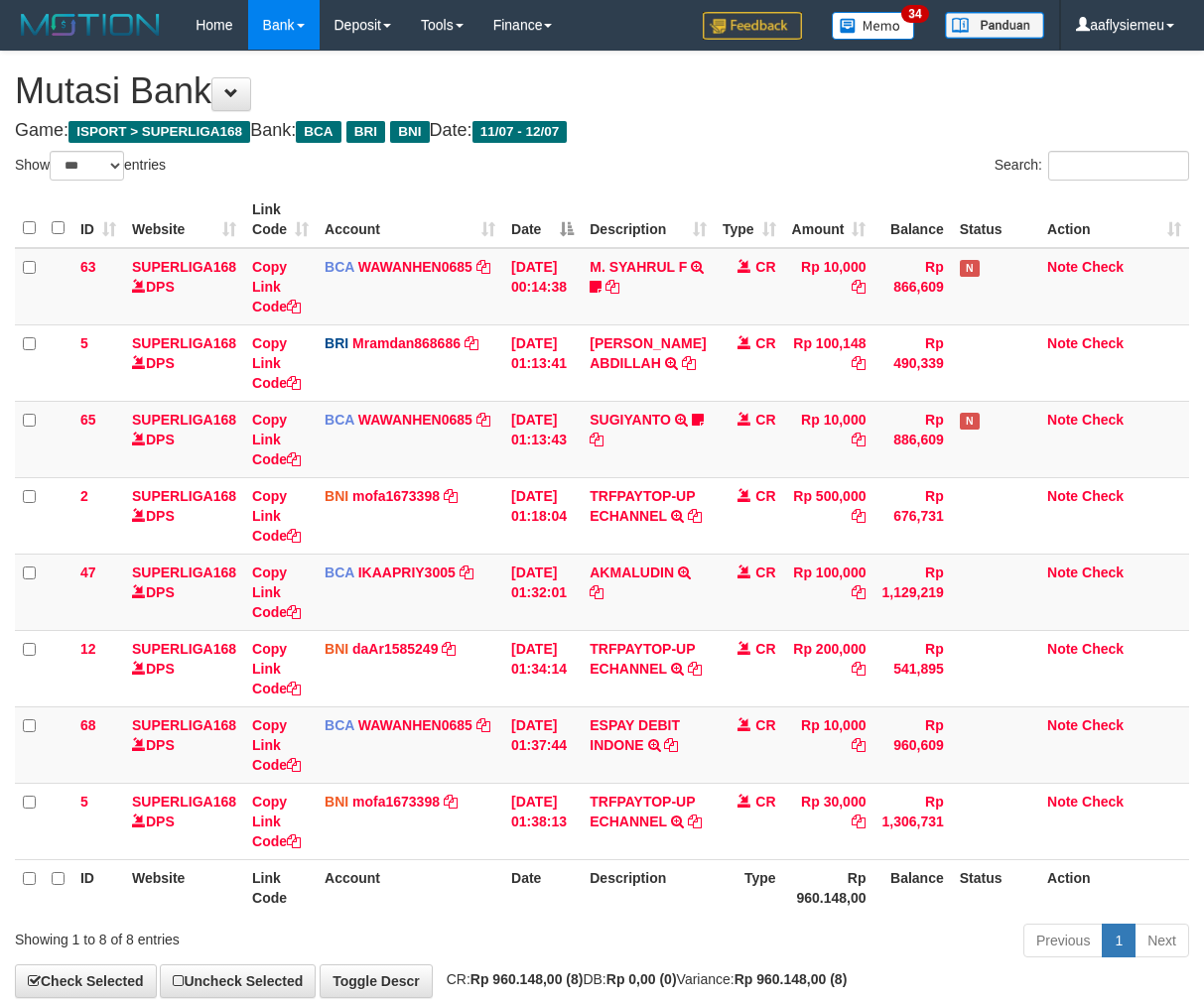 click on "**********" at bounding box center [602, 524] 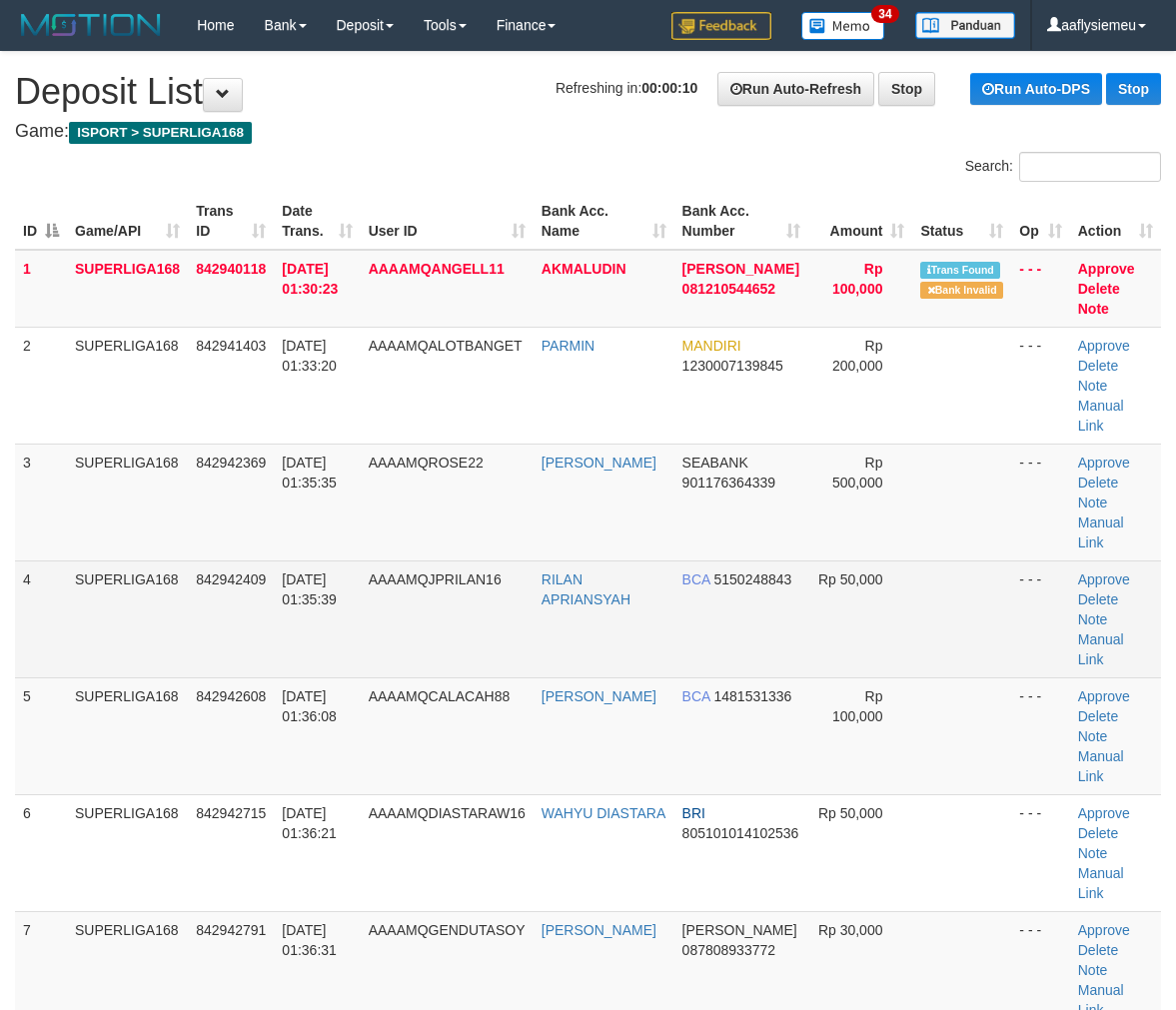 scroll, scrollTop: 0, scrollLeft: 0, axis: both 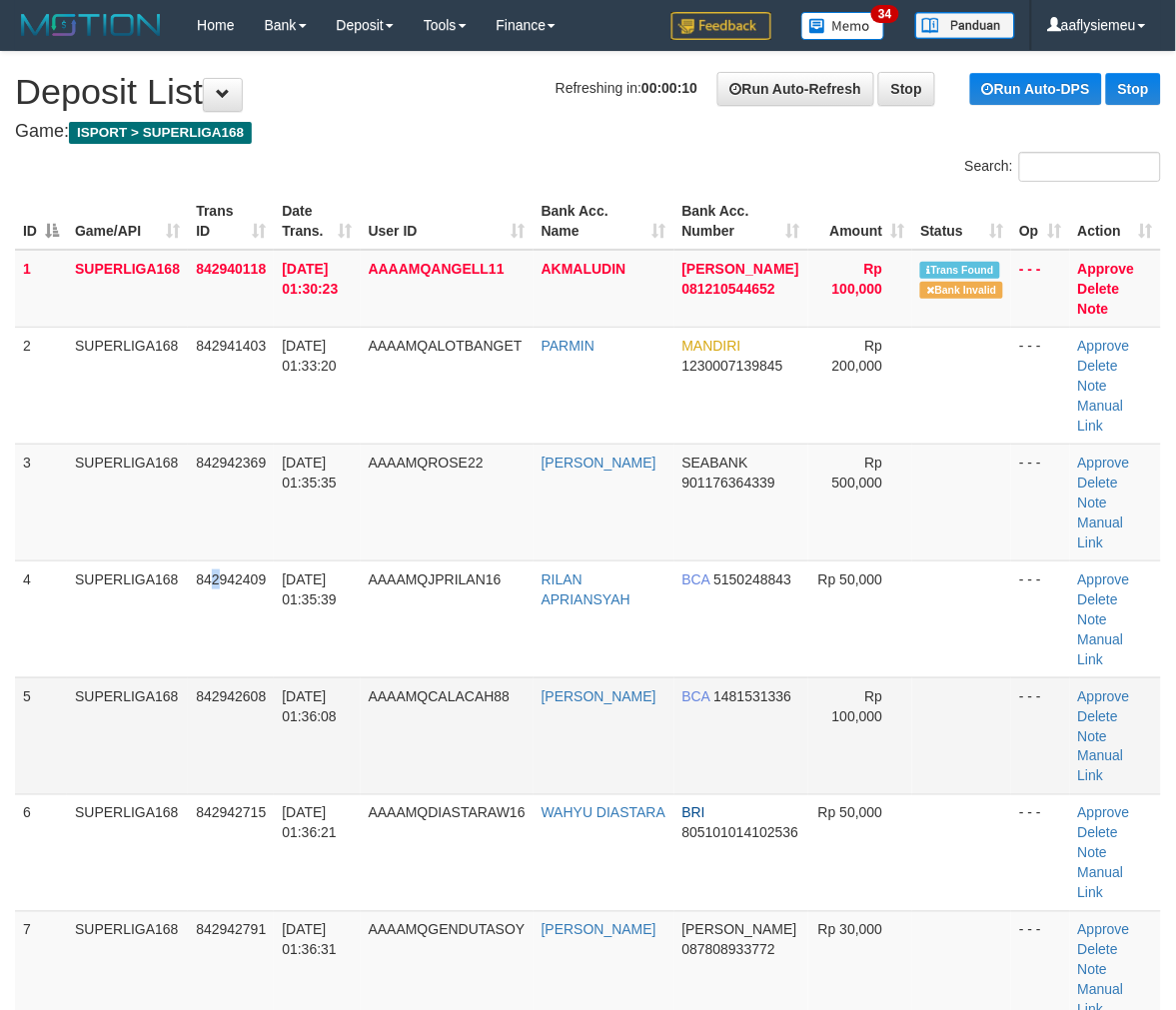 drag, startPoint x: 216, startPoint y: 595, endPoint x: 114, endPoint y: 640, distance: 111.48543 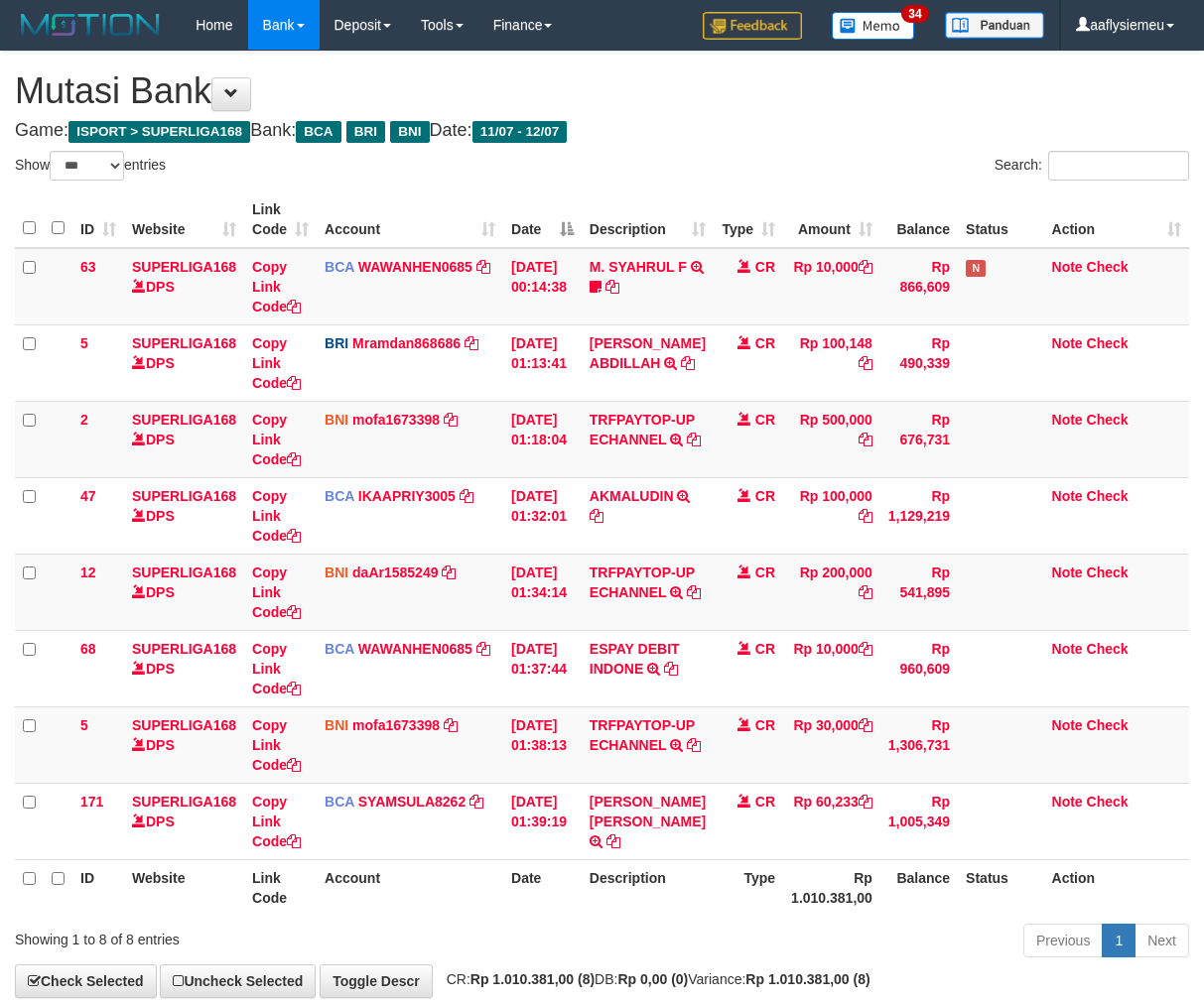 select on "***" 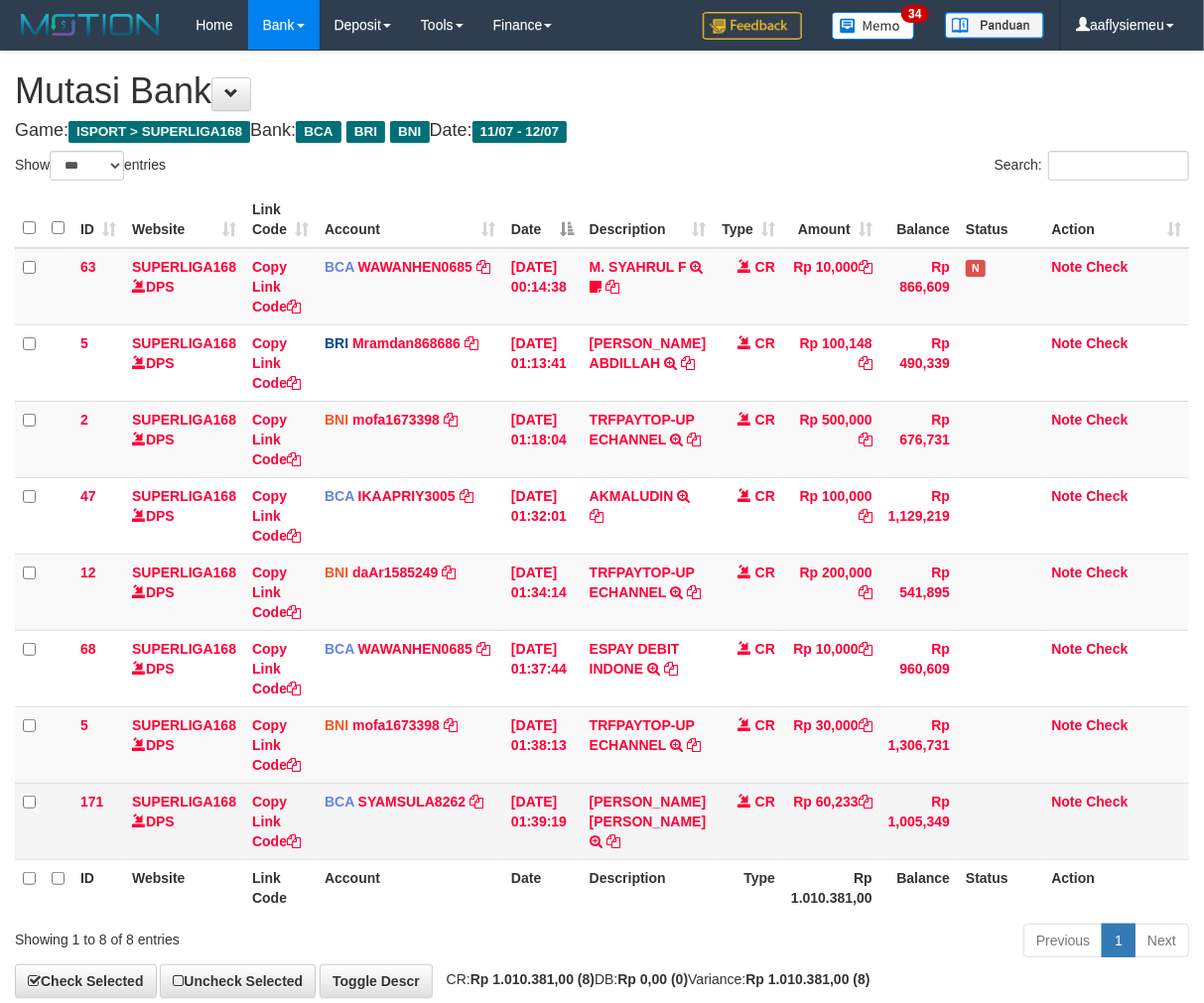 scroll, scrollTop: 55, scrollLeft: 0, axis: vertical 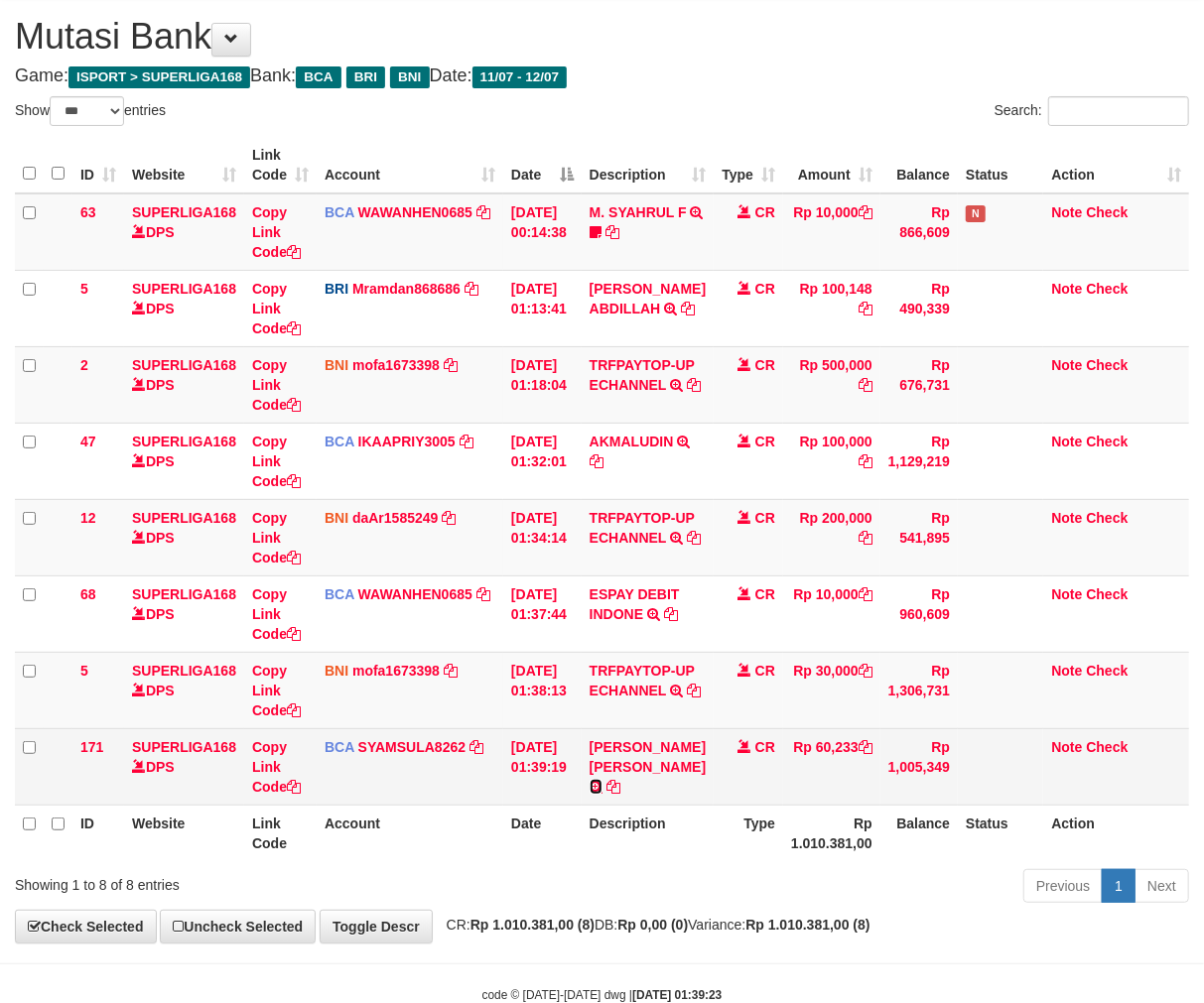click at bounding box center [596, 787] 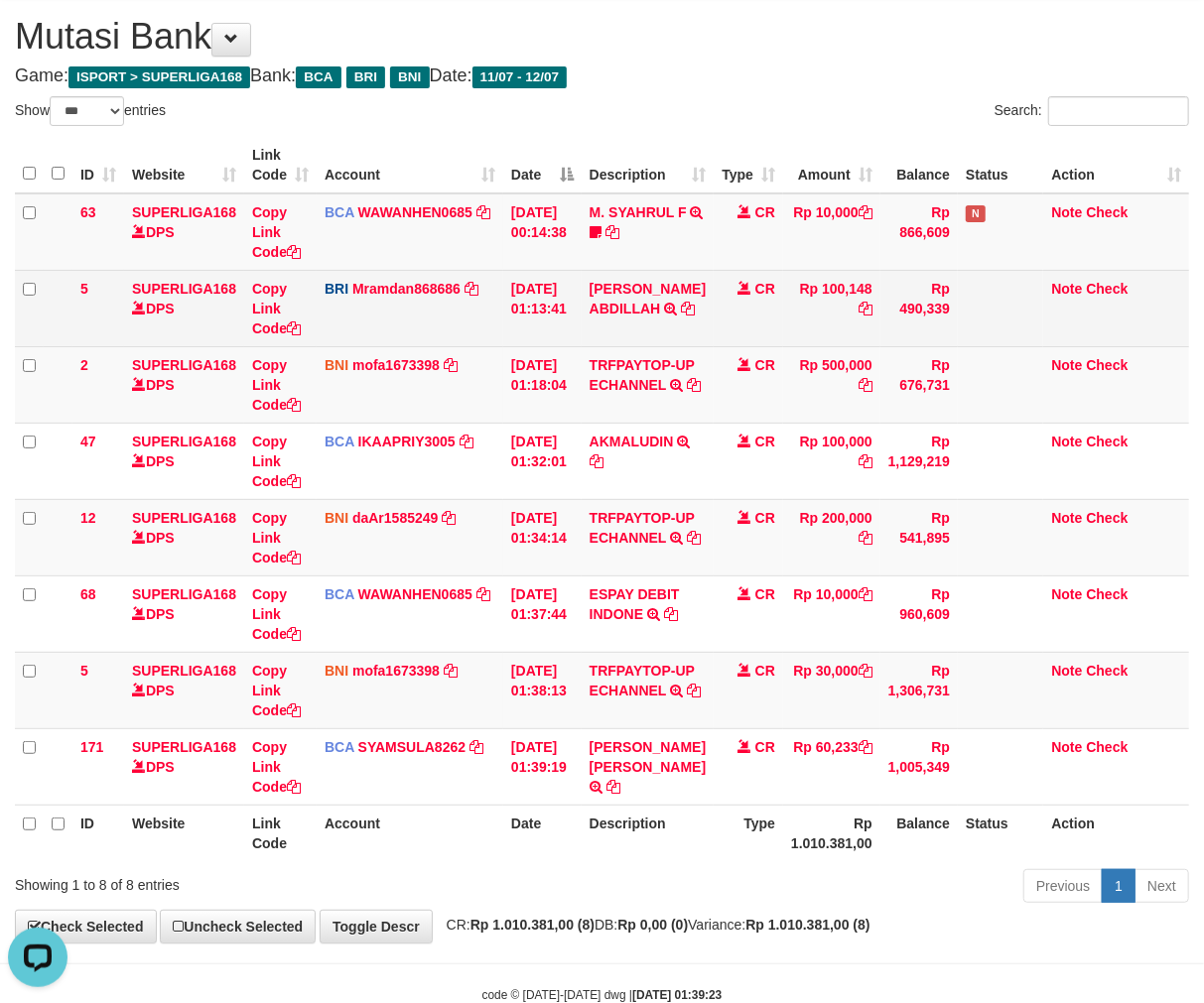 scroll, scrollTop: 0, scrollLeft: 0, axis: both 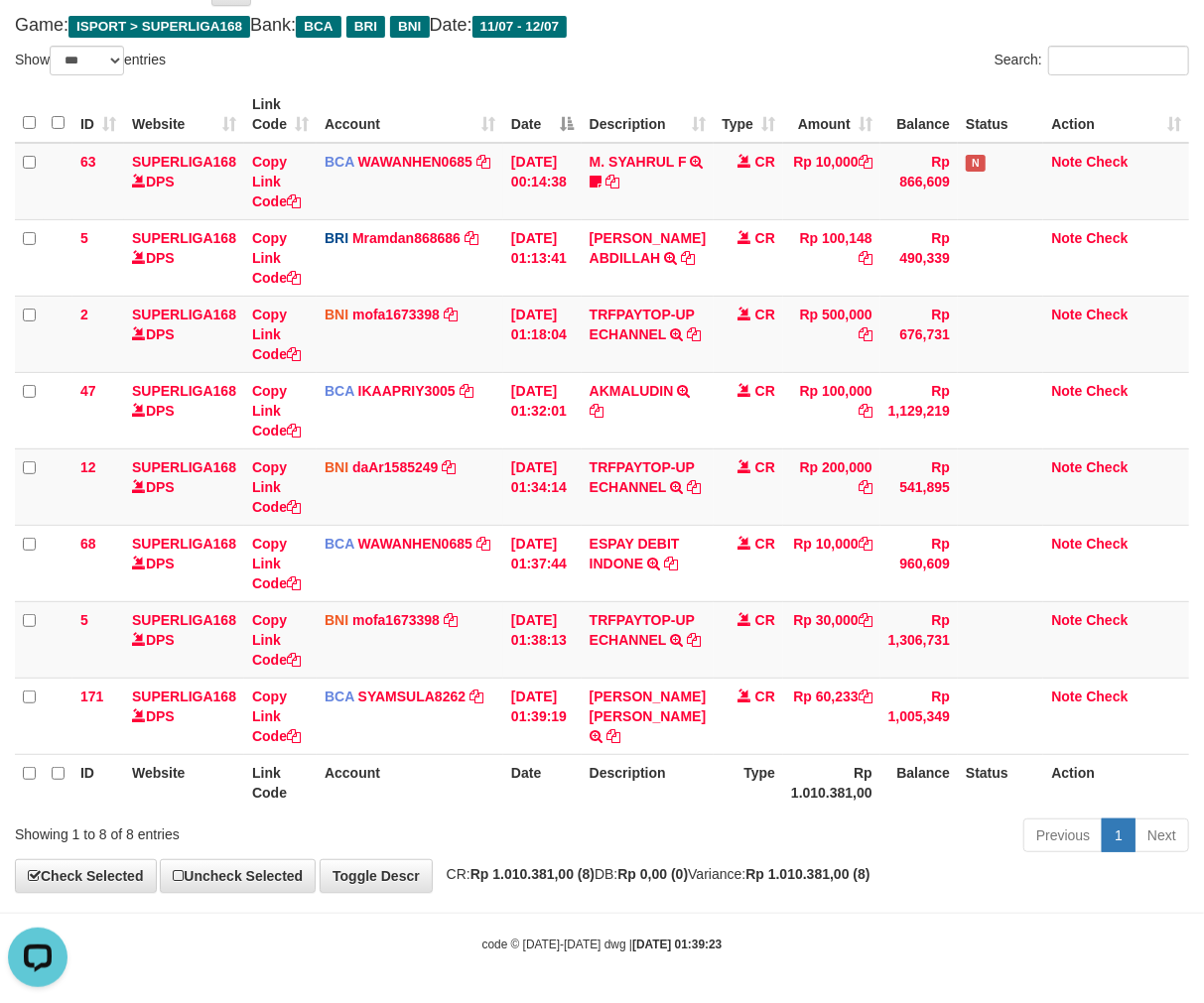 click on "Previous 1 Next" at bounding box center [853, 837] 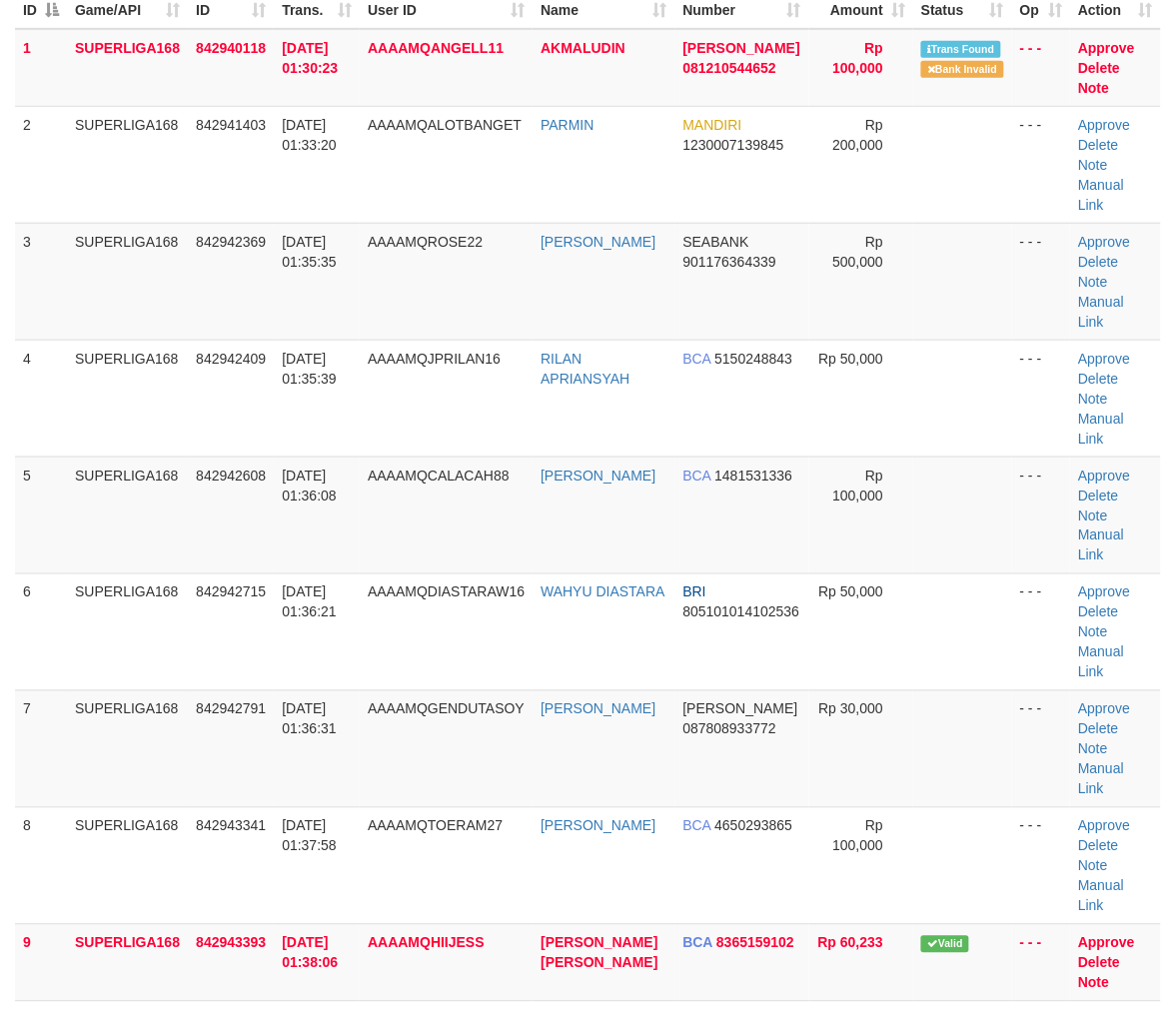scroll, scrollTop: 444, scrollLeft: 0, axis: vertical 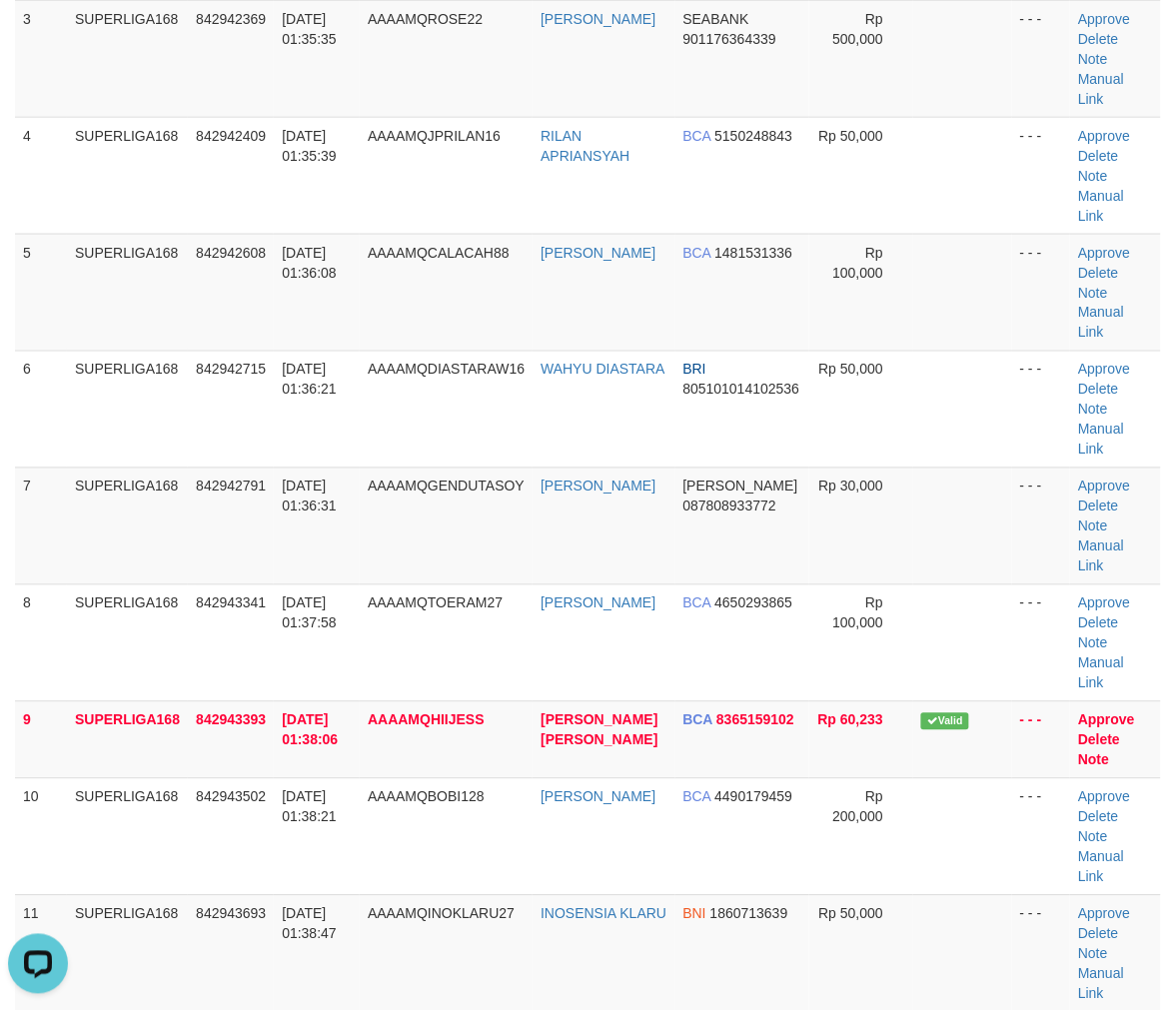 drag, startPoint x: 231, startPoint y: 659, endPoint x: 7, endPoint y: 713, distance: 230.417 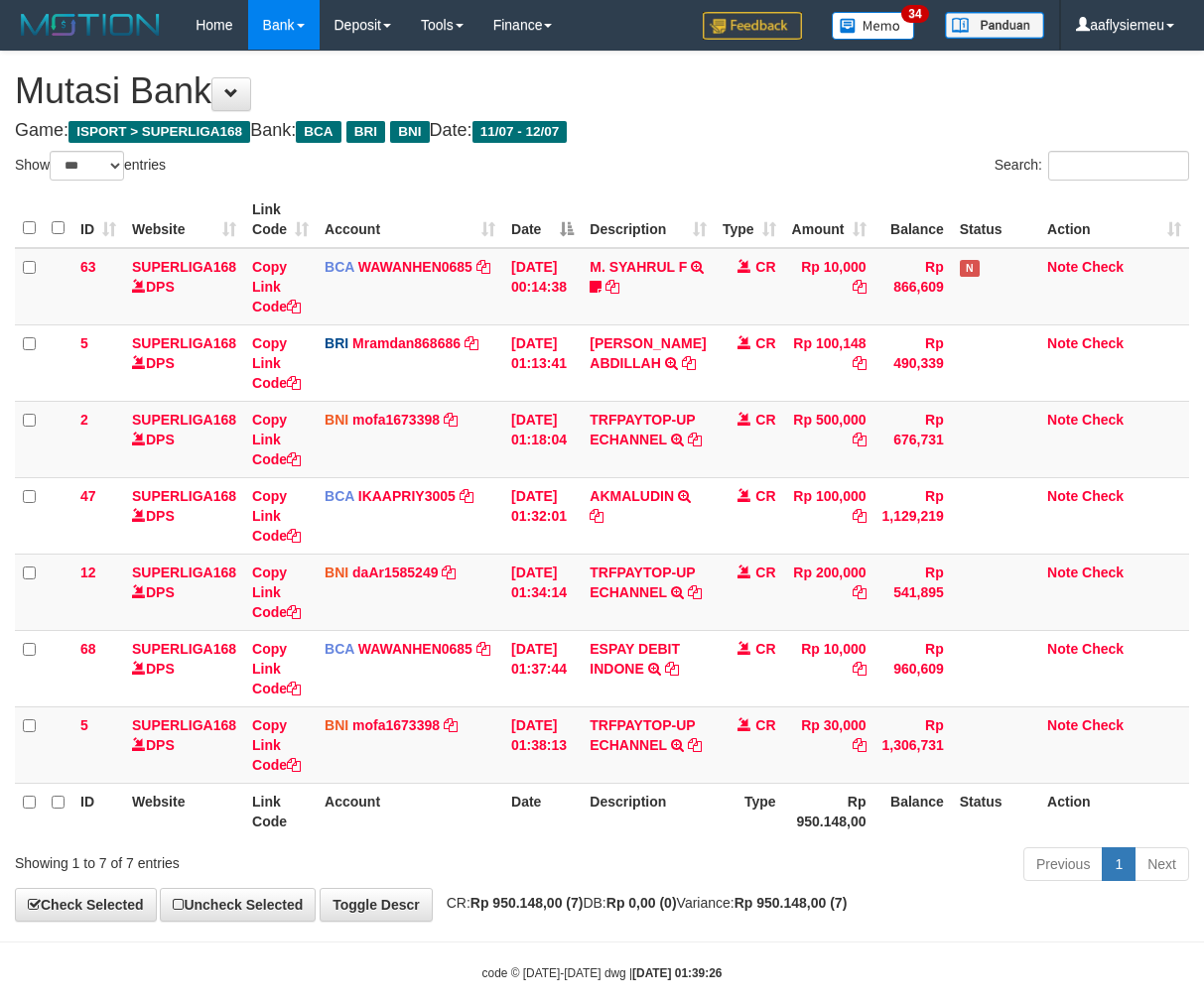 select on "***" 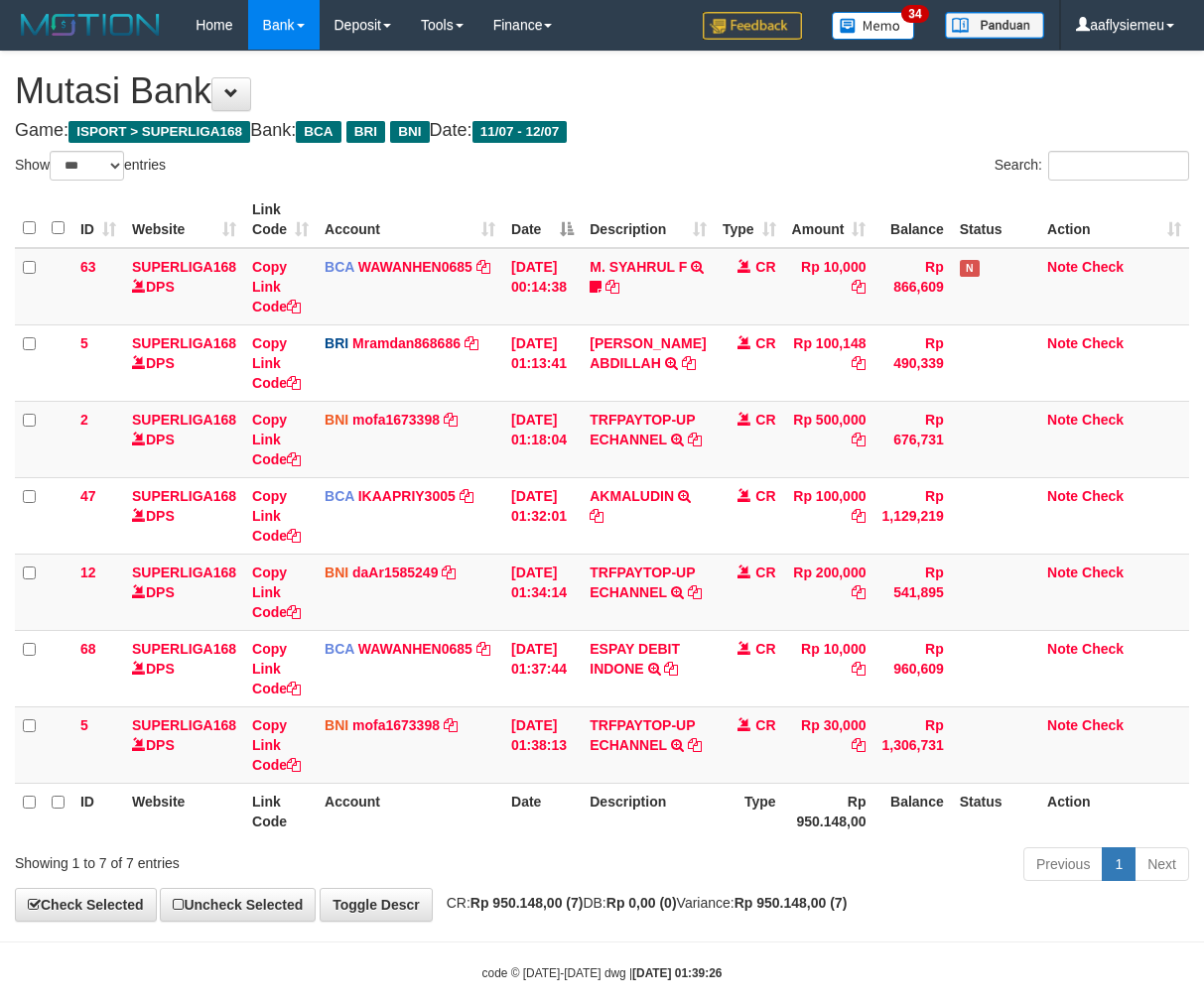 scroll, scrollTop: 0, scrollLeft: 0, axis: both 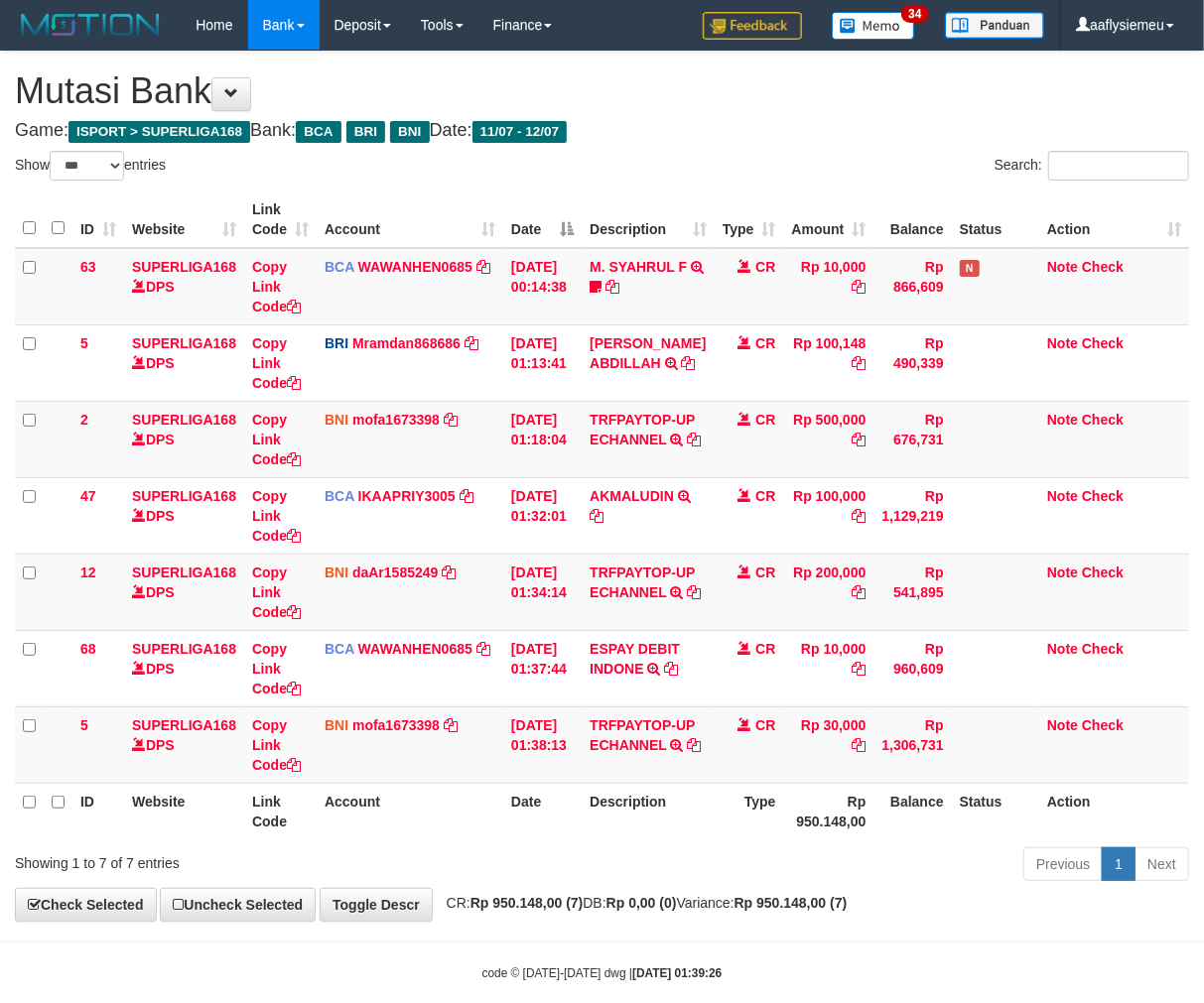click on "Previous 1 Next" at bounding box center [853, 866] 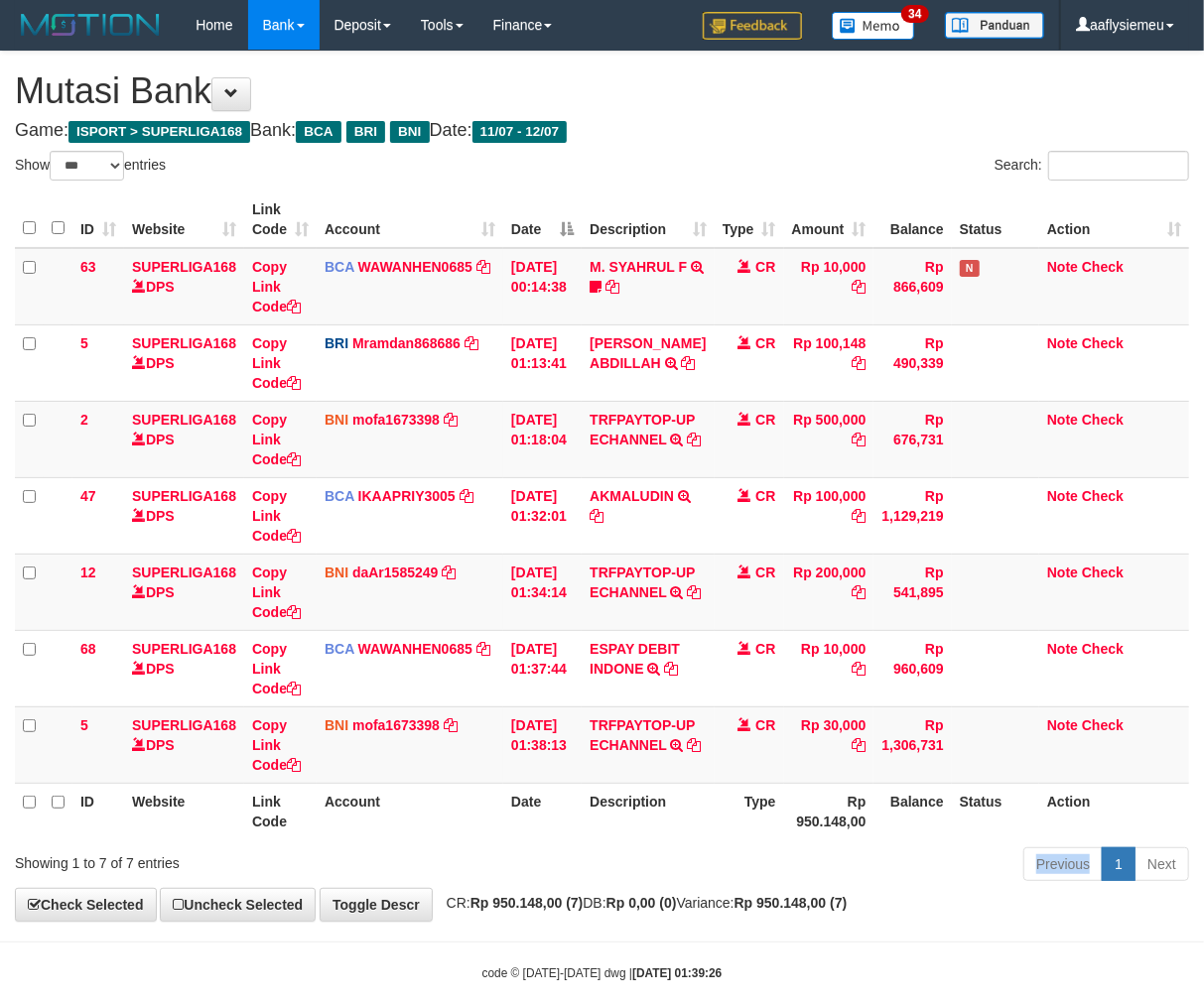 click on "Previous 1 Next" at bounding box center [853, 866] 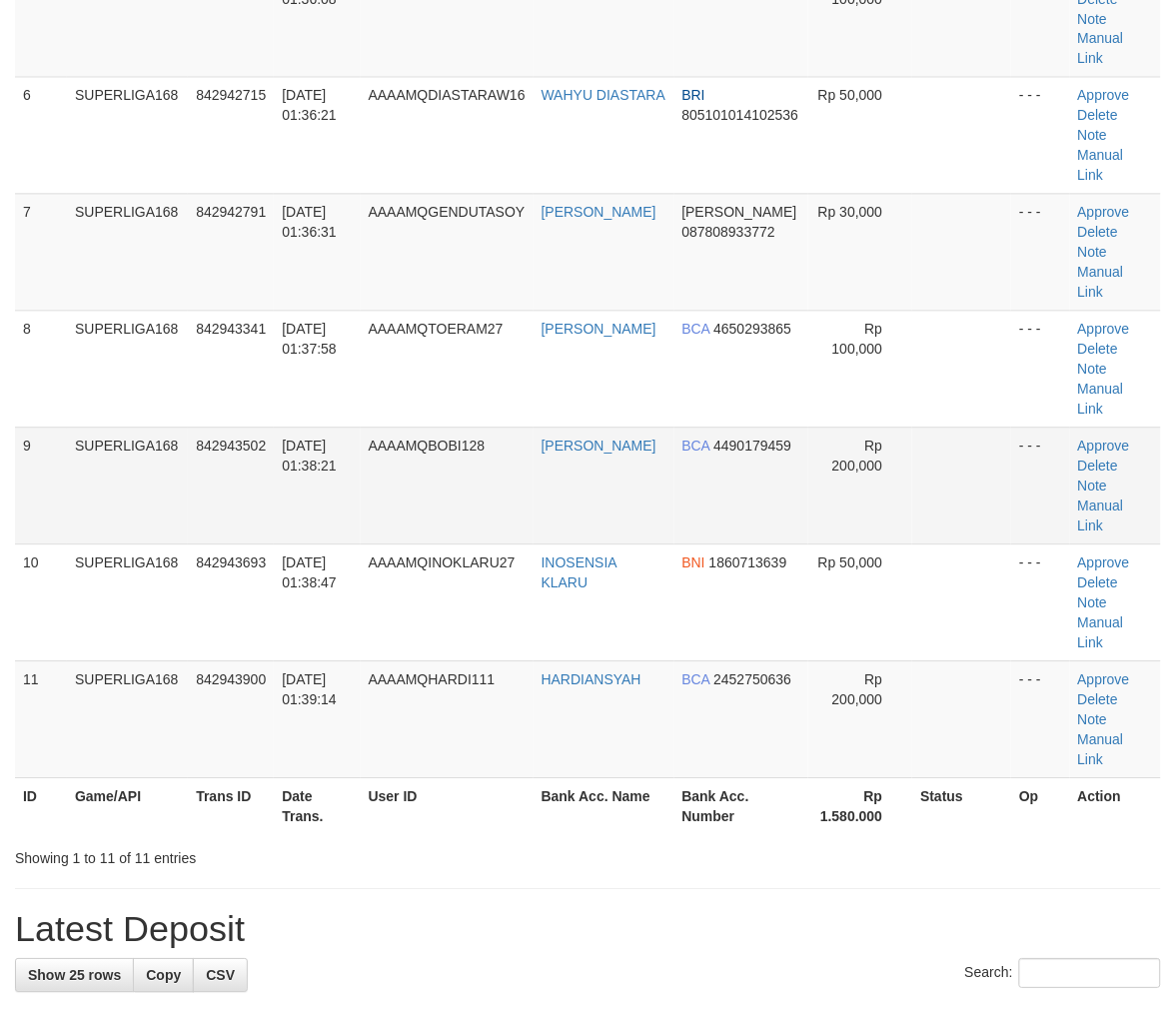 drag, startPoint x: 384, startPoint y: 513, endPoint x: 197, endPoint y: 621, distance: 215.94675 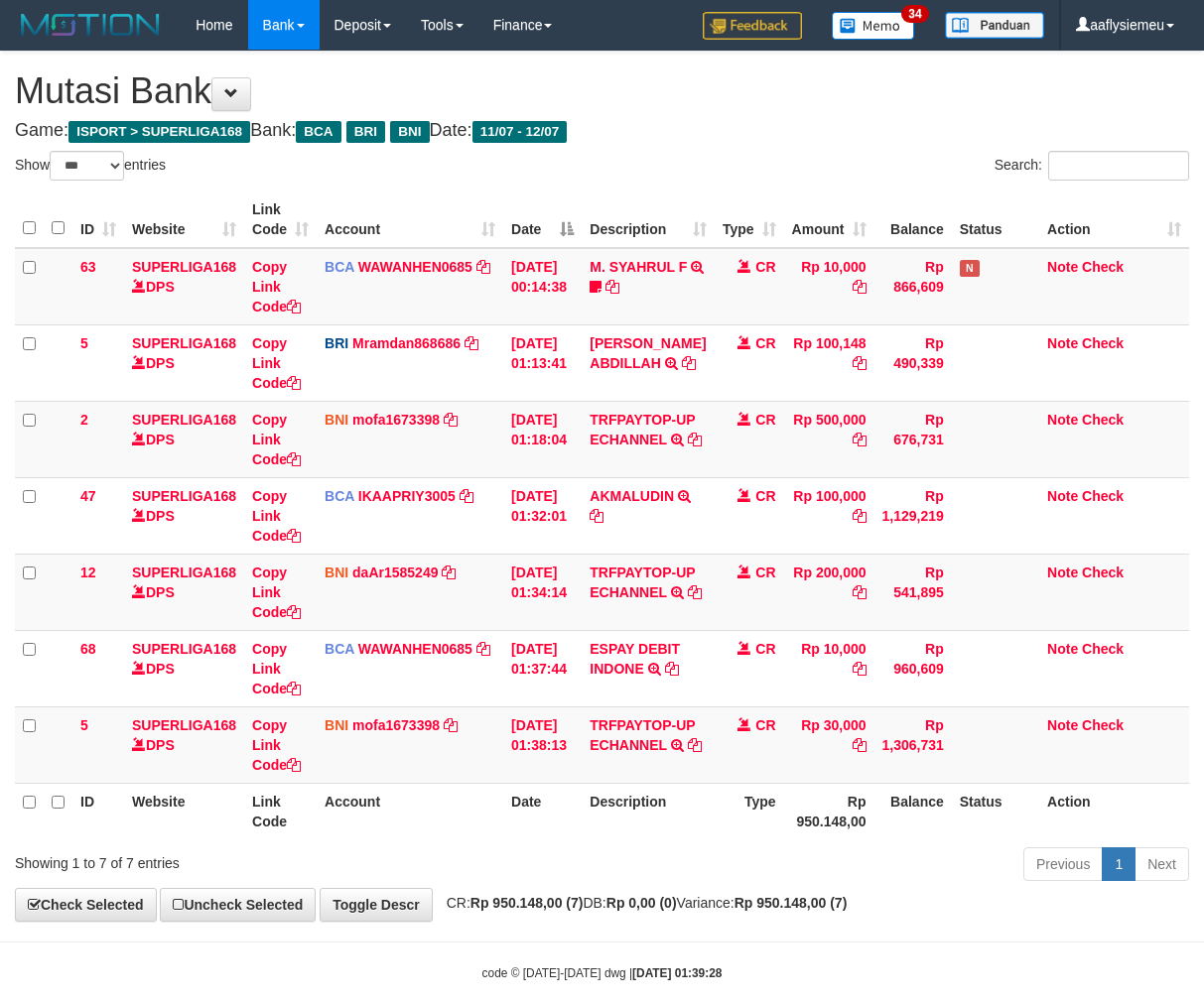 select on "***" 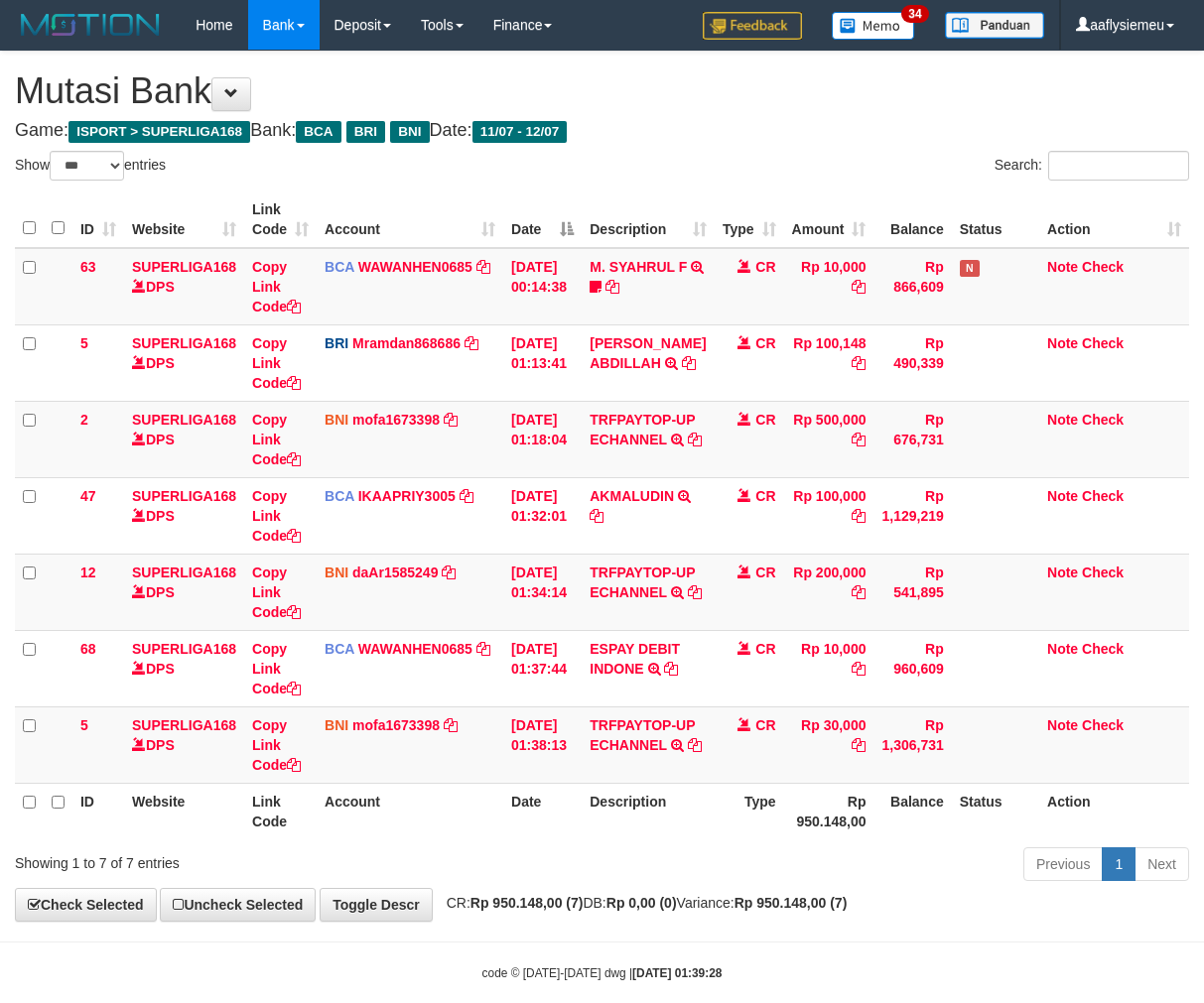 scroll, scrollTop: 89, scrollLeft: 0, axis: vertical 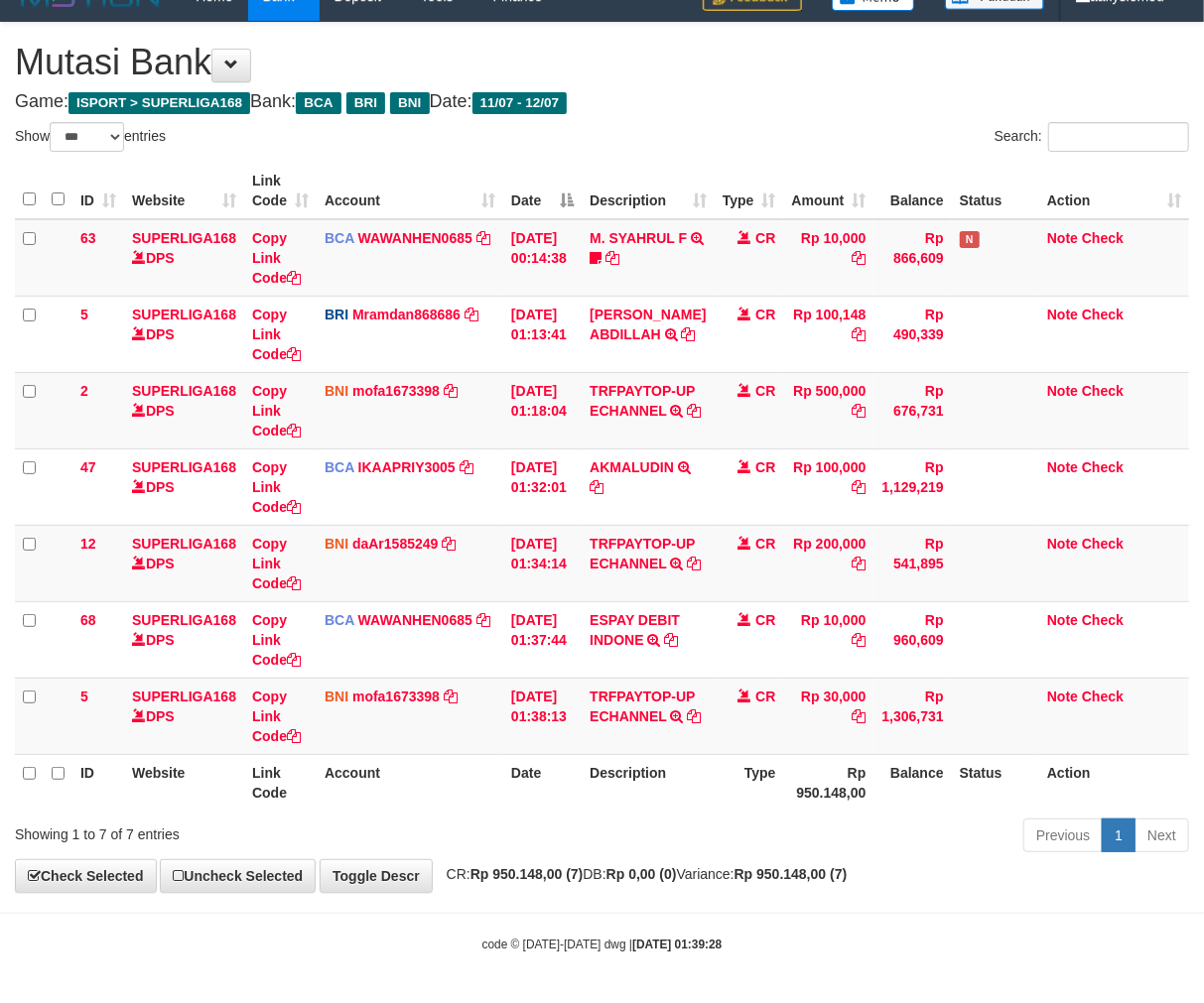click on "Type" at bounding box center [749, 782] 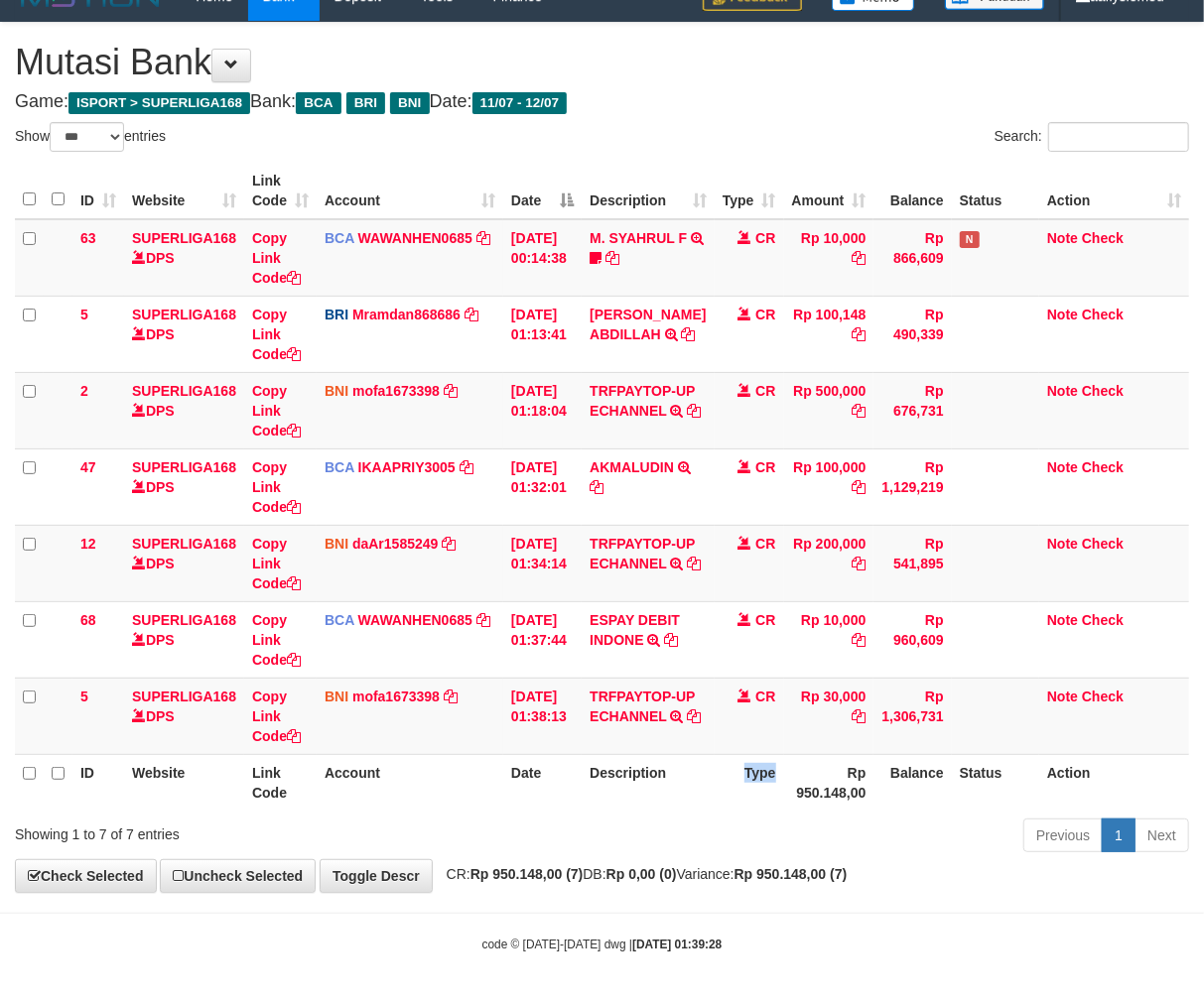 click on "Type" at bounding box center (749, 782) 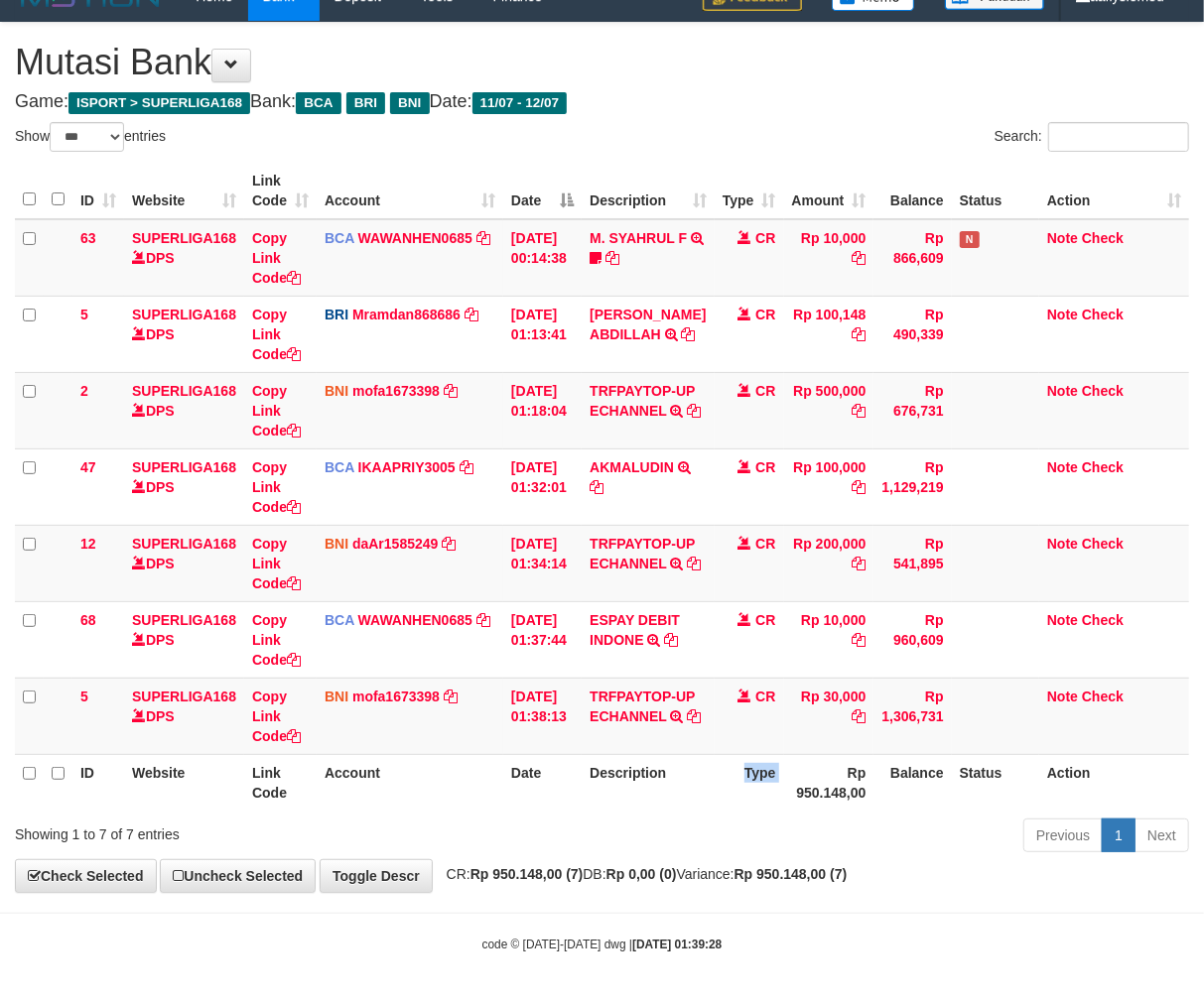 click on "Type" at bounding box center (749, 782) 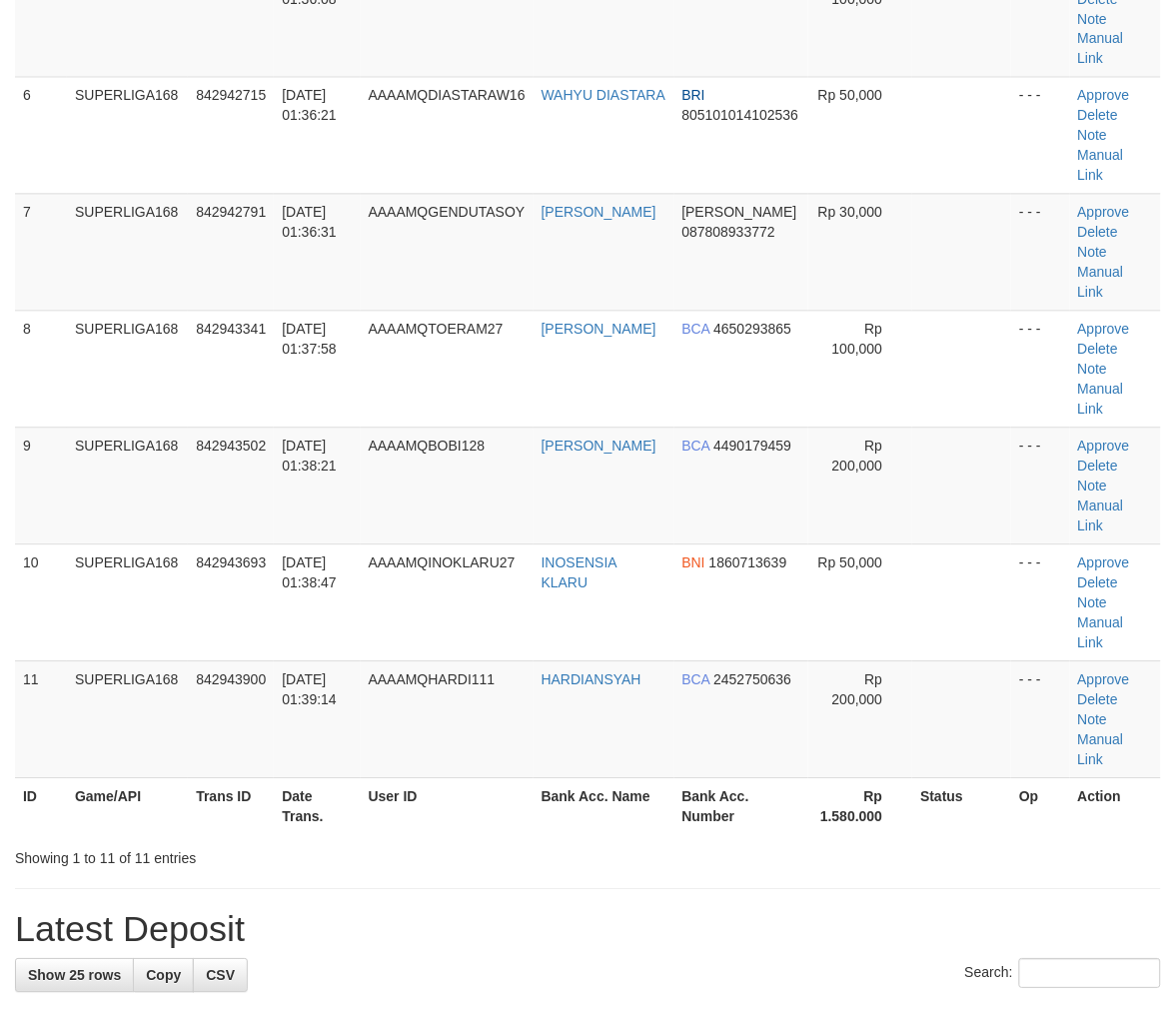 click on "Trans ID" at bounding box center [231, 806] 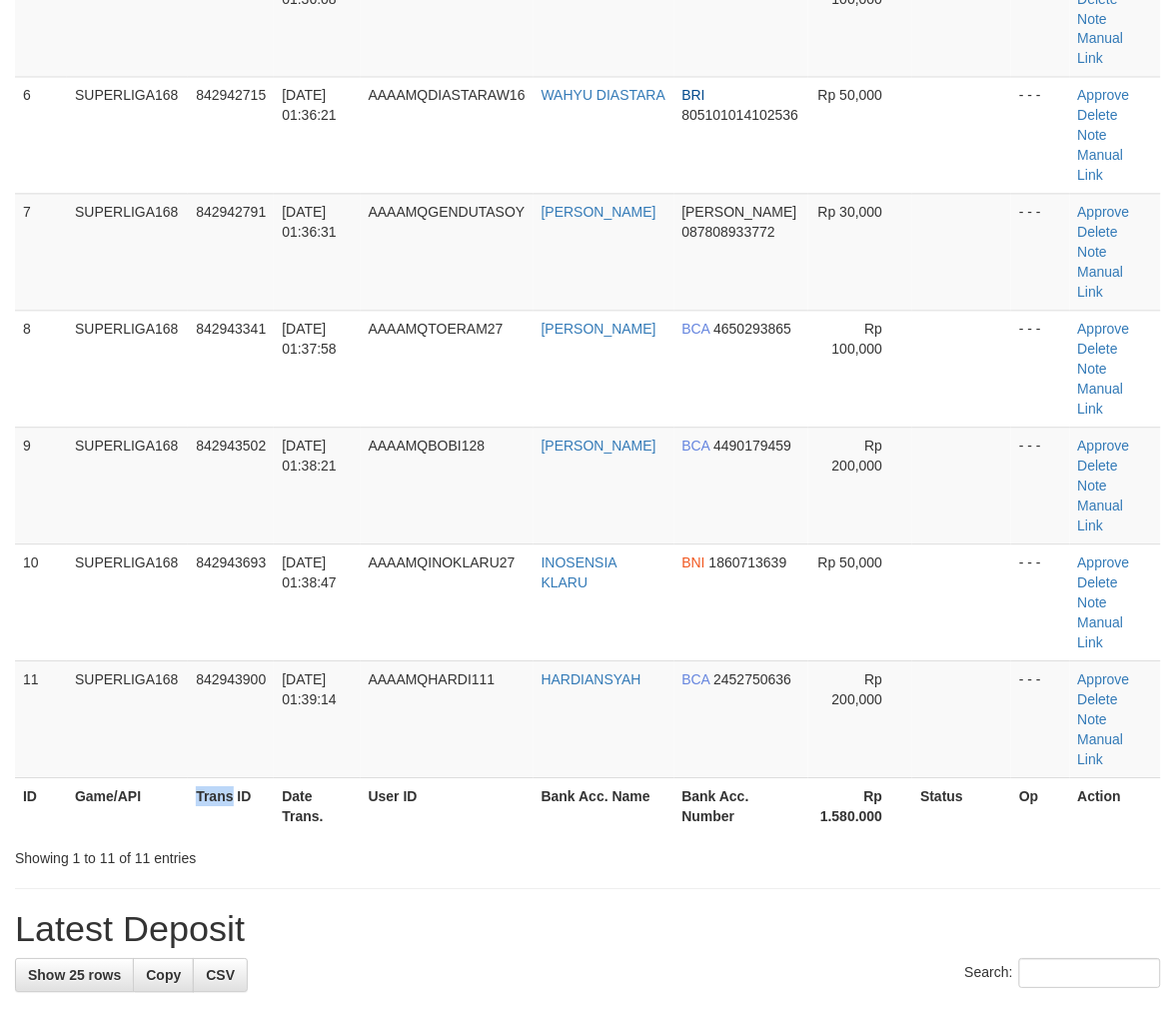 drag, startPoint x: 205, startPoint y: 603, endPoint x: 192, endPoint y: 610, distance: 14.764823 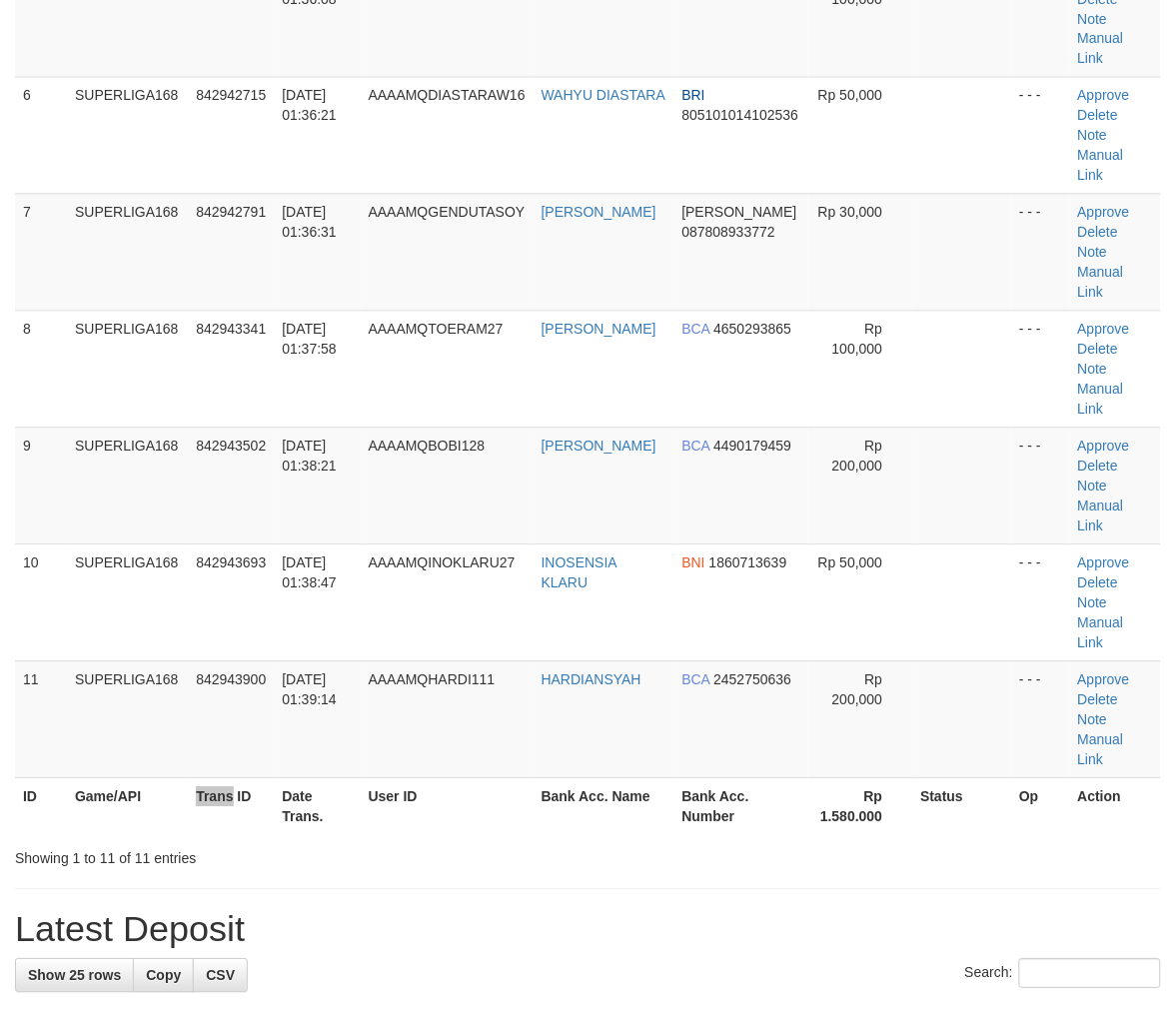 scroll, scrollTop: 444, scrollLeft: 0, axis: vertical 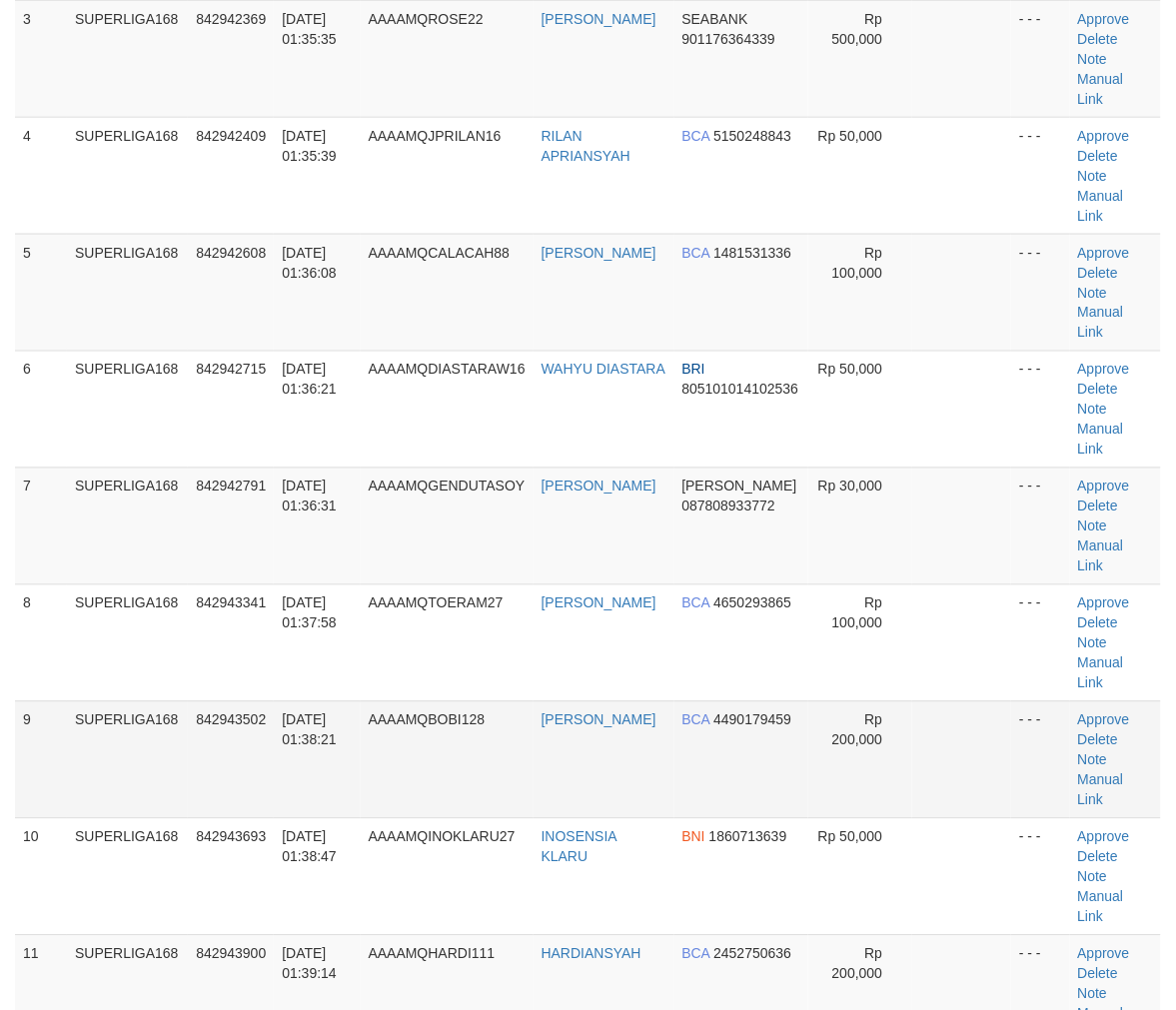 click on "[DATE] 01:38:21" at bounding box center (317, 759) 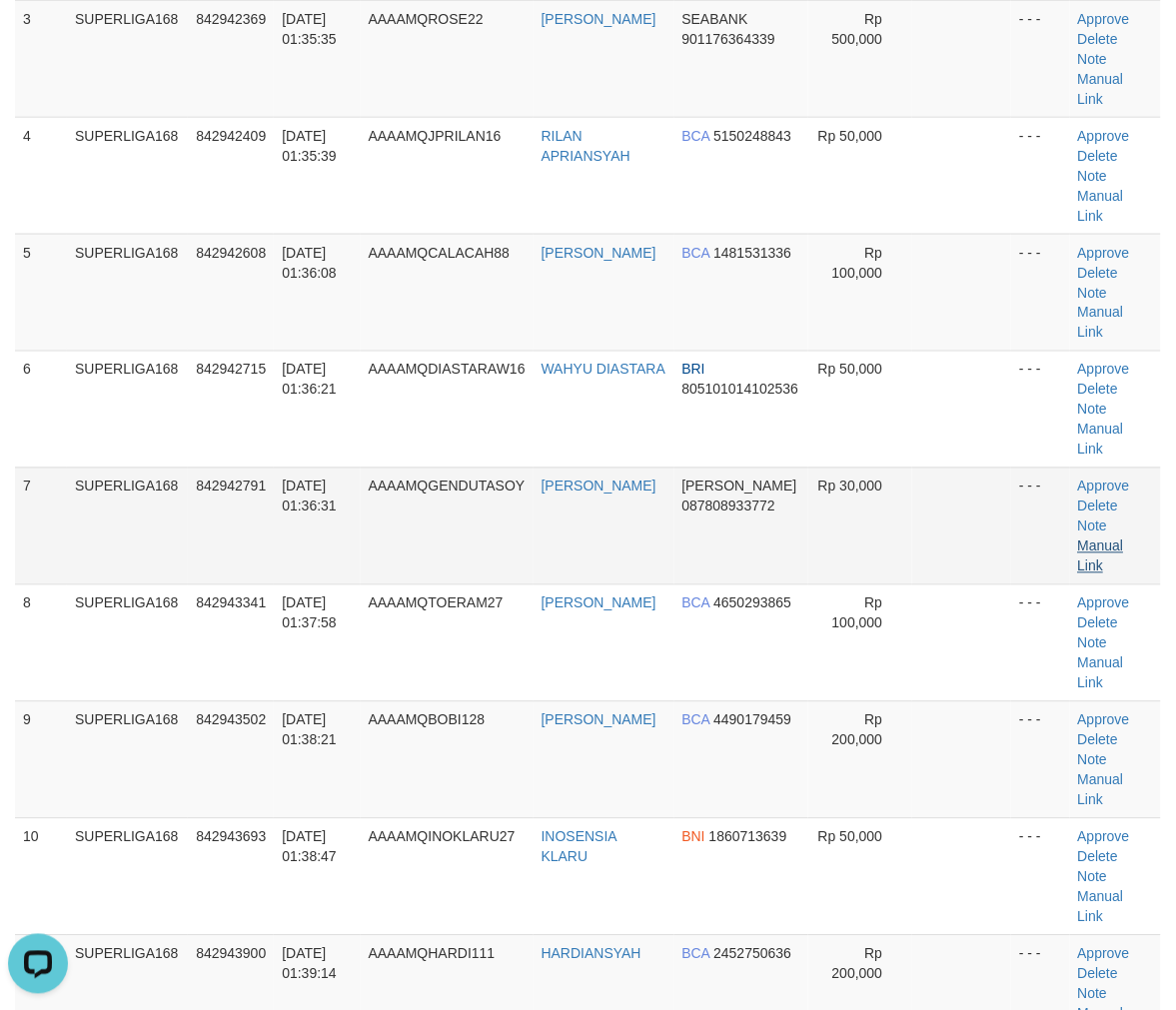 scroll, scrollTop: 0, scrollLeft: 0, axis: both 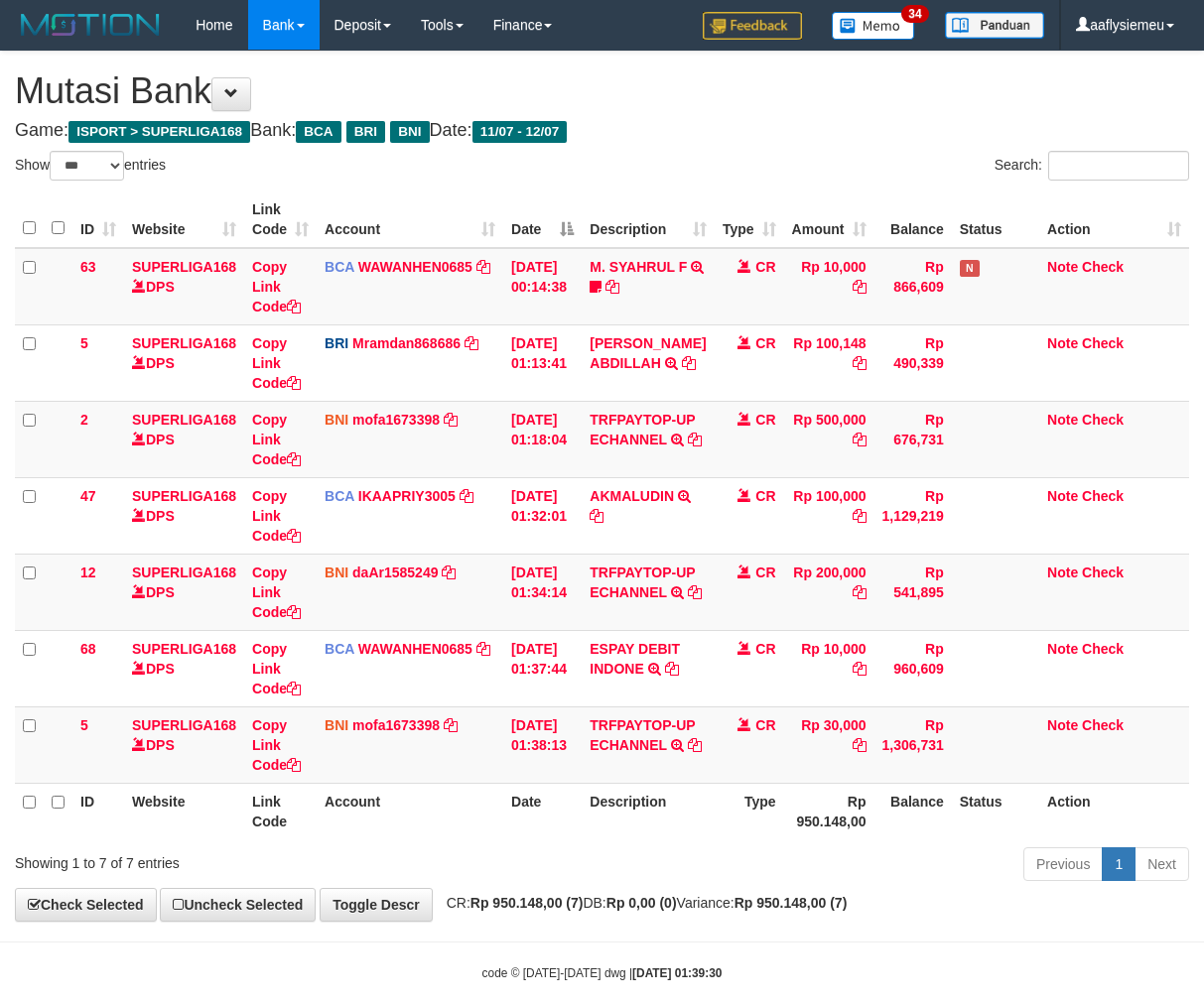 select on "***" 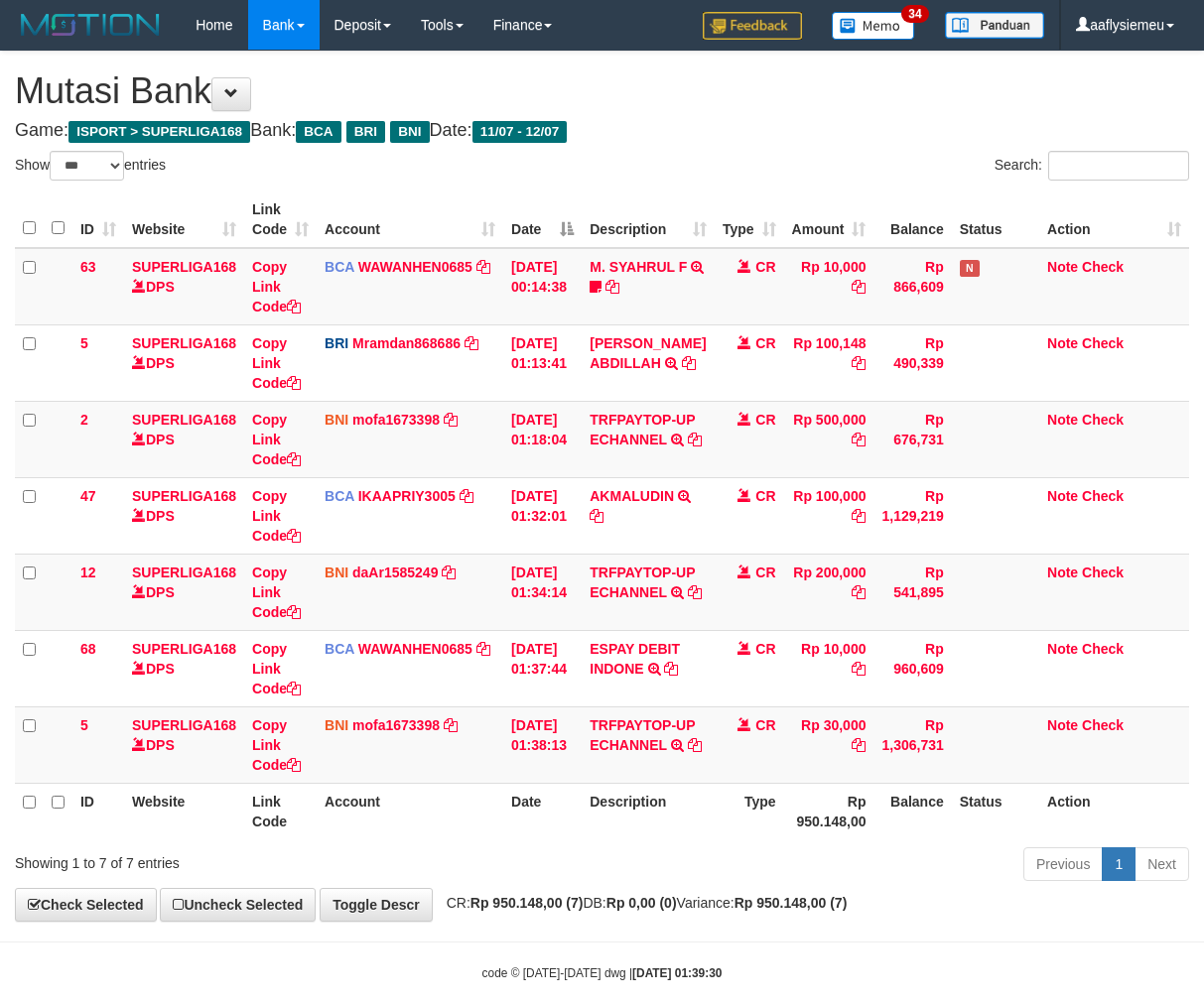 scroll, scrollTop: 89, scrollLeft: 0, axis: vertical 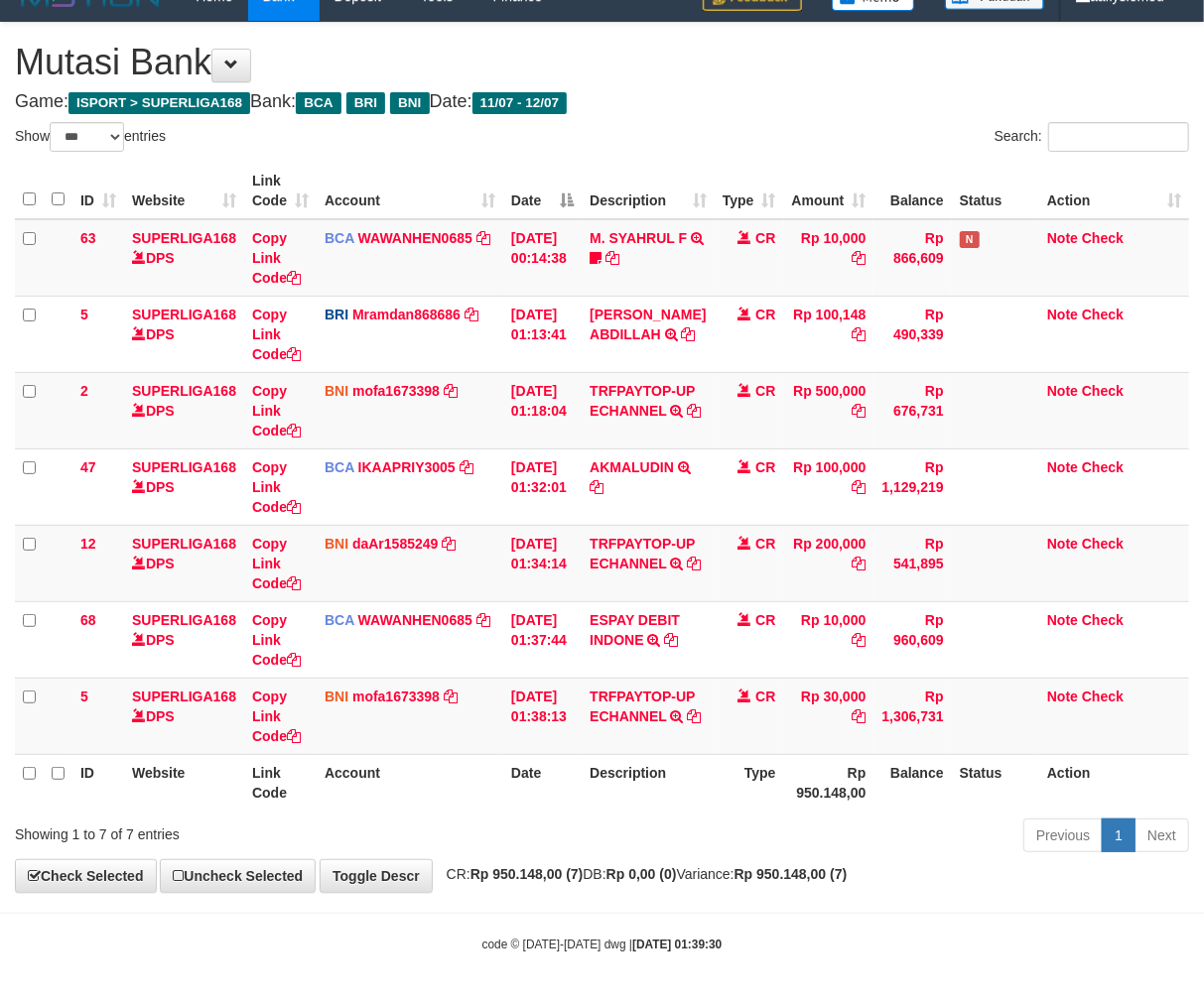click on "Previous 1 Next" at bounding box center (853, 837) 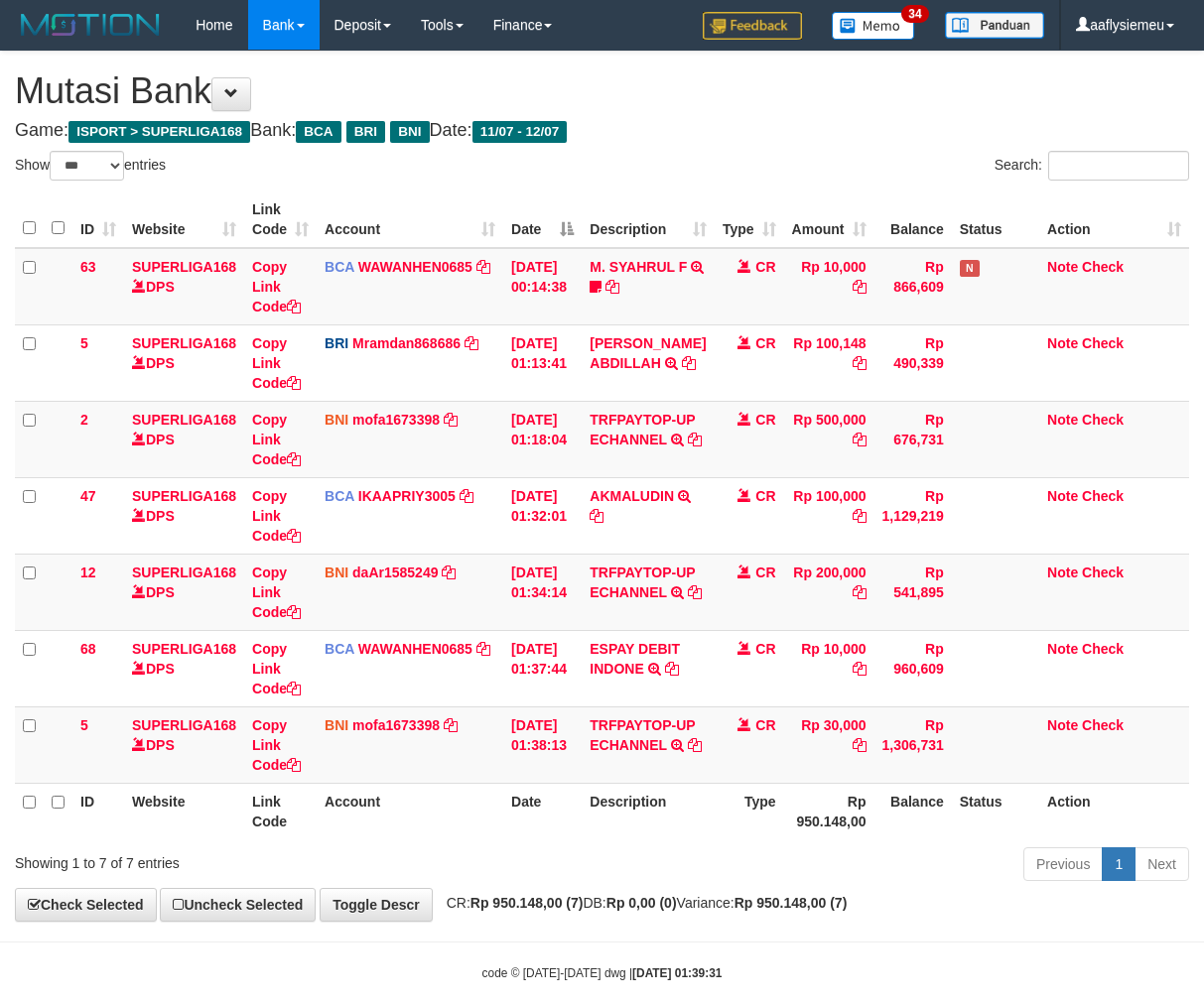 select on "***" 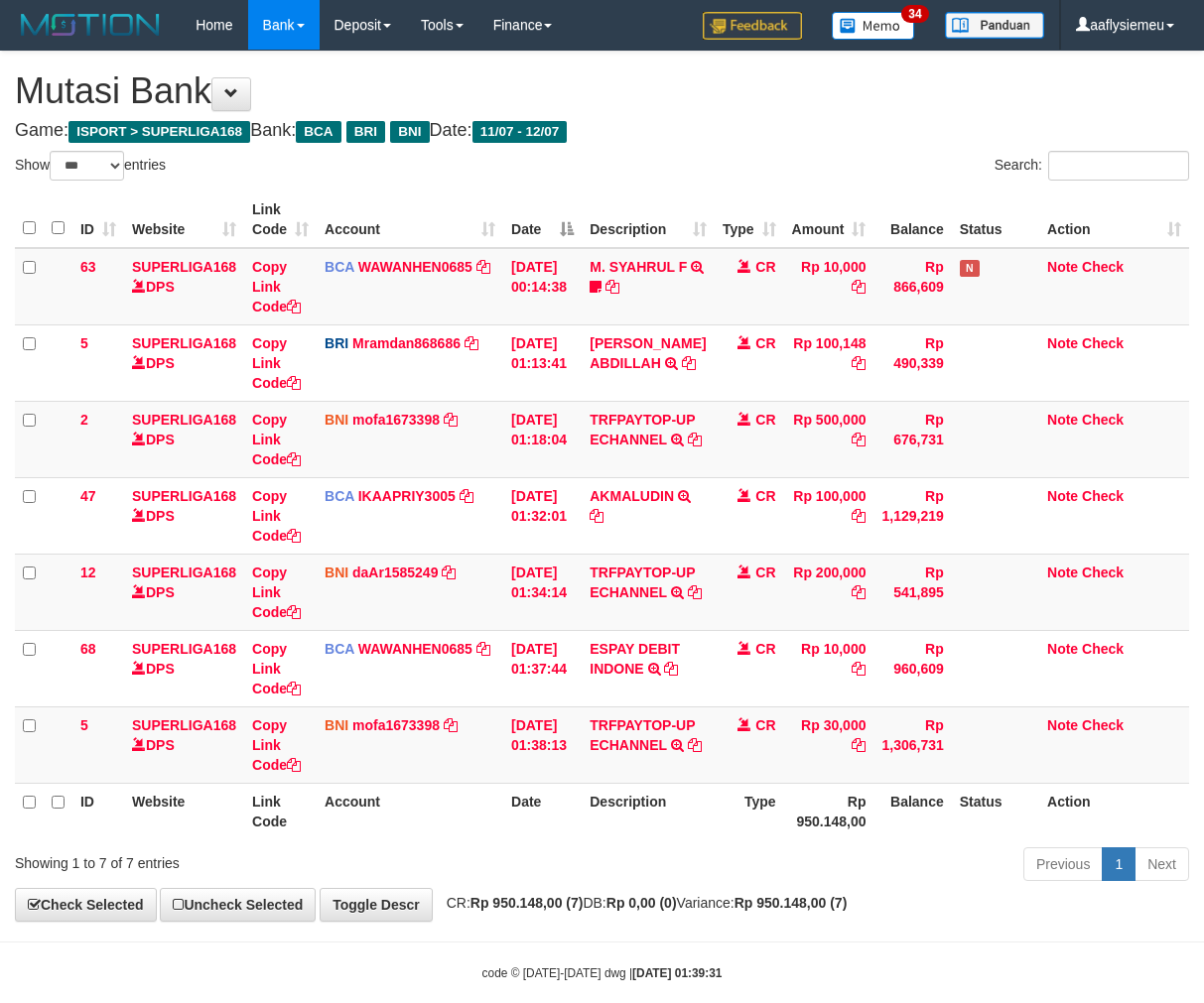 scroll, scrollTop: 89, scrollLeft: 0, axis: vertical 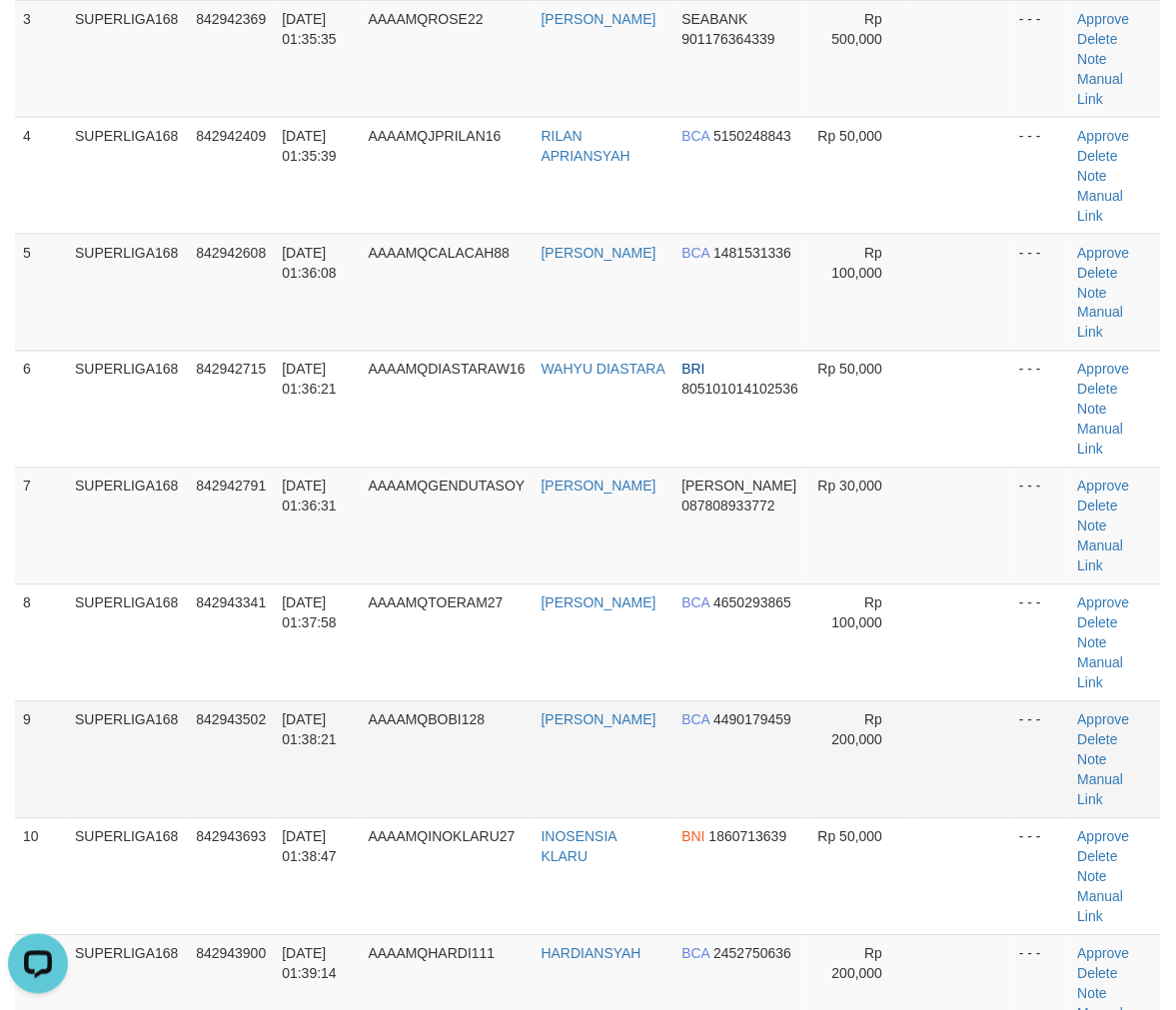 click on "12/07/2025 01:38:21" at bounding box center (309, 730) 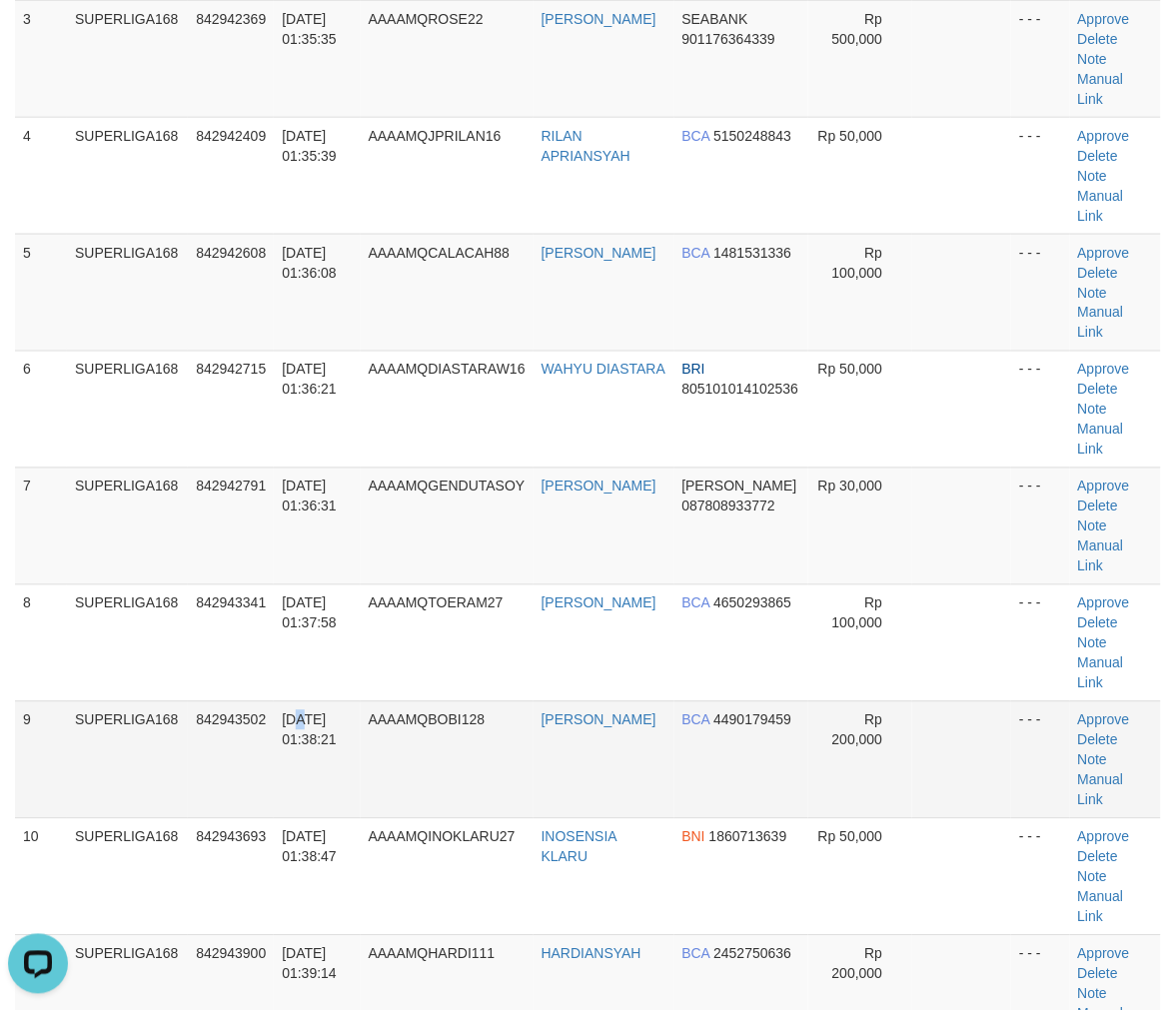 click on "12/07/2025 01:38:21" at bounding box center (309, 730) 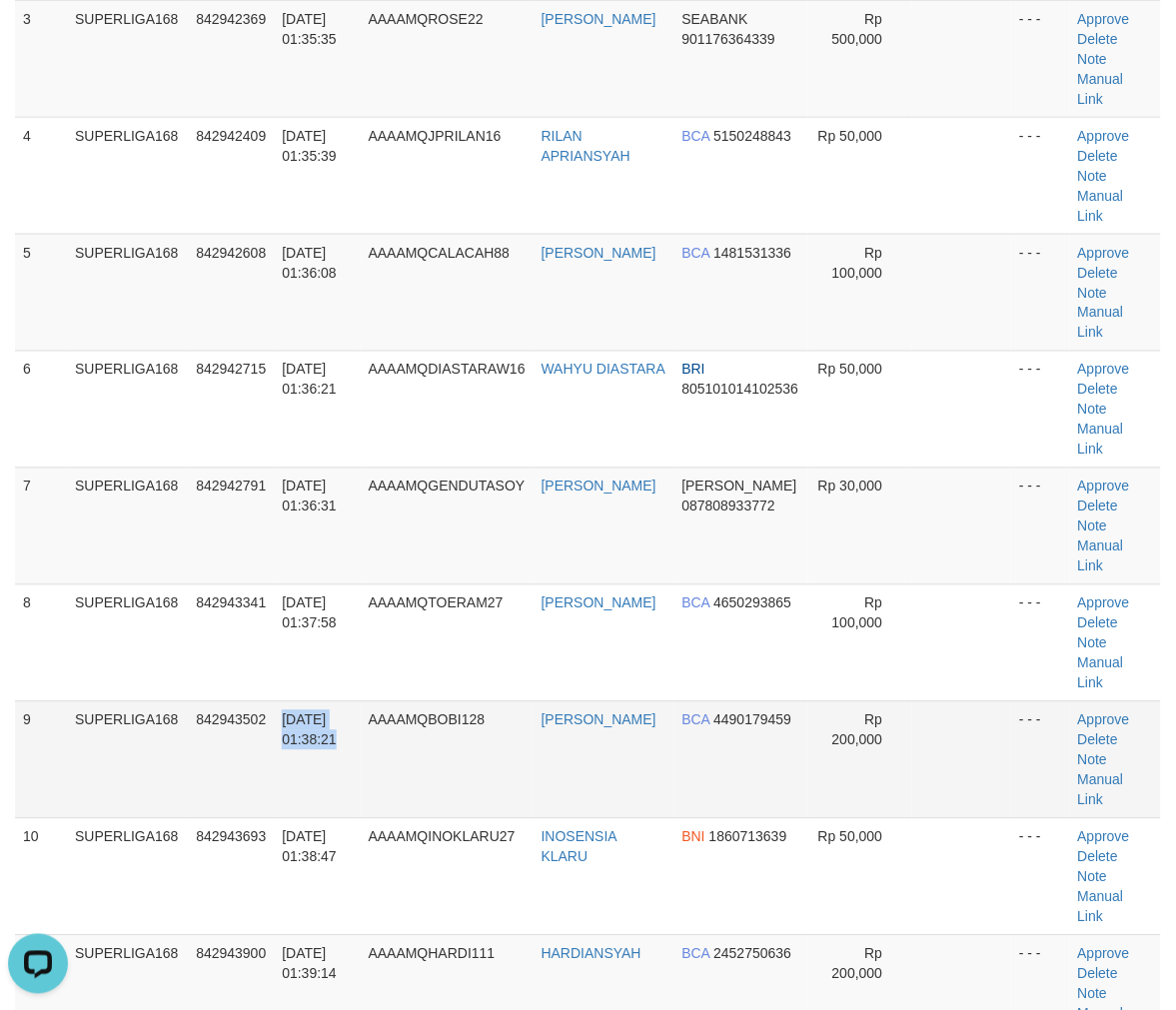 click on "12/07/2025 01:38:21" at bounding box center (309, 730) 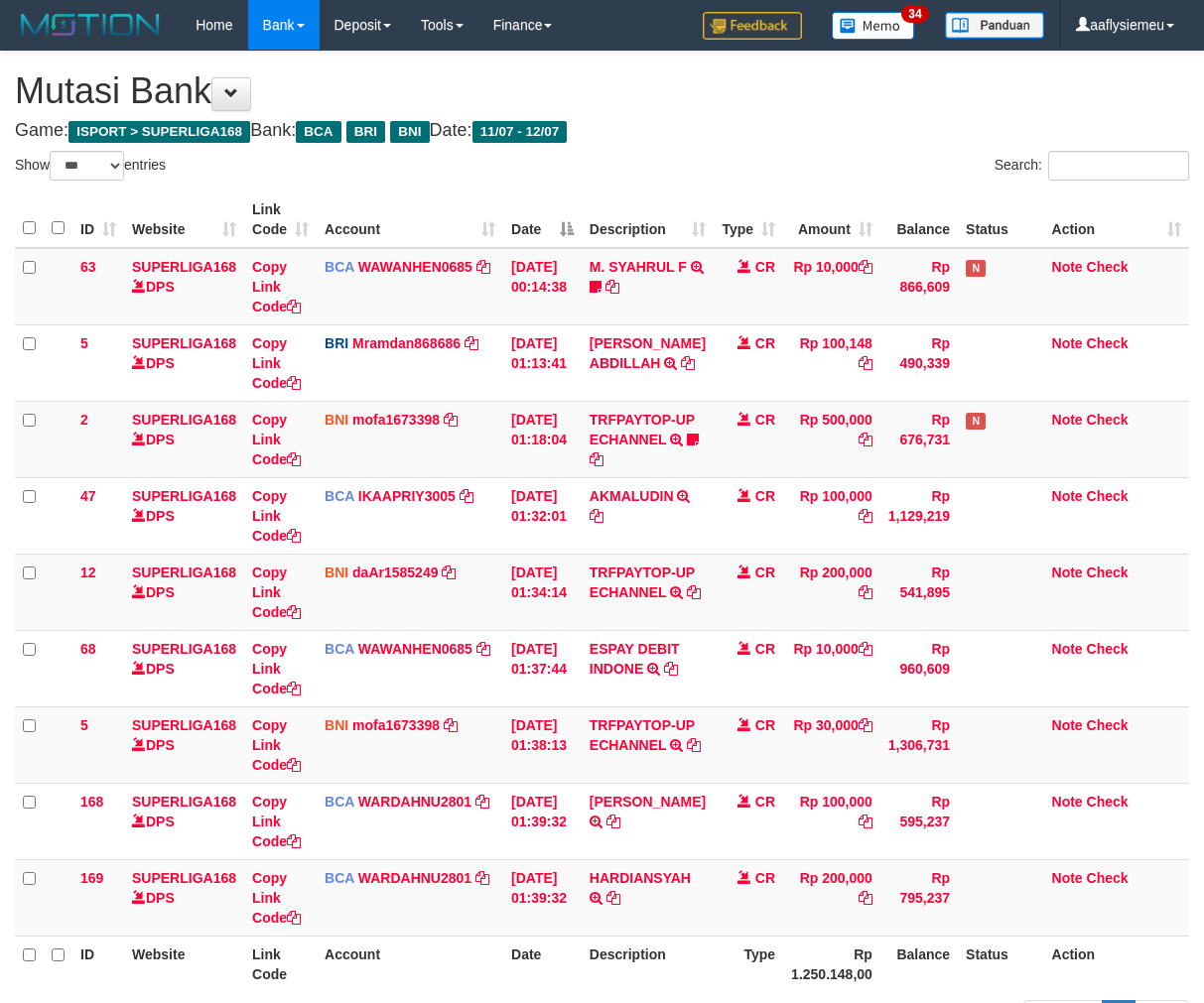 select on "***" 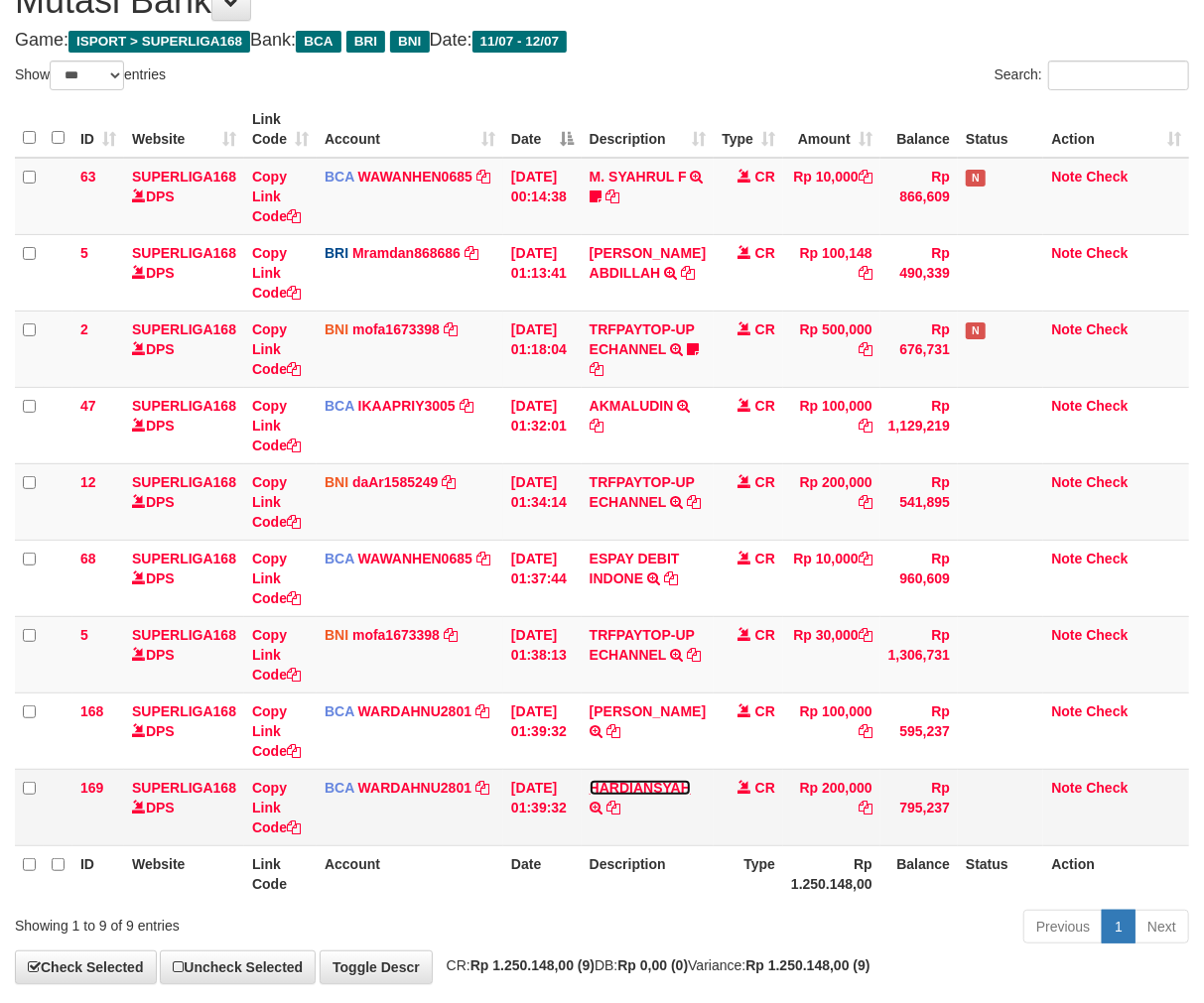 click on "HARDIANSYAH" at bounding box center [640, 788] 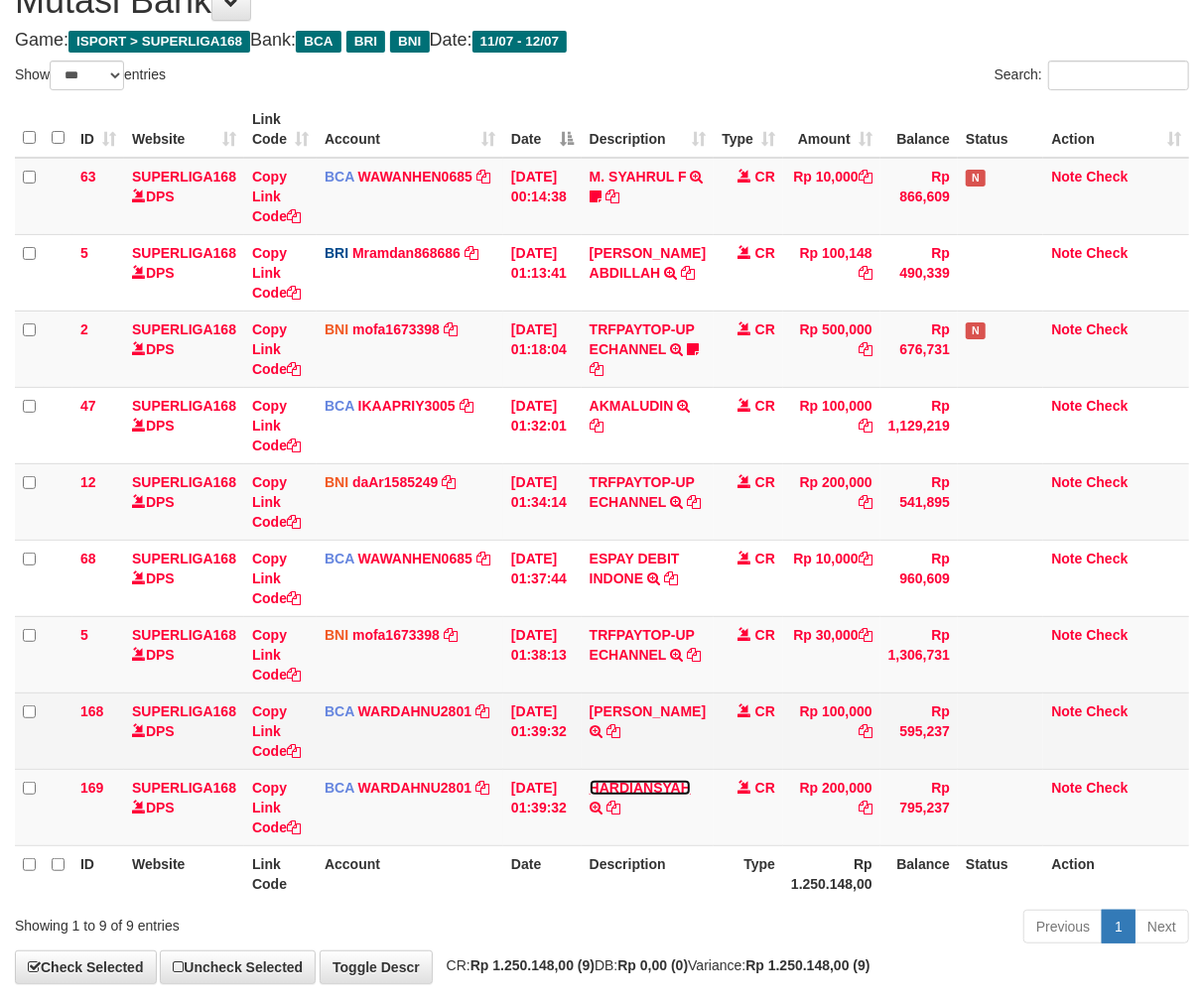 scroll, scrollTop: 89, scrollLeft: 0, axis: vertical 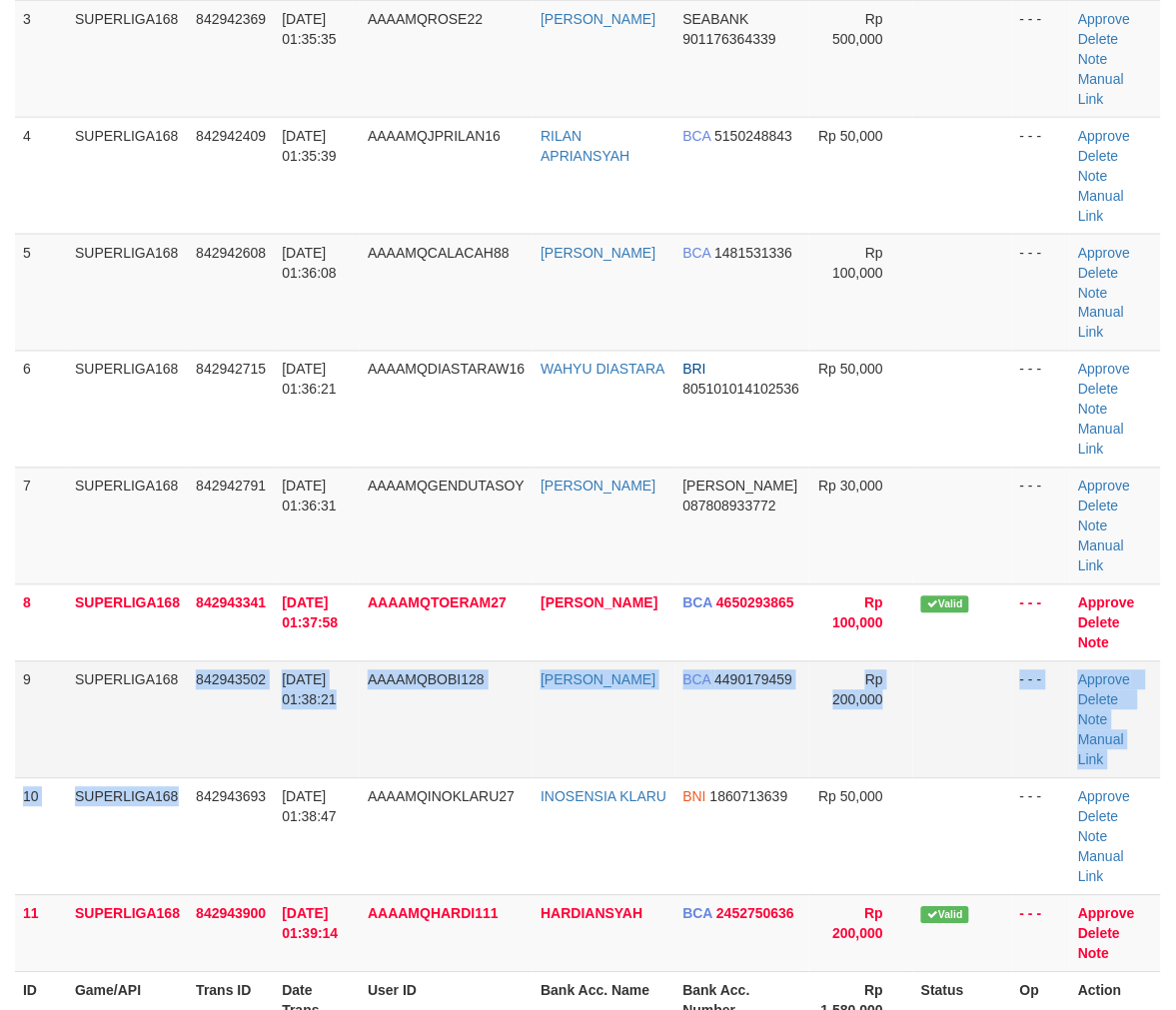 click on "1
SUPERLIGA168
842940118
[DATE] 01:30:23
AAAAMQANGELL11
[GEOGRAPHIC_DATA]
[PERSON_NAME]
081210544652
Rp 100,000
Trans Found
Bank Invalid
- - -
Approve
[GEOGRAPHIC_DATA]
Note
2
SUPERLIGA168
842941403
[DATE] 01:33:20
AAAAMQALOTBANGET
PARMIN
[GEOGRAPHIC_DATA]" at bounding box center (588, 390) 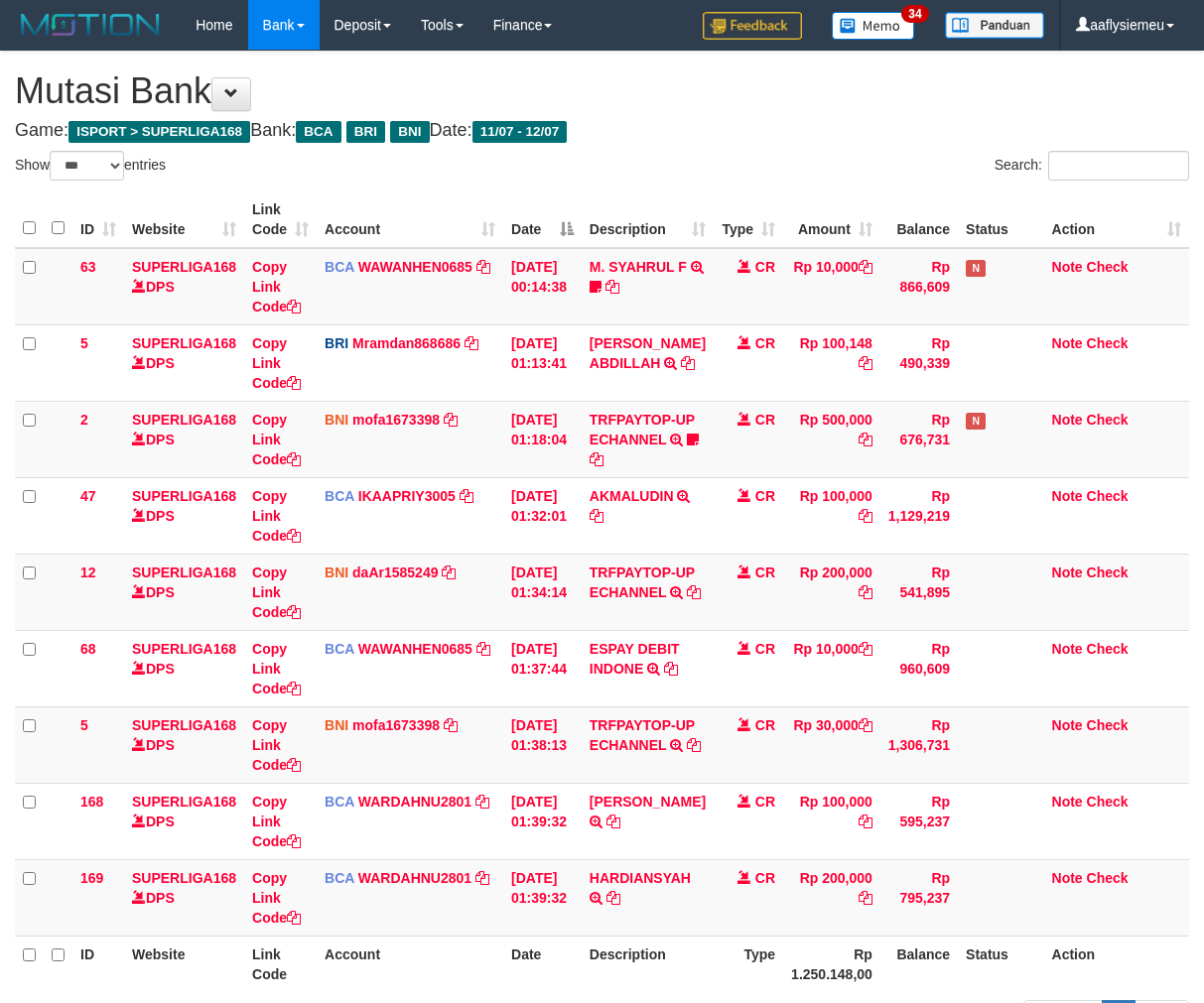 select on "***" 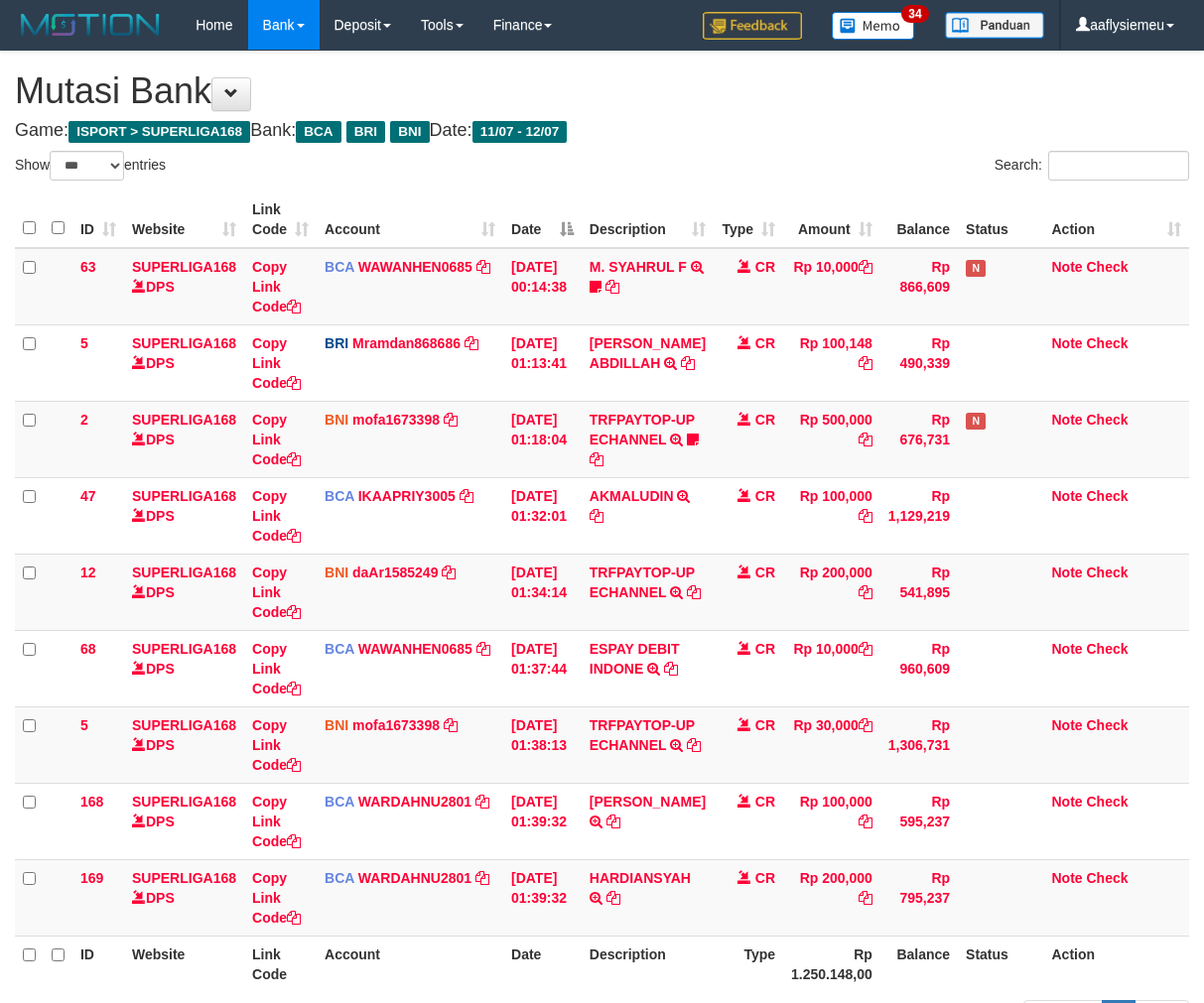 scroll, scrollTop: 90, scrollLeft: 0, axis: vertical 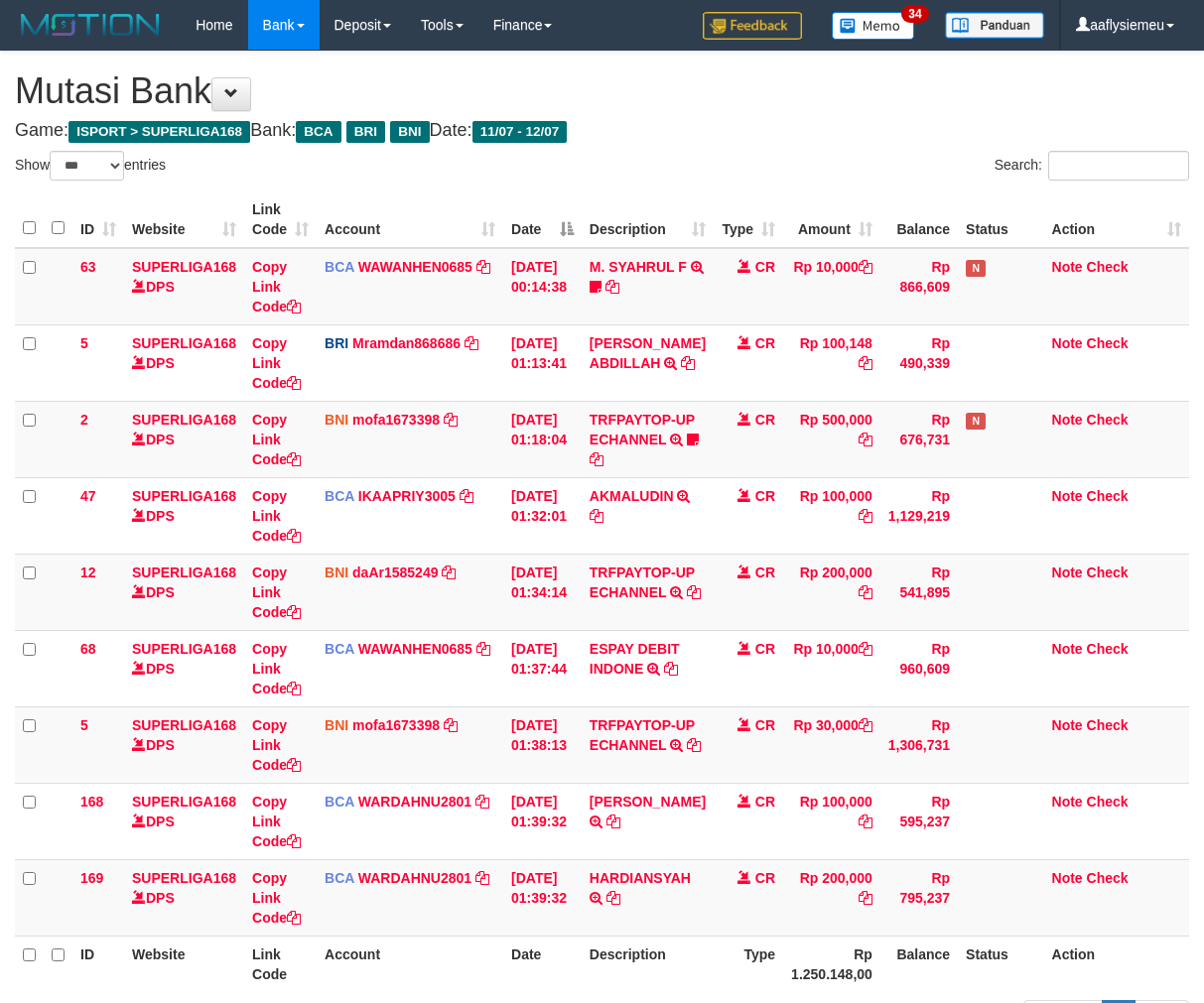 select on "***" 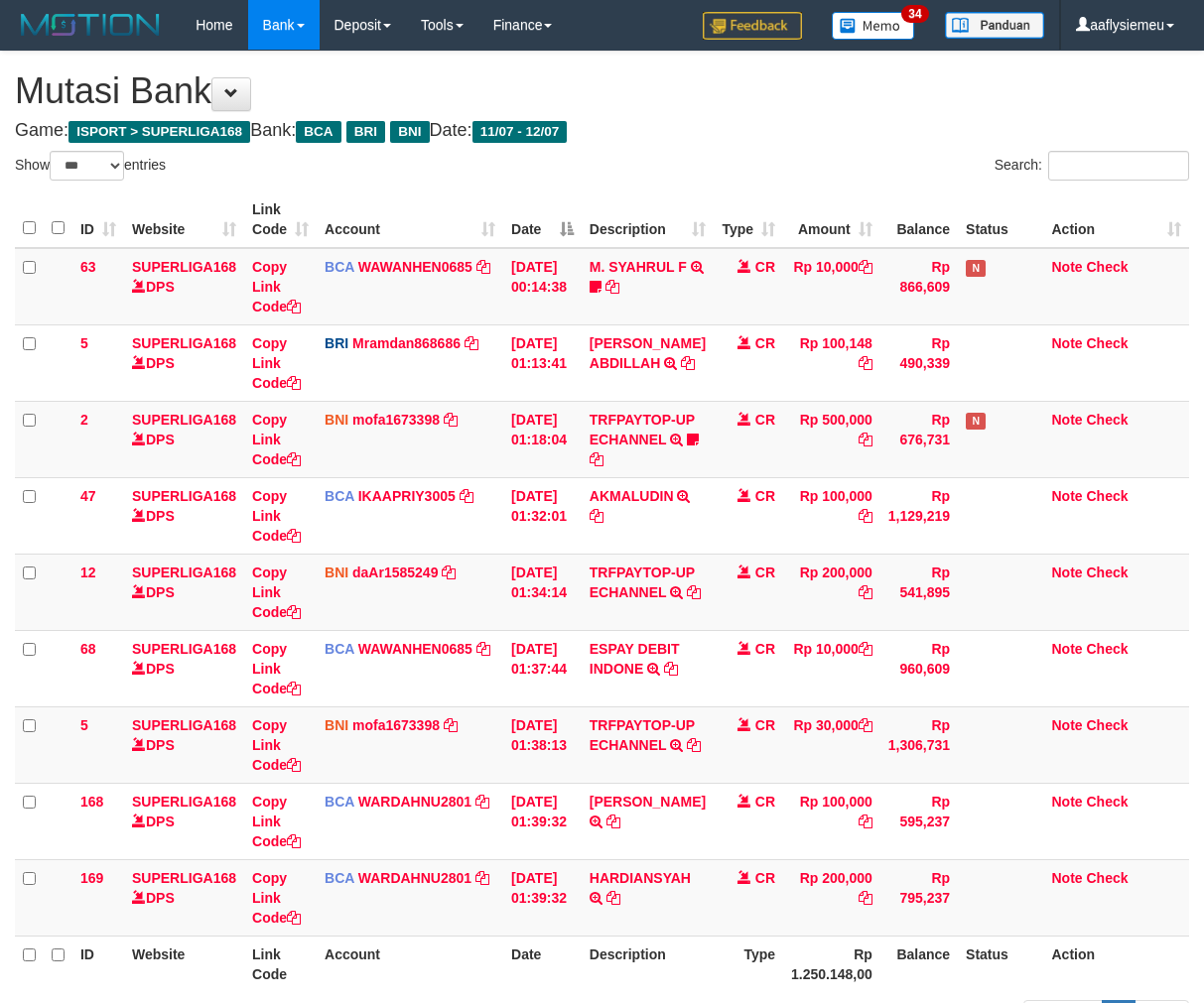 scroll, scrollTop: 90, scrollLeft: 0, axis: vertical 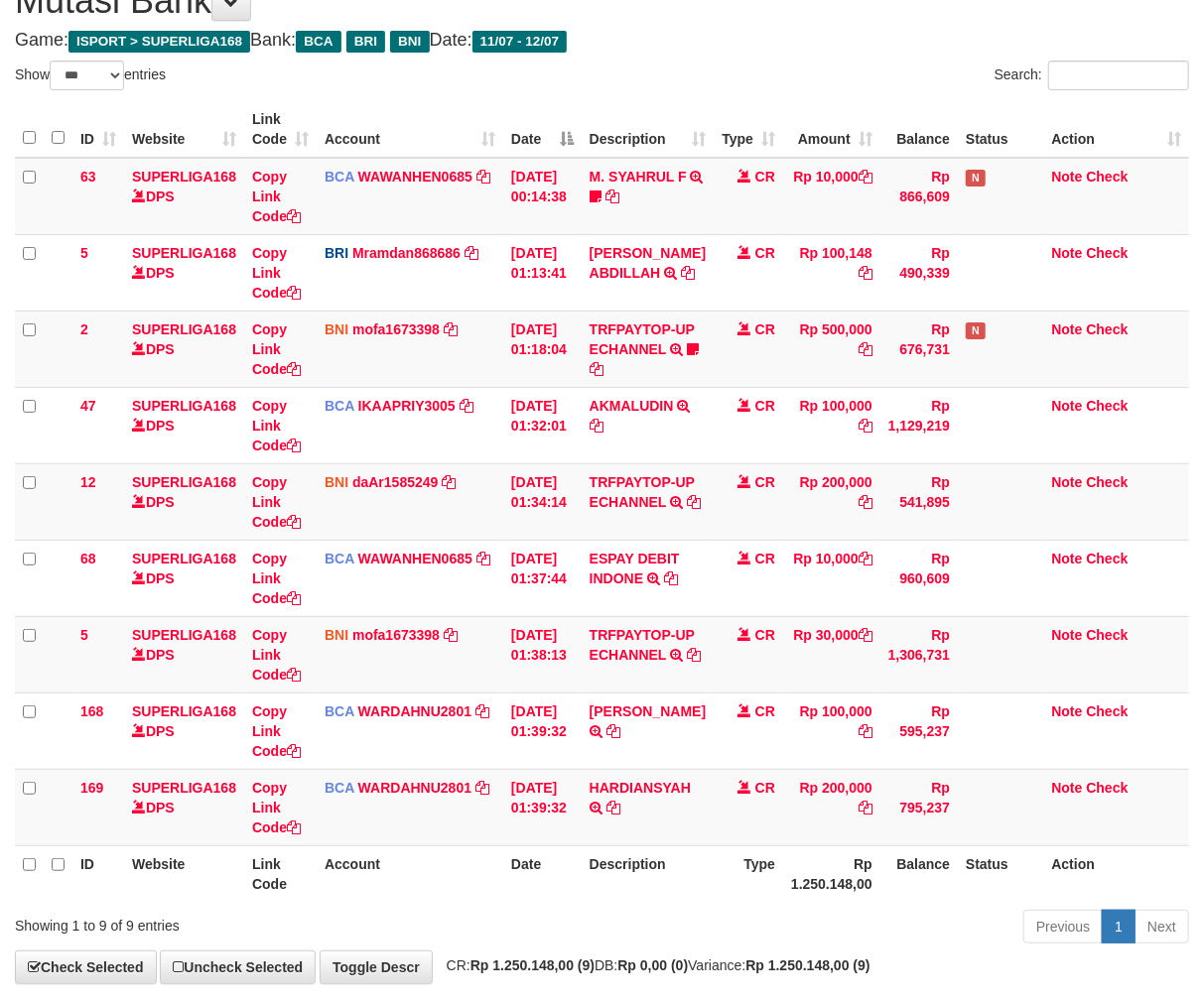 click on "Rp 200,000" at bounding box center [832, 807] 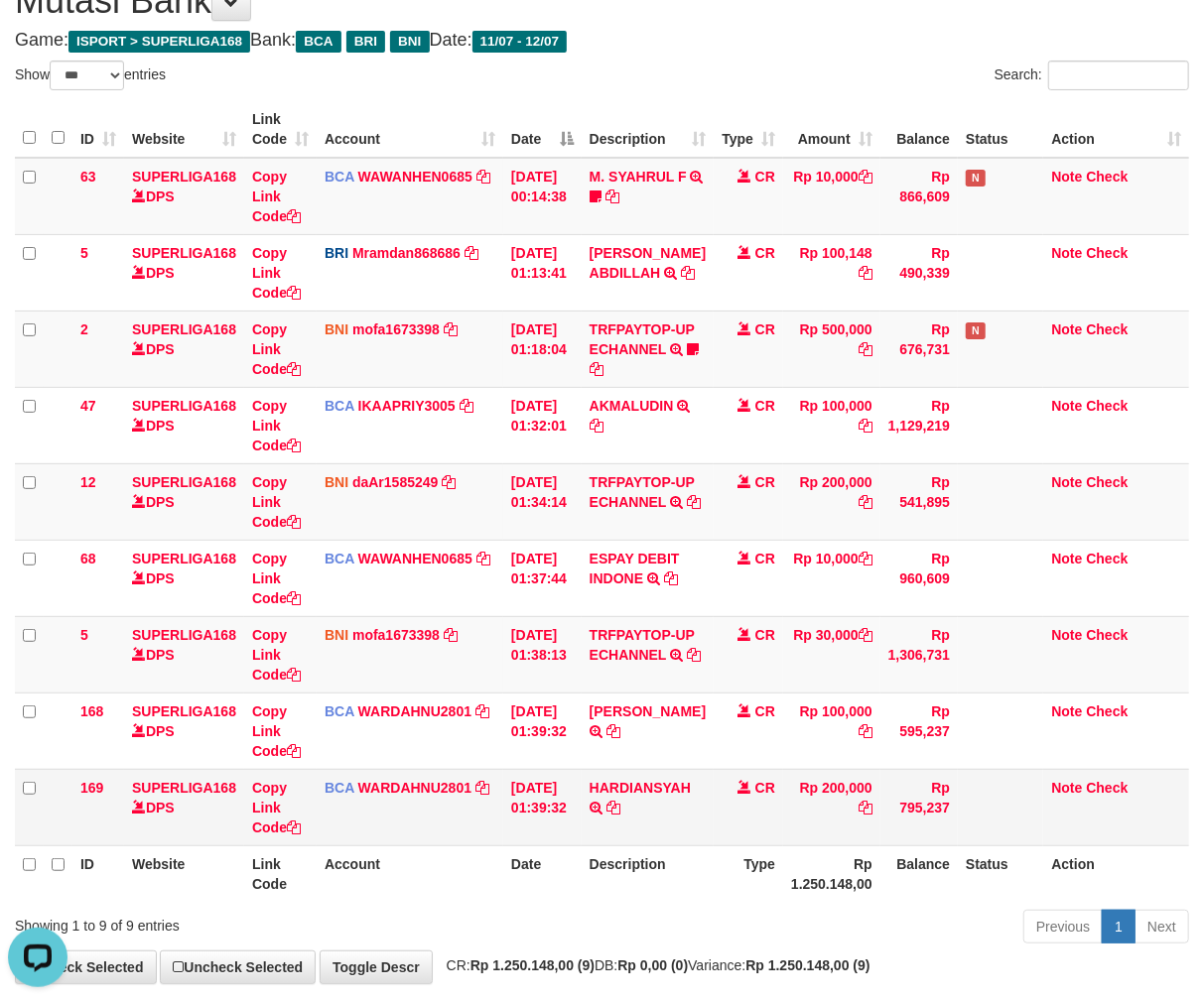 scroll, scrollTop: 0, scrollLeft: 0, axis: both 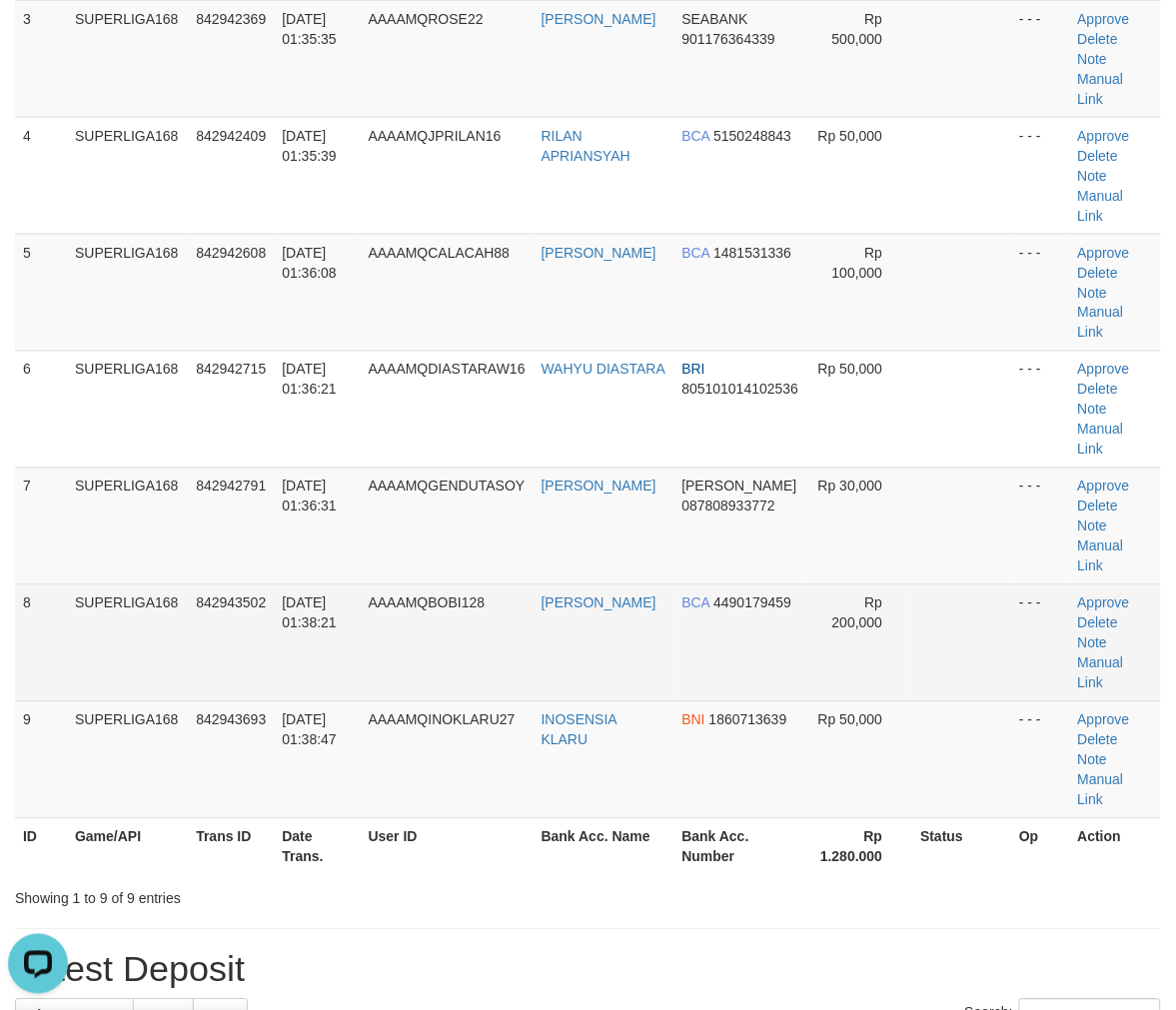 click on "SUPERLIGA168" at bounding box center [127, 642] 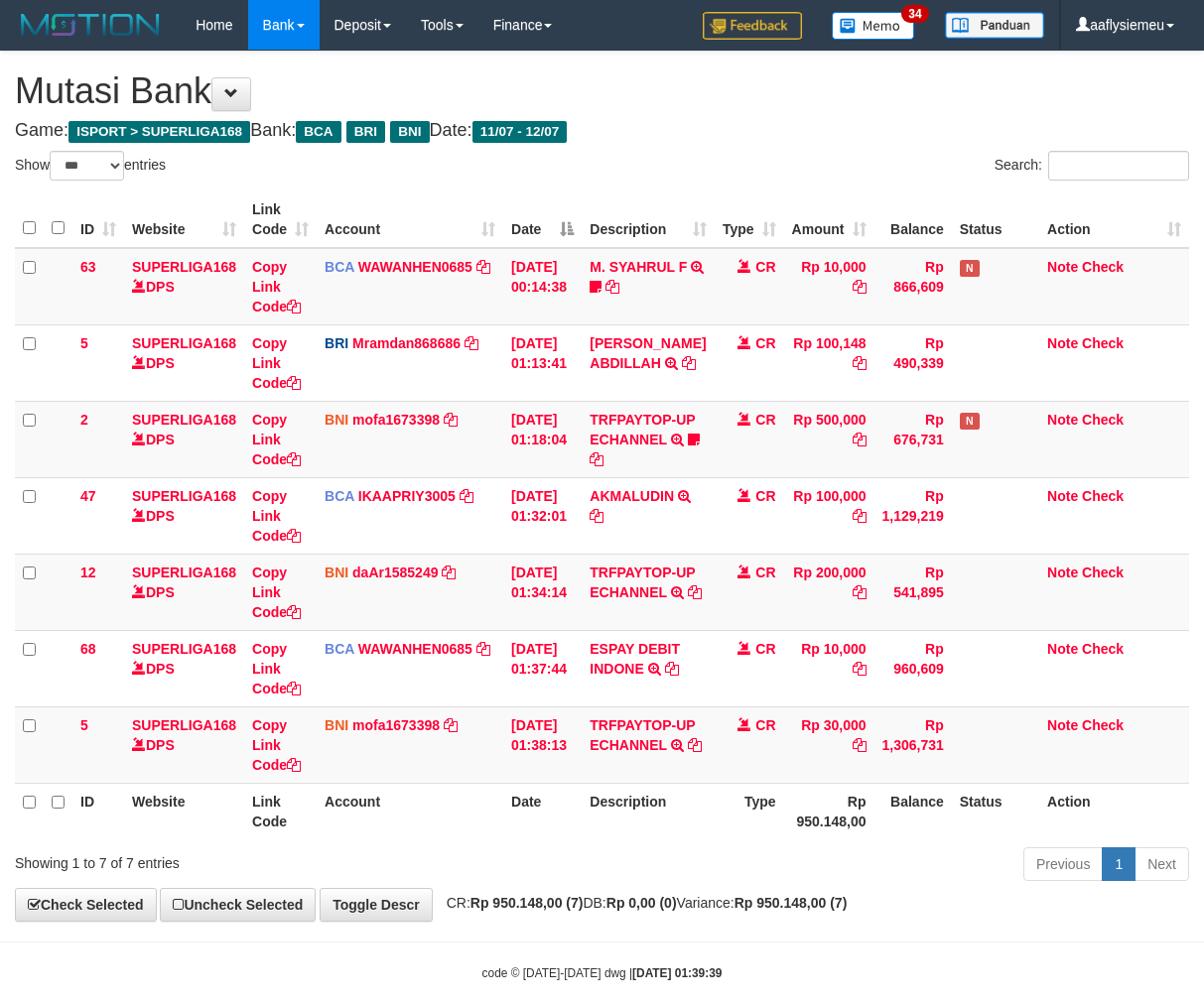 select on "***" 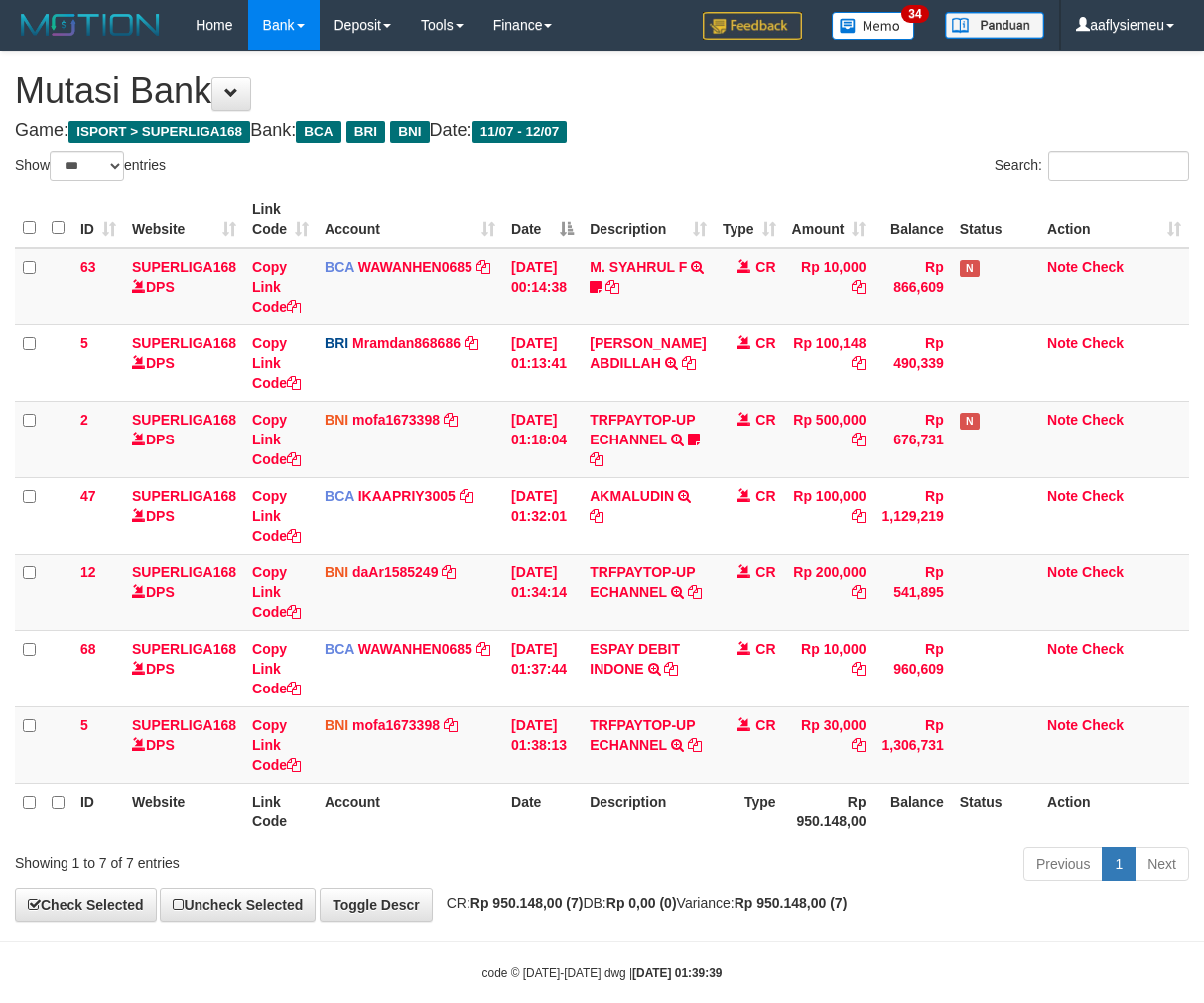 scroll, scrollTop: 0, scrollLeft: 0, axis: both 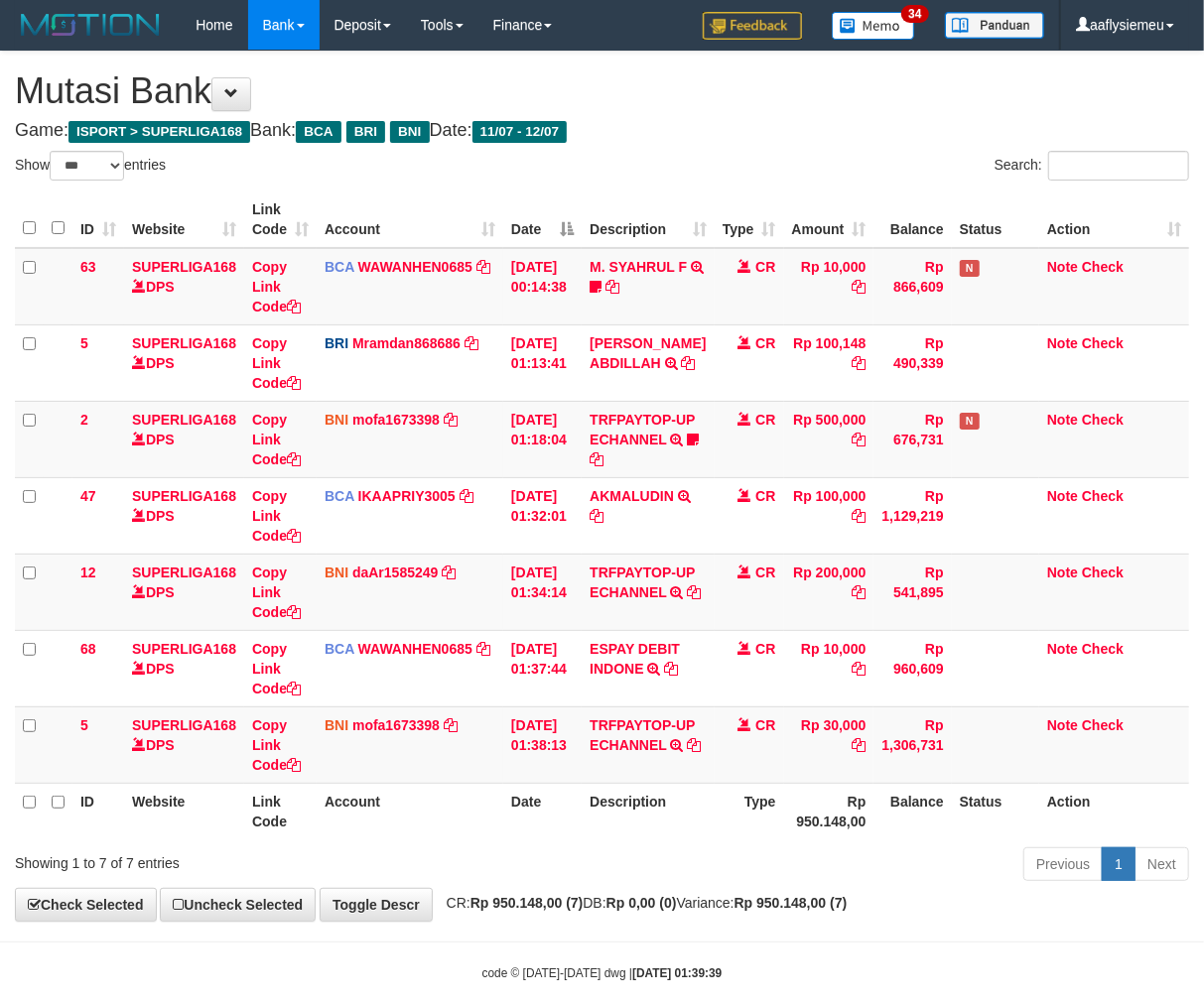 click on "ID Website Link Code Account Date Description Type Amount Balance Status Action
63
SUPERLIGA168    DPS
Copy Link Code
BCA
WAWANHEN0685
DPS
WAWAN HENDRATNO
mutasi_20250712_3096 | 63
mutasi_20250712_3096 | 63
12/07/2025 00:14:38
M. SYAHRUL F            TRSF E-BANKING CR 1207/FTSCY/WS95051
10000.002025071252074317 TRFDN-M. SYAHRUL FESPAY DEBIT INDONE    frmnsyh373
CR
Rp 10,000
Rp 866,609
N
Note
Check
5
SUPERLIGA168    DPS
Copy Link Code
BRI" at bounding box center [602, 515] 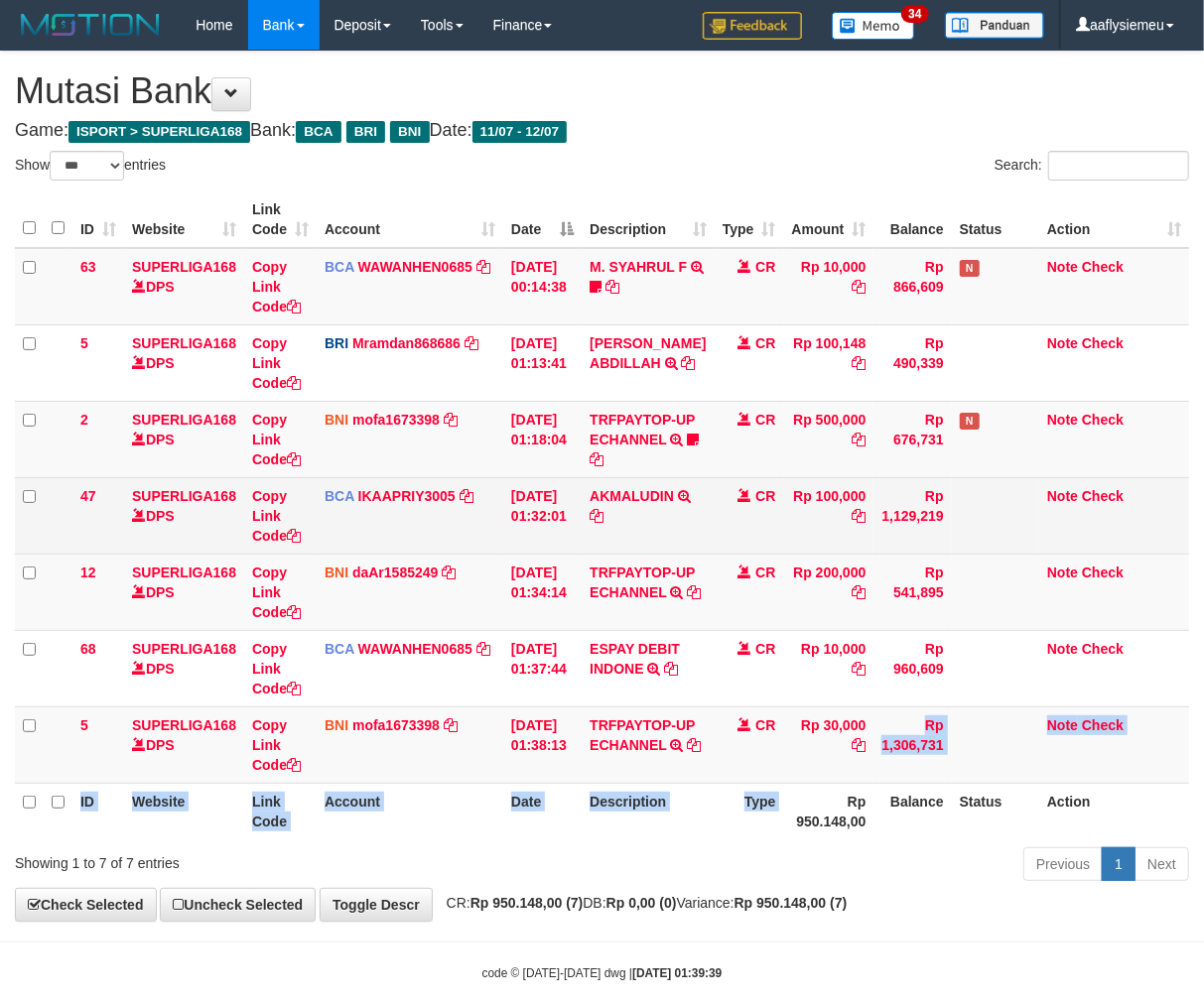 scroll, scrollTop: 89, scrollLeft: 0, axis: vertical 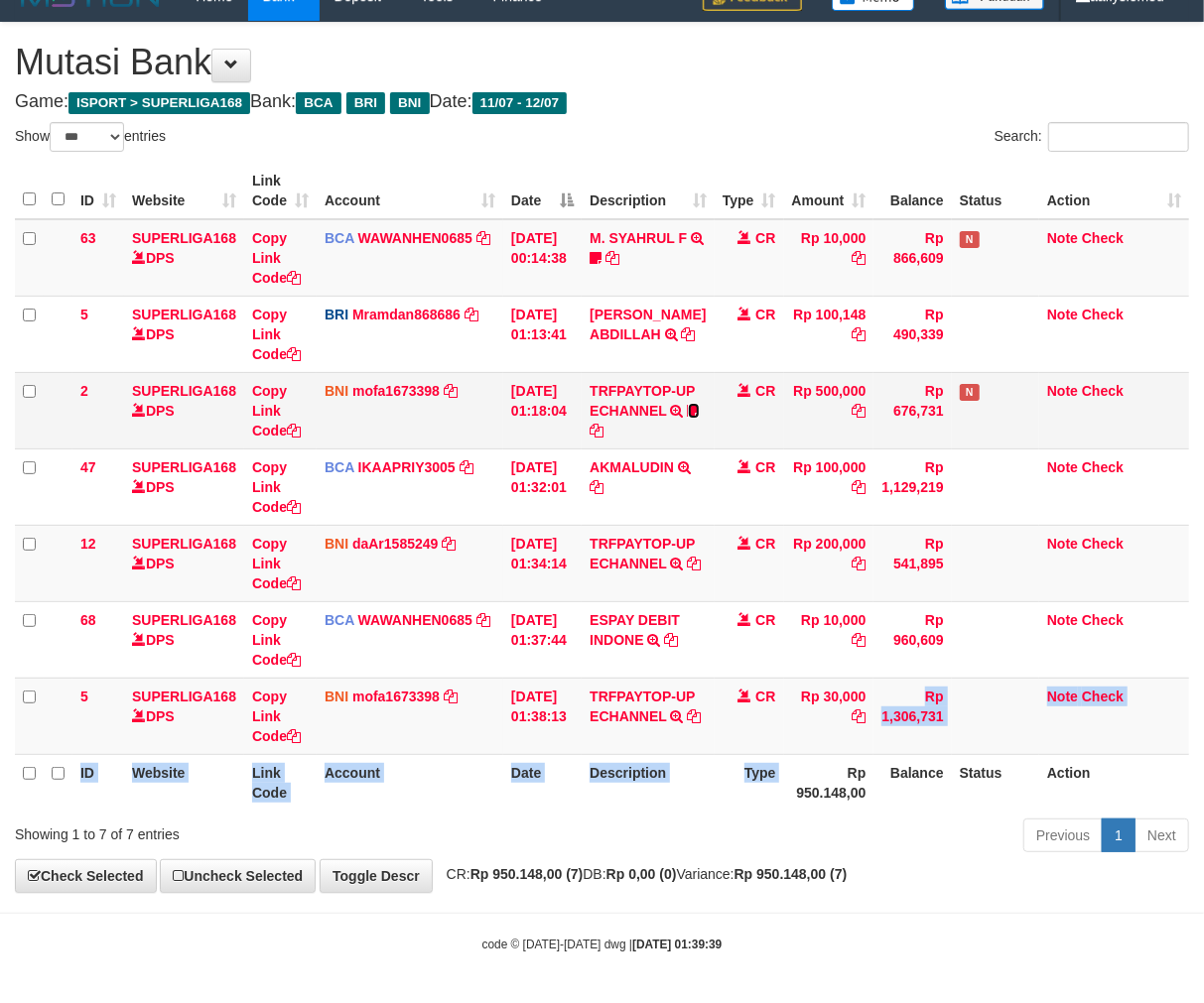 click at bounding box center (694, 411) 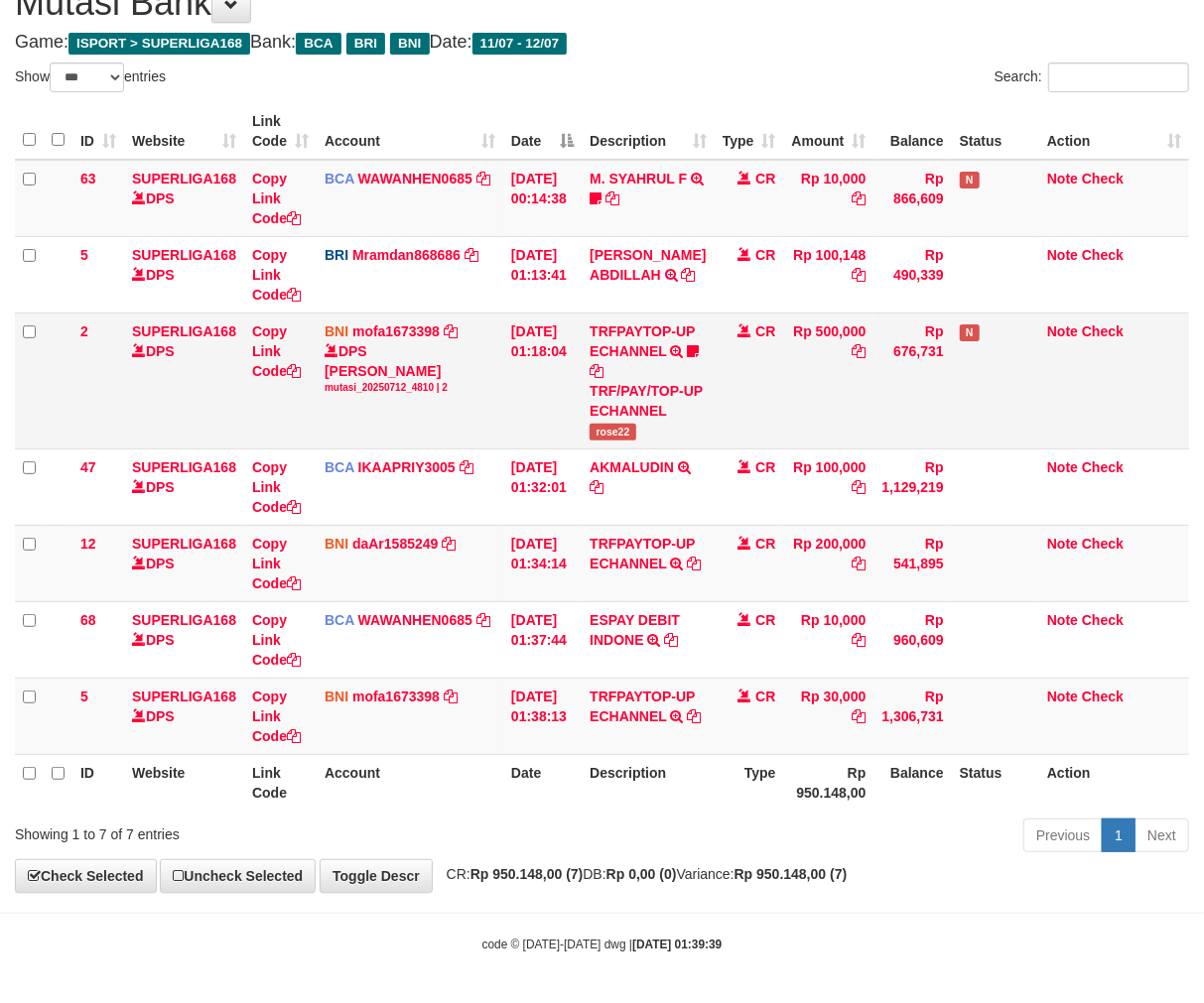 click on "TRF/PAY/TOP-UP ECHANNEL" at bounding box center [647, 401] 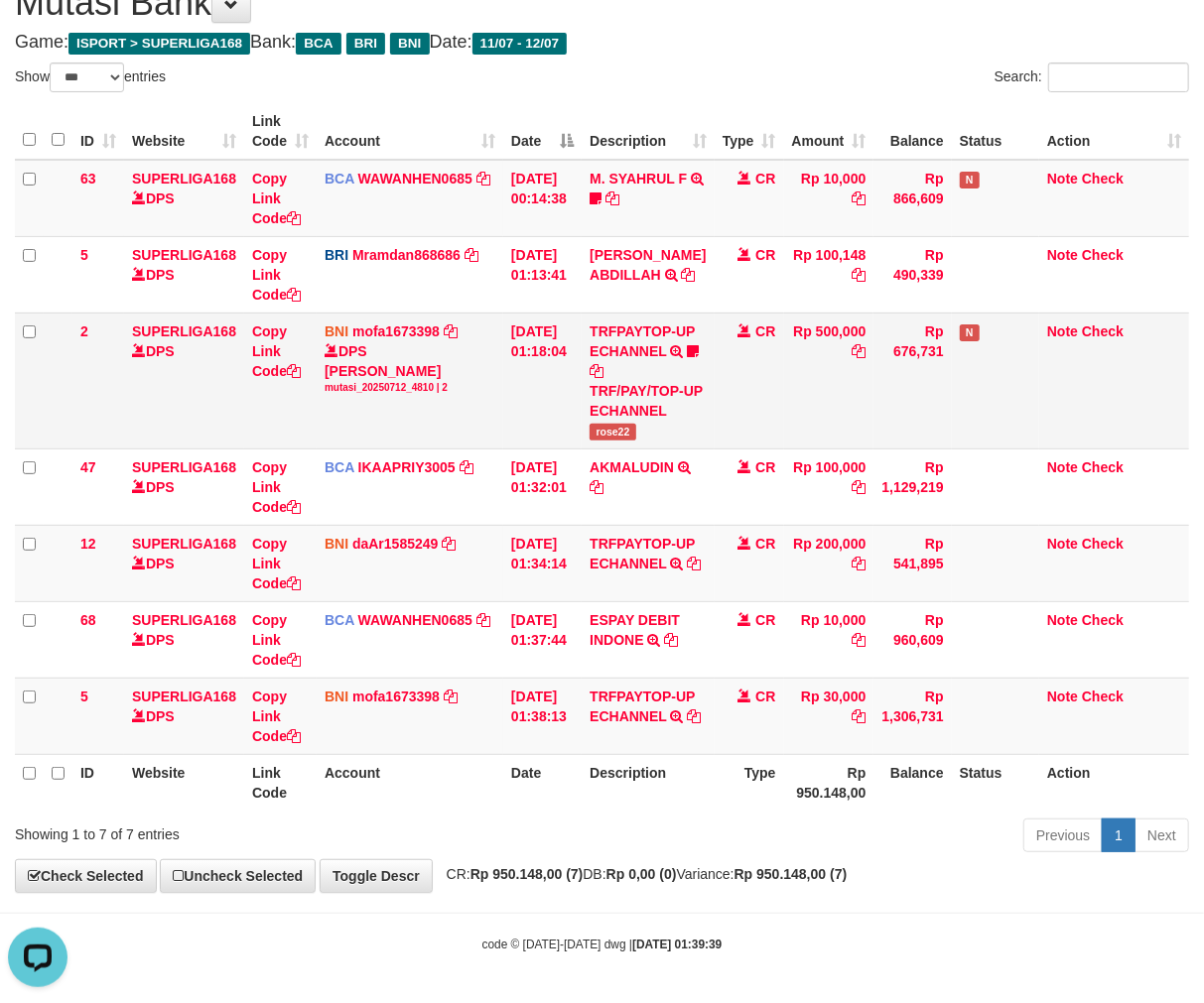 scroll, scrollTop: 0, scrollLeft: 0, axis: both 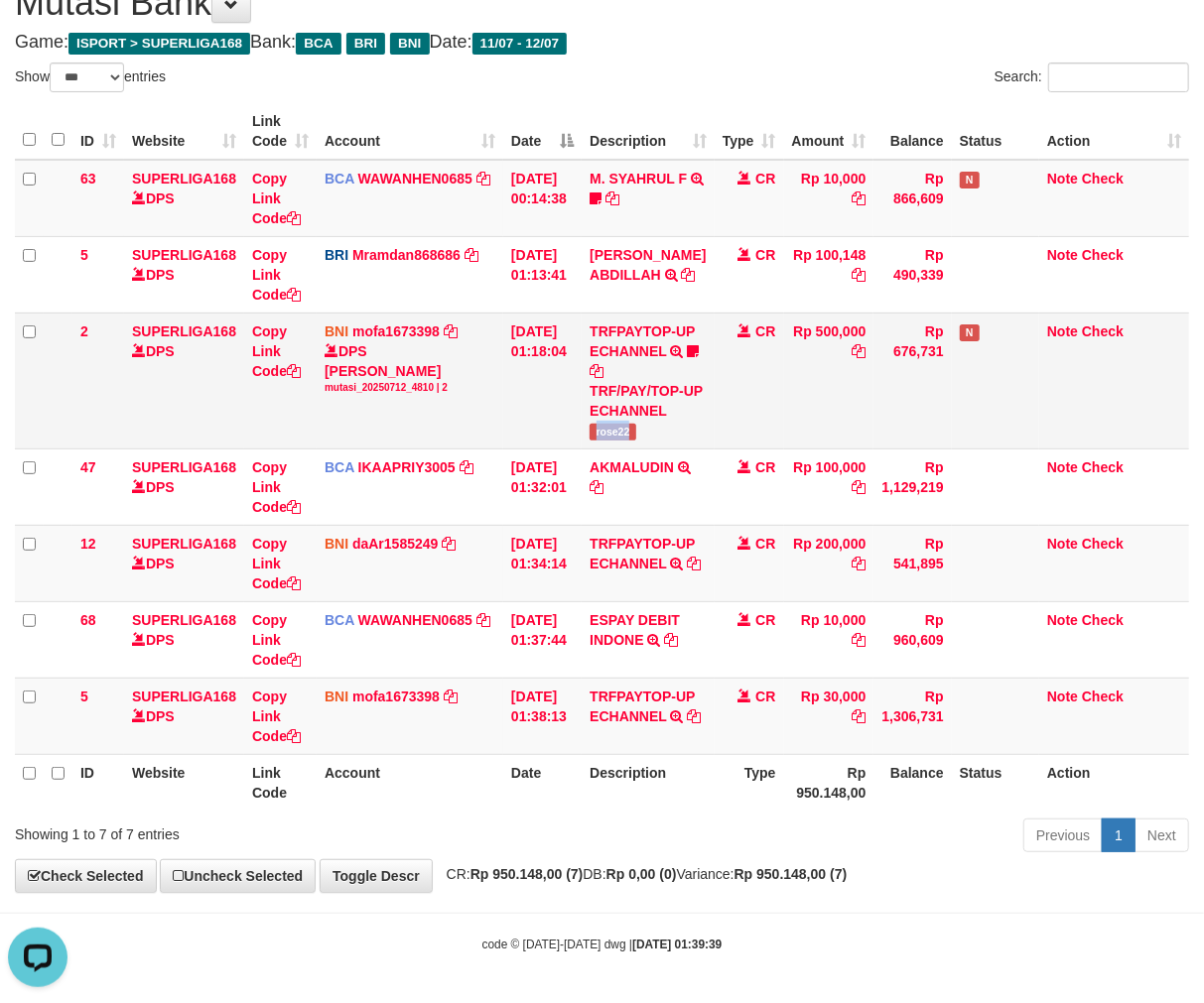 click on "rose22" at bounding box center (612, 432) 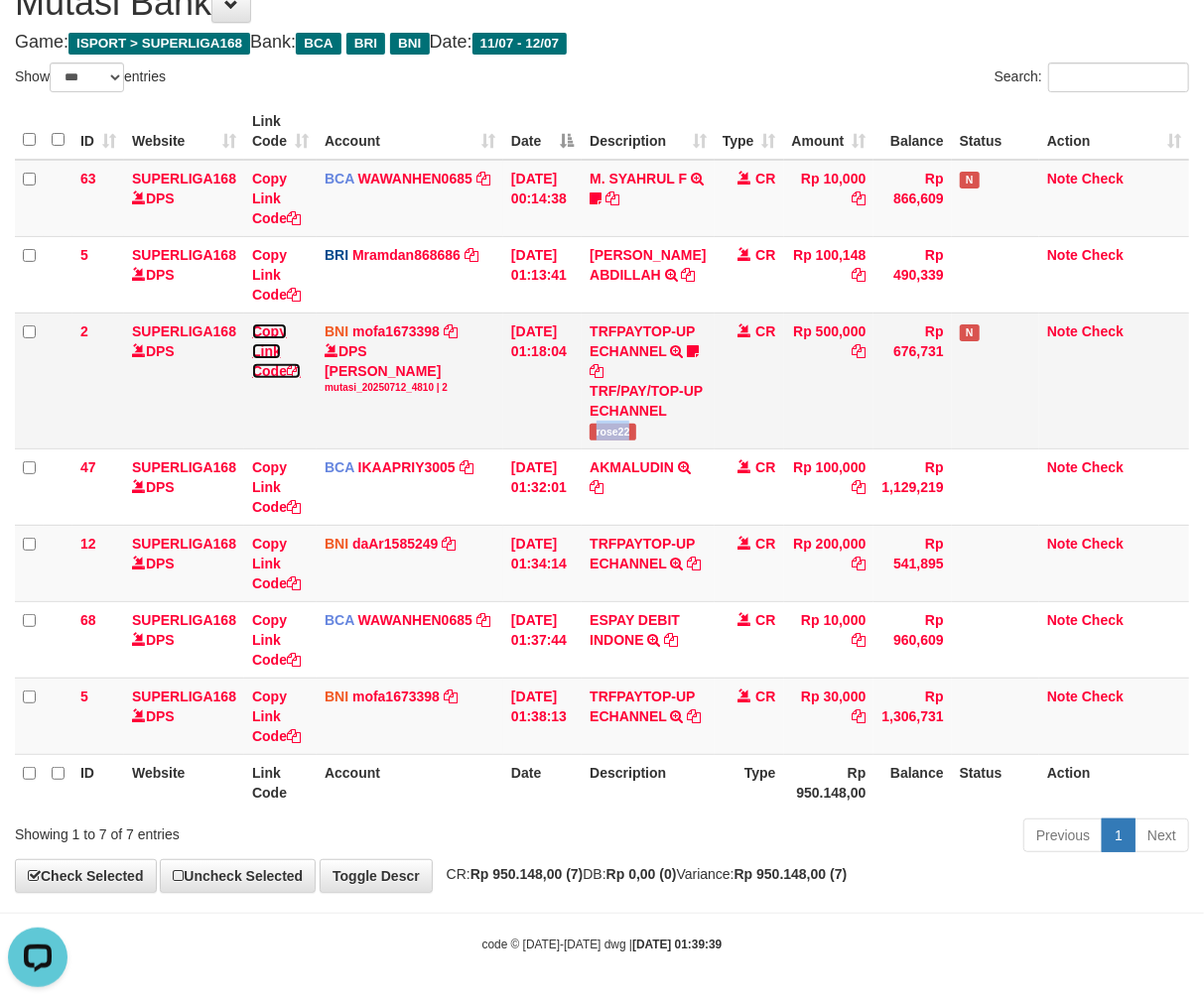 click on "Copy Link Code" at bounding box center [276, 351] 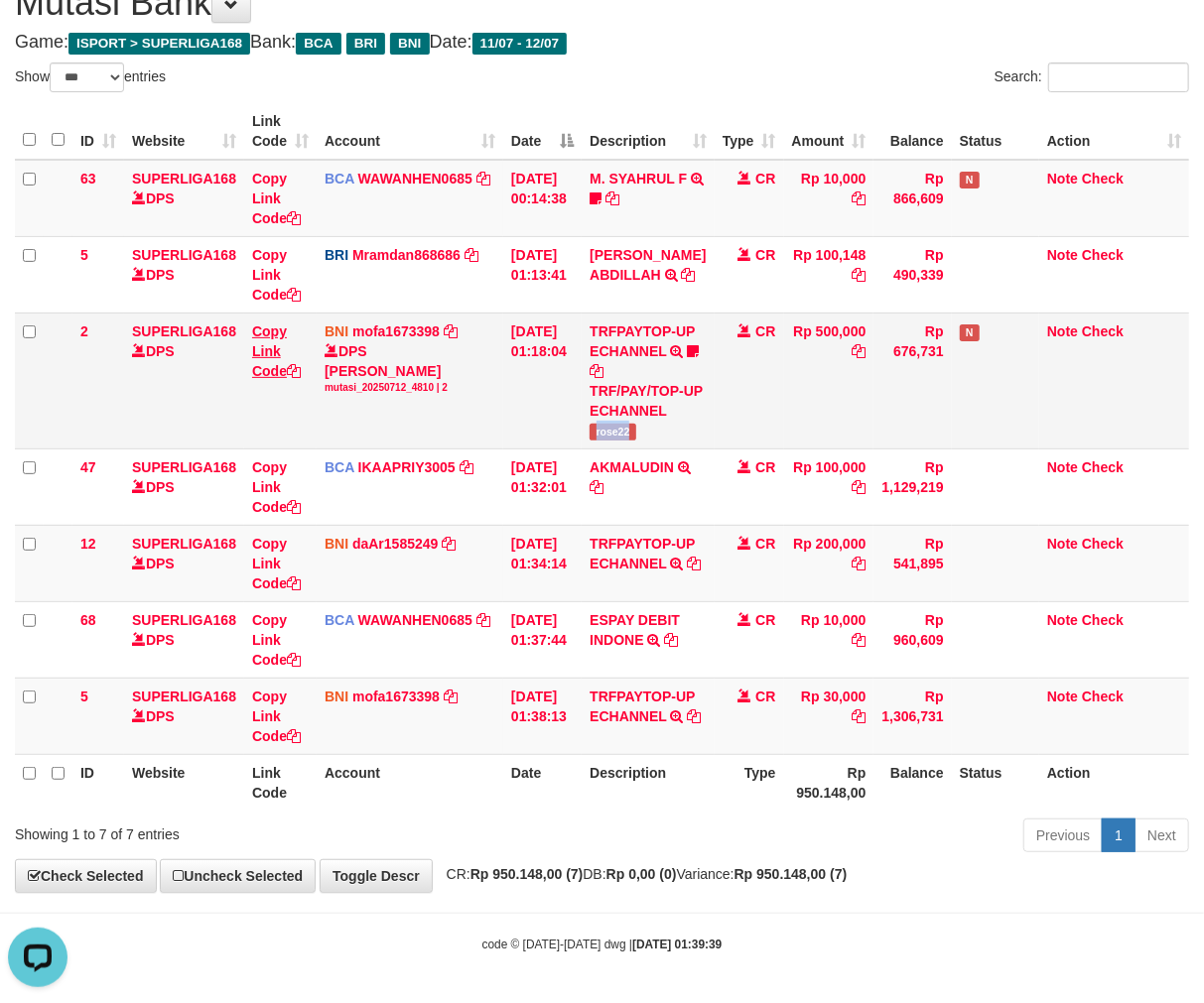 copy on "rose22" 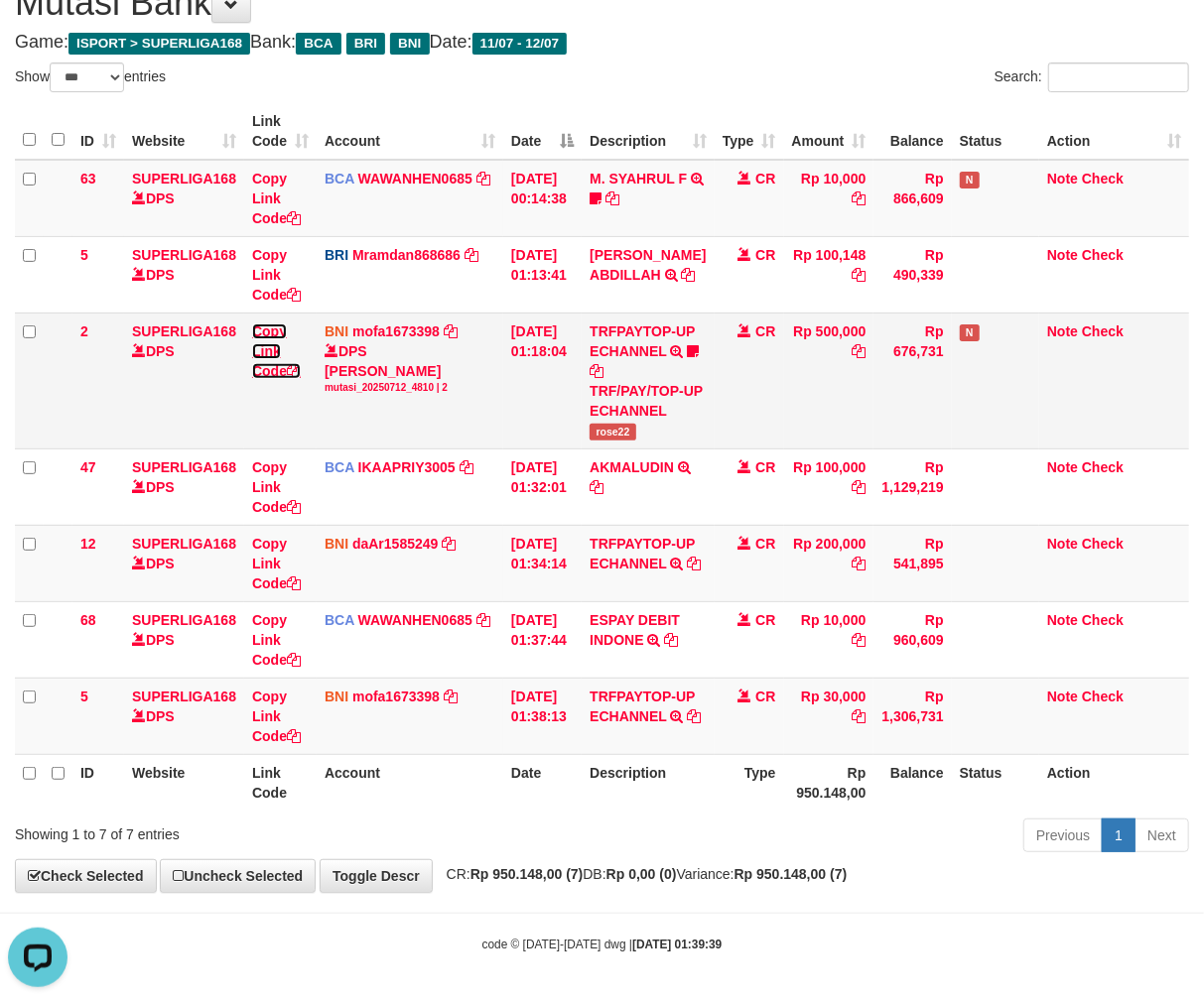 click on "Copy Link Code" at bounding box center [276, 351] 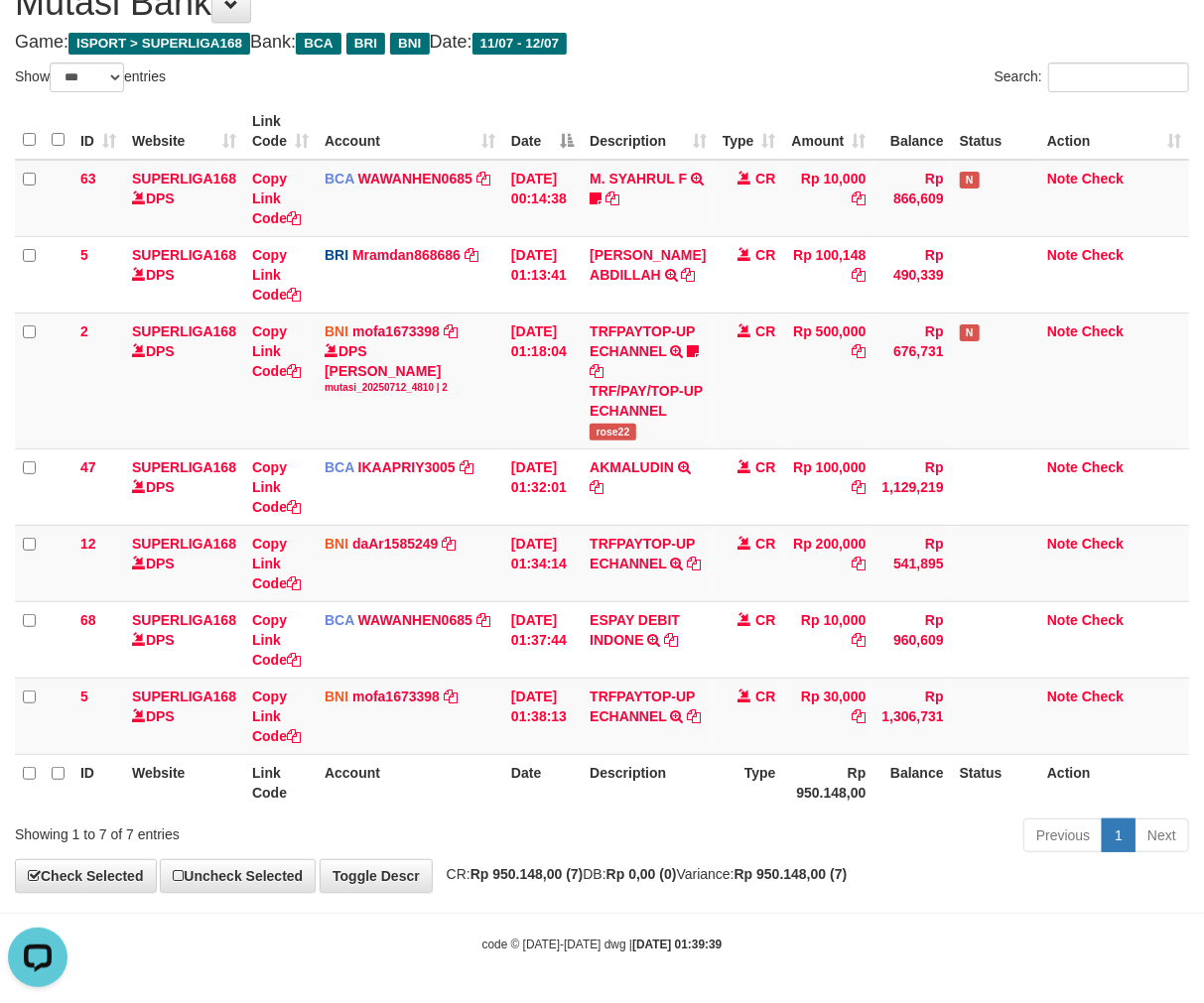 scroll, scrollTop: 272, scrollLeft: 0, axis: vertical 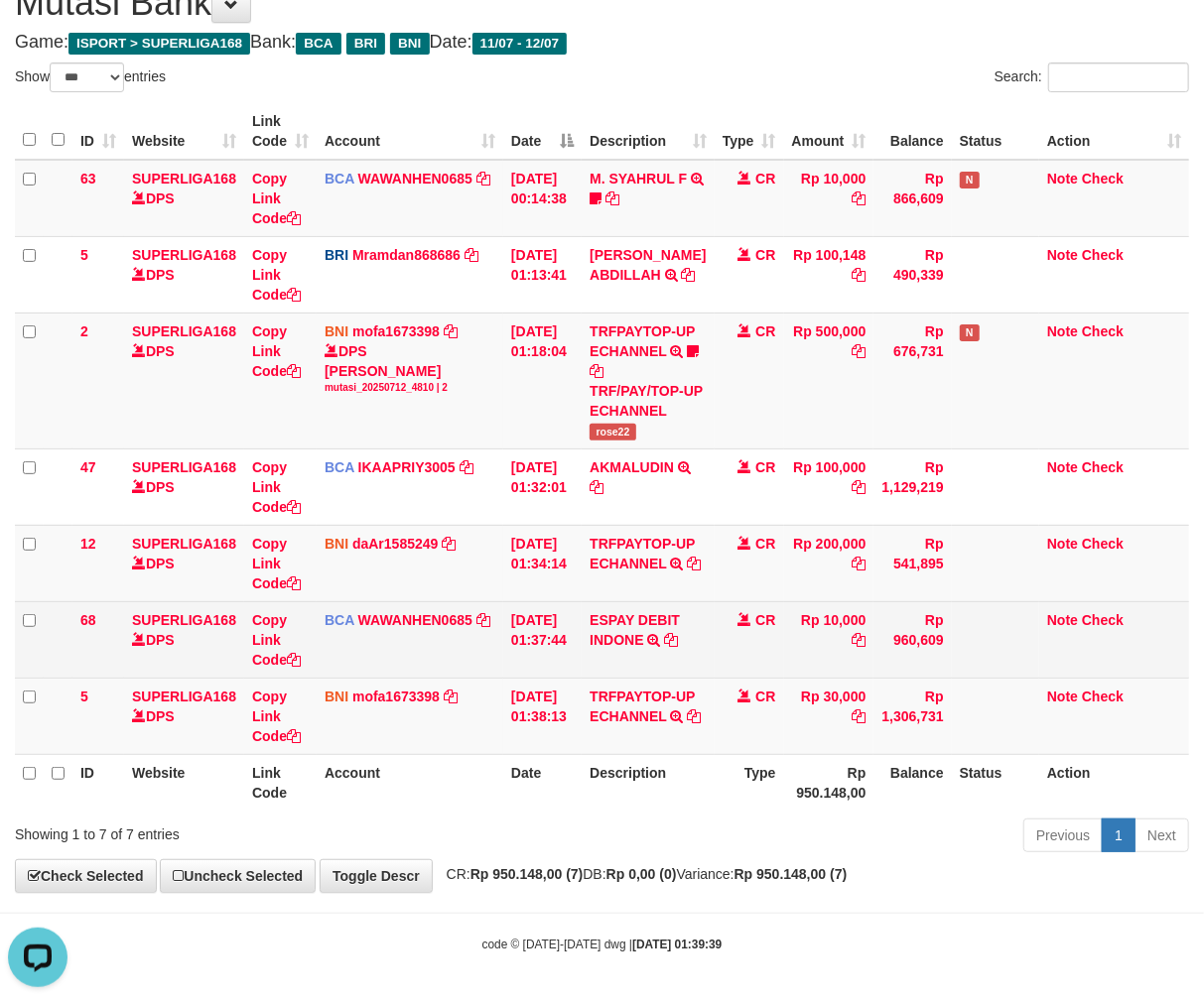 drag, startPoint x: 636, startPoint y: 707, endPoint x: 929, endPoint y: 686, distance: 293.7516 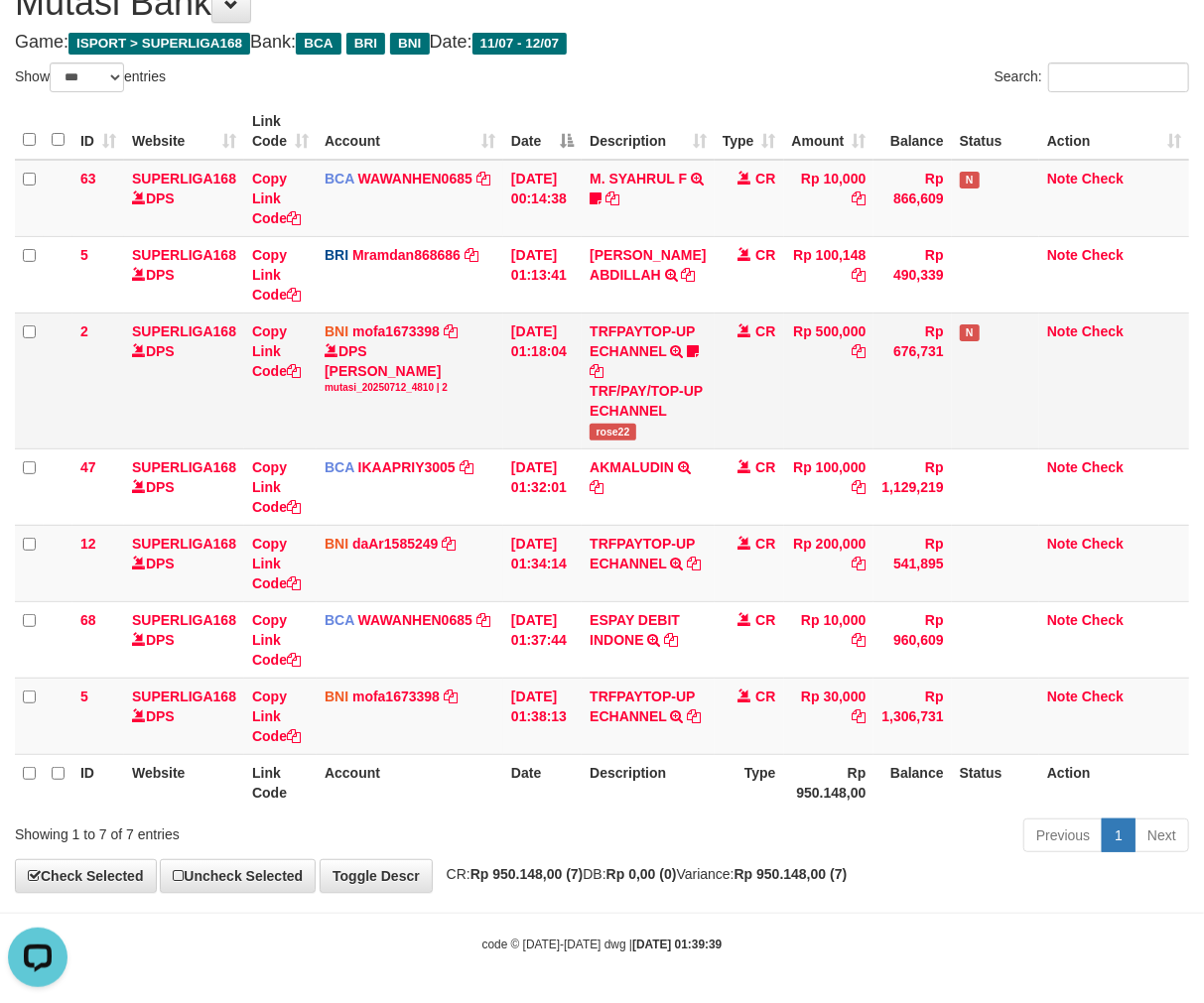 click on "rose22" at bounding box center (612, 432) 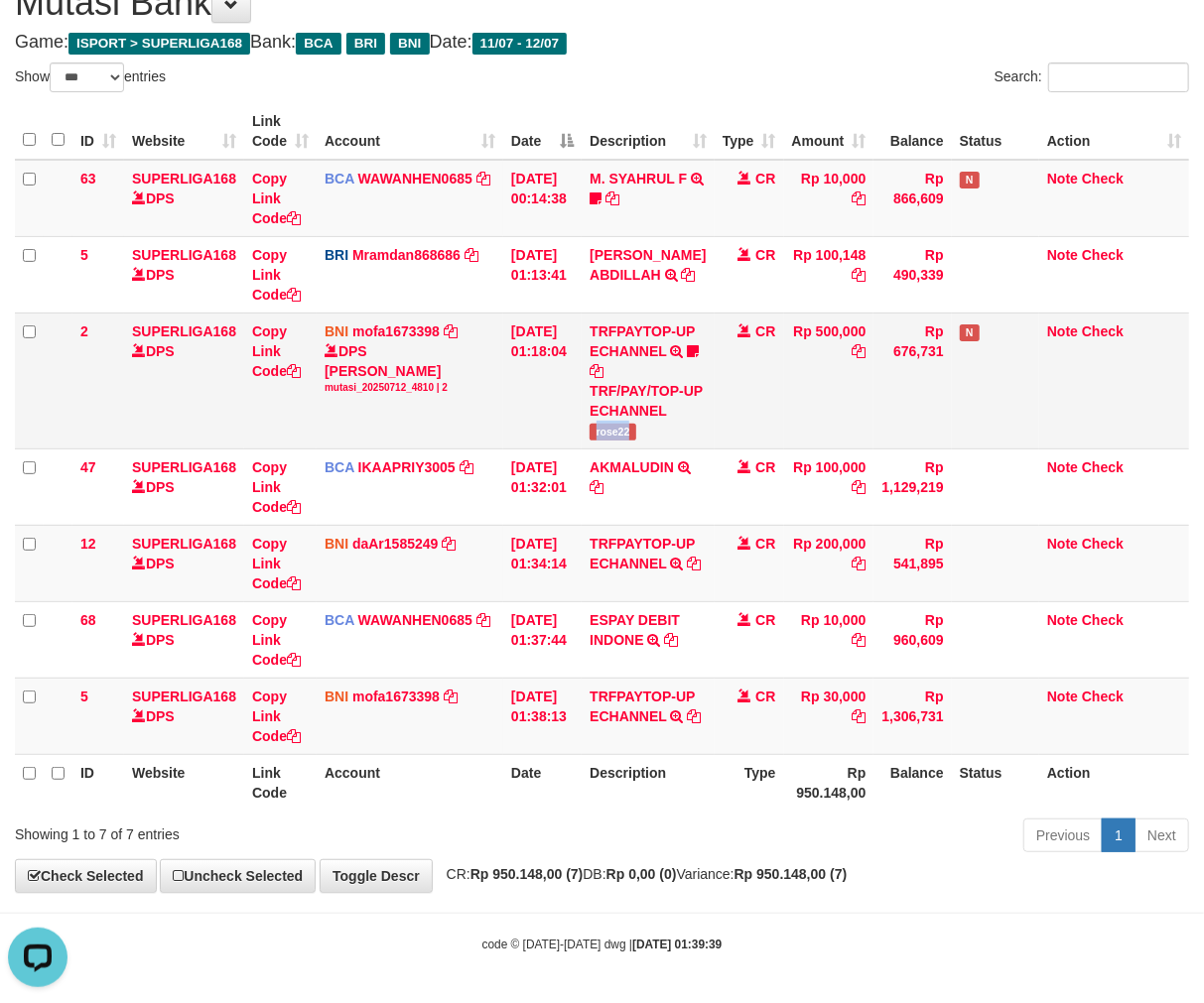 click on "rose22" at bounding box center [612, 432] 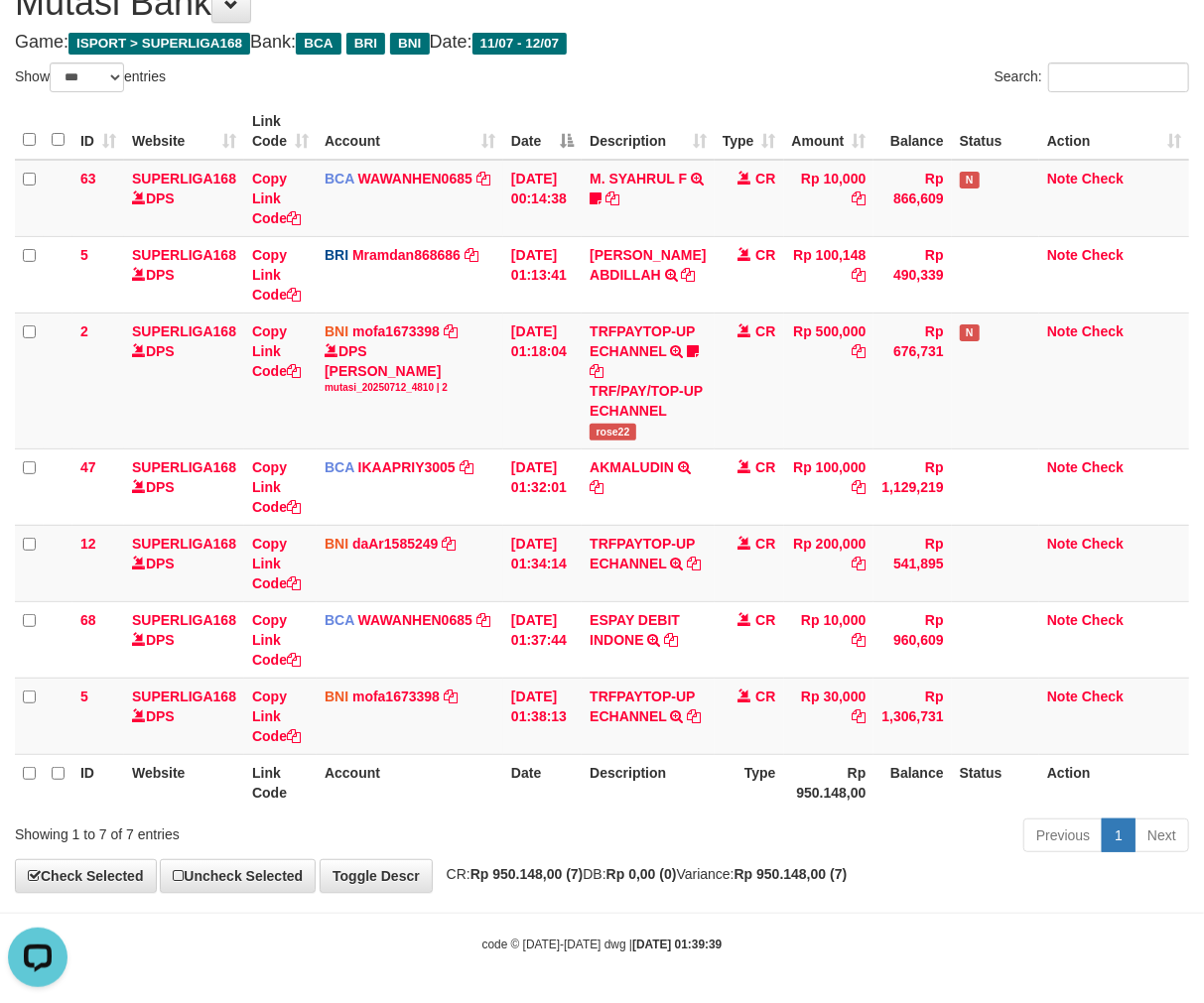 drag, startPoint x: 944, startPoint y: 834, endPoint x: 1197, endPoint y: 770, distance: 260.96935 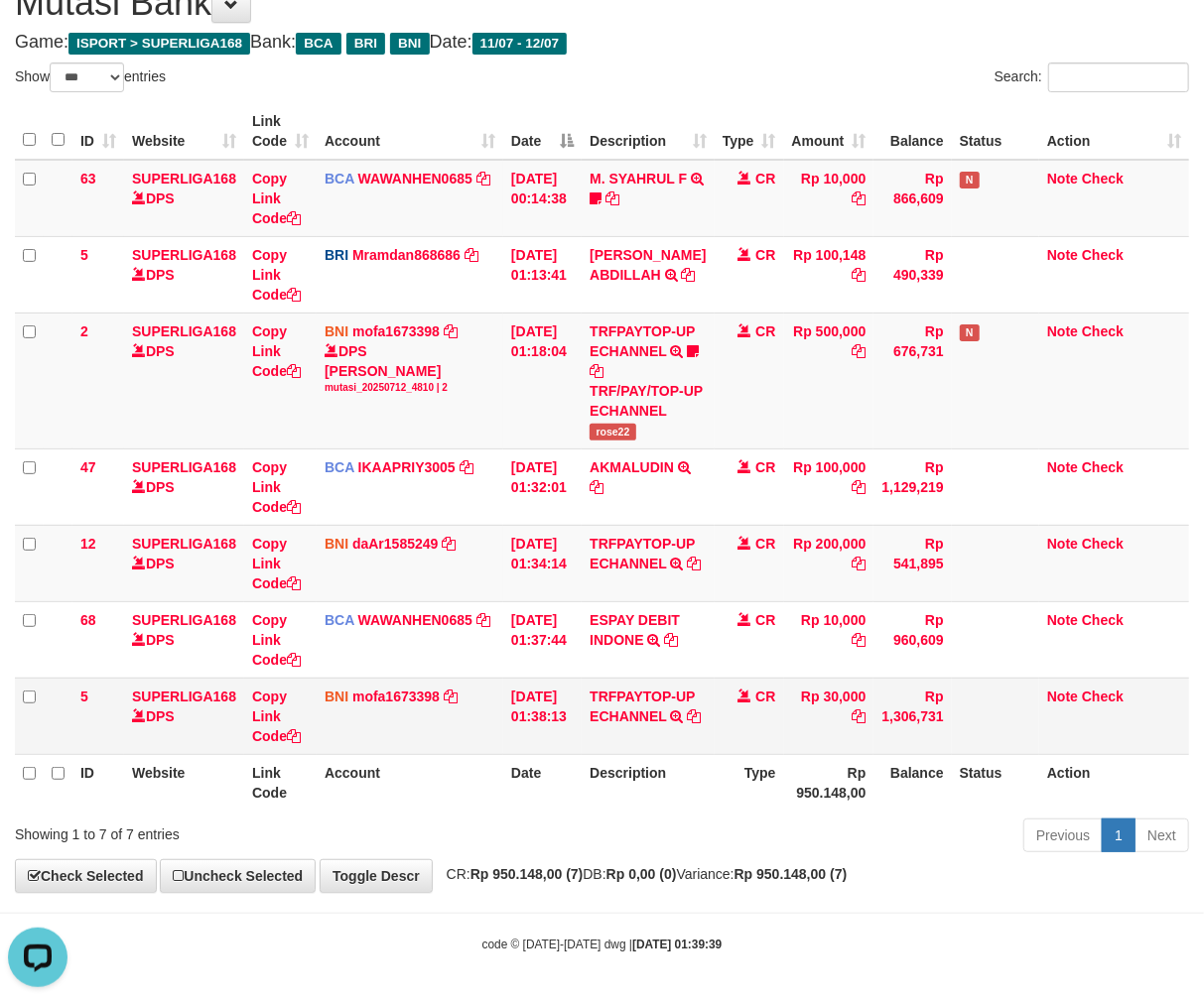 click on "Rp 1,306,731" at bounding box center (912, 715) 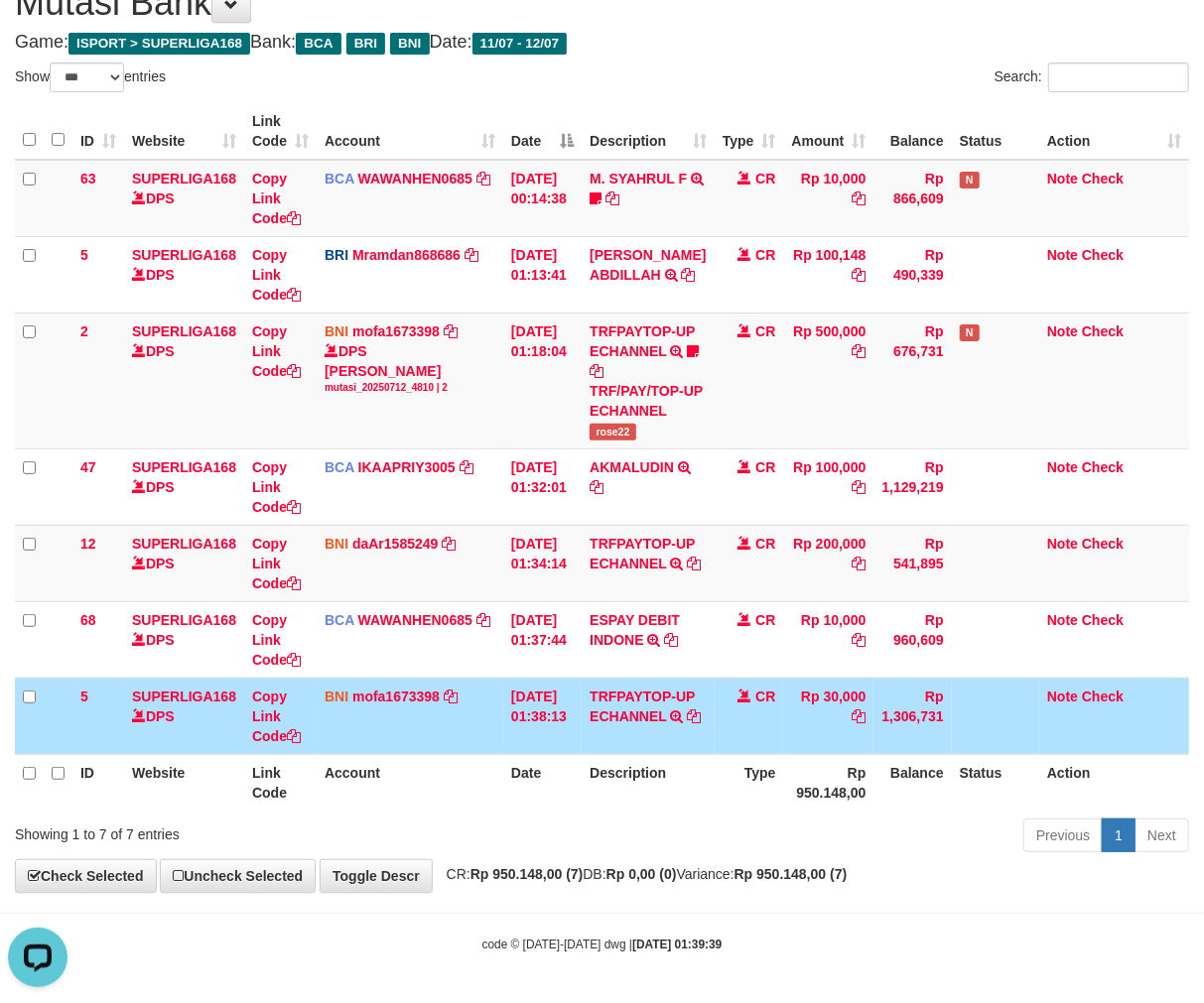 click on "Rp 1,306,731" at bounding box center (912, 715) 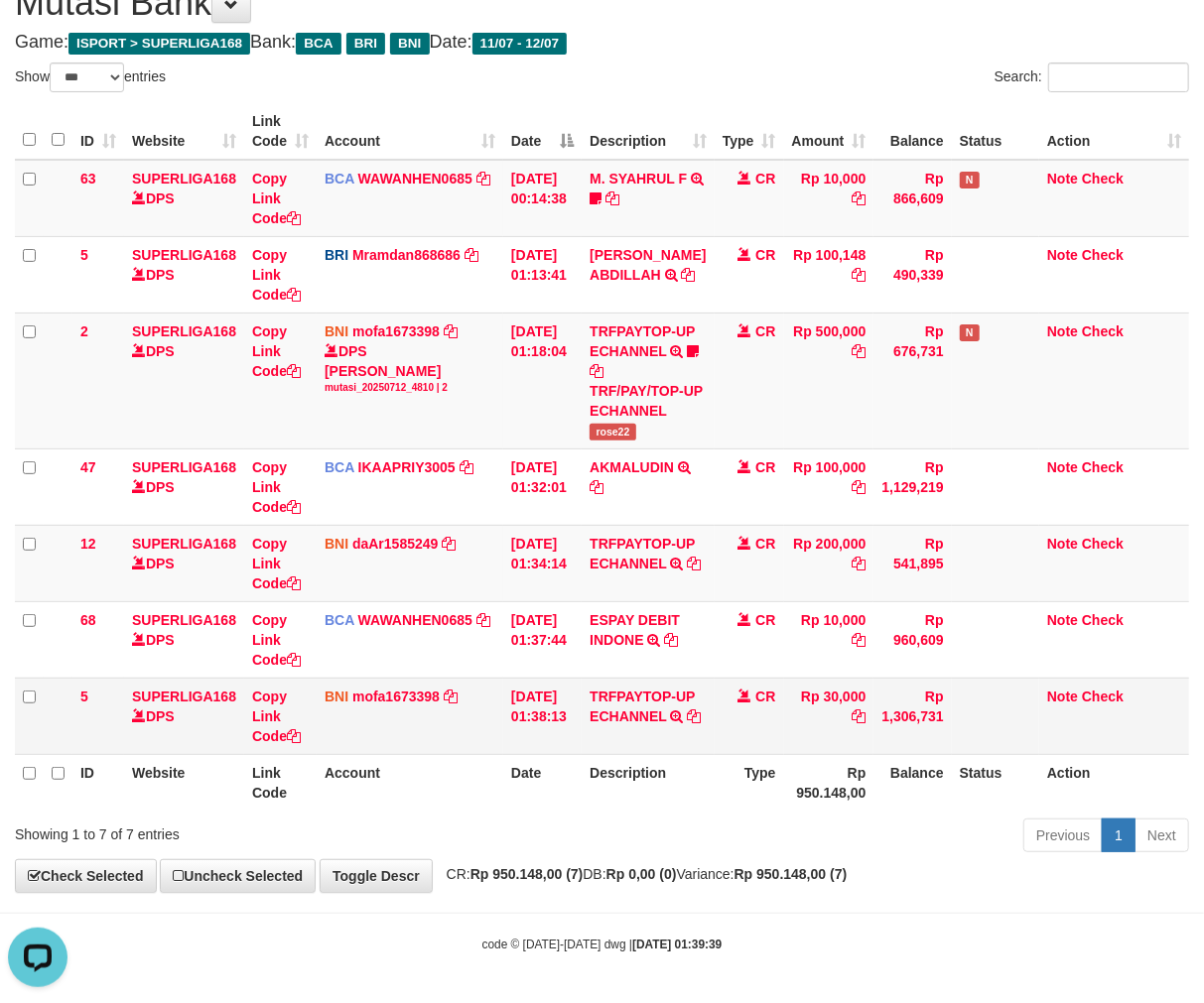 click on "Rp 1,306,731" at bounding box center (912, 715) 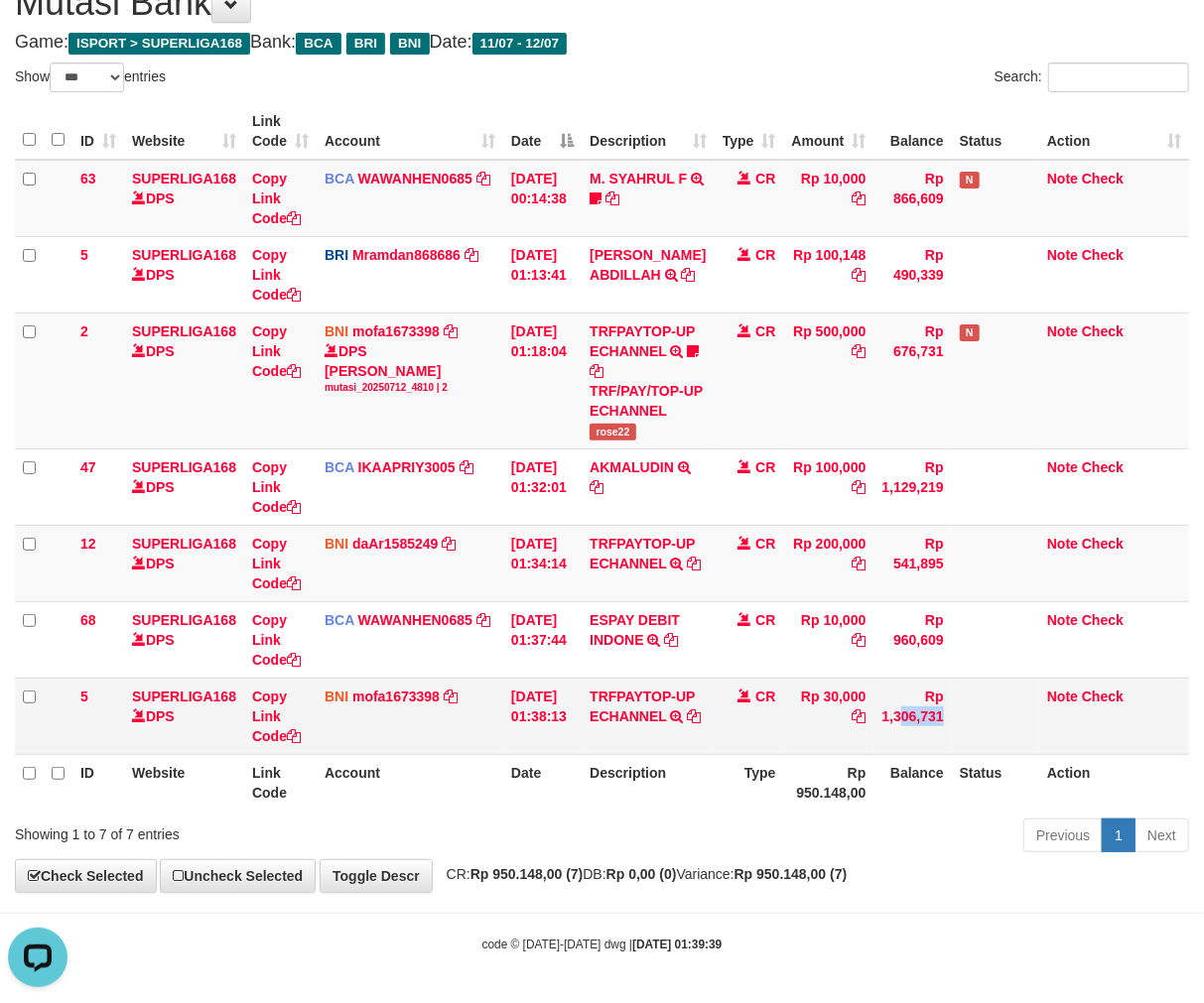 click on "Rp 1,306,731" at bounding box center [912, 715] 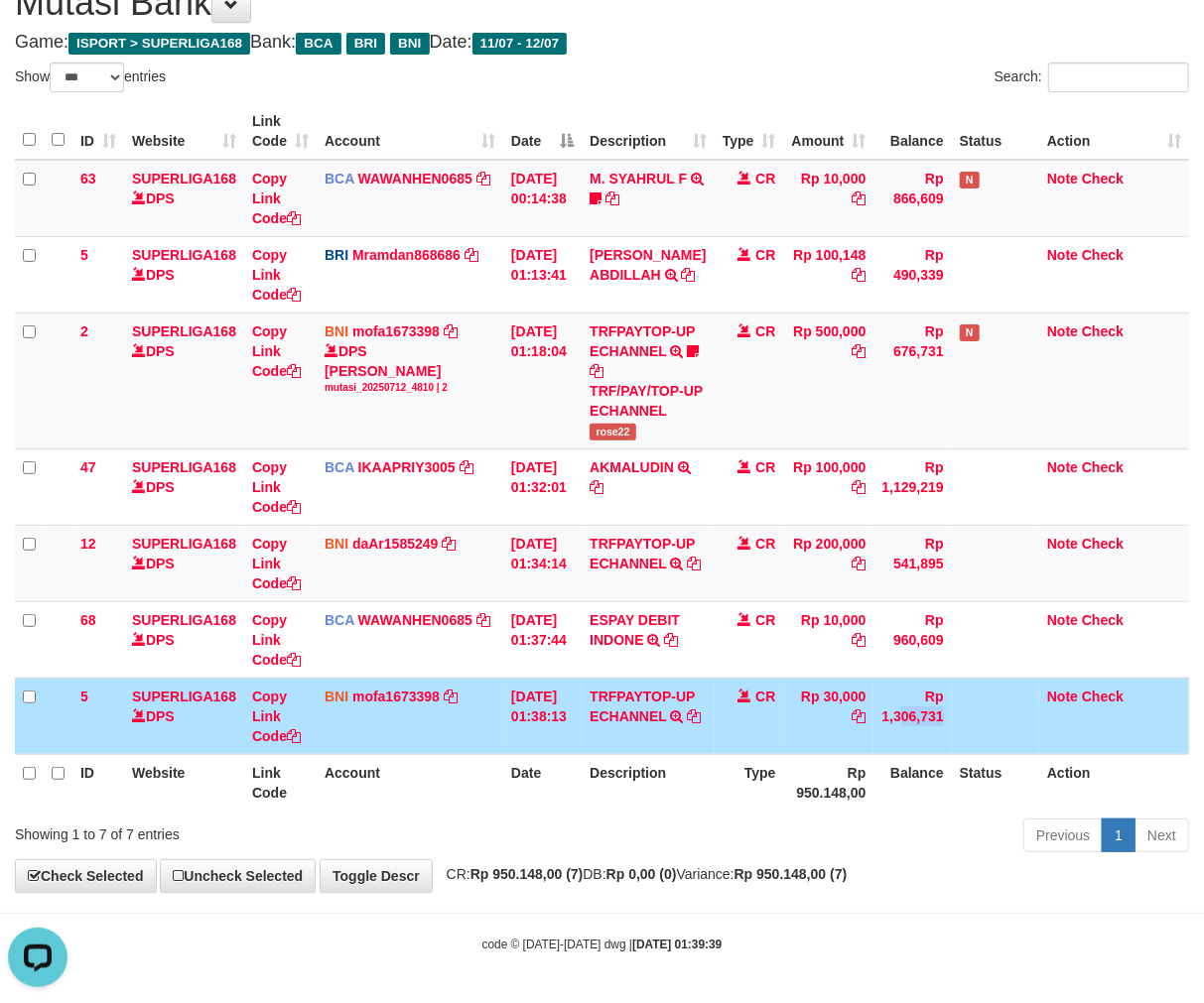 click on "Rp 950.148,00" at bounding box center (829, 782) 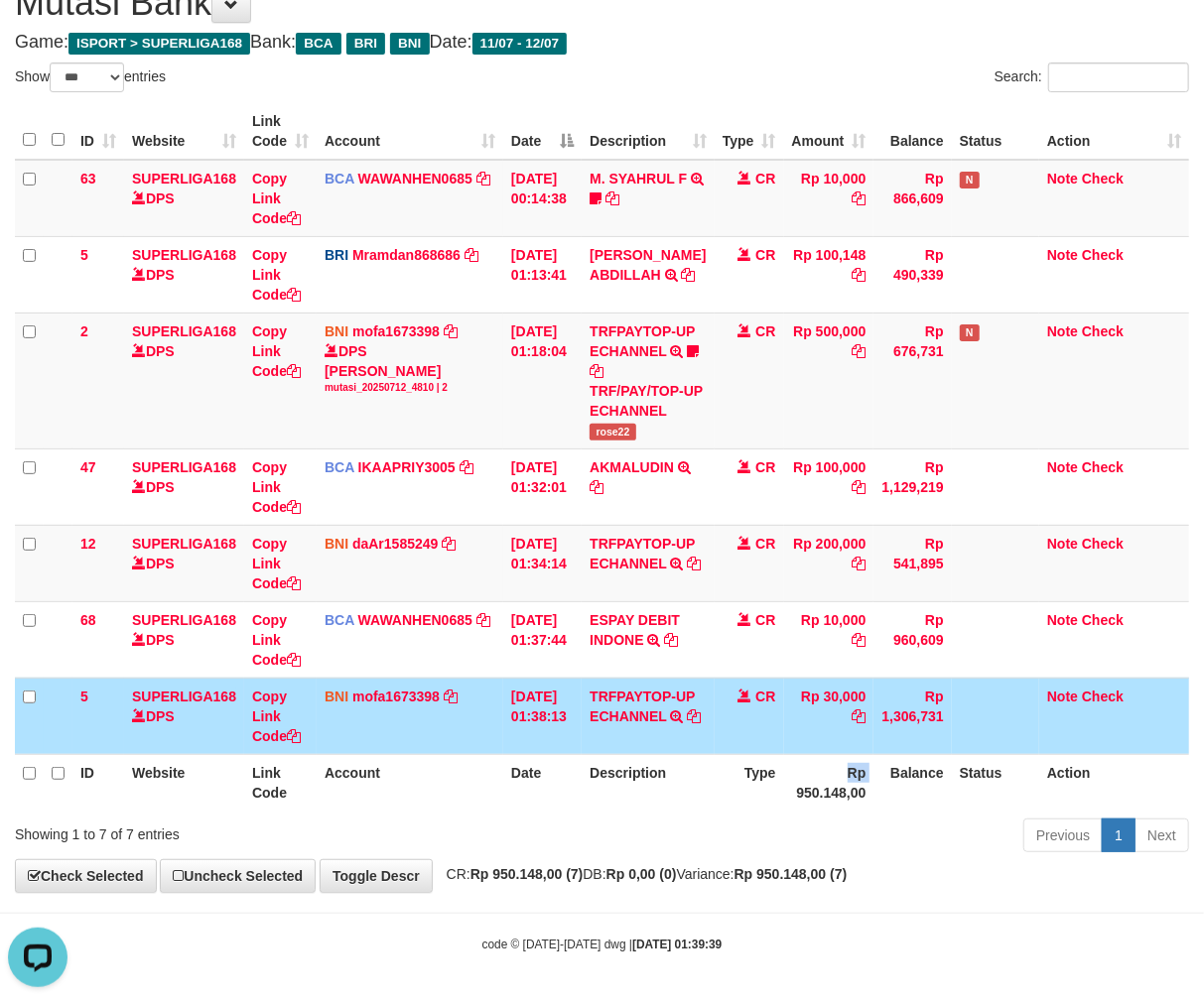 drag, startPoint x: 826, startPoint y: 835, endPoint x: 1216, endPoint y: 804, distance: 391.23011 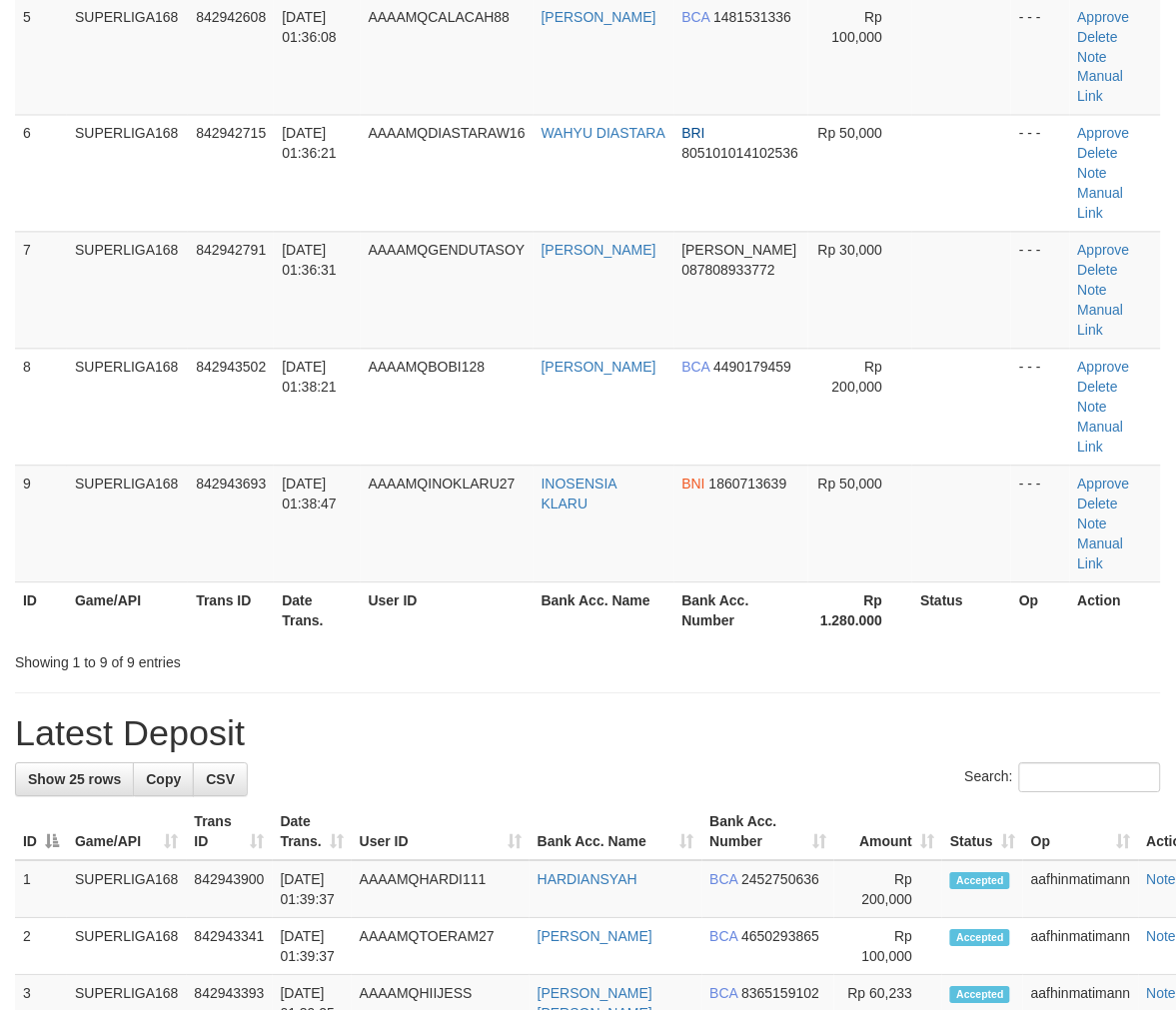scroll, scrollTop: 444, scrollLeft: 0, axis: vertical 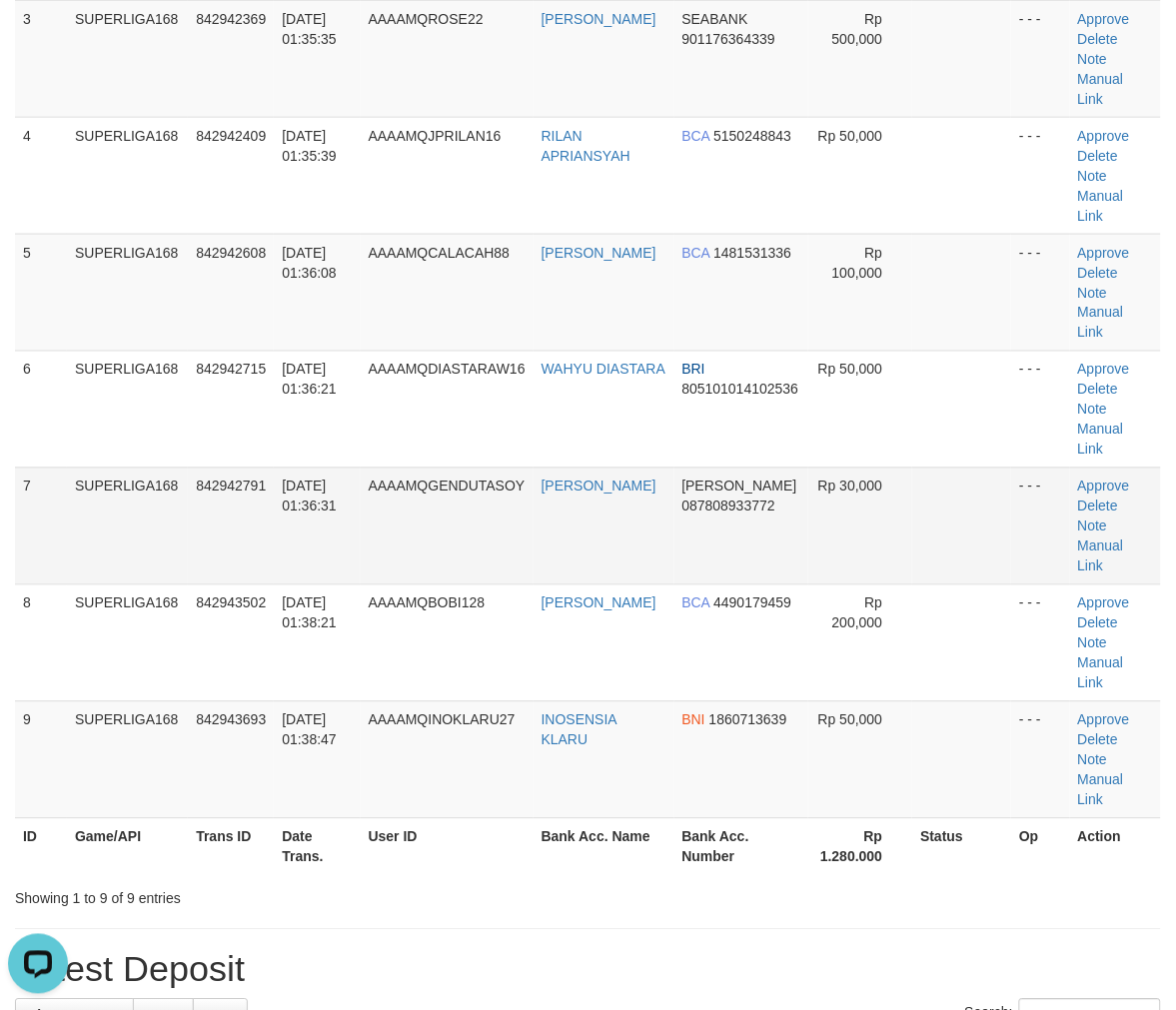click on "12/07/2025 01:36:31" at bounding box center (317, 525) 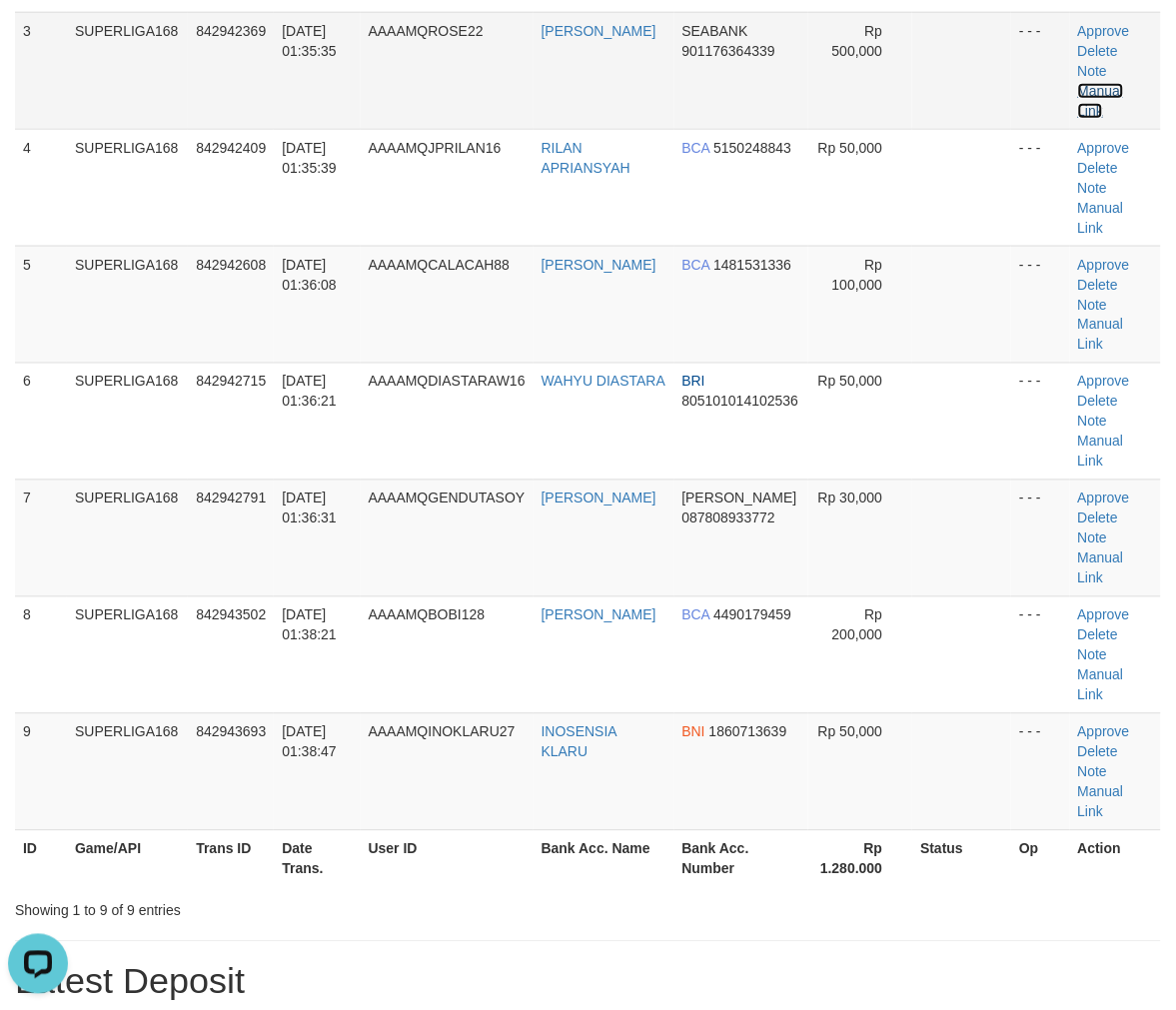 click on "Manual Link" at bounding box center [1101, 101] 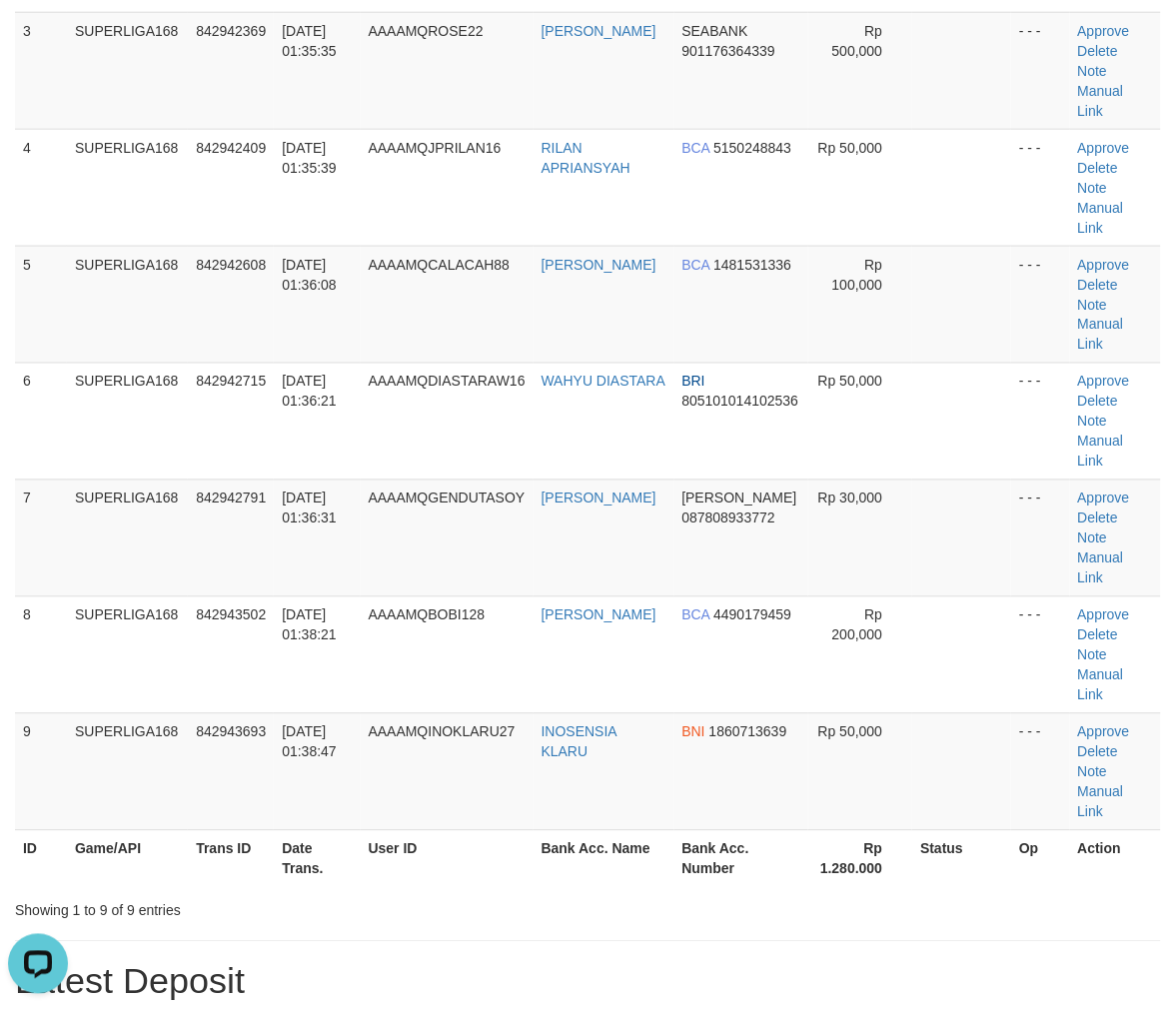 drag, startPoint x: 388, startPoint y: 814, endPoint x: 33, endPoint y: 755, distance: 359.86942 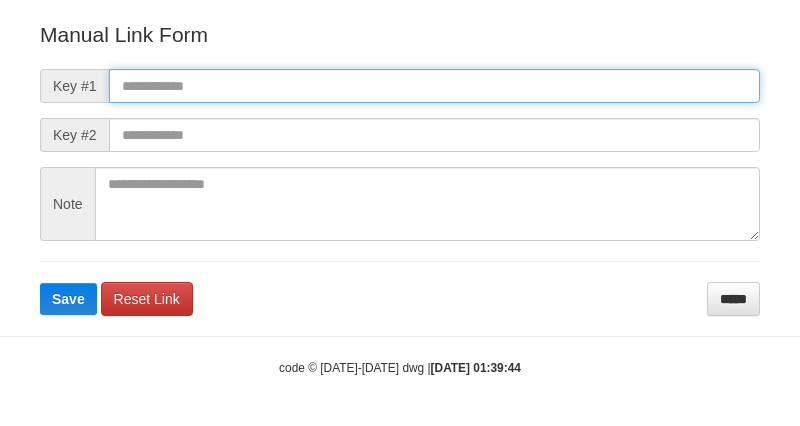 drag, startPoint x: 311, startPoint y: 84, endPoint x: 235, endPoint y: 194, distance: 133.70116 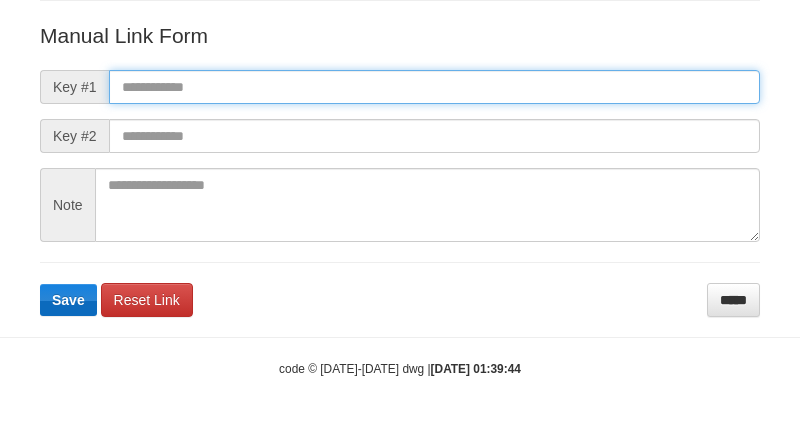 paste on "**********" 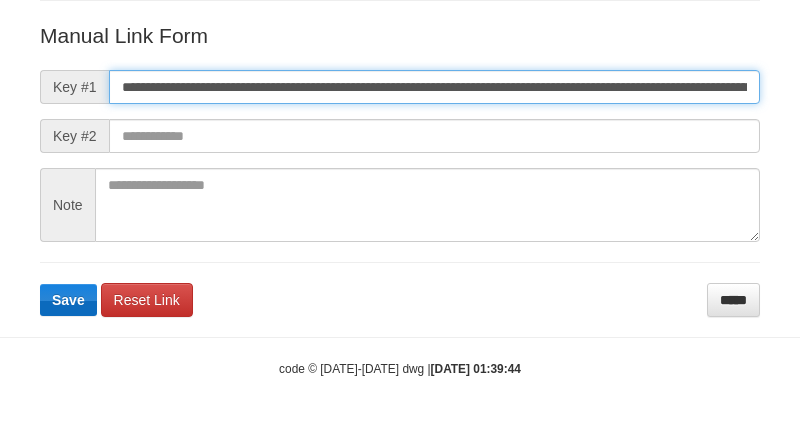 scroll, scrollTop: 0, scrollLeft: 1153, axis: horizontal 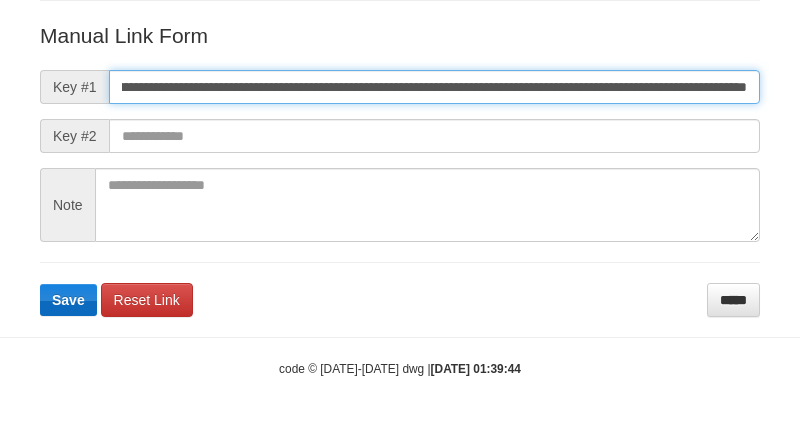 type on "**********" 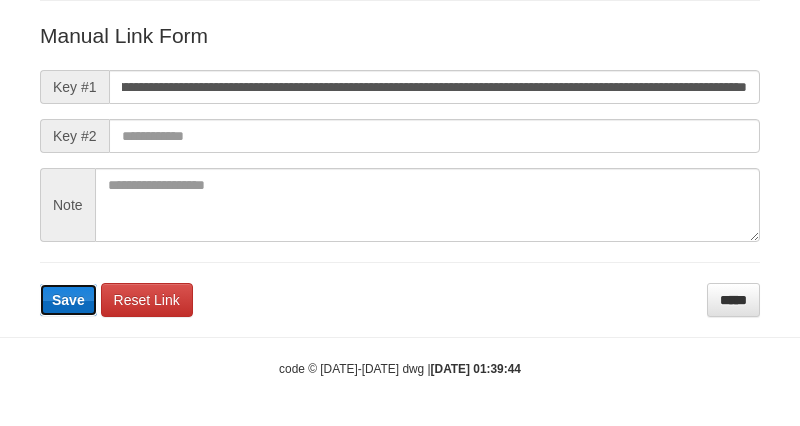 type 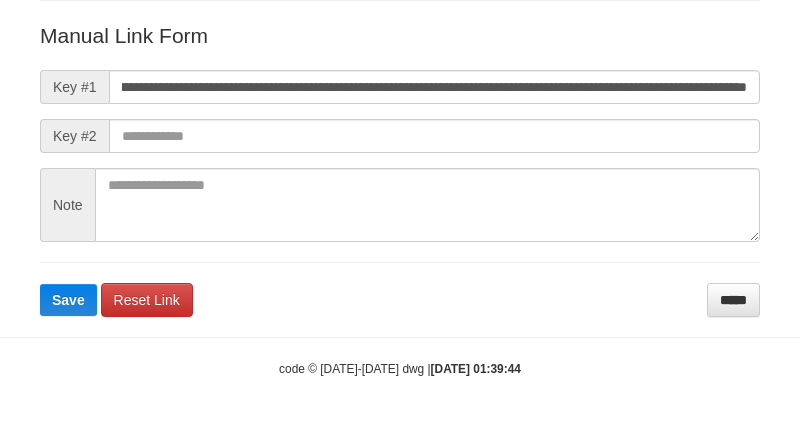 scroll, scrollTop: 0, scrollLeft: 0, axis: both 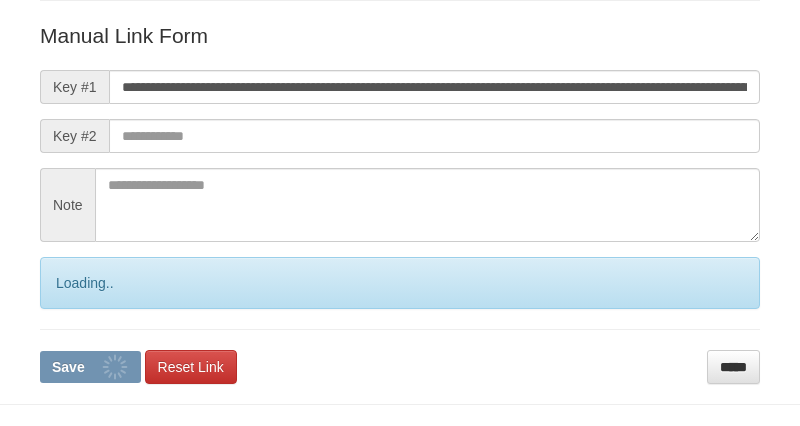 click on "**********" at bounding box center (400, 202) 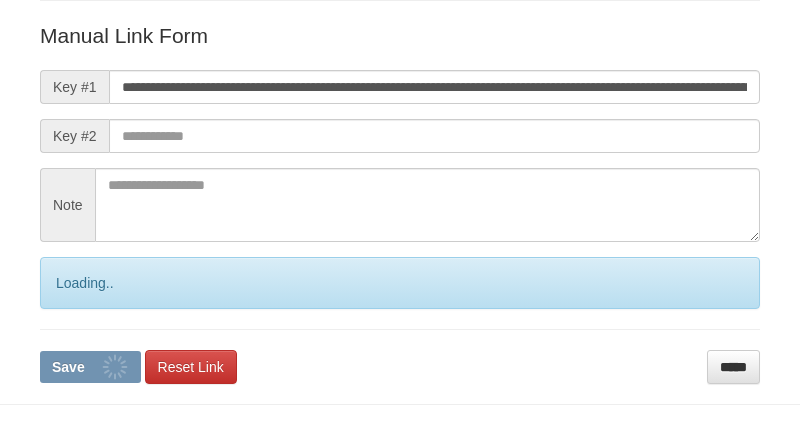 click on "**********" at bounding box center [400, 202] 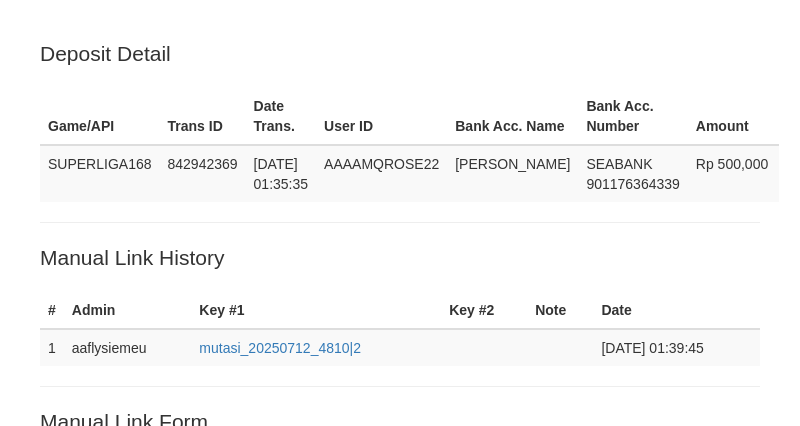scroll, scrollTop: 385, scrollLeft: 0, axis: vertical 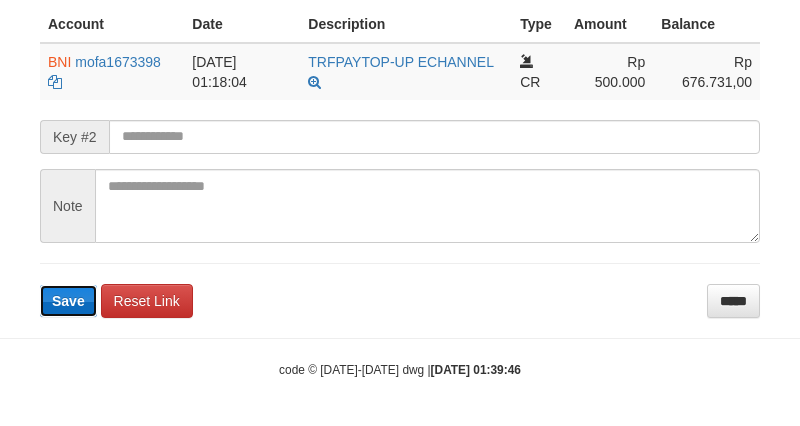 click on "Save" at bounding box center [68, 301] 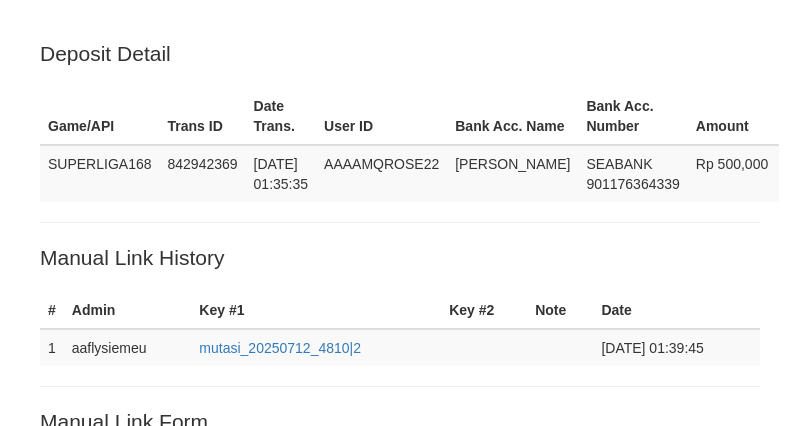 scroll, scrollTop: 500, scrollLeft: 0, axis: vertical 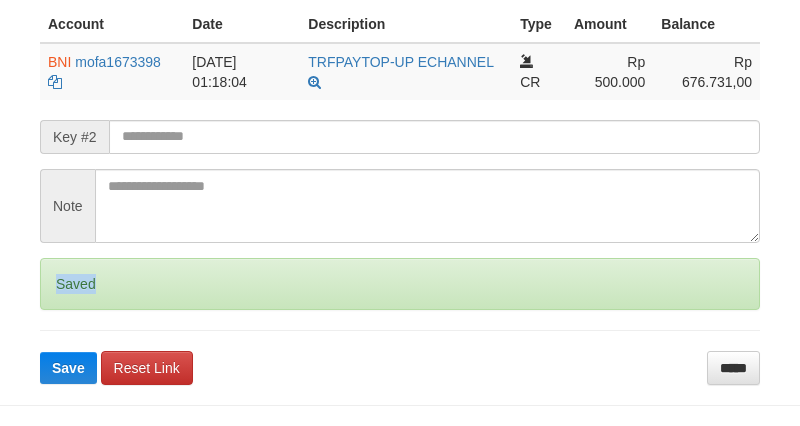 click on "Saved" at bounding box center (400, 284) 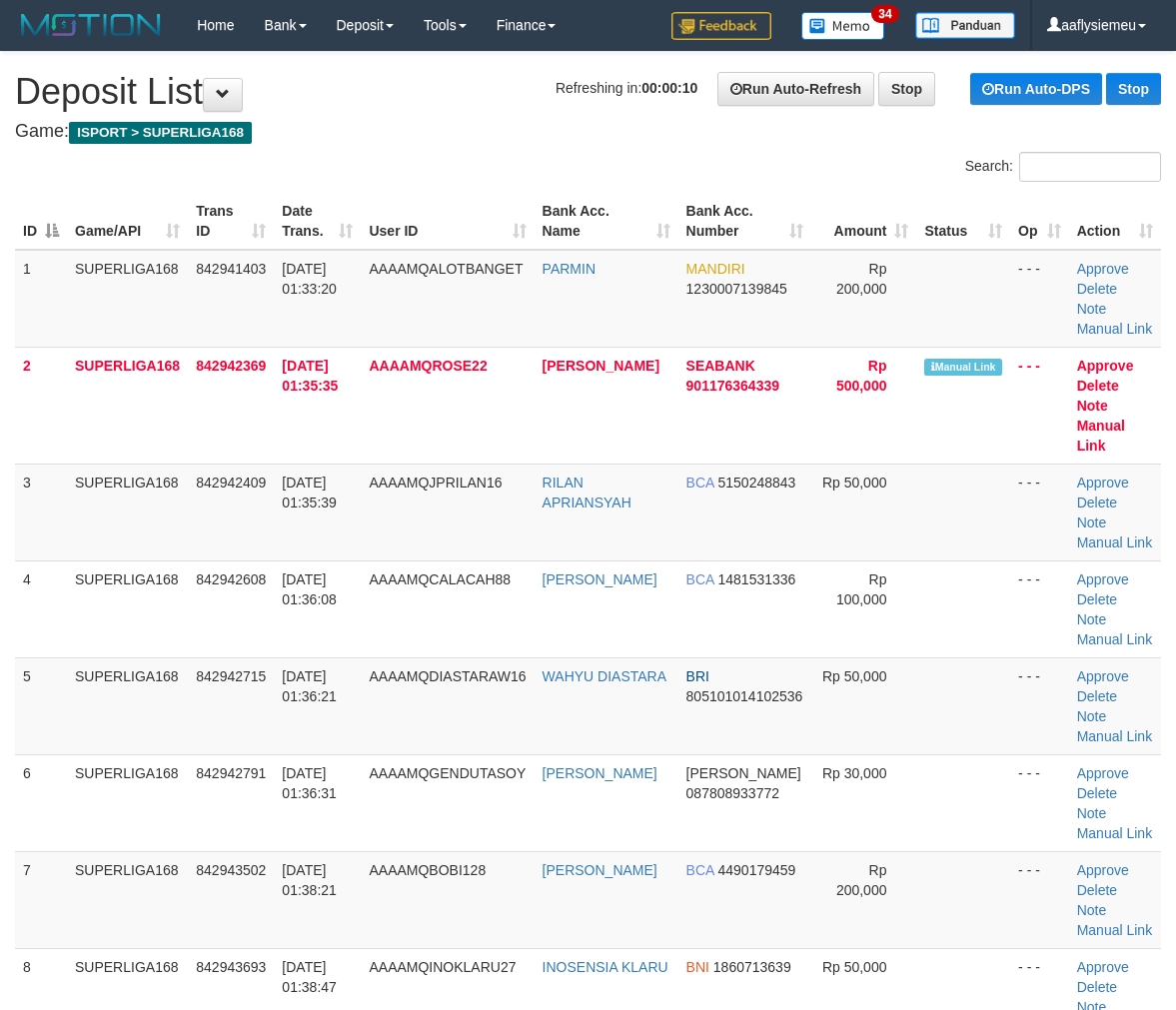scroll, scrollTop: 725, scrollLeft: 0, axis: vertical 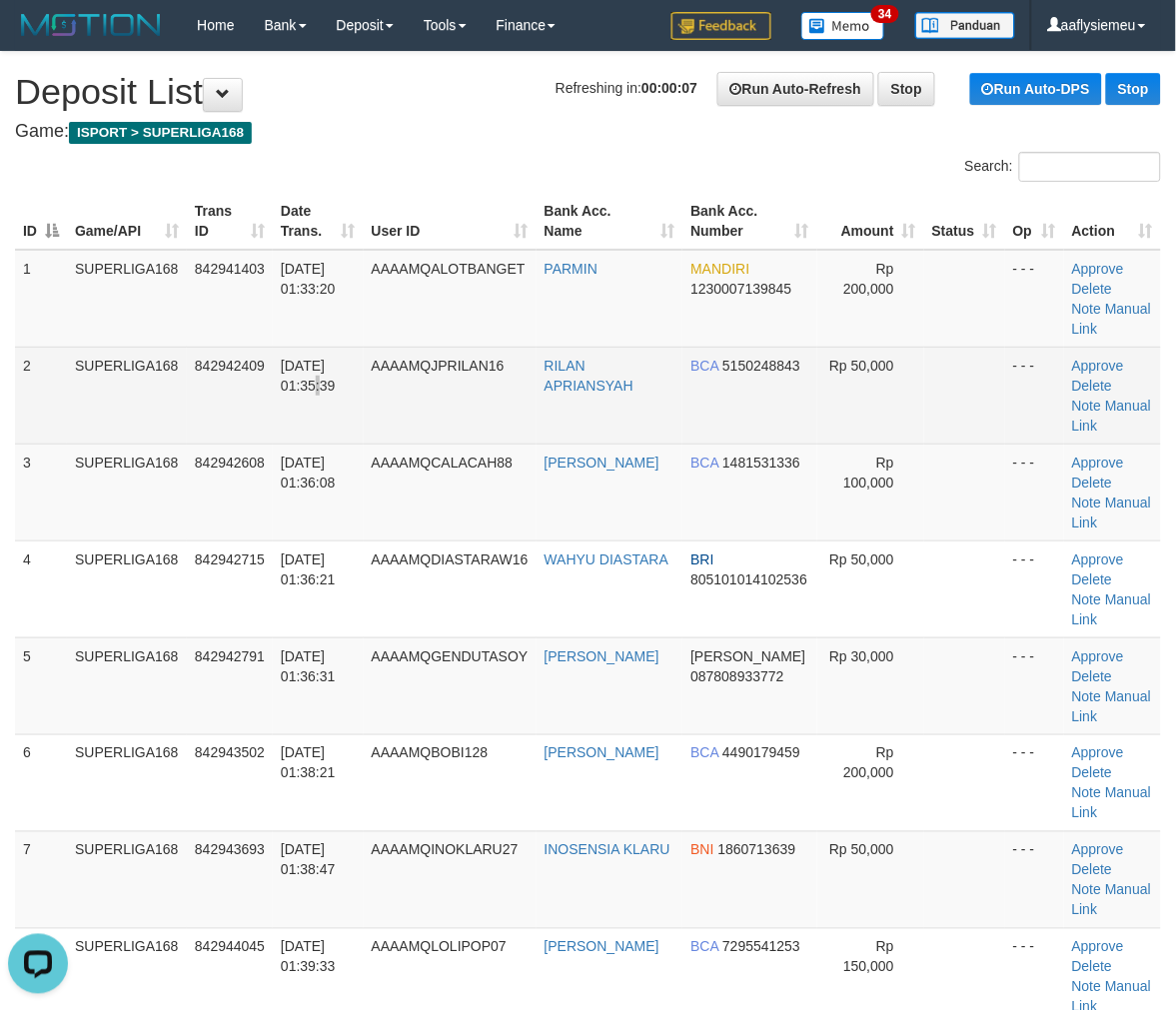 drag, startPoint x: 293, startPoint y: 422, endPoint x: 296, endPoint y: 434, distance: 12.369317 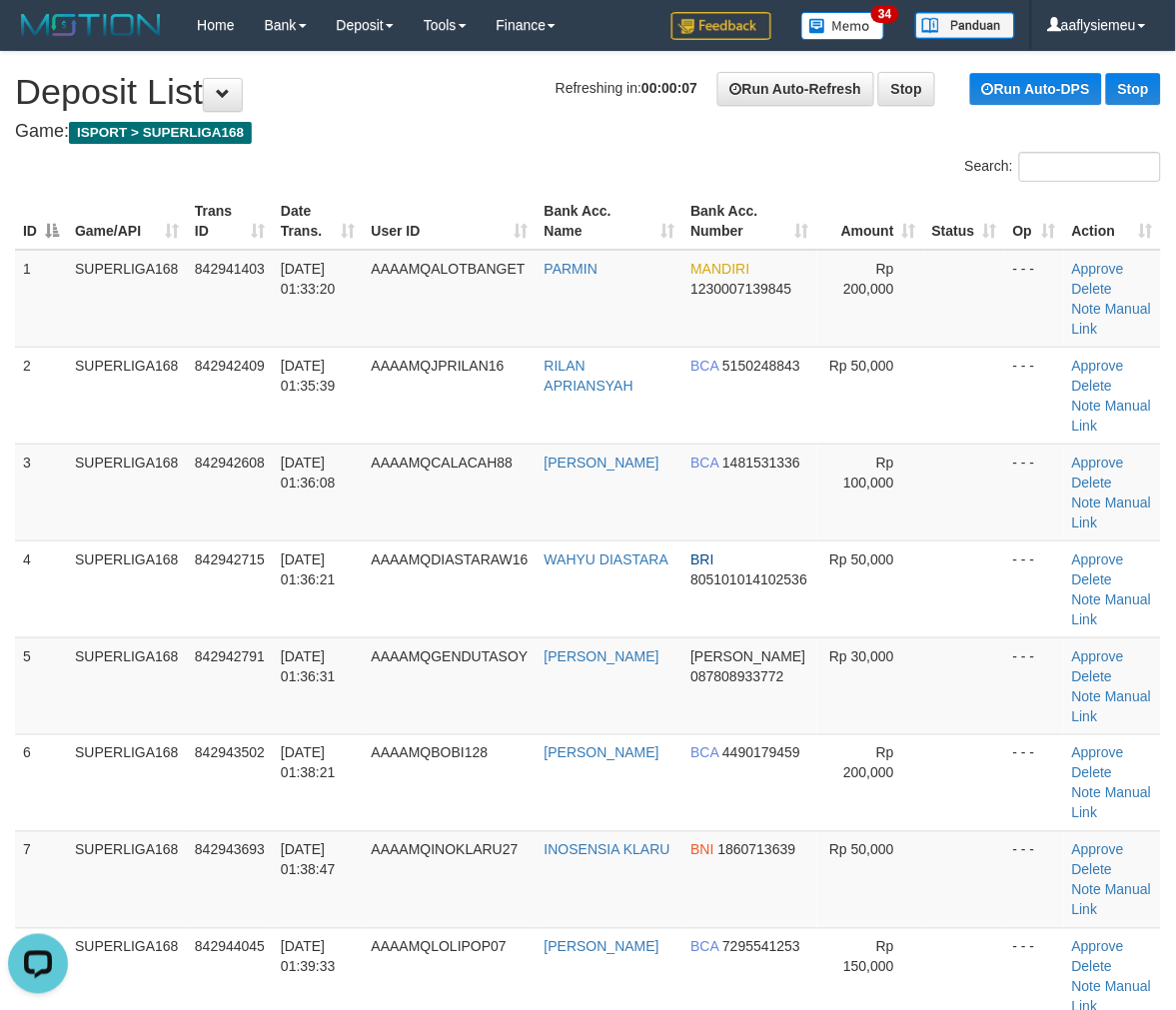 scroll, scrollTop: 912, scrollLeft: 0, axis: vertical 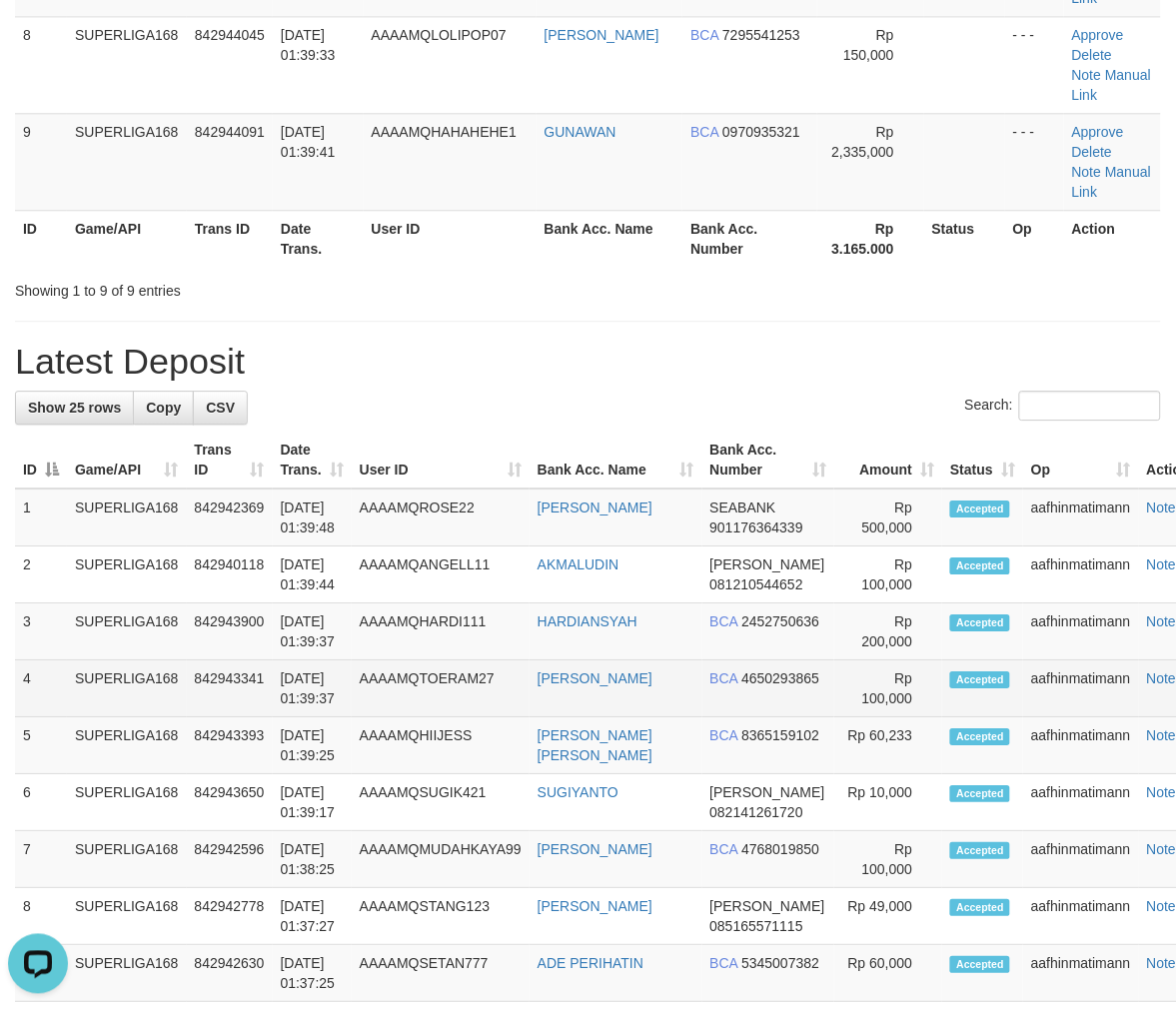 drag, startPoint x: 318, startPoint y: 652, endPoint x: 194, endPoint y: 694, distance: 130.91982 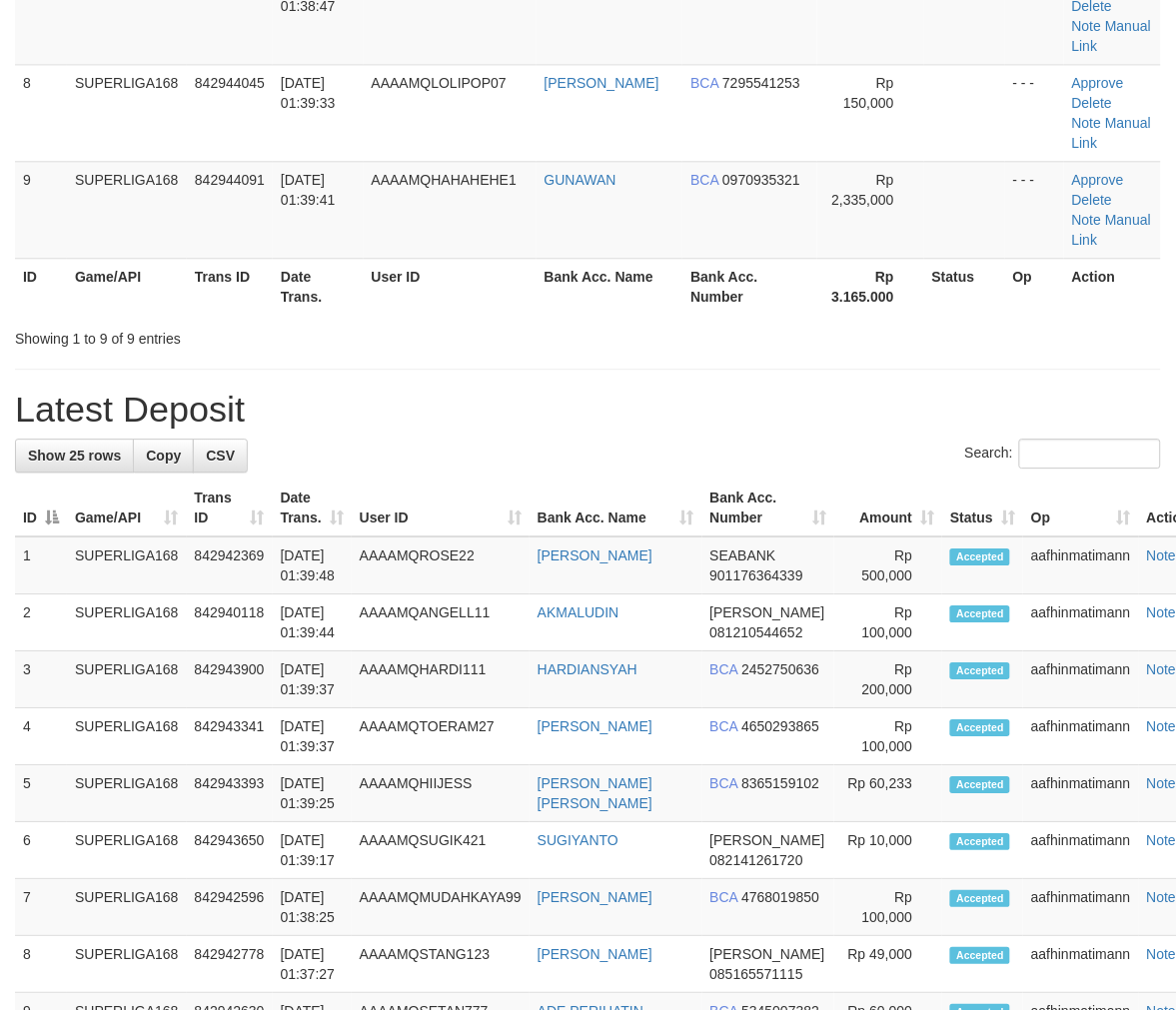 scroll, scrollTop: 834, scrollLeft: 0, axis: vertical 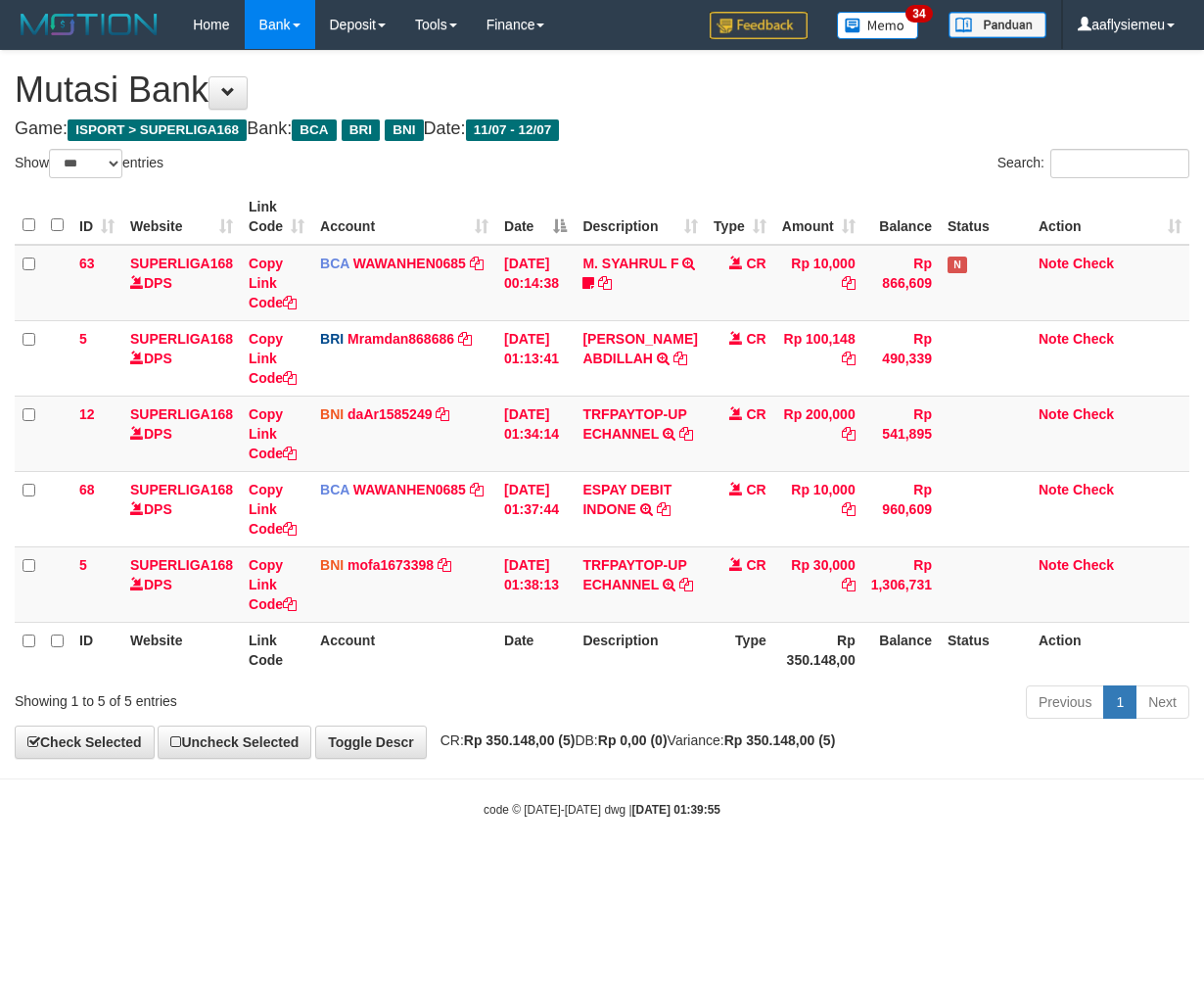 select on "***" 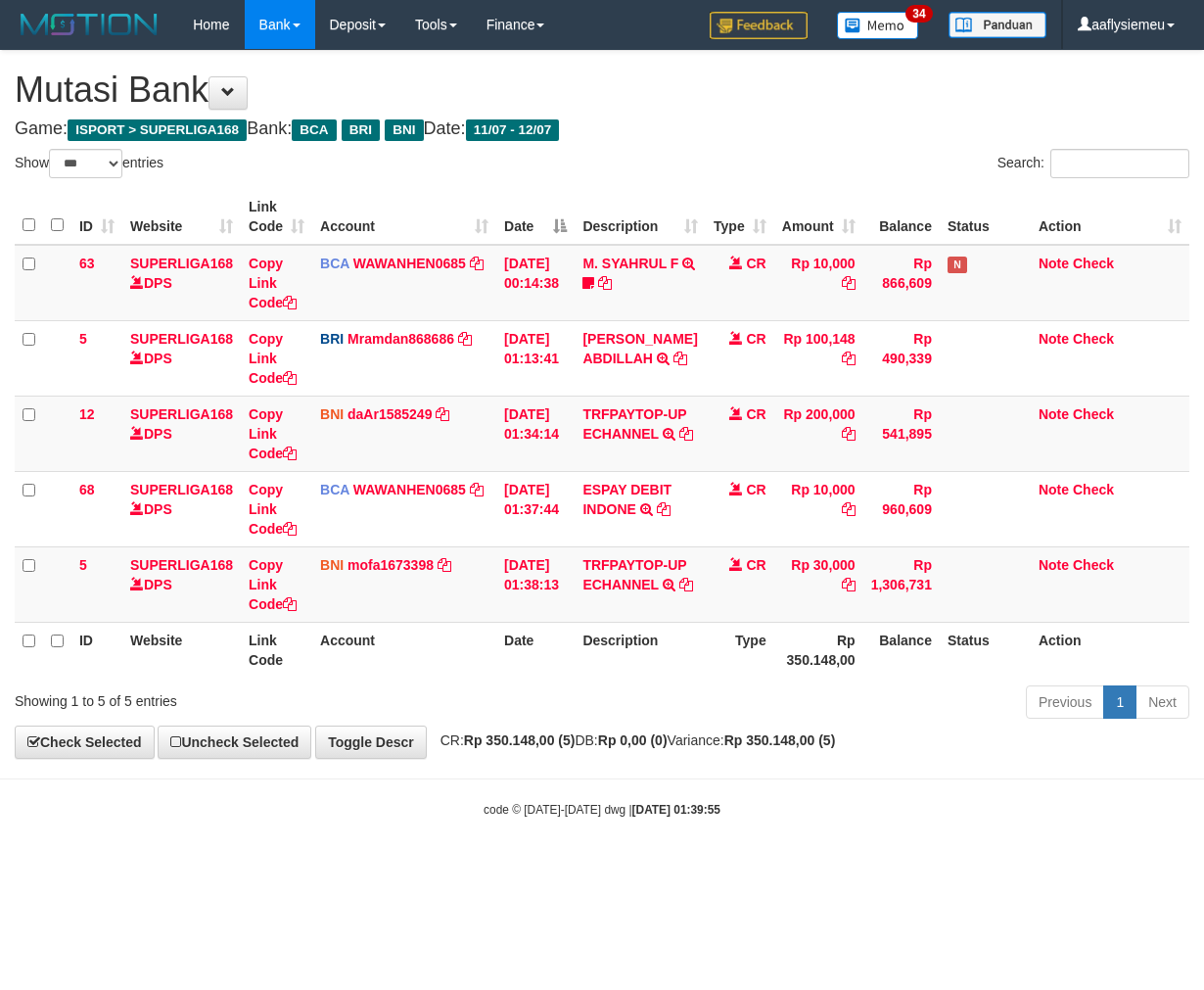 scroll, scrollTop: 0, scrollLeft: 0, axis: both 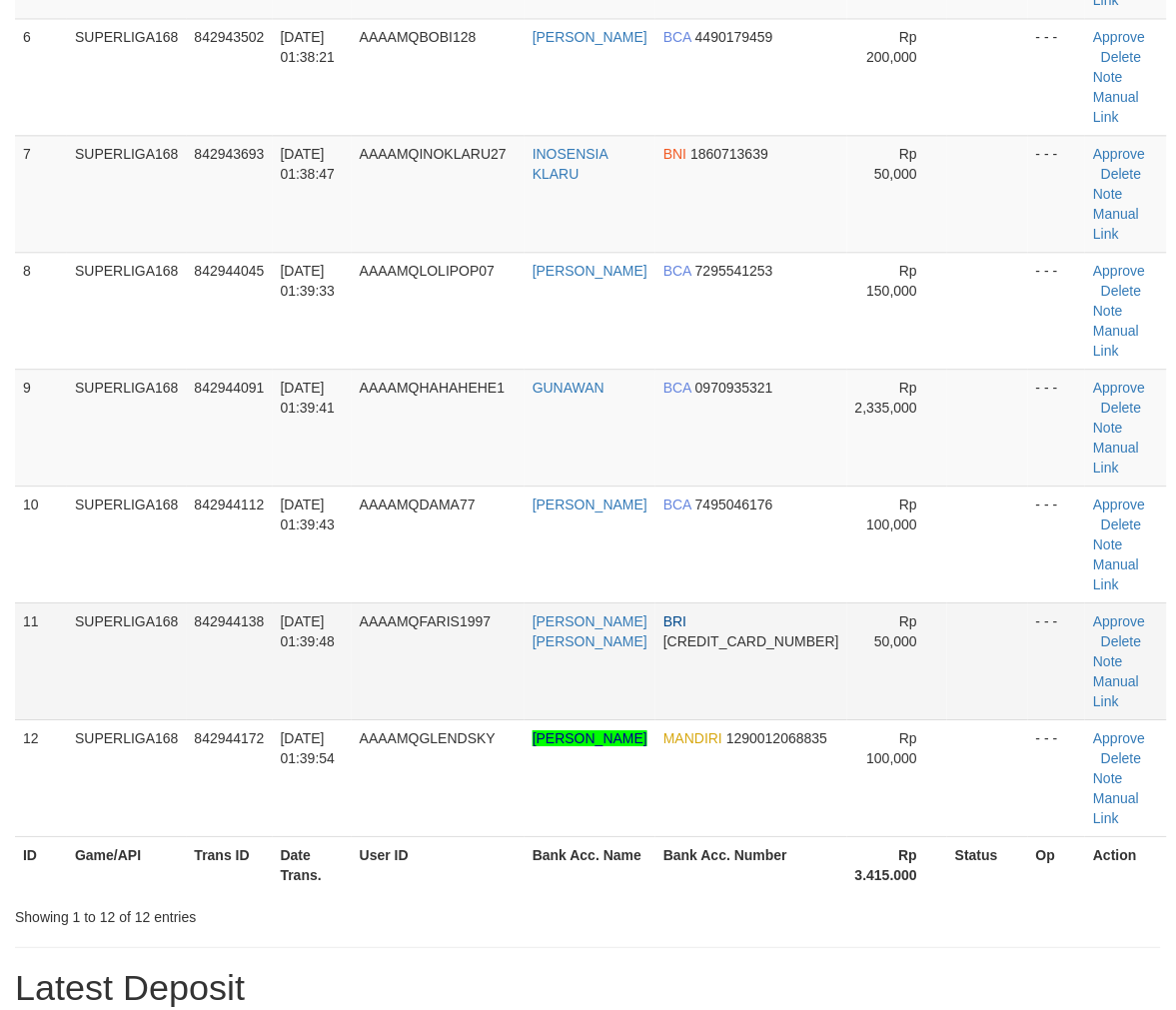 drag, startPoint x: 438, startPoint y: 322, endPoint x: 283, endPoint y: 417, distance: 181.79659 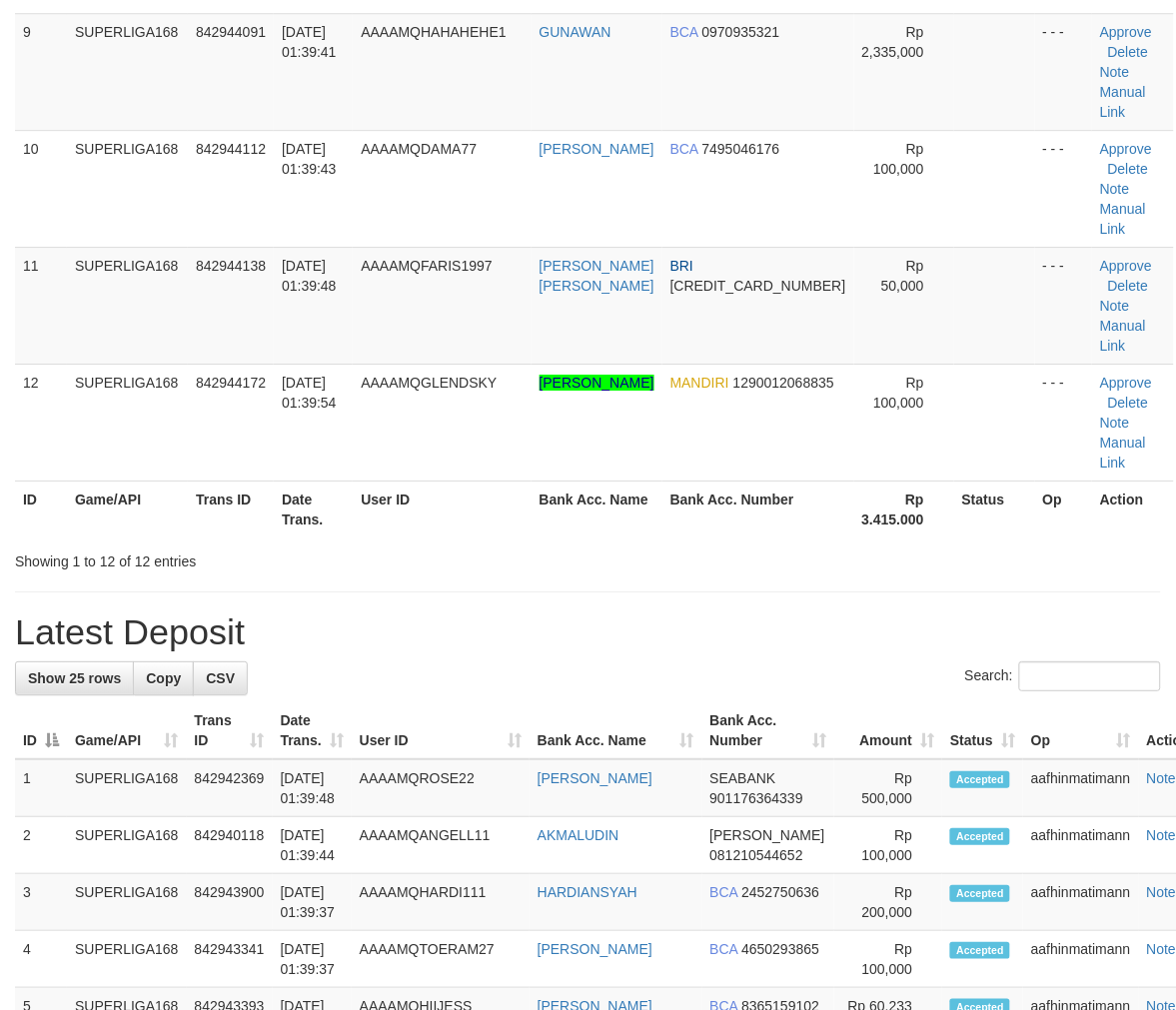 drag, startPoint x: 215, startPoint y: 398, endPoint x: 0, endPoint y: 522, distance: 248.19549 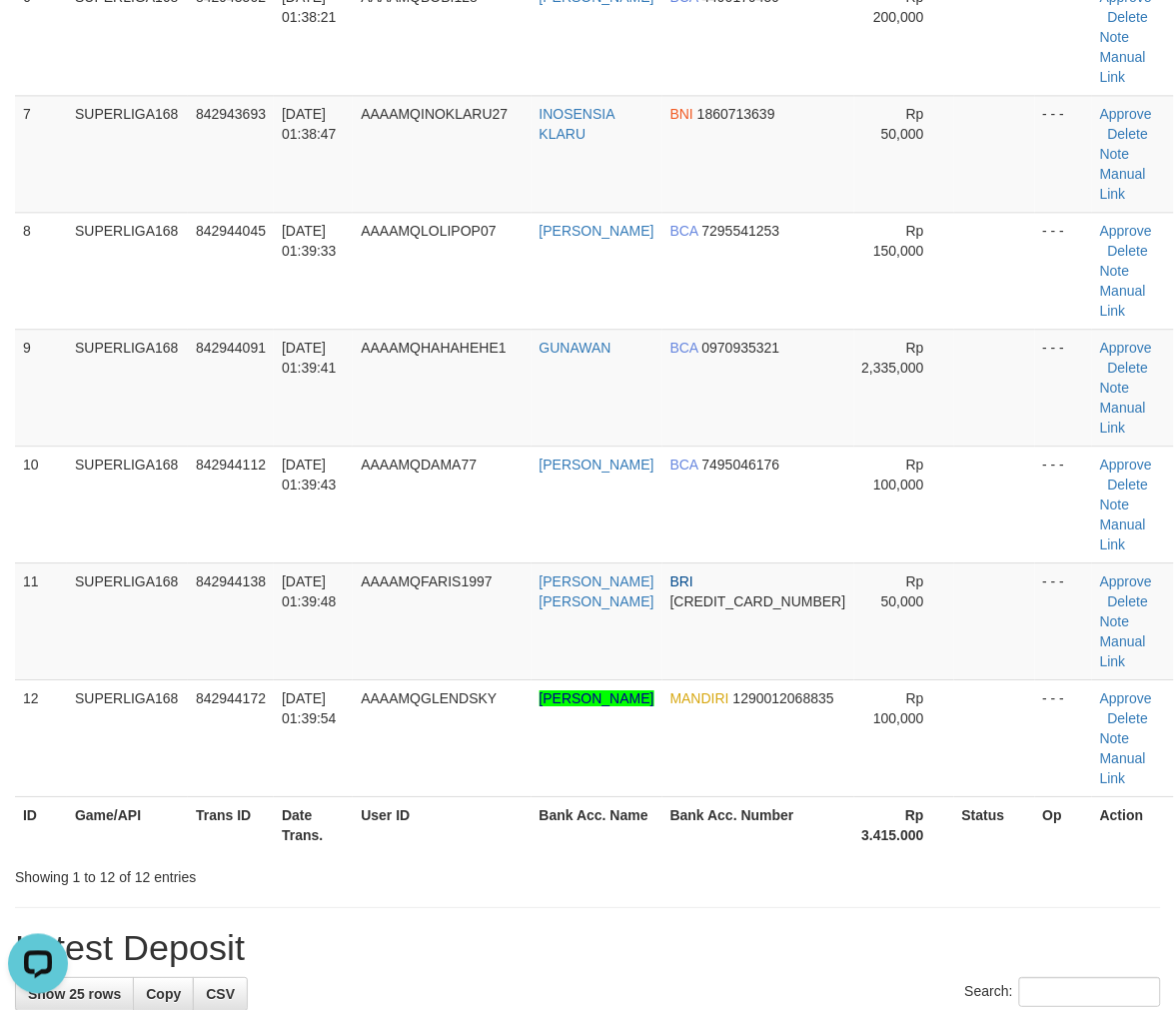 scroll, scrollTop: 0, scrollLeft: 0, axis: both 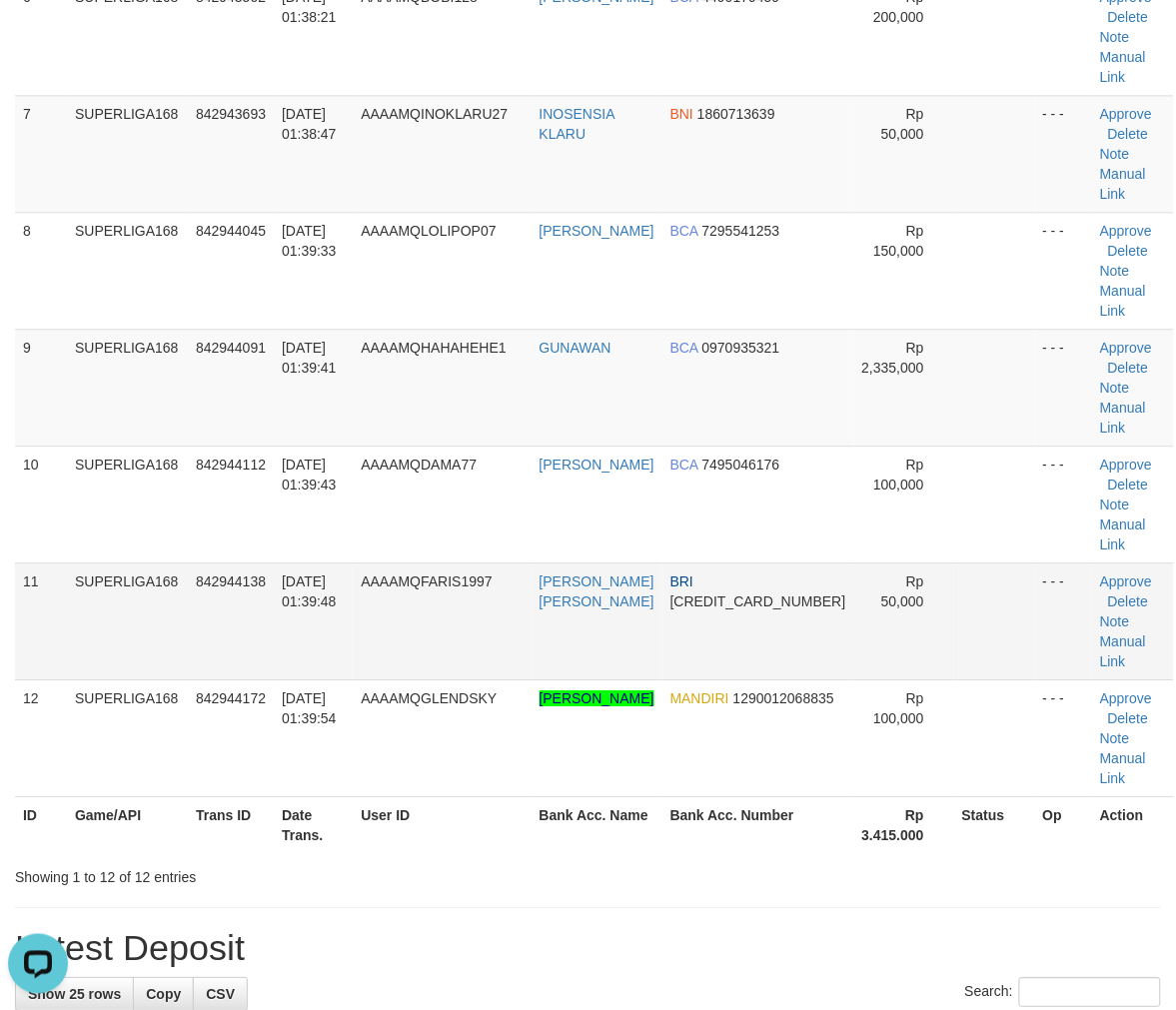 click on "[DATE] 01:39:48" at bounding box center [313, 620] 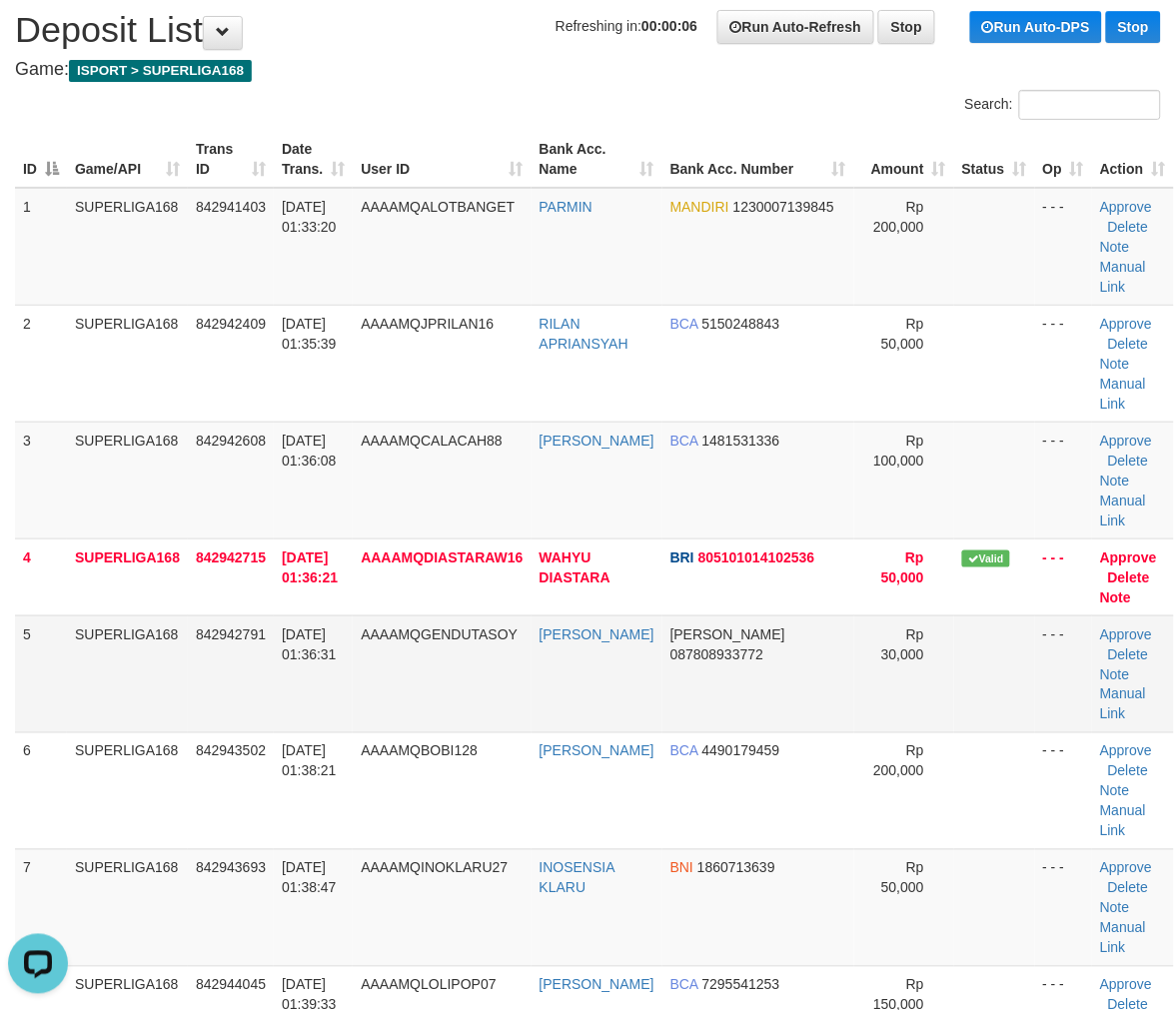 click on "SUPERLIGA168" at bounding box center [127, 673] 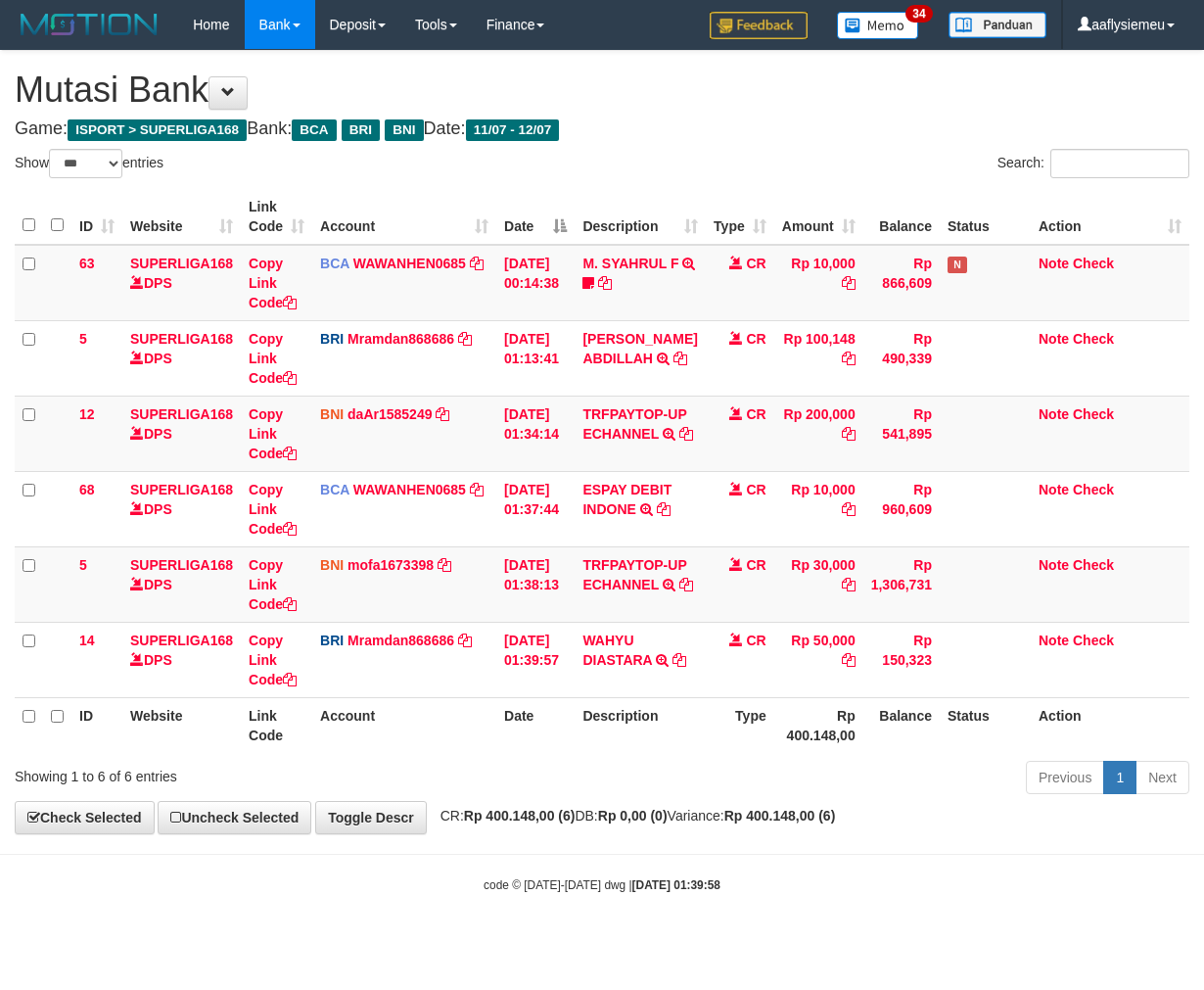 select on "***" 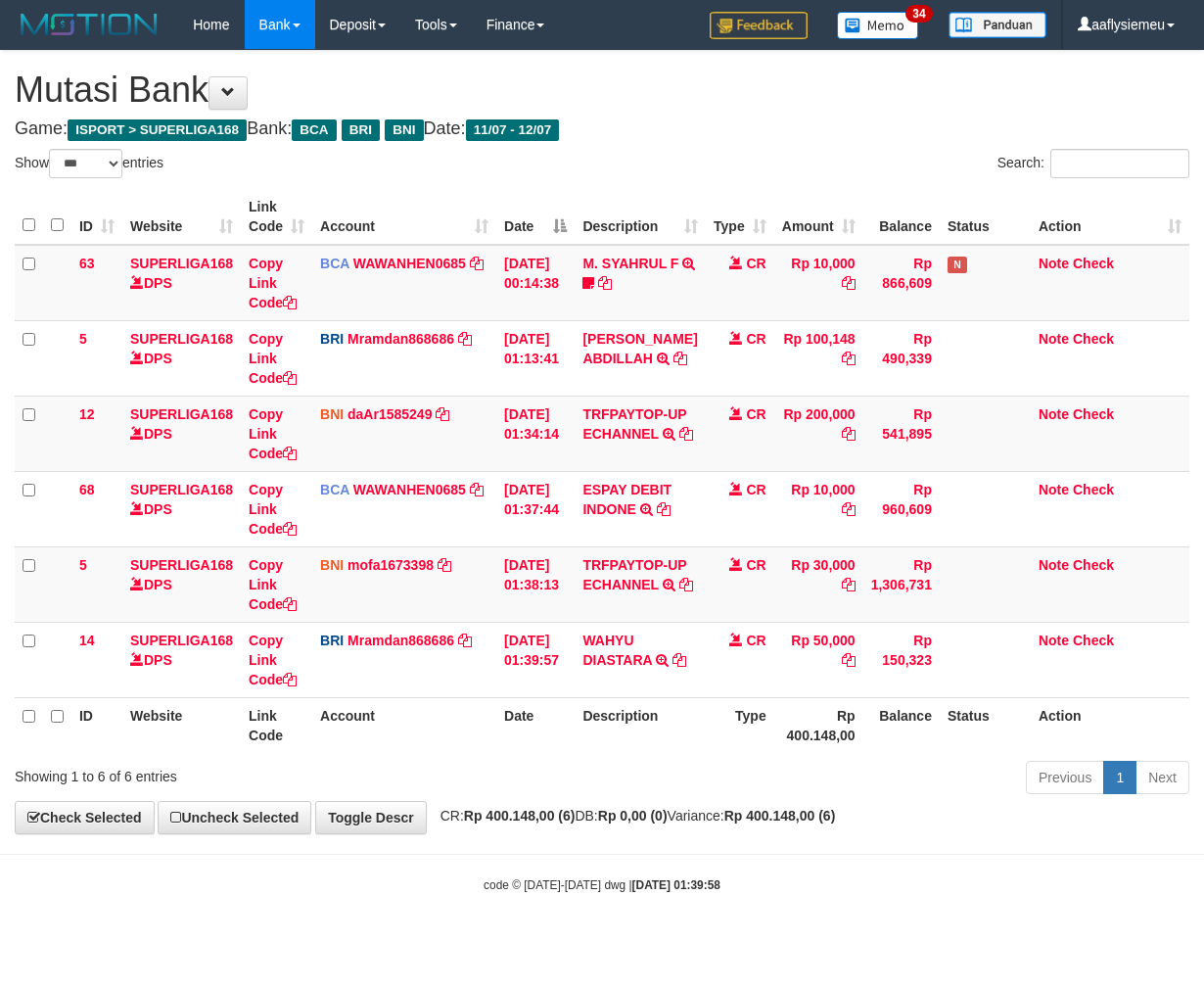 scroll, scrollTop: 0, scrollLeft: 0, axis: both 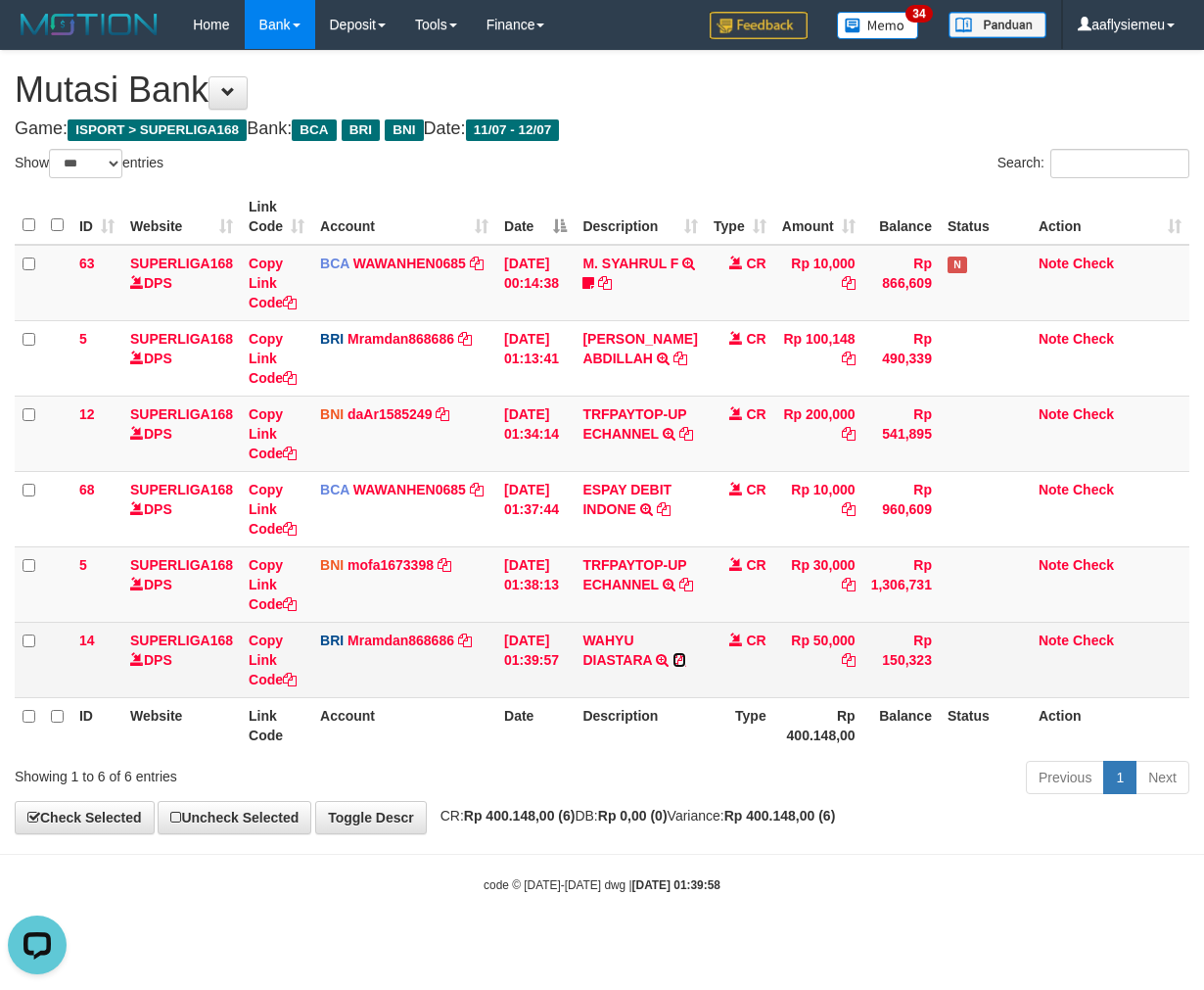 drag, startPoint x: 594, startPoint y: 717, endPoint x: 735, endPoint y: 695, distance: 142.70599 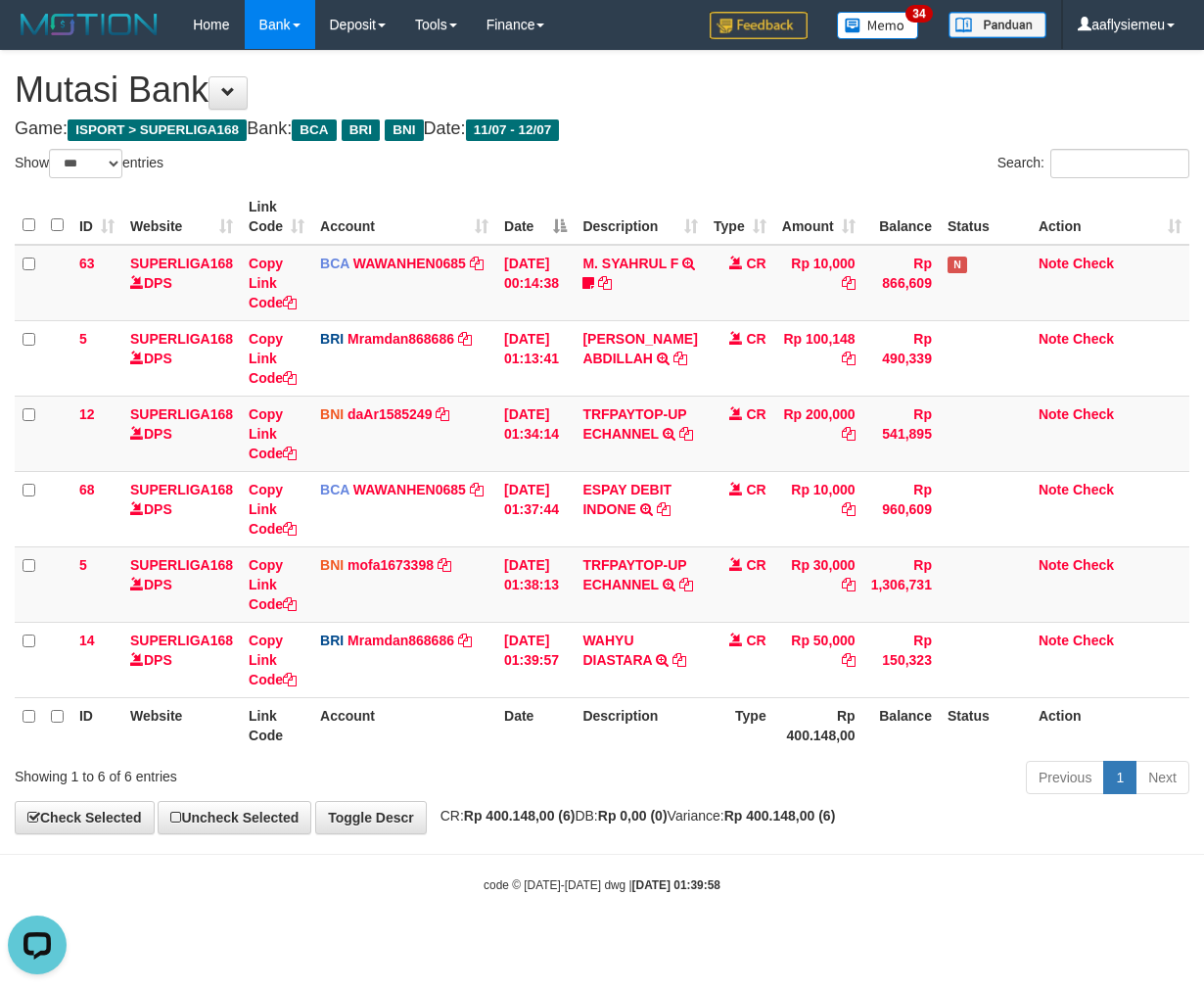 click on "Previous 1 Next" at bounding box center [854, 779] 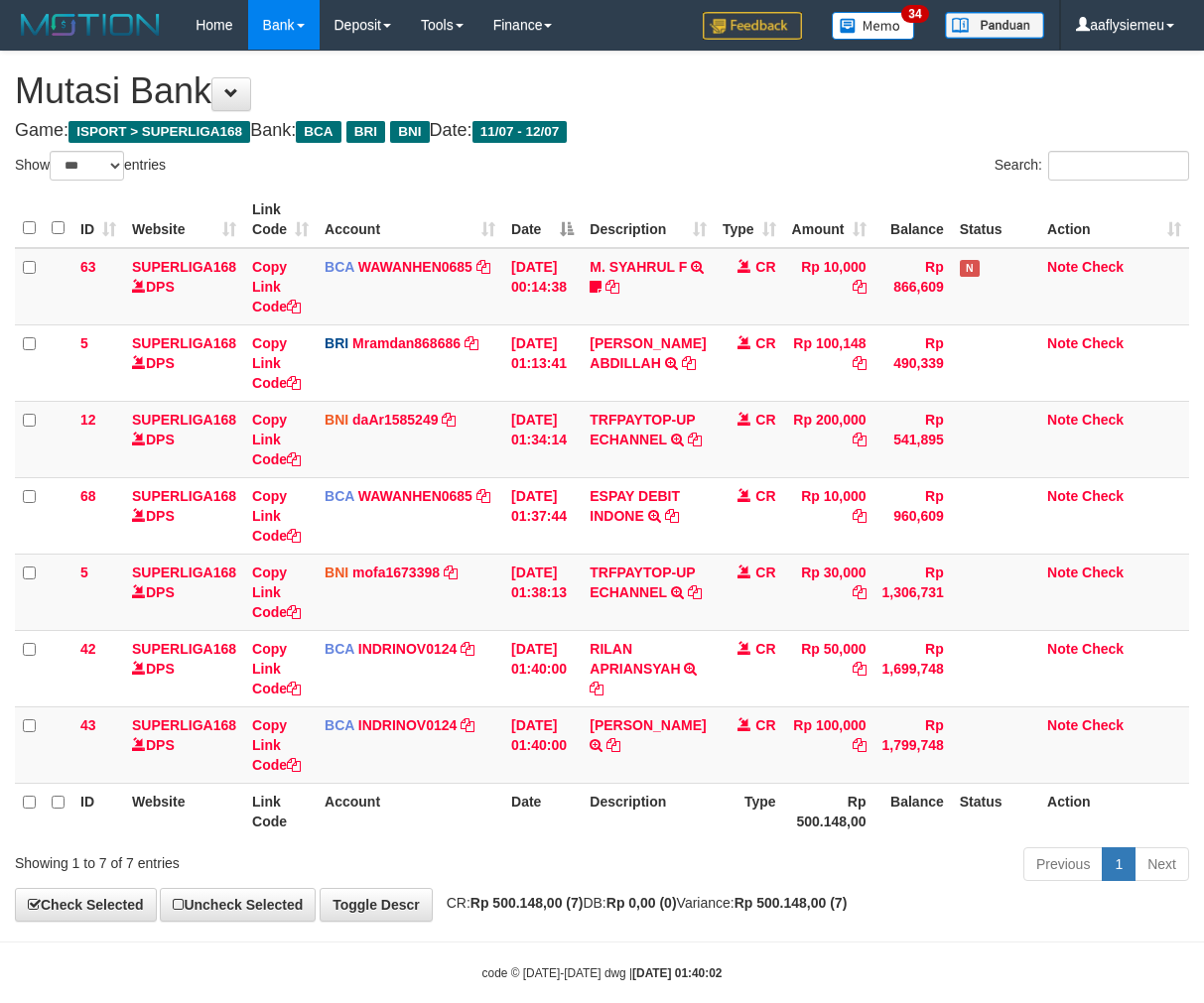 select on "***" 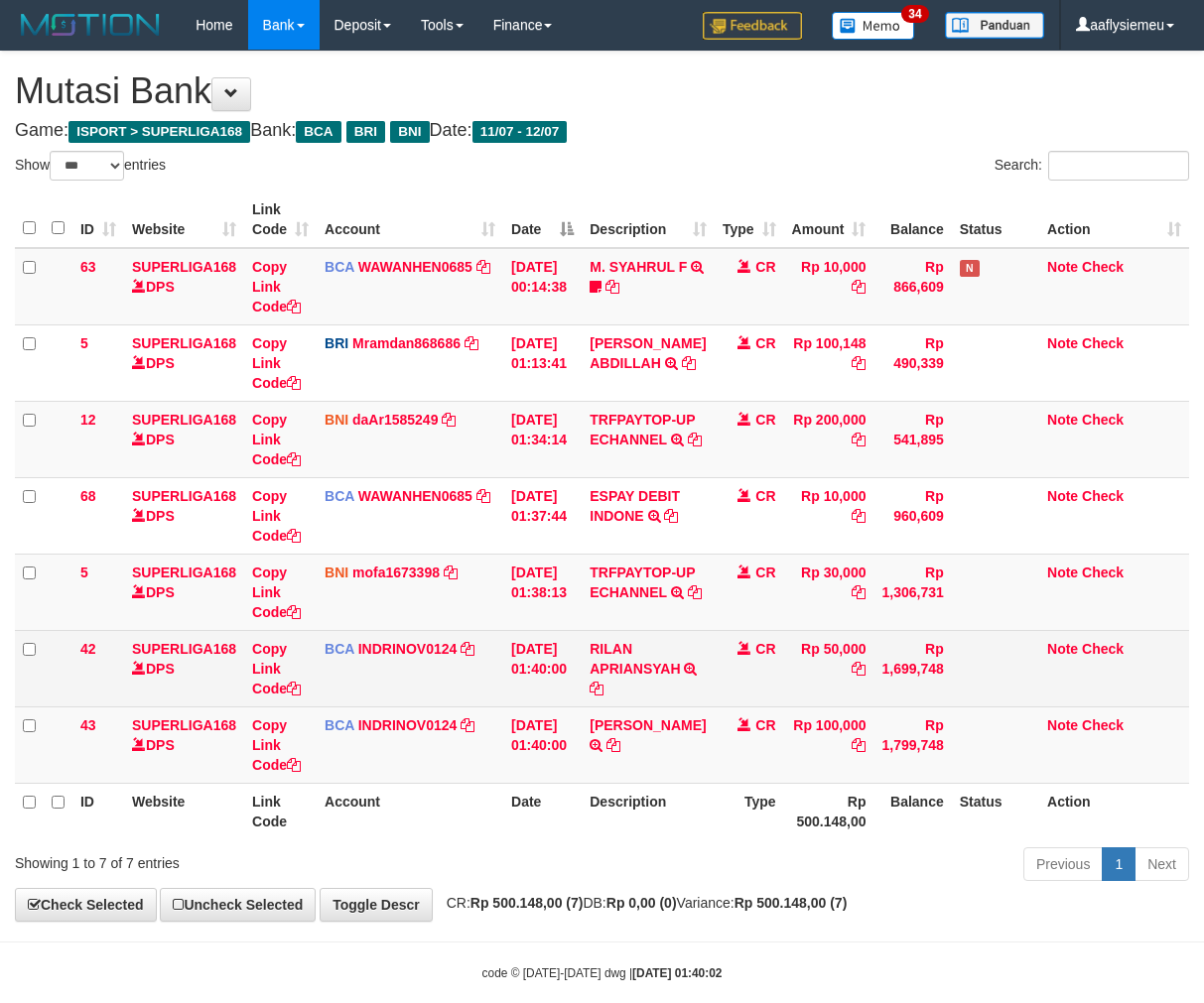 scroll, scrollTop: 0, scrollLeft: 0, axis: both 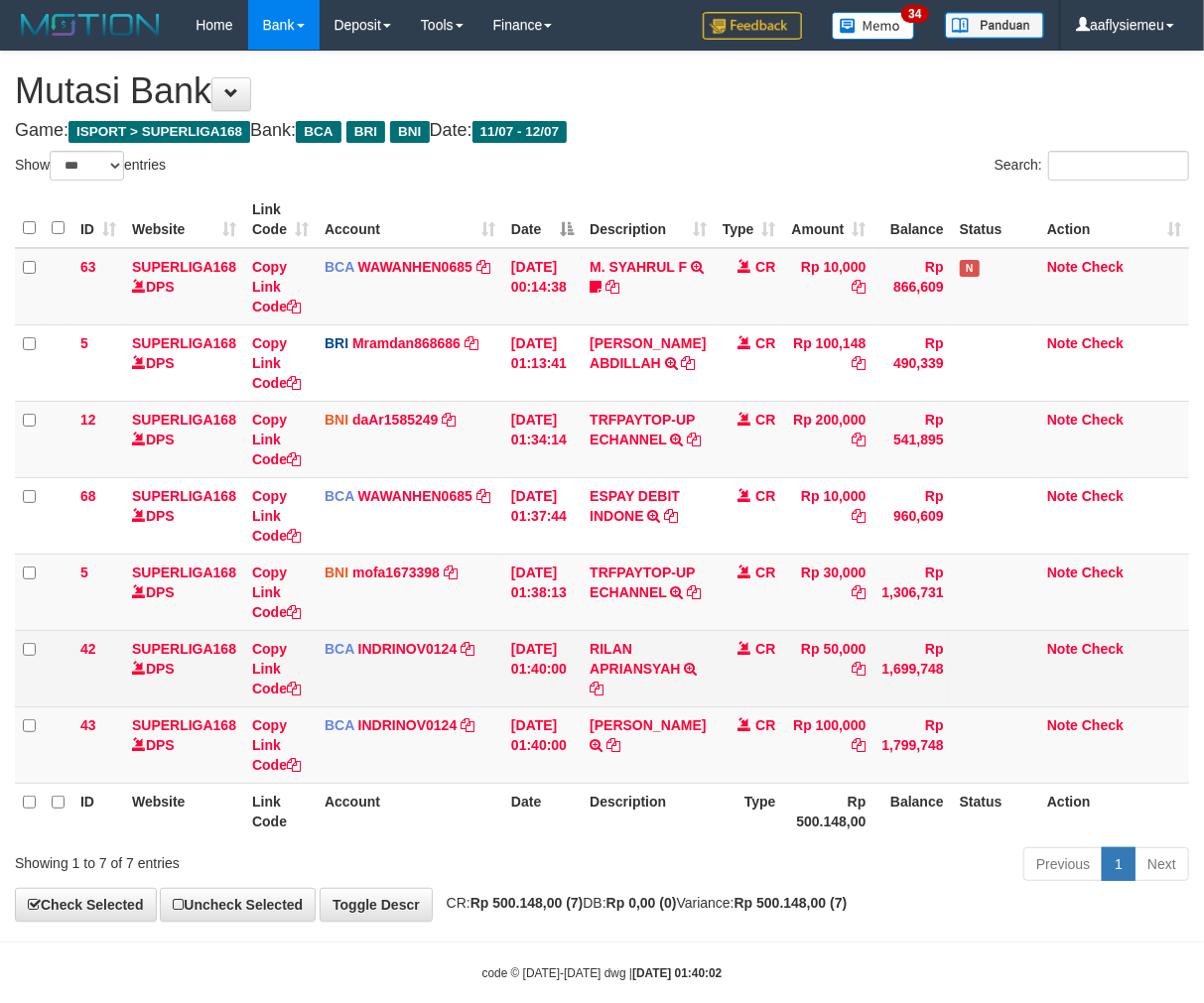 click on "CR" at bounding box center [749, 744] 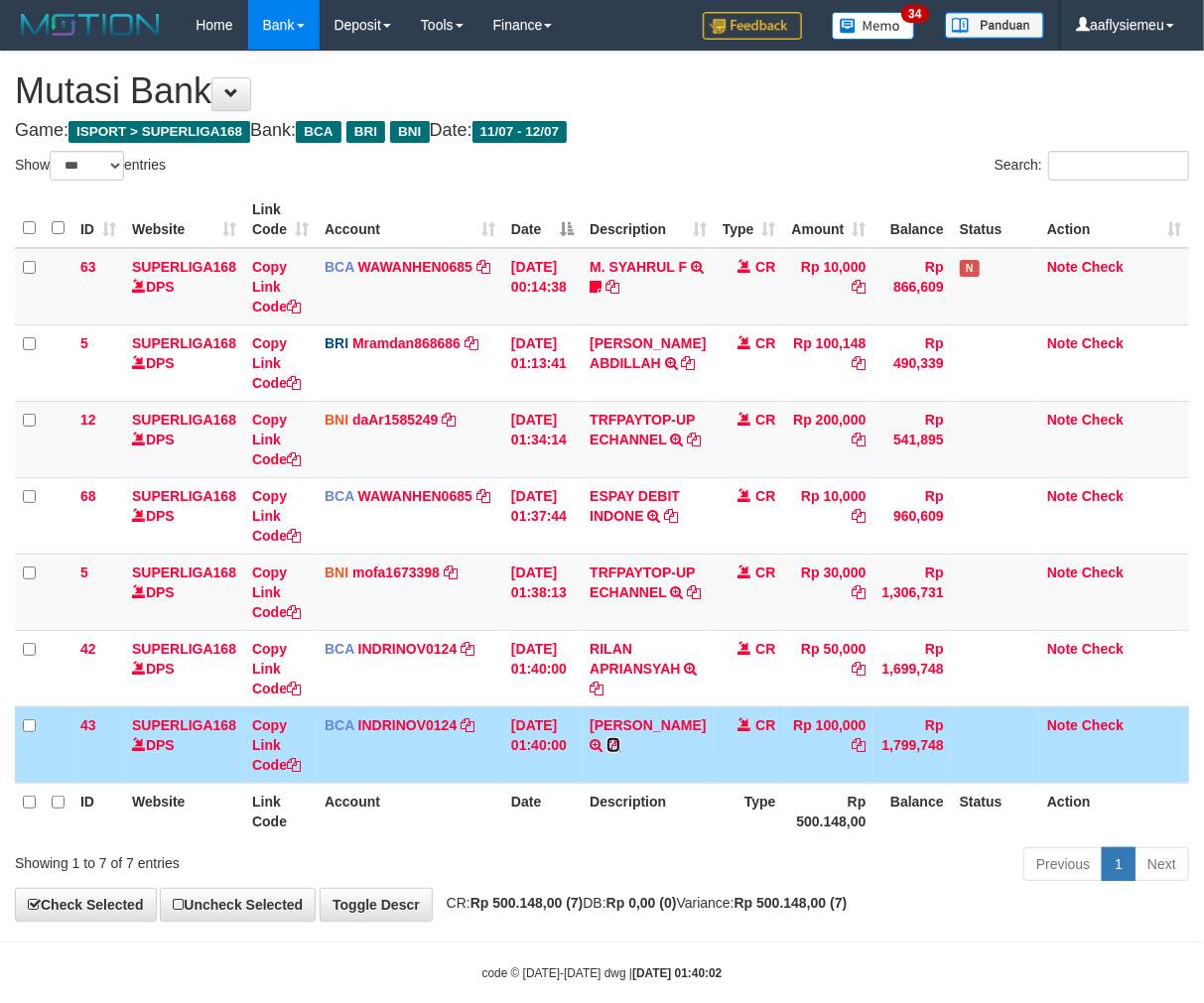 click at bounding box center (613, 745) 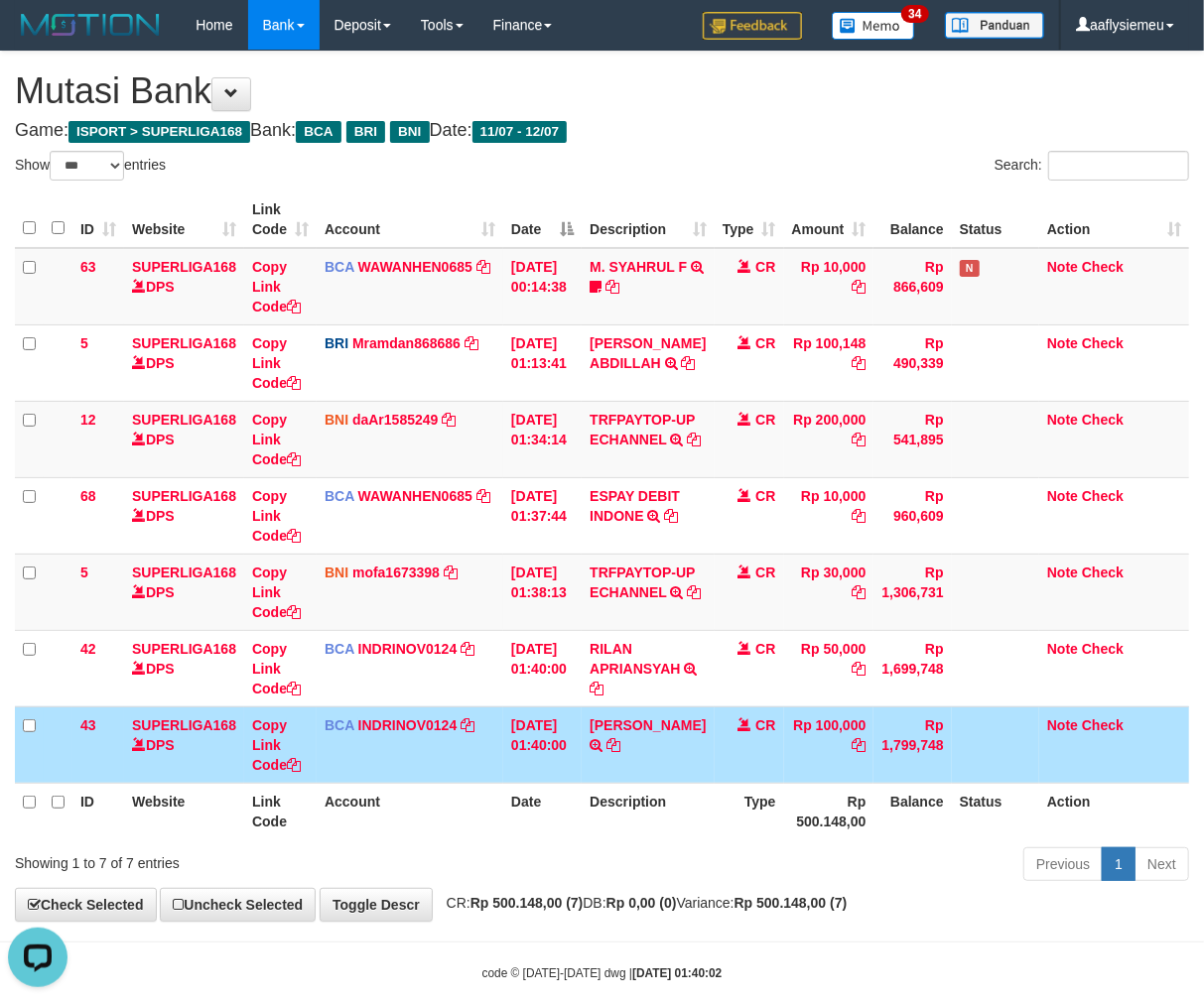 scroll, scrollTop: 0, scrollLeft: 0, axis: both 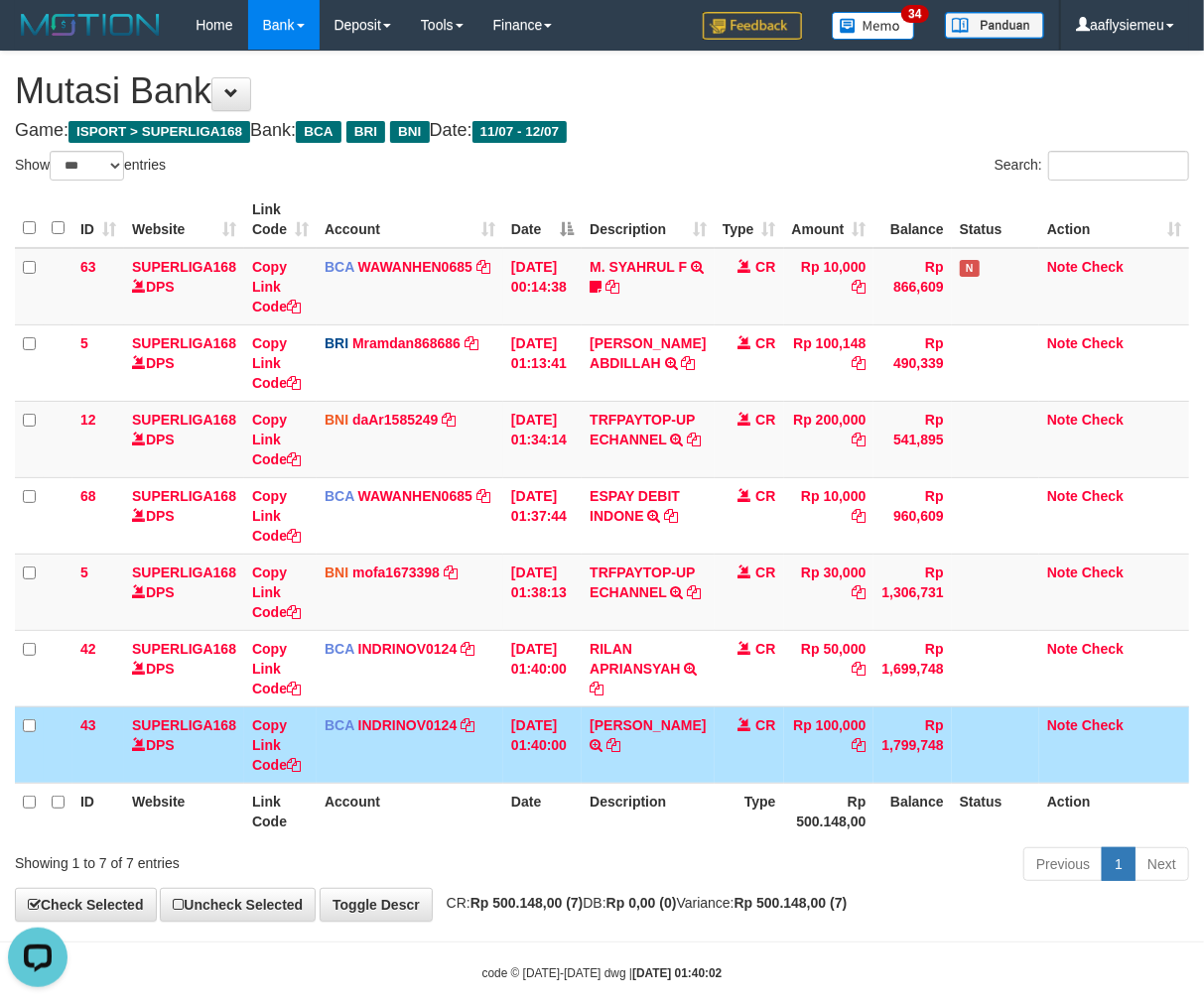 drag, startPoint x: 870, startPoint y: 837, endPoint x: 1218, endPoint y: 720, distance: 367.1417 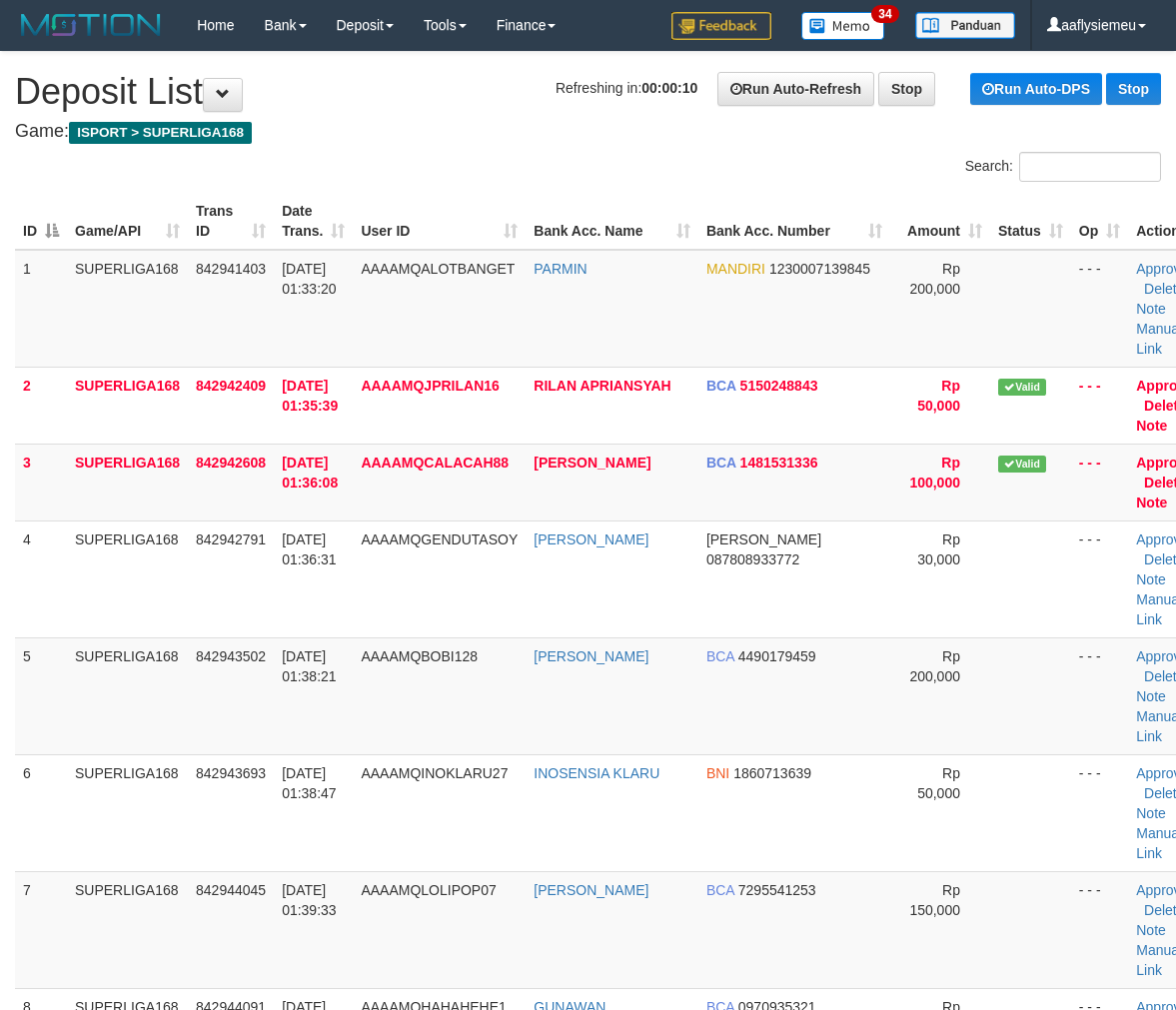 scroll, scrollTop: 62, scrollLeft: 0, axis: vertical 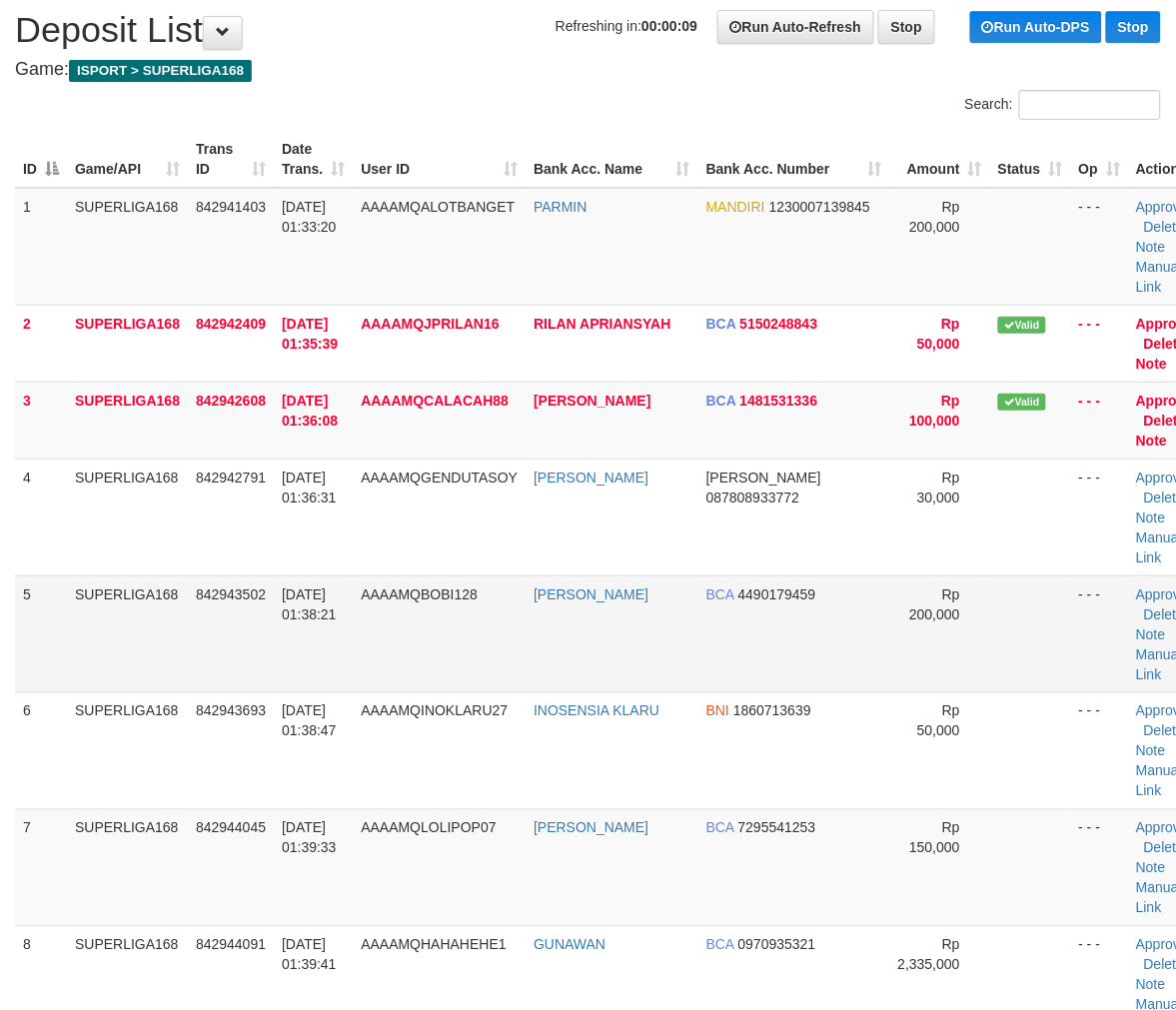 click on "AAAAMQBOBI128" at bounding box center (439, 633) 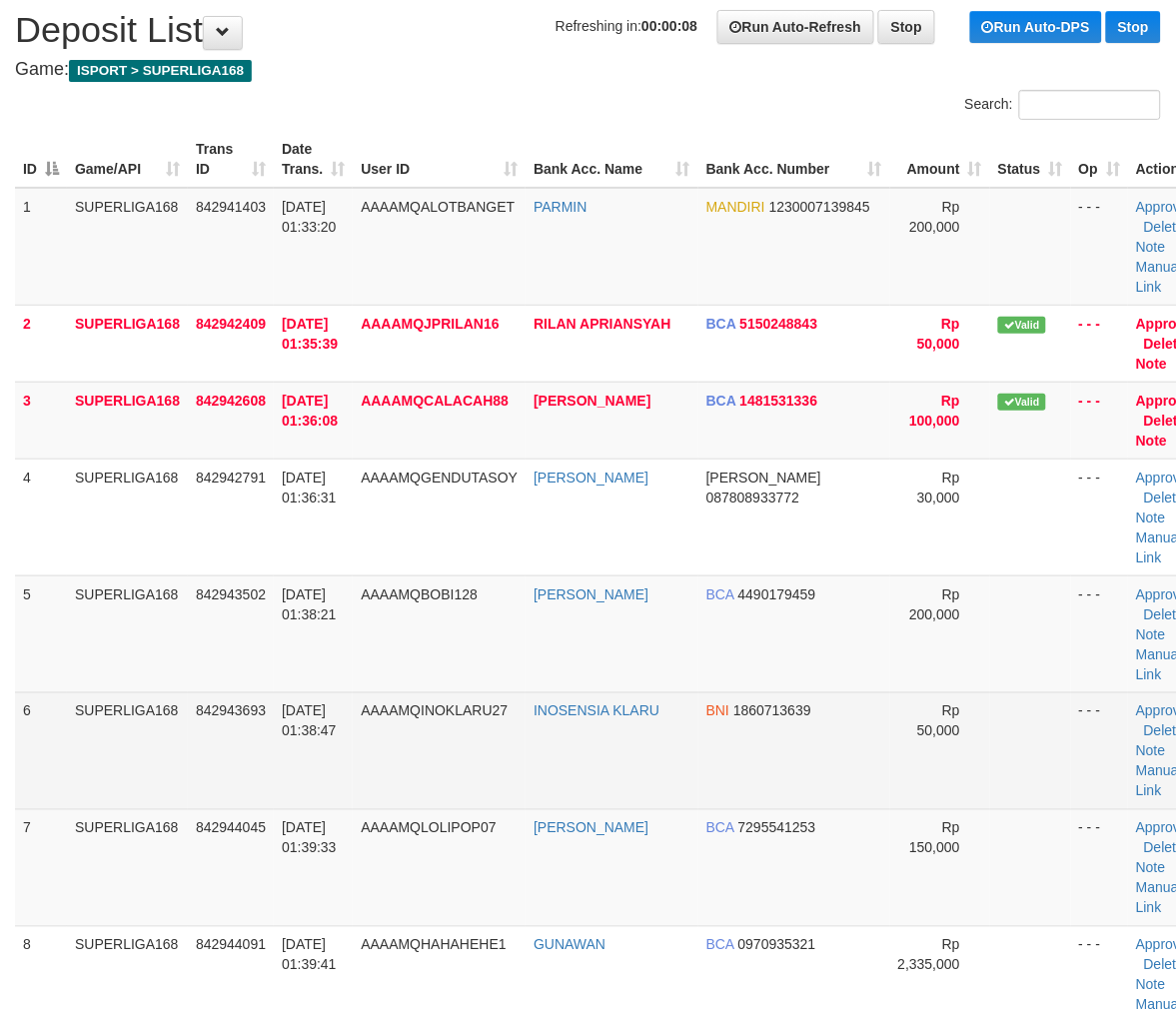 drag, startPoint x: 391, startPoint y: 580, endPoint x: 253, endPoint y: 644, distance: 152.11837 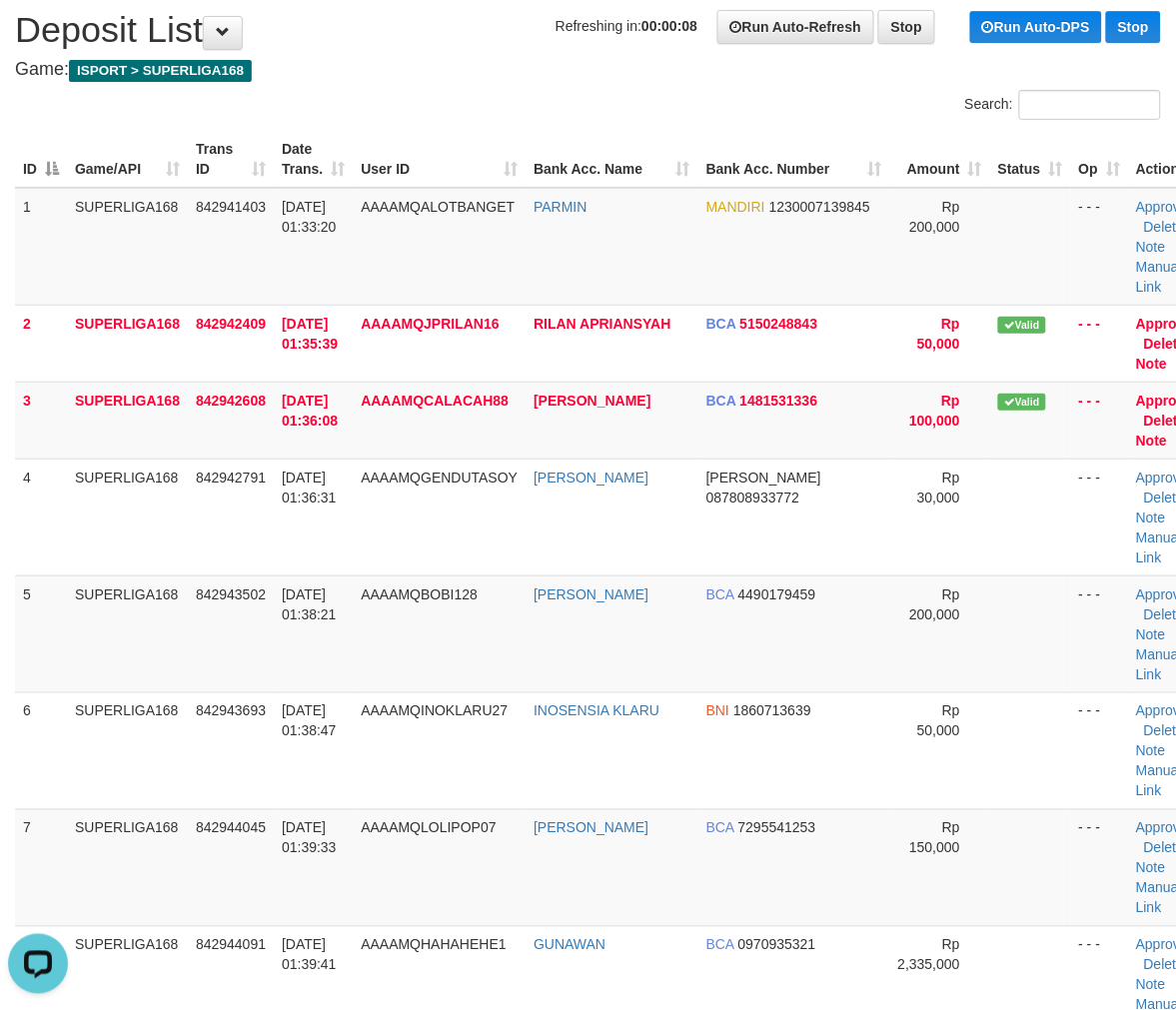 scroll, scrollTop: 0, scrollLeft: 0, axis: both 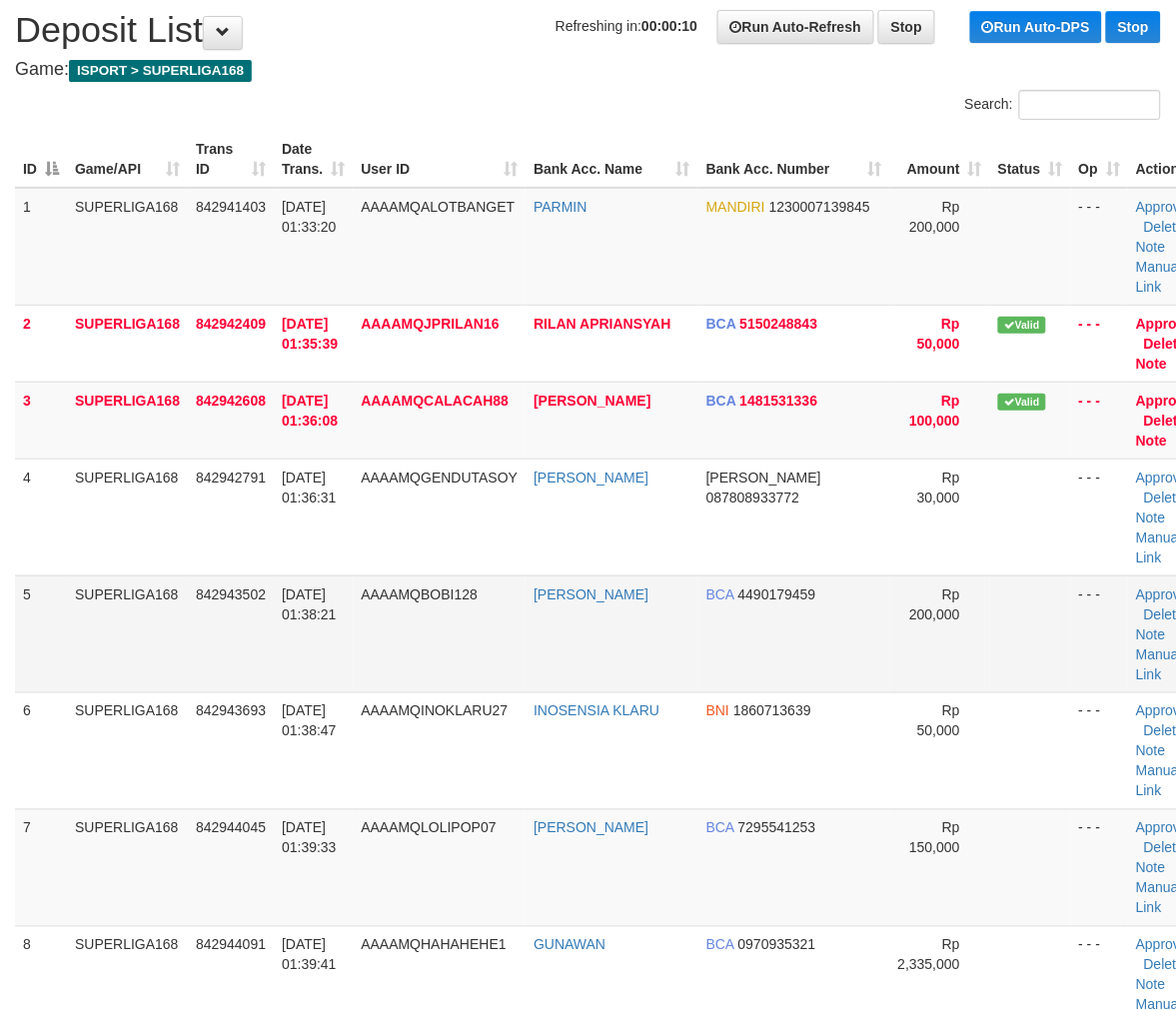 click on "12/07/2025 01:38:21" at bounding box center (313, 633) 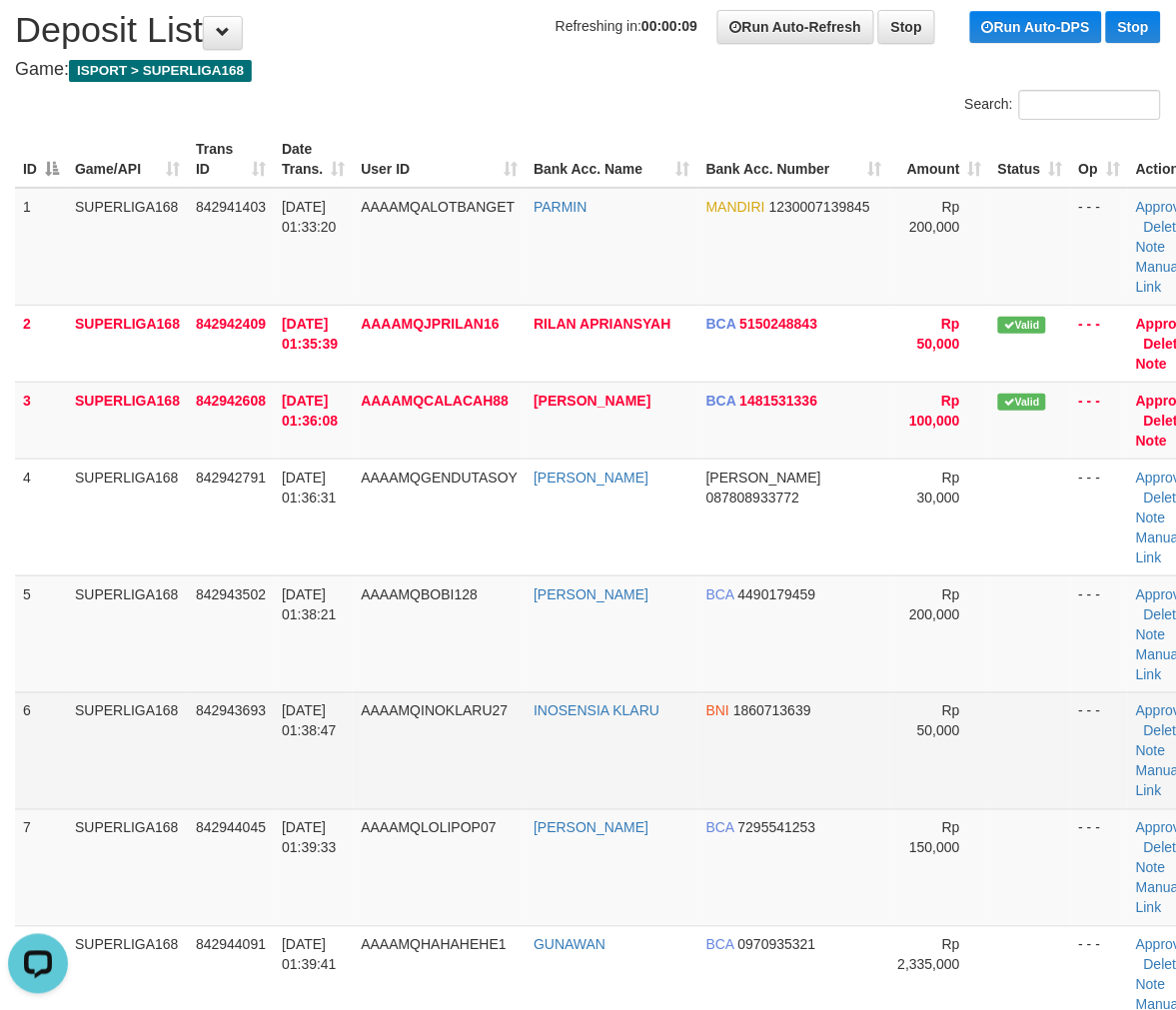 scroll, scrollTop: 0, scrollLeft: 0, axis: both 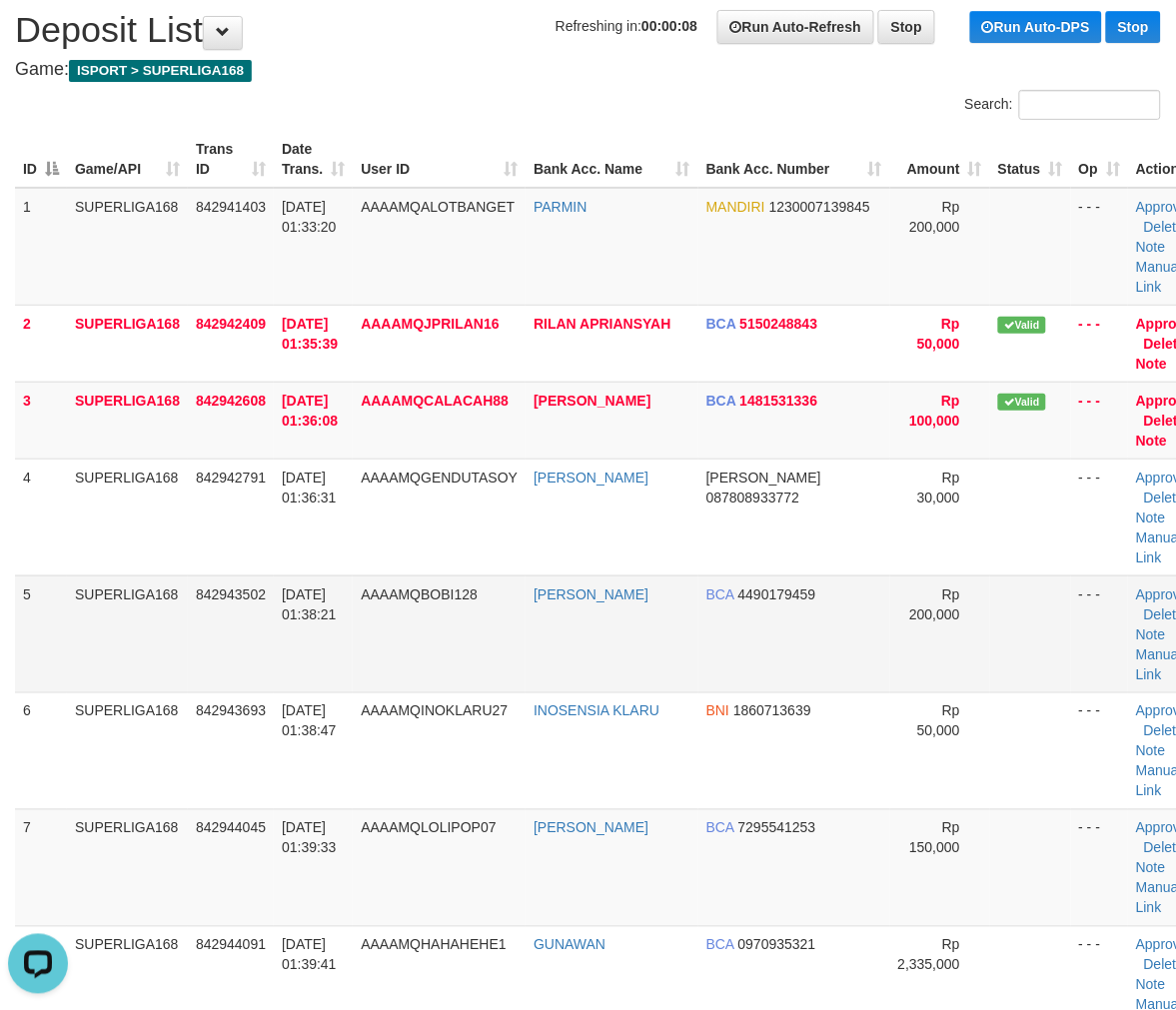 click on "SUPERLIGA168" at bounding box center (127, 633) 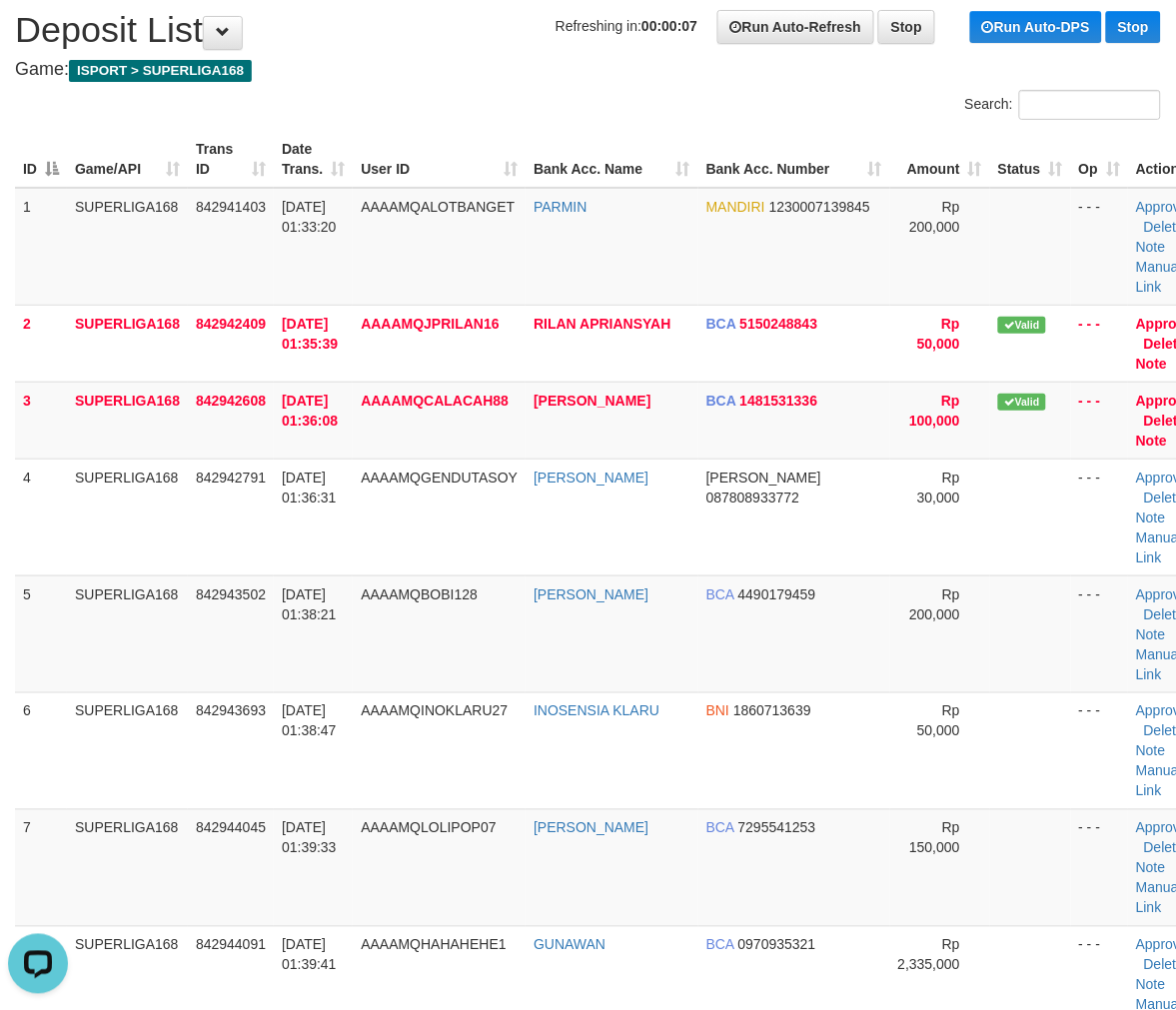 drag, startPoint x: 134, startPoint y: 665, endPoint x: 0, endPoint y: 716, distance: 143.37713 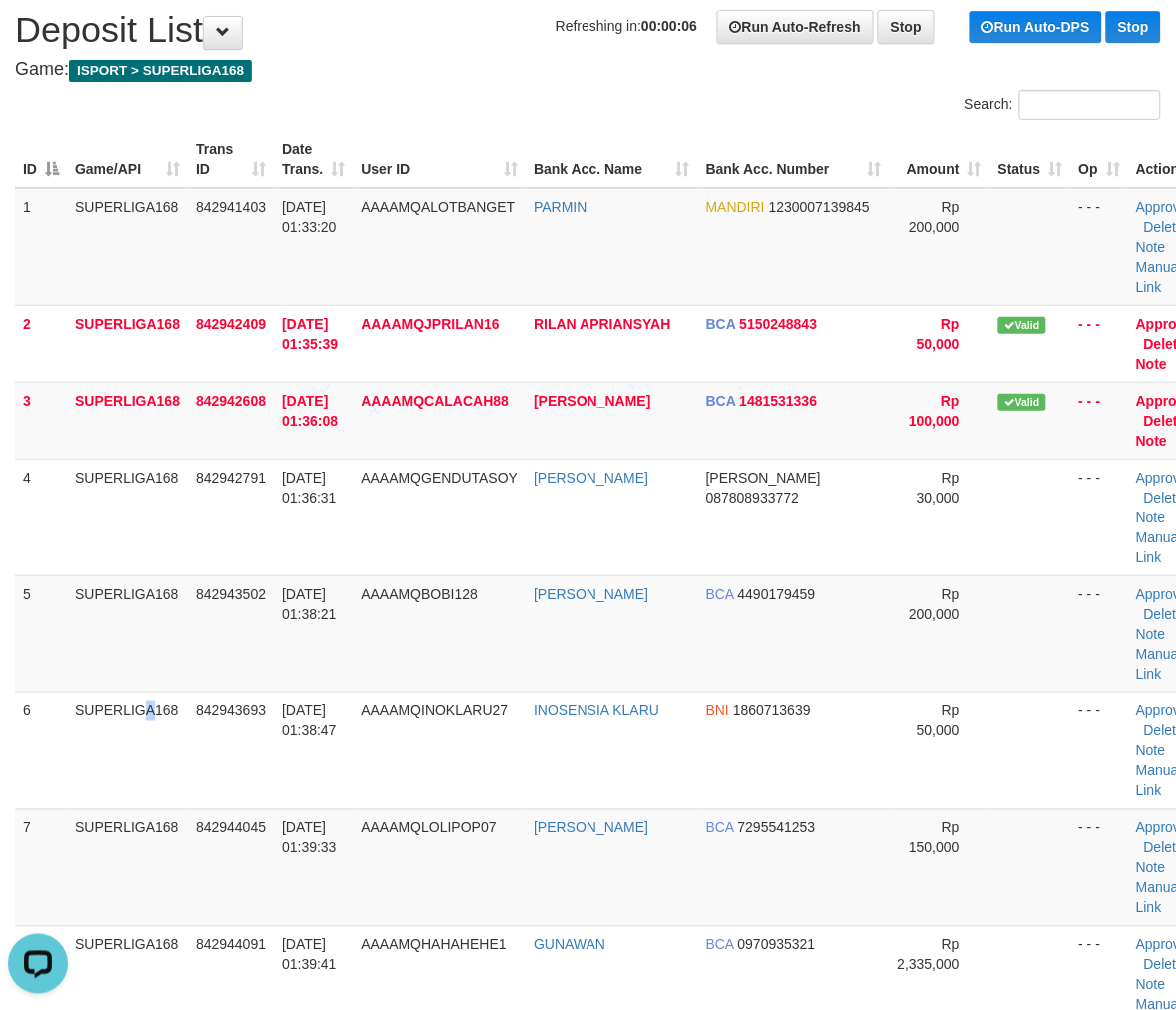 drag, startPoint x: 106, startPoint y: 676, endPoint x: 1, endPoint y: 719, distance: 113.46365 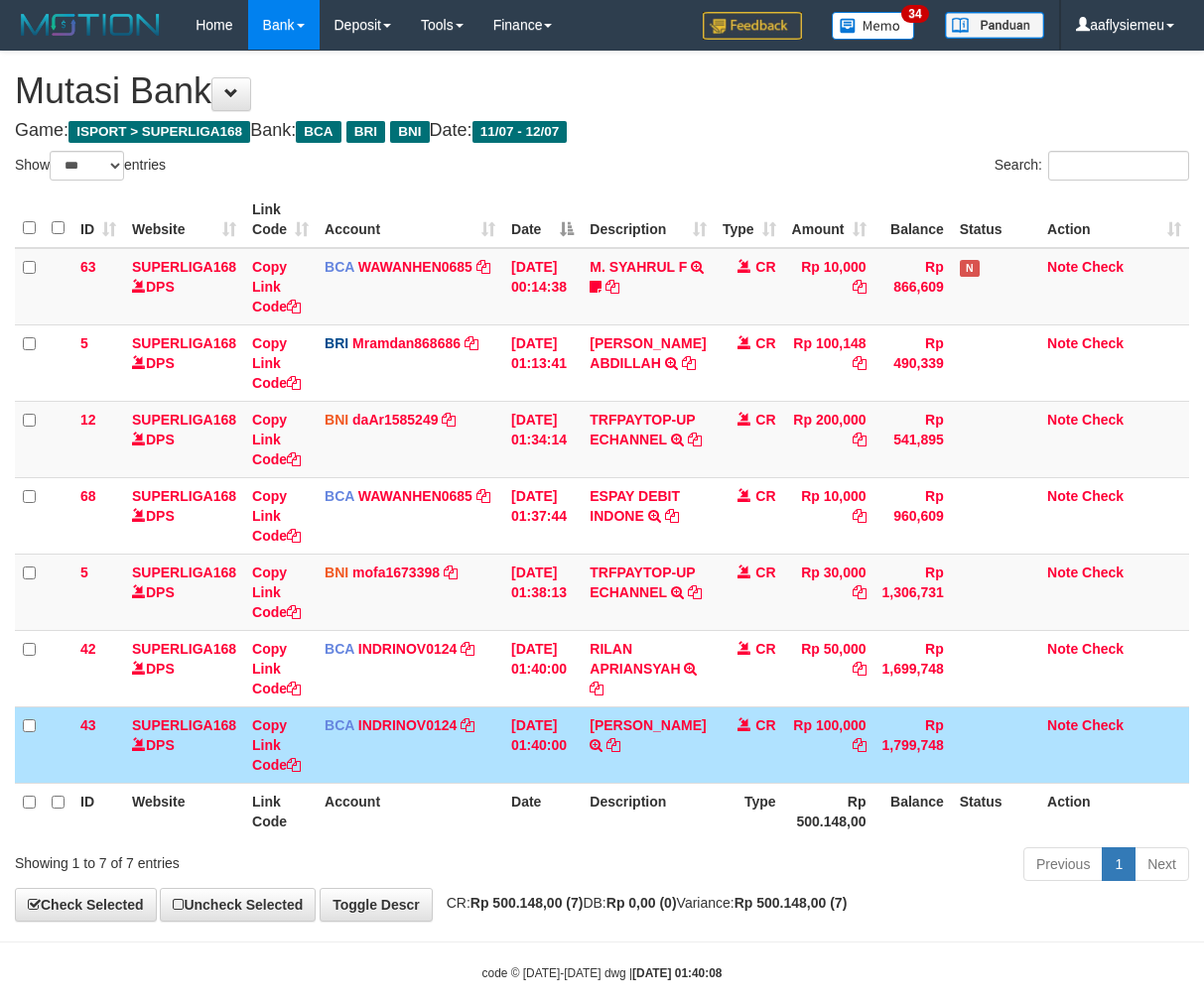 select on "***" 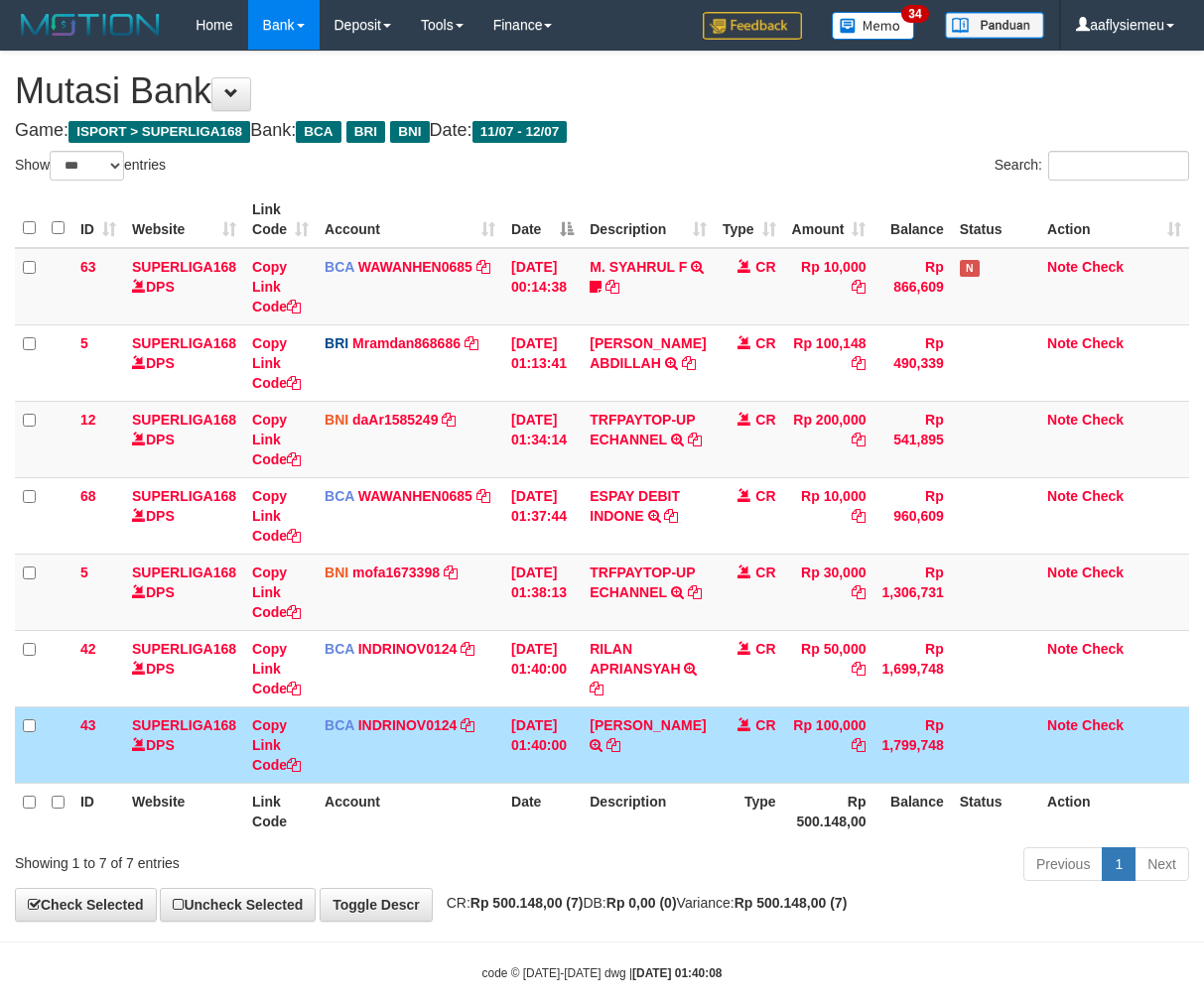 scroll, scrollTop: 0, scrollLeft: 0, axis: both 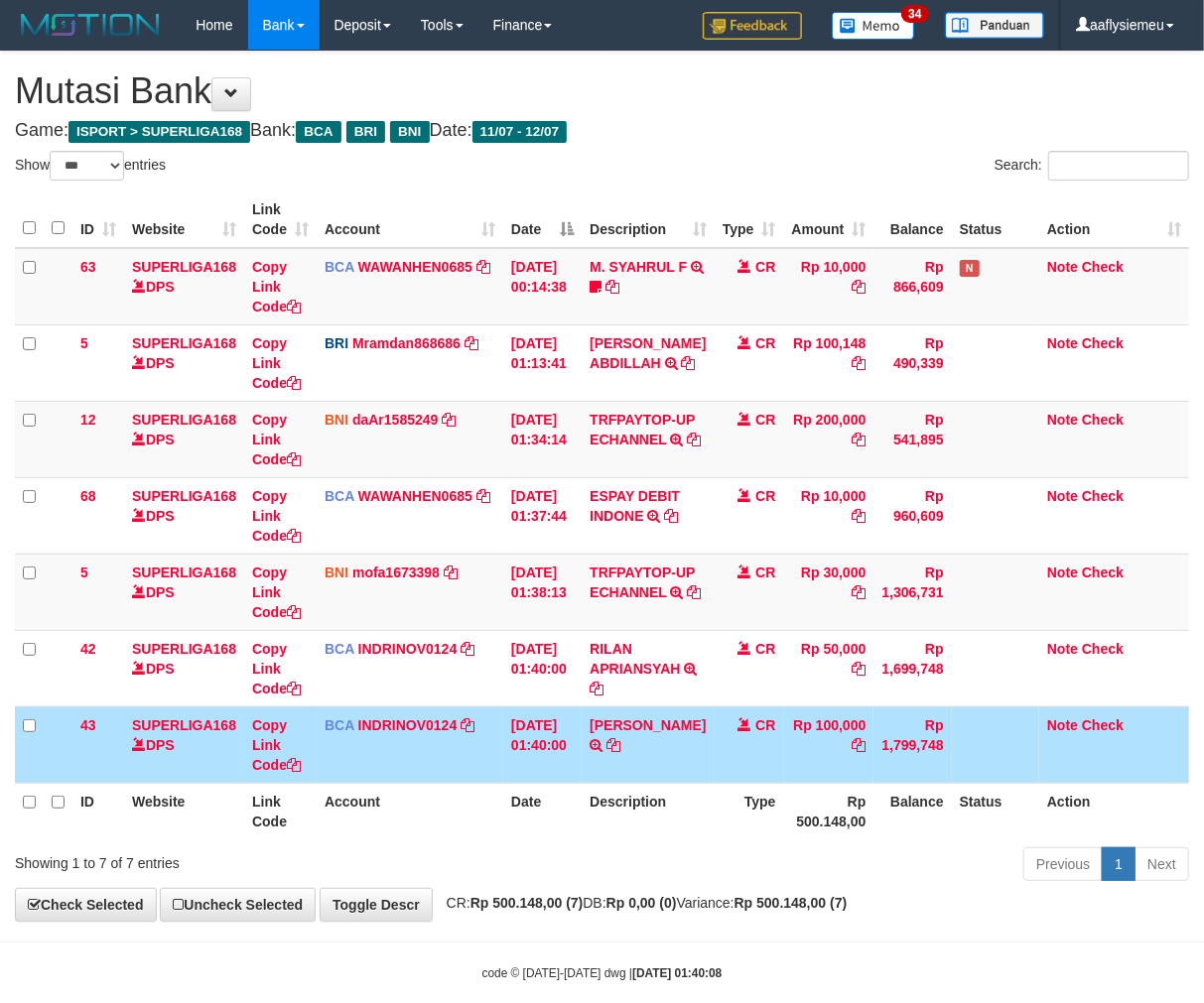 click on "CR" at bounding box center (749, 744) 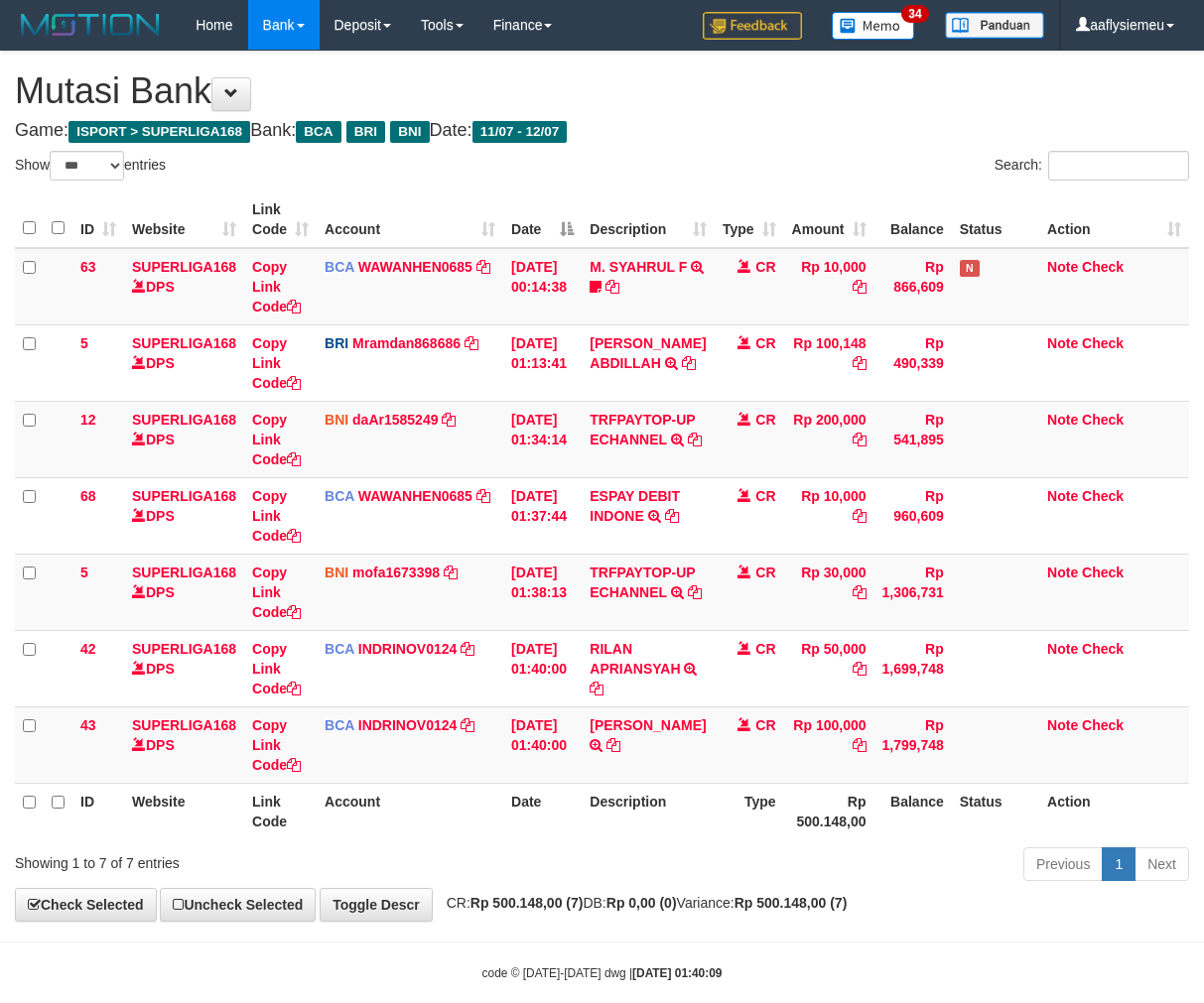 select on "***" 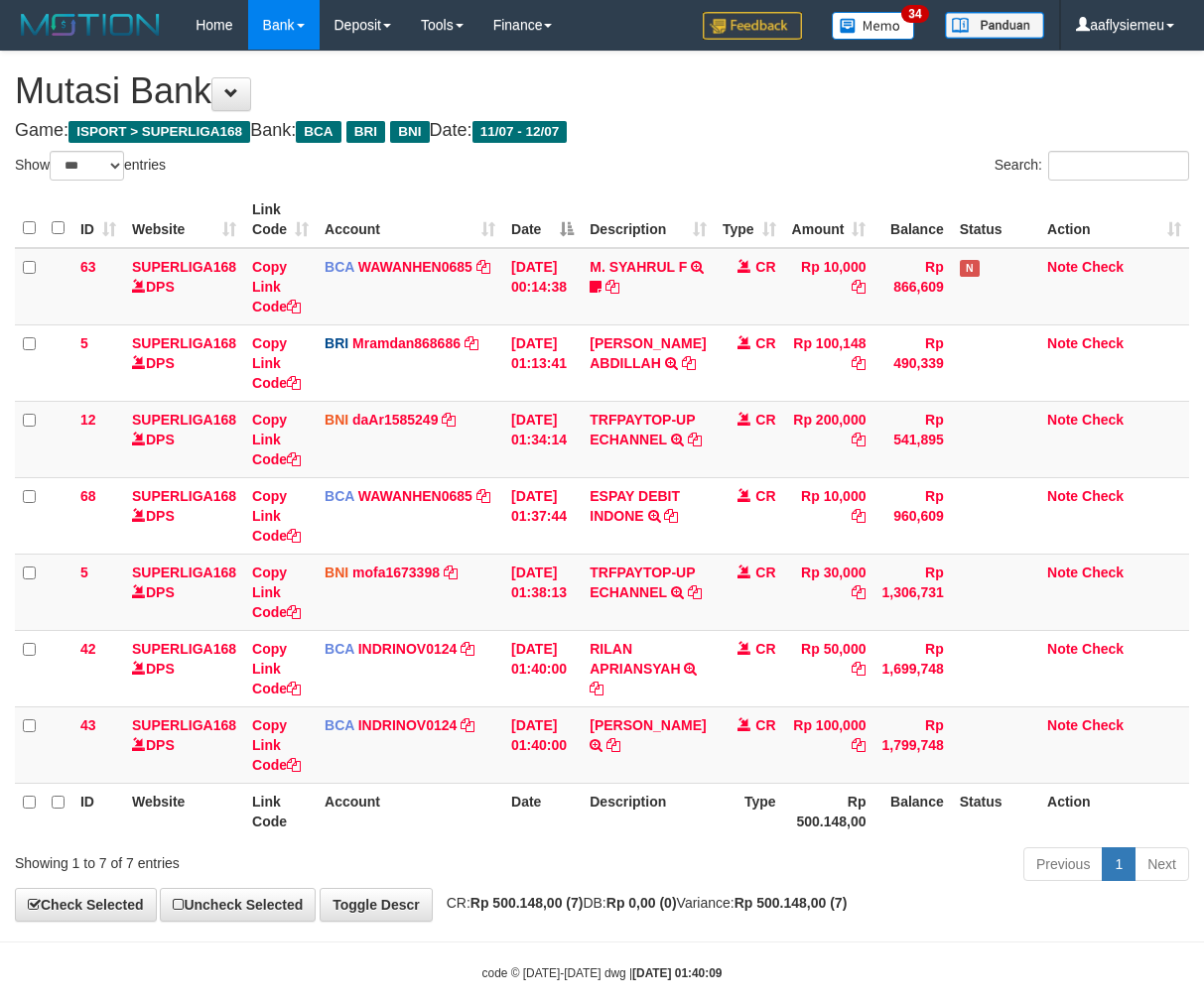 scroll, scrollTop: 0, scrollLeft: 0, axis: both 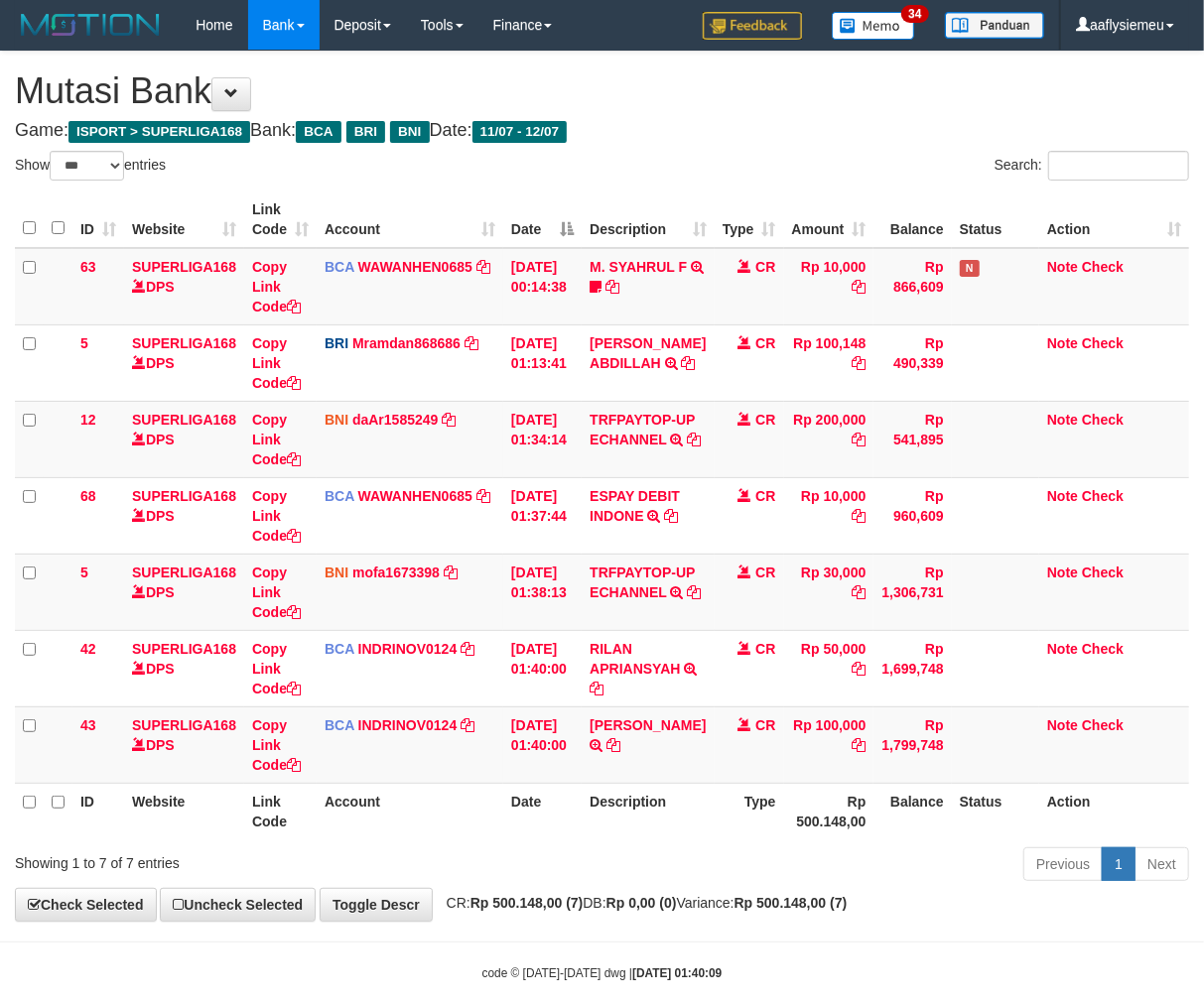 click on "Description" at bounding box center [647, 811] 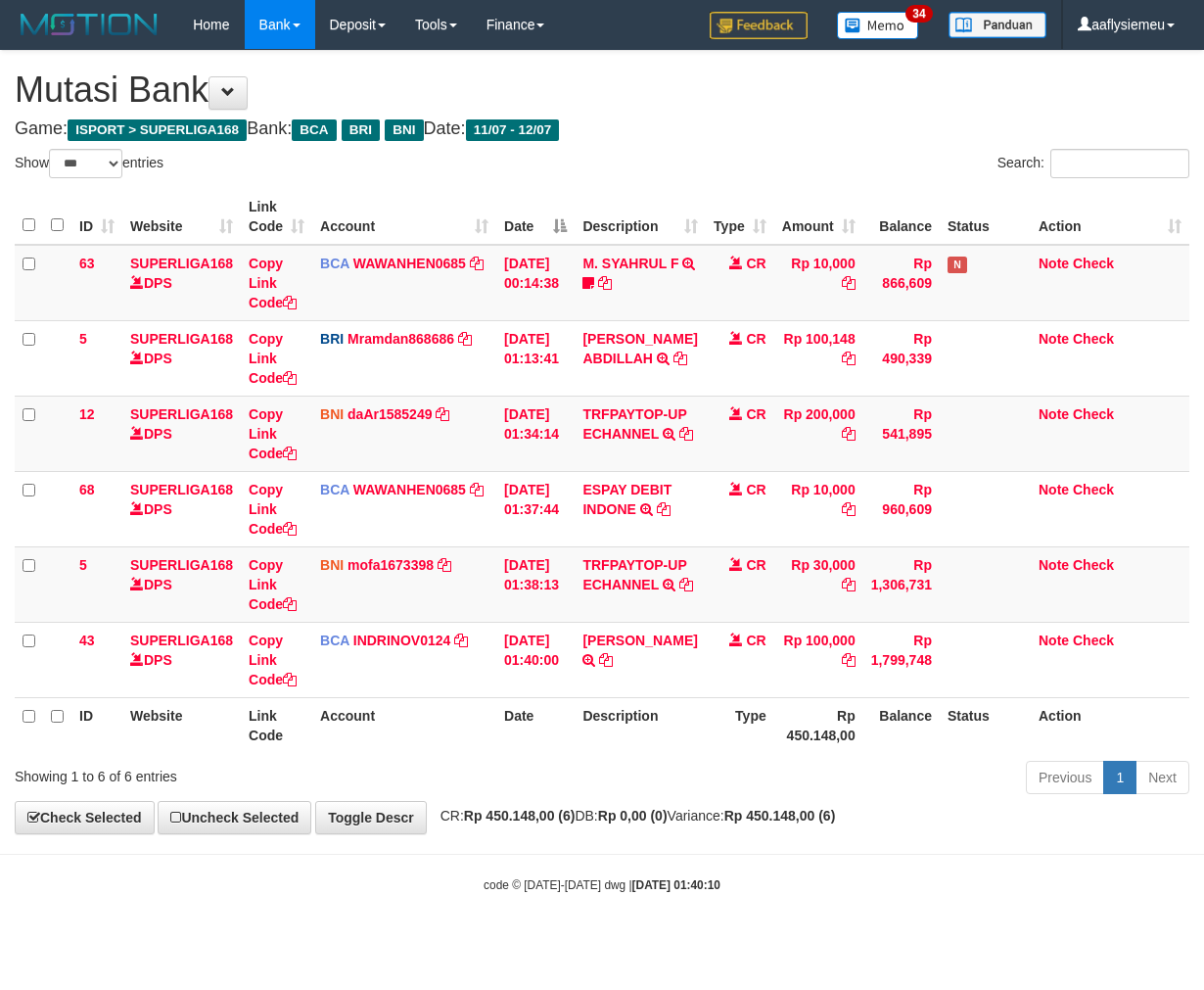 select on "***" 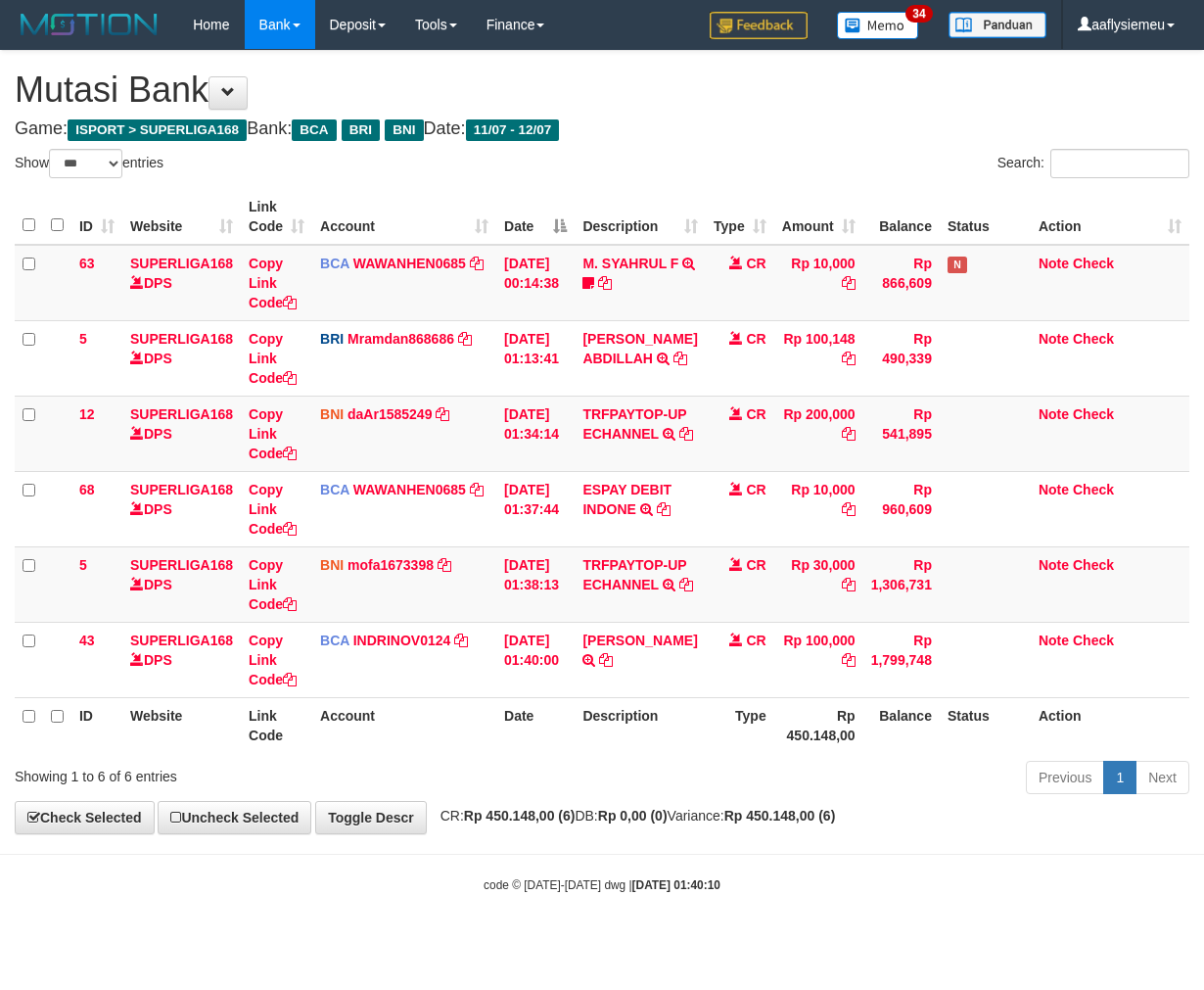 scroll, scrollTop: 0, scrollLeft: 0, axis: both 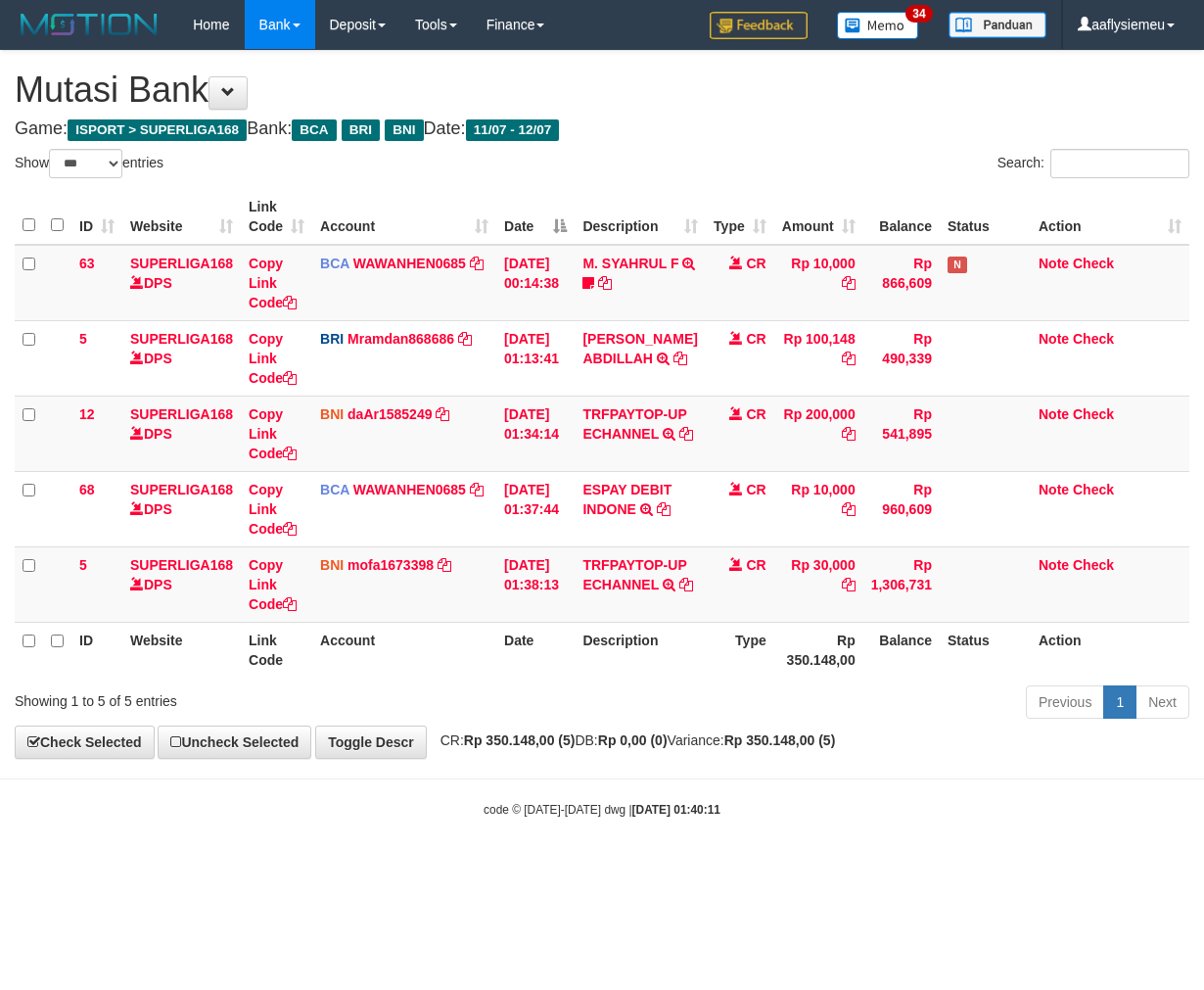 select on "***" 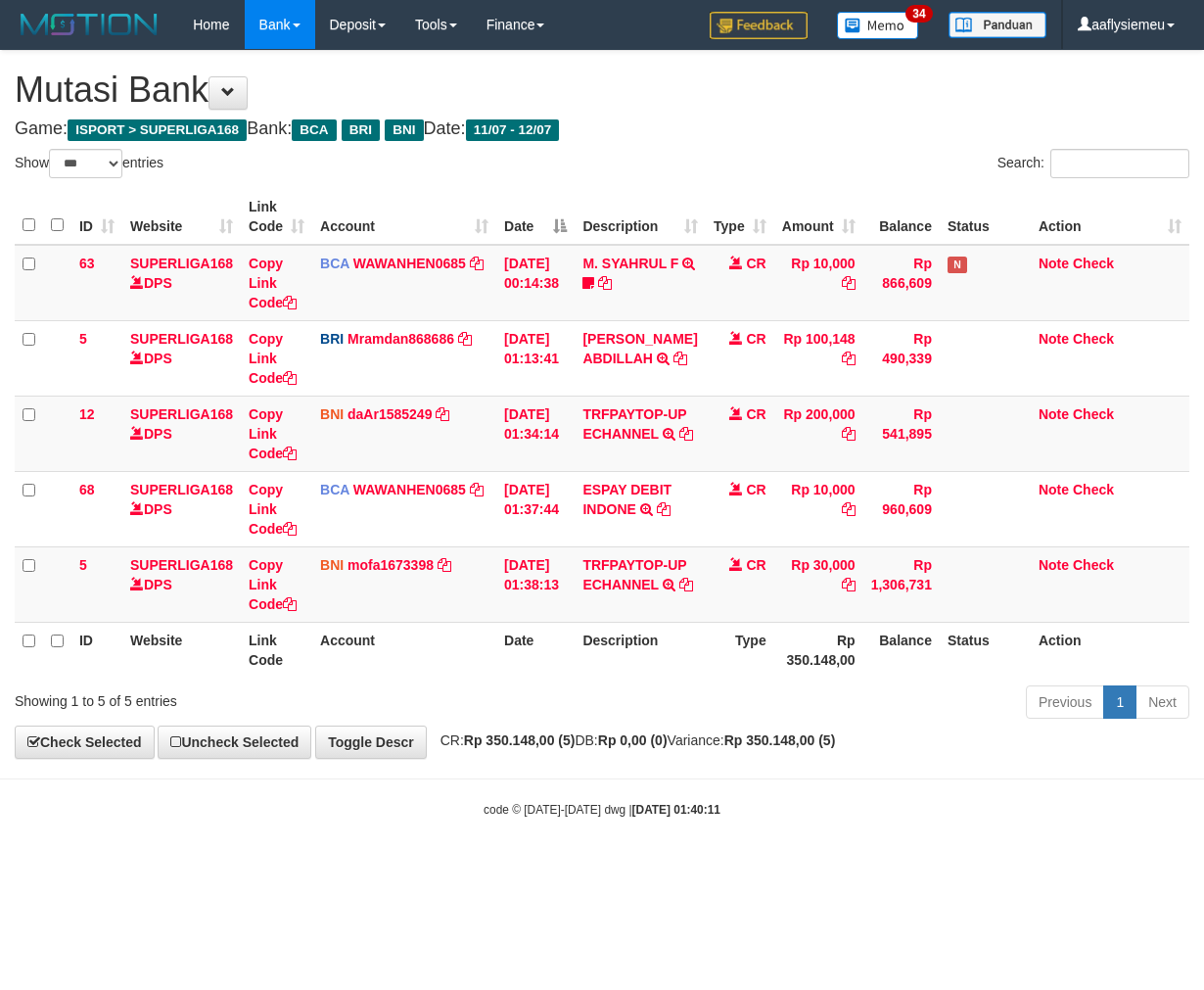 scroll, scrollTop: 0, scrollLeft: 0, axis: both 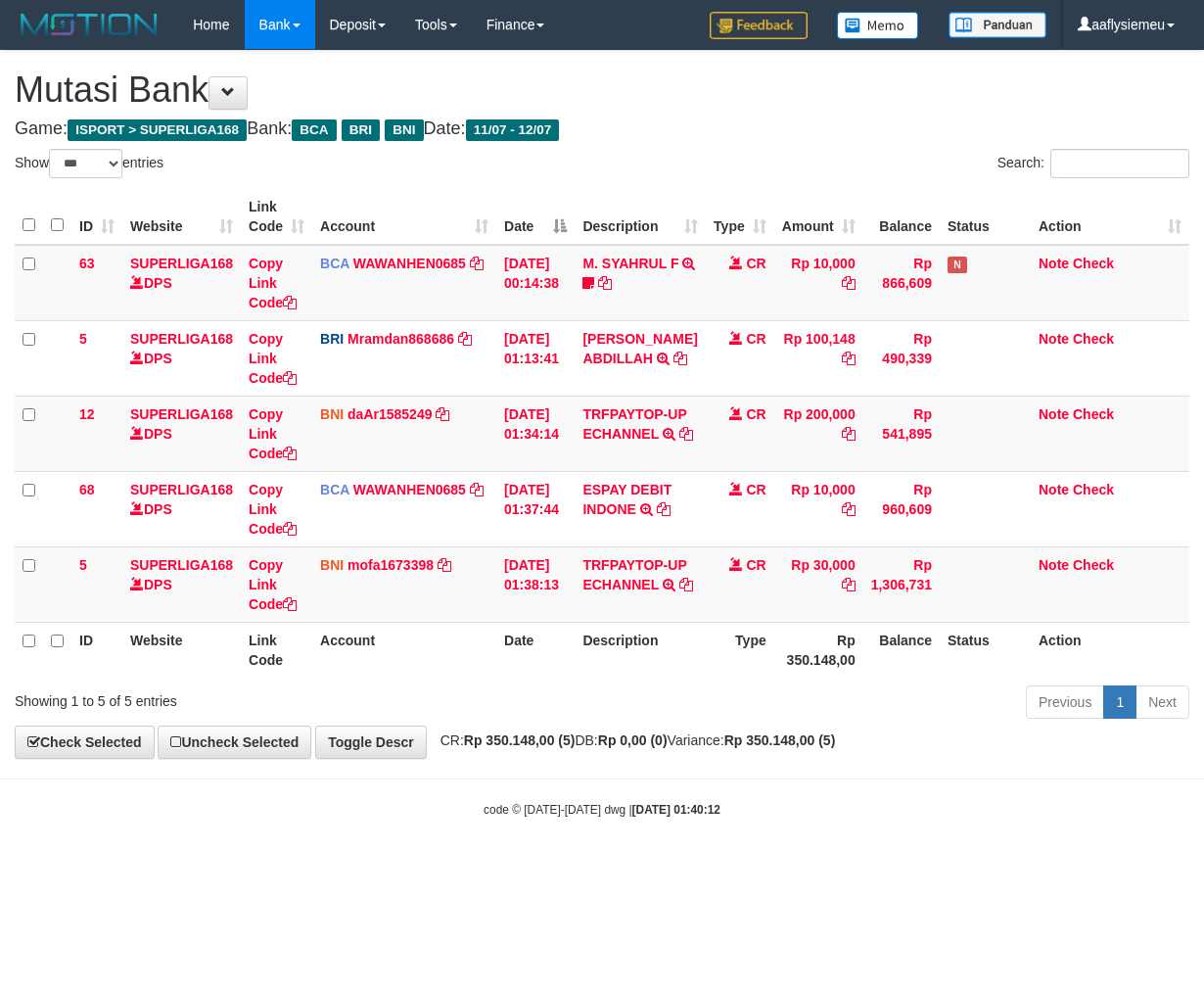 select on "***" 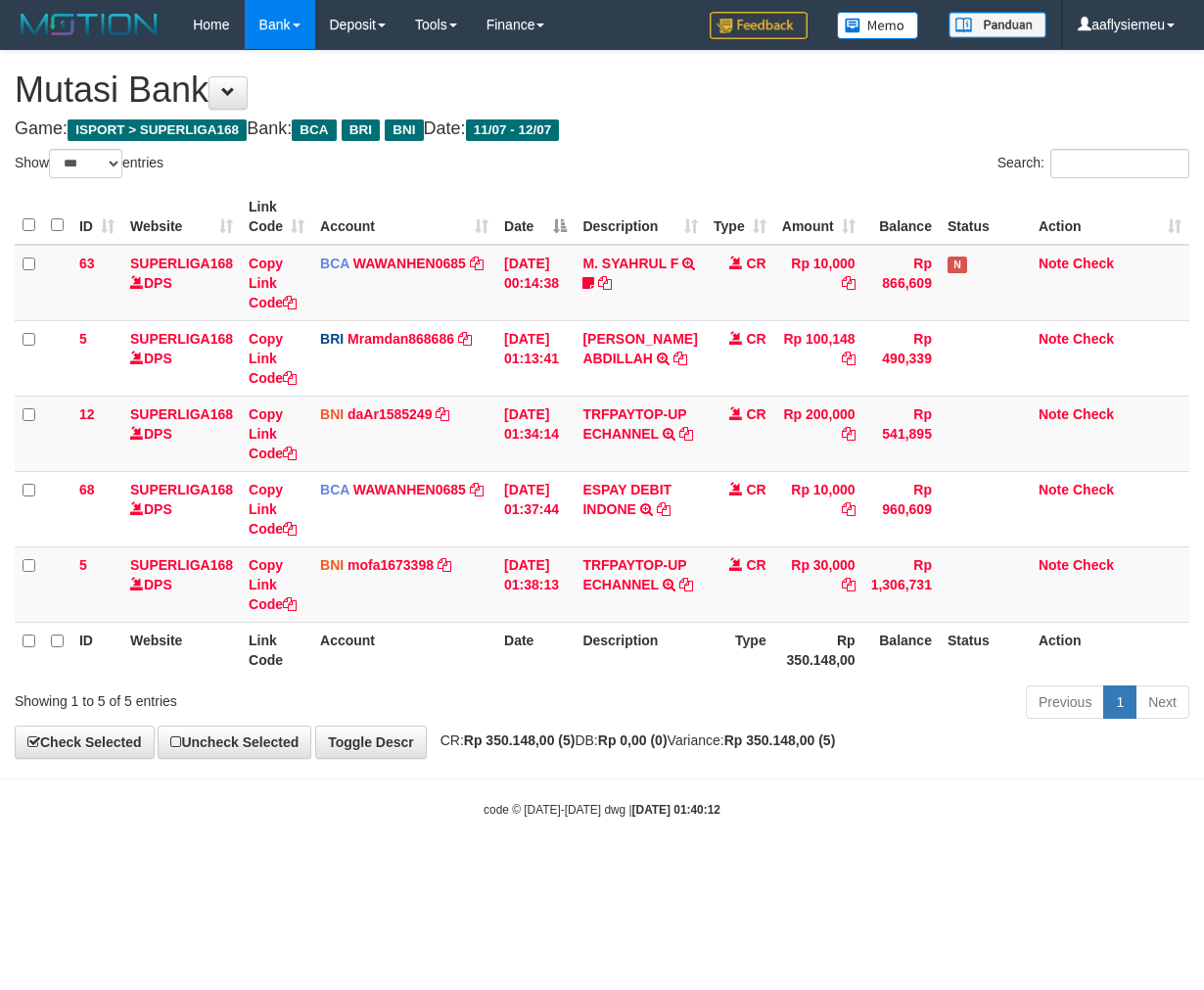 scroll, scrollTop: 0, scrollLeft: 0, axis: both 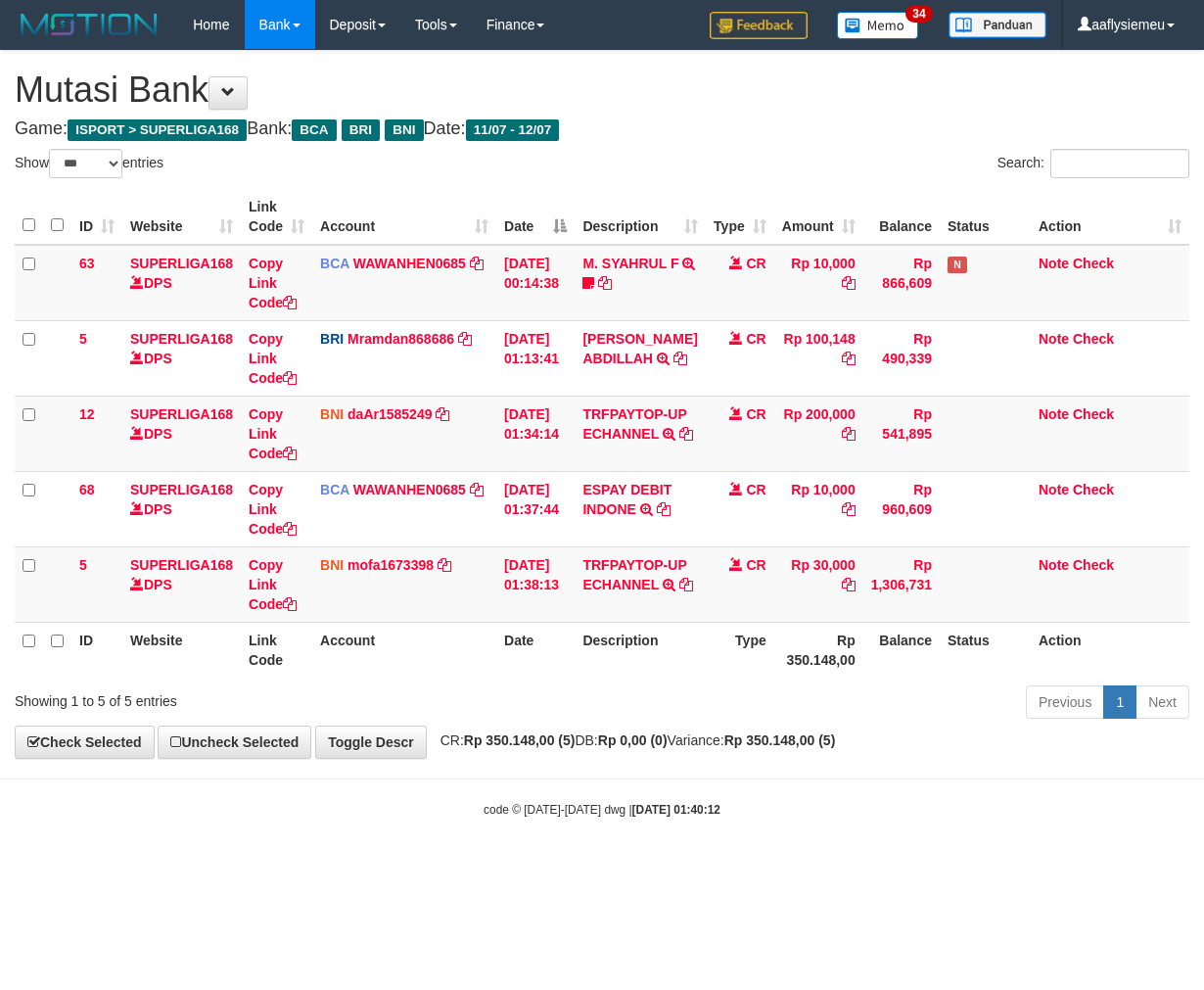 select on "***" 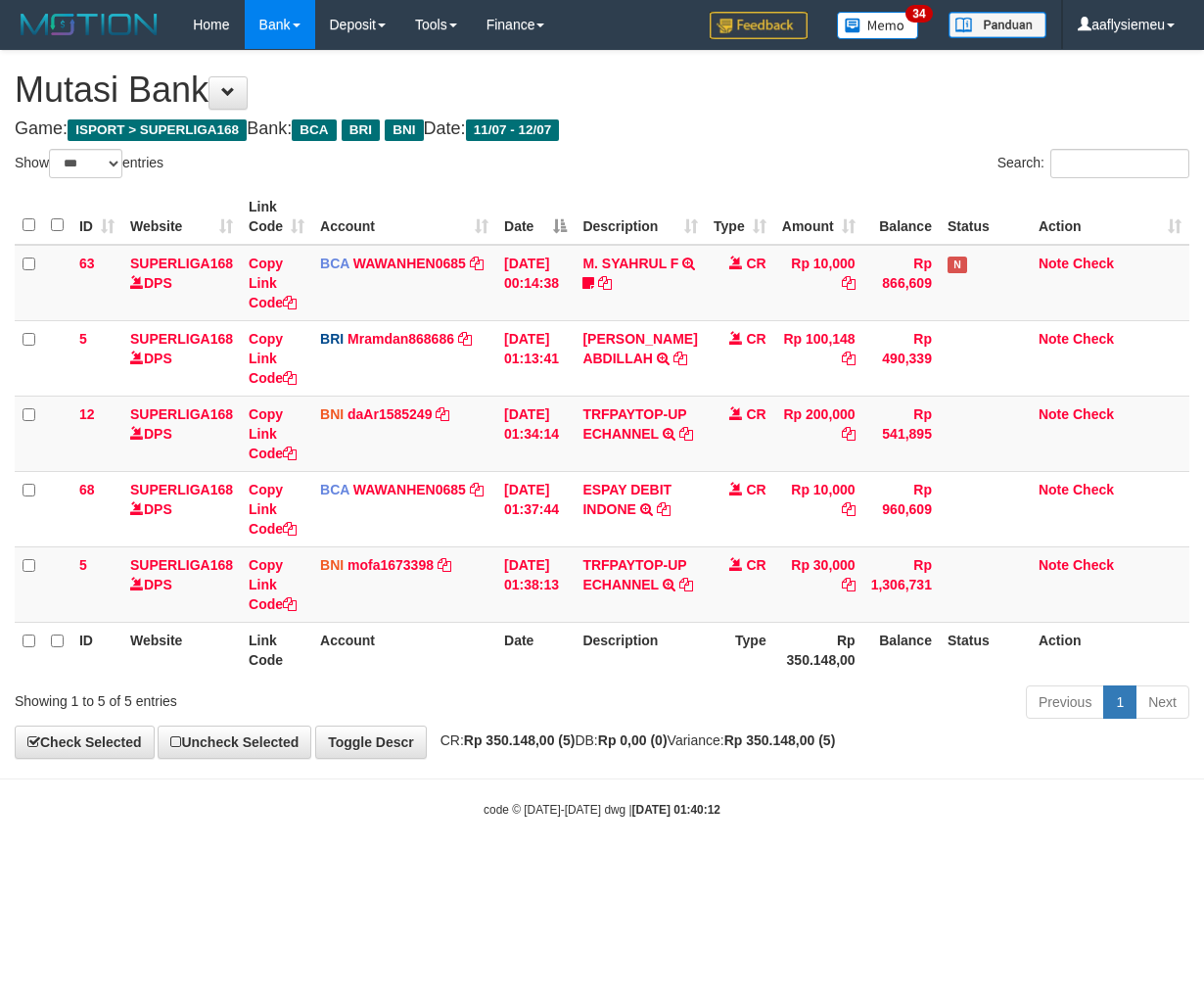 click on "Previous 1 Next" at bounding box center (854, 704) 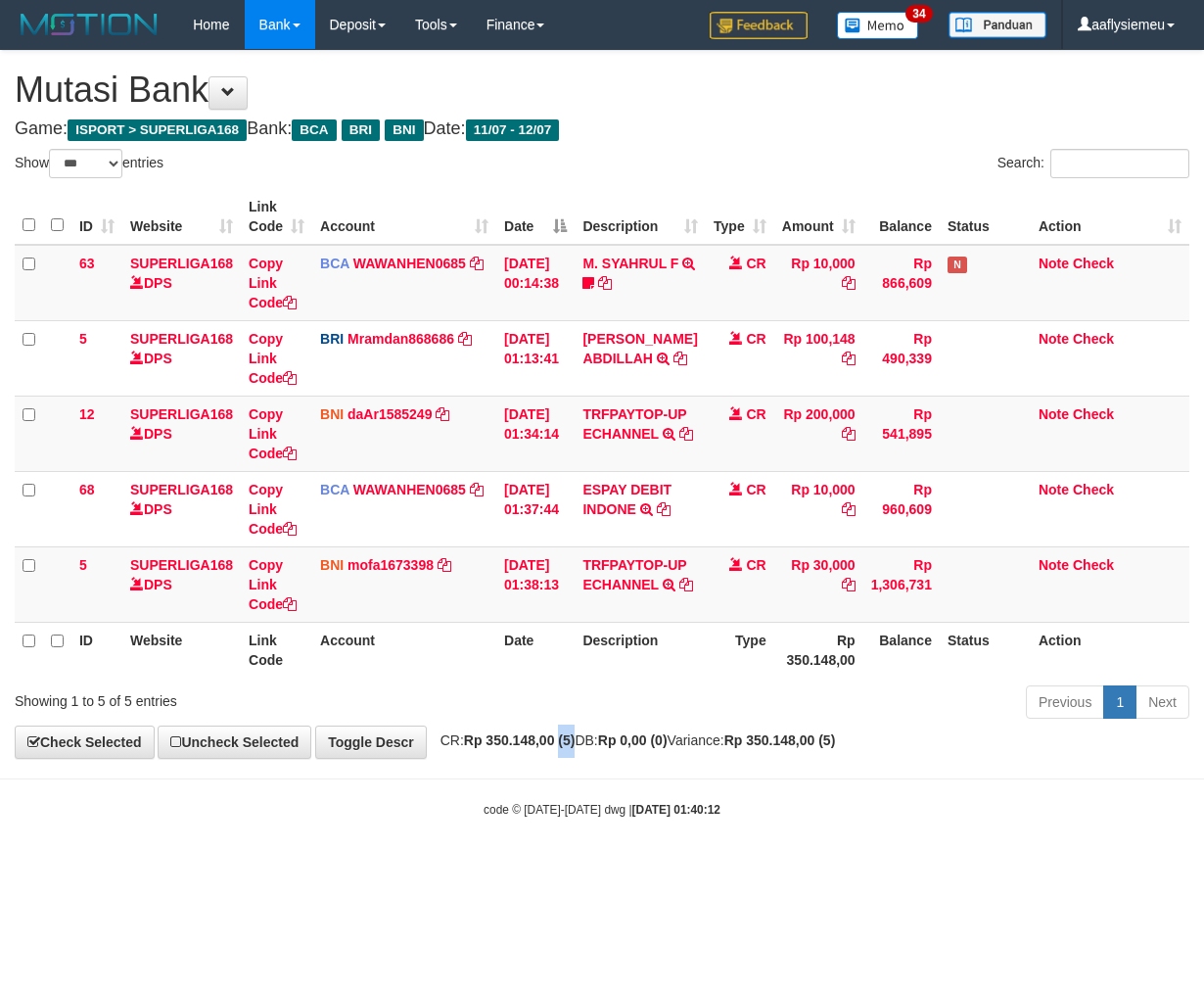 click on "**********" at bounding box center (602, 404) 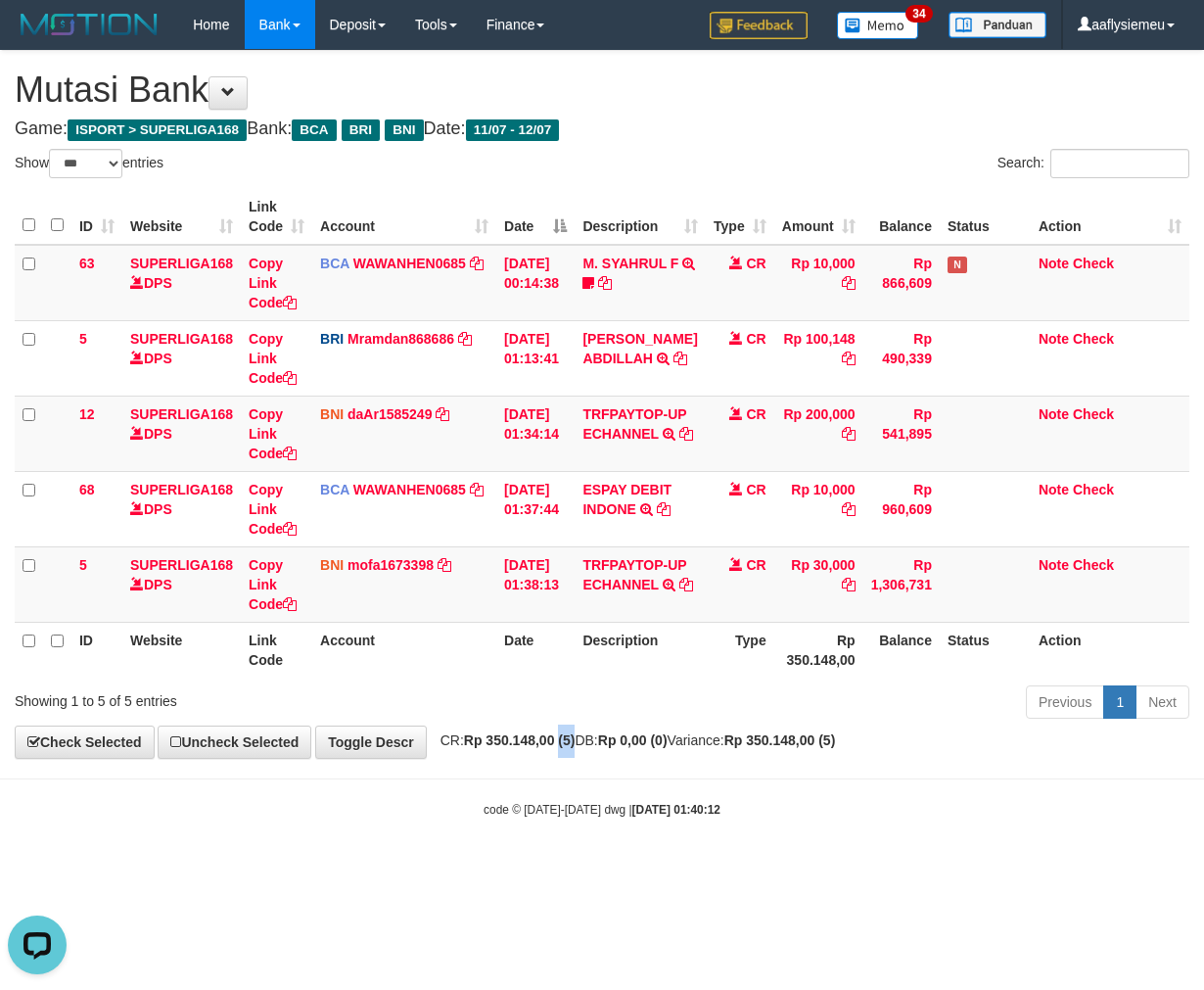 scroll, scrollTop: 0, scrollLeft: 0, axis: both 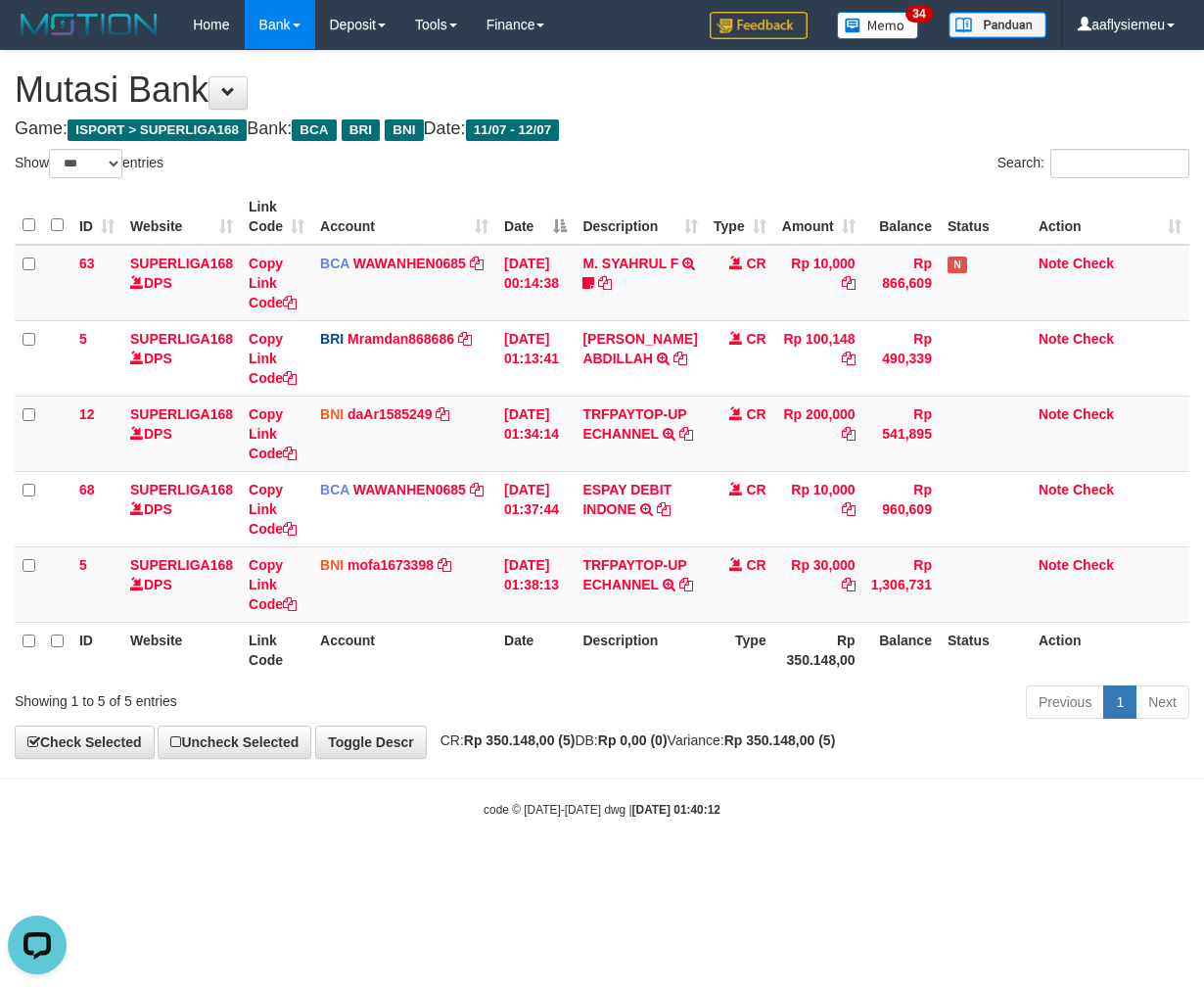 click on "Toggle navigation
Home
Bank
Account List
Load
By Website
Group
[ISPORT]													SUPERLIGA168
By Load Group (DPS)
34" at bounding box center [602, 434] 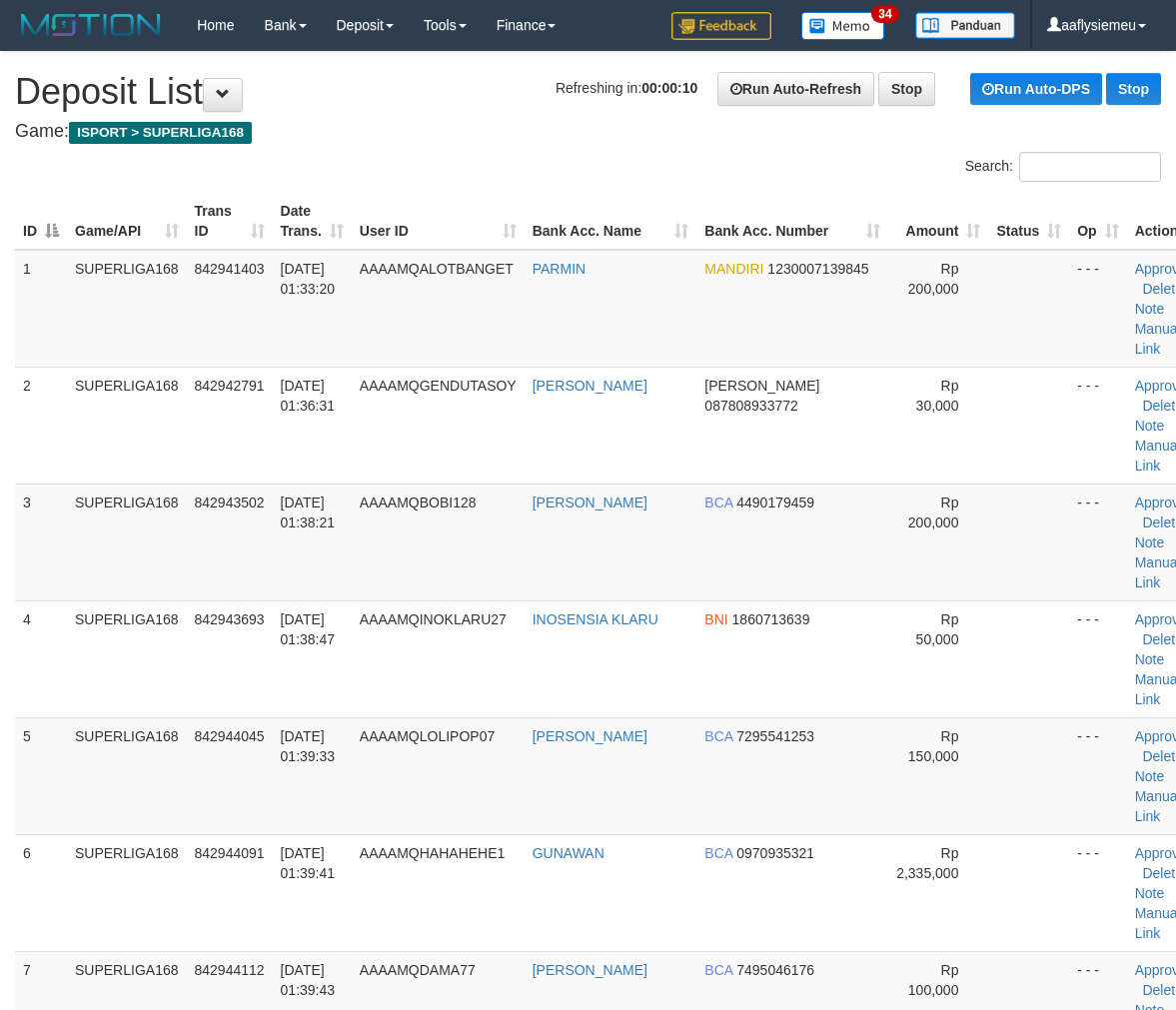 scroll, scrollTop: 62, scrollLeft: 0, axis: vertical 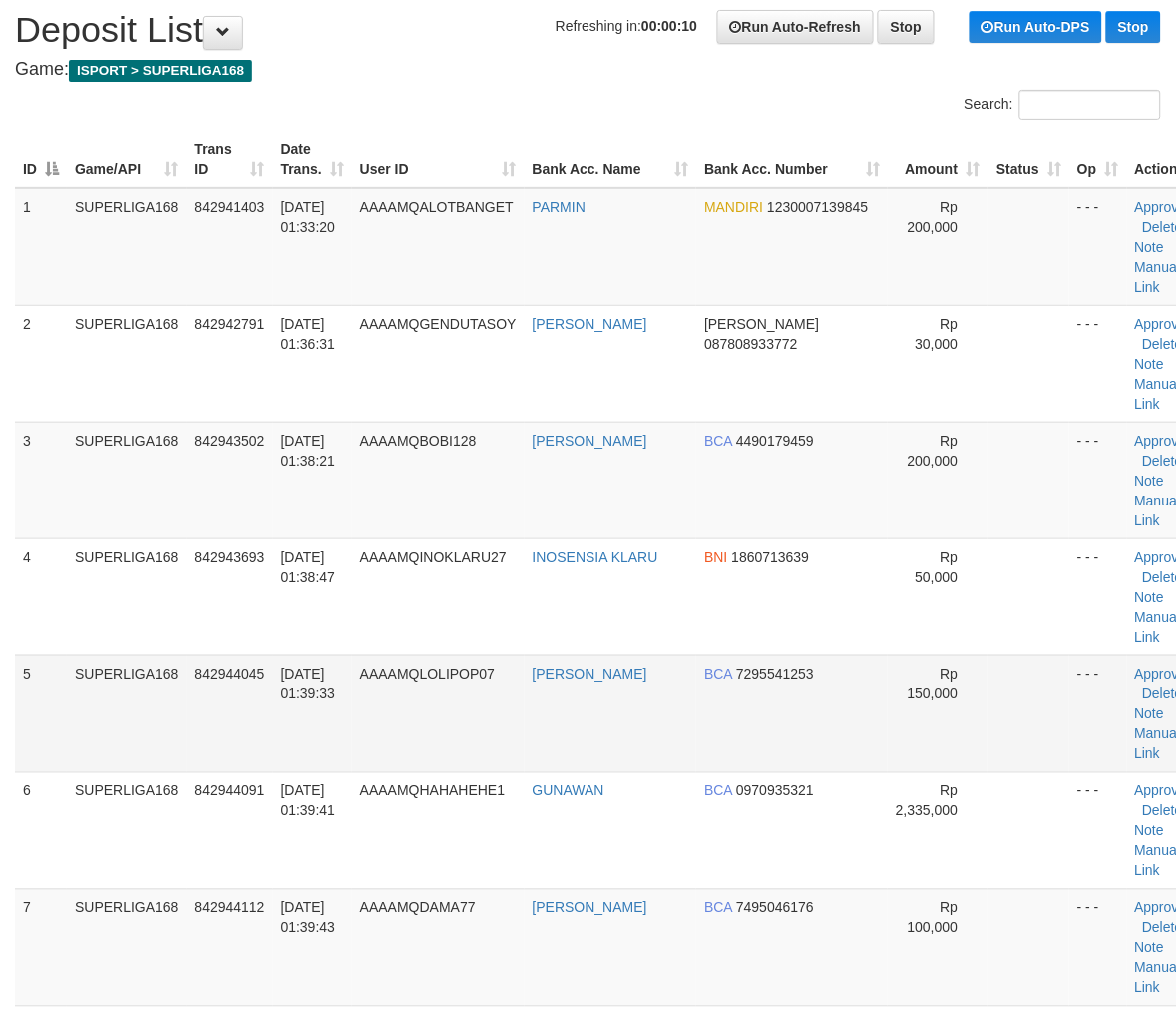 click on "5" at bounding box center (41, 713) 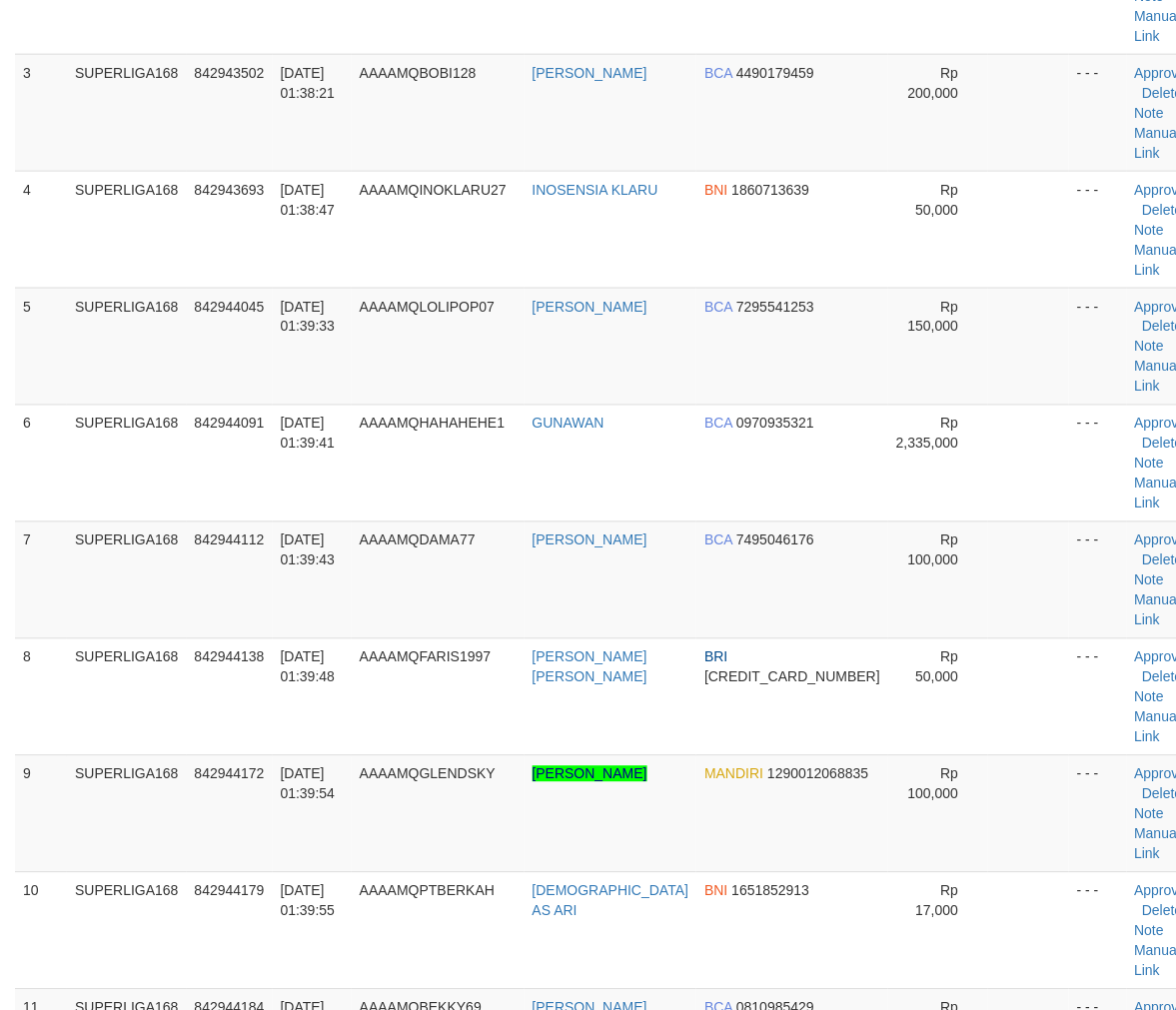 scroll, scrollTop: 616, scrollLeft: 0, axis: vertical 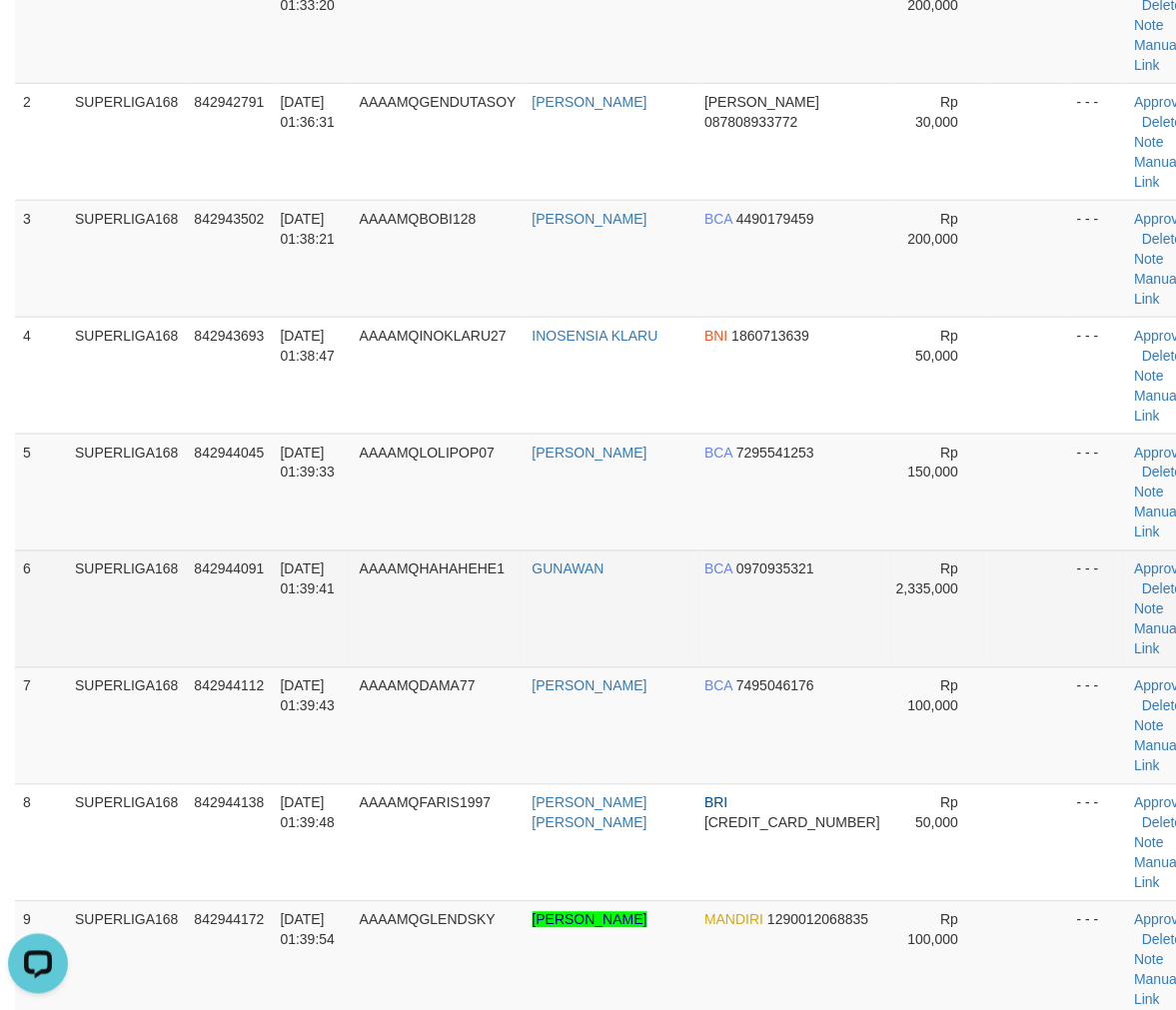 click on "AAAAMQHAHAHEHE1" at bounding box center (438, 608) 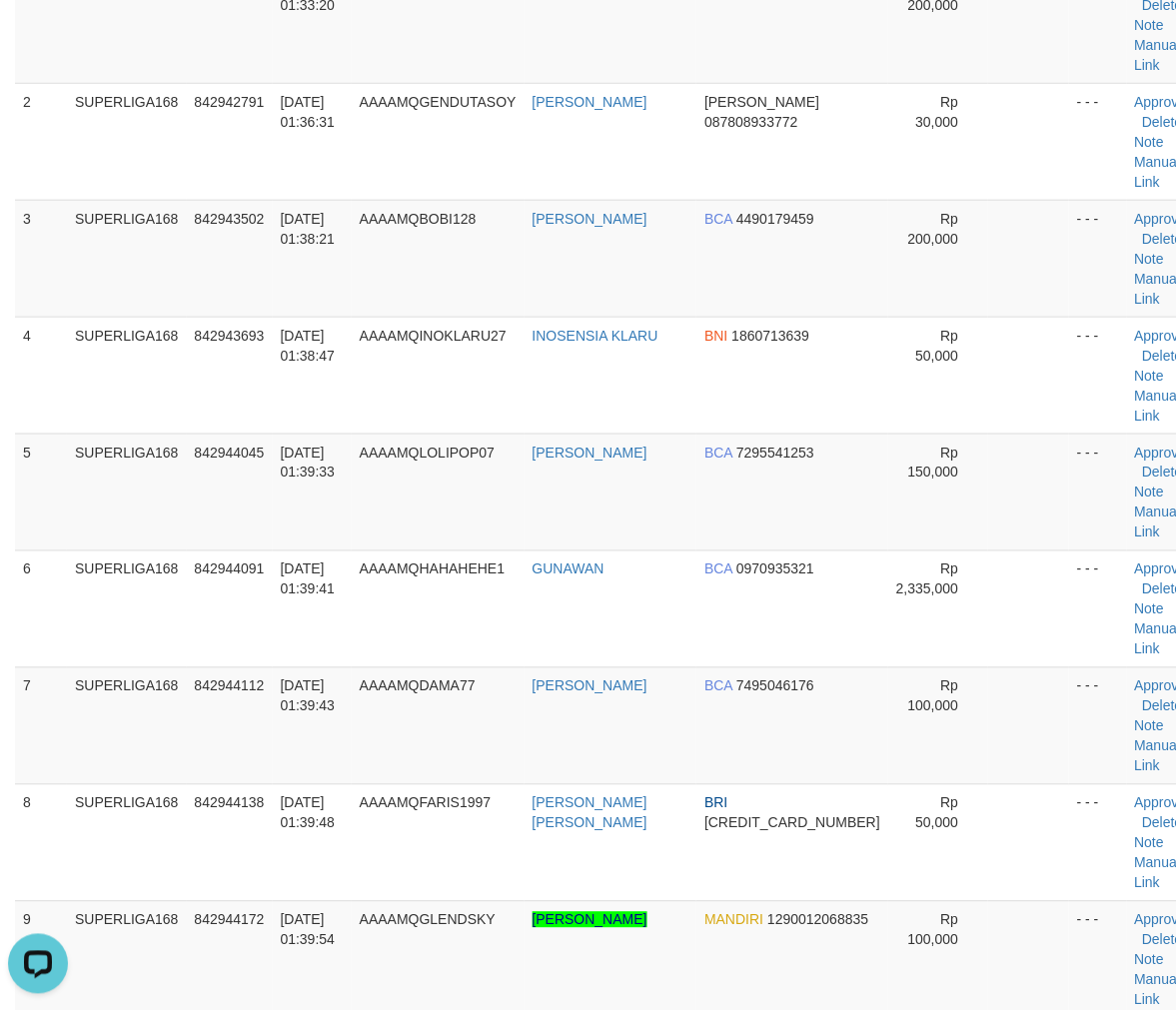 drag, startPoint x: 292, startPoint y: 571, endPoint x: 5, endPoint y: 667, distance: 302.63014 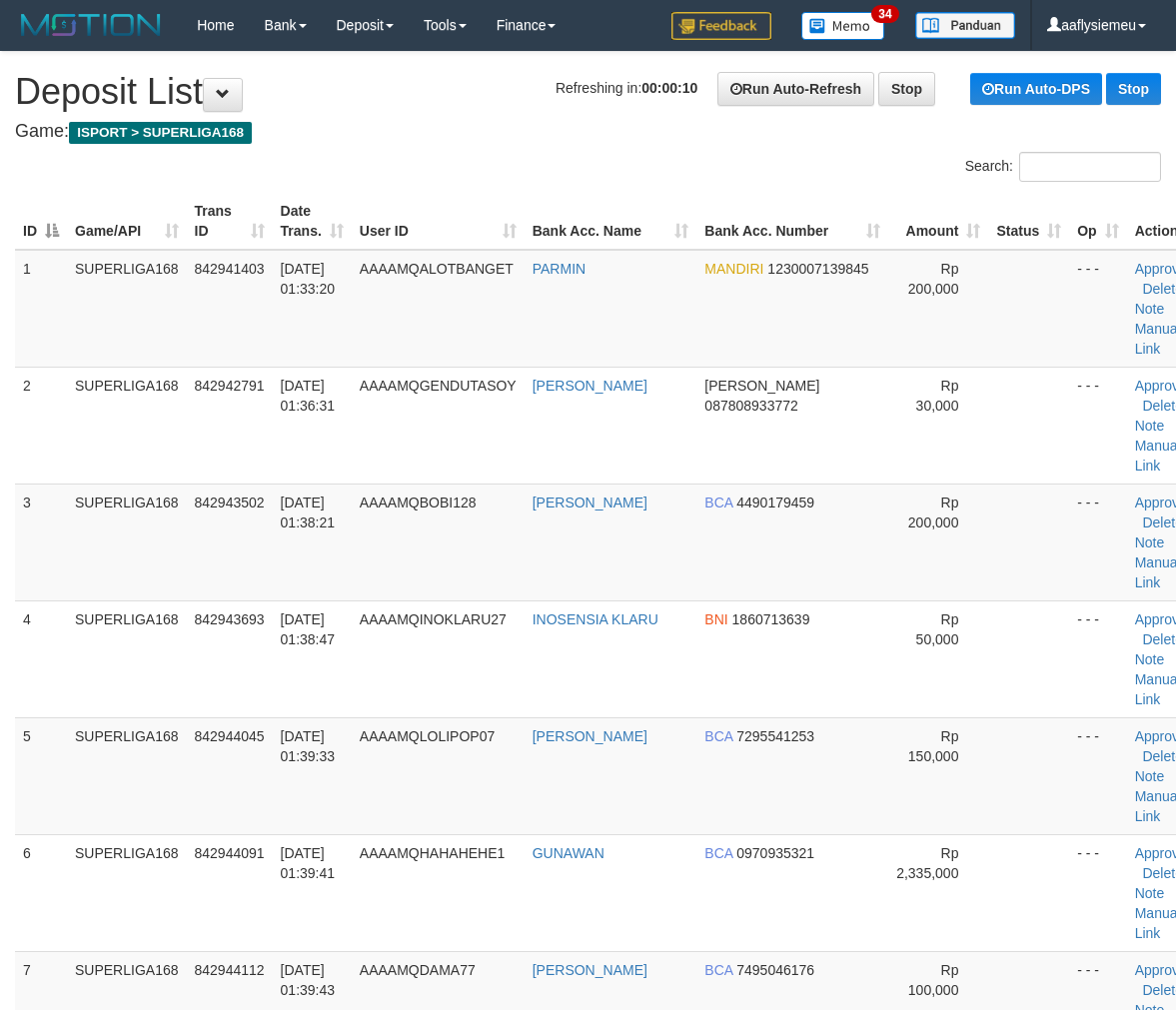 scroll, scrollTop: 577, scrollLeft: 0, axis: vertical 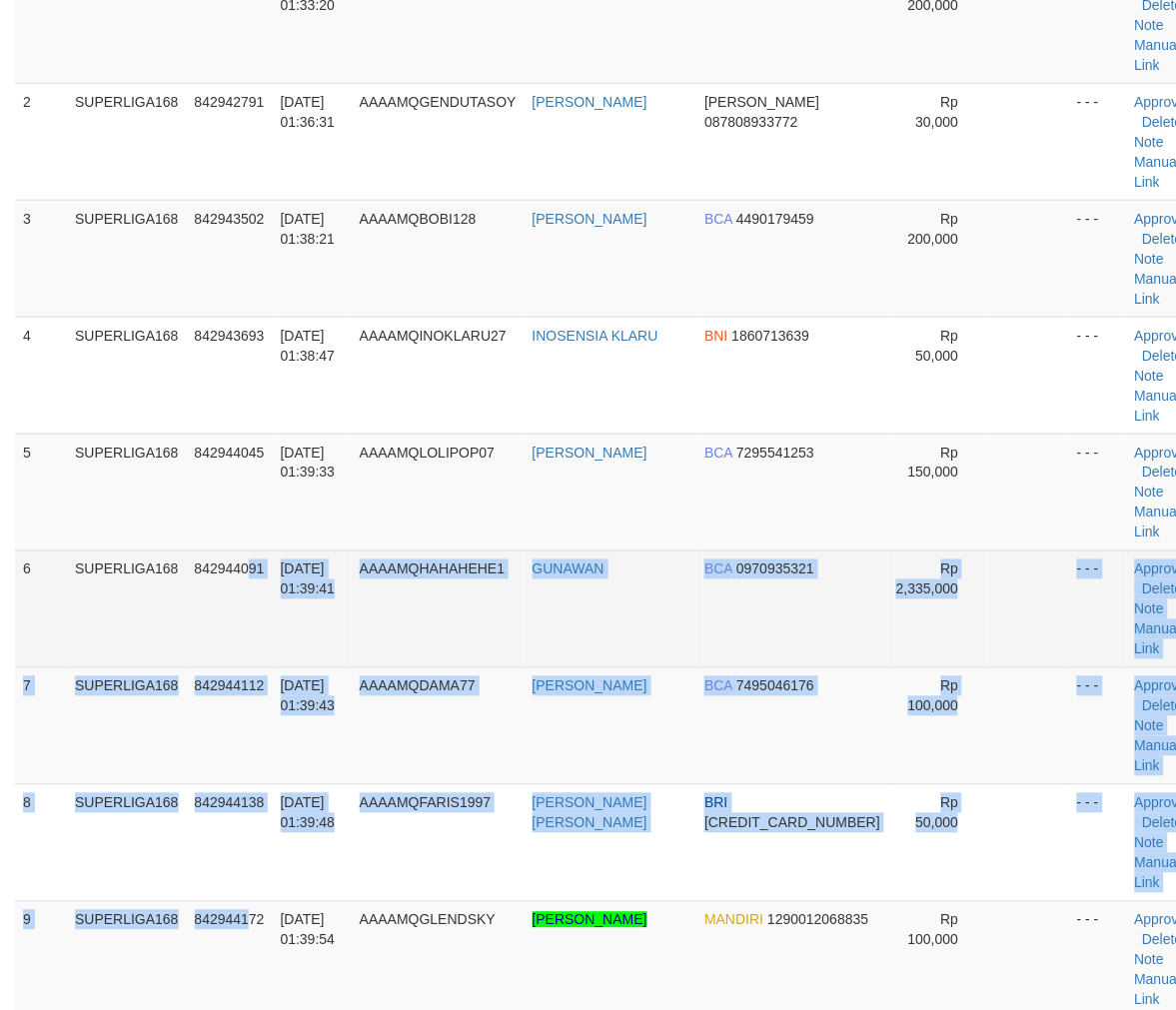 click on "1
SUPERLIGA168
842941403
12/07/2025 01:33:20
AAAAMQALOTBANGET
PARMIN
MANDIRI
1230007139845
Rp 200,000
- - -
Approve
Delete
Note
Manual Link
2
SUPERLIGA168
842942791
12/07/2025 01:36:31
AAAAMQGENDUTASOY
ACHMAD BARLI
DANA
087808933772
Rp 30,000" at bounding box center [611, 609] 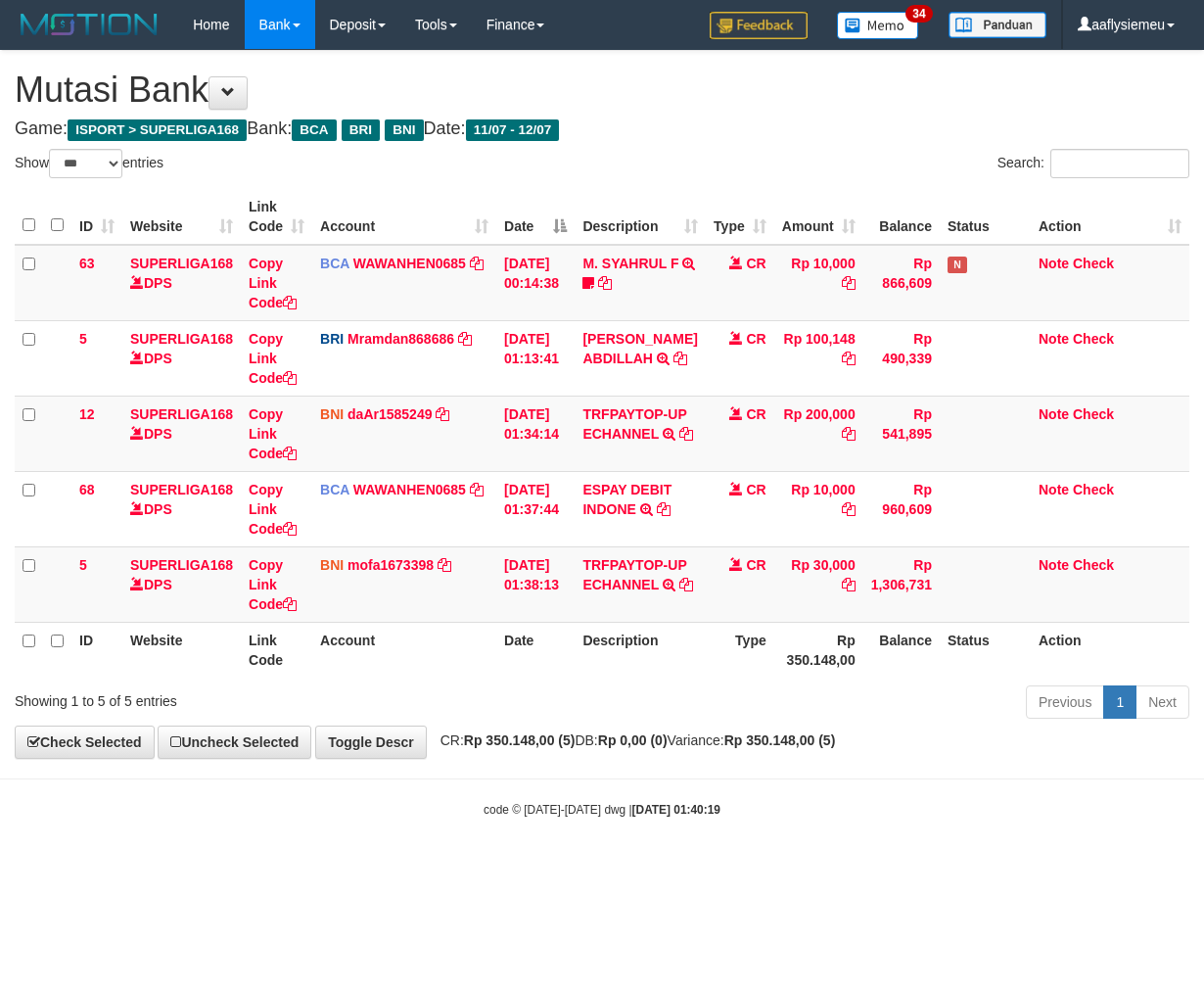 select on "***" 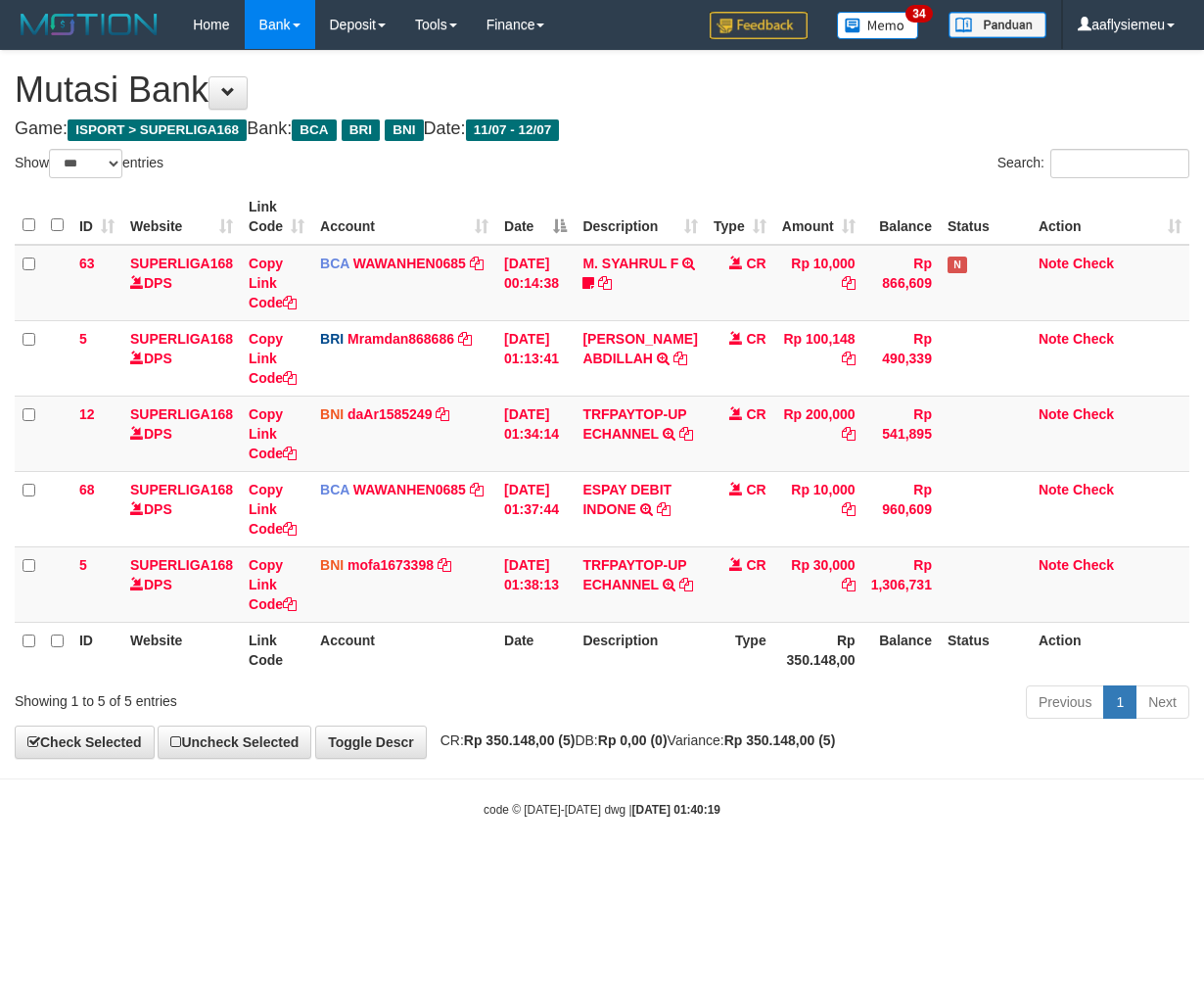 scroll, scrollTop: 0, scrollLeft: 0, axis: both 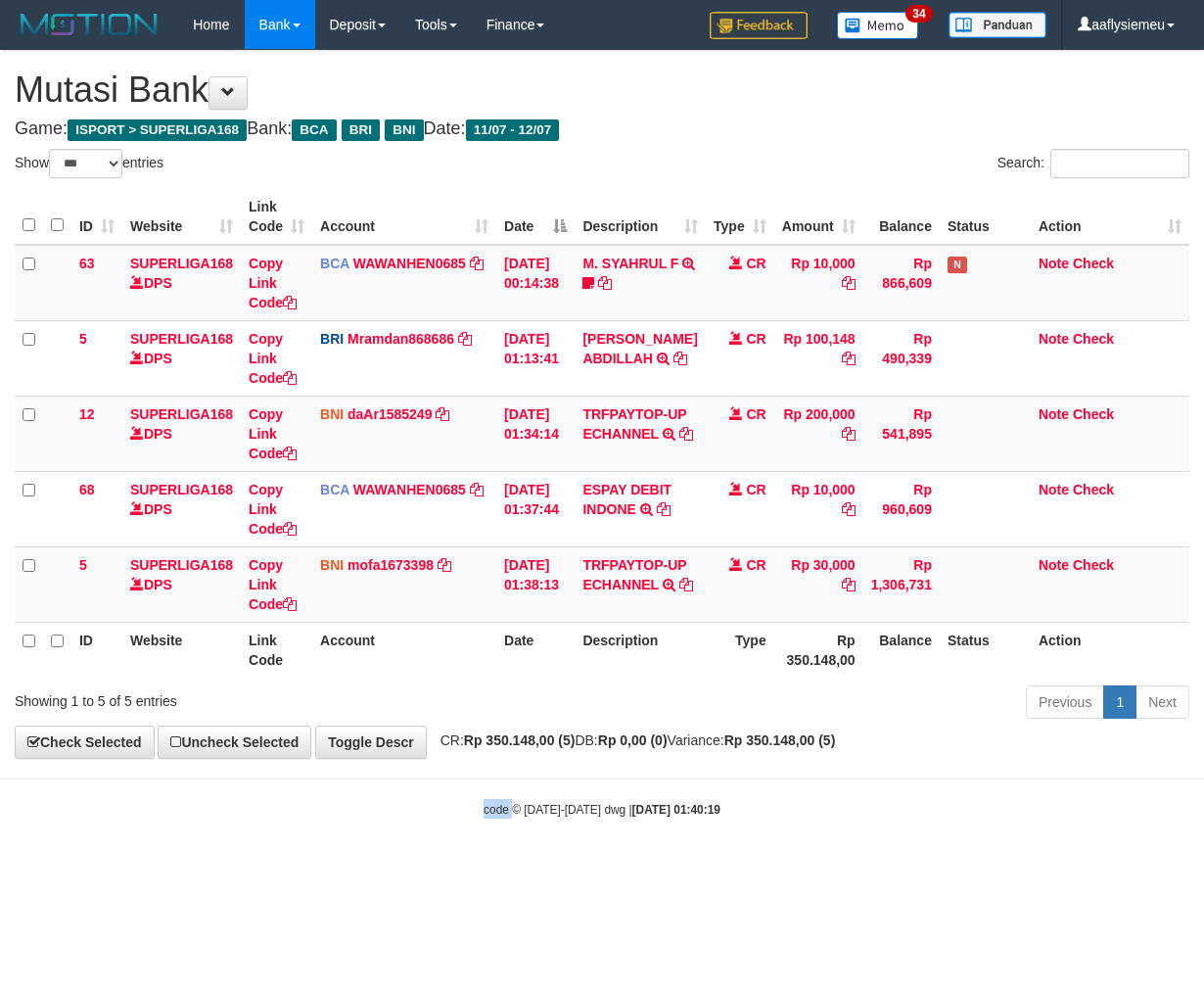 click on "Toggle navigation
Home
Bank
Account List
Load
By Website
Group
[ISPORT]													SUPERLIGA168
By Load Group (DPS)
34" at bounding box center (602, 434) 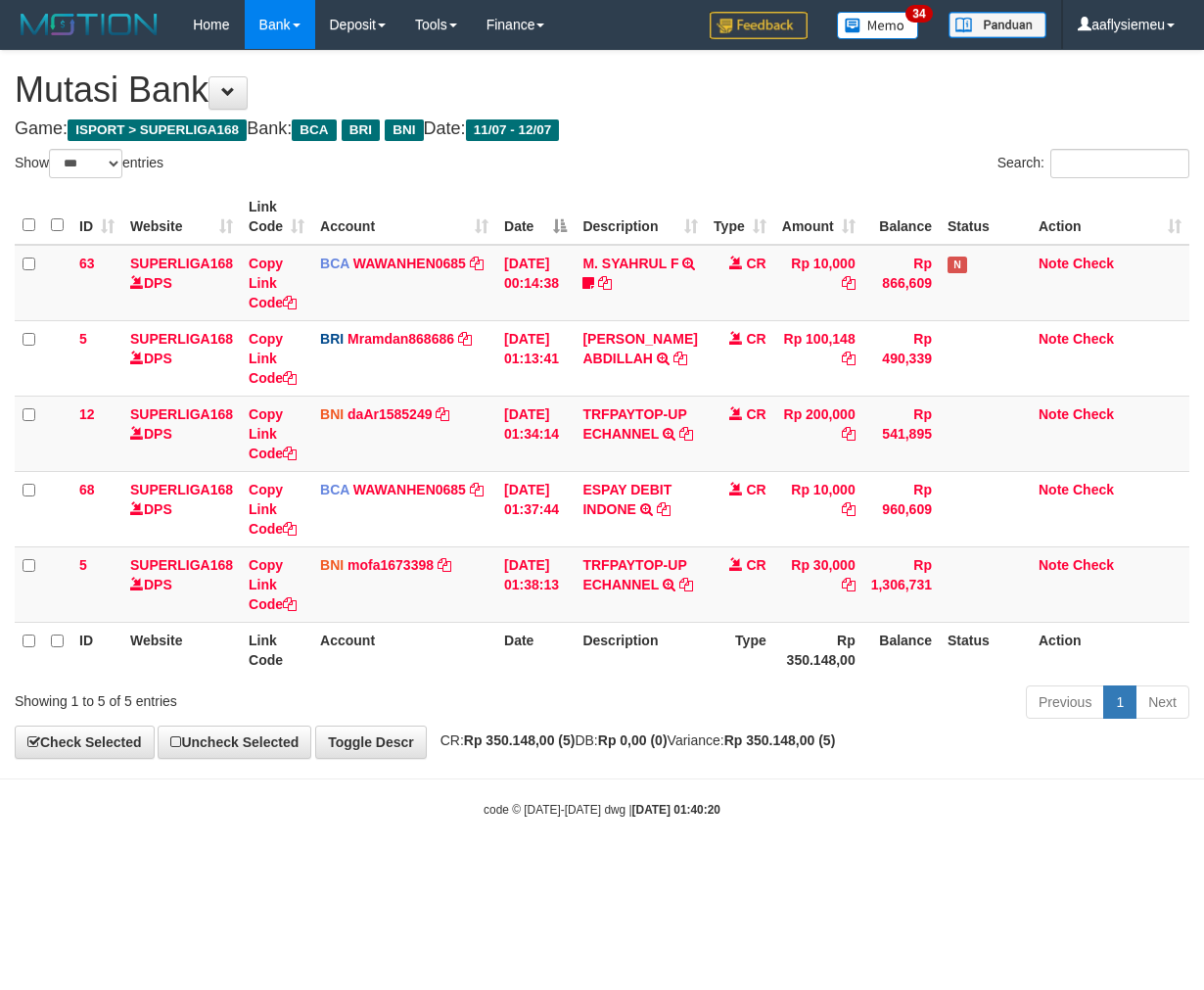 select on "***" 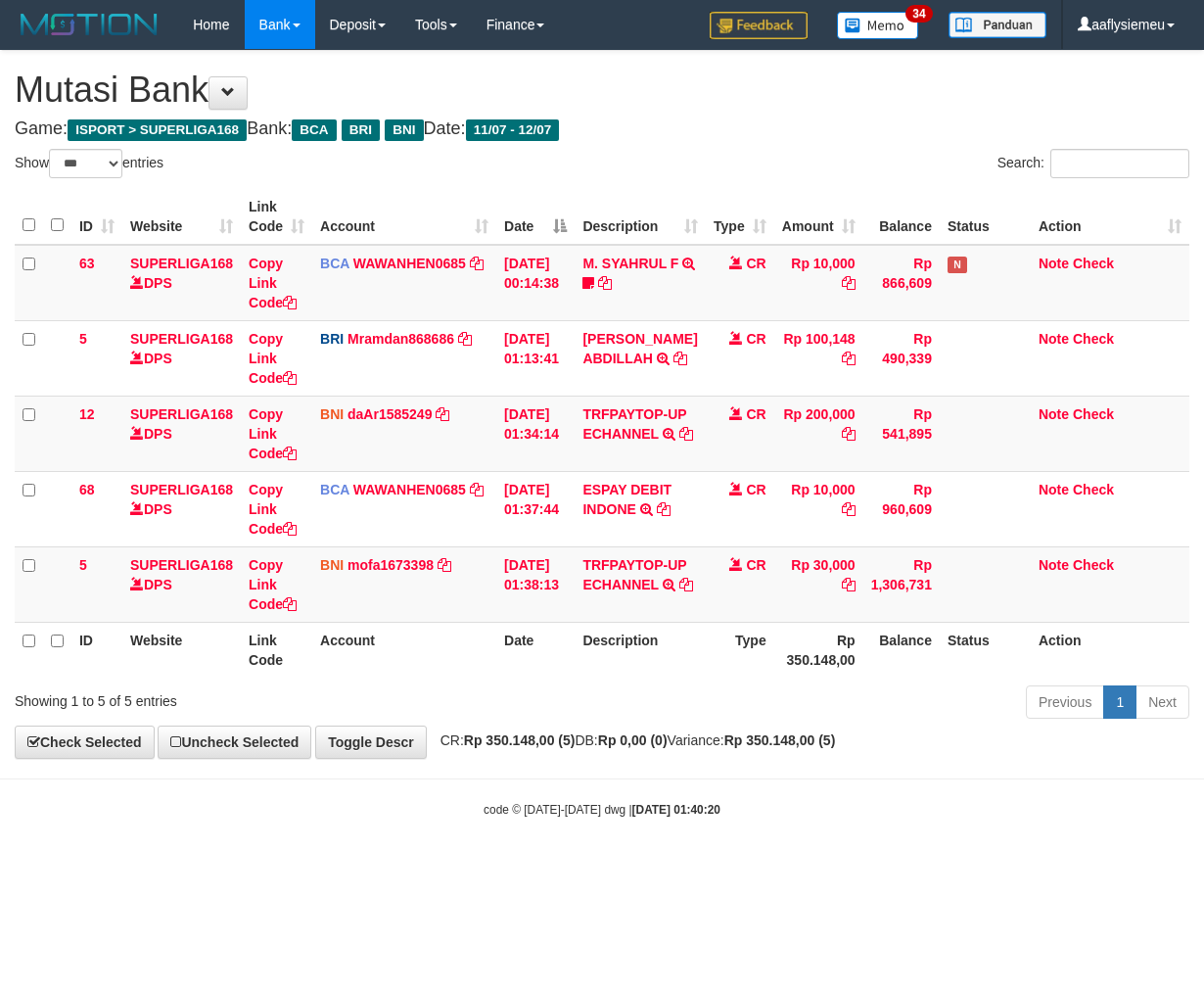 scroll, scrollTop: 0, scrollLeft: 0, axis: both 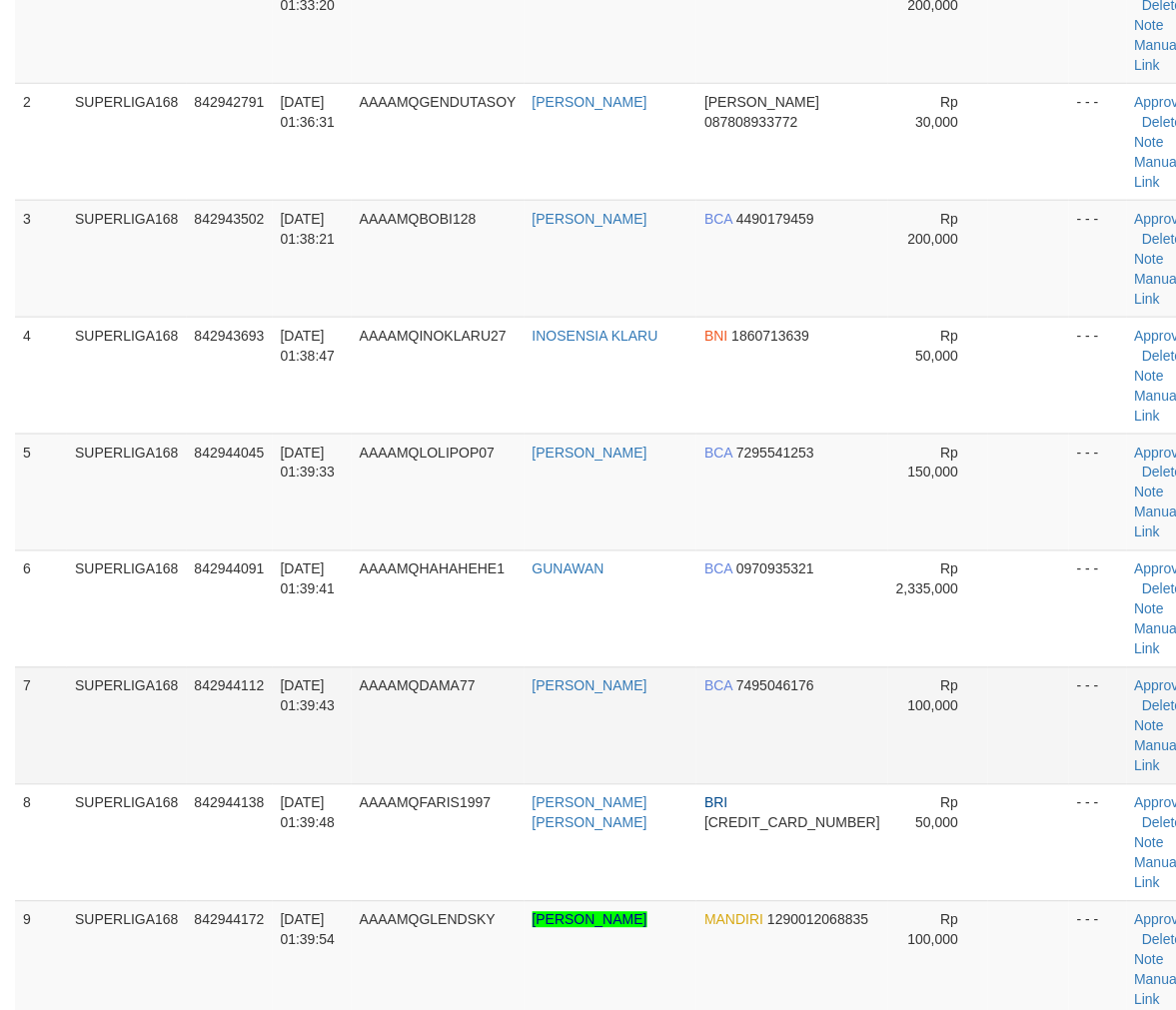 click on "842944112" at bounding box center [230, 725] 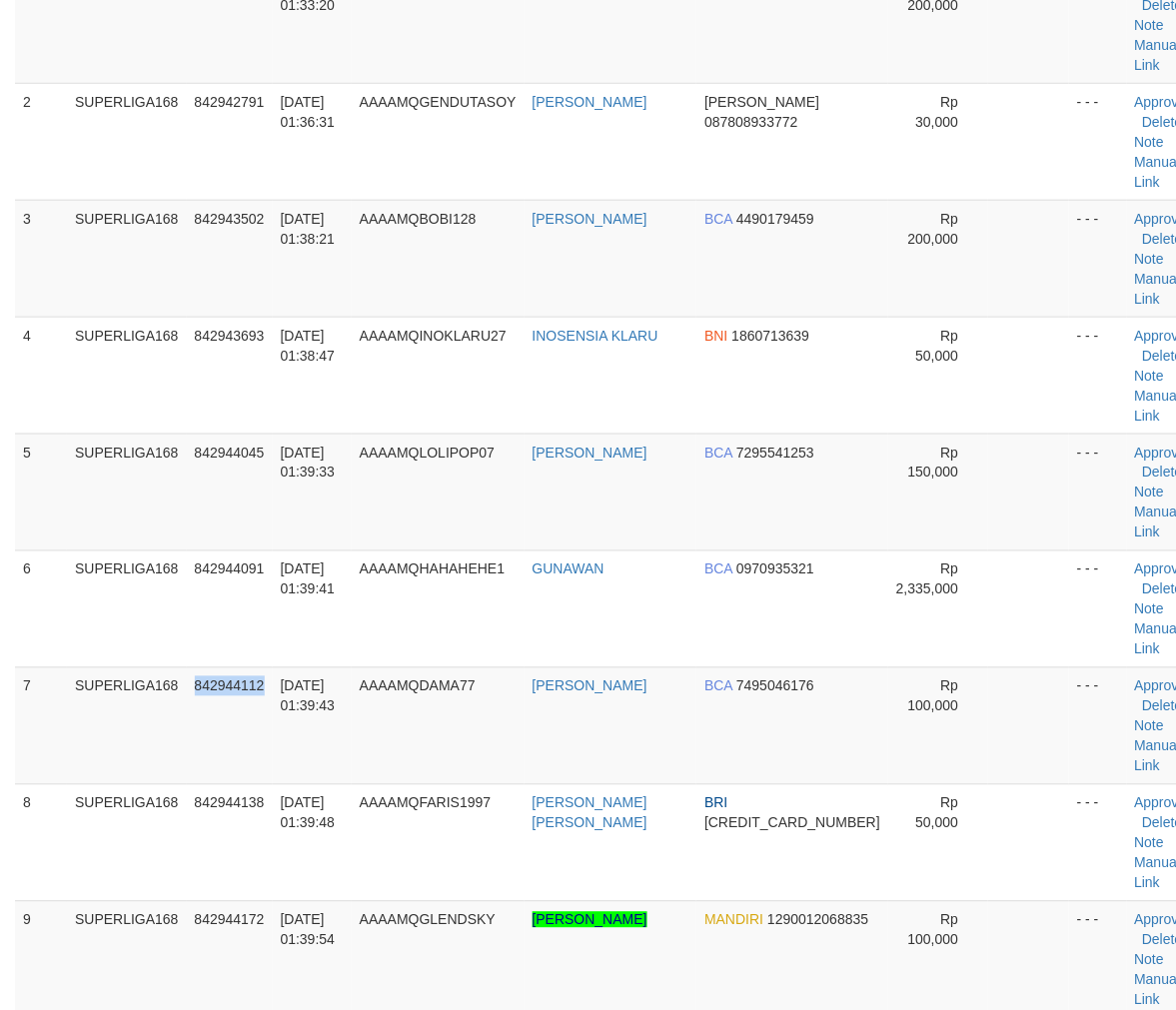 drag, startPoint x: 191, startPoint y: 582, endPoint x: 8, endPoint y: 667, distance: 201.7771 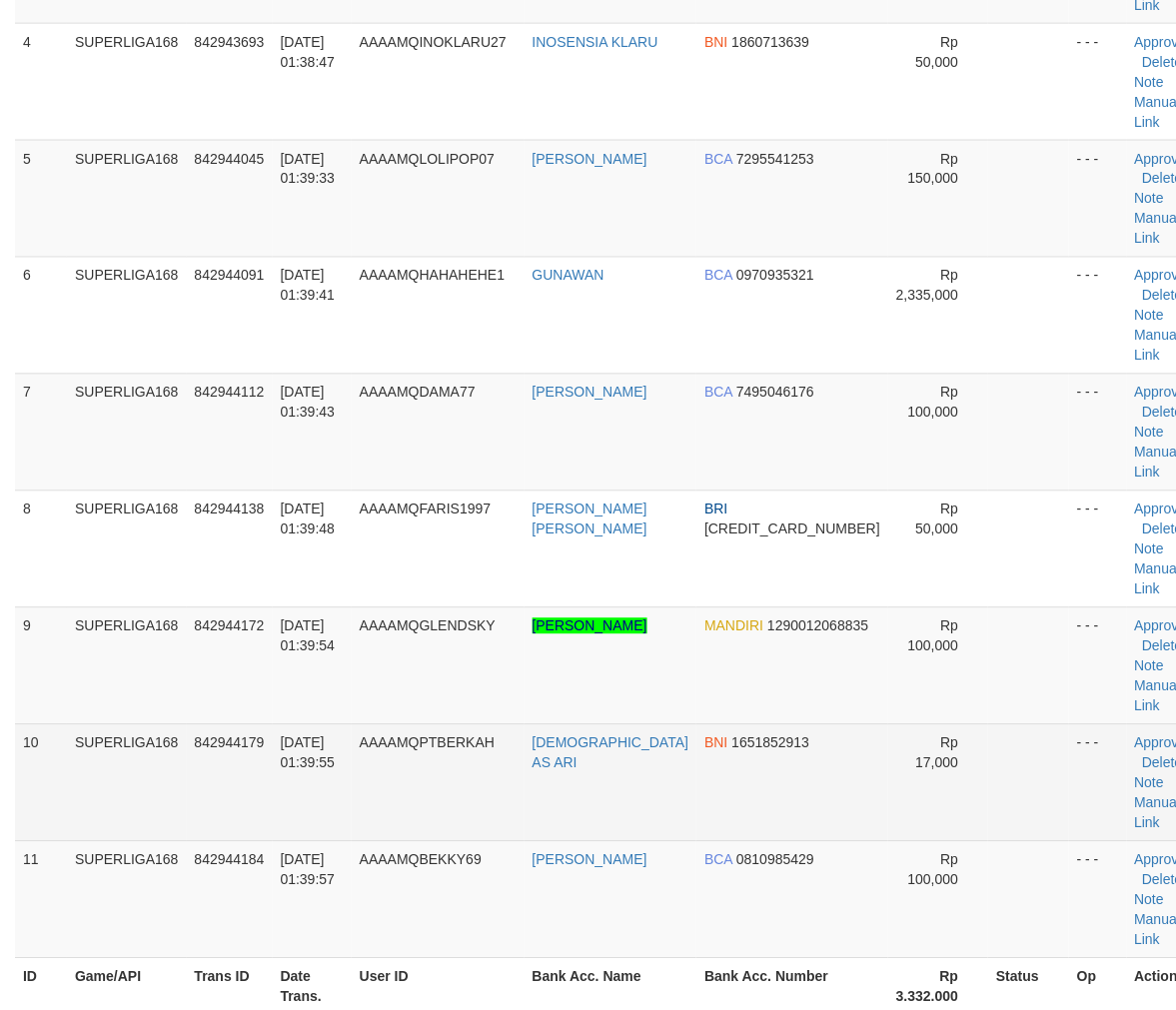 drag, startPoint x: 0, startPoint y: 0, endPoint x: 128, endPoint y: 554, distance: 568.59476 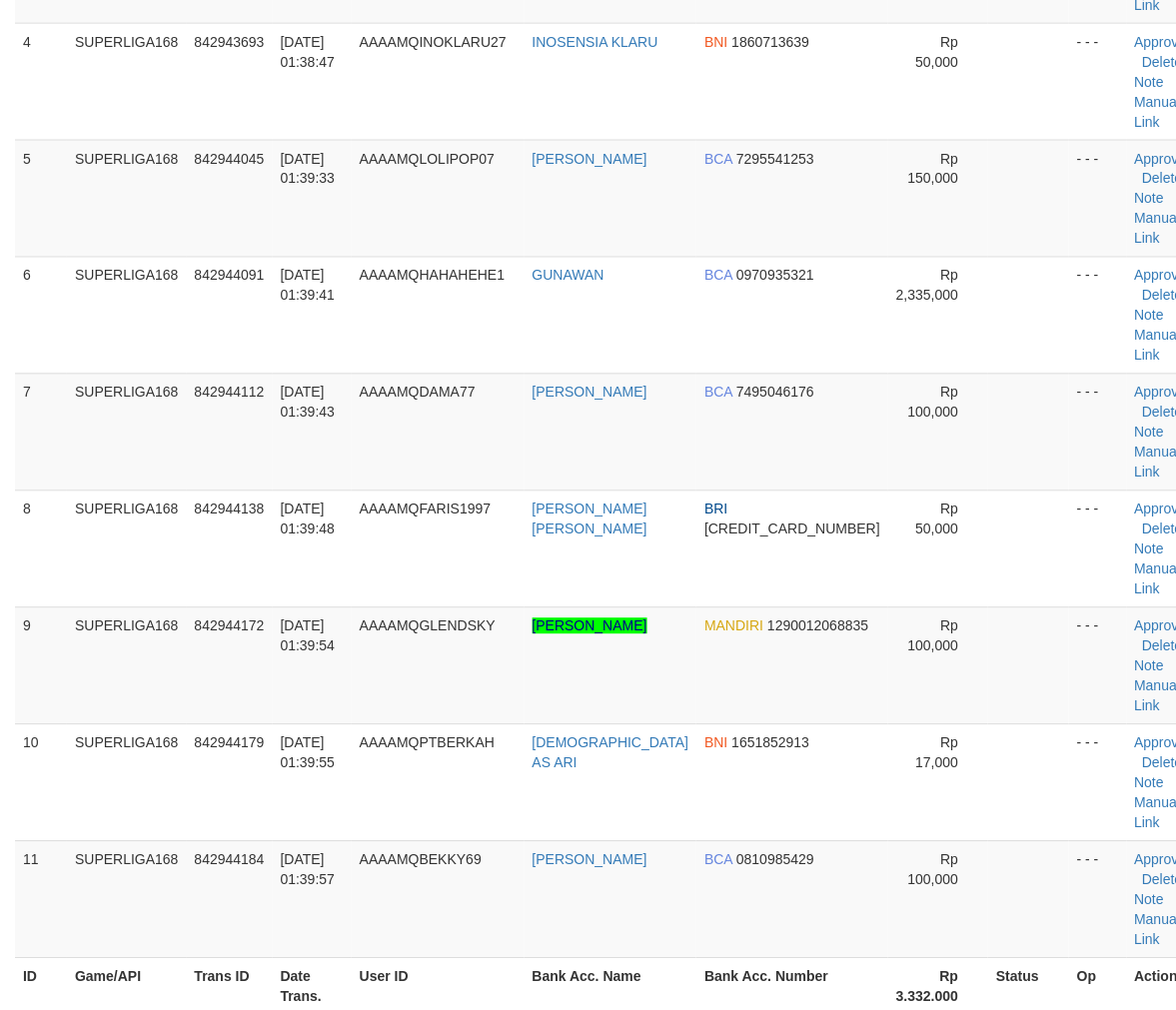 drag, startPoint x: 81, startPoint y: 589, endPoint x: 3, endPoint y: 646, distance: 96.60745 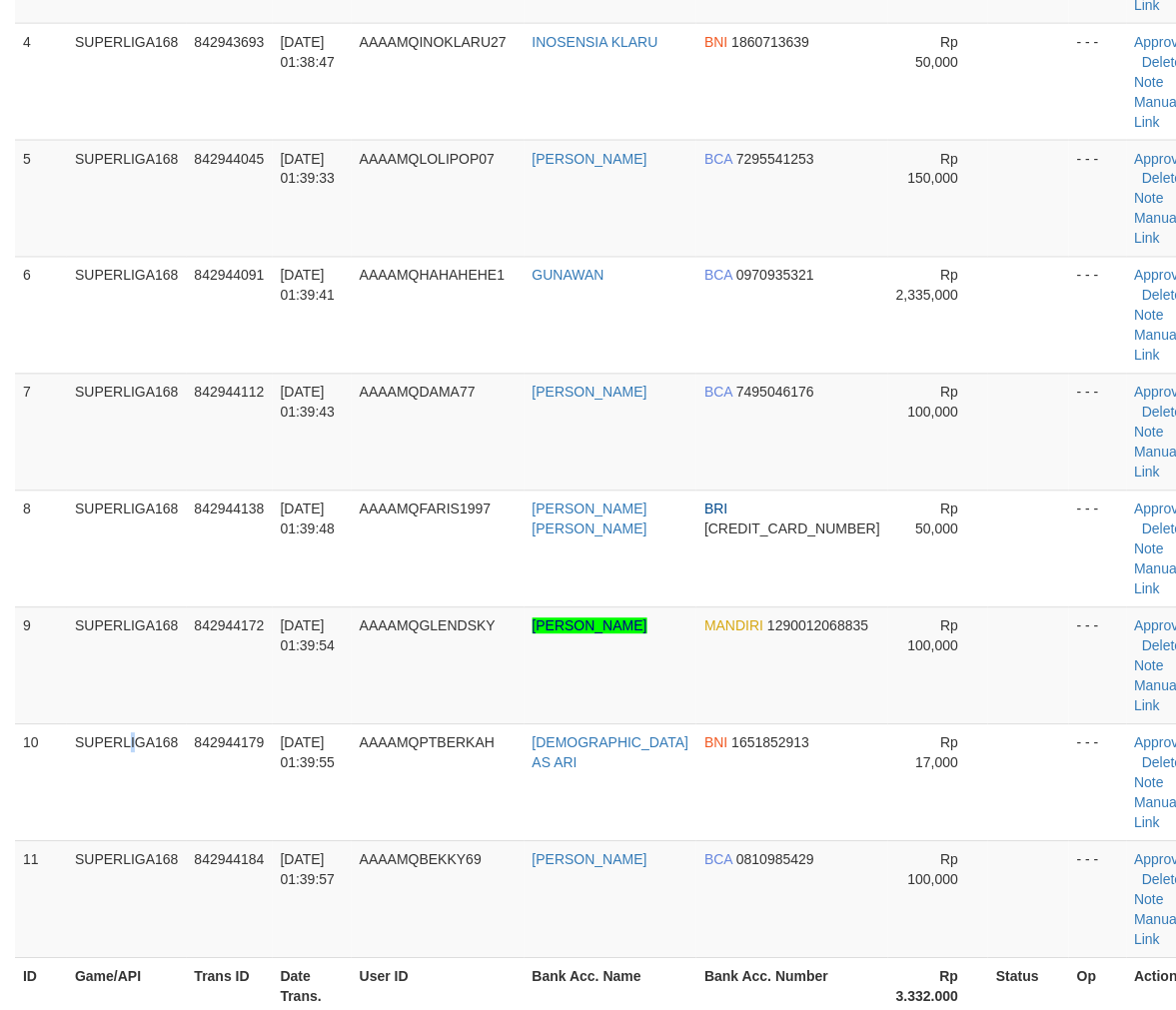 scroll, scrollTop: 284, scrollLeft: 0, axis: vertical 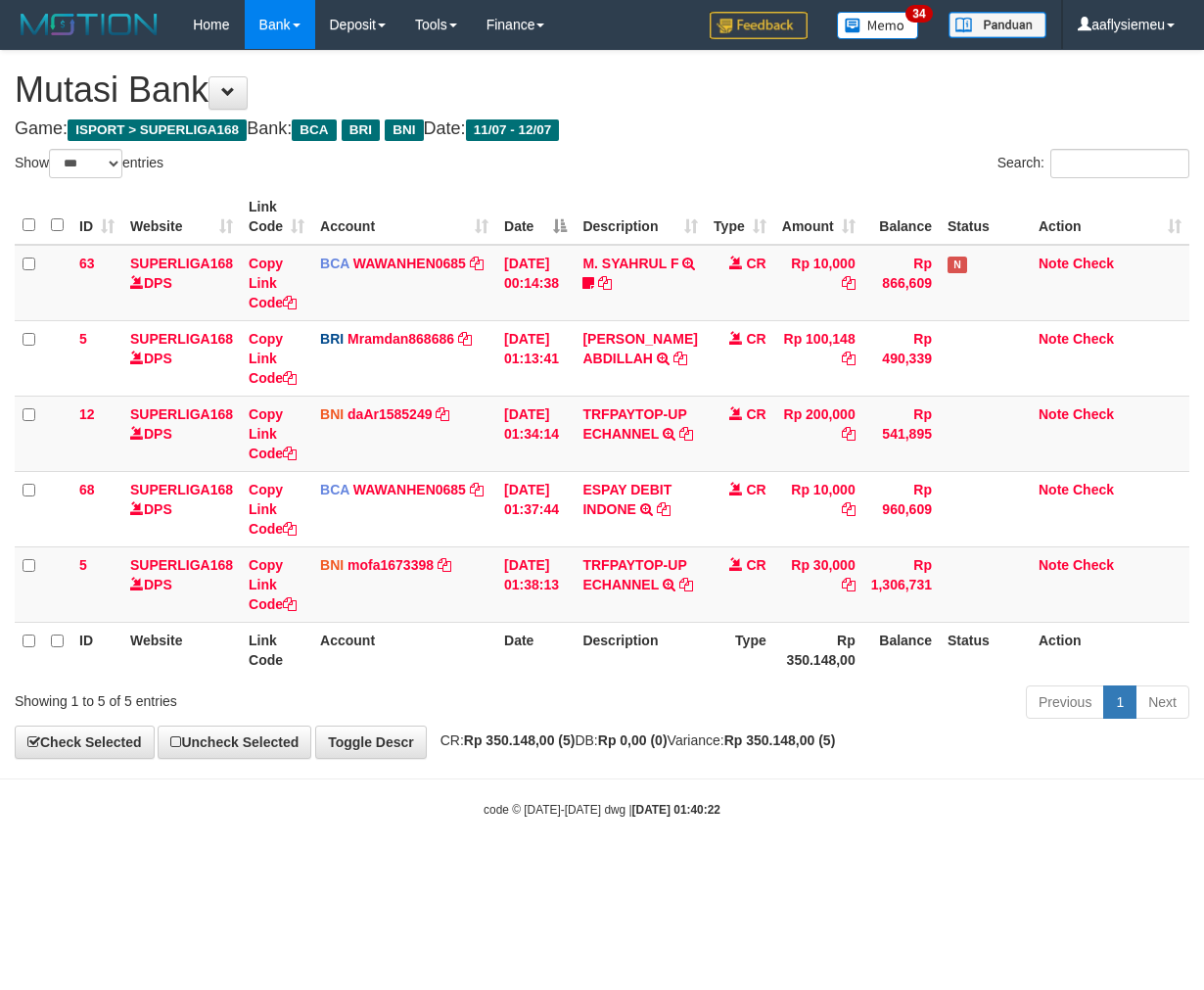 select on "***" 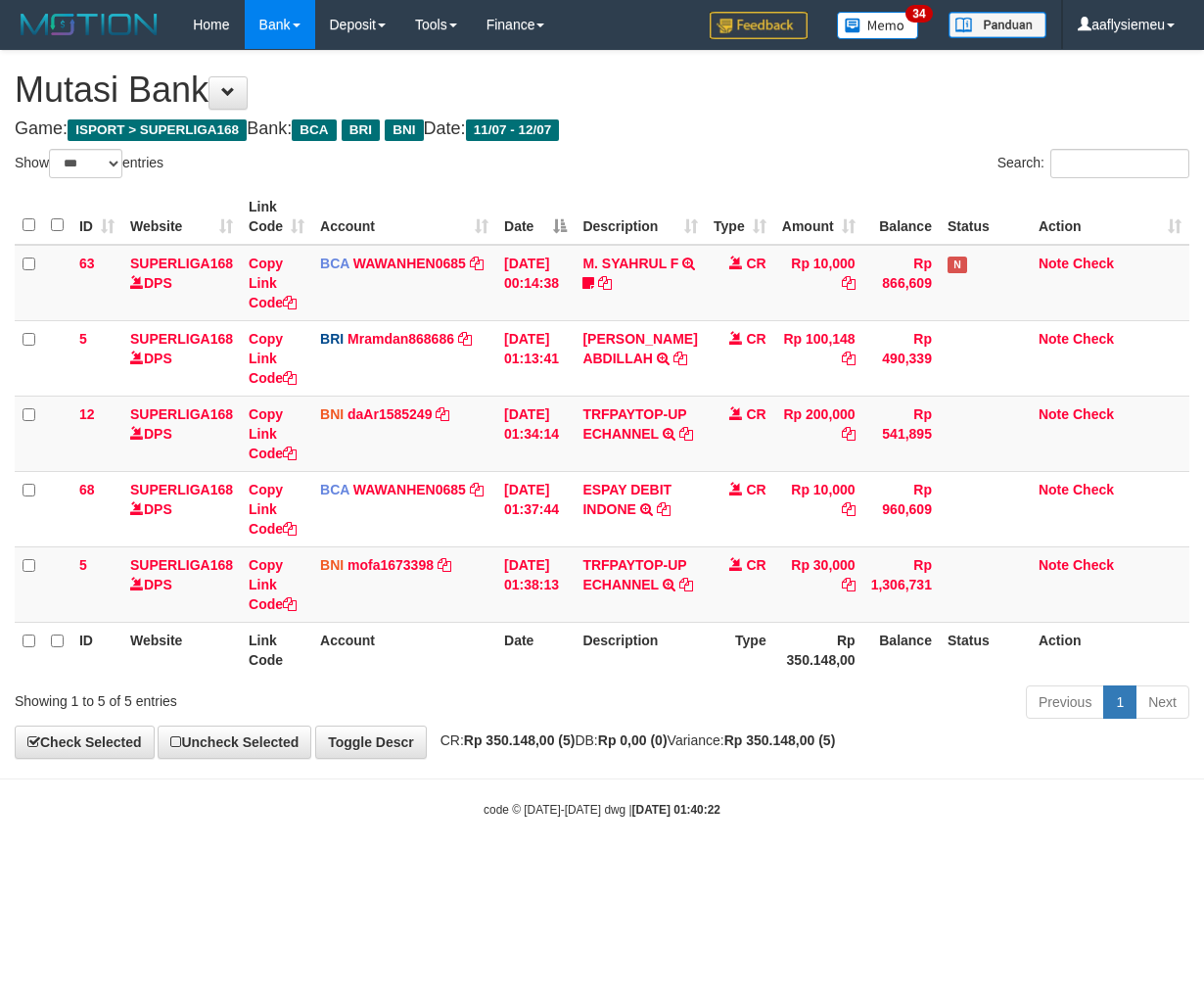 scroll, scrollTop: 0, scrollLeft: 0, axis: both 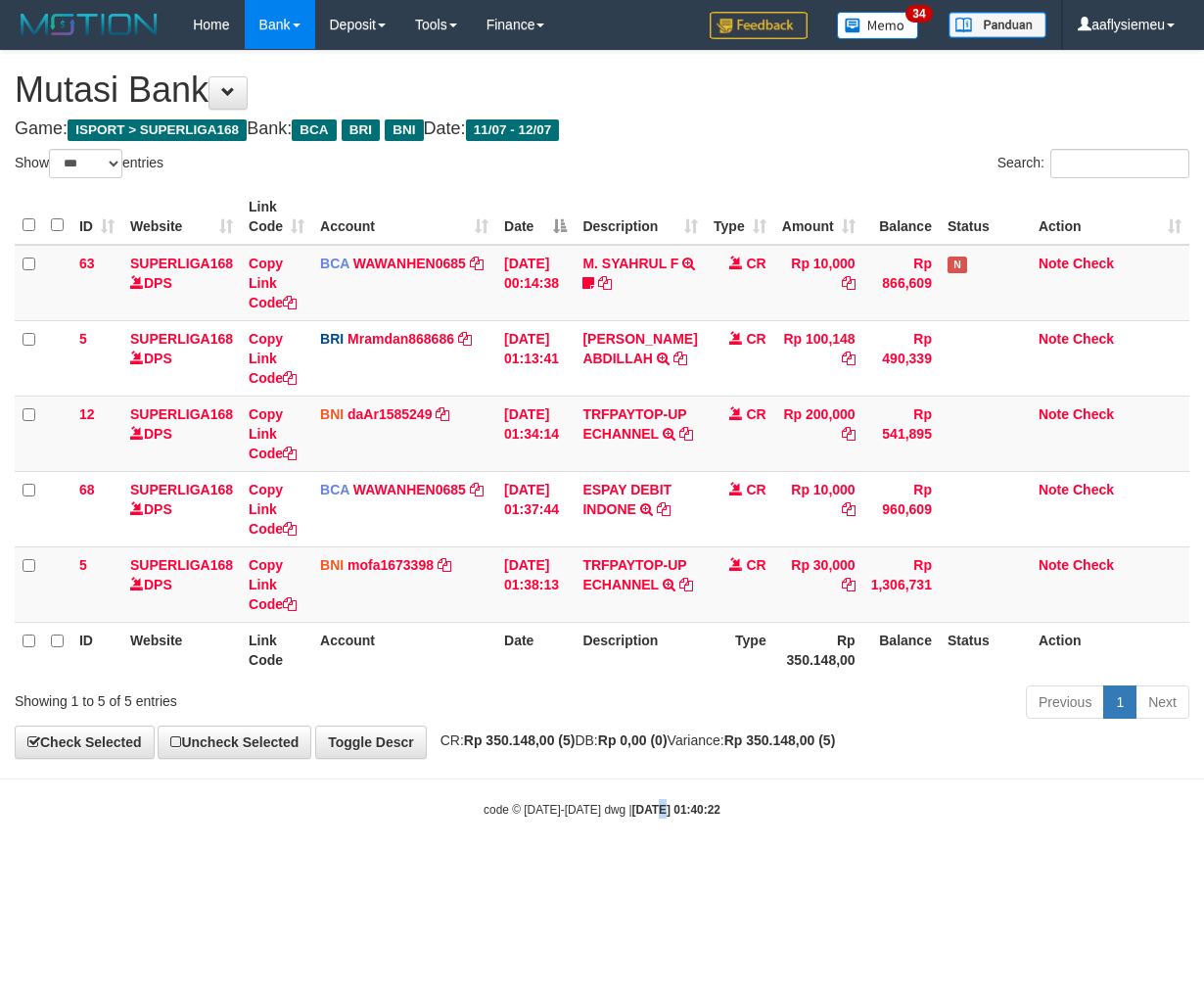 click on "Toggle navigation
Home
Bank
Account List
Load
By Website
Group
[ISPORT]													SUPERLIGA168
By Load Group (DPS)" at bounding box center (602, 434) 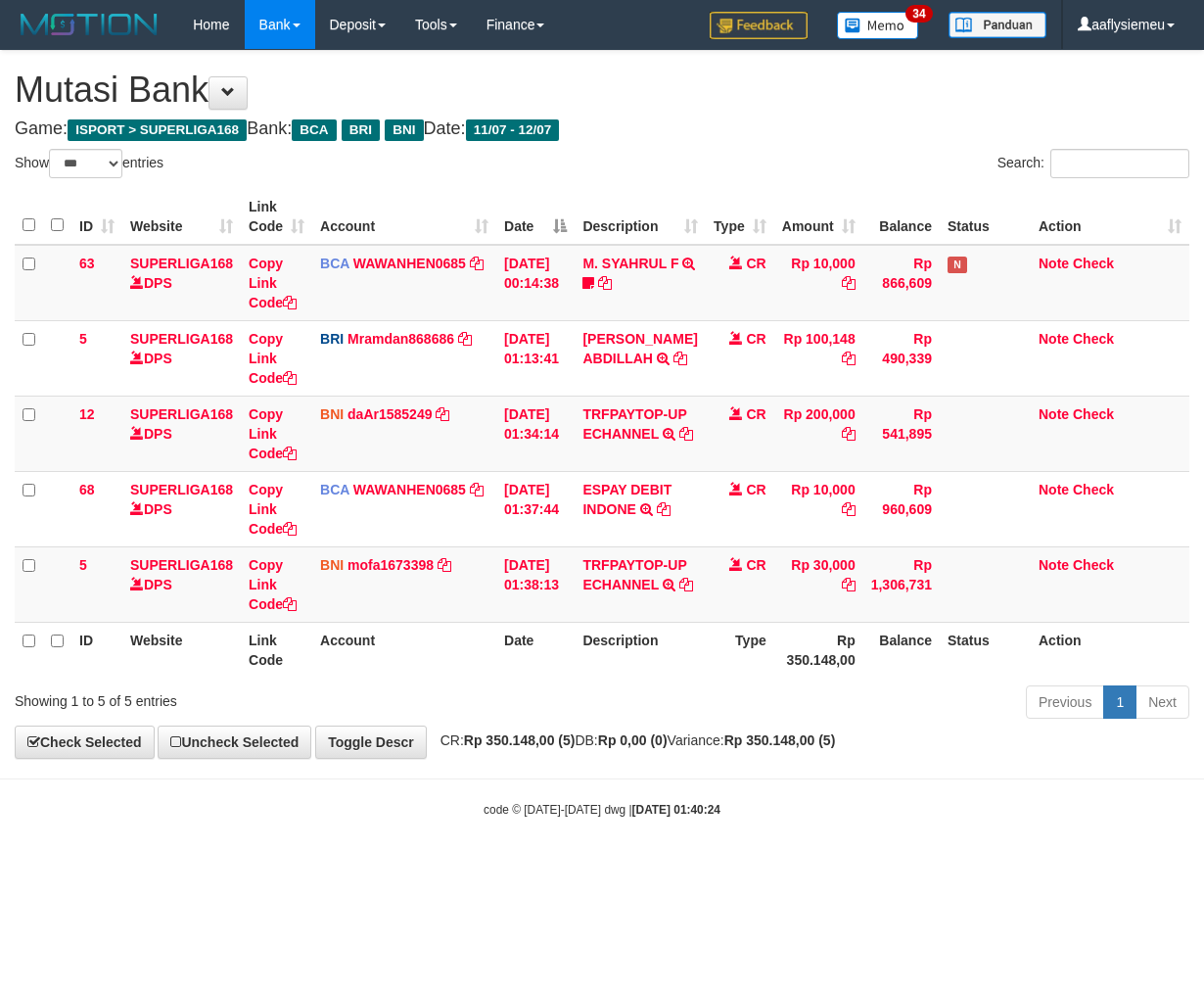 select on "***" 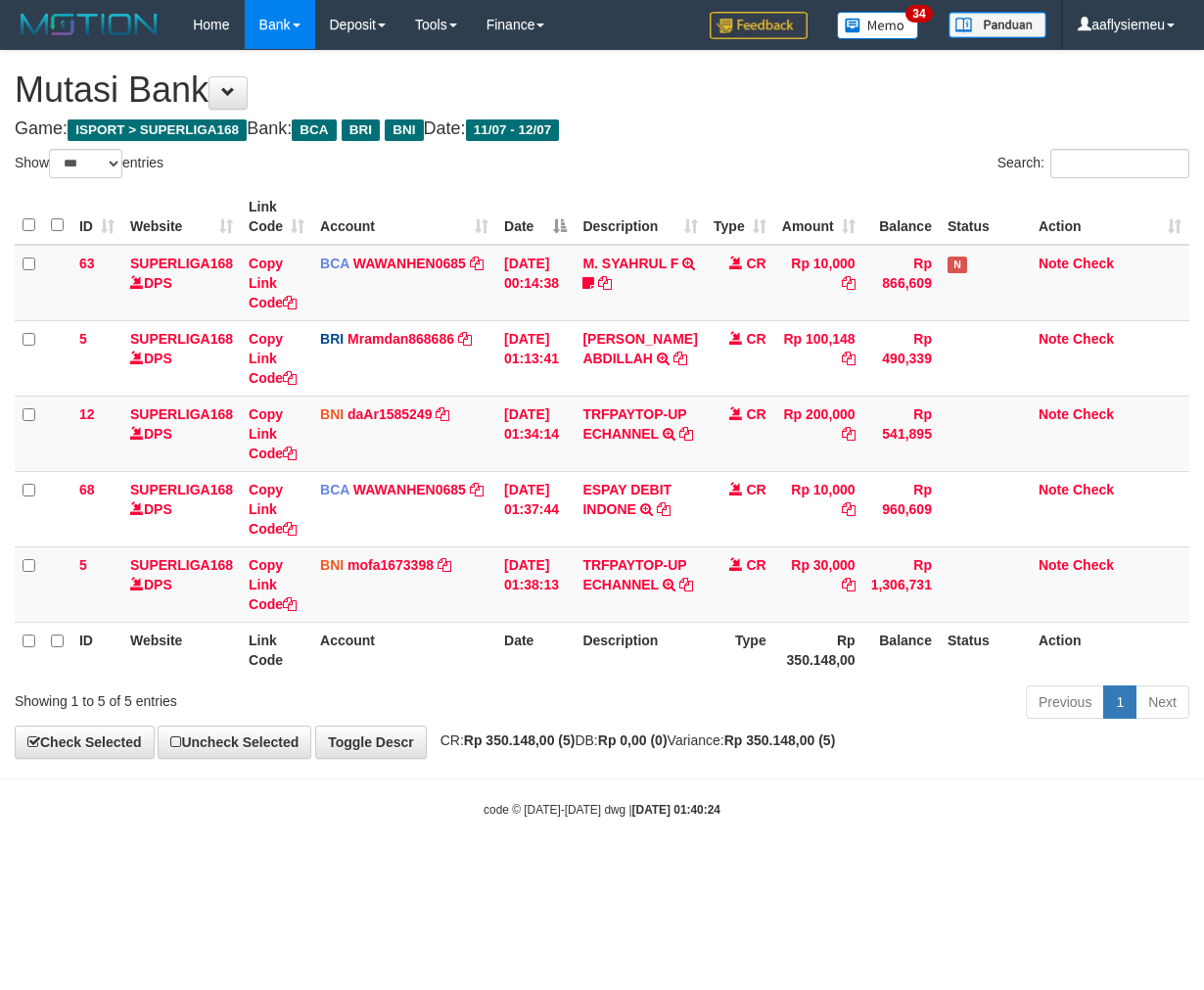 scroll, scrollTop: 0, scrollLeft: 0, axis: both 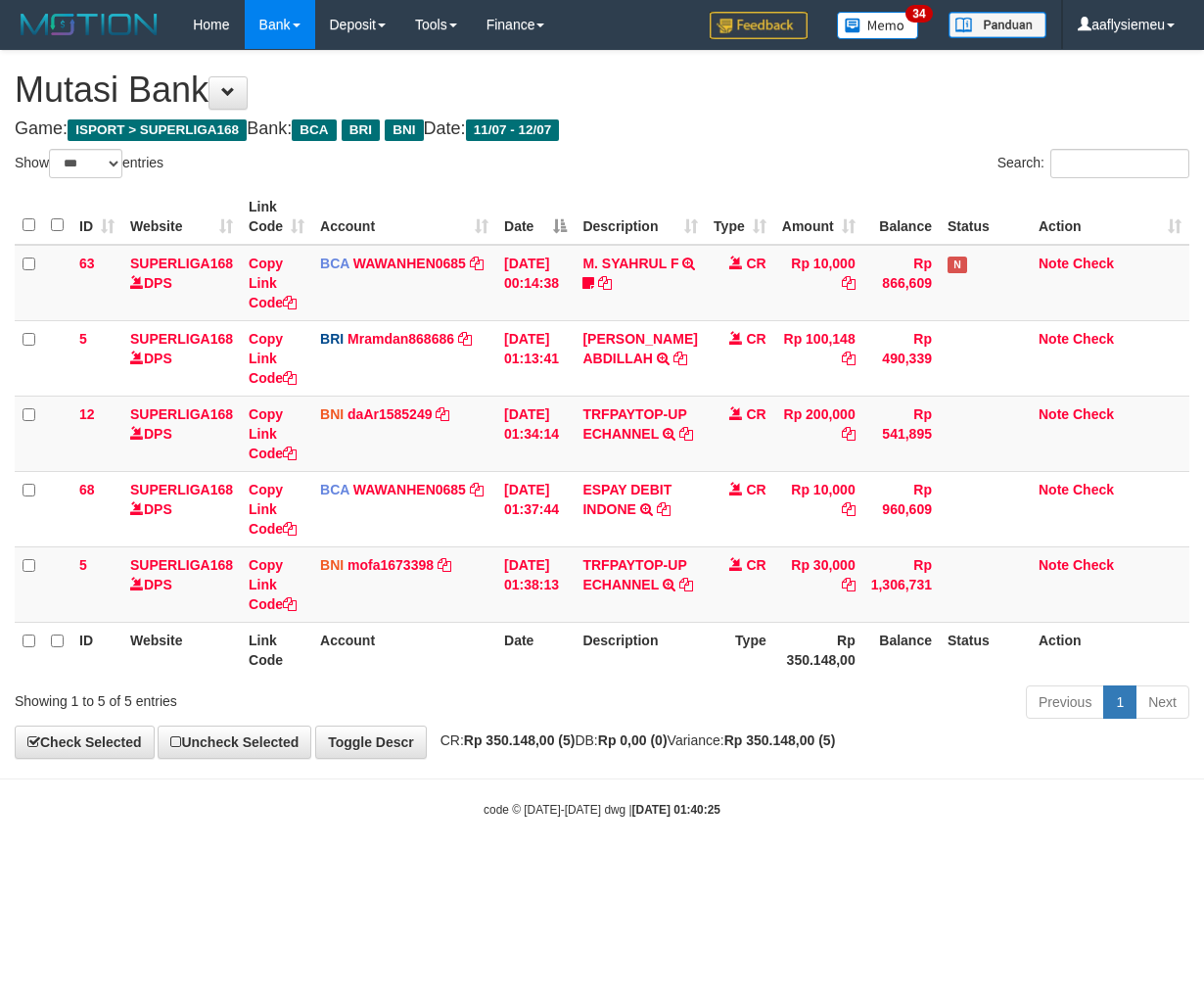 select on "***" 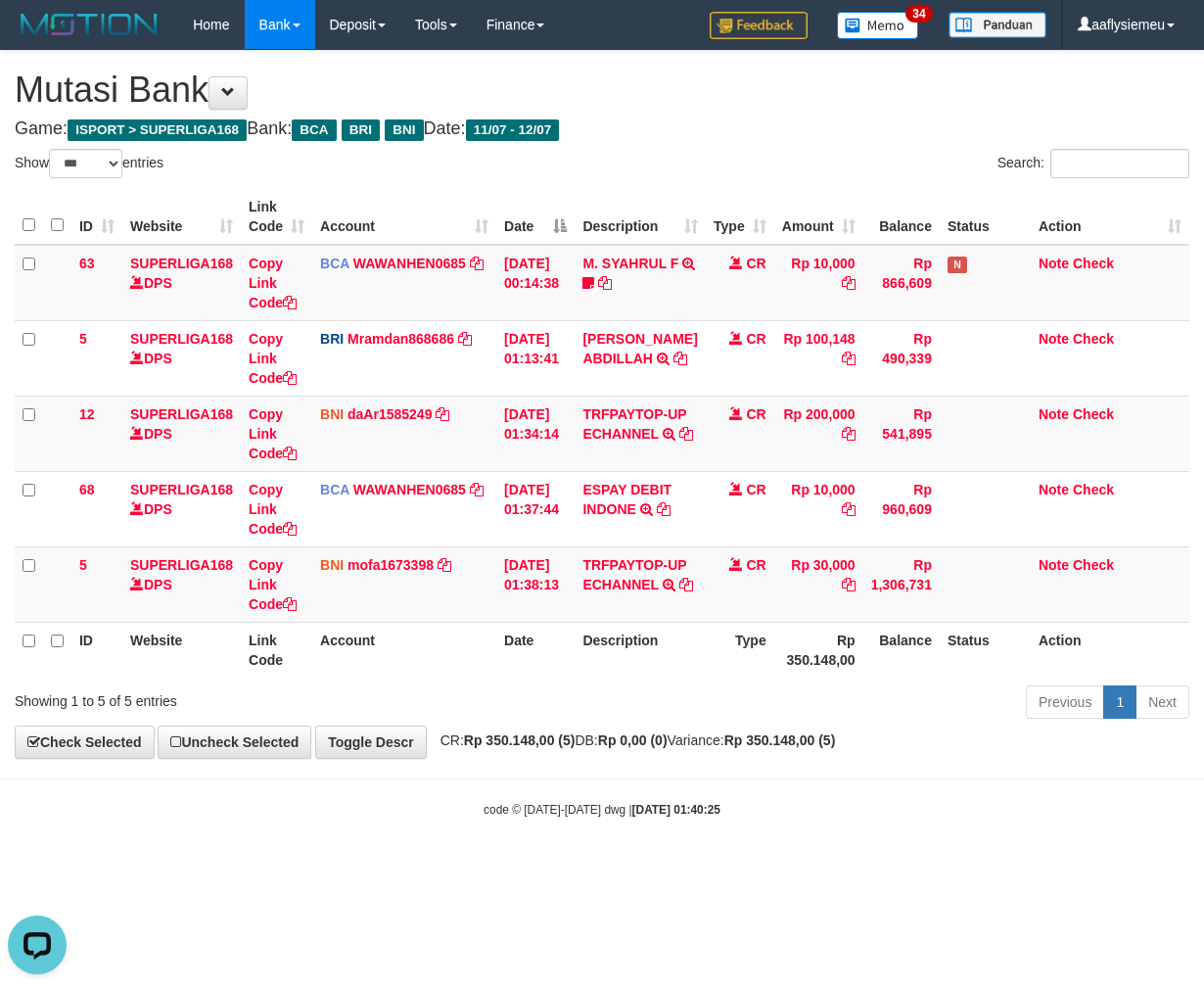 scroll, scrollTop: 0, scrollLeft: 0, axis: both 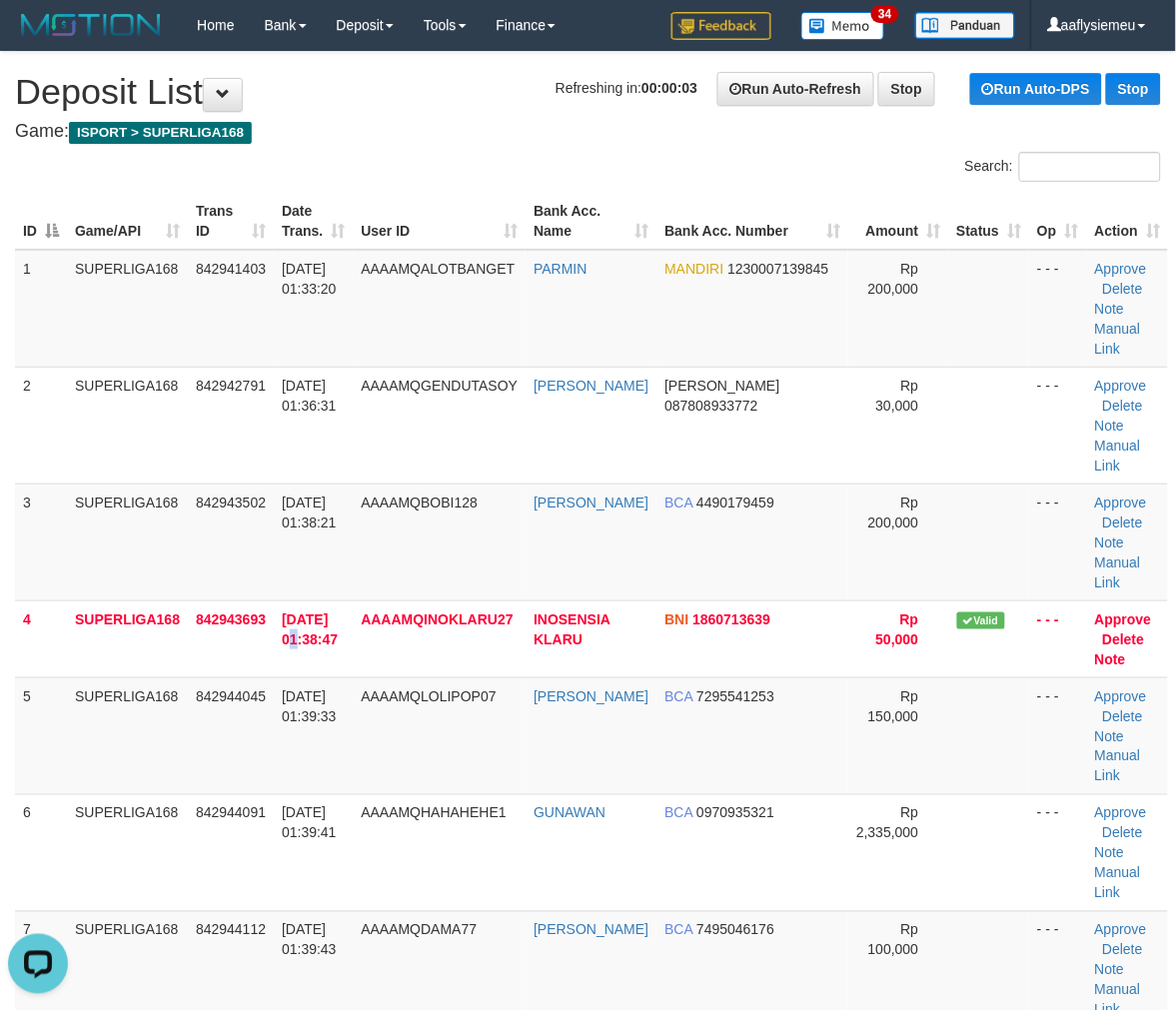 drag, startPoint x: 342, startPoint y: 559, endPoint x: 3, endPoint y: 645, distance: 349.73847 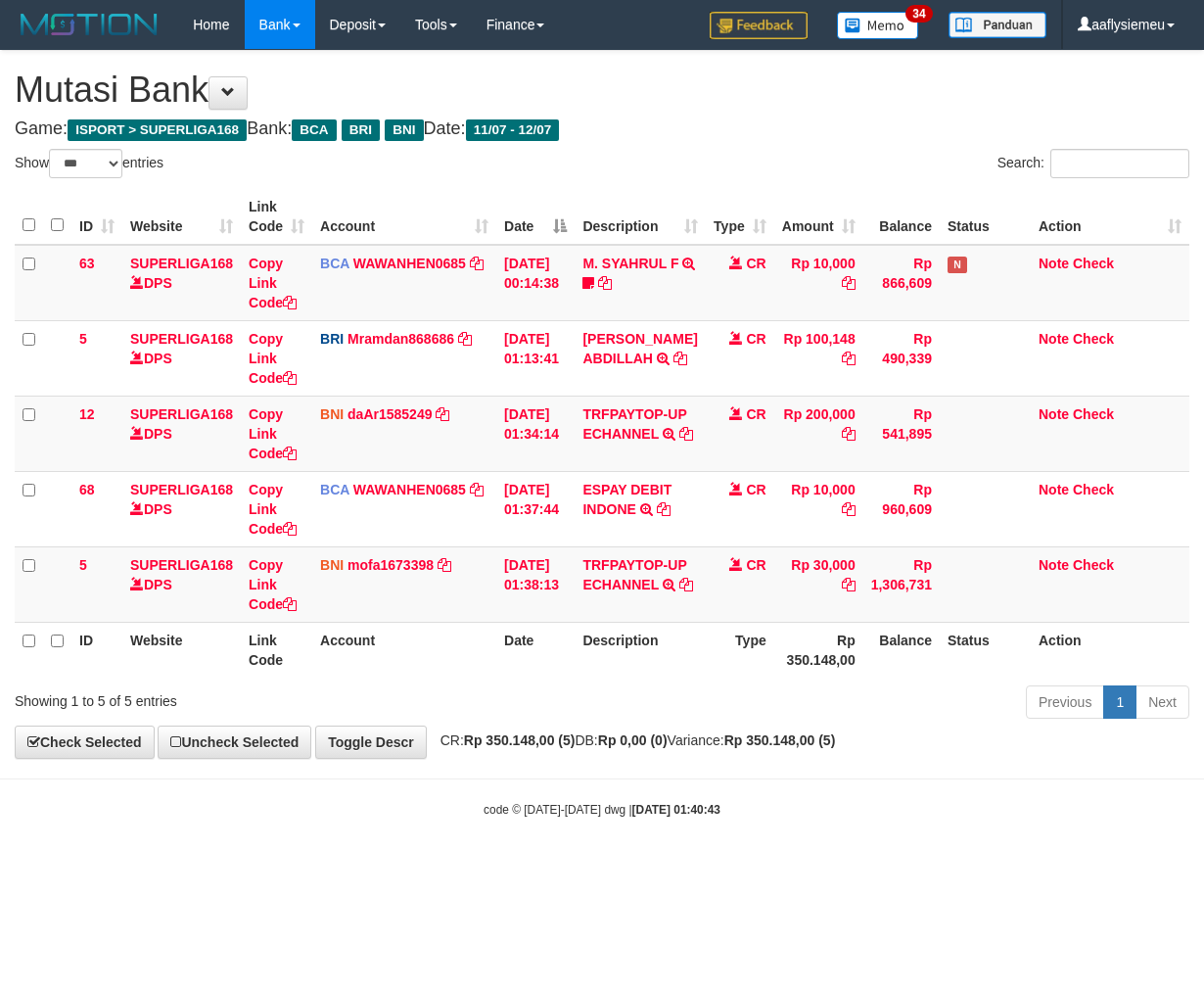 select on "***" 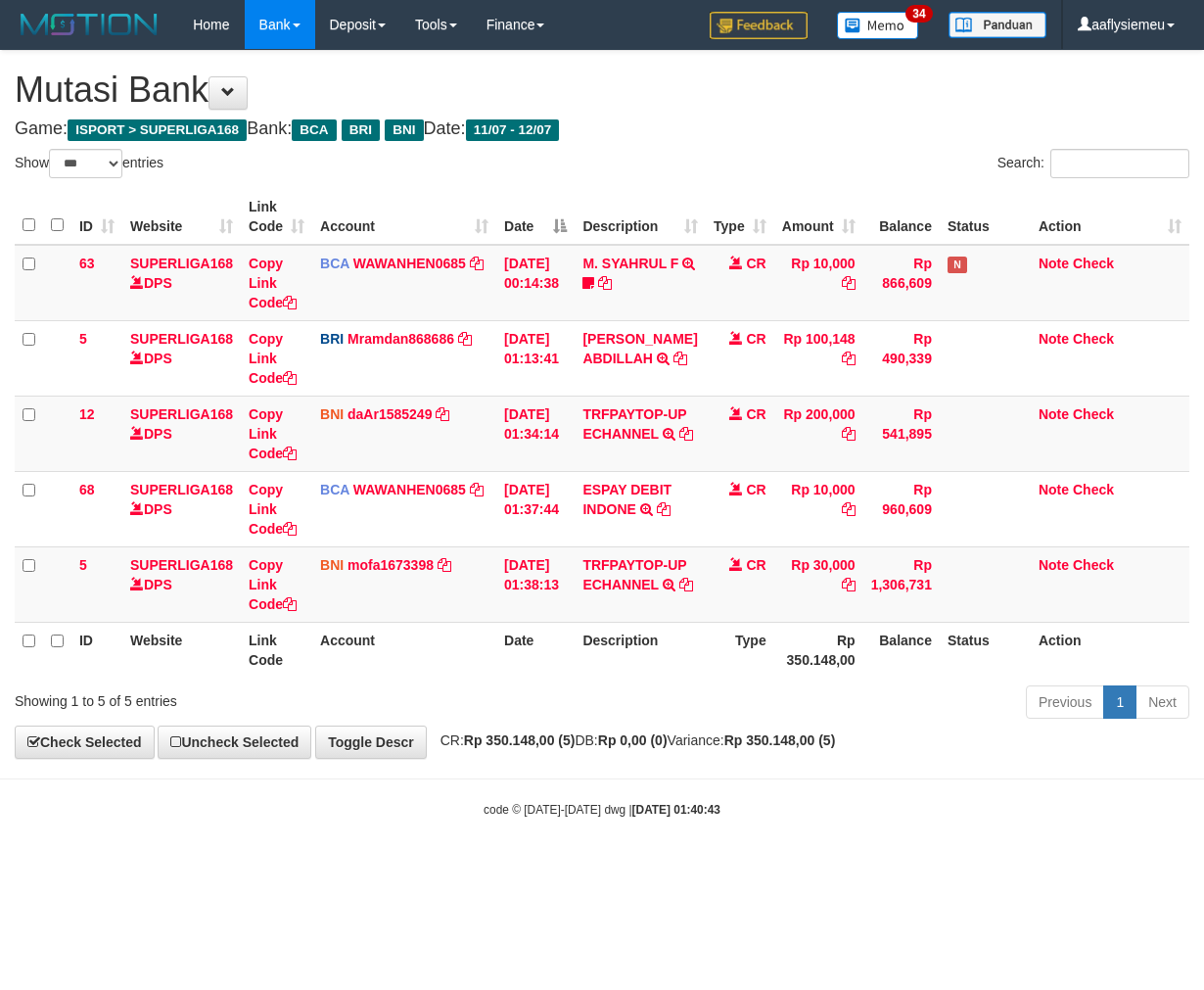 scroll, scrollTop: 0, scrollLeft: 0, axis: both 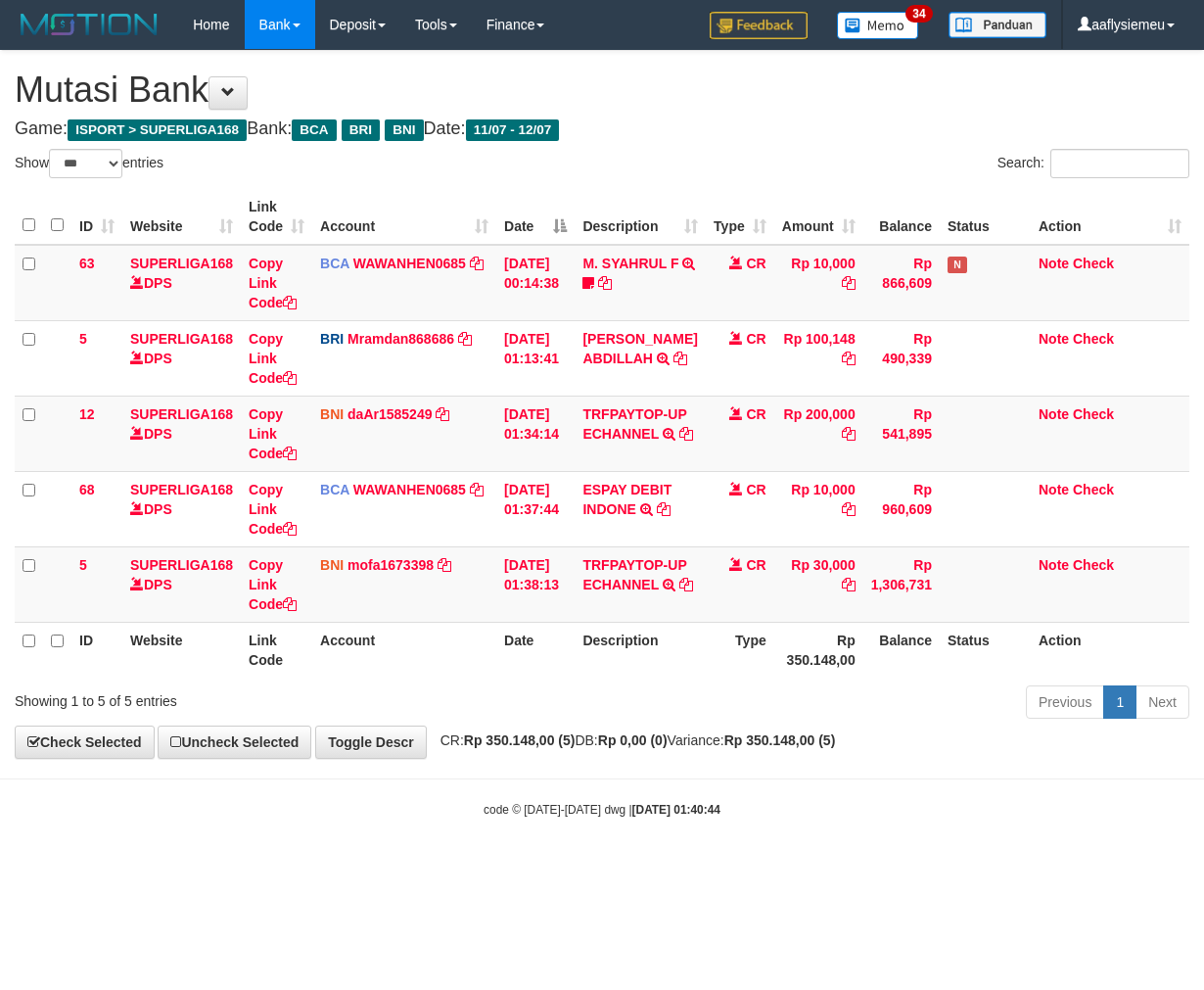 select on "***" 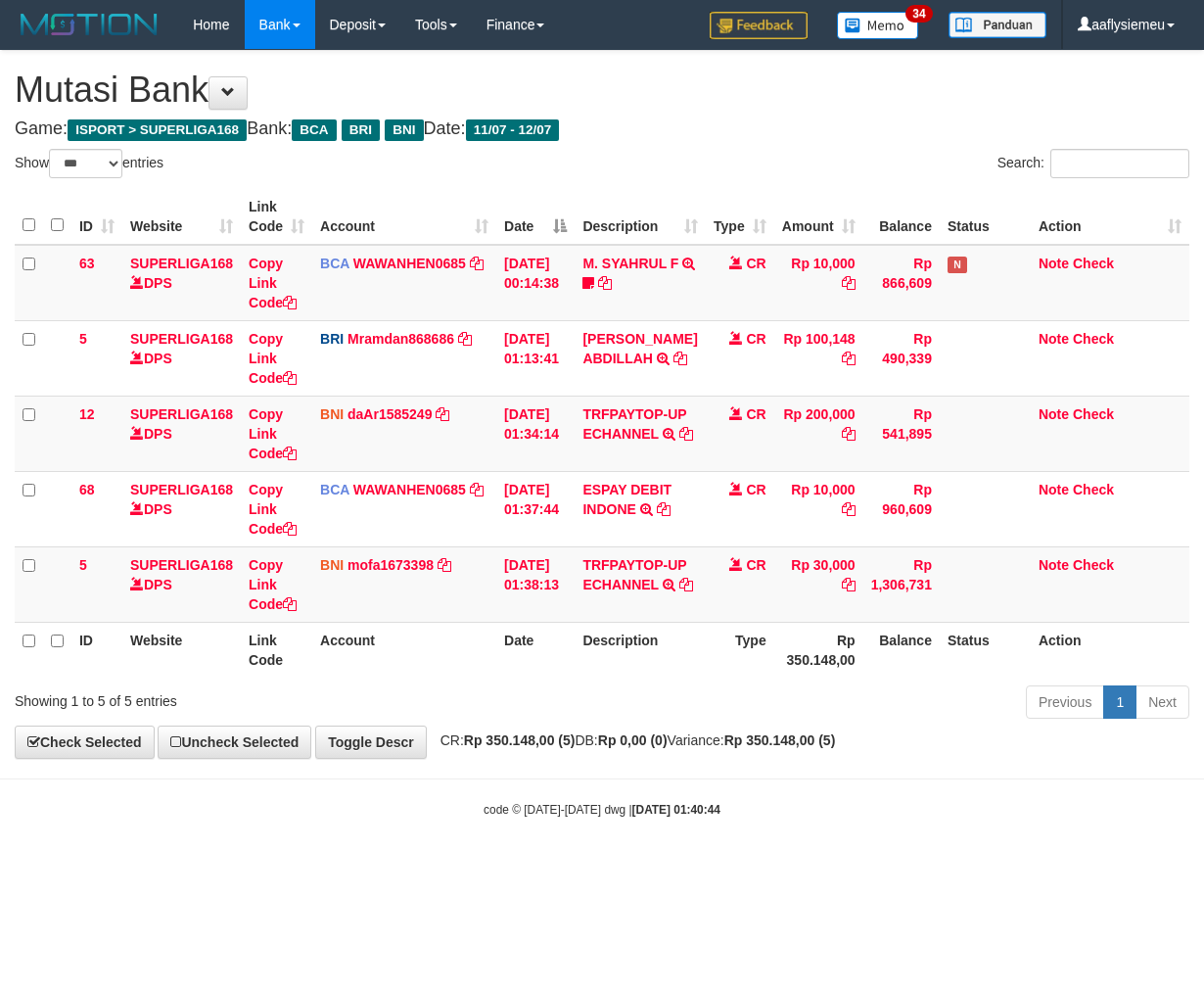 scroll, scrollTop: 0, scrollLeft: 0, axis: both 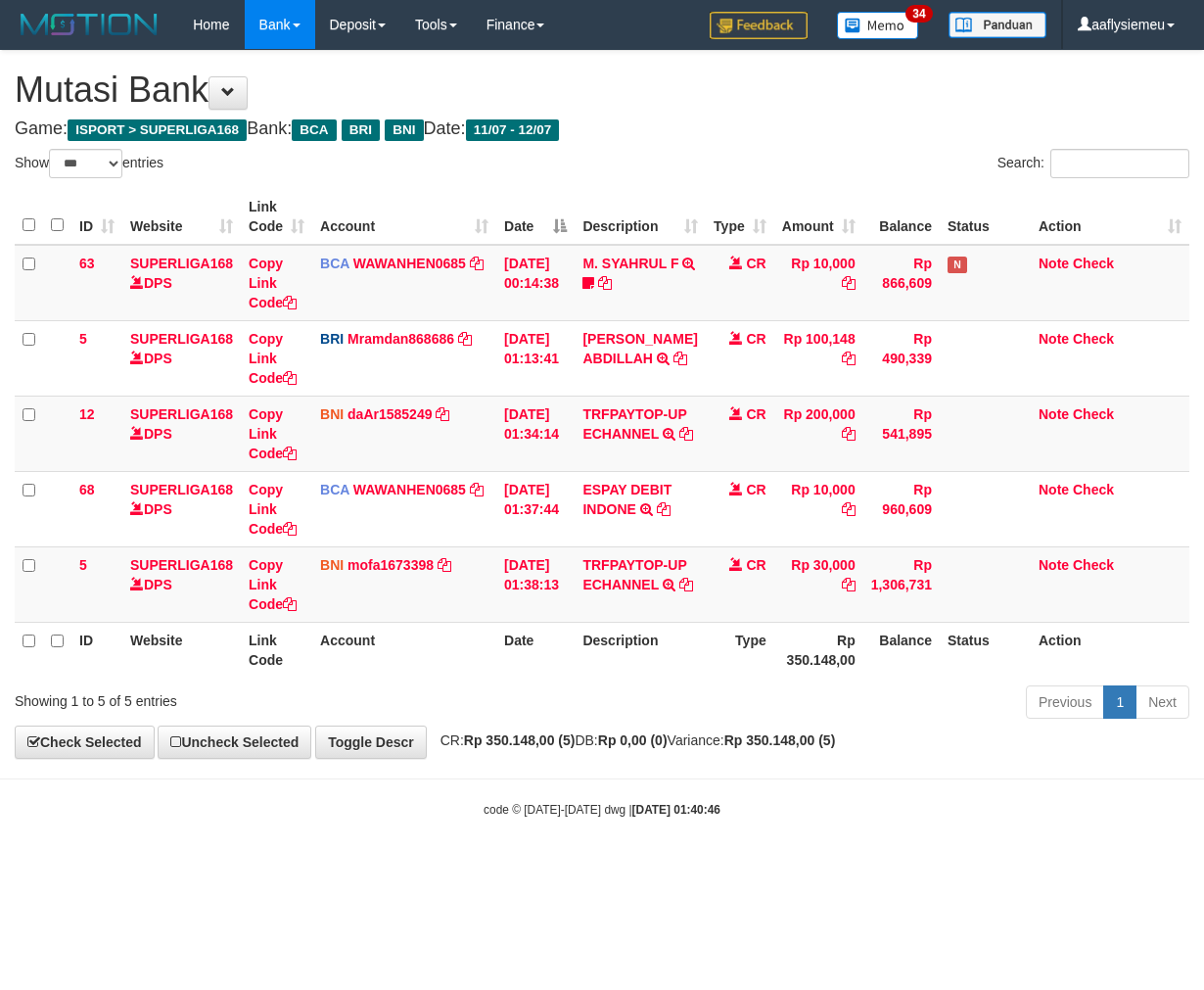 select on "***" 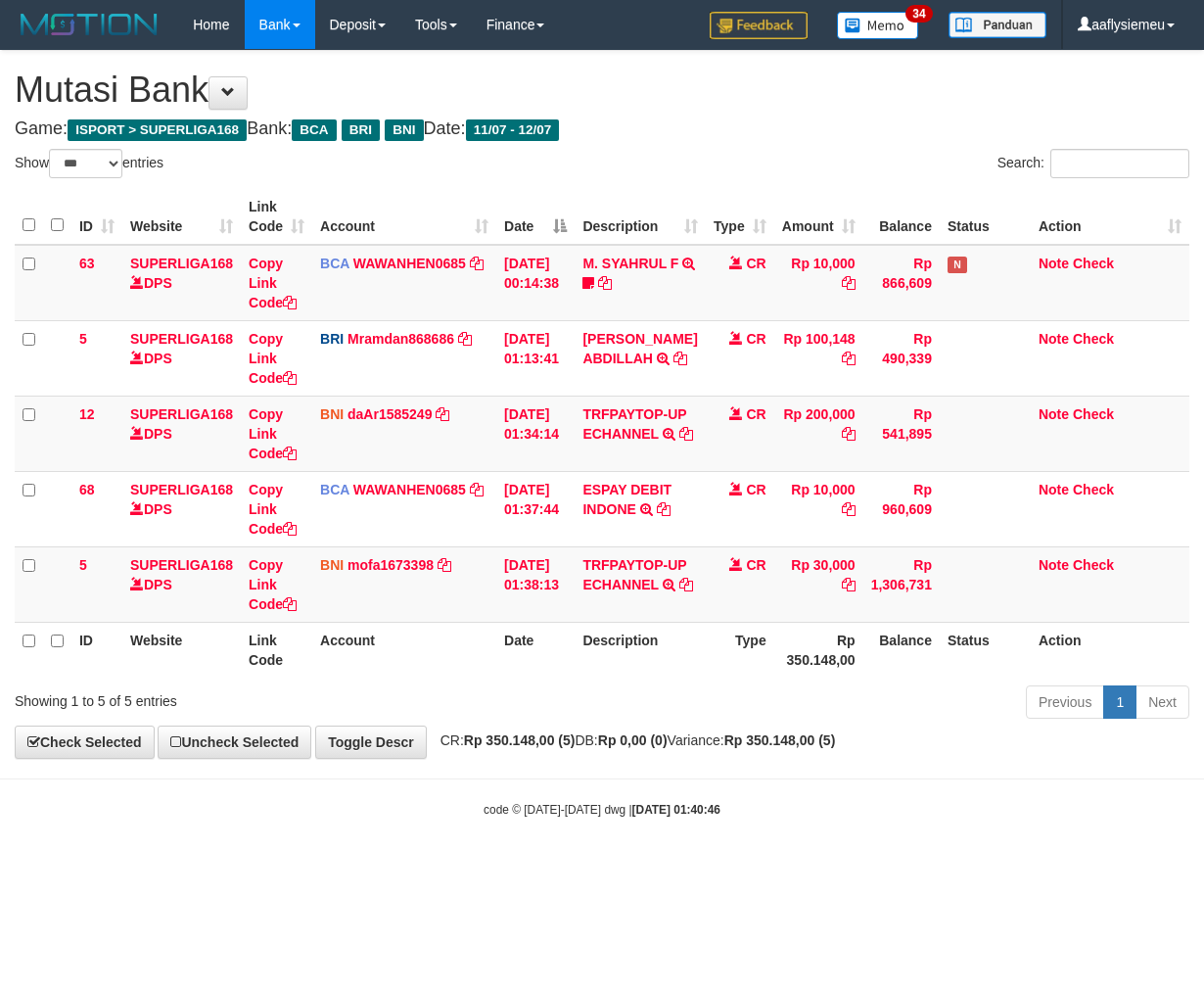 scroll, scrollTop: 0, scrollLeft: 0, axis: both 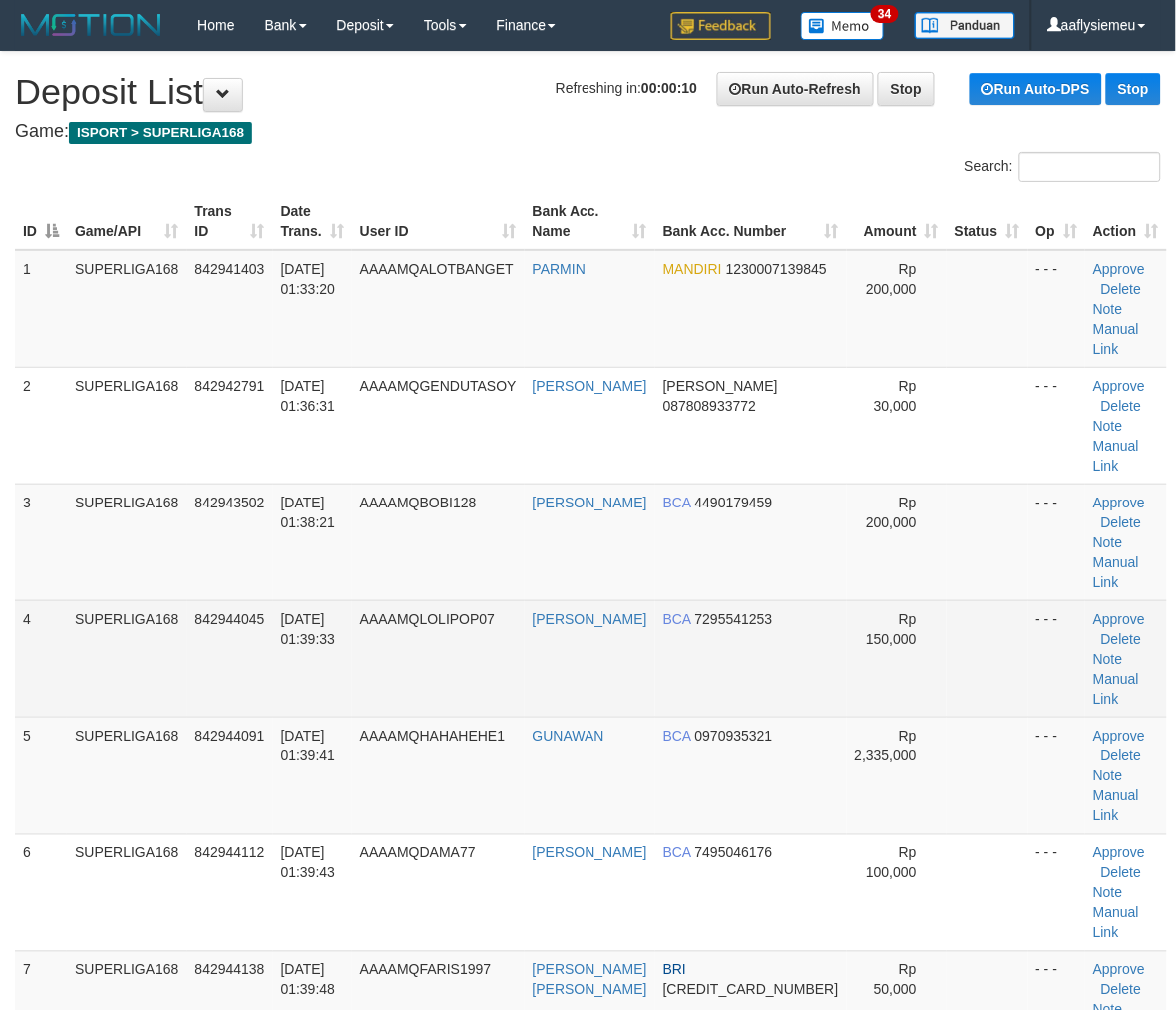 click on "SUPERLIGA168" at bounding box center (127, 658) 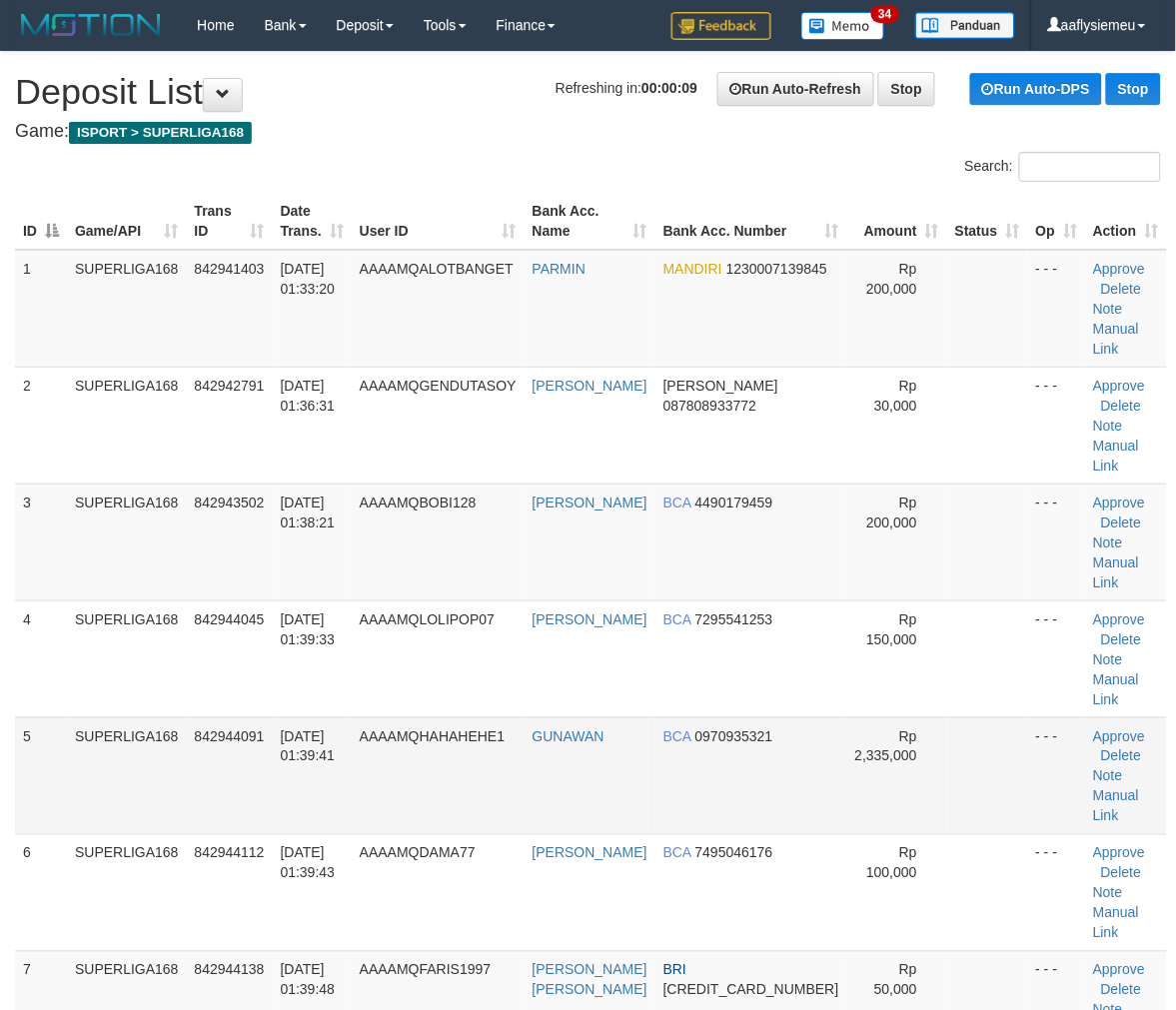 click on "SUPERLIGA168" at bounding box center (127, 775) 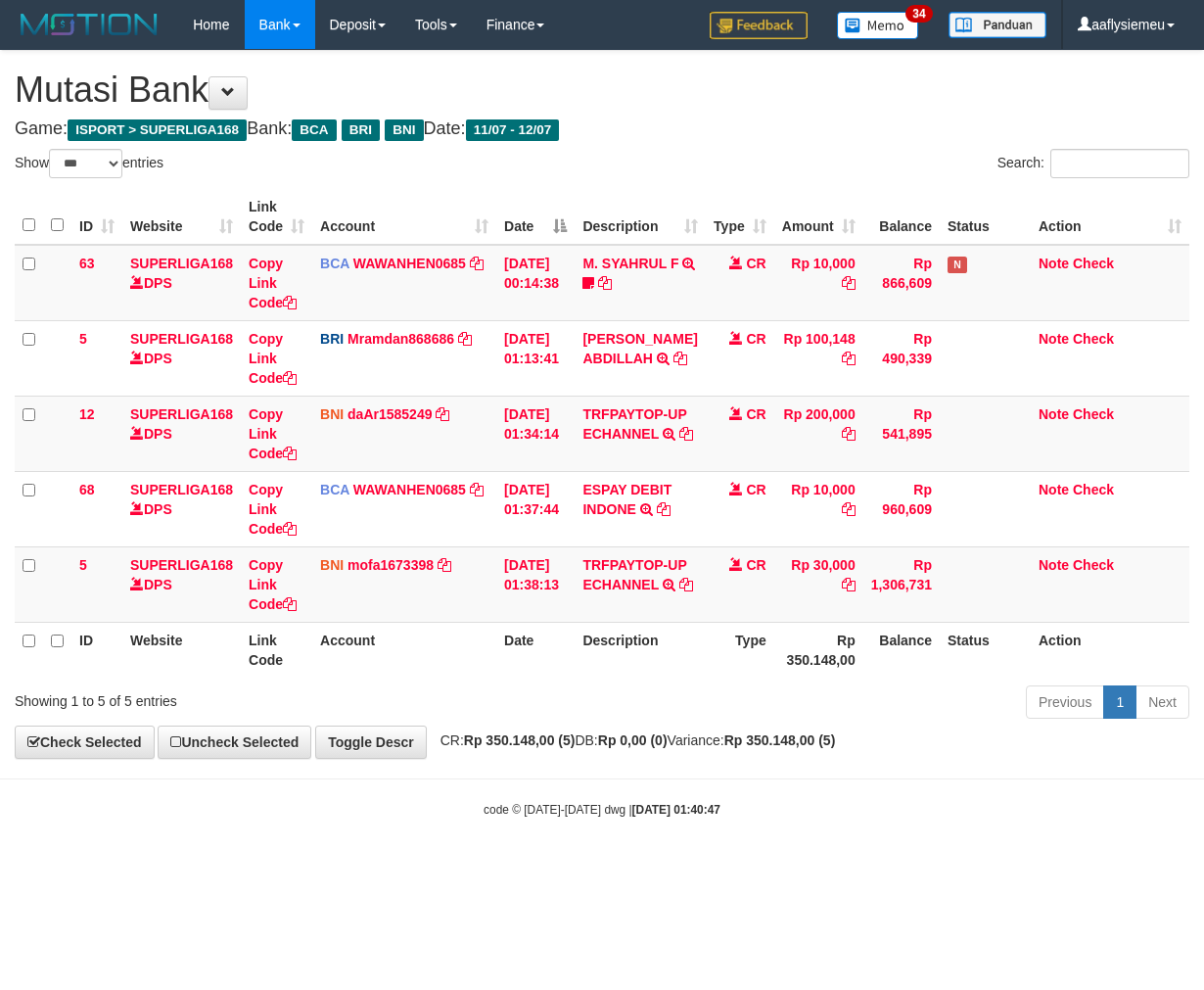 select on "***" 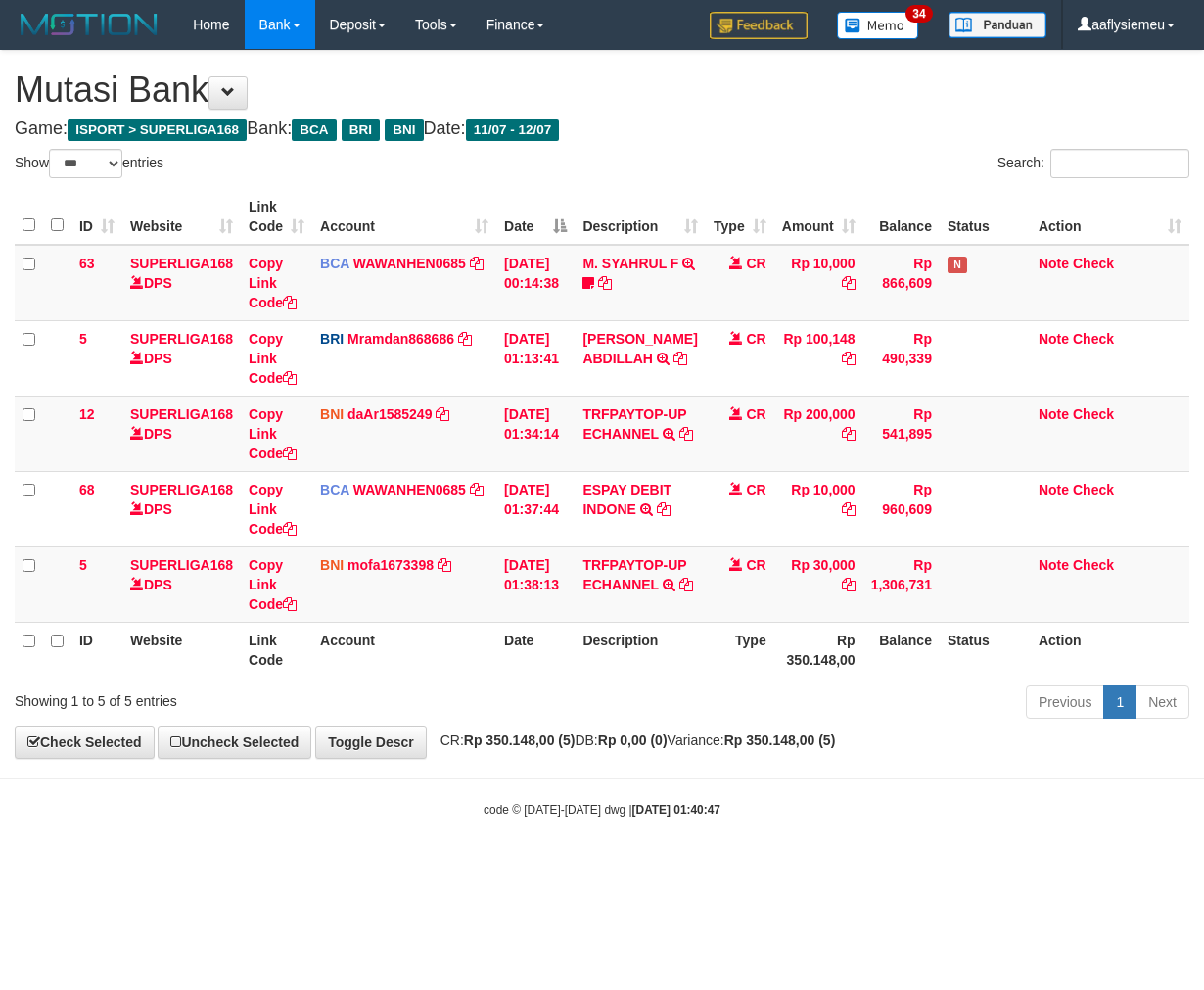 scroll, scrollTop: 0, scrollLeft: 0, axis: both 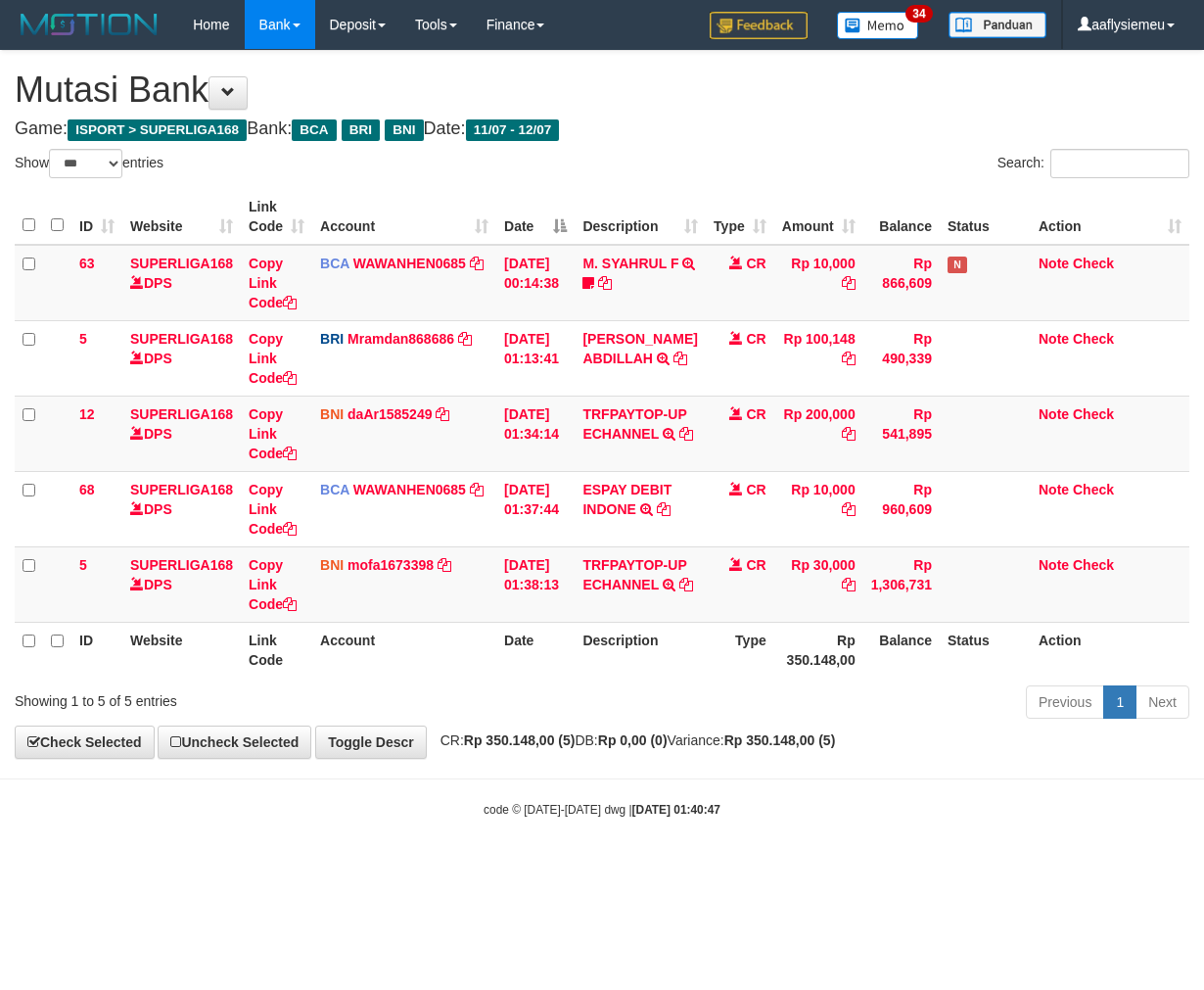 select on "***" 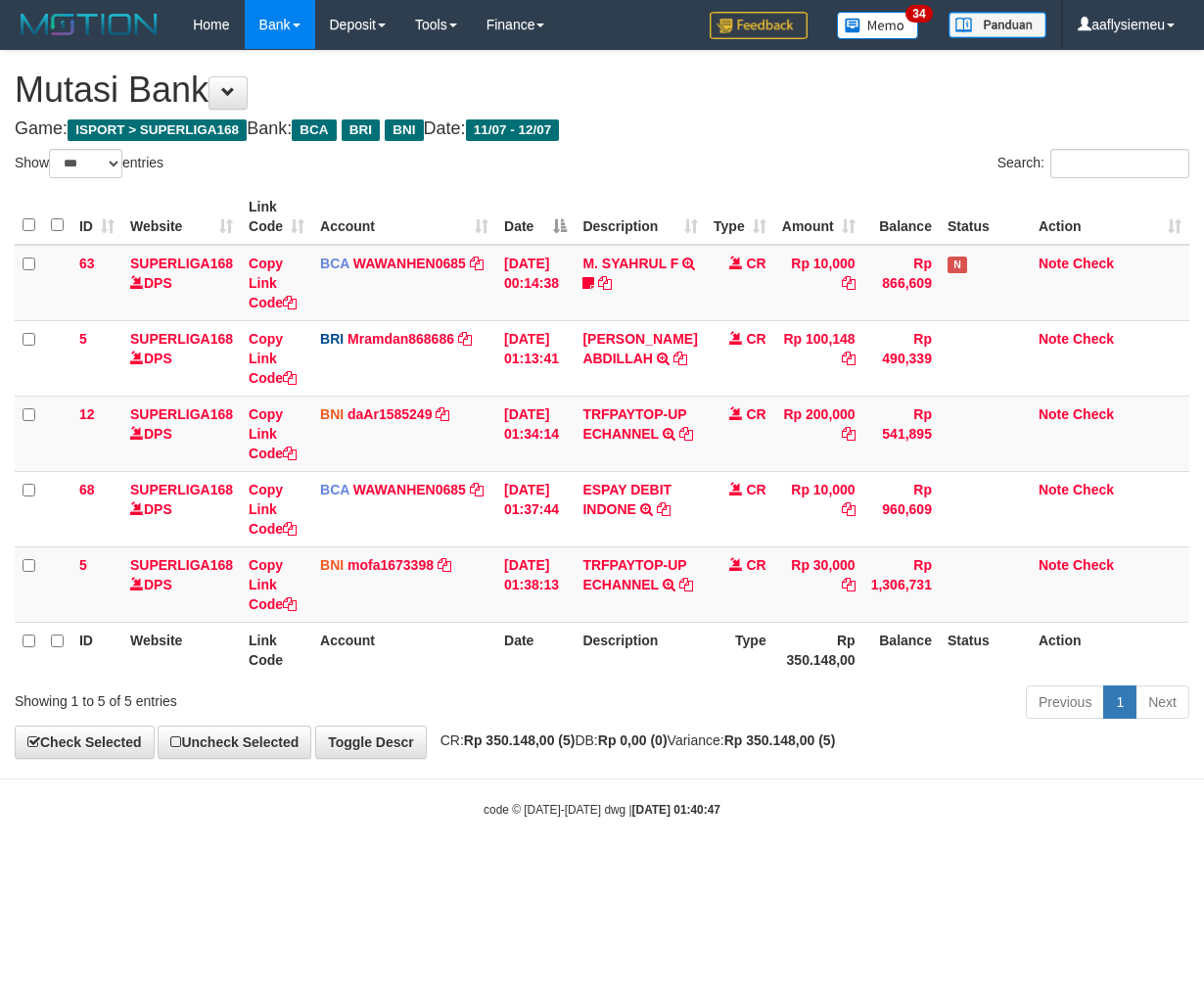 scroll, scrollTop: 0, scrollLeft: 0, axis: both 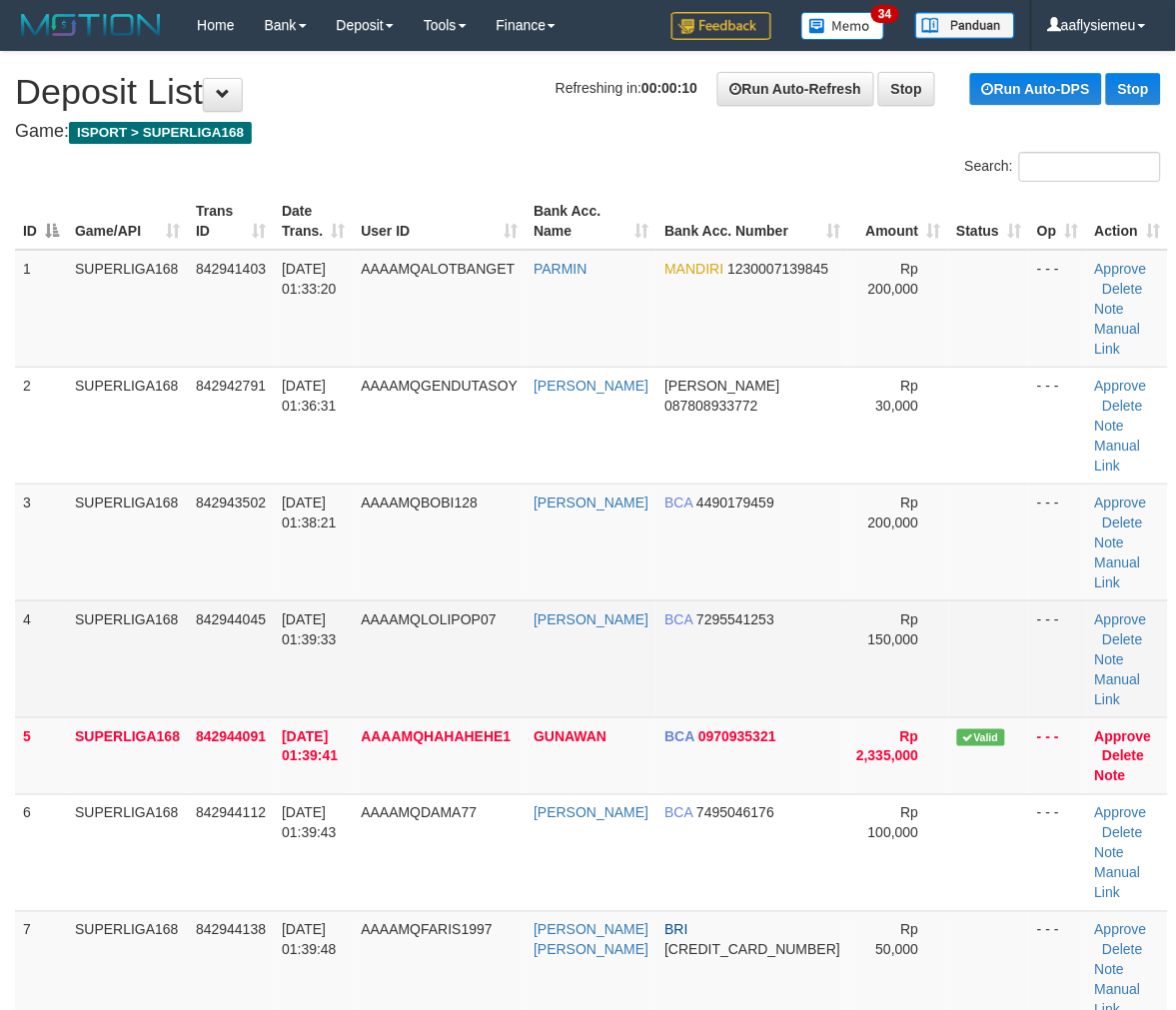 drag, startPoint x: 145, startPoint y: 604, endPoint x: 73, endPoint y: 630, distance: 76.55064 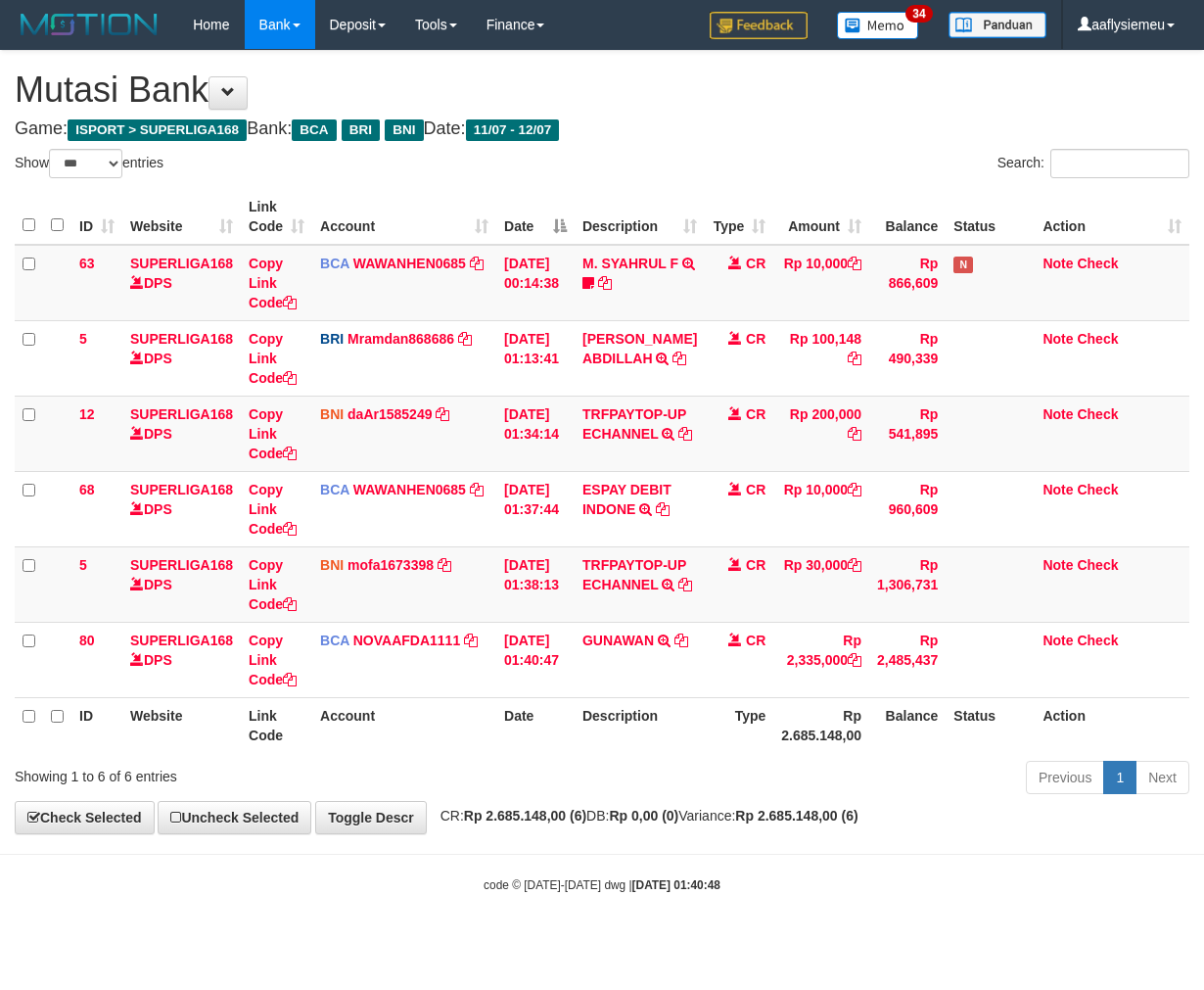 select on "***" 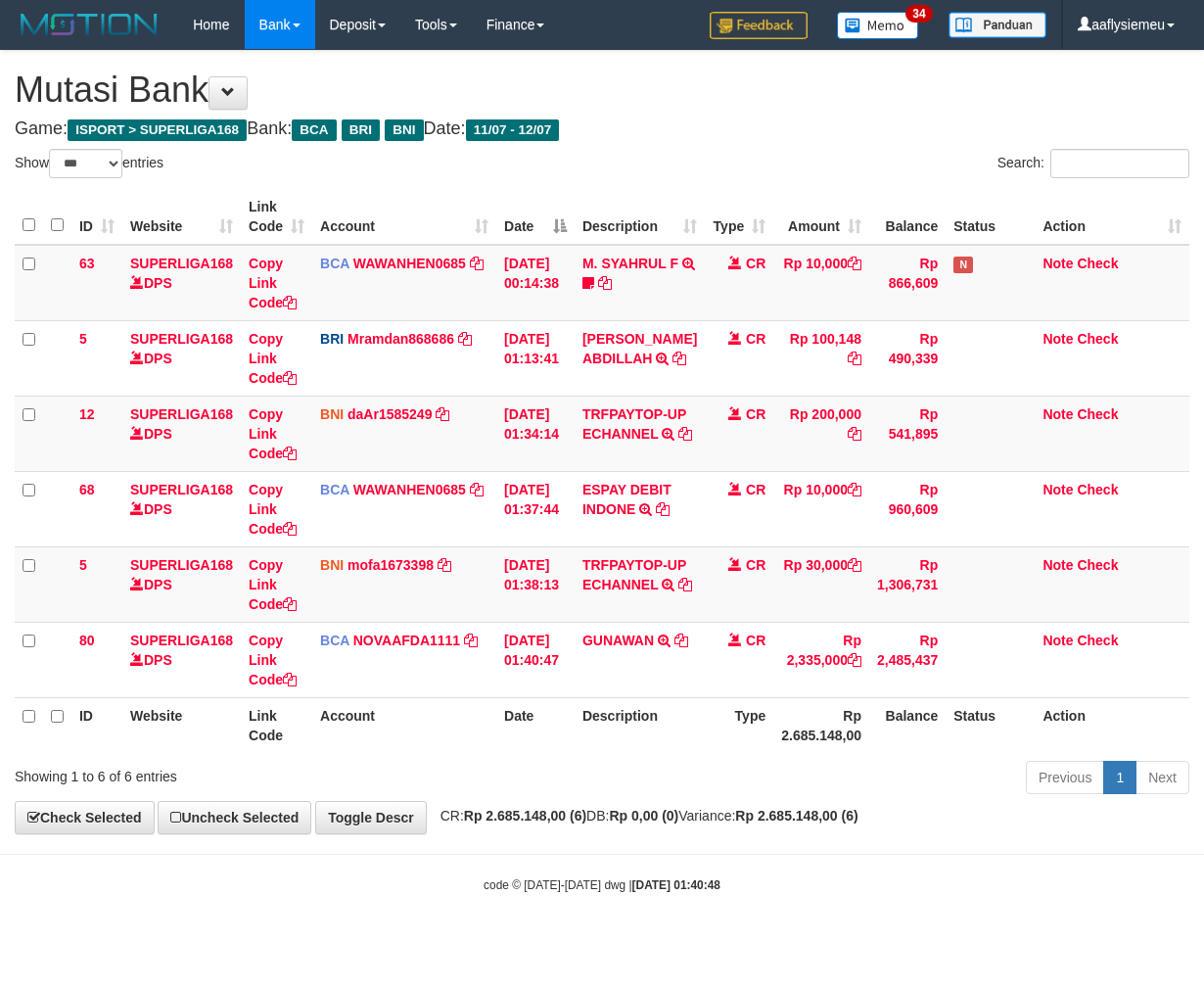 scroll, scrollTop: 0, scrollLeft: 0, axis: both 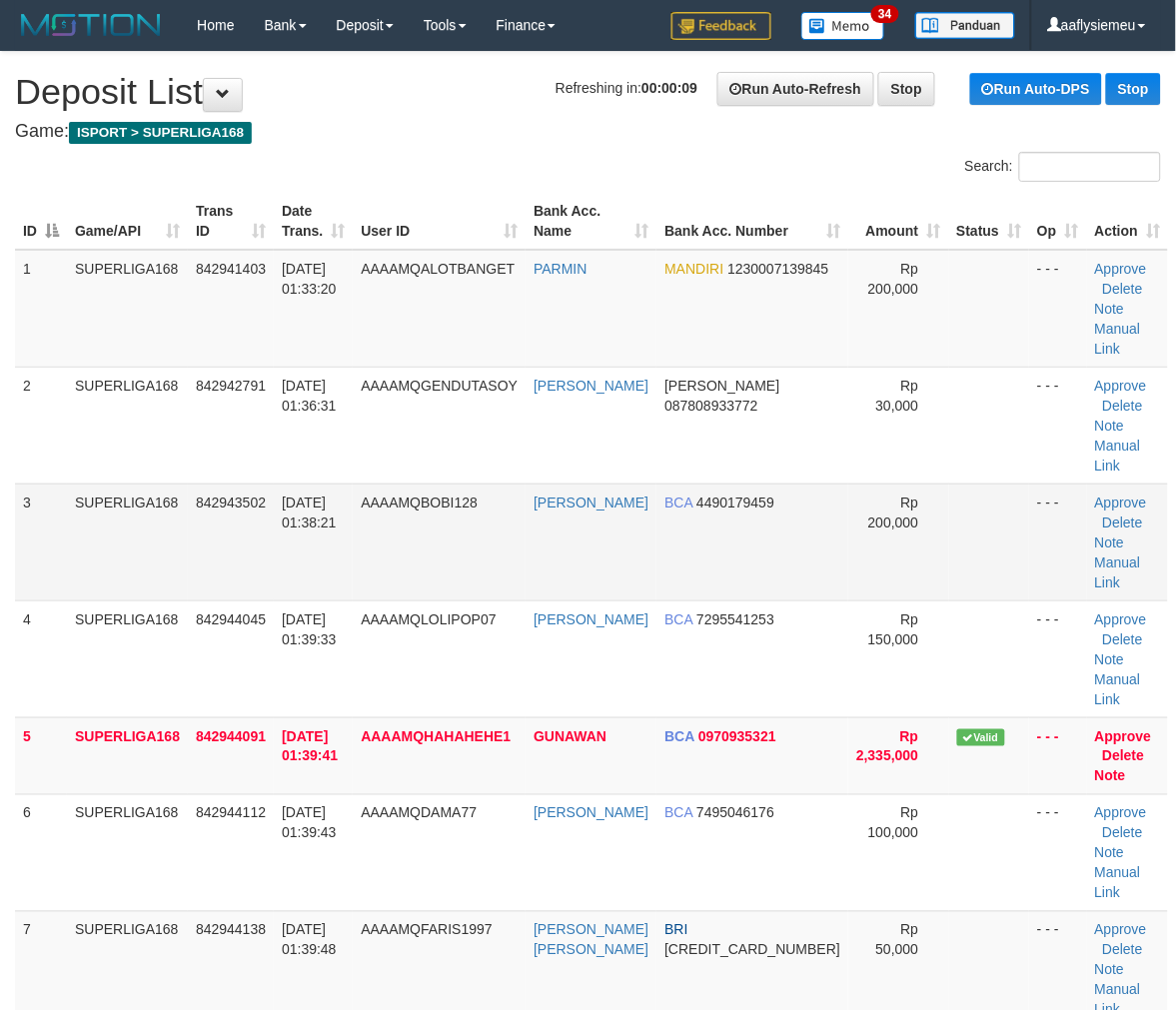 click on "12/07/2025 01:38:21" at bounding box center (309, 512) 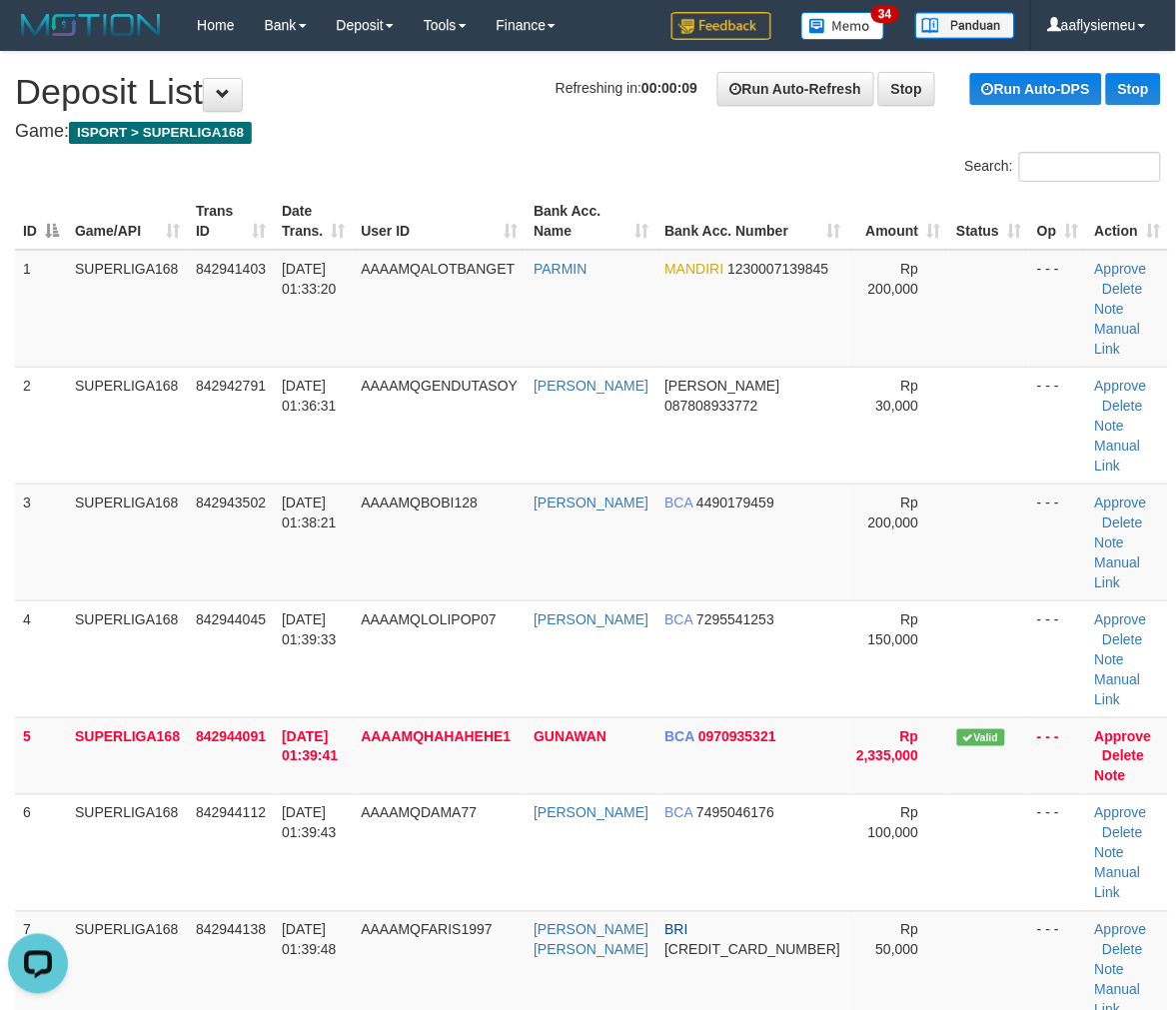 scroll, scrollTop: 0, scrollLeft: 0, axis: both 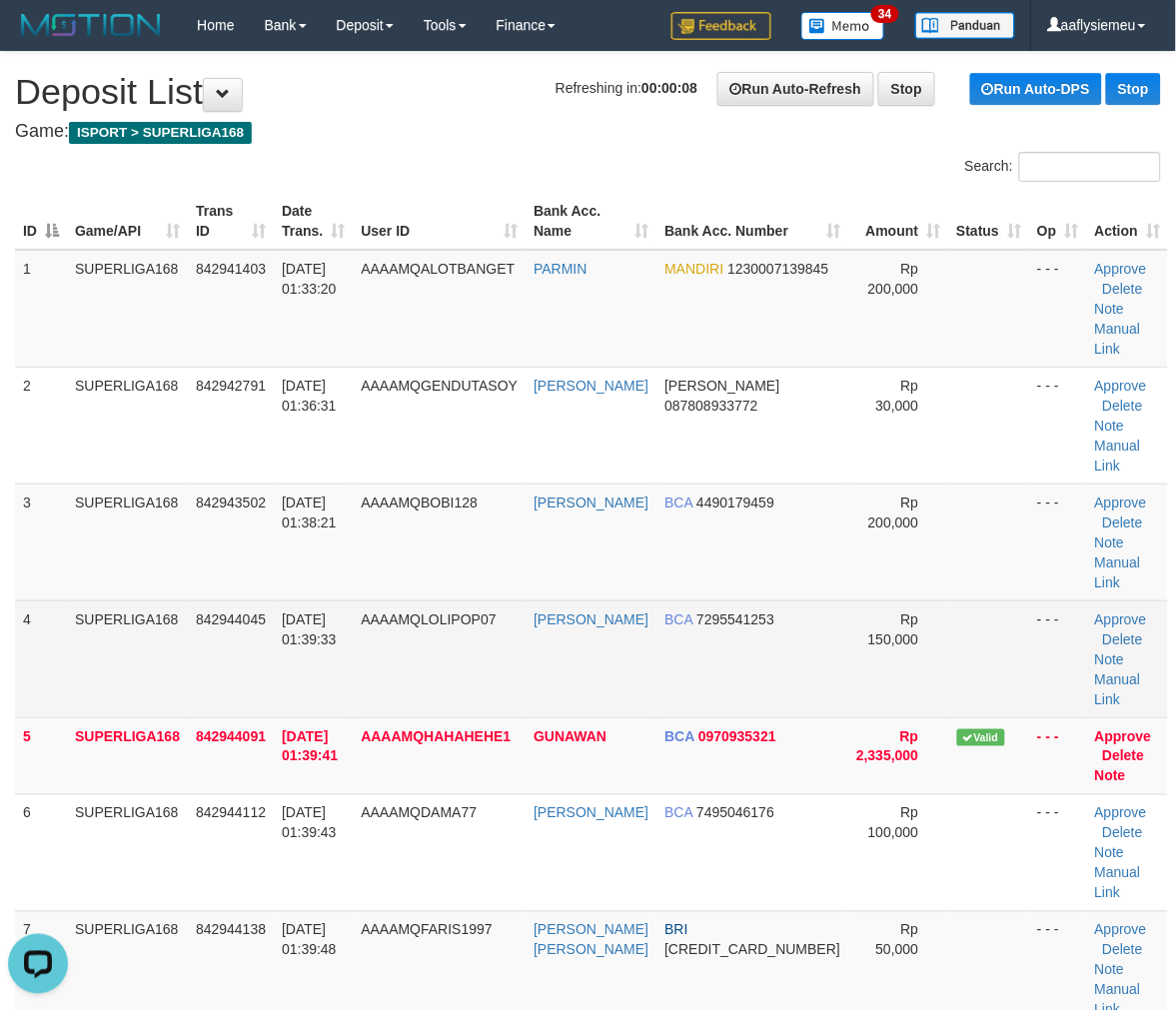 click on "SUPERLIGA168" at bounding box center [127, 658] 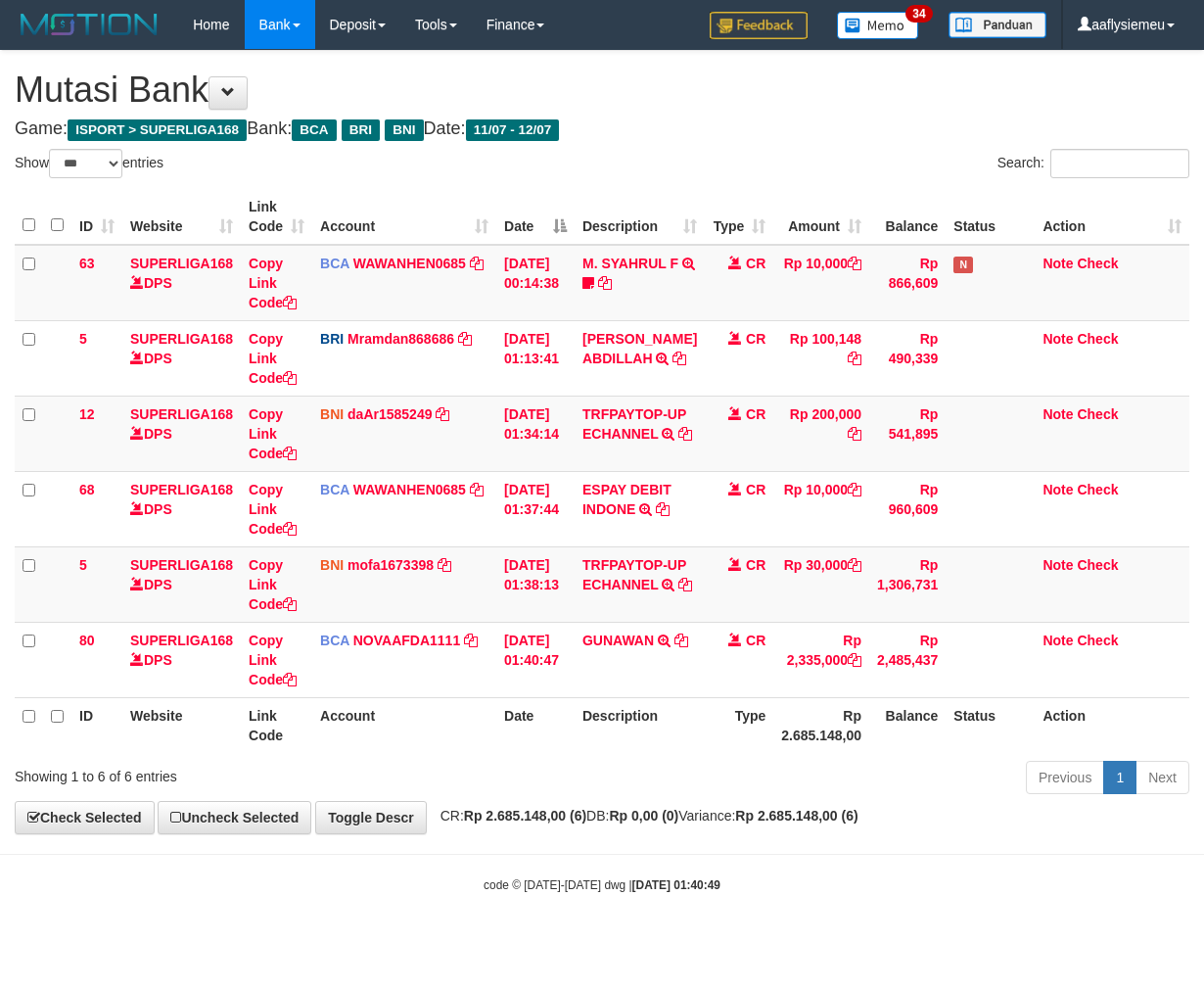 select on "***" 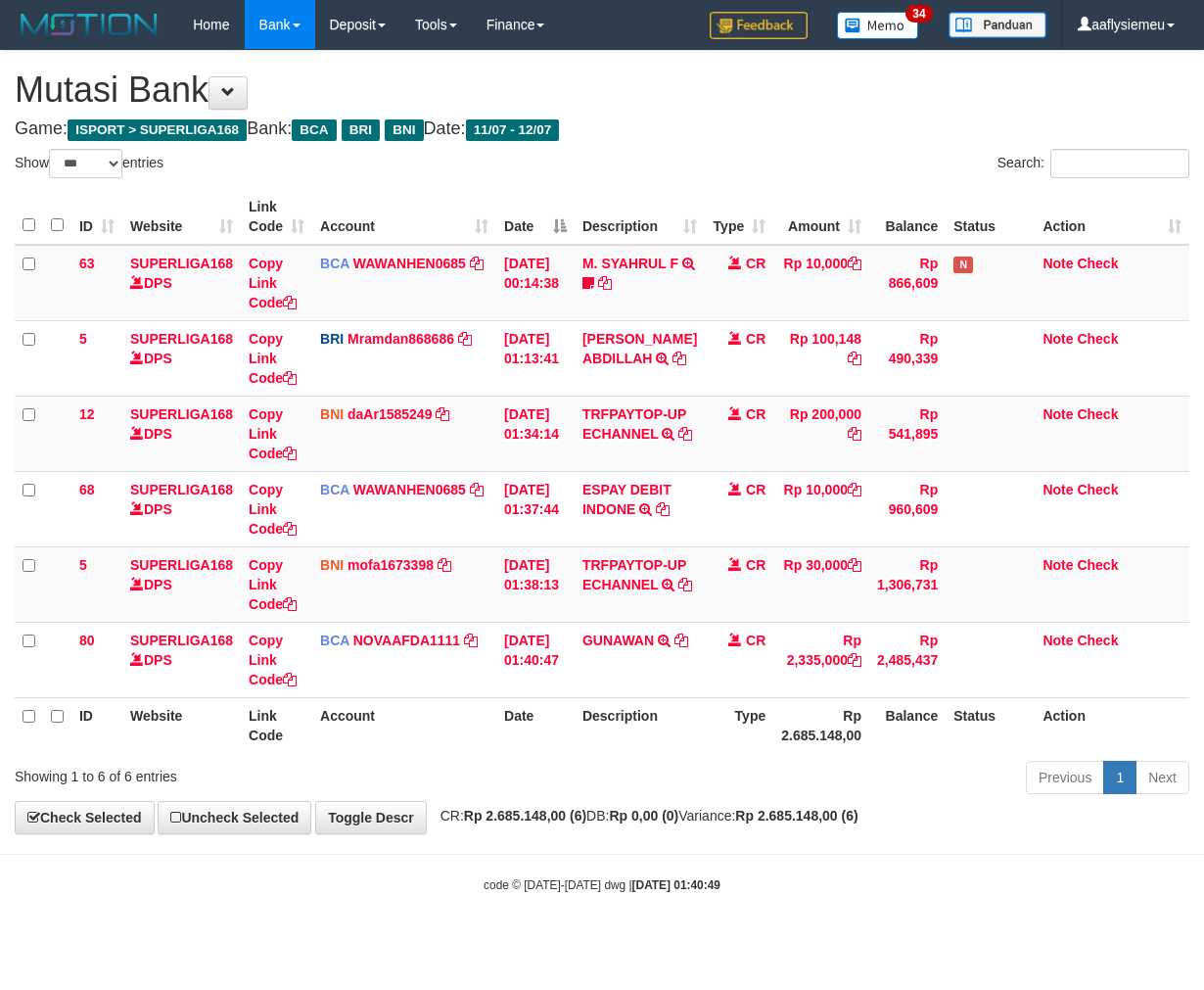 scroll, scrollTop: 0, scrollLeft: 0, axis: both 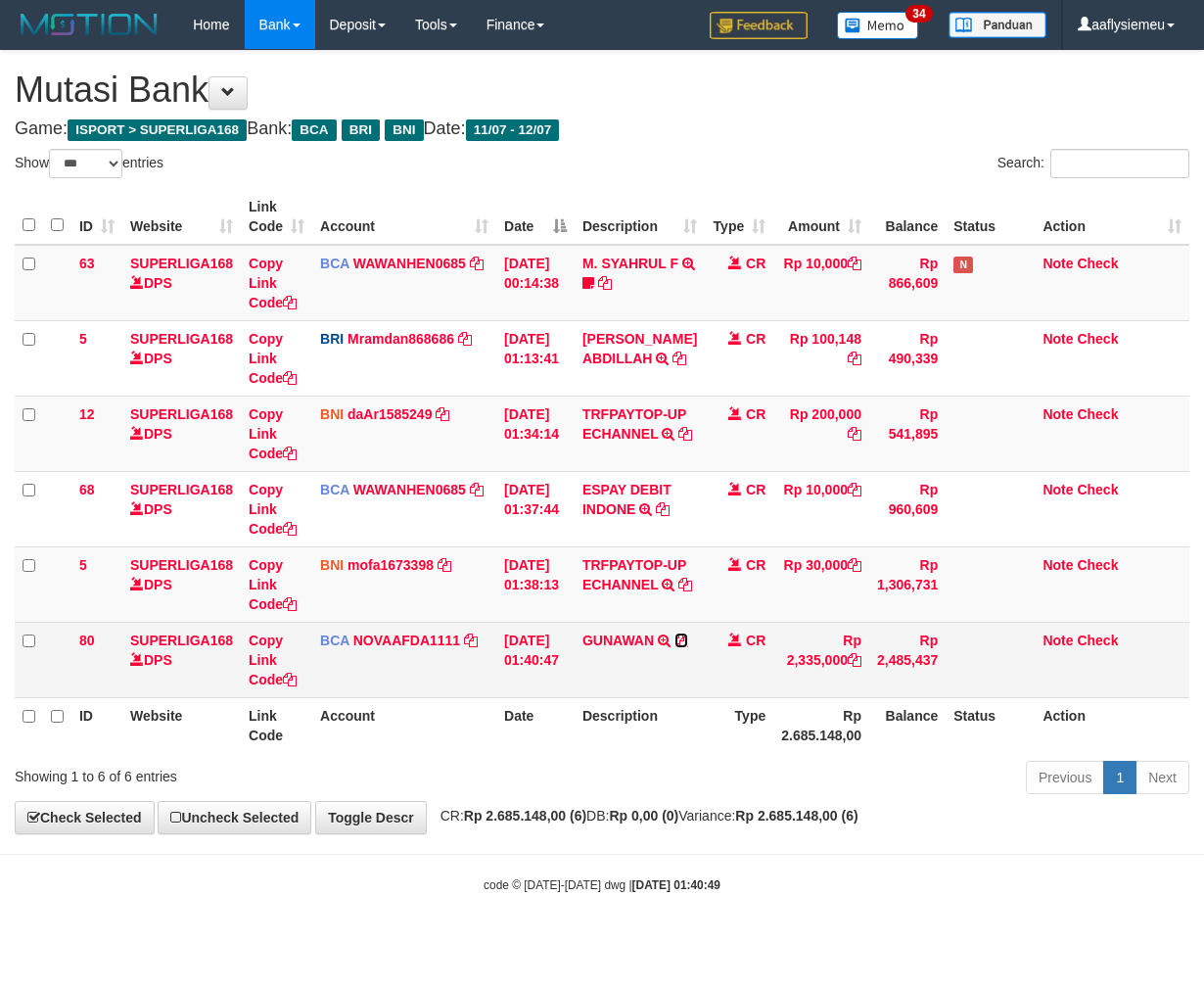 drag, startPoint x: 0, startPoint y: 0, endPoint x: 592, endPoint y: 690, distance: 909.1557 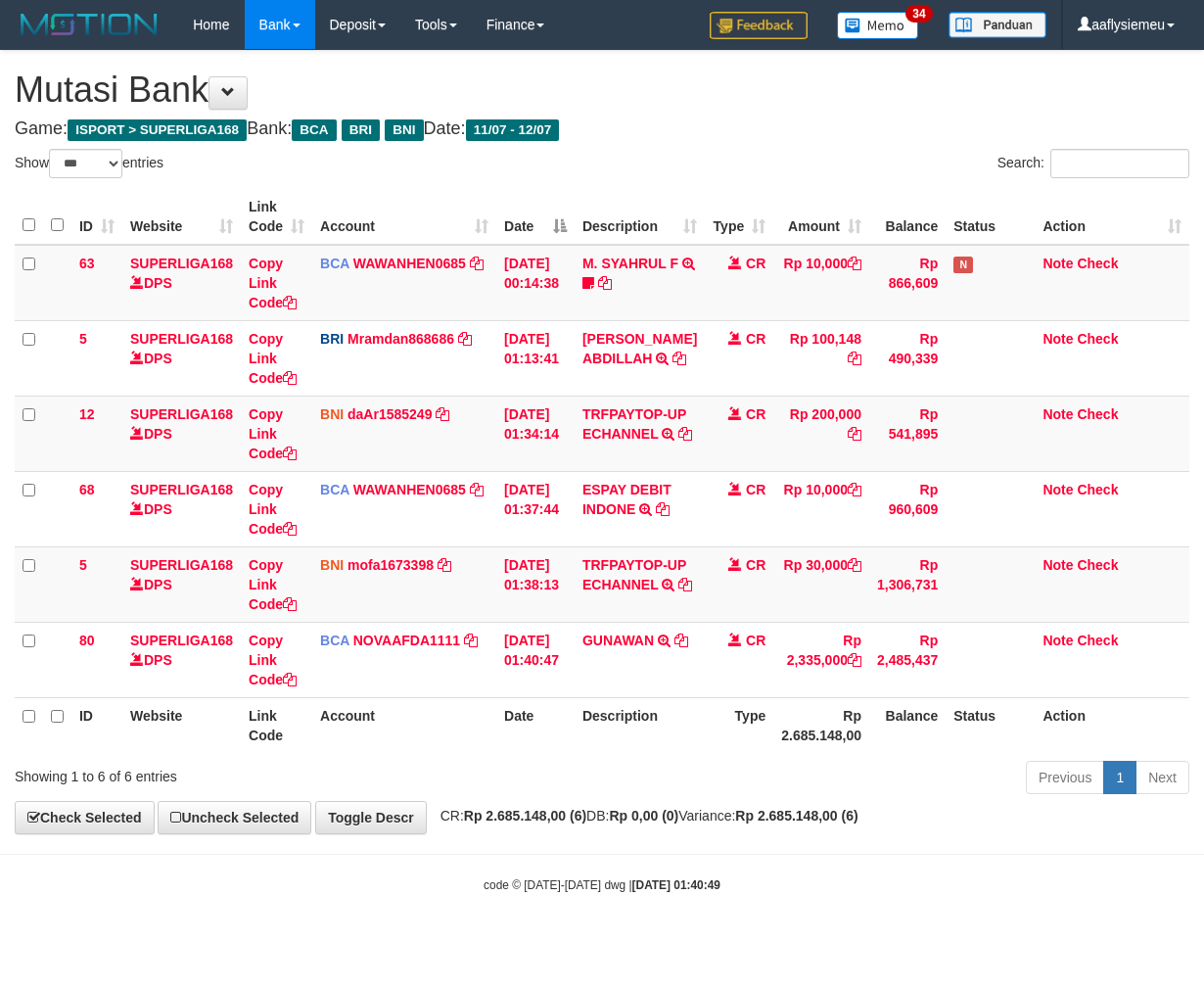 drag, startPoint x: 778, startPoint y: 845, endPoint x: 1191, endPoint y: 727, distance: 429.52648 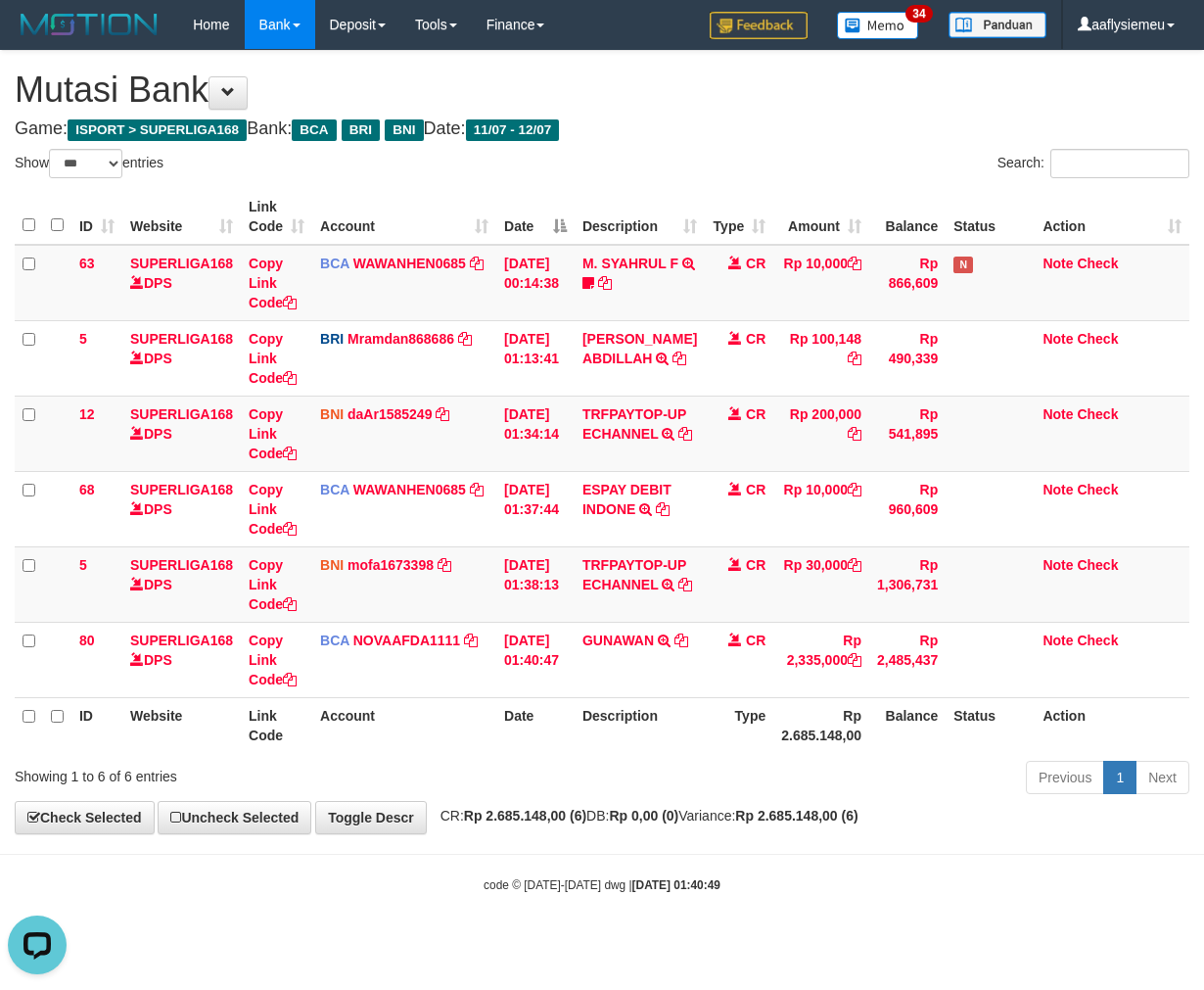 scroll, scrollTop: 0, scrollLeft: 0, axis: both 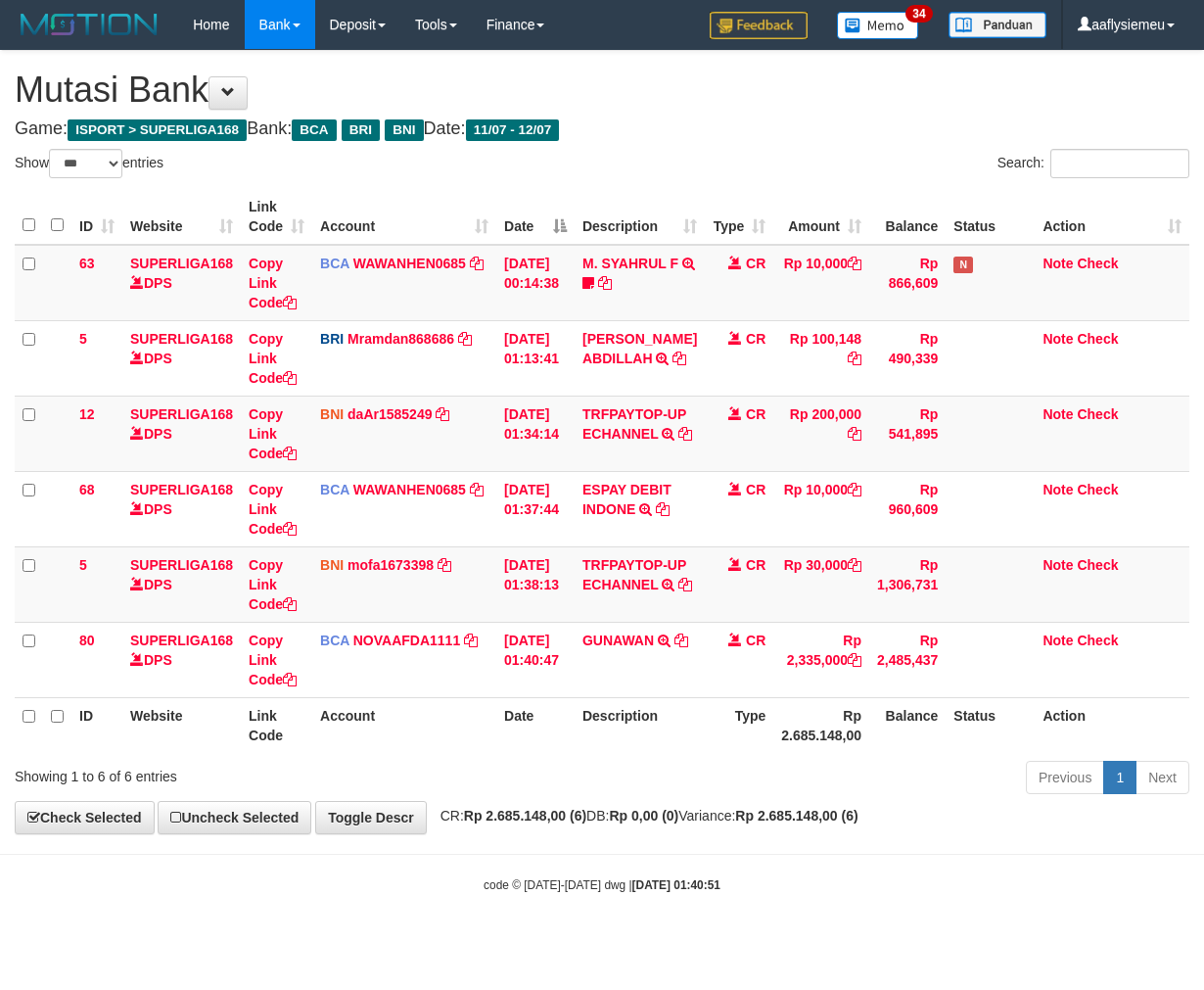 select on "***" 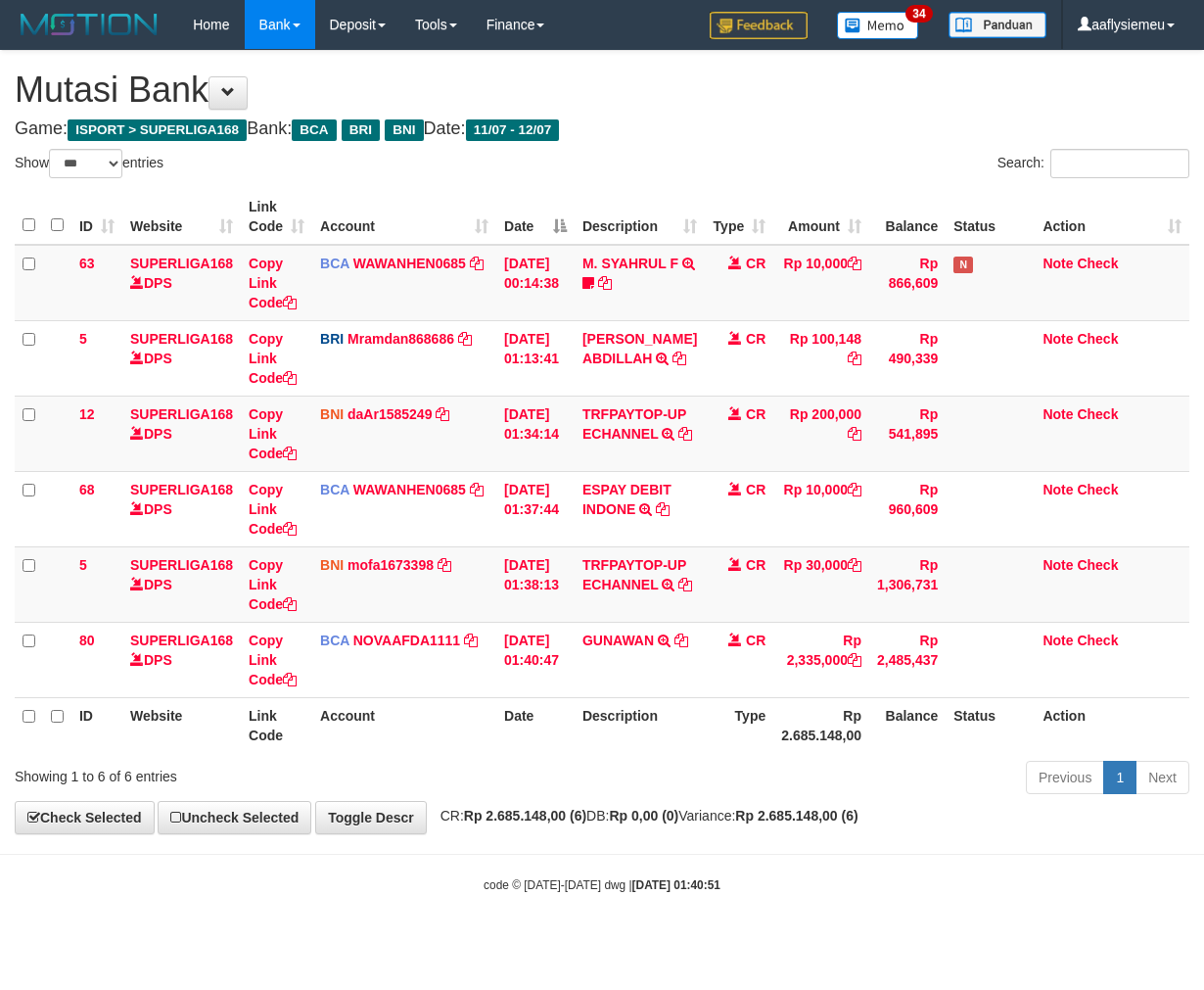 scroll, scrollTop: 0, scrollLeft: 0, axis: both 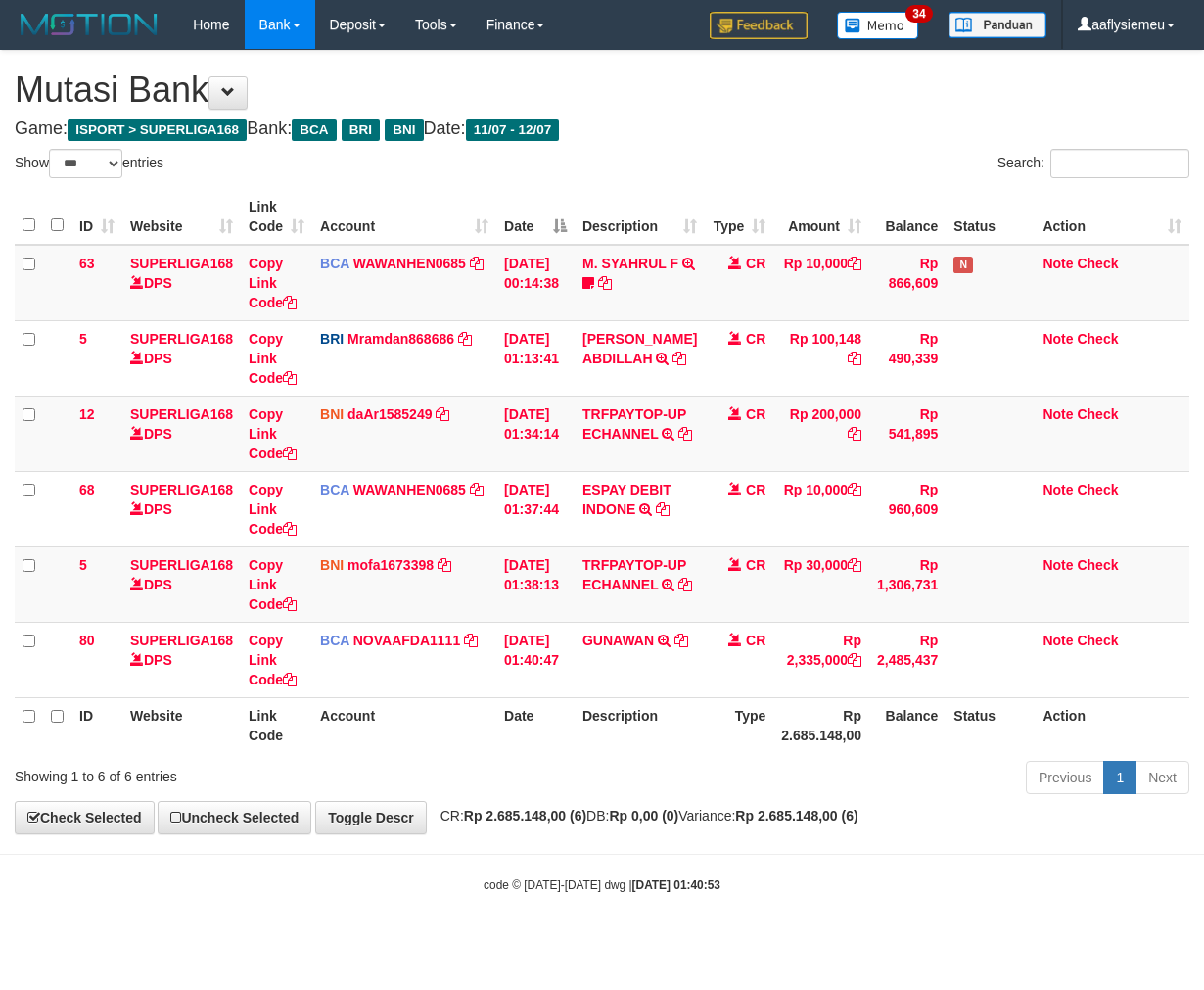 select on "***" 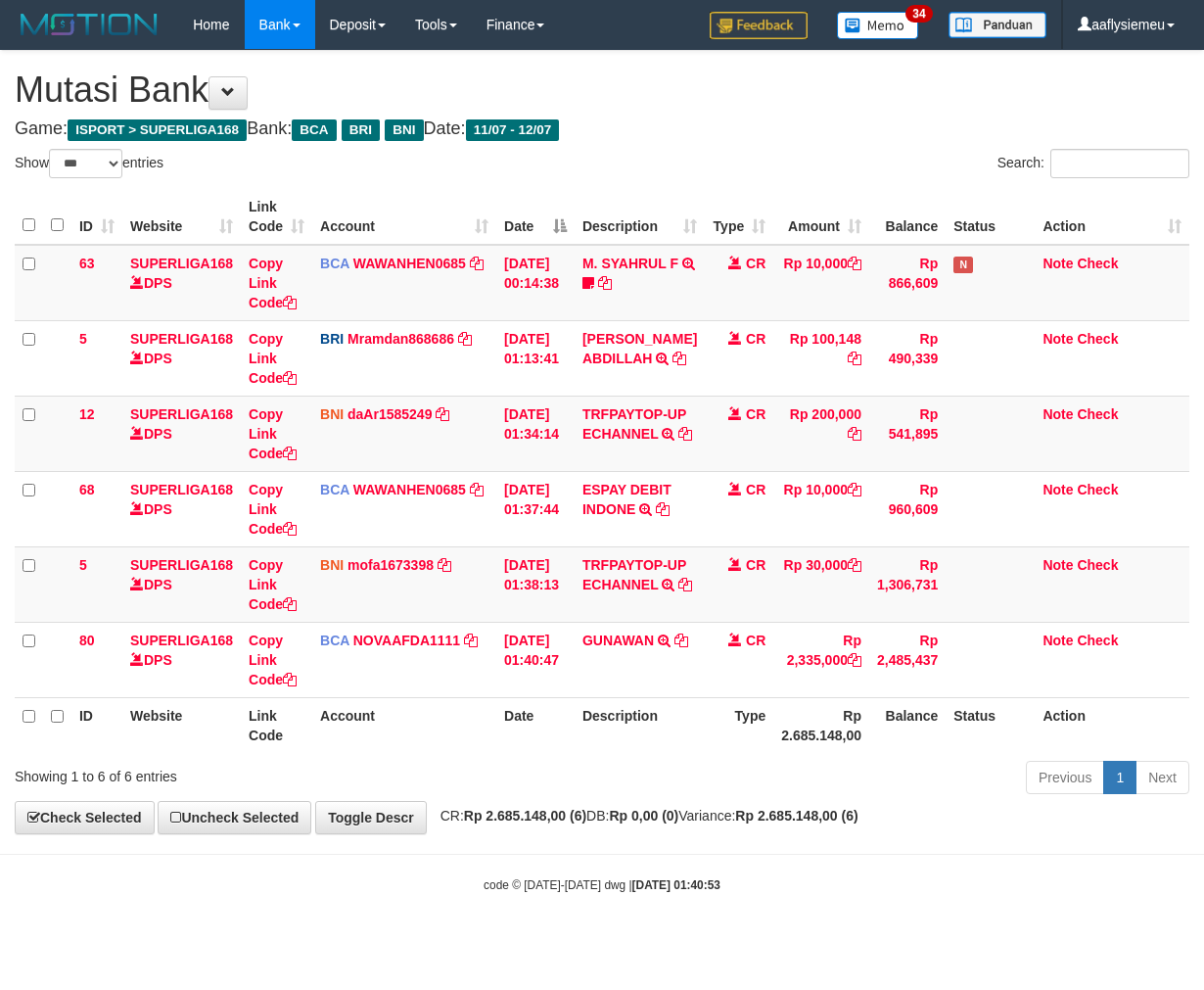 scroll, scrollTop: 0, scrollLeft: 0, axis: both 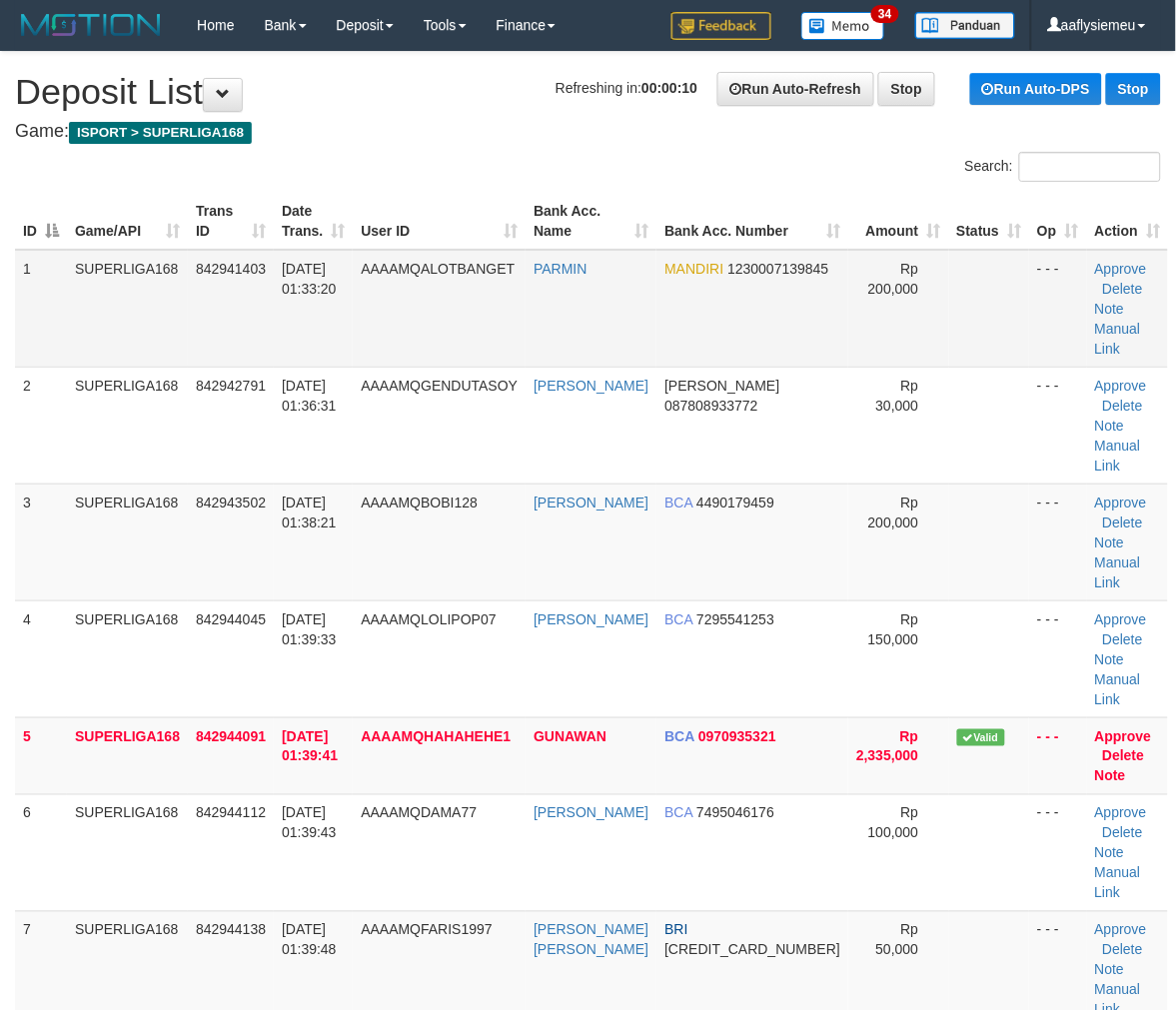 click on "PARMIN" at bounding box center (590, 309) 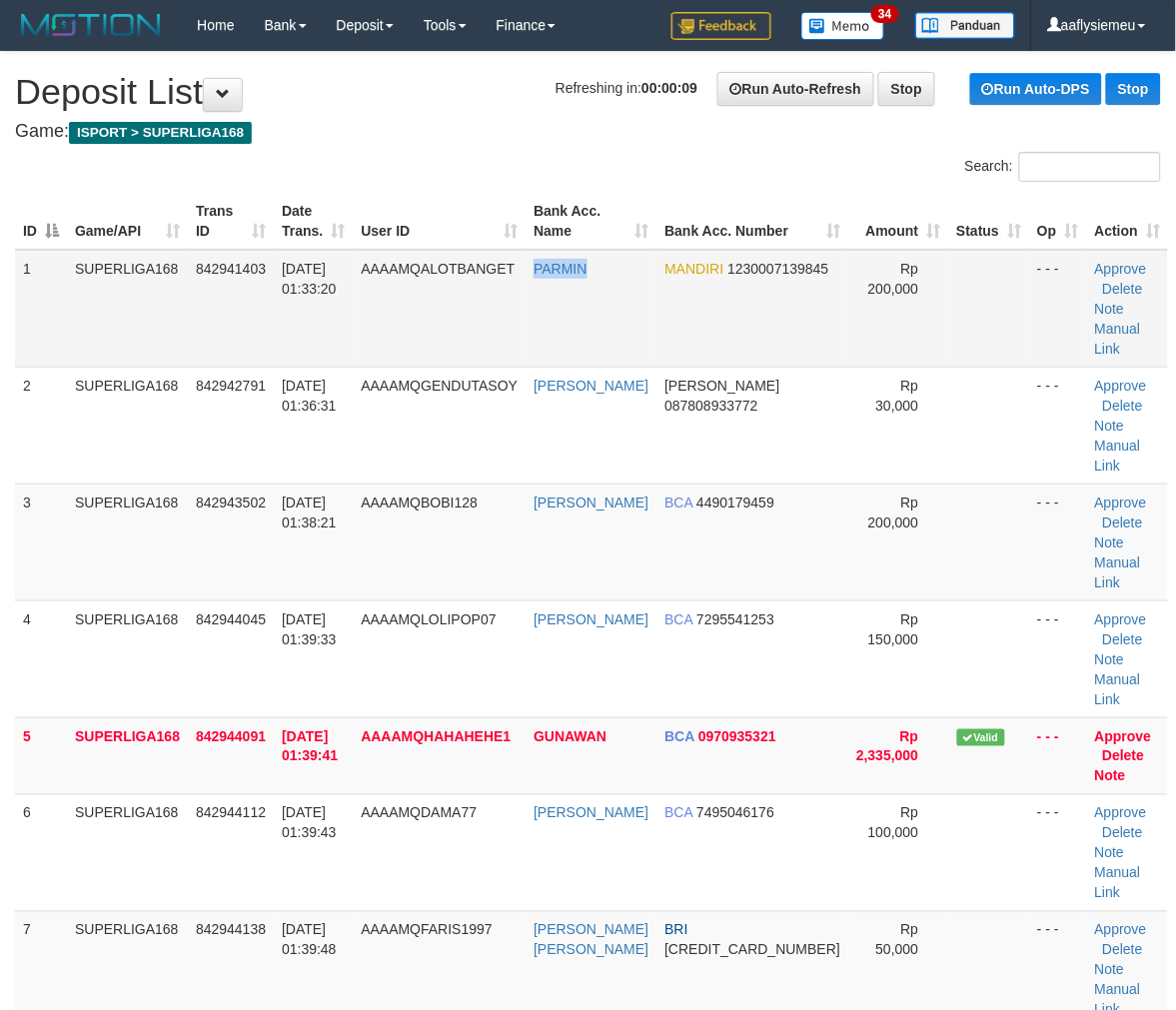 click on "PARMIN" at bounding box center [590, 309] 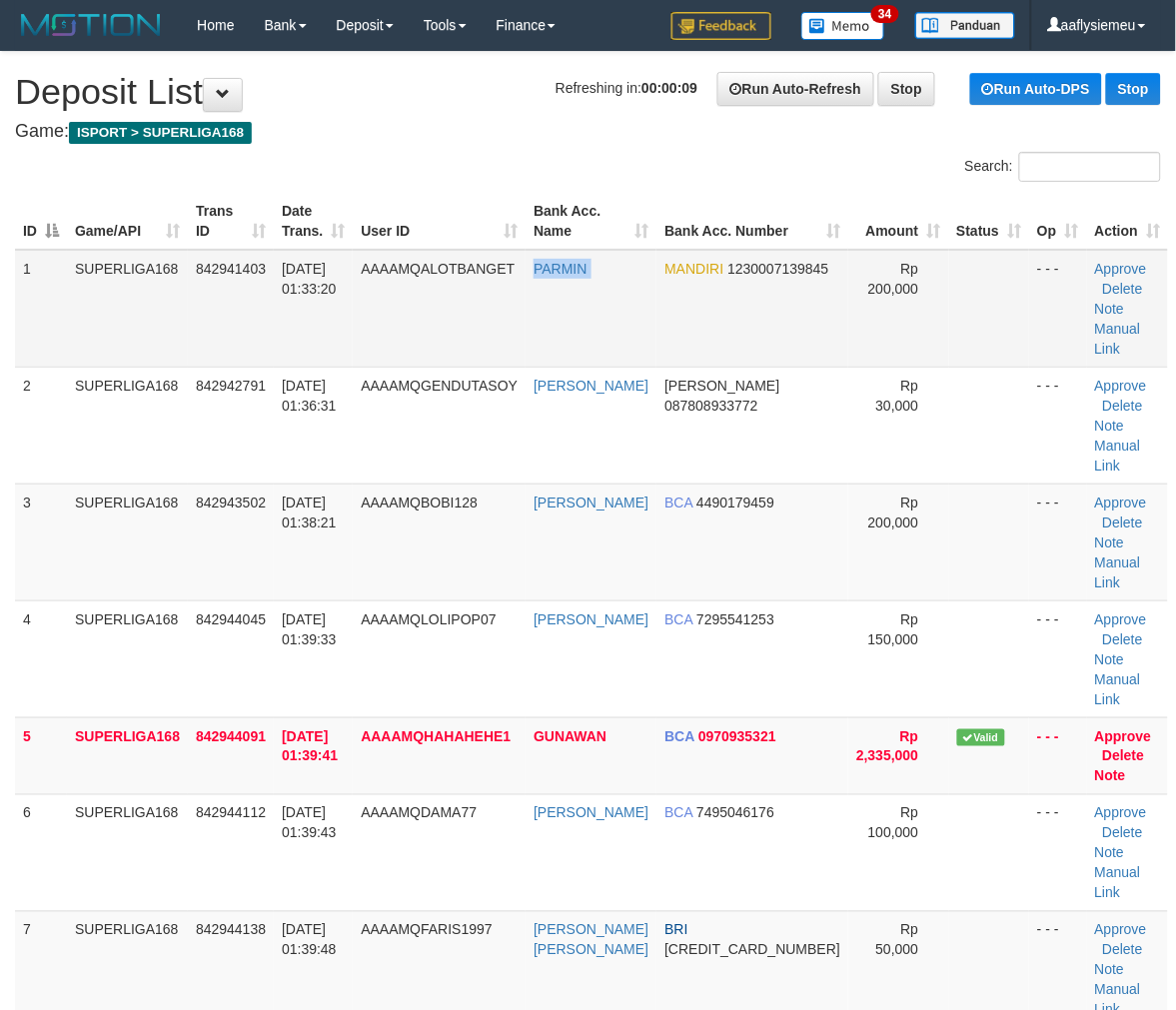 click on "PARMIN" at bounding box center [590, 309] 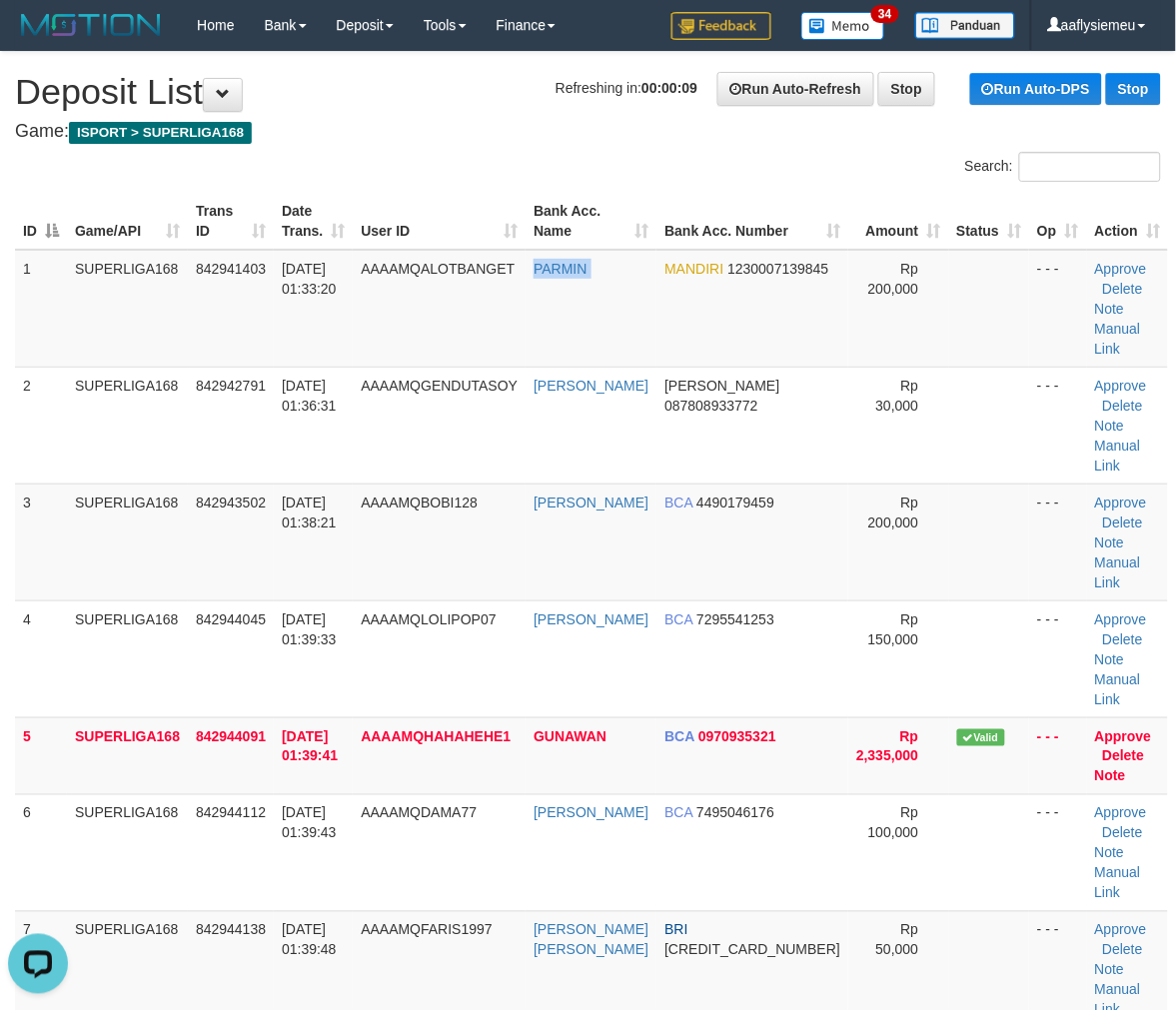 scroll, scrollTop: 0, scrollLeft: 0, axis: both 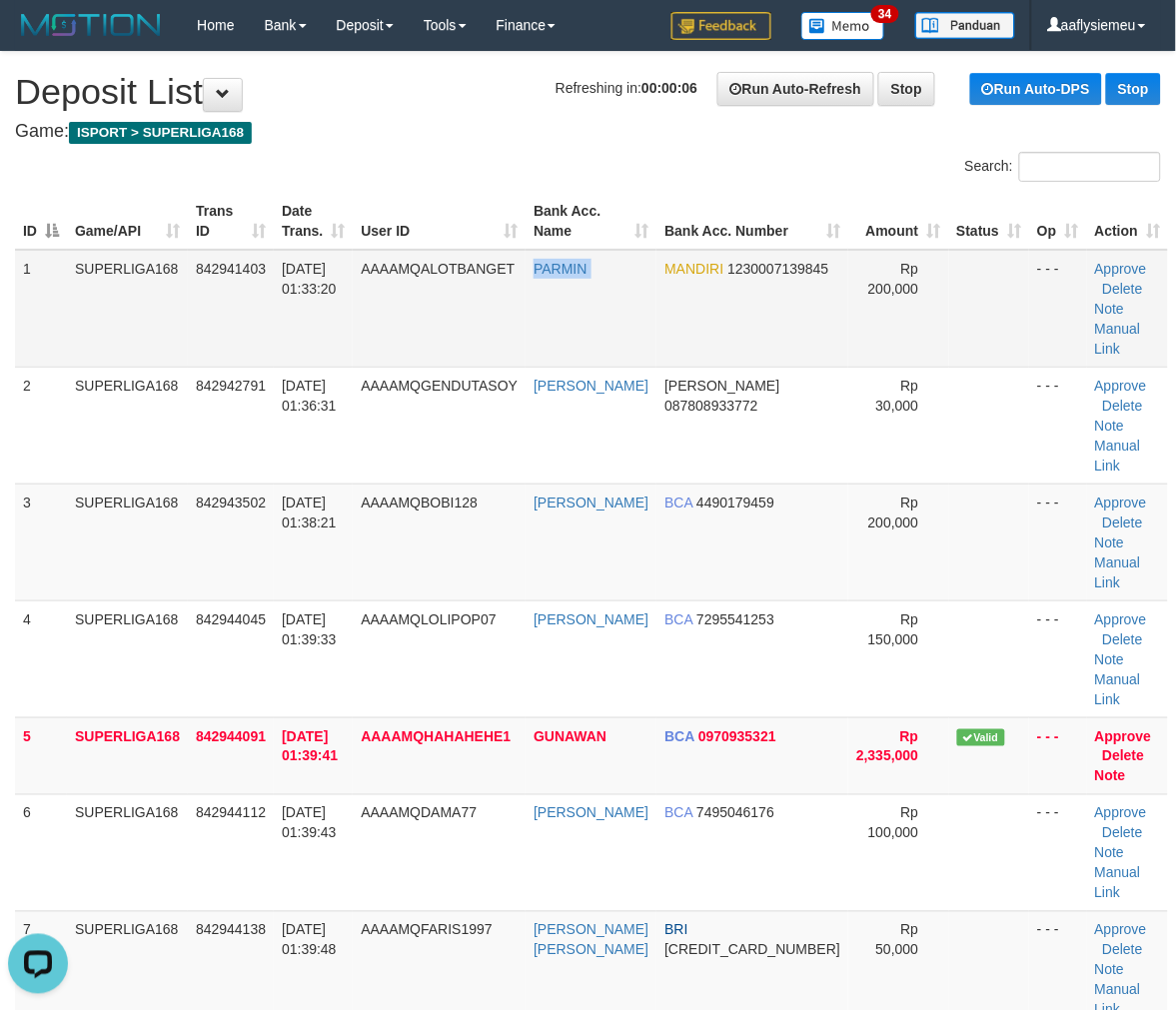 click on "PARMIN" at bounding box center (590, 309) 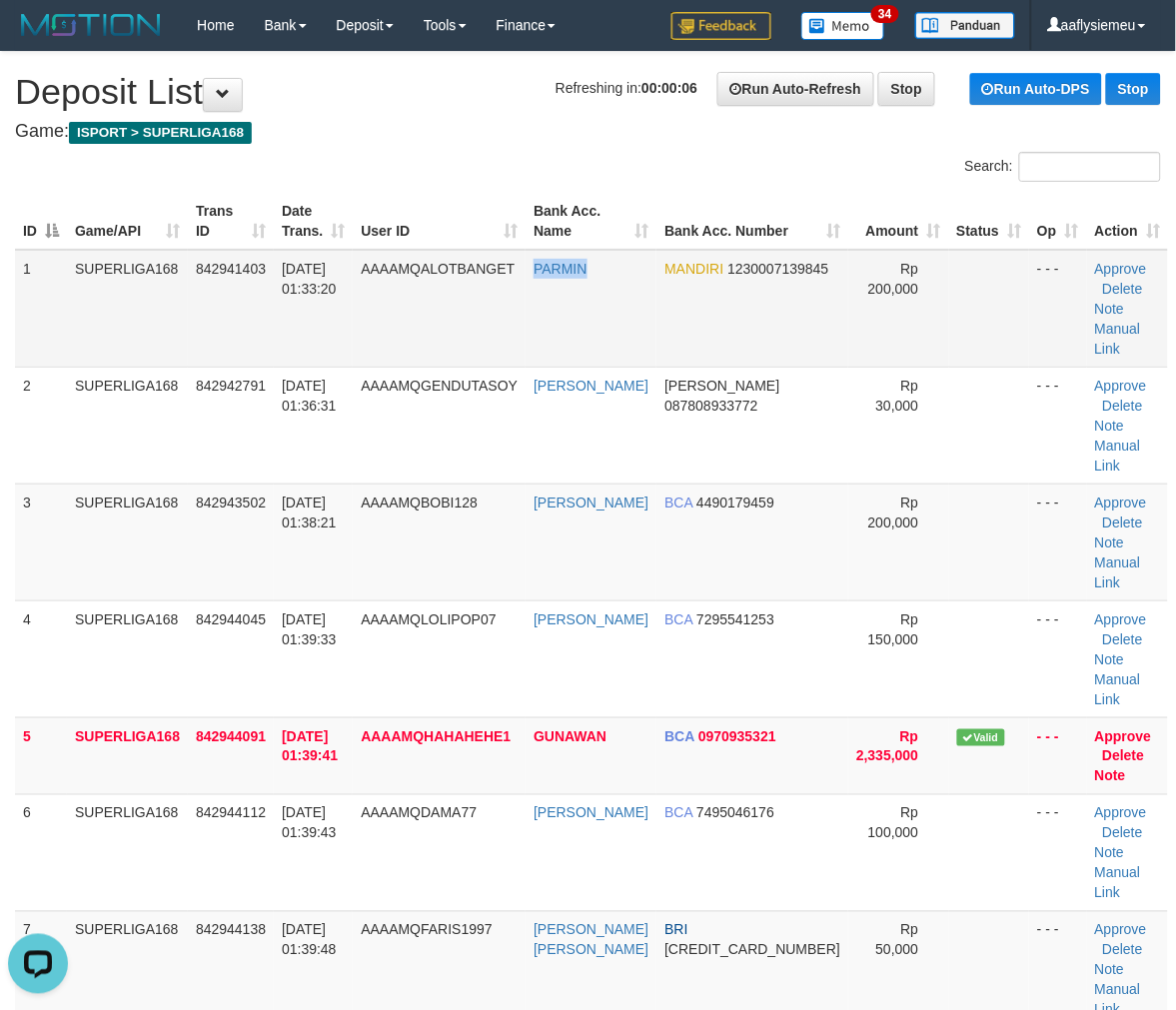 click on "PARMIN" at bounding box center [590, 309] 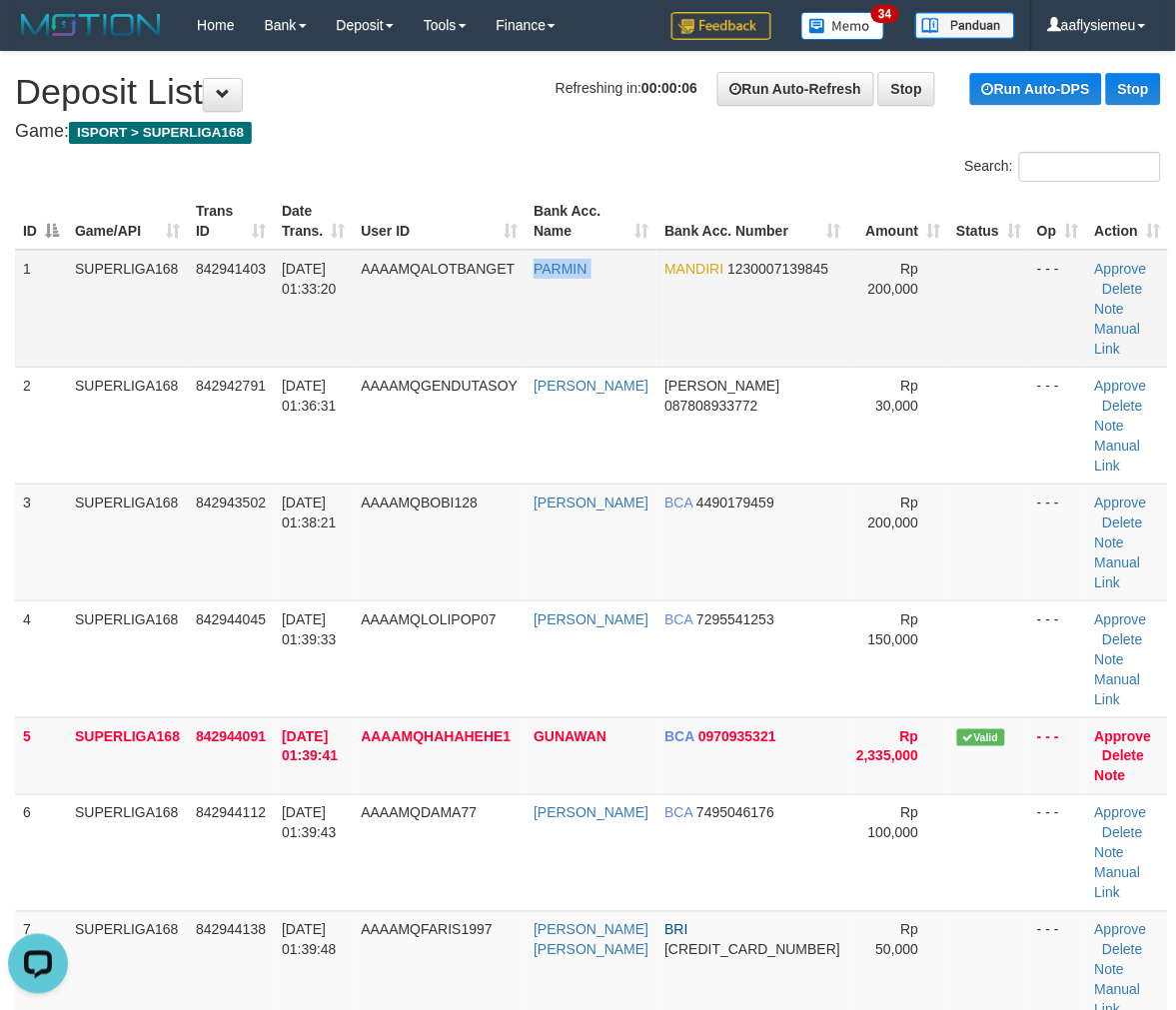 click on "PARMIN" at bounding box center (590, 309) 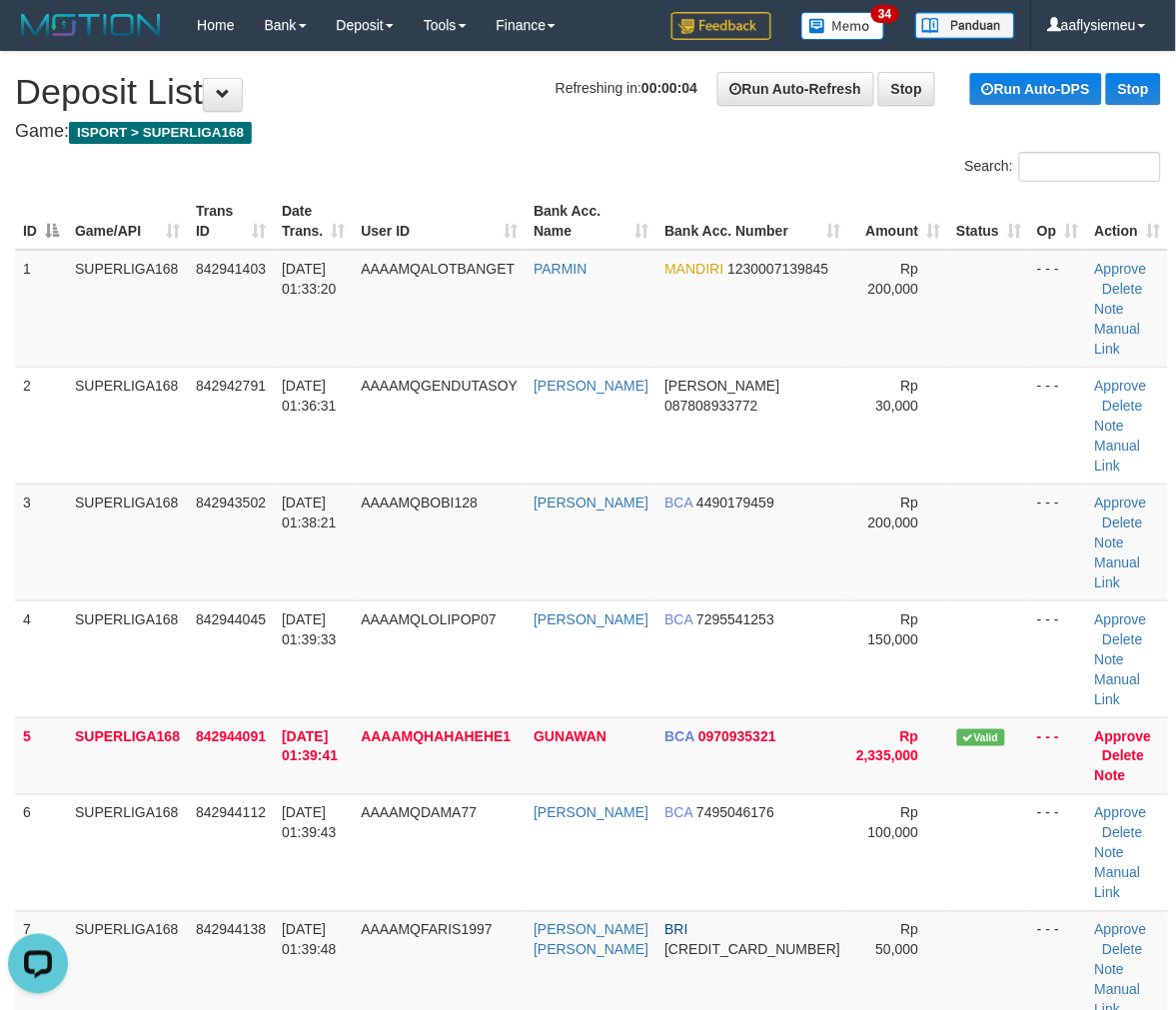 drag, startPoint x: 248, startPoint y: 547, endPoint x: 5, endPoint y: 619, distance: 253.4423 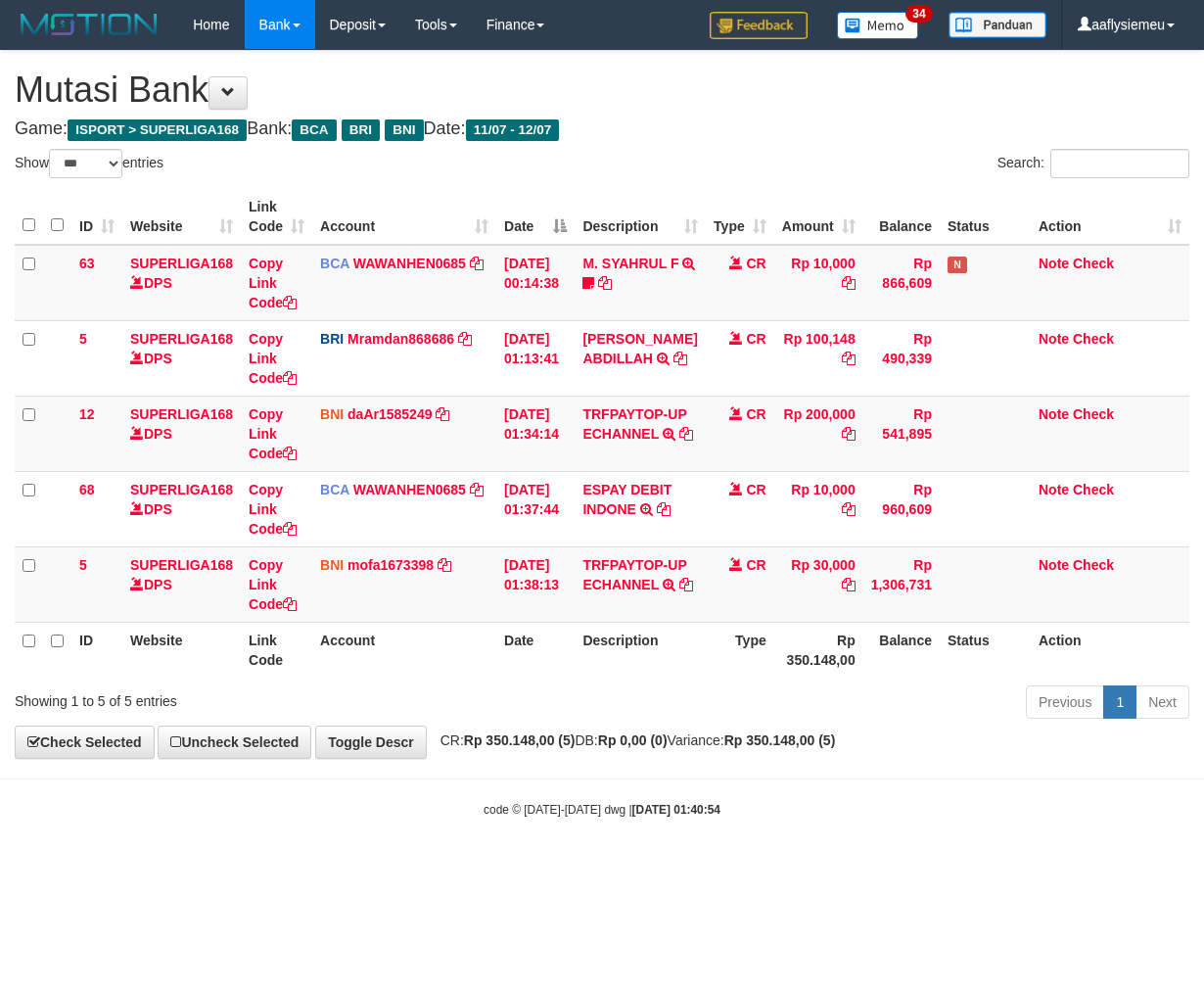 select on "***" 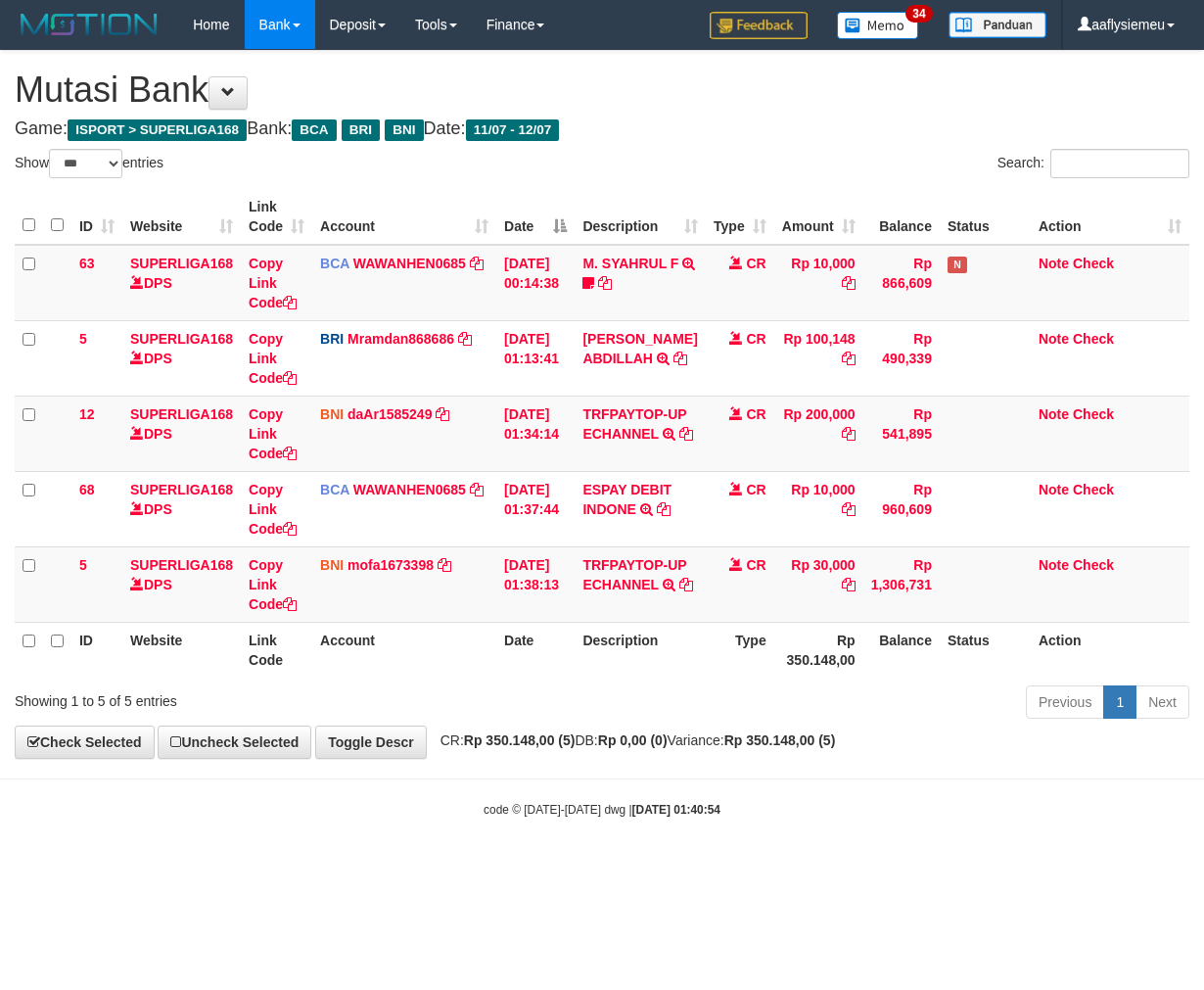 scroll, scrollTop: 0, scrollLeft: 0, axis: both 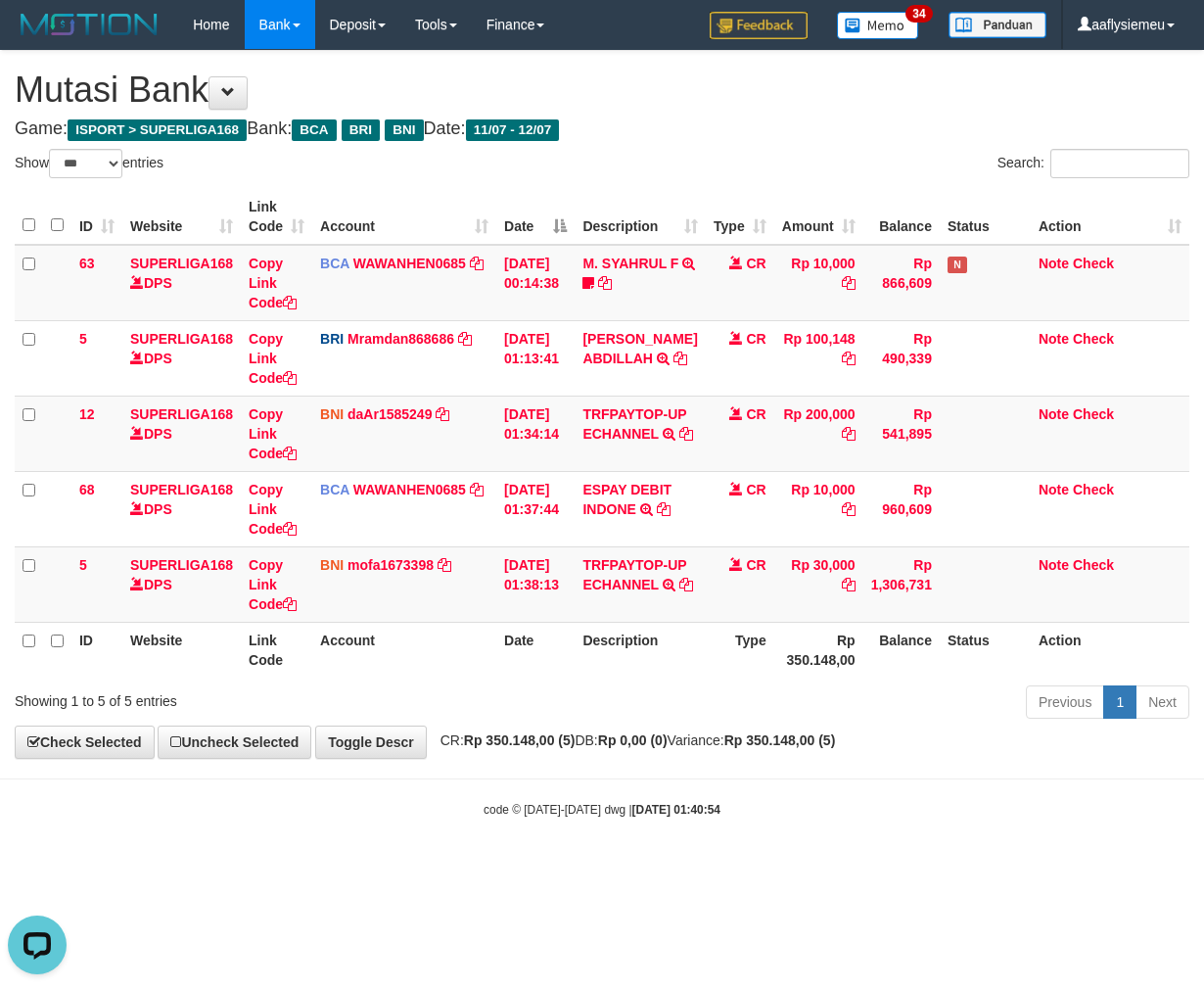 click on "Previous 1 Next" at bounding box center (854, 704) 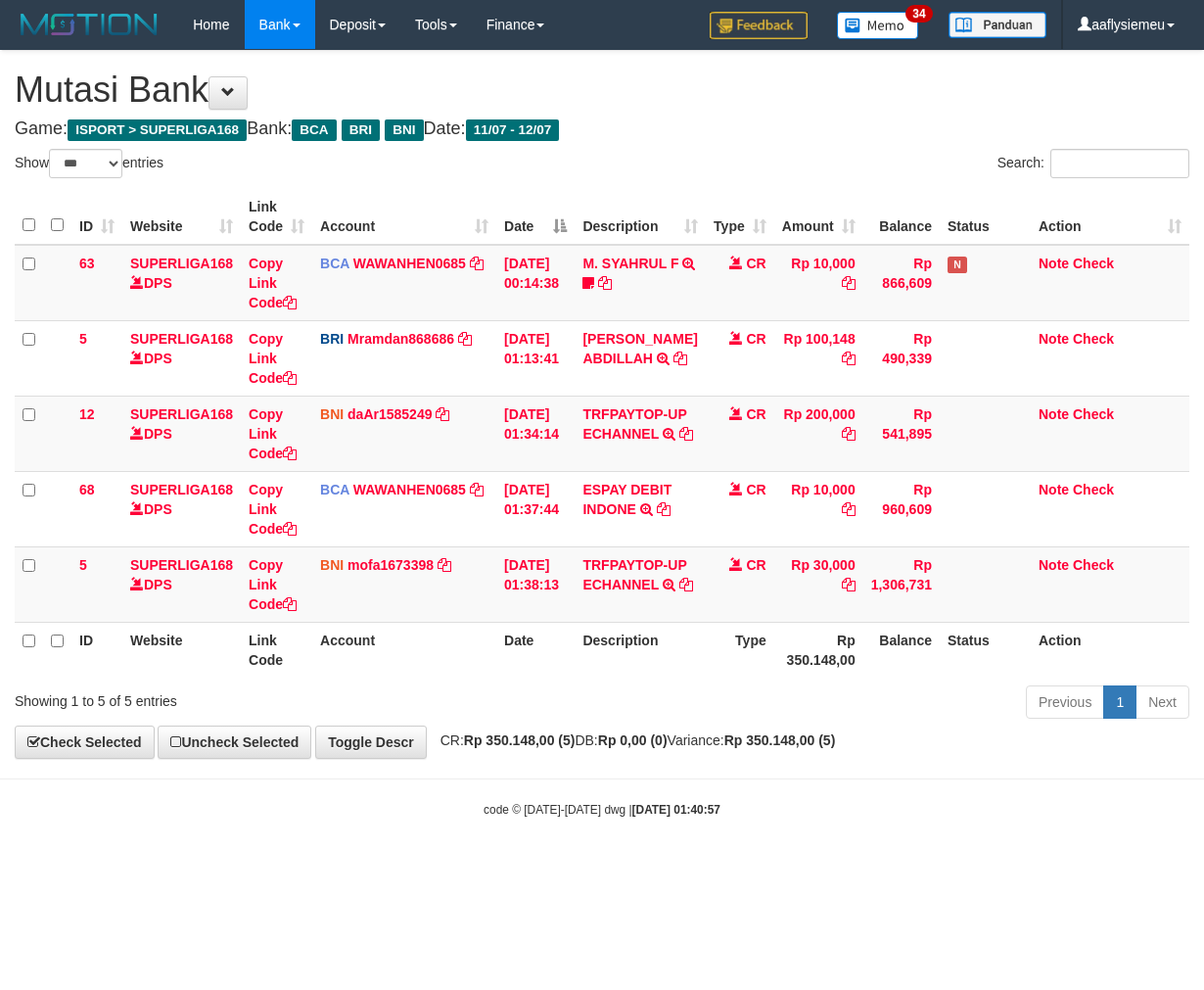 select on "***" 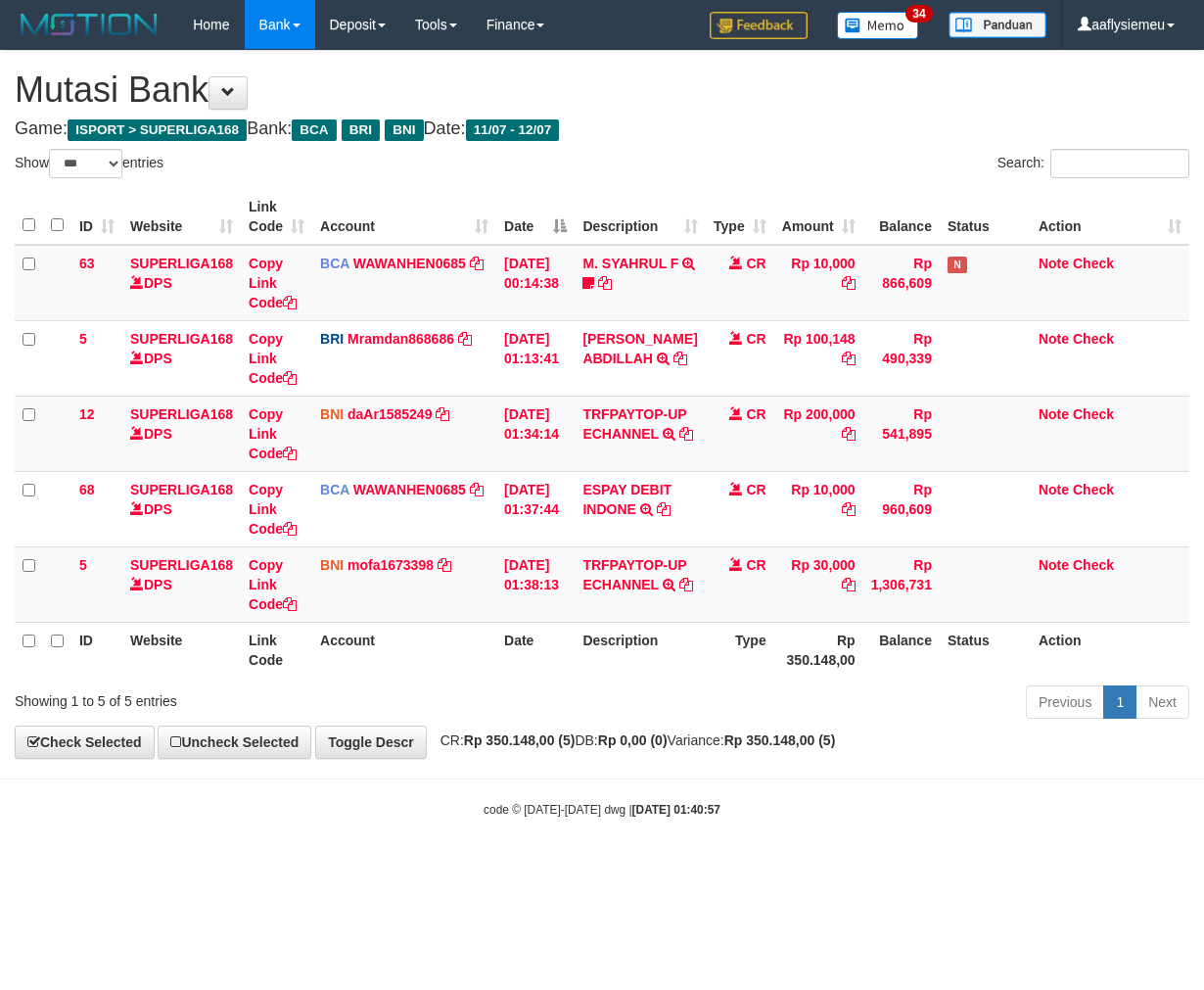 scroll, scrollTop: 0, scrollLeft: 0, axis: both 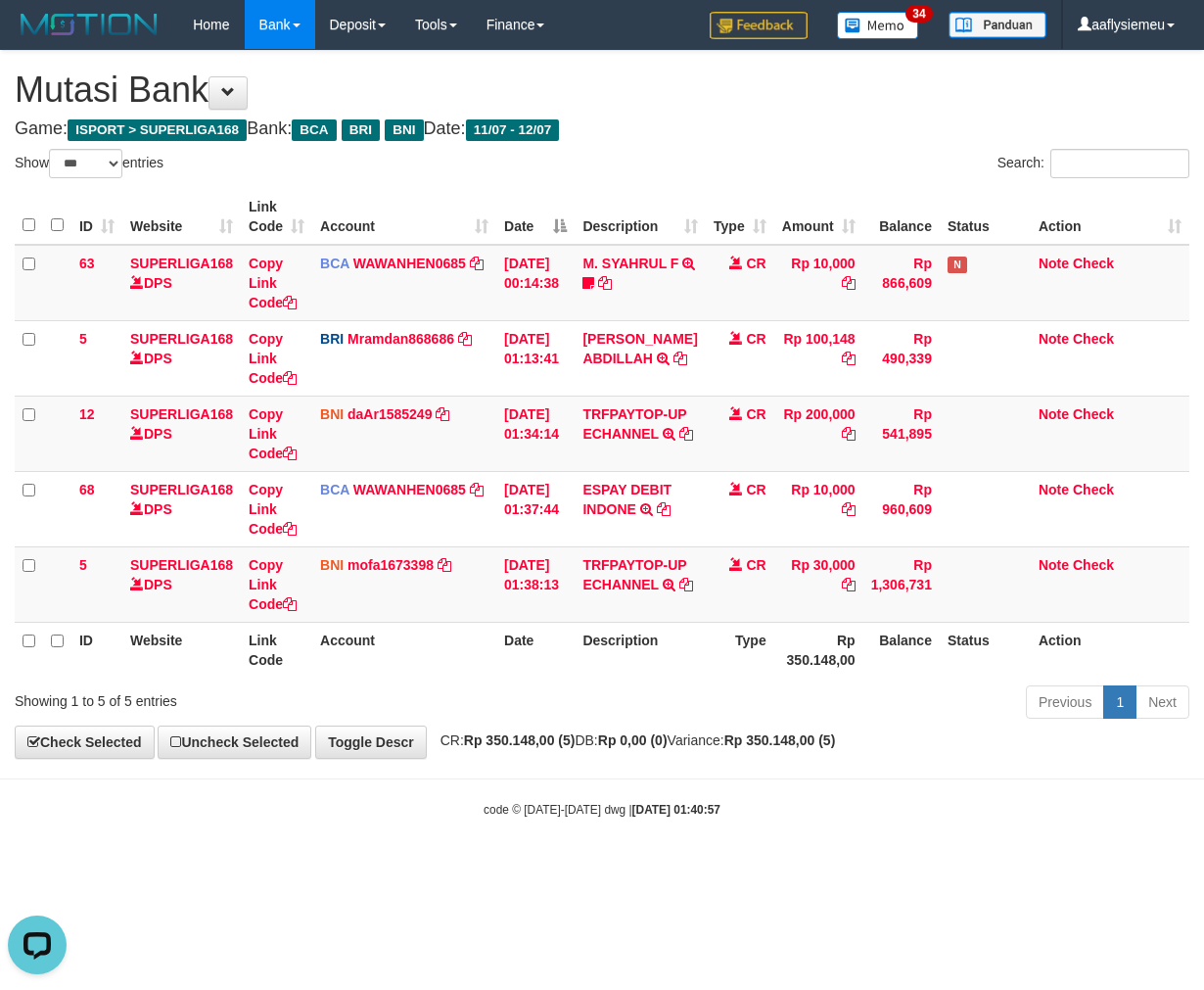 drag, startPoint x: 755, startPoint y: 793, endPoint x: 859, endPoint y: 776, distance: 105.380264 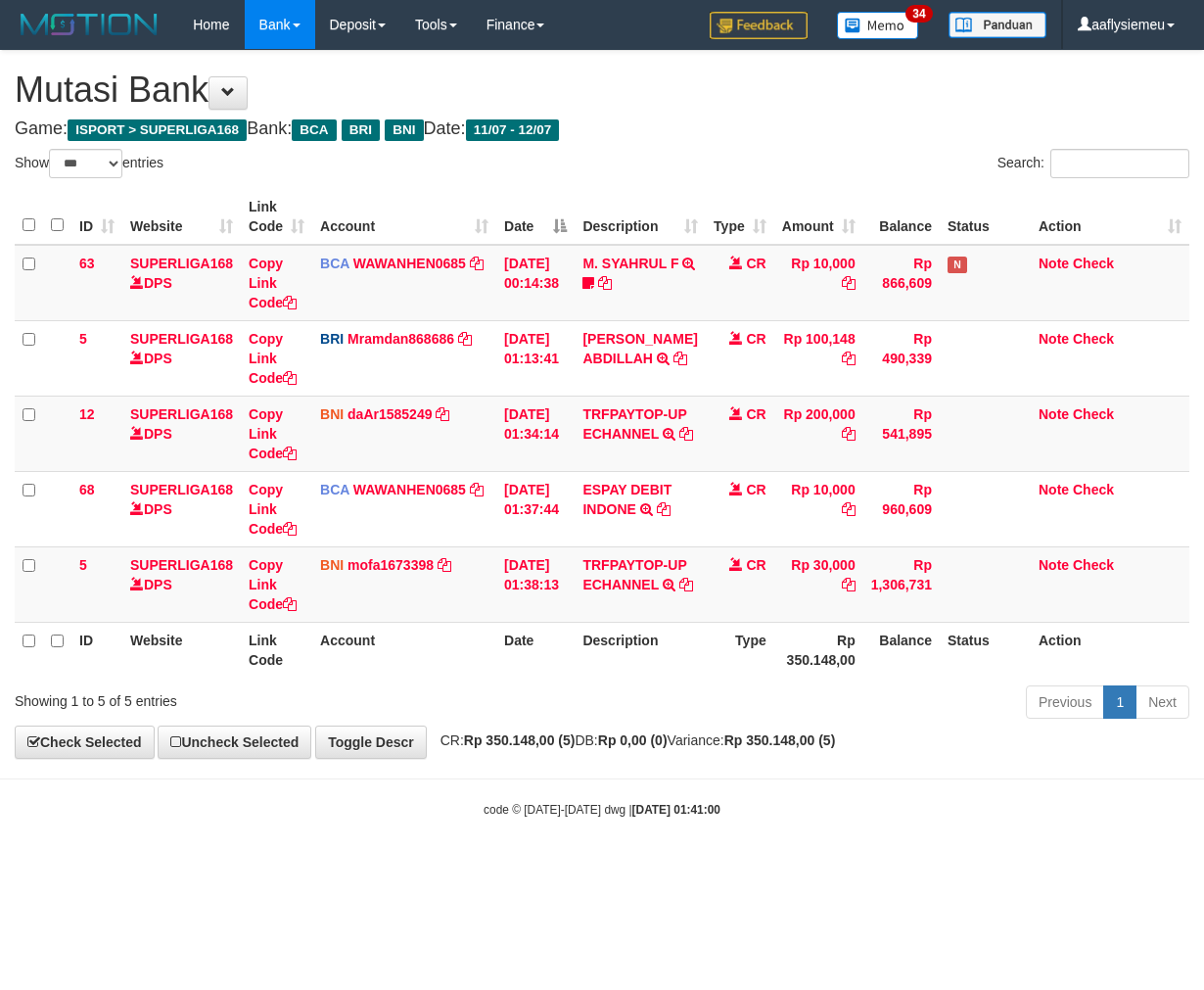 select on "***" 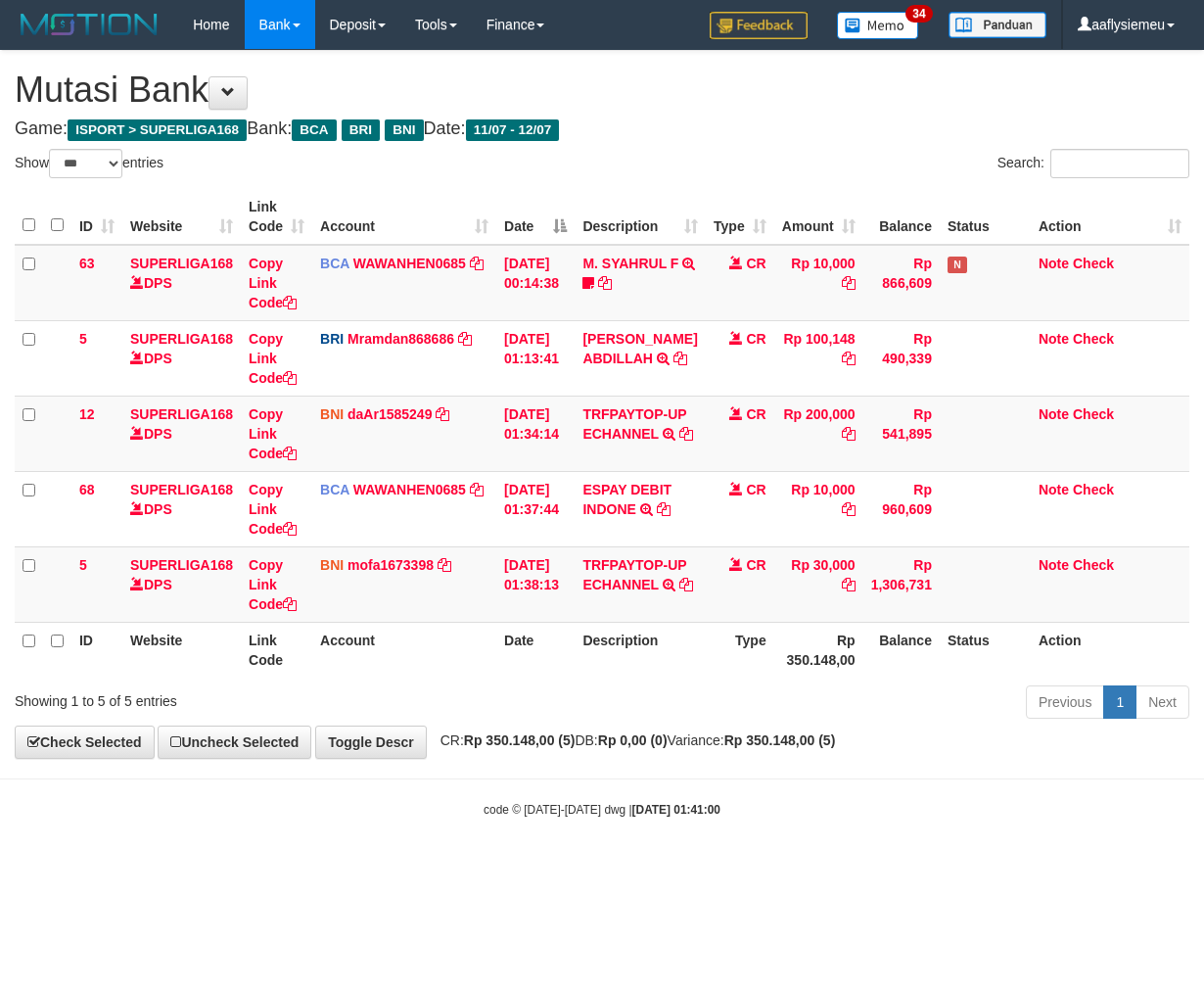 scroll, scrollTop: 0, scrollLeft: 0, axis: both 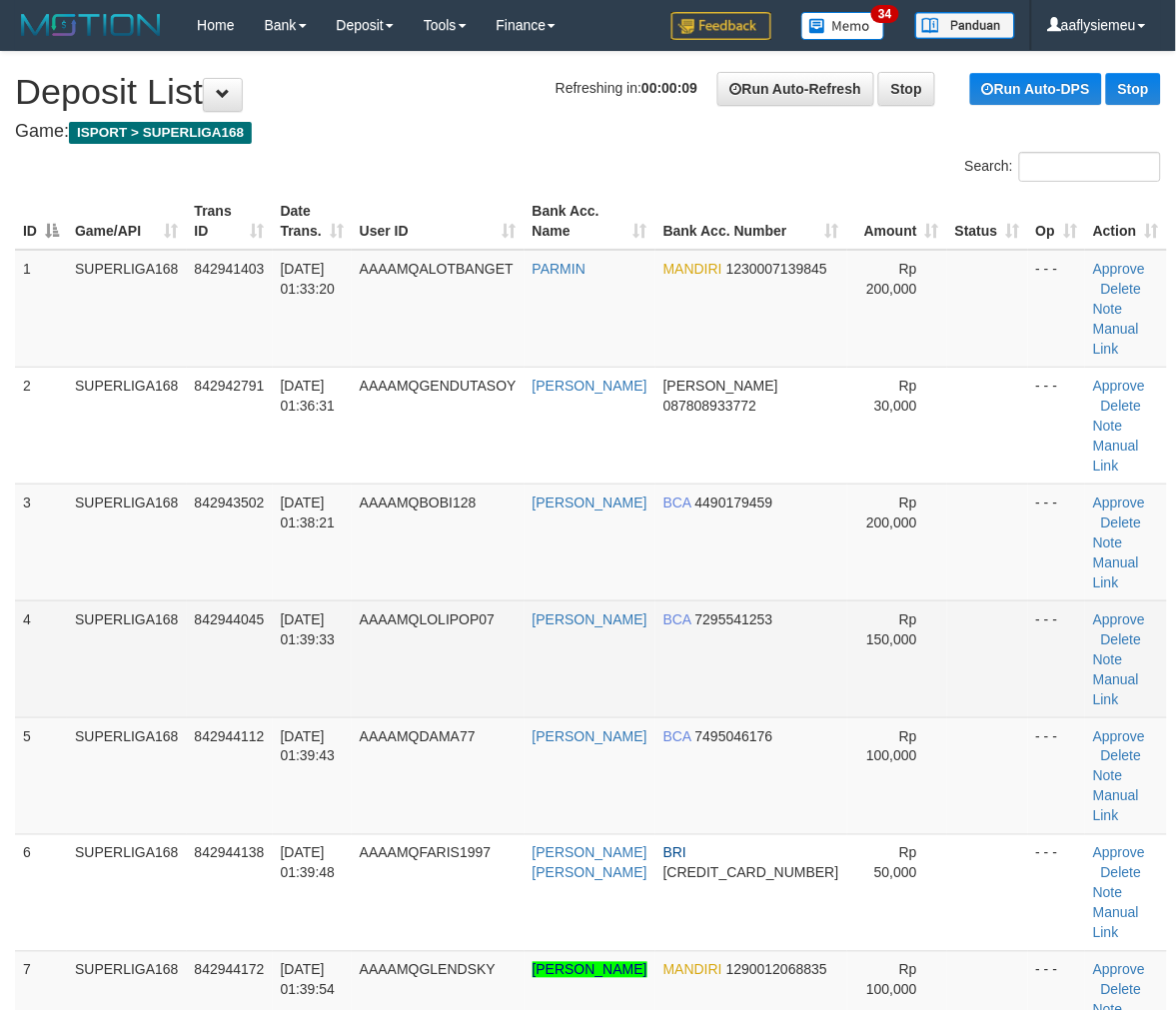click on "SUPERLIGA168" at bounding box center [127, 658] 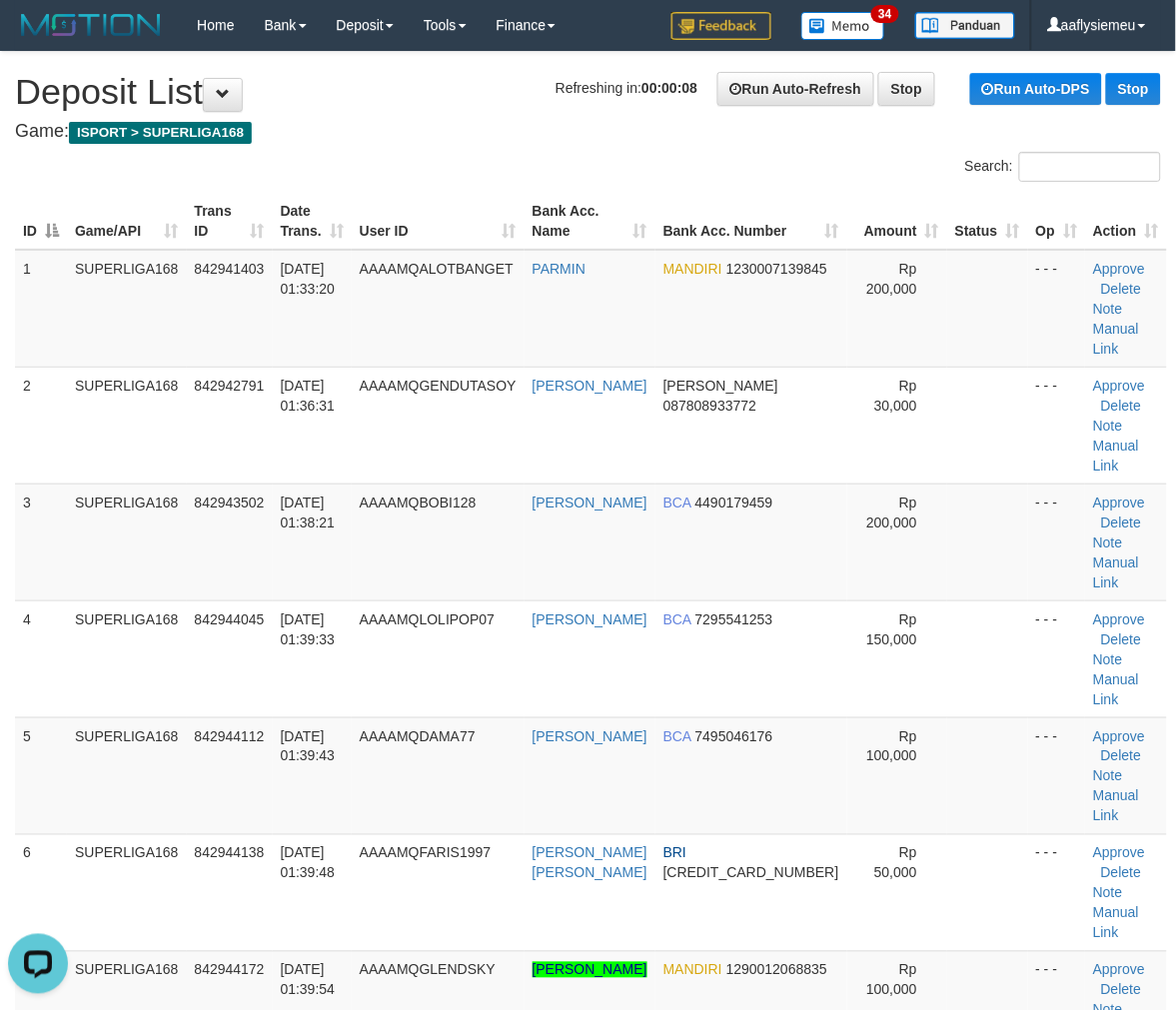scroll, scrollTop: 0, scrollLeft: 0, axis: both 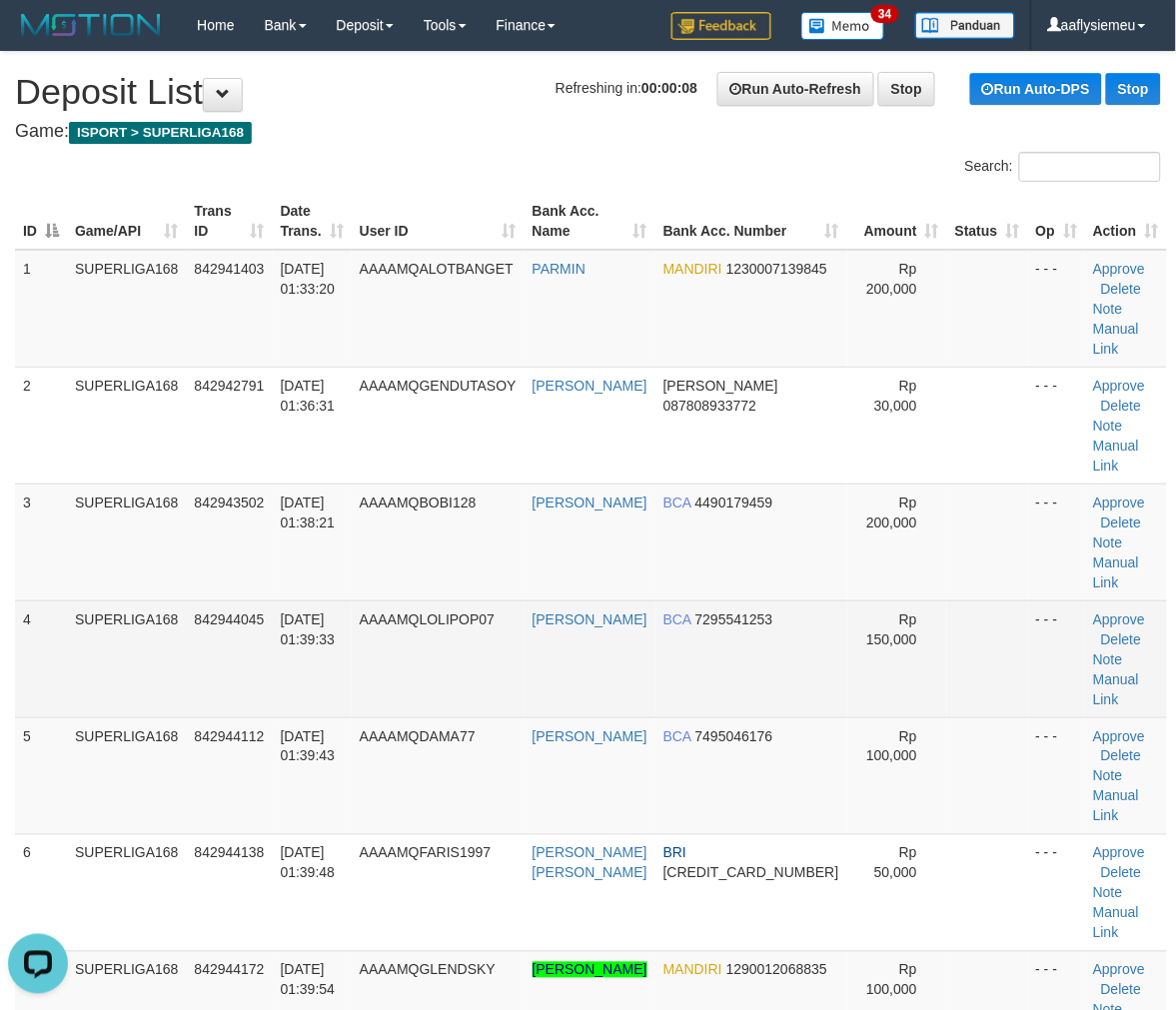 click on "842944045" at bounding box center (230, 658) 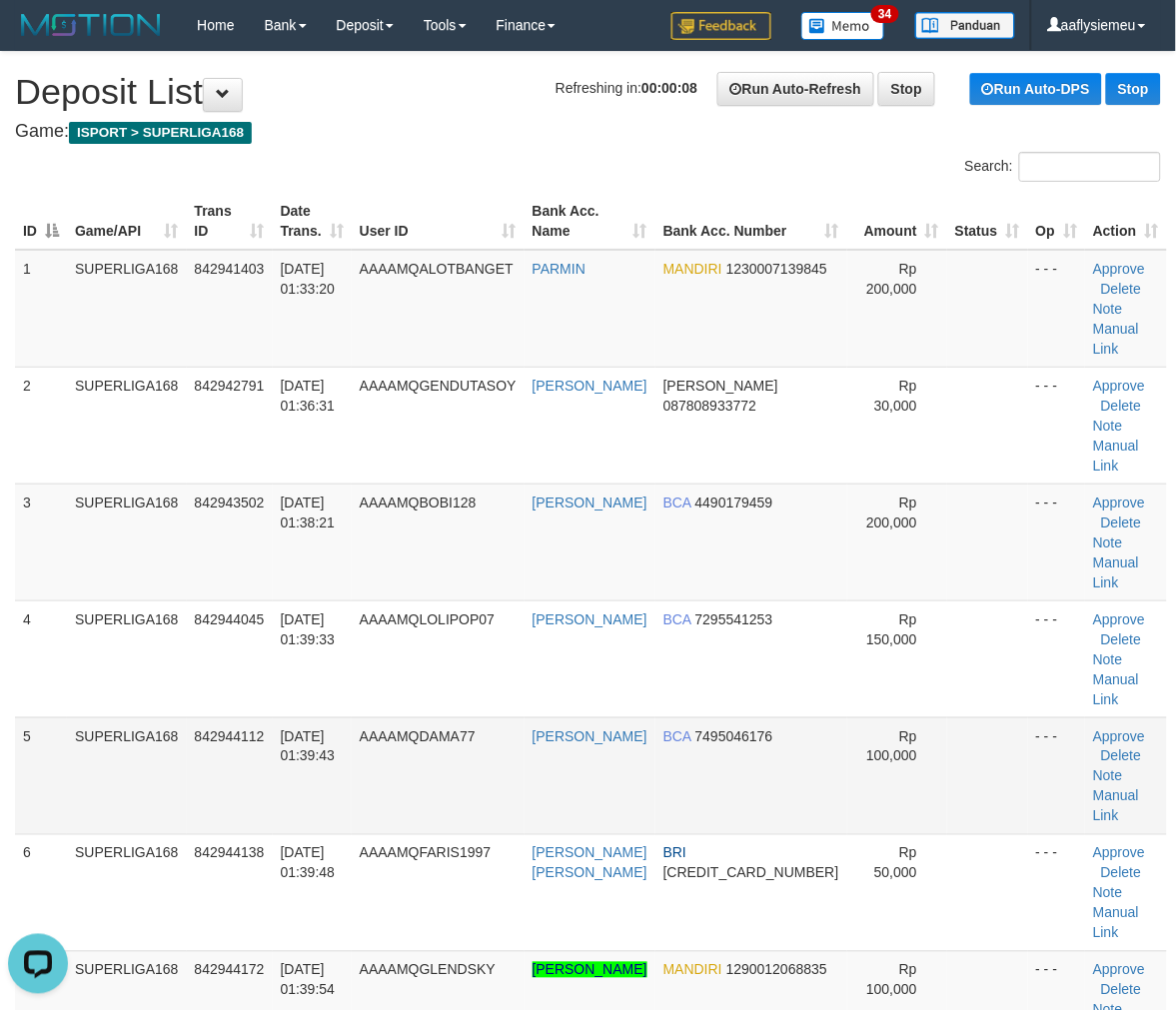 click on "SUPERLIGA168" at bounding box center [127, 775] 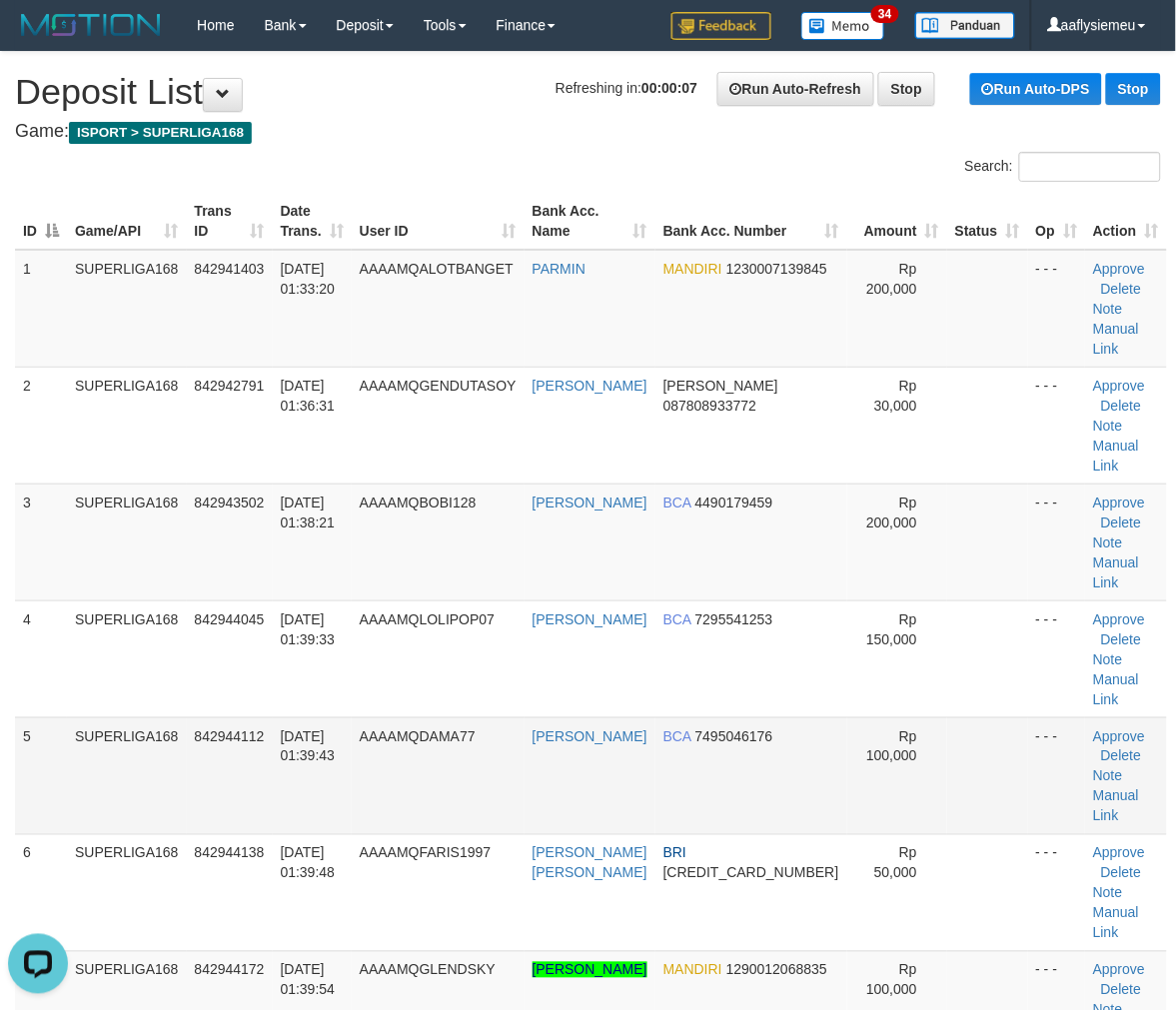 click on "SUPERLIGA168" at bounding box center (127, 775) 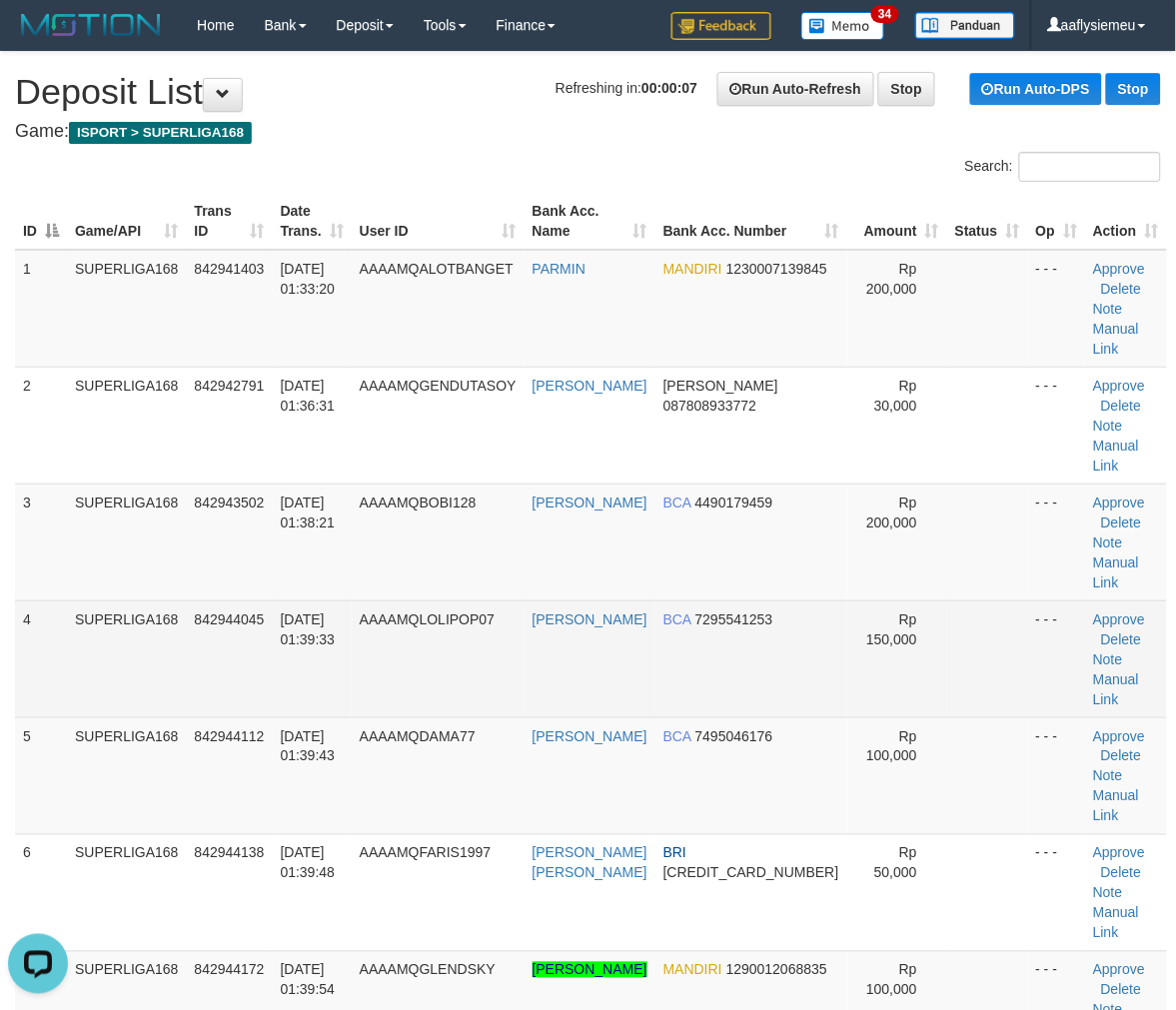 click on "842944045" at bounding box center [230, 619] 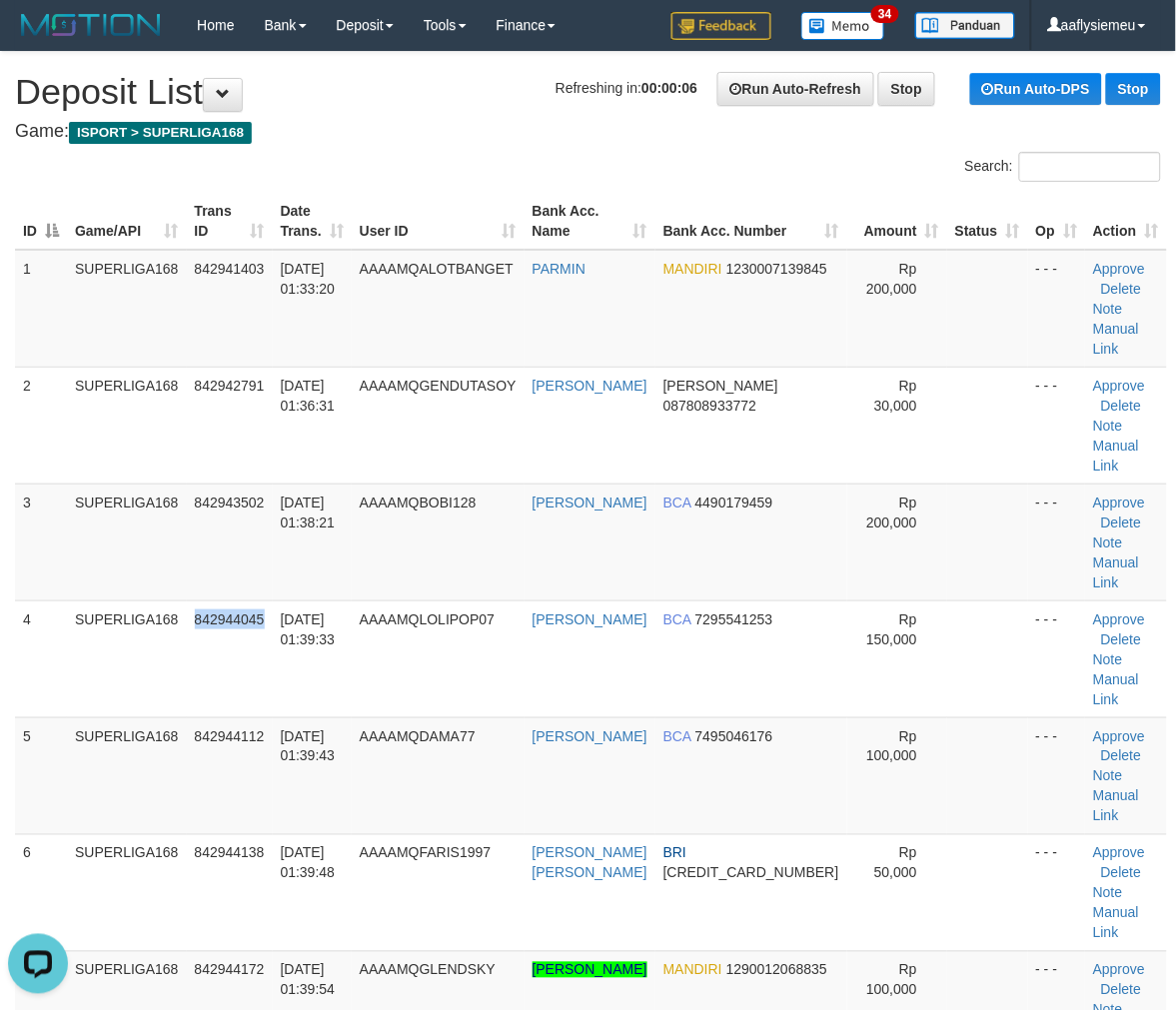 drag, startPoint x: 247, startPoint y: 562, endPoint x: 6, endPoint y: 643, distance: 254.24791 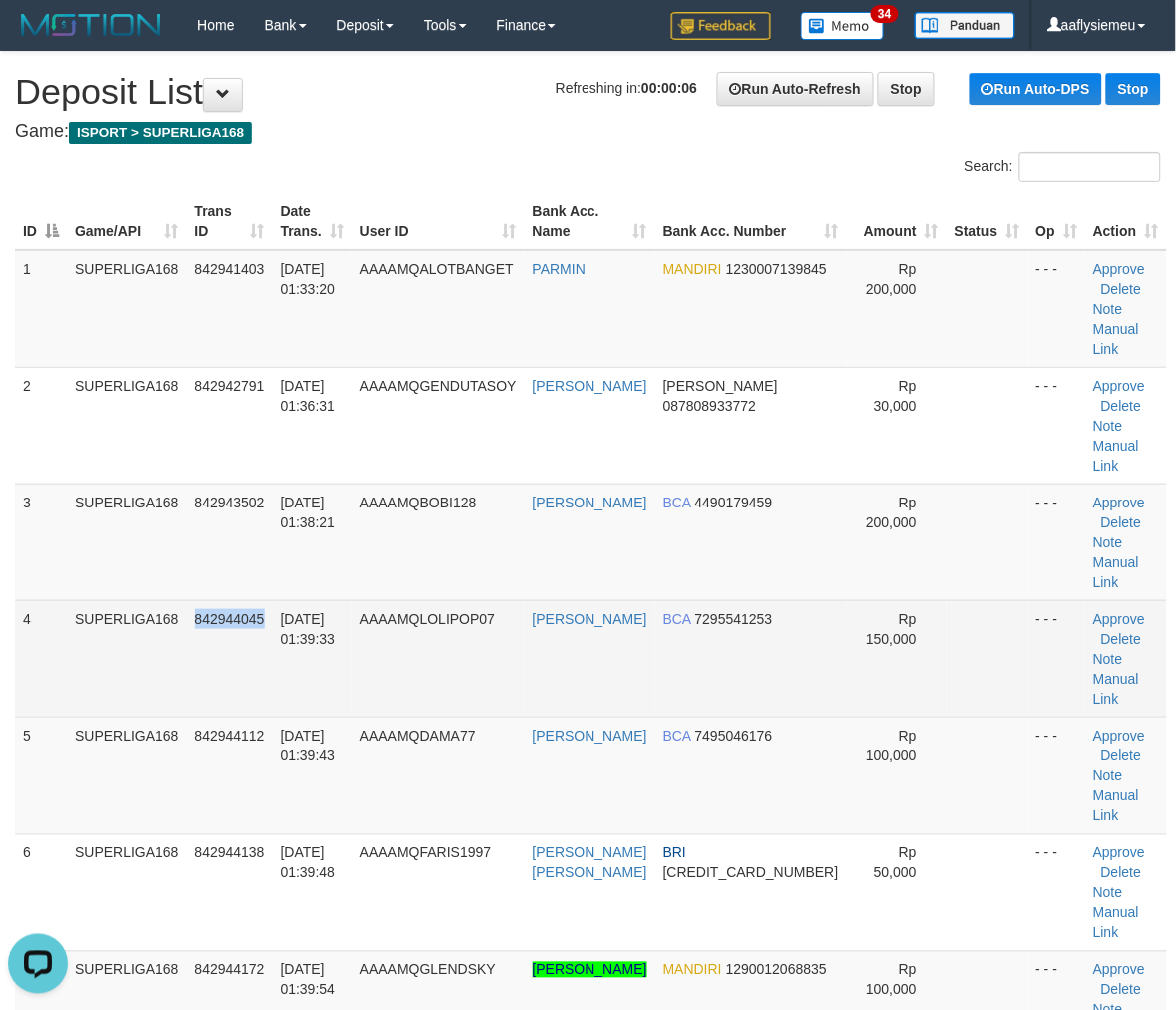 click on "SUPERLIGA168" at bounding box center [127, 658] 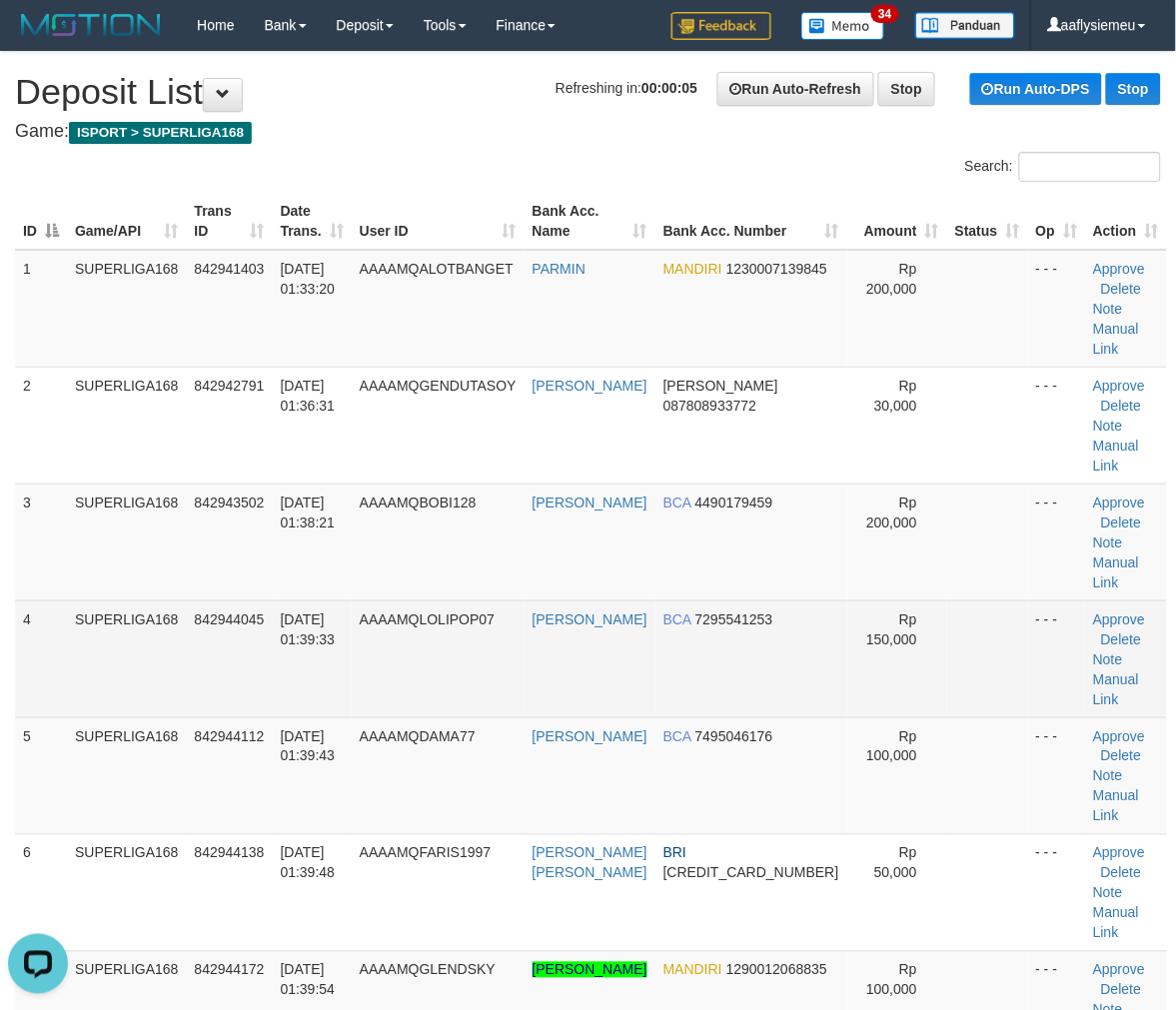 click on "SUPERLIGA168" at bounding box center [127, 658] 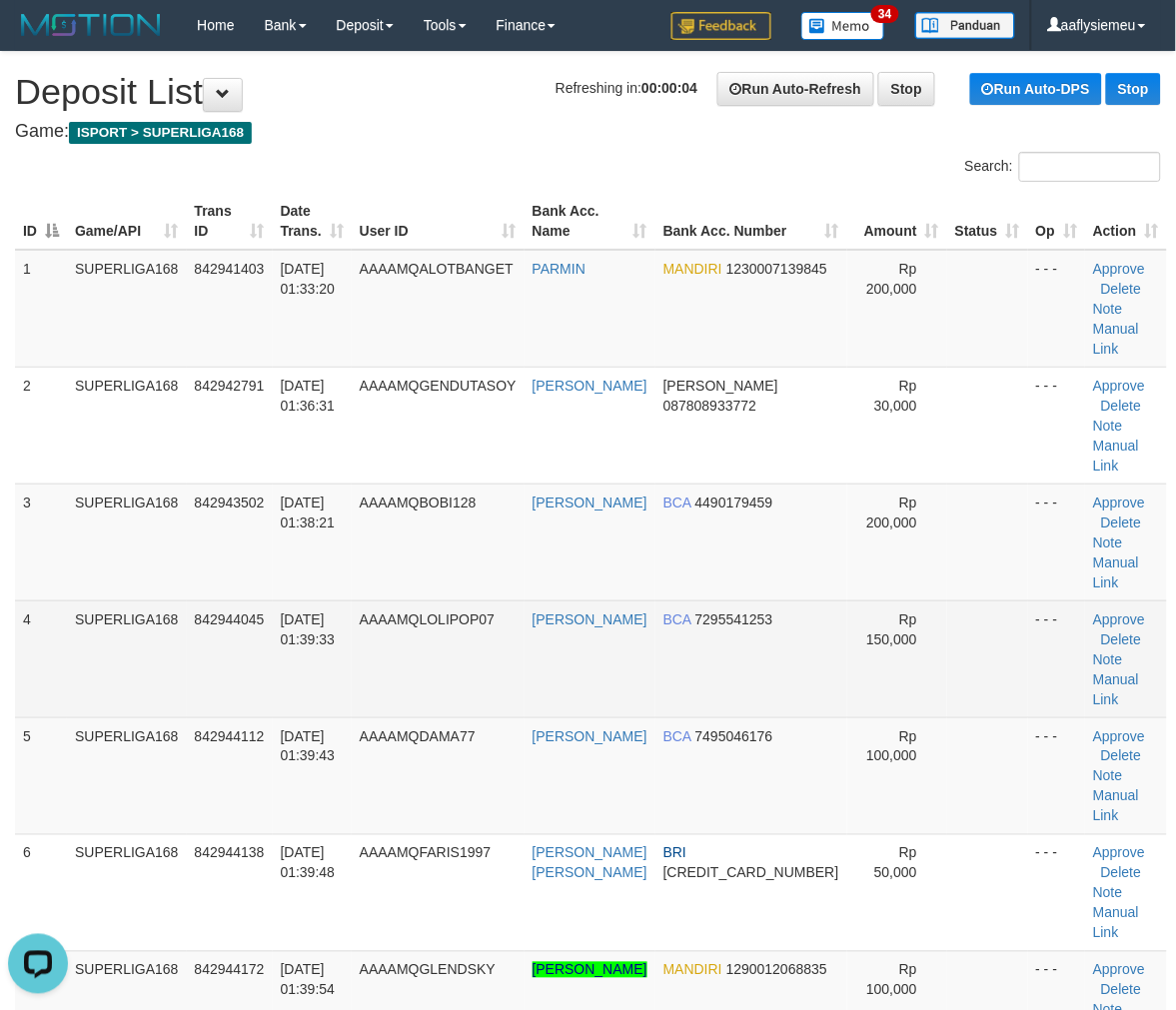 click on "SUPERLIGA168" at bounding box center (127, 658) 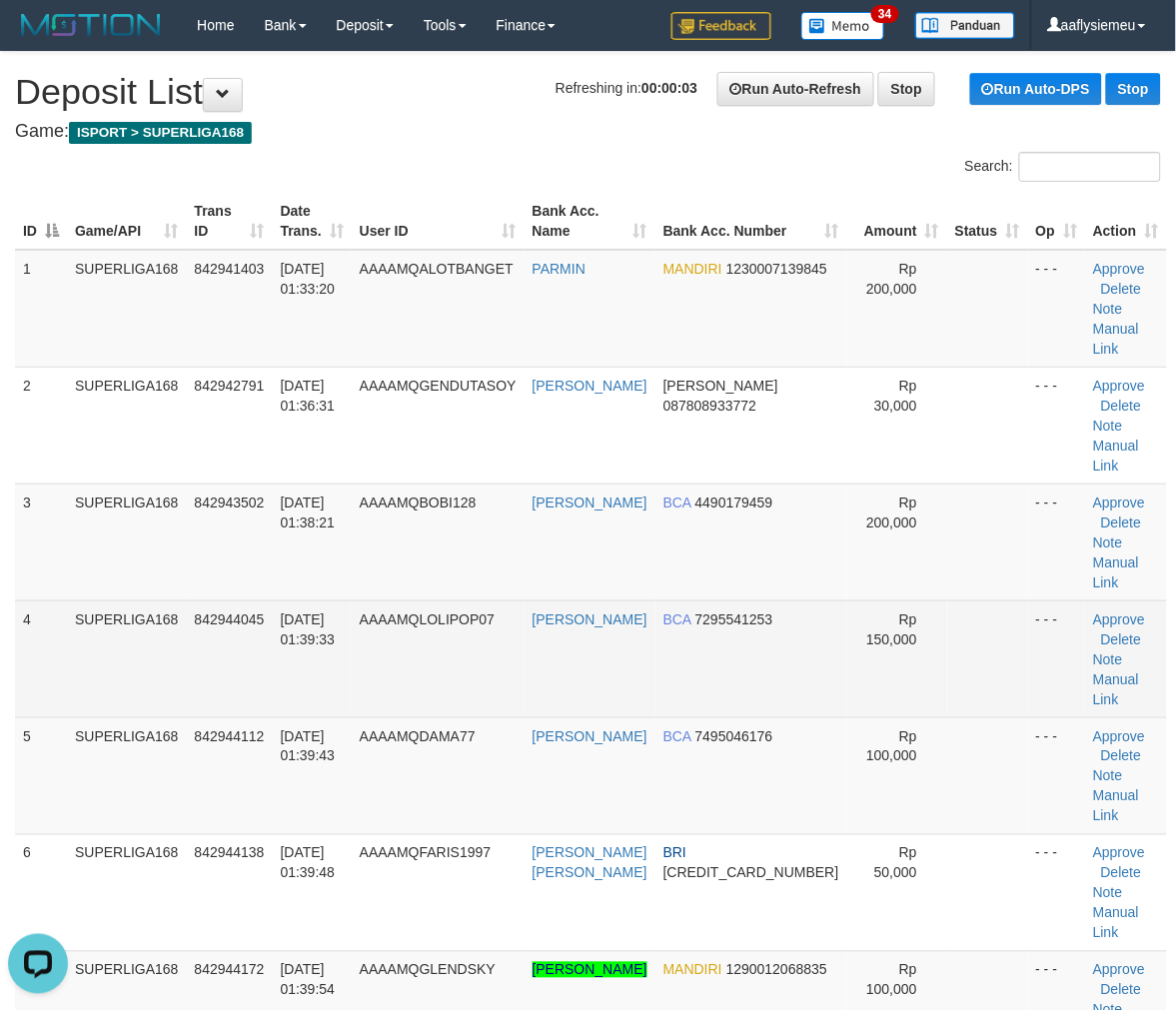 click on "SUPERLIGA168" at bounding box center (127, 658) 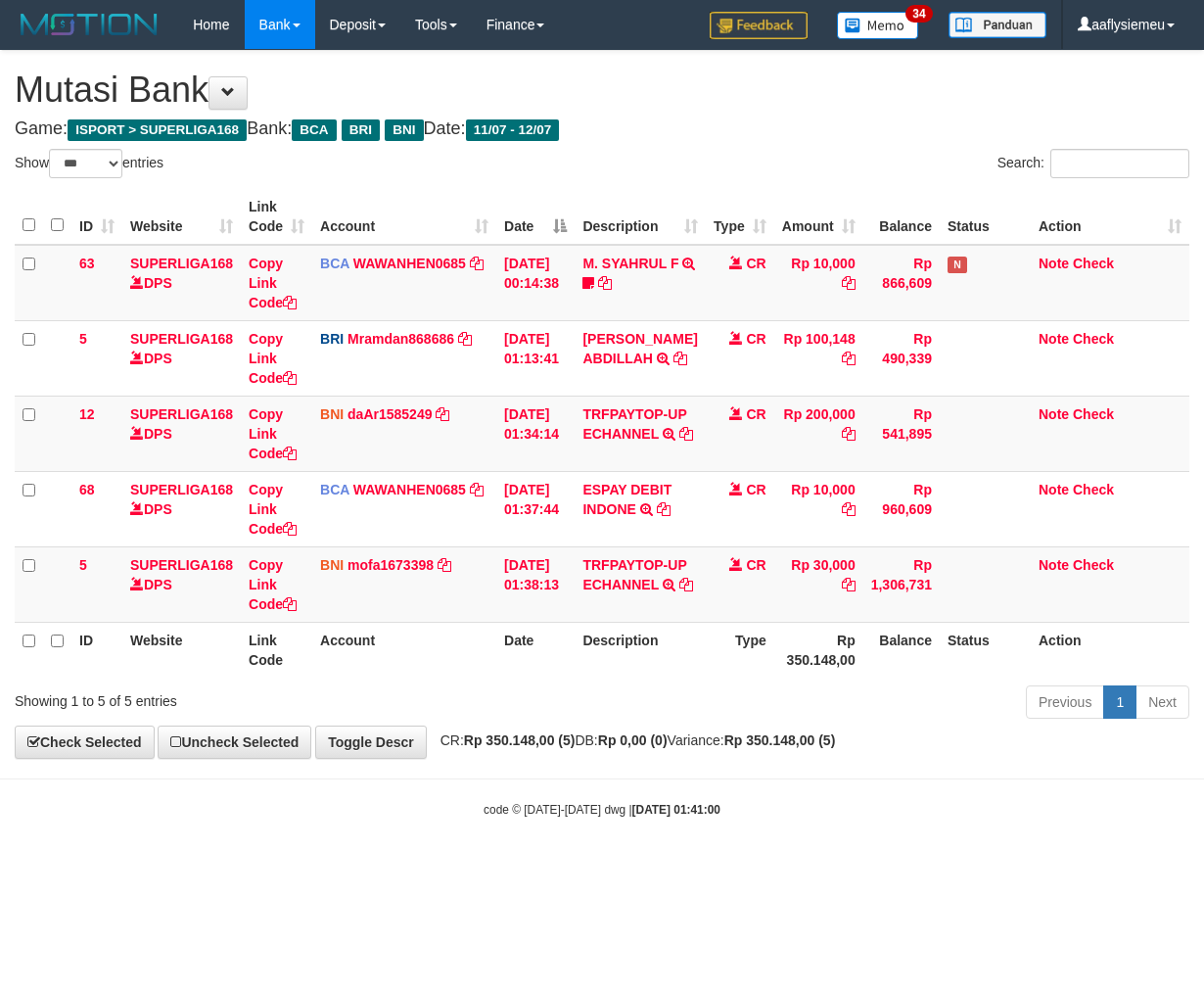 select on "***" 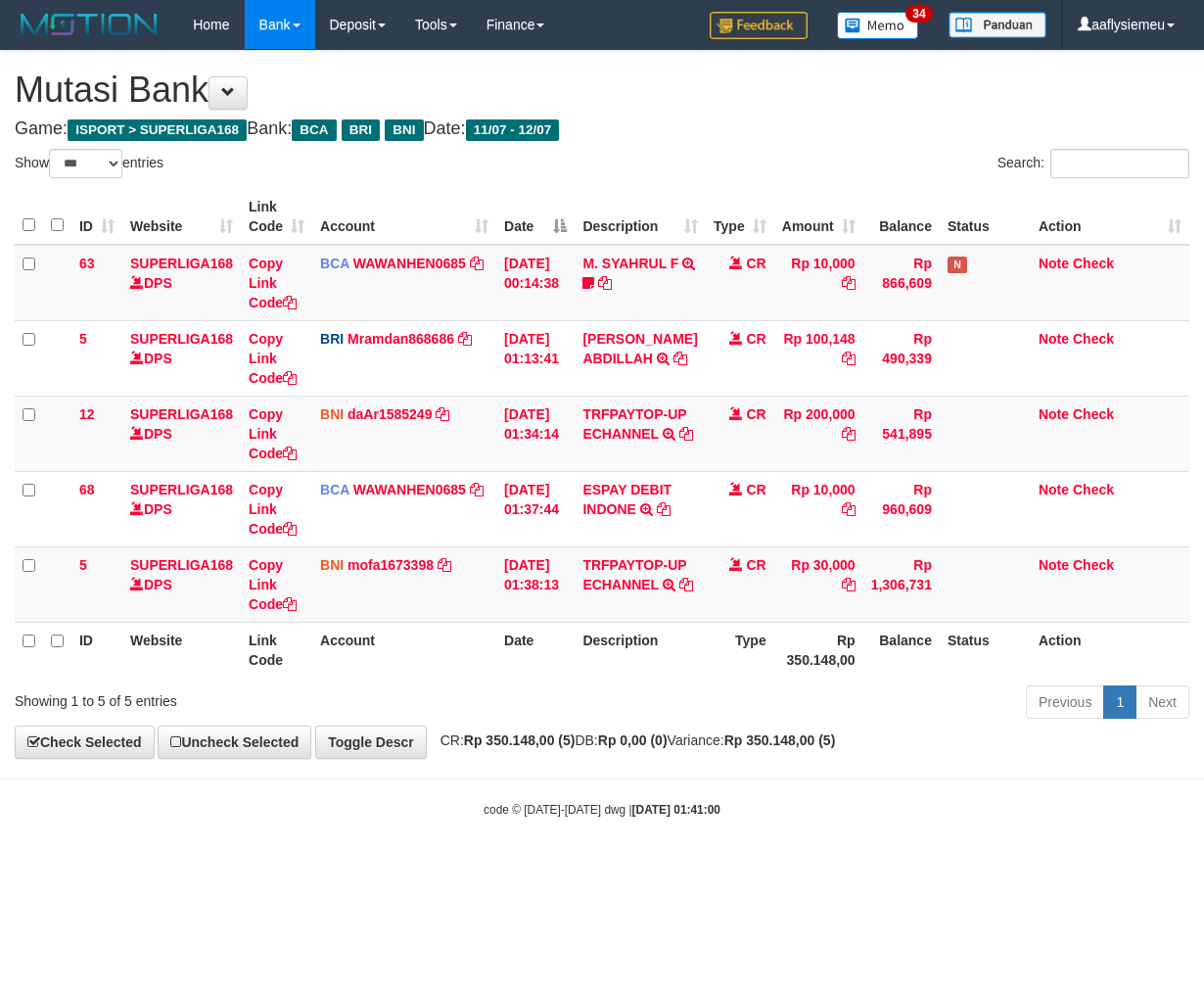 scroll, scrollTop: 0, scrollLeft: 0, axis: both 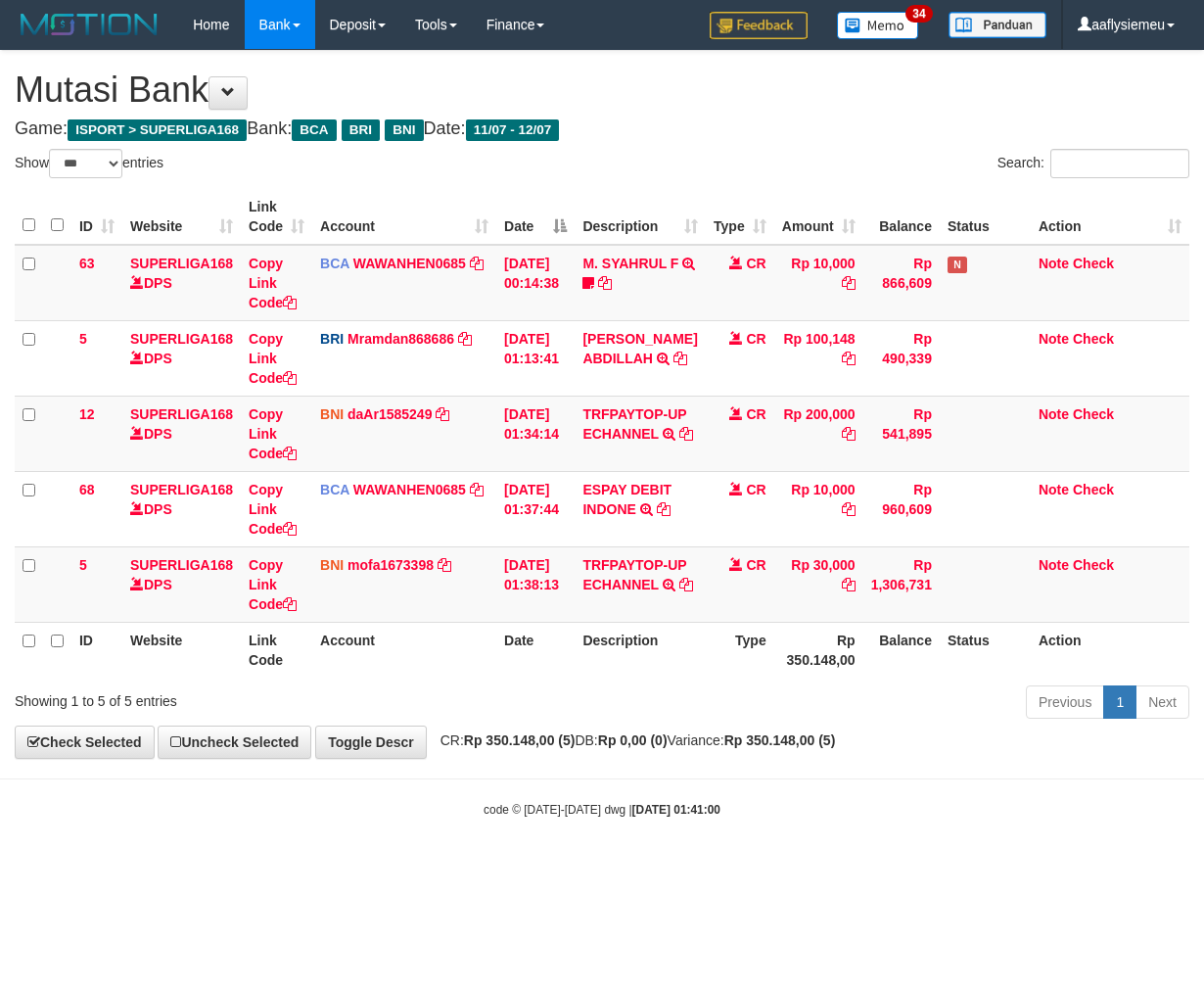 click on "Rp 350.148,00 (5)" at bounding box center (780, 740) 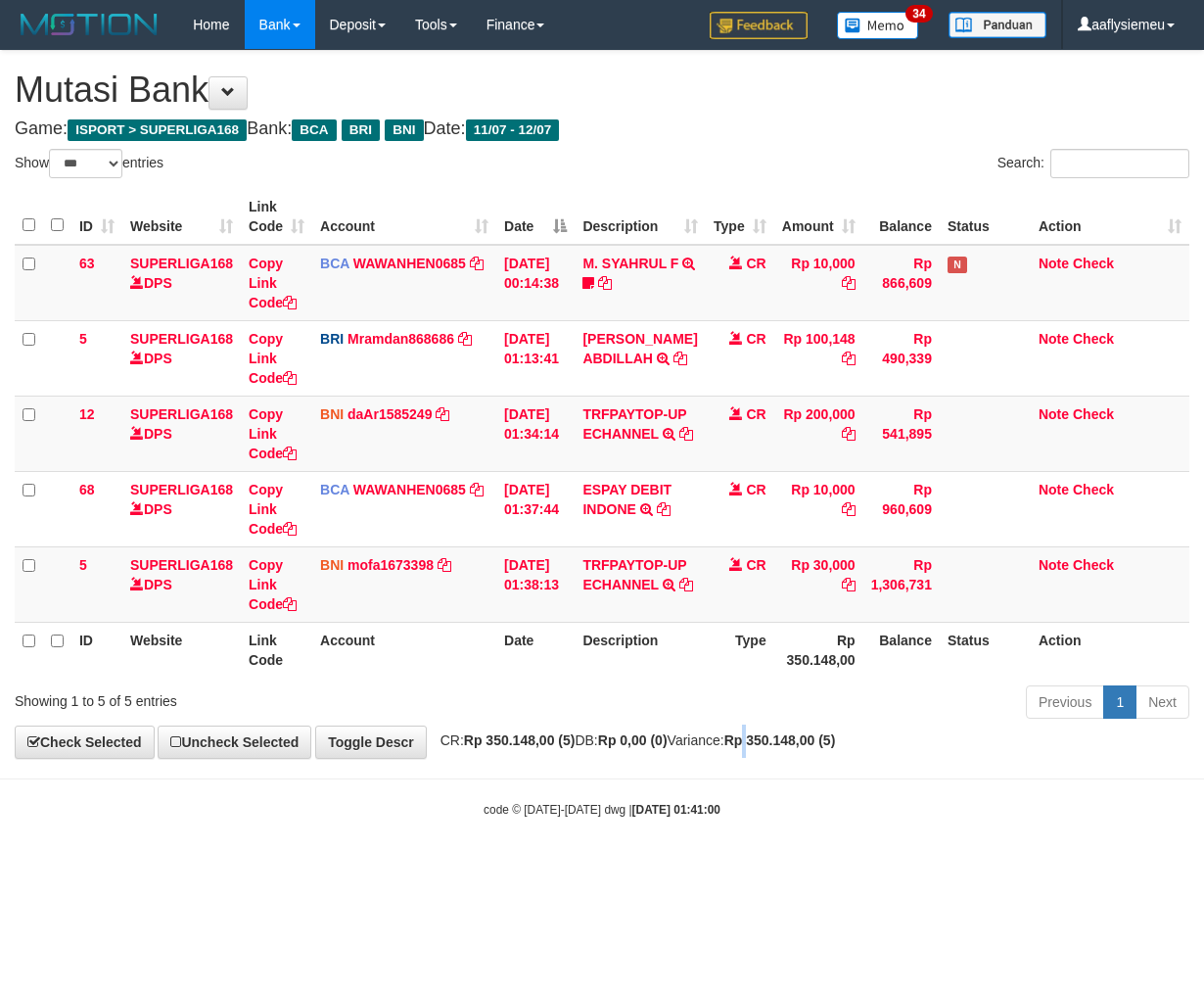 drag, startPoint x: 796, startPoint y: 778, endPoint x: 1194, endPoint y: 720, distance: 402.20393 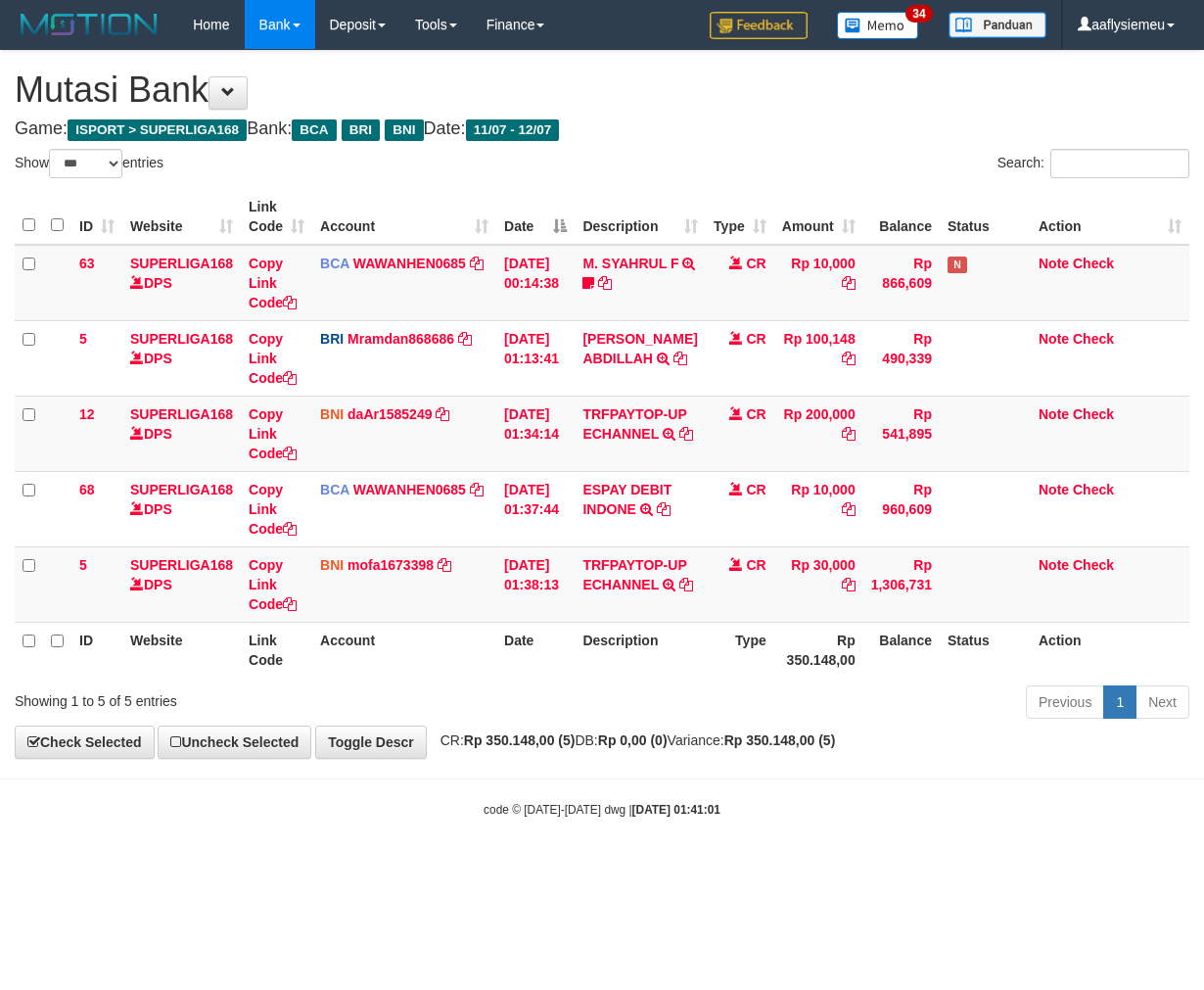 select on "***" 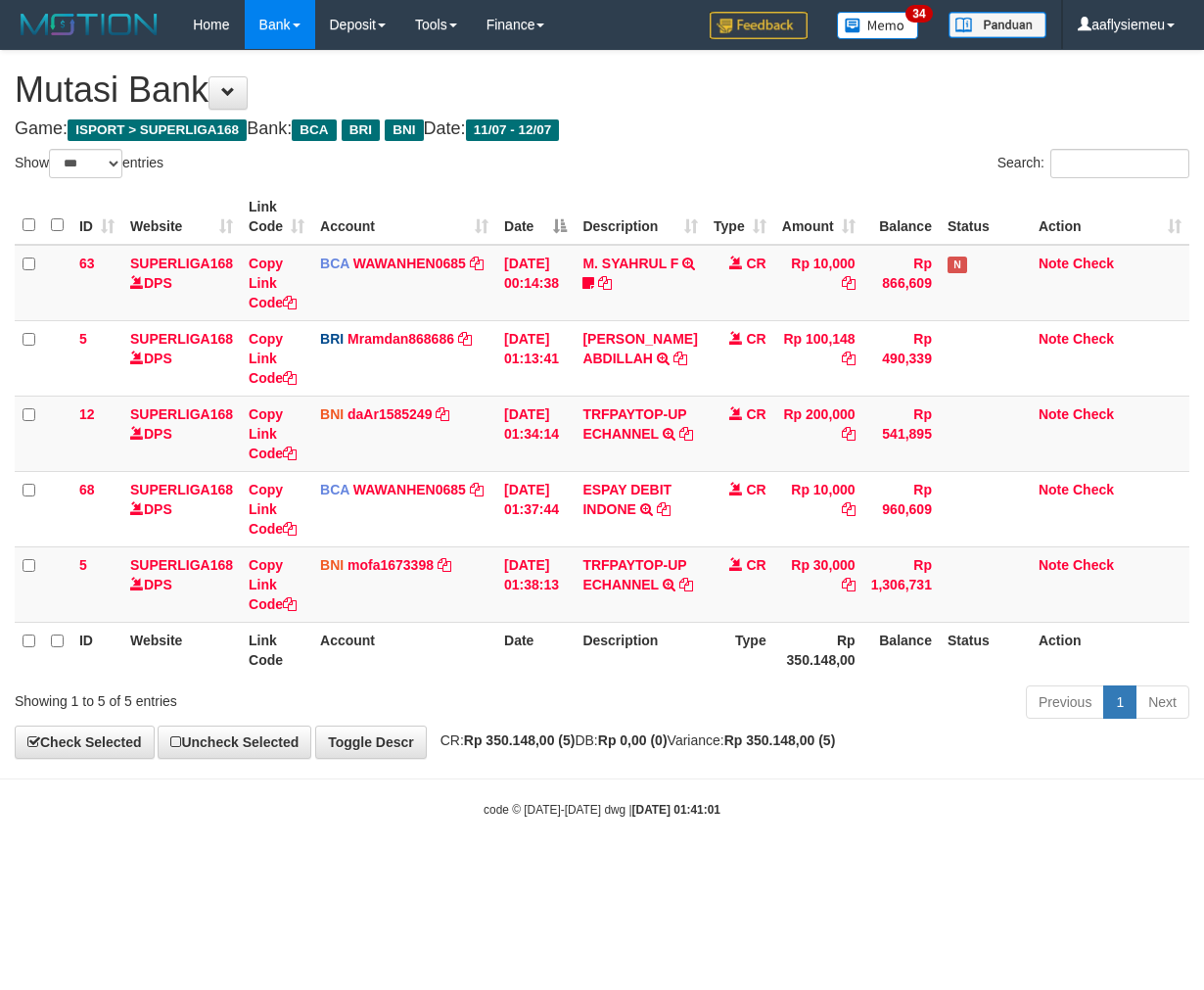 scroll, scrollTop: 0, scrollLeft: 0, axis: both 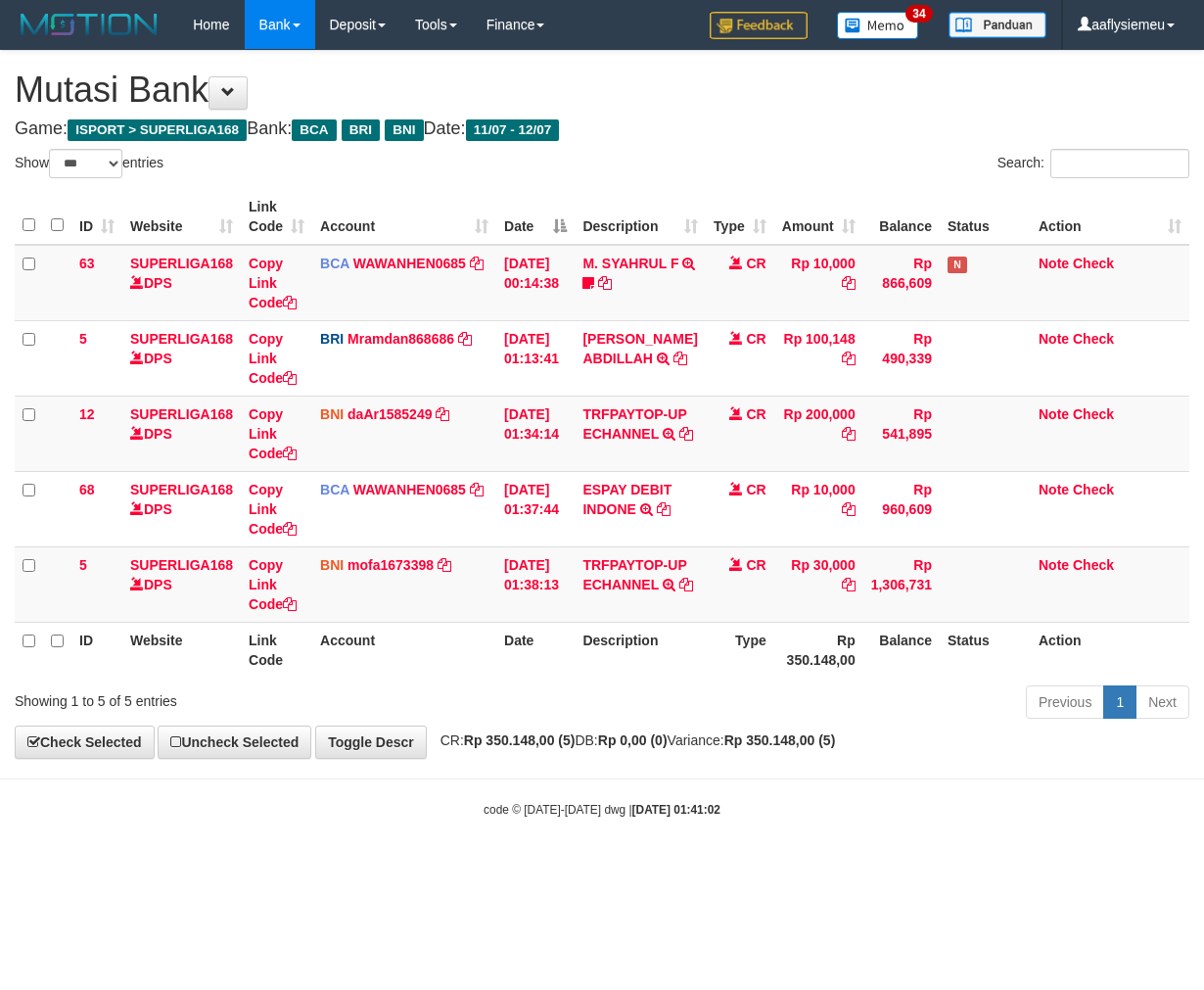 select on "***" 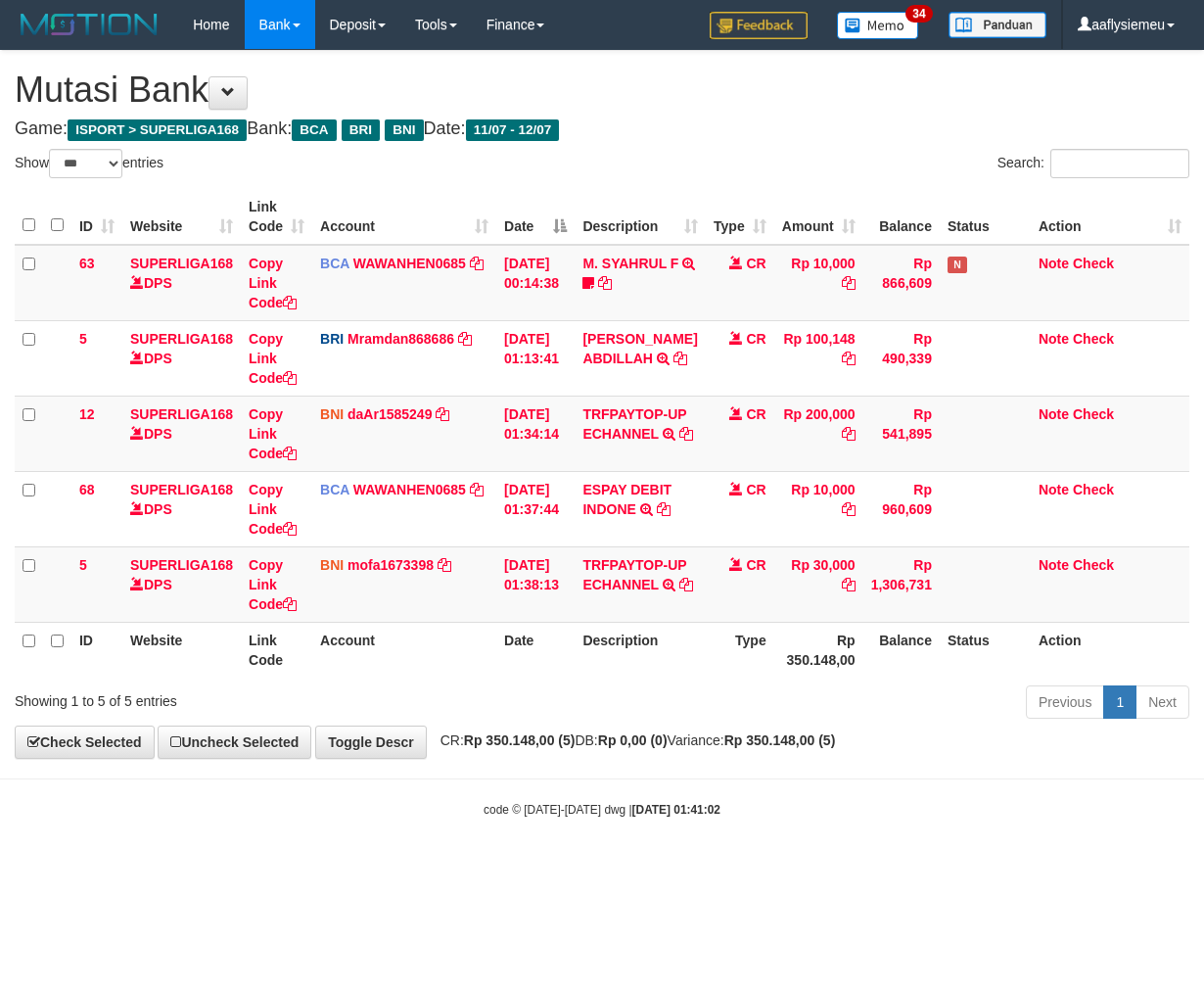 scroll, scrollTop: 0, scrollLeft: 0, axis: both 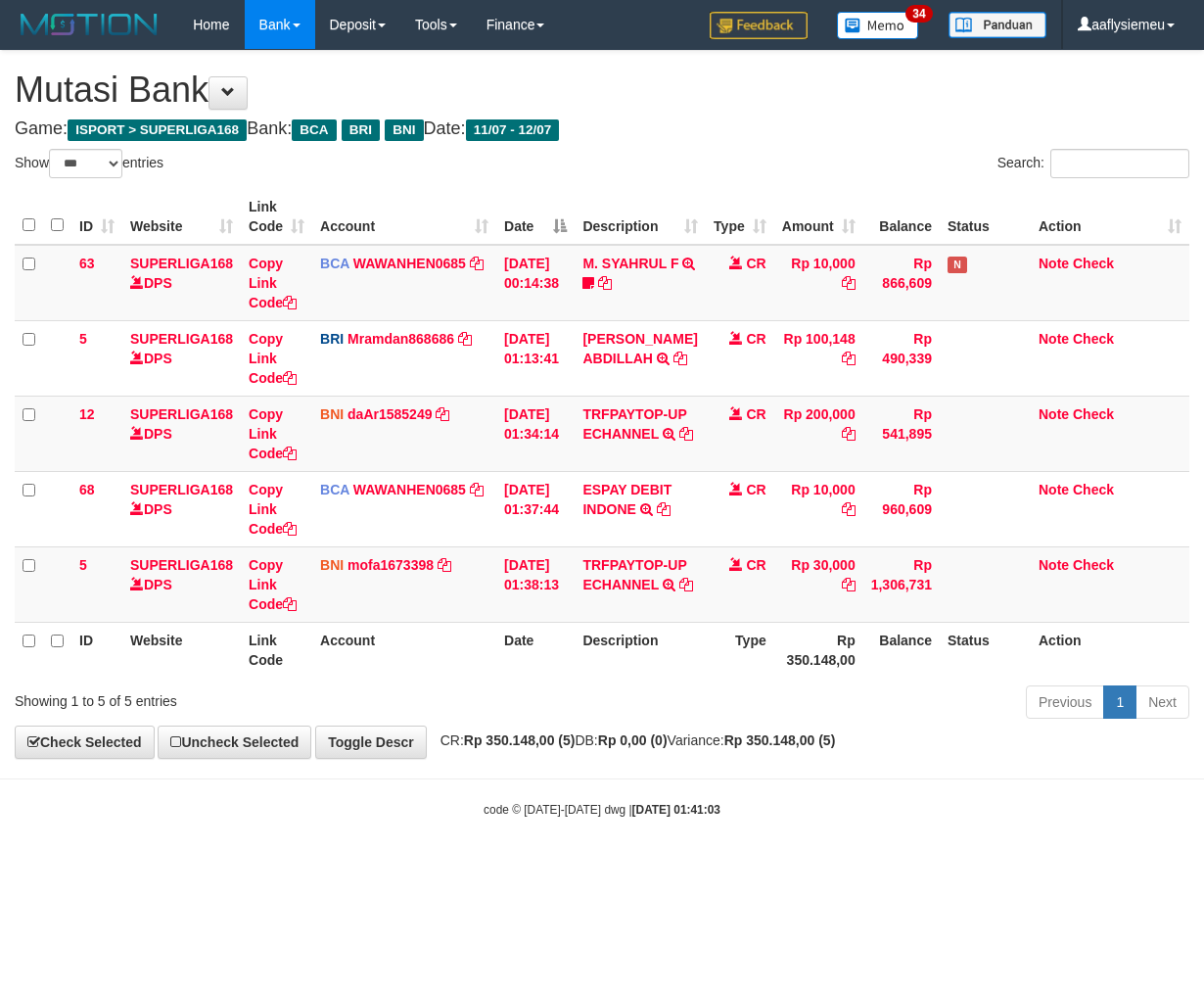 select on "***" 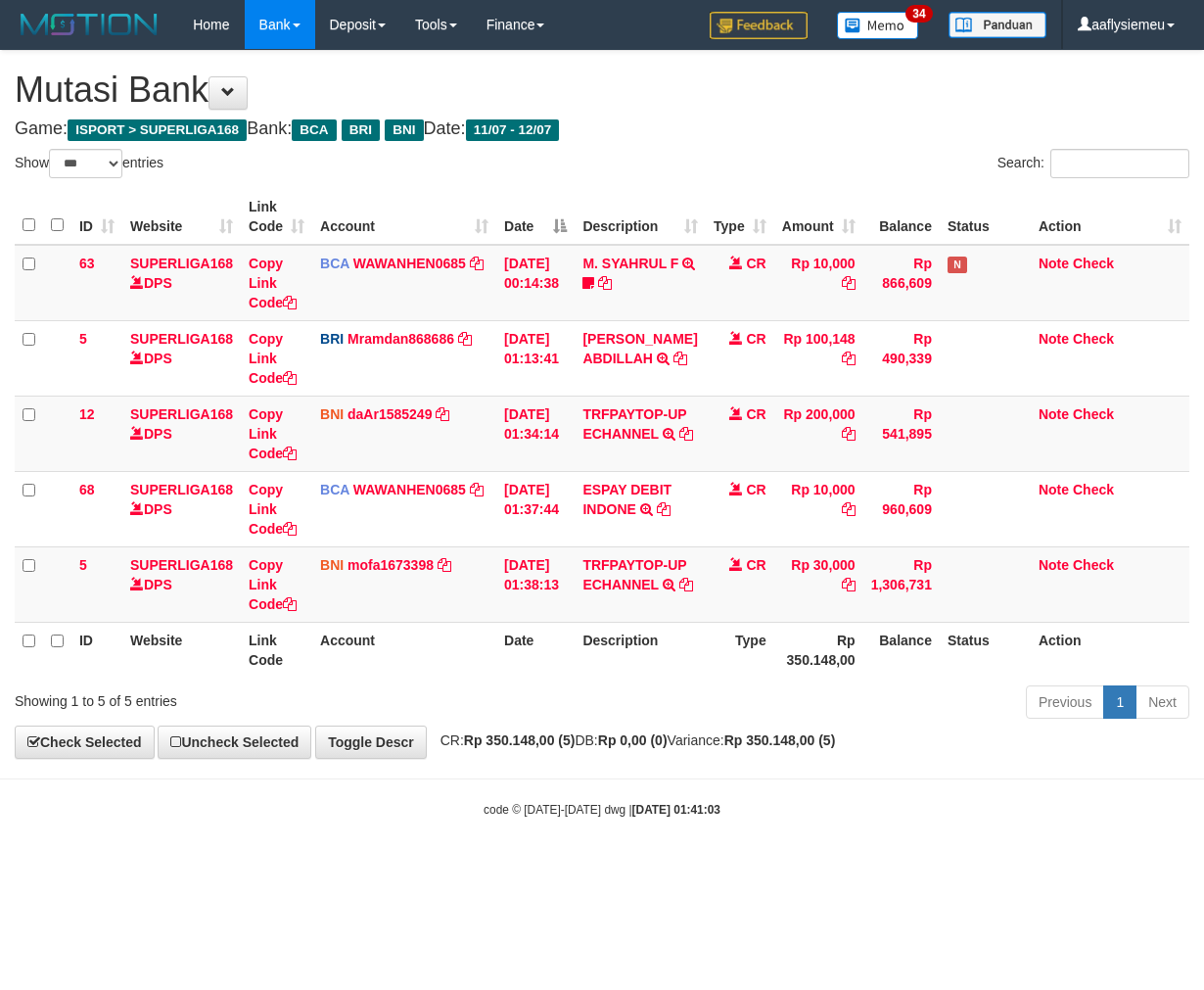 scroll, scrollTop: 0, scrollLeft: 0, axis: both 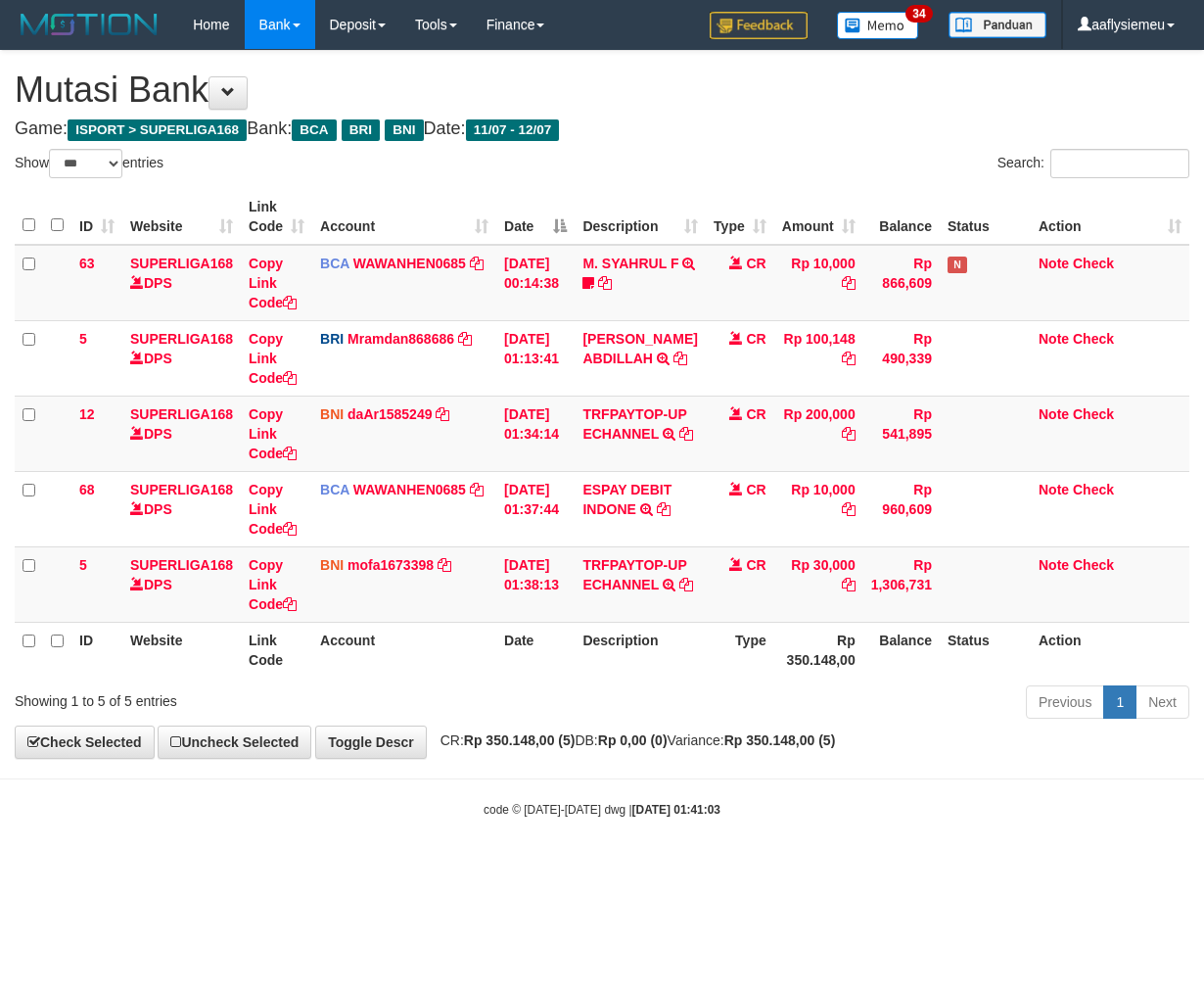 select on "***" 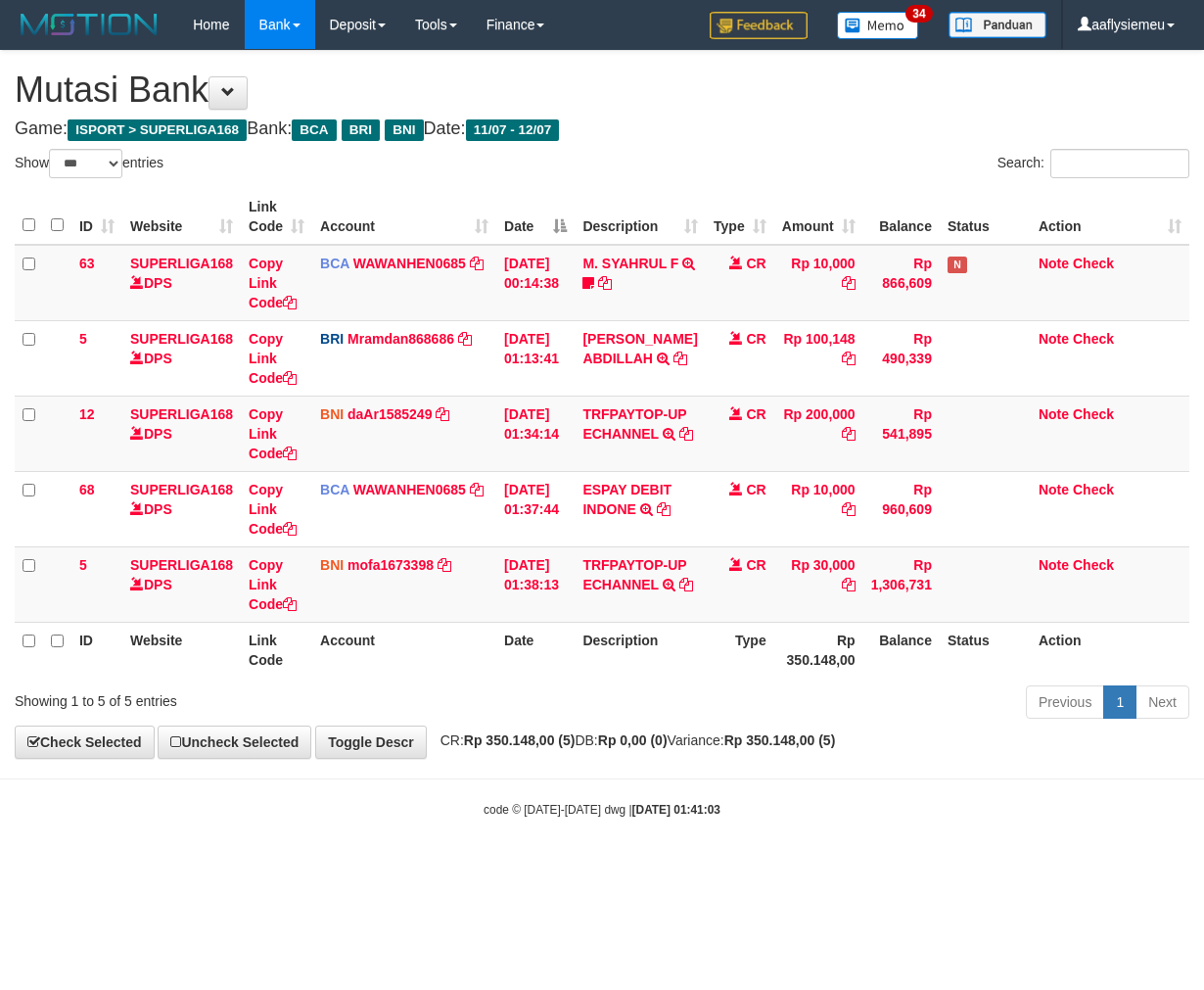 scroll, scrollTop: 0, scrollLeft: 0, axis: both 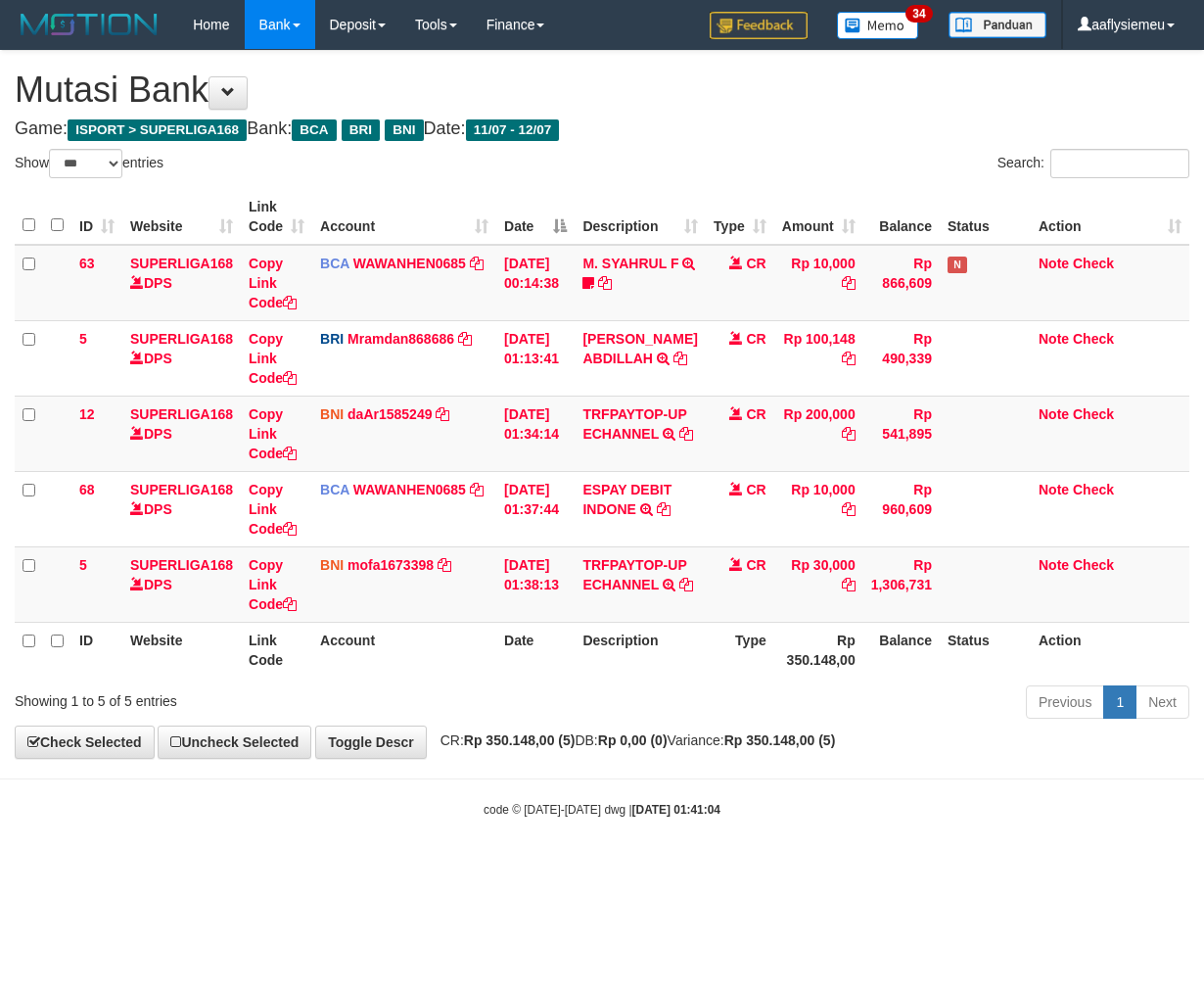 select on "***" 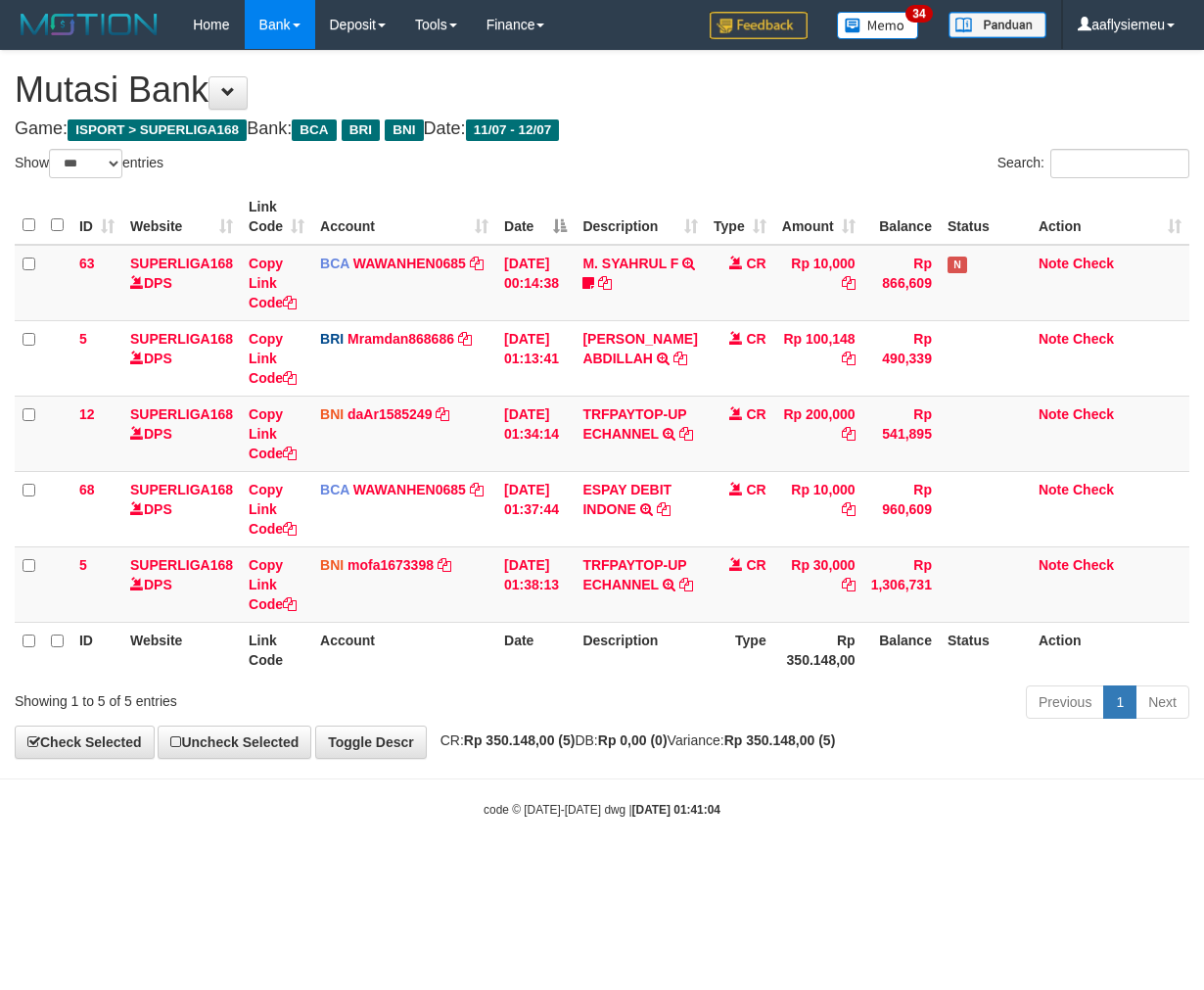 scroll, scrollTop: 0, scrollLeft: 0, axis: both 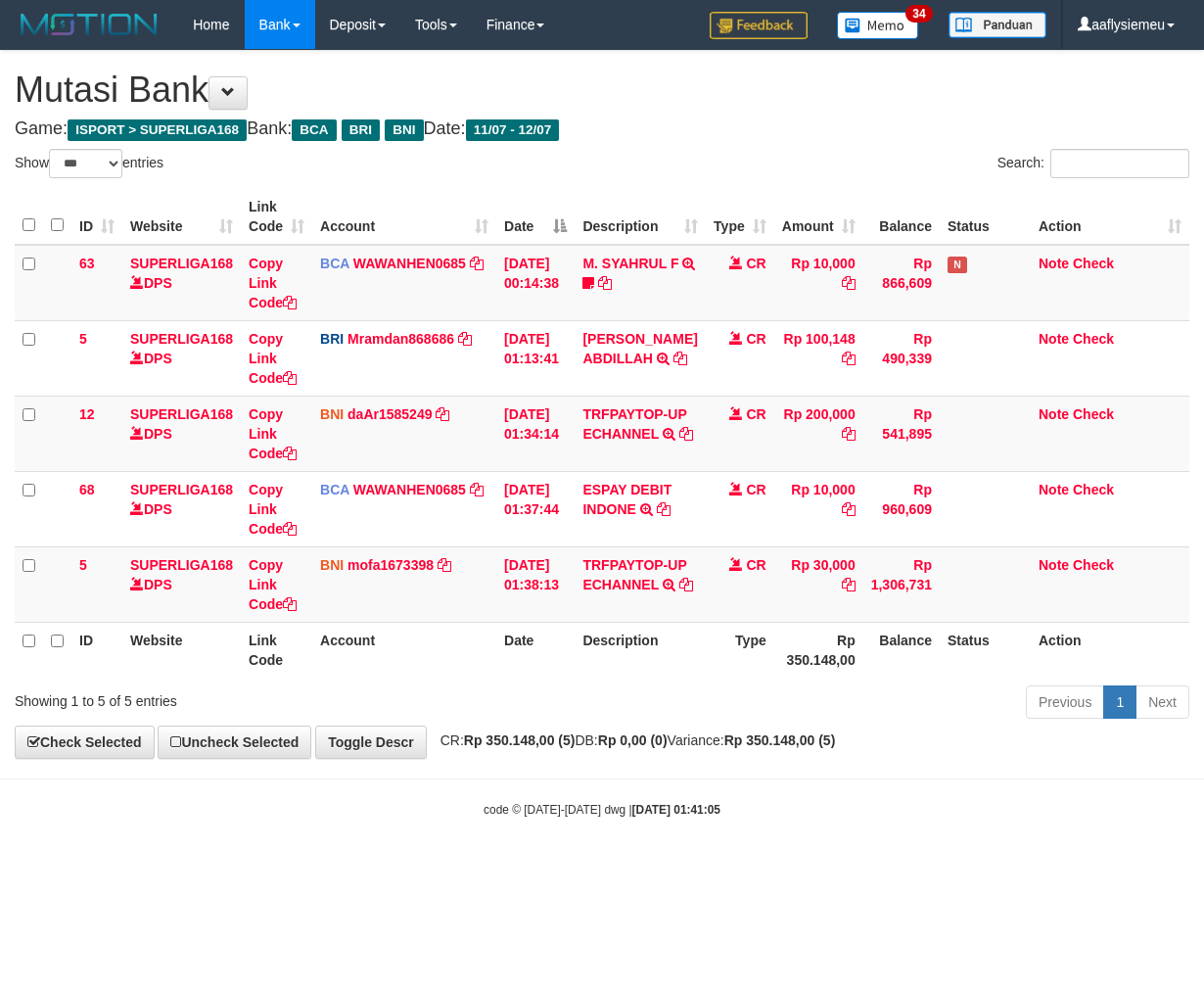 select on "***" 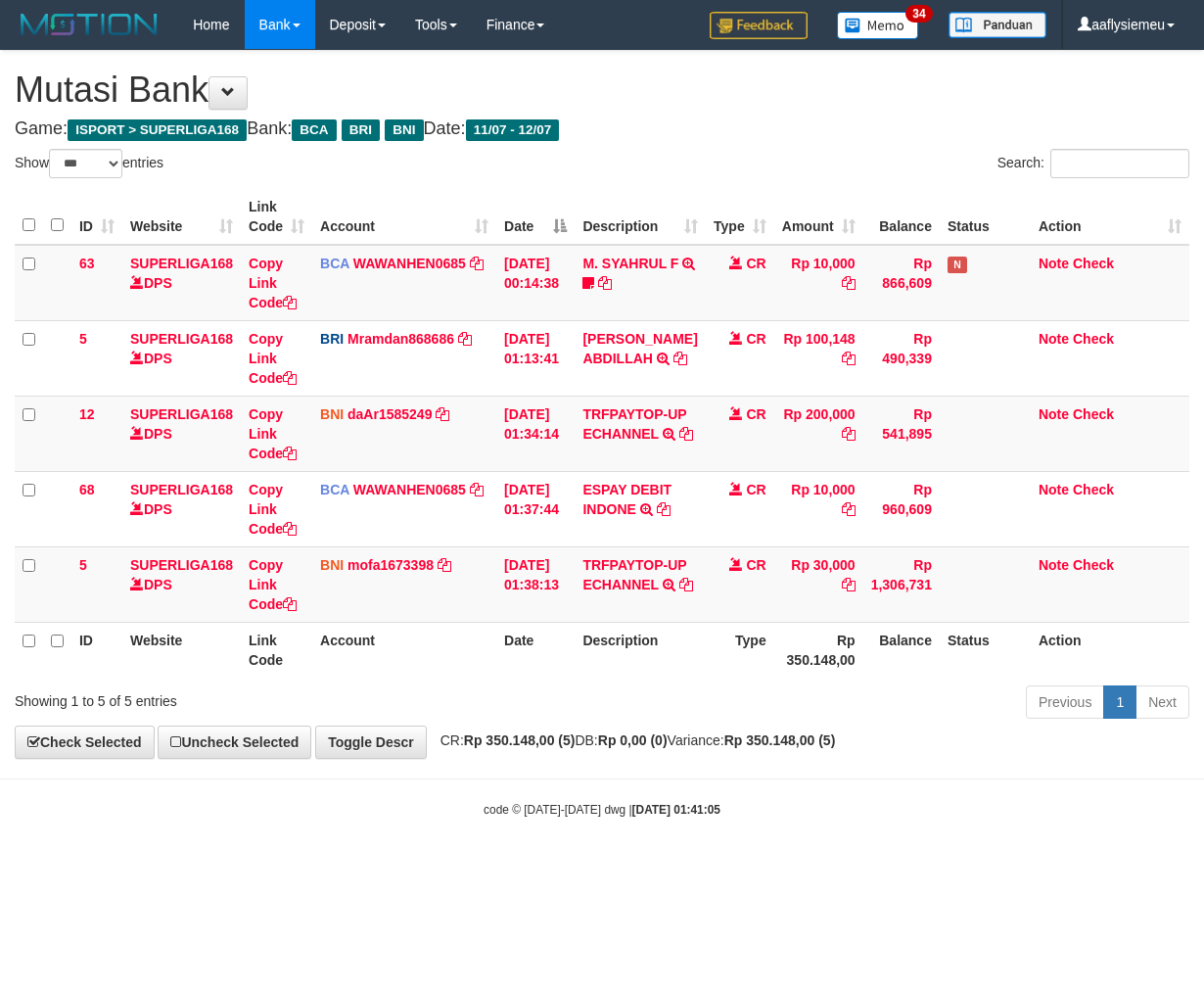 scroll, scrollTop: 0, scrollLeft: 0, axis: both 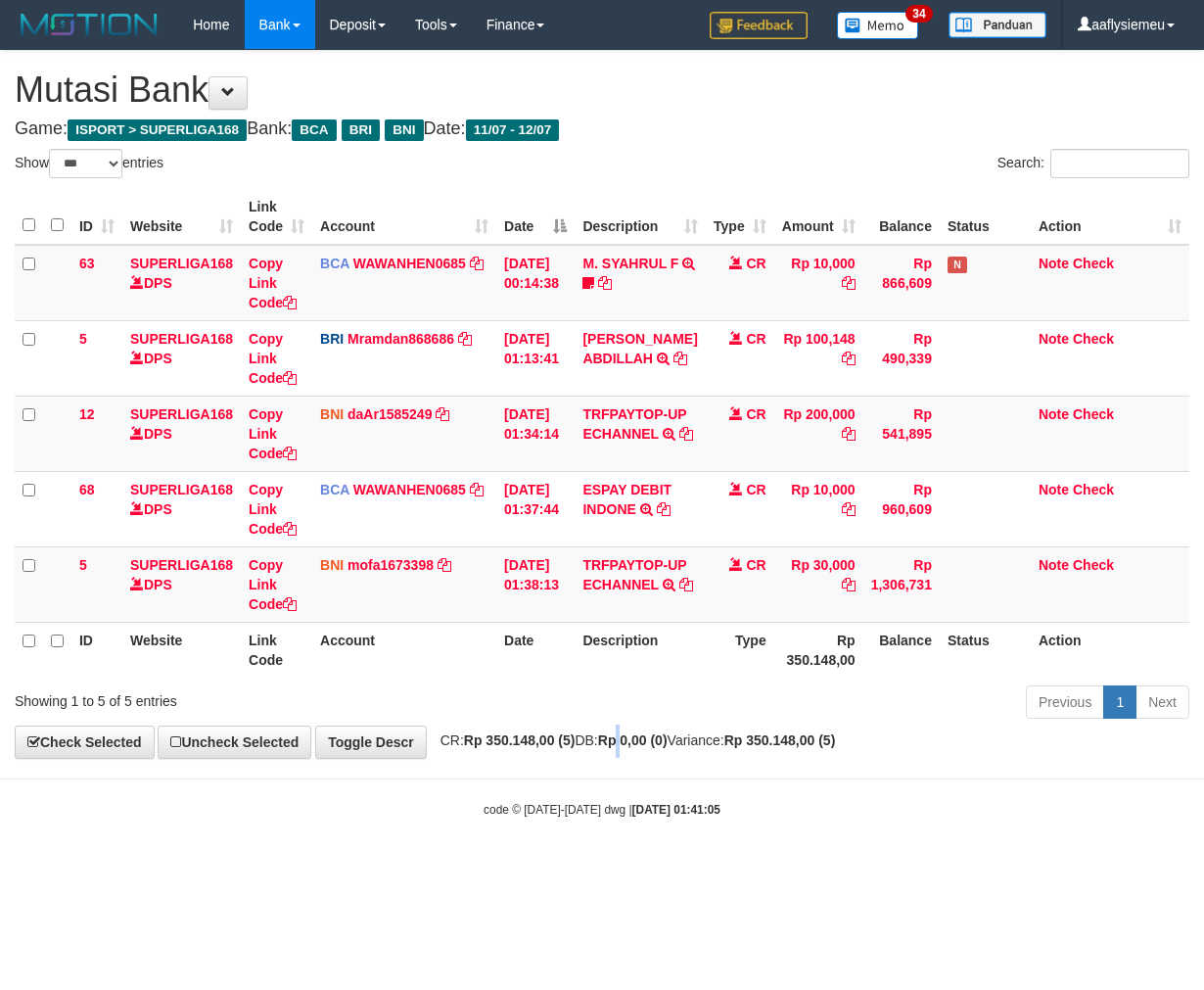 click on "Rp 0,00 (0)" at bounding box center [632, 740] 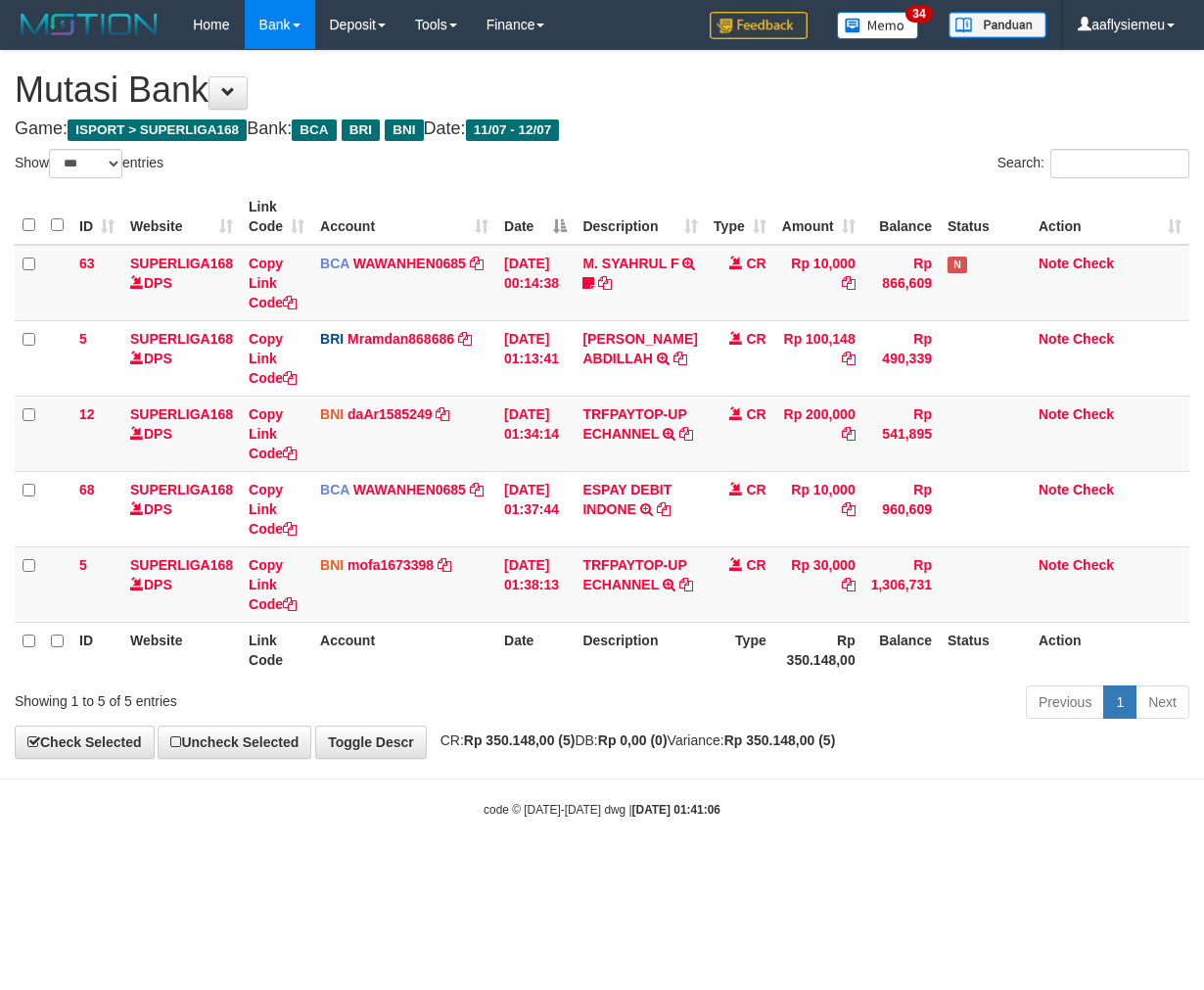 select on "***" 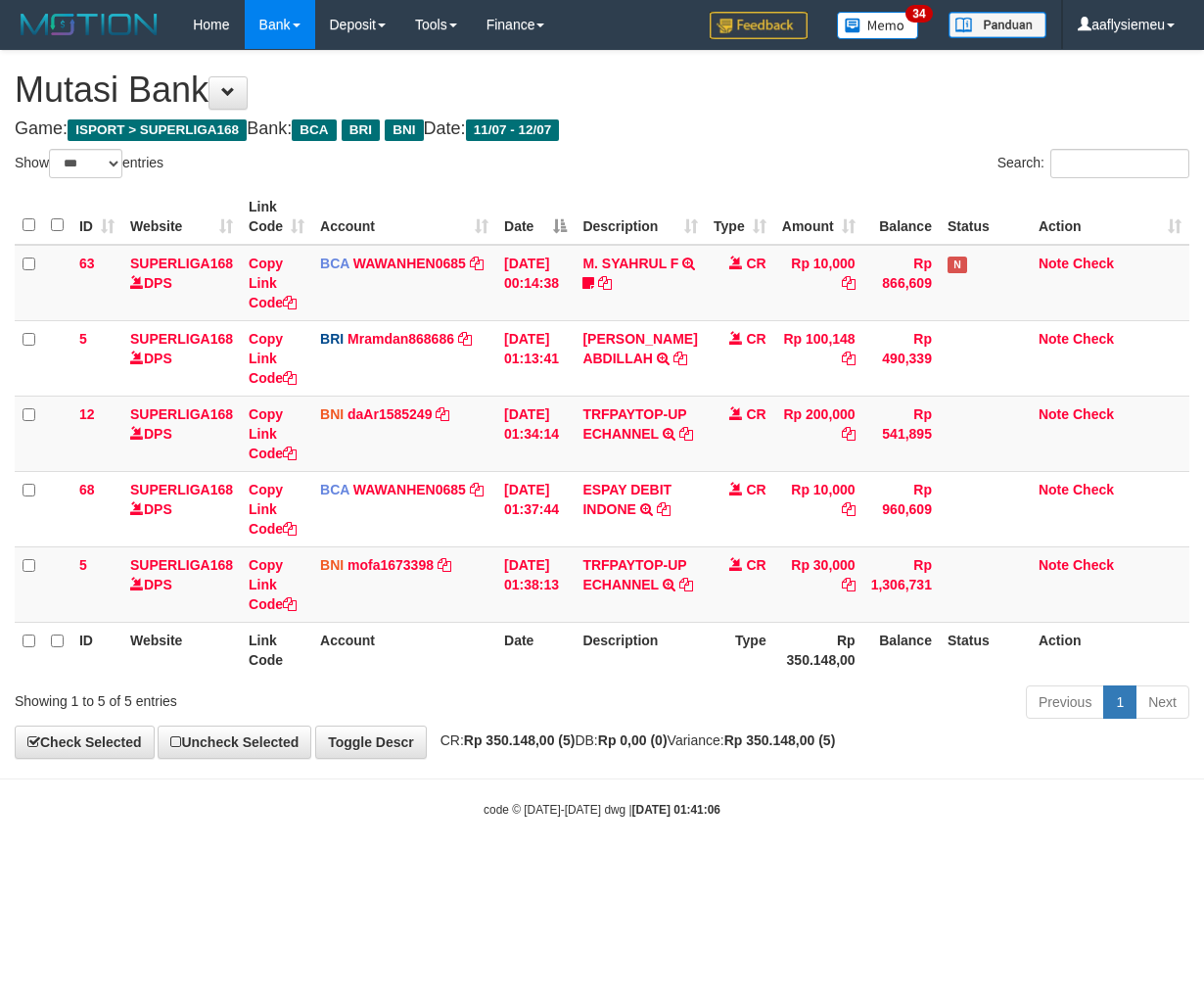 scroll, scrollTop: 0, scrollLeft: 0, axis: both 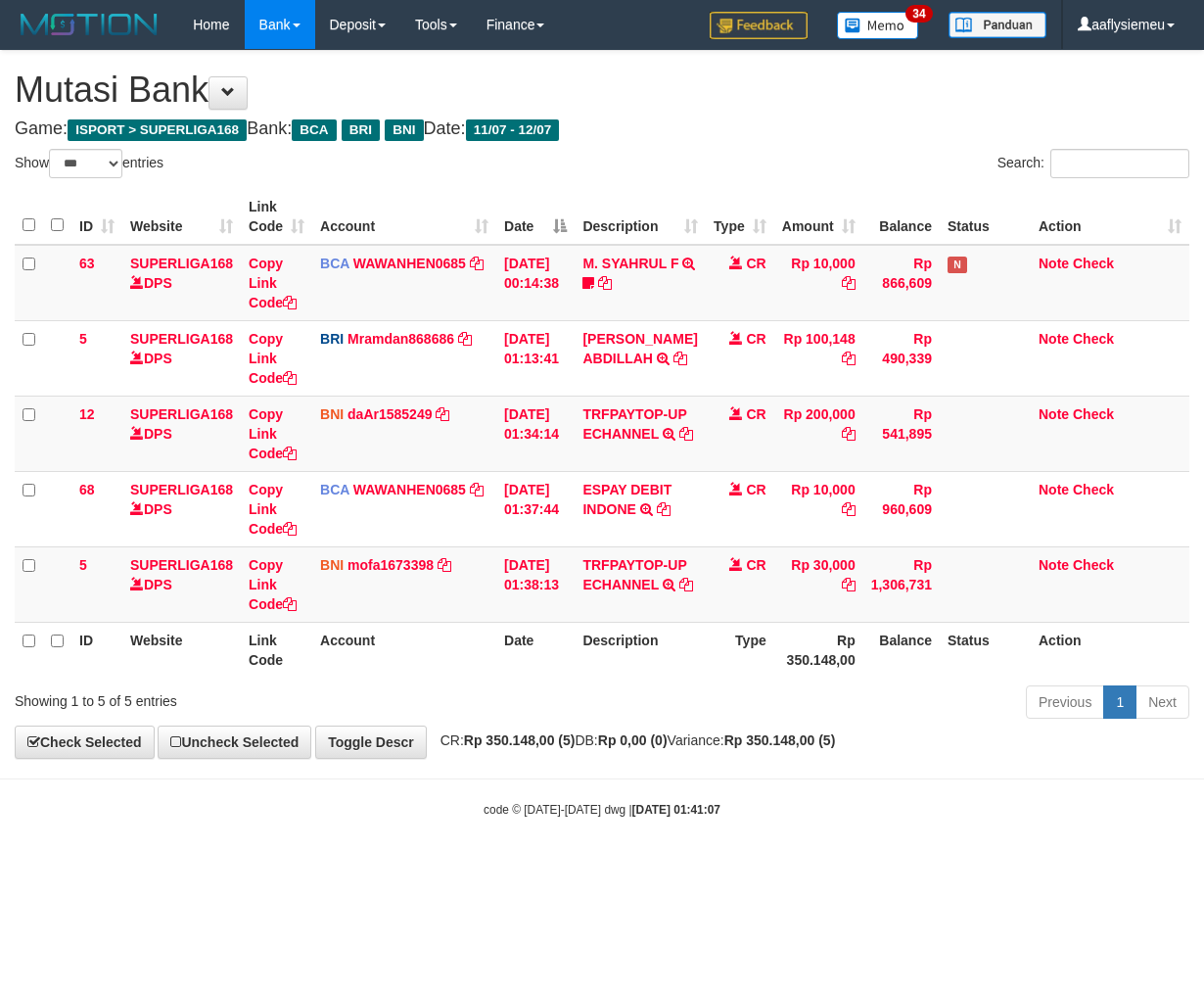 select on "***" 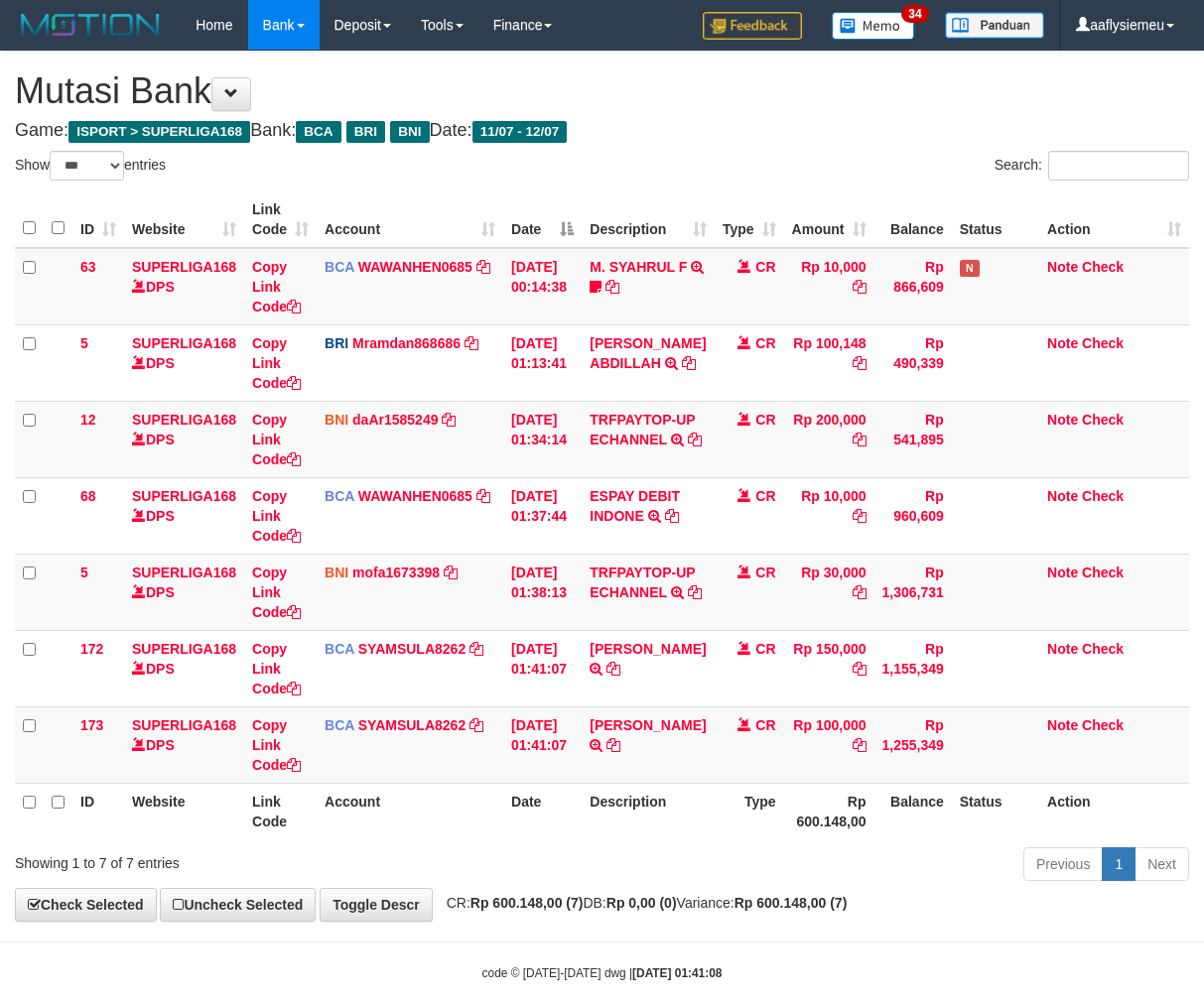 select on "***" 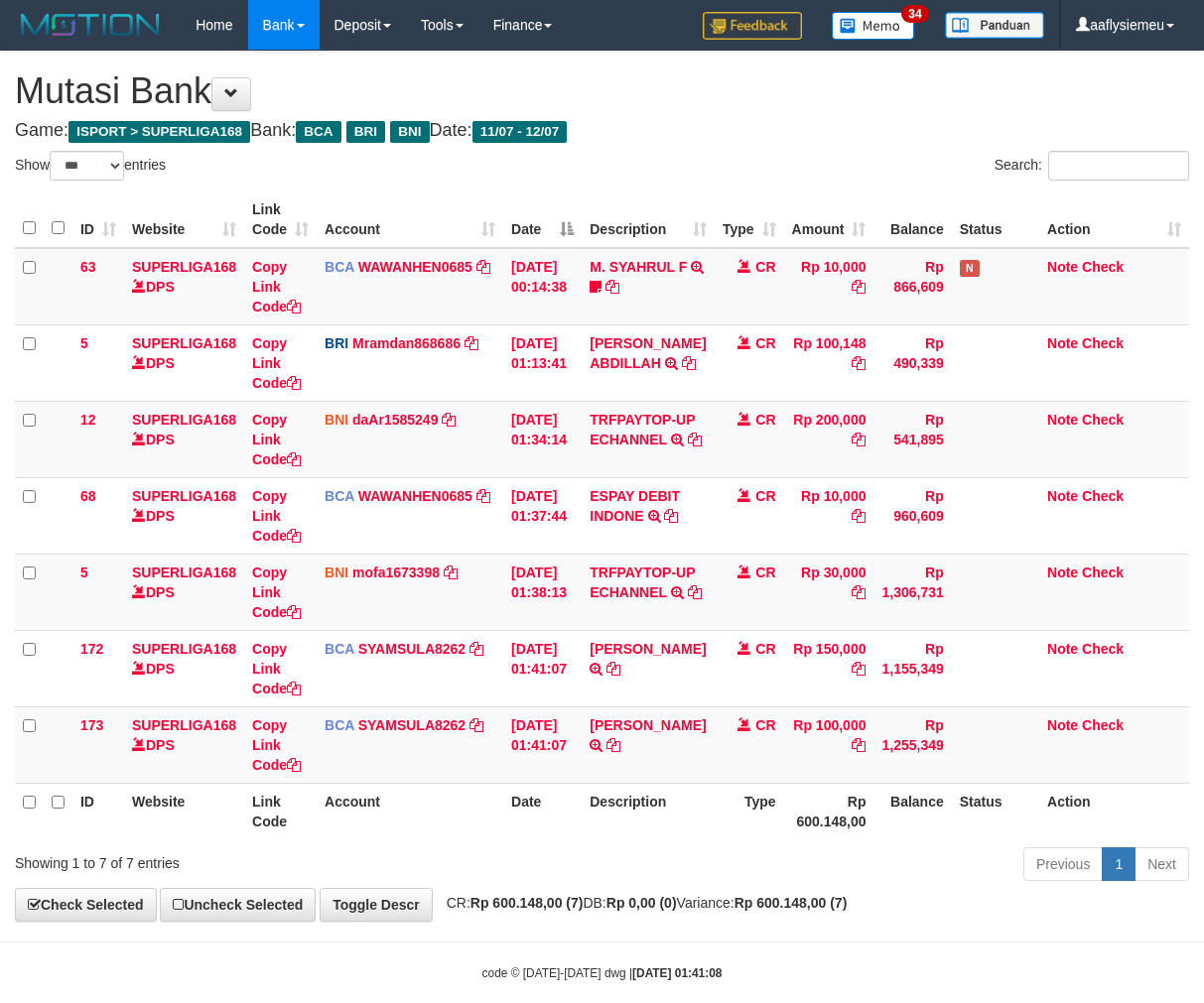scroll, scrollTop: 0, scrollLeft: 0, axis: both 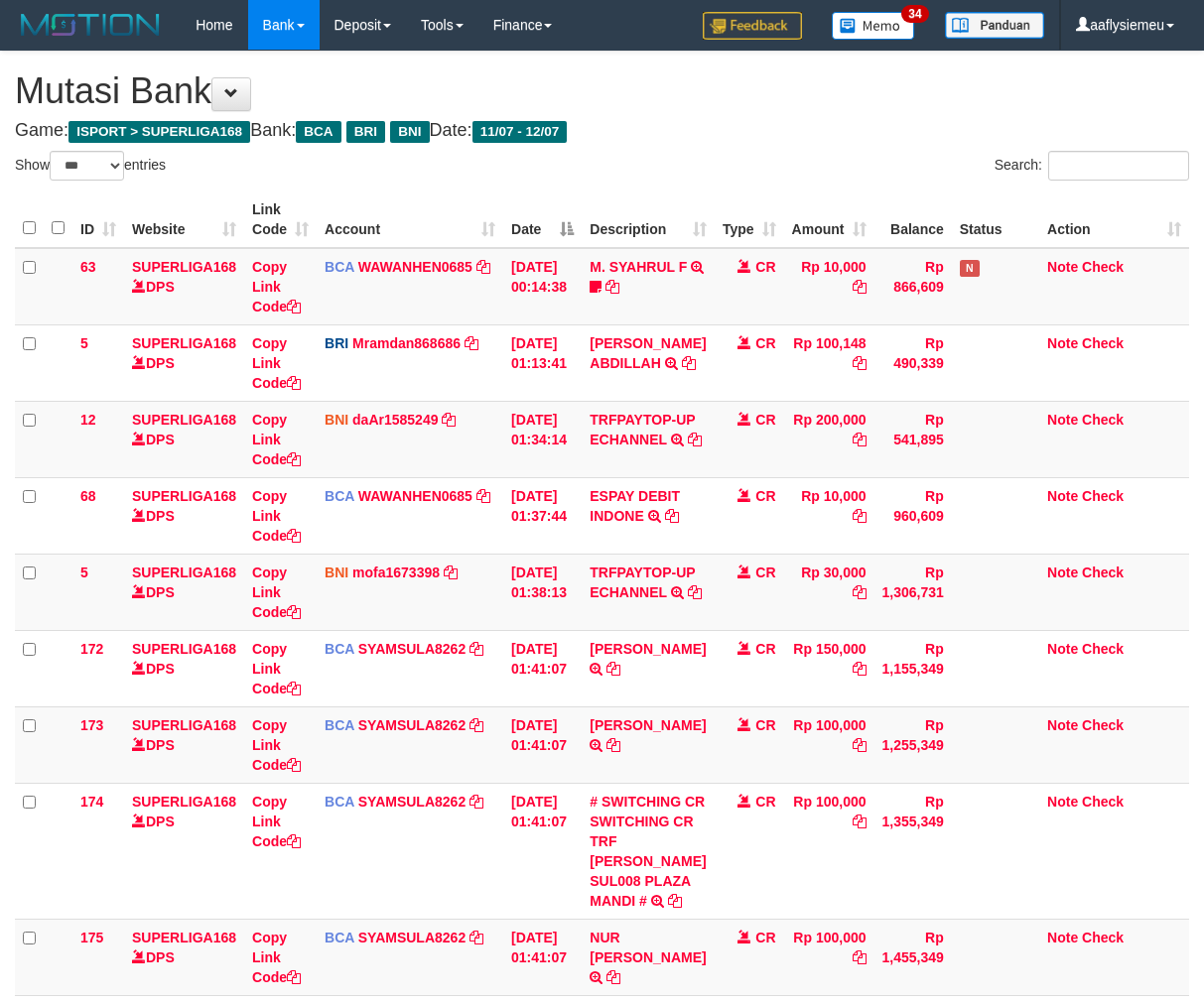 select on "***" 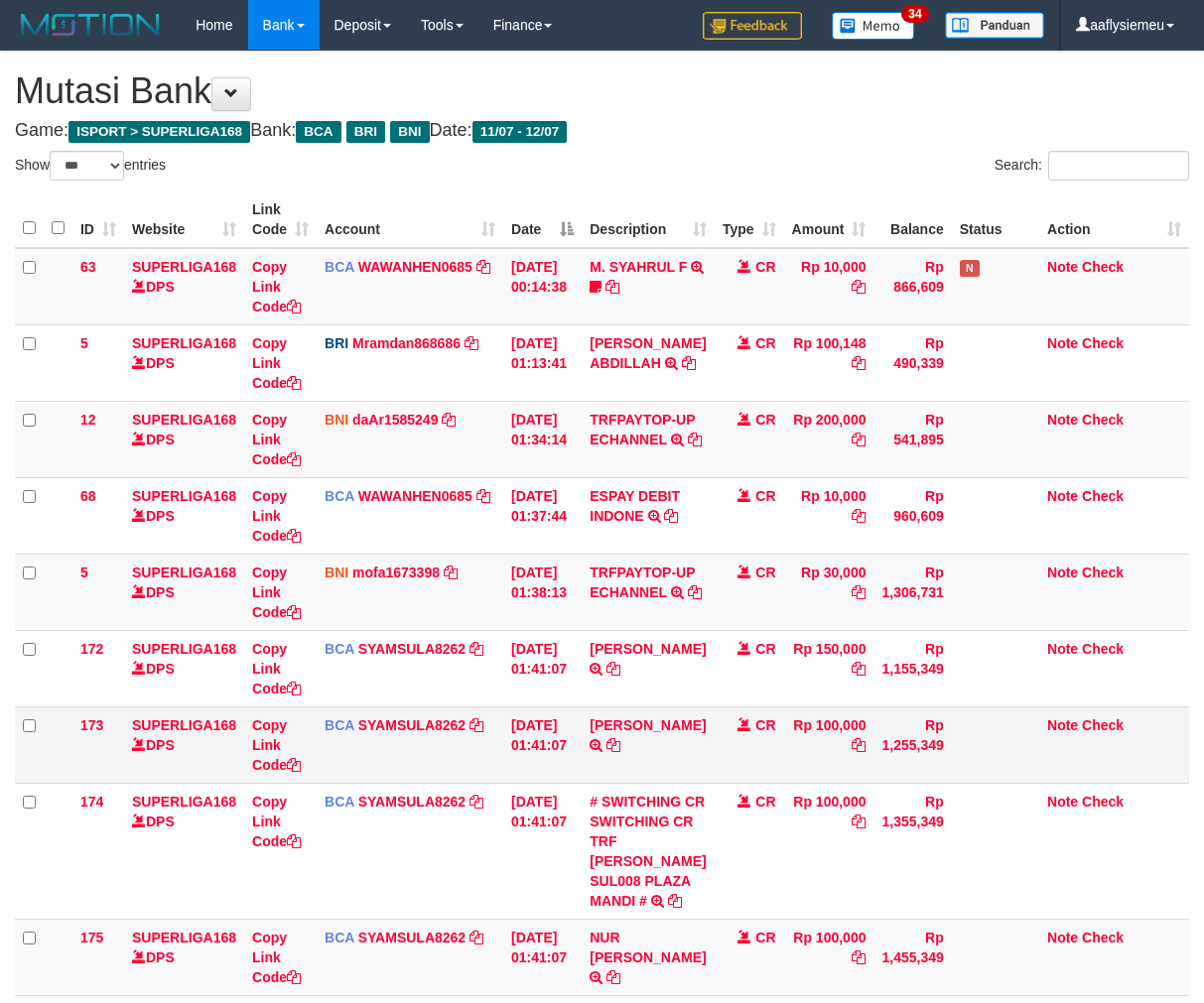 scroll, scrollTop: 0, scrollLeft: 0, axis: both 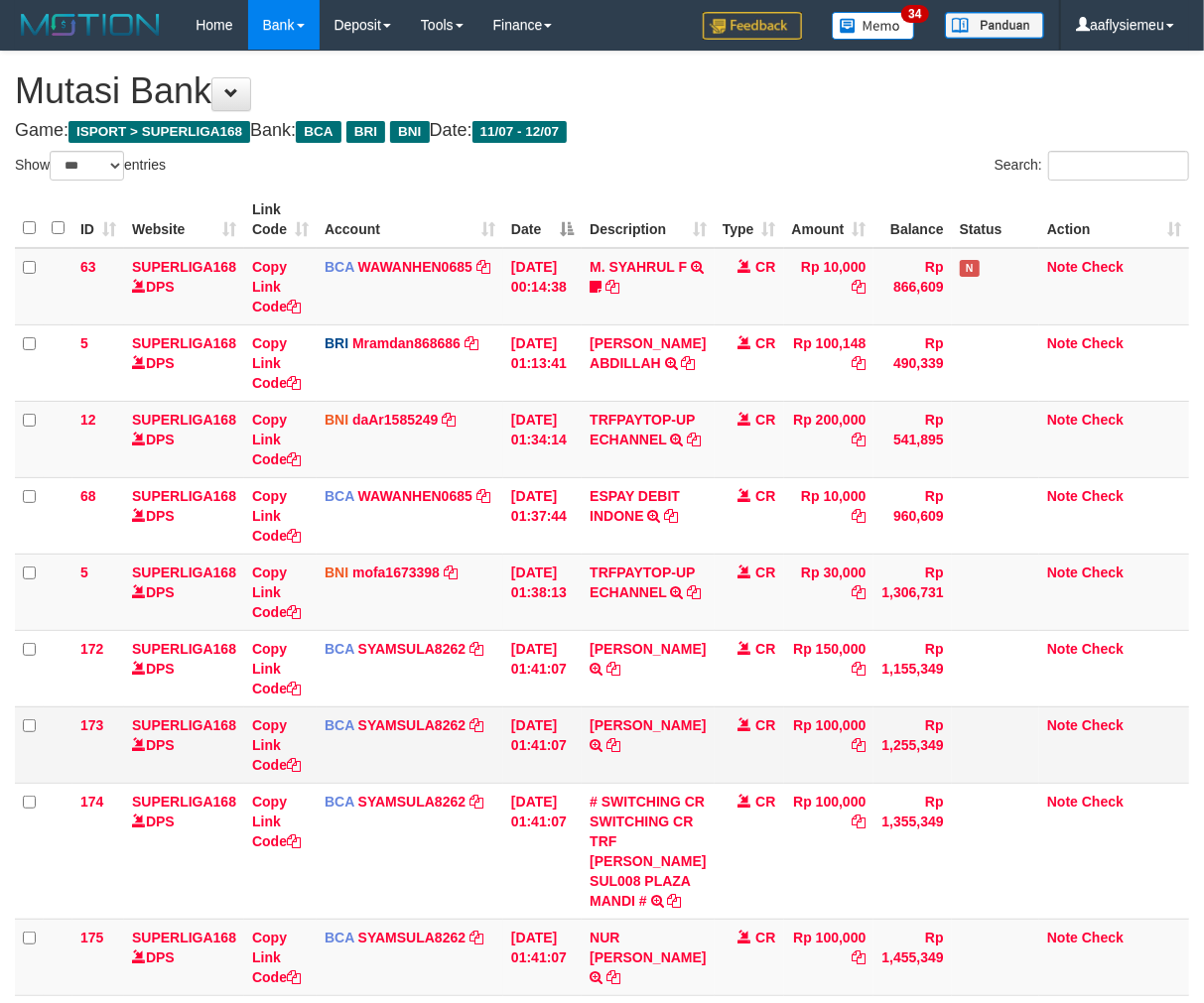 click on "SRI RATNA AYU         TRSF E-BANKING CR 1207/FTSCY/WS95031
100000.00SRI RATNA AYU" at bounding box center (647, 744) 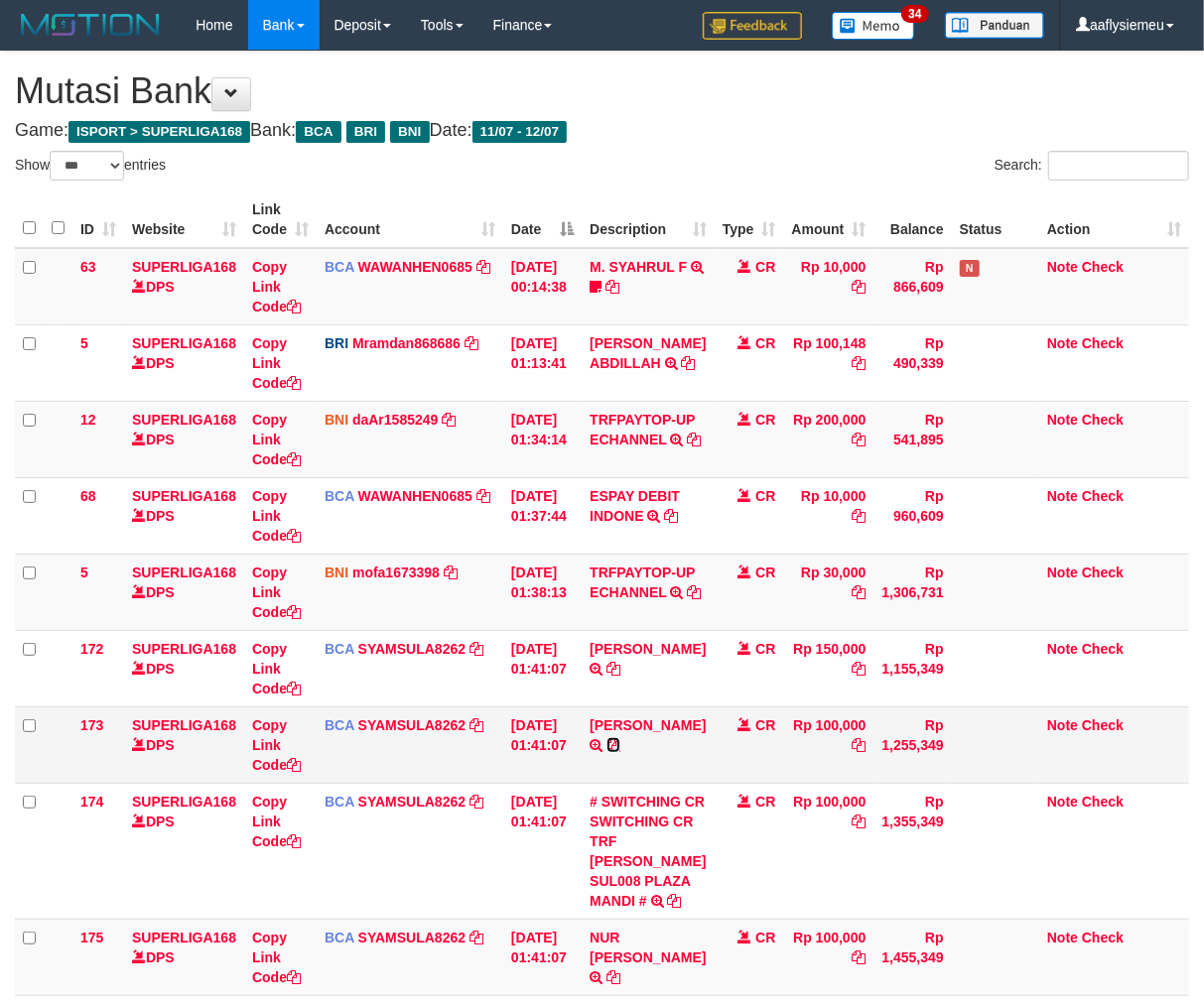 click at bounding box center [613, 745] 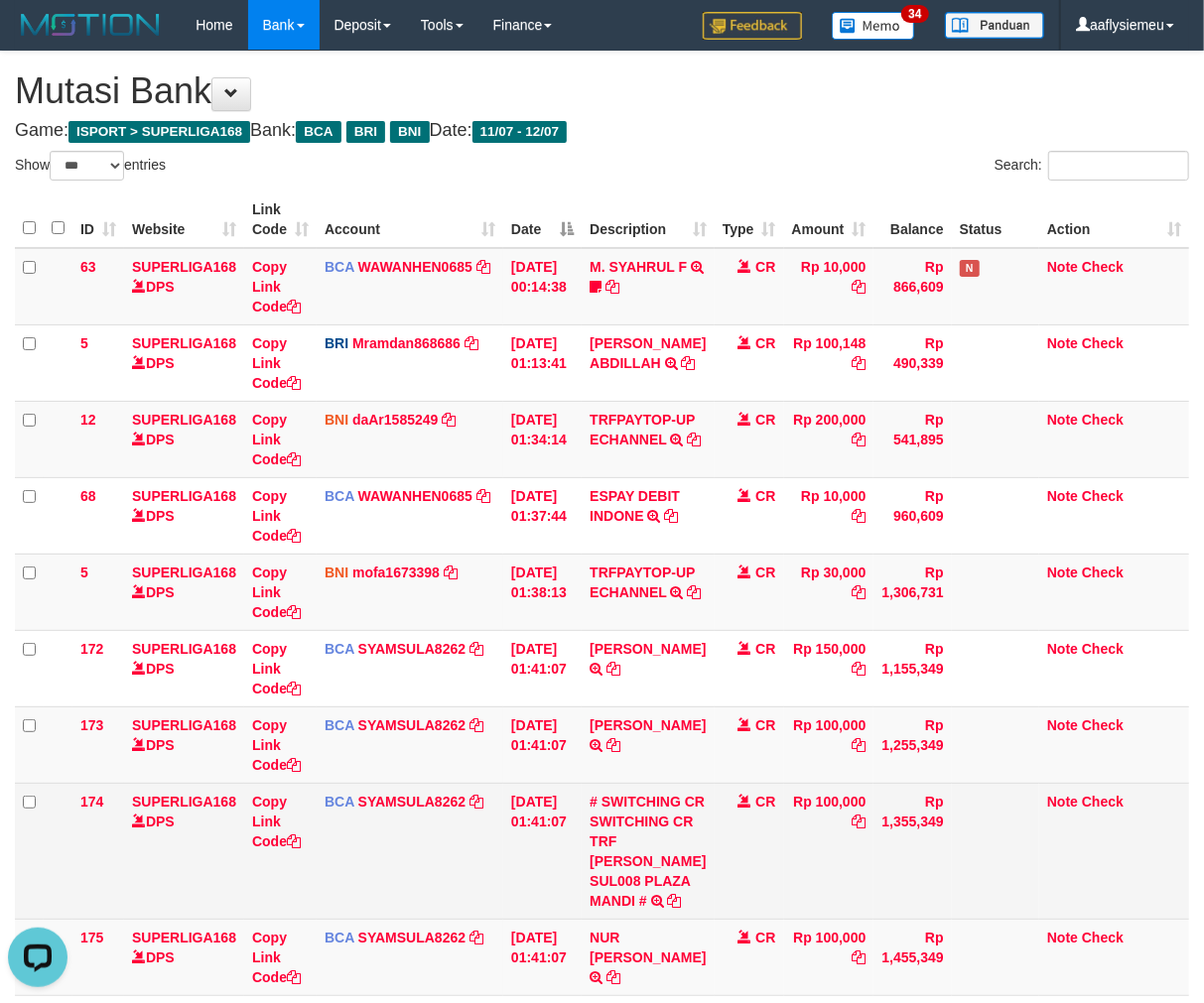 scroll, scrollTop: 0, scrollLeft: 0, axis: both 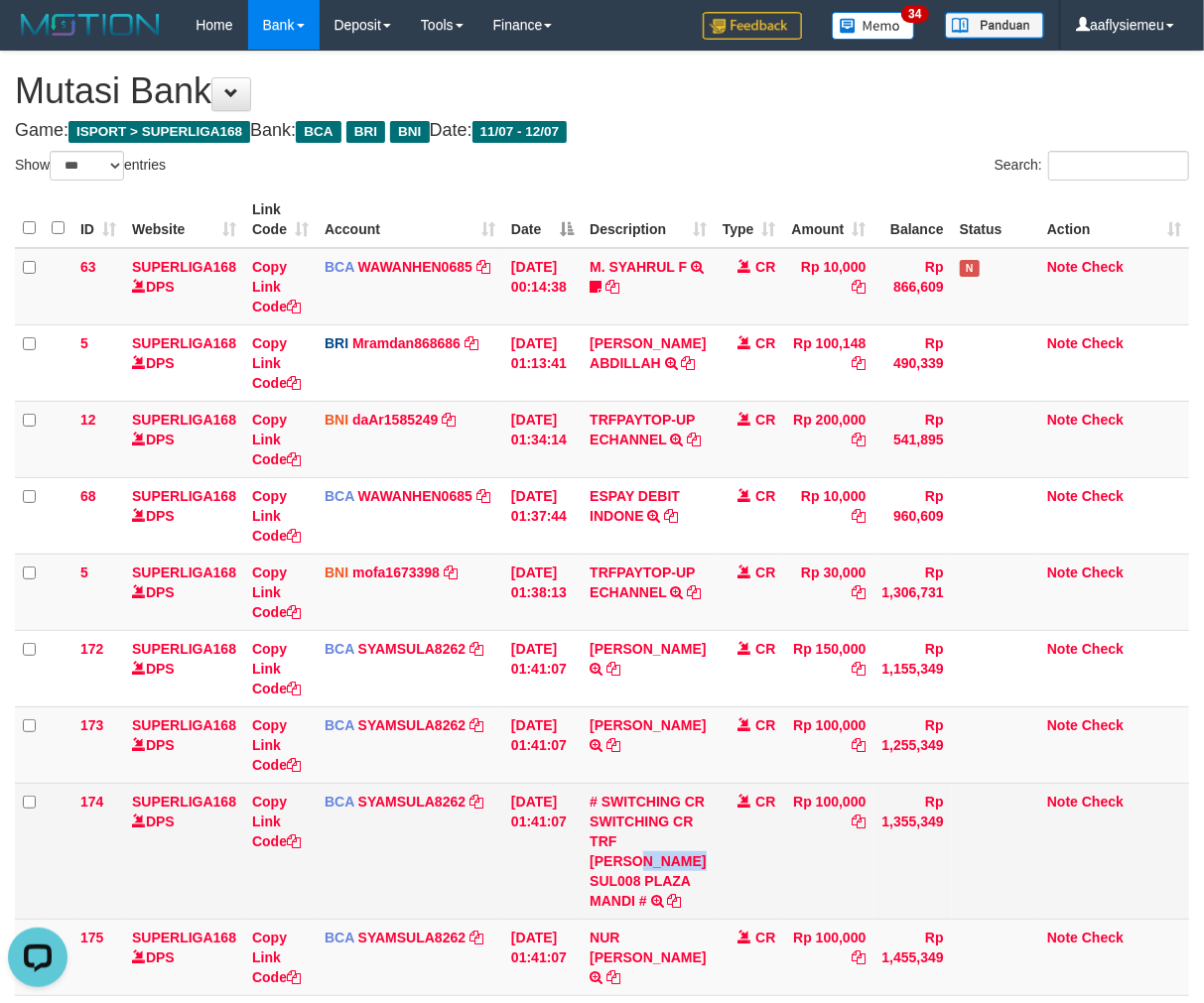 copy on "AMALUDI" 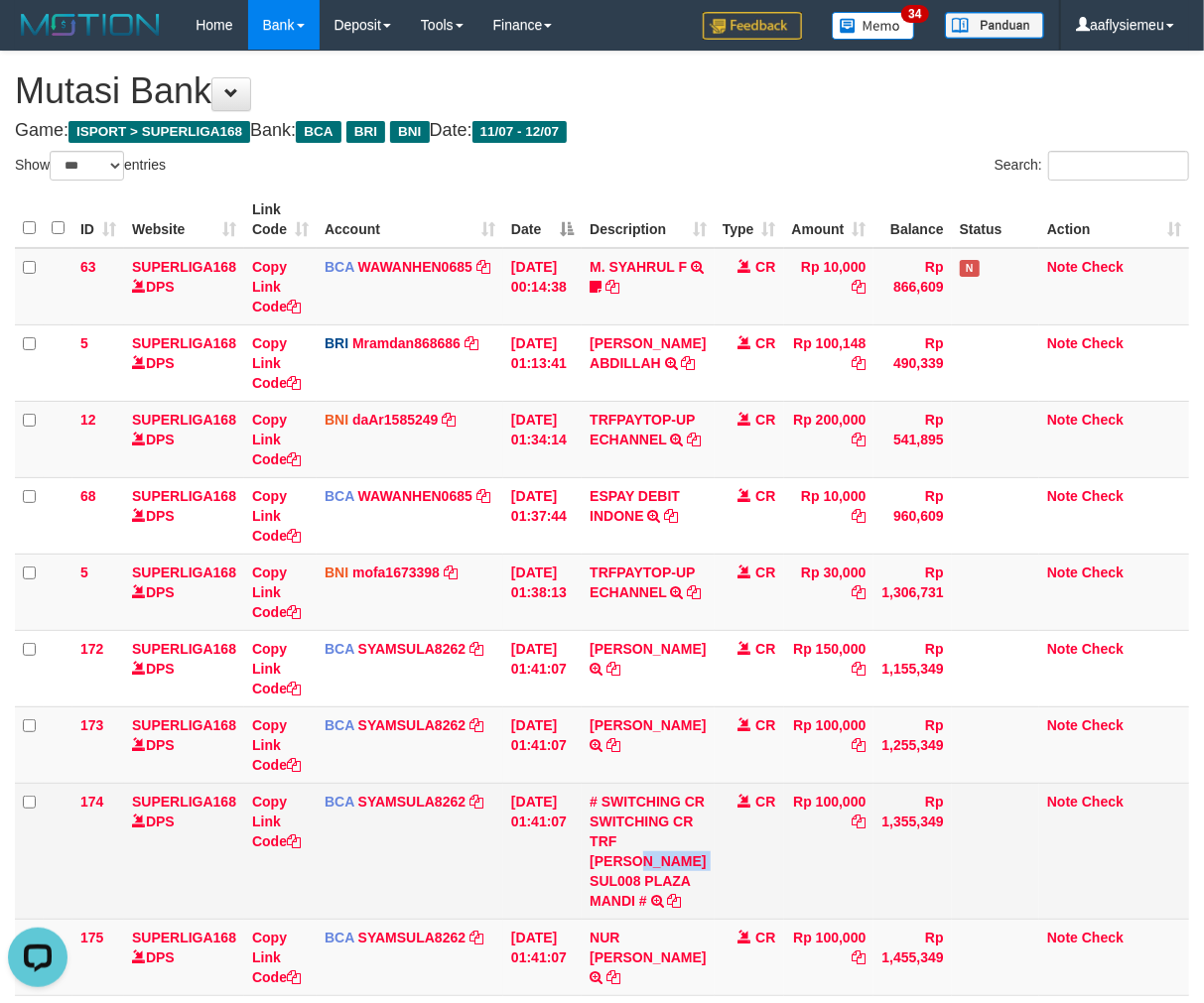 copy on "AMALUDIN" 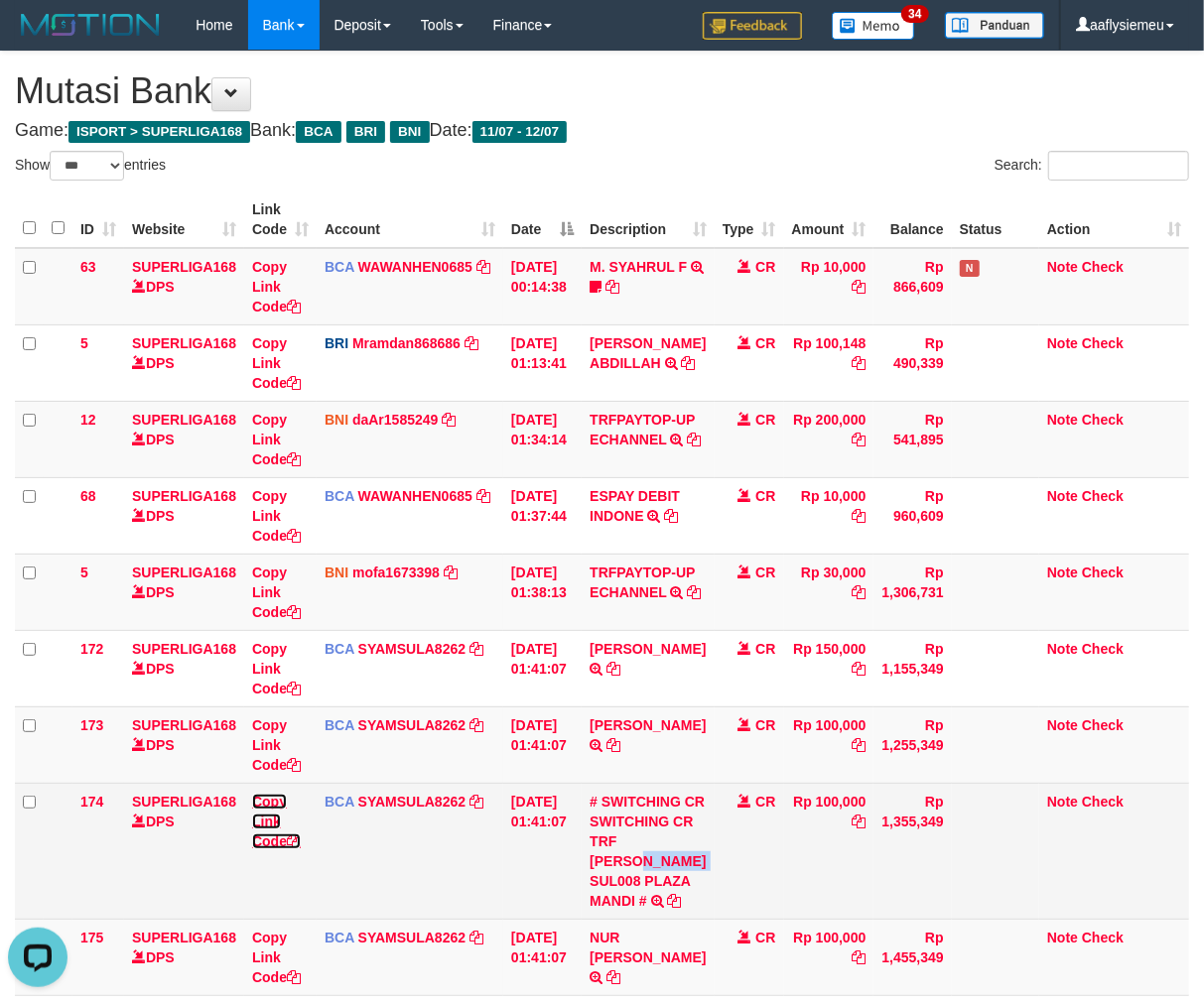 click on "Copy Link Code" at bounding box center (276, 821) 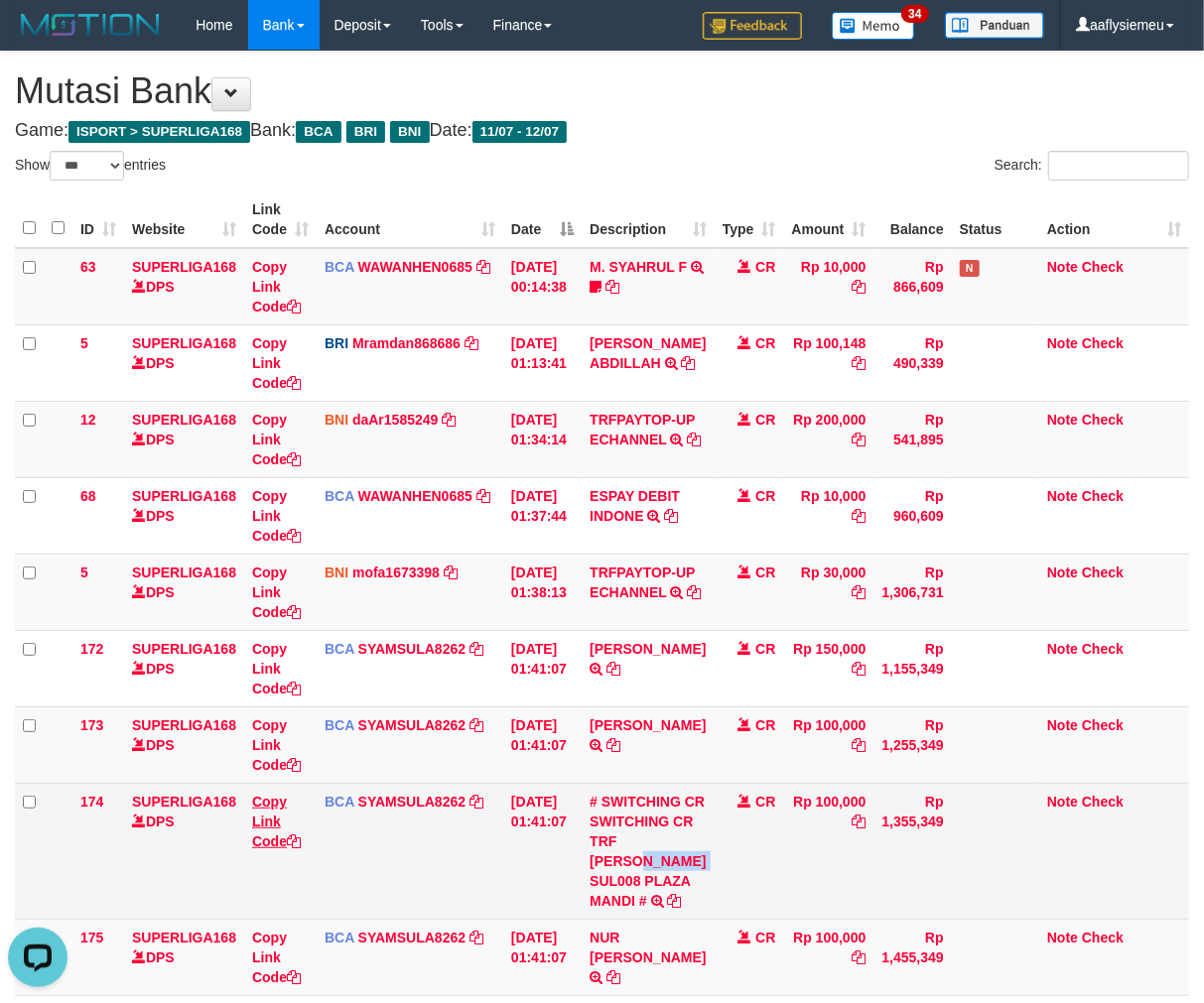 copy on "AMALUDIN" 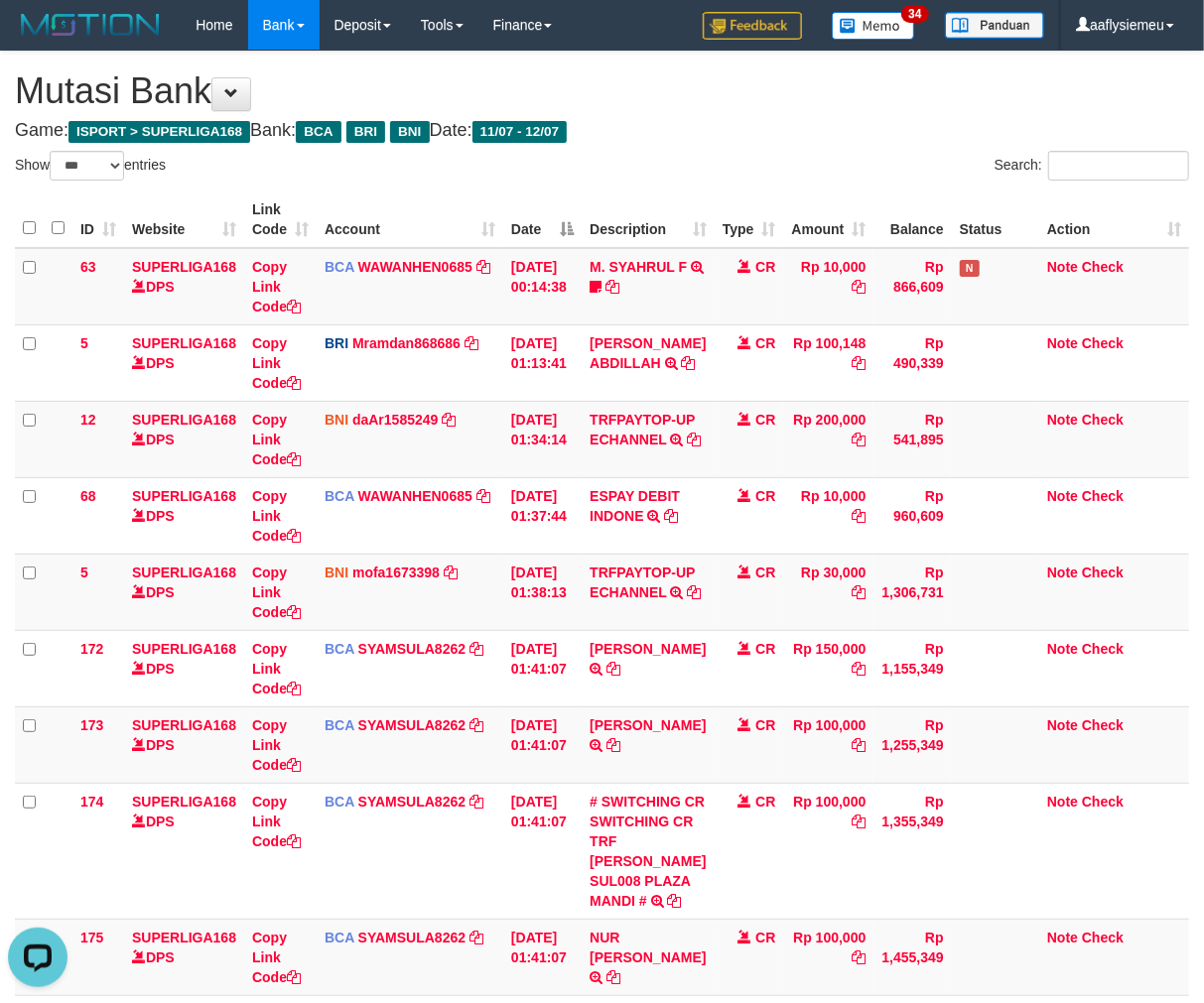 scroll, scrollTop: 295, scrollLeft: 0, axis: vertical 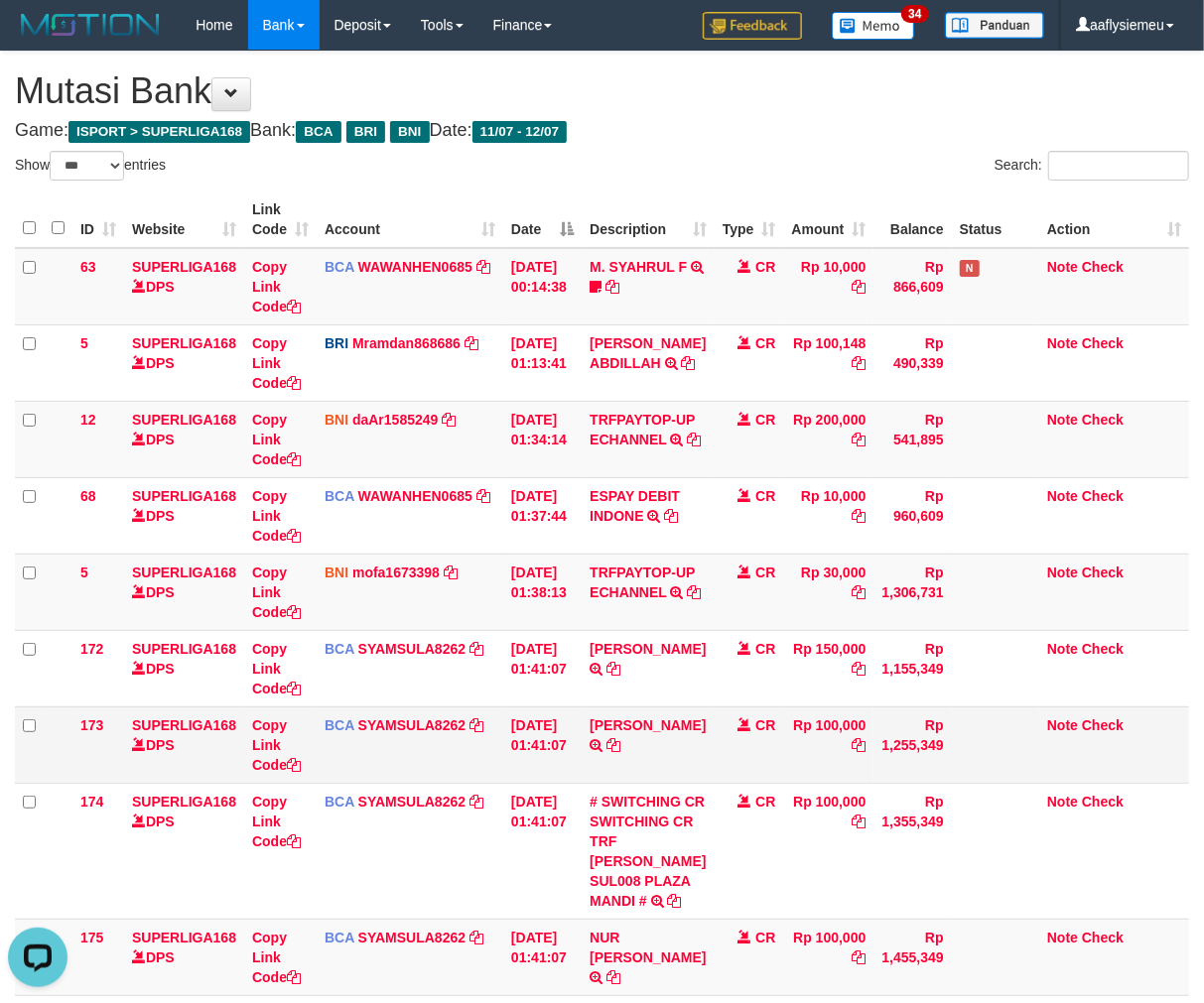 click on "CR" at bounding box center [749, 744] 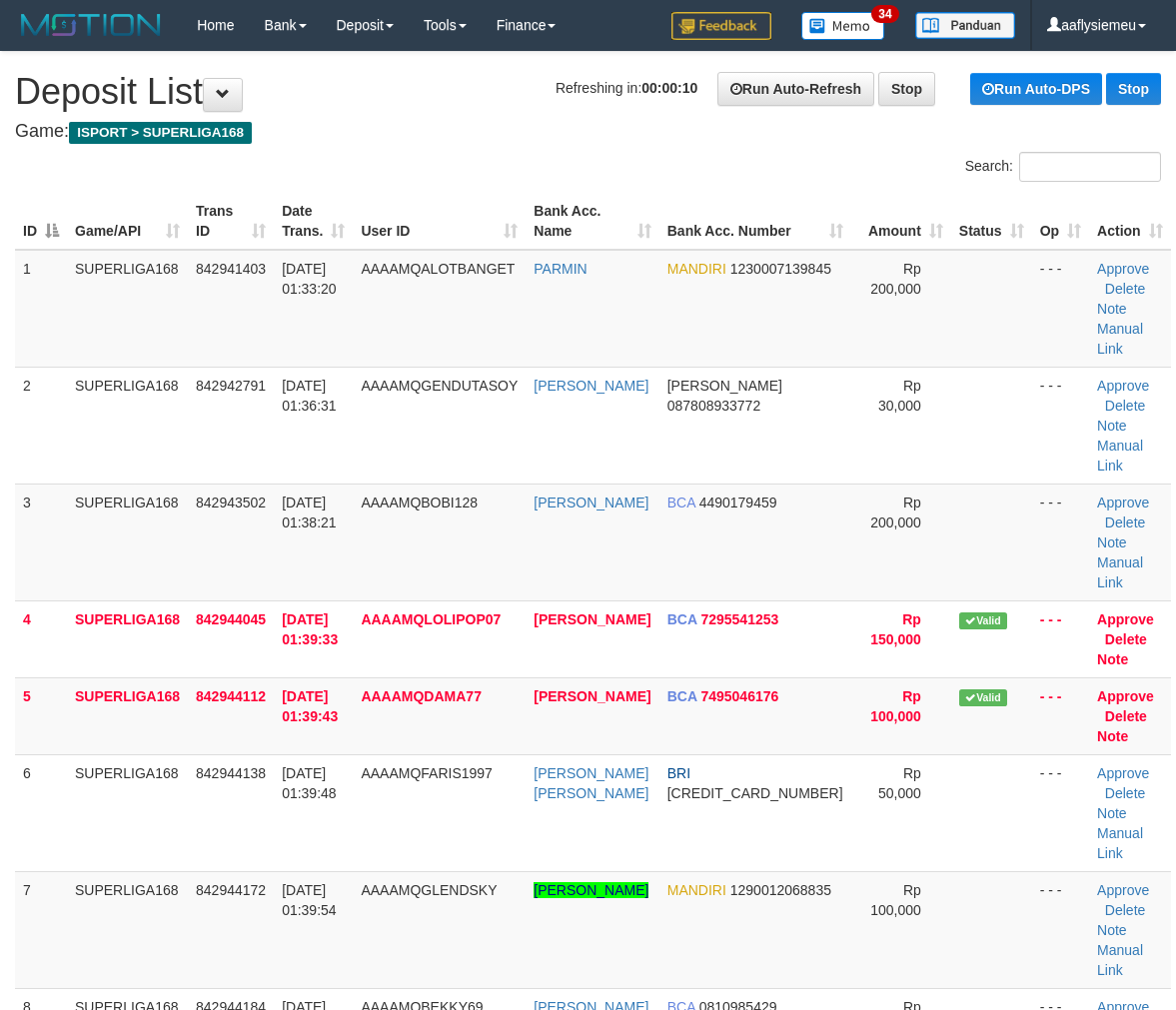 scroll, scrollTop: 0, scrollLeft: 0, axis: both 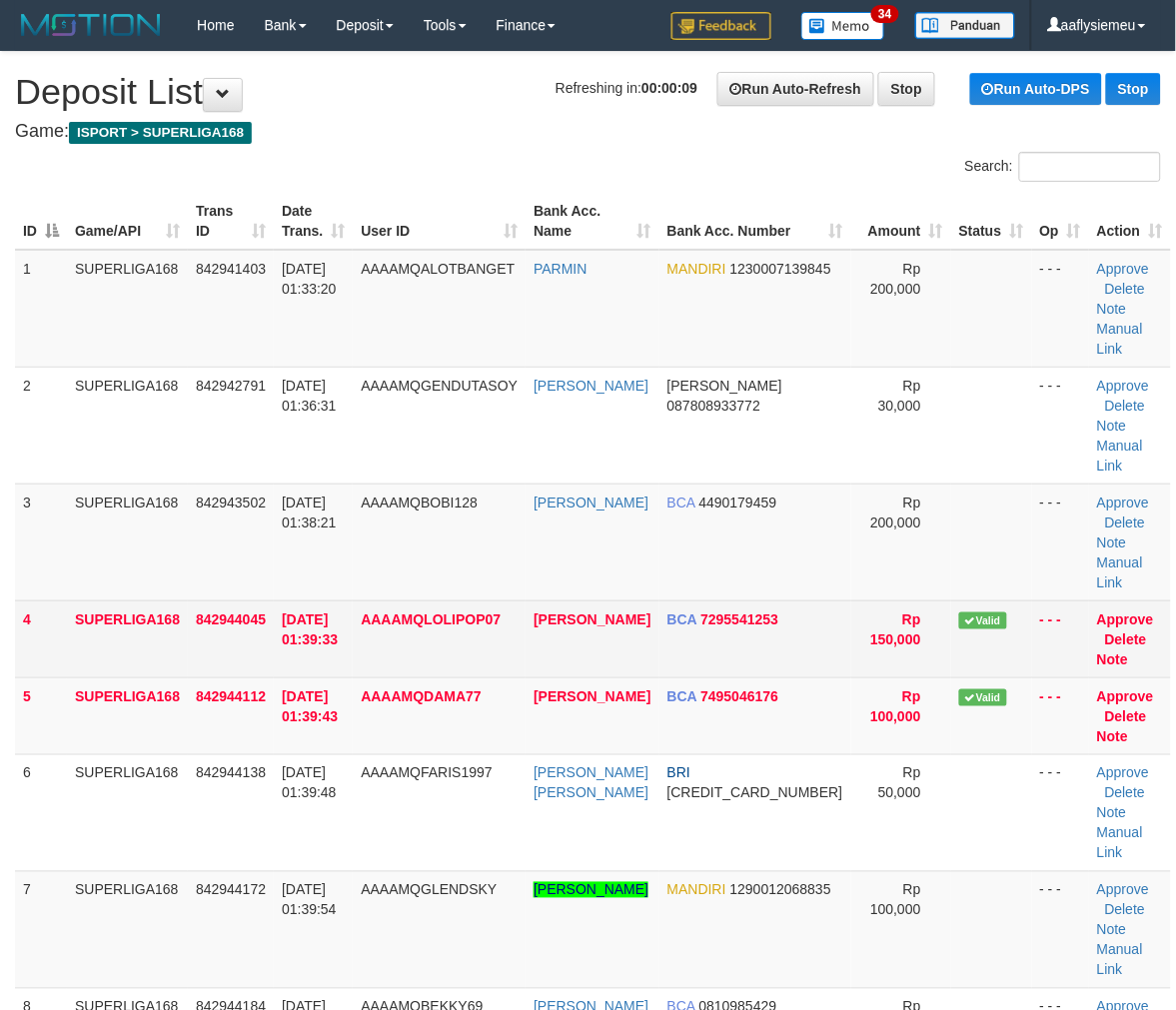 click on "SUPERLIGA168" at bounding box center (127, 638) 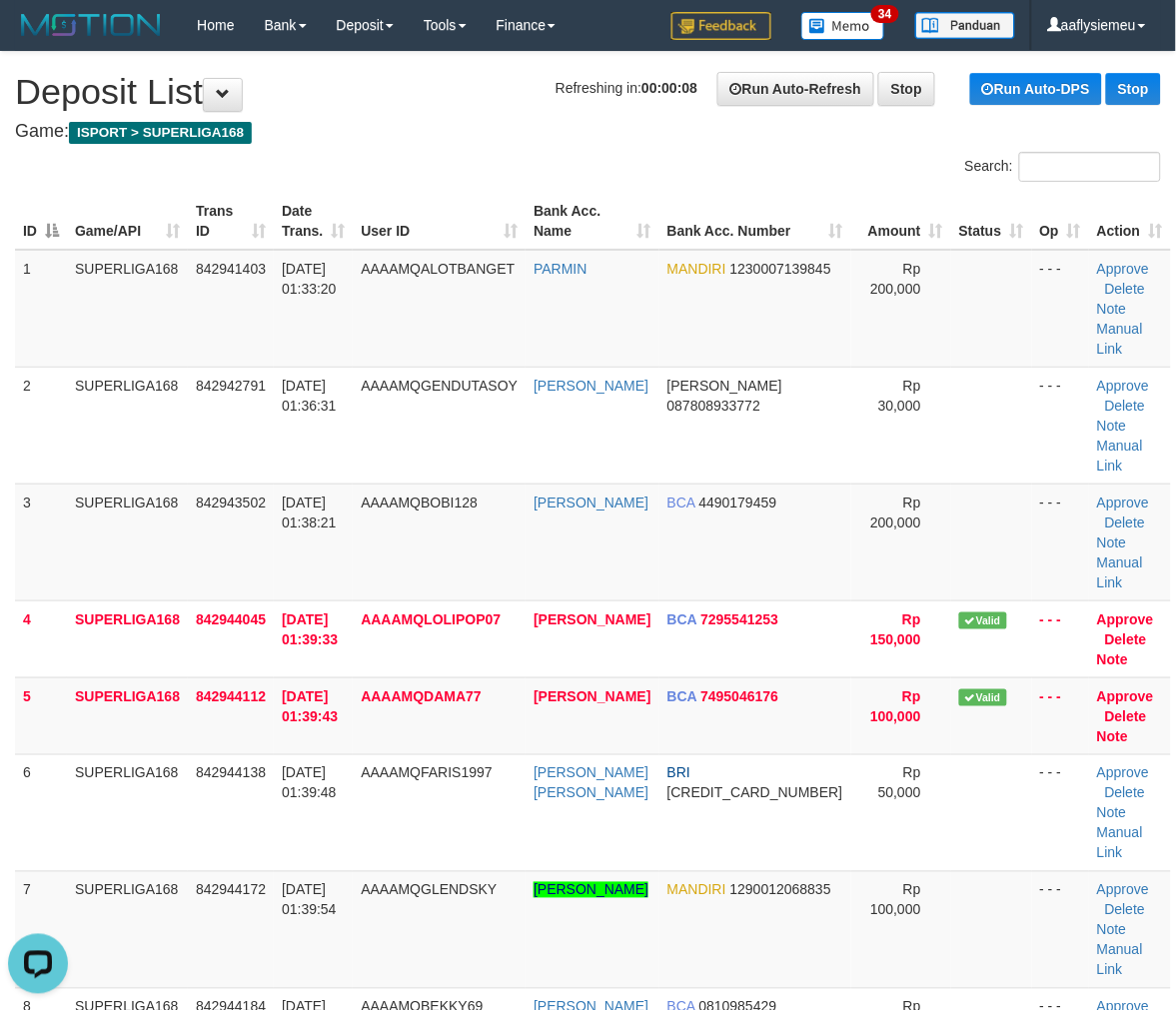 scroll, scrollTop: 0, scrollLeft: 0, axis: both 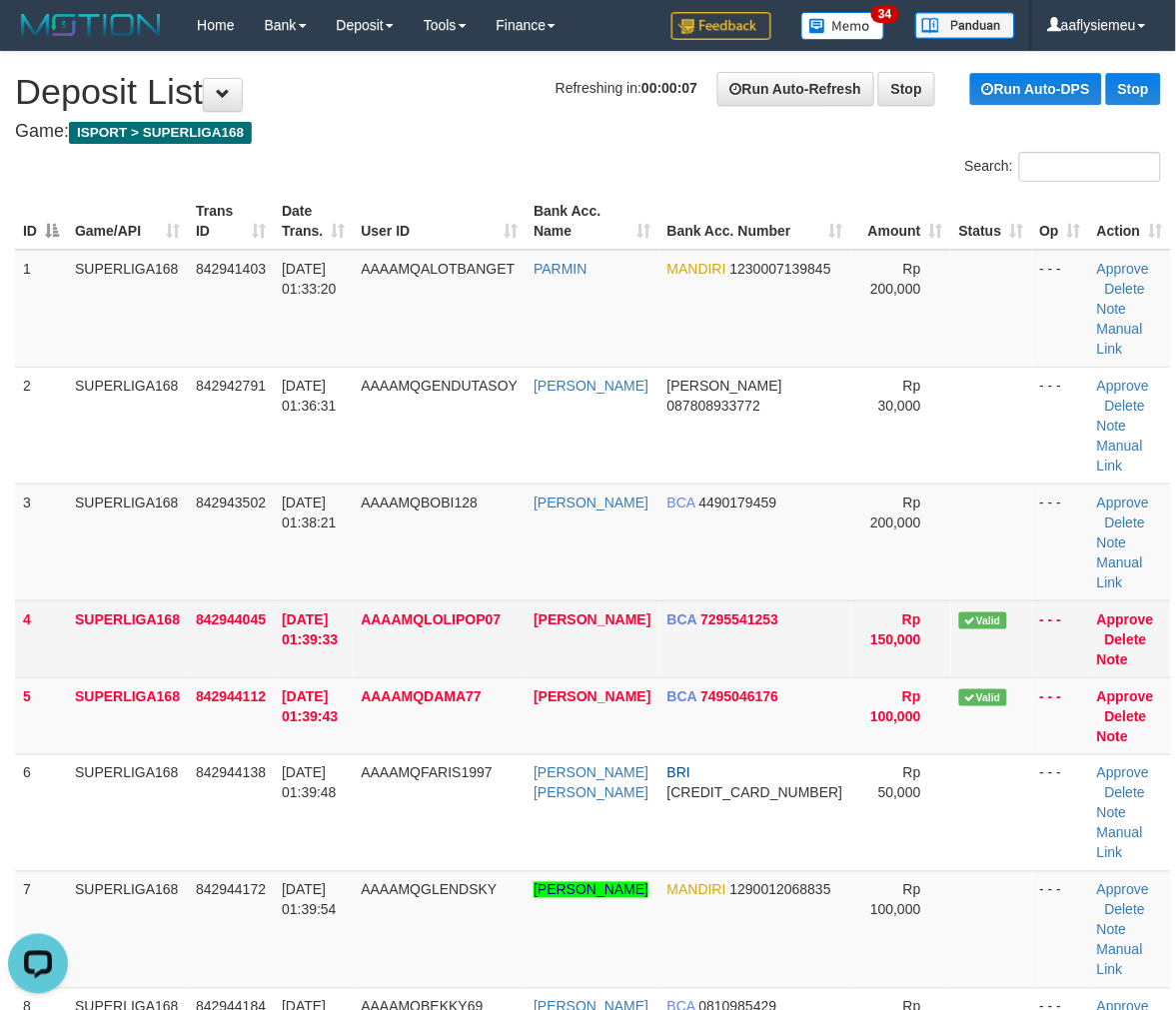 click on "12/07/2025 01:39:33" at bounding box center [310, 629] 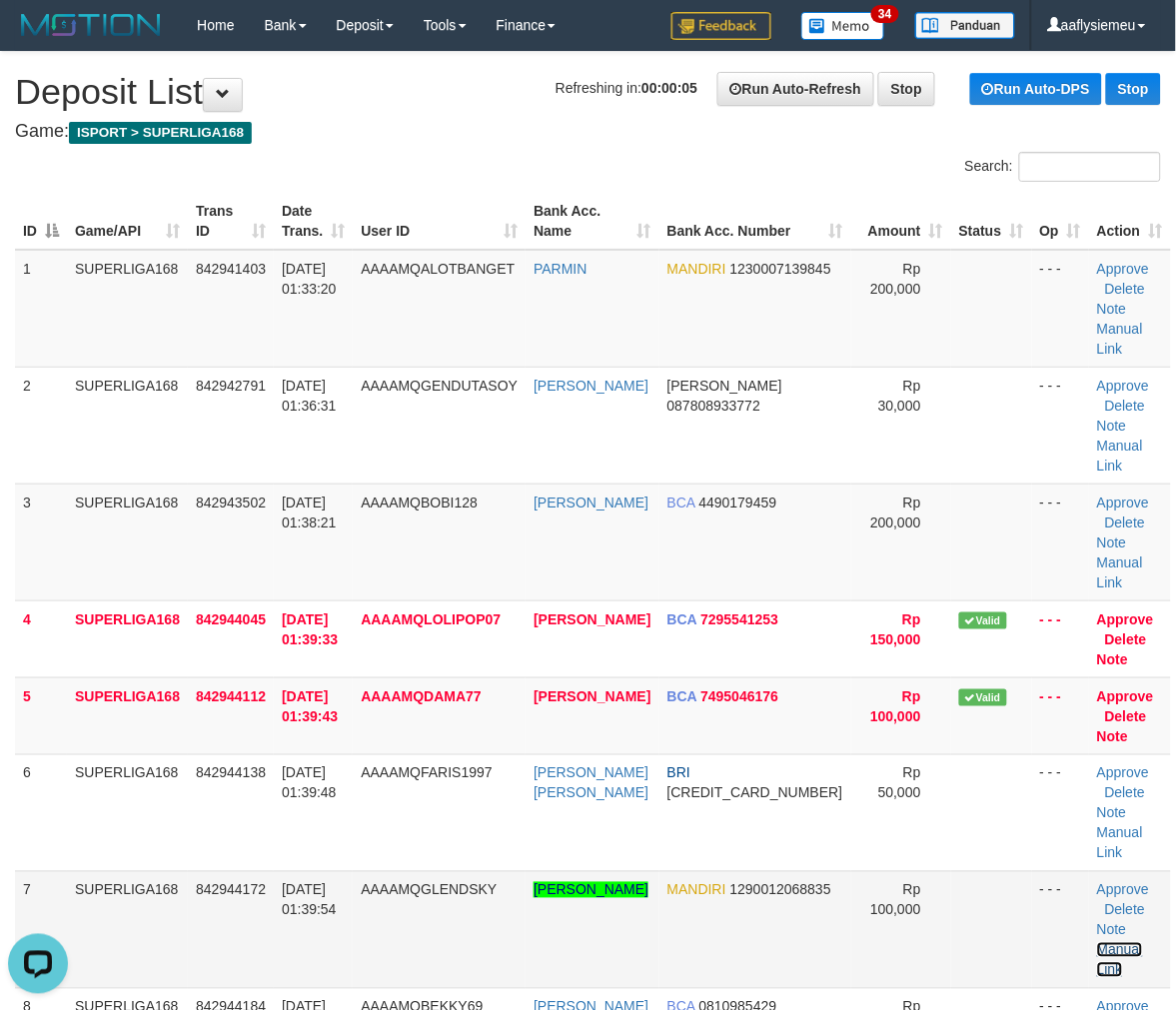 drag, startPoint x: 1121, startPoint y: 851, endPoint x: 924, endPoint y: 842, distance: 197.20548 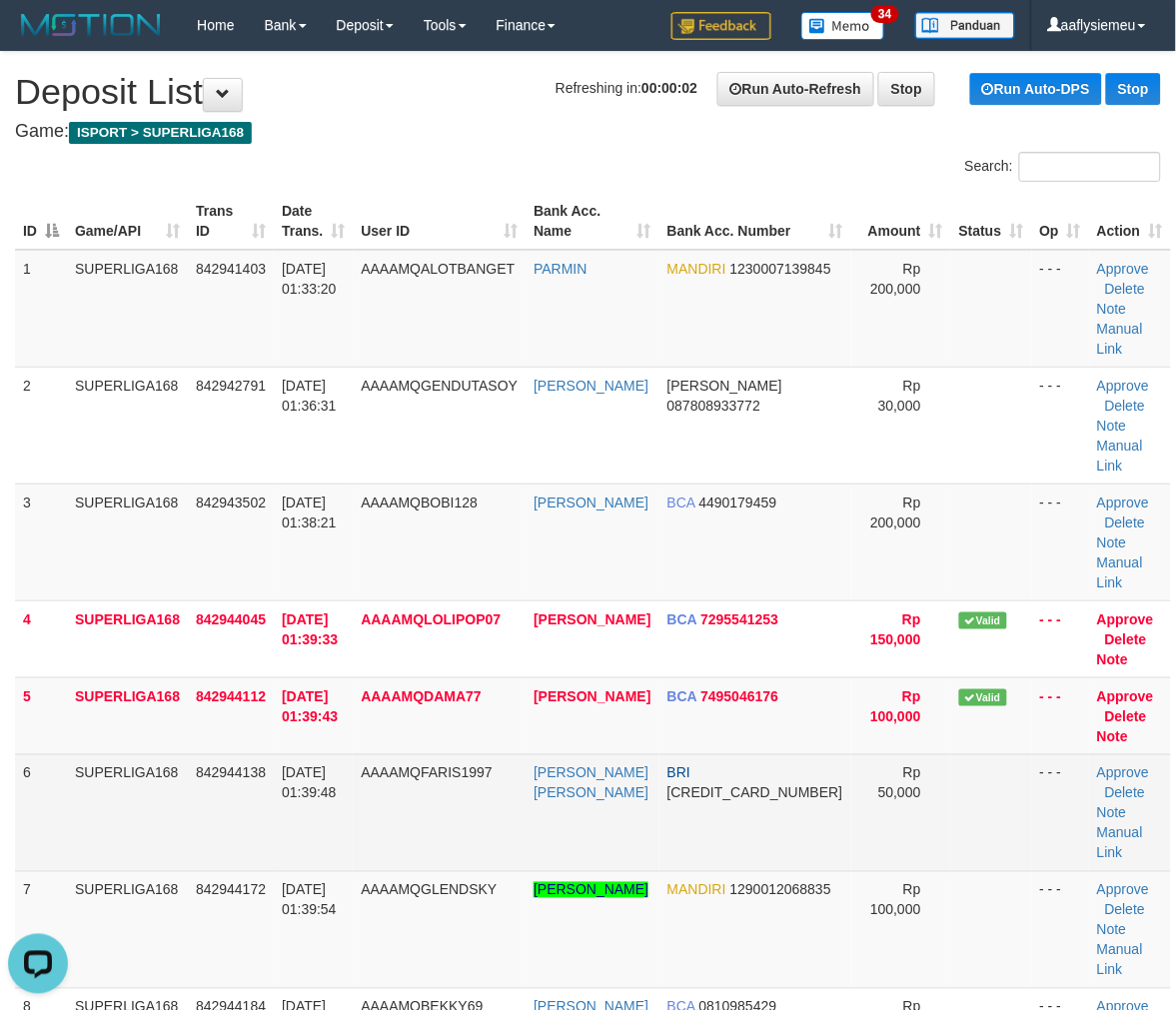 drag, startPoint x: 328, startPoint y: 871, endPoint x: 188, endPoint y: 783, distance: 165.36021 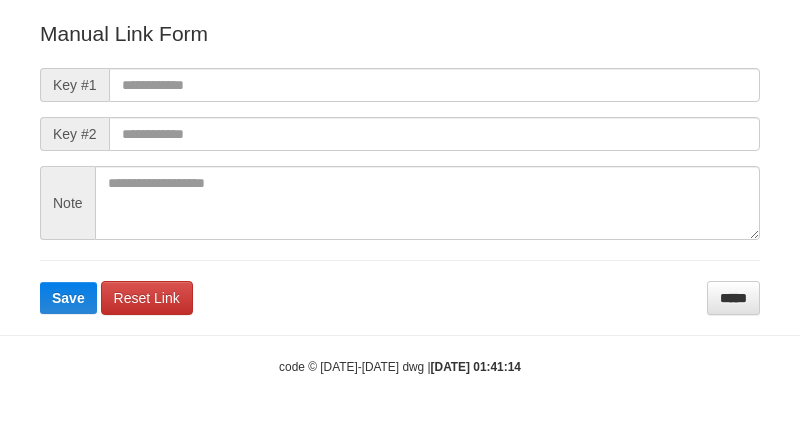 scroll, scrollTop: 242, scrollLeft: 0, axis: vertical 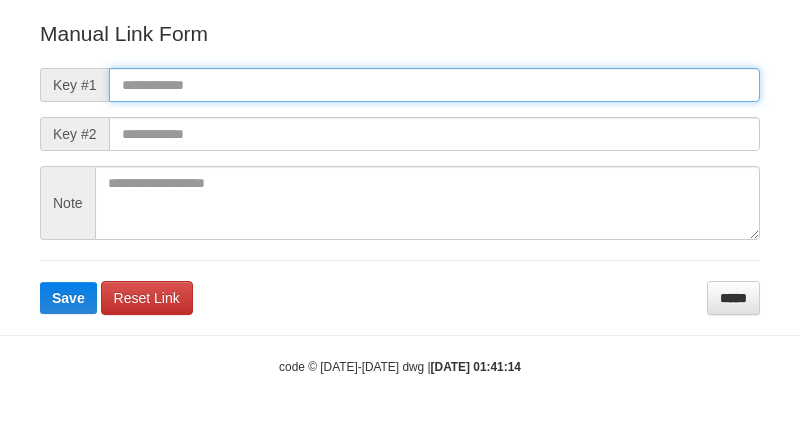click at bounding box center [434, 85] 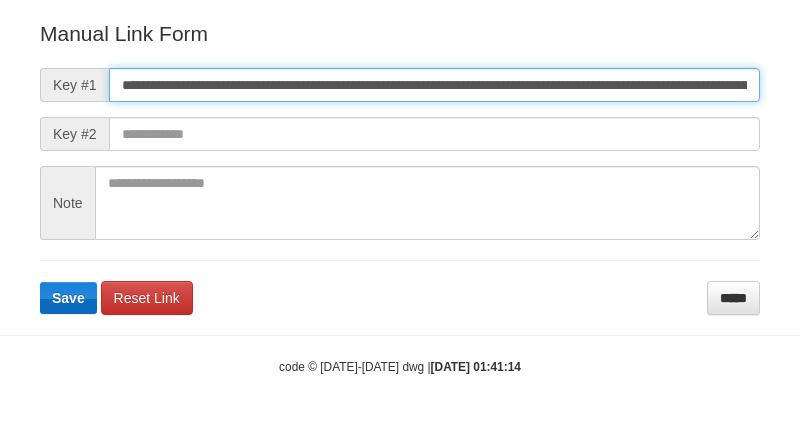 scroll, scrollTop: 0, scrollLeft: 1367, axis: horizontal 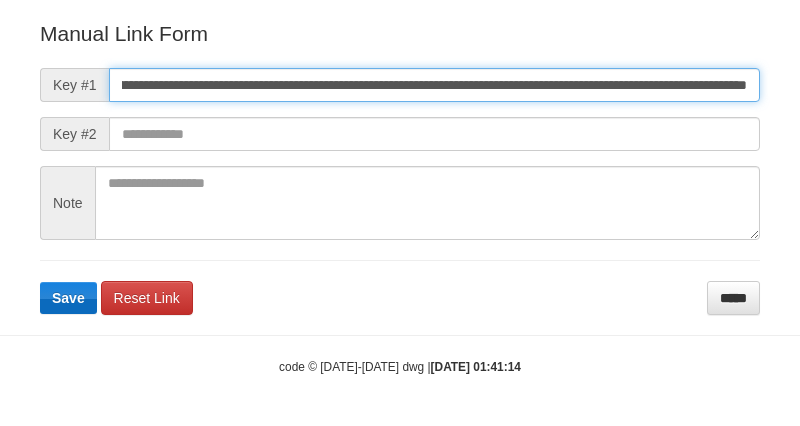 type on "**********" 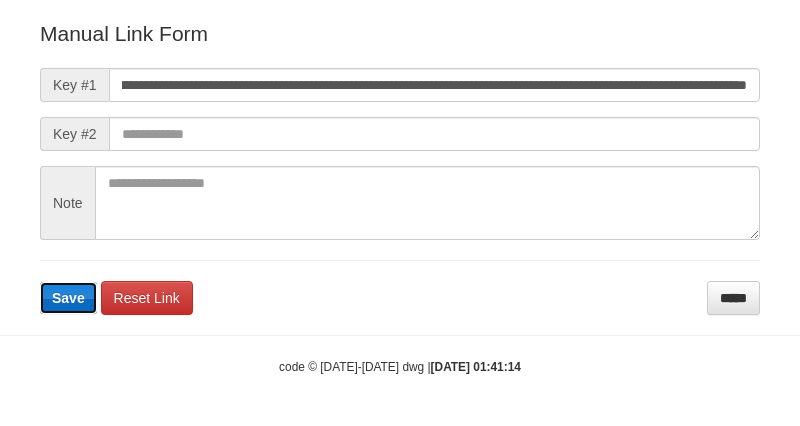 click on "Save" at bounding box center [68, 298] 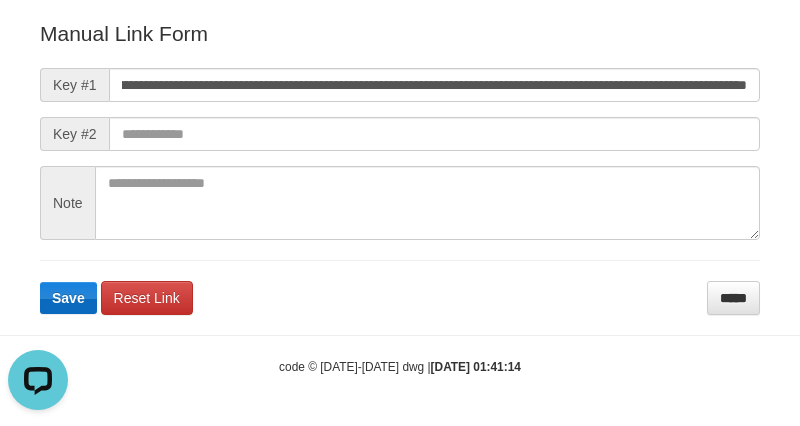 scroll, scrollTop: 0, scrollLeft: 0, axis: both 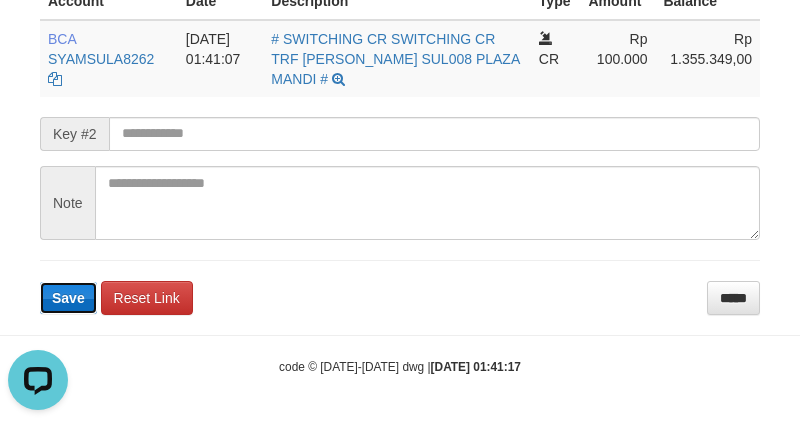 click on "Save" at bounding box center [68, 298] 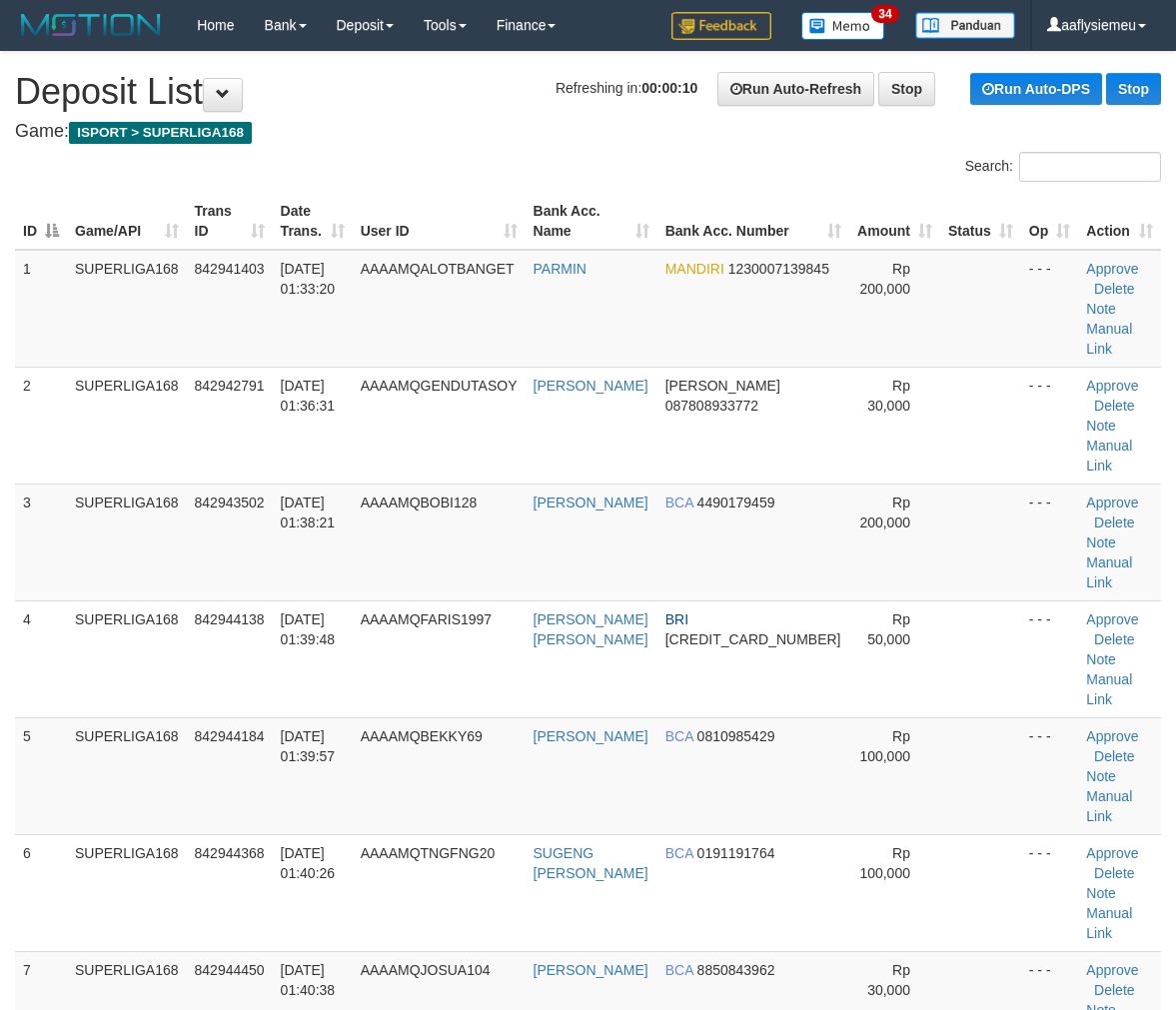 scroll, scrollTop: 0, scrollLeft: 0, axis: both 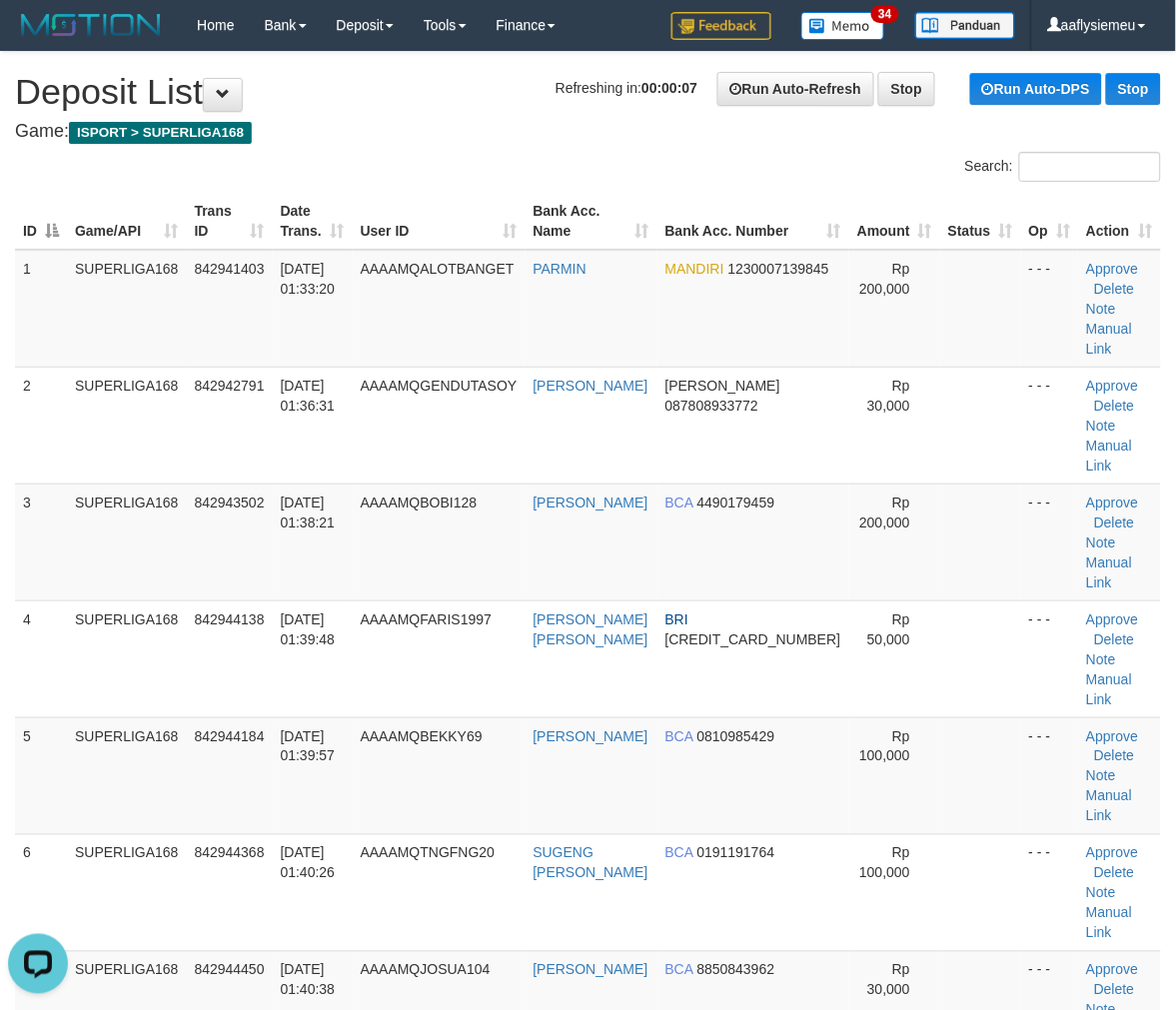 drag, startPoint x: 248, startPoint y: 589, endPoint x: 5, endPoint y: 647, distance: 249.82594 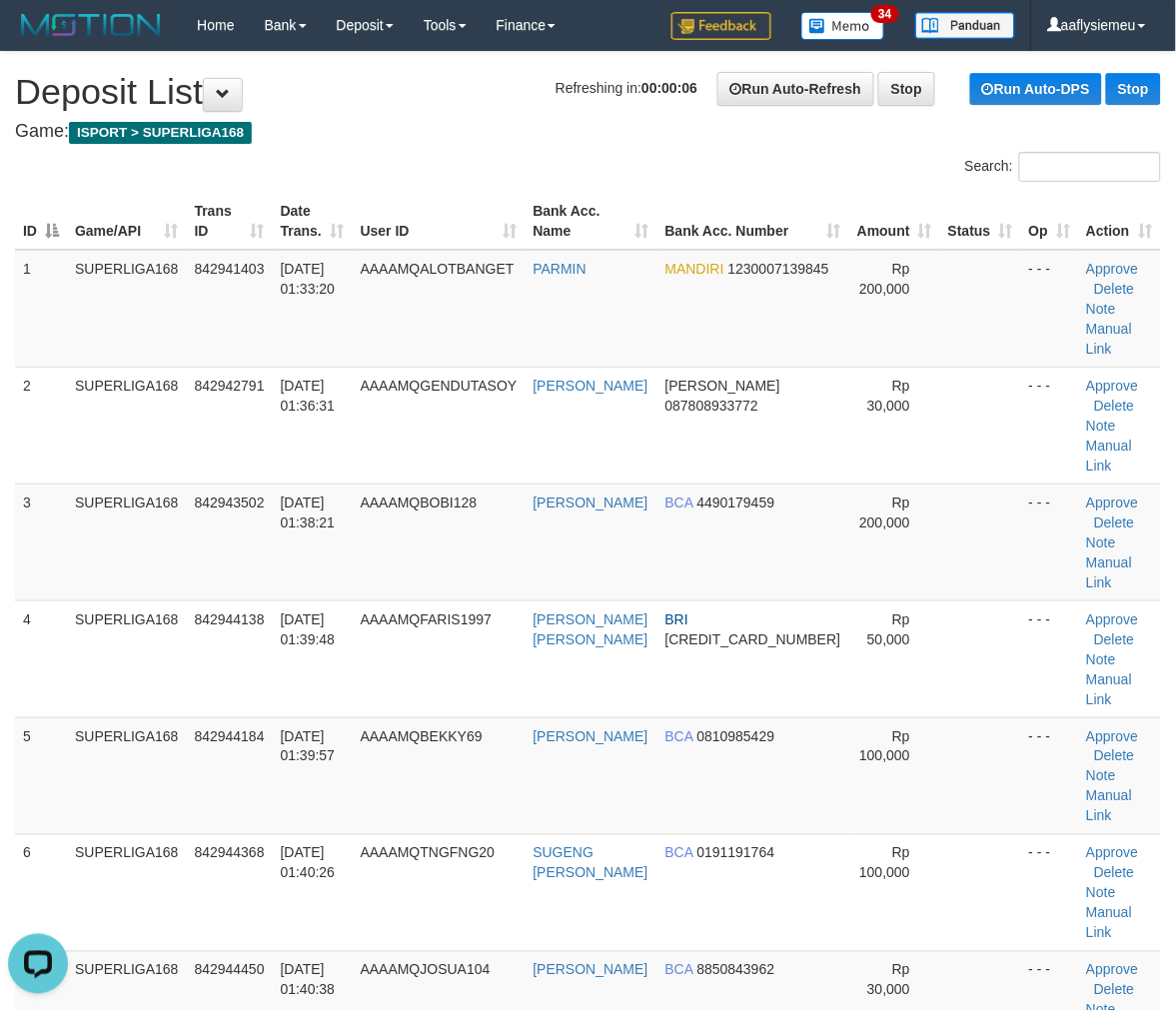 drag, startPoint x: 151, startPoint y: 604, endPoint x: 2, endPoint y: 635, distance: 152.19067 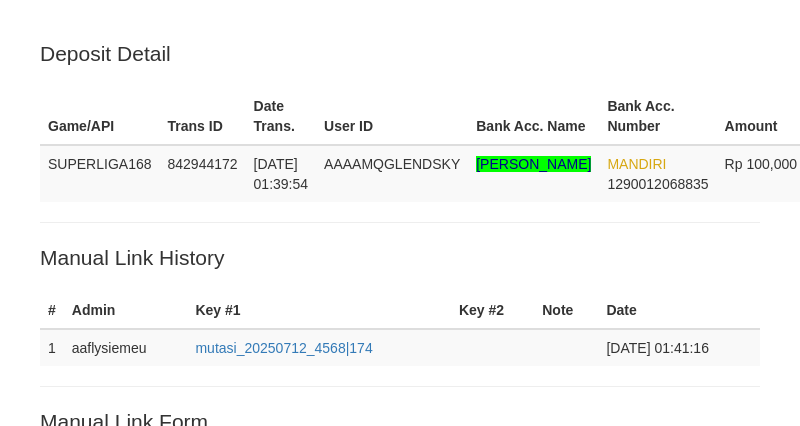 scroll, scrollTop: 531, scrollLeft: 0, axis: vertical 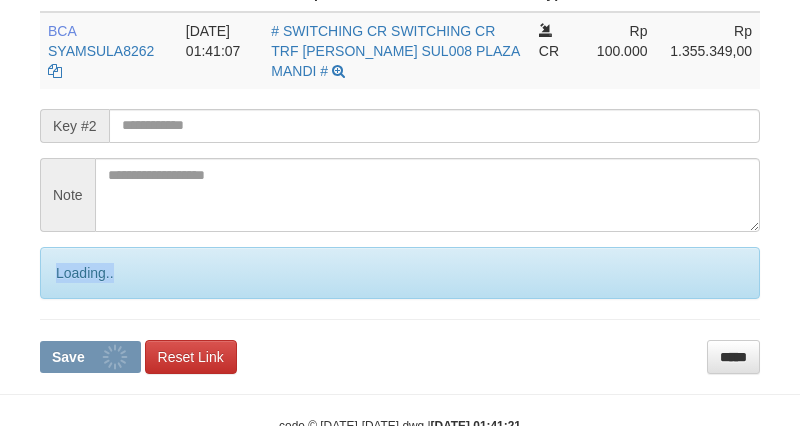 click on "Loading.." at bounding box center (400, 273) 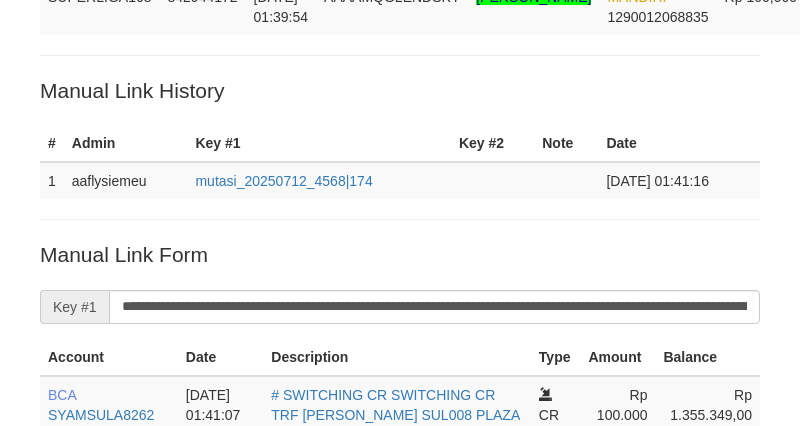 scroll, scrollTop: 148, scrollLeft: 0, axis: vertical 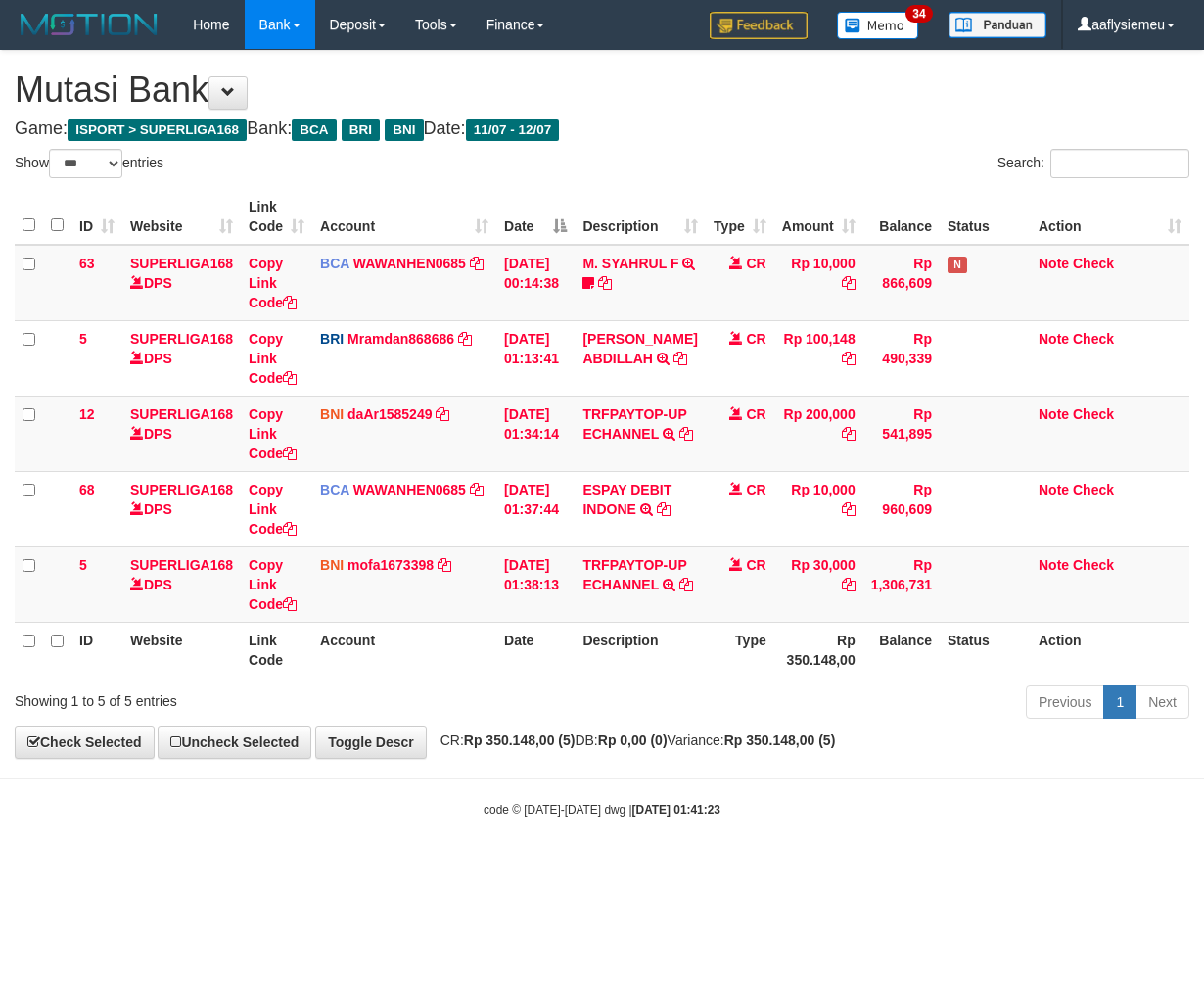 select on "***" 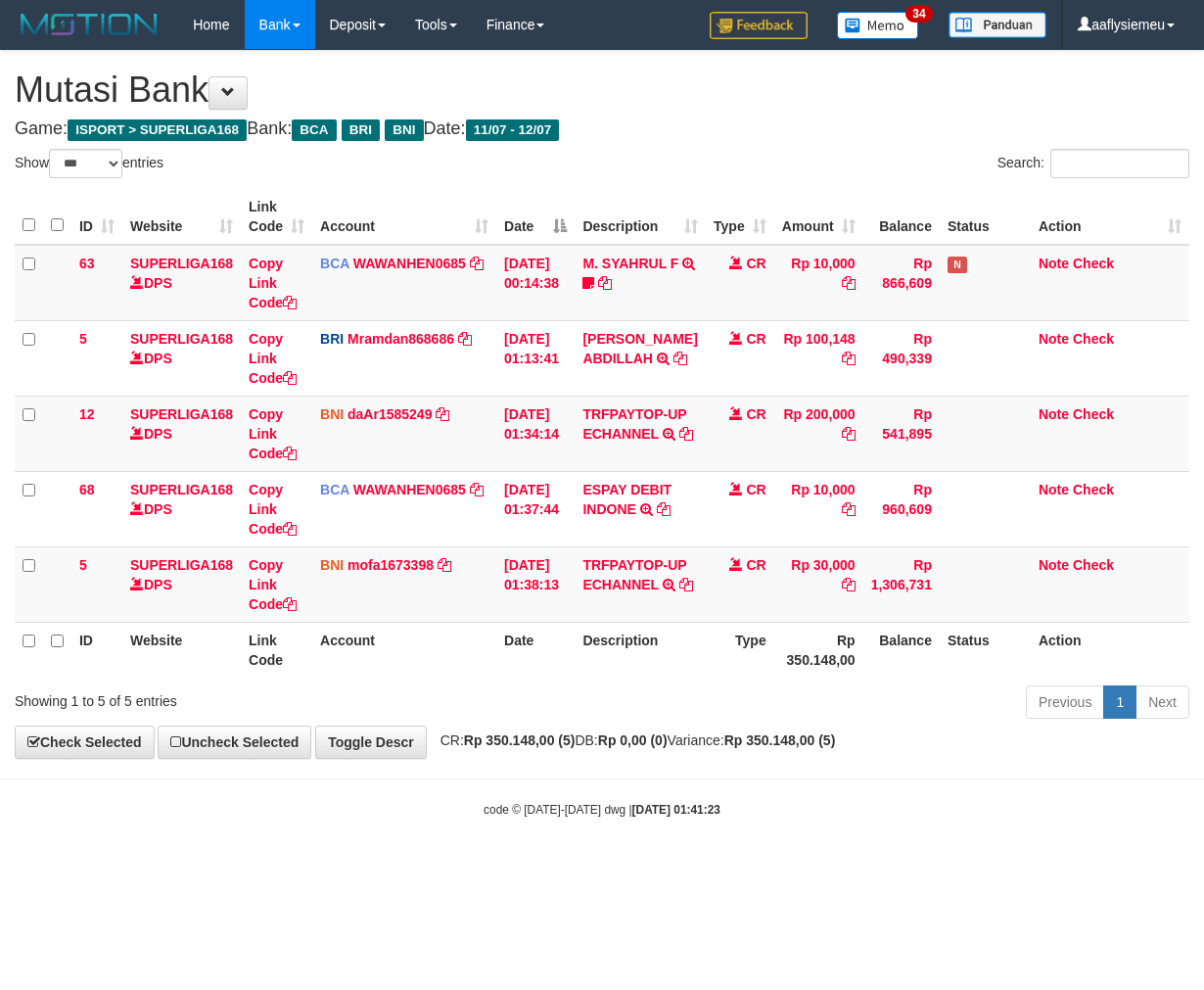 scroll, scrollTop: 0, scrollLeft: 0, axis: both 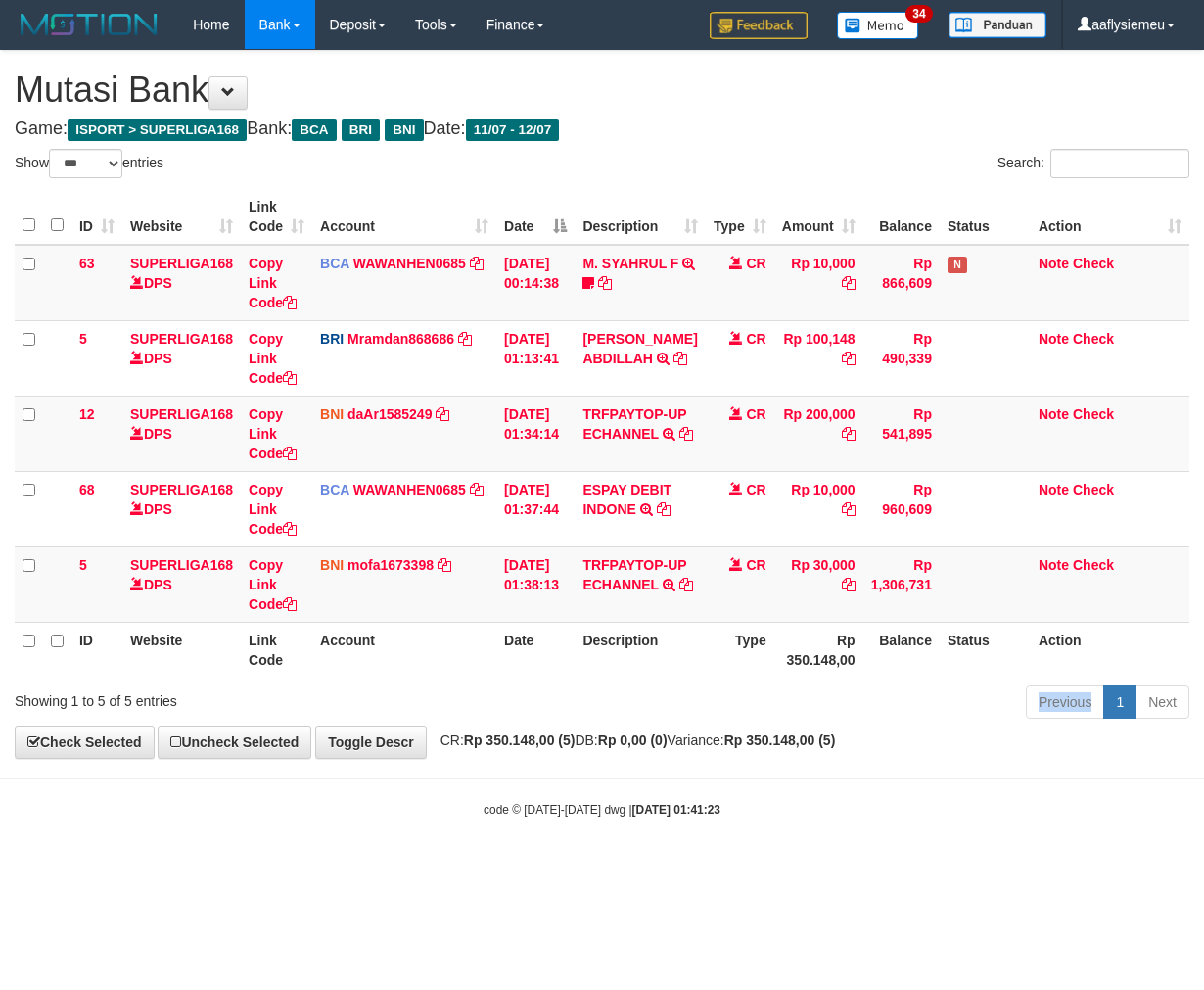 drag, startPoint x: 571, startPoint y: 728, endPoint x: 1196, endPoint y: 654, distance: 629.36555 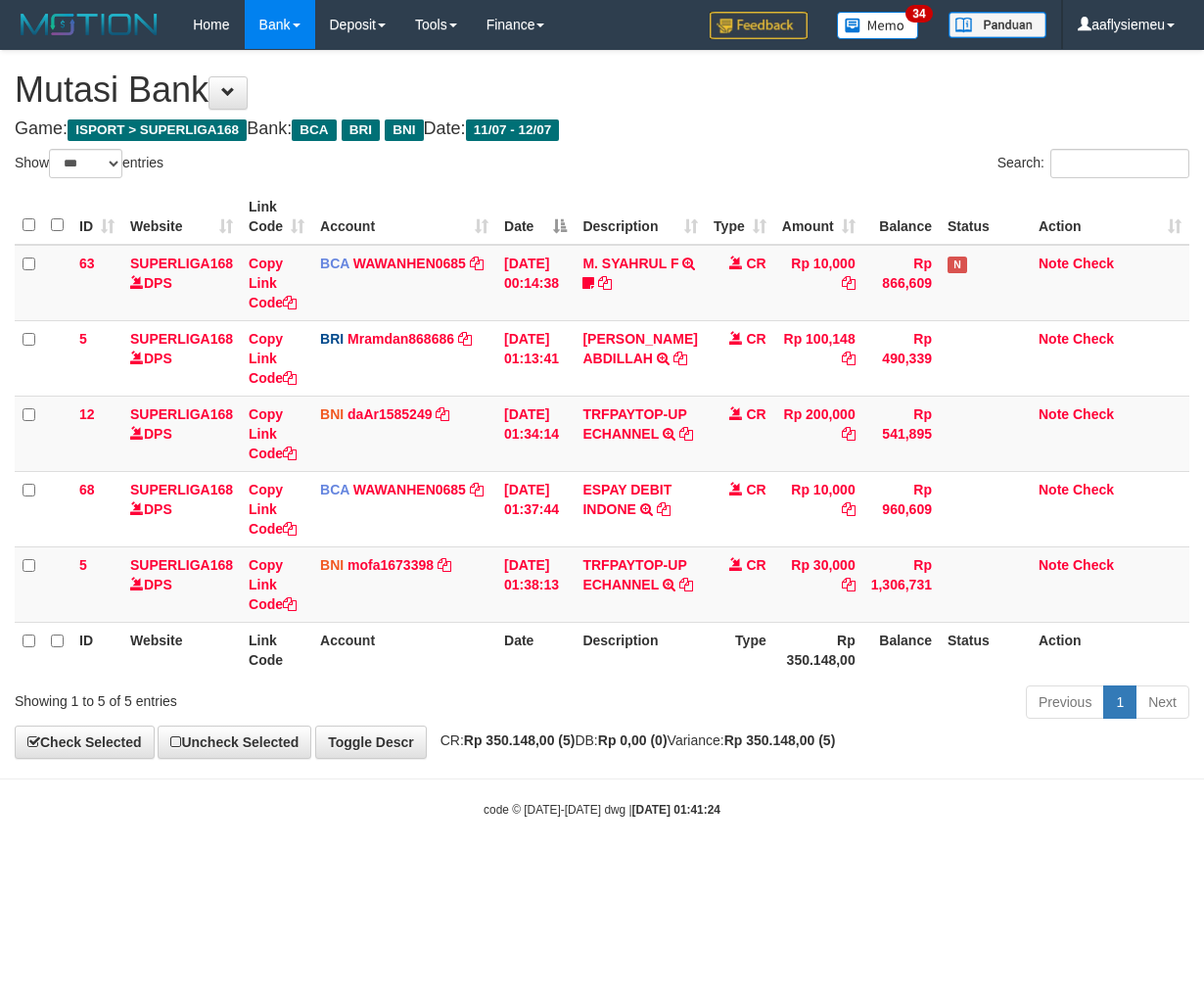 select on "***" 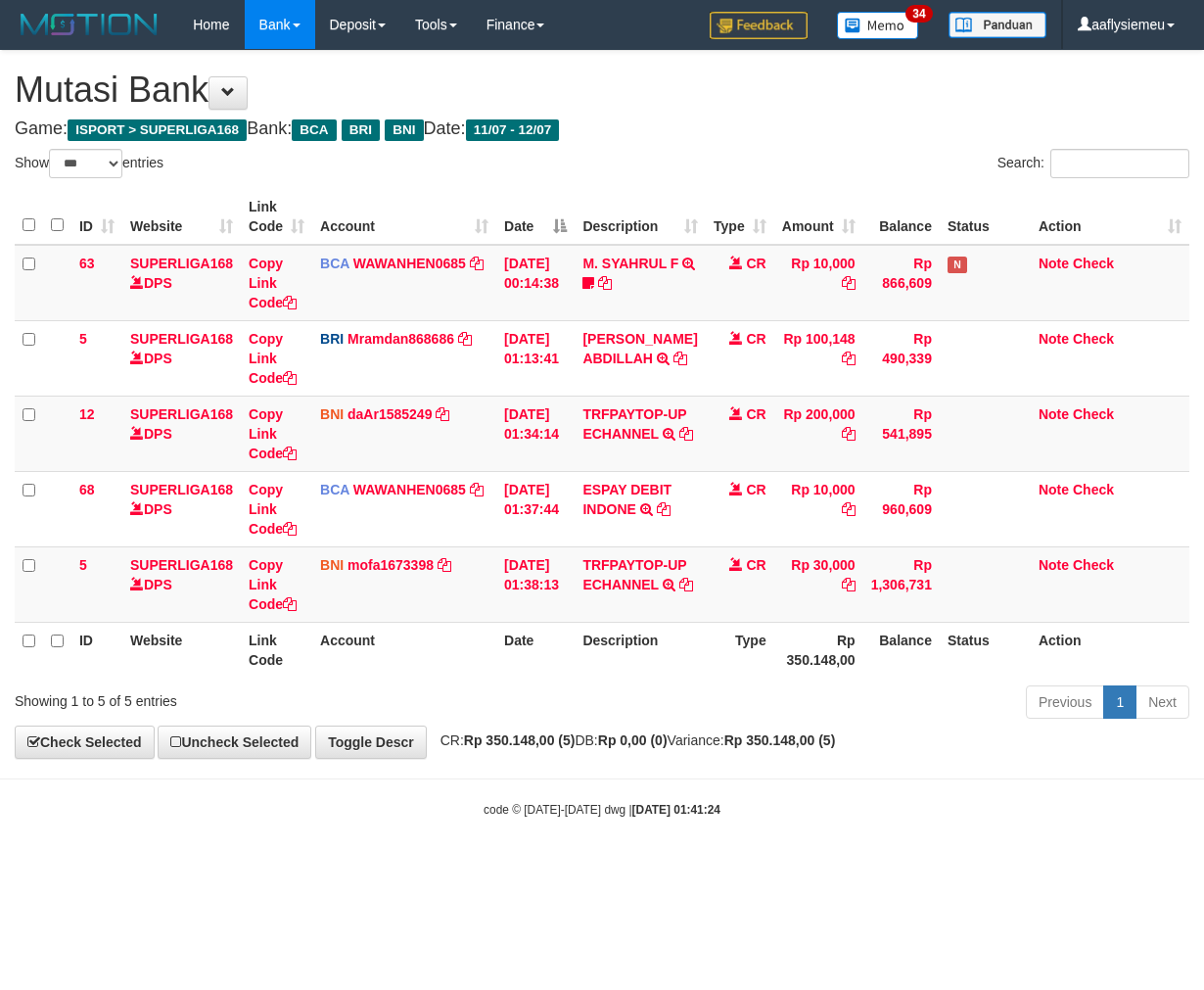 scroll, scrollTop: 0, scrollLeft: 0, axis: both 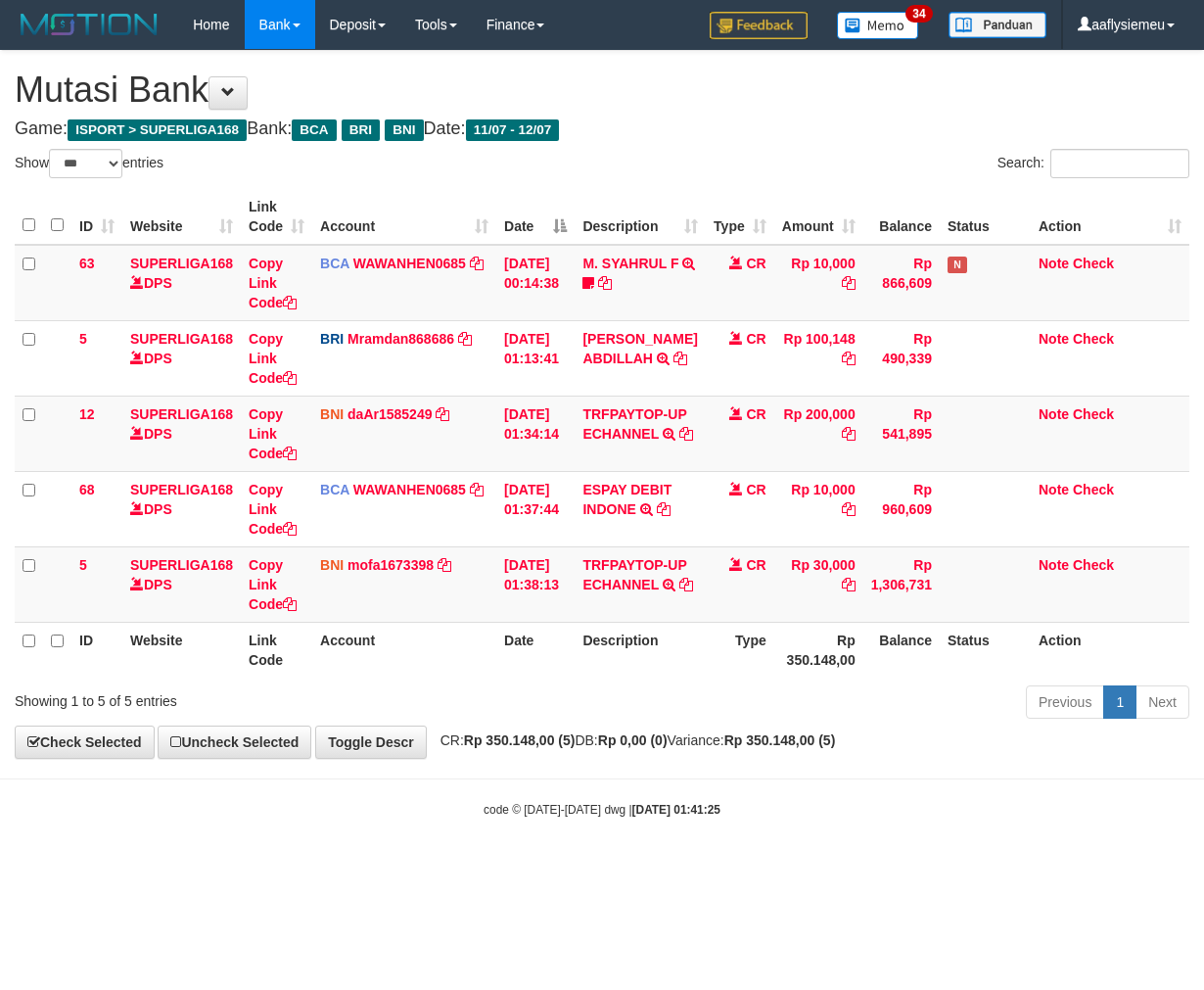 select on "***" 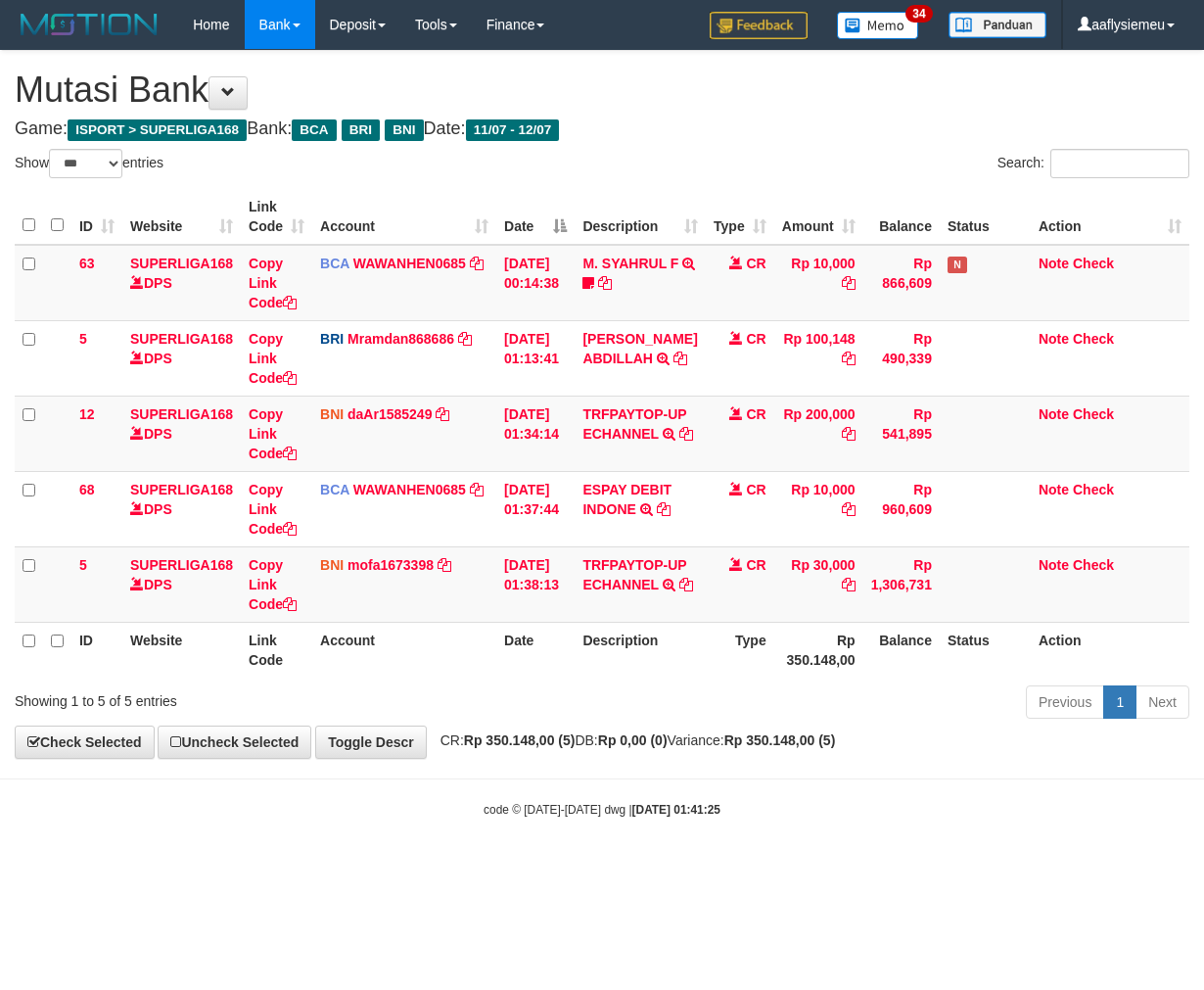 scroll, scrollTop: 0, scrollLeft: 0, axis: both 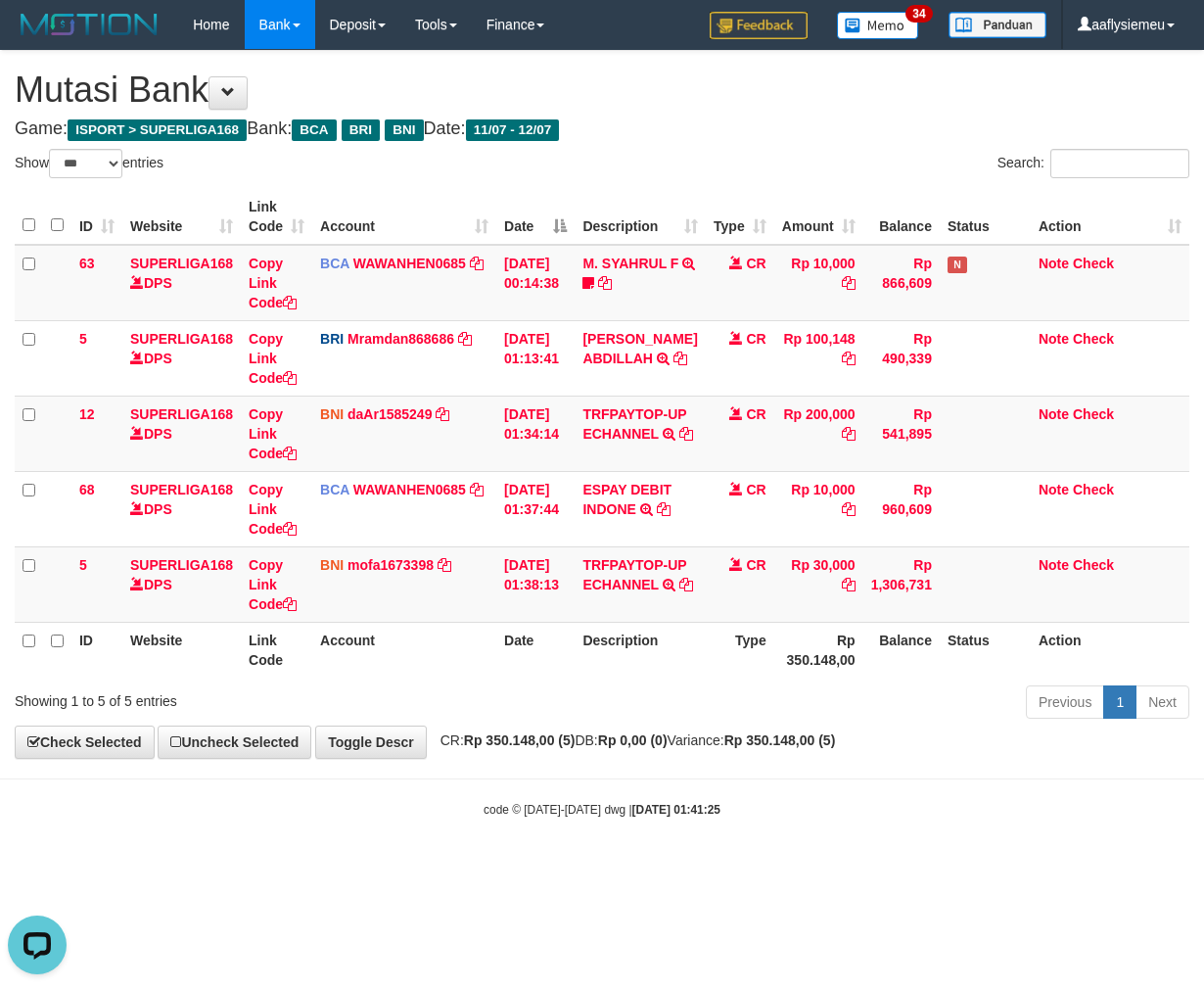 click on "**********" at bounding box center [602, 404] 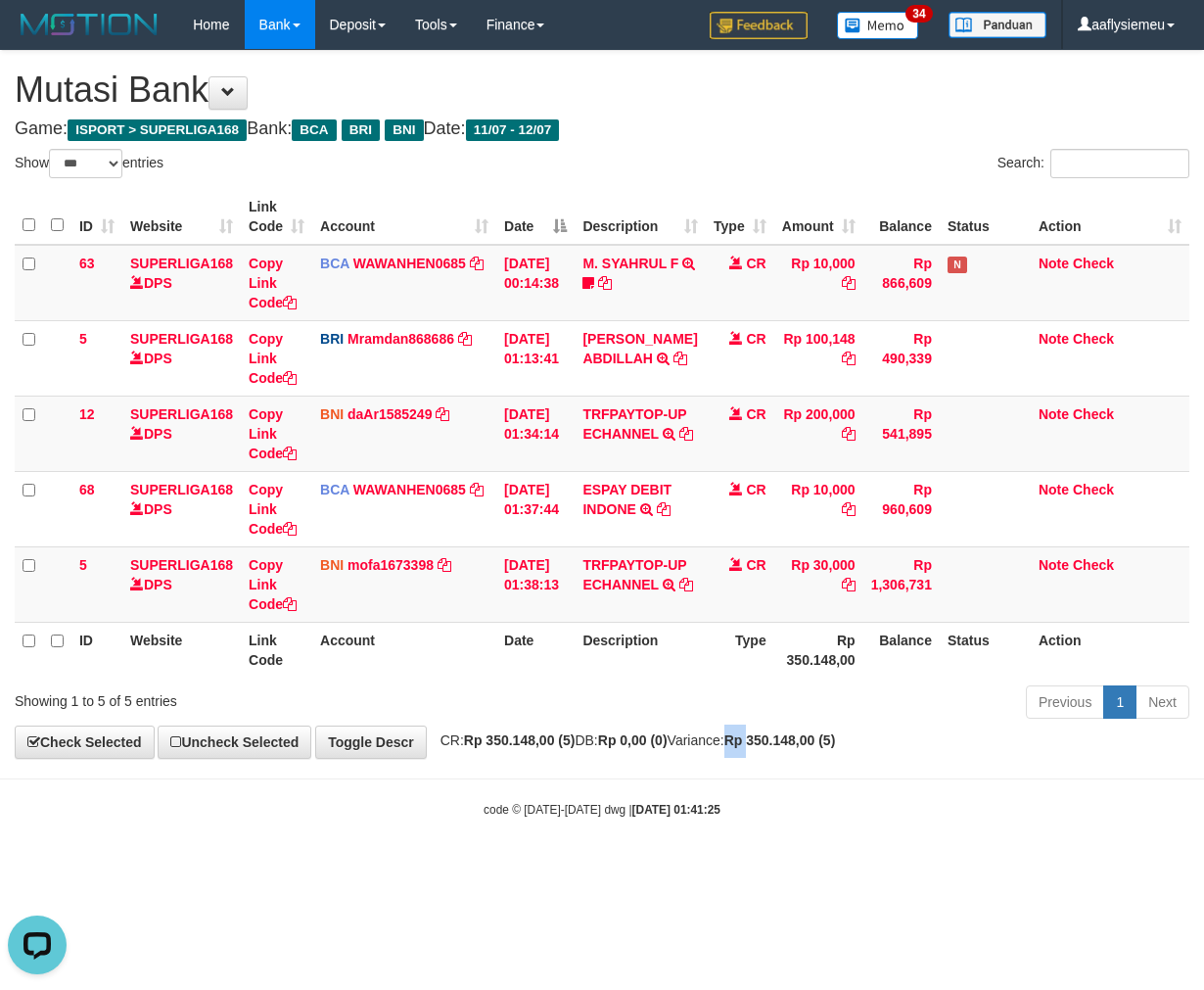 drag, startPoint x: 783, startPoint y: 766, endPoint x: 989, endPoint y: 710, distance: 213.47599 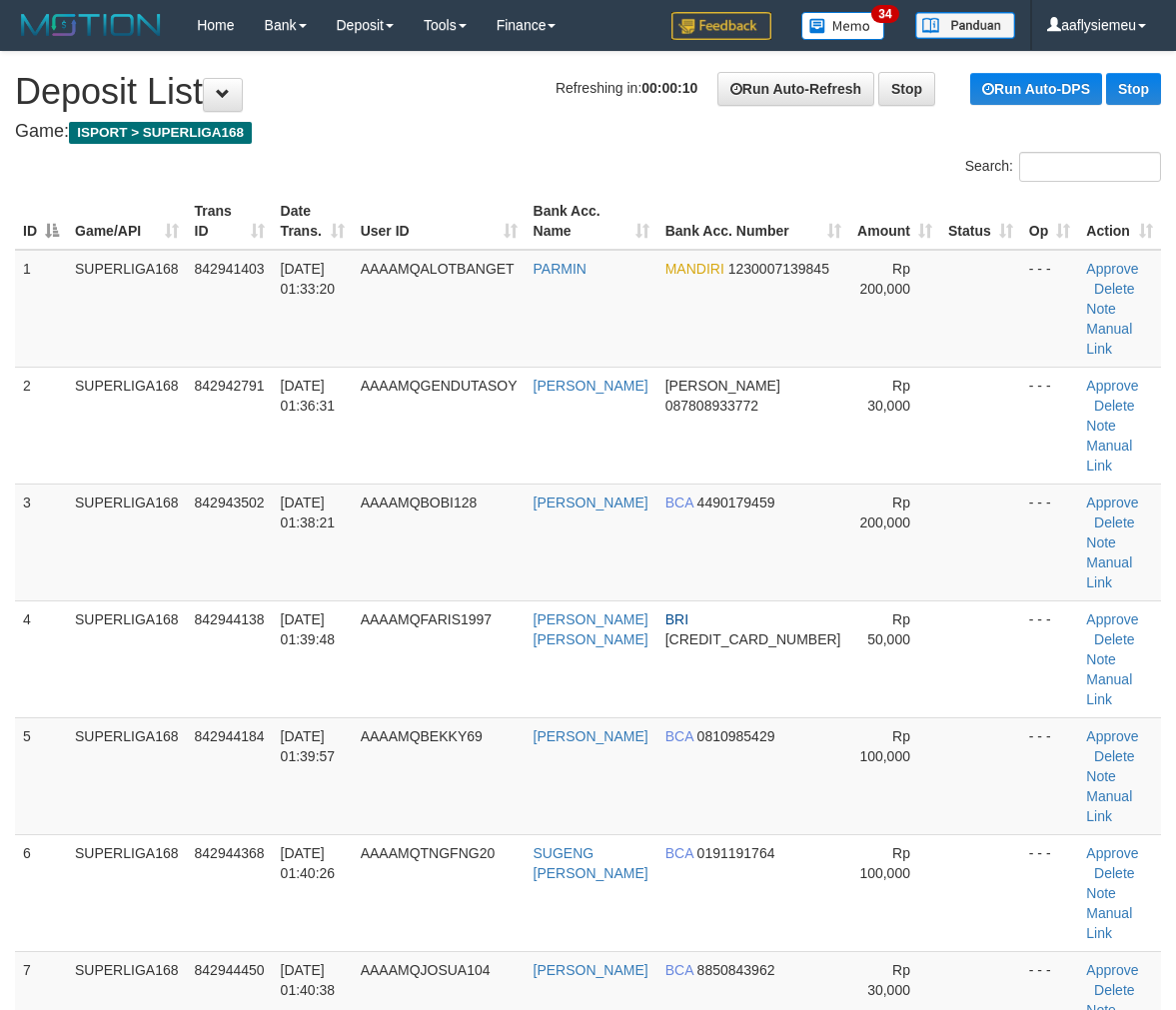 click on "AAAAMQBOBI128" at bounding box center (439, 541) 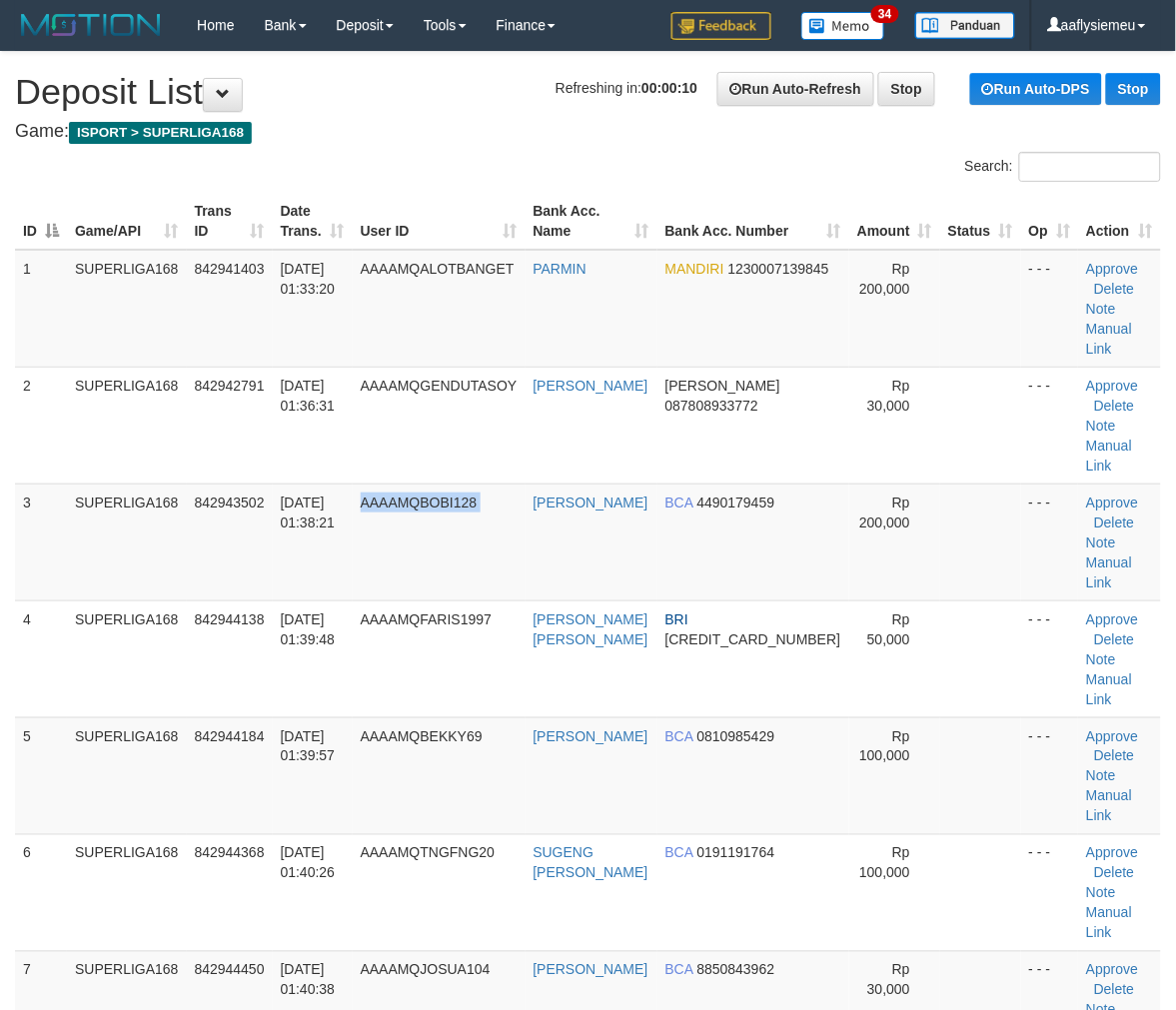 click on "AAAAMQBOBI128" at bounding box center [439, 541] 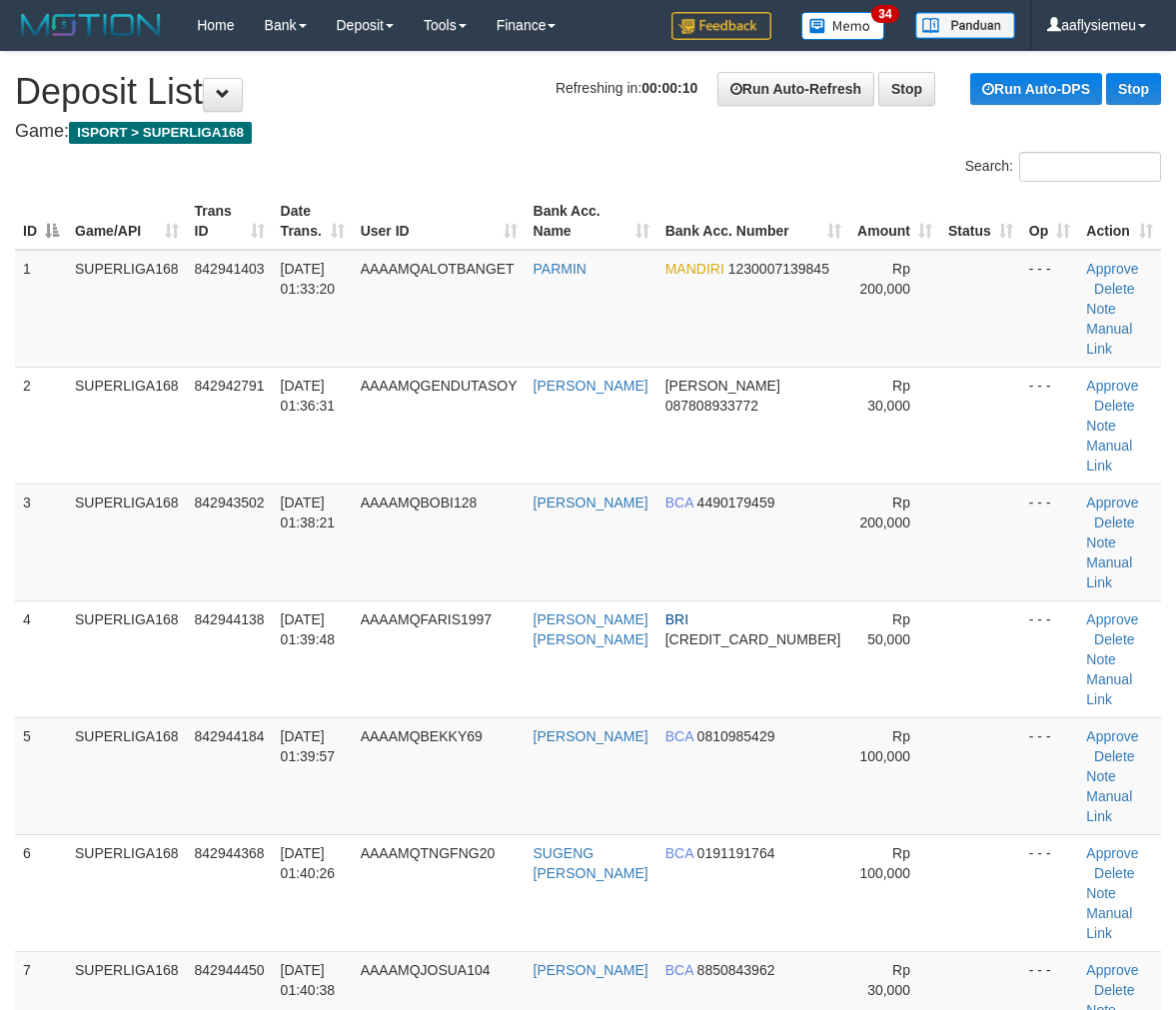 scroll, scrollTop: 0, scrollLeft: 0, axis: both 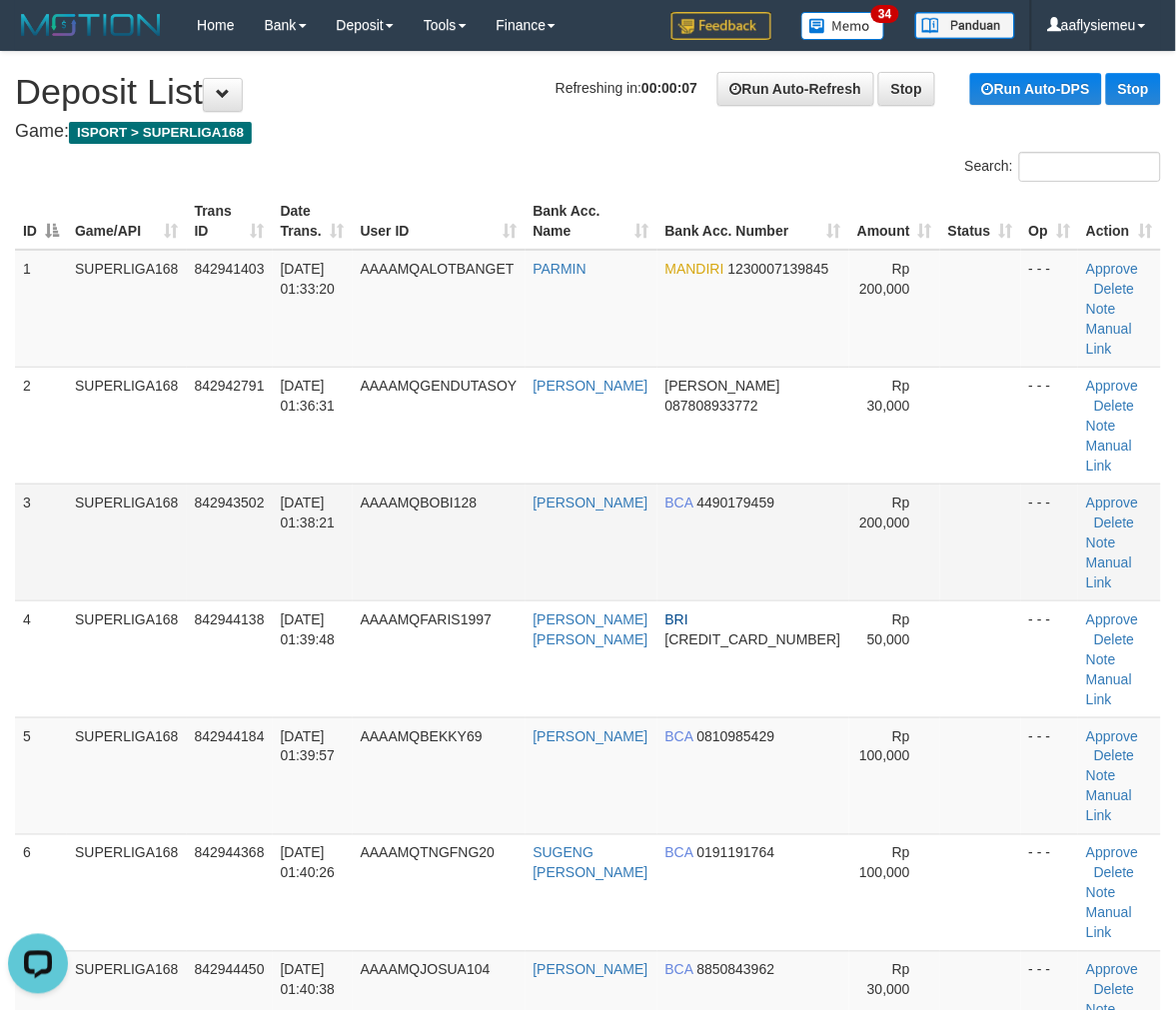click on "AAAAMQBOBI128" at bounding box center [439, 541] 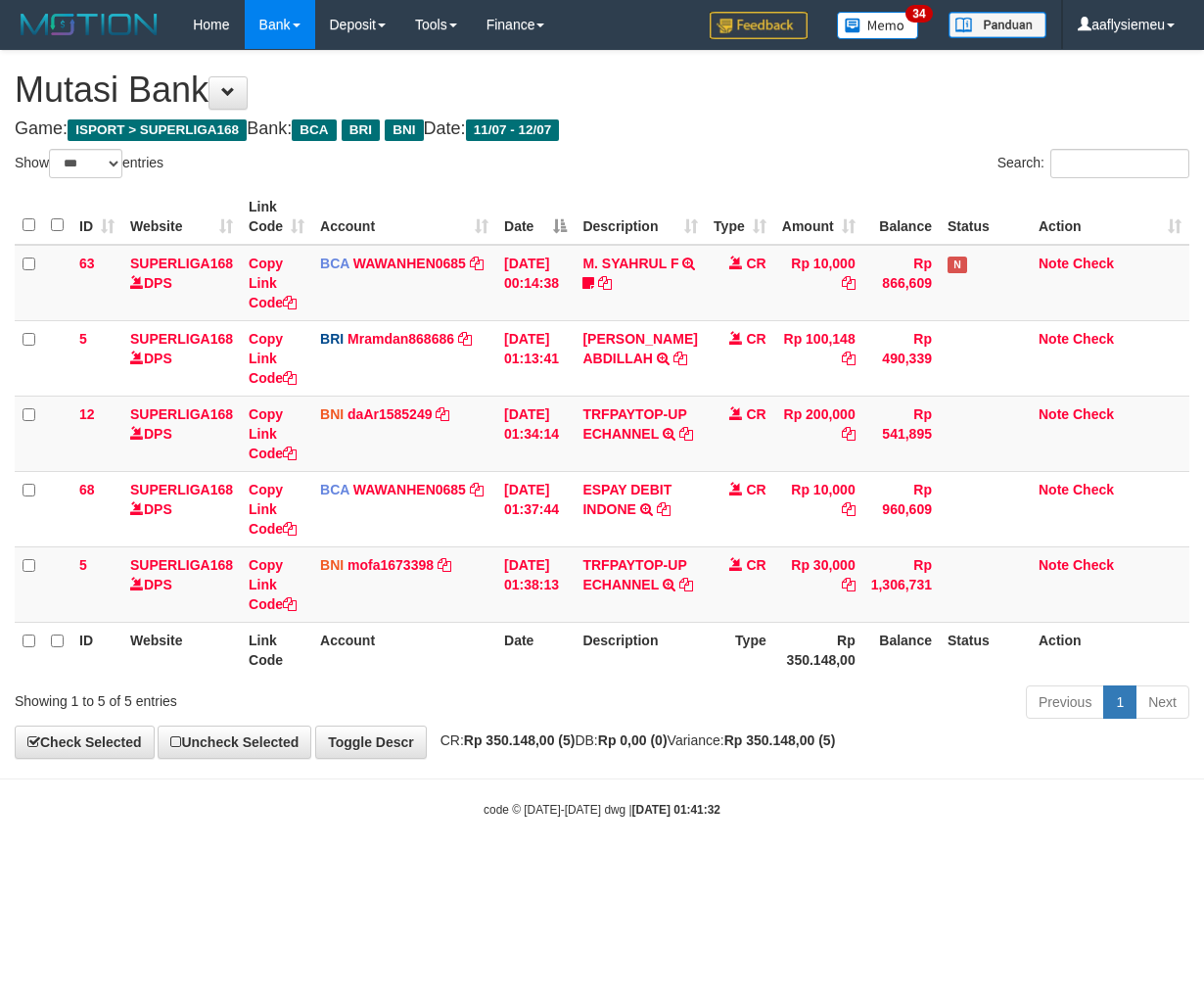select on "***" 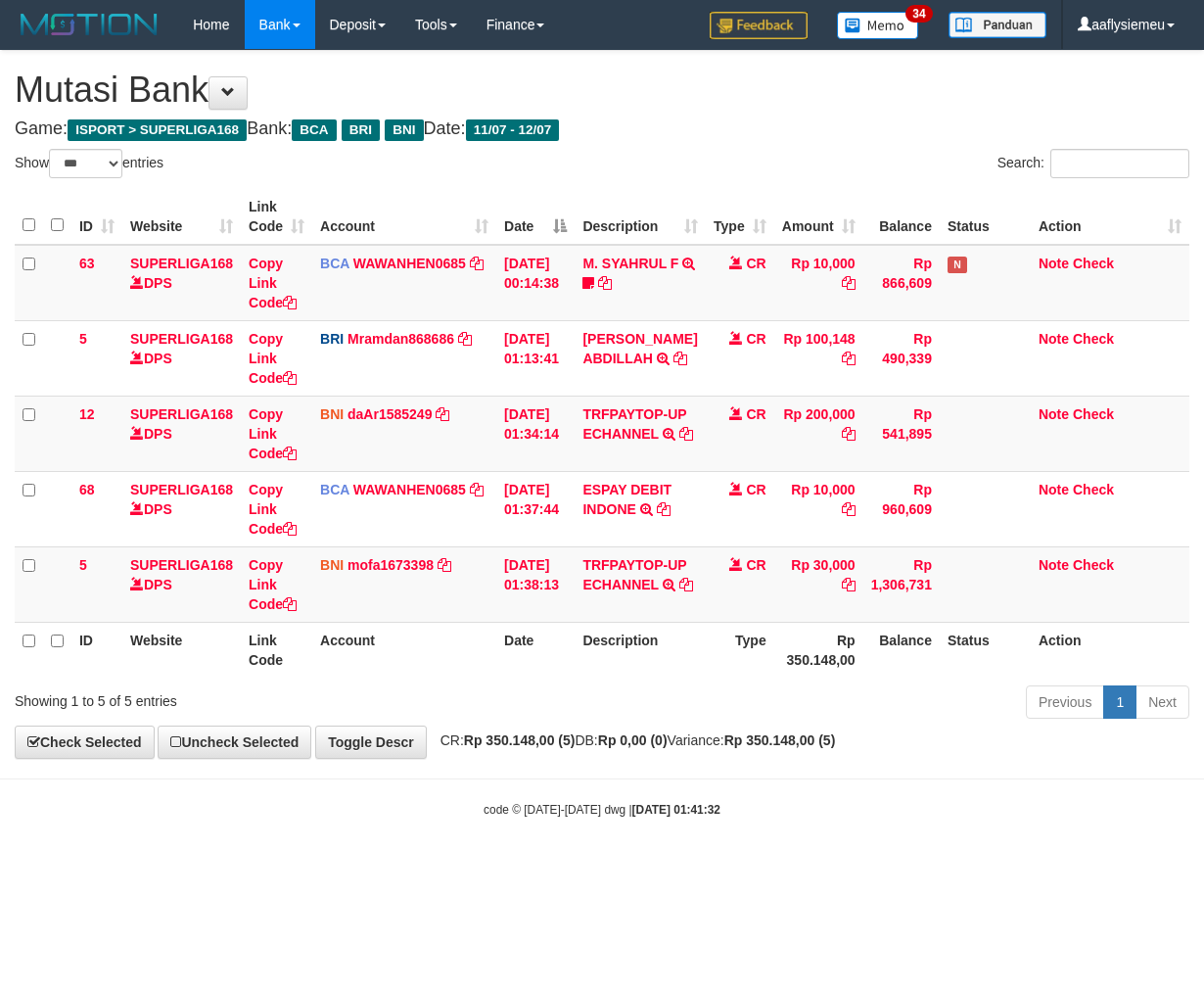 scroll, scrollTop: 0, scrollLeft: 0, axis: both 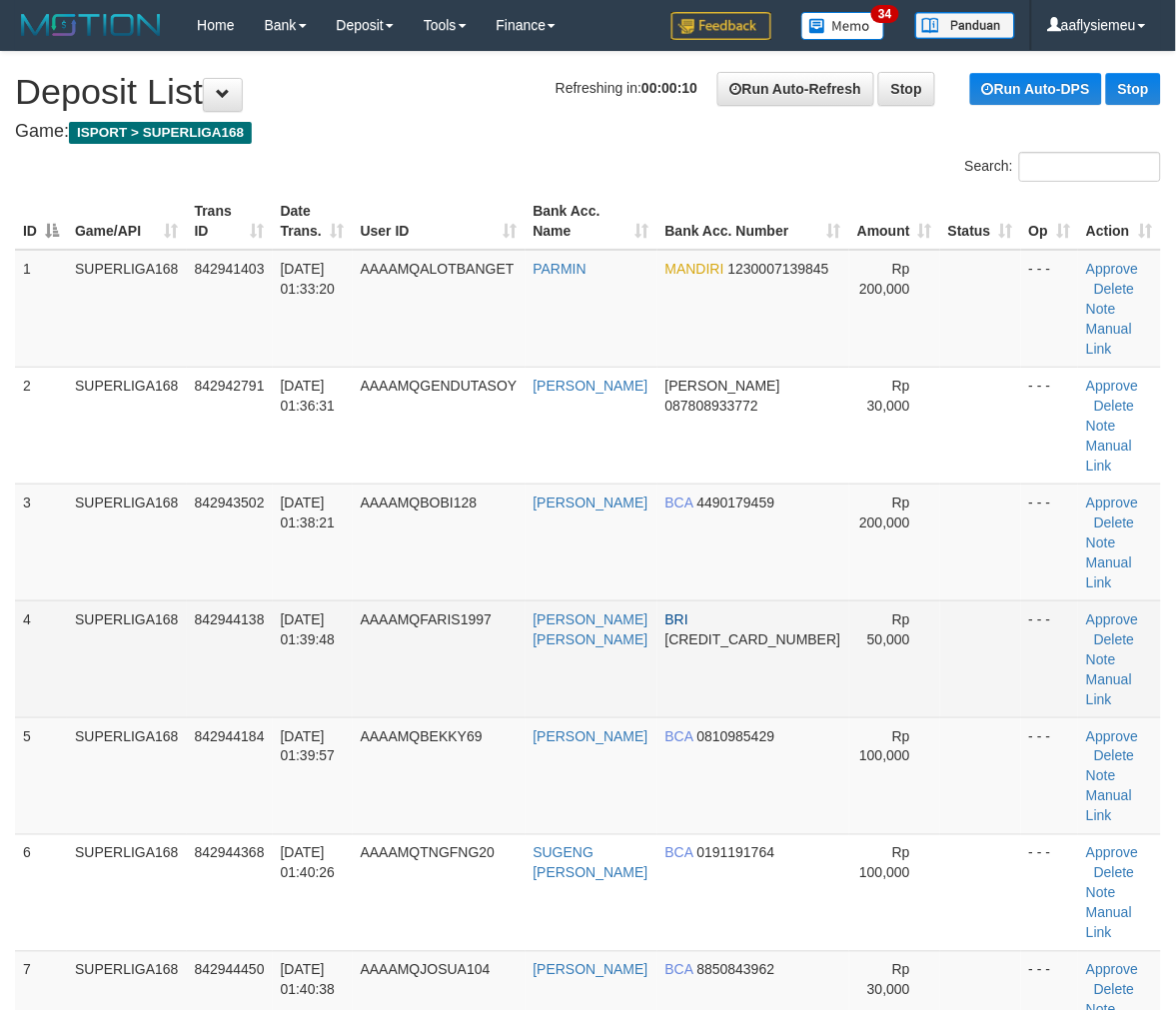 click on "SUPERLIGA168" at bounding box center (127, 658) 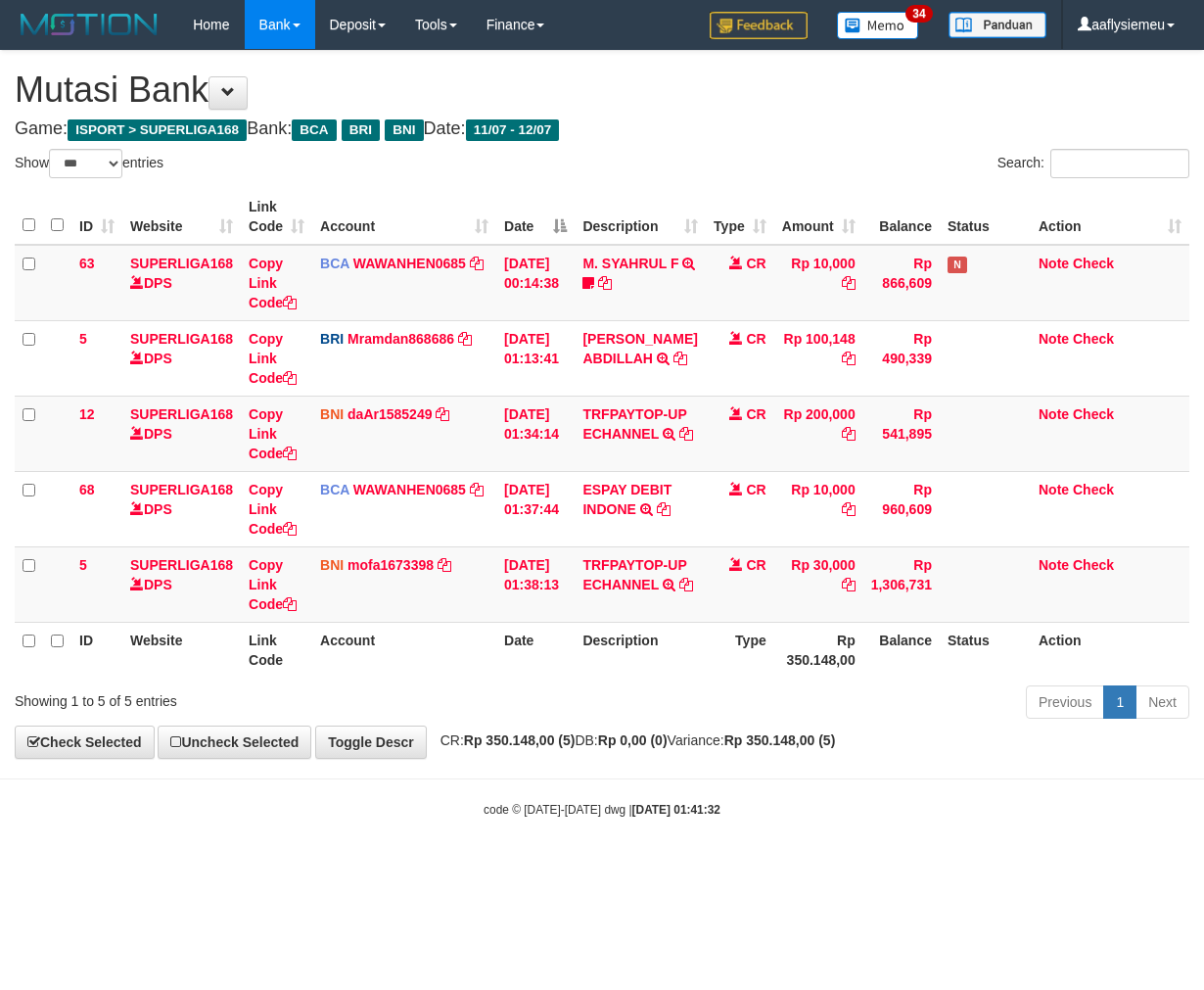 select on "***" 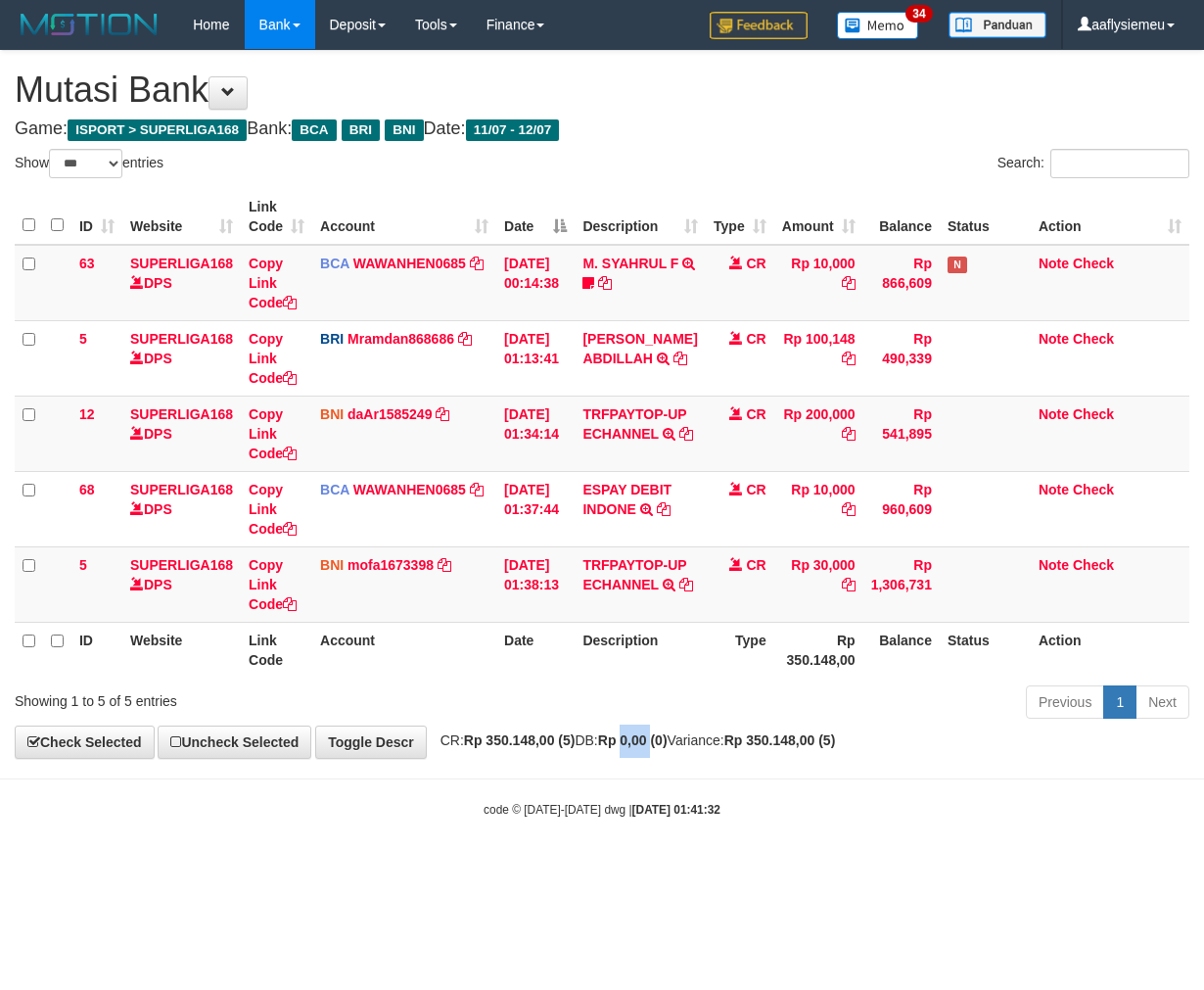 click on "**********" at bounding box center [602, 404] 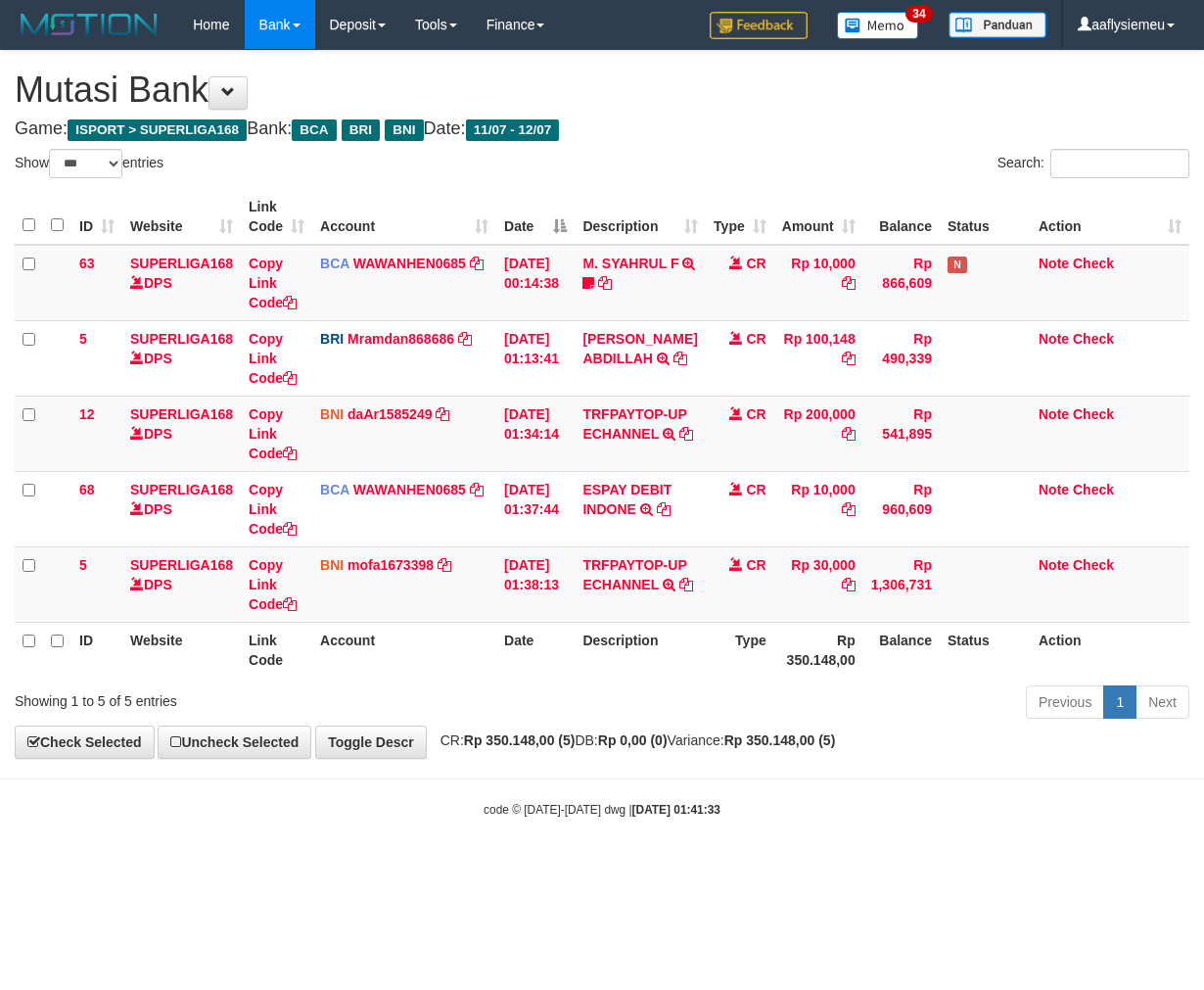select on "***" 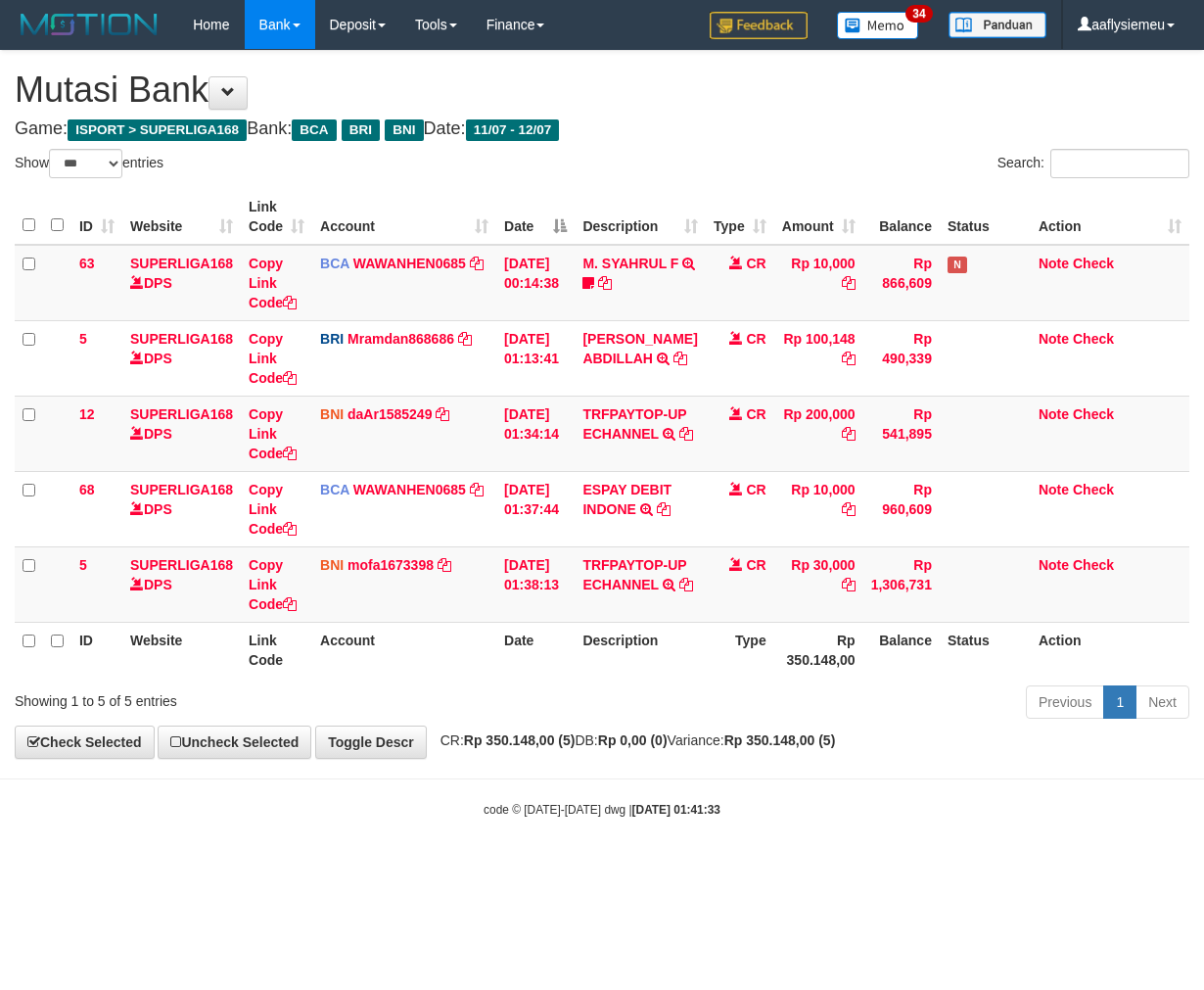 scroll, scrollTop: 0, scrollLeft: 0, axis: both 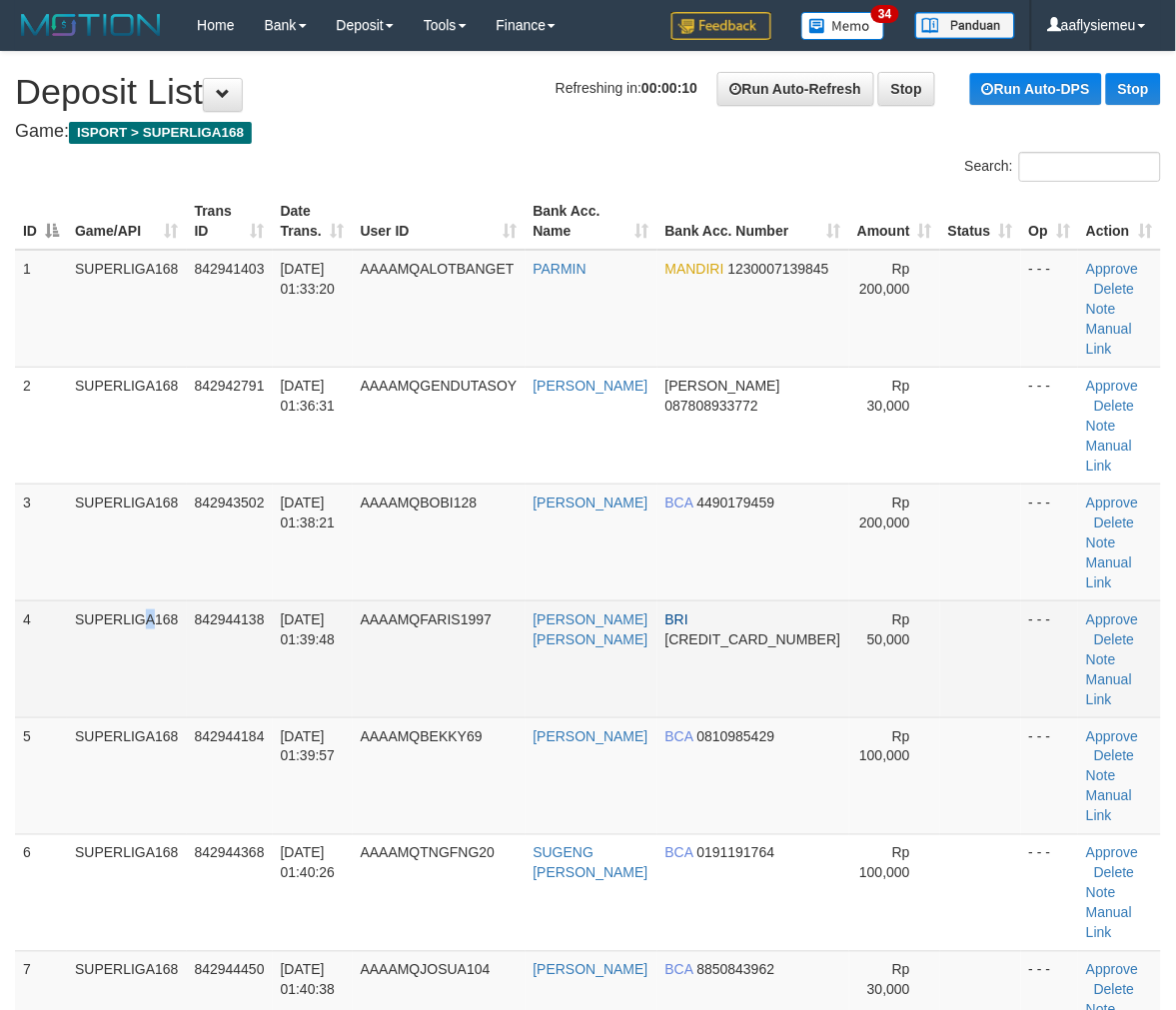 drag, startPoint x: 107, startPoint y: 586, endPoint x: 98, endPoint y: 594, distance: 12.0415946 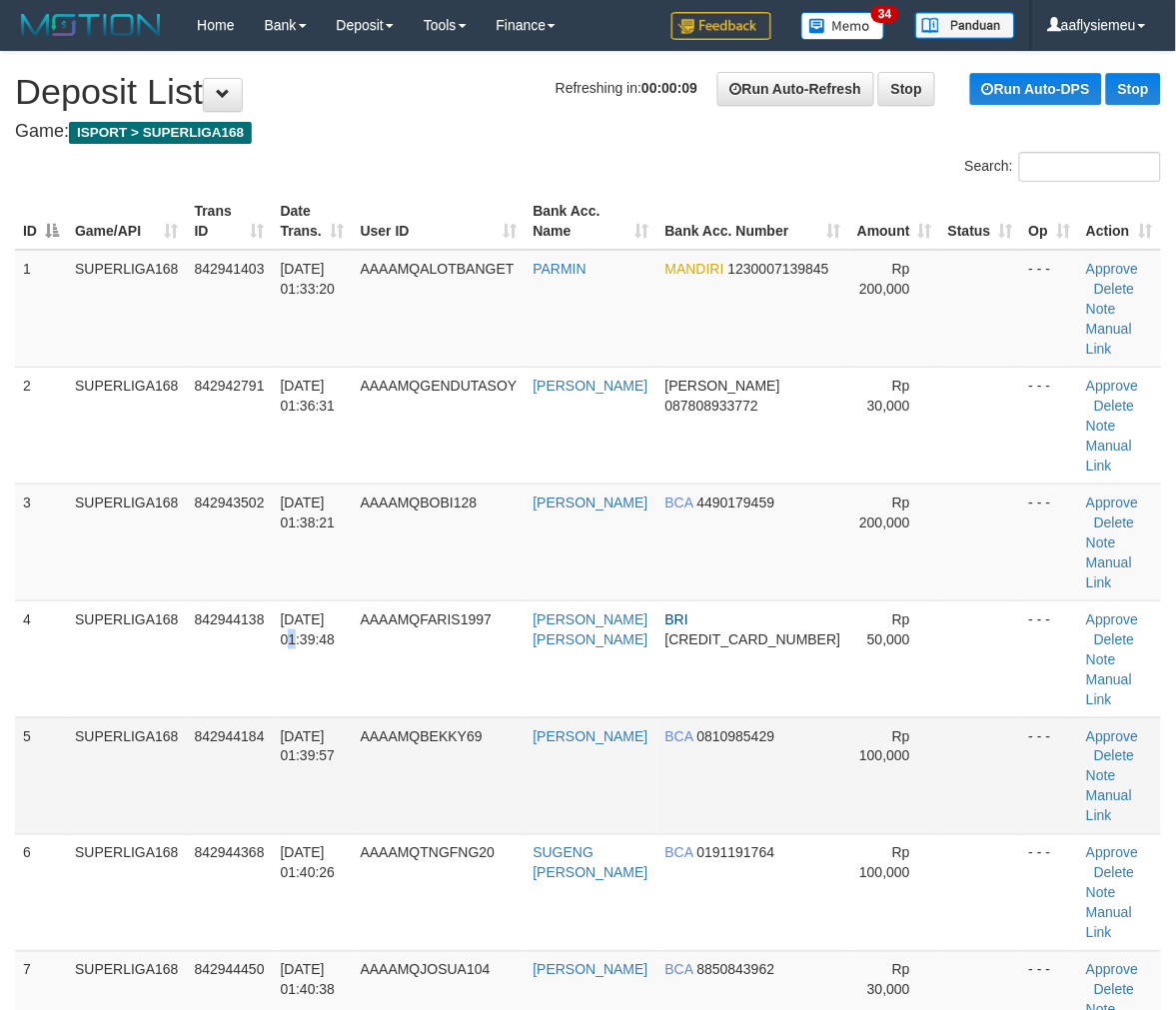 drag, startPoint x: 340, startPoint y: 555, endPoint x: 36, endPoint y: 665, distance: 323.28934 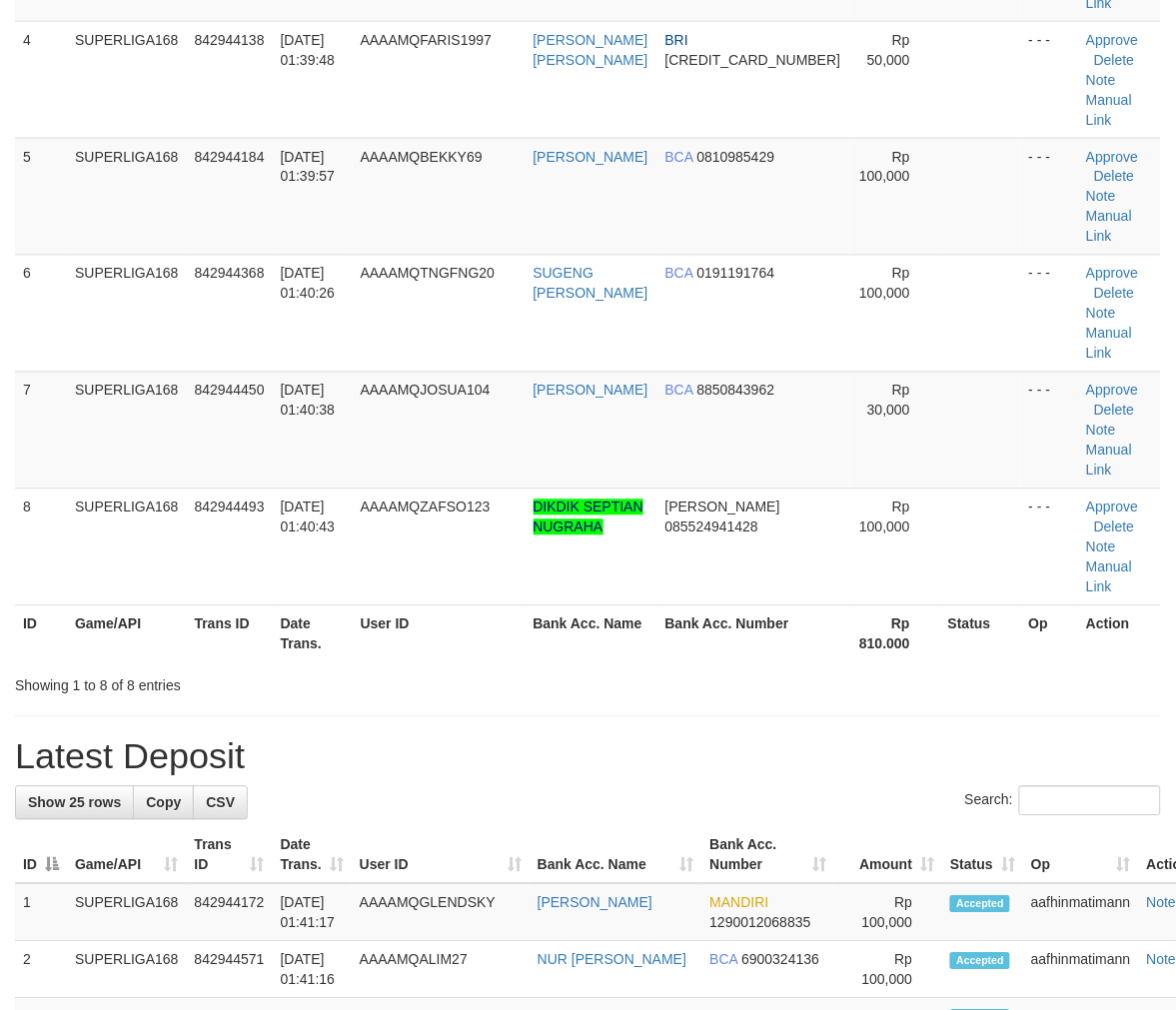 scroll, scrollTop: 999, scrollLeft: 0, axis: vertical 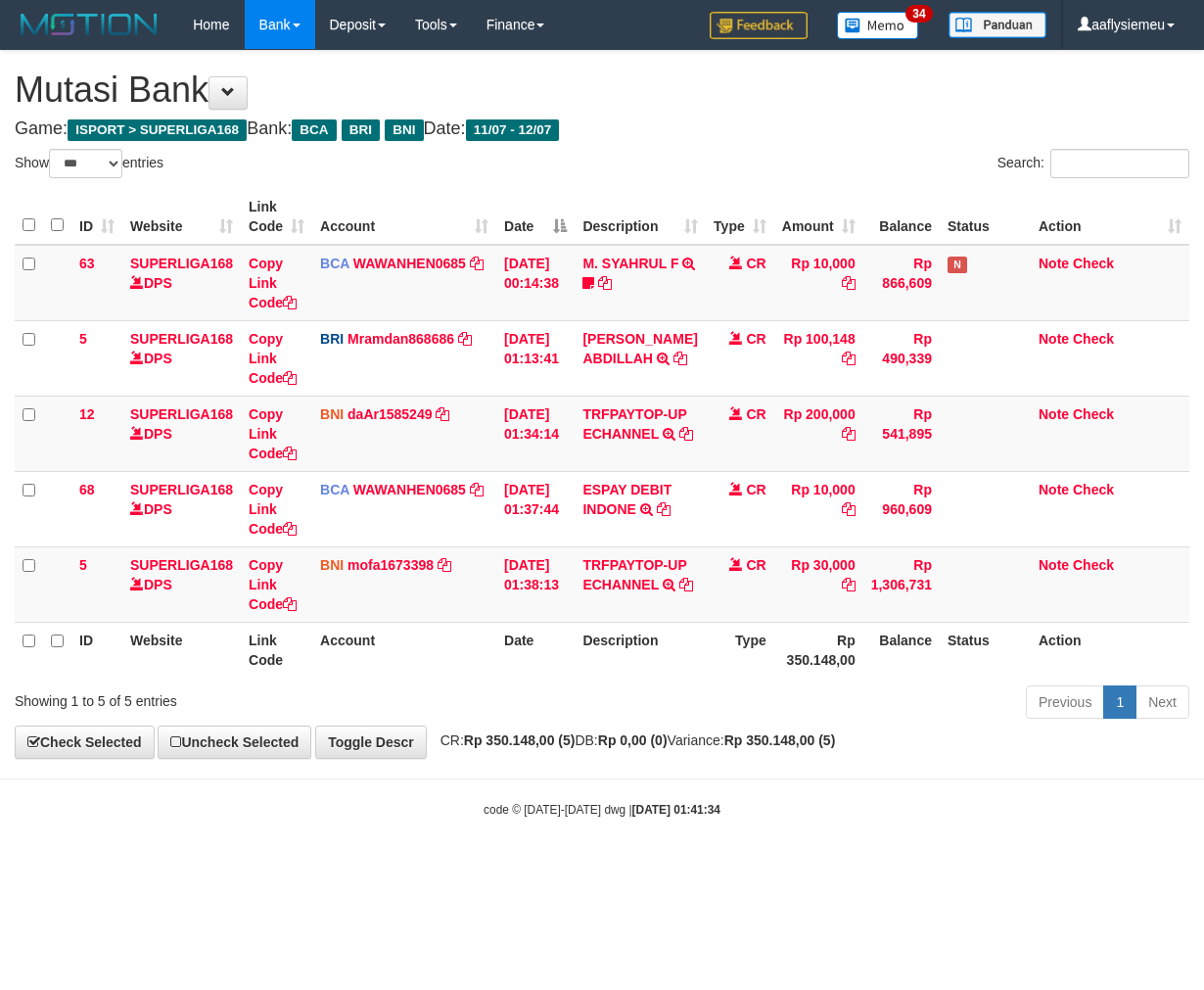 select on "***" 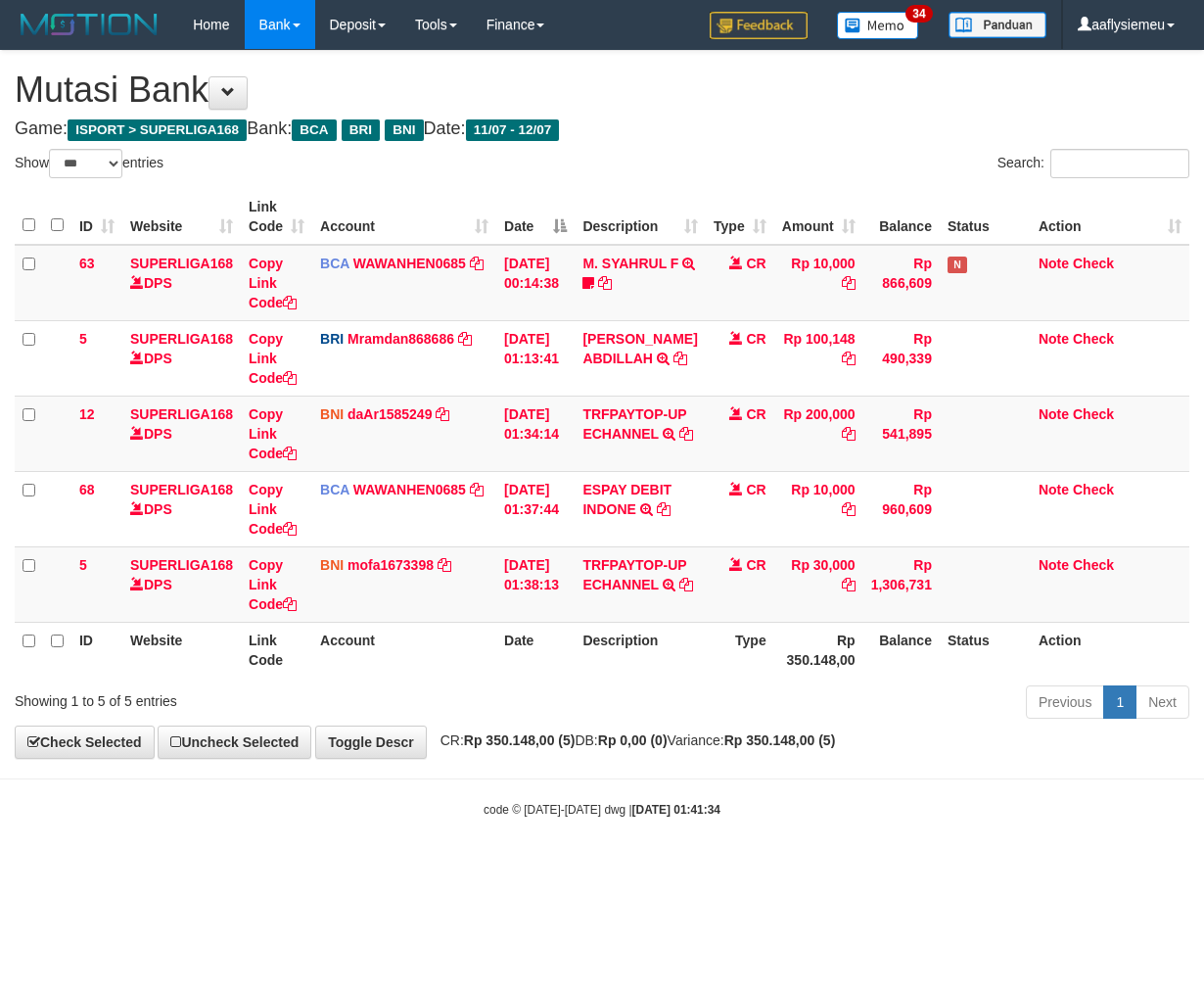 scroll, scrollTop: 0, scrollLeft: 0, axis: both 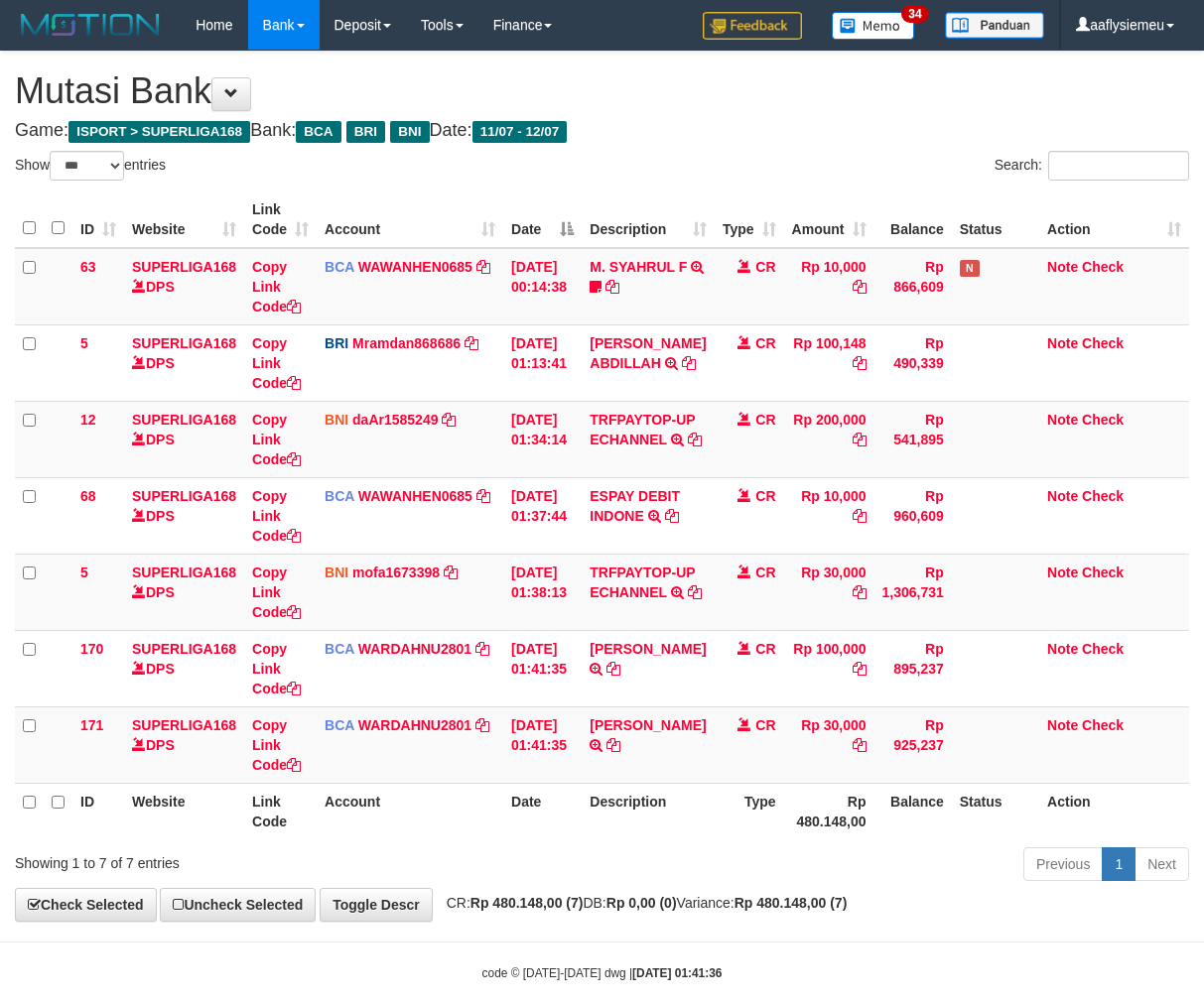 select on "***" 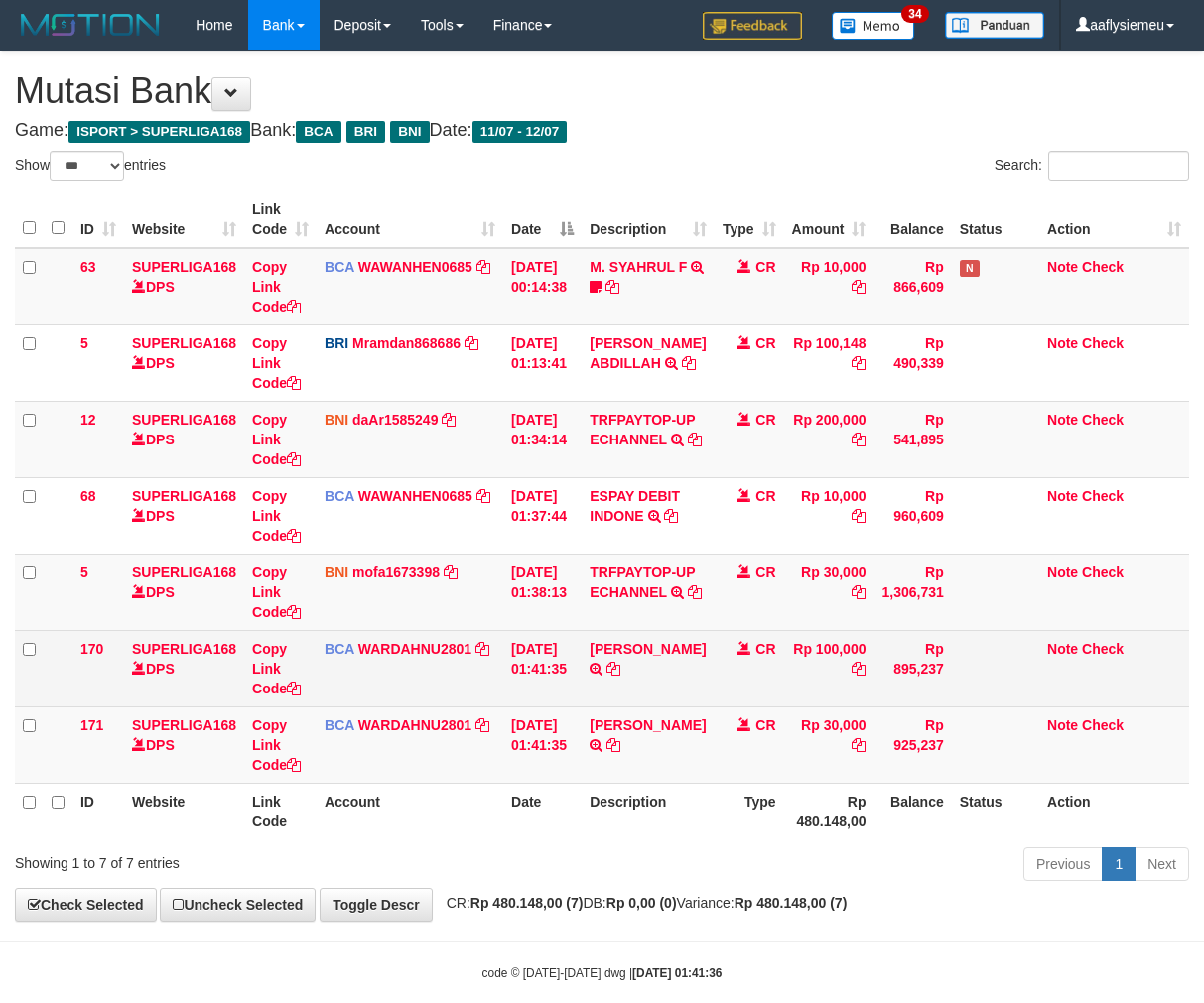scroll, scrollTop: 0, scrollLeft: 0, axis: both 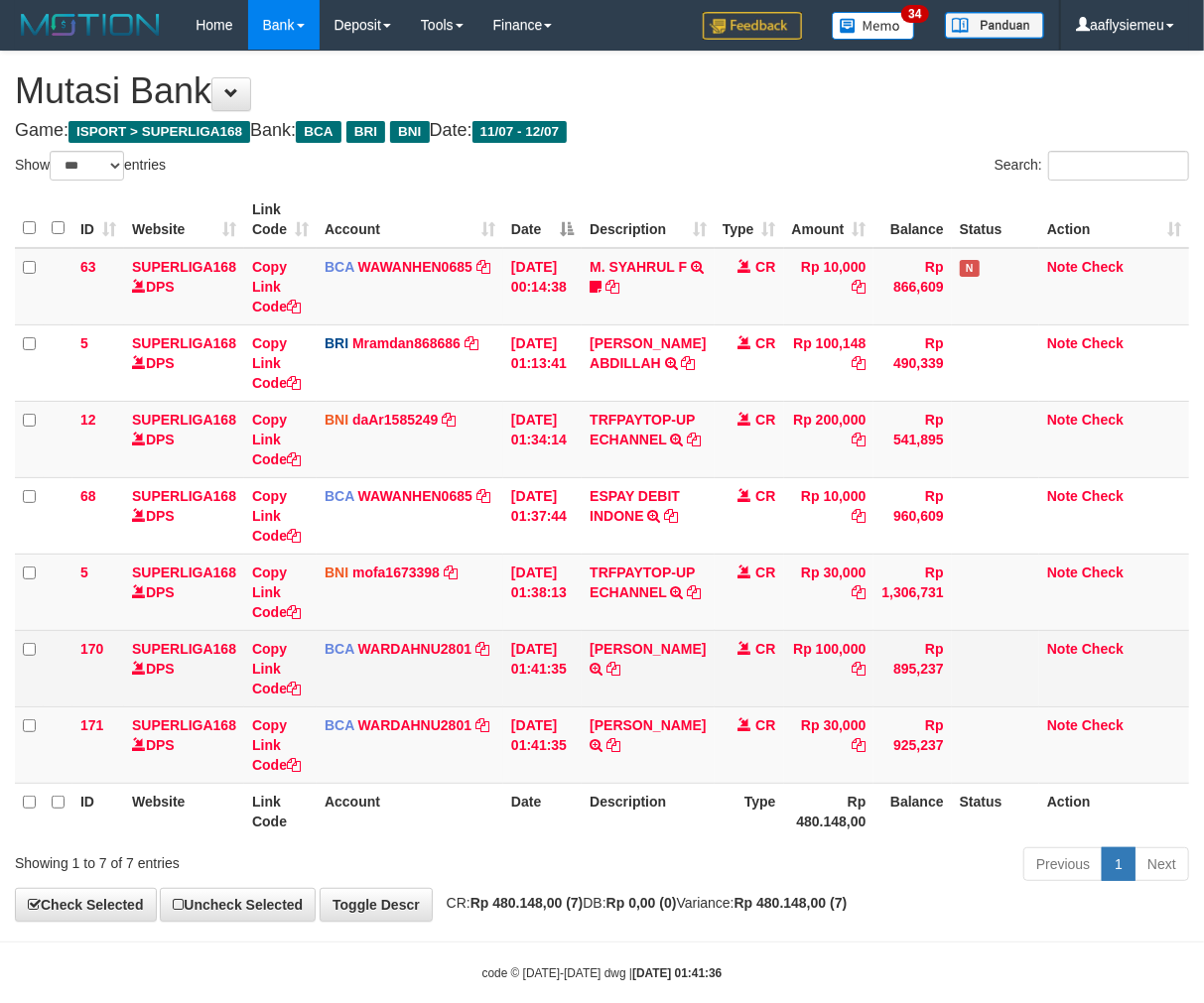click on "Rp 100,000" at bounding box center [829, 668] 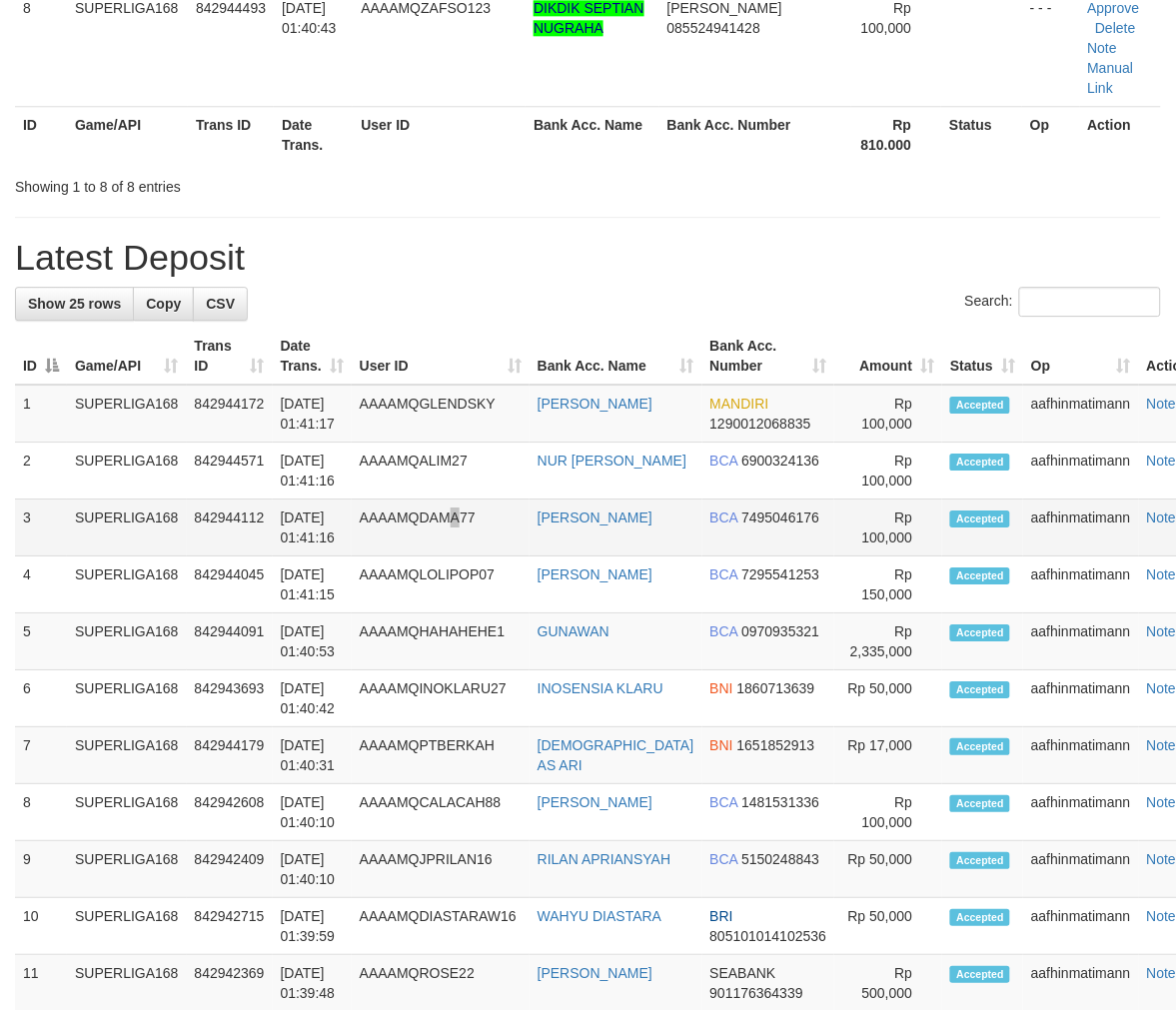 click on "AAAAMQDAMA77" at bounding box center [441, 527] 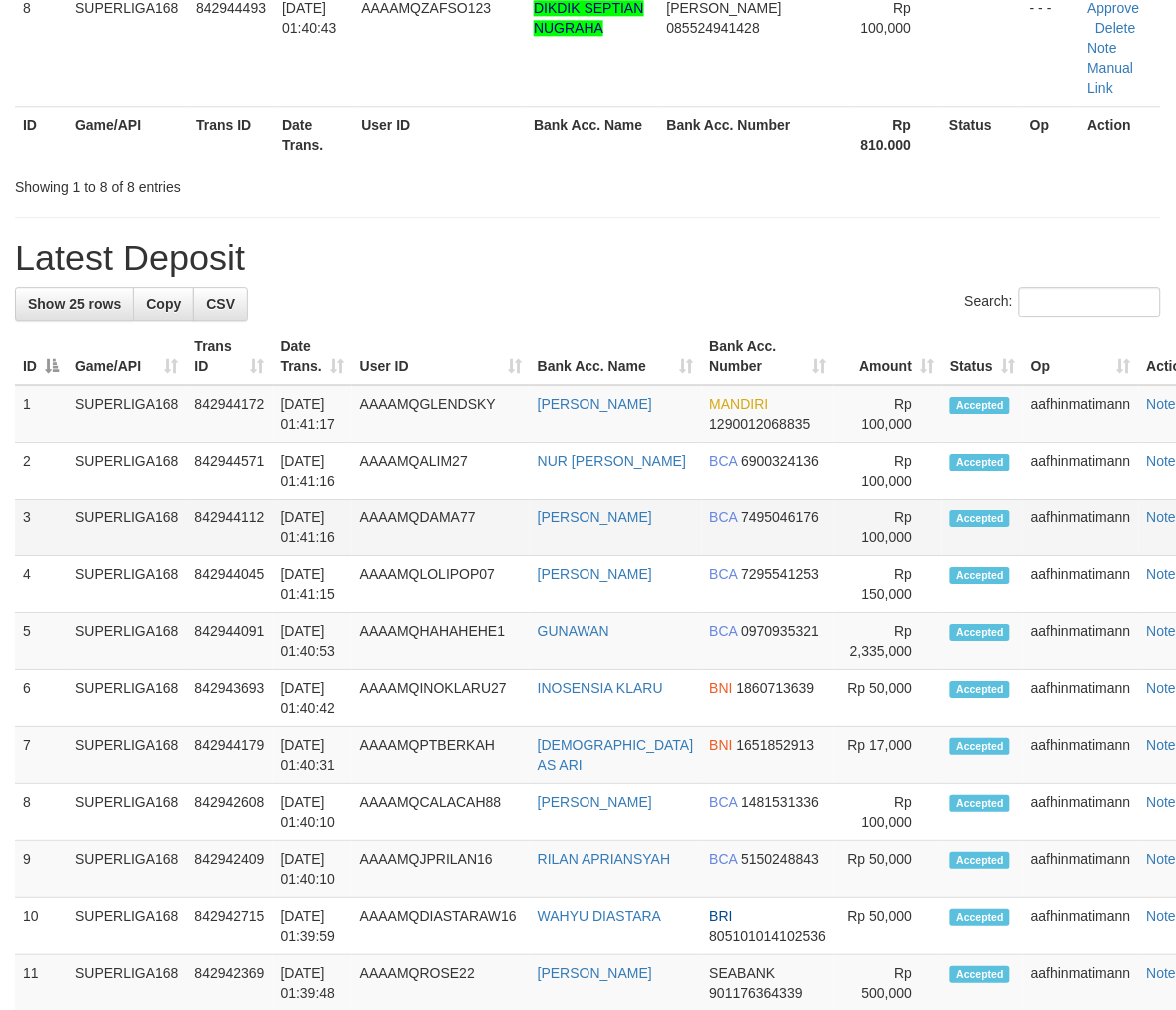 scroll, scrollTop: 150, scrollLeft: 0, axis: vertical 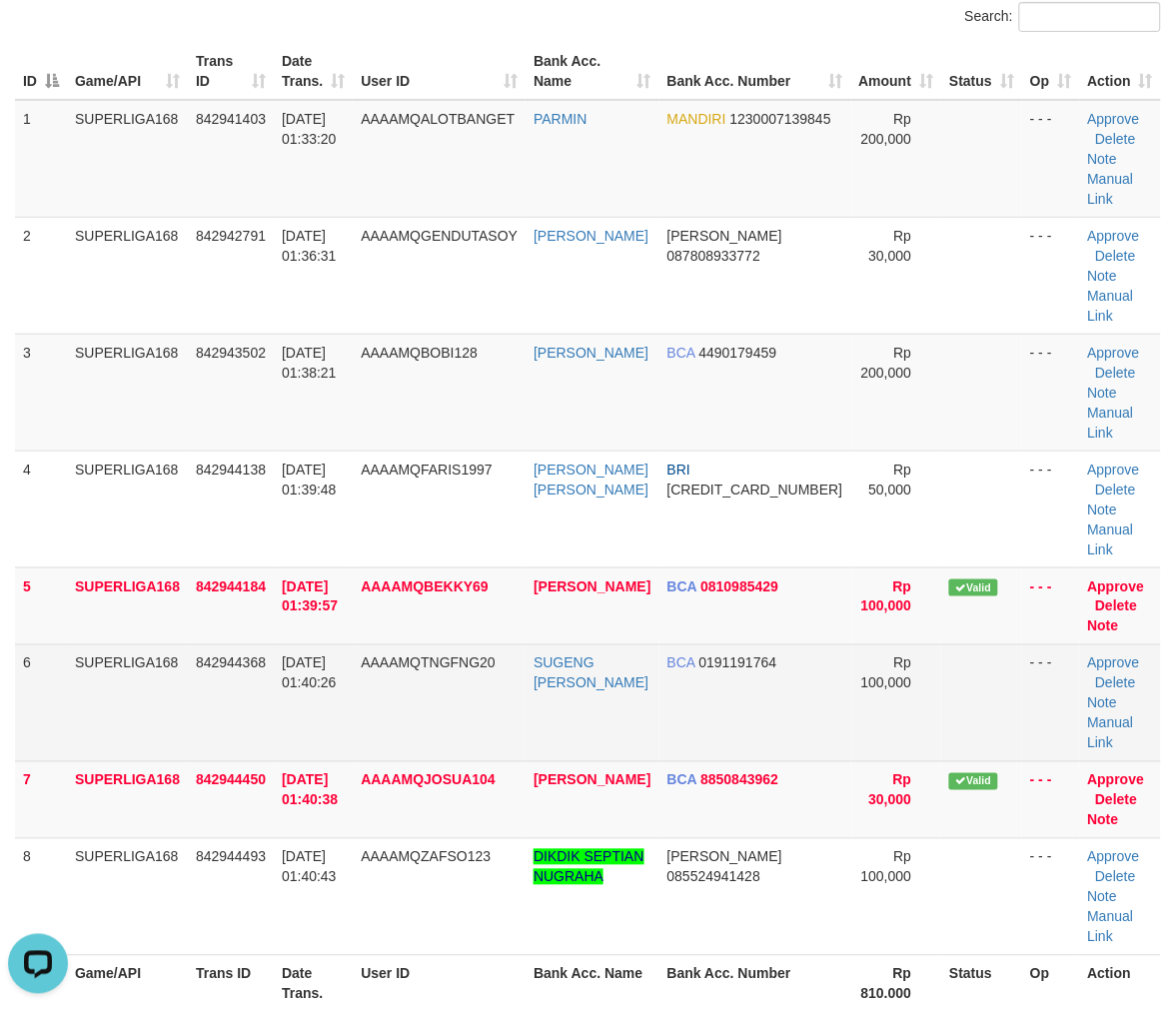 drag, startPoint x: 373, startPoint y: 505, endPoint x: 50, endPoint y: 614, distance: 340.89588 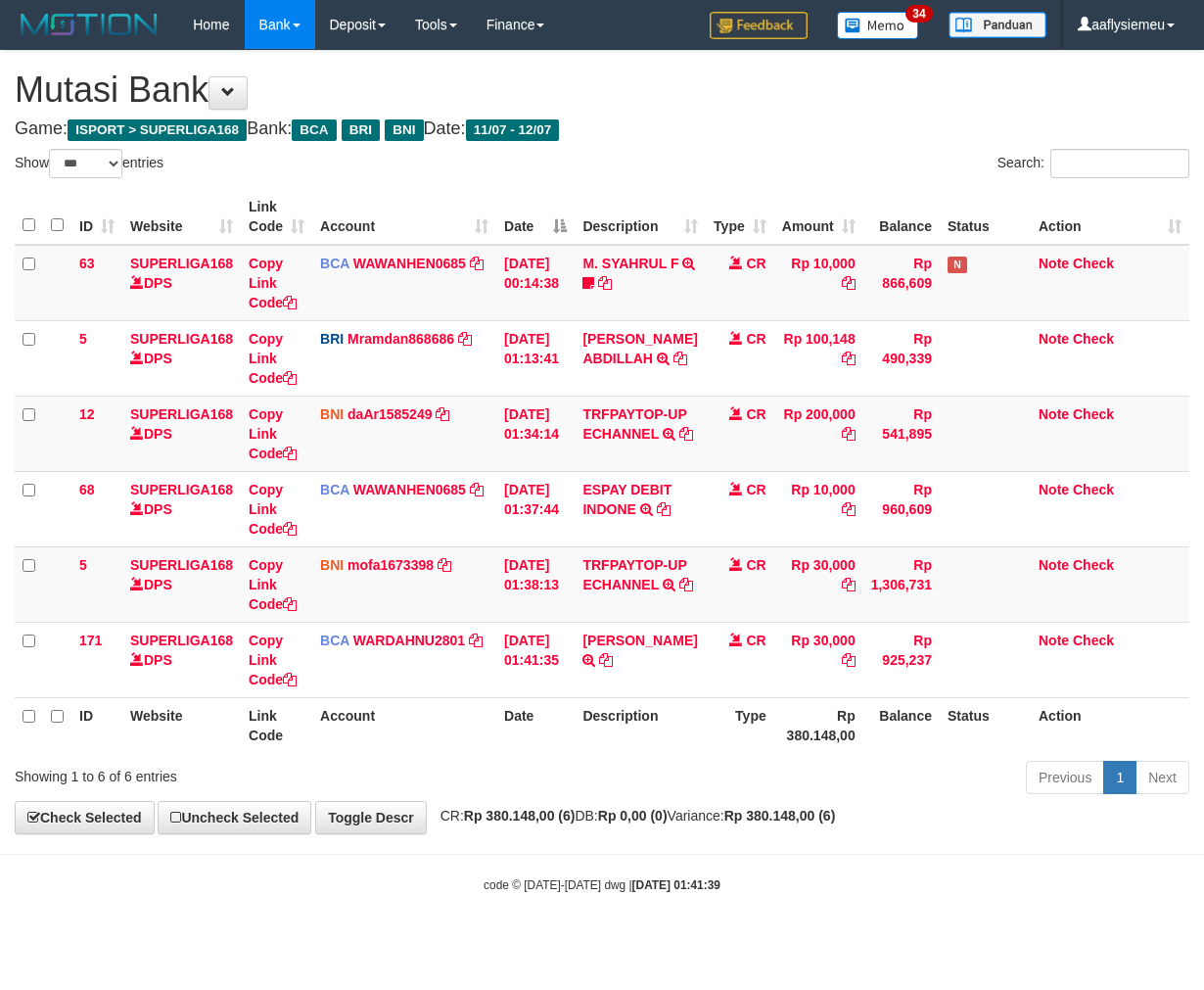 select on "***" 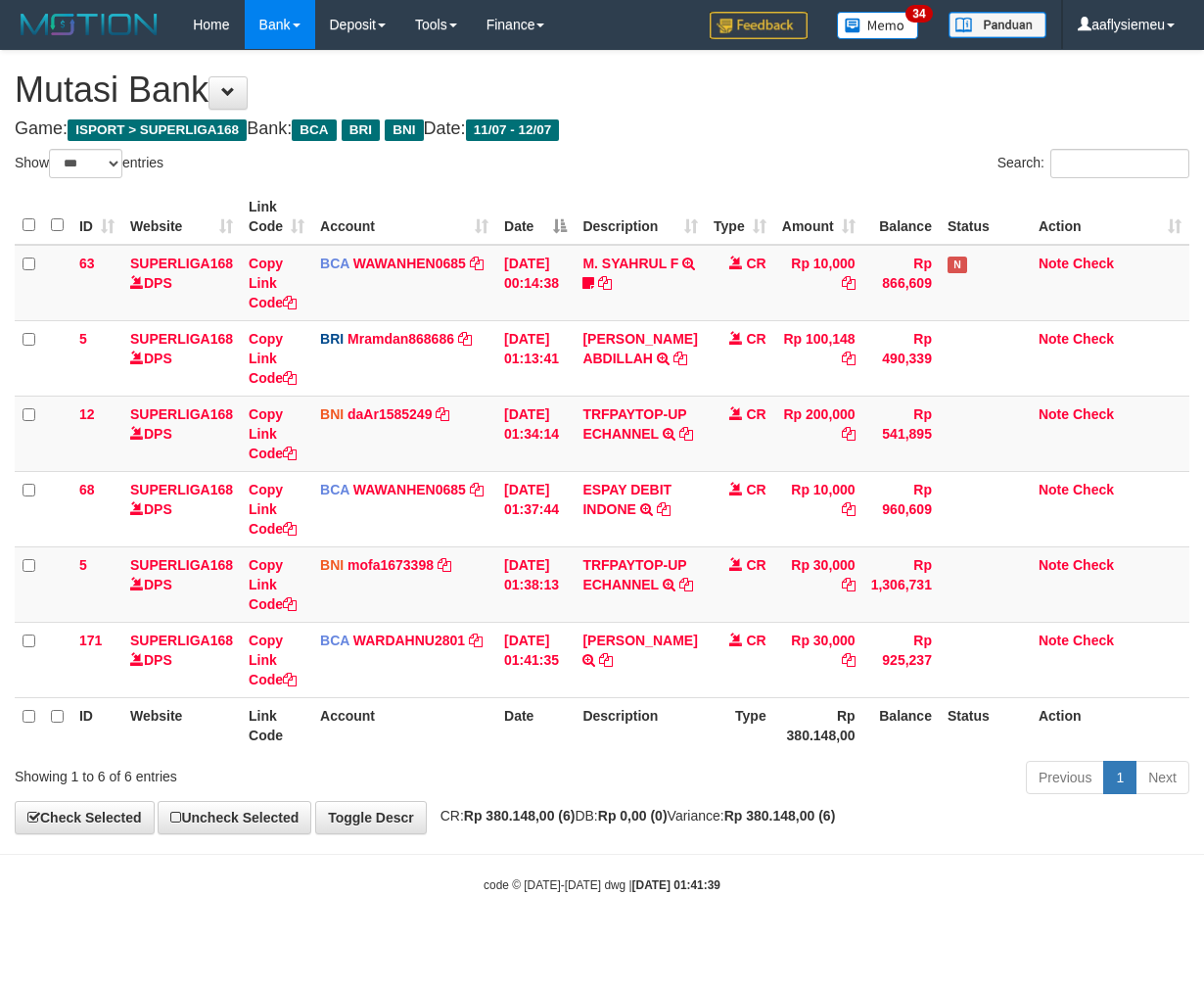 scroll, scrollTop: 0, scrollLeft: 0, axis: both 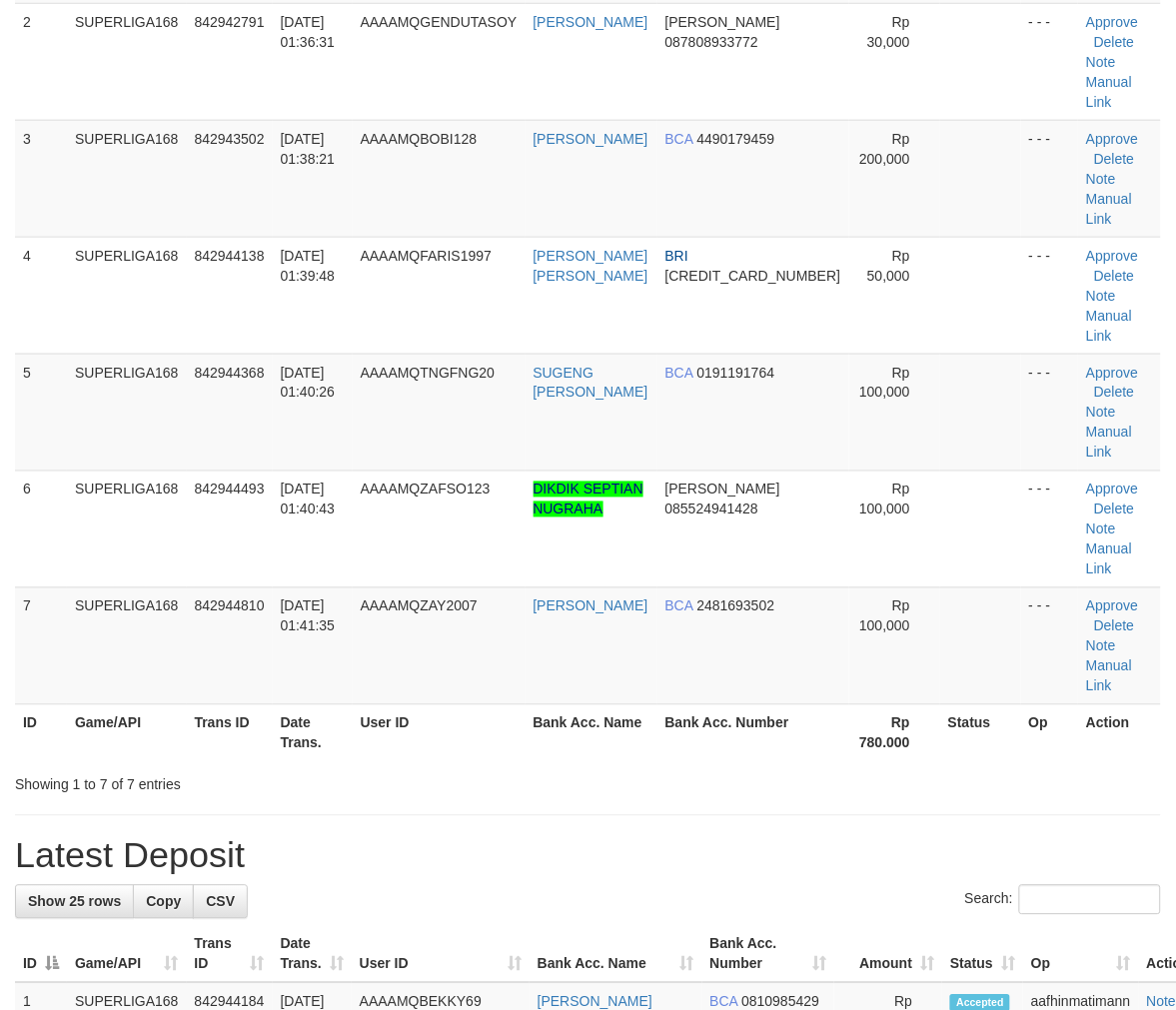 click on "SUPERLIGA168" at bounding box center (127, 645) 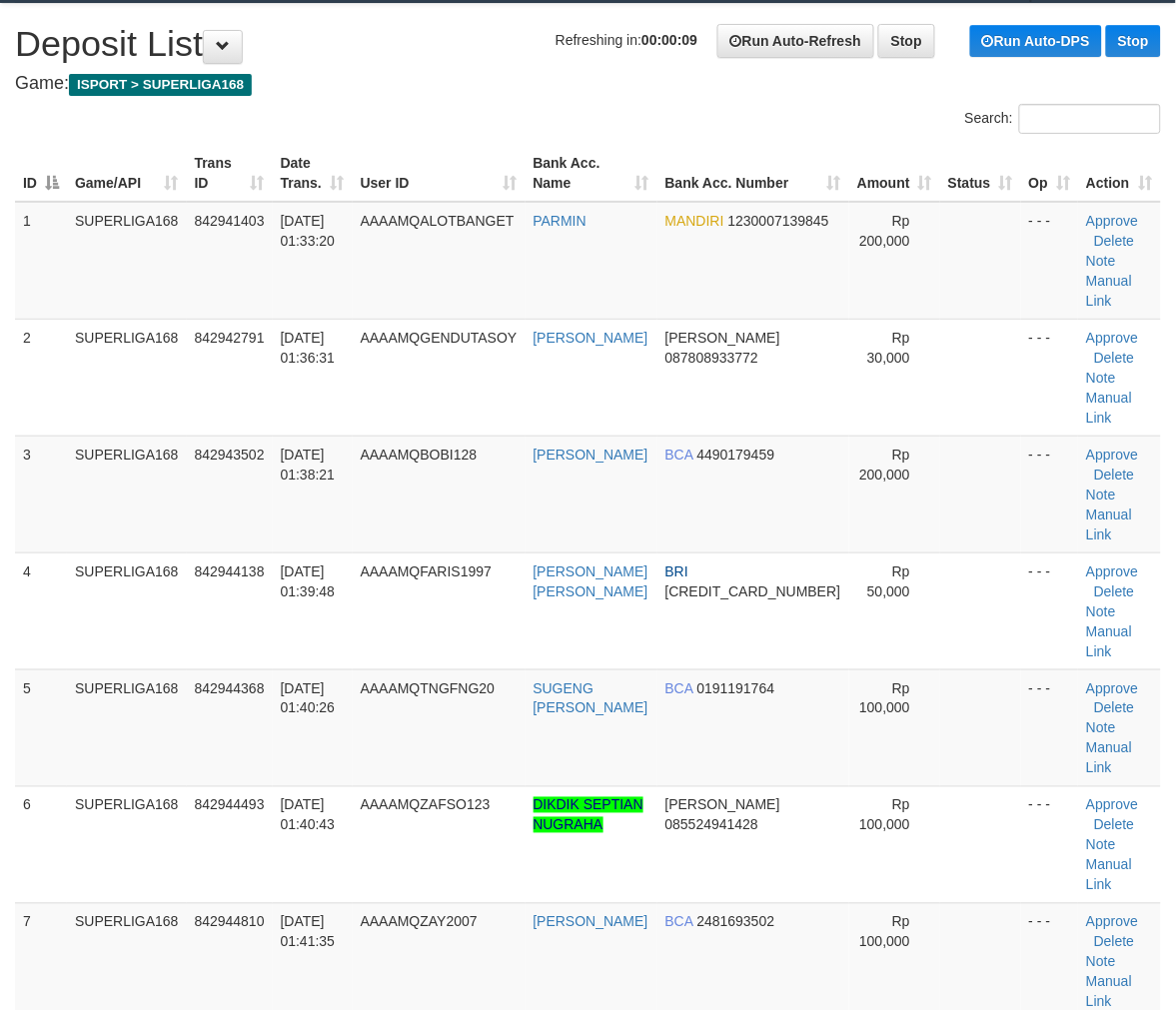 scroll, scrollTop: 0, scrollLeft: 0, axis: both 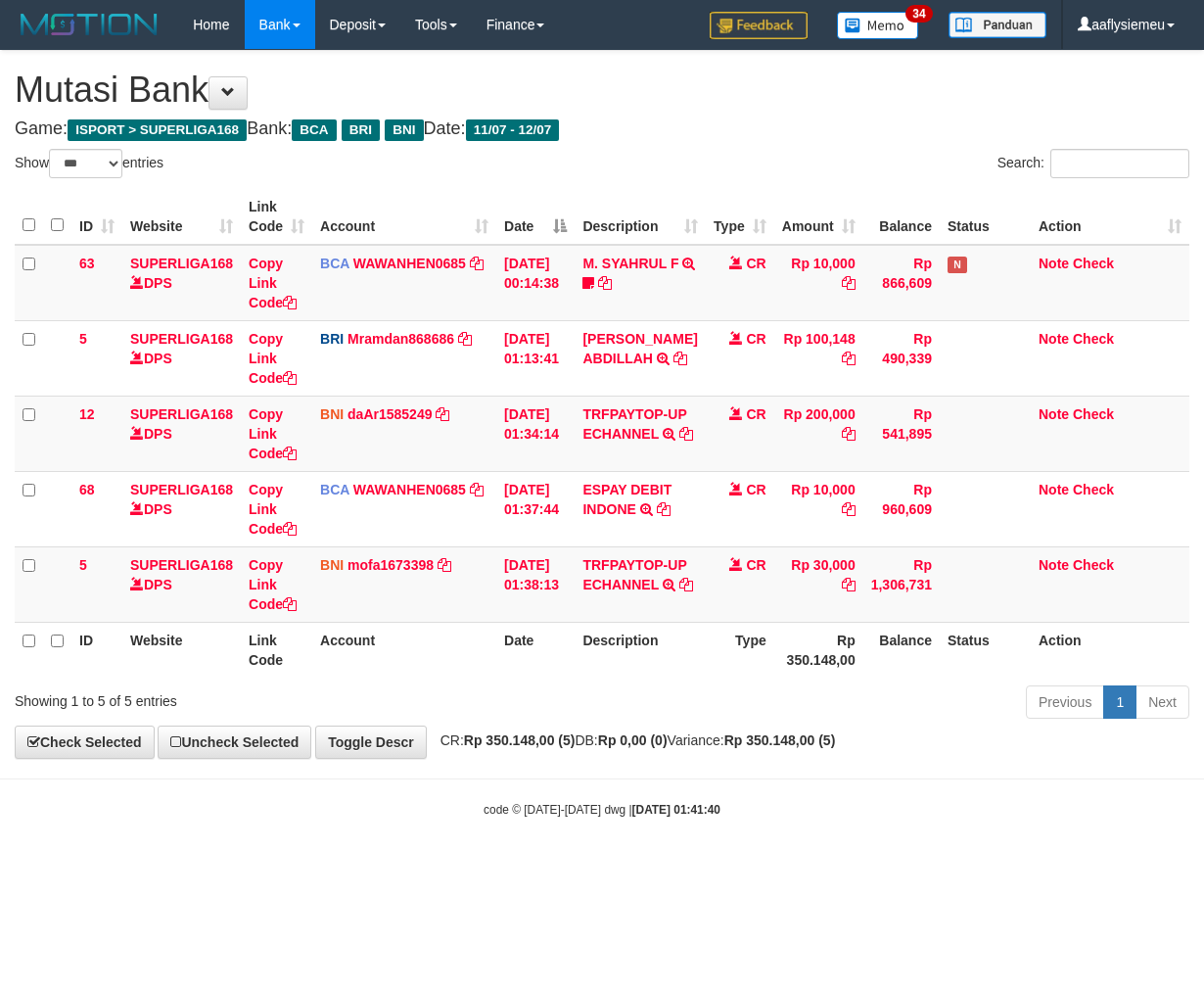 select on "***" 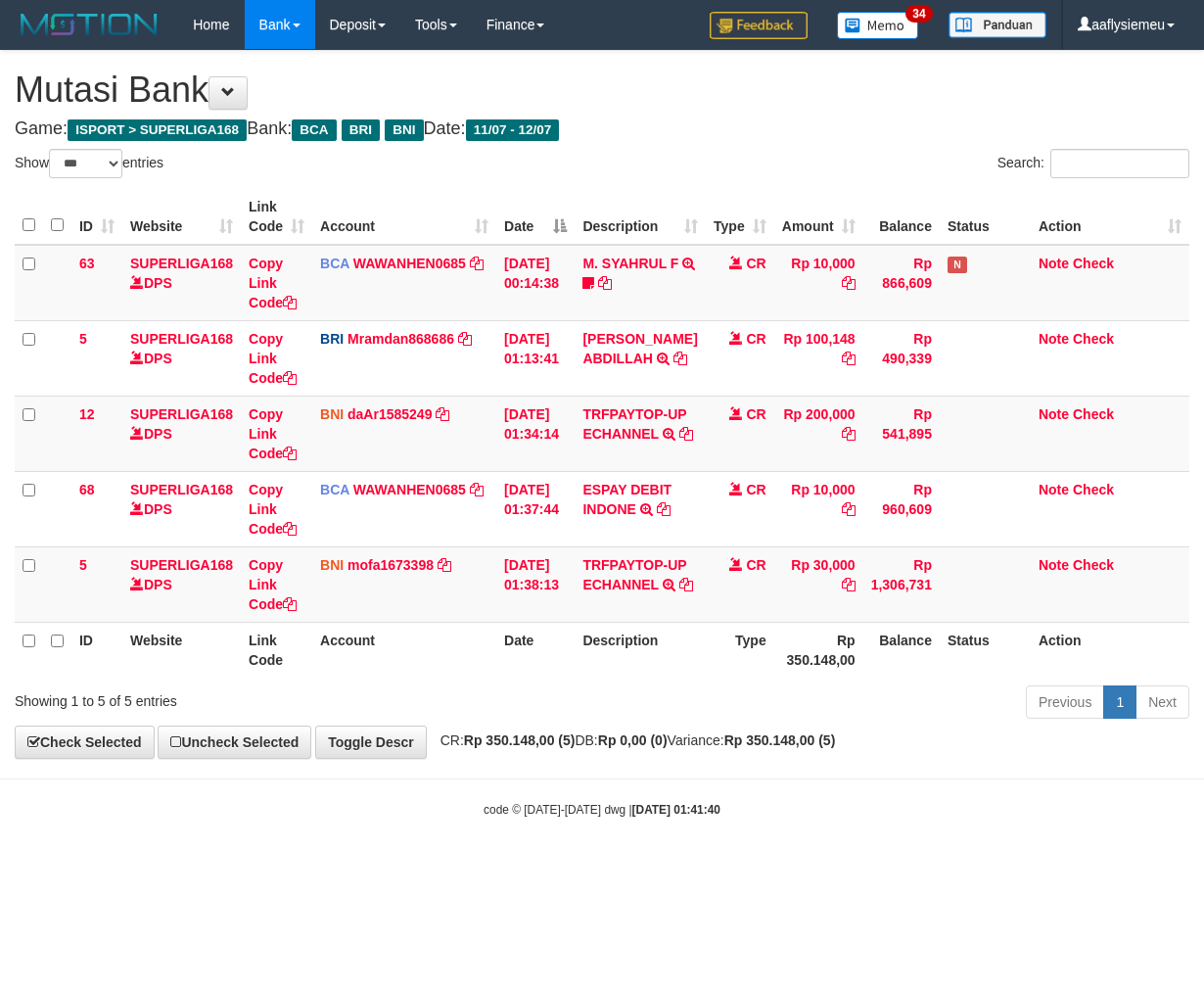 scroll, scrollTop: 0, scrollLeft: 0, axis: both 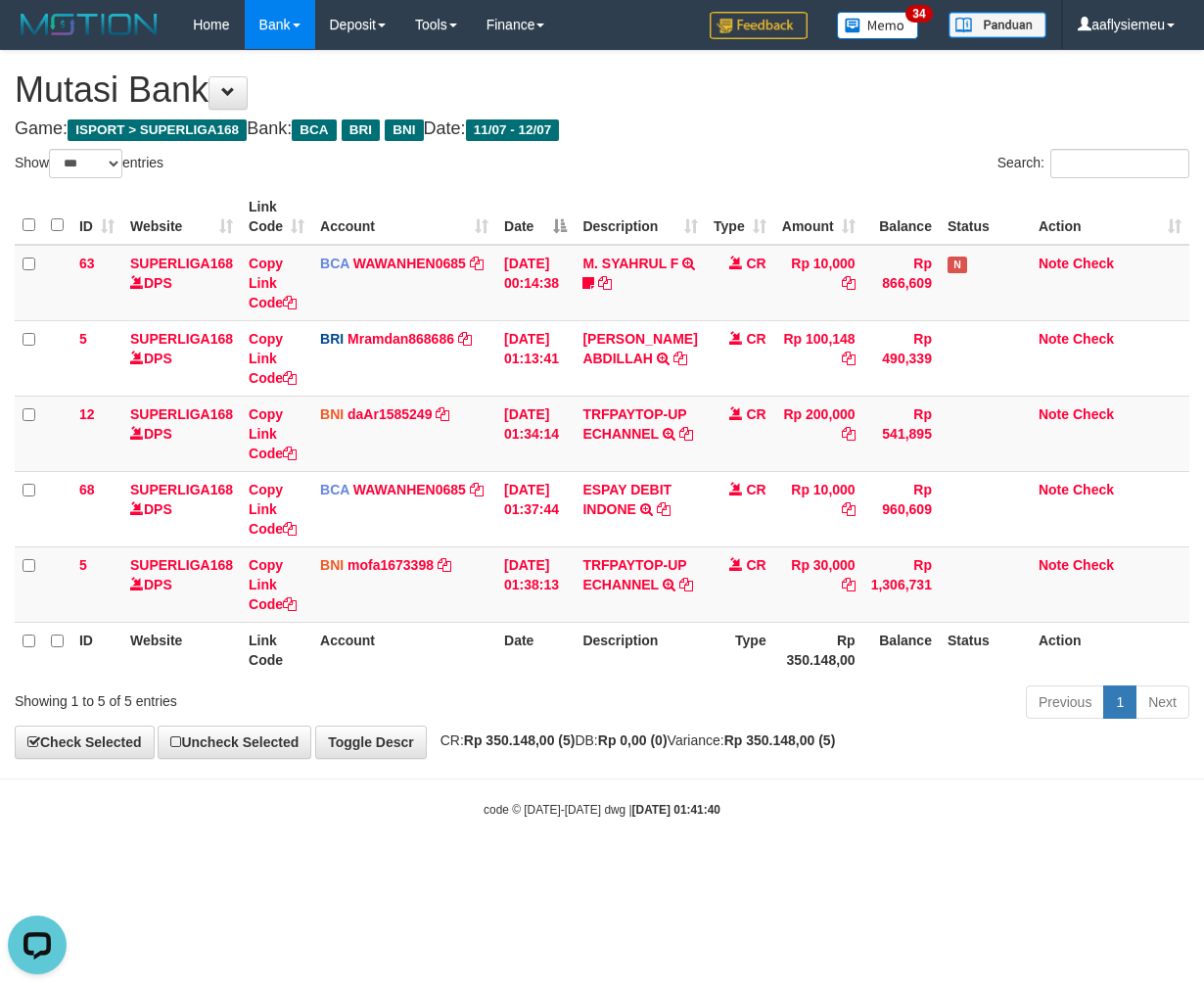 click on "ID Website Link Code Account Date Description Type Amount Balance Status Action
63
SUPERLIGA168    DPS
Copy Link Code
BCA
WAWANHEN0685
DPS
WAWAN HENDRATNO
mutasi_20250712_3096 | 63
mutasi_20250712_3096 | 63
[DATE] 00:14:38
M. SYAHRUL F            TRSF E-BANKING CR 1207/FTSCY/WS95051
10000.002025071252074317 TRFDN-M. SYAHRUL FESPAY DEBIT INDONE    frmnsyh373
CR
Rp 10,000
Rp 866,609
N
Note
Check
5
SUPERLIGA168    DPS
Copy Link Code
BRI" at bounding box center (602, 433) 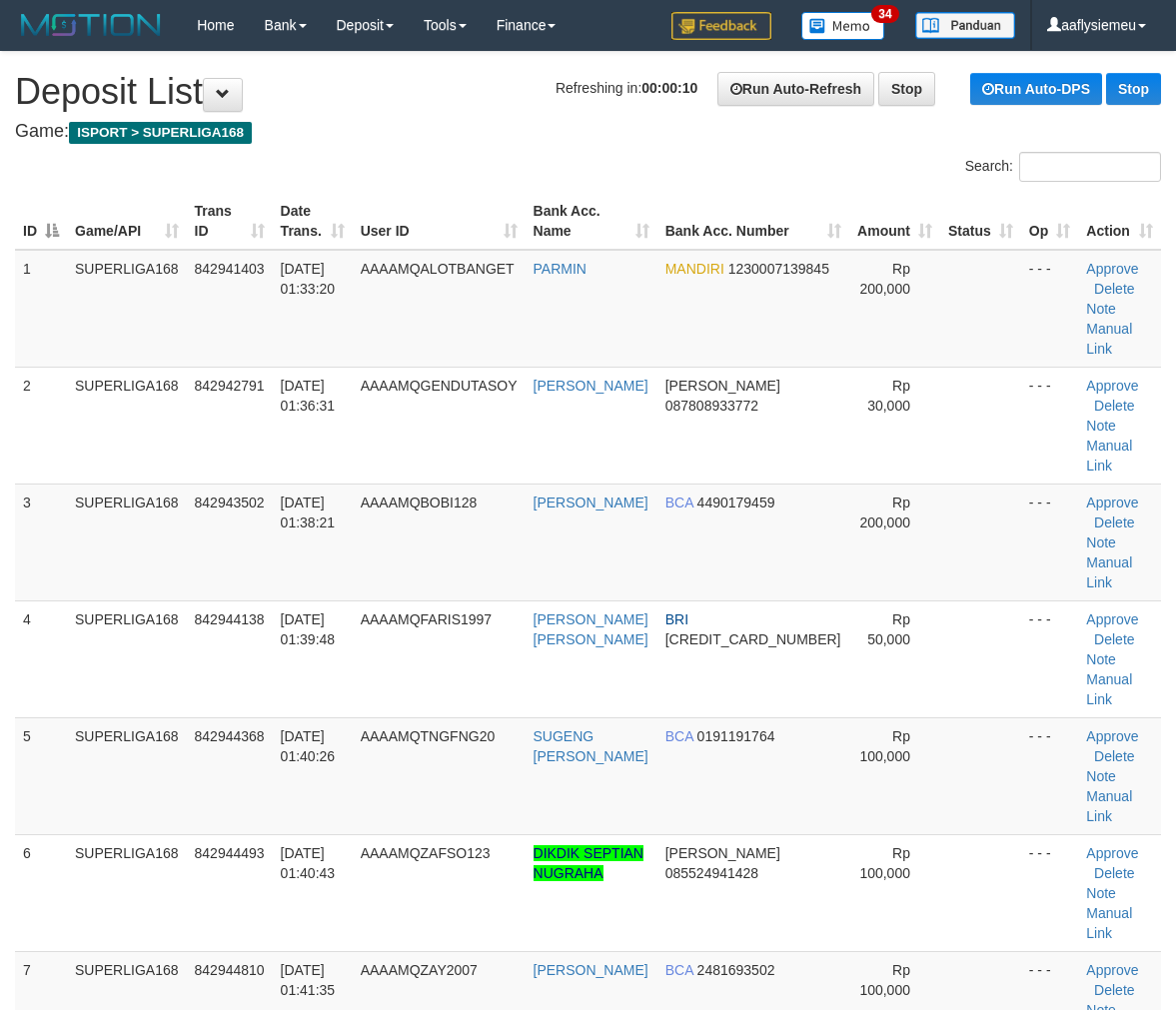 scroll, scrollTop: 0, scrollLeft: 0, axis: both 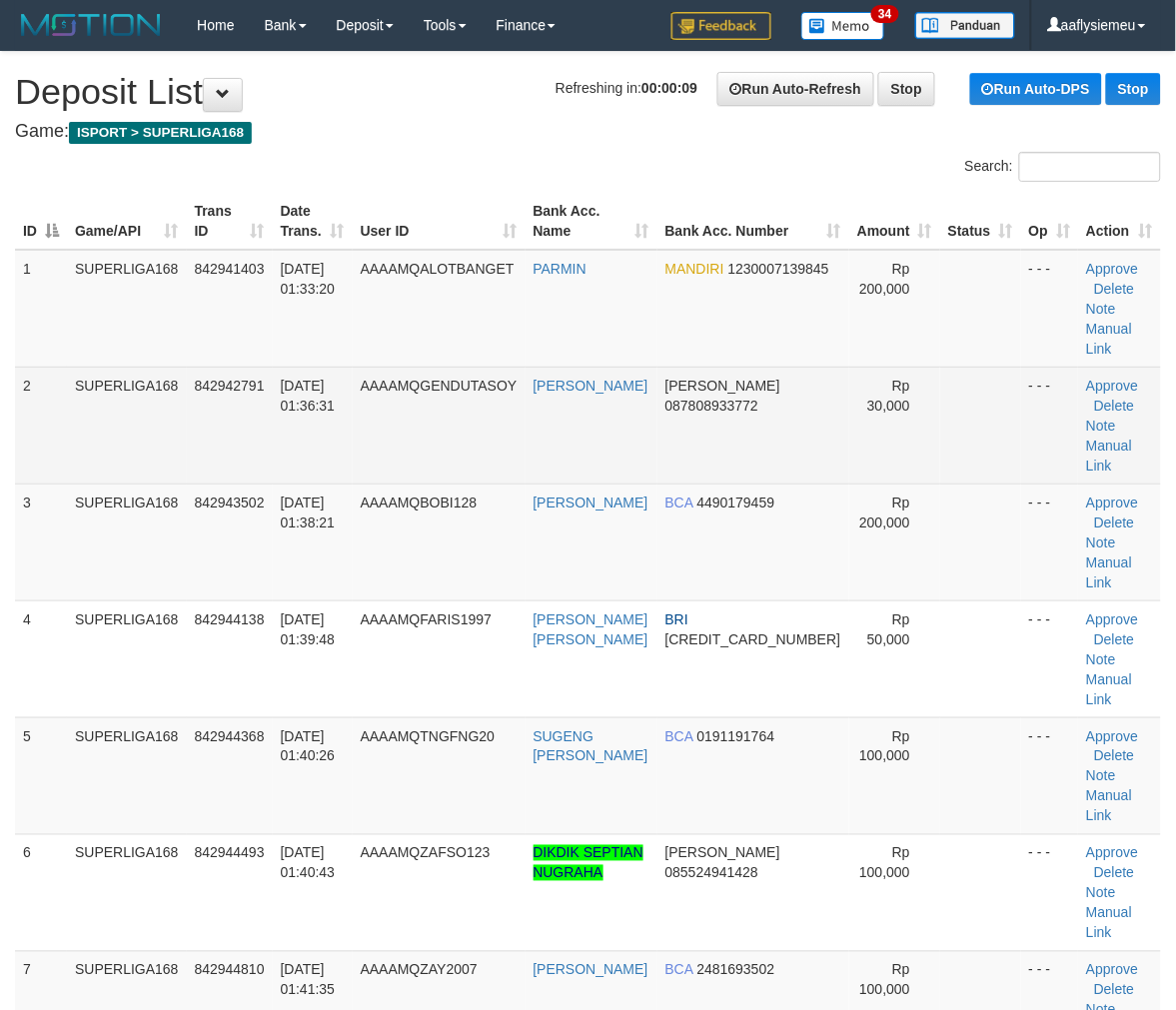 click on "842942791" at bounding box center [230, 425] 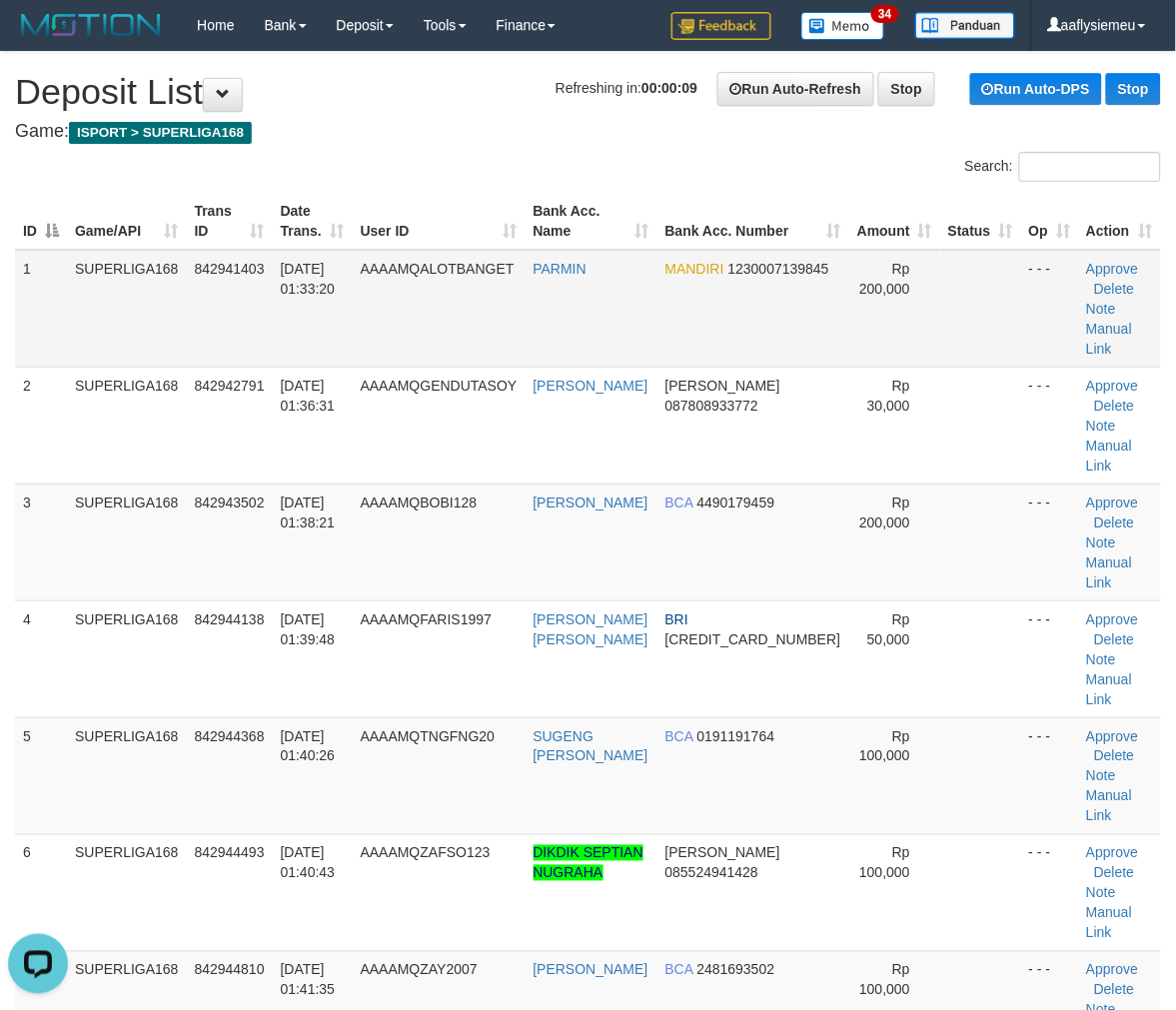 scroll, scrollTop: 0, scrollLeft: 0, axis: both 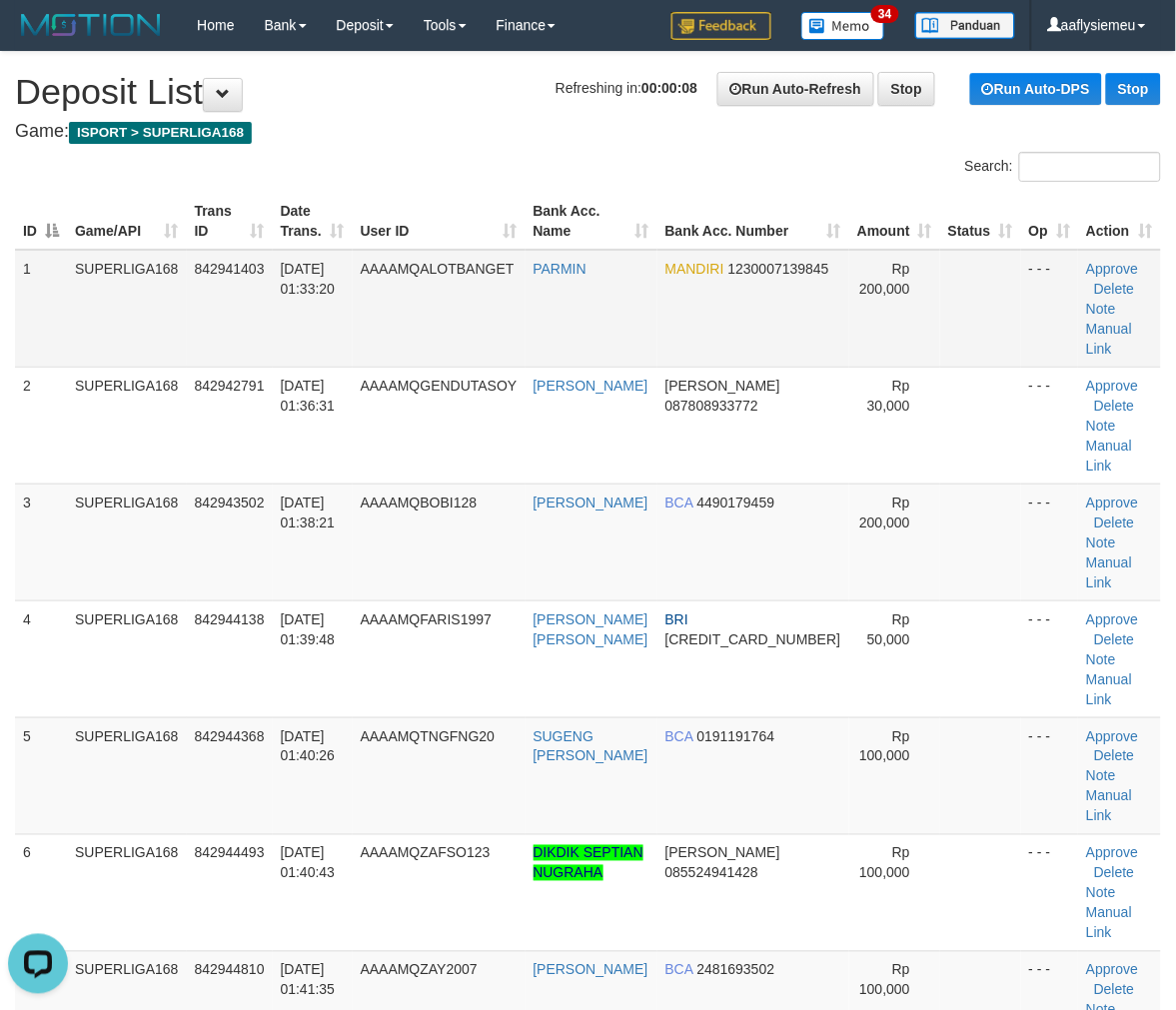 click on "PARMIN" at bounding box center [591, 309] 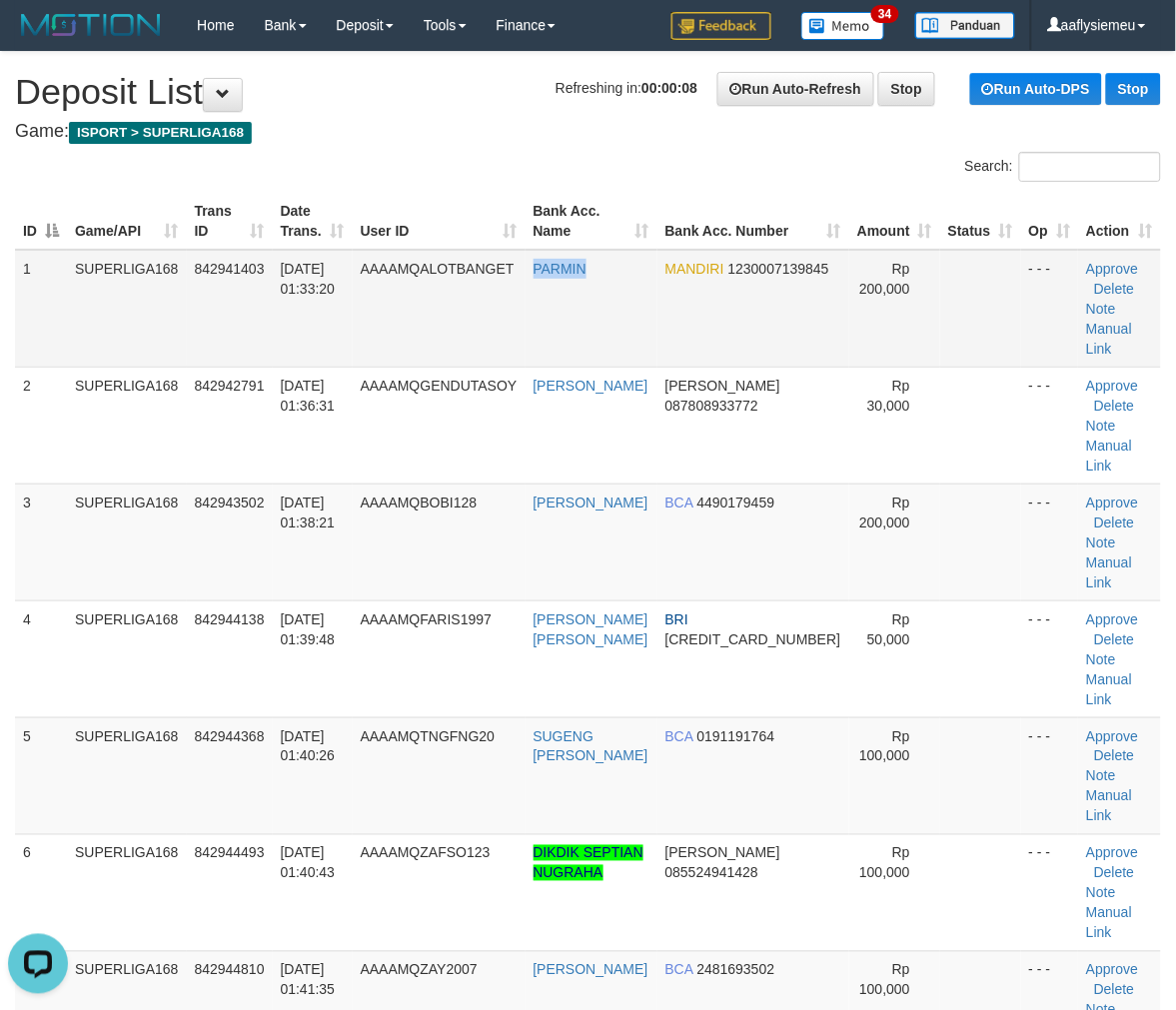click on "PARMIN" at bounding box center [591, 309] 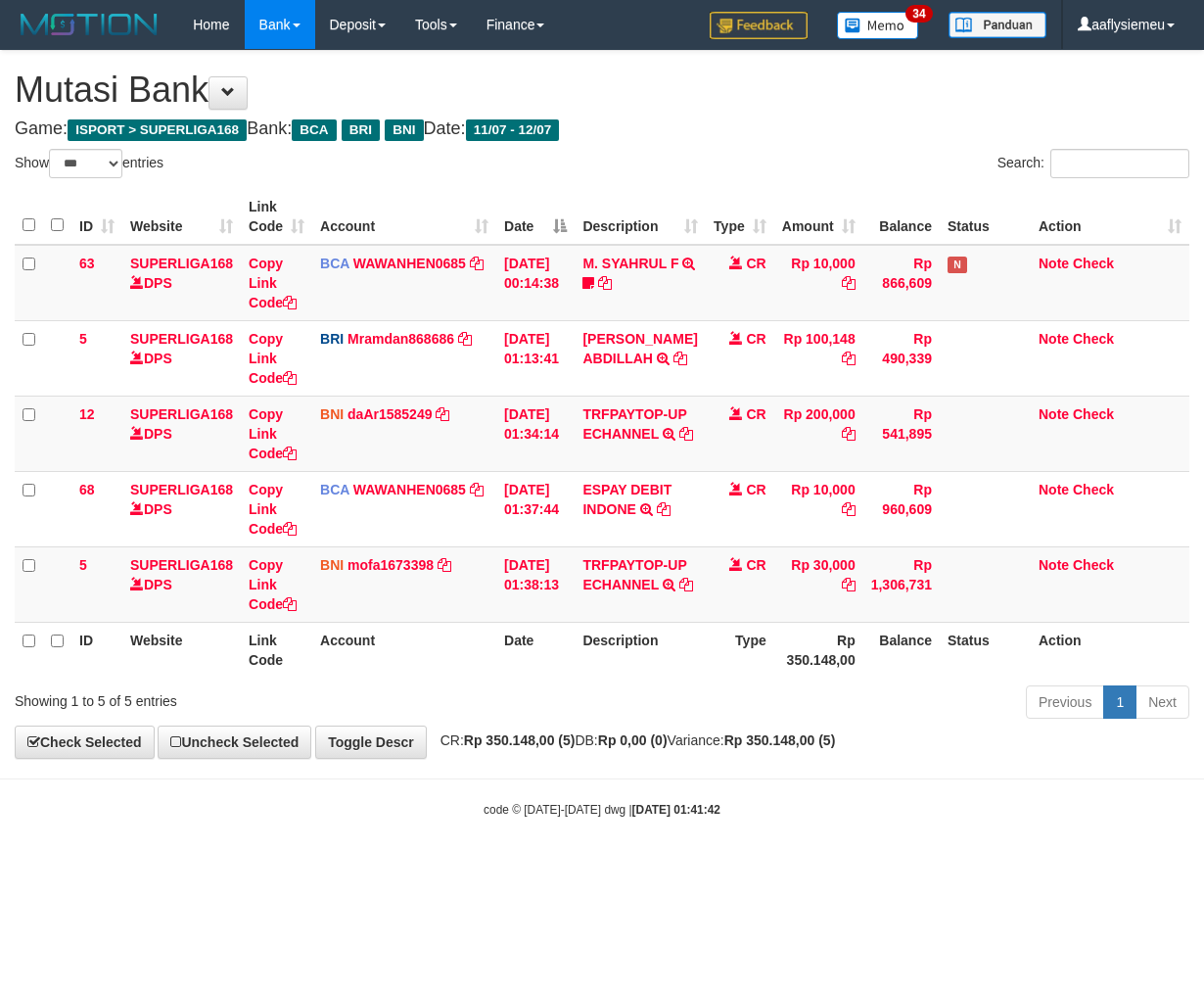 select on "***" 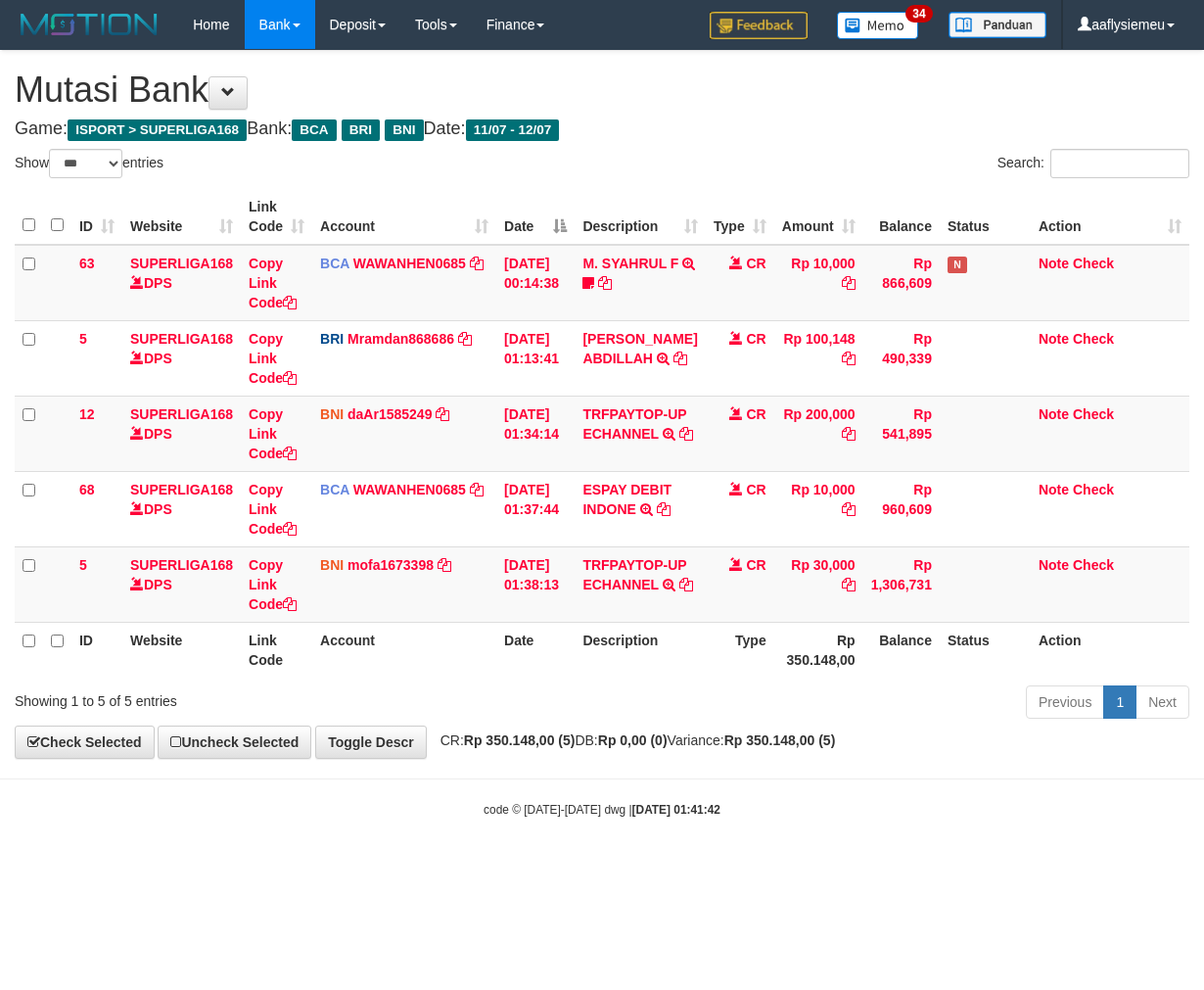 scroll, scrollTop: 0, scrollLeft: 0, axis: both 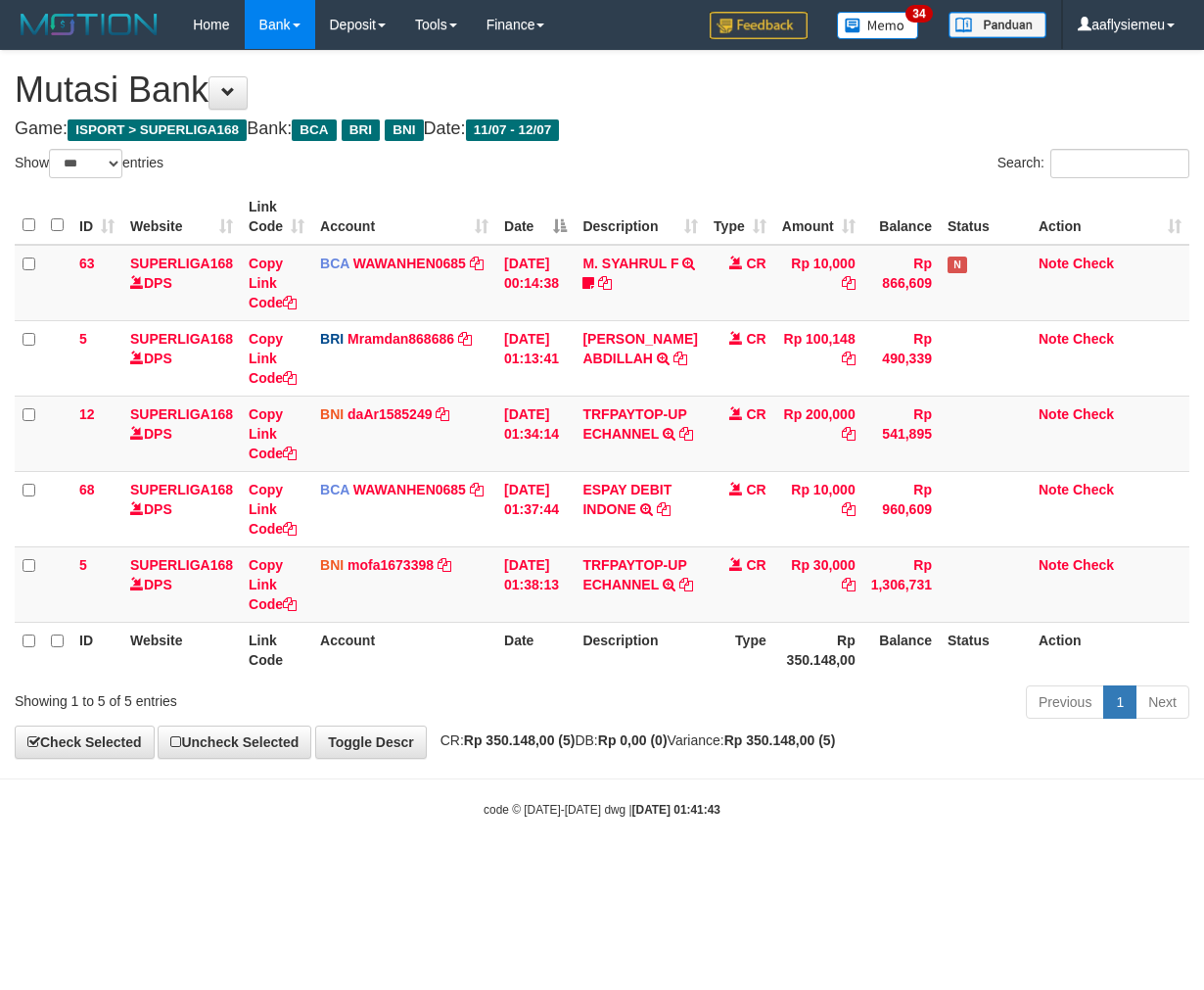 select on "***" 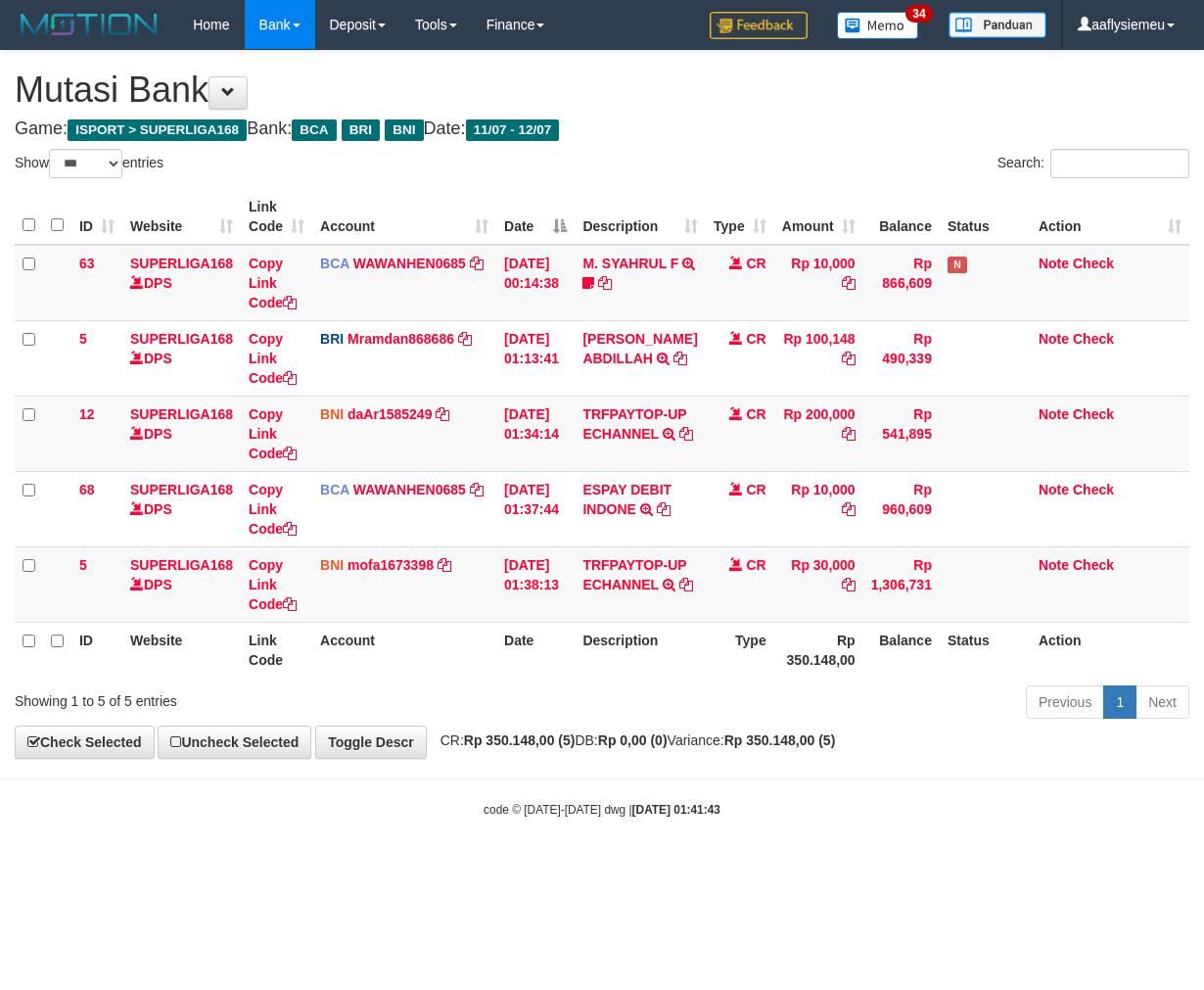 scroll, scrollTop: 0, scrollLeft: 0, axis: both 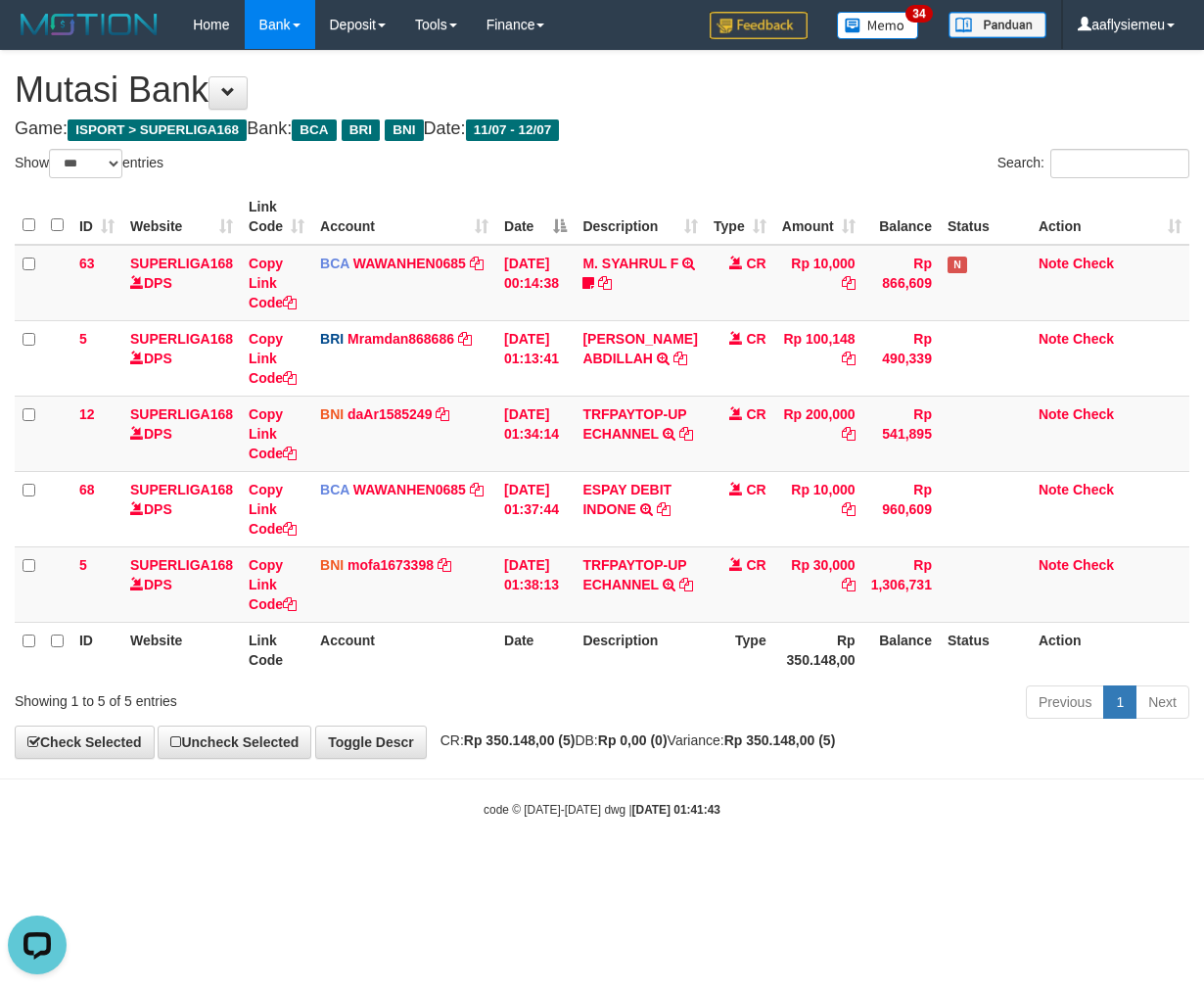 click on "ID Website Link Code Account Date Description Type Amount Balance Status Action
63
SUPERLIGA168    DPS
Copy Link Code
BCA
WAWANHEN0685
DPS
WAWAN HENDRATNO
mutasi_20250712_3096 | 63
mutasi_20250712_3096 | 63
12/07/2025 00:14:38
M. SYAHRUL F            TRSF E-BANKING CR 1207/FTSCY/WS95051
10000.002025071252074317 TRFDN-M. SYAHRUL FESPAY DEBIT INDONE    frmnsyh373
CR
Rp 10,000
Rp 866,609
N
Note
Check
5
SUPERLIGA168    DPS
Copy Link Code
BRI" at bounding box center (602, 433) 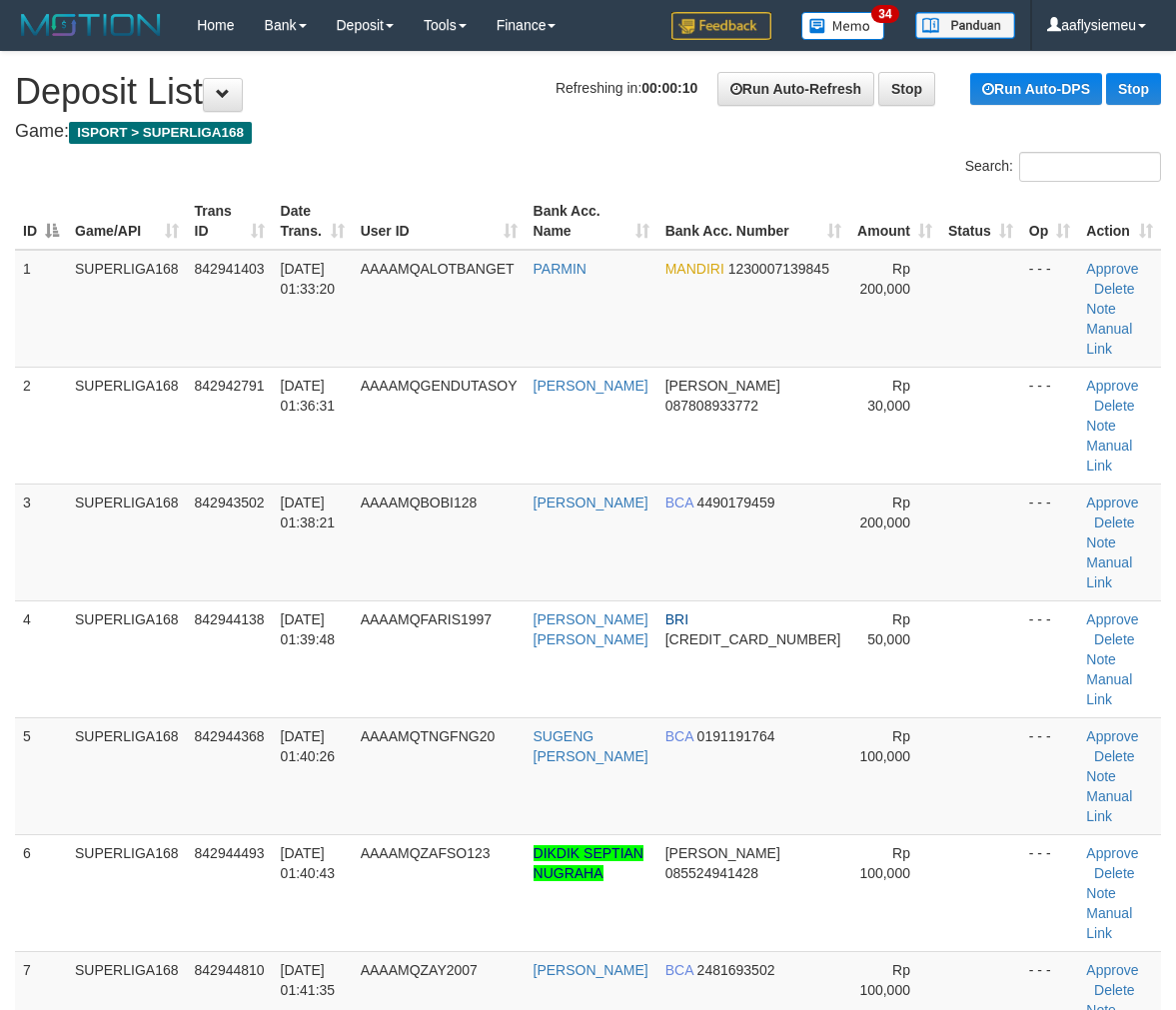 scroll, scrollTop: 0, scrollLeft: 0, axis: both 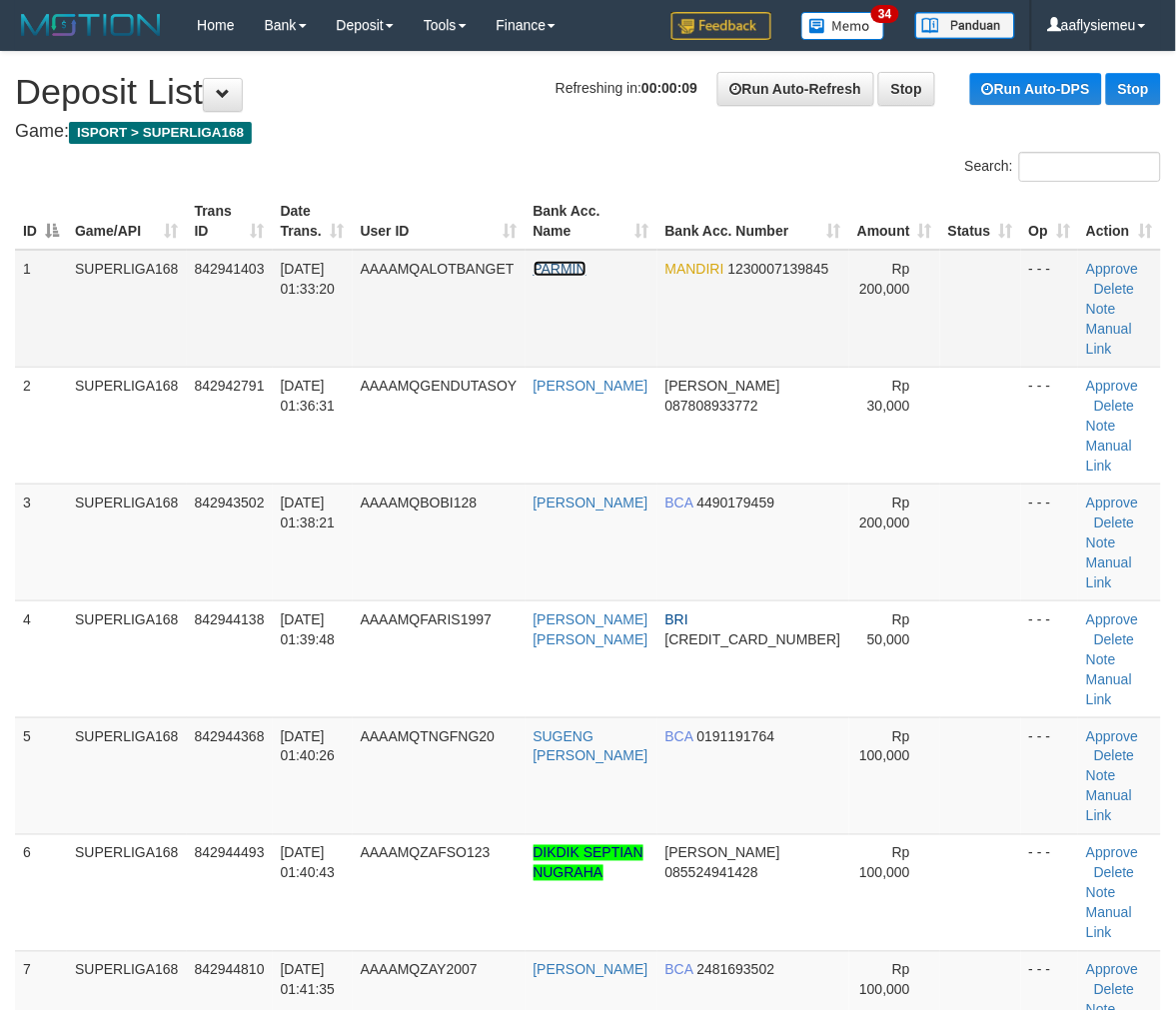 click on "PARMIN" at bounding box center [560, 269] 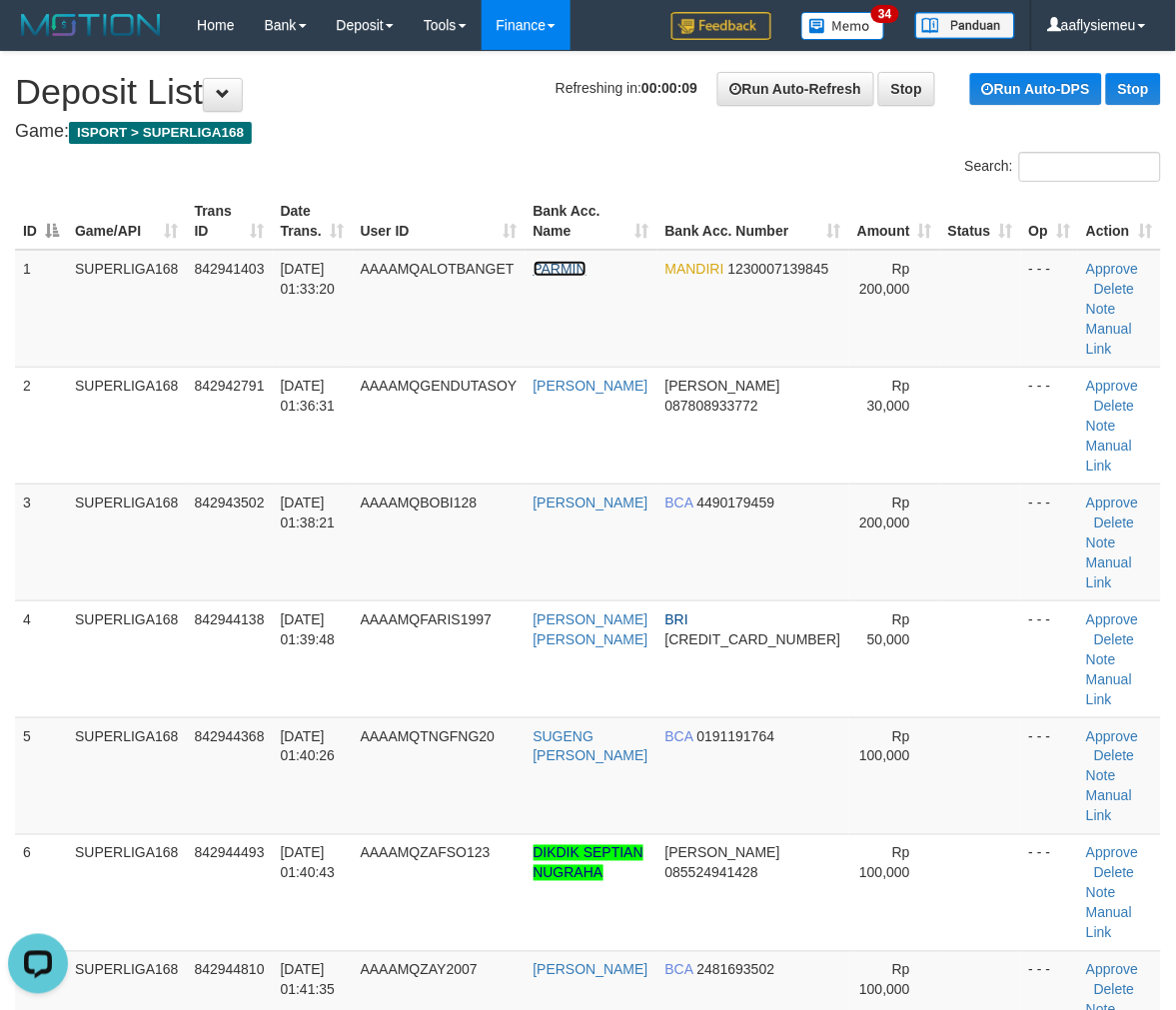 scroll, scrollTop: 0, scrollLeft: 0, axis: both 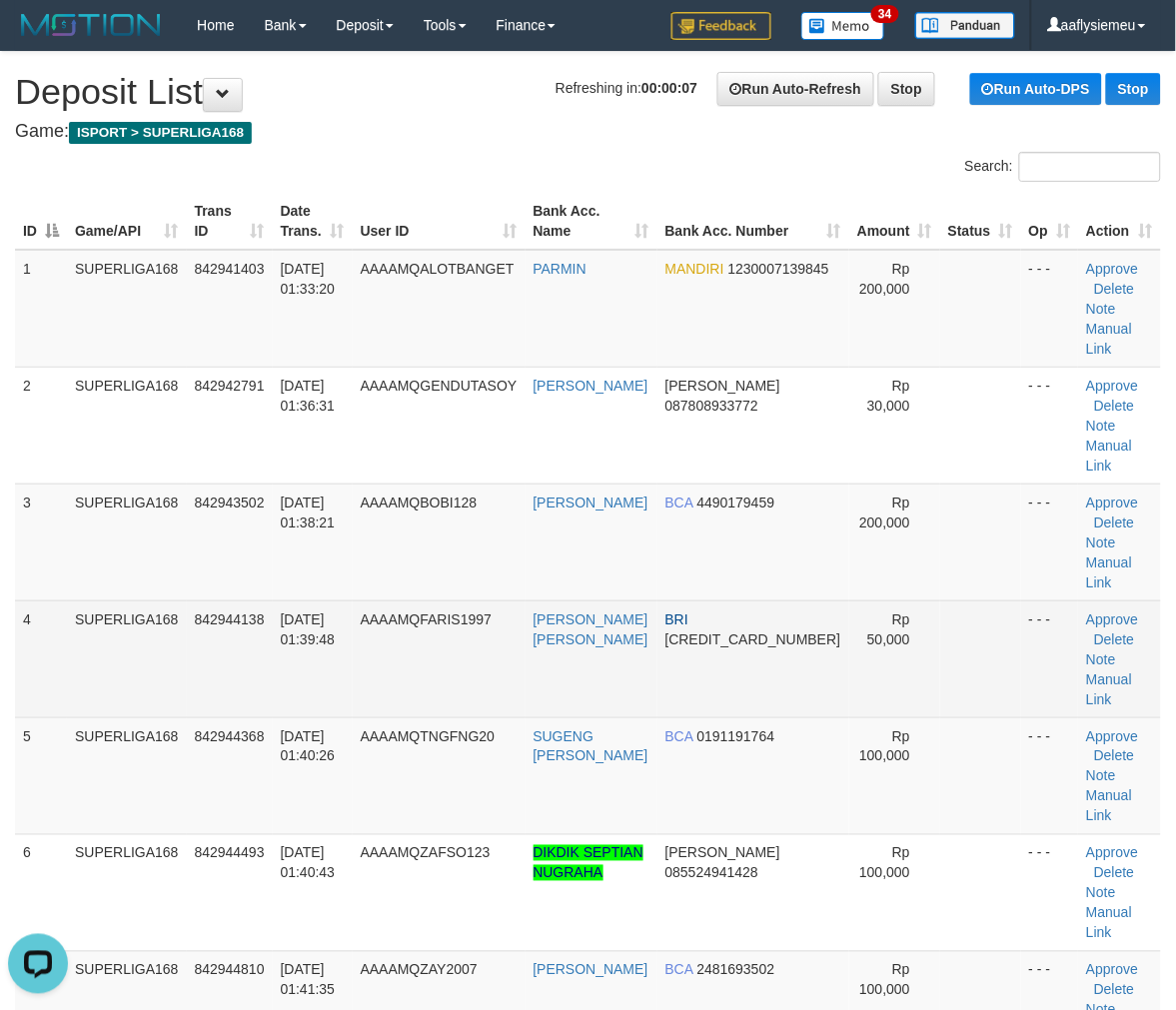 click on "12/07/2025 01:39:48" at bounding box center (313, 658) 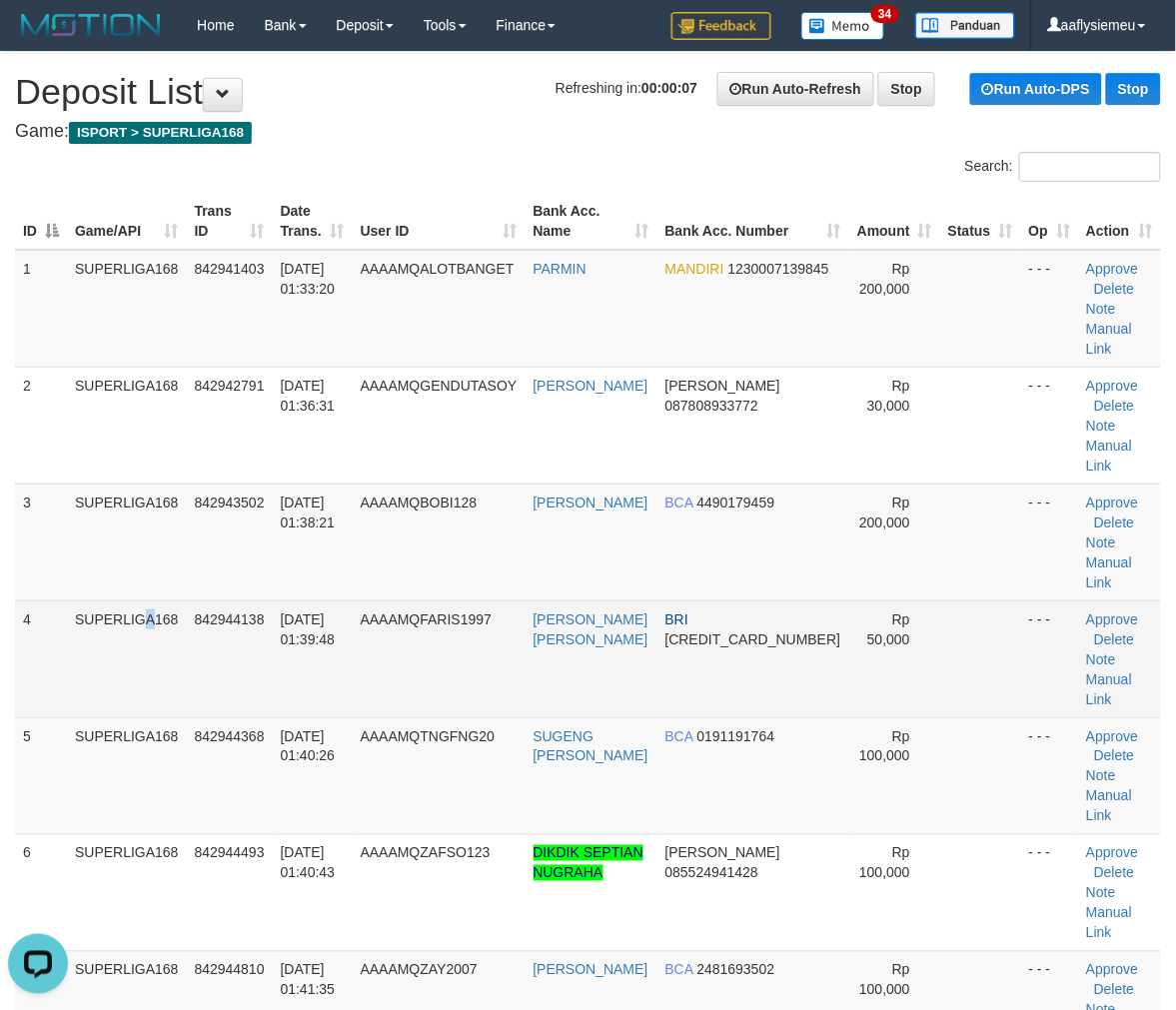 click on "SUPERLIGA168" at bounding box center [127, 658] 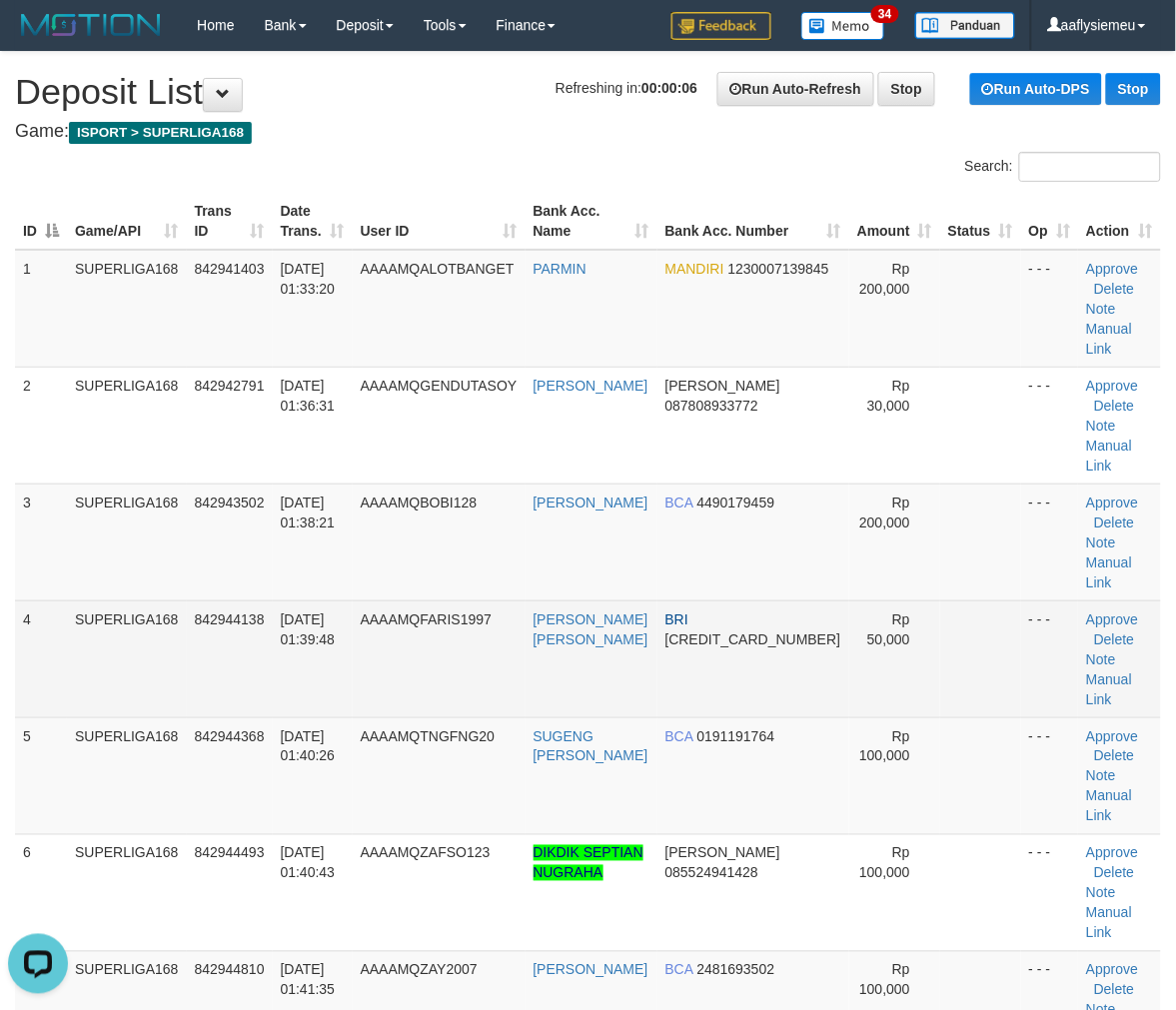 drag, startPoint x: 191, startPoint y: 559, endPoint x: 18, endPoint y: 621, distance: 183.77432 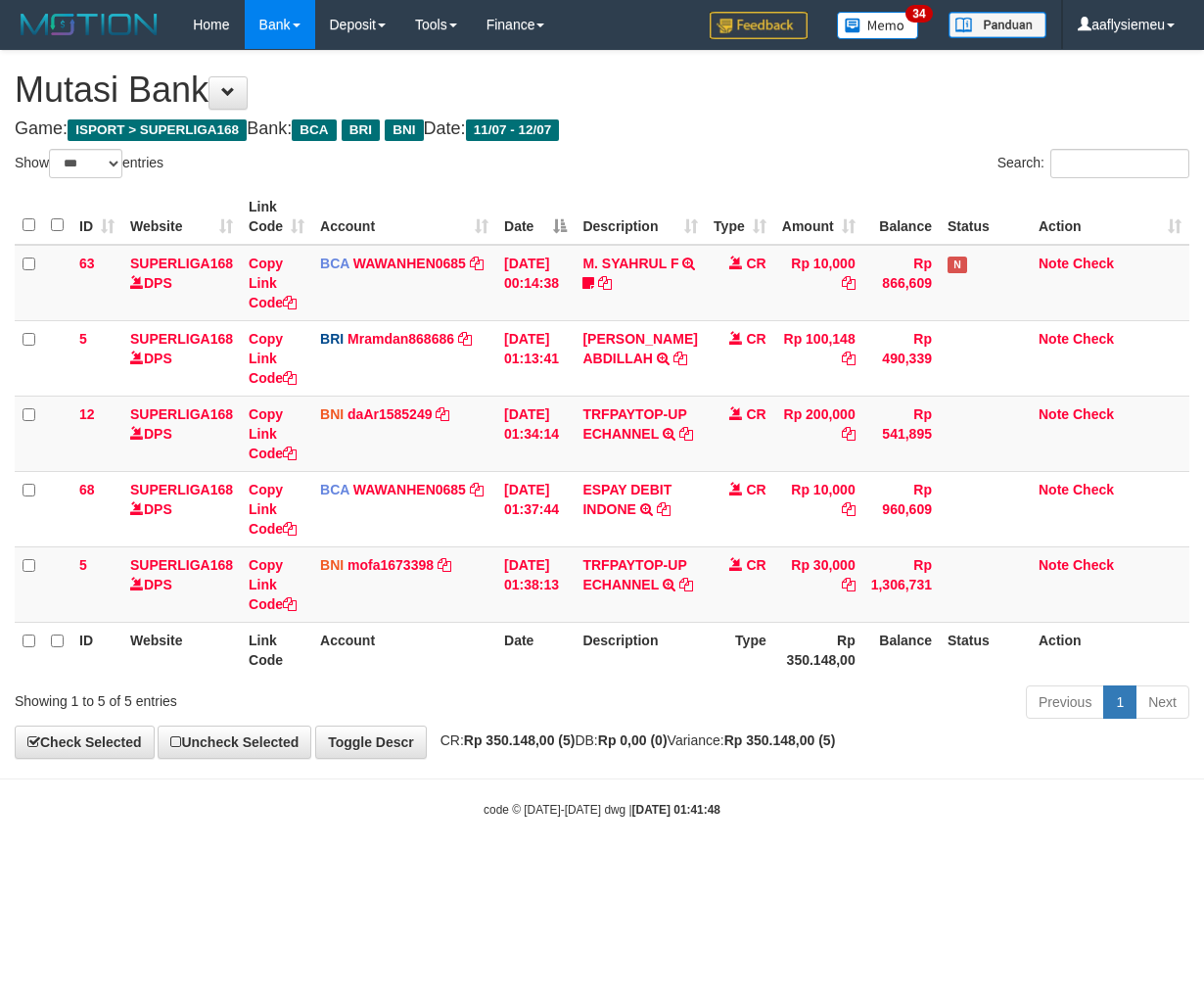 select on "***" 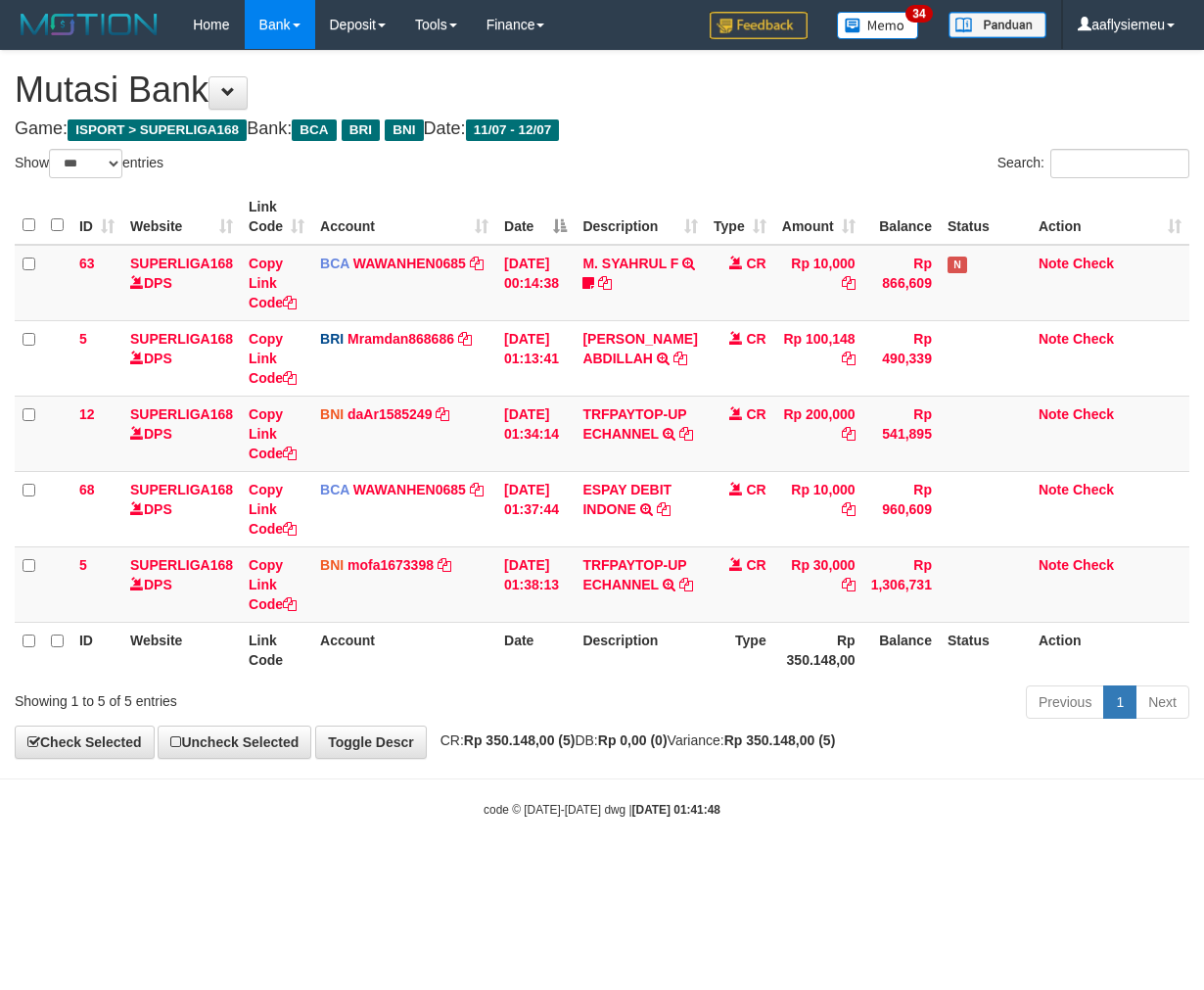 scroll, scrollTop: 0, scrollLeft: 0, axis: both 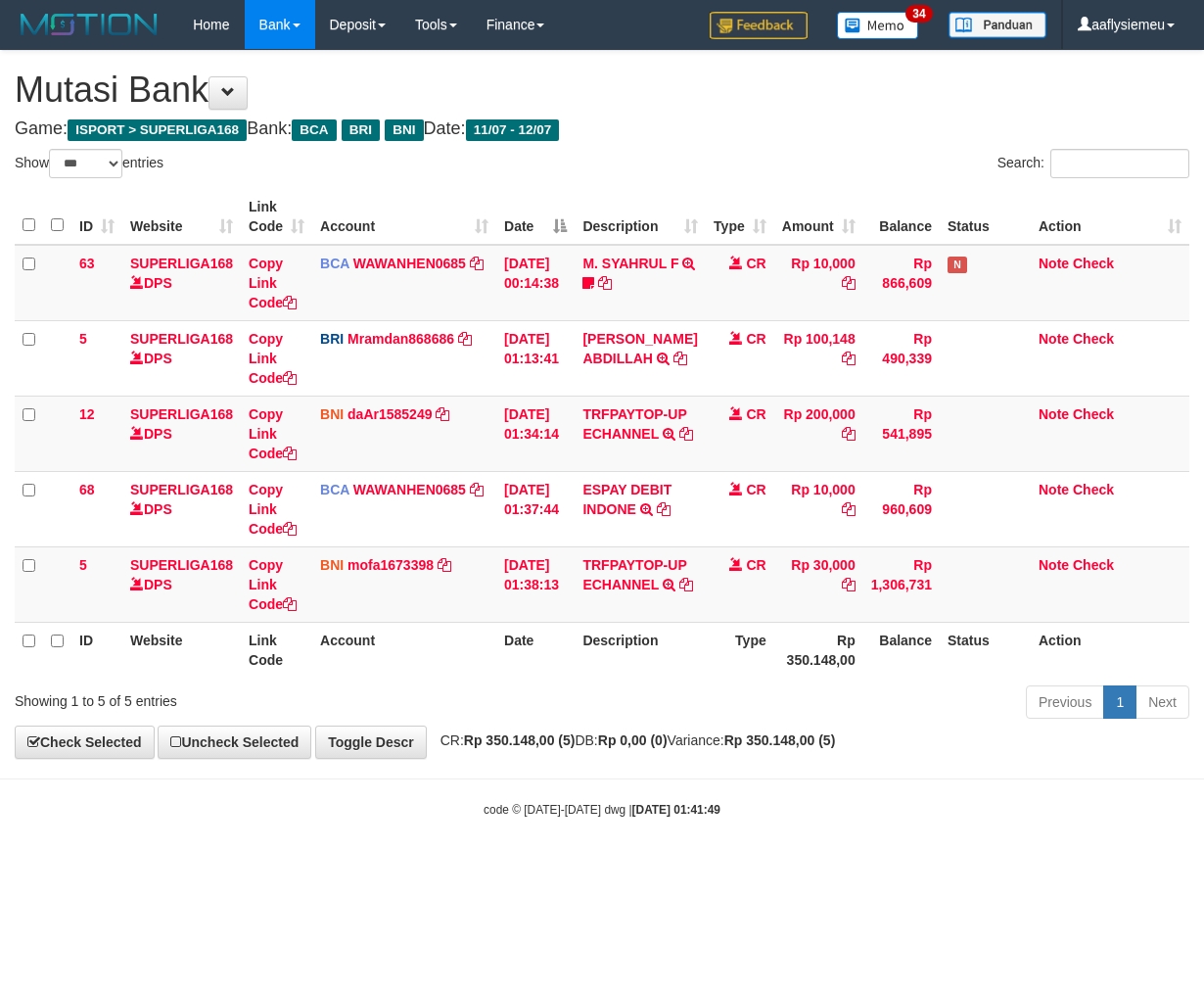 select on "***" 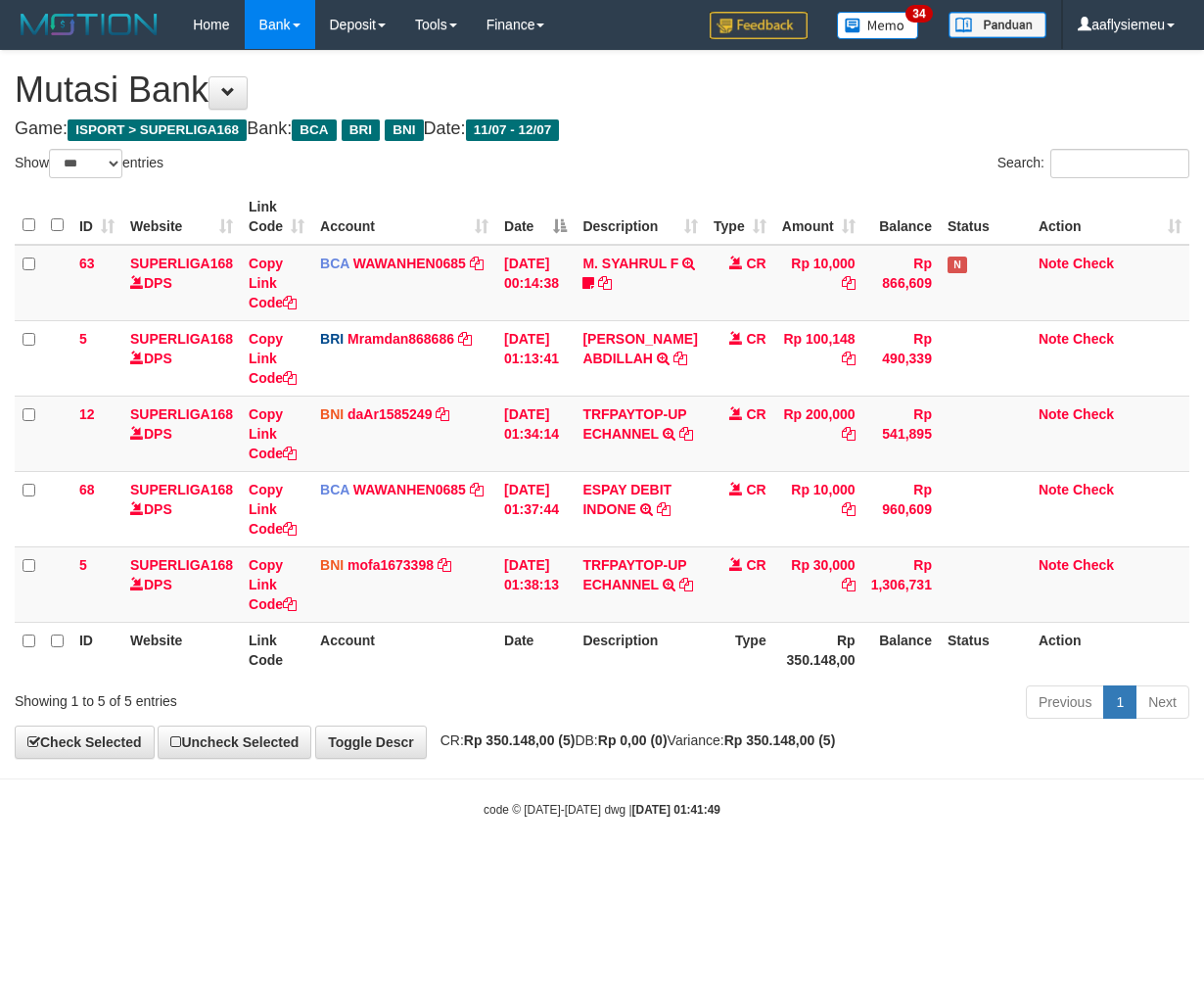 scroll, scrollTop: 0, scrollLeft: 0, axis: both 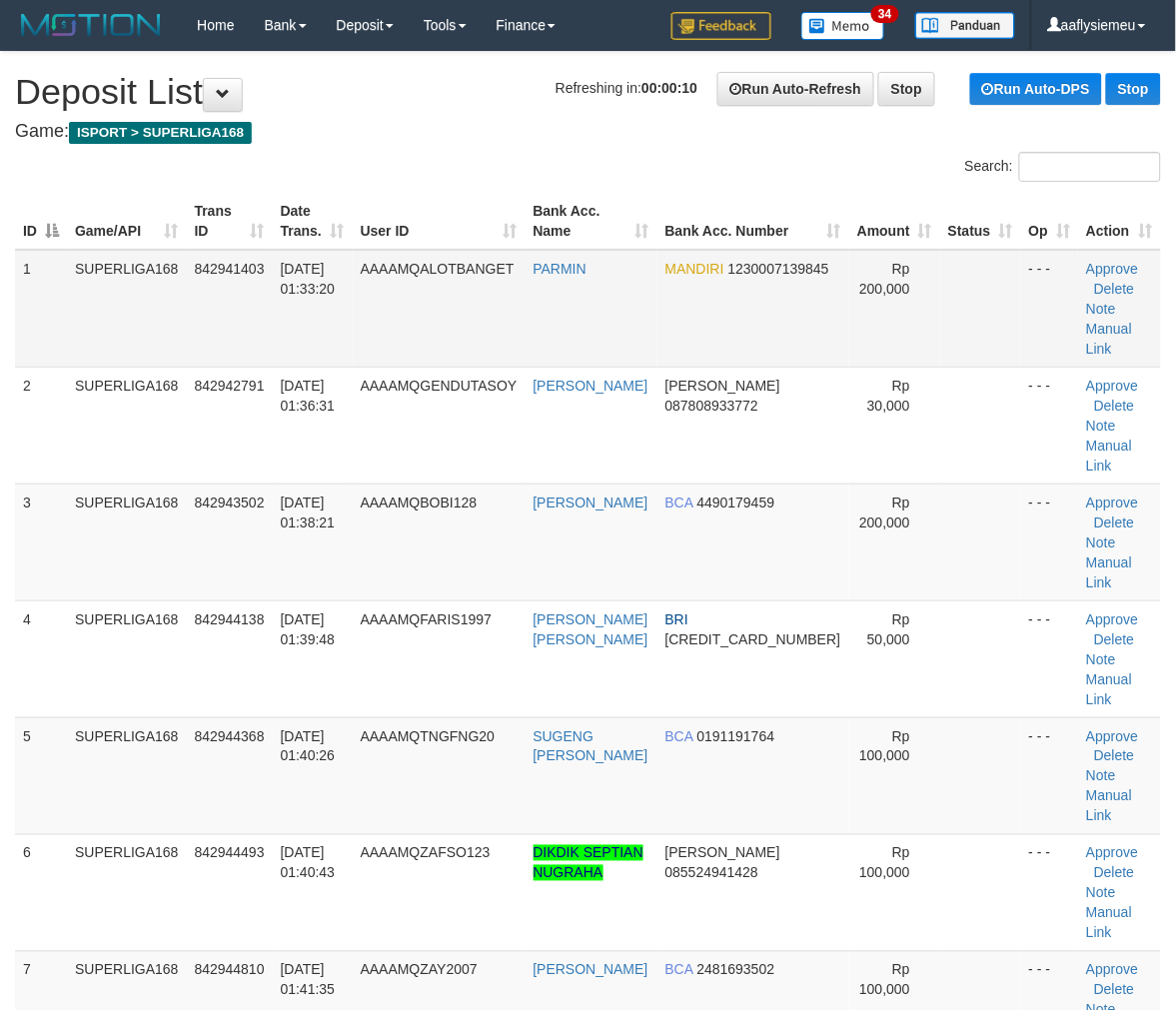 click on "PARMIN" at bounding box center [591, 309] 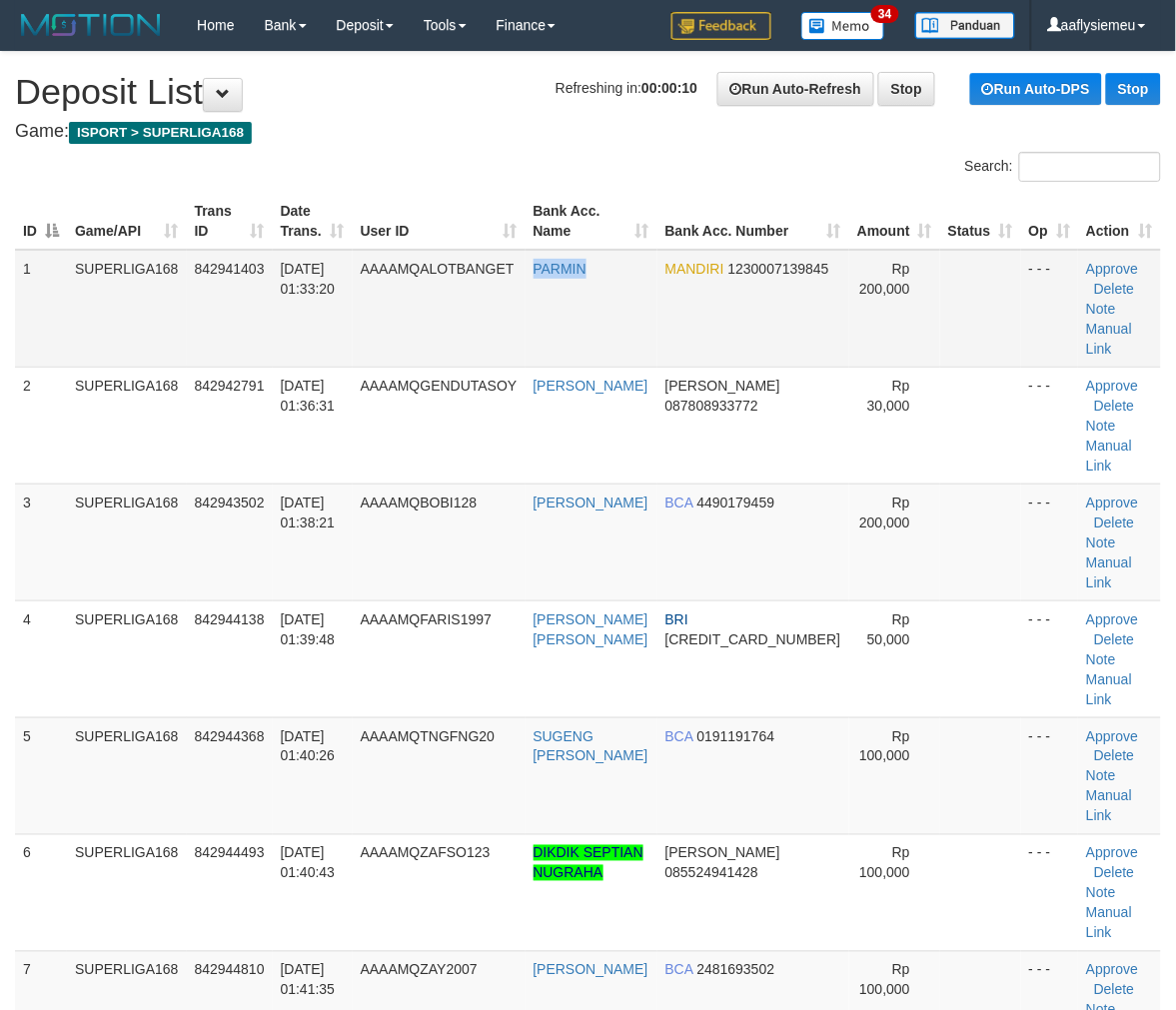 click on "PARMIN" at bounding box center [591, 309] 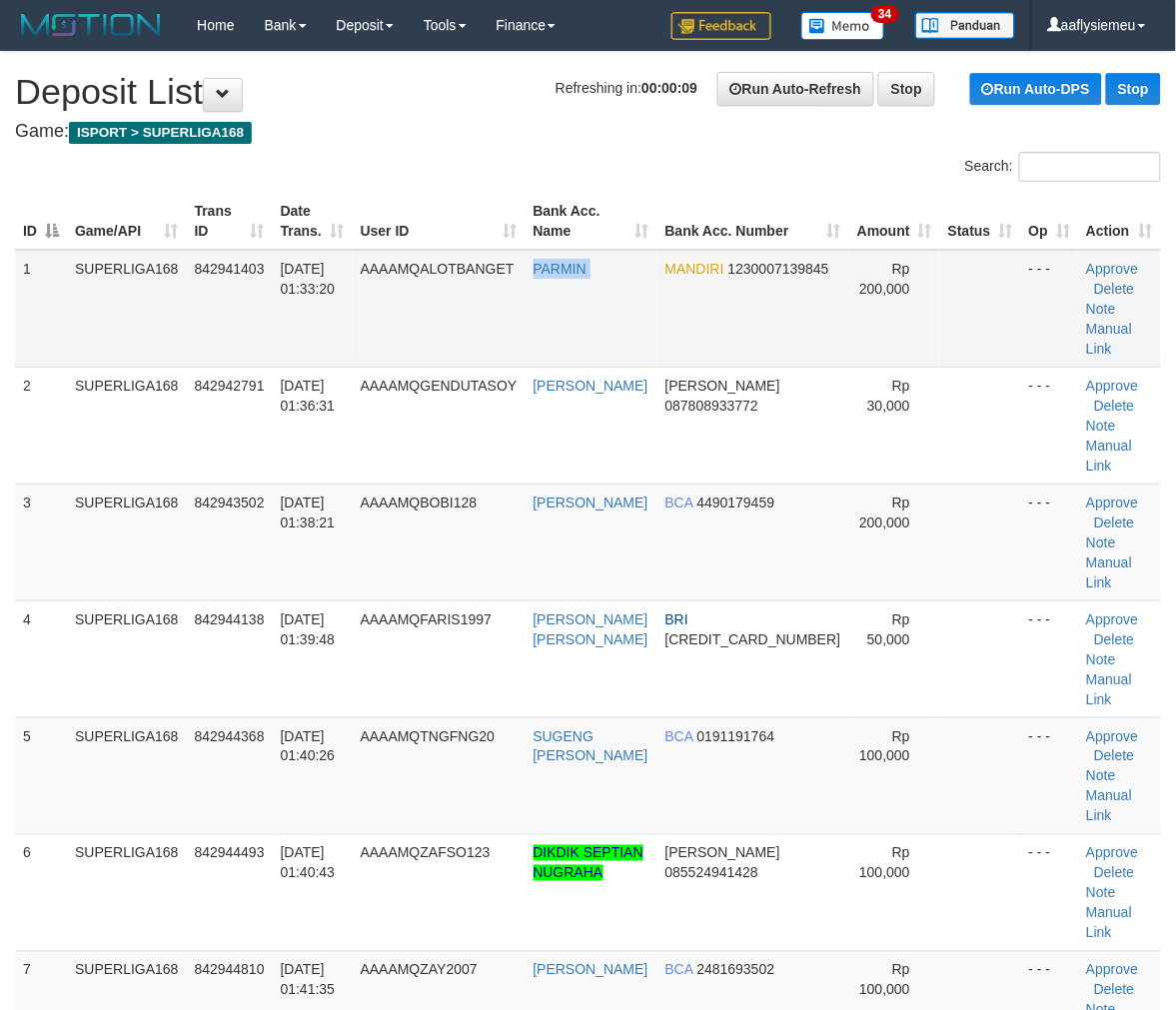 click on "PARMIN" at bounding box center (591, 309) 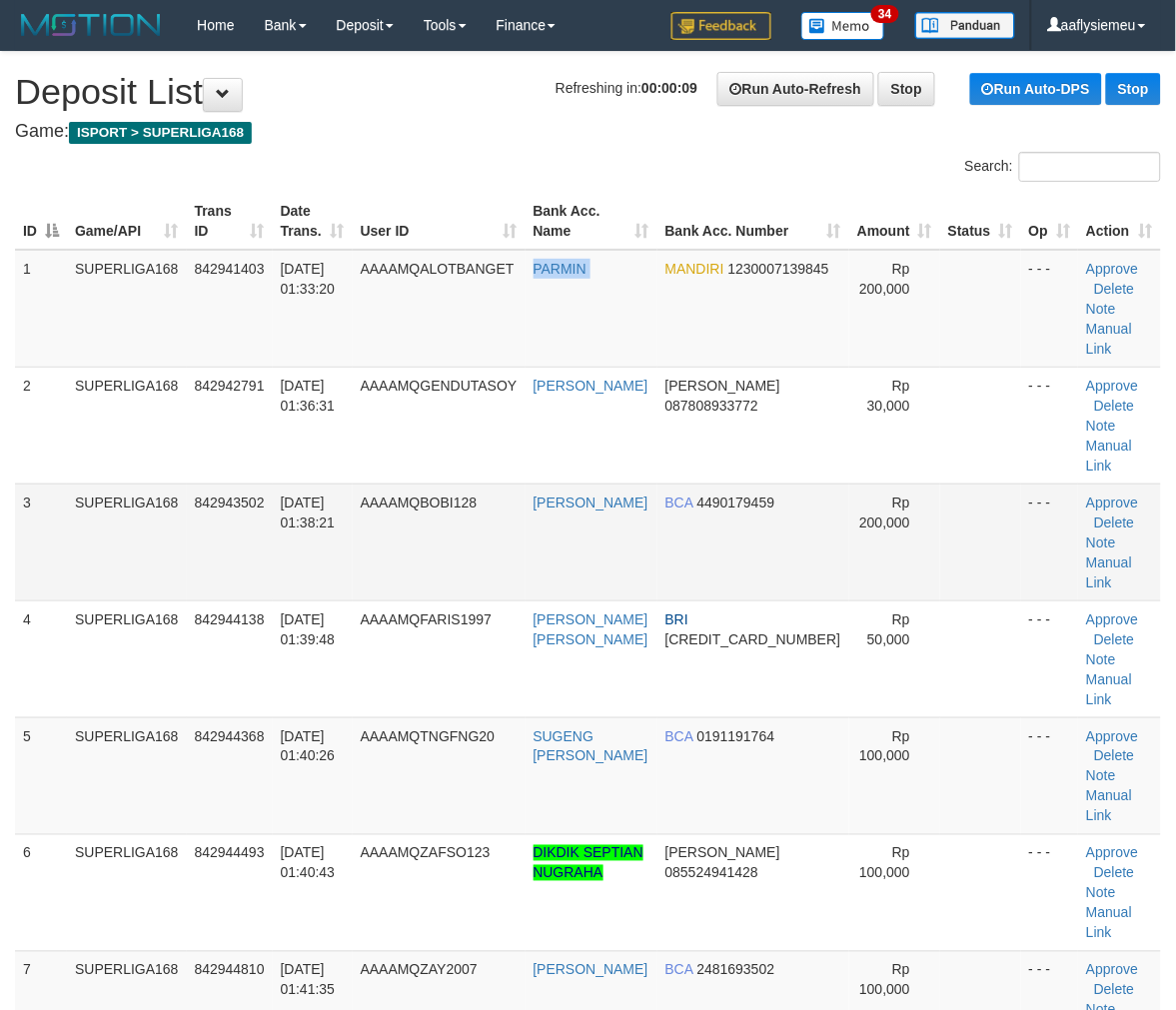 copy on "PARMIN" 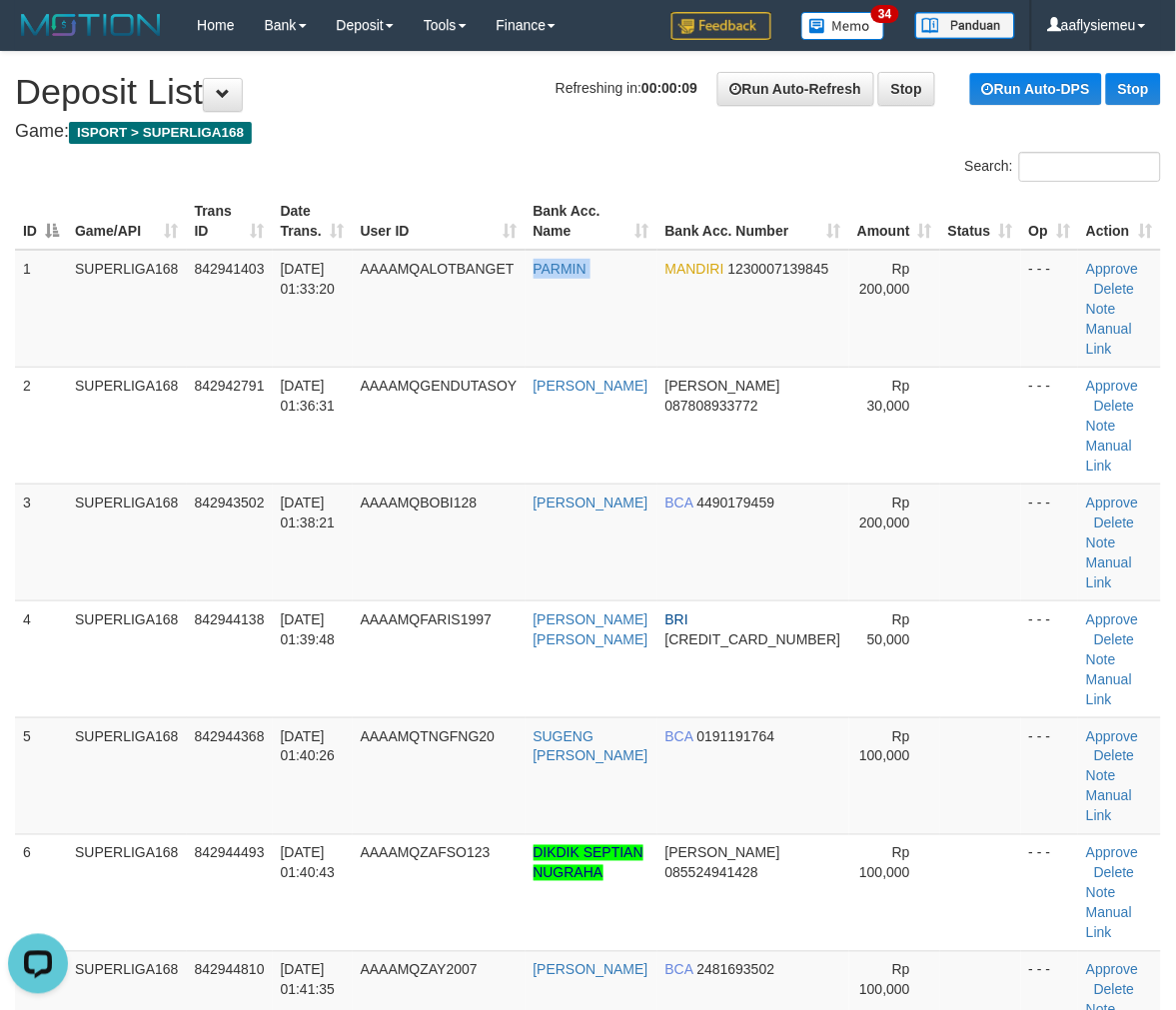 scroll, scrollTop: 0, scrollLeft: 0, axis: both 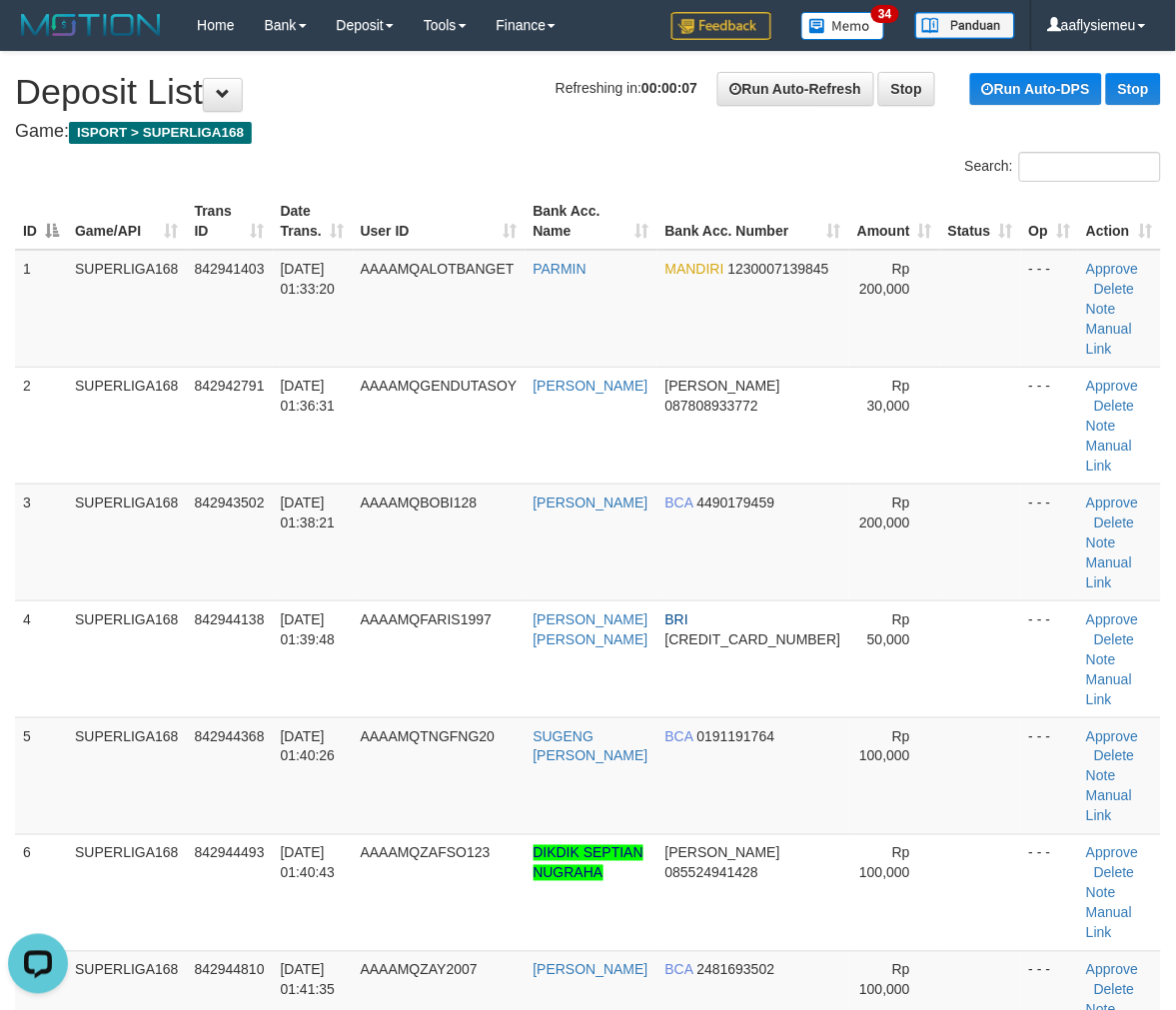 drag, startPoint x: 406, startPoint y: 435, endPoint x: 2, endPoint y: 600, distance: 436.39546 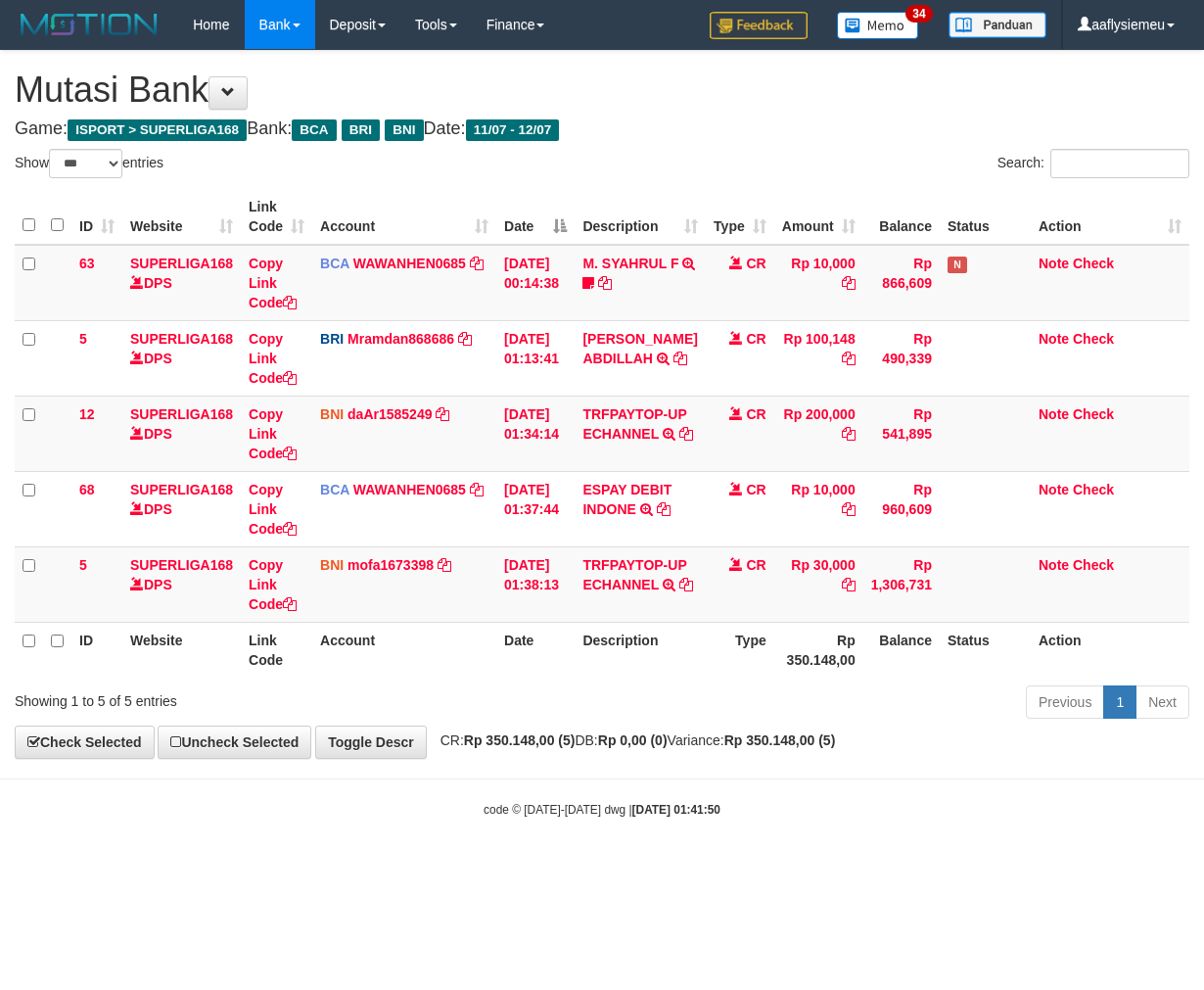 select on "***" 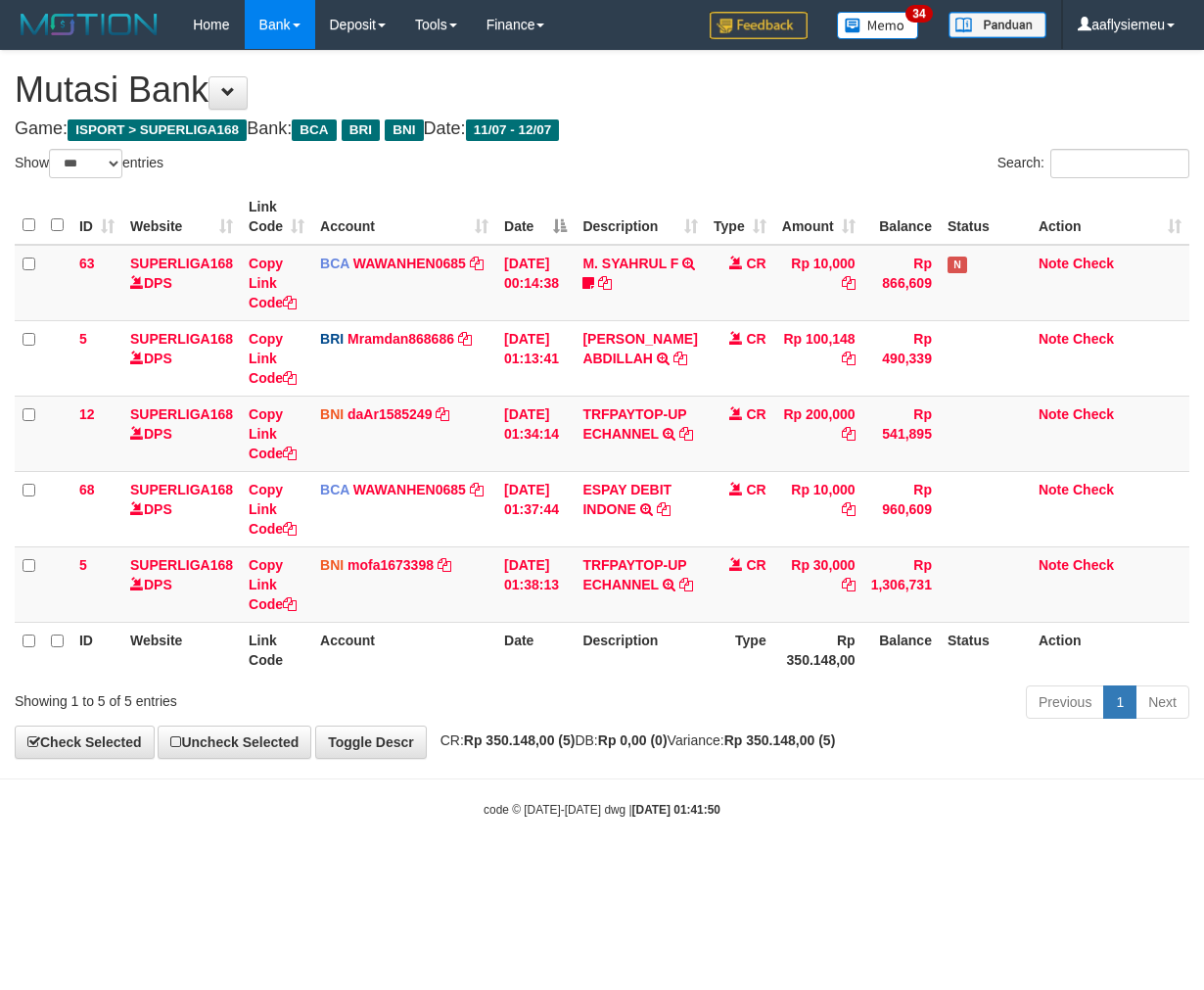 scroll, scrollTop: 0, scrollLeft: 0, axis: both 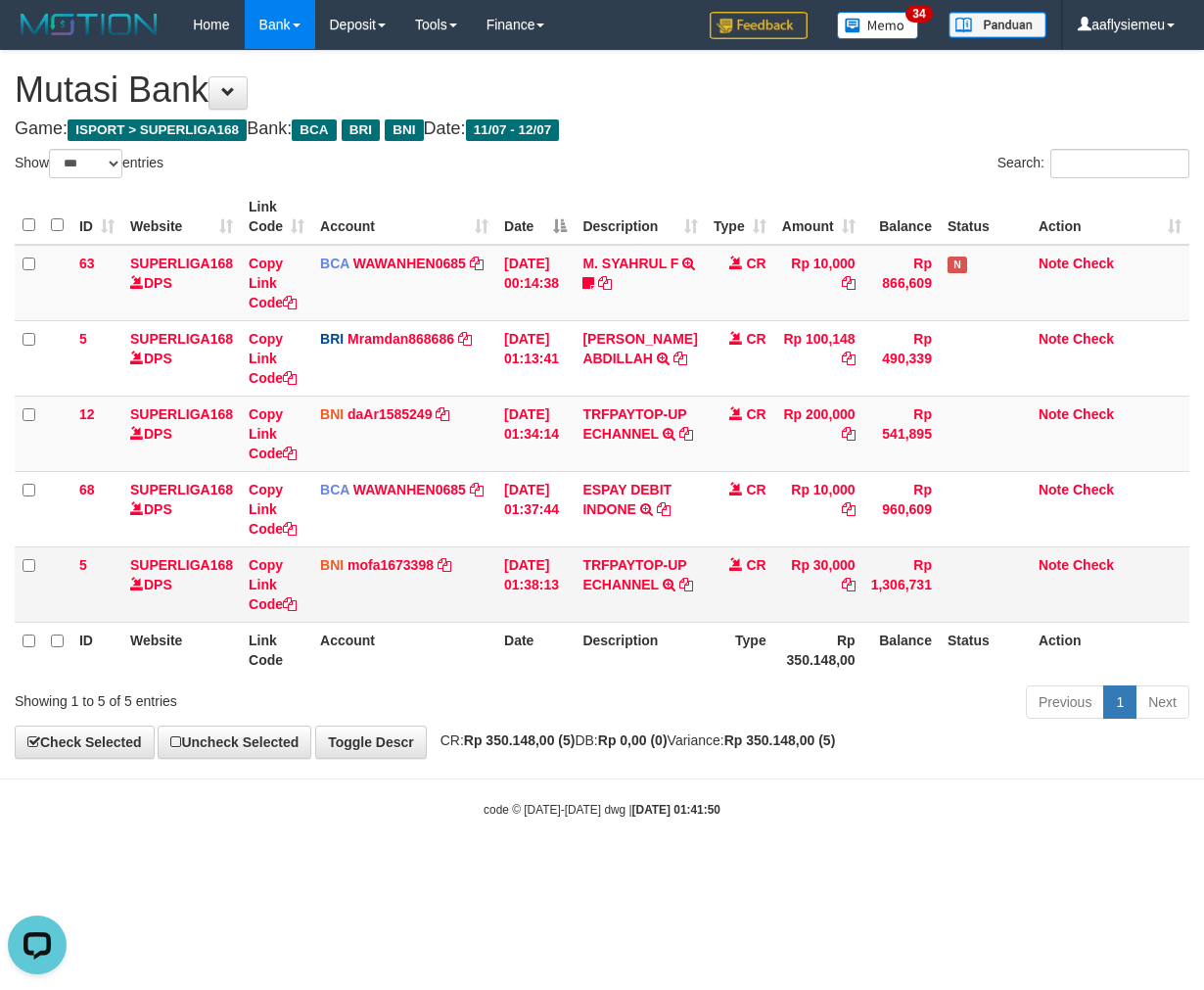 click on "CR" at bounding box center (740, 584) 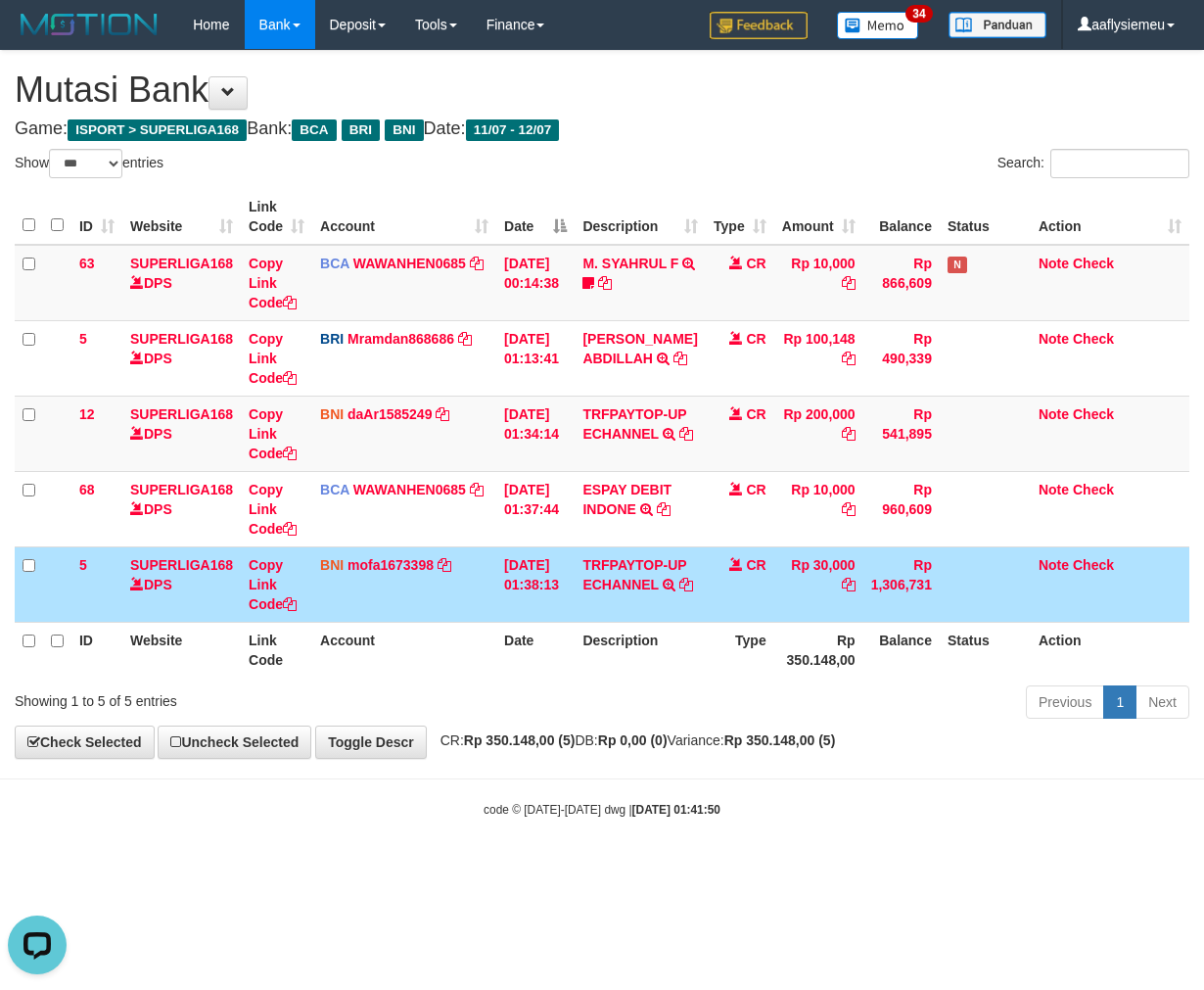 drag, startPoint x: 715, startPoint y: 633, endPoint x: 938, endPoint y: 601, distance: 225.28426 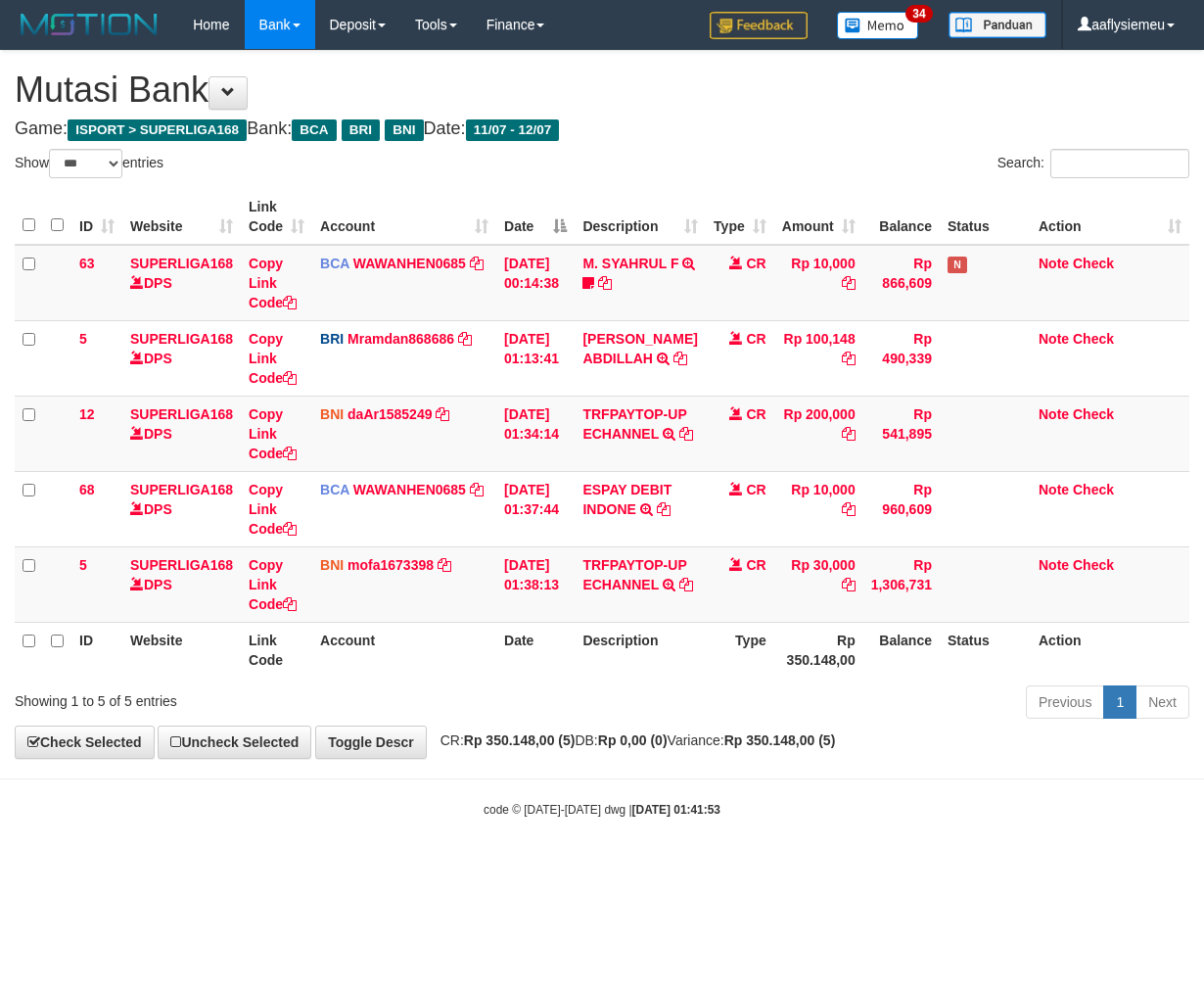 select on "***" 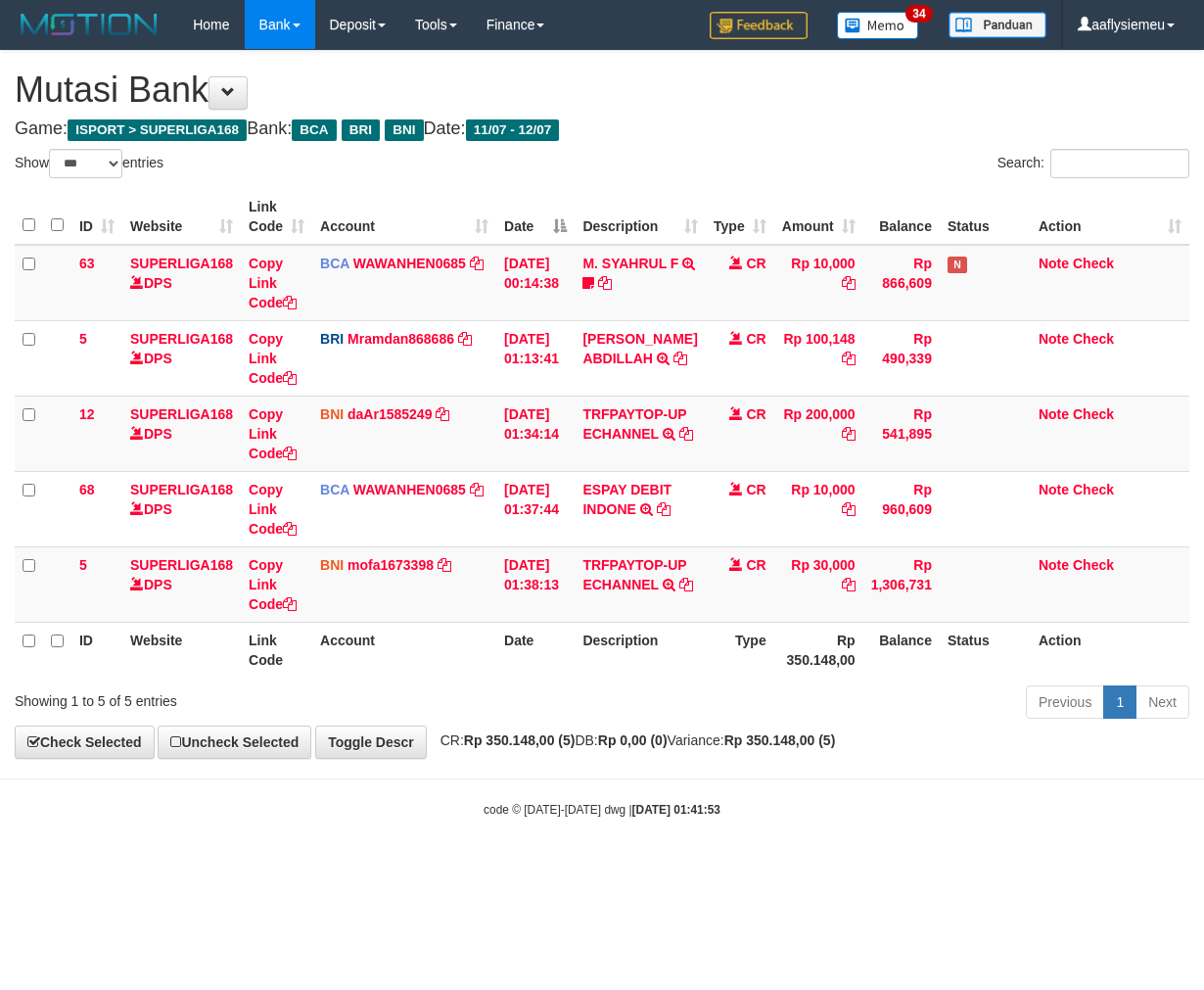 scroll, scrollTop: 0, scrollLeft: 0, axis: both 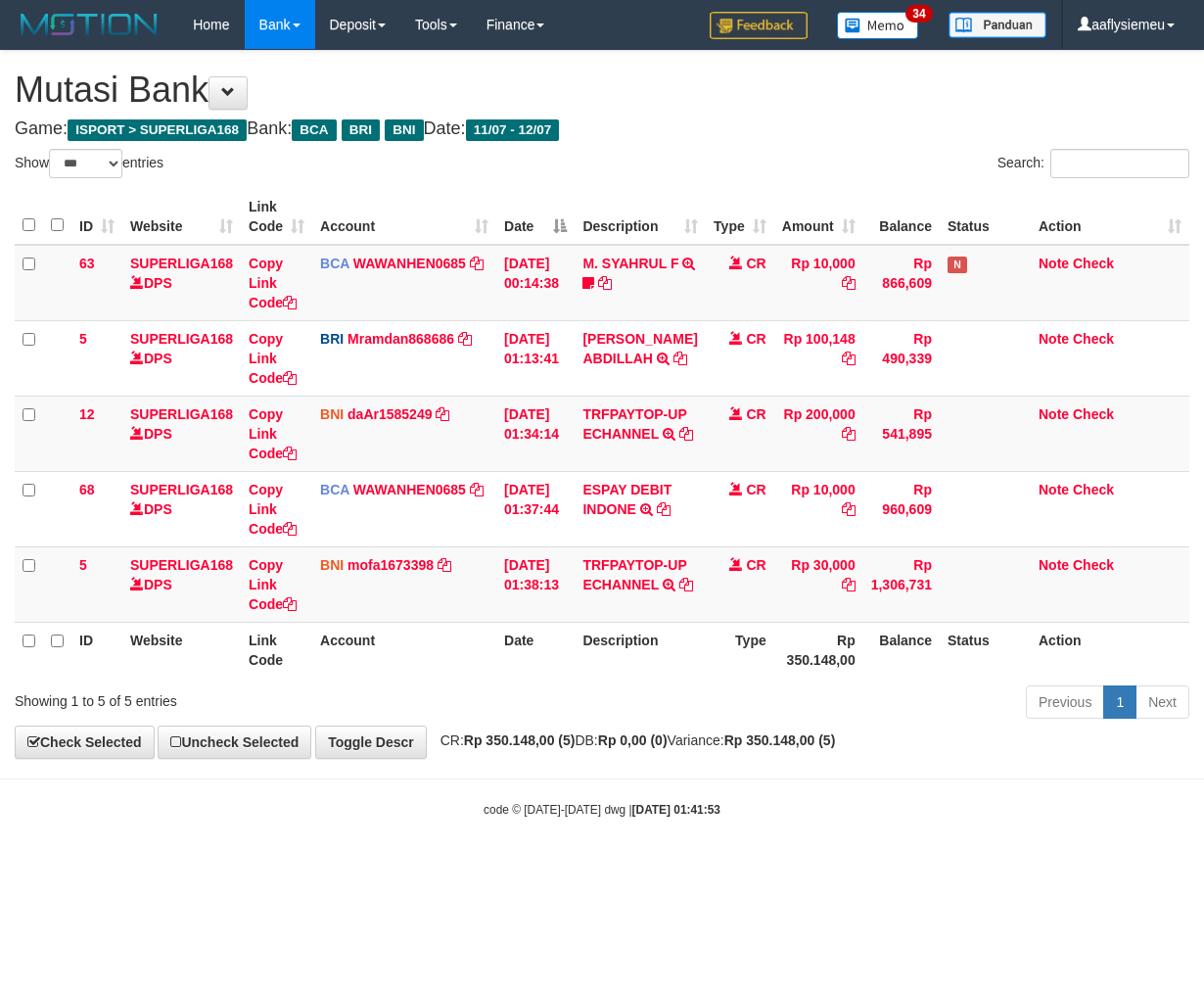 select on "***" 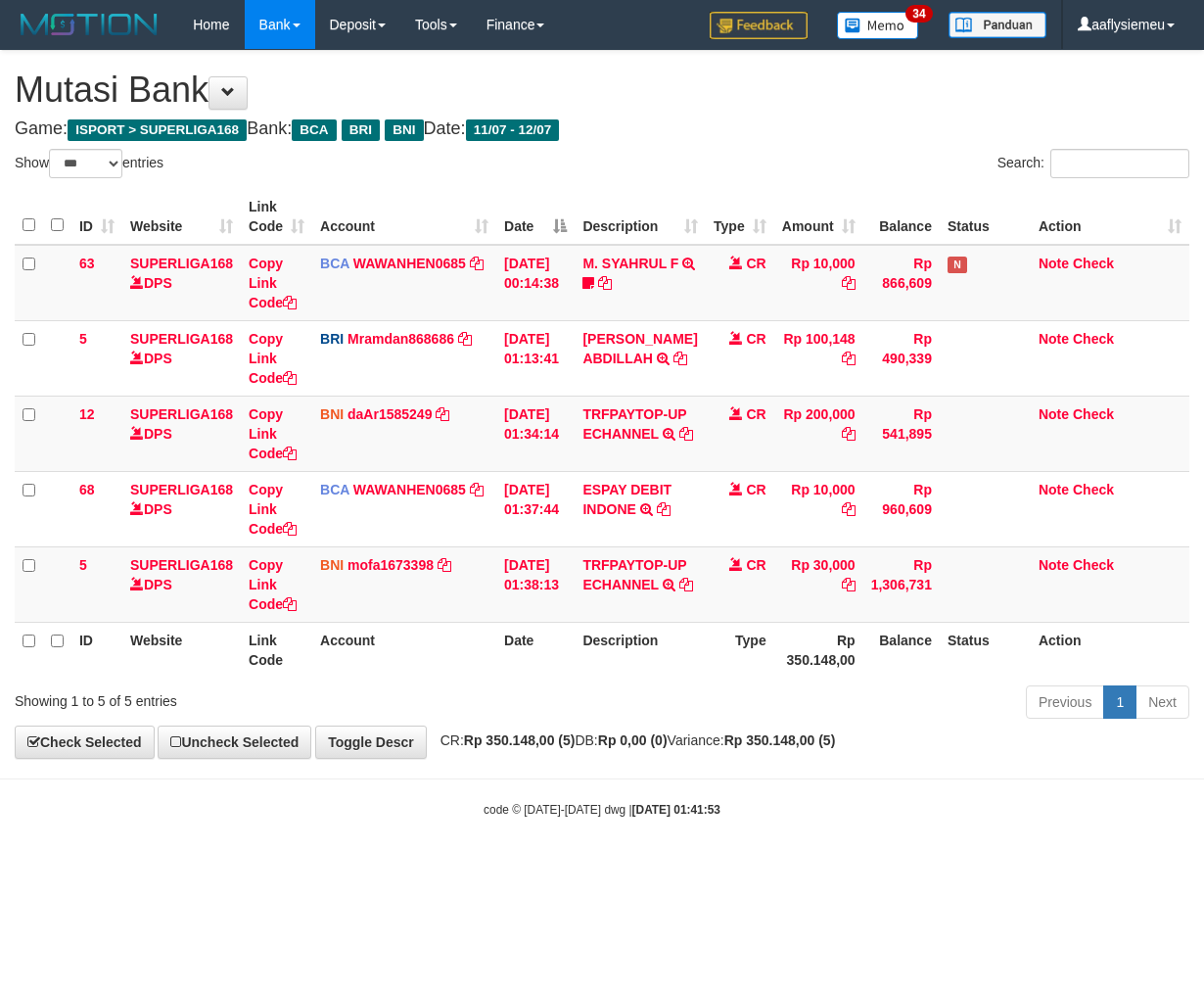 scroll, scrollTop: 0, scrollLeft: 0, axis: both 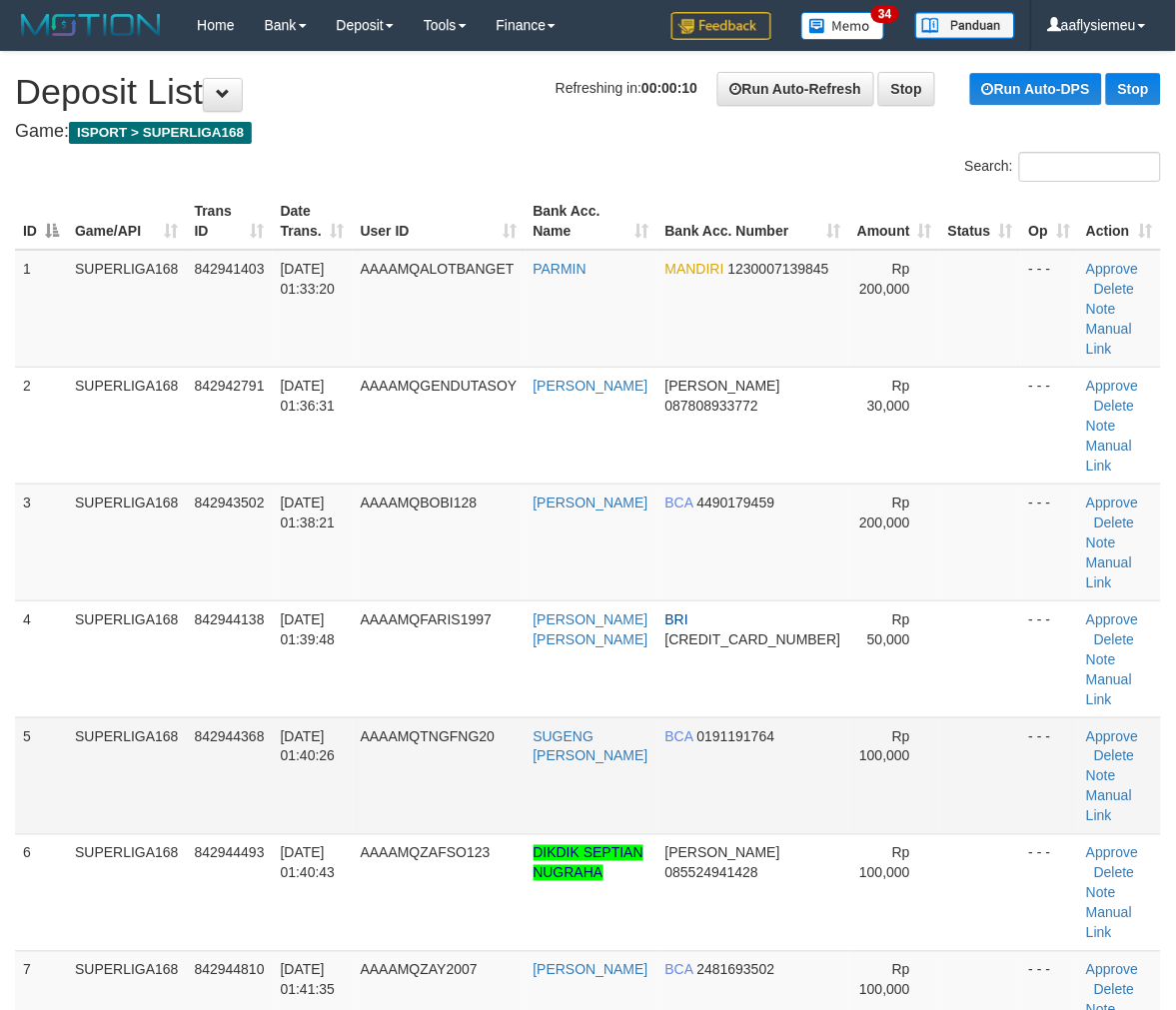 drag, startPoint x: 332, startPoint y: 530, endPoint x: 28, endPoint y: 670, distance: 334.68791 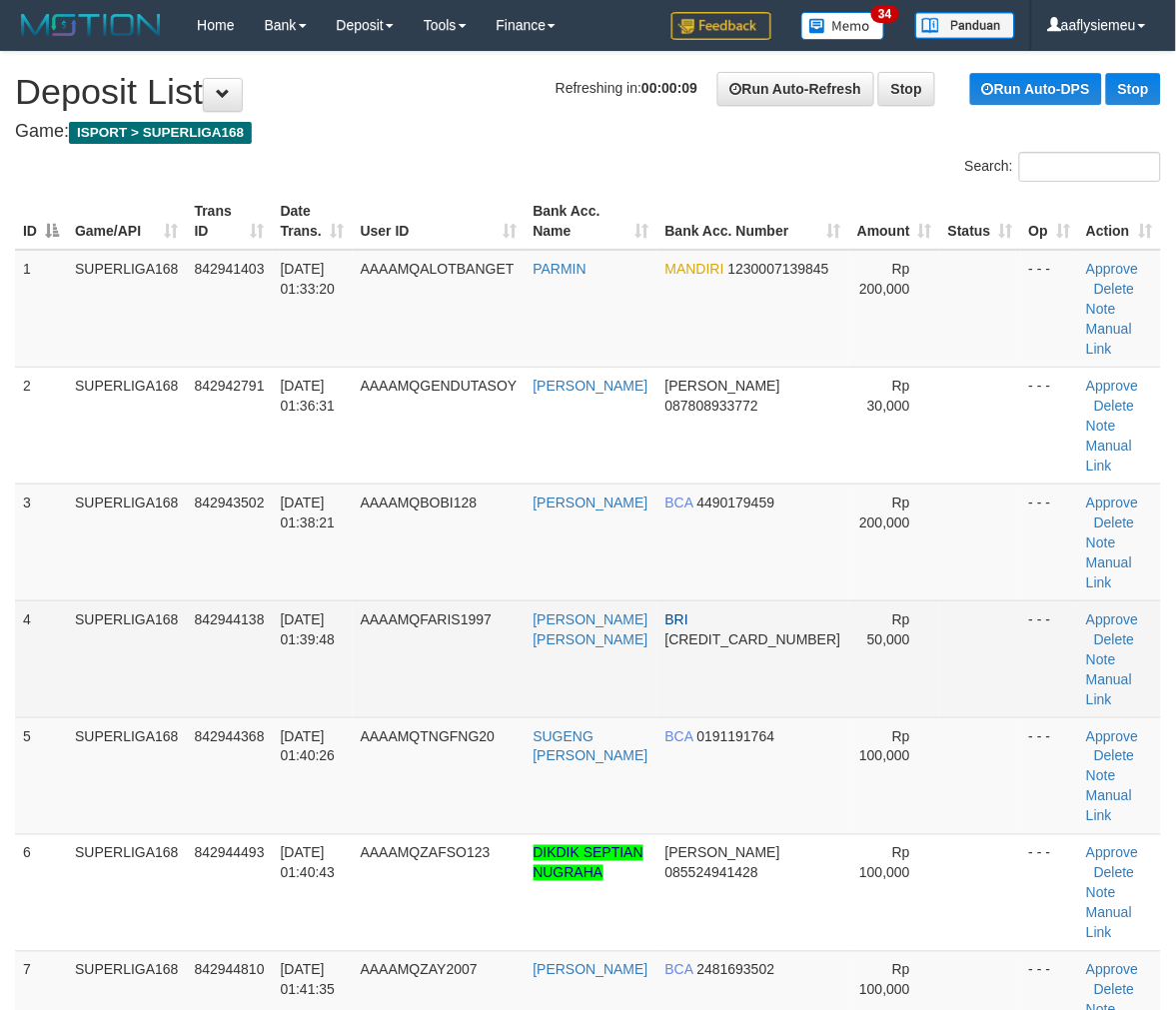 click on "12/07/2025 01:39:48" at bounding box center [308, 629] 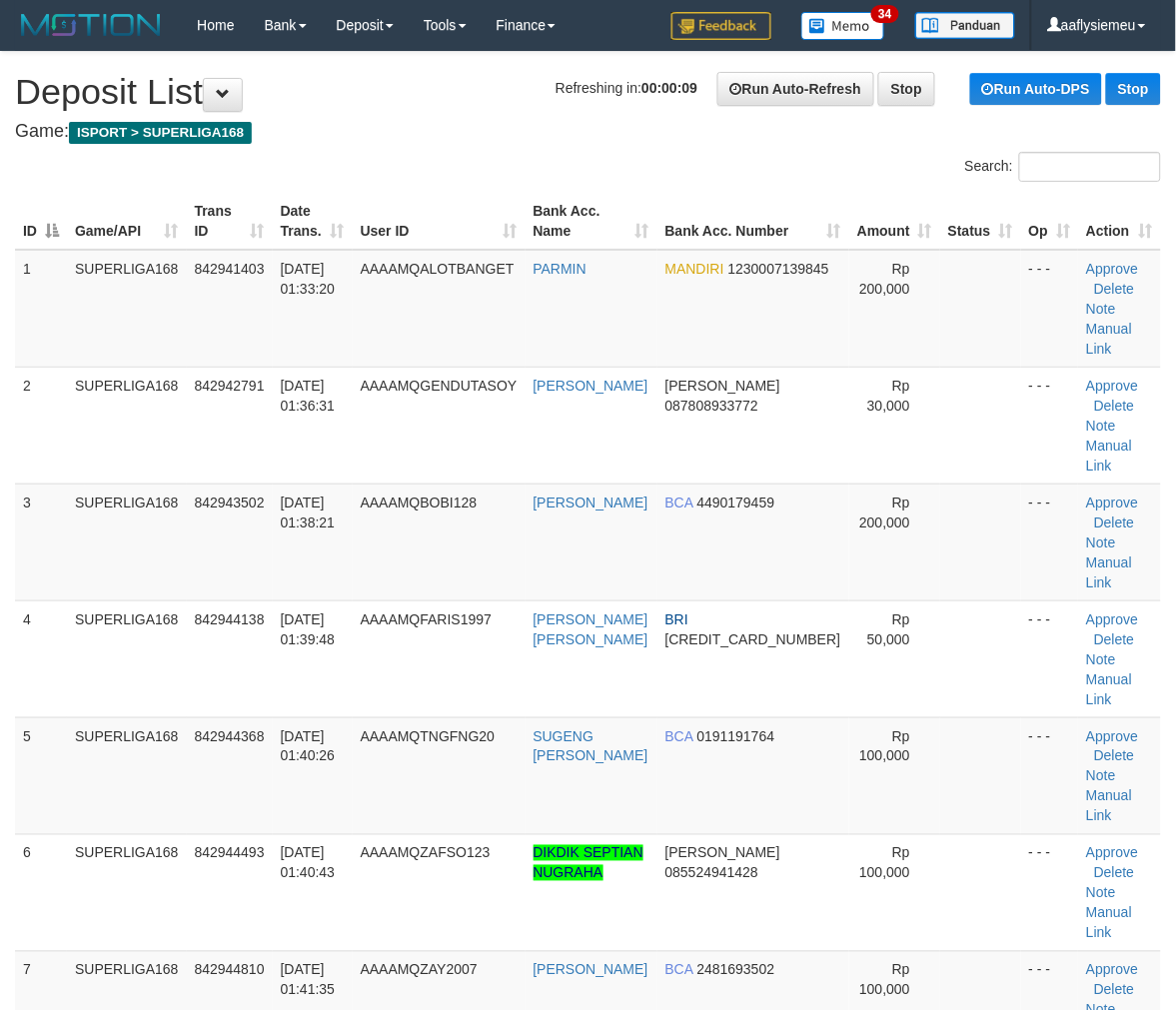 drag, startPoint x: 283, startPoint y: 553, endPoint x: 12, endPoint y: 662, distance: 292.0993 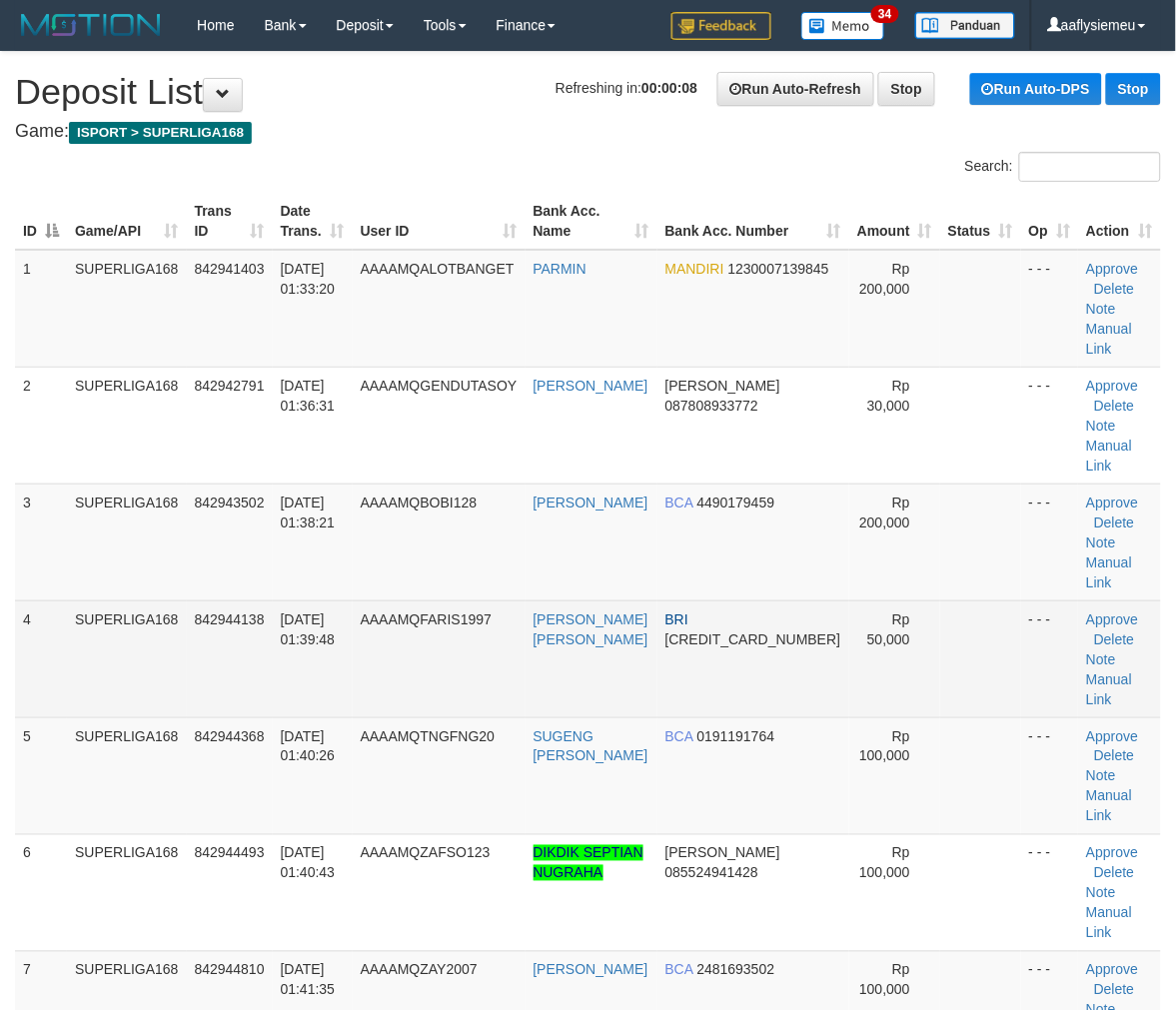 drag, startPoint x: 203, startPoint y: 621, endPoint x: 95, endPoint y: 670, distance: 118.595953 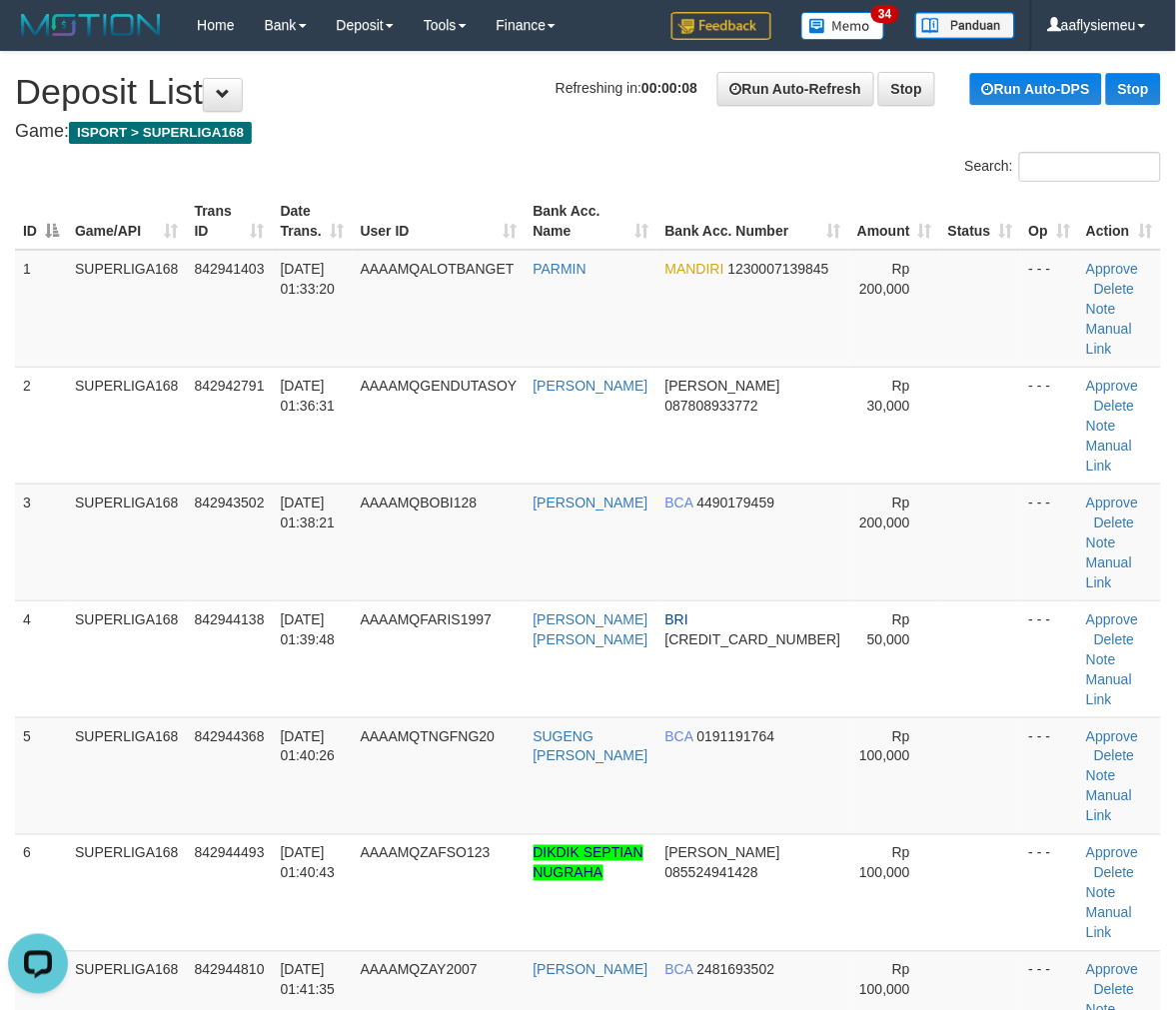 scroll, scrollTop: 0, scrollLeft: 0, axis: both 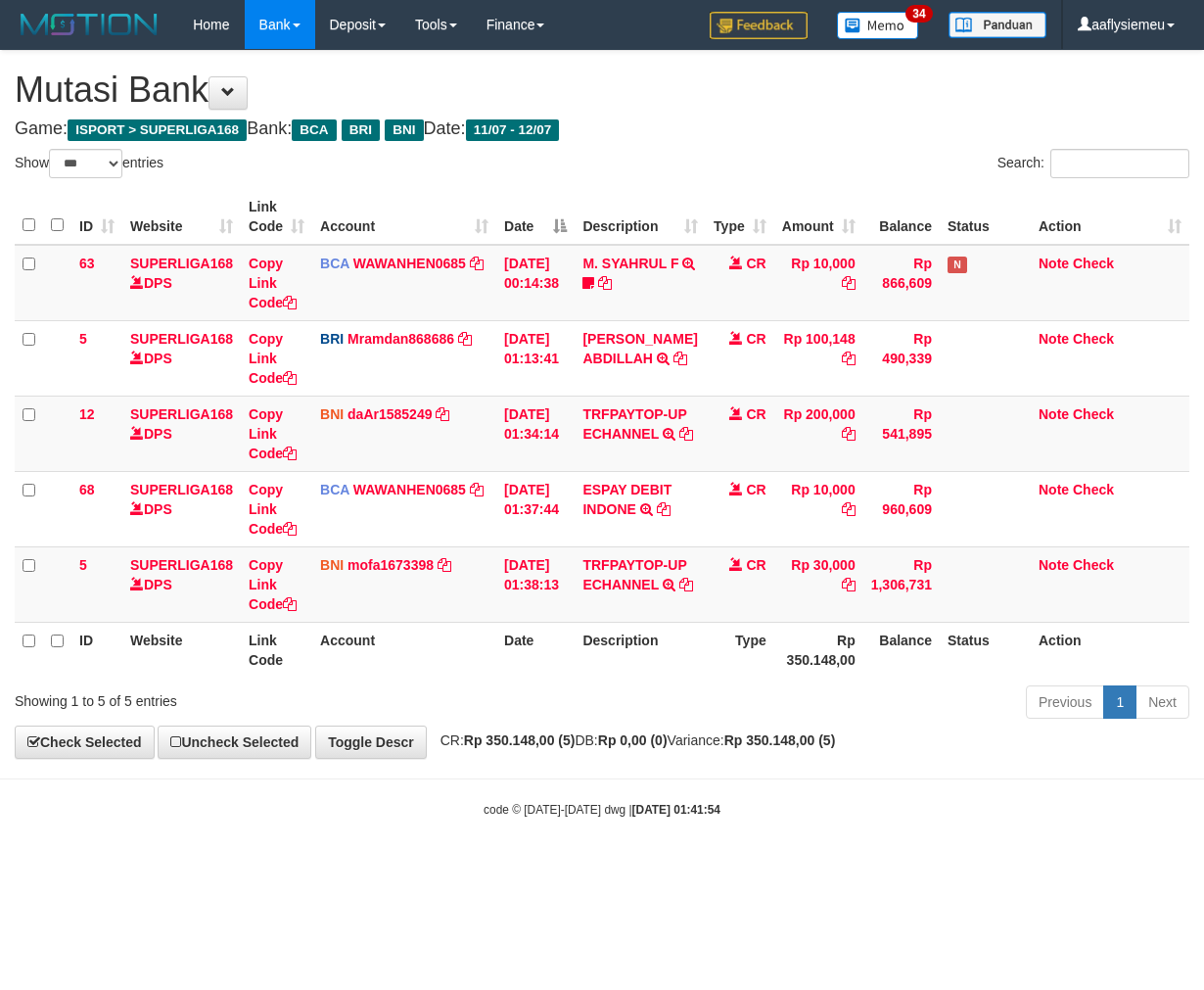 select on "***" 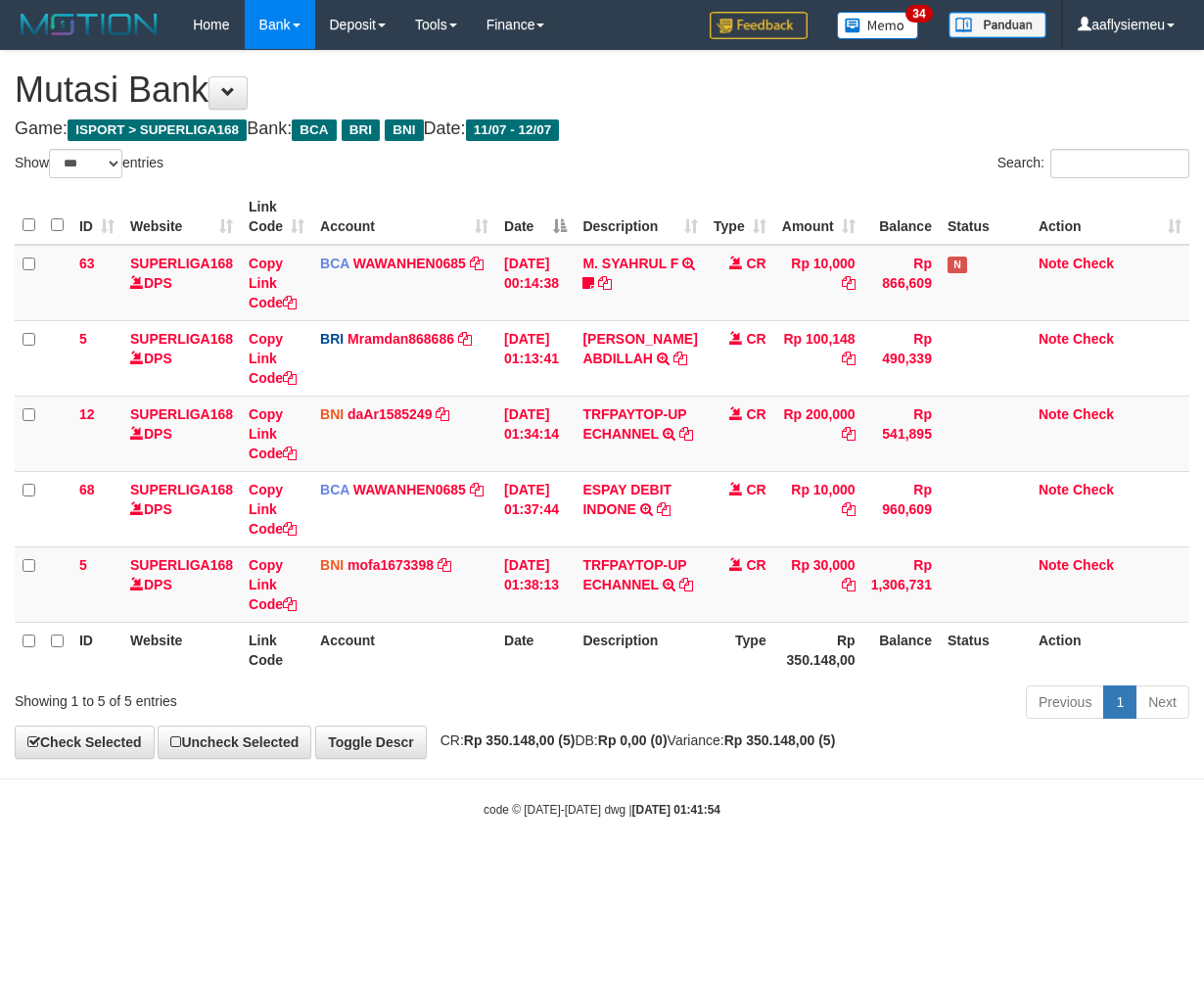 scroll, scrollTop: 0, scrollLeft: 0, axis: both 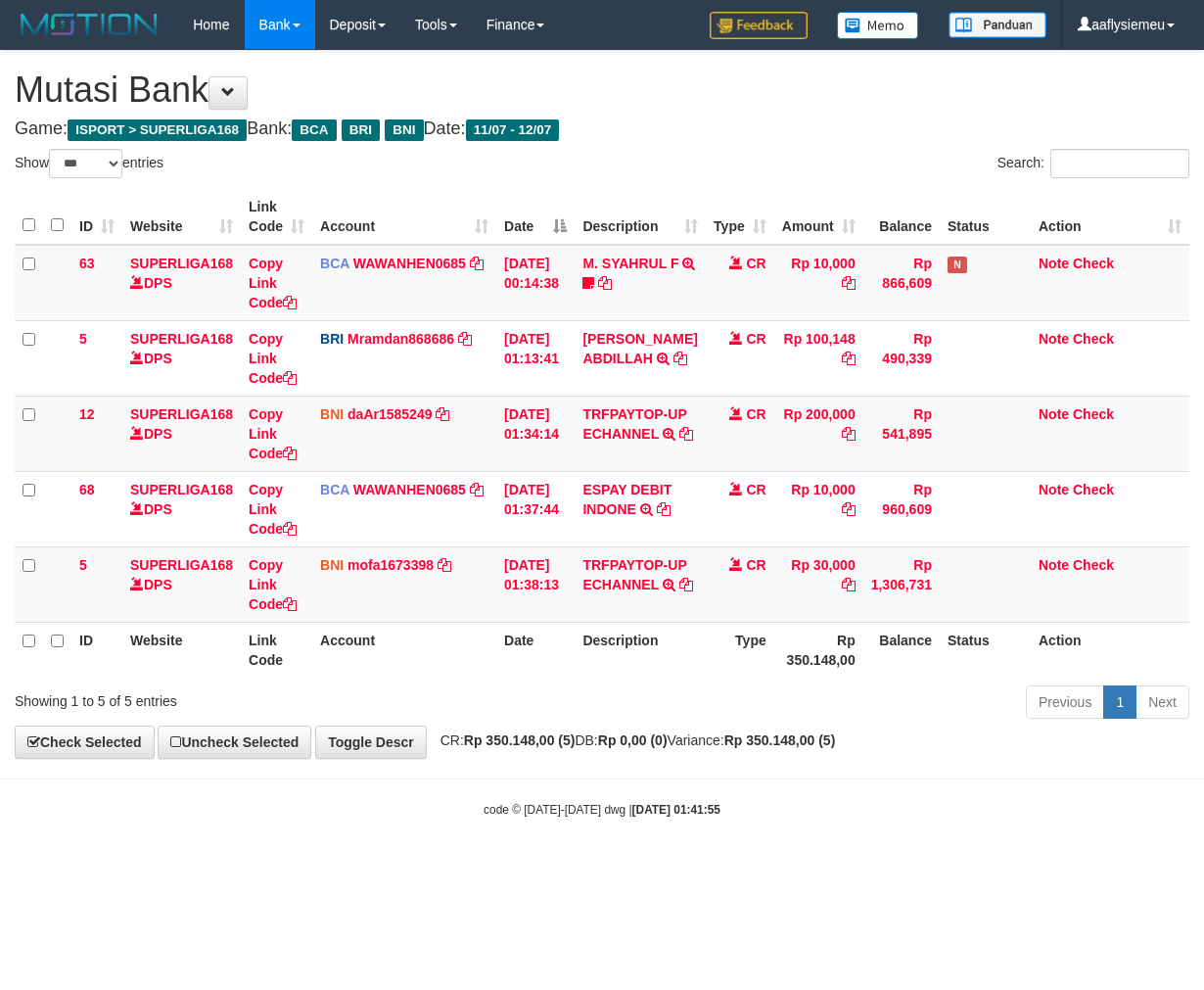 select on "***" 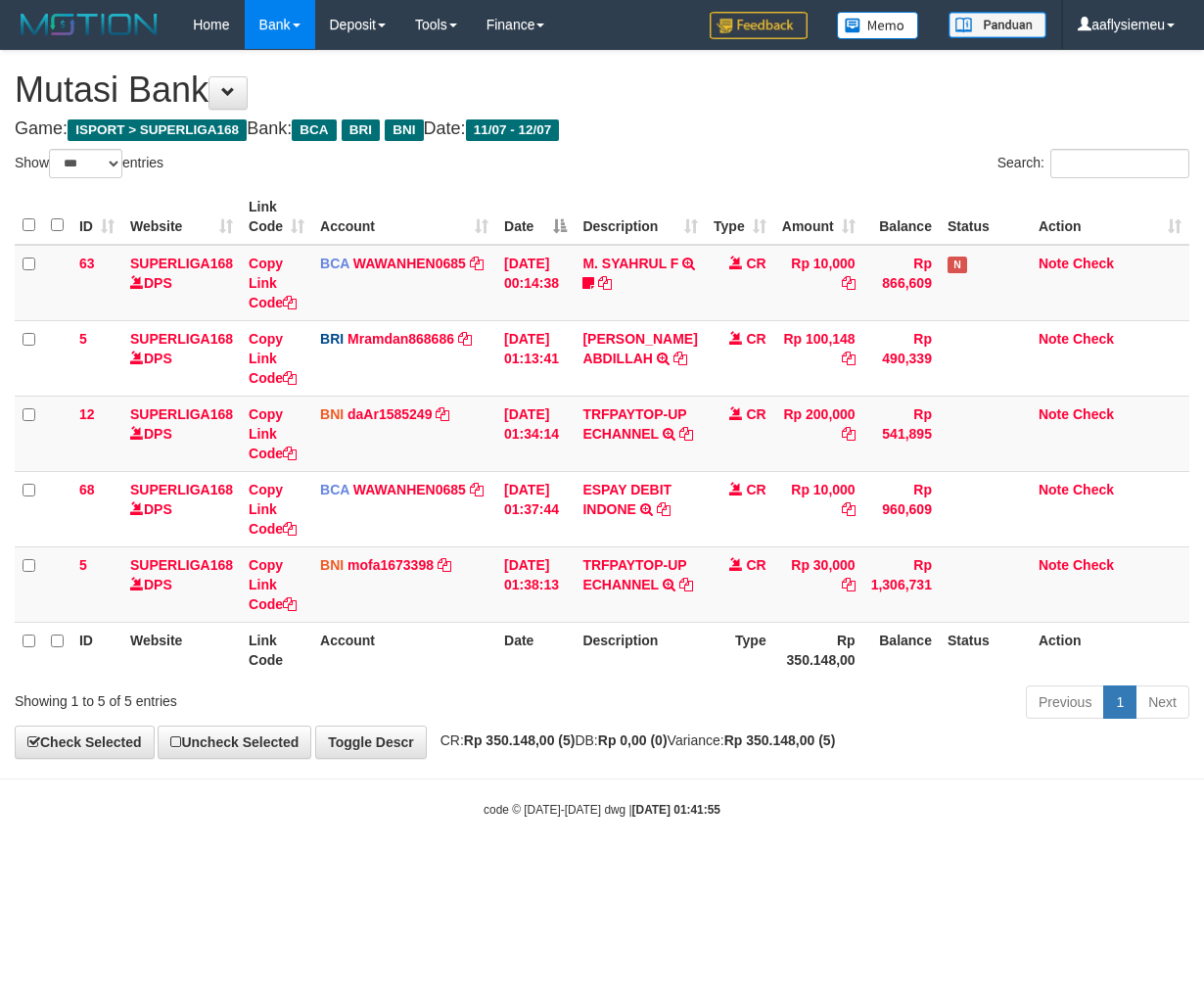 scroll, scrollTop: 0, scrollLeft: 0, axis: both 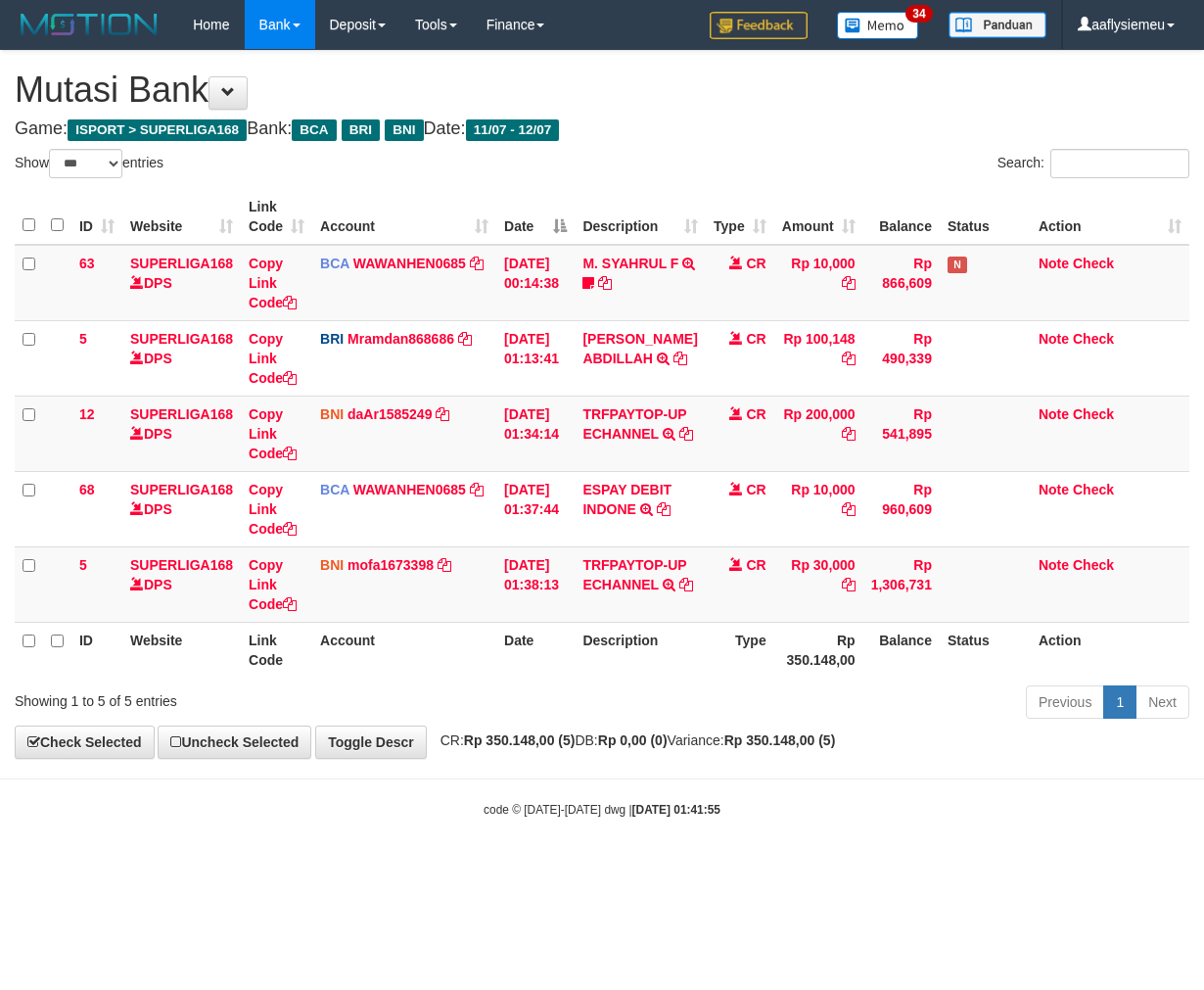 drag, startPoint x: 461, startPoint y: 852, endPoint x: 451, endPoint y: 867, distance: 18.027756 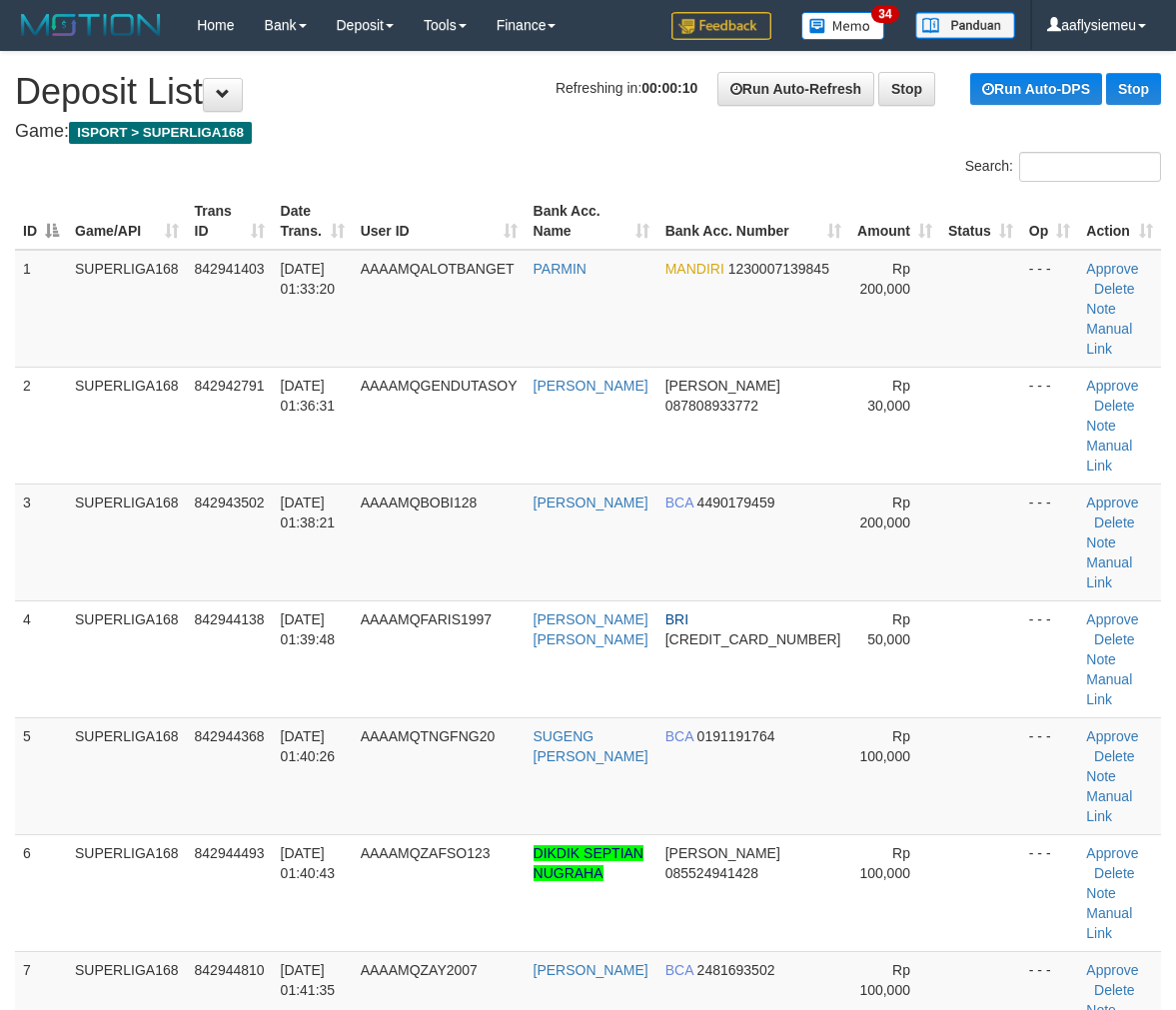 scroll, scrollTop: 0, scrollLeft: 0, axis: both 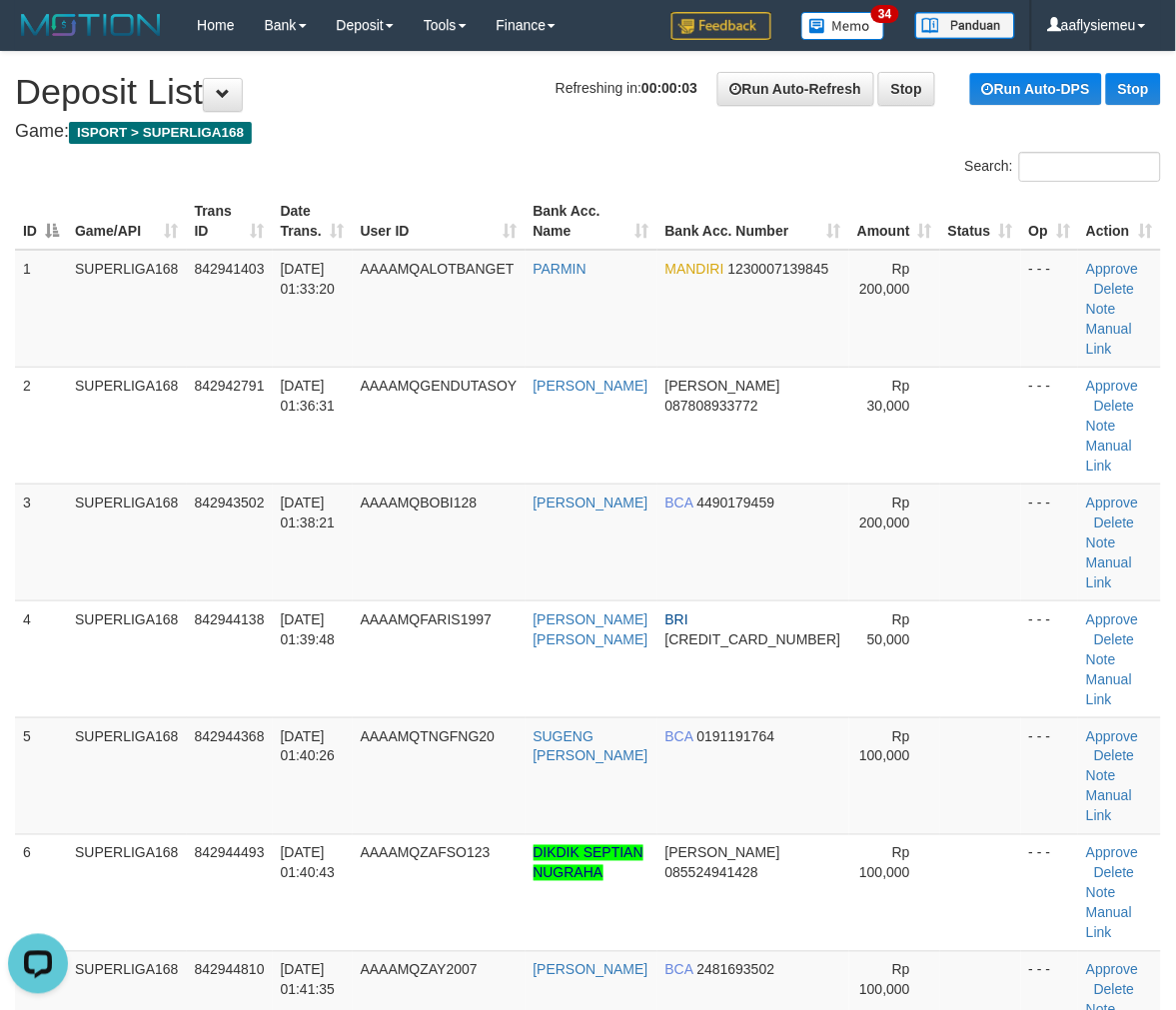 drag, startPoint x: 154, startPoint y: 423, endPoint x: 0, endPoint y: 534, distance: 189.8341 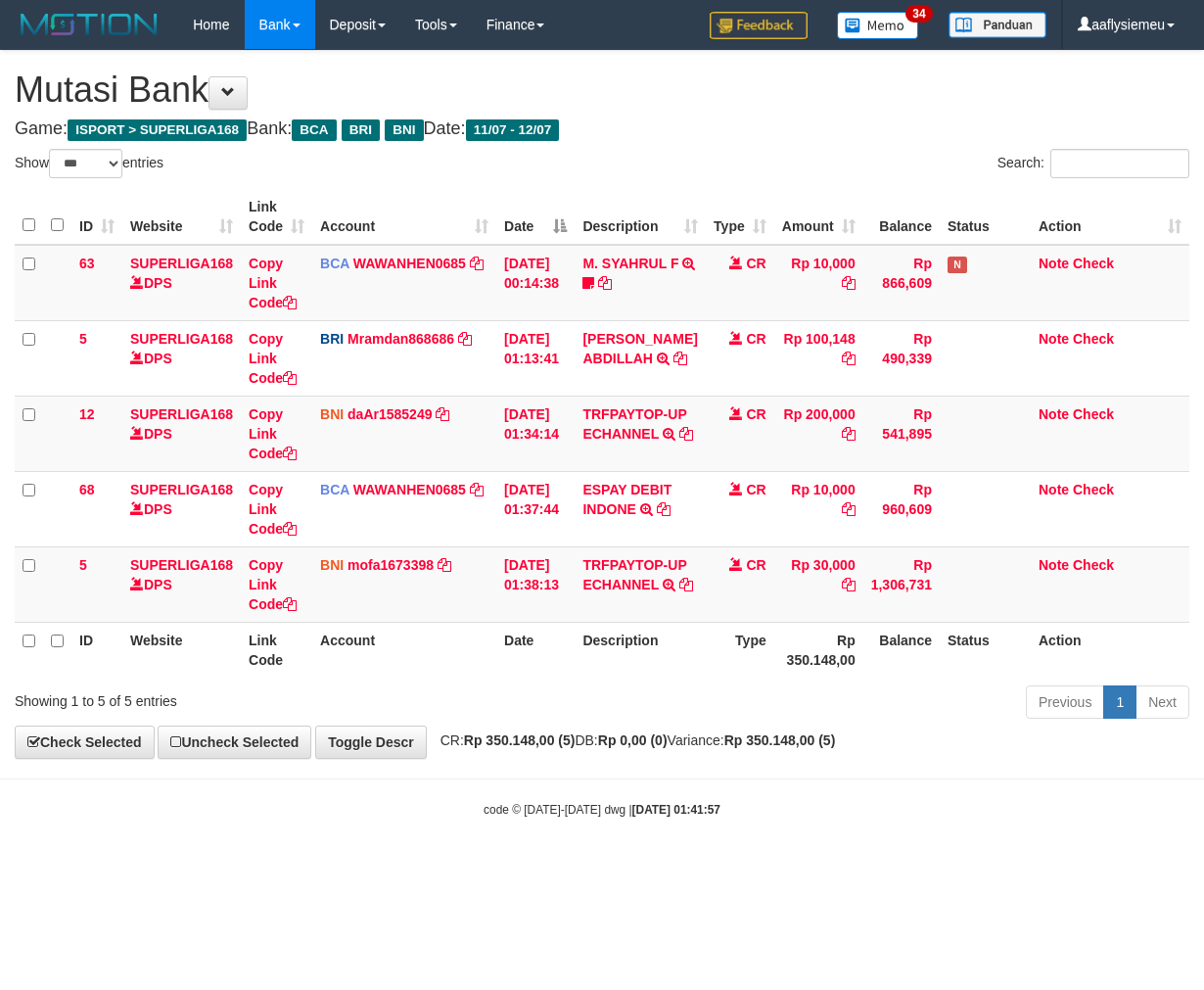 select on "***" 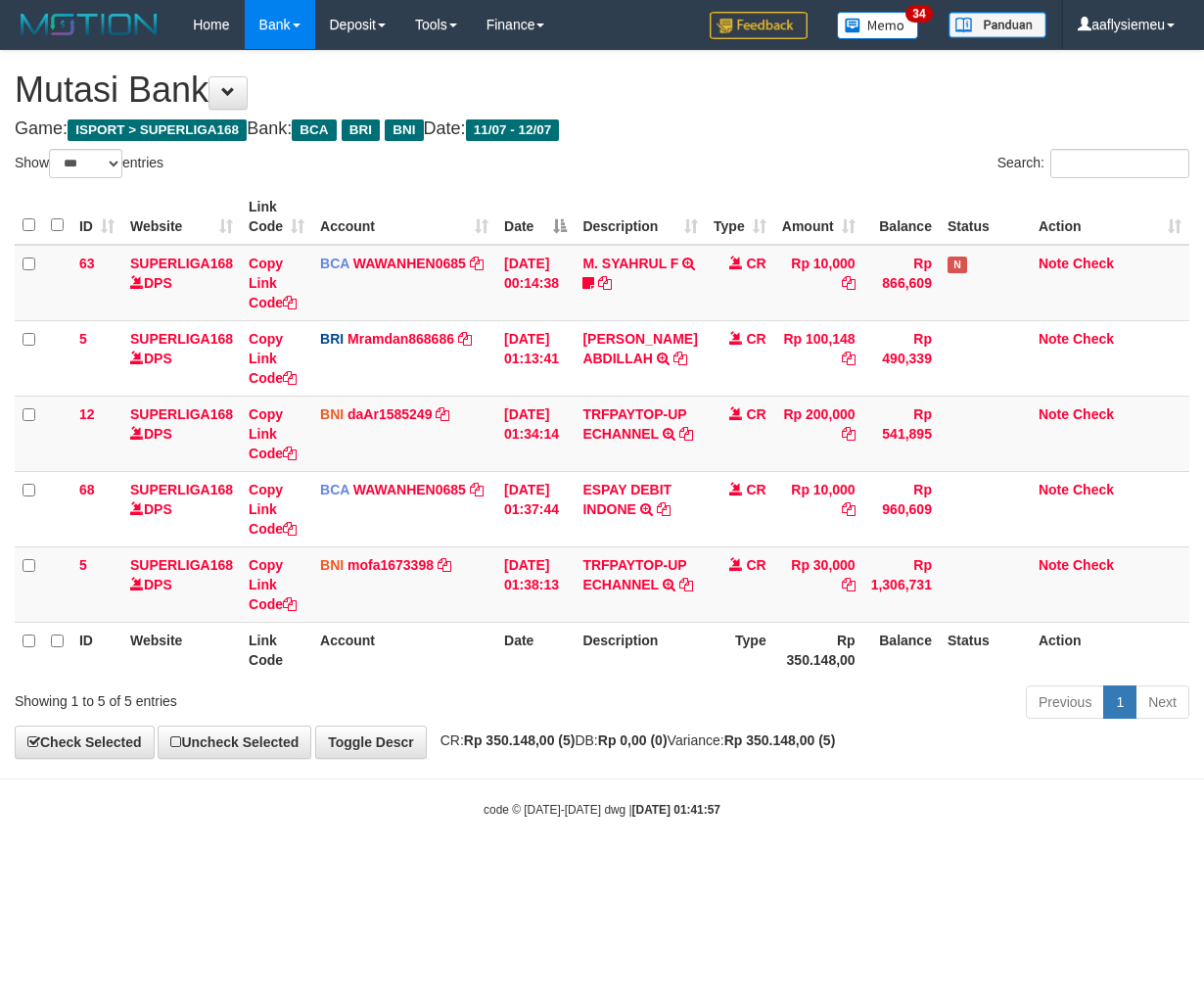 scroll, scrollTop: 0, scrollLeft: 0, axis: both 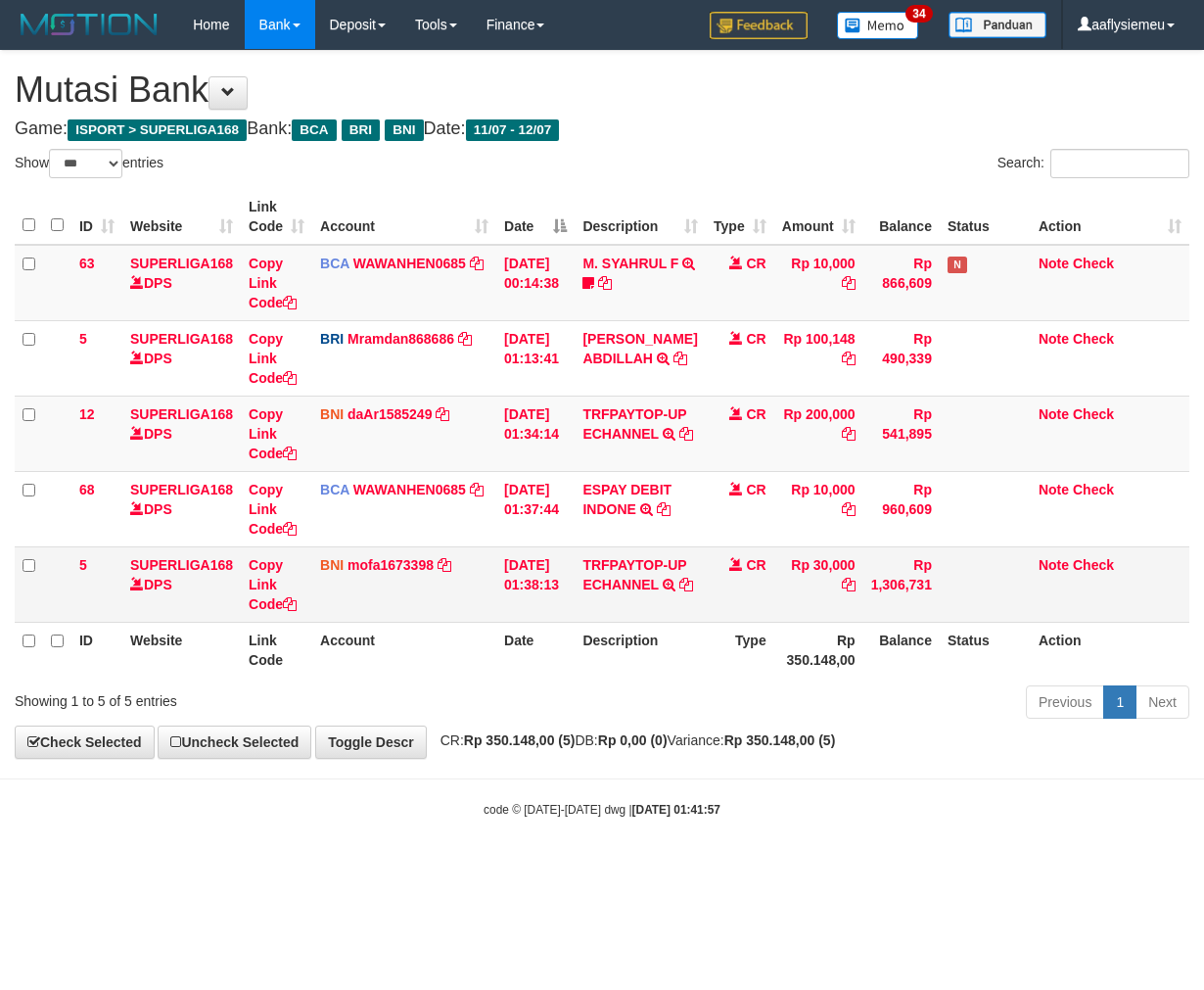 drag, startPoint x: 0, startPoint y: 0, endPoint x: 678, endPoint y: 651, distance: 939.9388 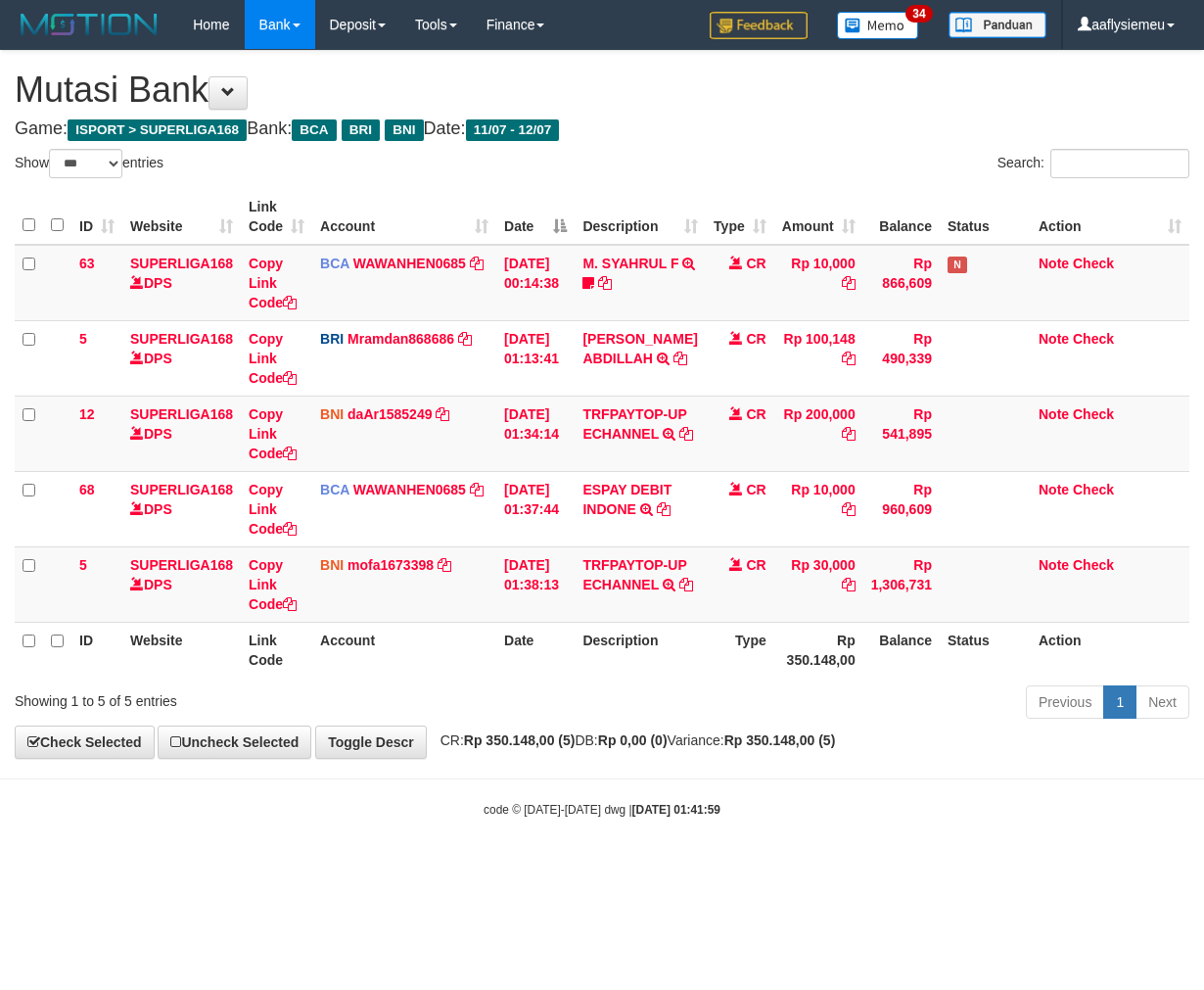 select on "***" 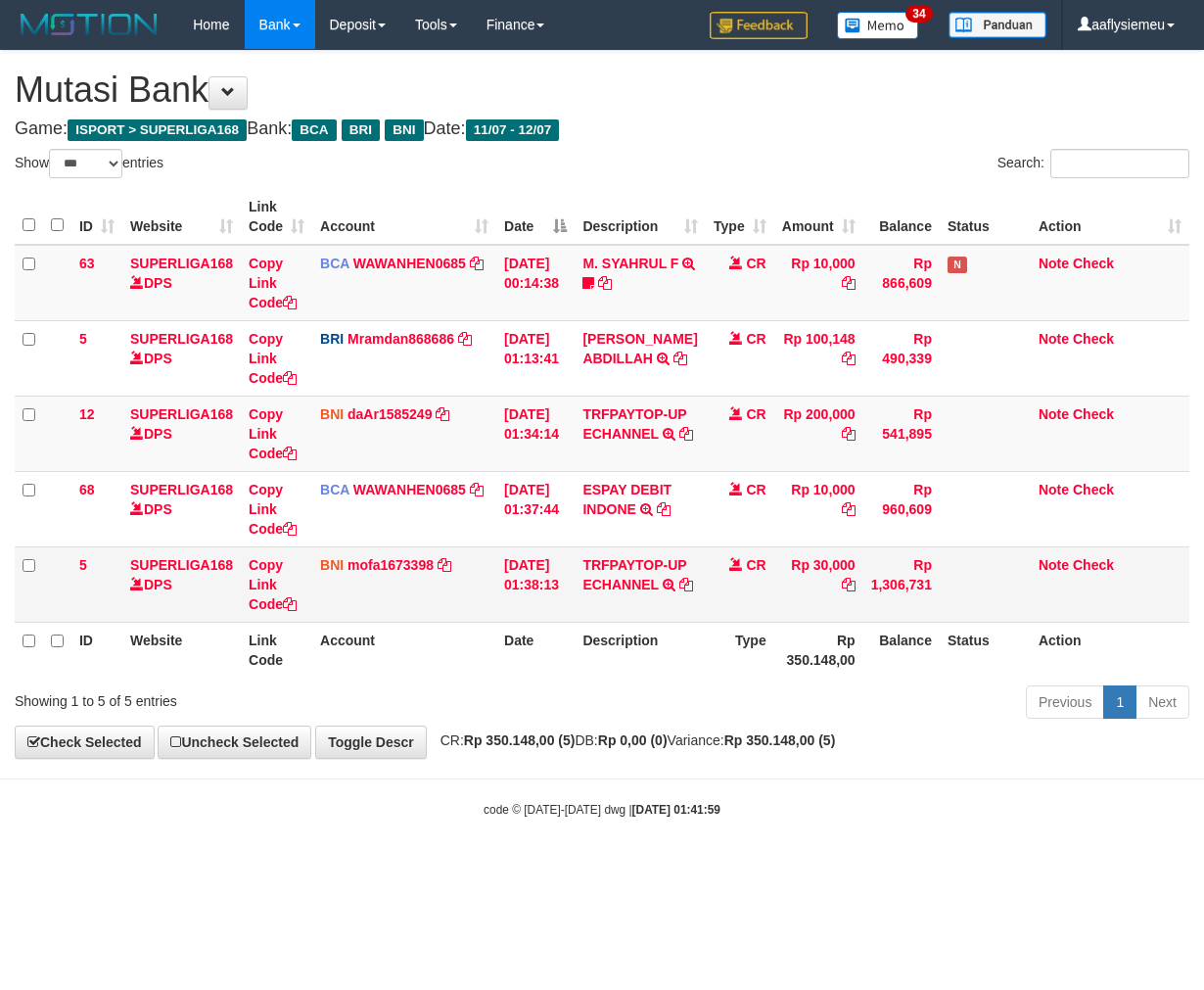 scroll, scrollTop: 0, scrollLeft: 0, axis: both 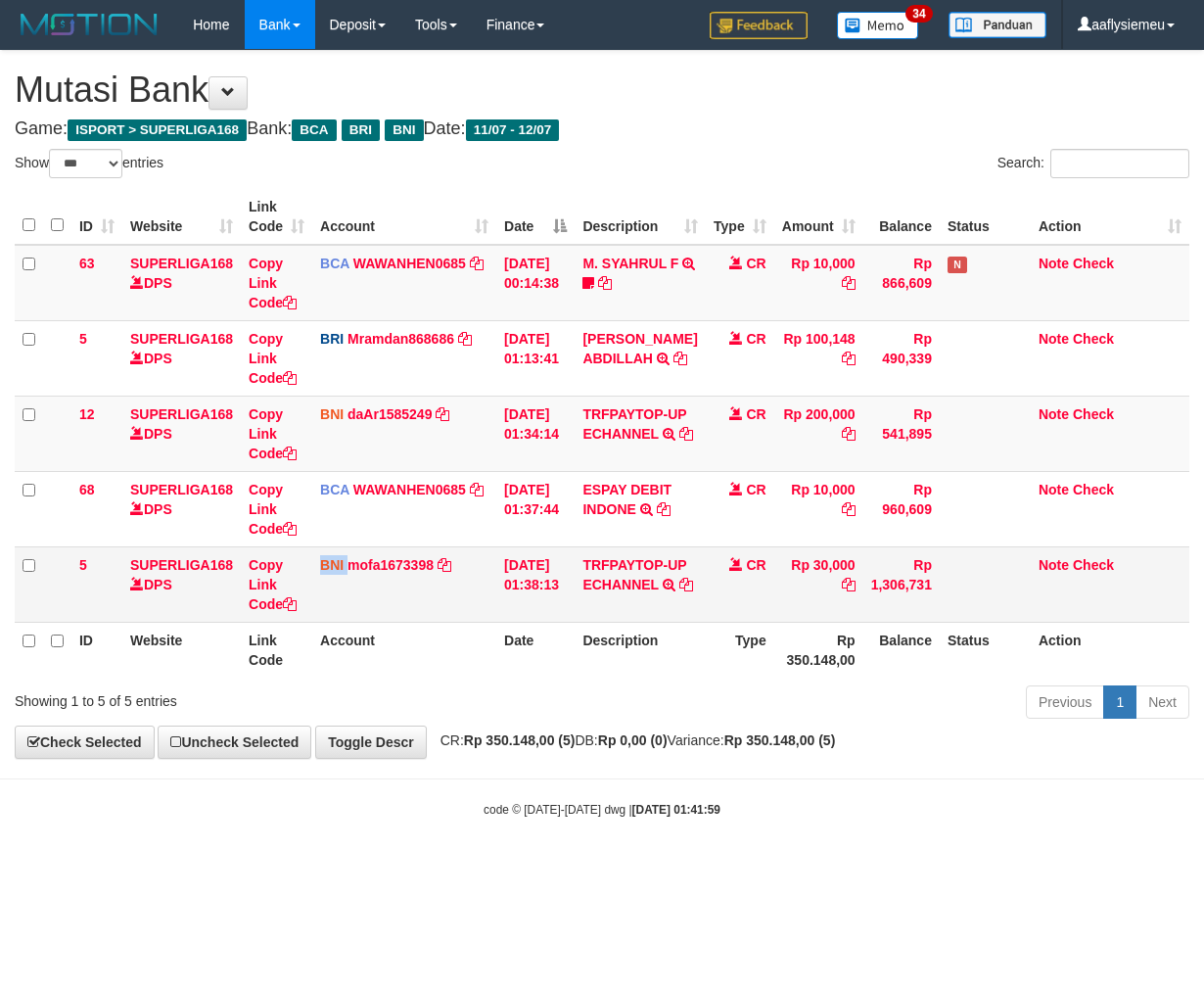 click on "BNI
mofa1673398
DPS
MOCHAMMAD FAUZAN
mutasi_20250712_4810 | 5
mutasi_20250712_4810 | 5" at bounding box center [404, 584] 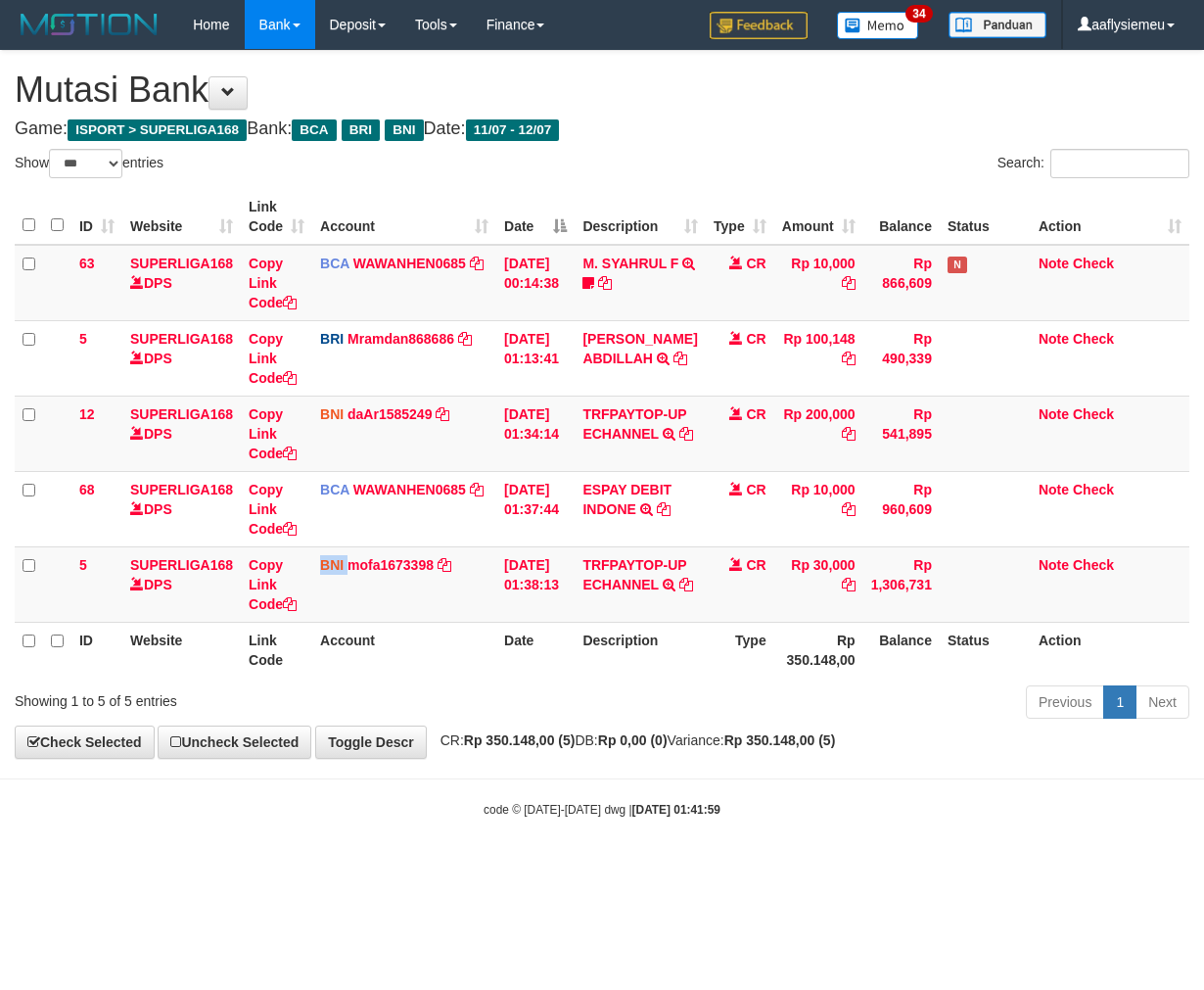 drag, startPoint x: 337, startPoint y: 654, endPoint x: 0, endPoint y: 826, distance: 378.35565 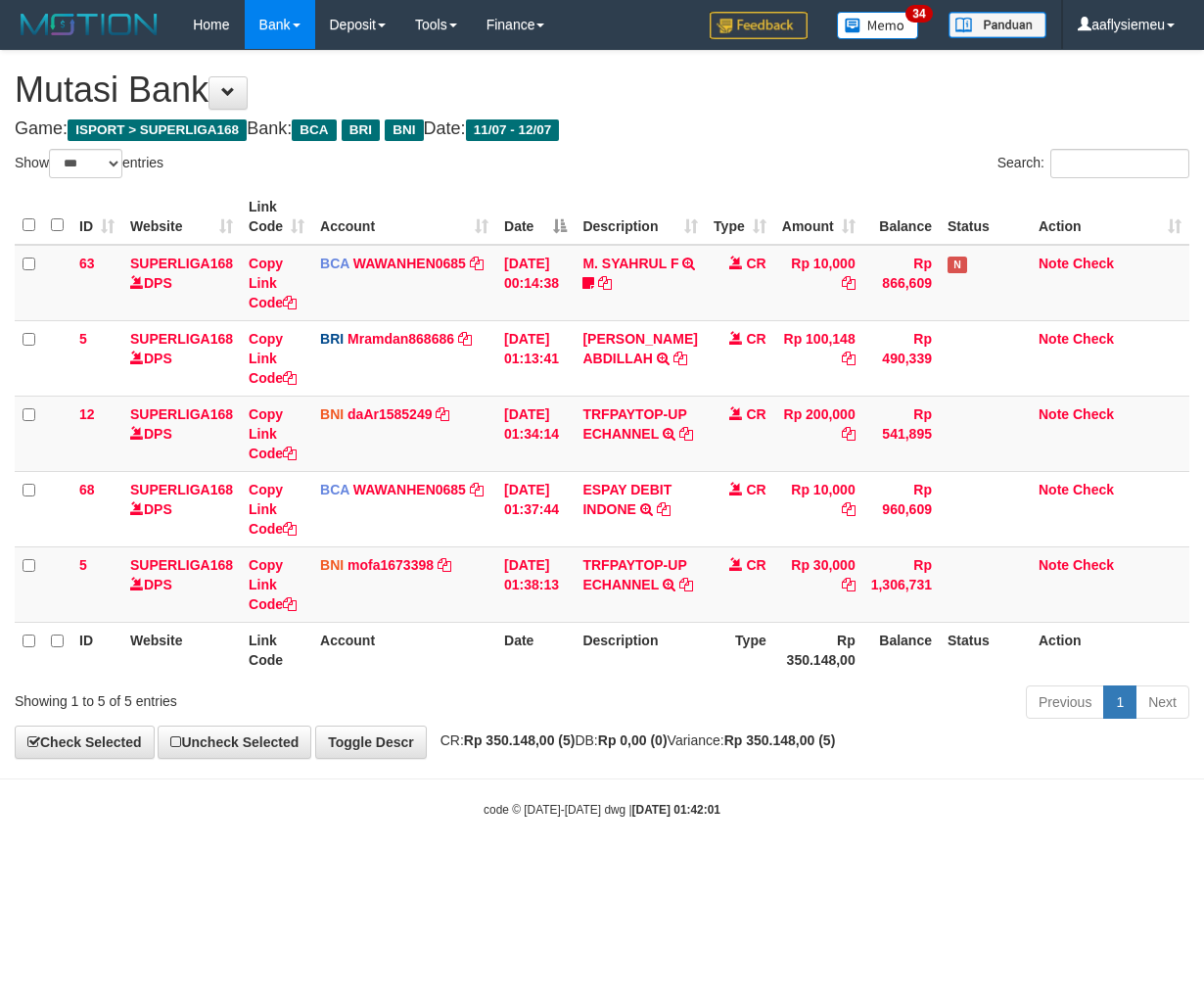 select on "***" 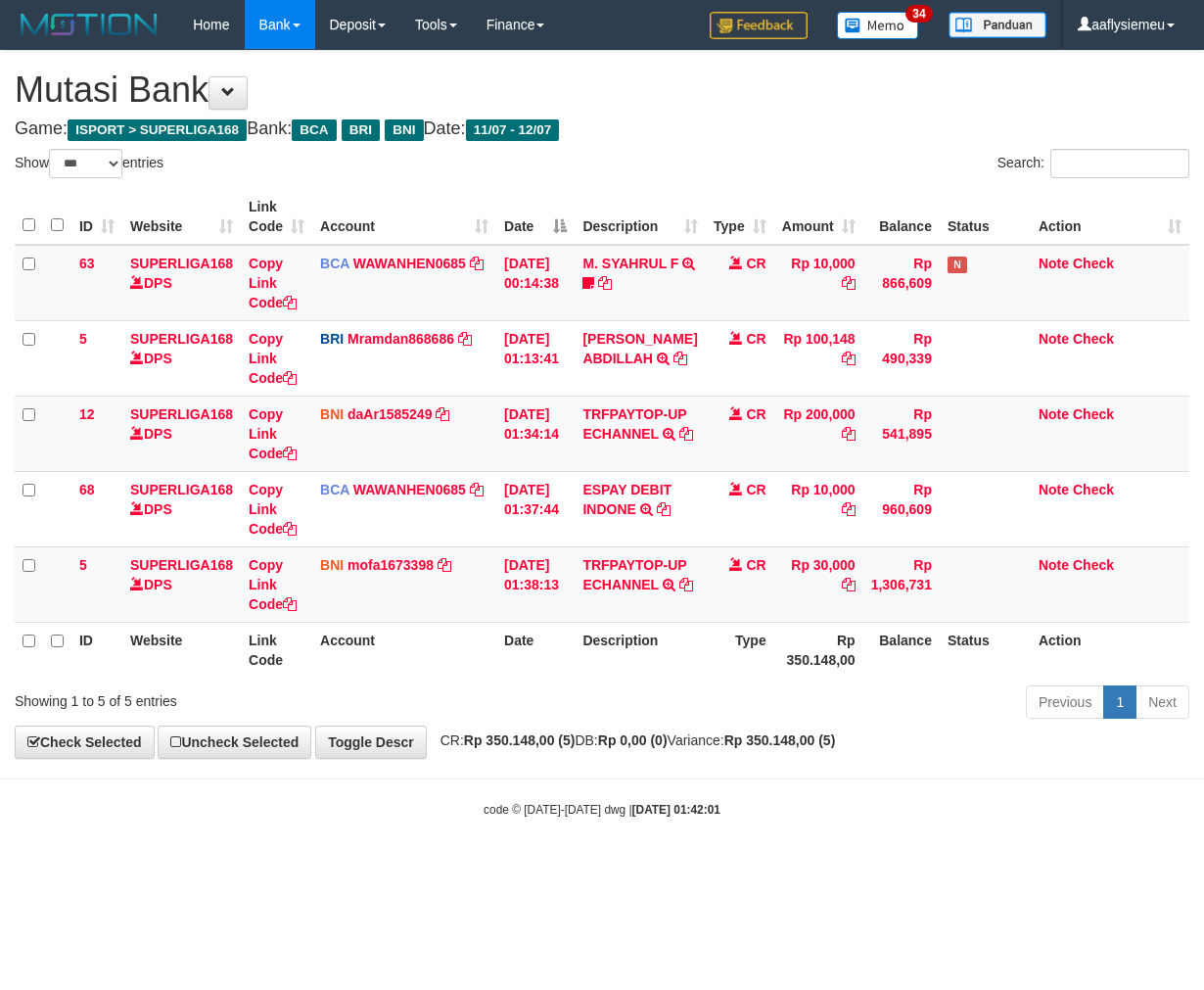 scroll, scrollTop: 0, scrollLeft: 0, axis: both 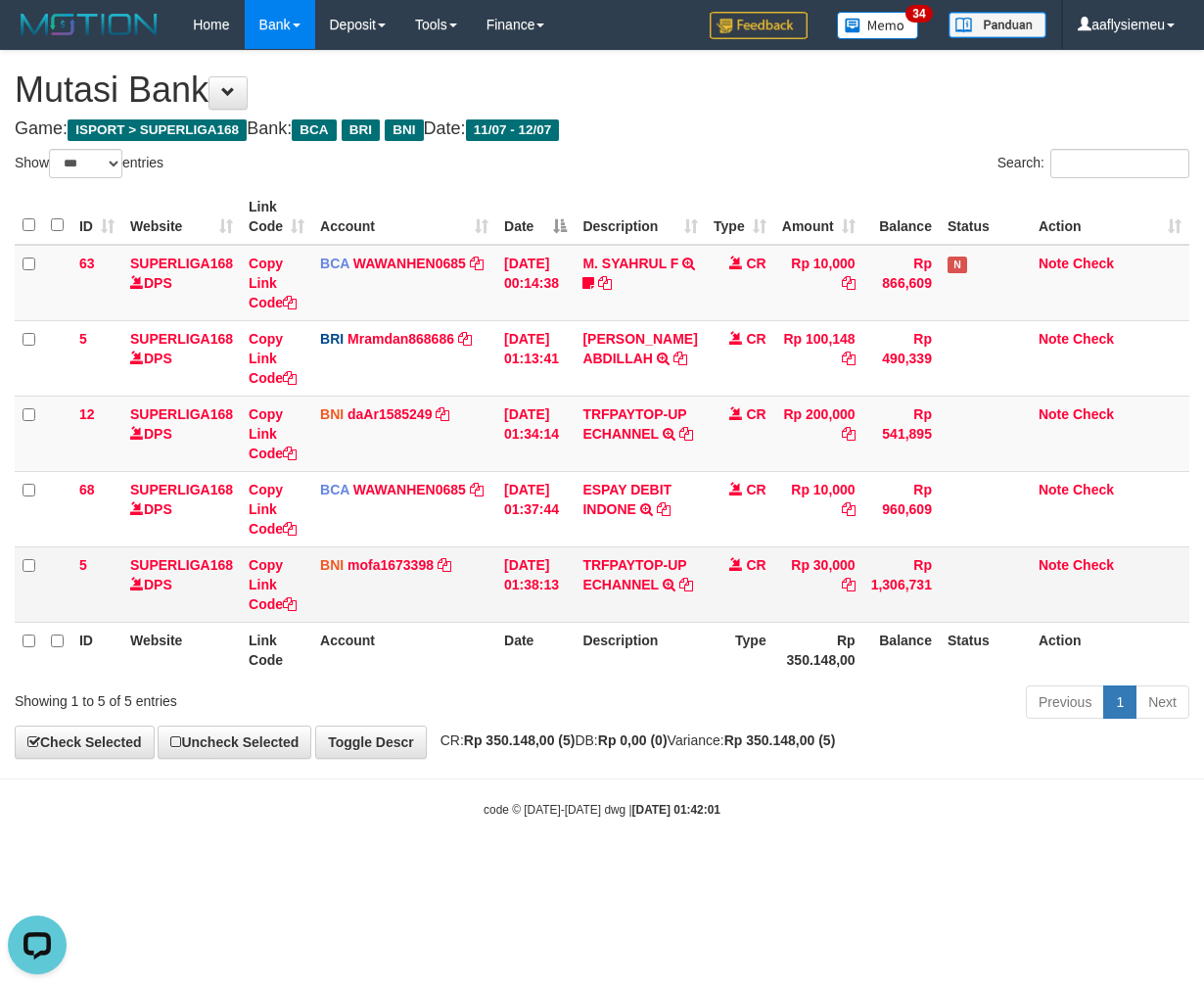 drag, startPoint x: 662, startPoint y: 671, endPoint x: 739, endPoint y: 653, distance: 79.07591 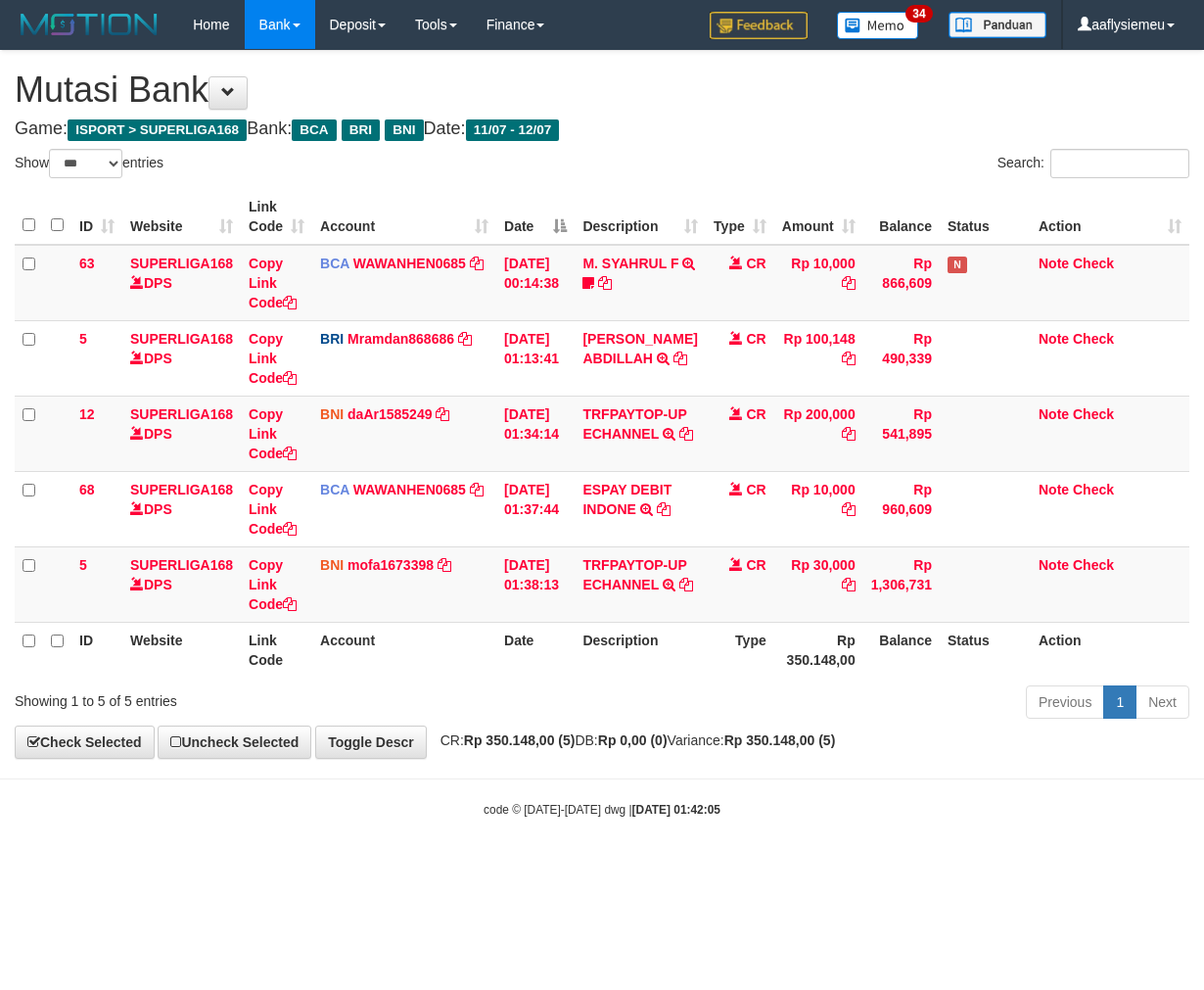 select on "***" 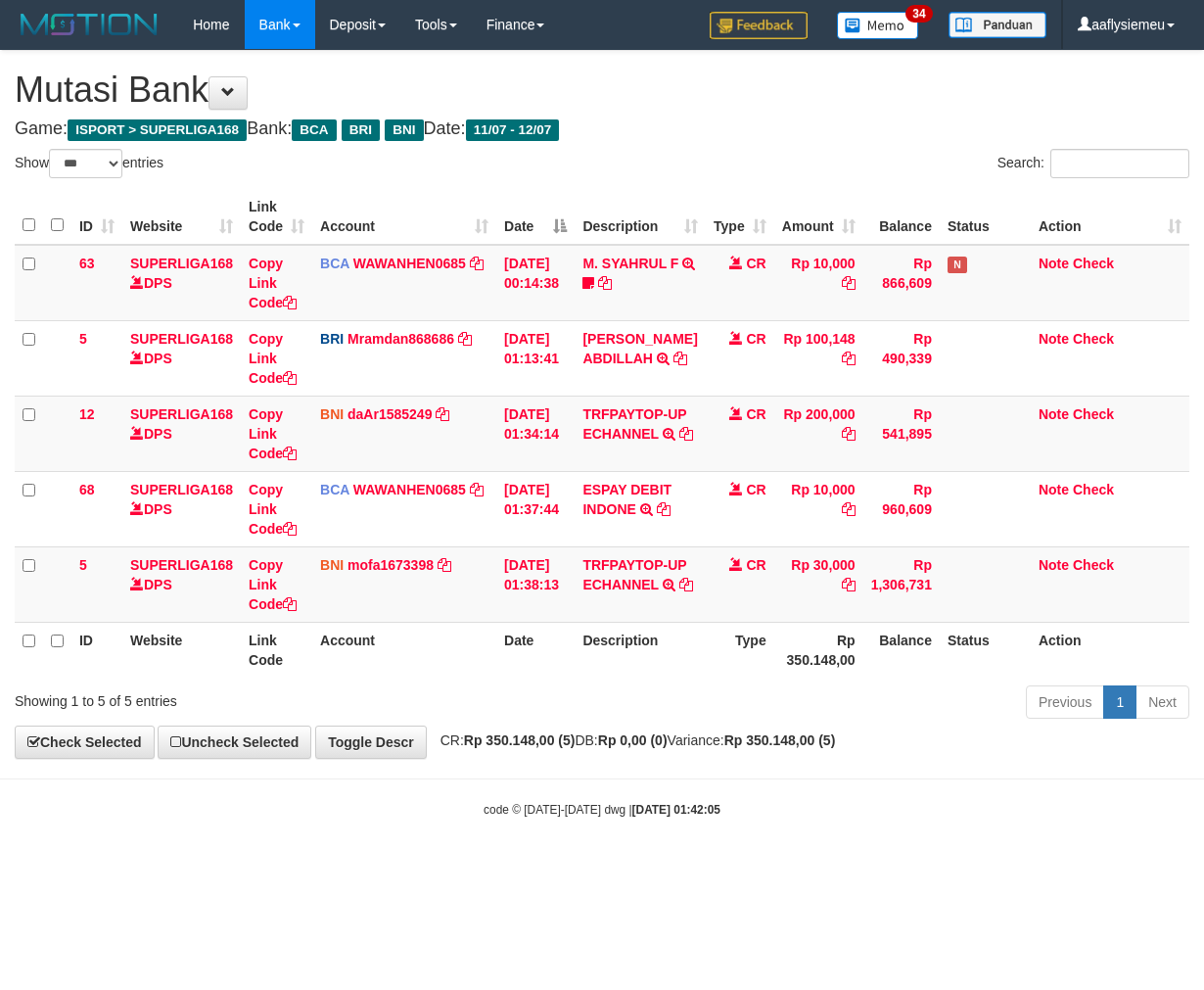 scroll, scrollTop: 0, scrollLeft: 0, axis: both 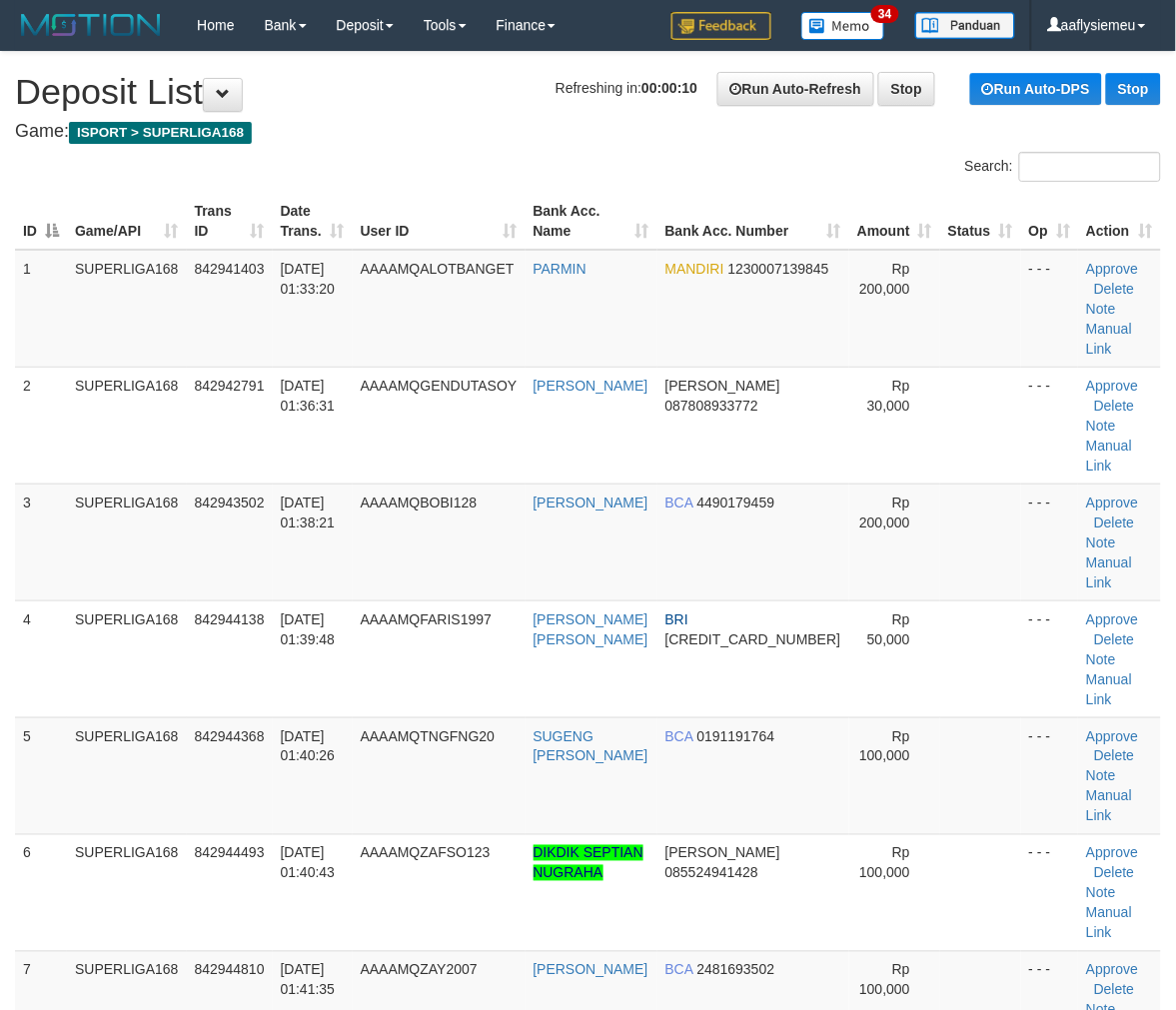 click on "ID Game/API Trans ID Date Trans. User ID Bank Acc. Name Bank Acc. Number Amount Status Op Action
1
SUPERLIGA168
842941403
12/07/2025 01:33:20
AAAAMQALOTBANGET
PARMIN
MANDIRI
1230007139845
Rp 200,000
- - -
Approve
Delete
Note
Manual Link
2
SUPERLIGA168
842942791
12/07/2025 01:36:31
AAAAMQGENDUTASOY
ACHMAD BARLI
DANA
087808933772
Rp 30,000" at bounding box center (588, 658) 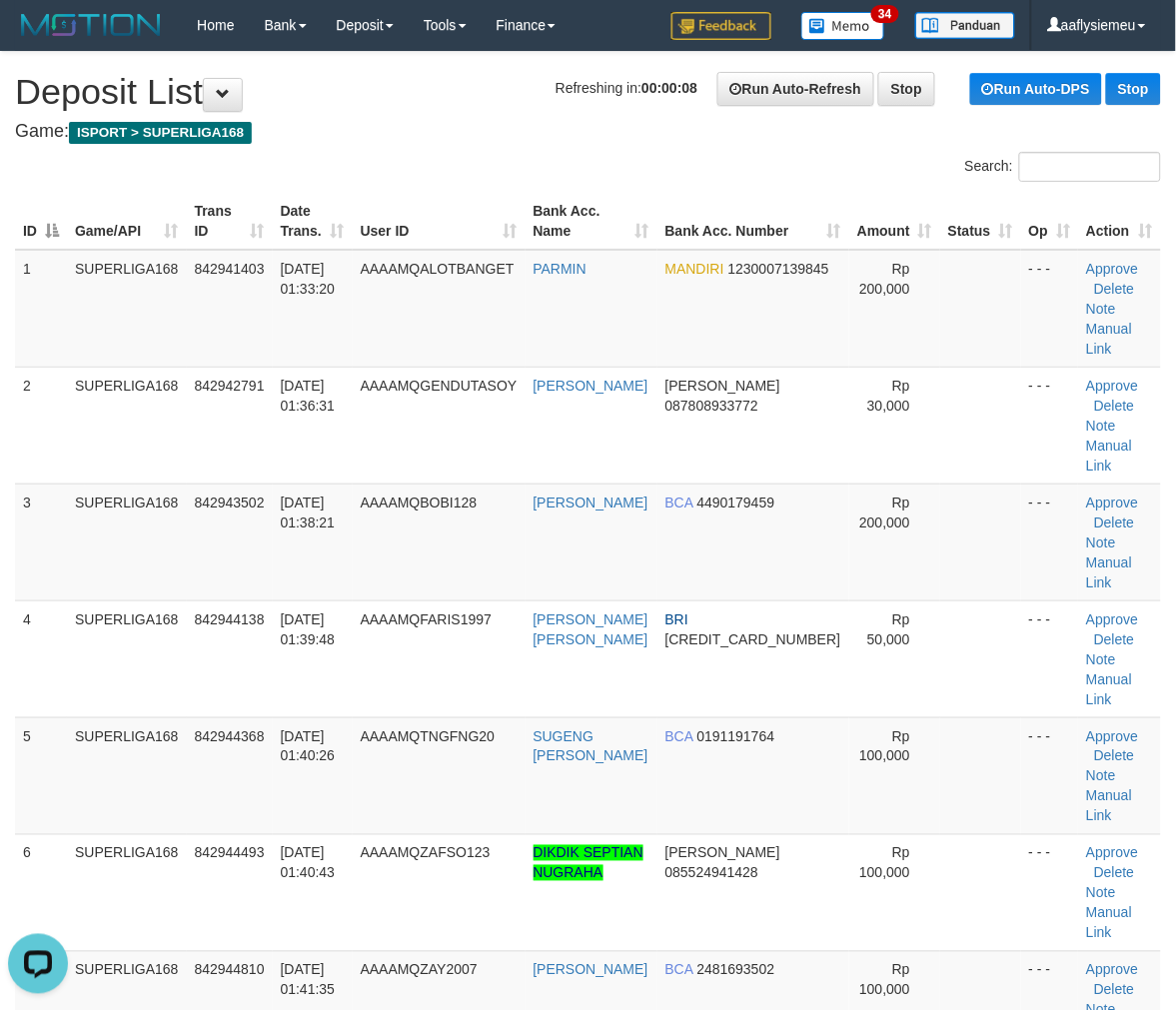 scroll, scrollTop: 0, scrollLeft: 0, axis: both 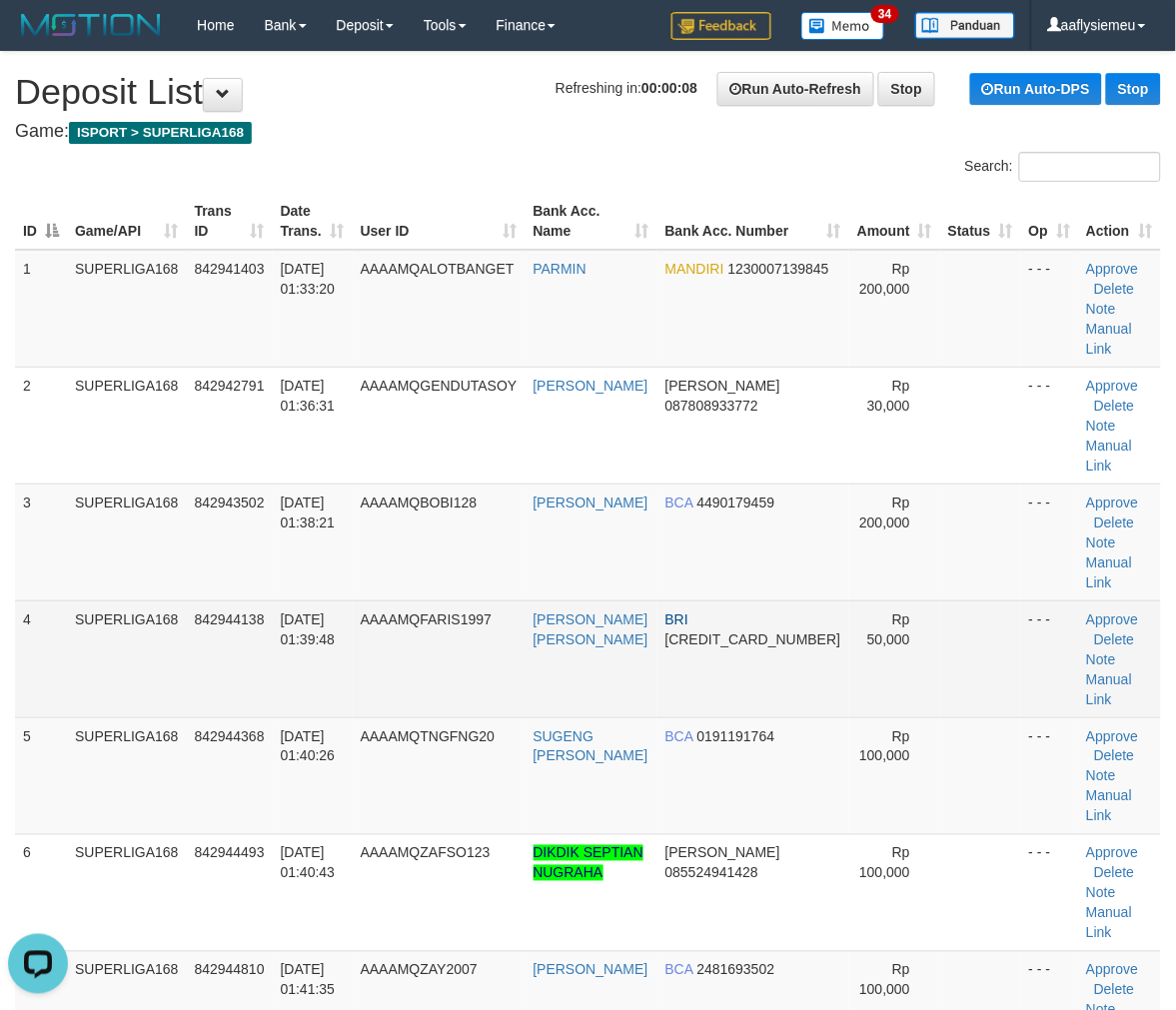 click on "SUPERLIGA168" at bounding box center (127, 658) 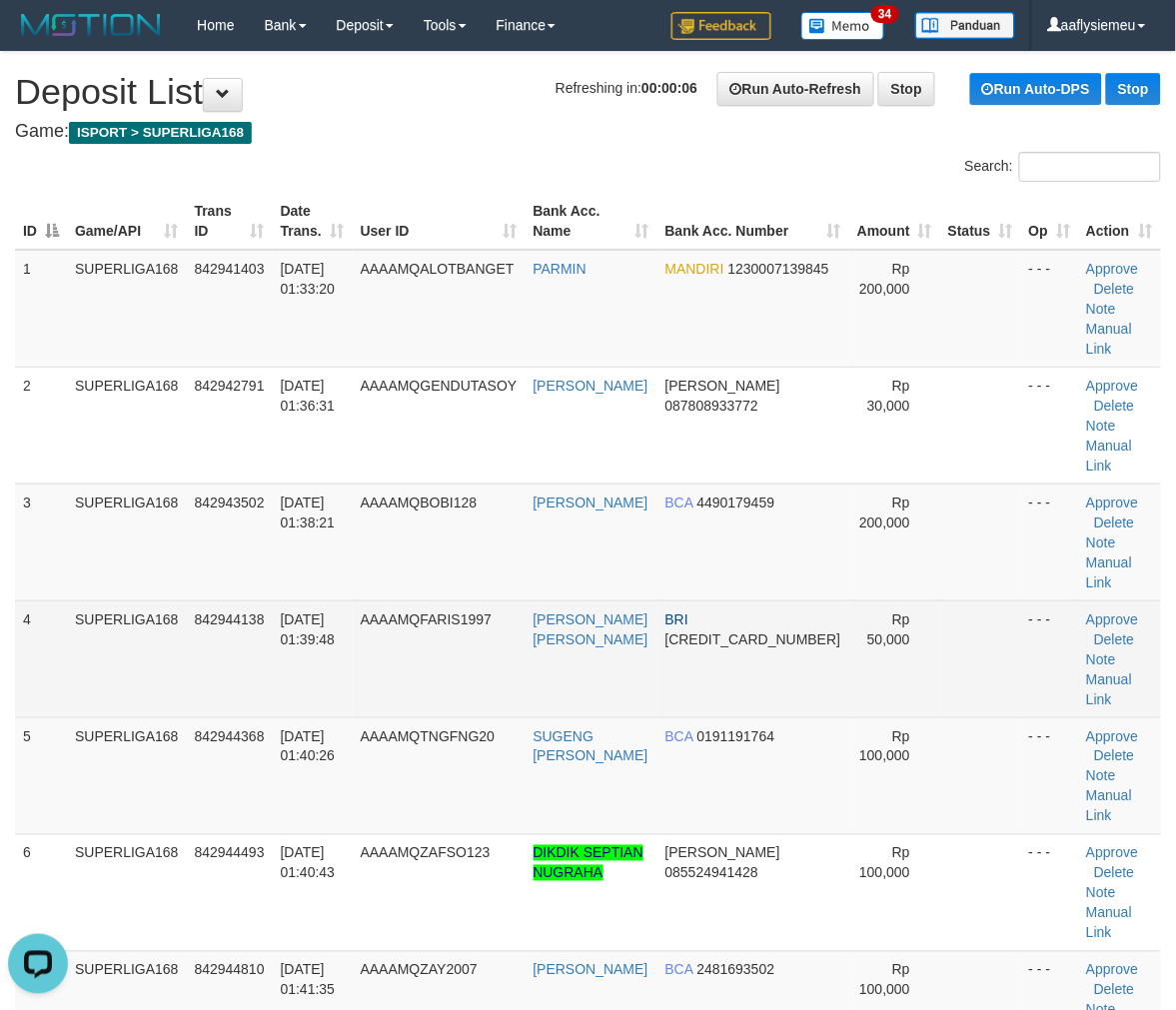click on "SUPERLIGA168" at bounding box center (127, 658) 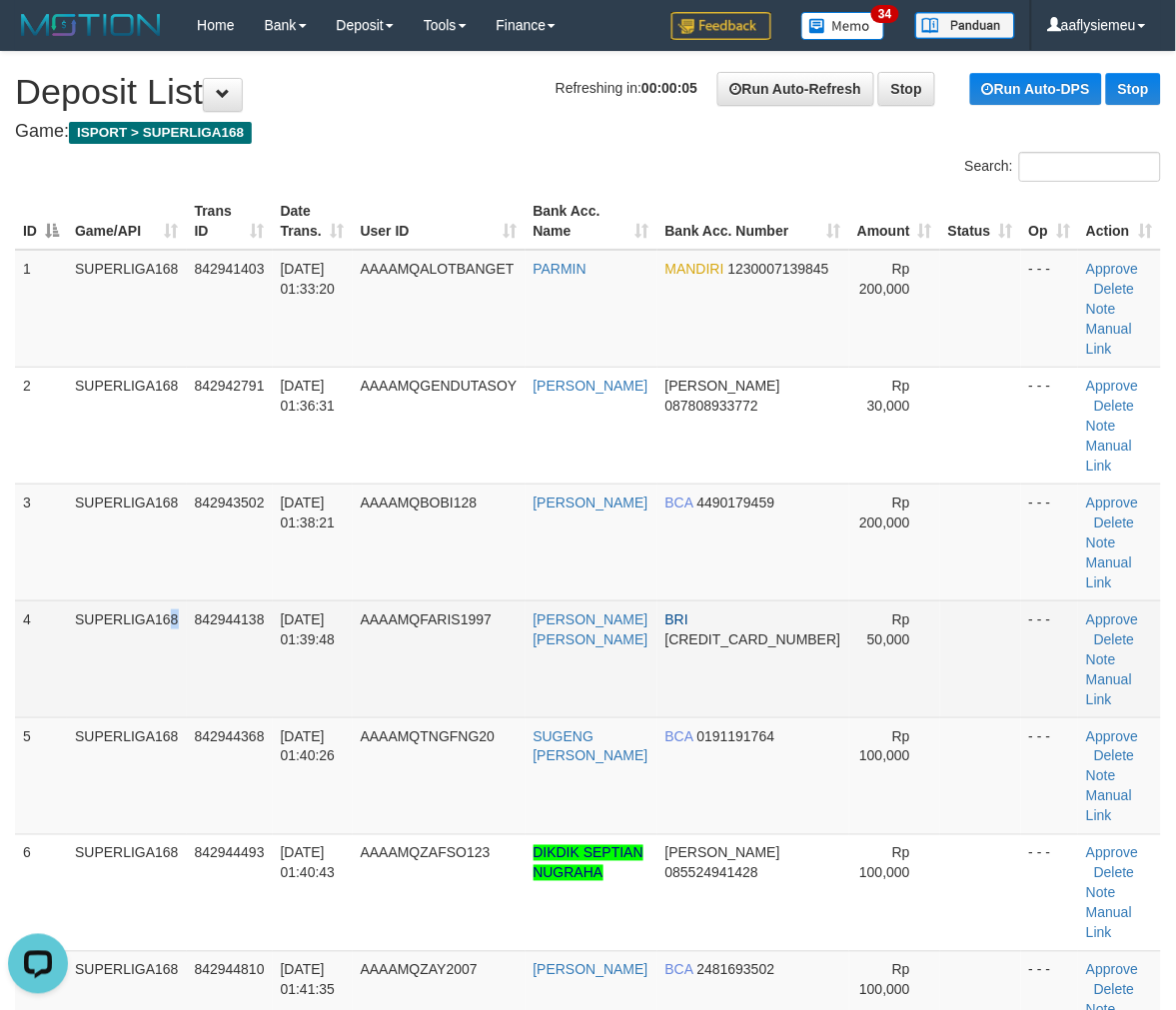 click on "SUPERLIGA168" at bounding box center (127, 658) 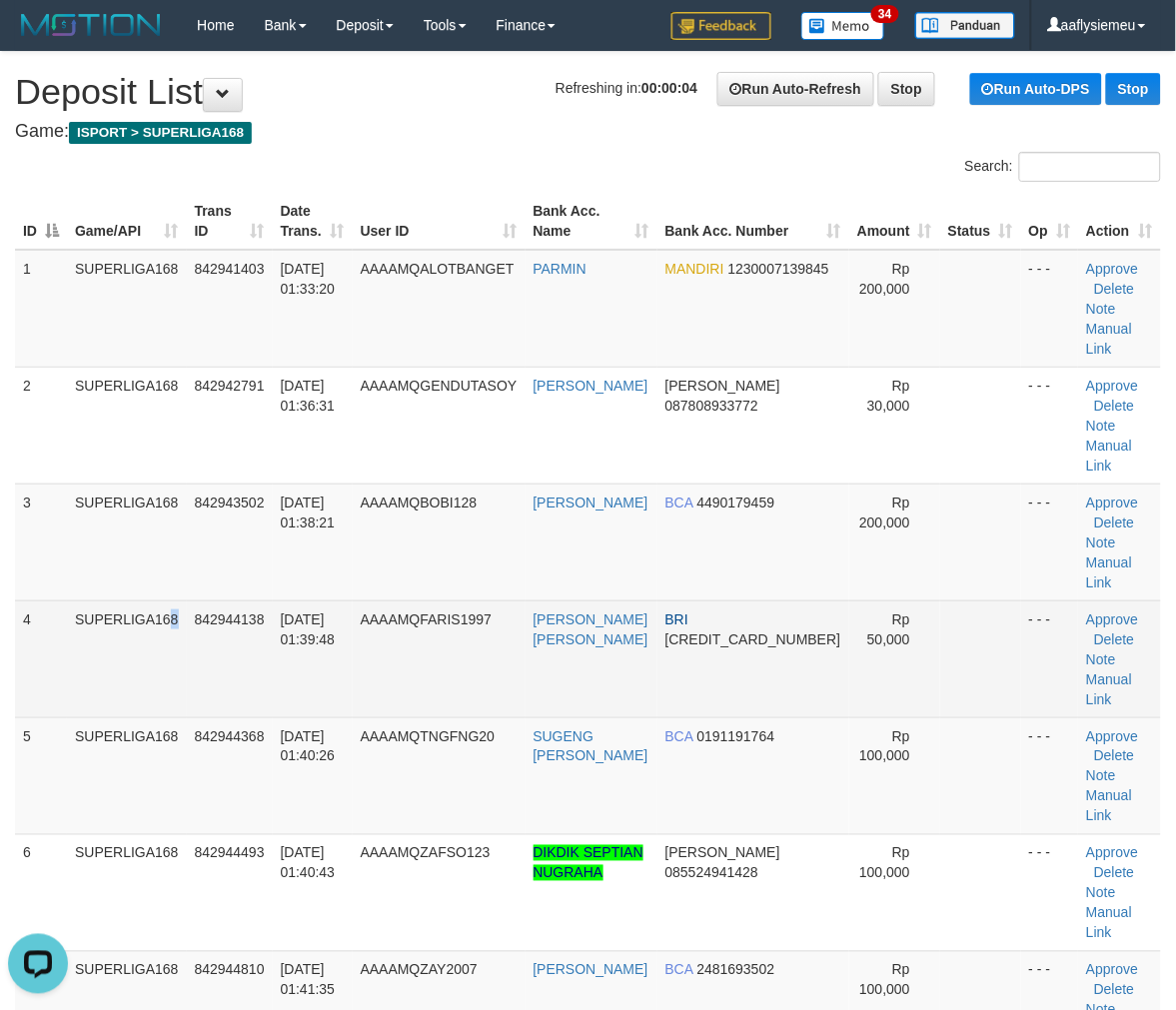 click on "842944138" at bounding box center [230, 658] 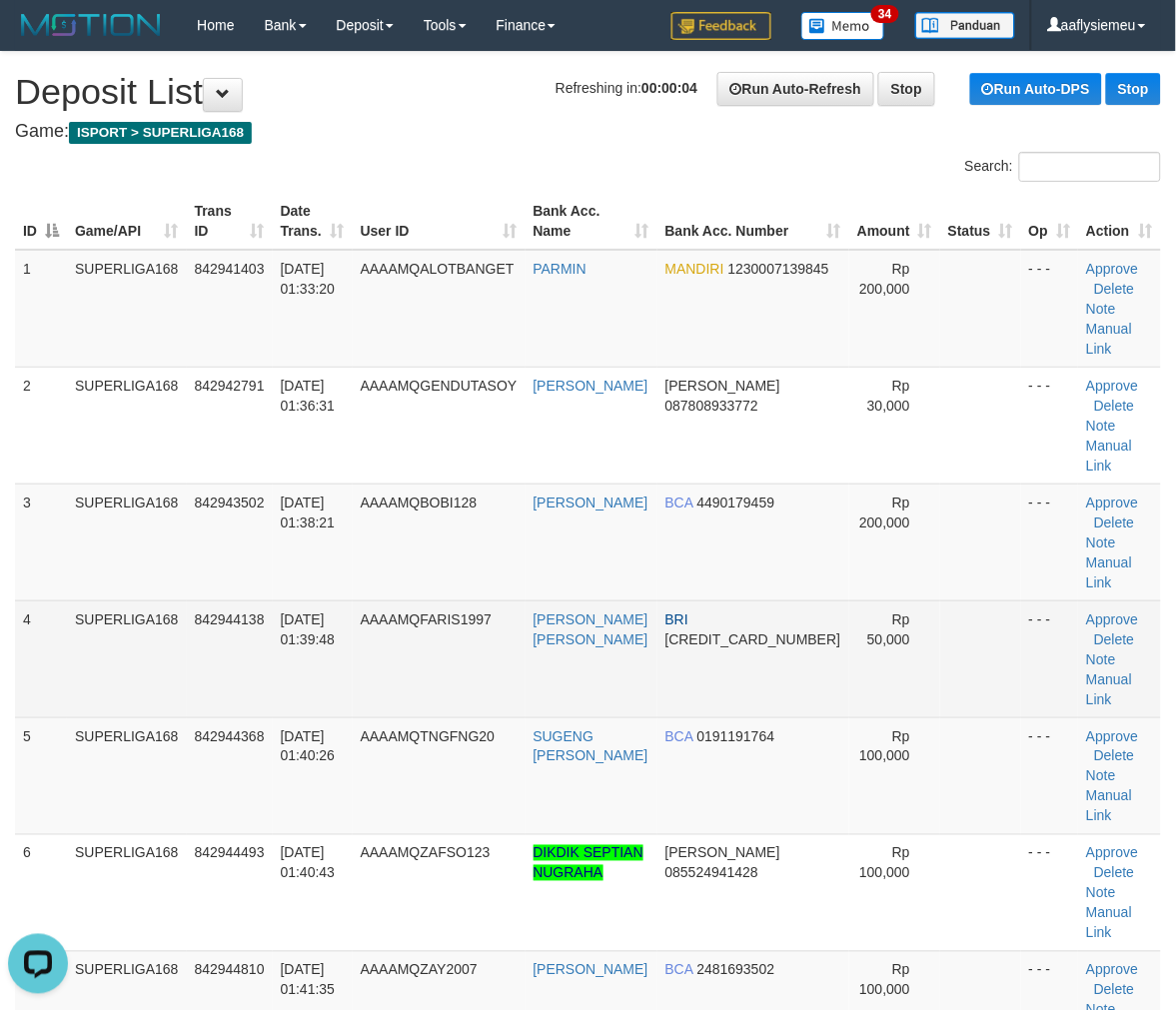 click on "842944138" at bounding box center (230, 658) 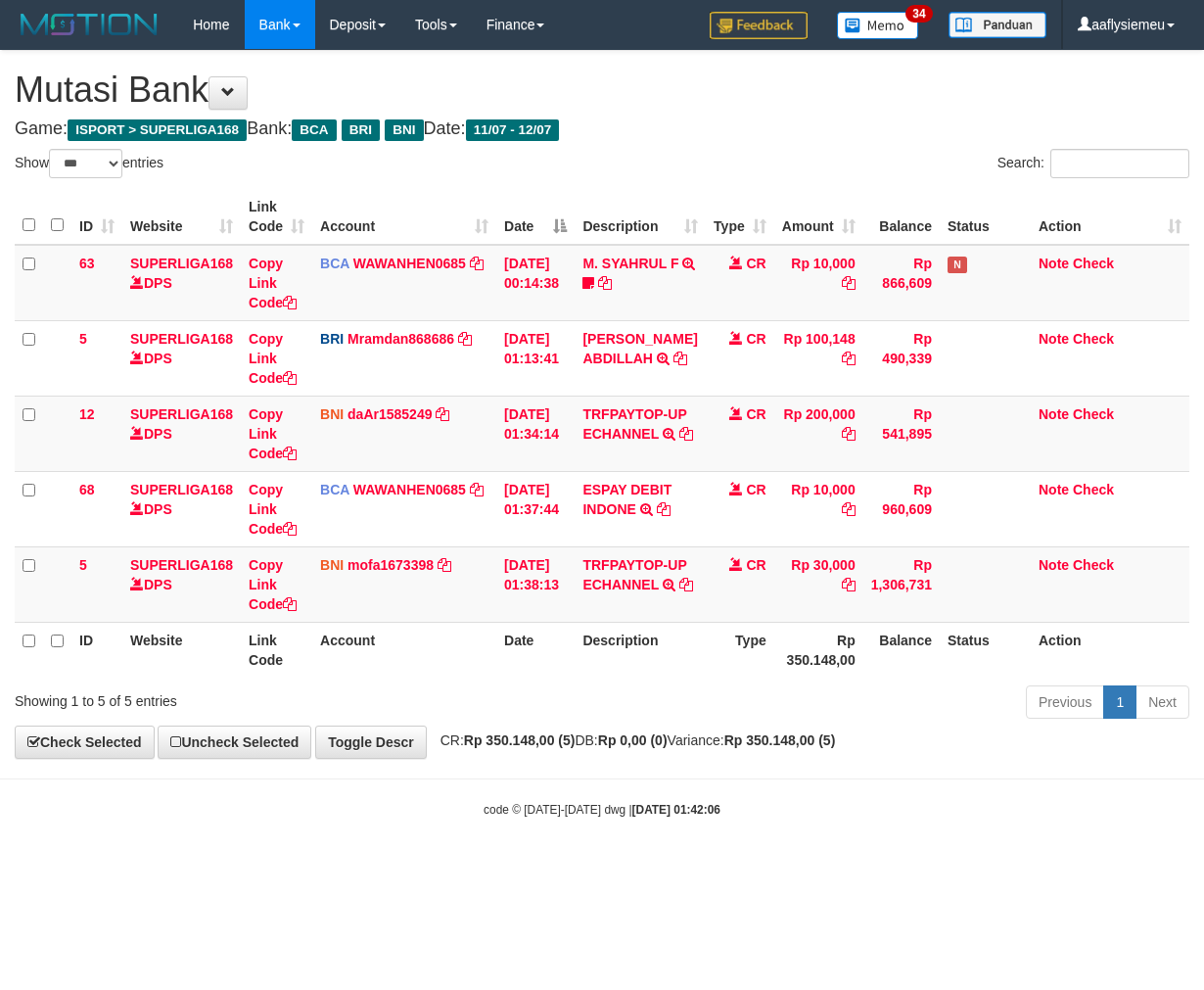 select on "***" 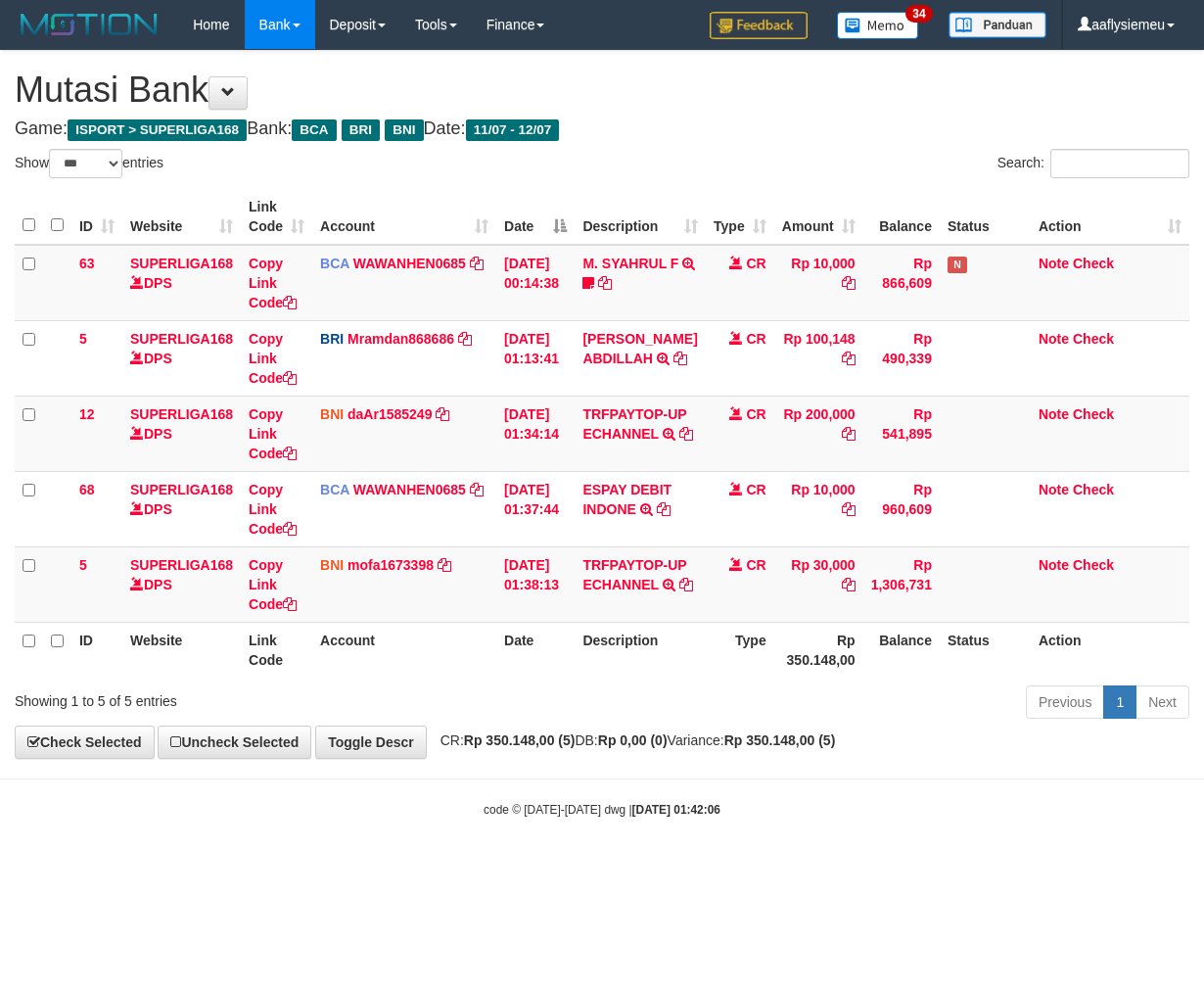 scroll, scrollTop: 0, scrollLeft: 0, axis: both 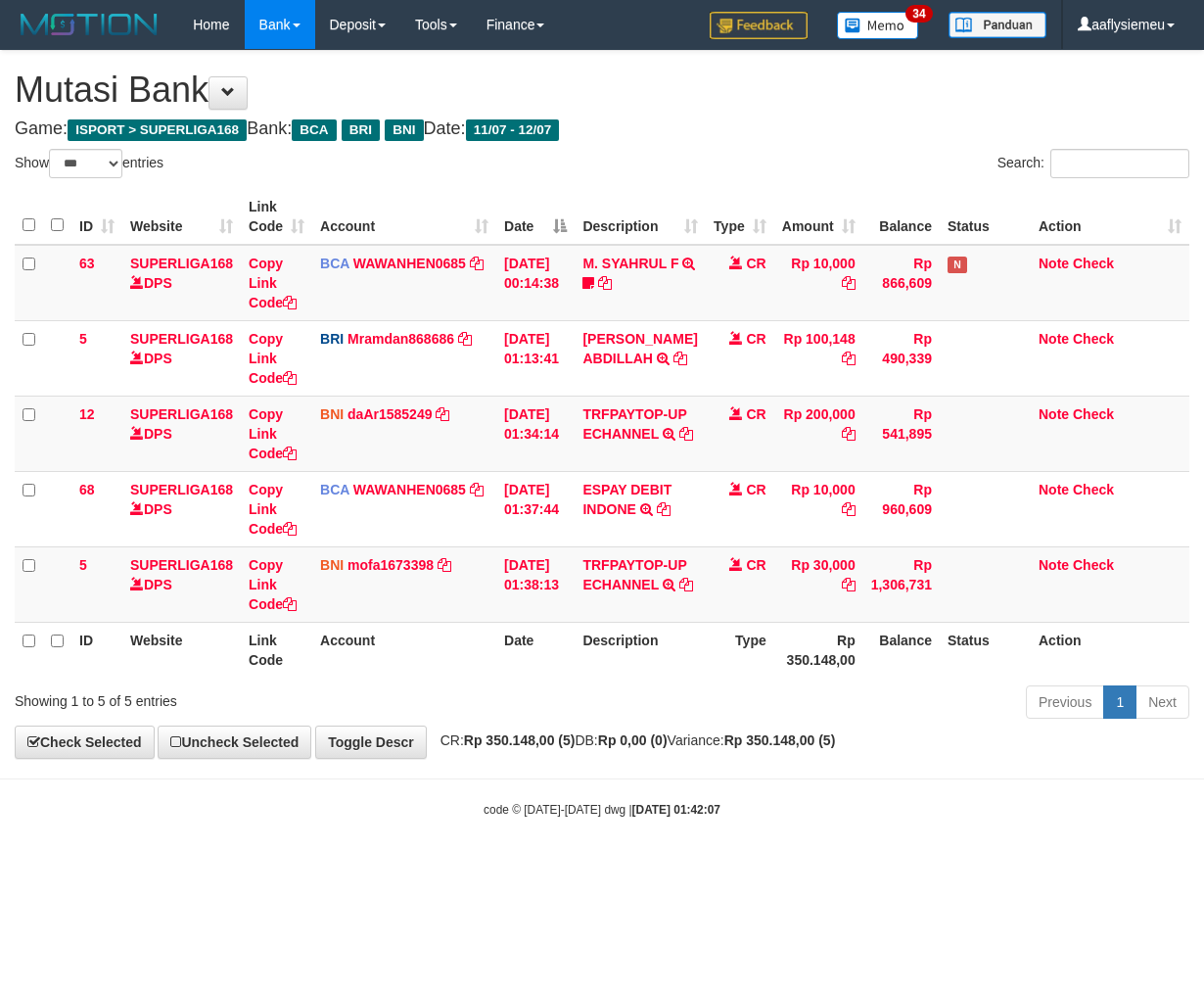 select on "***" 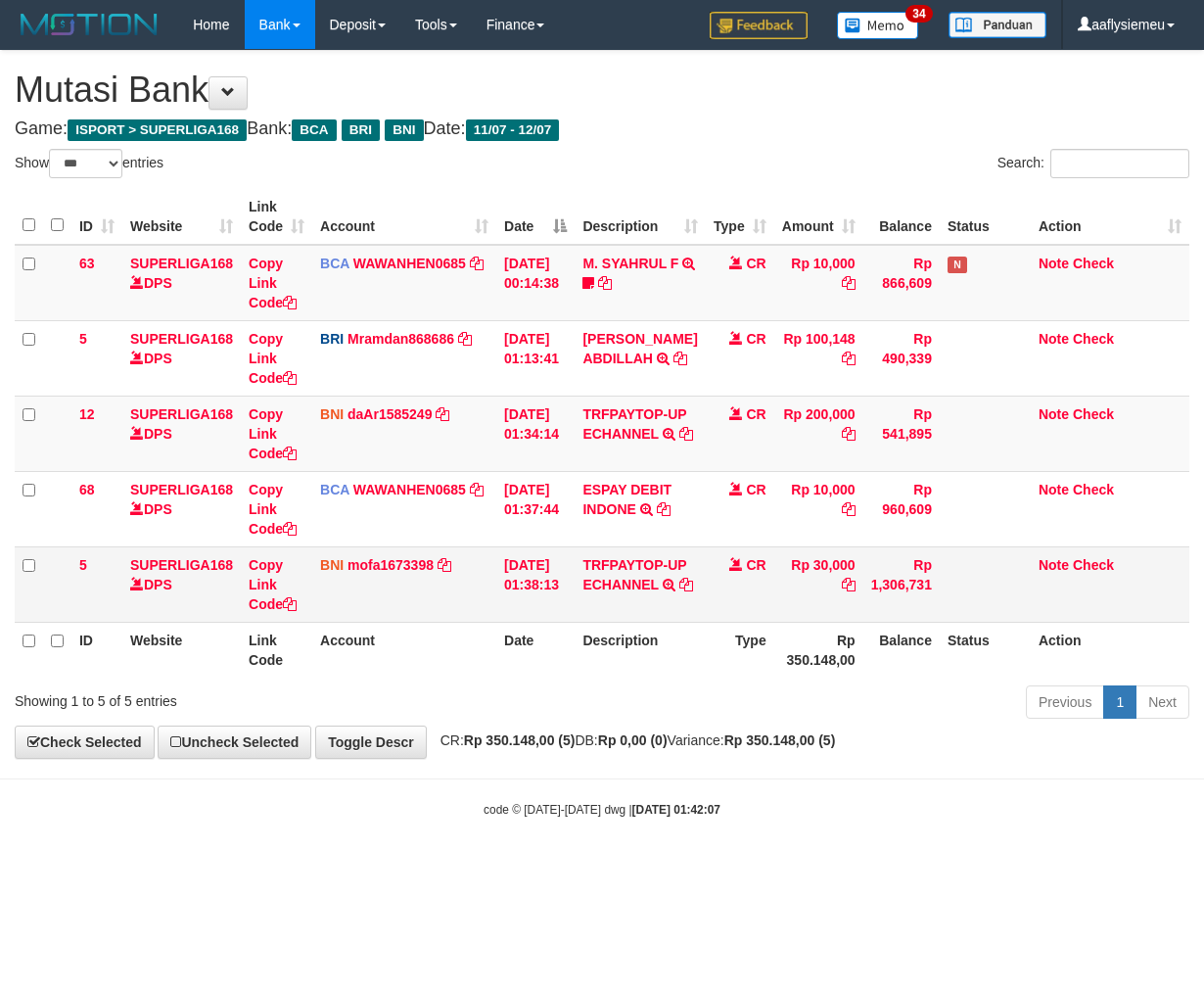 scroll, scrollTop: 0, scrollLeft: 0, axis: both 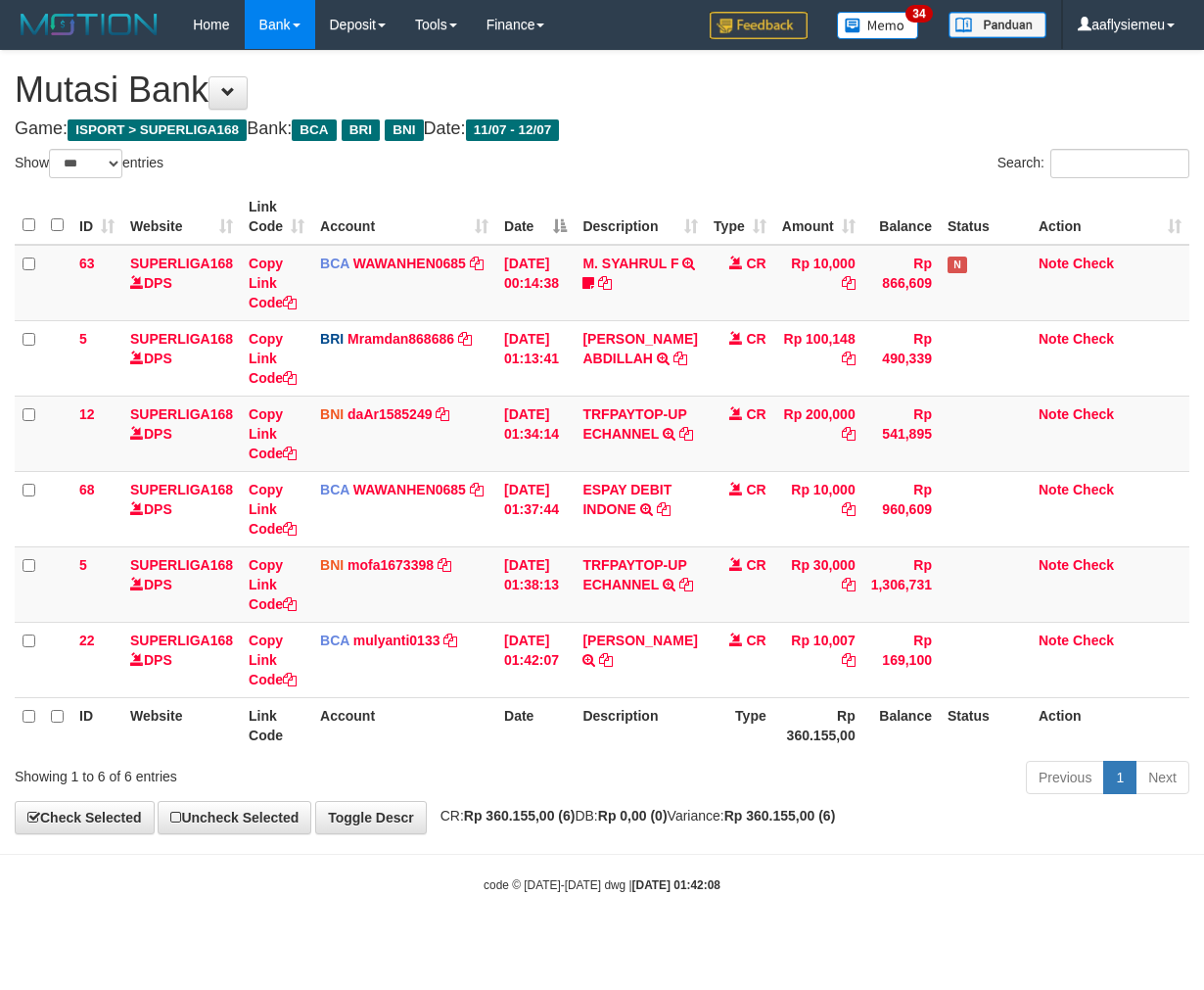 select on "***" 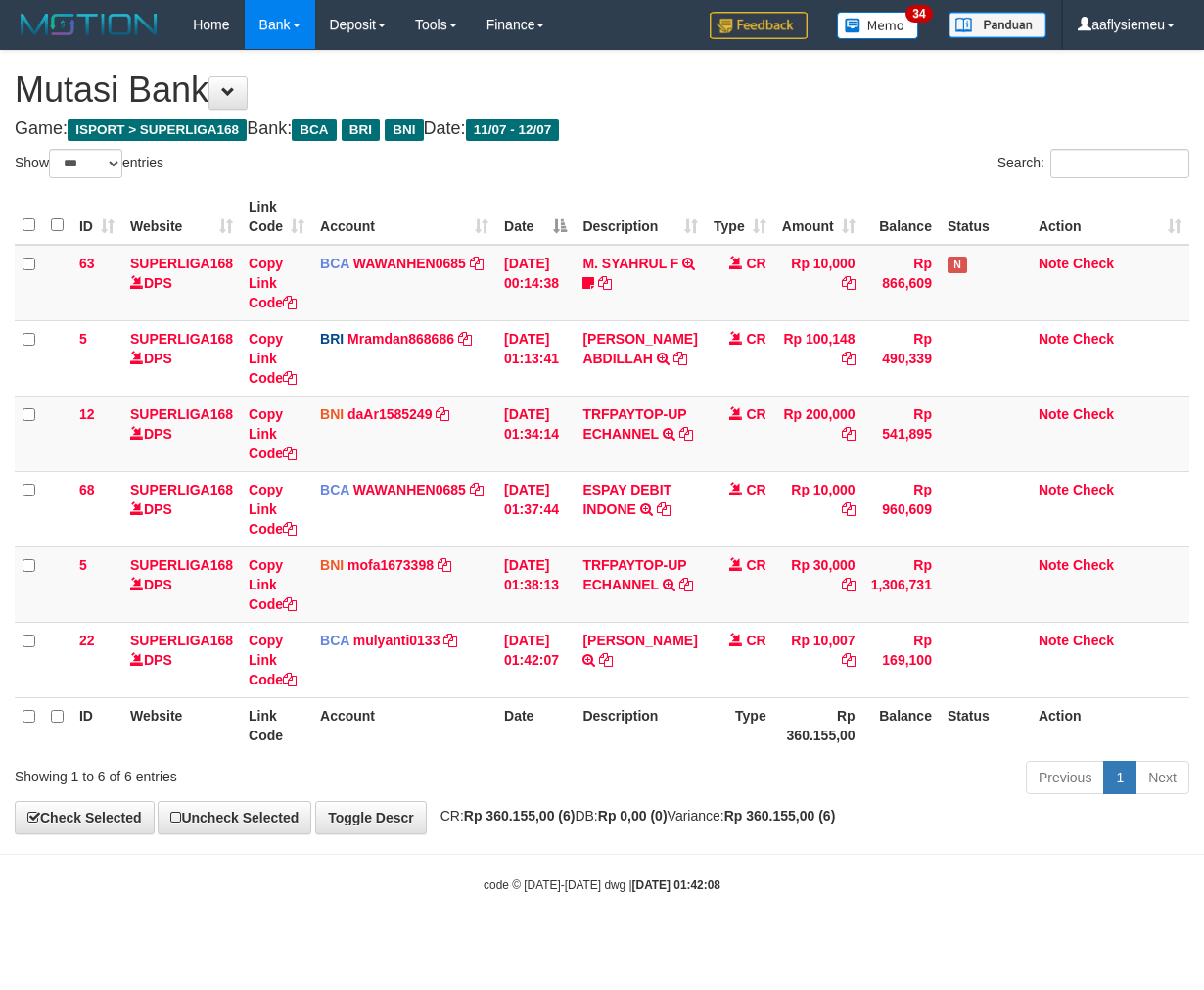 scroll, scrollTop: 0, scrollLeft: 0, axis: both 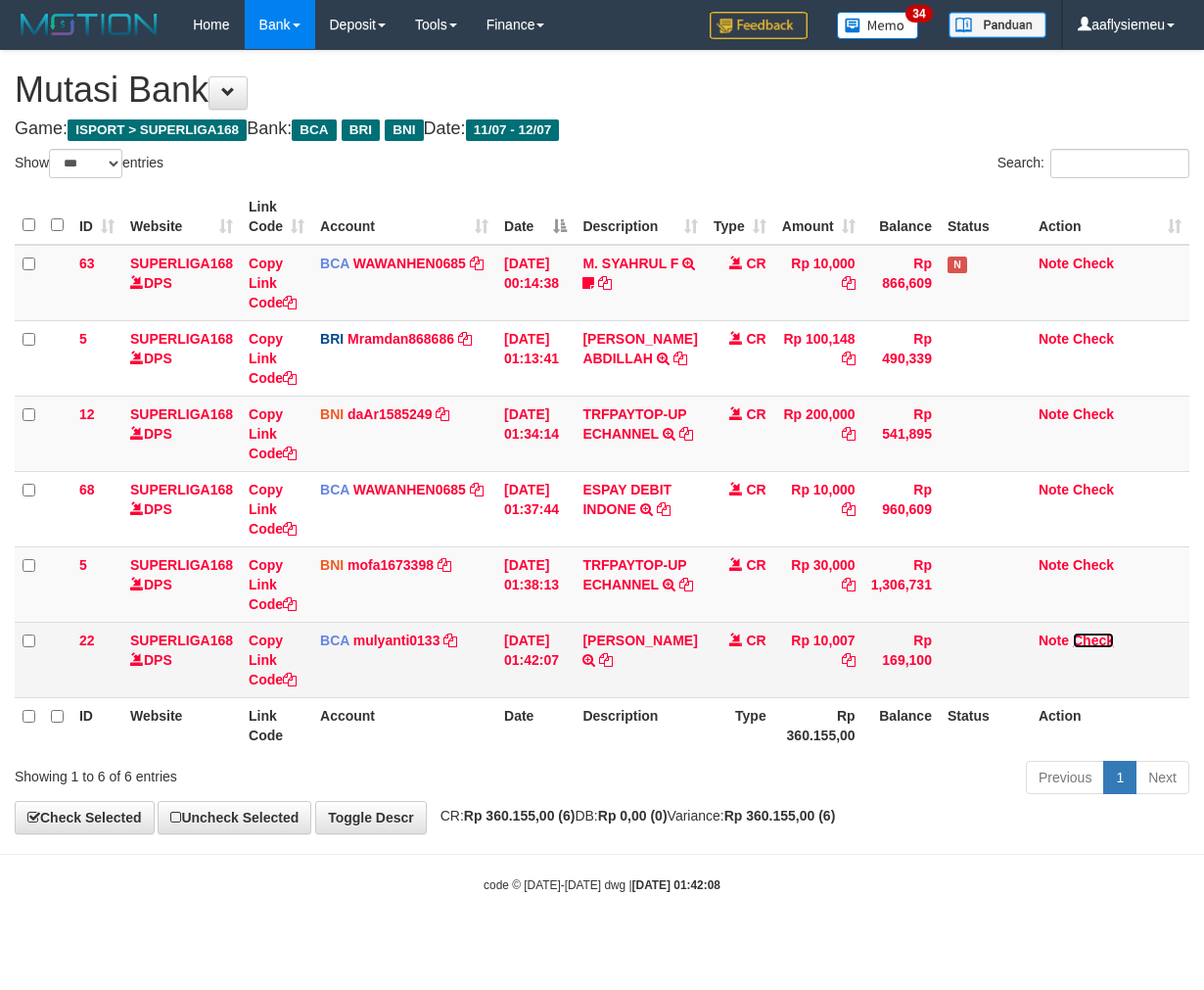 click on "Check" at bounding box center (1093, 640) 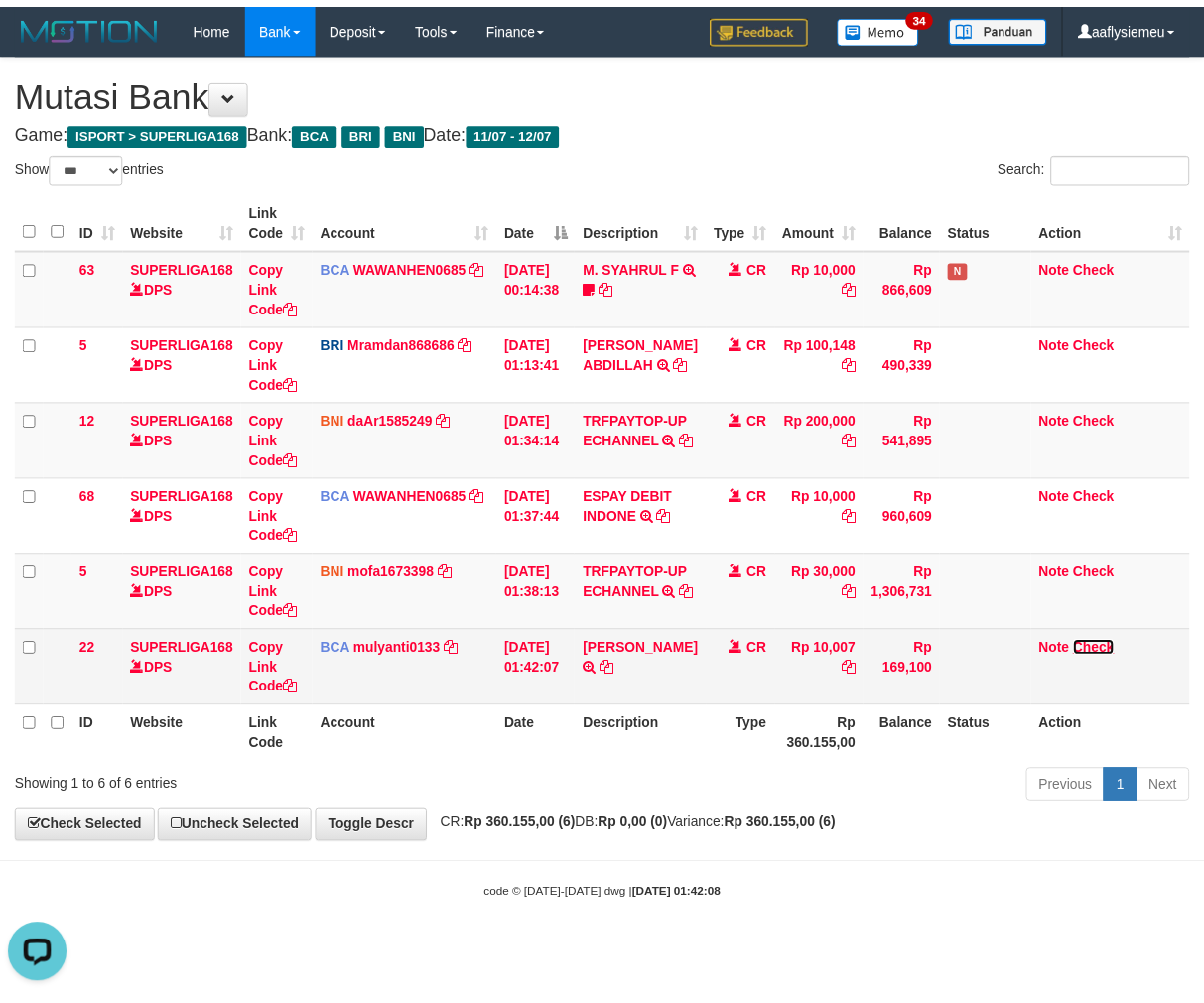 scroll, scrollTop: 0, scrollLeft: 0, axis: both 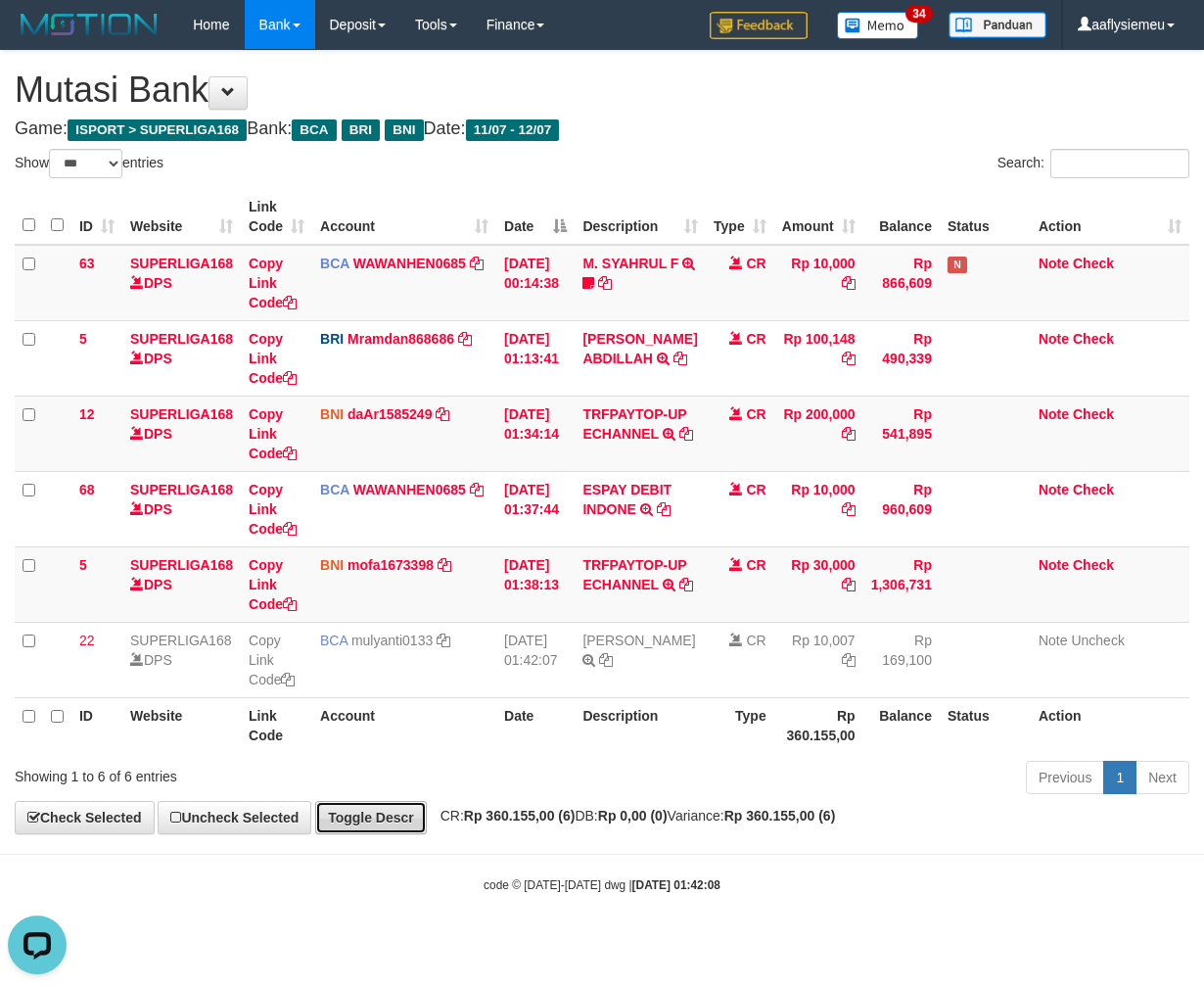 drag, startPoint x: 426, startPoint y: 872, endPoint x: 1190, endPoint y: 689, distance: 785.6112 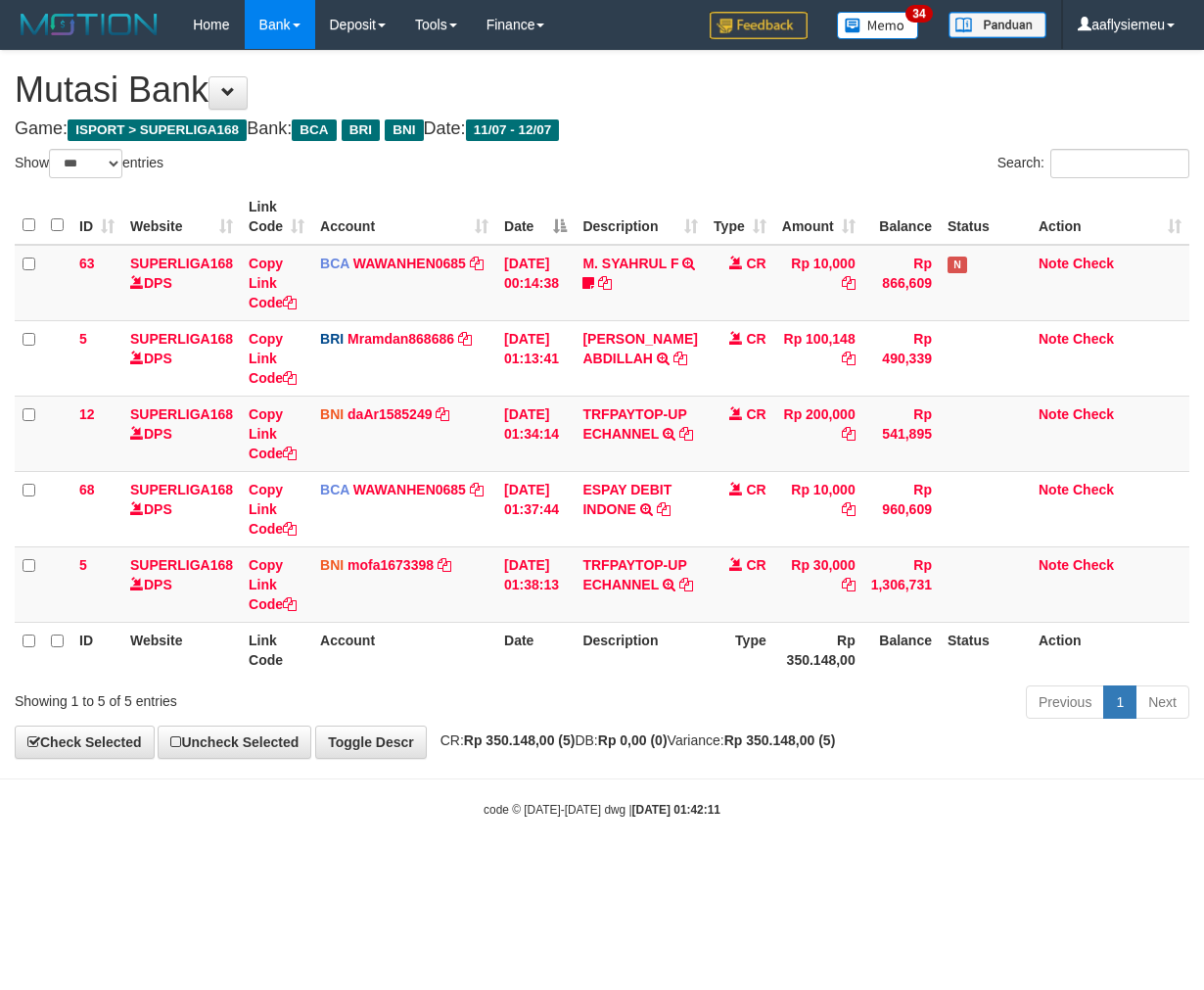 select on "***" 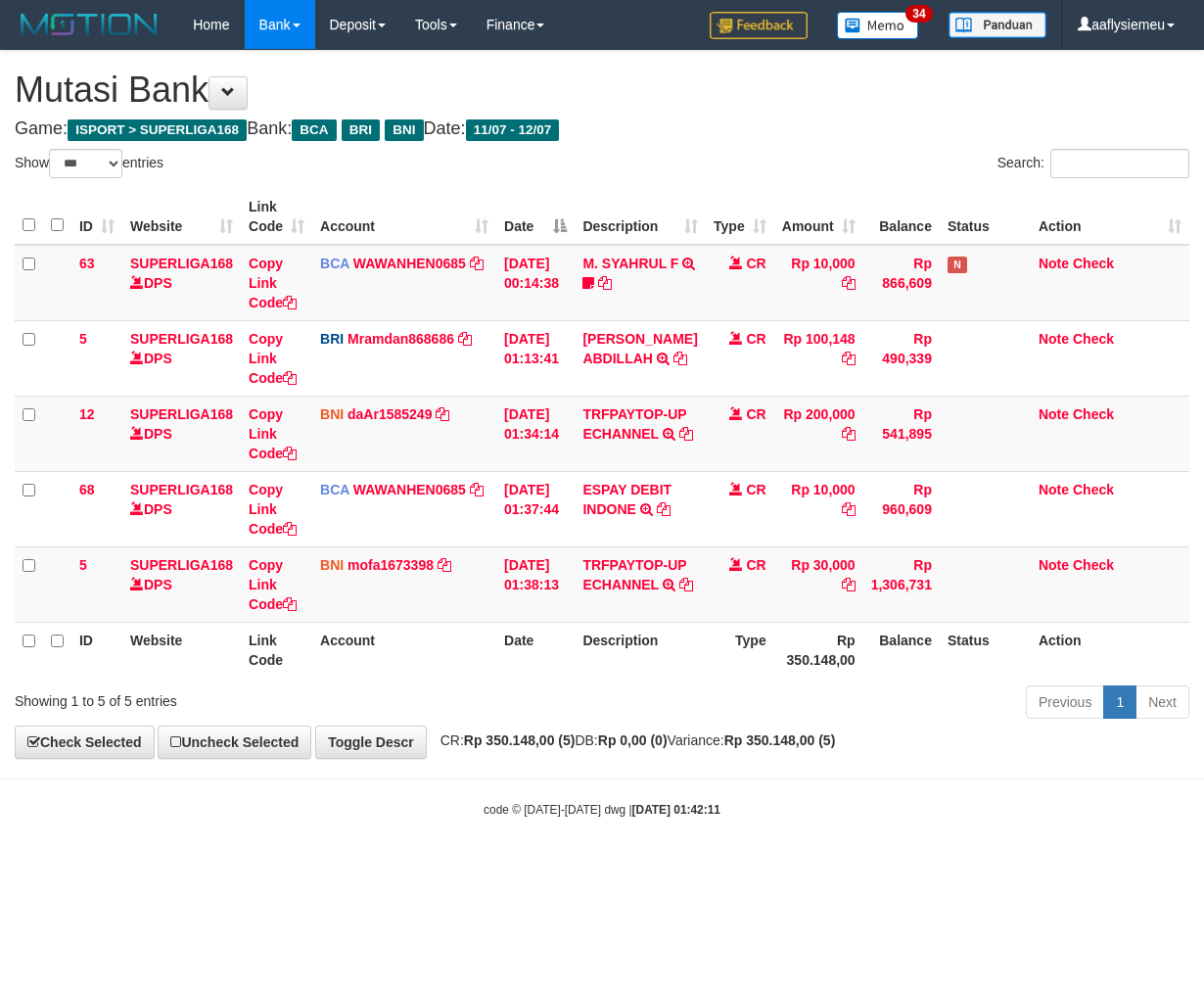 scroll, scrollTop: 0, scrollLeft: 0, axis: both 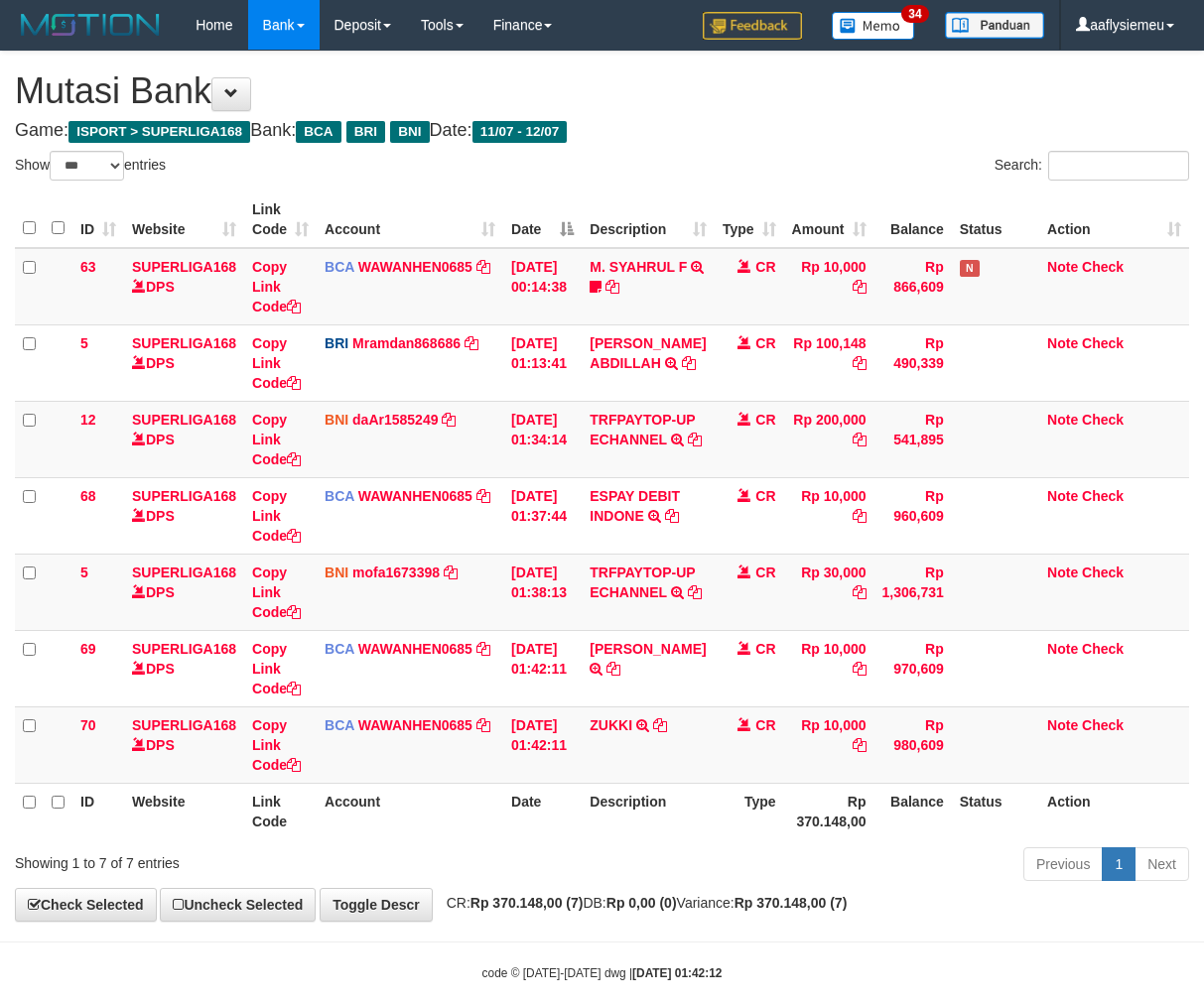 select on "***" 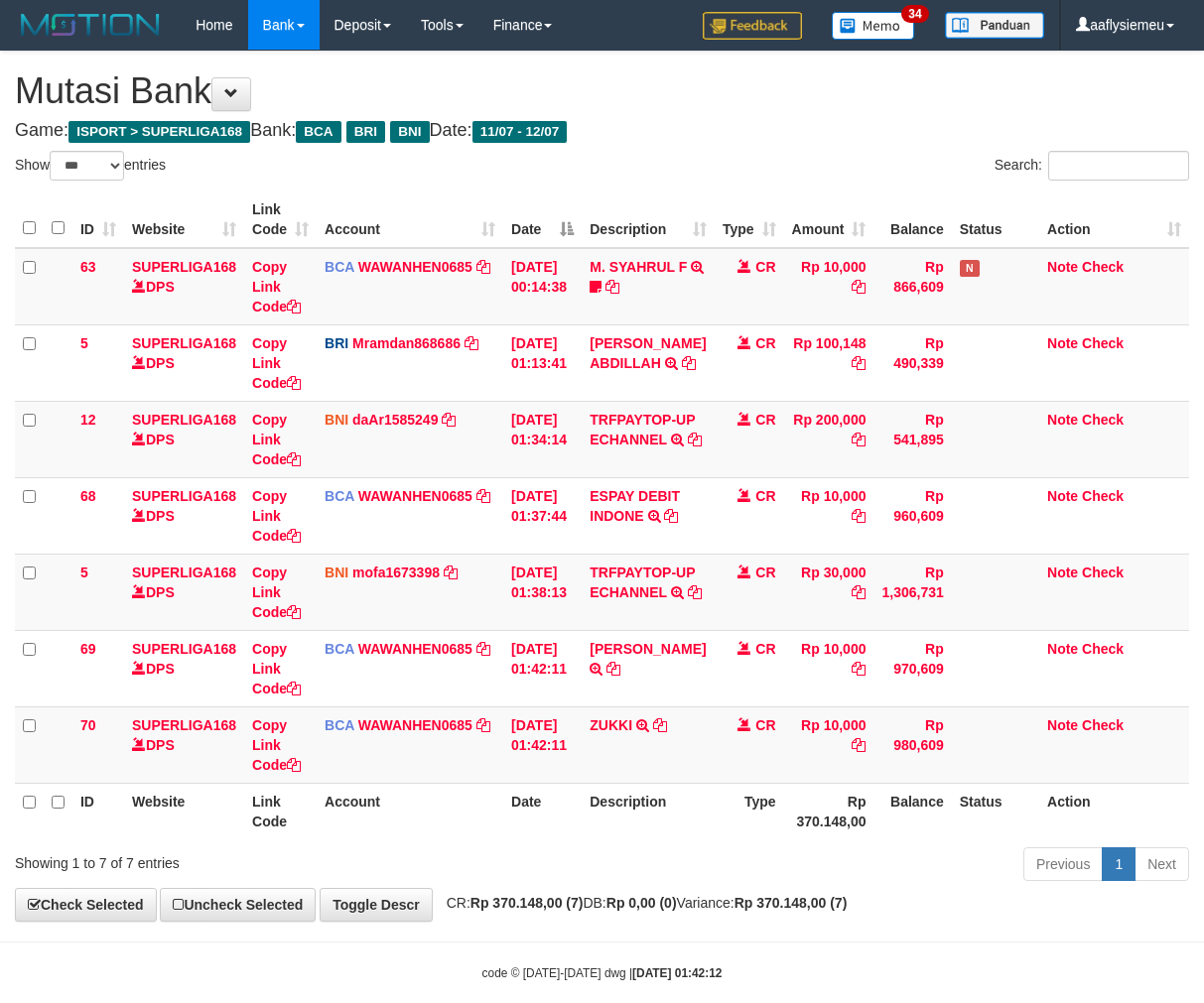 scroll, scrollTop: 0, scrollLeft: 0, axis: both 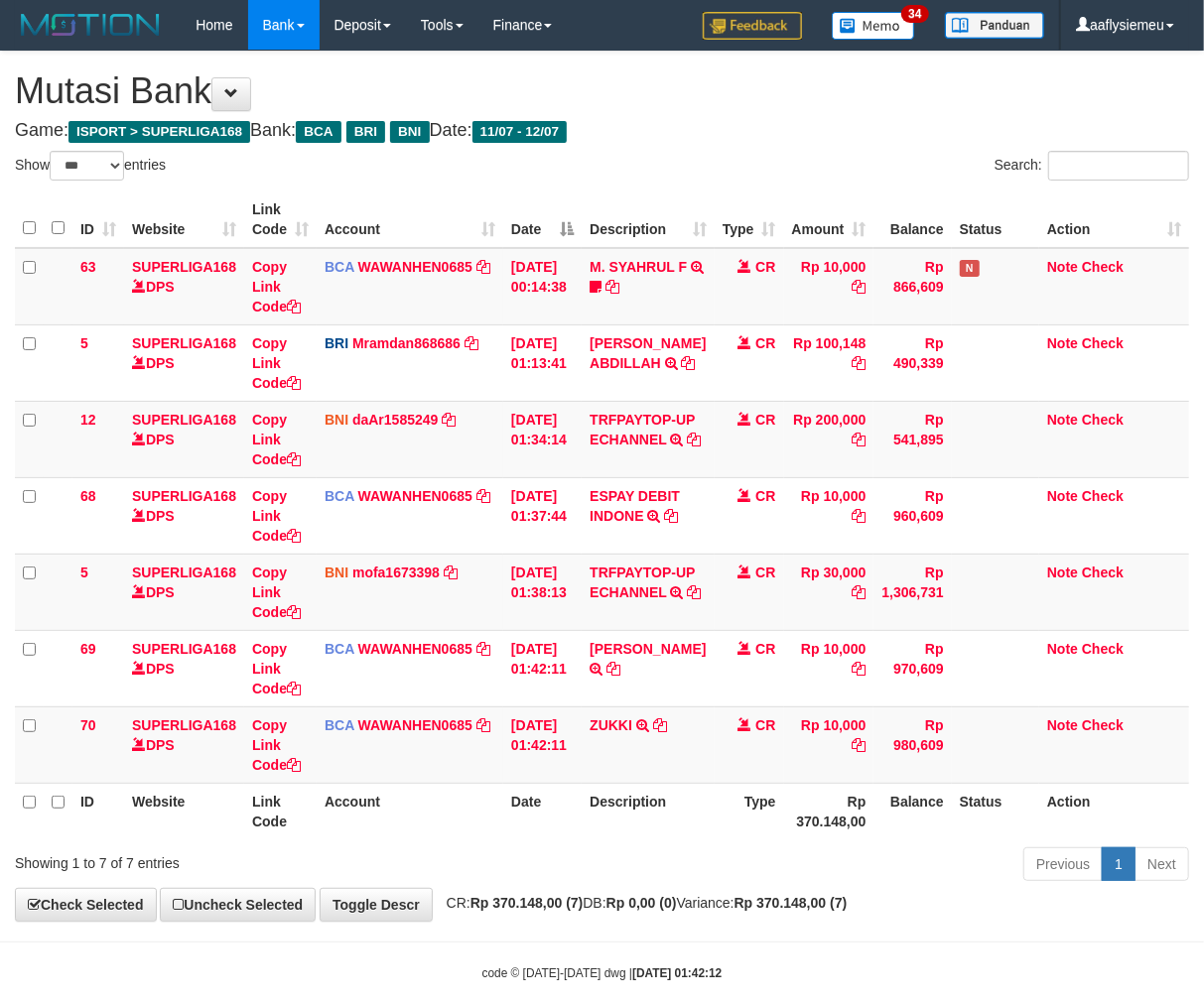 click on "Description" at bounding box center [647, 811] 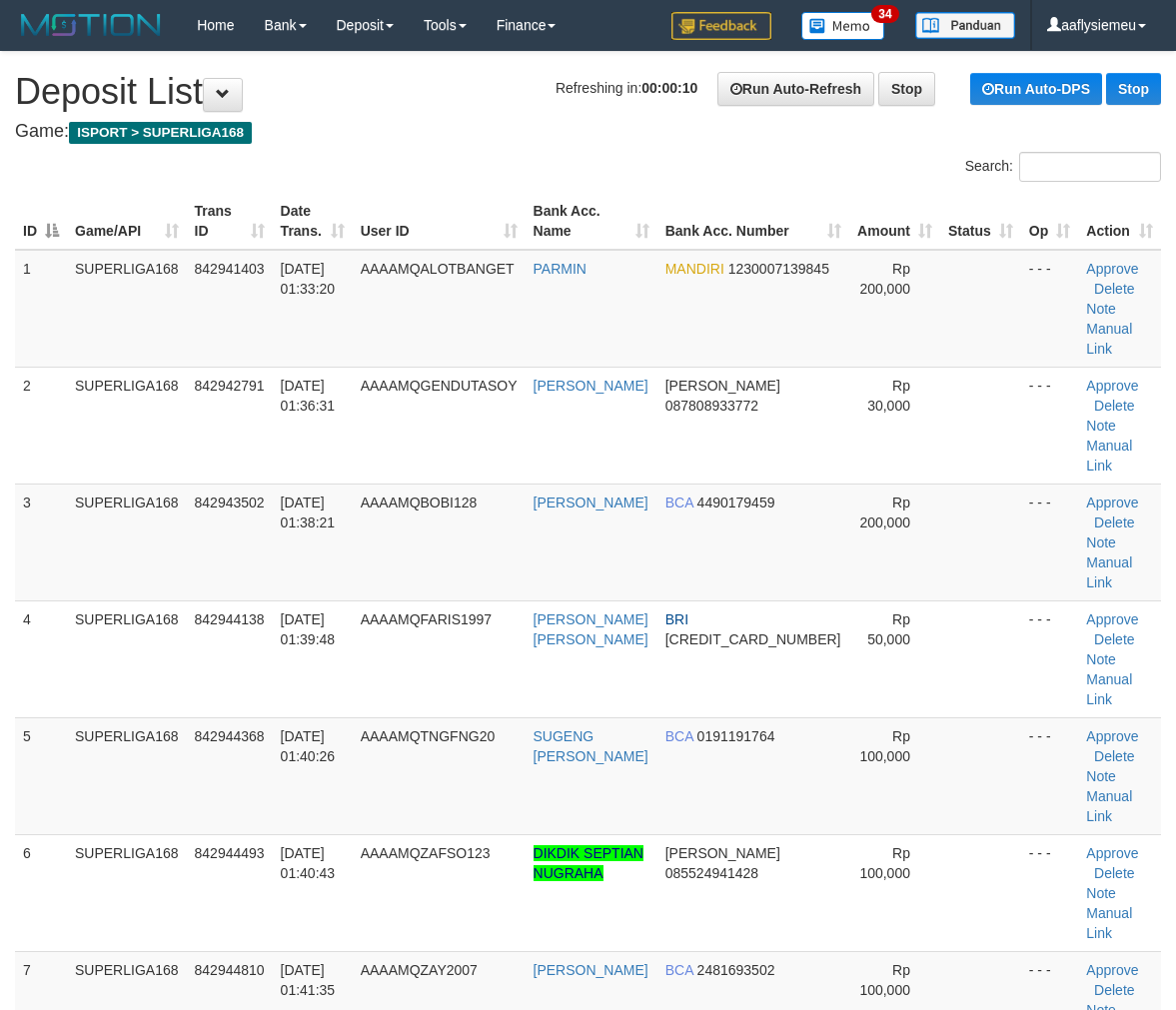 scroll, scrollTop: 0, scrollLeft: 0, axis: both 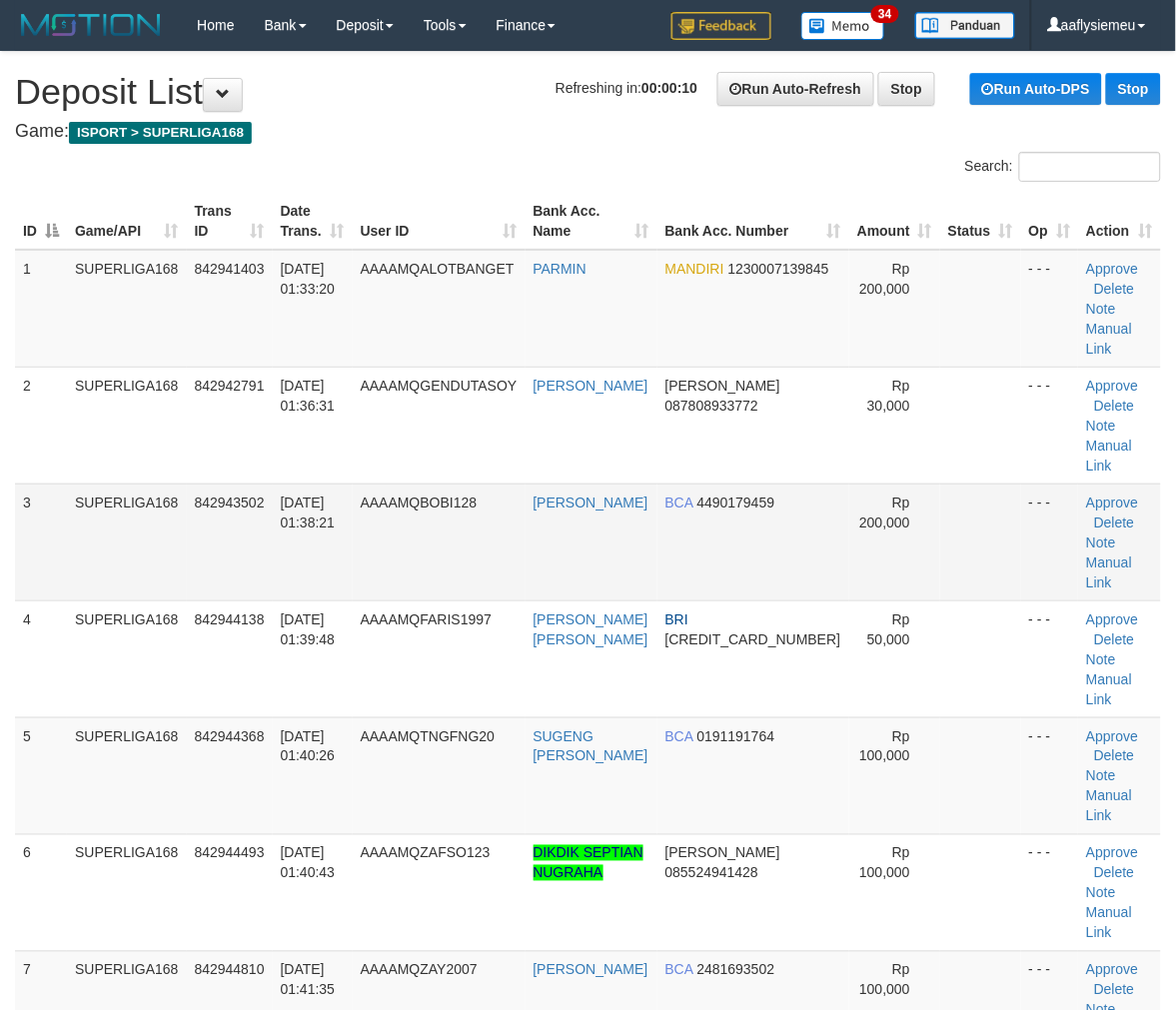 click on "AAAAMQBOBI128" at bounding box center (439, 541) 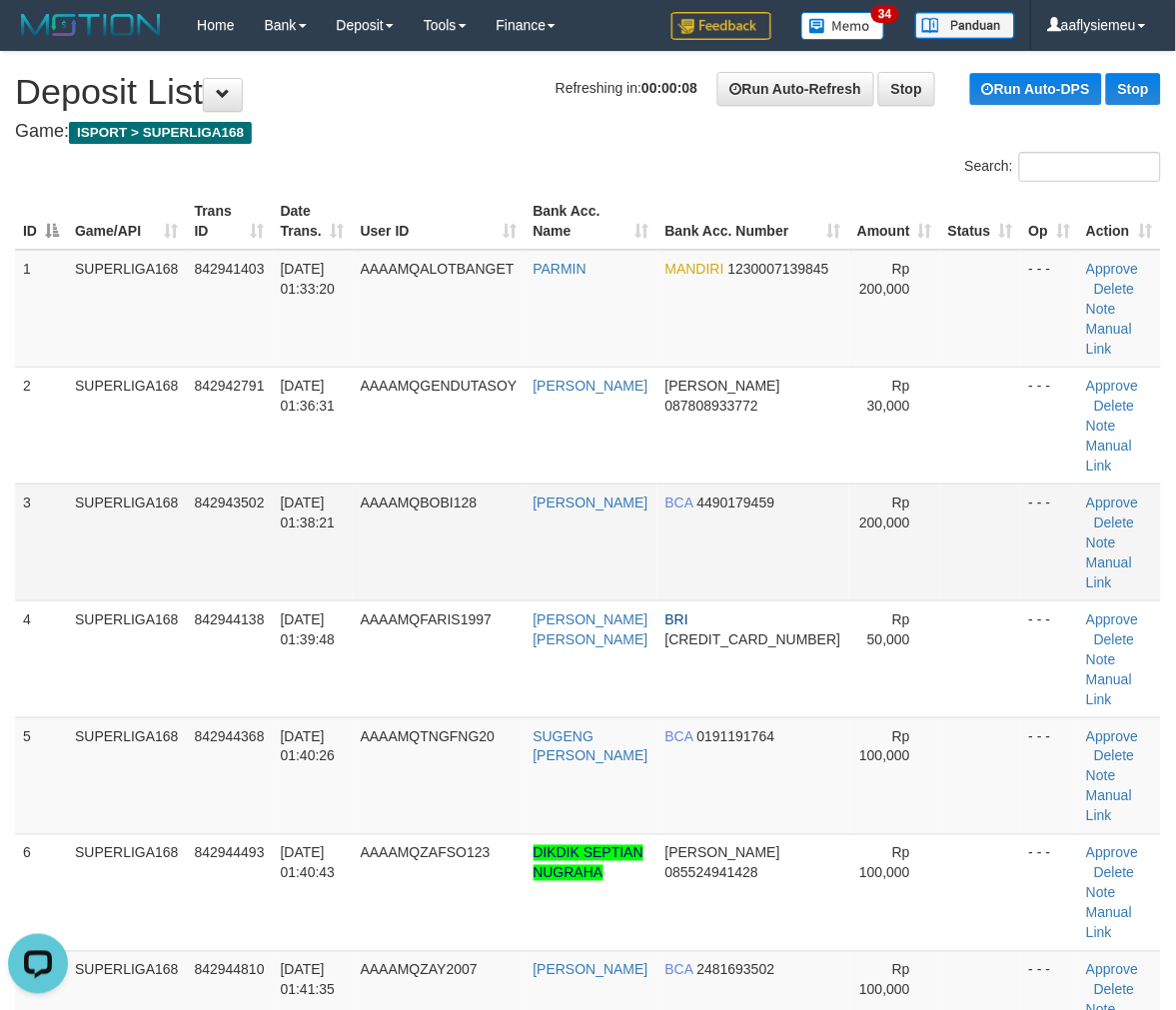 scroll, scrollTop: 0, scrollLeft: 0, axis: both 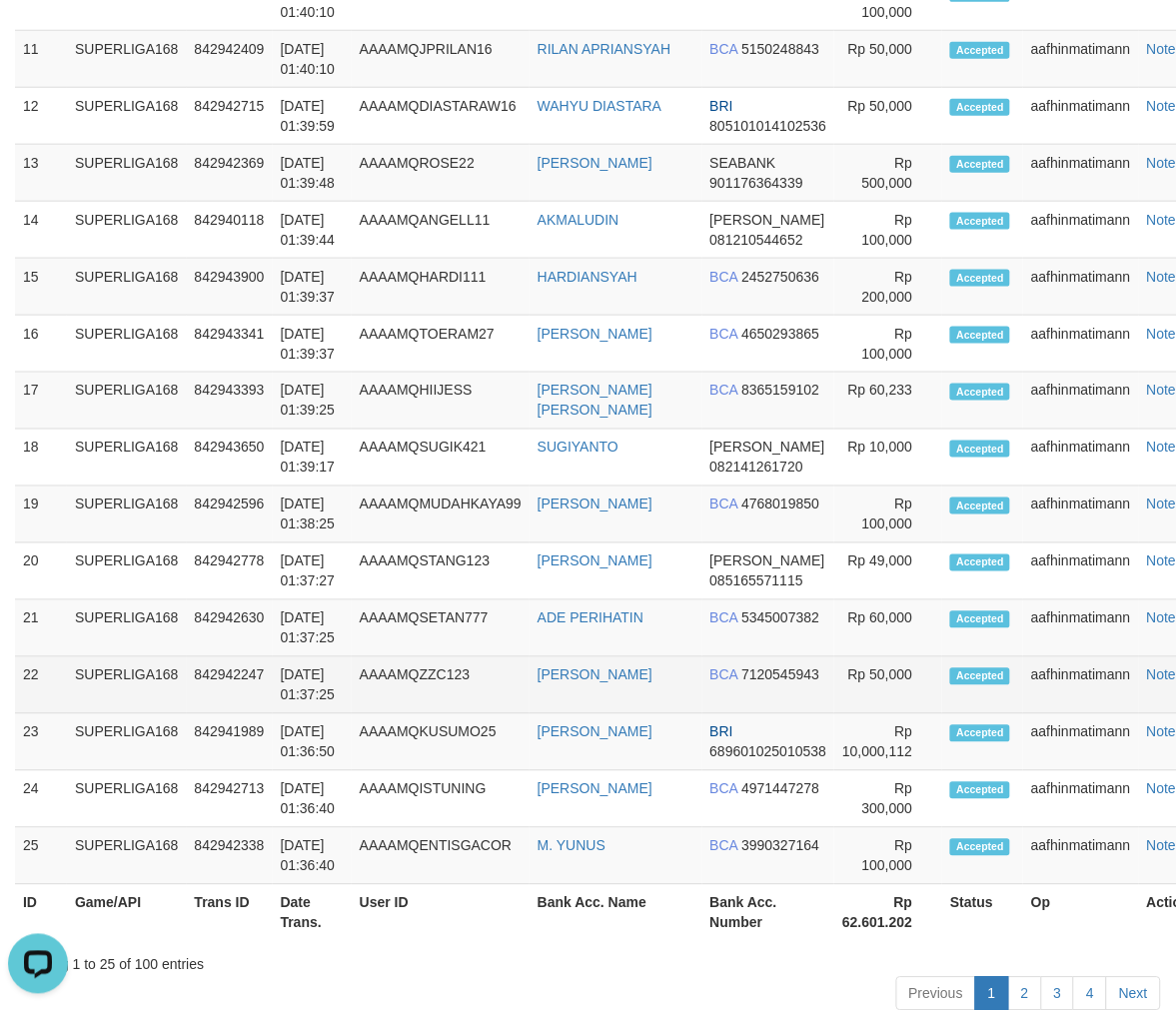 drag, startPoint x: 217, startPoint y: 437, endPoint x: 18, endPoint y: 540, distance: 224.07588 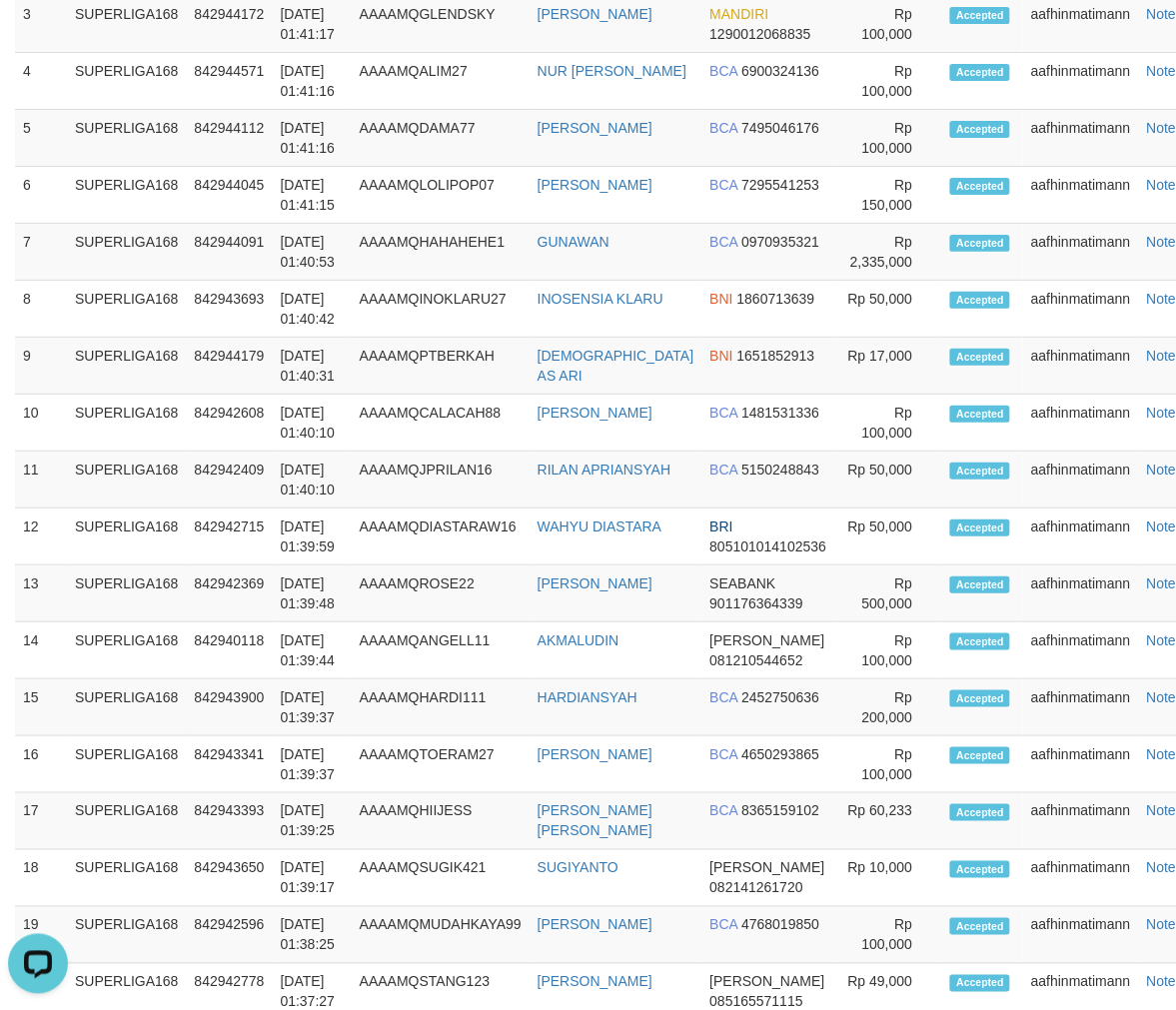 scroll, scrollTop: 1332, scrollLeft: 0, axis: vertical 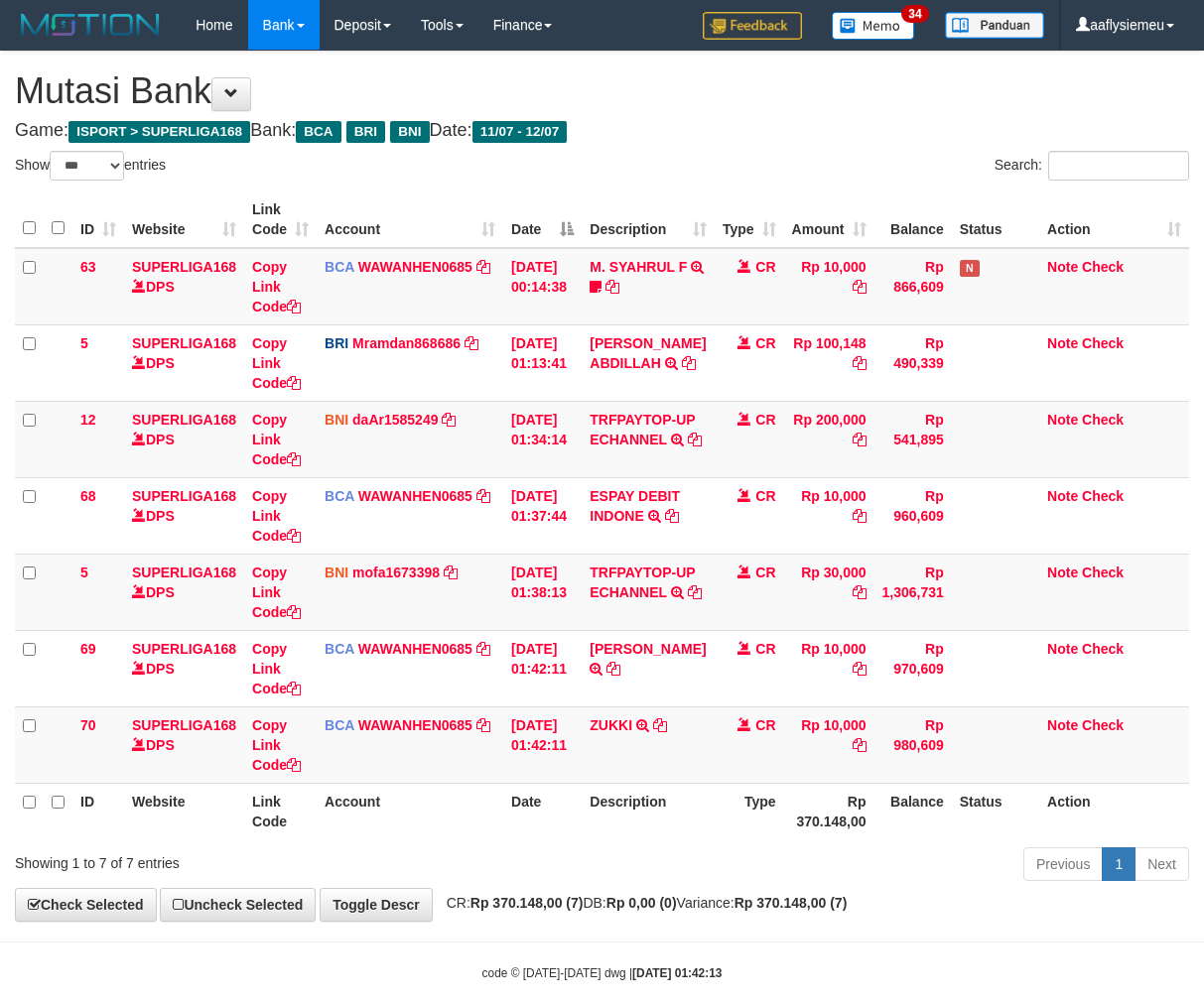 select on "***" 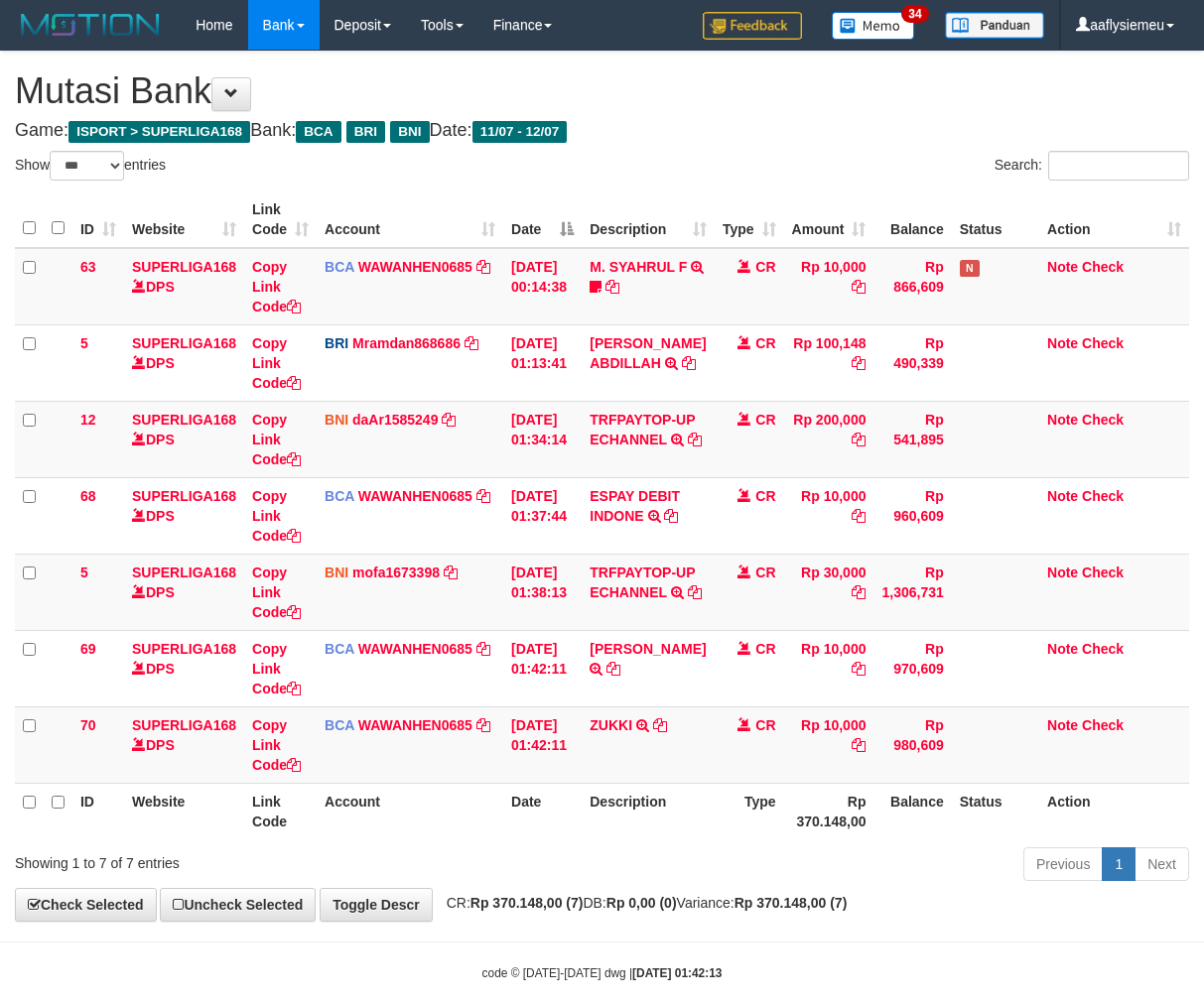 scroll, scrollTop: 0, scrollLeft: 0, axis: both 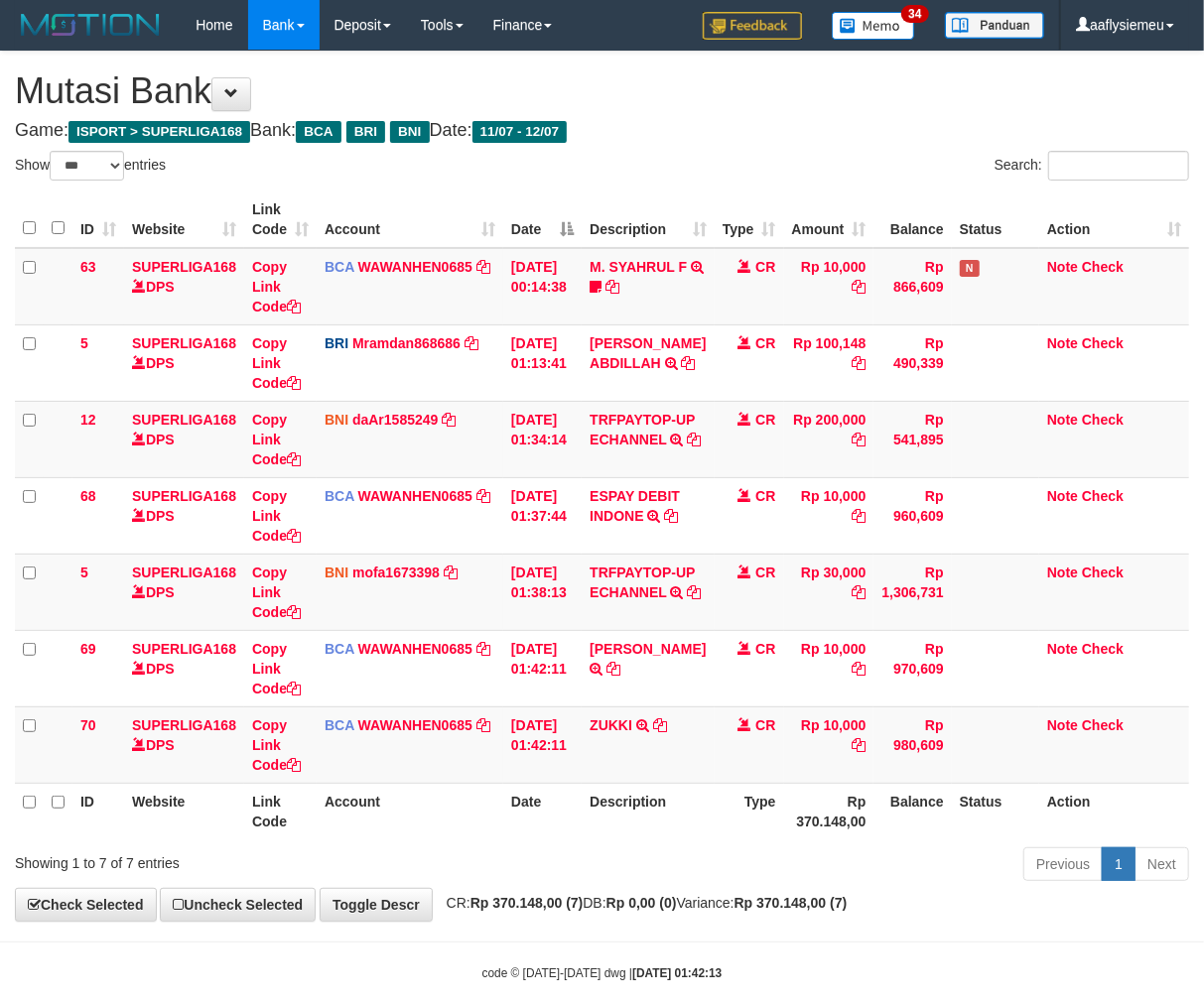 click at bounding box center [613, 669] 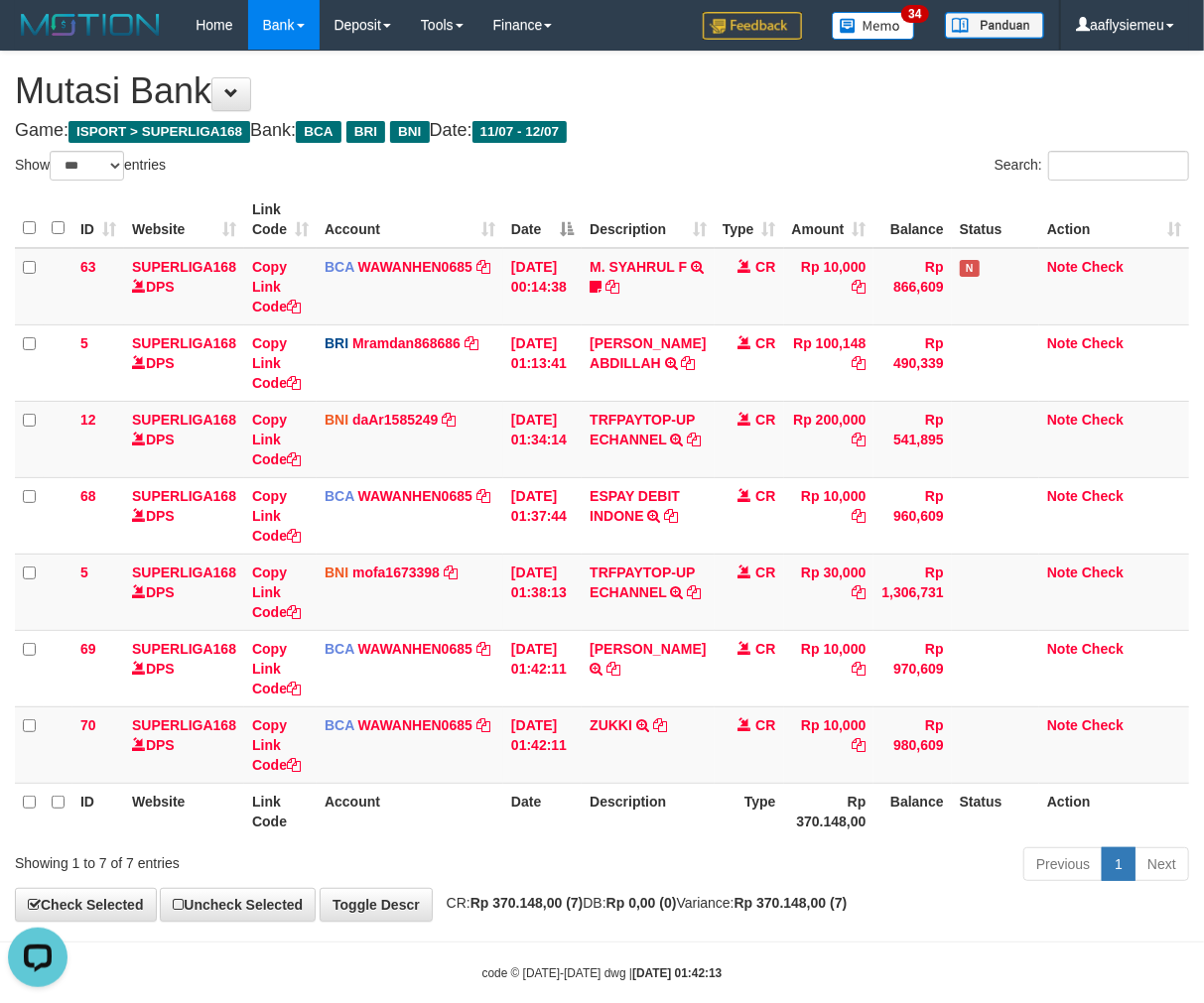 scroll, scrollTop: 0, scrollLeft: 0, axis: both 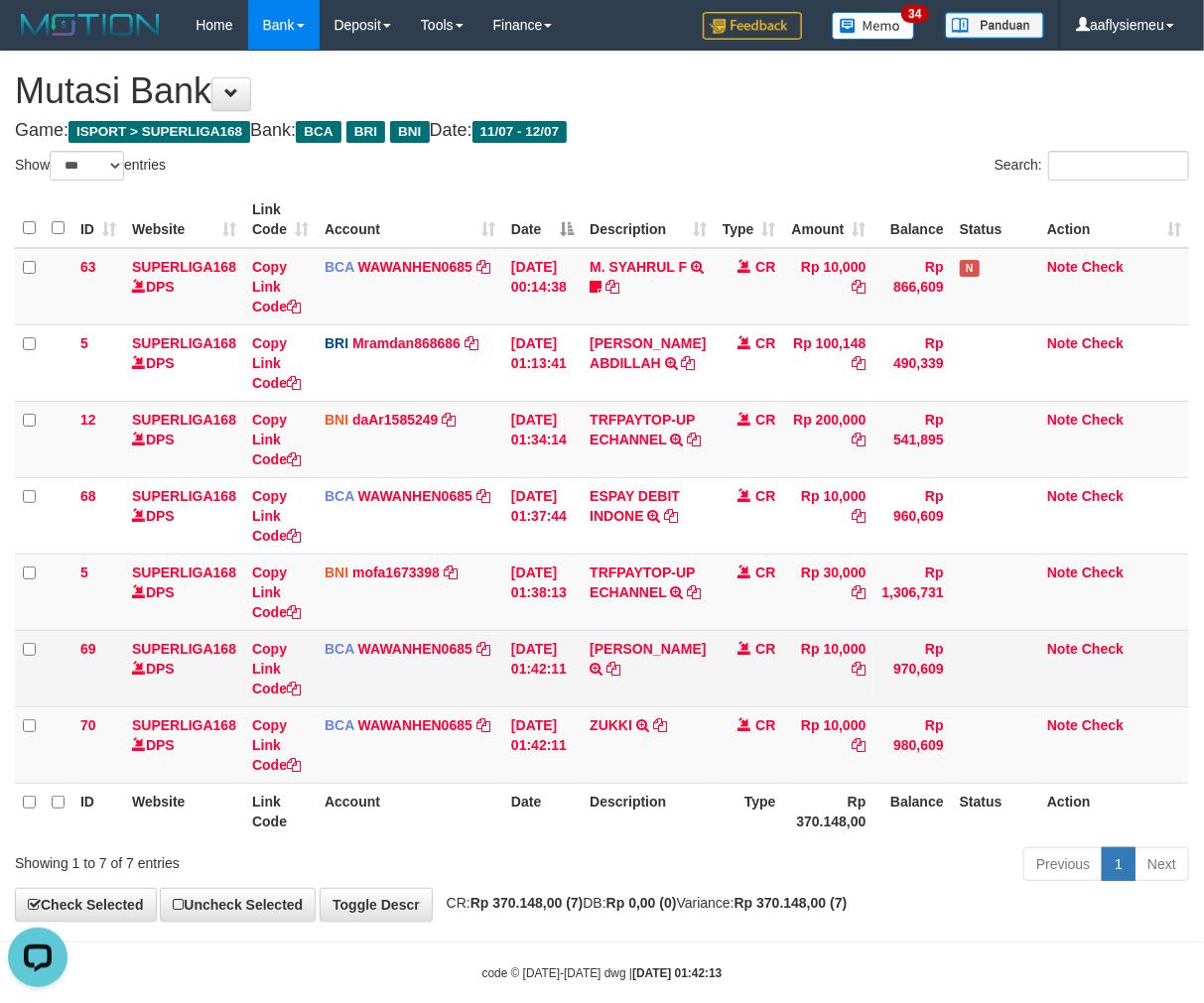 click on "Rp 970,609" at bounding box center (912, 668) 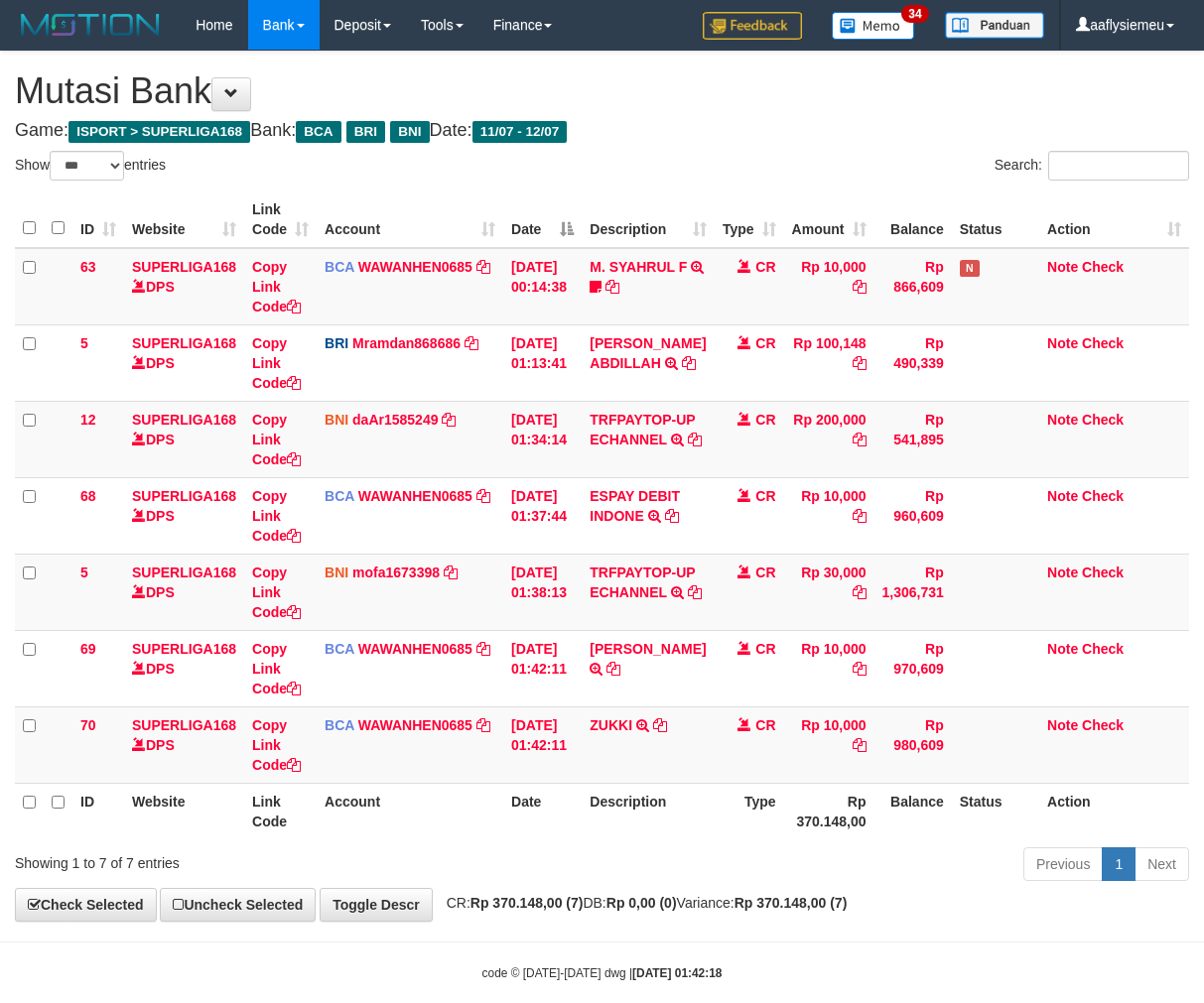 select on "***" 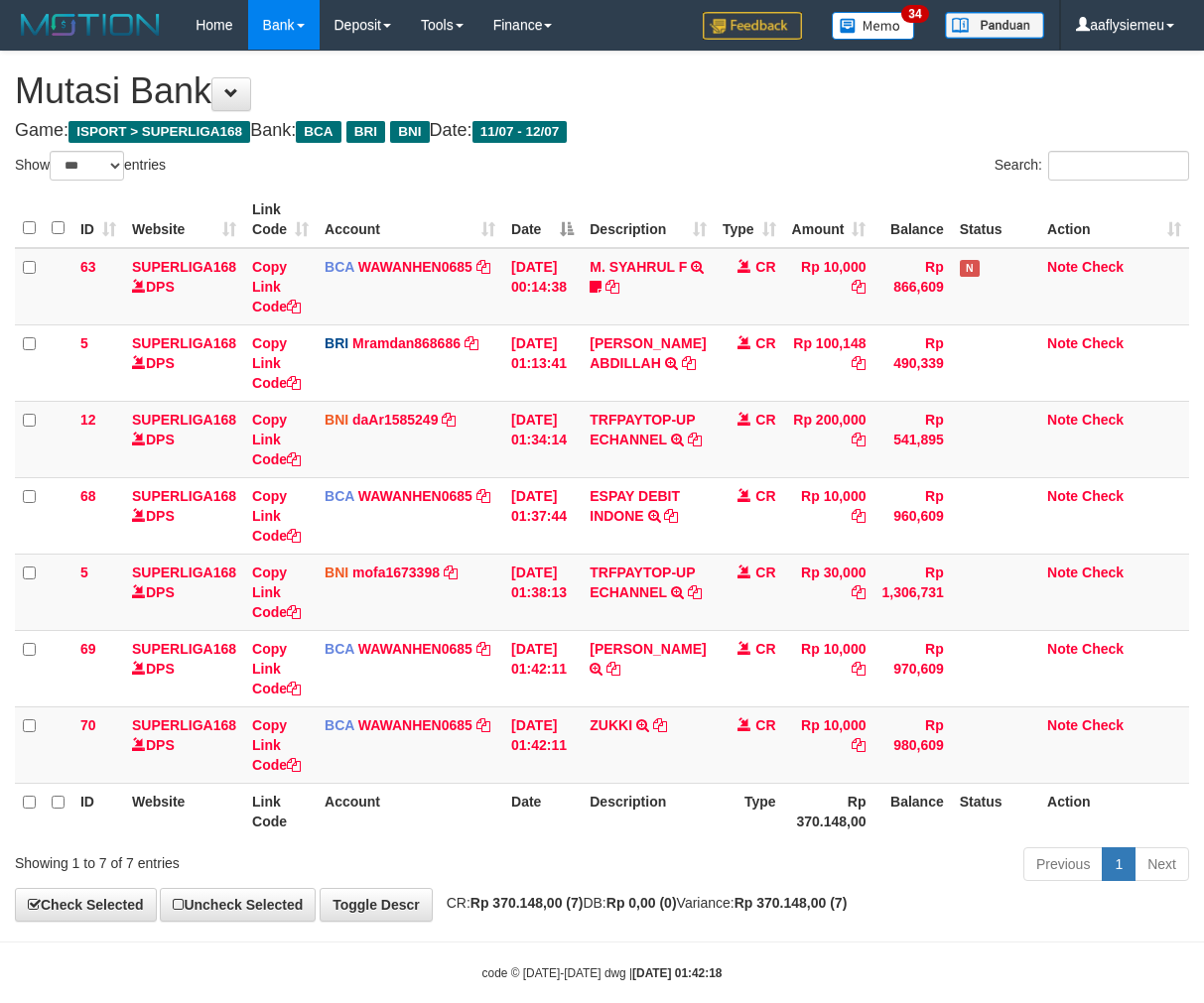 scroll, scrollTop: 0, scrollLeft: 0, axis: both 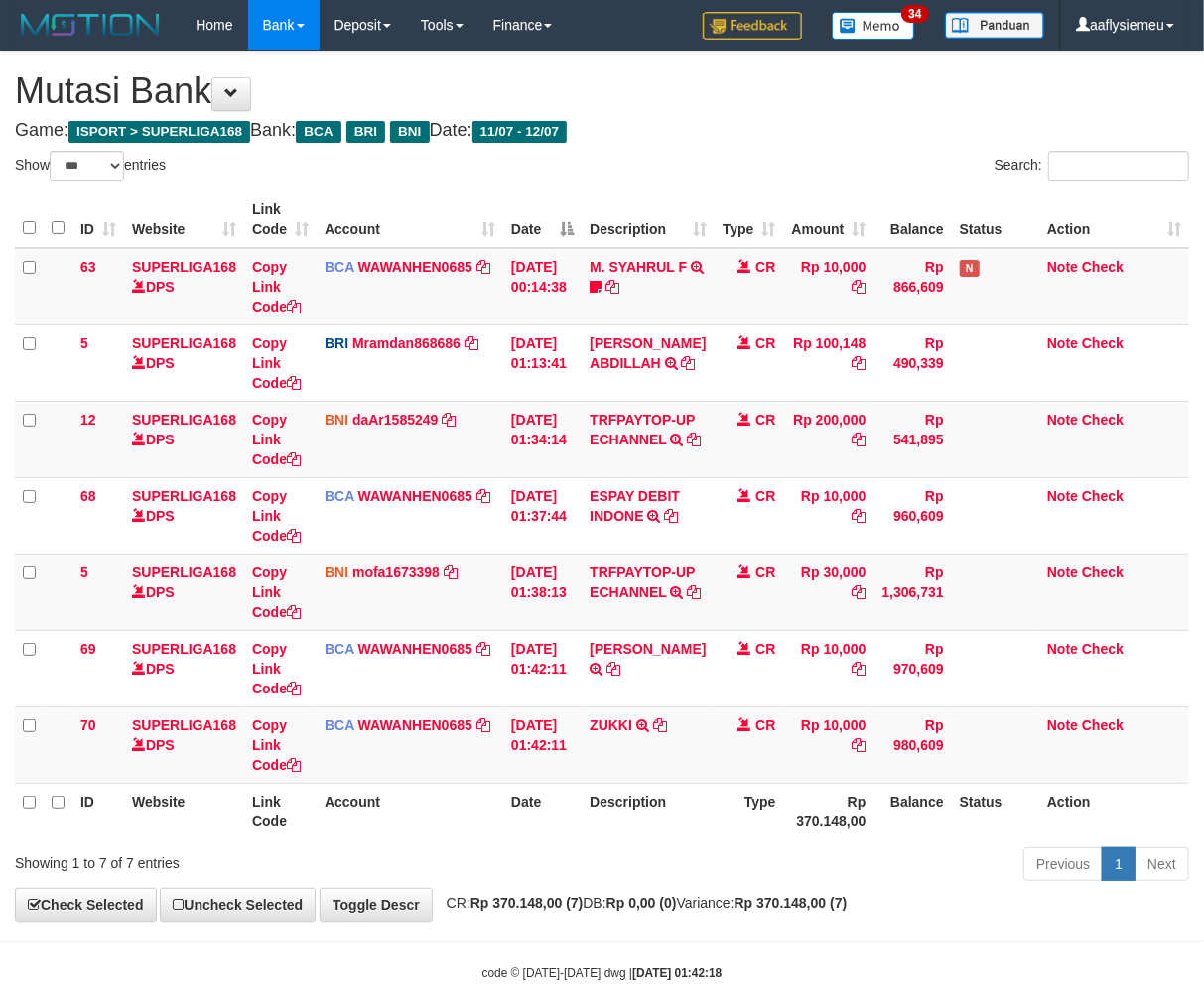 click on "Description" at bounding box center [647, 811] 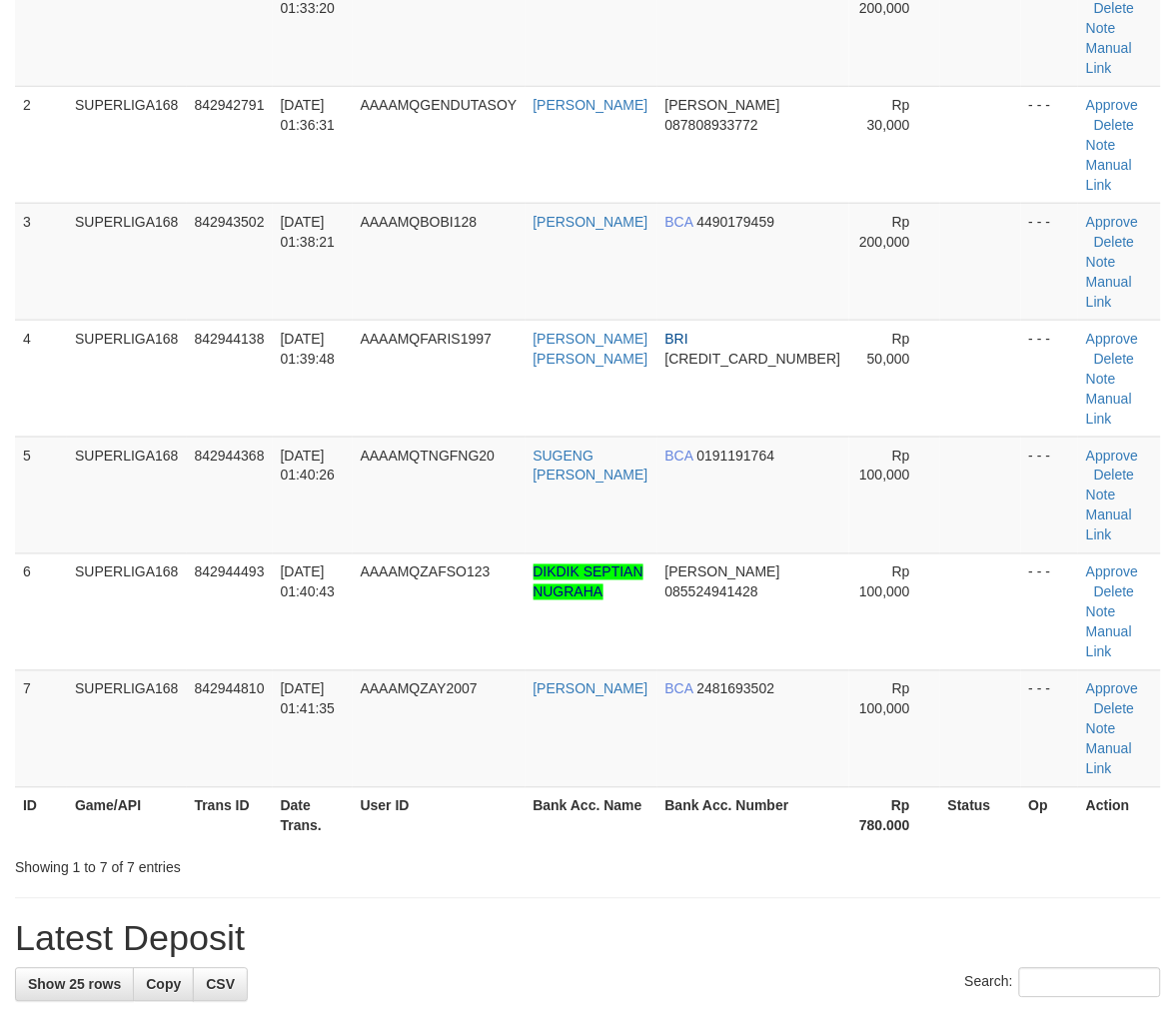 scroll, scrollTop: 201, scrollLeft: 0, axis: vertical 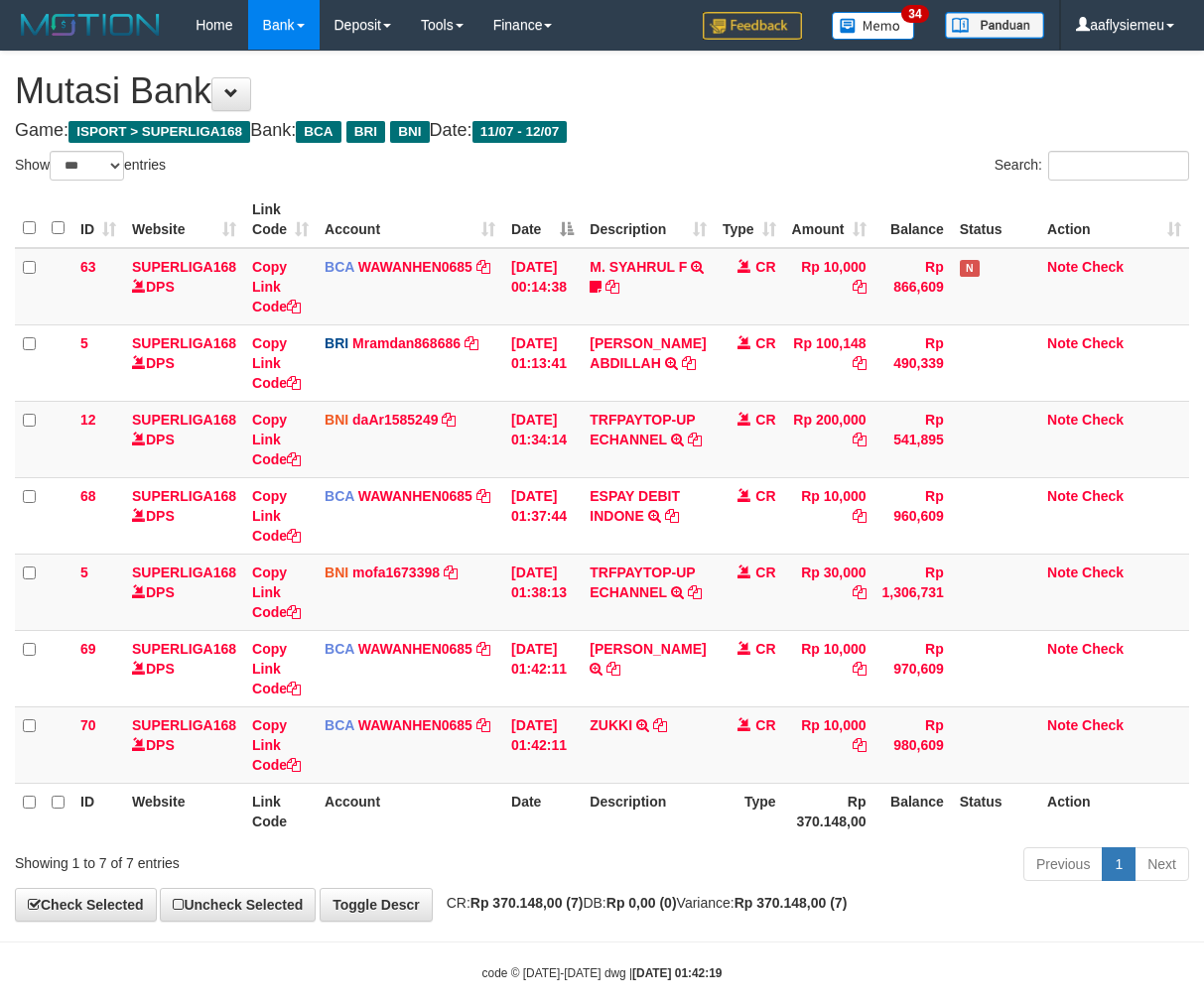 select on "***" 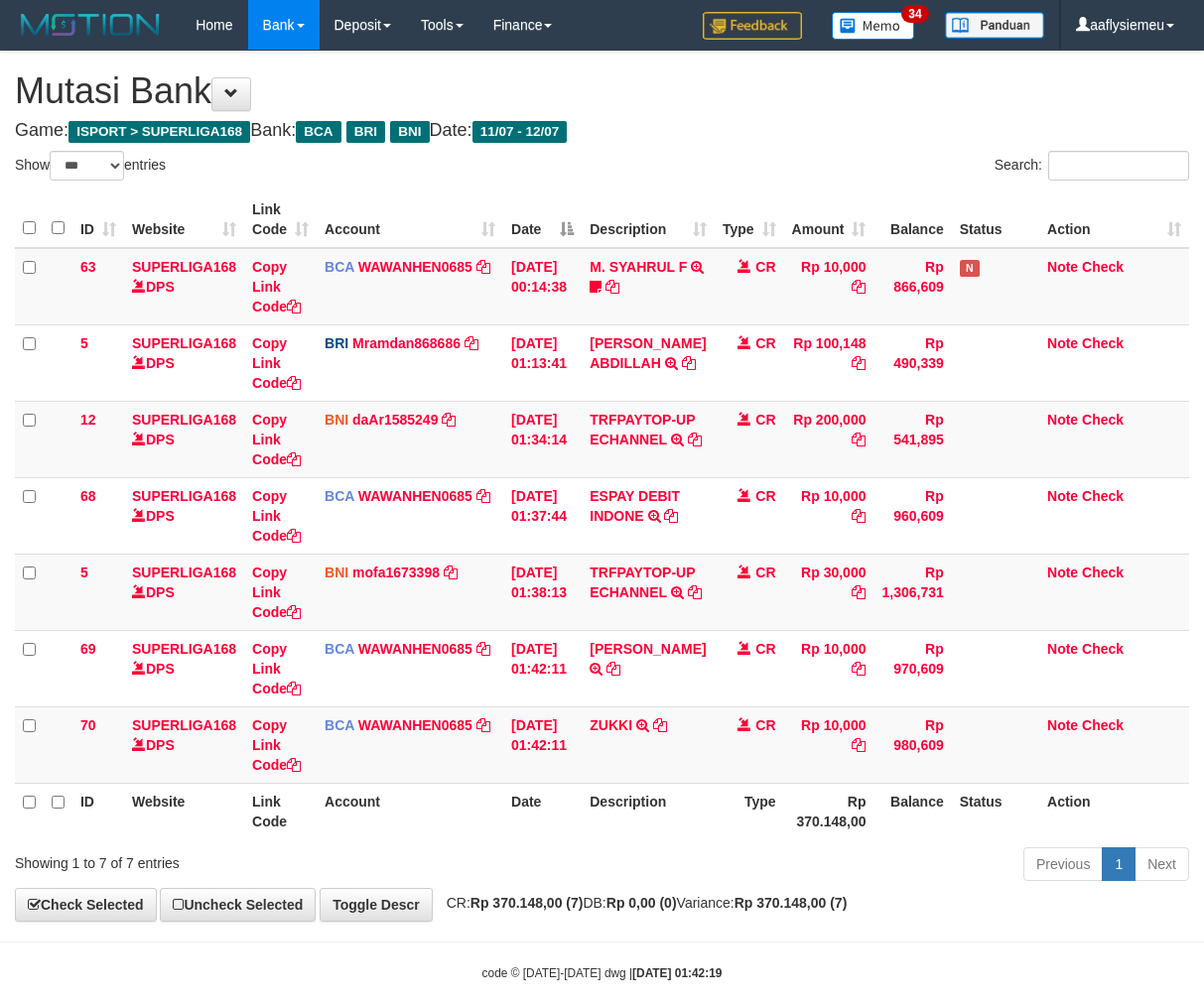 scroll, scrollTop: 0, scrollLeft: 0, axis: both 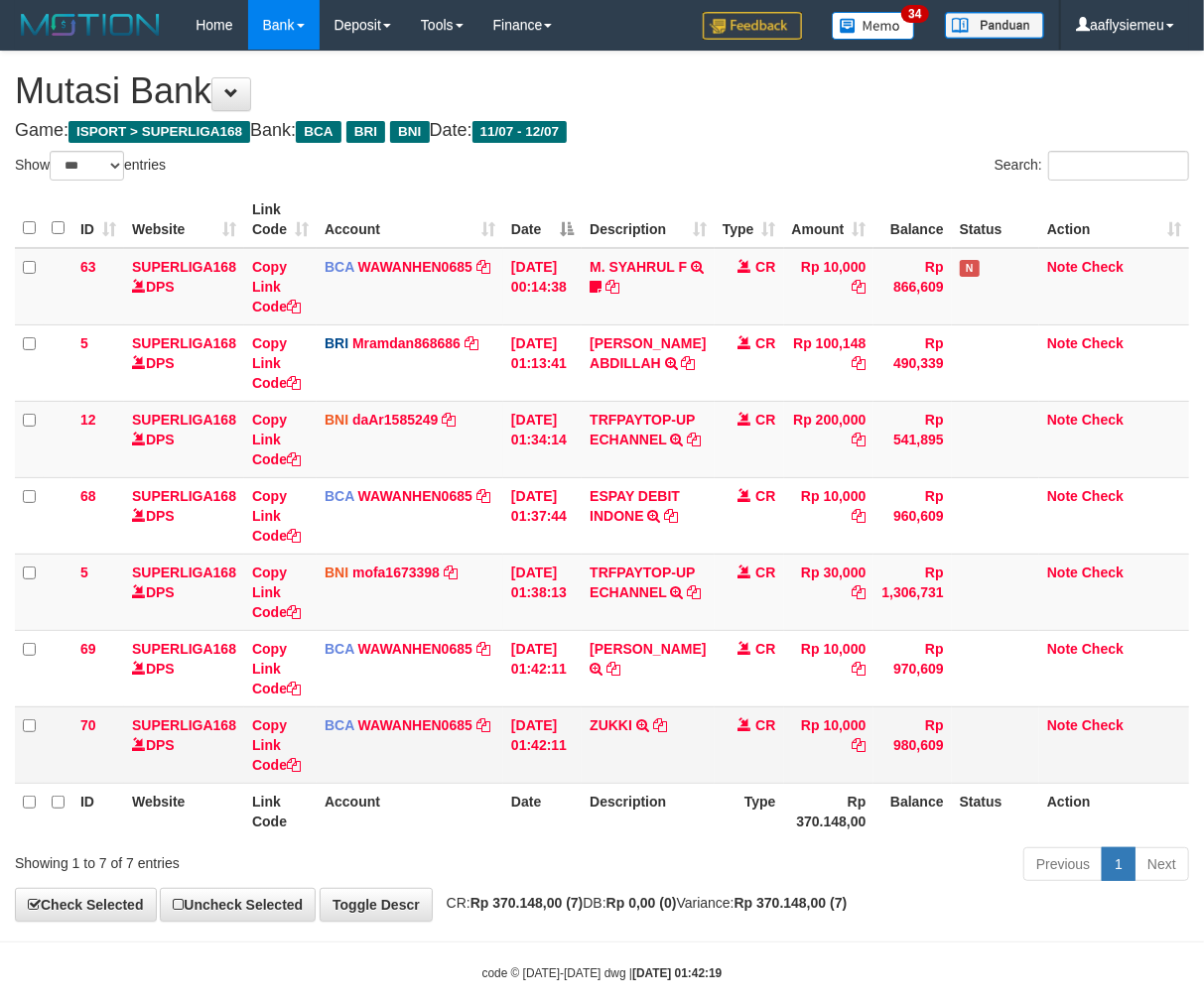 click on "Rp 10,000" at bounding box center (829, 744) 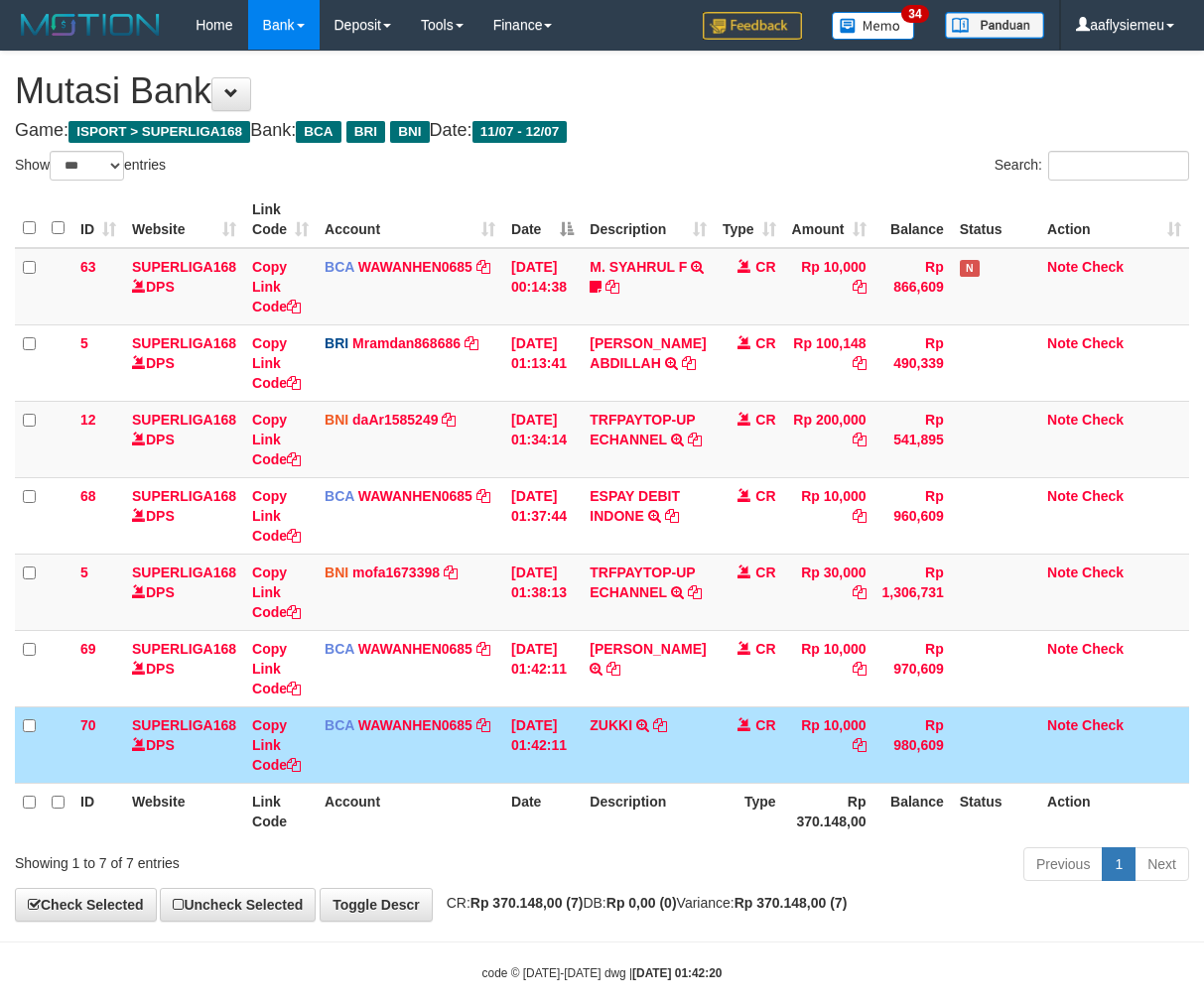 select on "***" 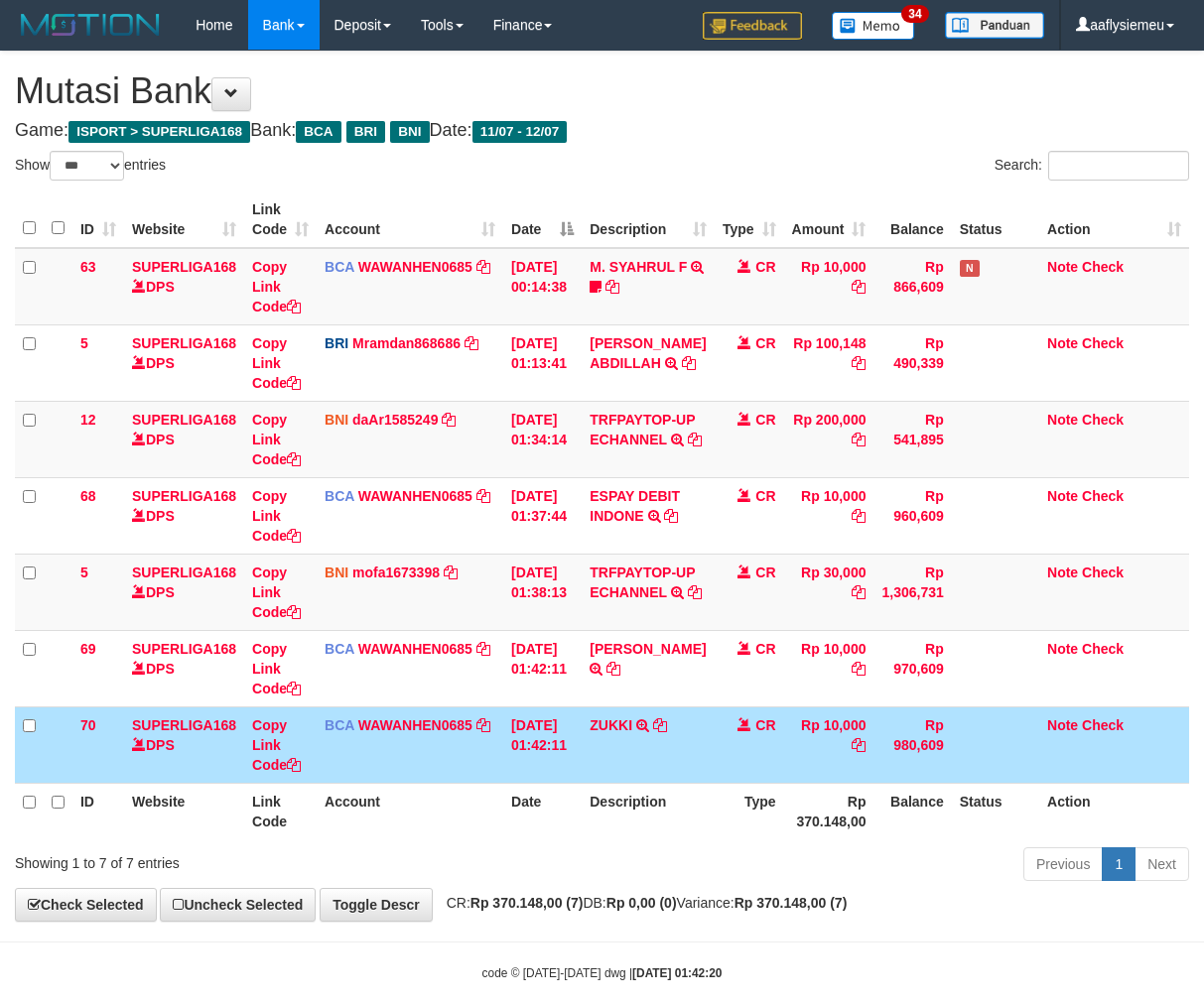 scroll, scrollTop: 0, scrollLeft: 0, axis: both 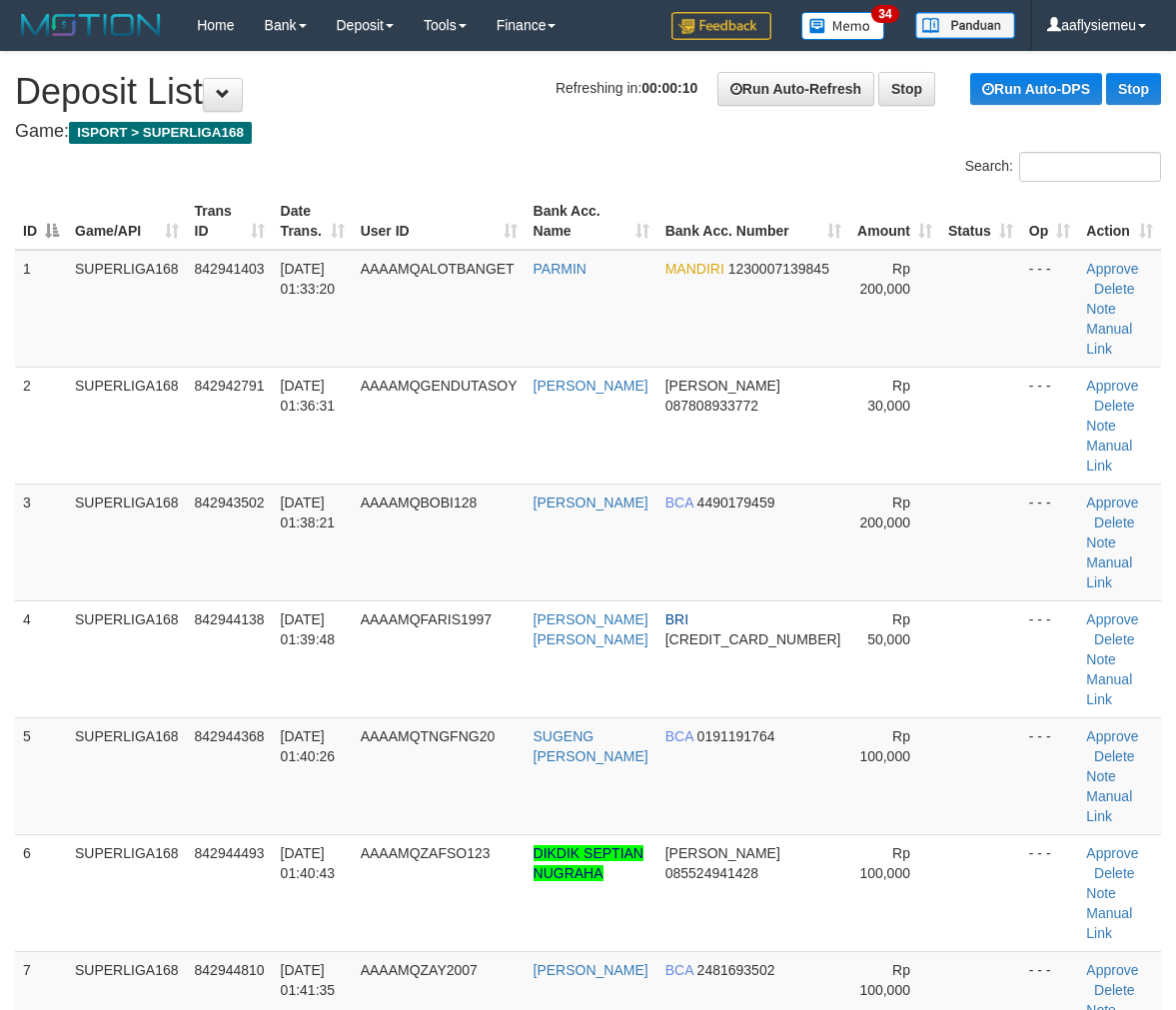 click on "SUPERLIGA168" at bounding box center [127, 1009] 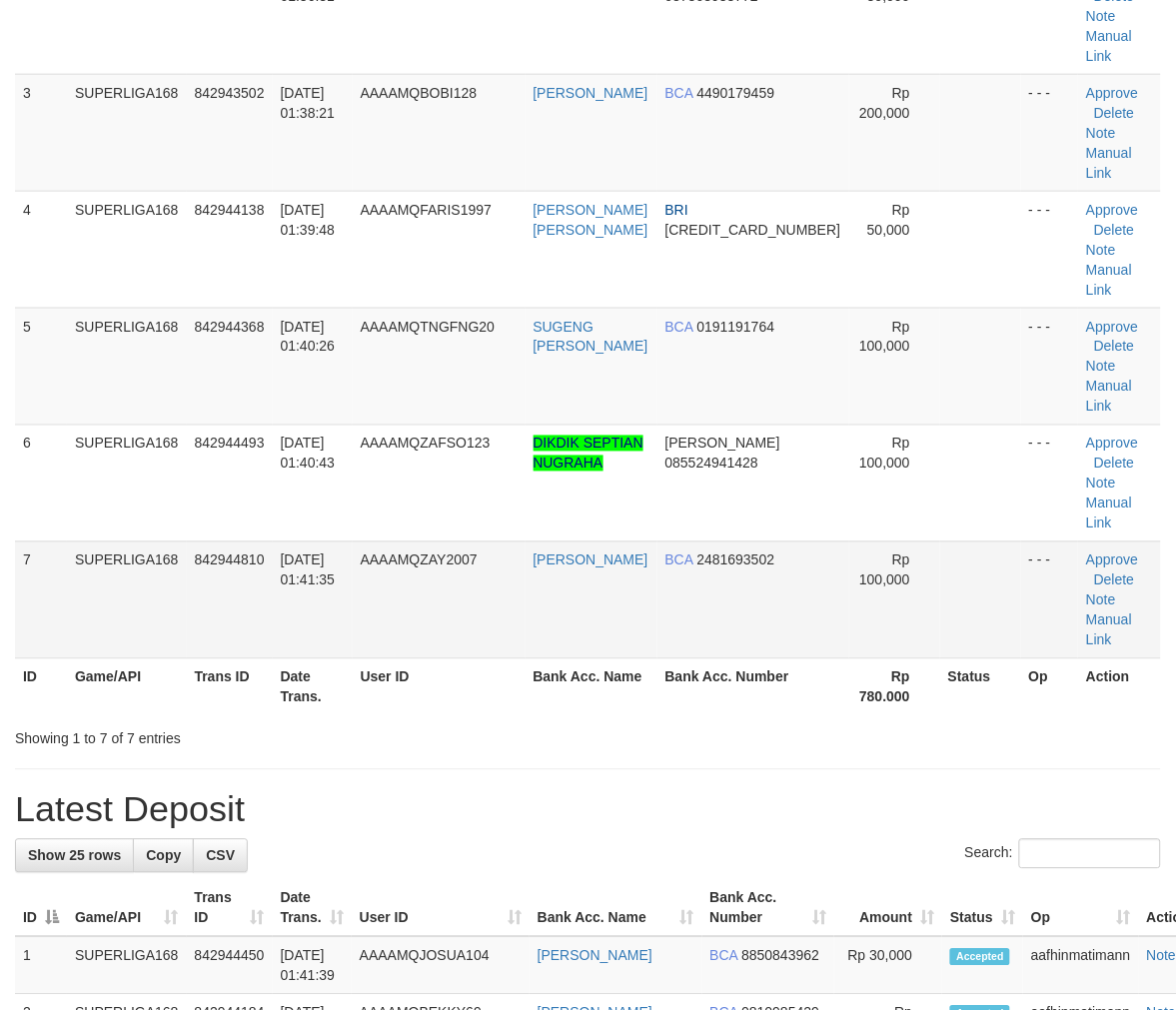 click on "SUPERLIGA168" at bounding box center (127, 599) 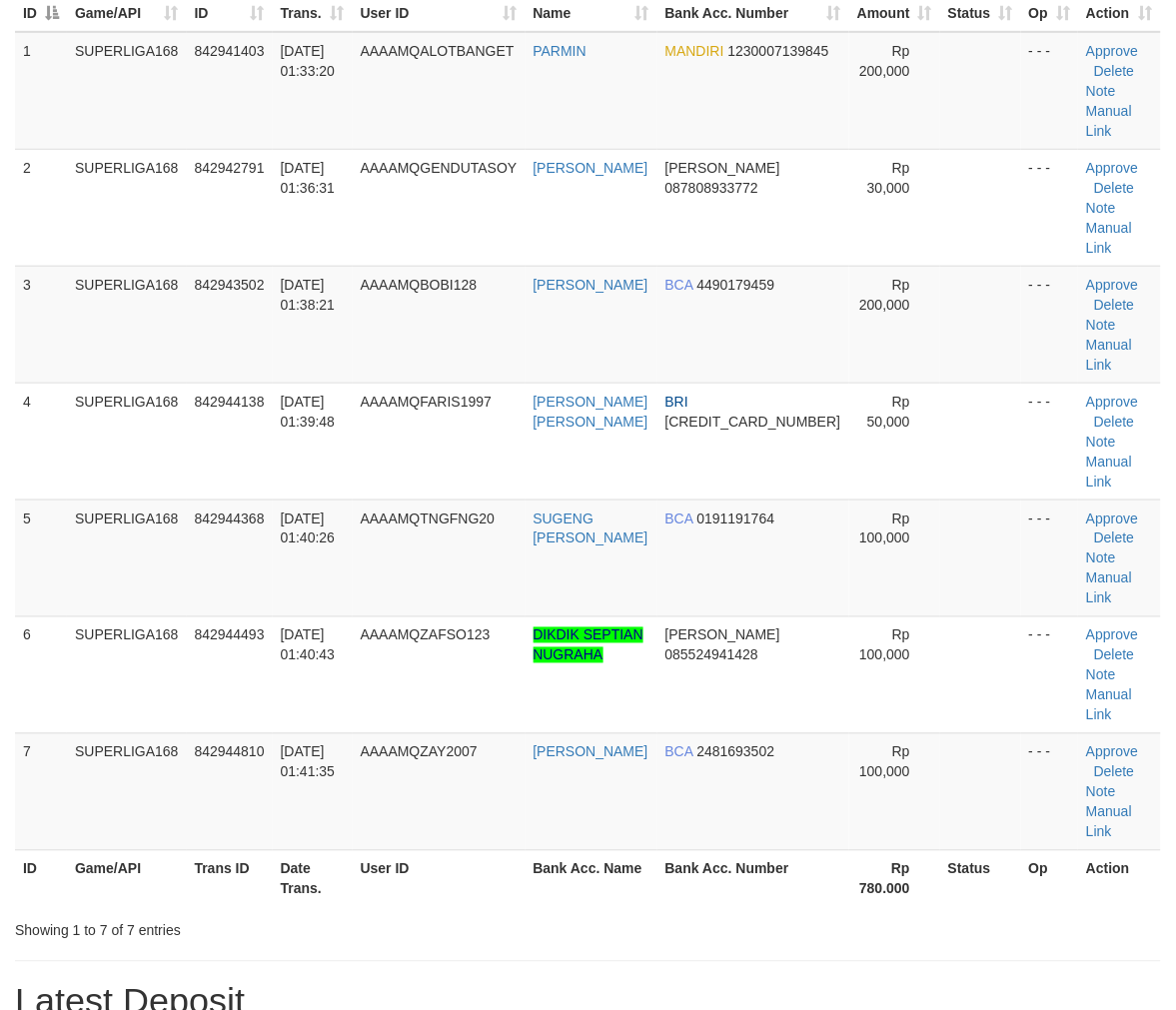scroll, scrollTop: 0, scrollLeft: 0, axis: both 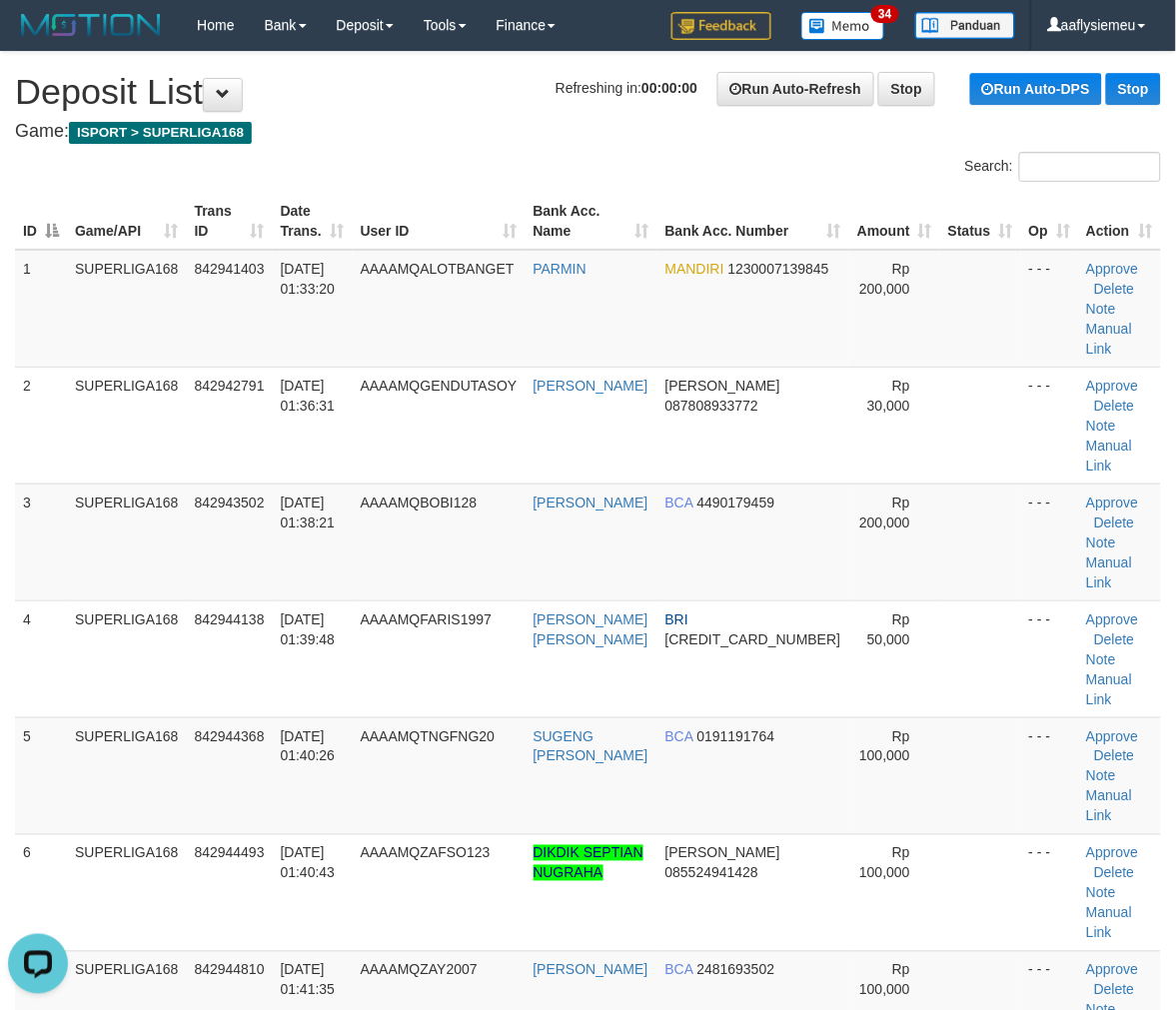 click on "5" at bounding box center (41, 775) 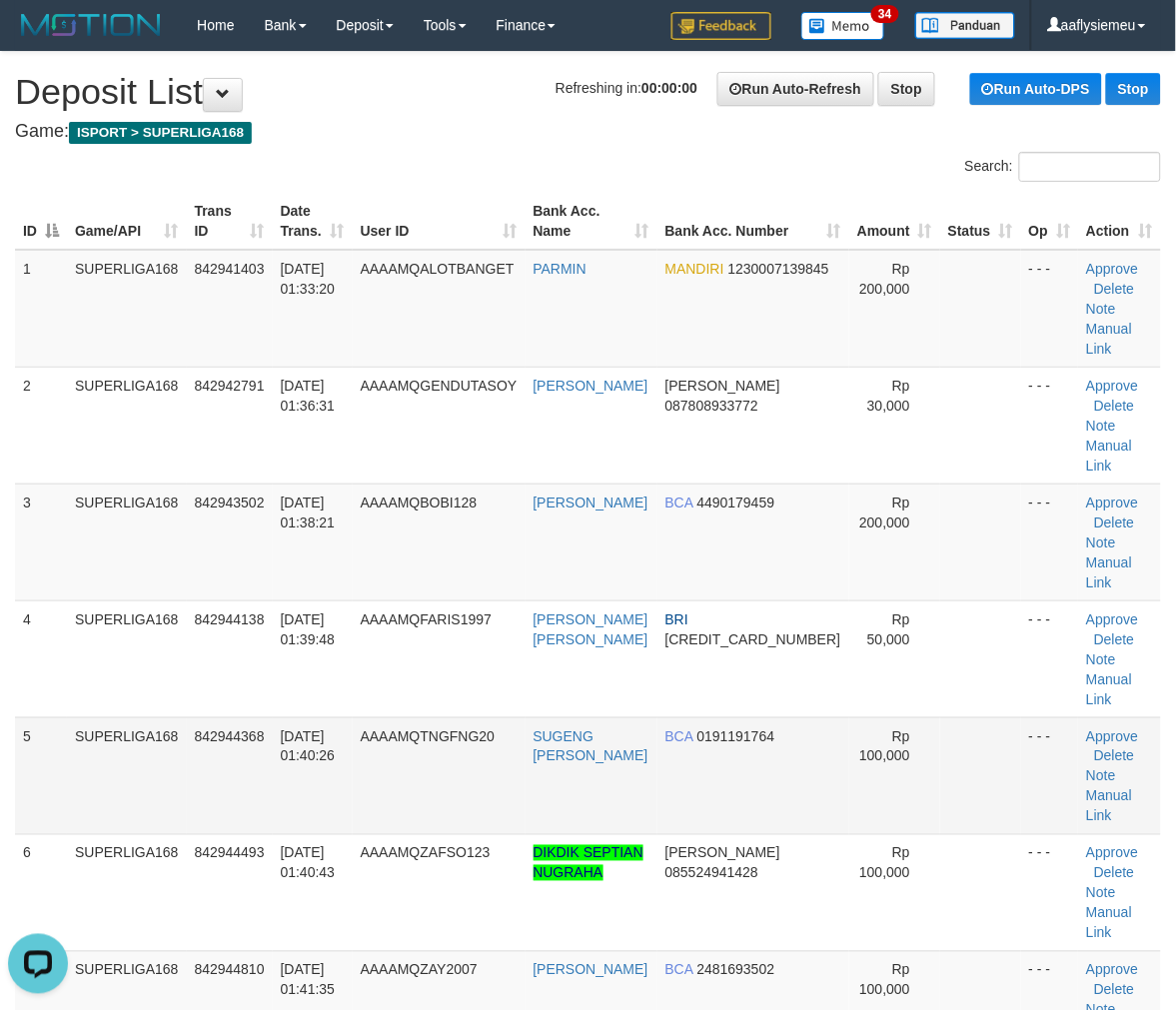 click on "SUPERLIGA168" at bounding box center [127, 775] 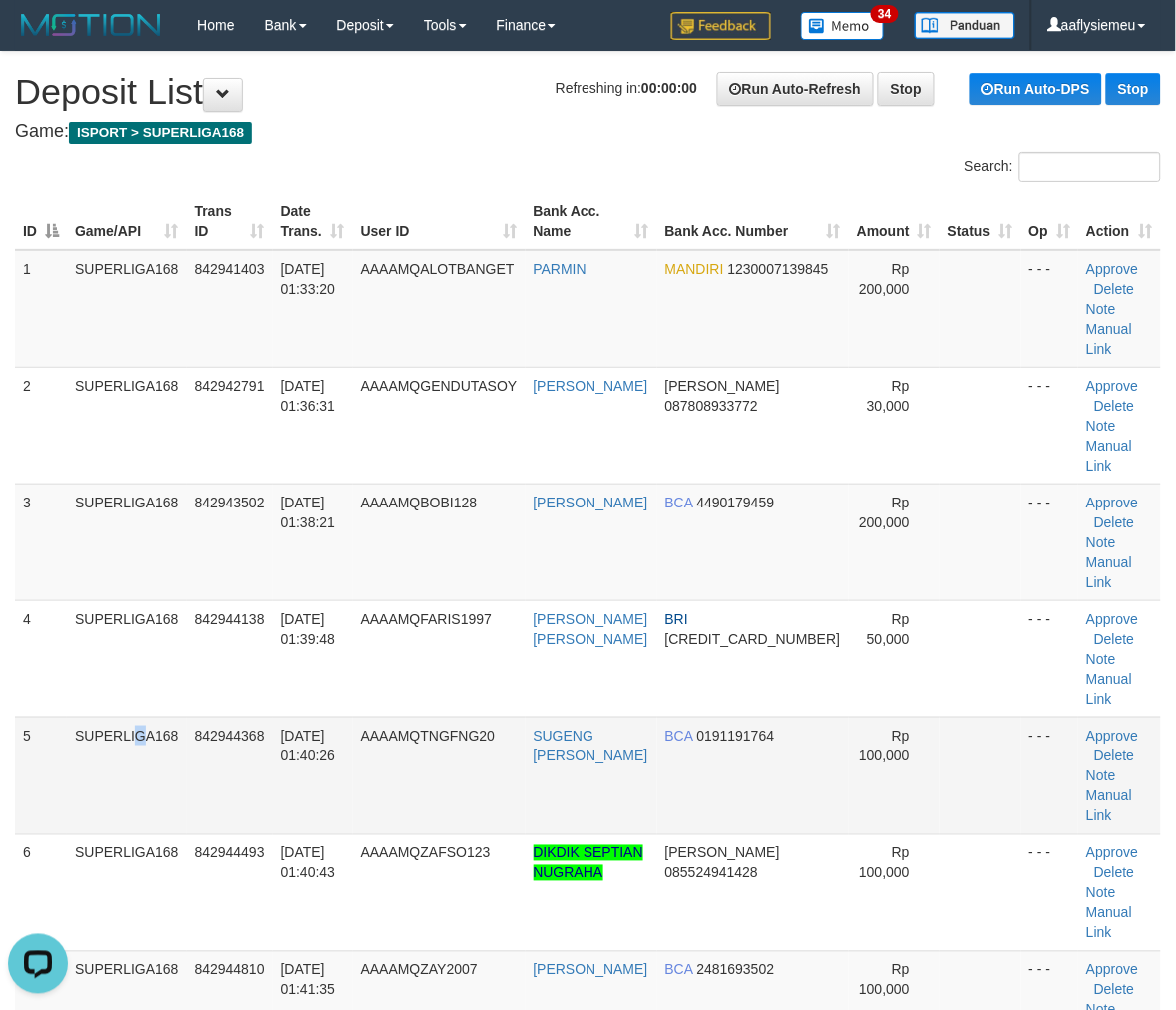 click on "SUPERLIGA168" at bounding box center [127, 775] 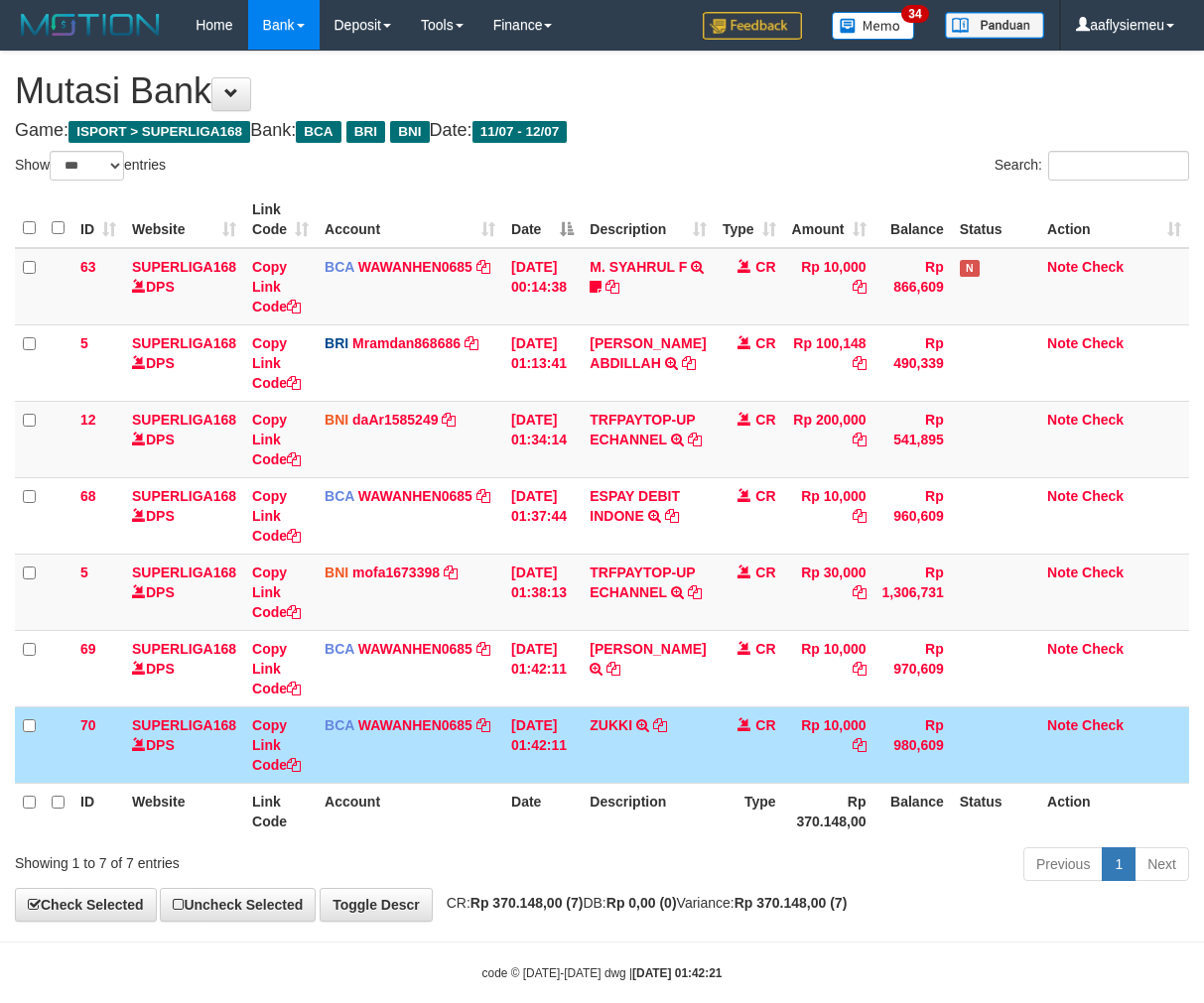 select on "***" 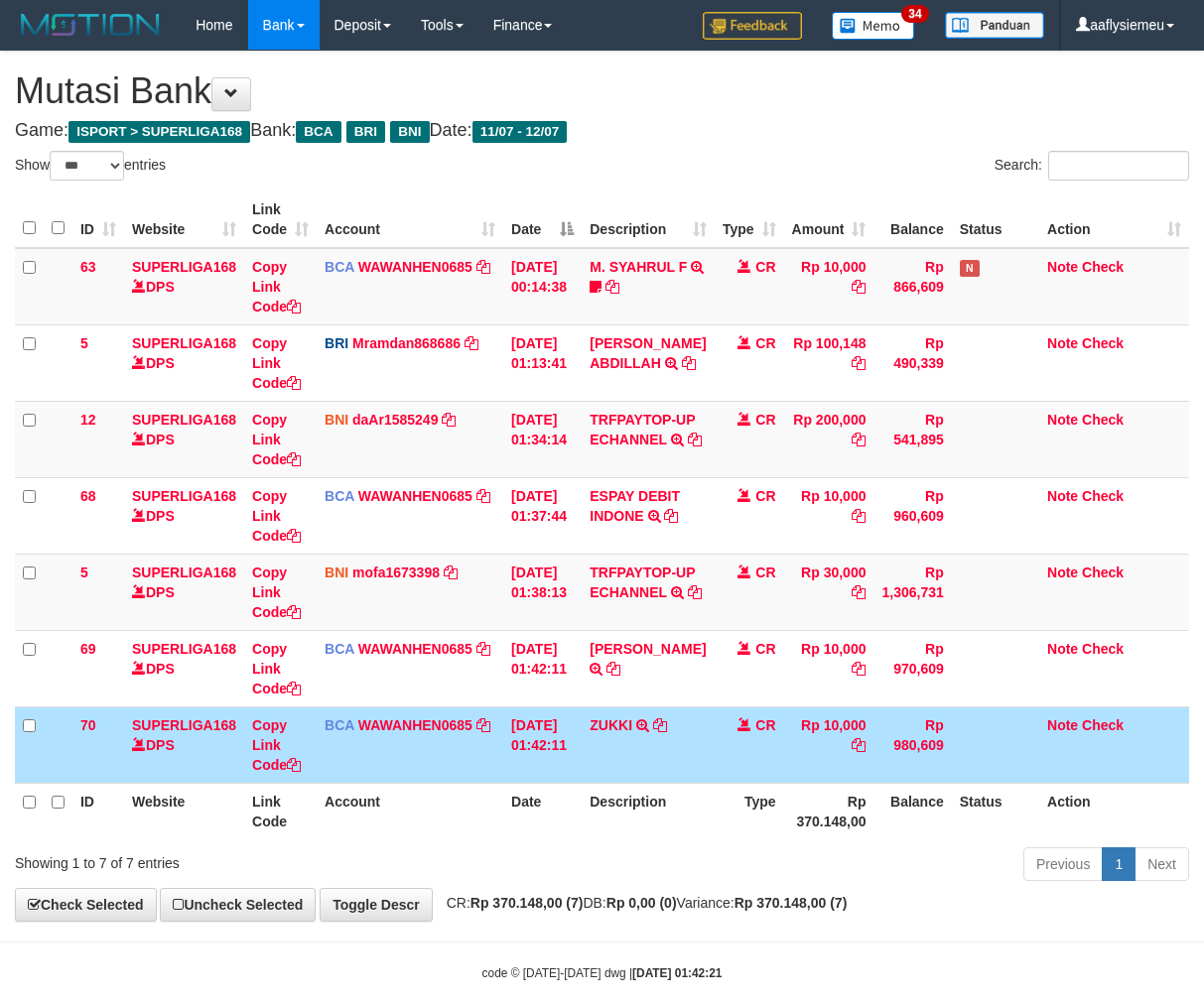 scroll, scrollTop: 0, scrollLeft: 0, axis: both 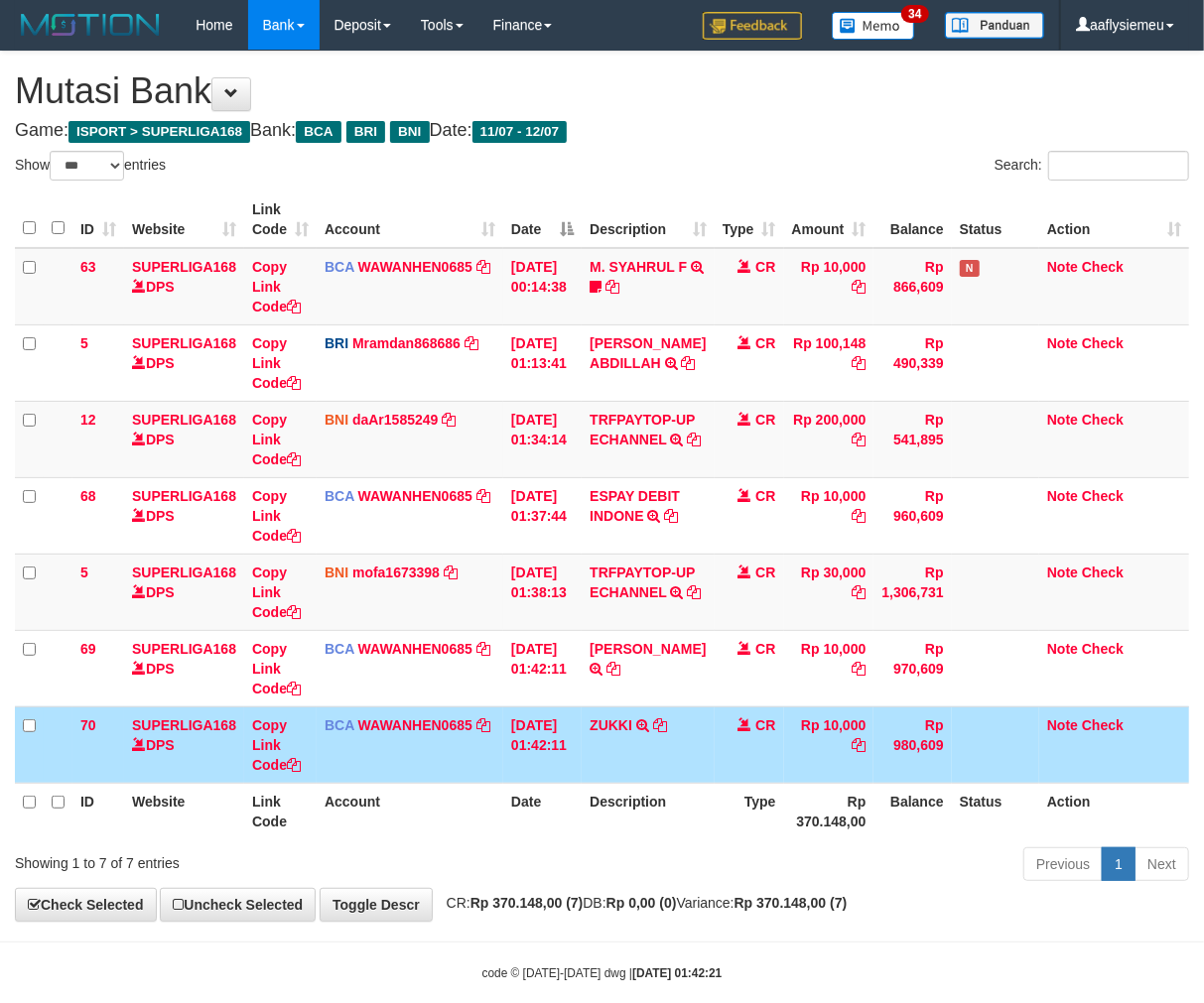 click on "CR" at bounding box center (749, 744) 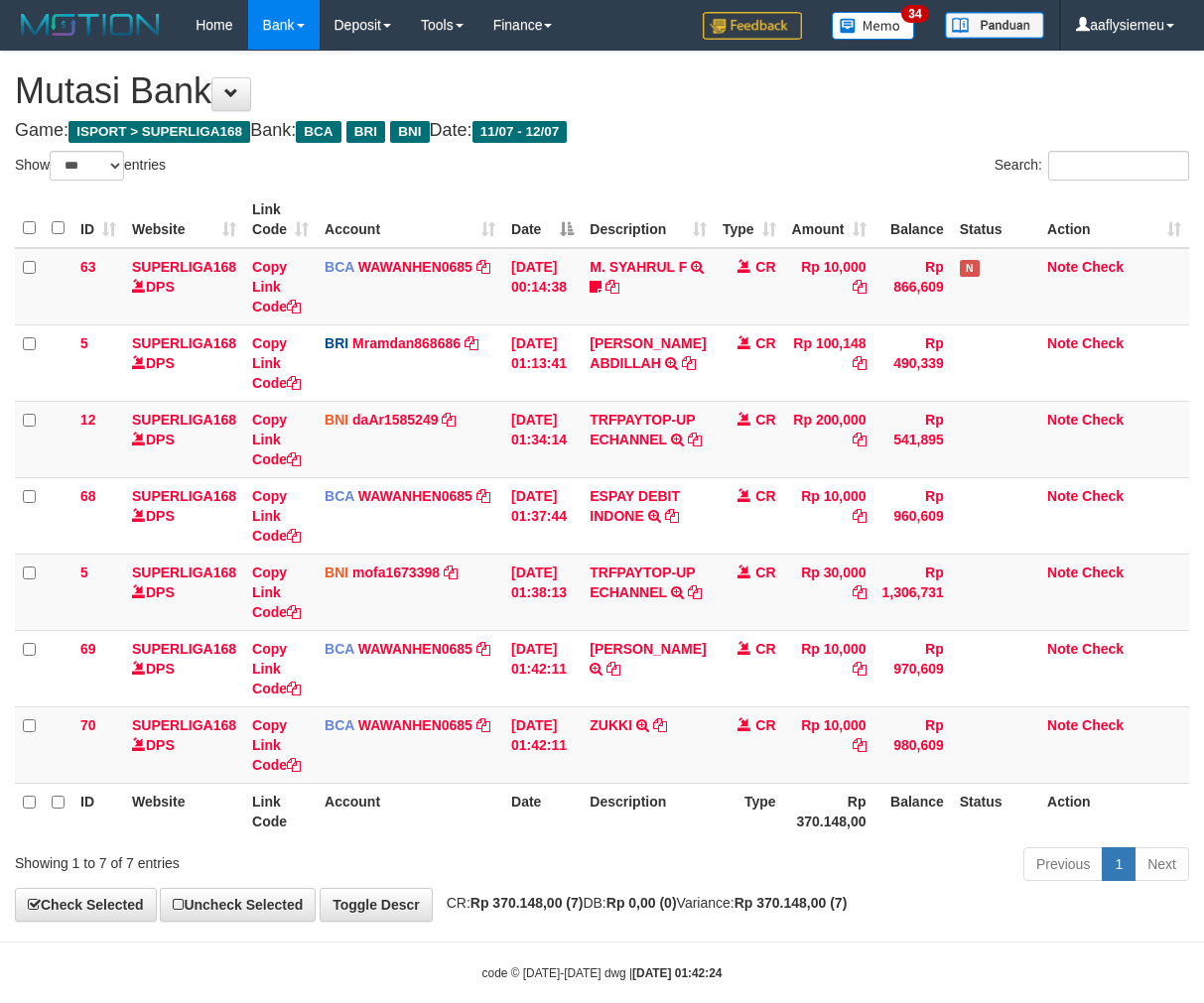 select on "***" 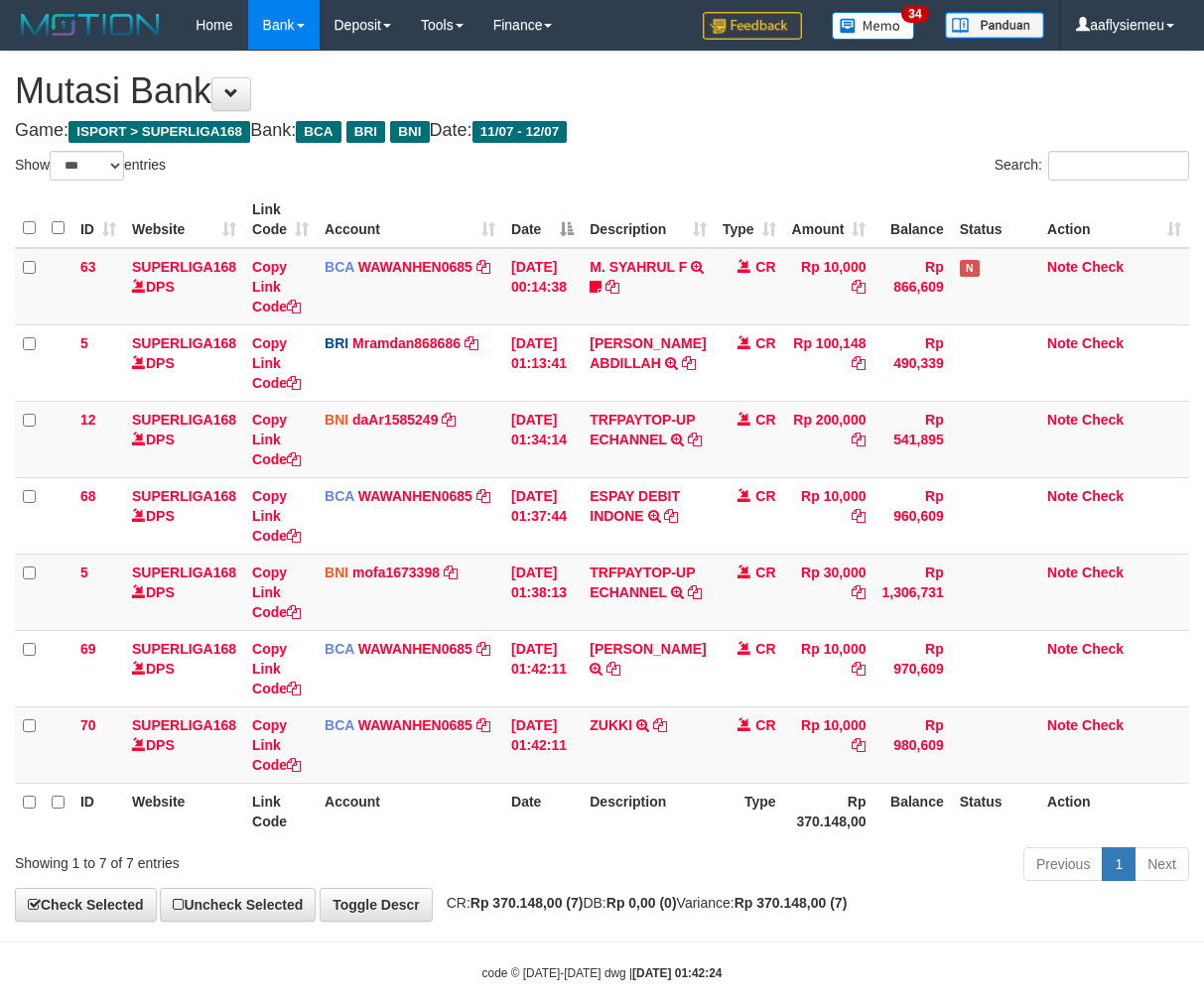 scroll, scrollTop: 0, scrollLeft: 0, axis: both 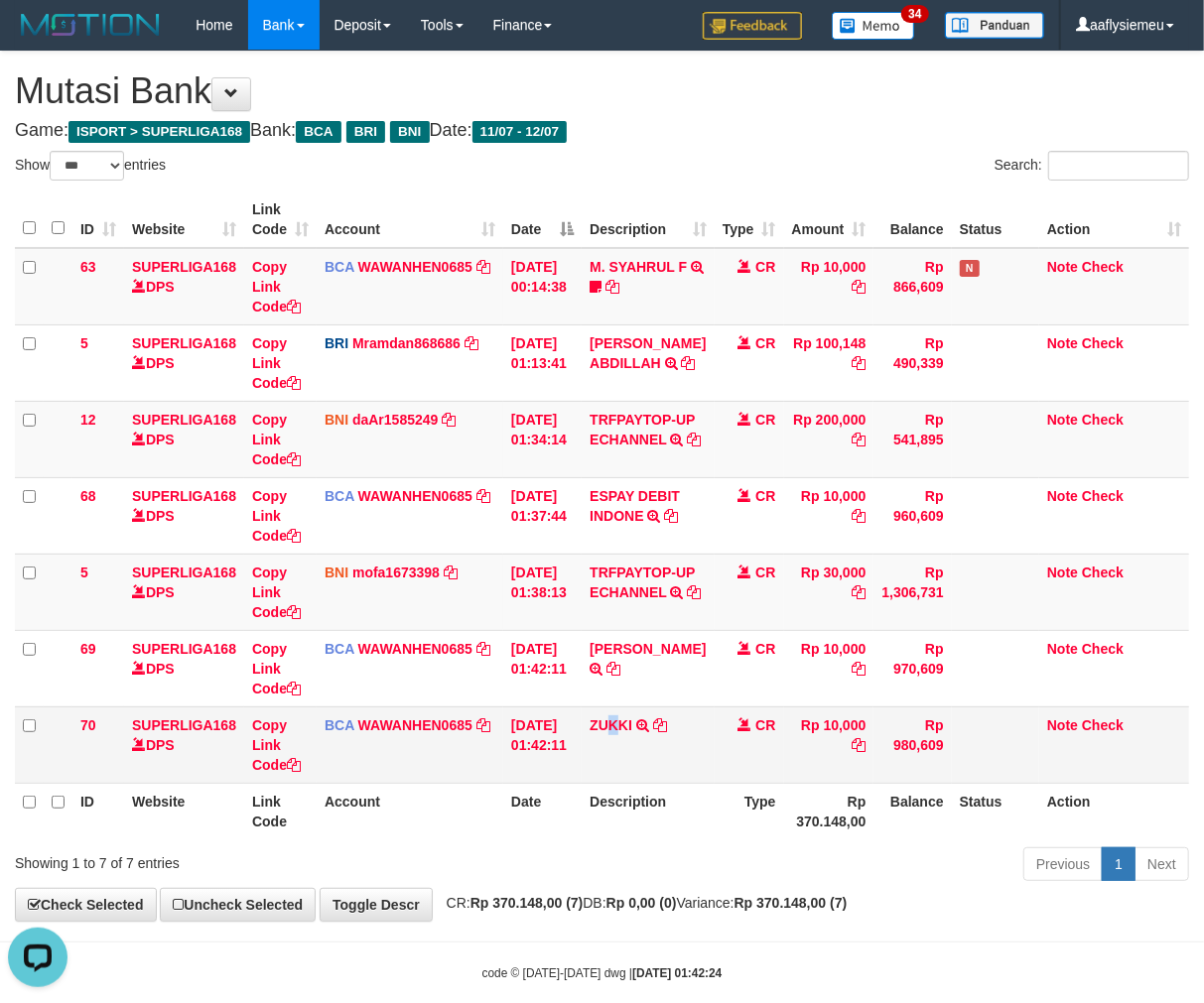 click on "ZUKKI         TRSF E-BANKING CR 1207/FTSCY/WS95031
10000.00ZUKKI" at bounding box center [647, 744] 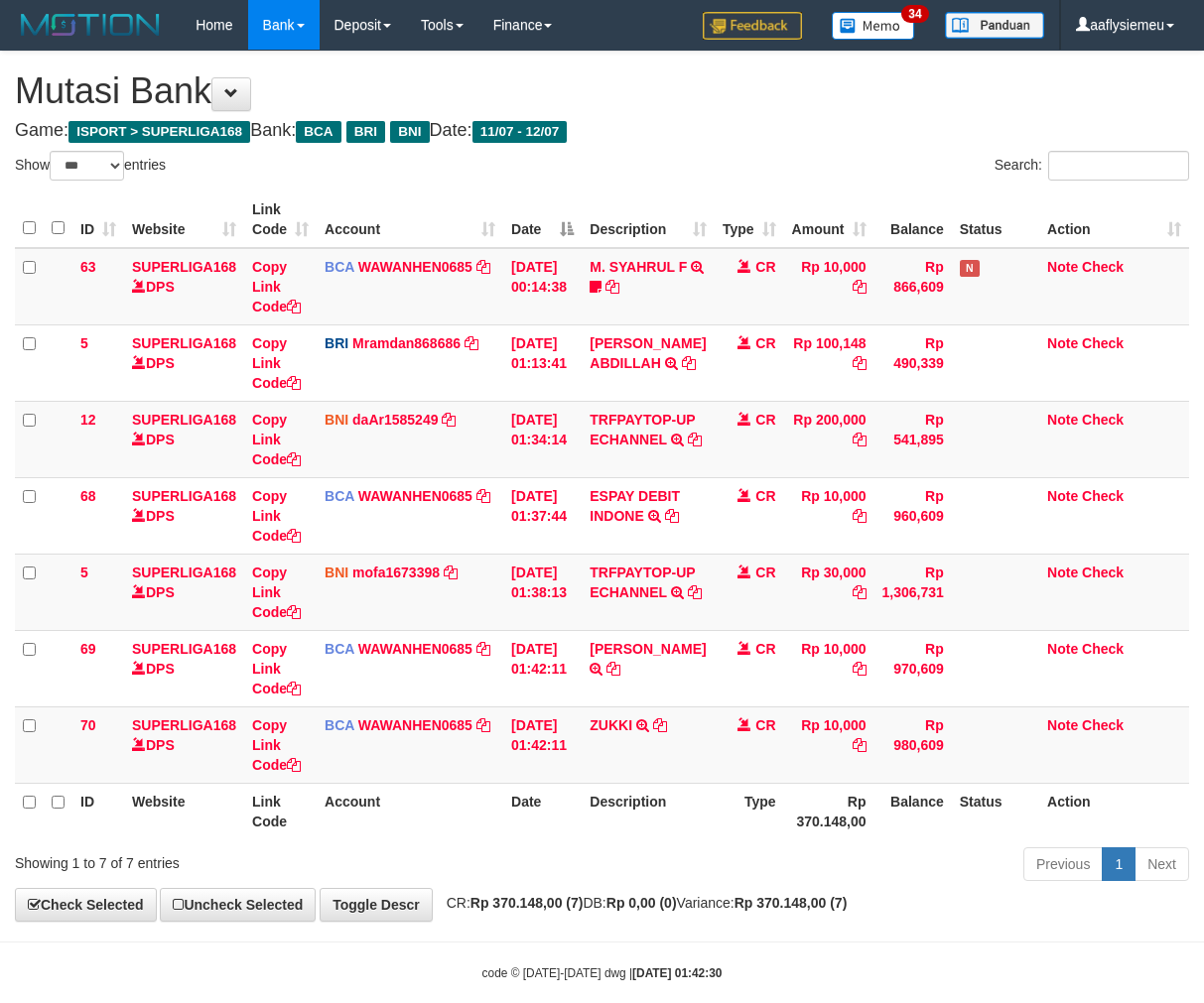 select on "***" 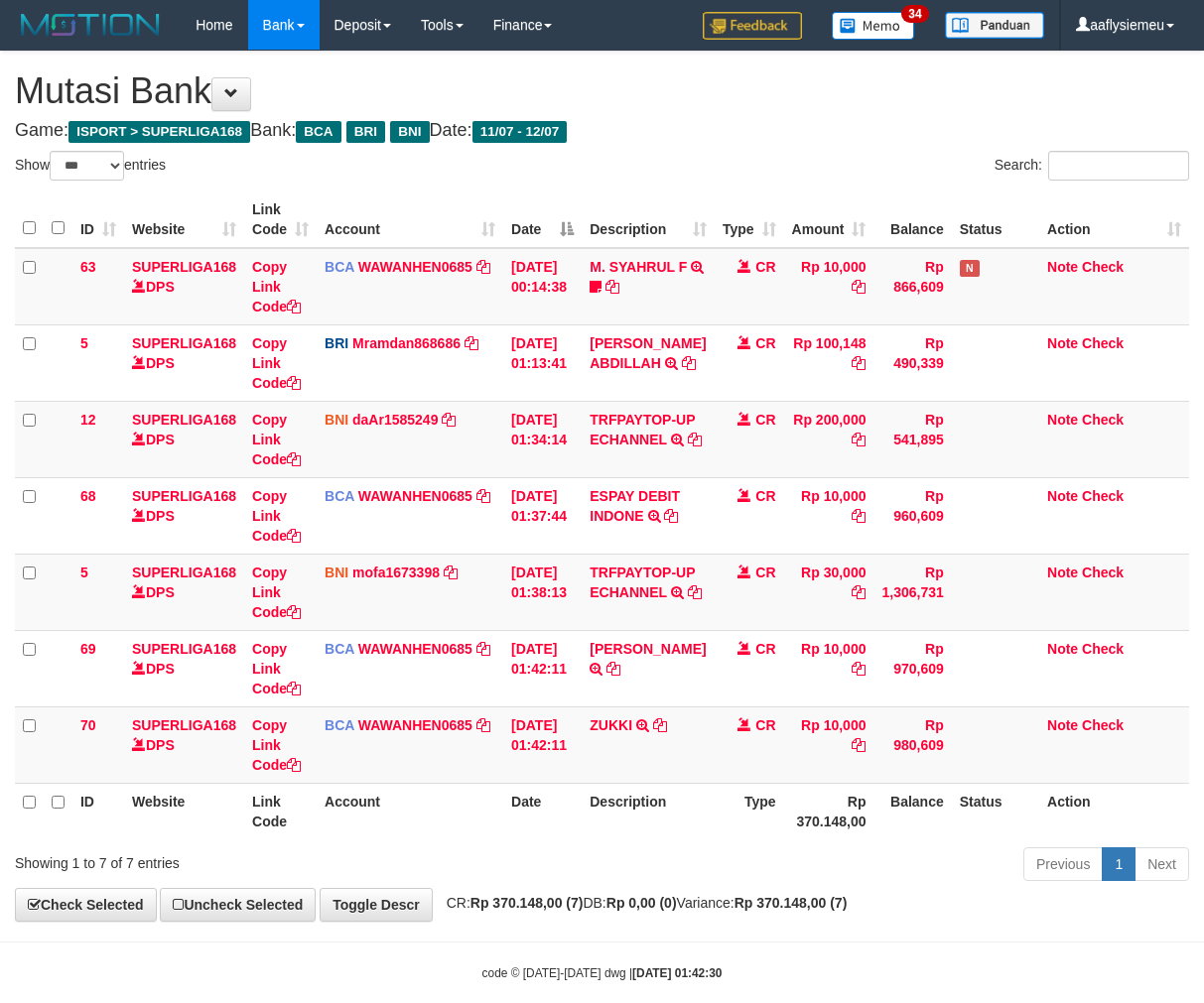 scroll, scrollTop: 0, scrollLeft: 0, axis: both 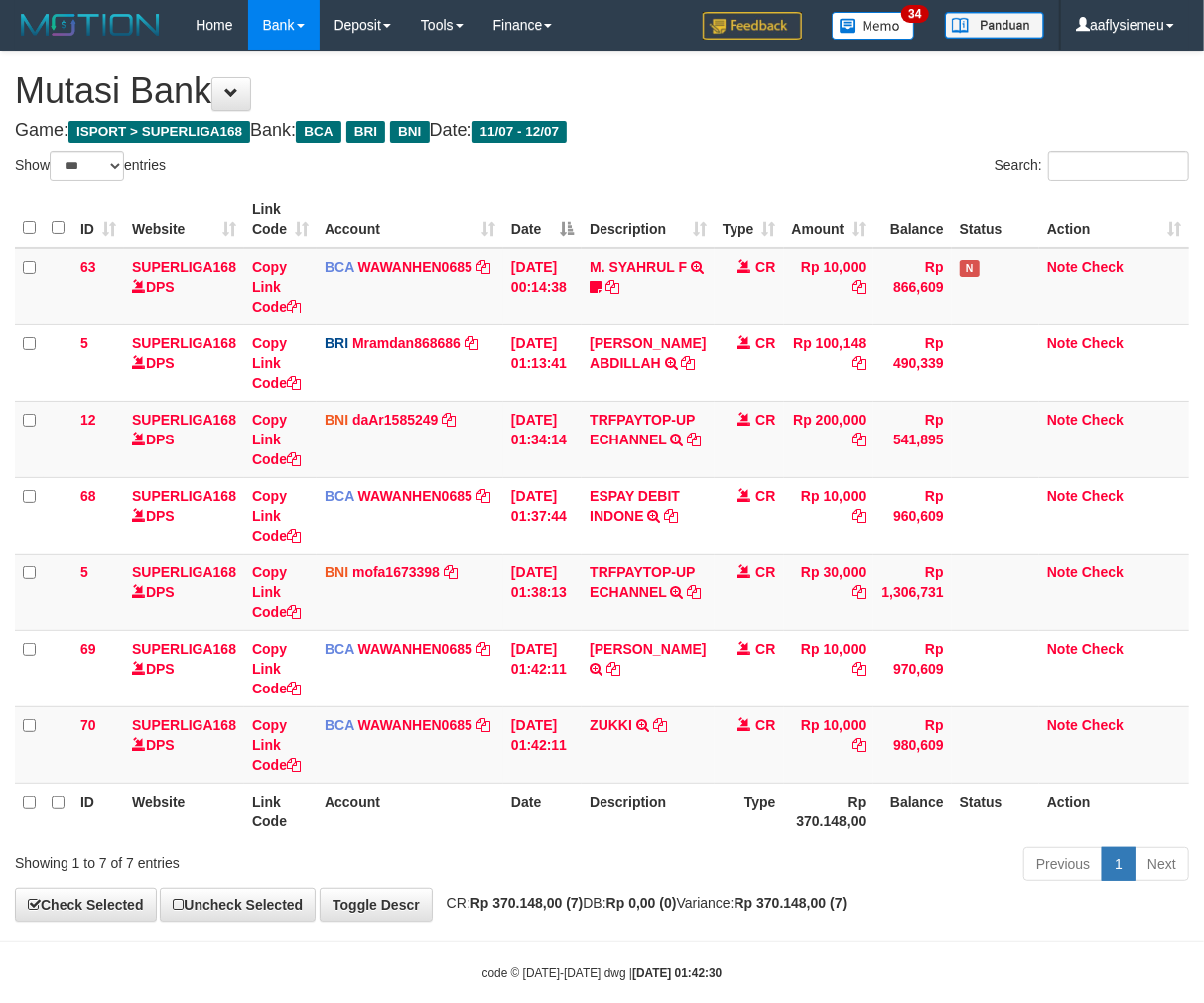 click on "Previous 1 Next" at bounding box center [853, 866] 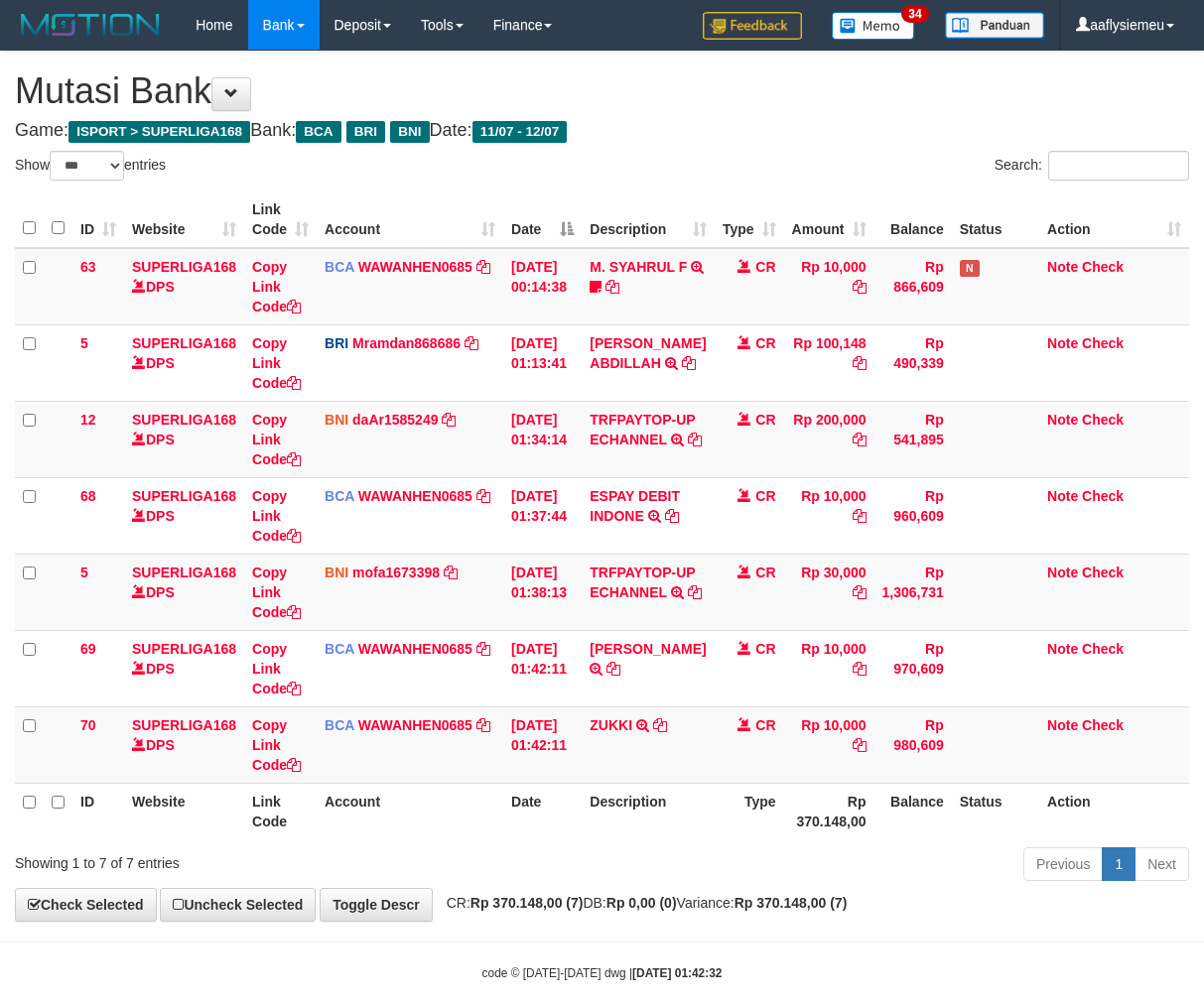 select on "***" 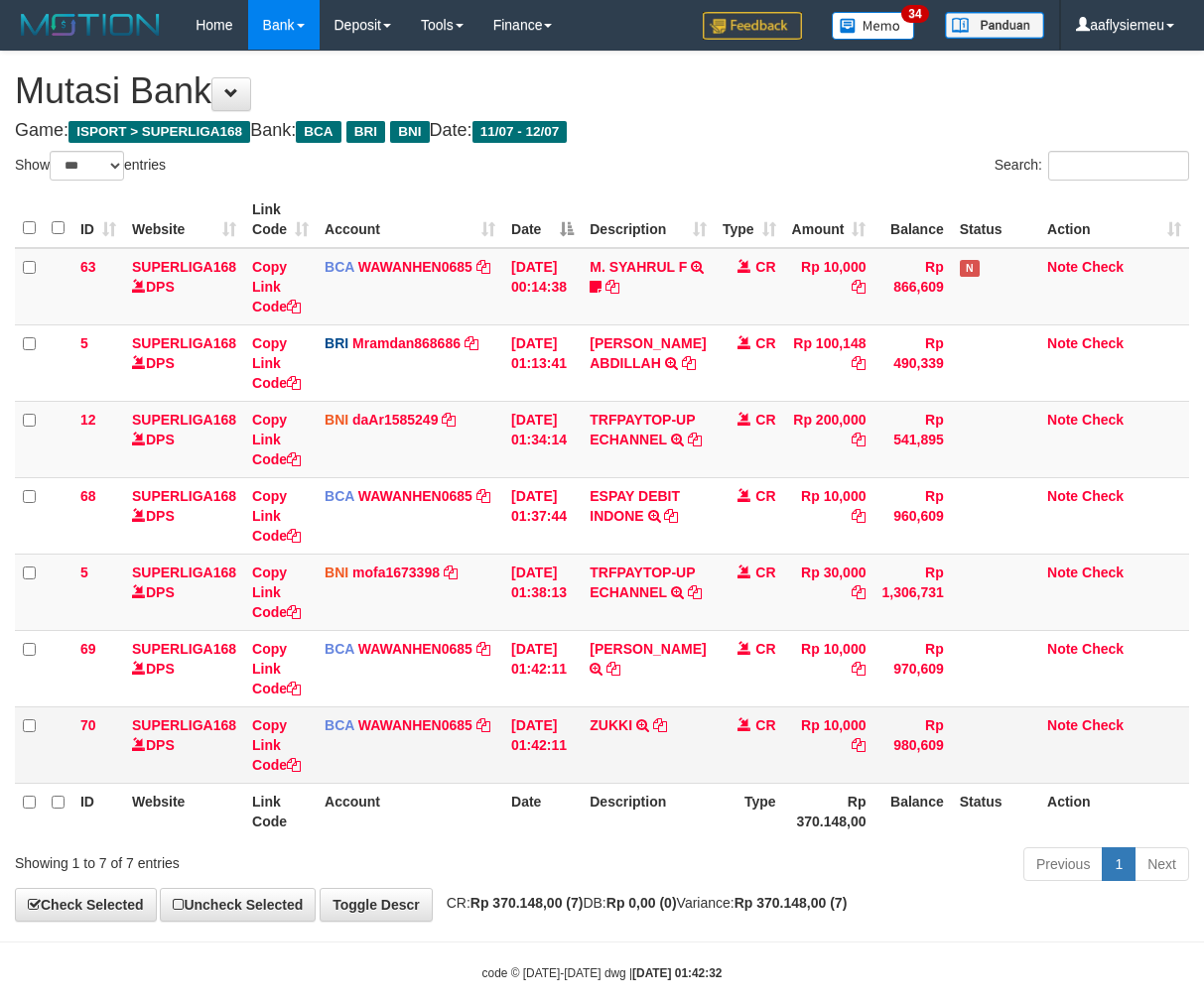 scroll, scrollTop: 0, scrollLeft: 0, axis: both 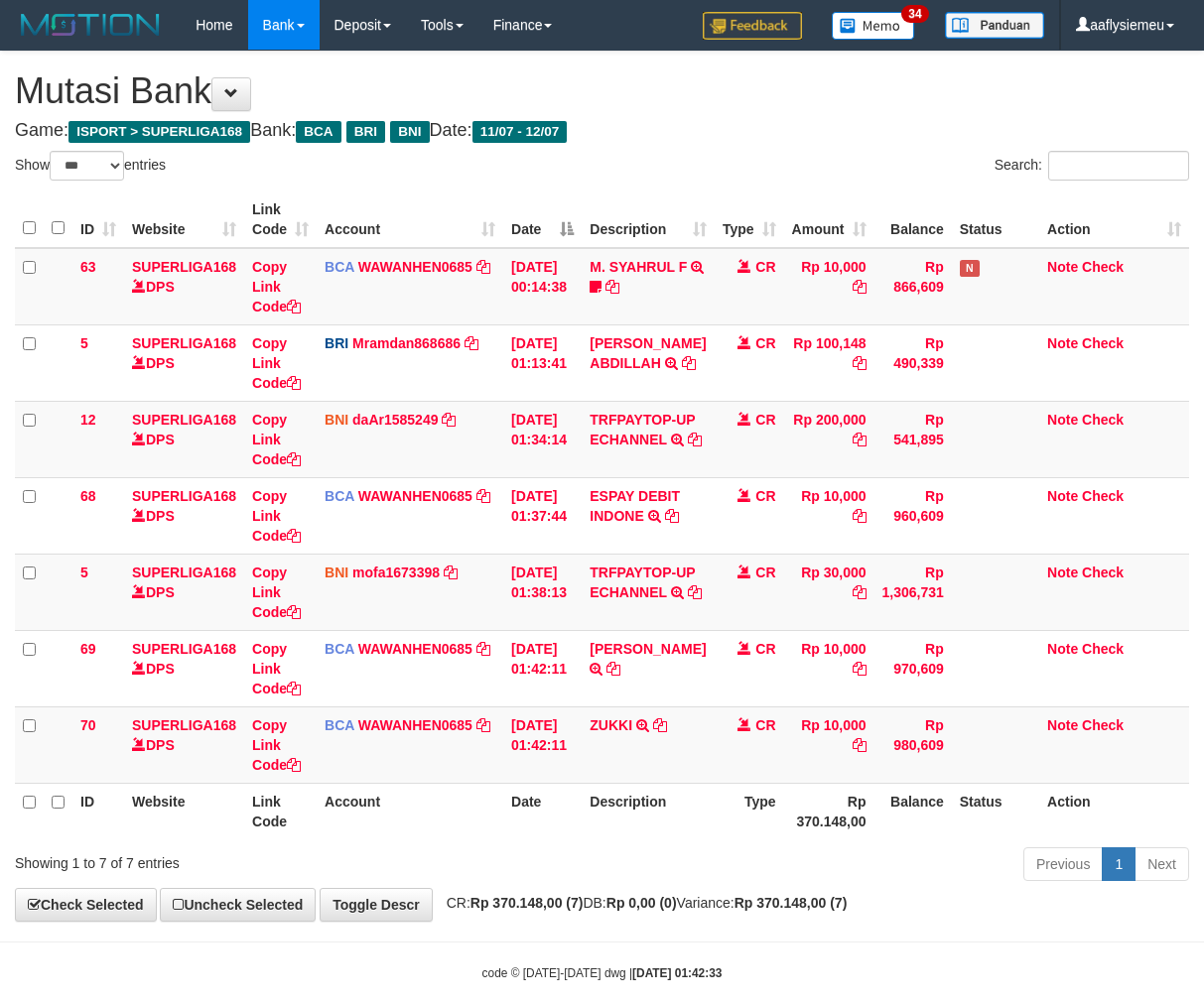 select on "***" 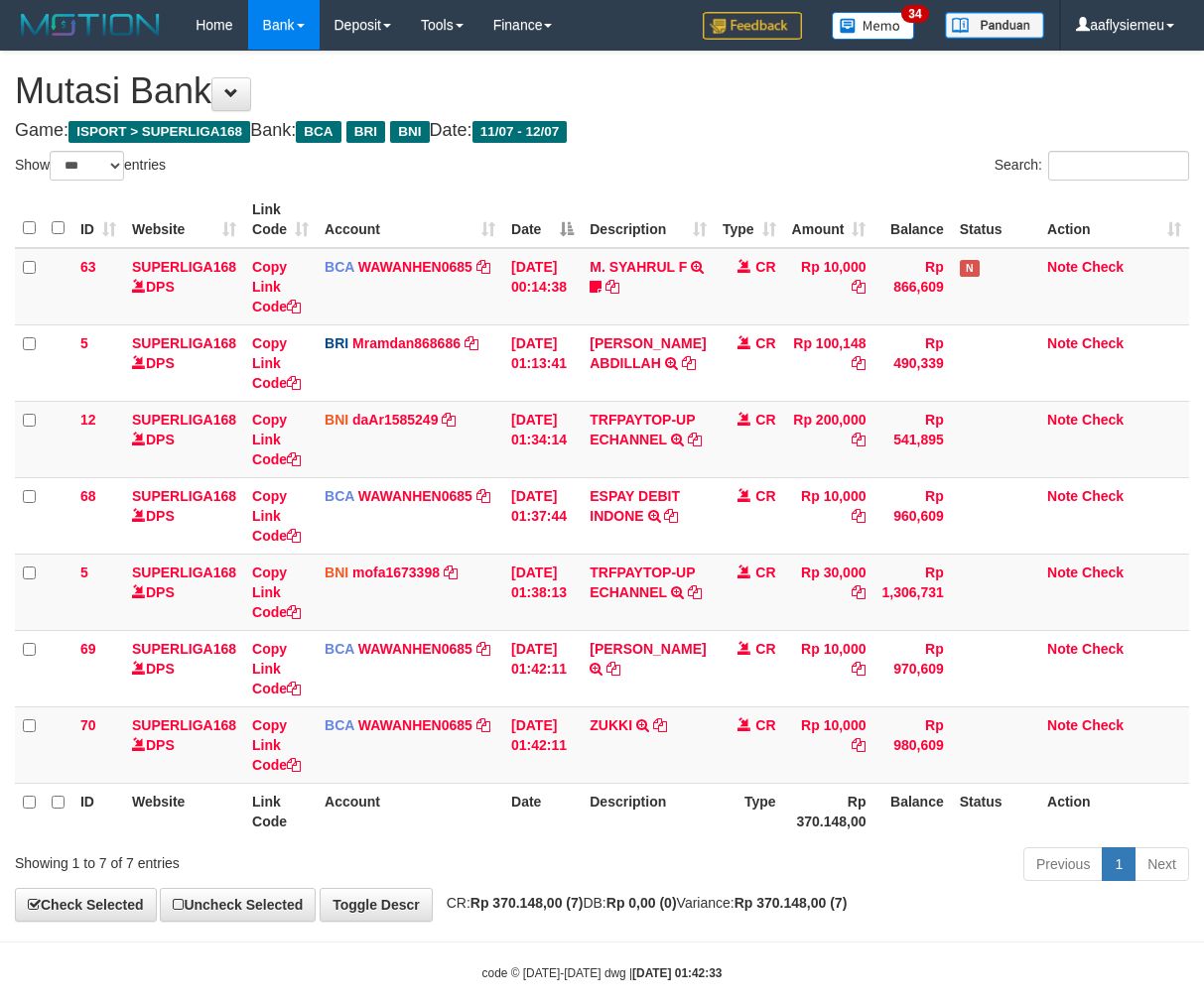 scroll, scrollTop: 0, scrollLeft: 0, axis: both 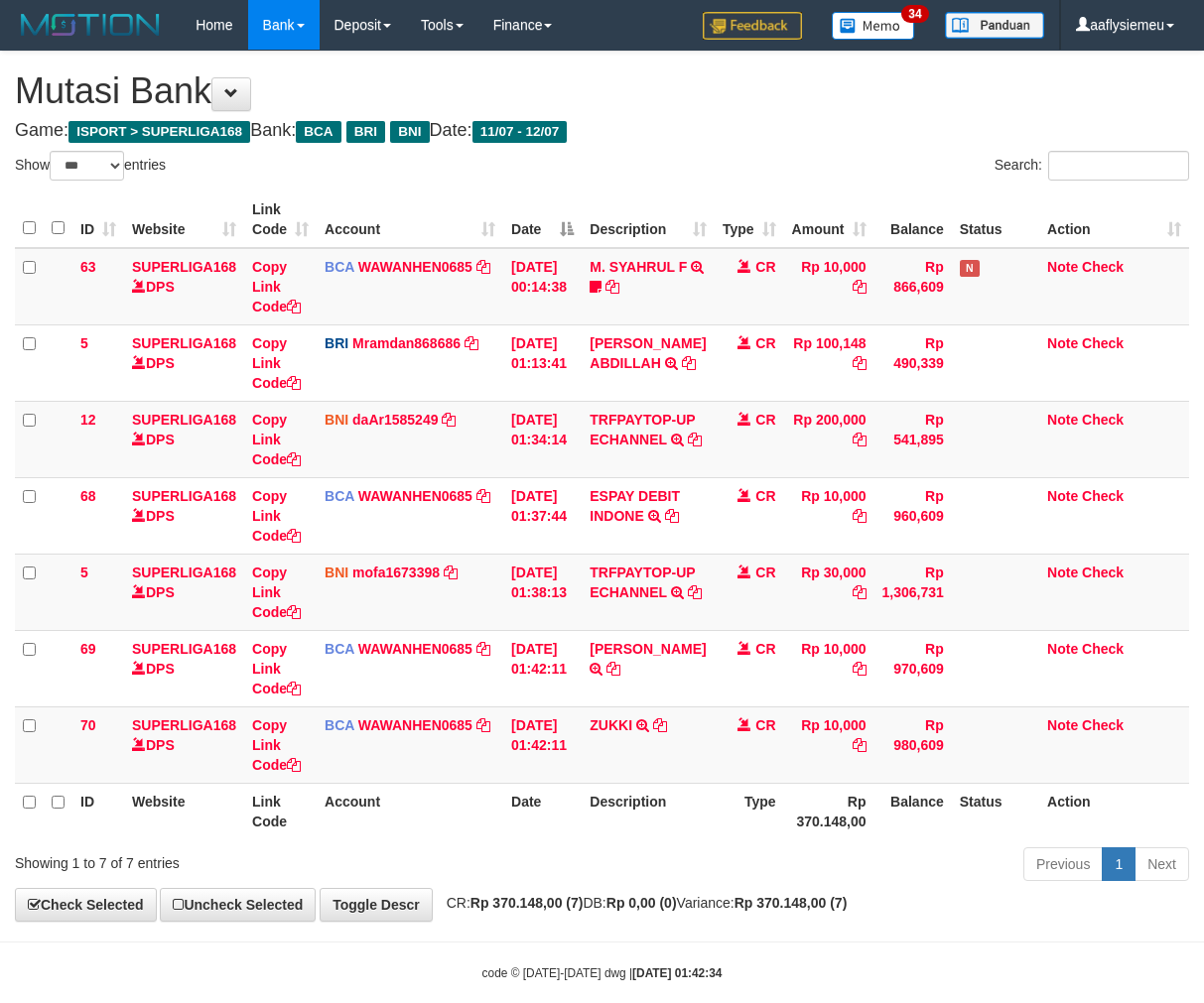 select on "***" 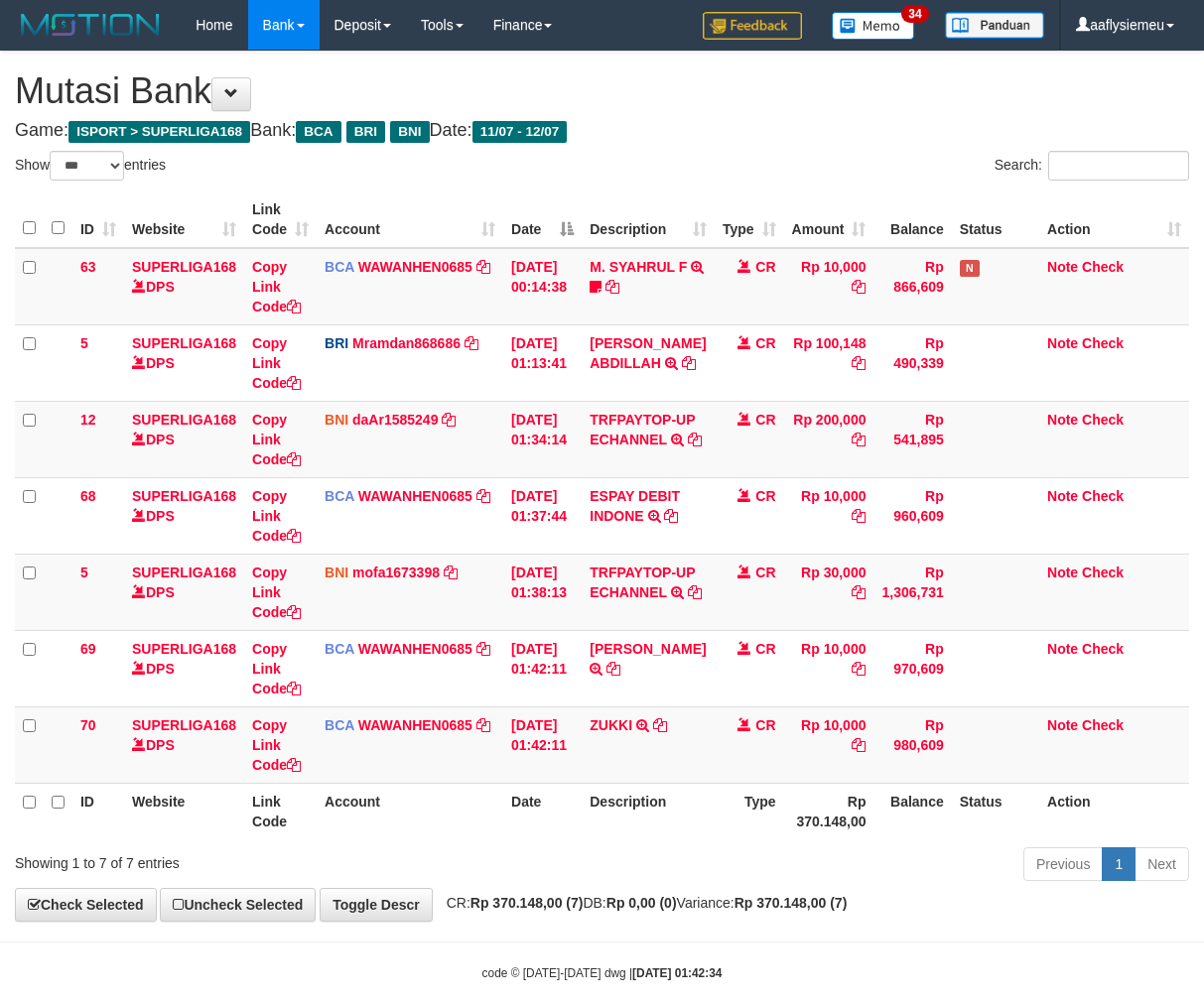 scroll, scrollTop: 0, scrollLeft: 0, axis: both 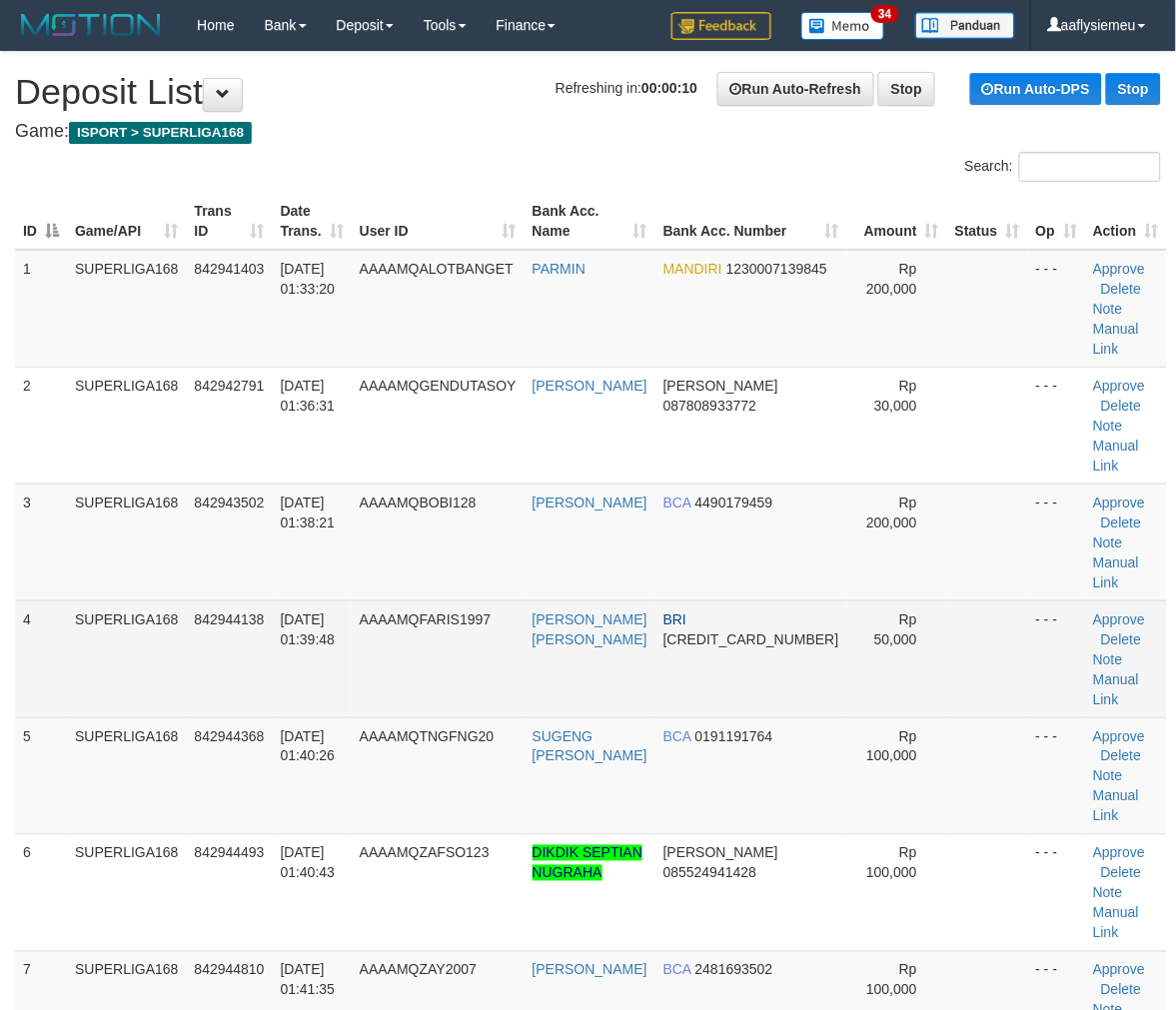 click on "842944138" at bounding box center [230, 658] 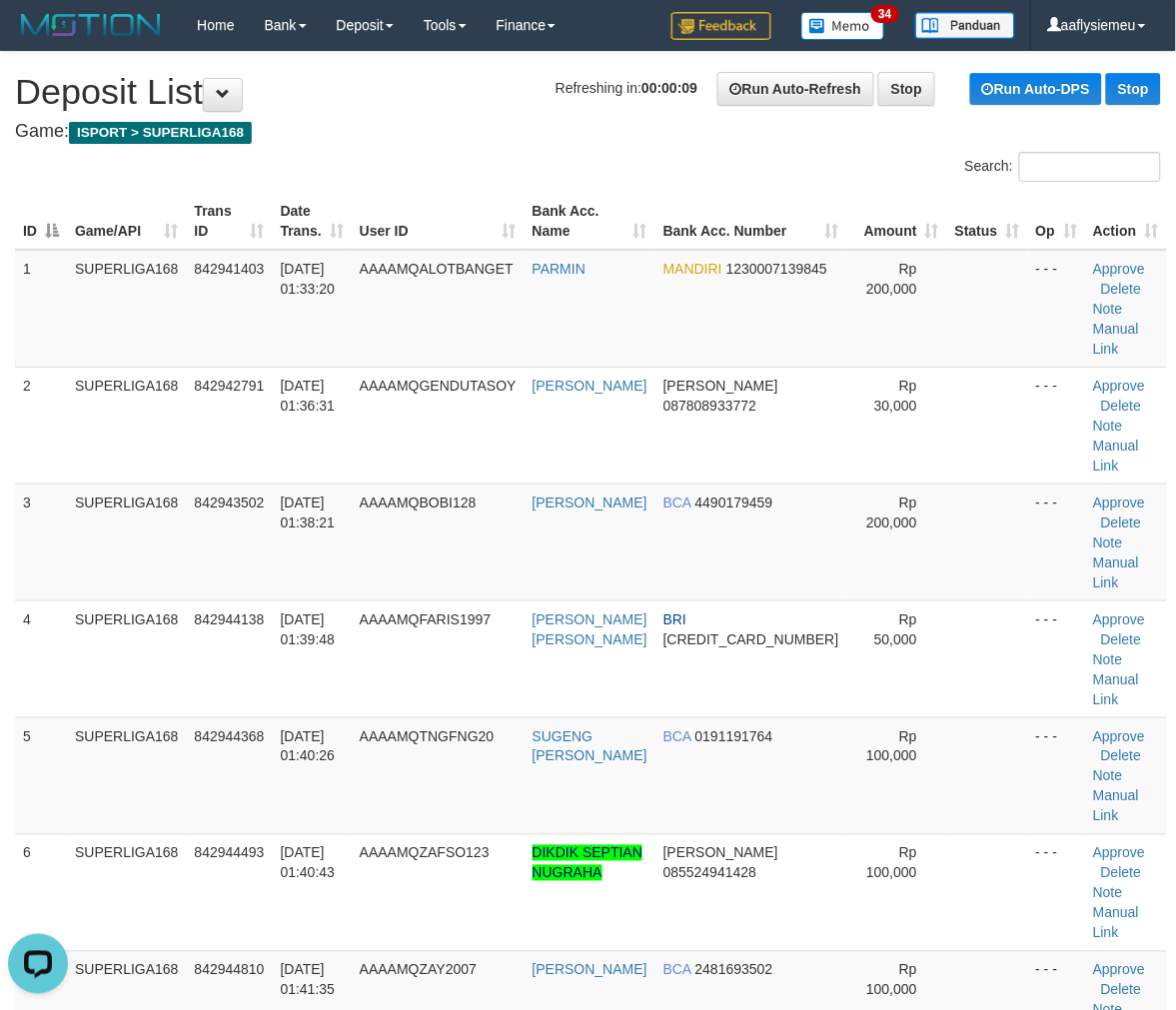 scroll, scrollTop: 0, scrollLeft: 0, axis: both 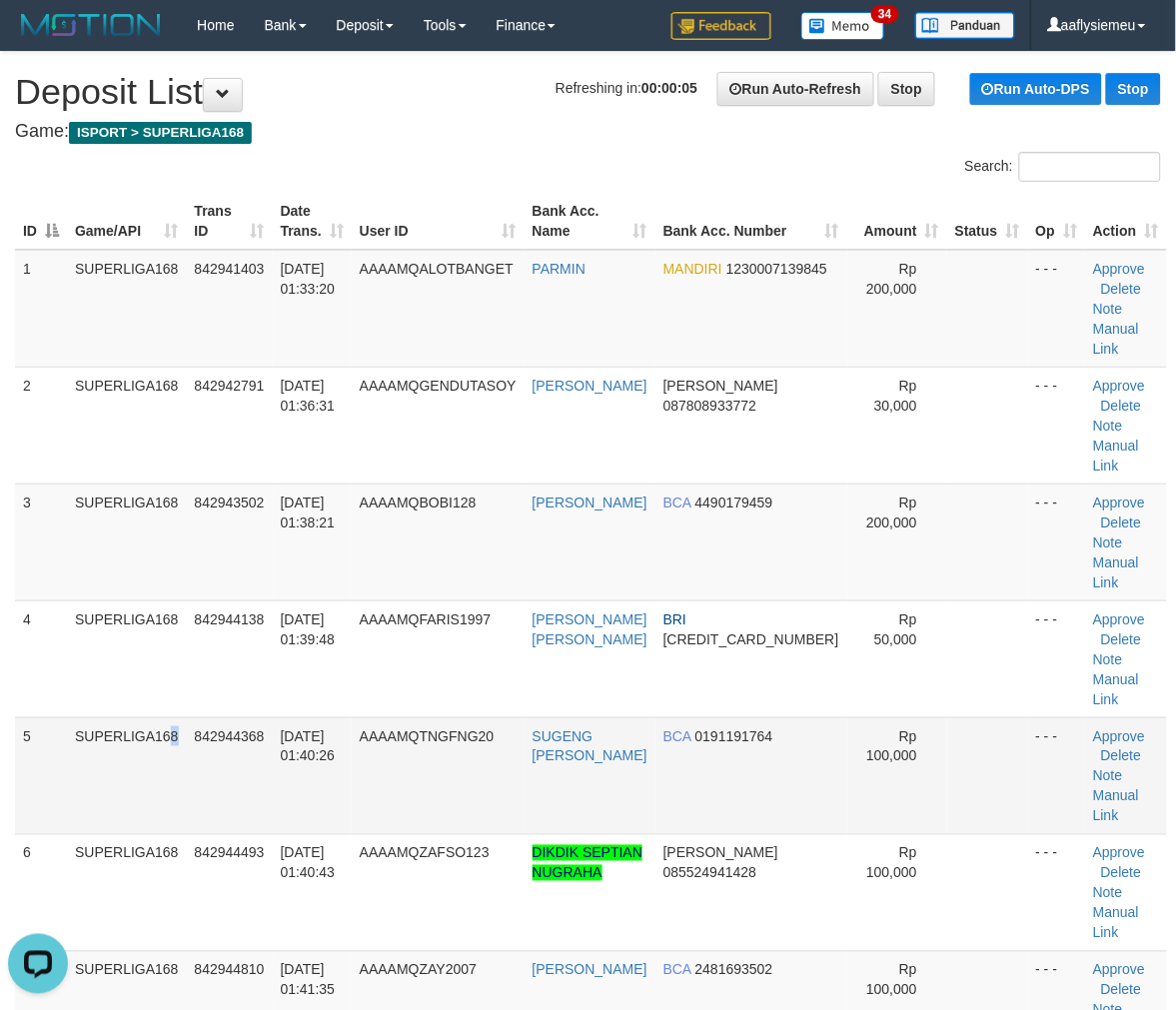 click on "SUPERLIGA168" at bounding box center (127, 775) 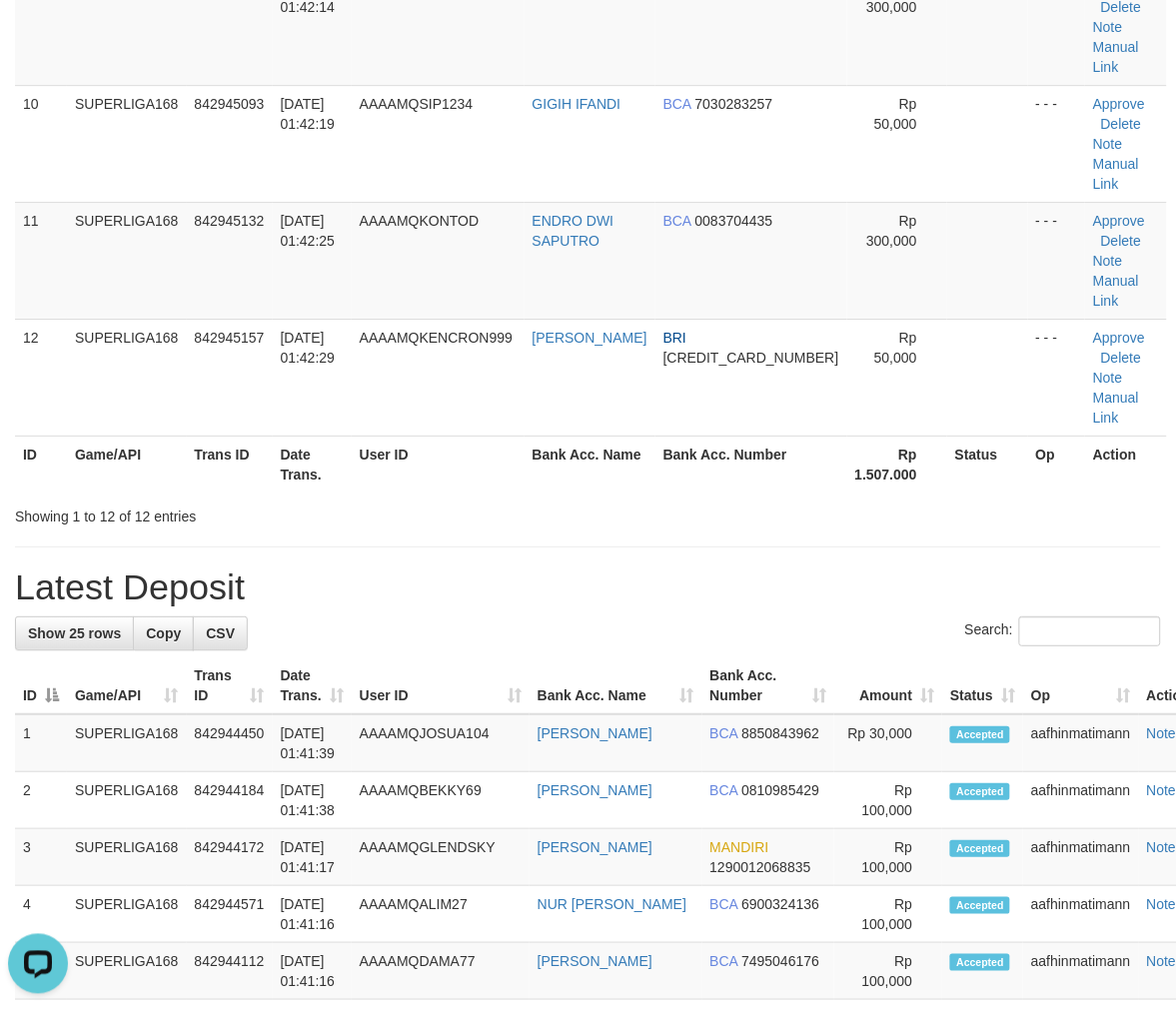 scroll, scrollTop: 1221, scrollLeft: 0, axis: vertical 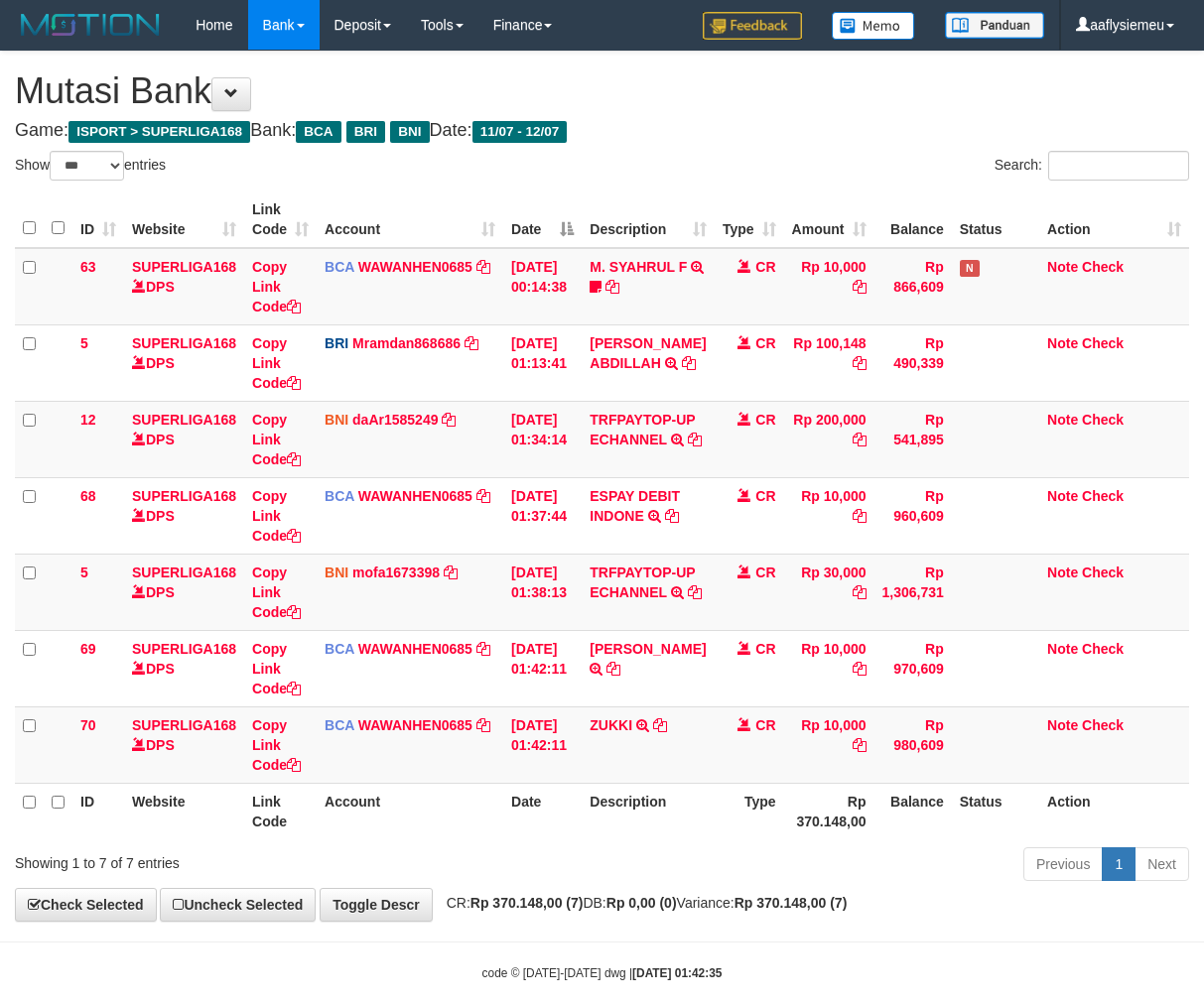select on "***" 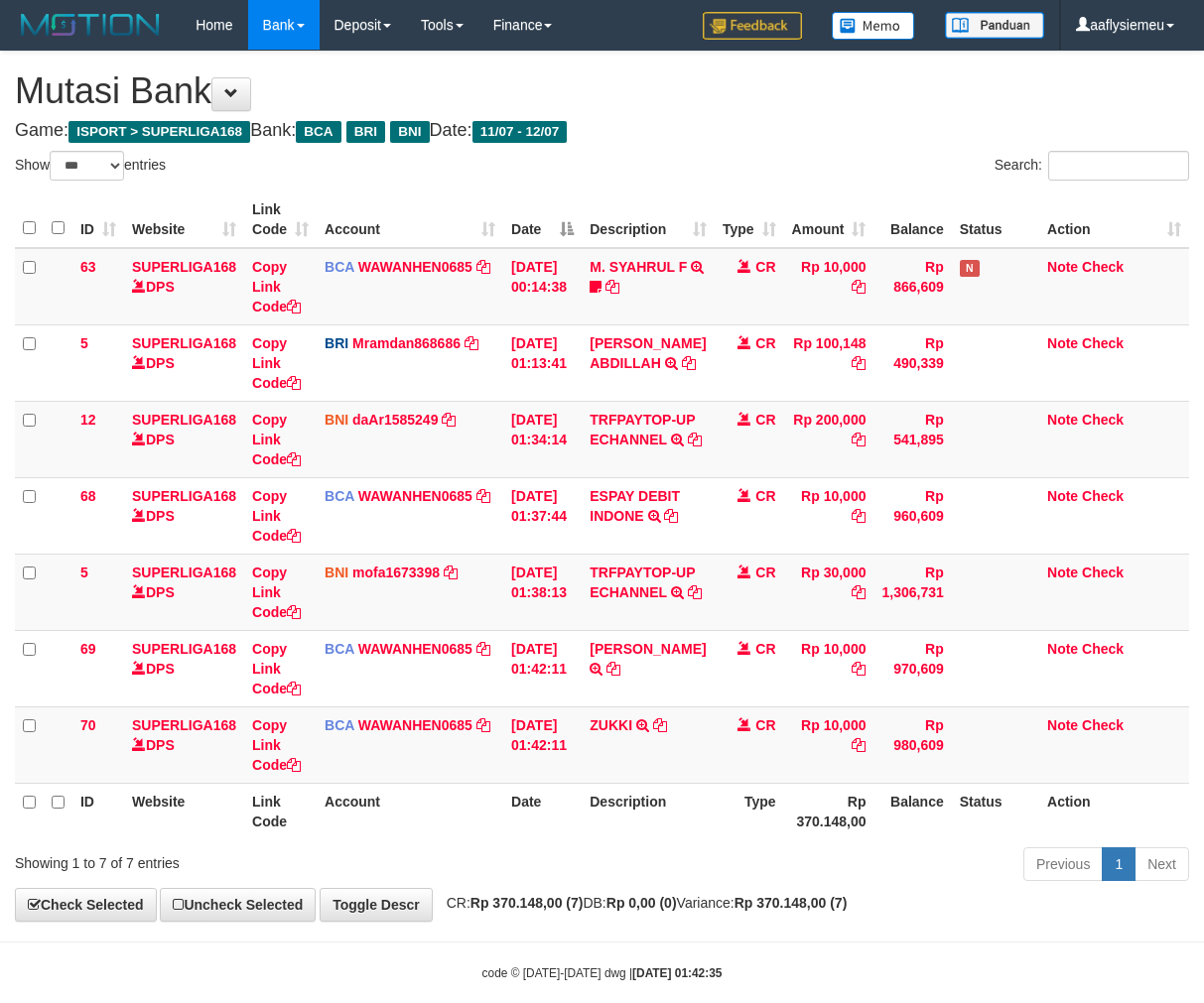 scroll, scrollTop: 0, scrollLeft: 0, axis: both 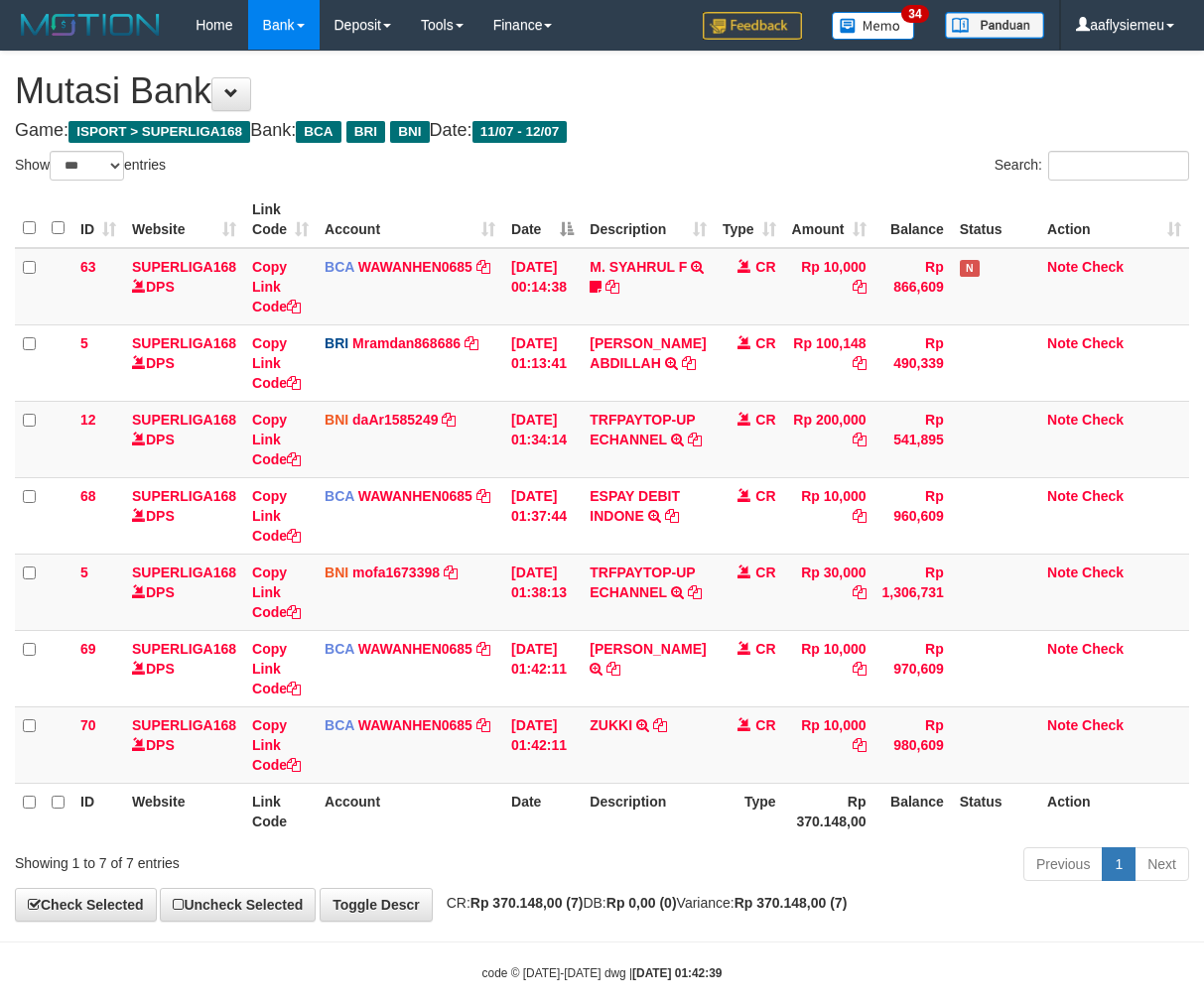 select on "***" 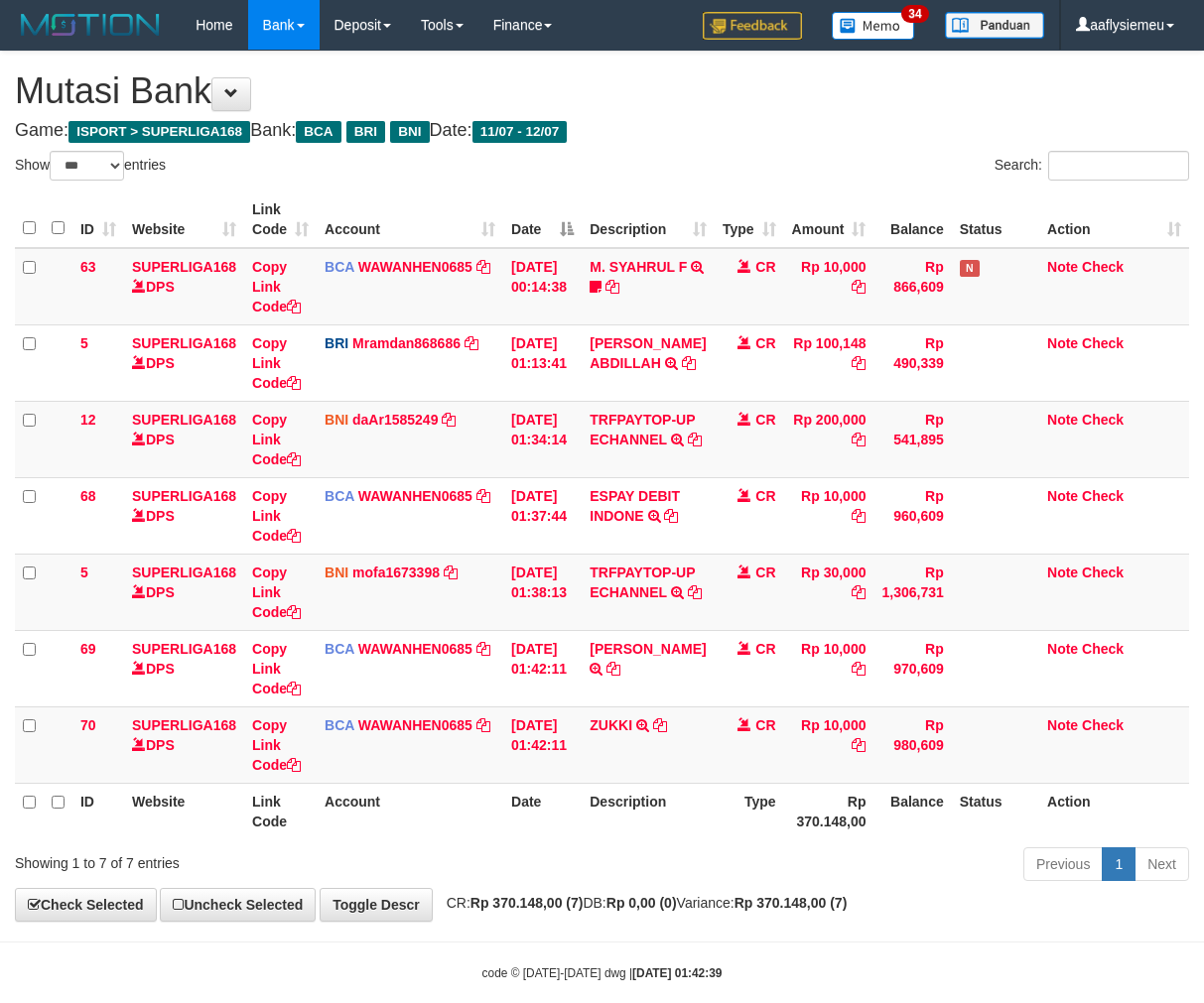 scroll, scrollTop: 69, scrollLeft: 0, axis: vertical 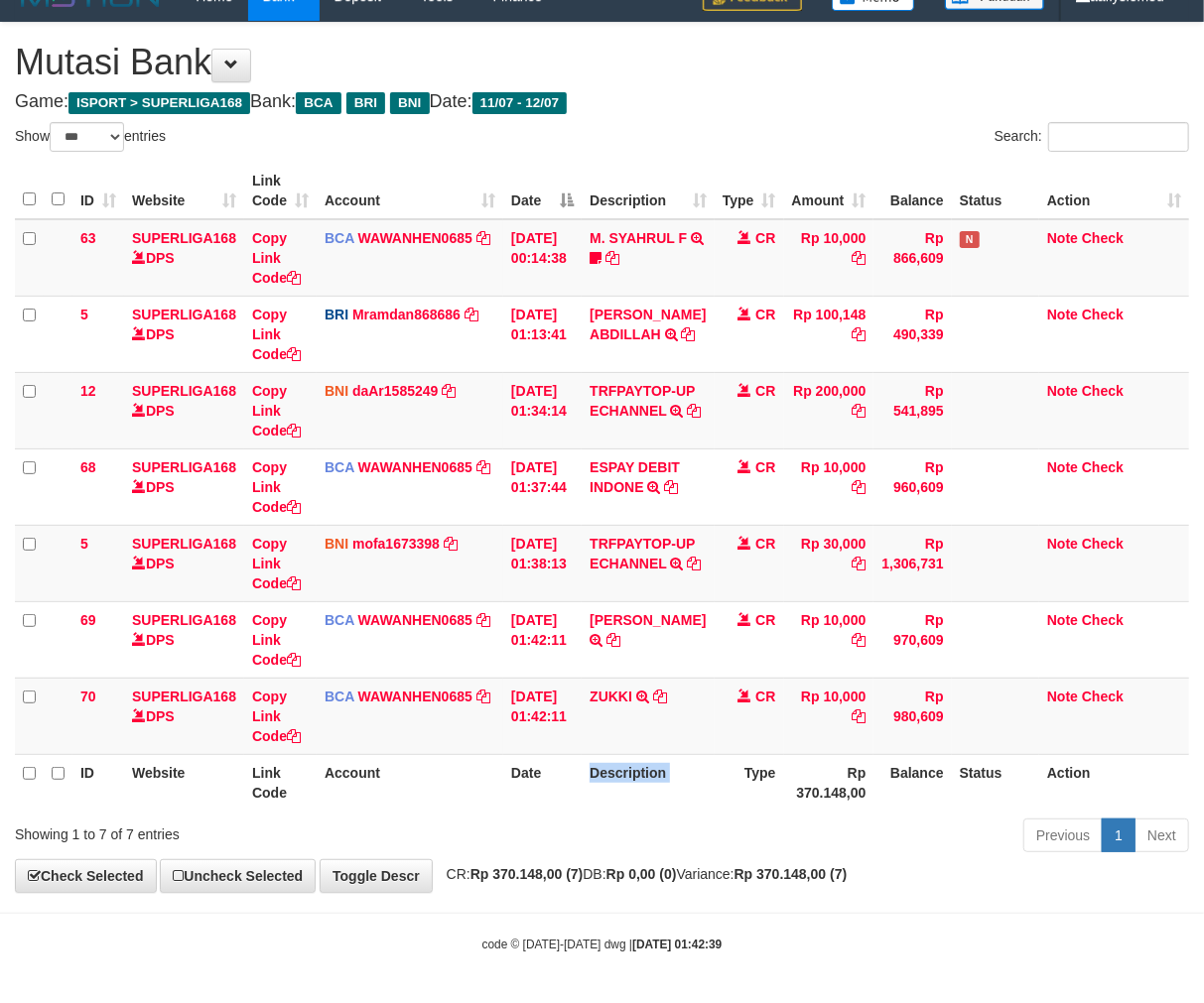 click on "Description" at bounding box center [647, 782] 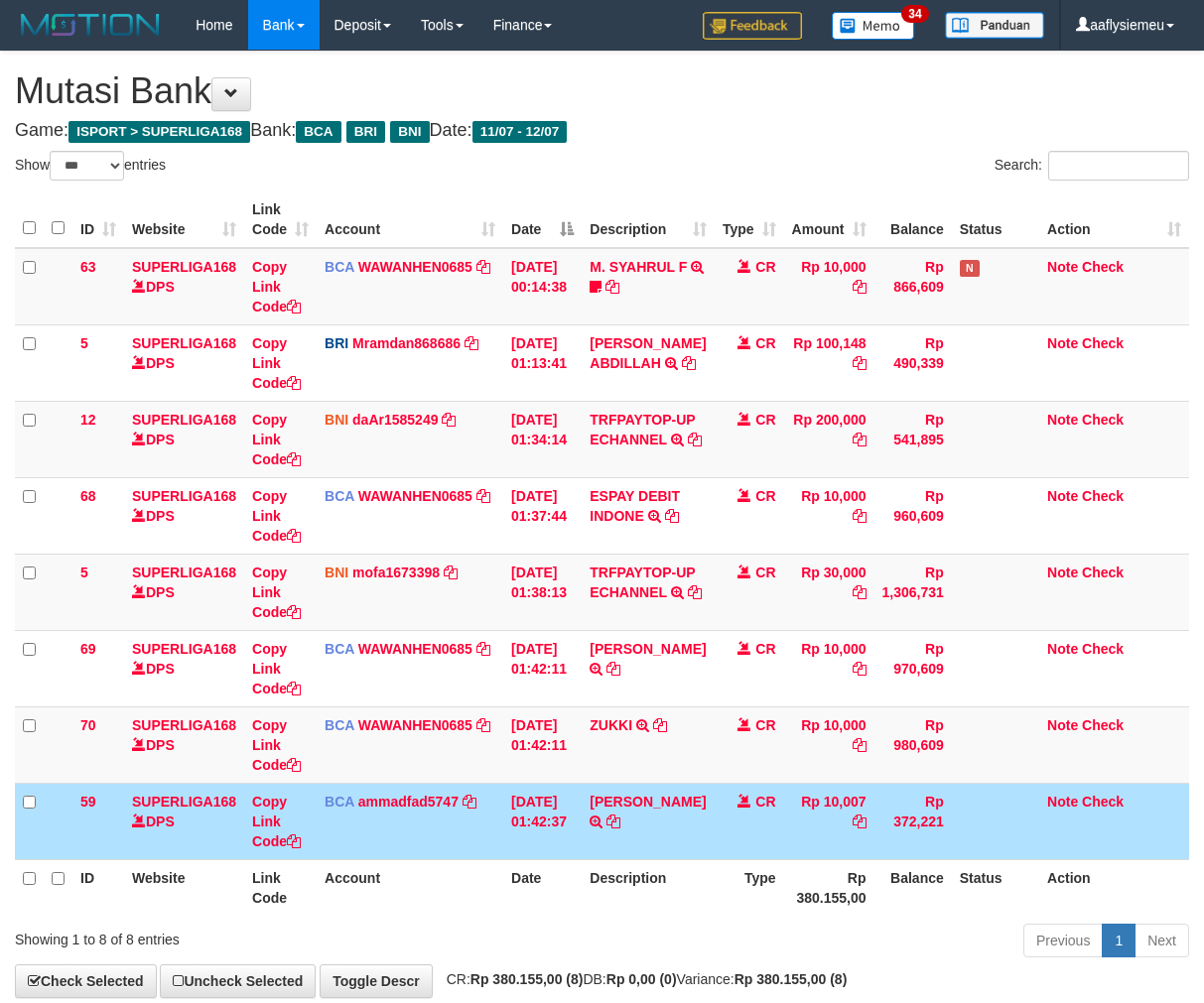 select on "***" 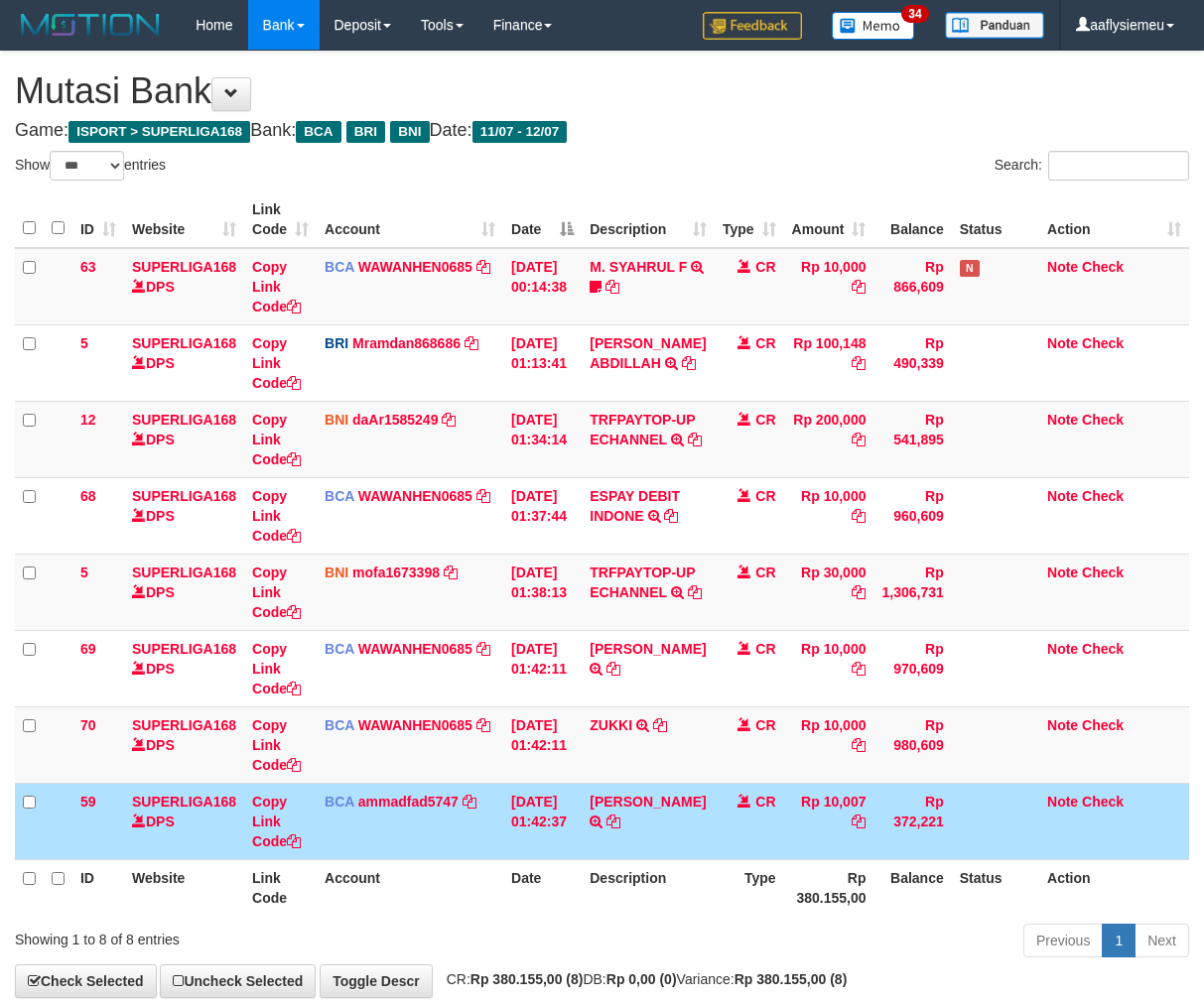 scroll, scrollTop: 69, scrollLeft: 0, axis: vertical 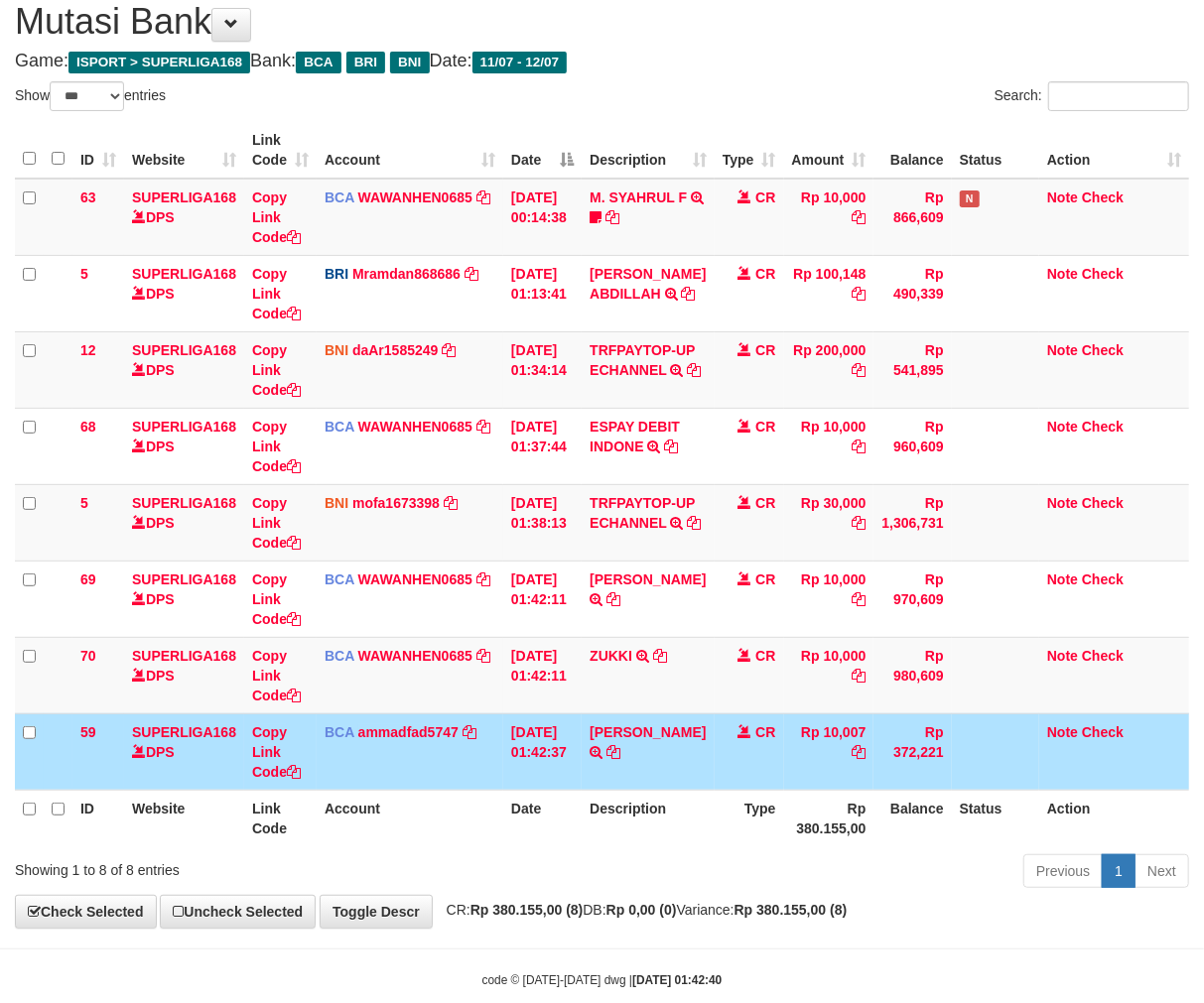 click on "CR" at bounding box center (749, 751) 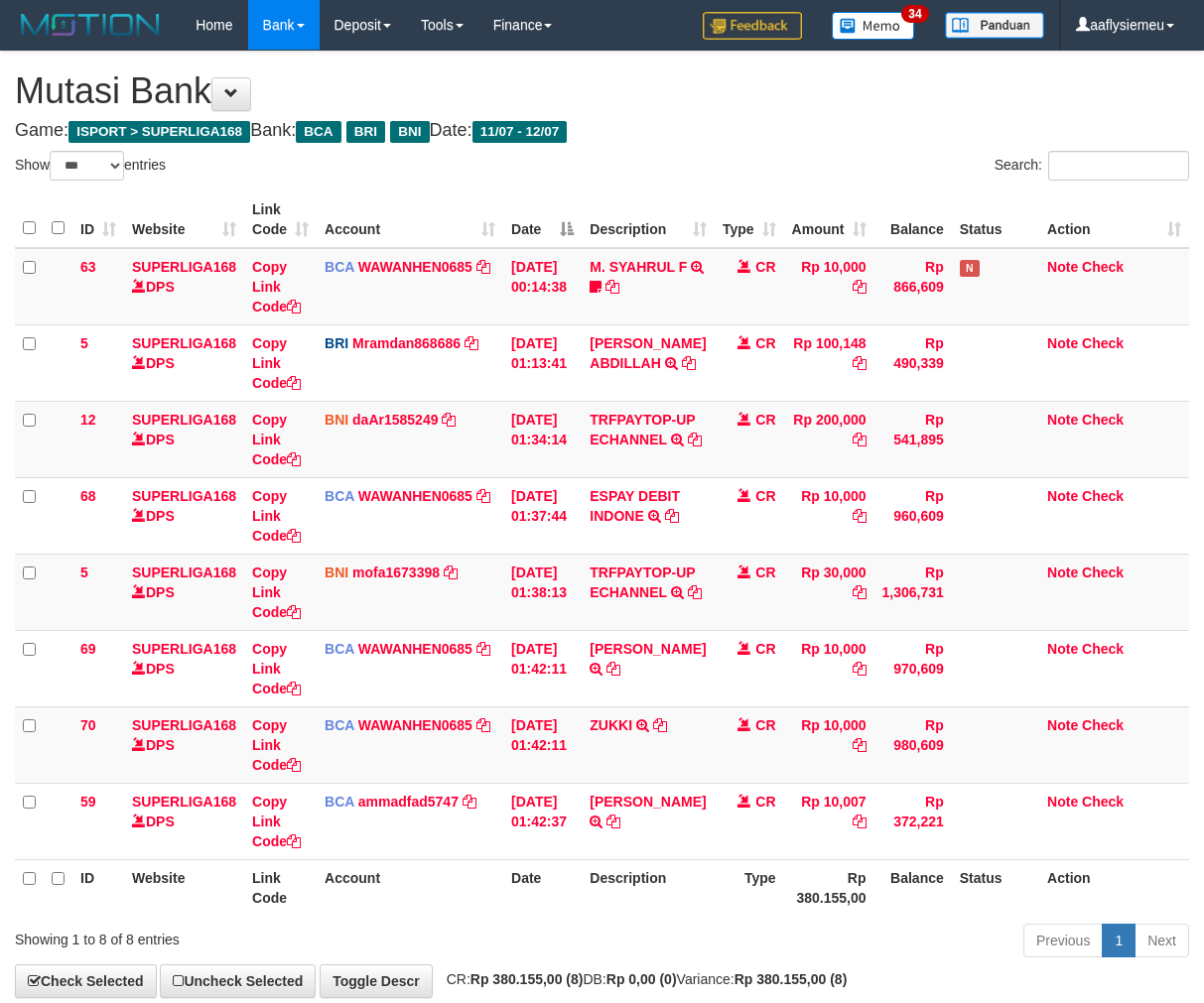 select on "***" 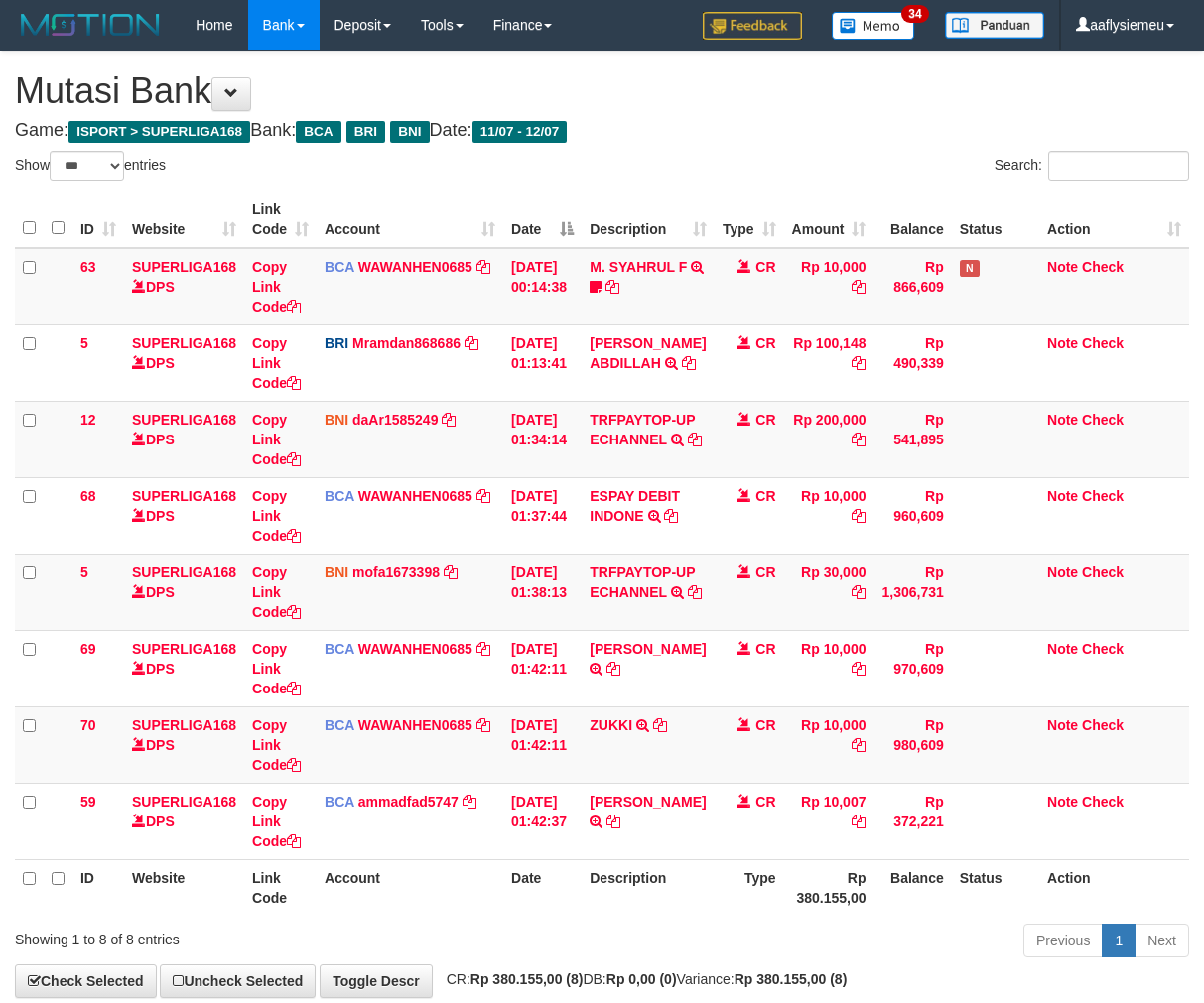 scroll, scrollTop: 69, scrollLeft: 0, axis: vertical 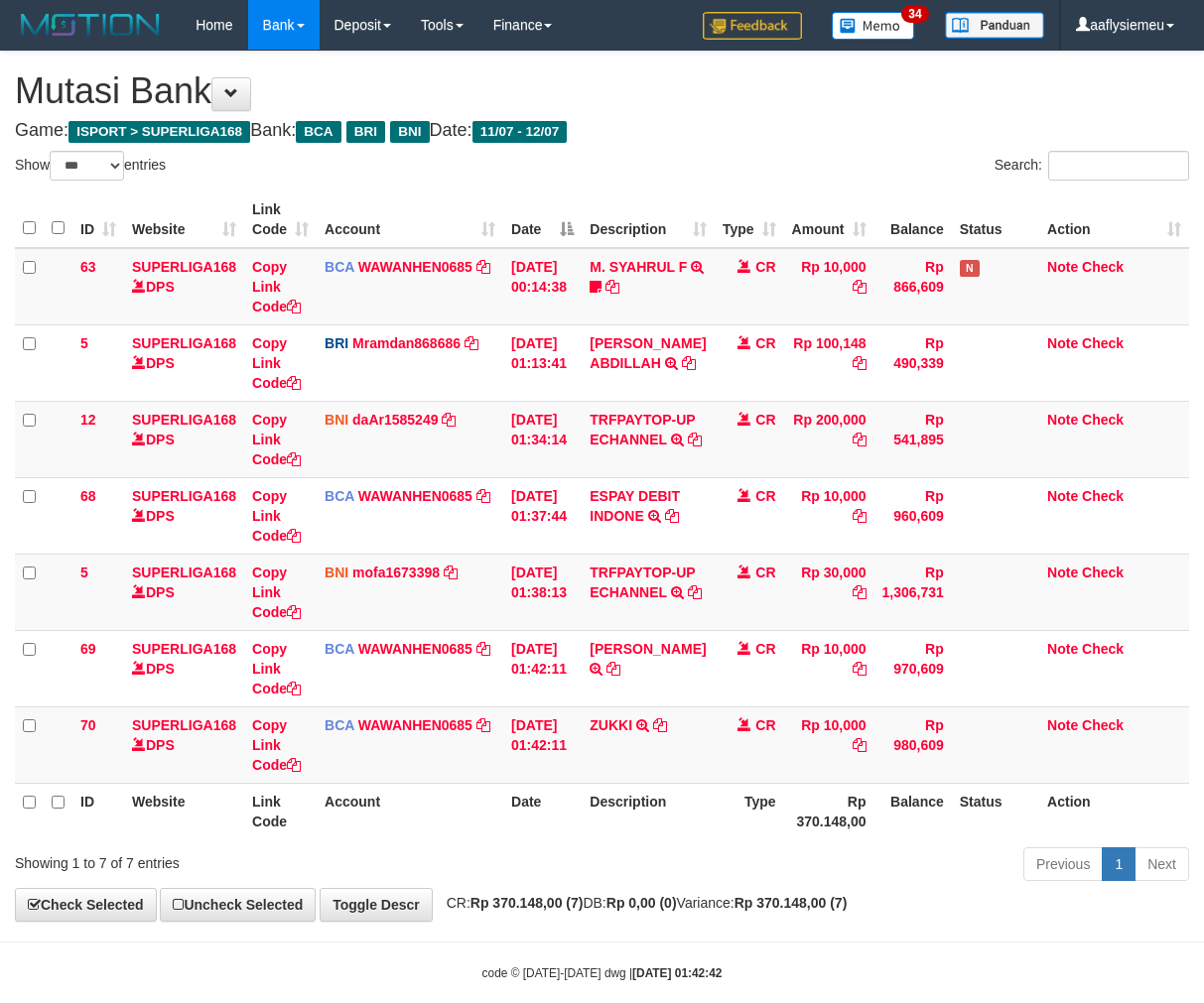 select on "***" 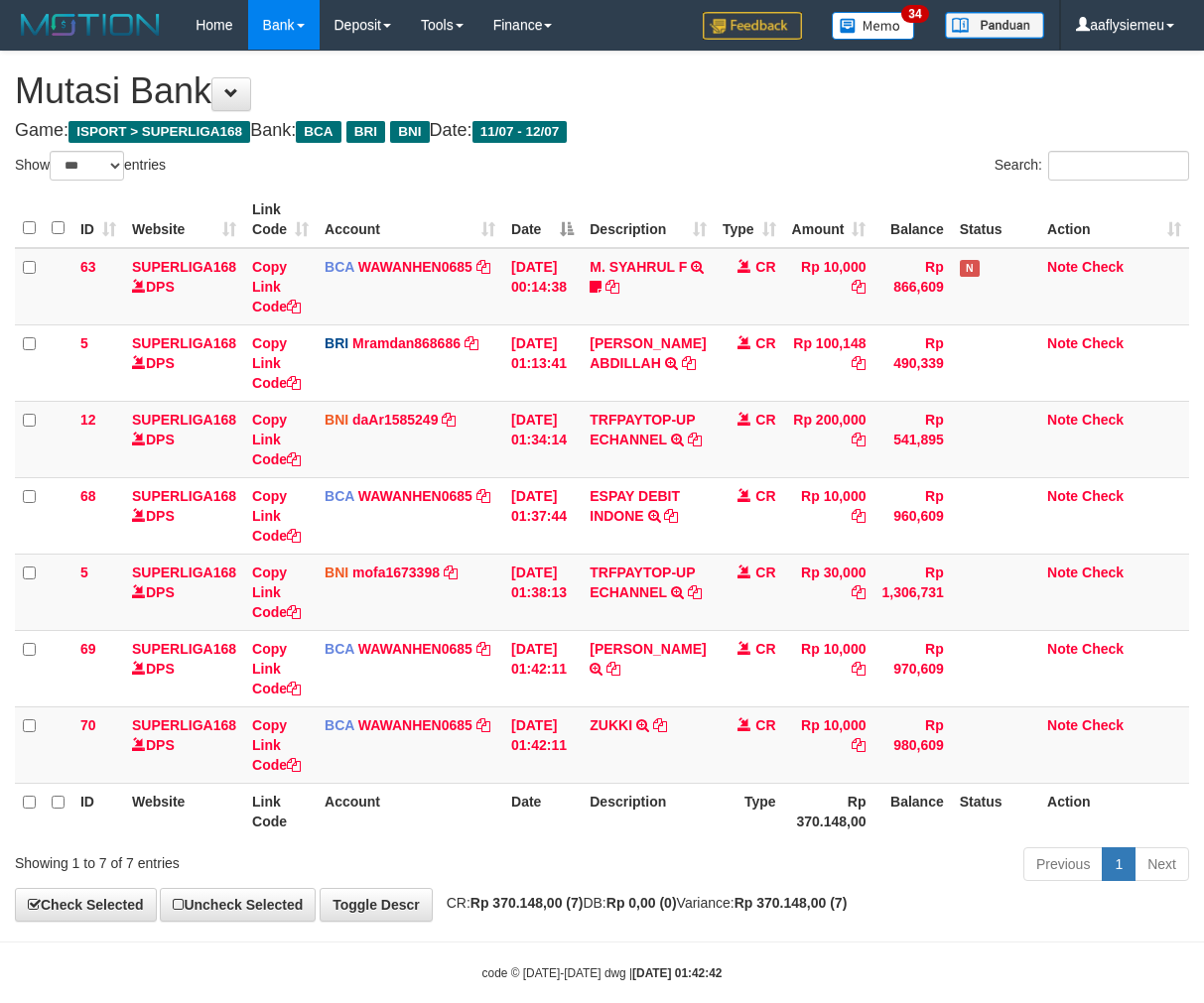 scroll, scrollTop: 69, scrollLeft: 0, axis: vertical 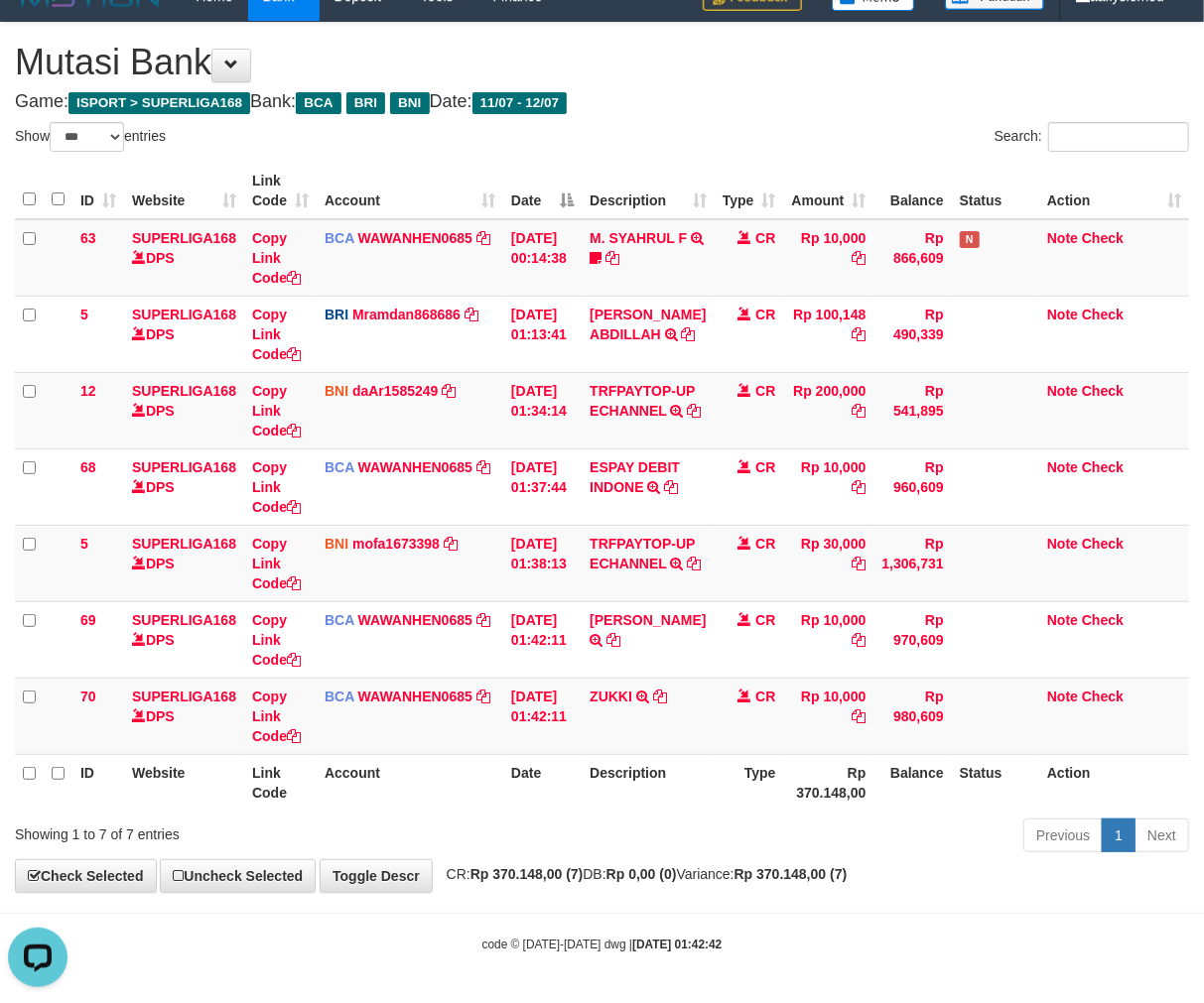 click on "Description" at bounding box center [647, 782] 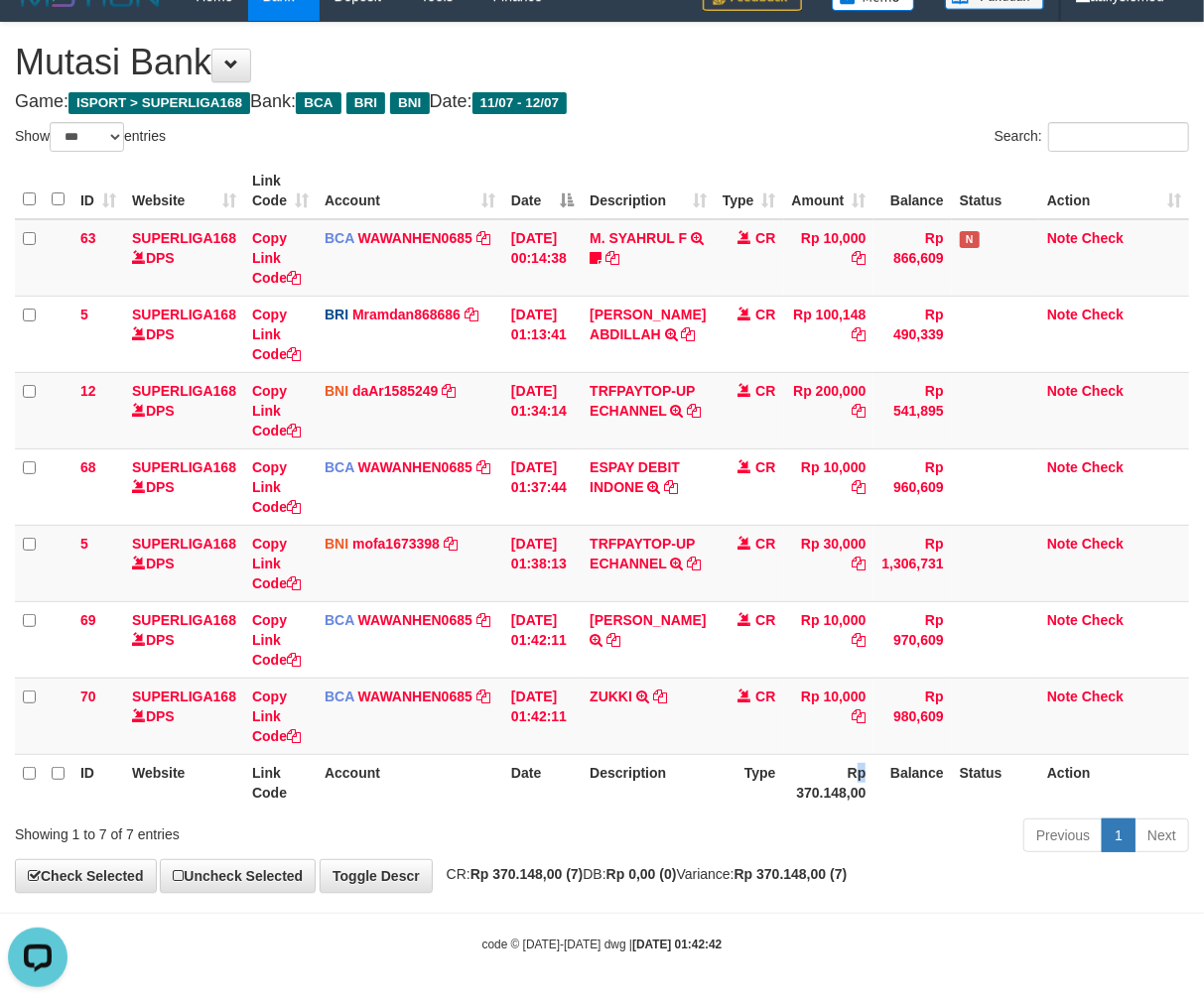 click on "Rp 370.148,00" at bounding box center (829, 782) 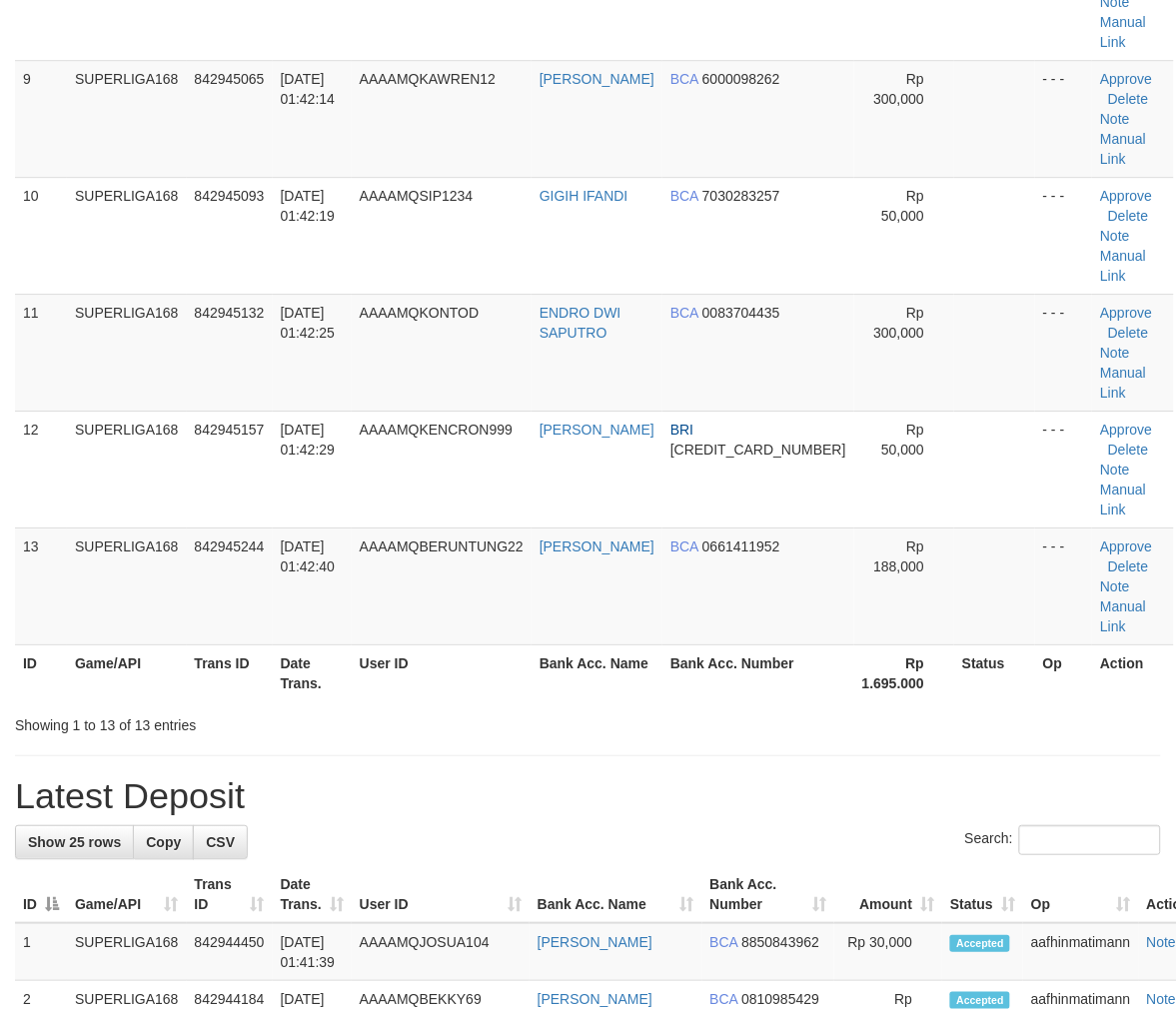 scroll, scrollTop: 1553, scrollLeft: 0, axis: vertical 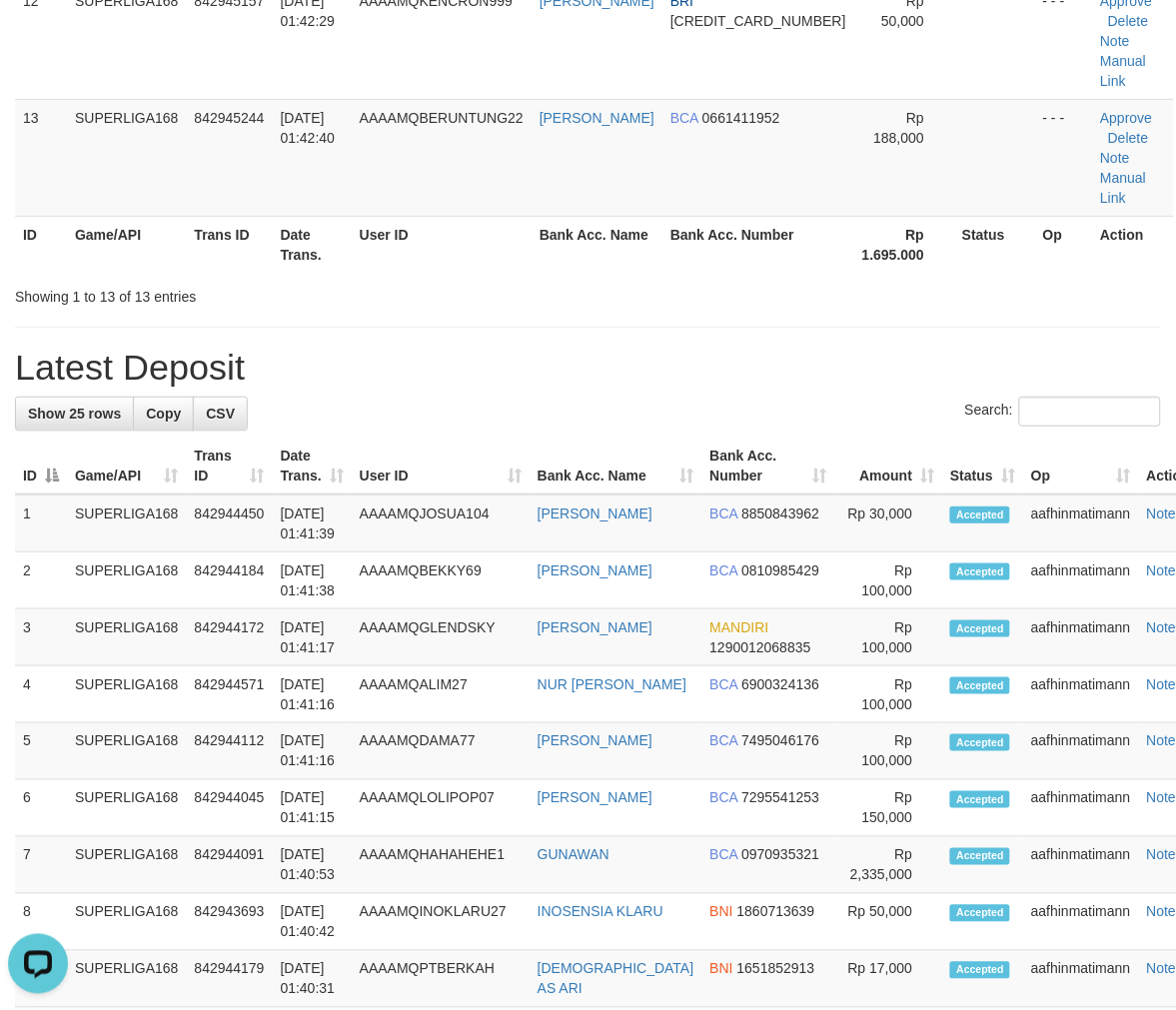 drag, startPoint x: 227, startPoint y: 633, endPoint x: 3, endPoint y: 690, distance: 231.13849 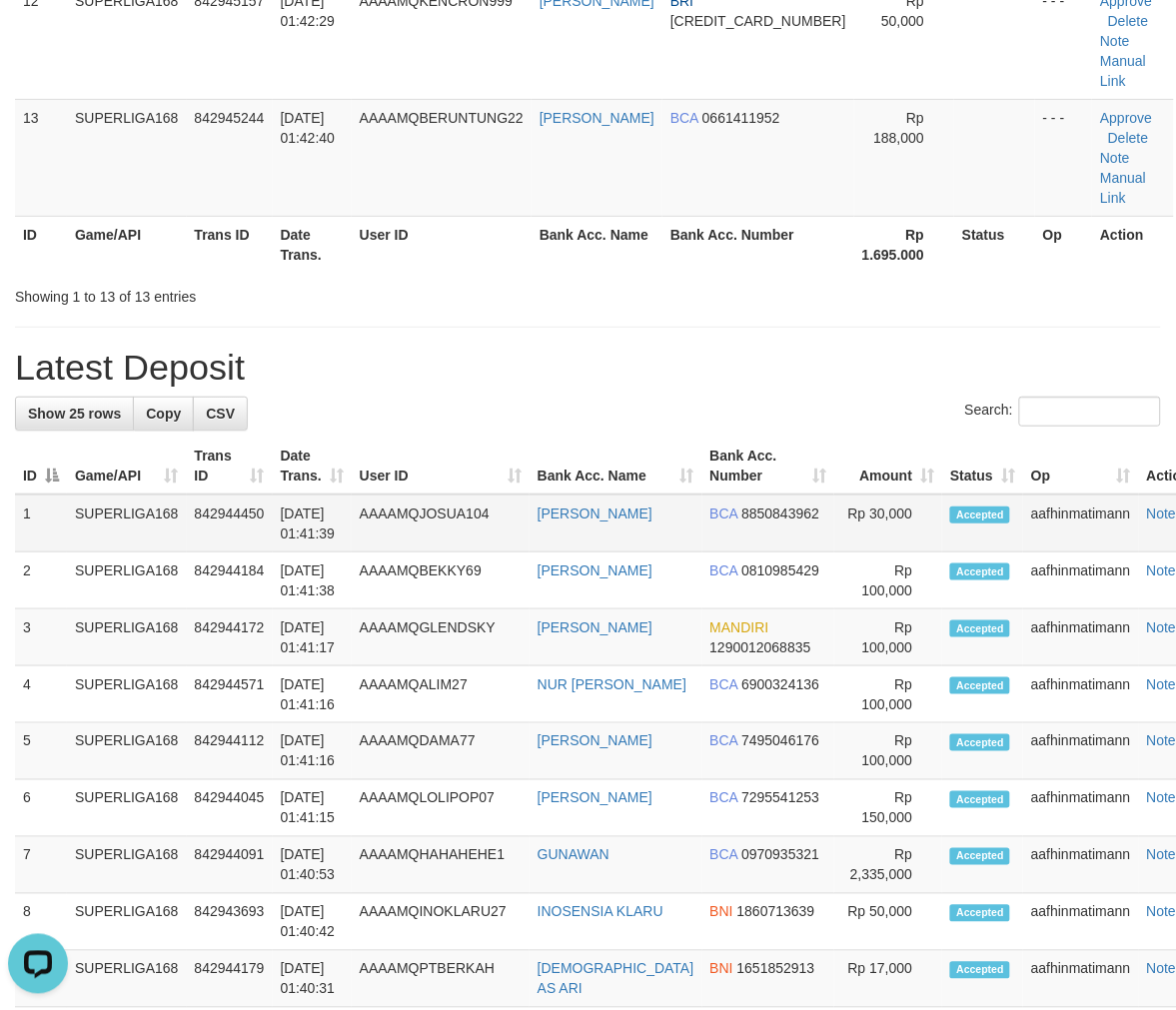 scroll, scrollTop: 1480, scrollLeft: 0, axis: vertical 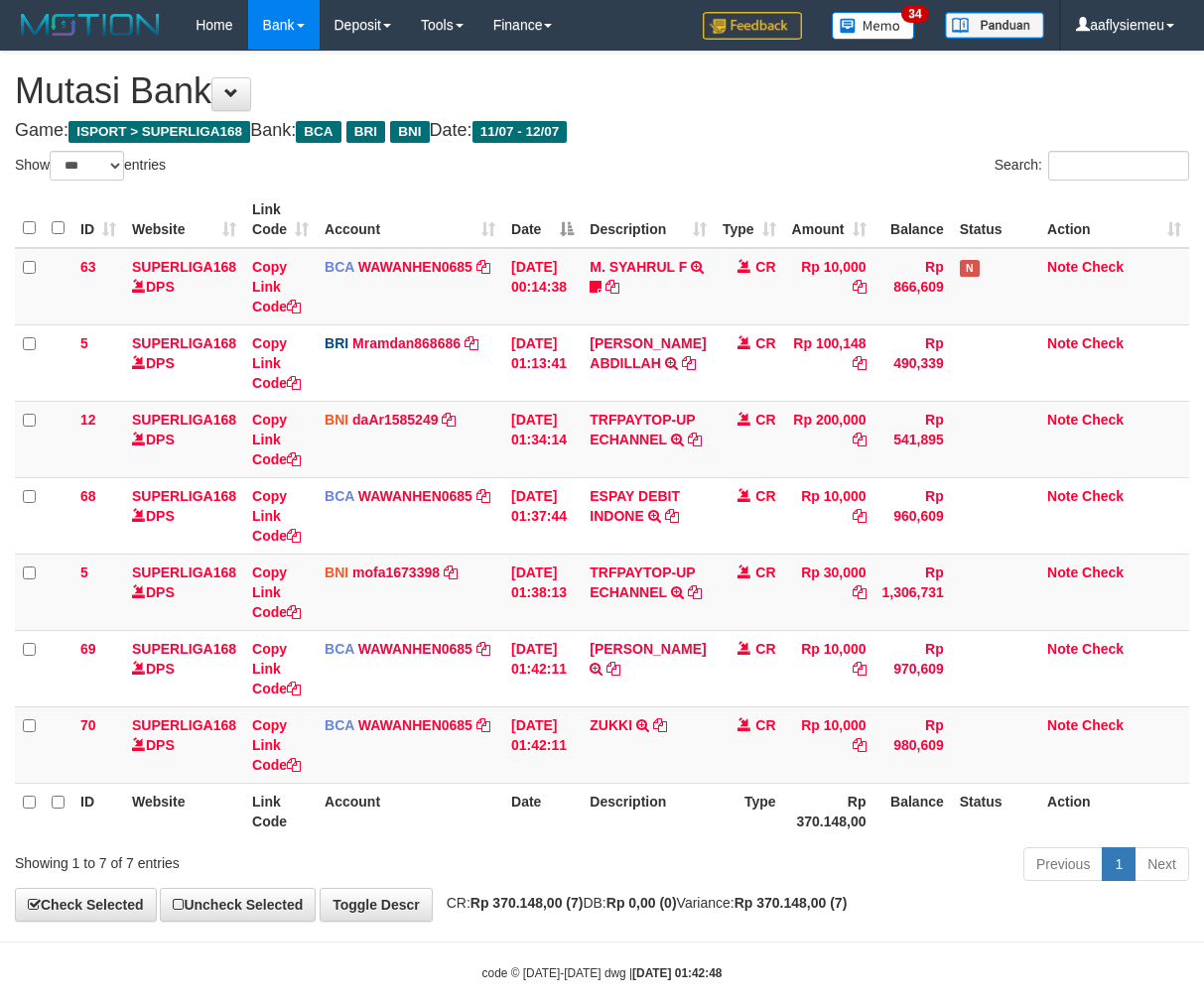 select on "***" 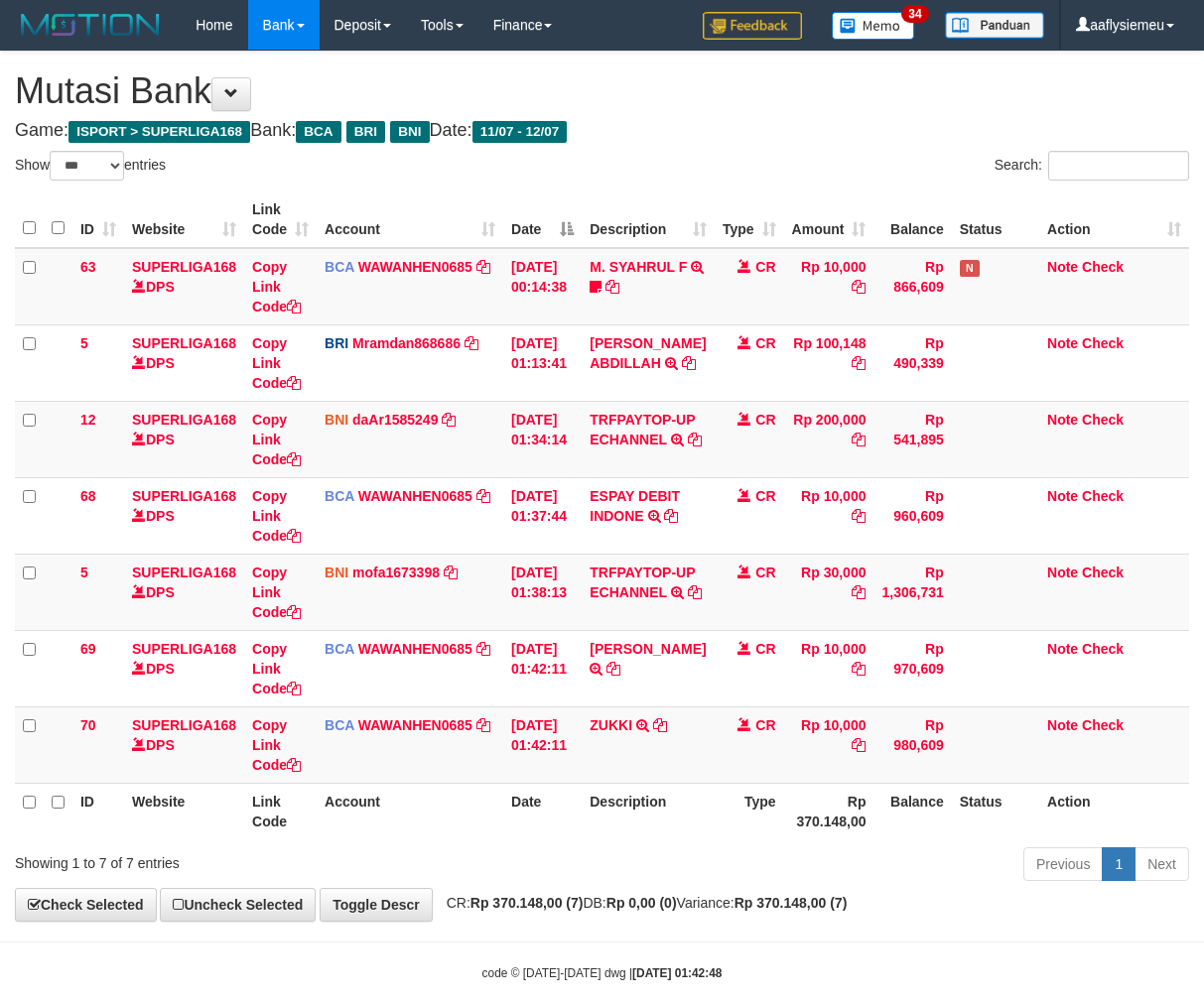 scroll, scrollTop: 69, scrollLeft: 0, axis: vertical 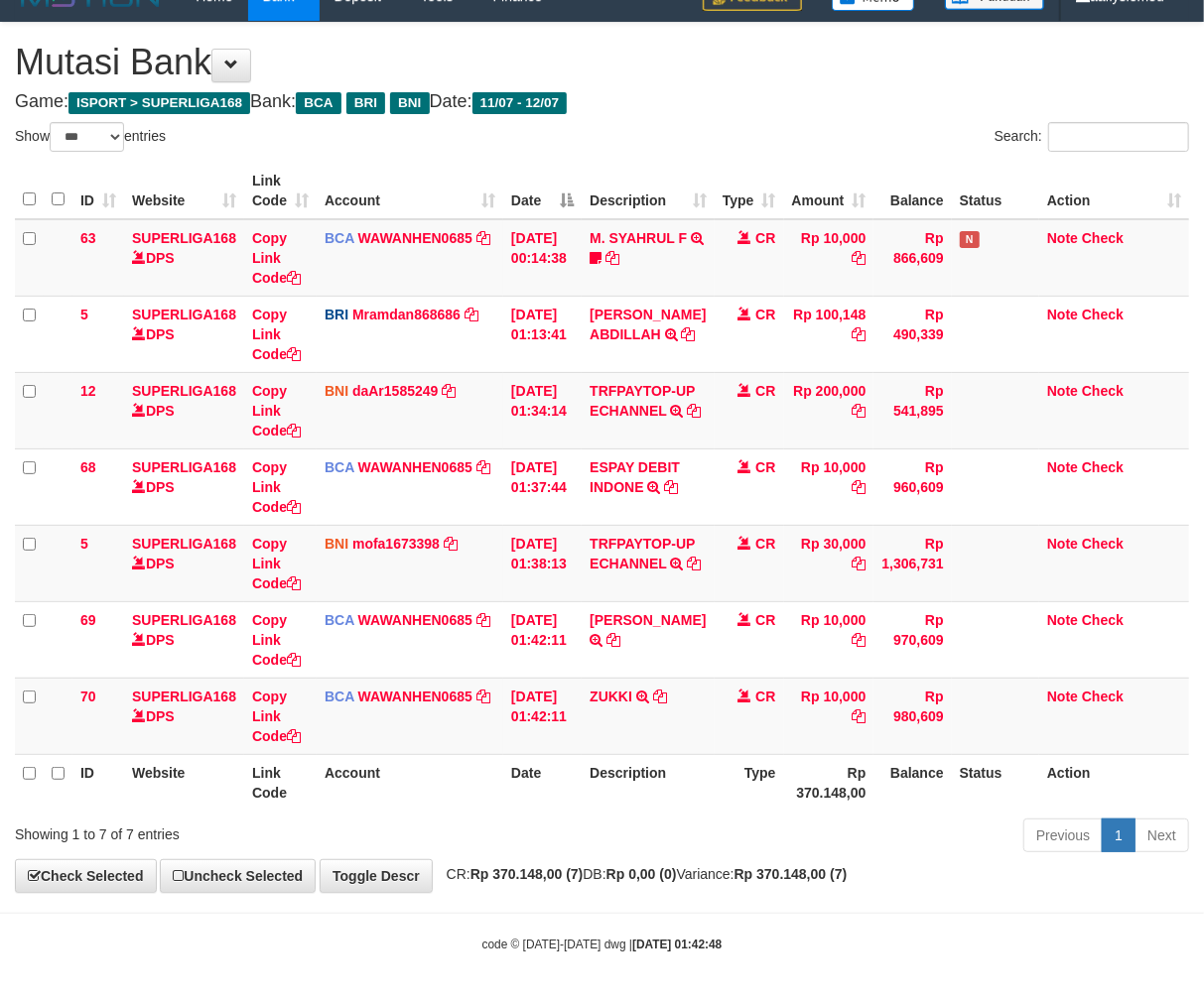 click on "Status" at bounding box center (996, 782) 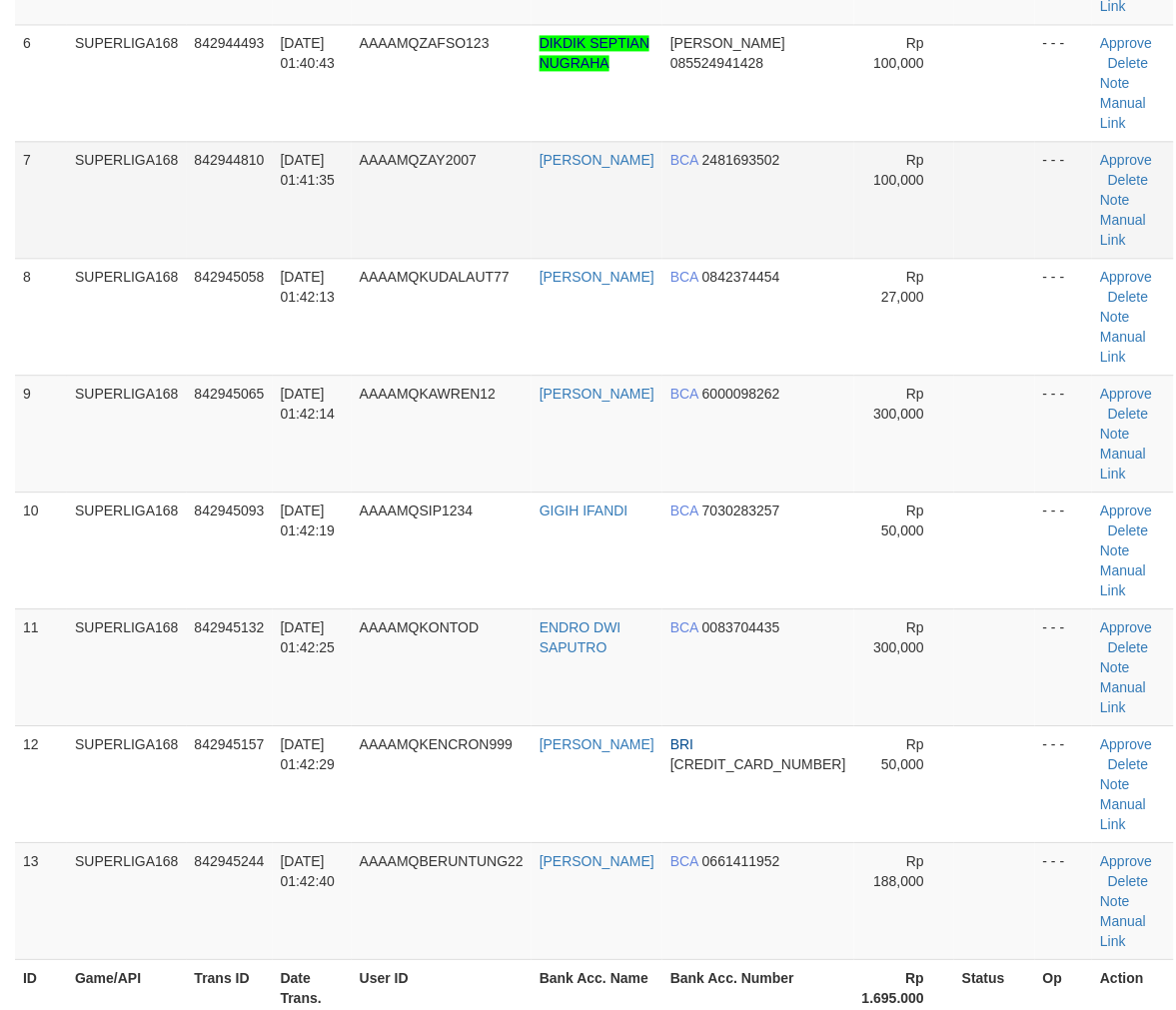 scroll, scrollTop: 554, scrollLeft: 0, axis: vertical 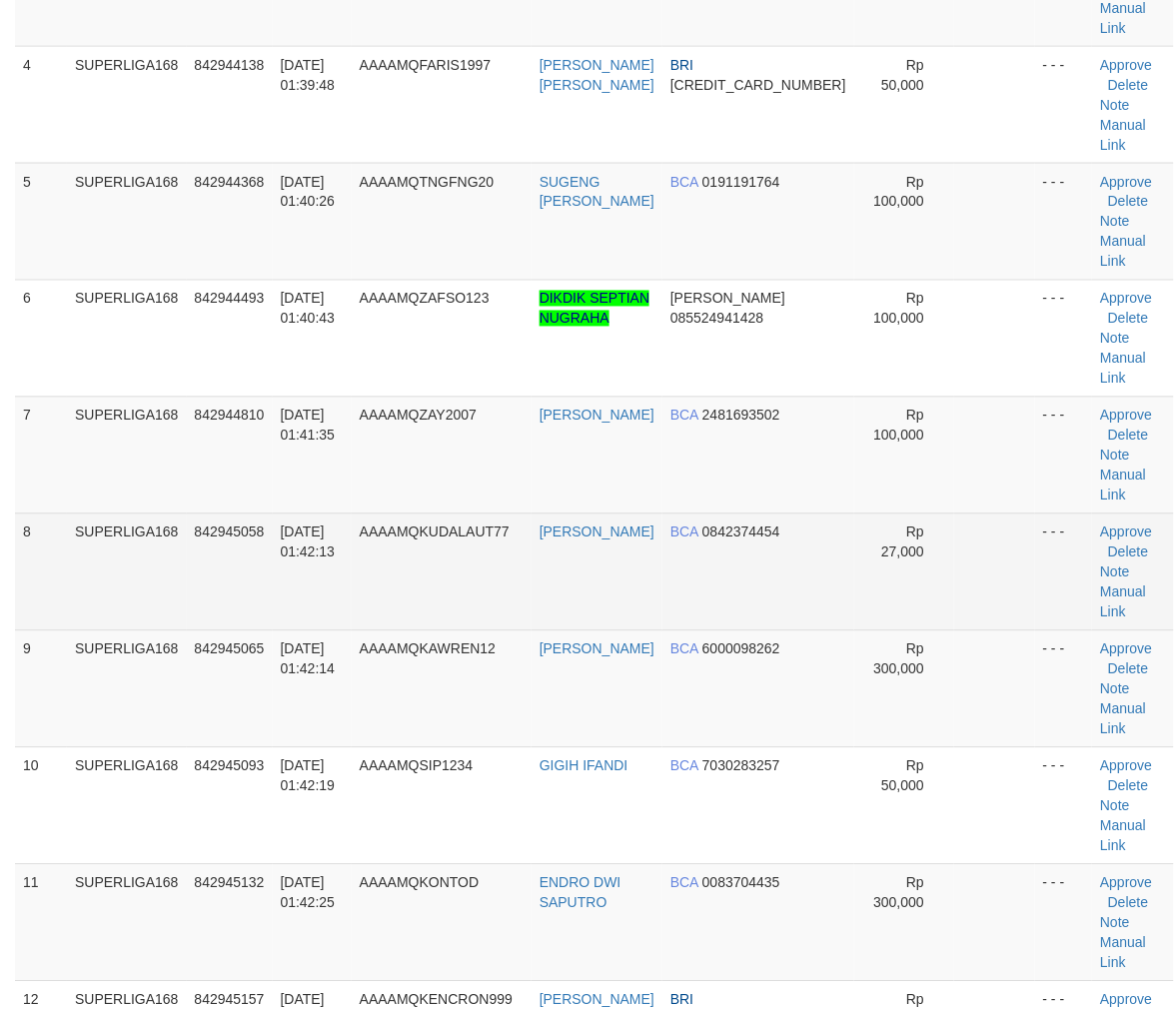 click on "AAAAMQKUDALAUT77" at bounding box center (442, 571) 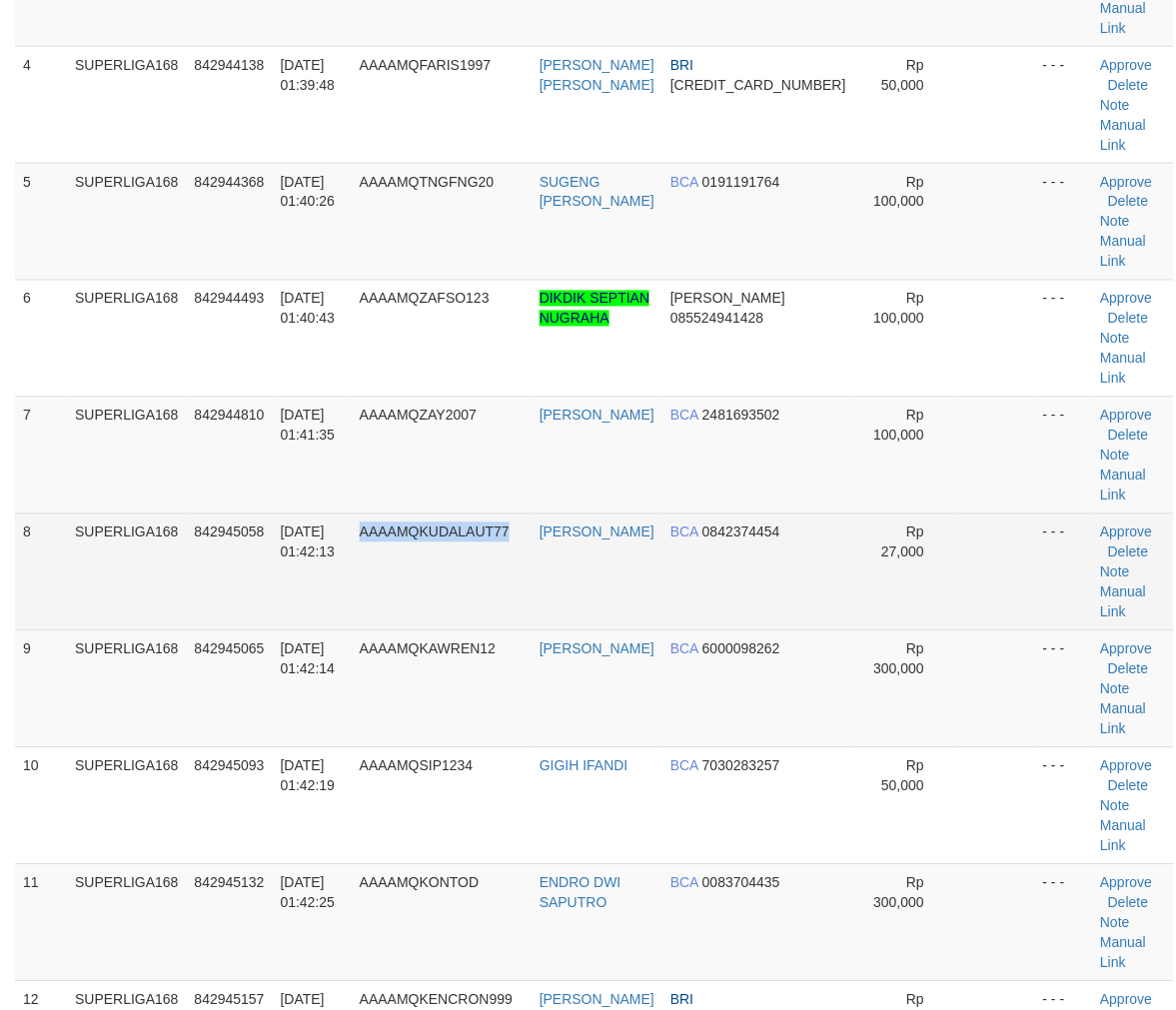click on "AAAAMQKUDALAUT77" at bounding box center (442, 571) 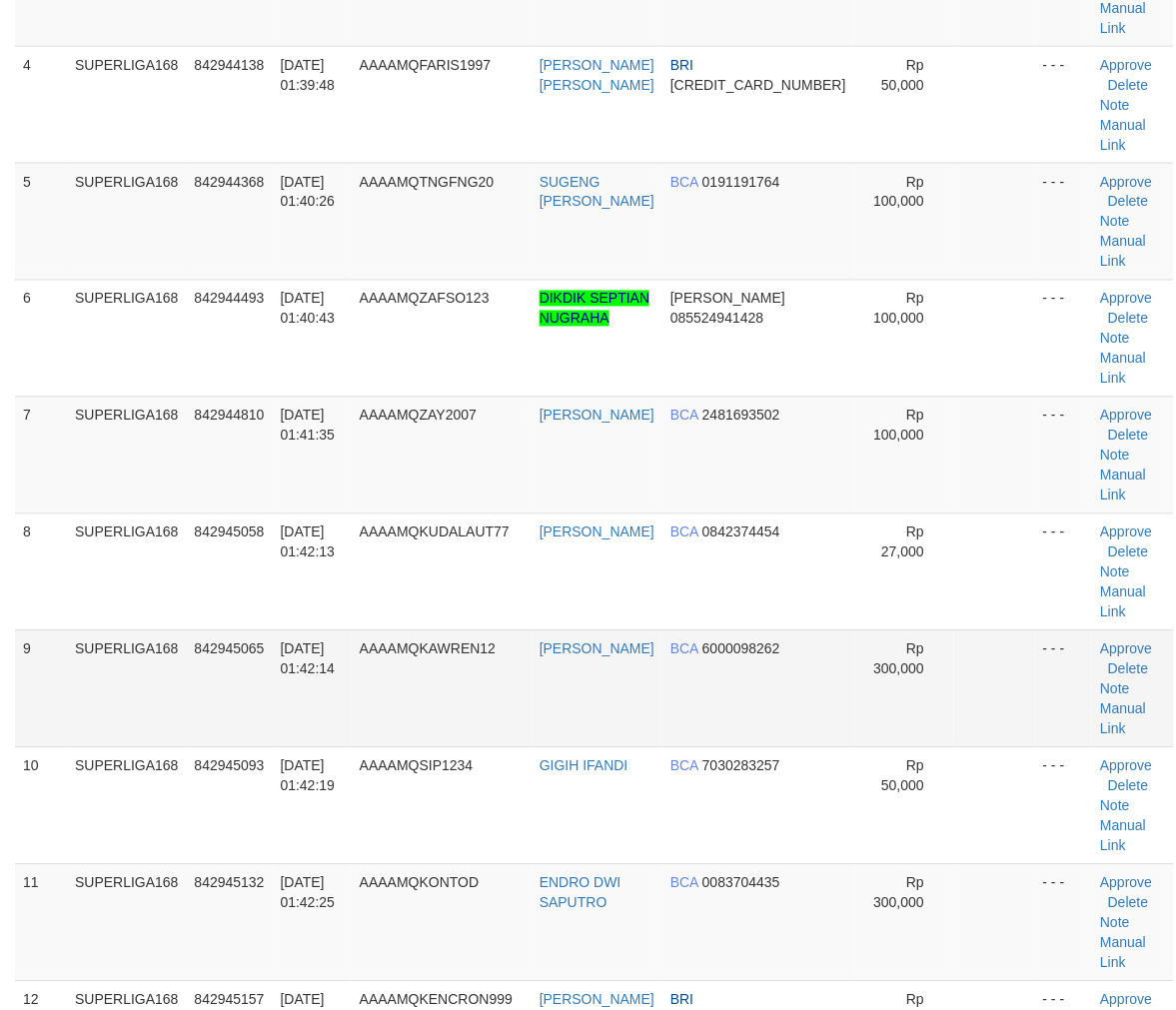 click on "842945065" at bounding box center (230, 688) 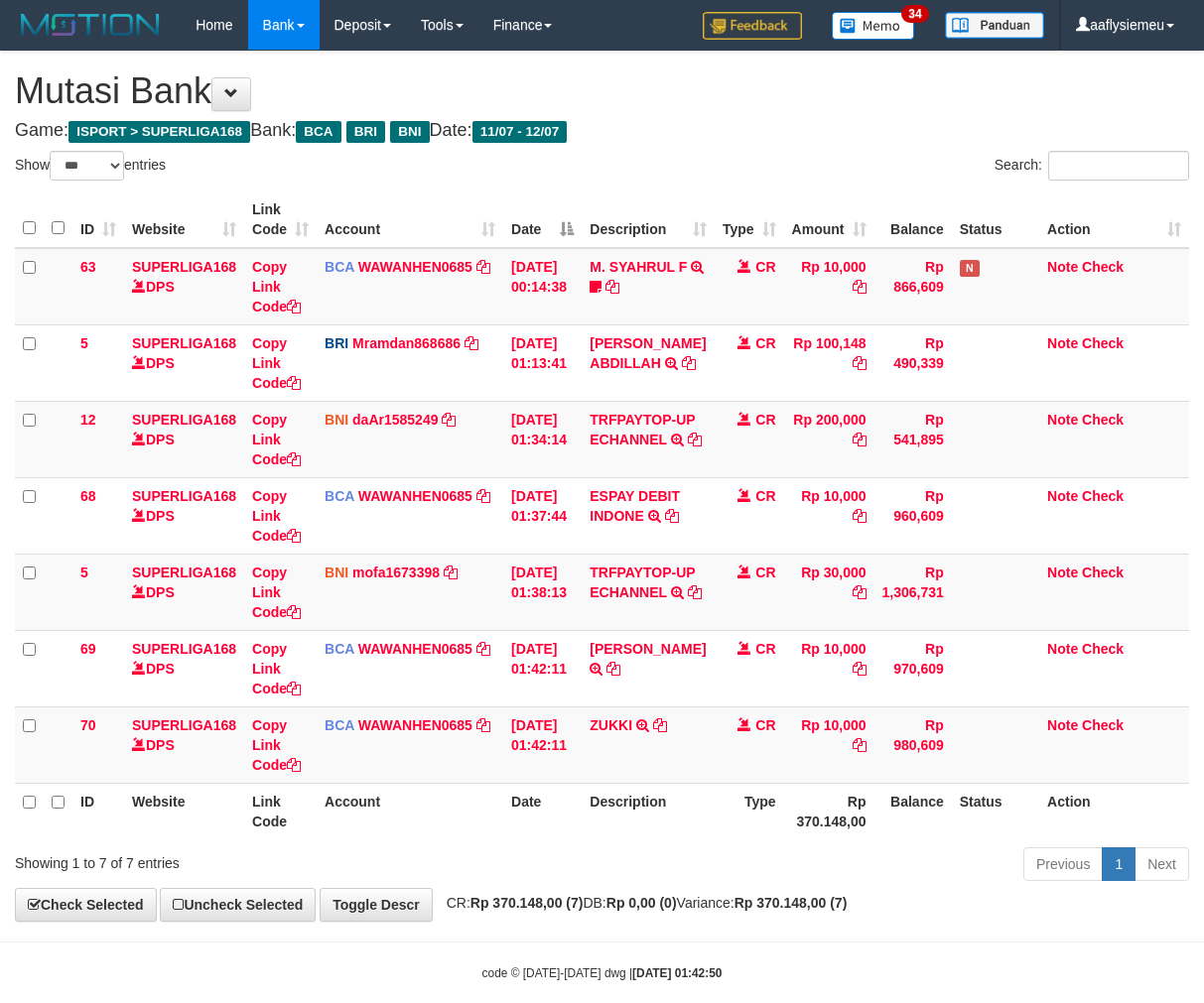 select on "***" 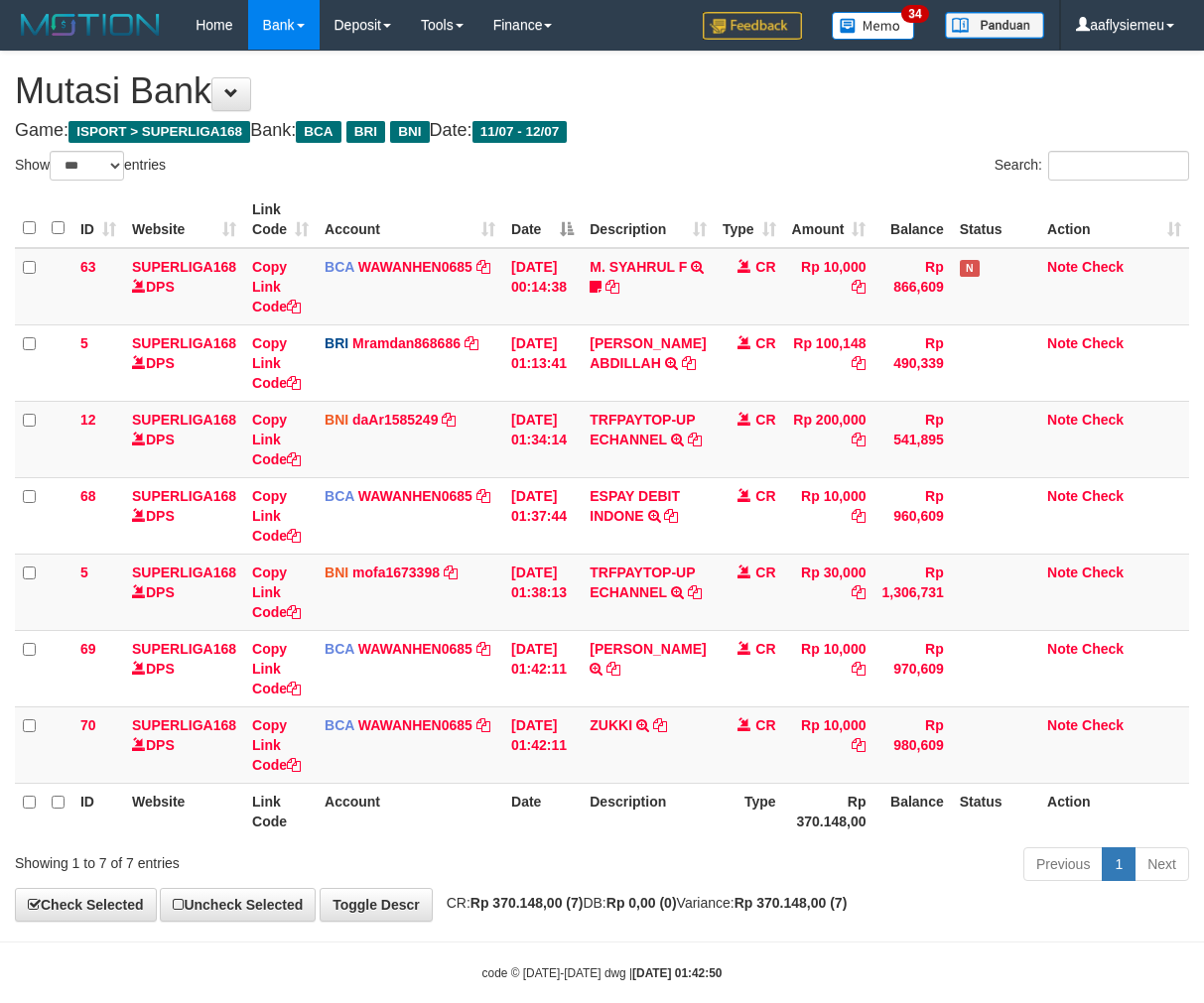 scroll, scrollTop: 69, scrollLeft: 0, axis: vertical 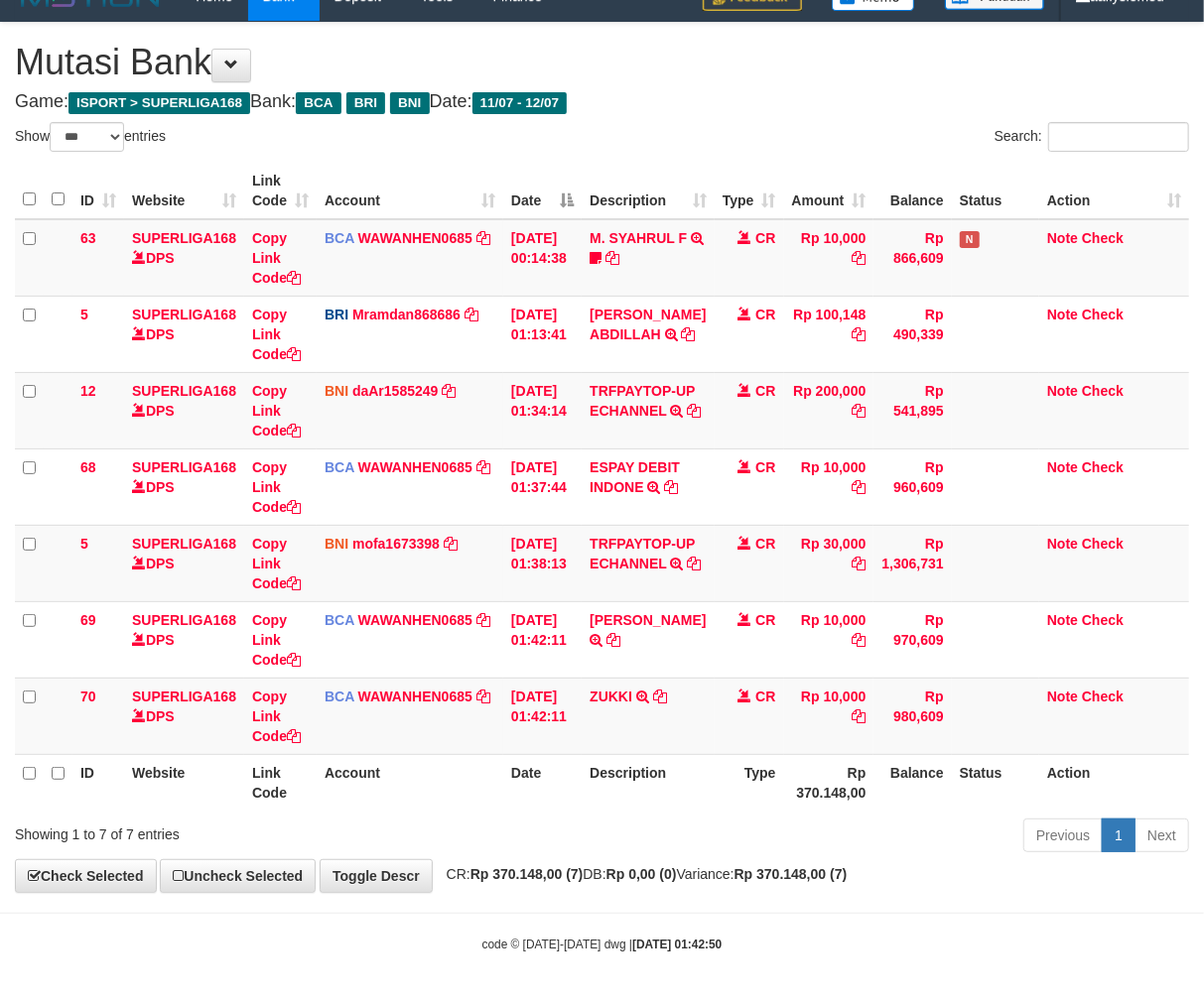 click on "Description" at bounding box center (647, 782) 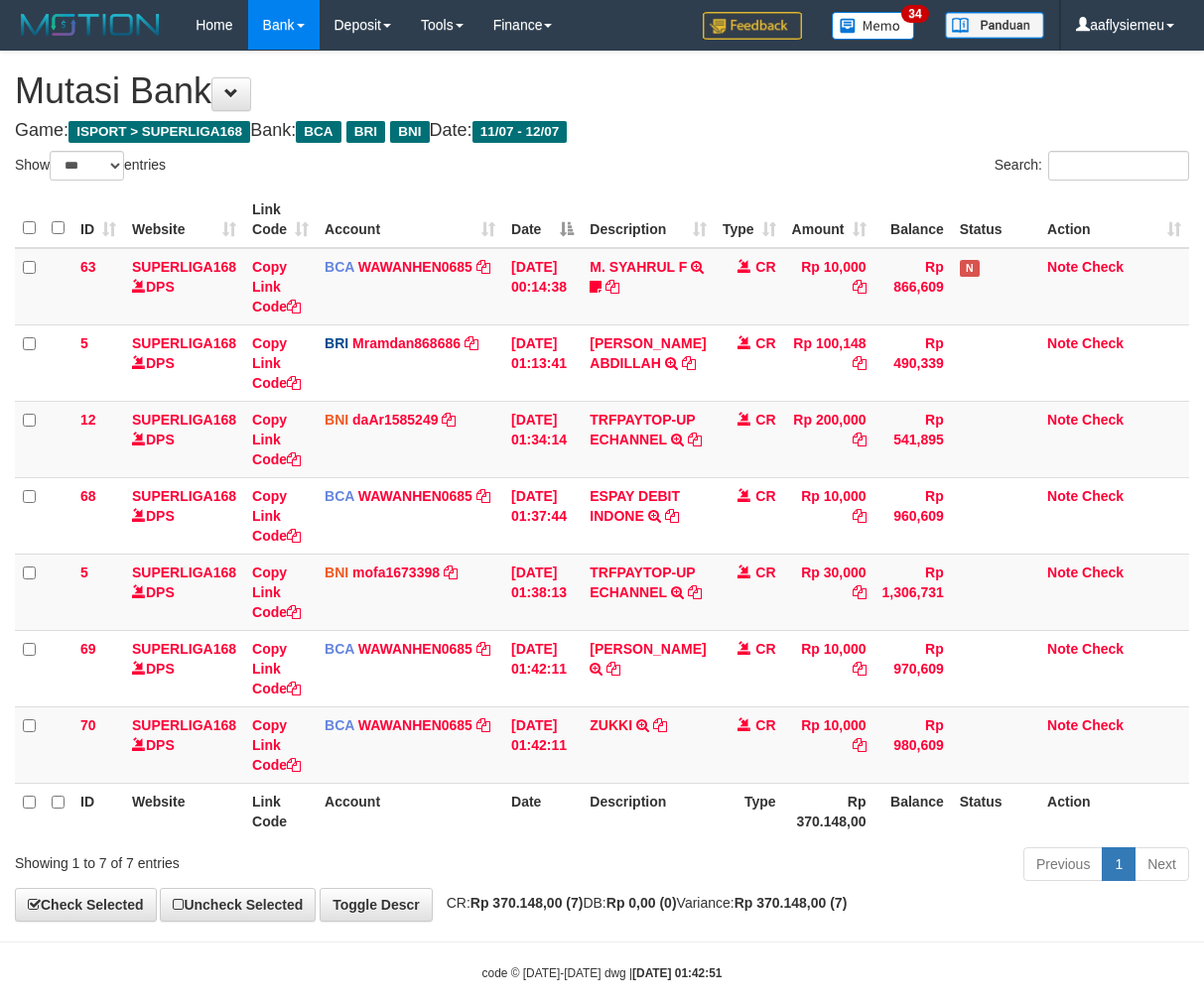 select on "***" 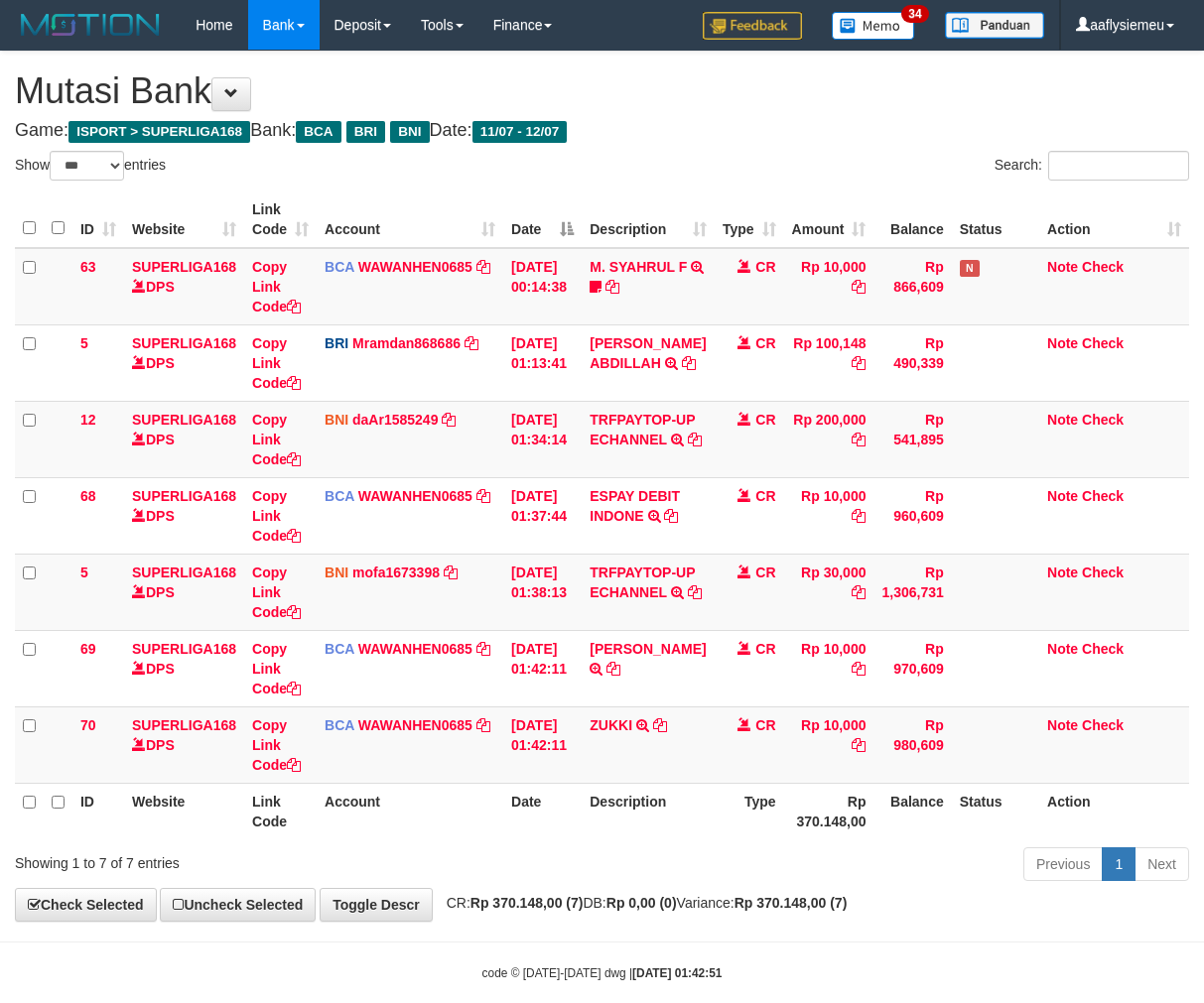 scroll, scrollTop: 69, scrollLeft: 0, axis: vertical 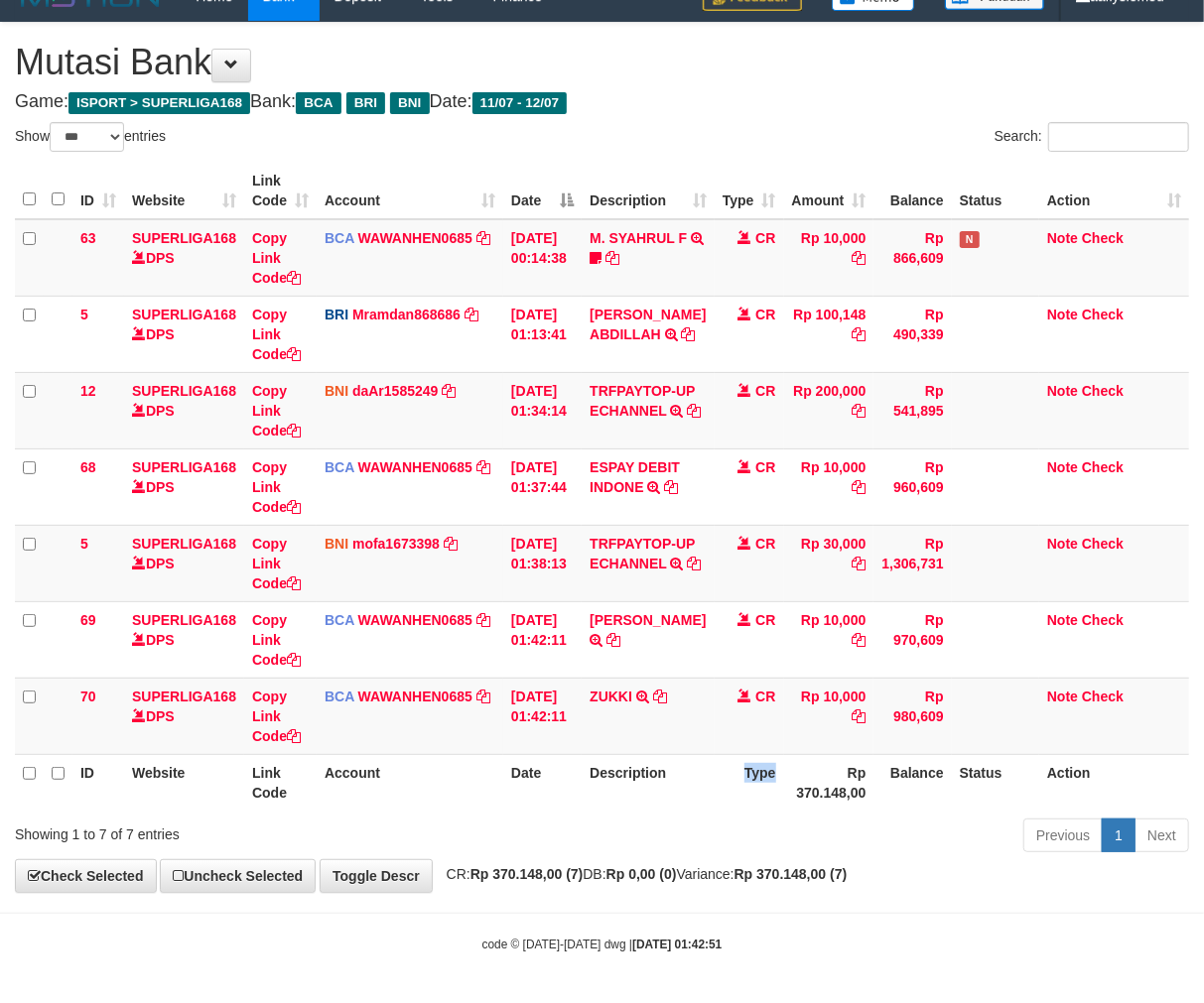 click on "Type" at bounding box center (749, 782) 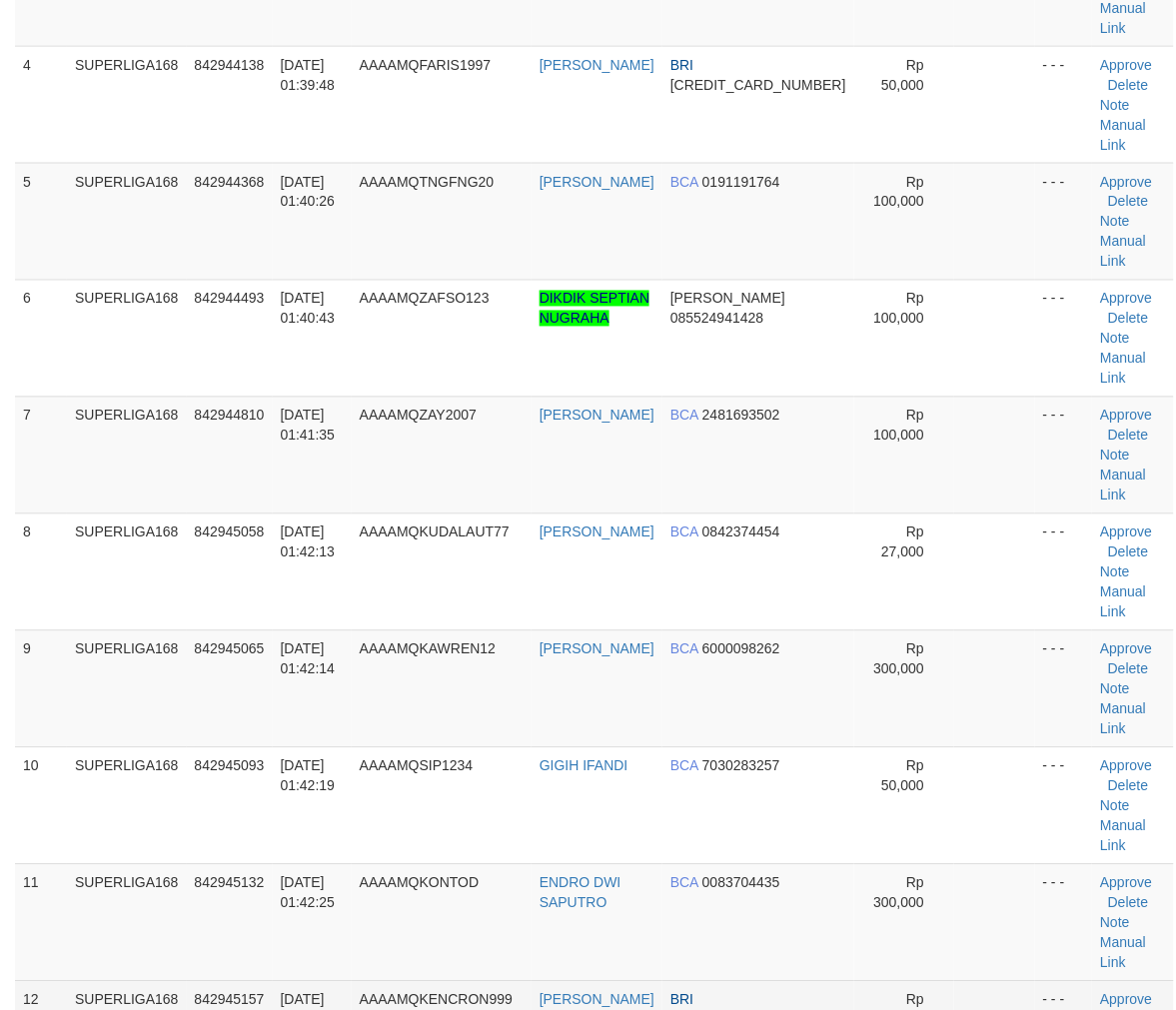 click on "1
SUPERLIGA168
842941403
12/07/2025 01:33:20
AAAAMQALOTBANGET
PARMIN
MANDIRI
1230007139845
Rp 200,000
- - -
Approve
Delete
Note
Manual Link
2
SUPERLIGA168
842942791
12/07/2025 01:36:31
AAAAMQGENDUTASOY
ACHMAD BARLI
DANA
087808933772
Rp 30,000
- - -
Approve
BCA" at bounding box center [594, 456] 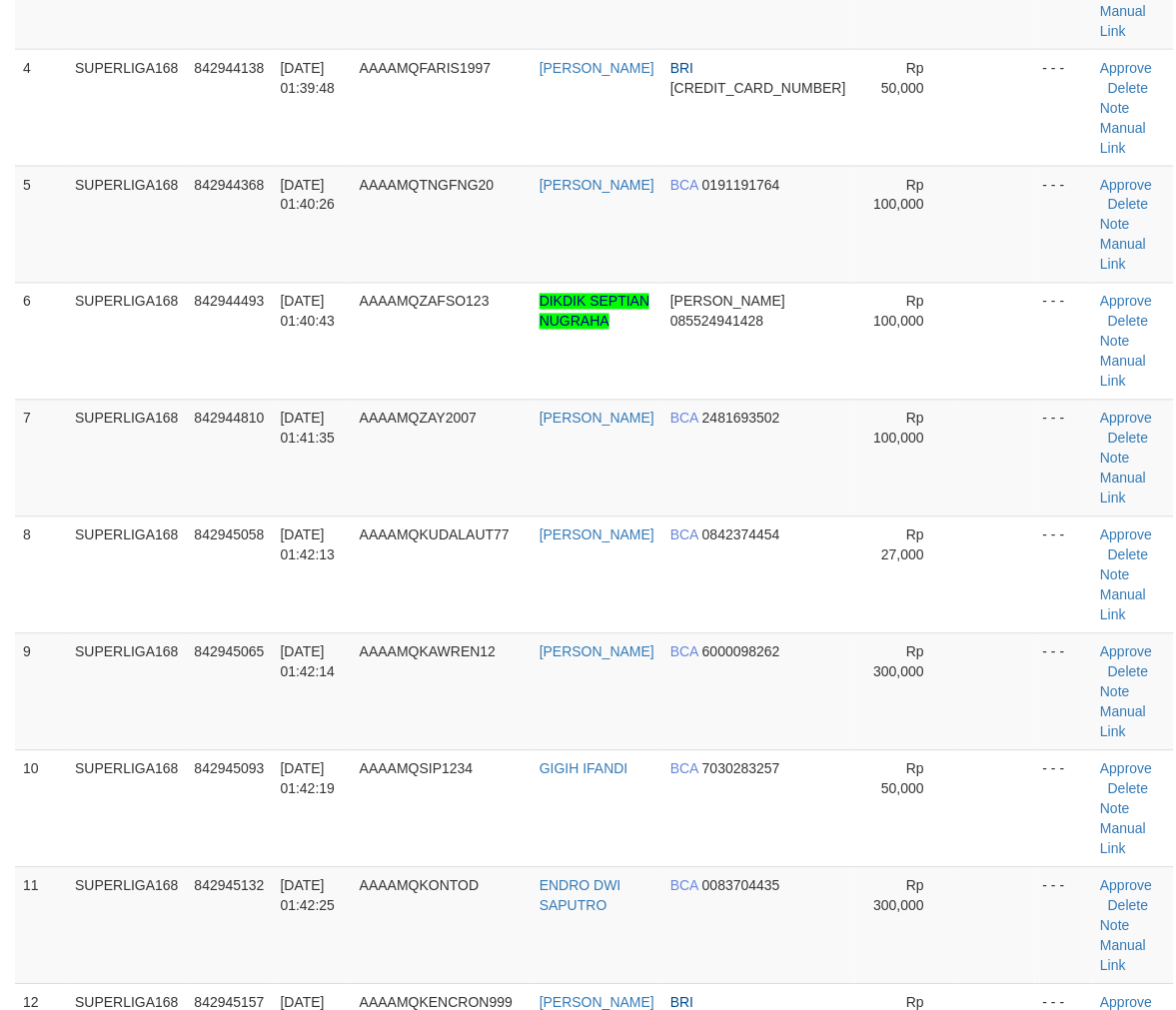 scroll, scrollTop: 554, scrollLeft: 0, axis: vertical 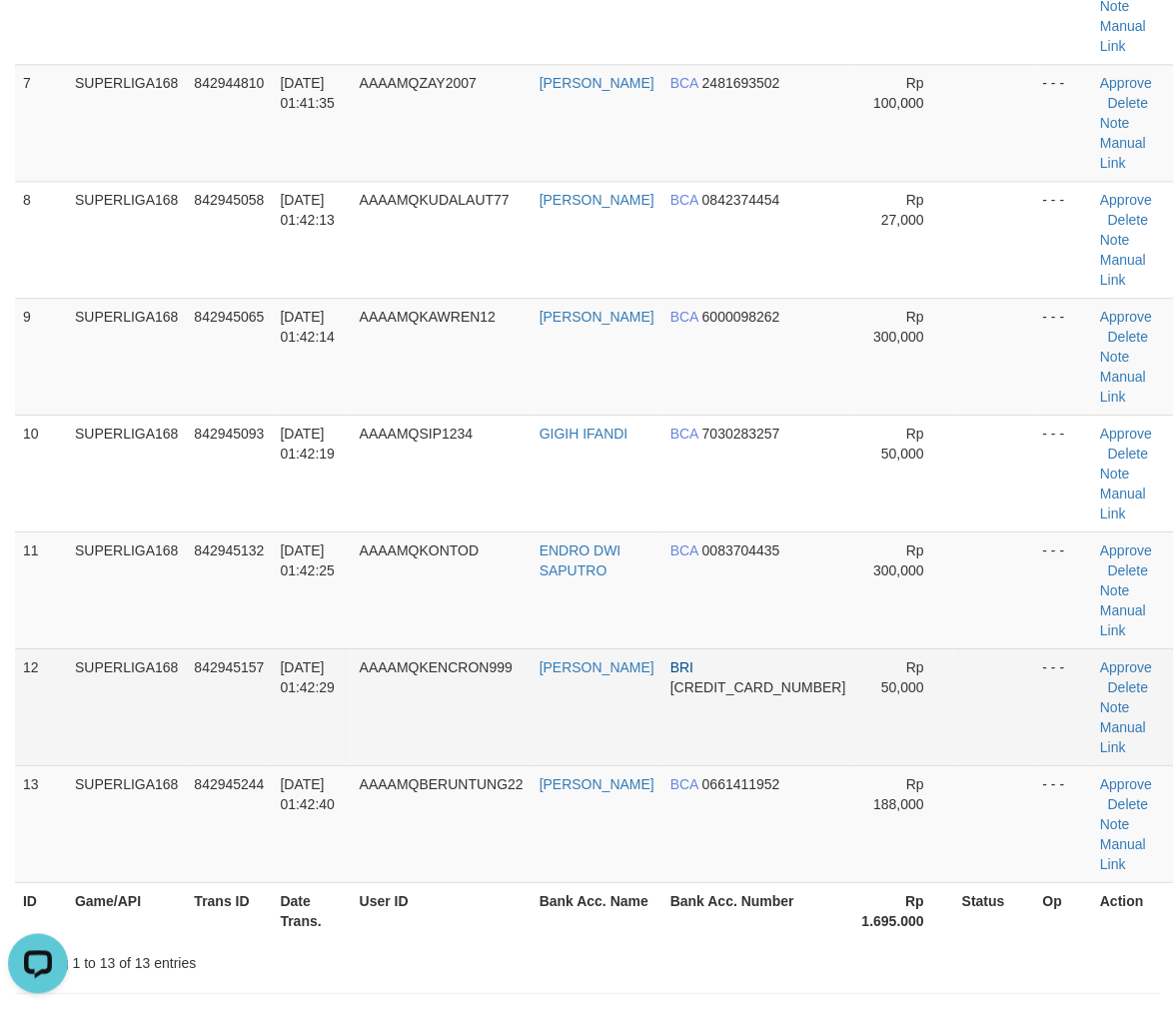click on "12/07/2025 01:42:29" at bounding box center (312, 706) 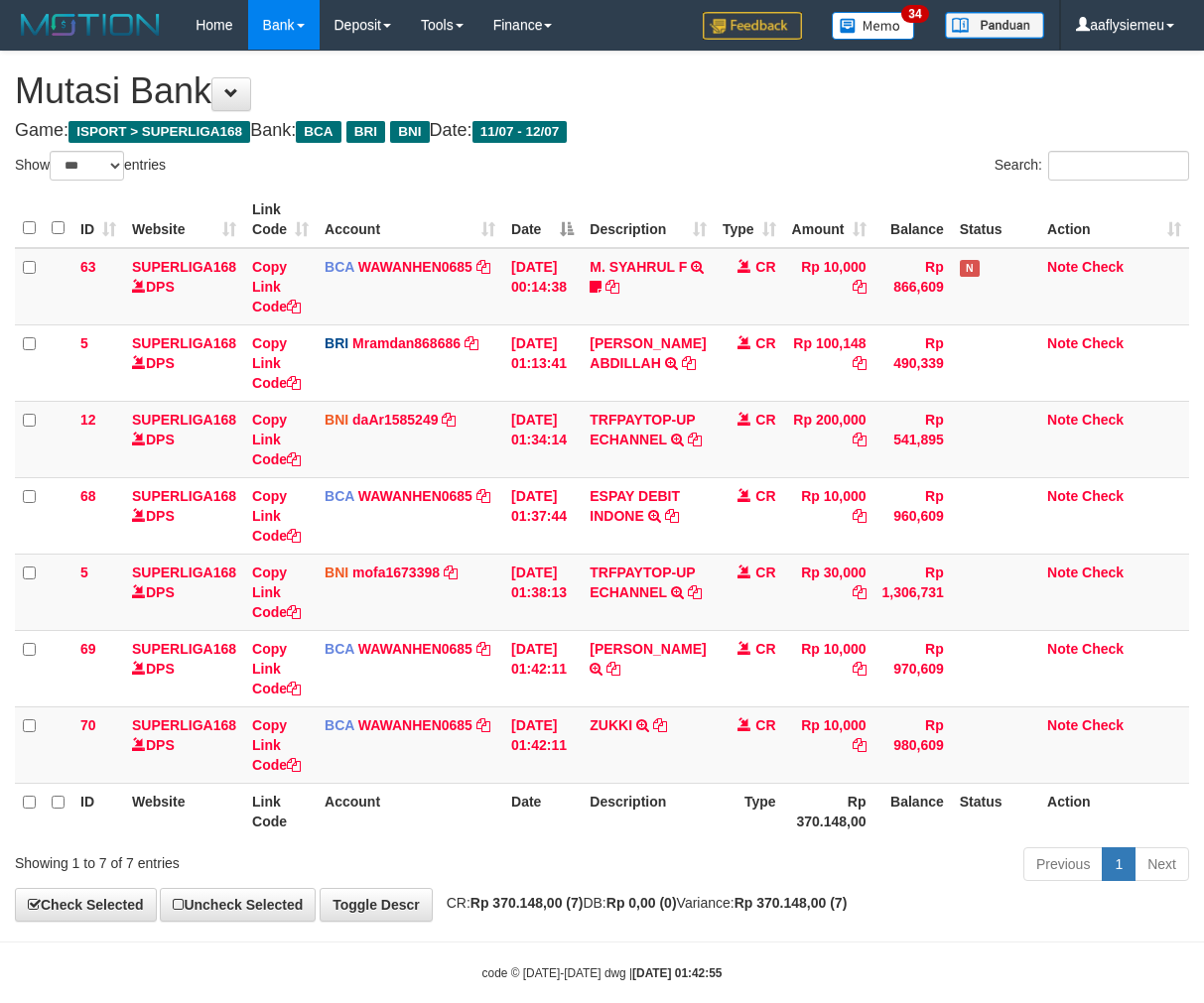 select on "***" 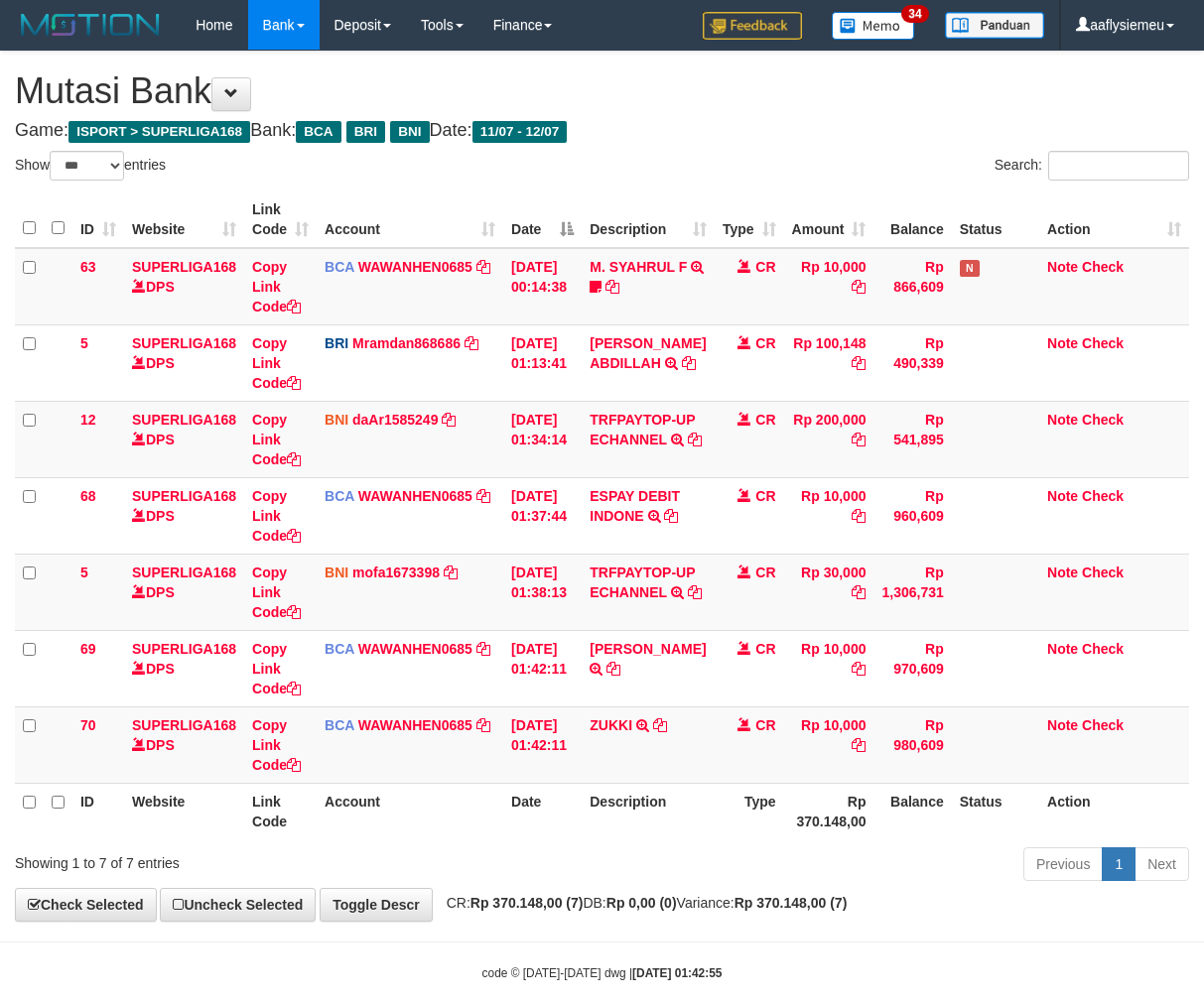 scroll, scrollTop: 67, scrollLeft: 0, axis: vertical 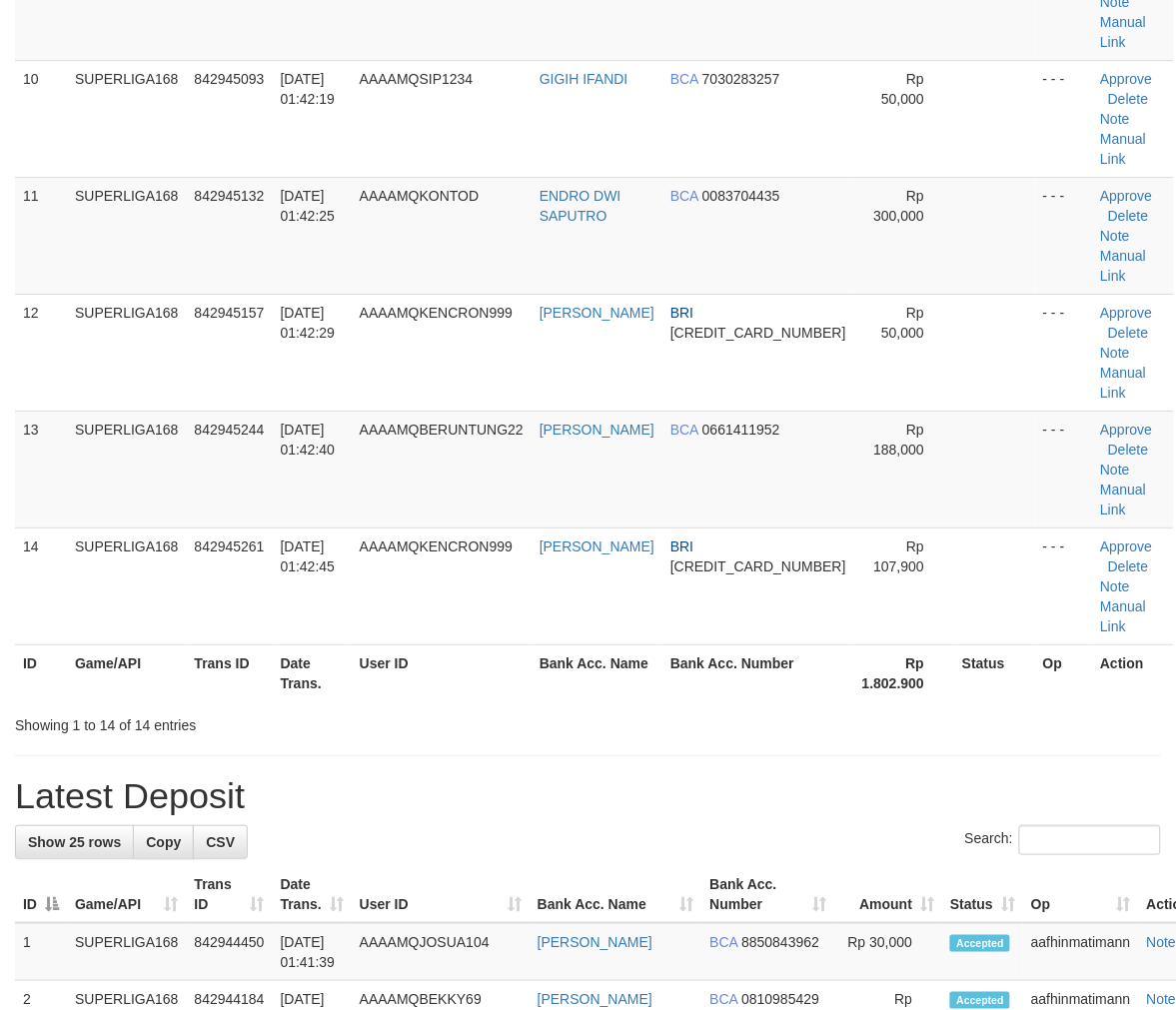 click on "User ID" at bounding box center [442, 672] 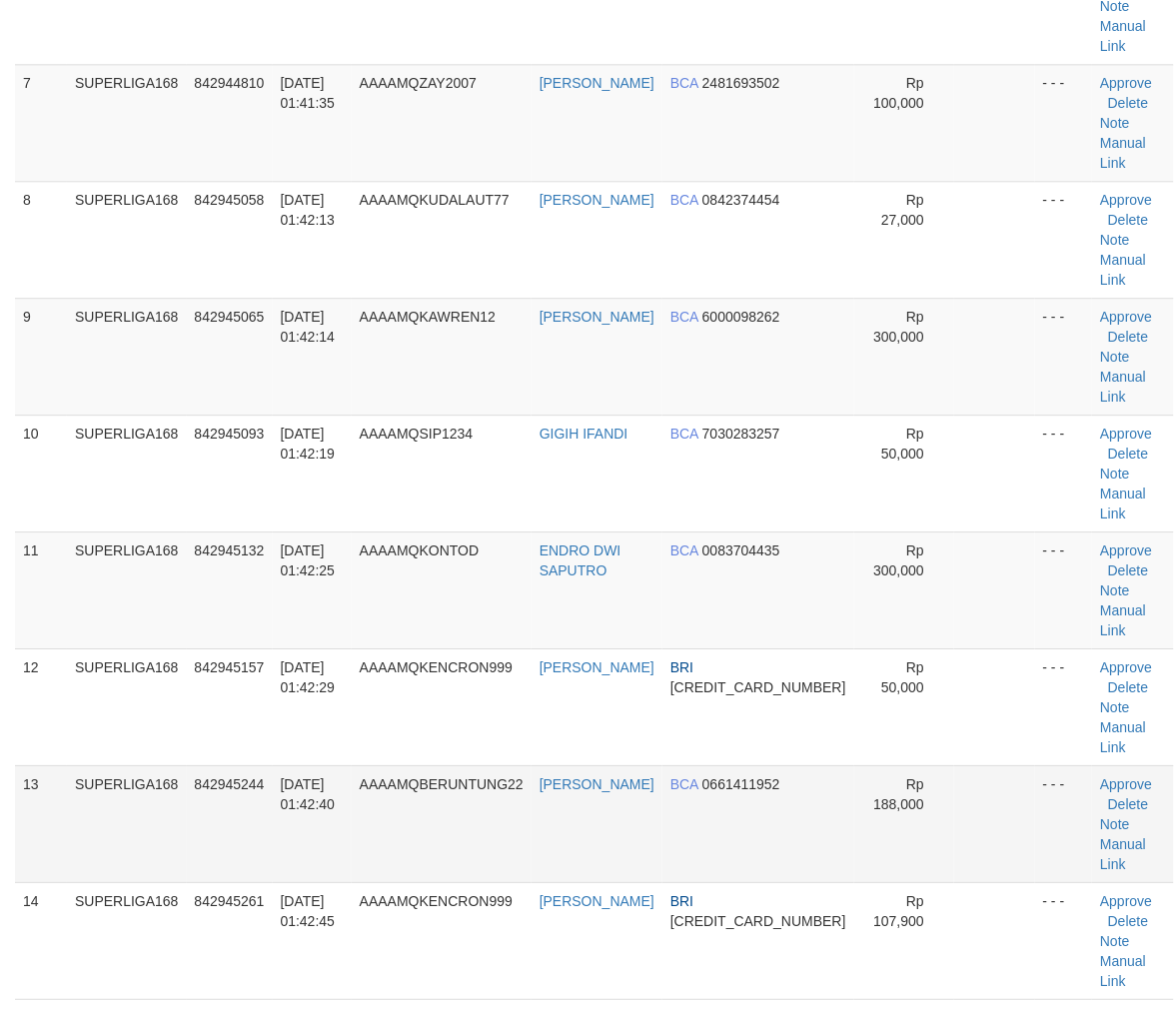 scroll, scrollTop: 665, scrollLeft: 0, axis: vertical 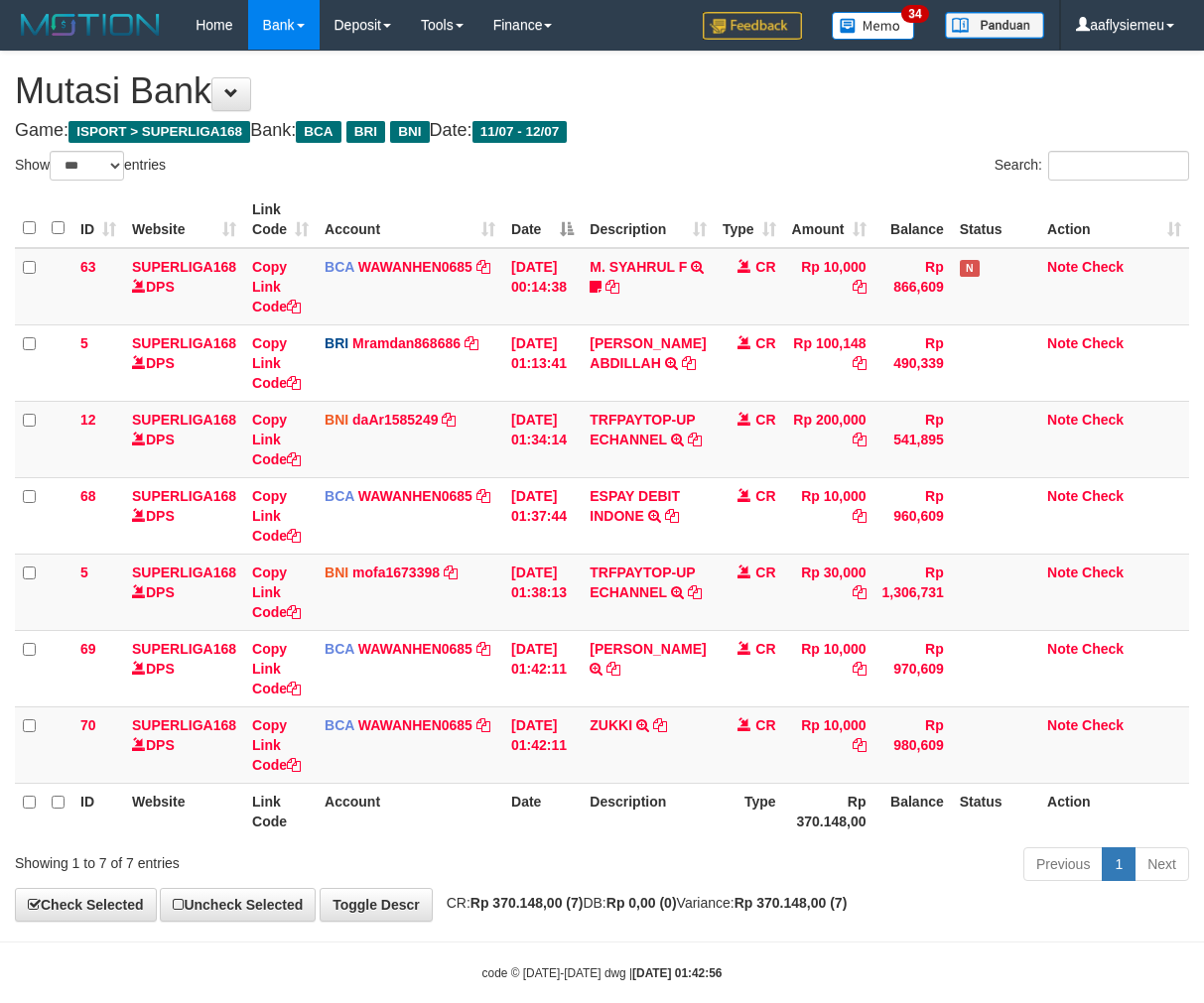 select on "***" 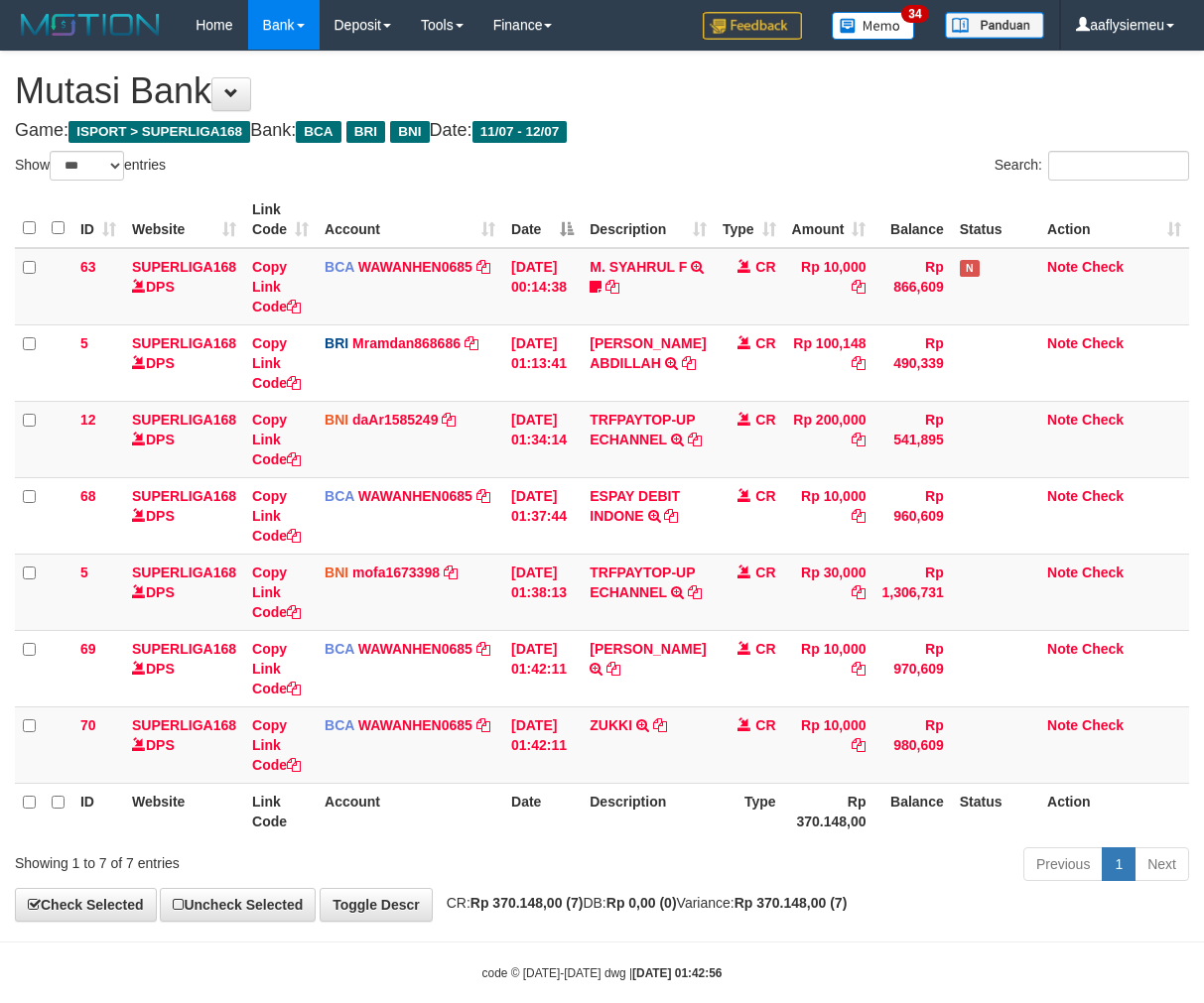 scroll, scrollTop: 69, scrollLeft: 0, axis: vertical 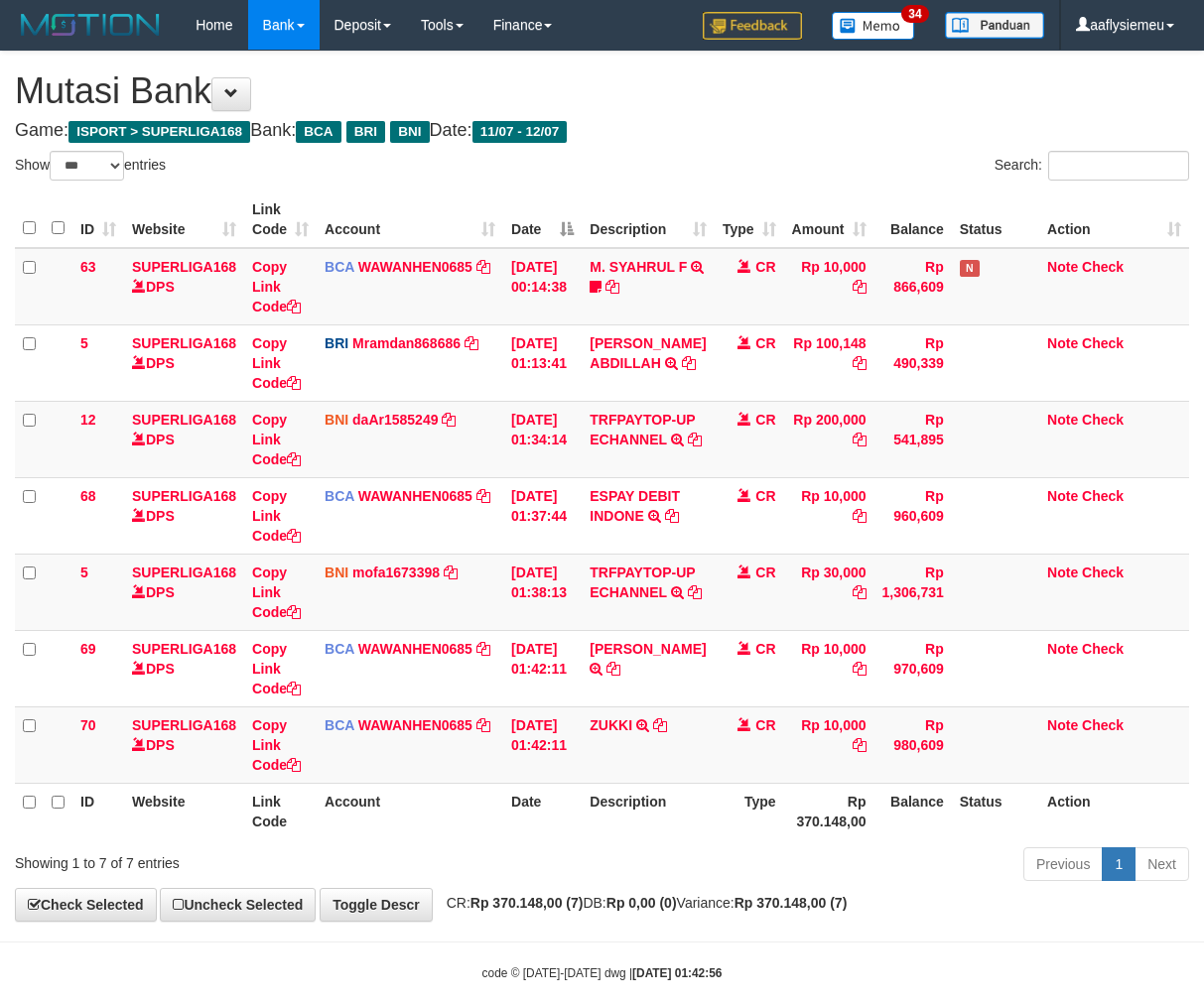 select on "***" 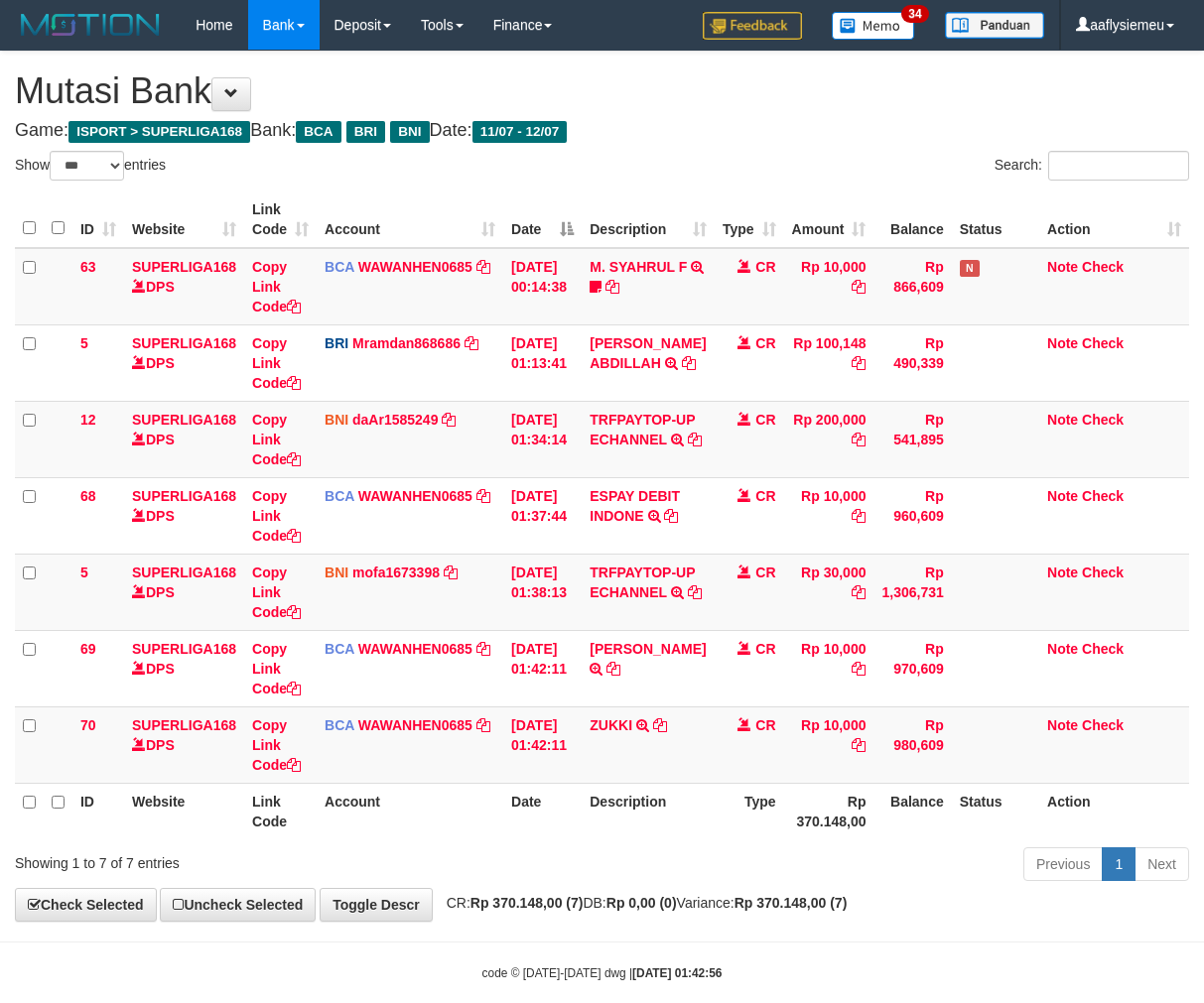 scroll, scrollTop: 69, scrollLeft: 0, axis: vertical 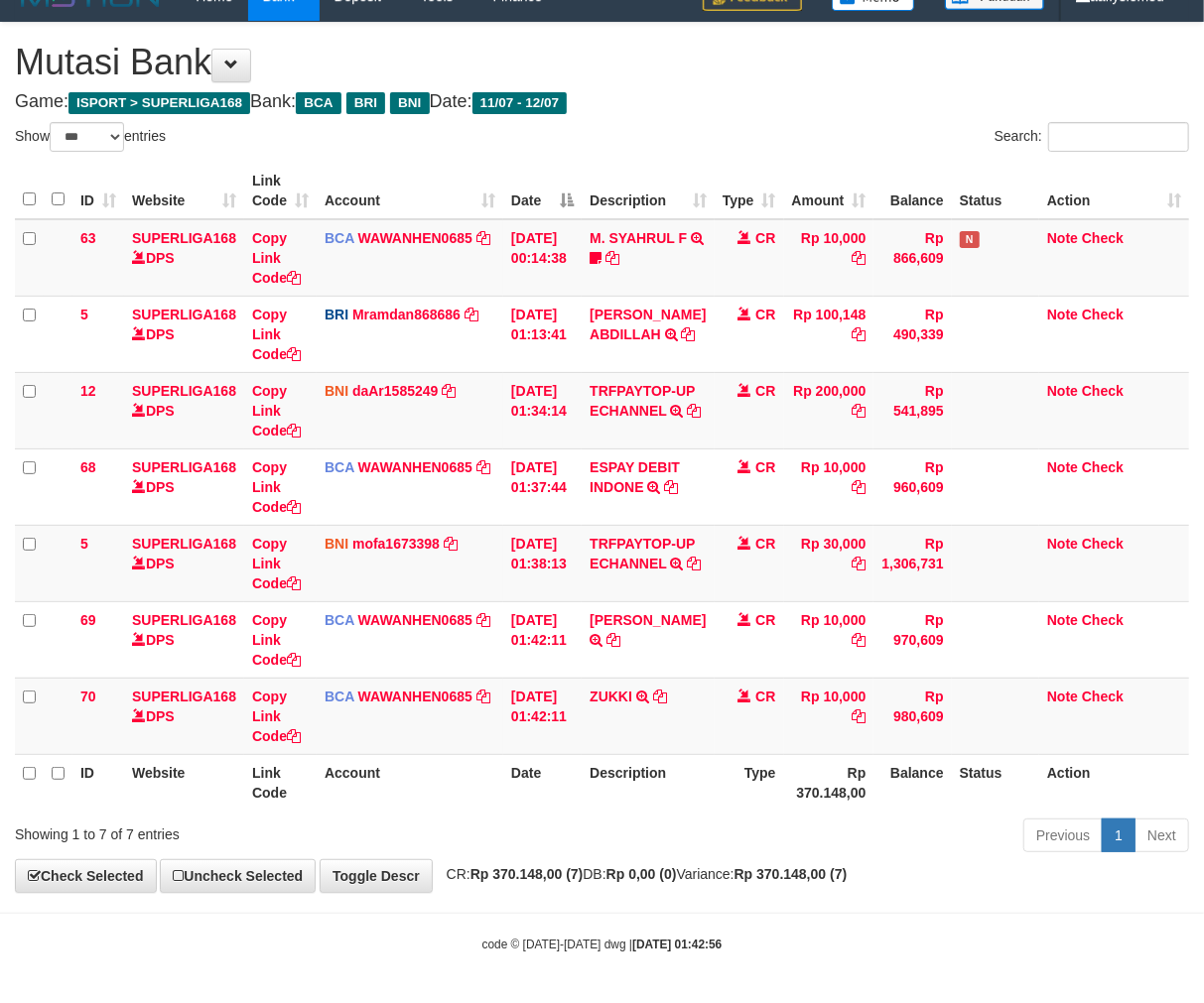 click on "Previous 1 Next" at bounding box center (853, 837) 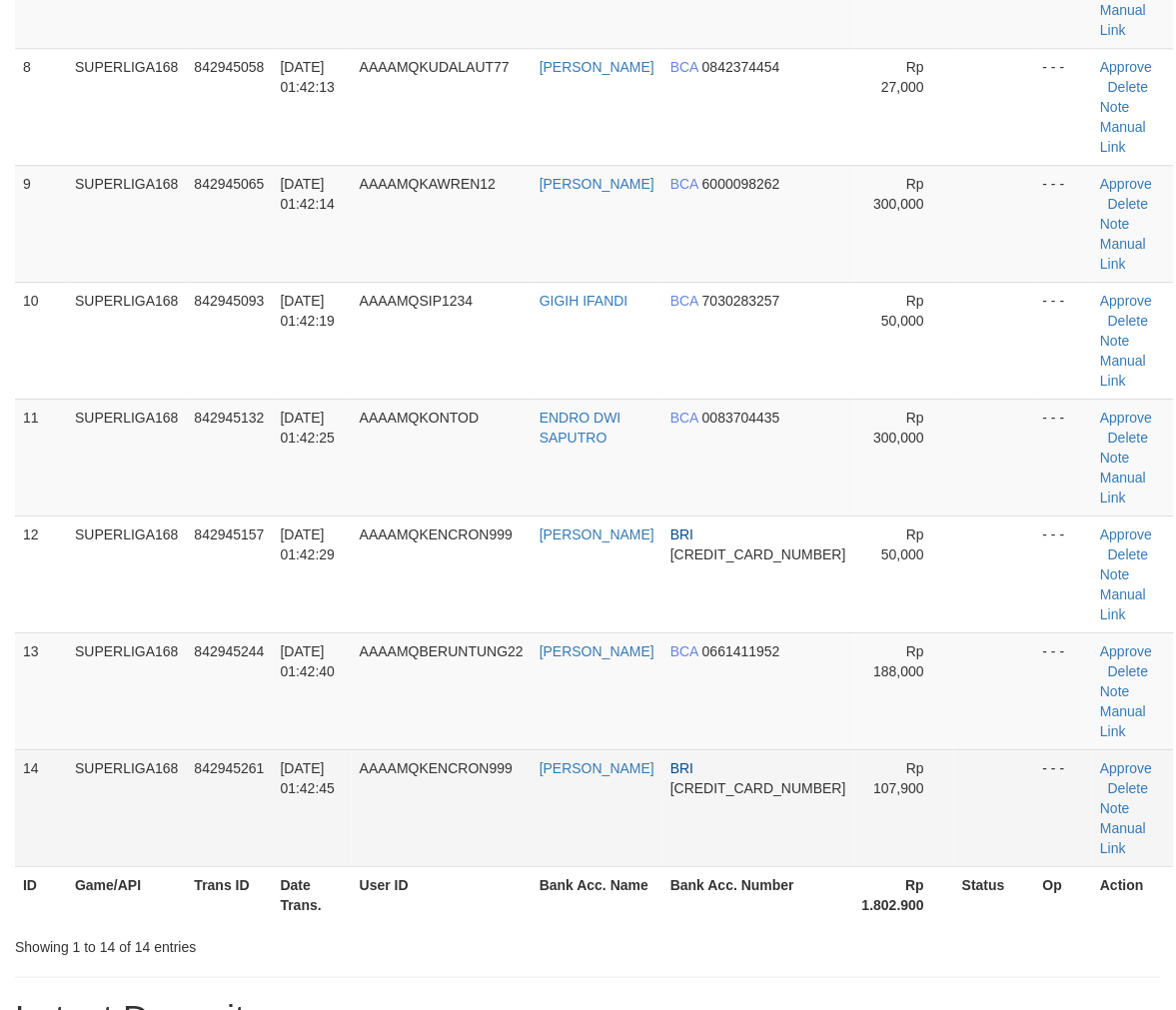click on "12/07/2025 01:42:45" at bounding box center [312, 807] 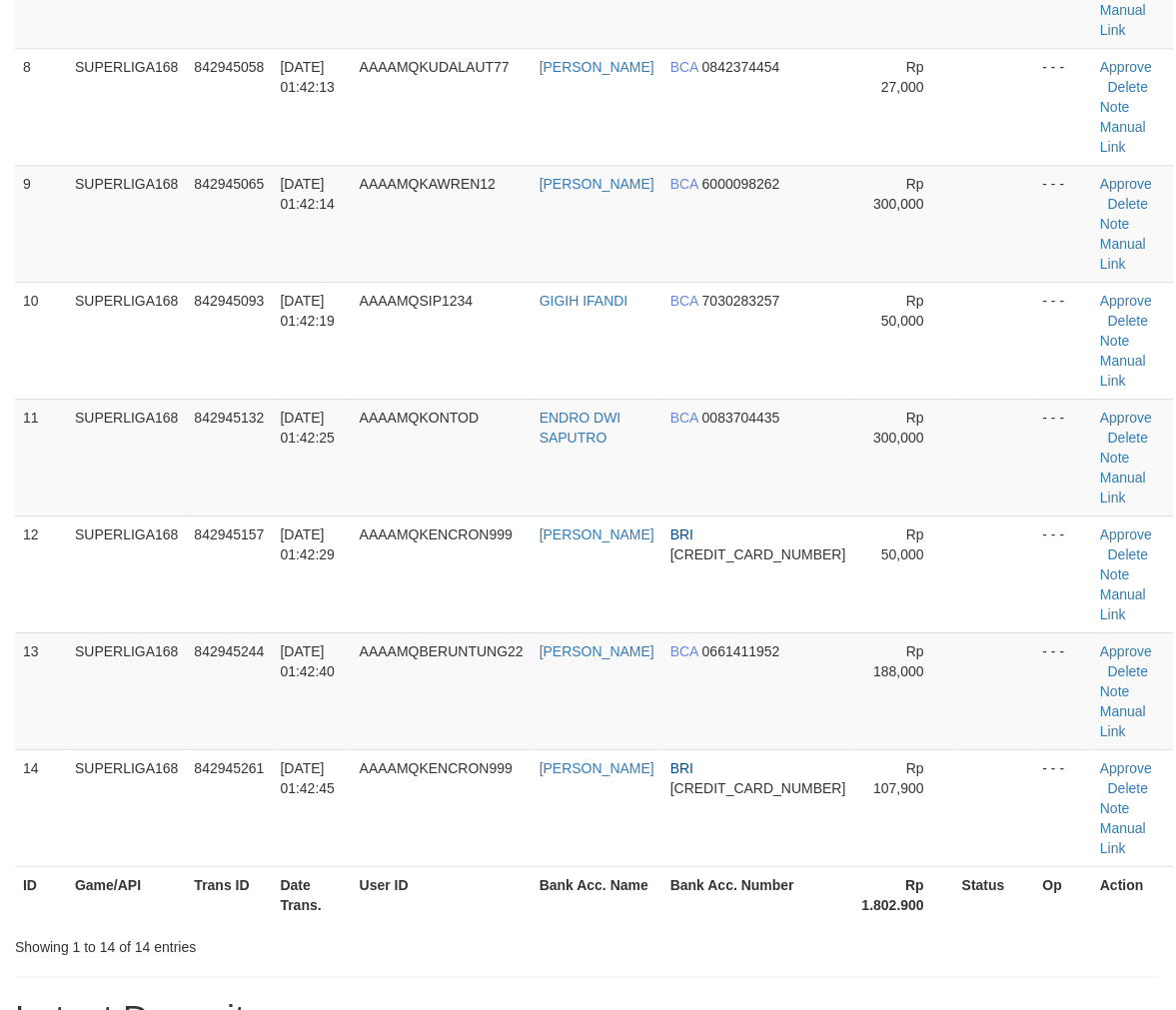scroll, scrollTop: 665, scrollLeft: 0, axis: vertical 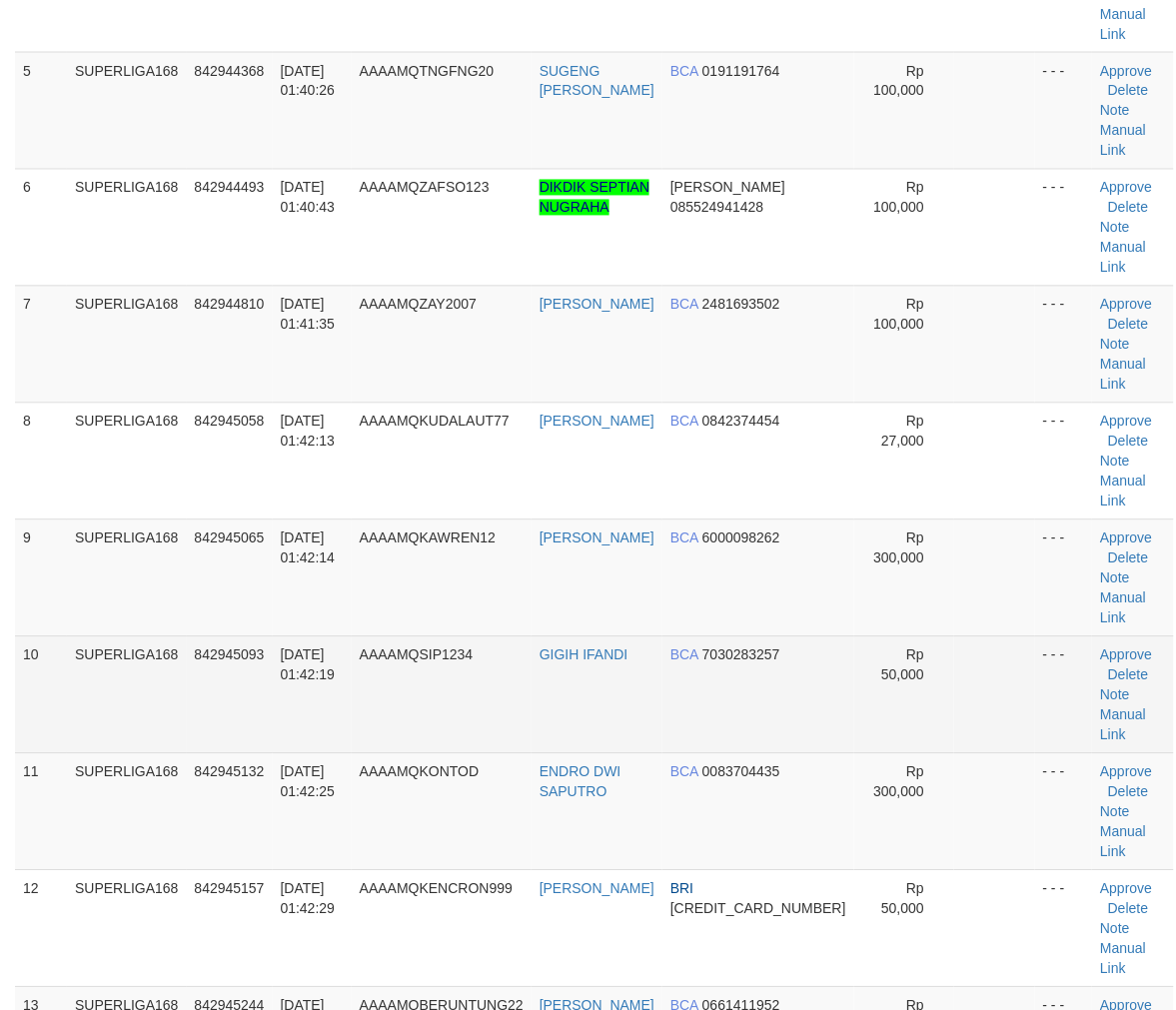 click on "12/07/2025 01:42:19" at bounding box center (312, 694) 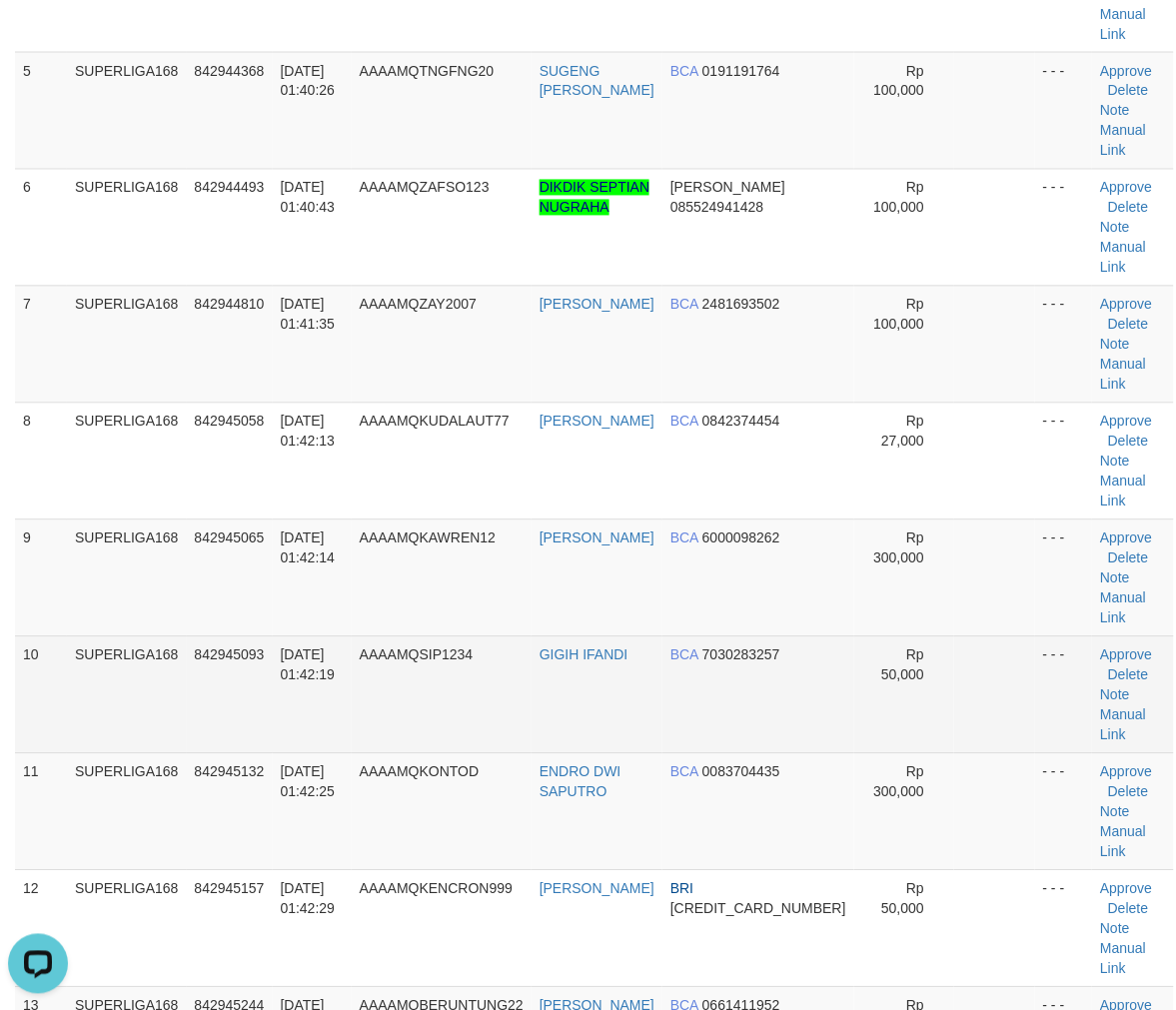 scroll, scrollTop: 0, scrollLeft: 0, axis: both 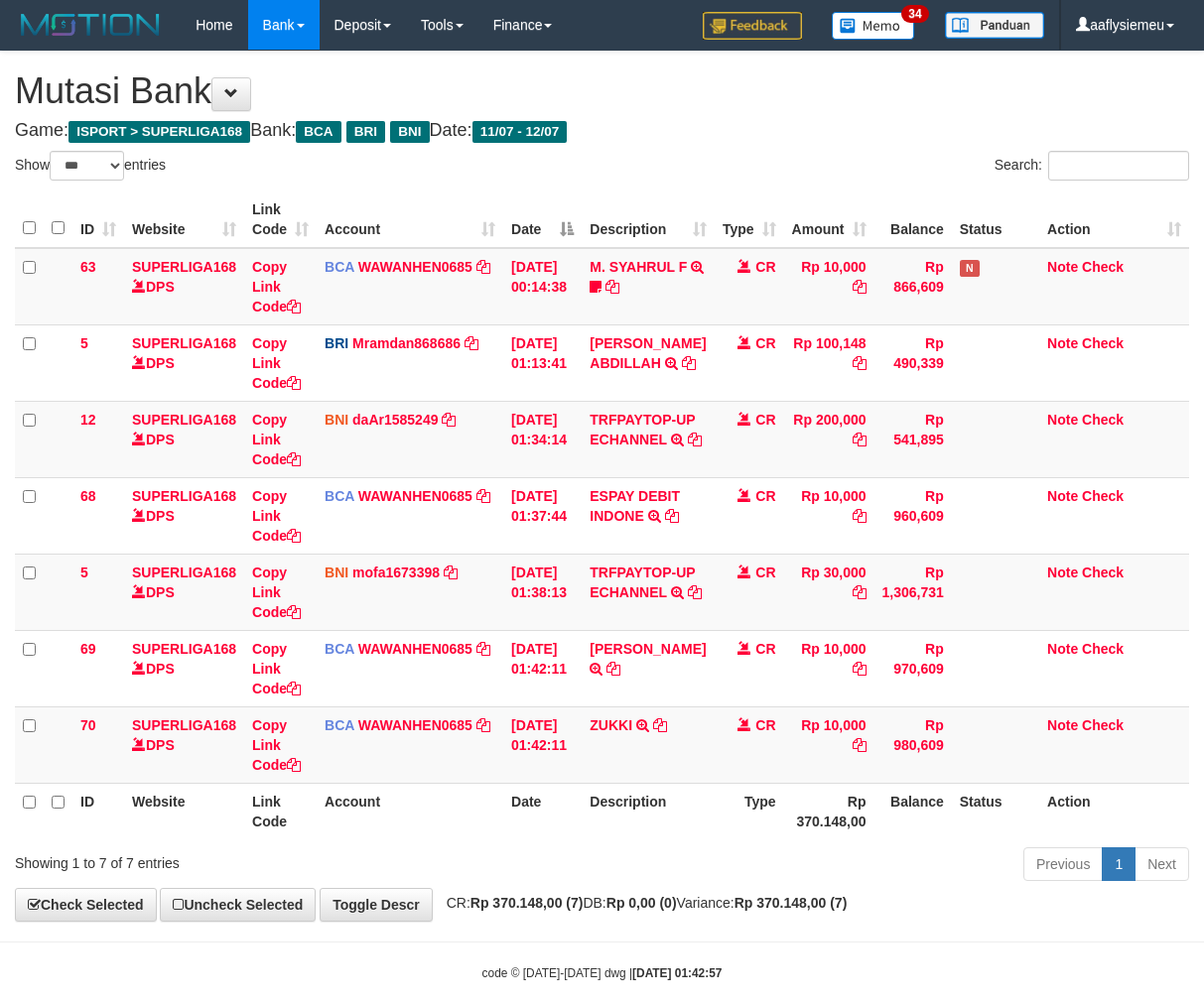 select on "***" 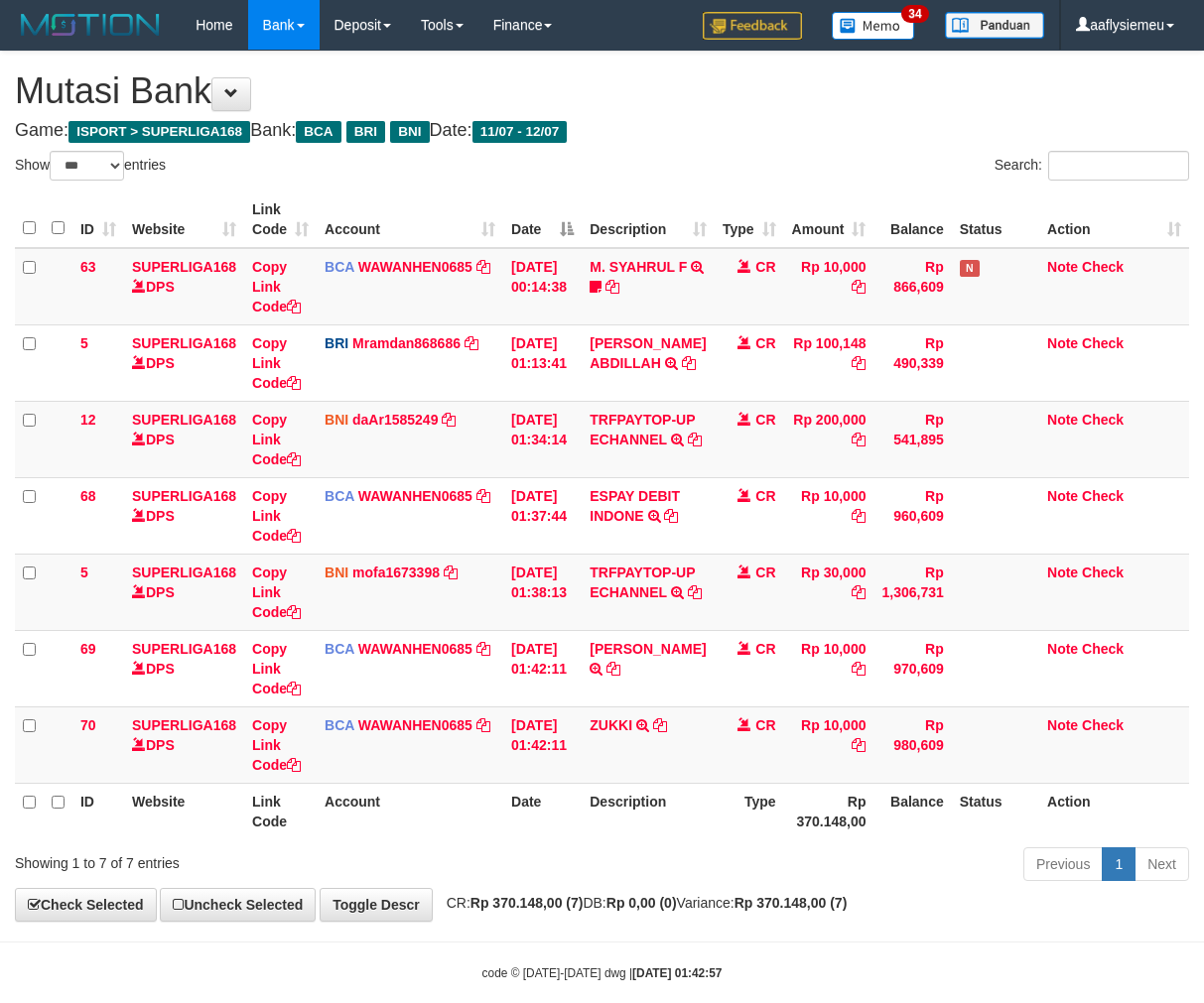 scroll, scrollTop: 69, scrollLeft: 0, axis: vertical 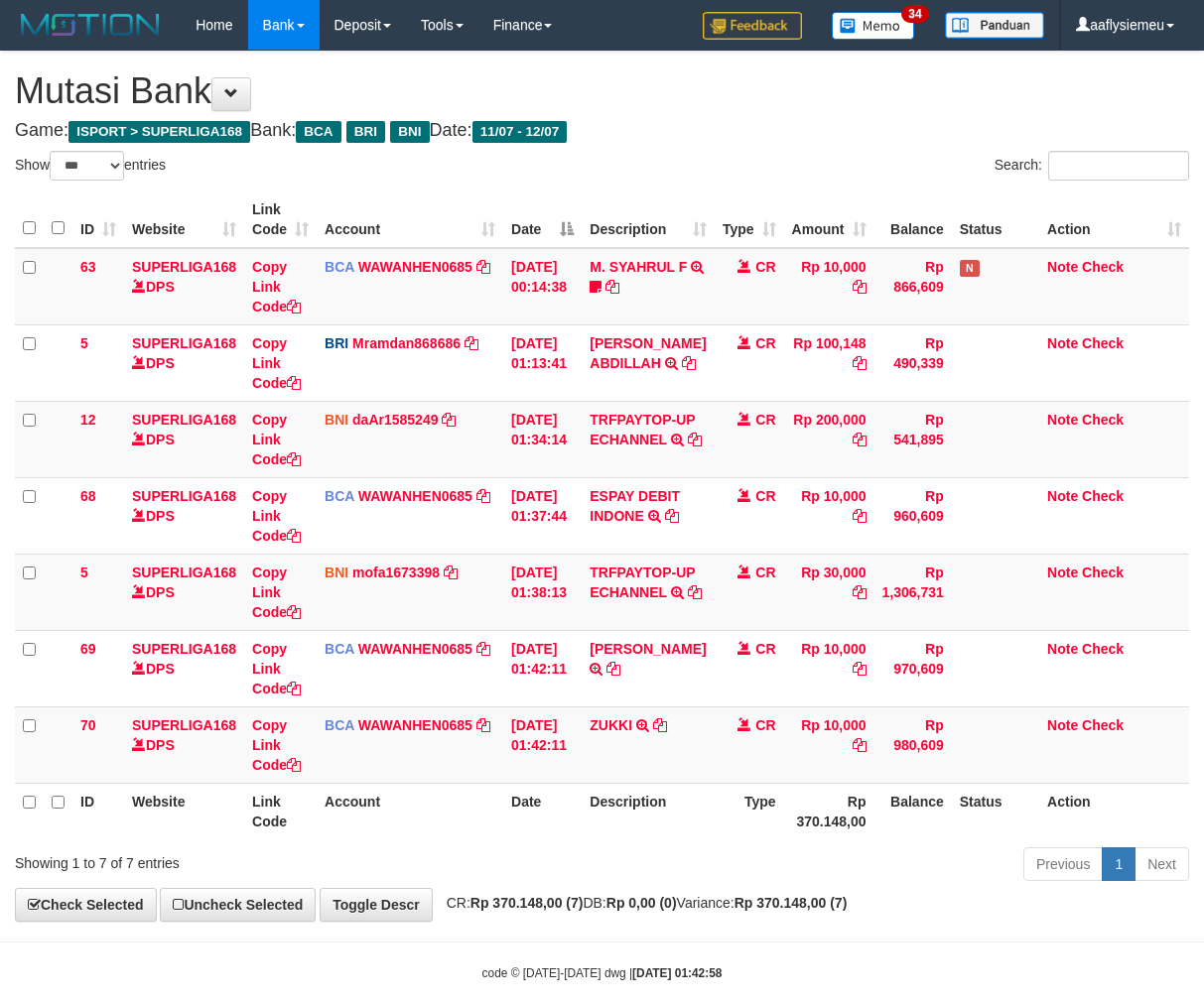 select on "***" 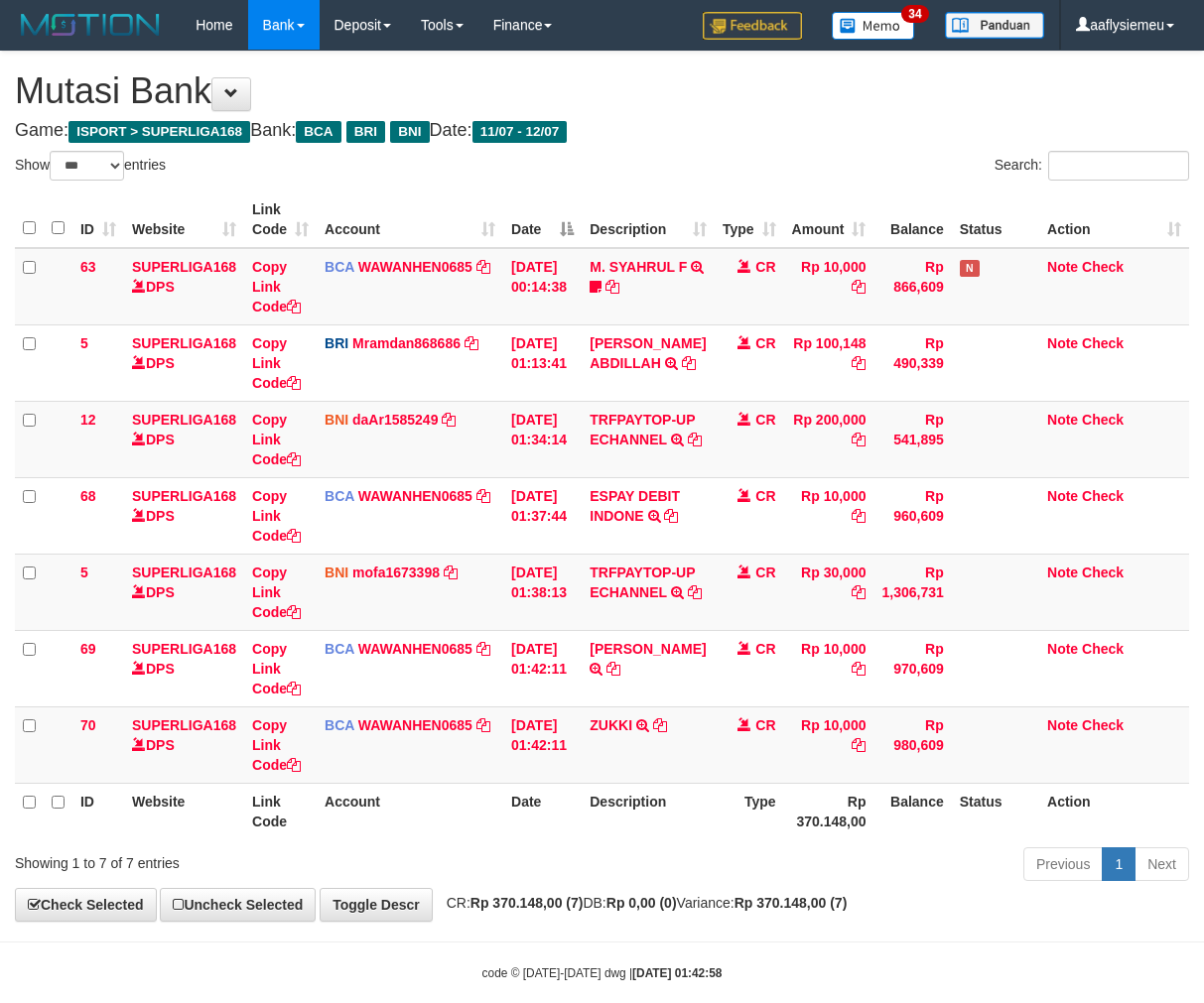 scroll, scrollTop: 69, scrollLeft: 0, axis: vertical 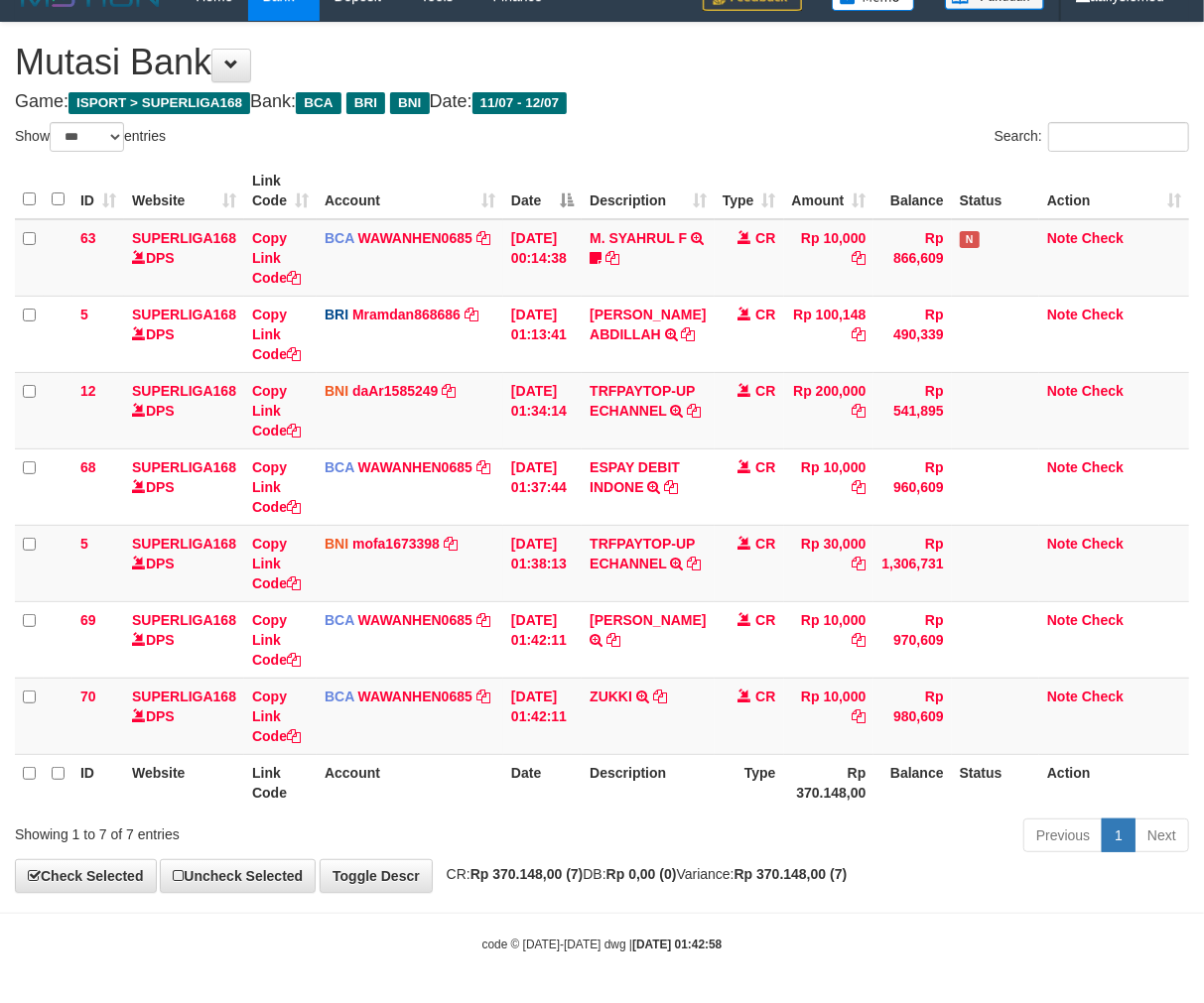 click on "Showing 1 to 7 of 7 entries" at bounding box center (250, 830) 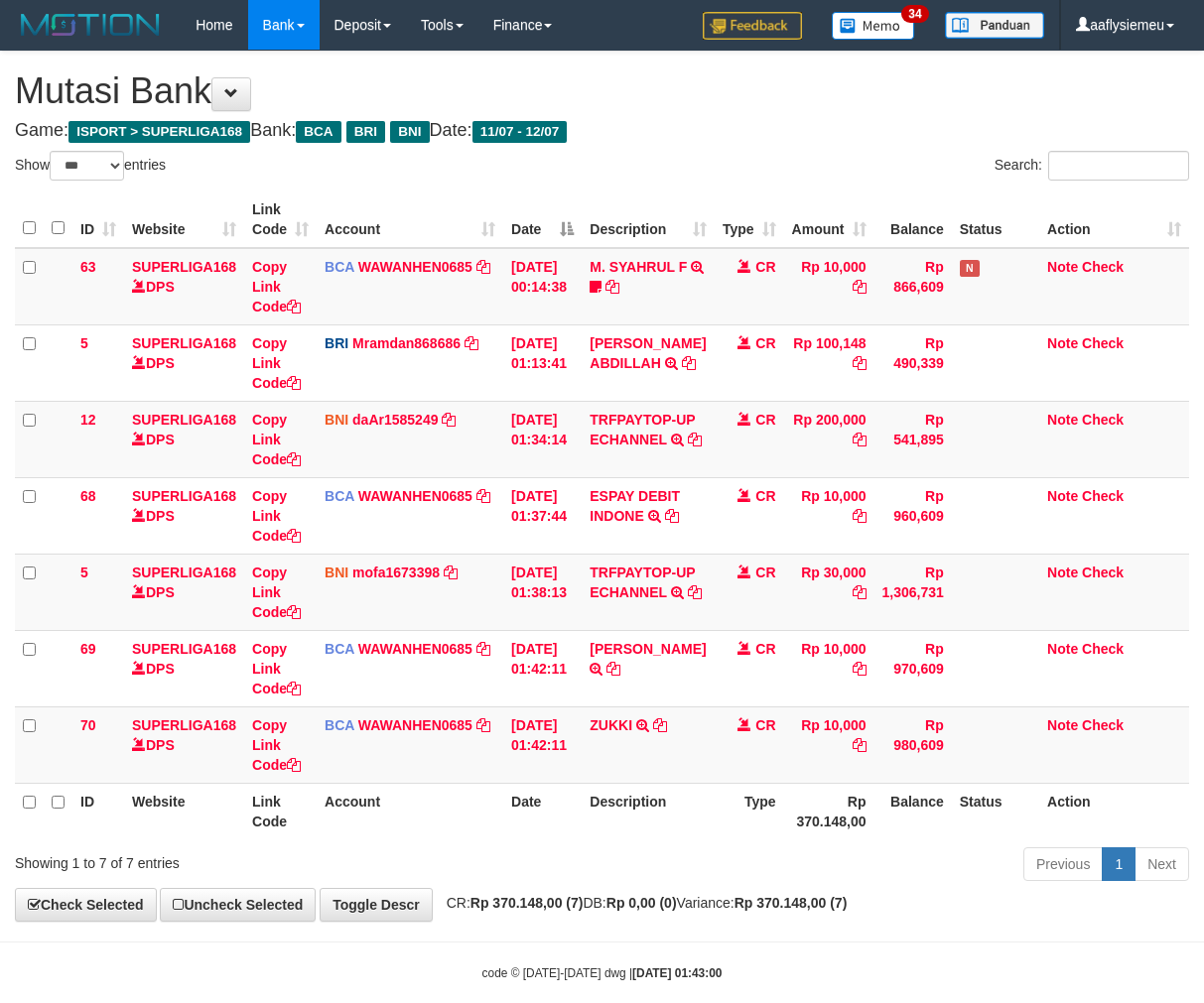 select on "***" 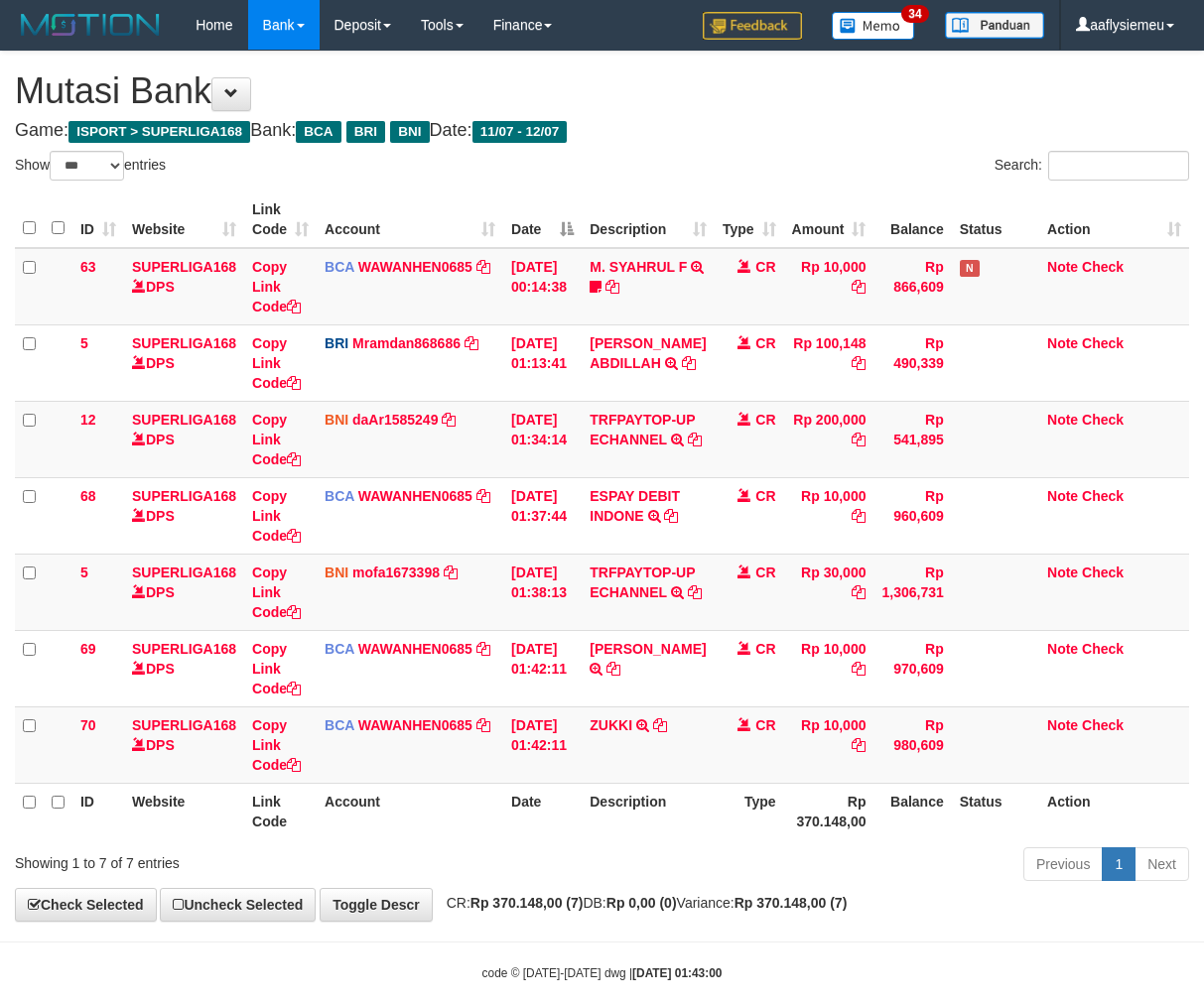 scroll, scrollTop: 69, scrollLeft: 0, axis: vertical 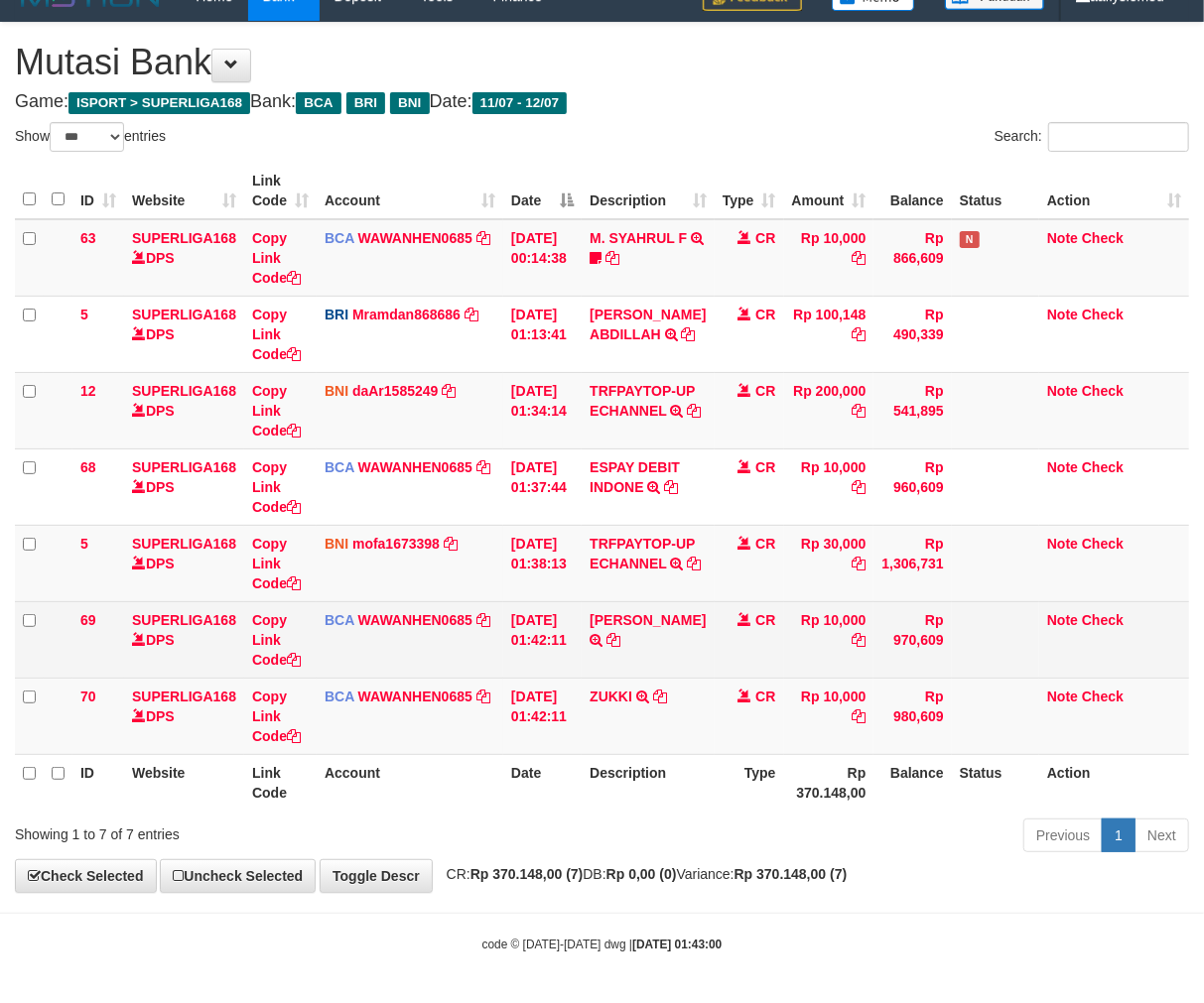 click on "BCA
WAWANHEN0685
DPS
WAWAN HENDRATNO
mutasi_20250712_3096 | 69
mutasi_20250712_3096 | 69" at bounding box center (410, 639) 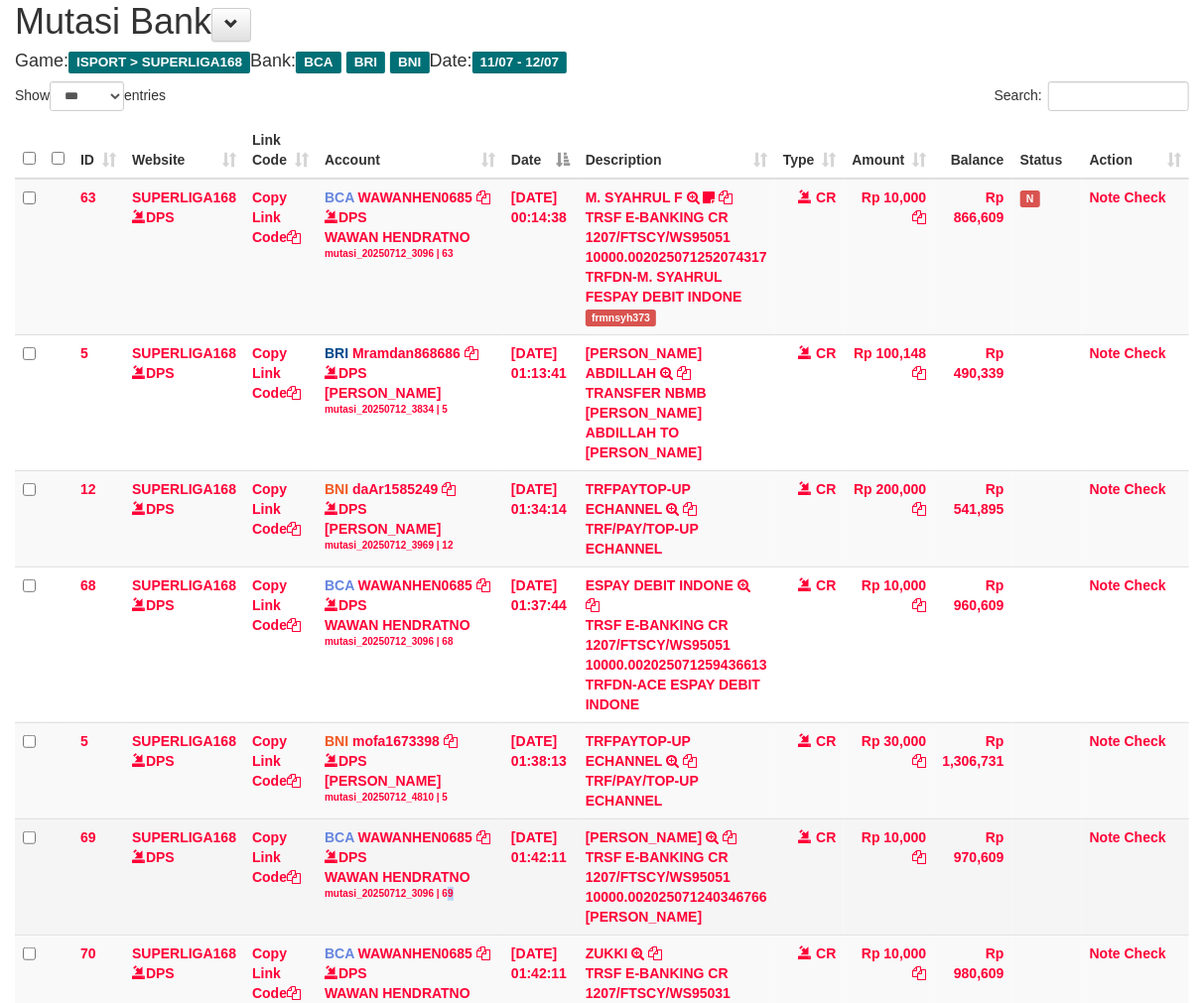 click on "mutasi_20250712_3096 | 69" at bounding box center (410, 894) 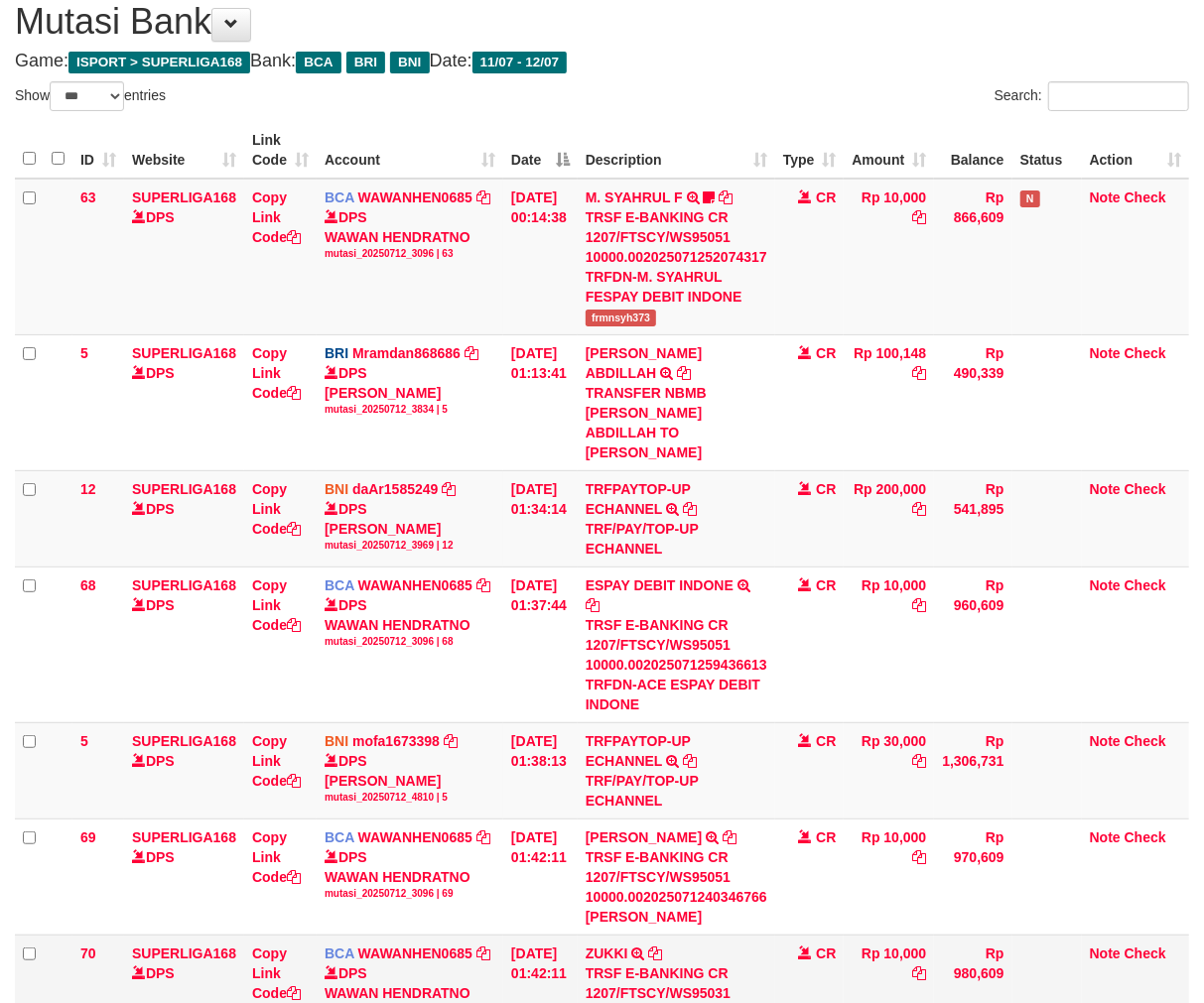 scroll, scrollTop: 238, scrollLeft: 0, axis: vertical 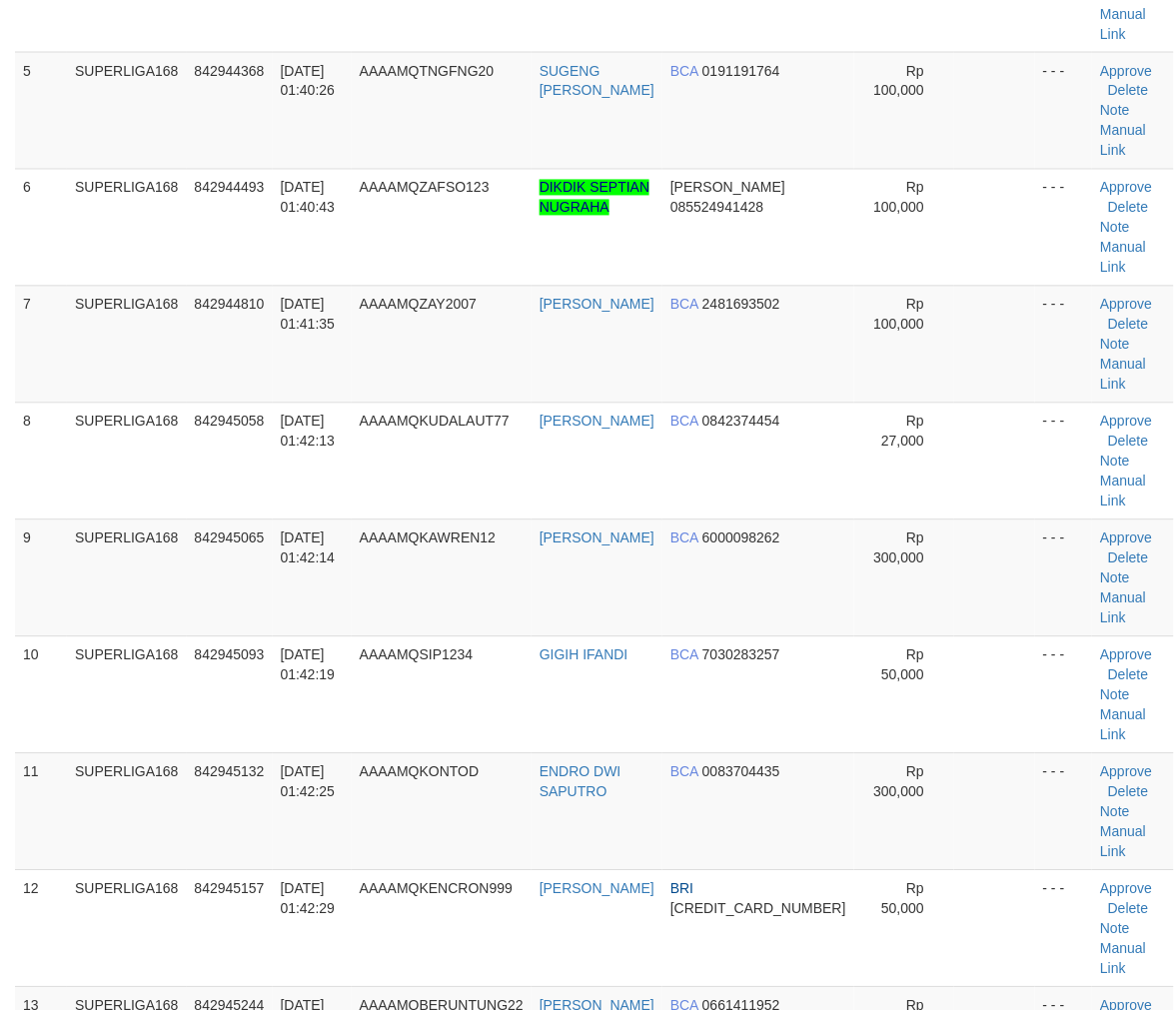 drag, startPoint x: 542, startPoint y: 526, endPoint x: 8, endPoint y: 714, distance: 566.1272 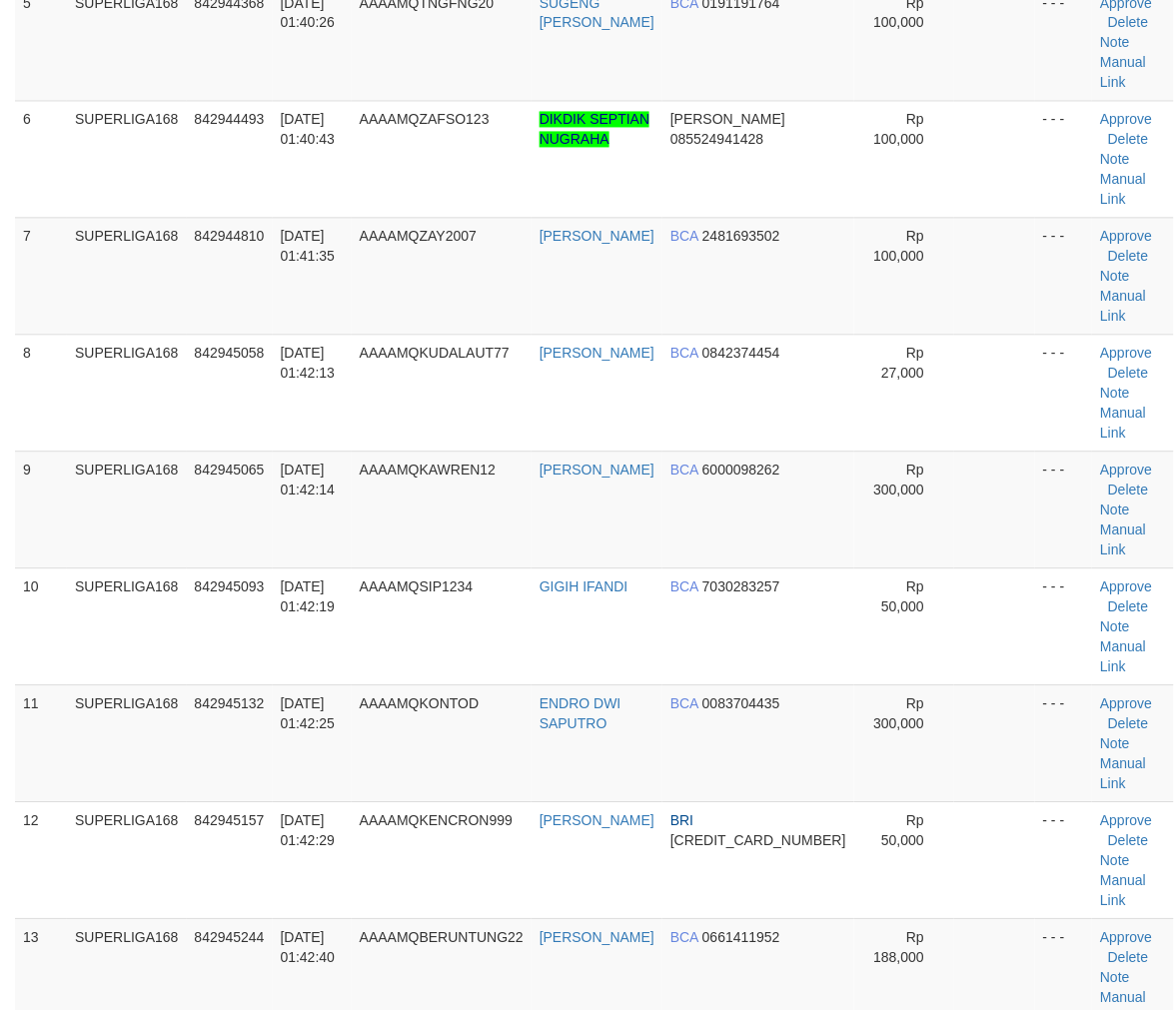 scroll, scrollTop: 966, scrollLeft: 0, axis: vertical 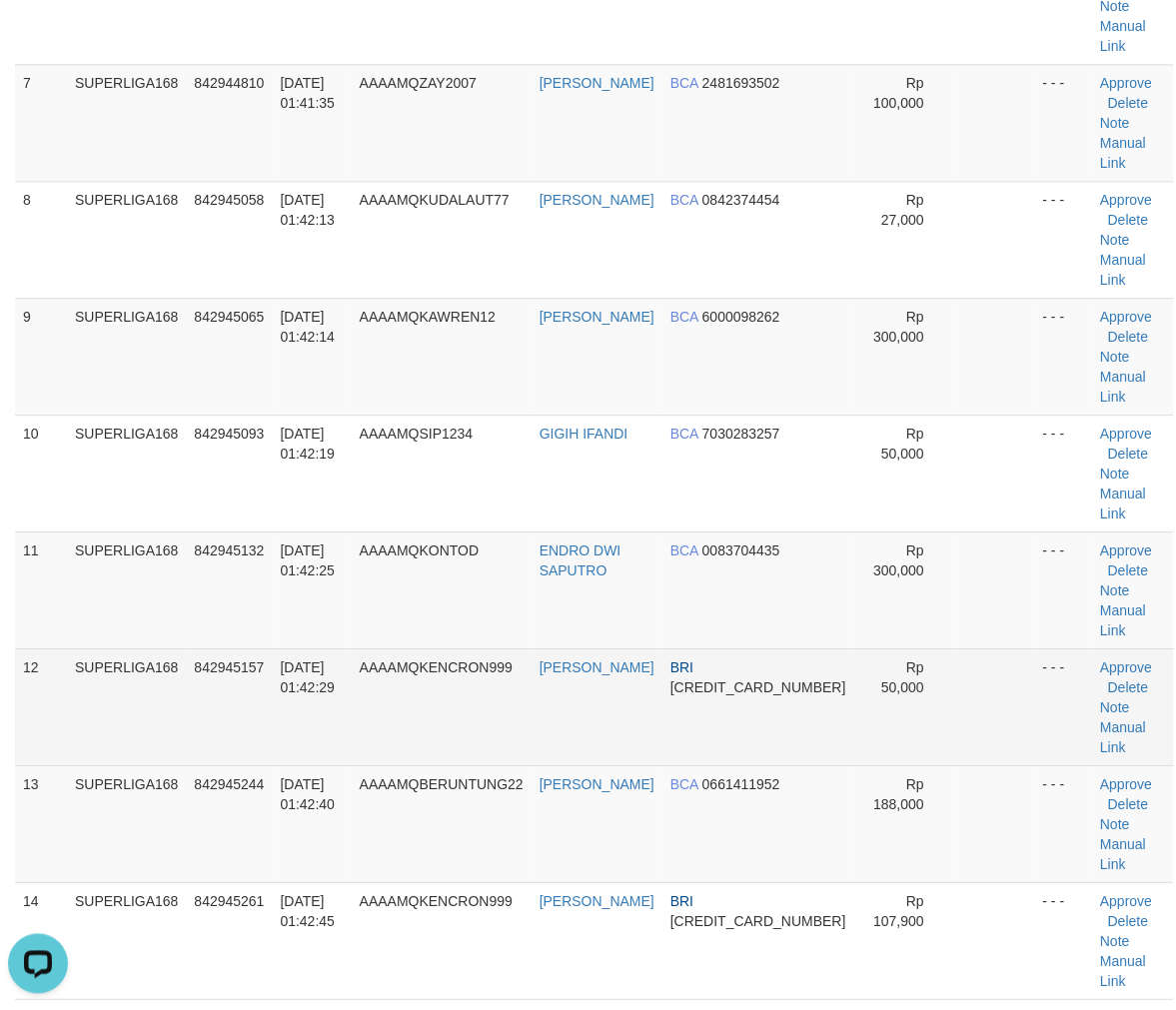 click on "SUPERLIGA168" at bounding box center (127, 706) 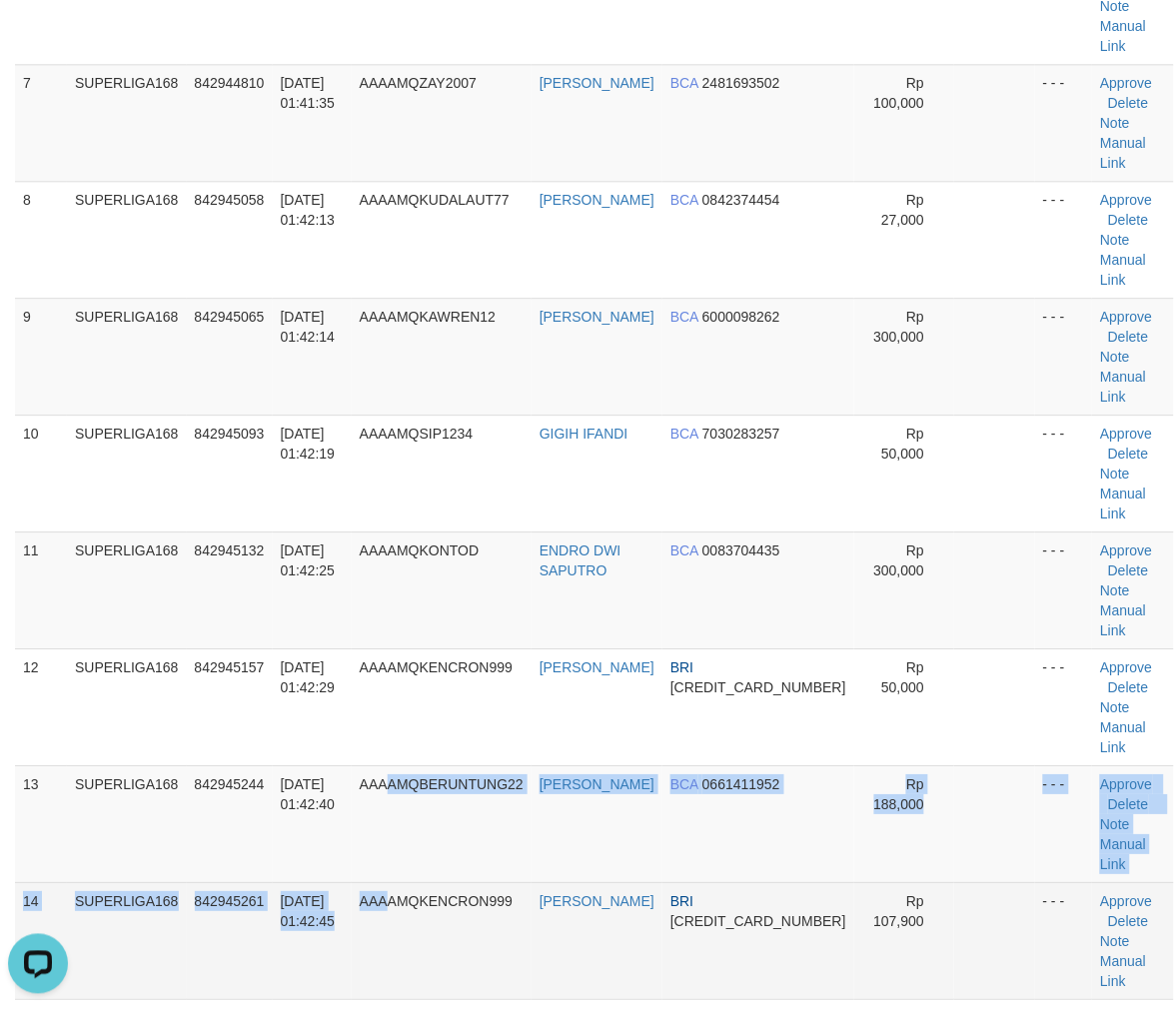 click on "1
SUPERLIGA168
842941403
12/07/2025 01:33:20
AAAAMQALOTBANGET
PARMIN
MANDIRI
1230007139845
Rp 200,000
- - -
Approve
Delete
Note
Manual Link
2
SUPERLIGA168
842942791
12/07/2025 01:36:31
AAAAMQGENDUTASOY
ACHMAD BARLI
DANA
087808933772
Rp 30,000
- - -
Approve" at bounding box center (594, 181) 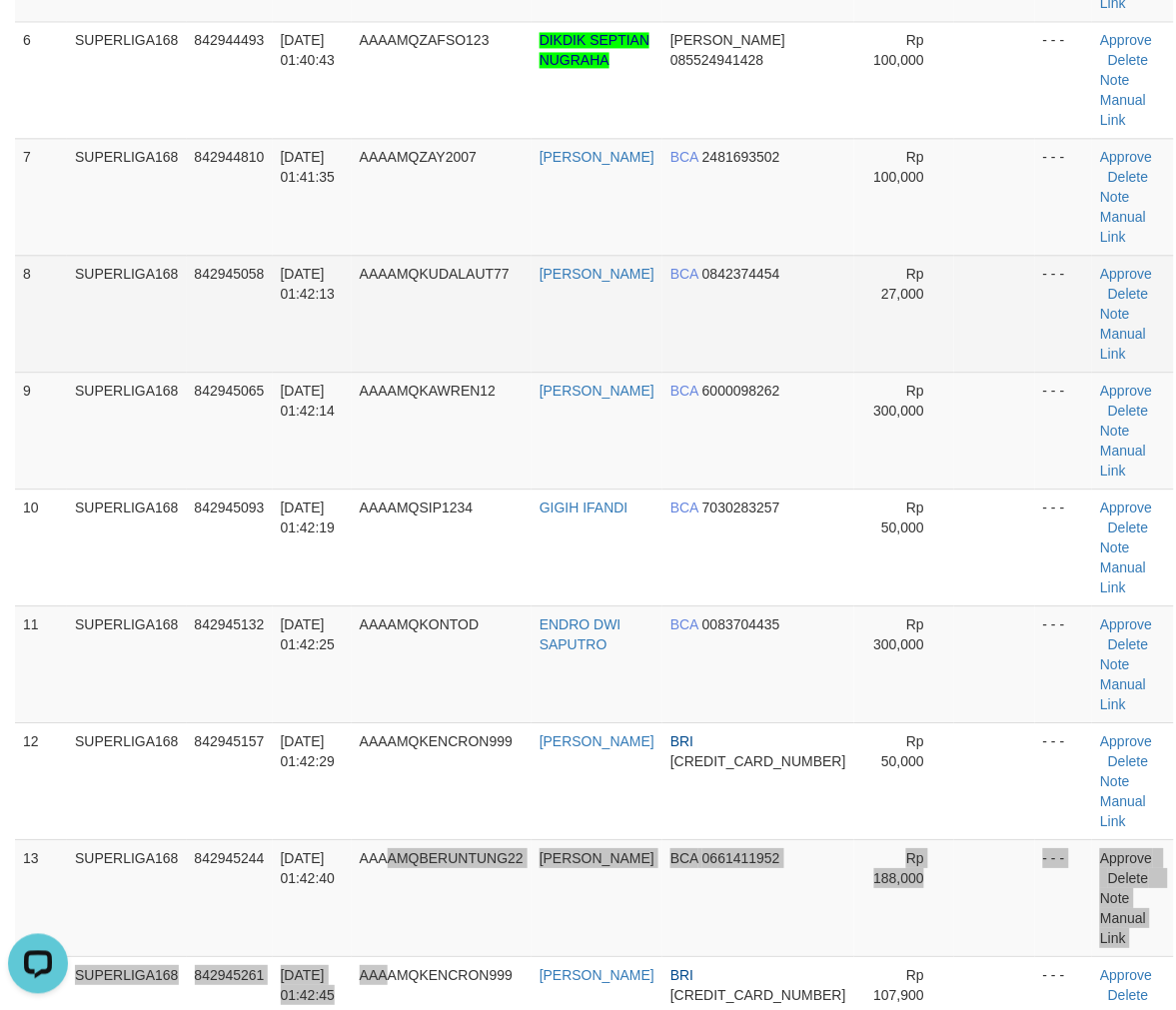 scroll, scrollTop: 444, scrollLeft: 0, axis: vertical 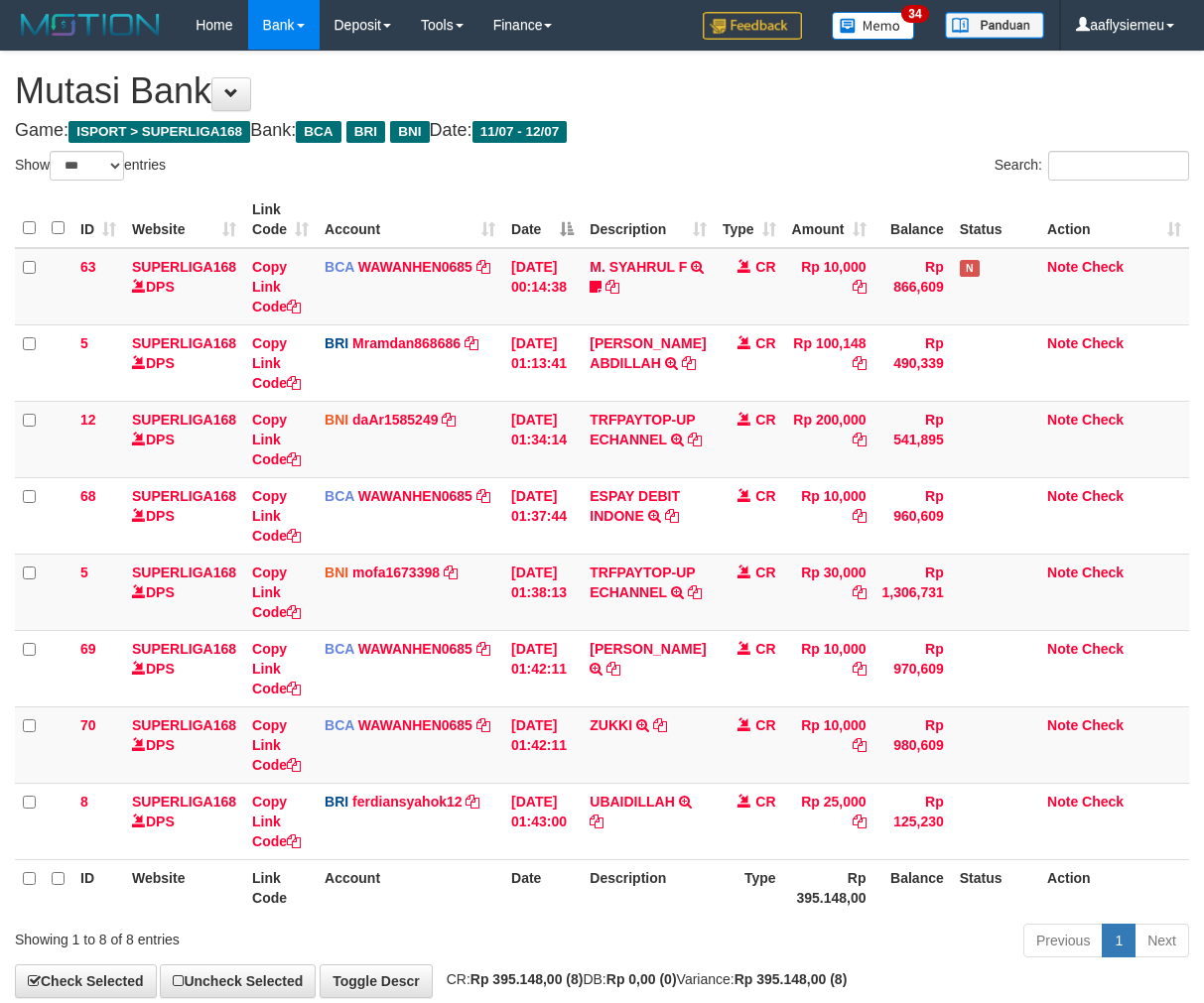 select on "***" 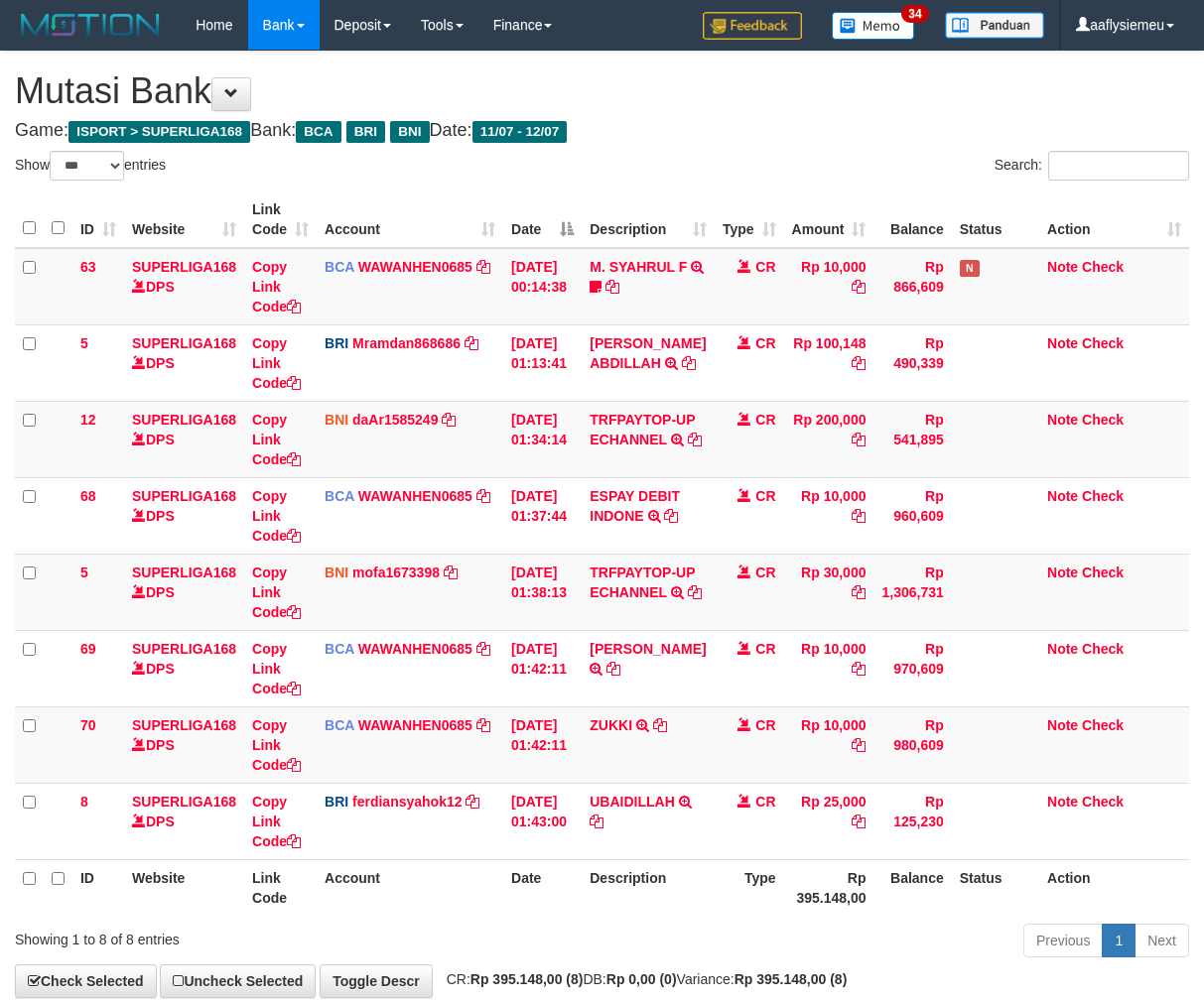 scroll, scrollTop: 0, scrollLeft: 0, axis: both 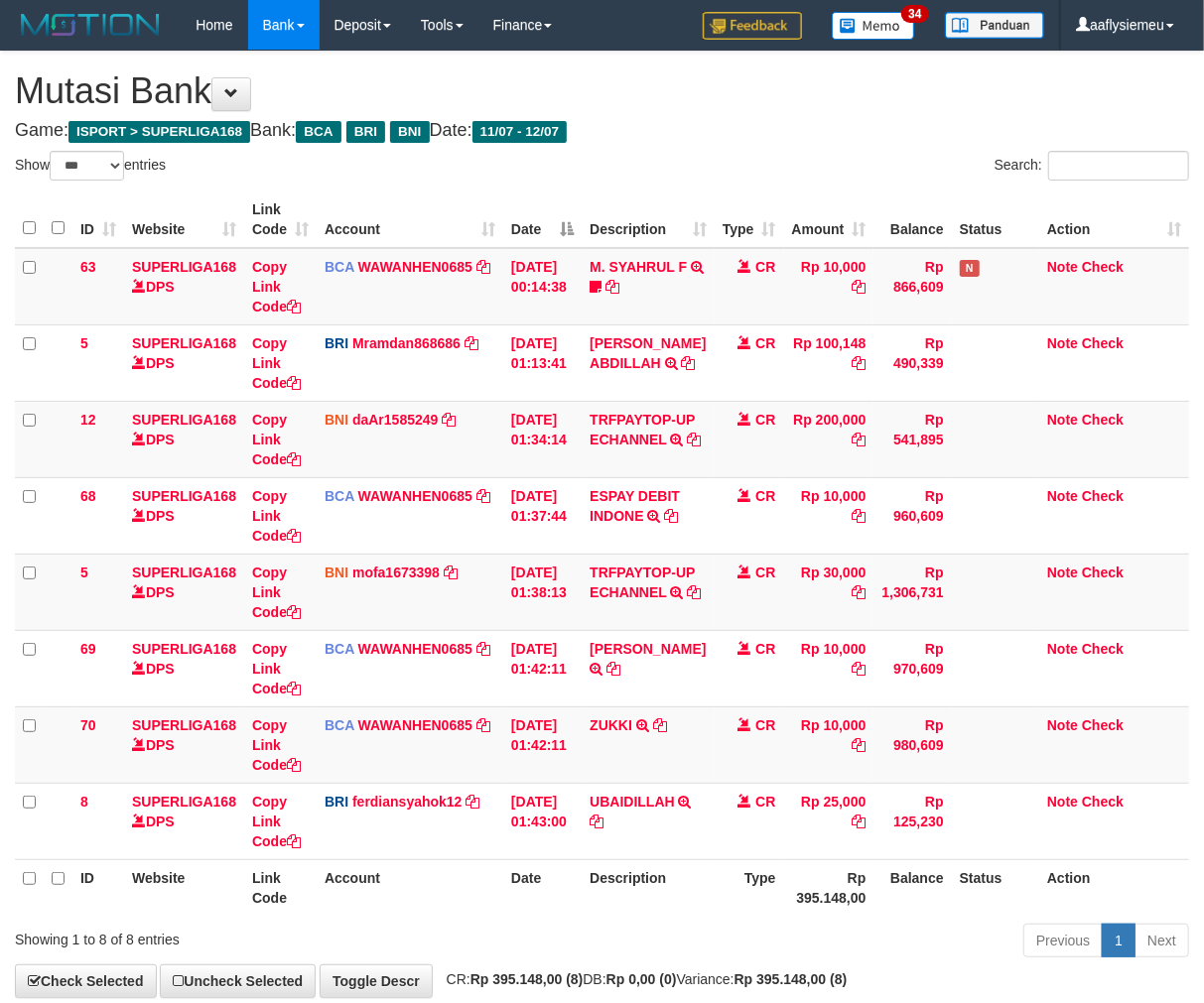 click on "12/07/2025 01:43:00" at bounding box center (542, 820) 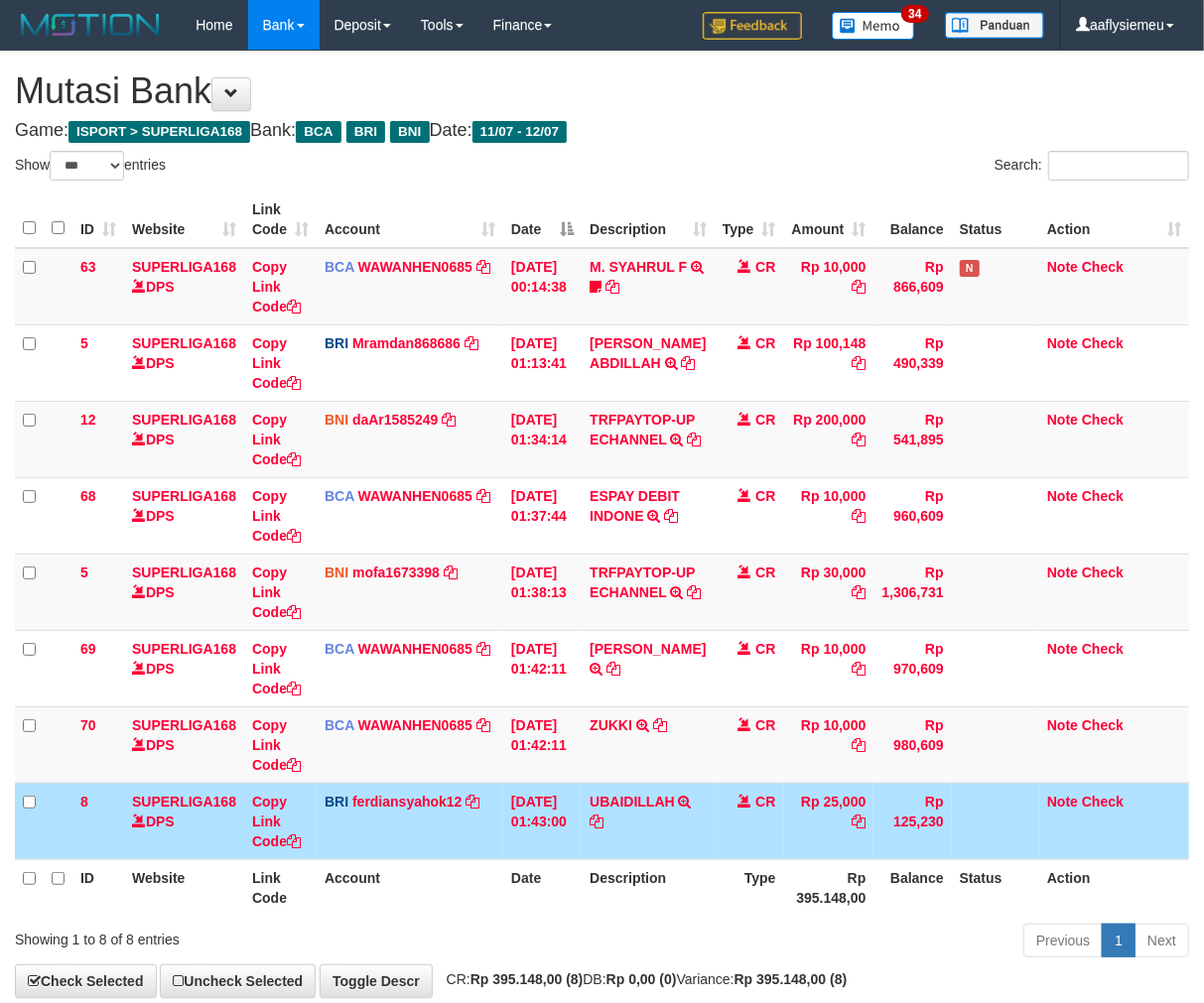 scroll, scrollTop: 145, scrollLeft: 0, axis: vertical 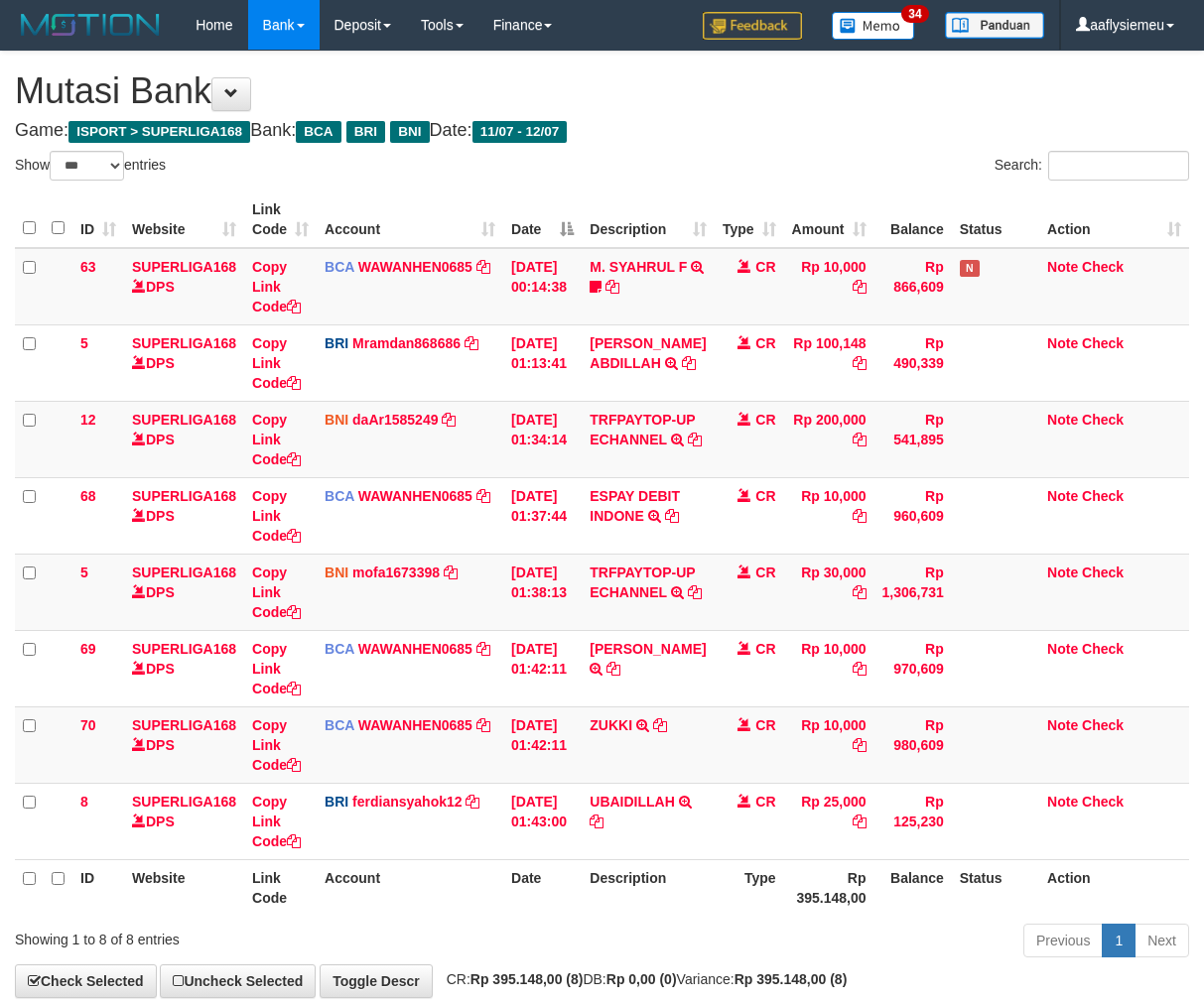 select on "***" 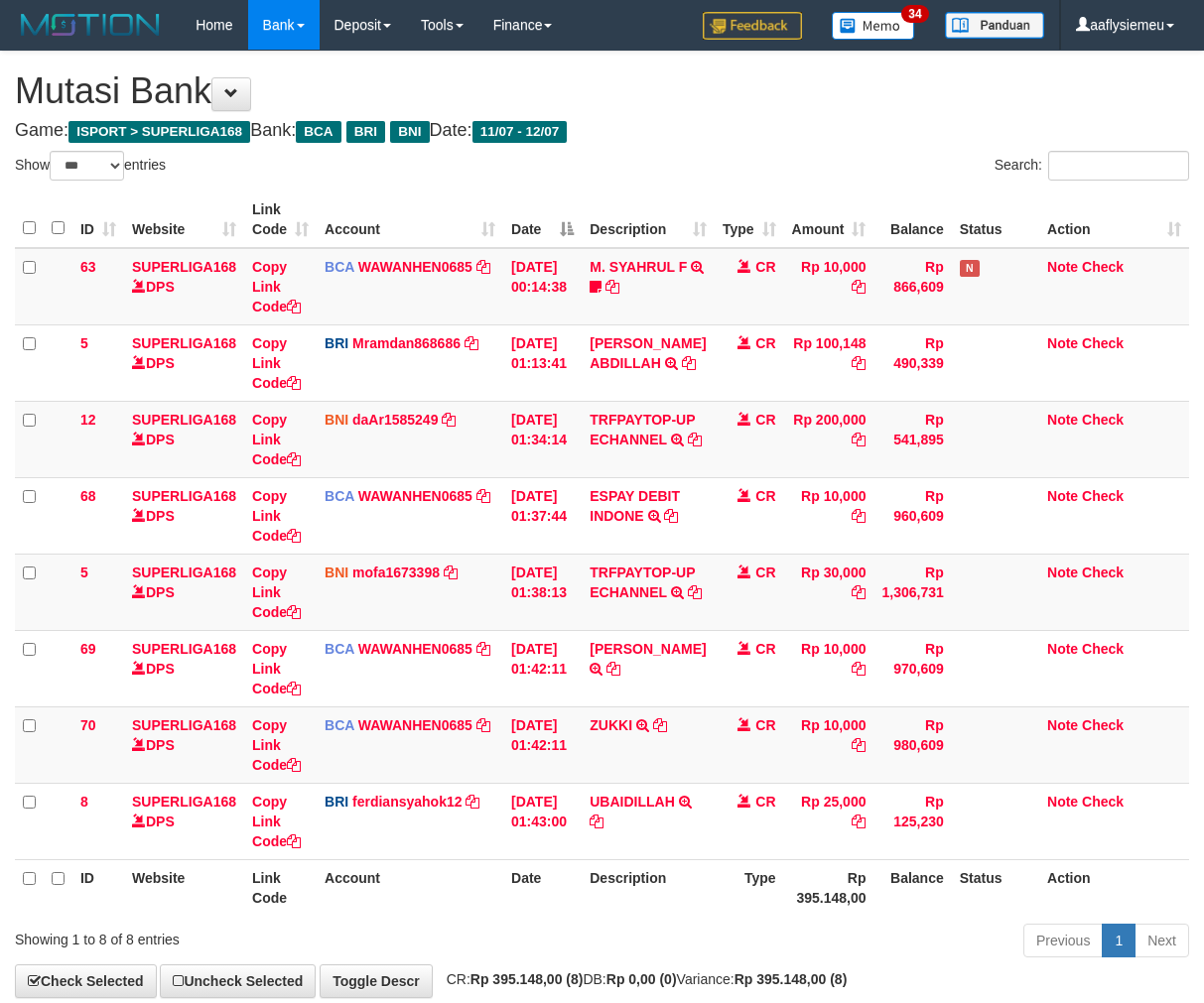 scroll, scrollTop: 145, scrollLeft: 0, axis: vertical 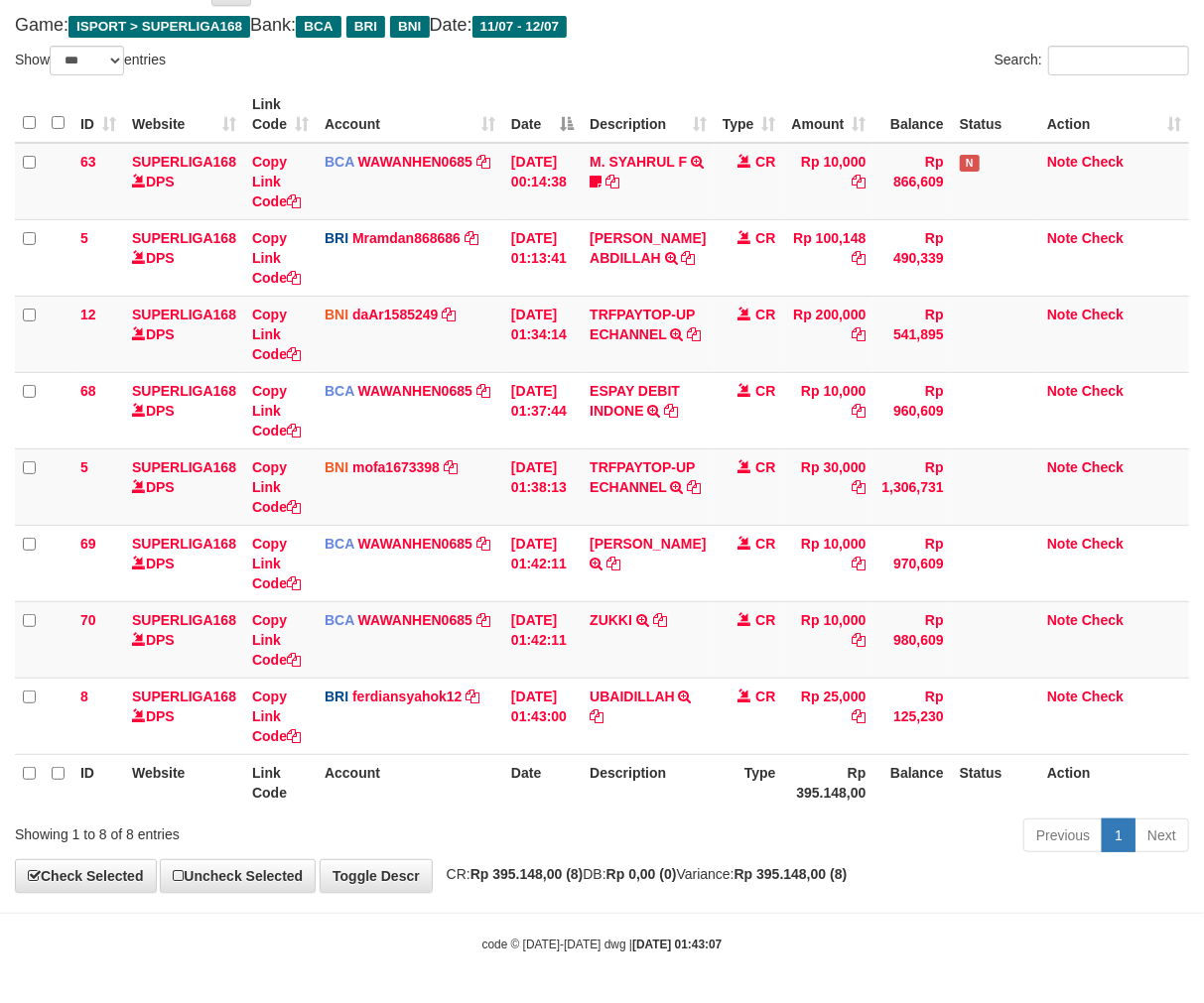 click on "Account" at bounding box center (410, 782) 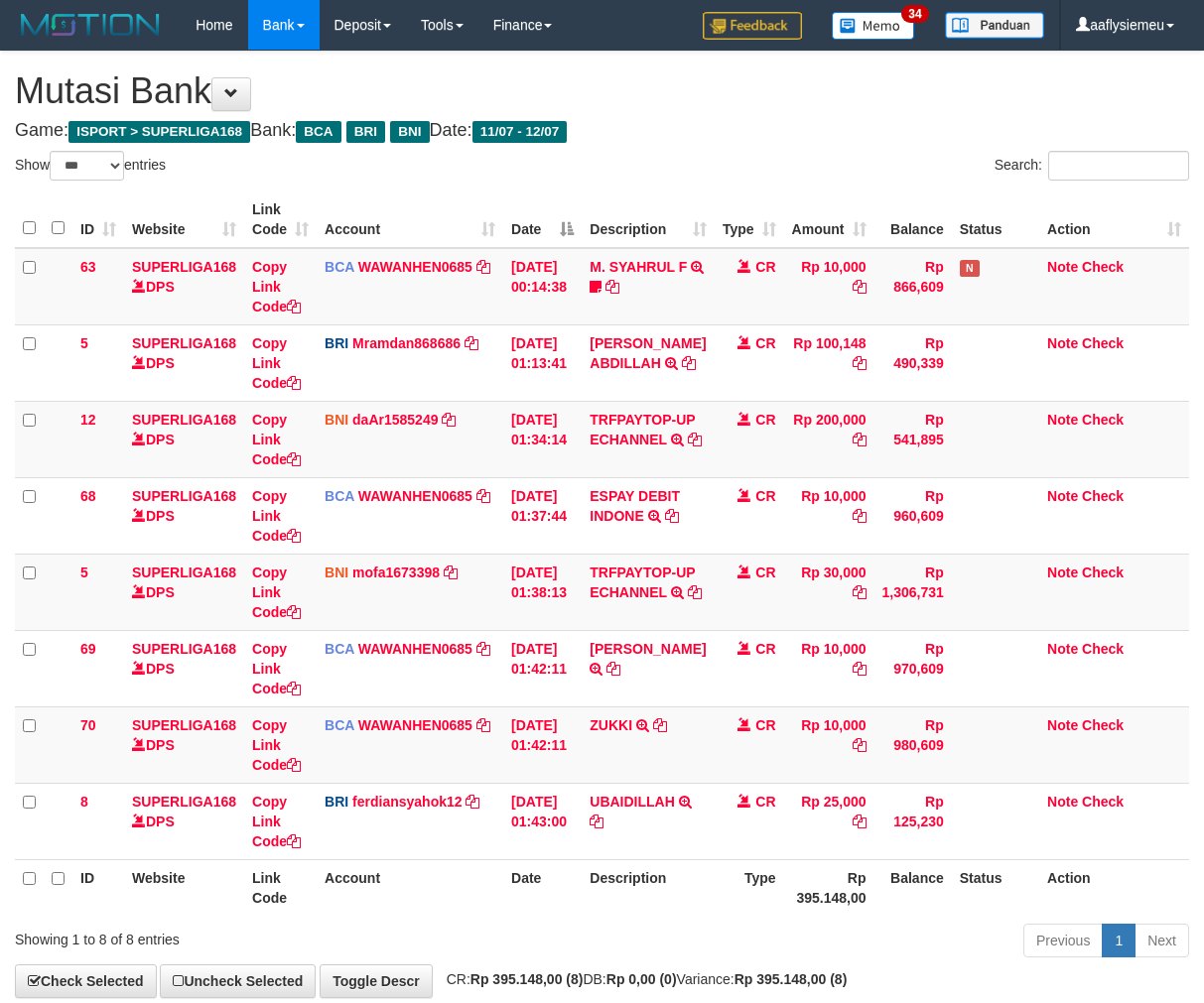 select on "***" 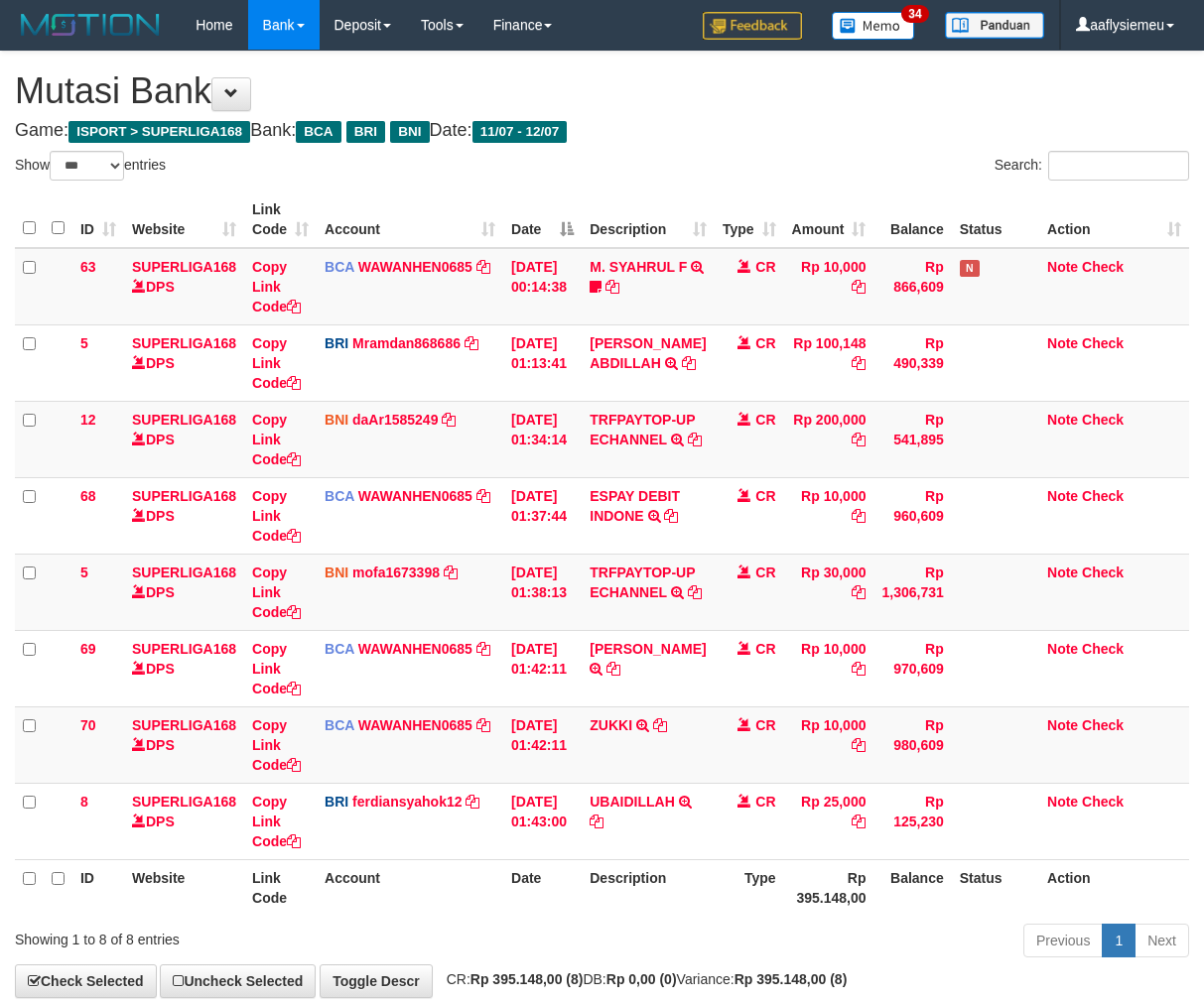 scroll, scrollTop: 145, scrollLeft: 0, axis: vertical 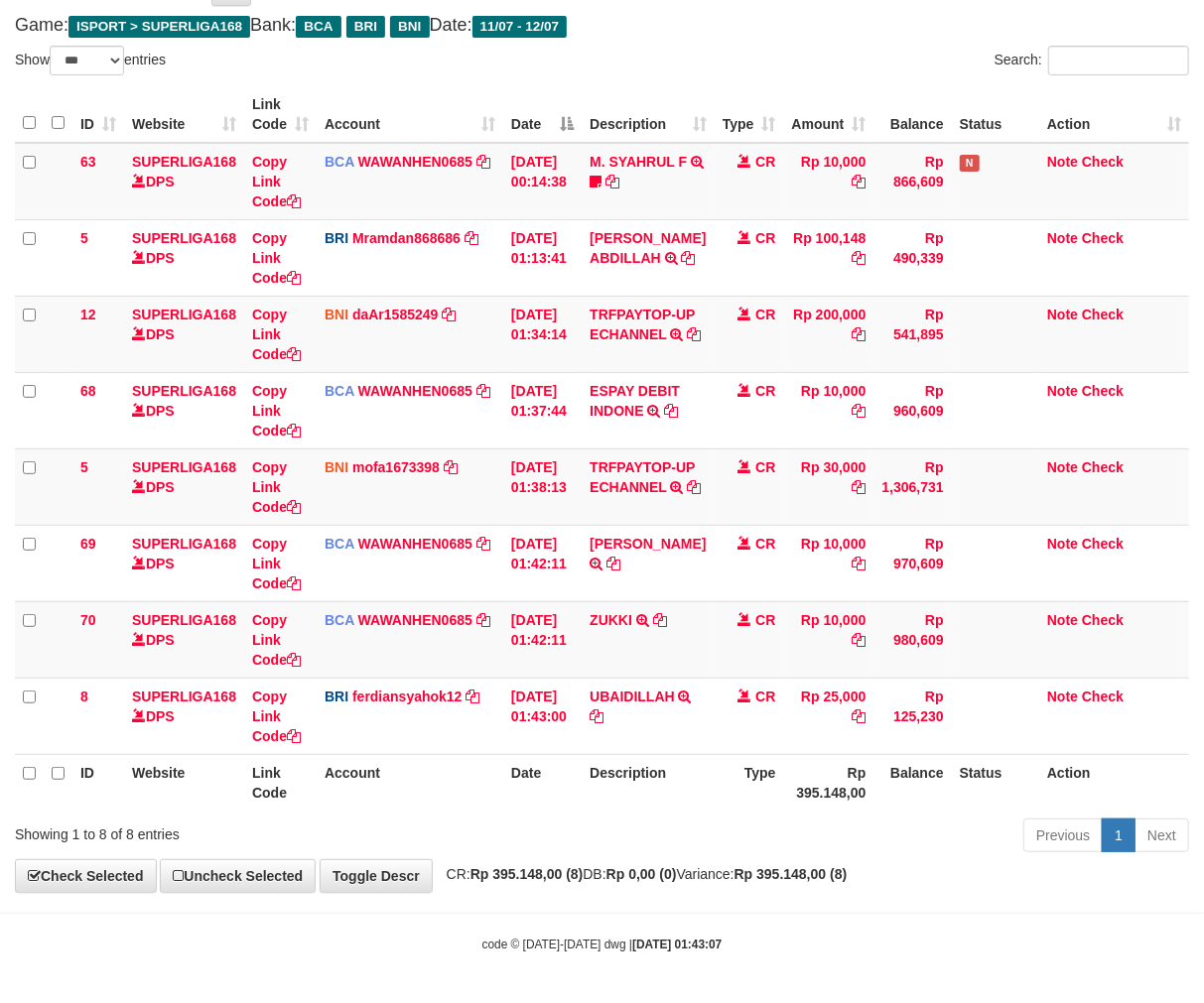 click on "**********" at bounding box center (602, 419) 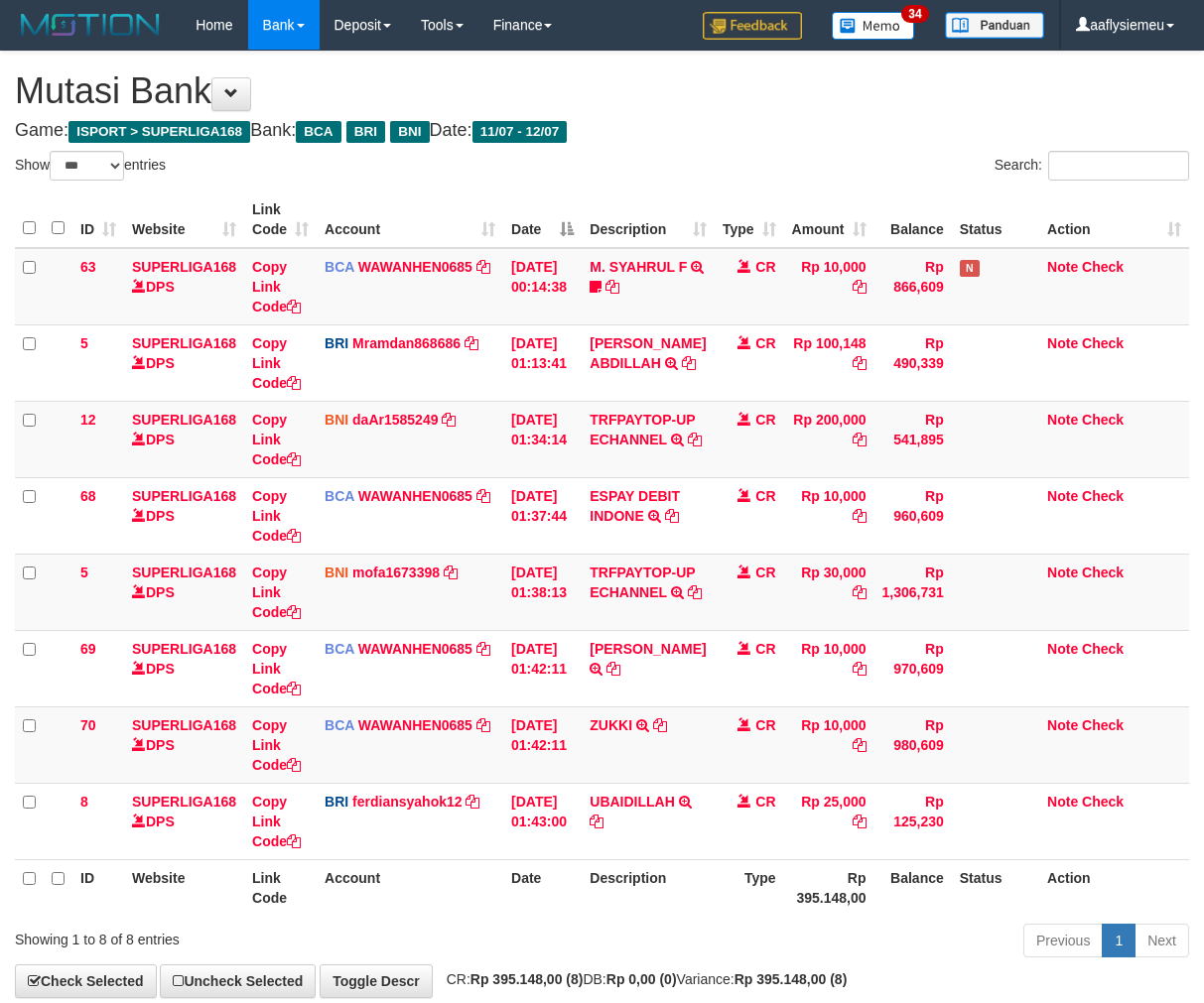 select on "***" 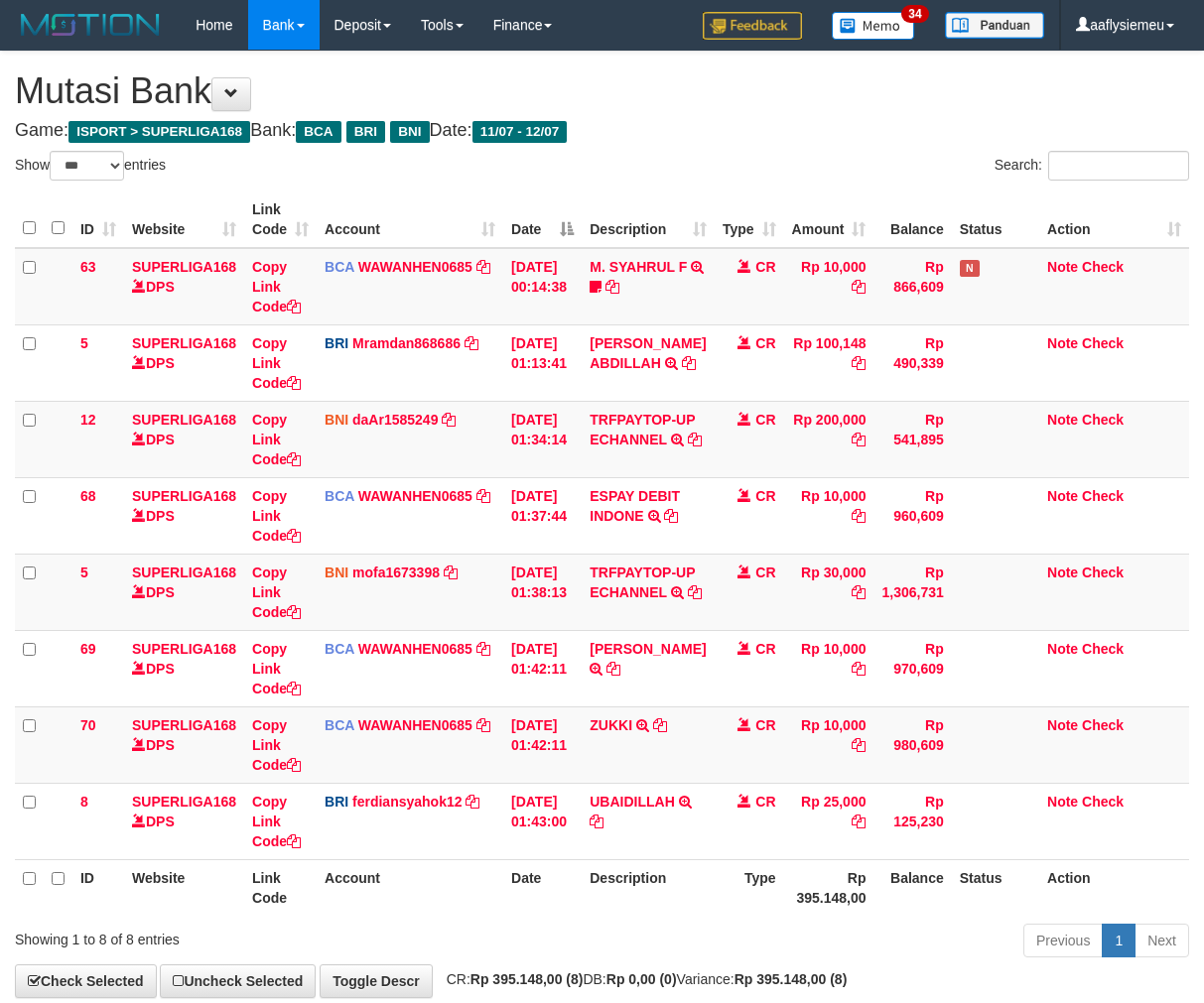 click on "**********" at bounding box center (602, 524) 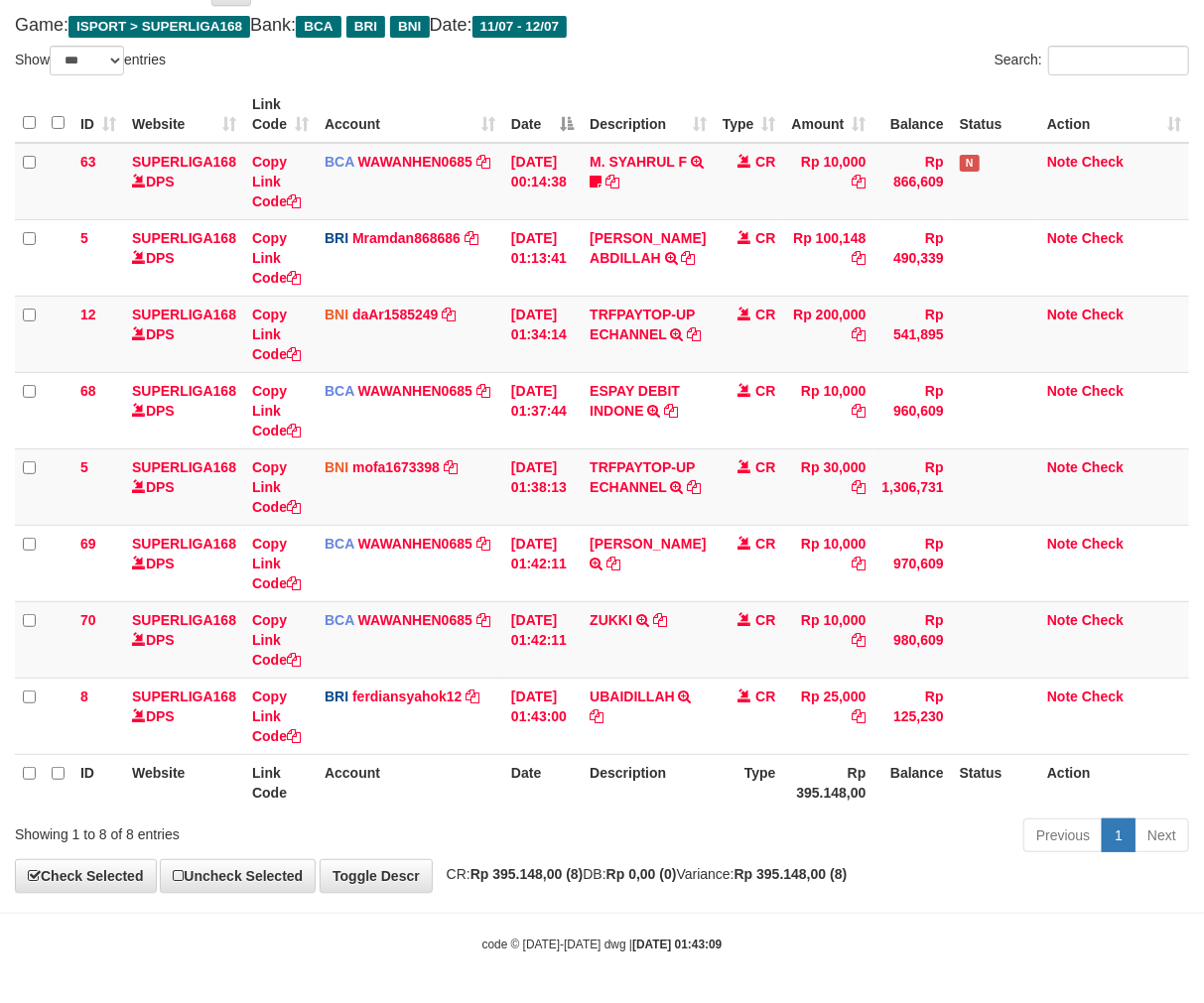 click on "**********" at bounding box center (602, 419) 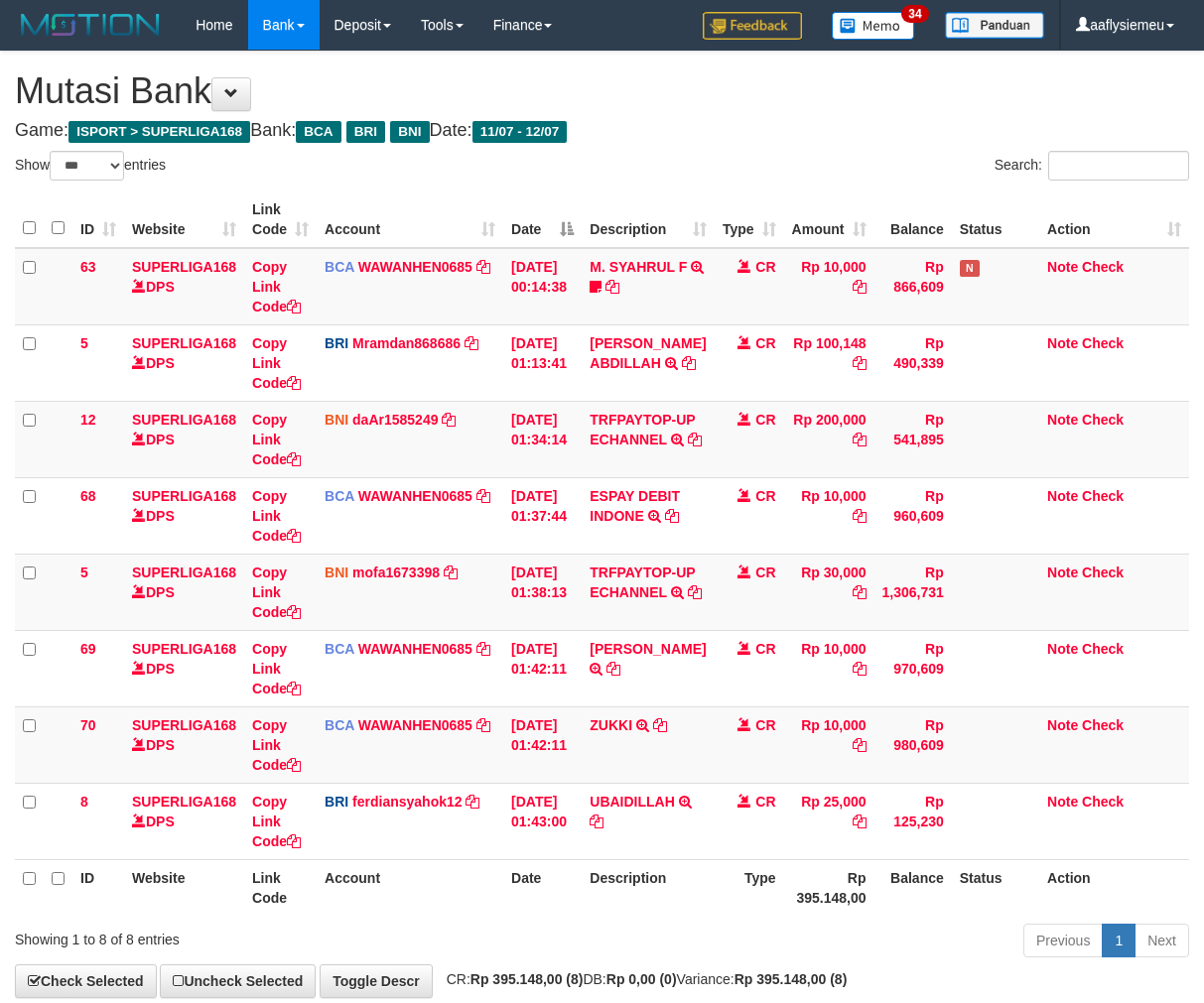 select on "***" 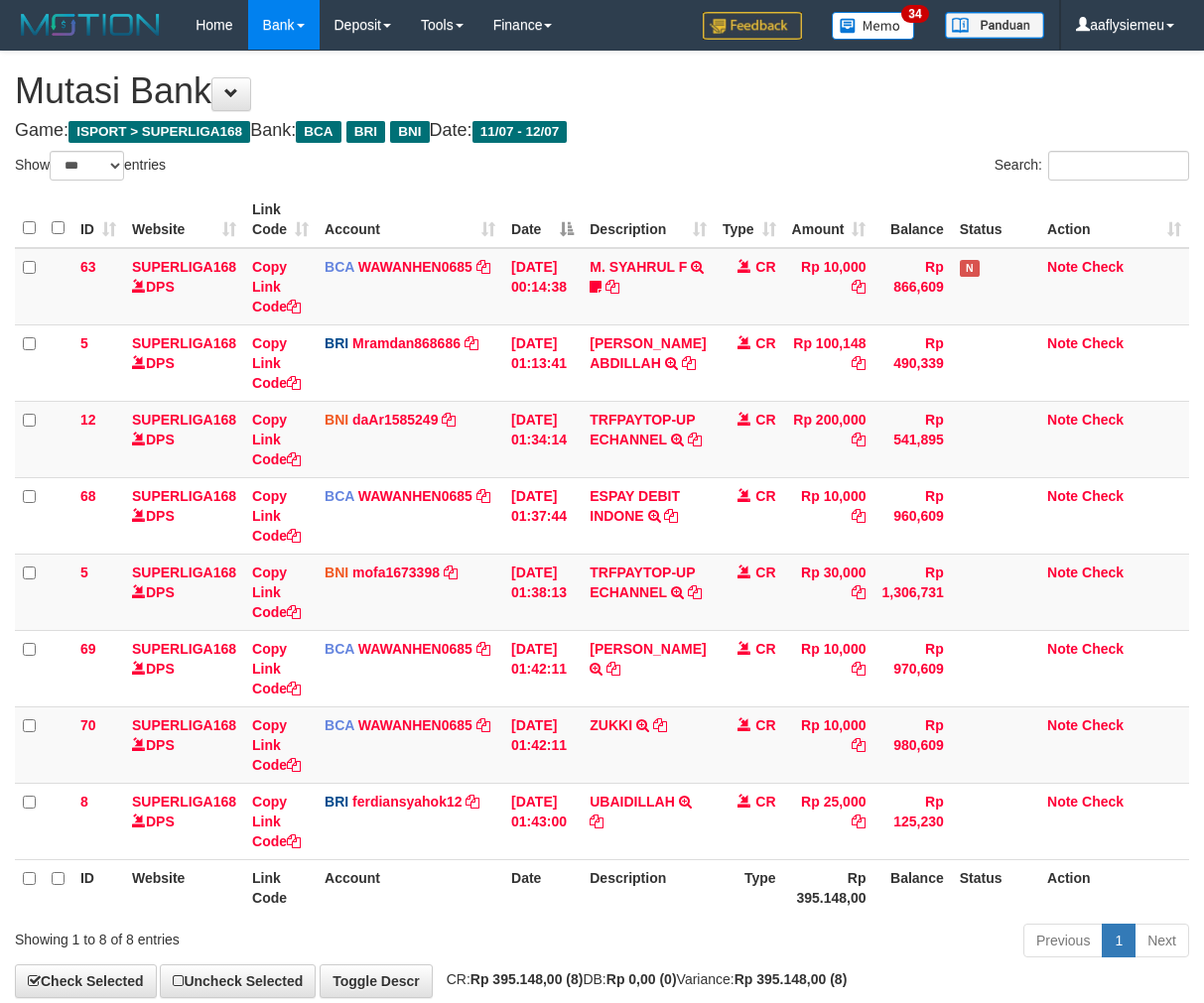scroll, scrollTop: 145, scrollLeft: 0, axis: vertical 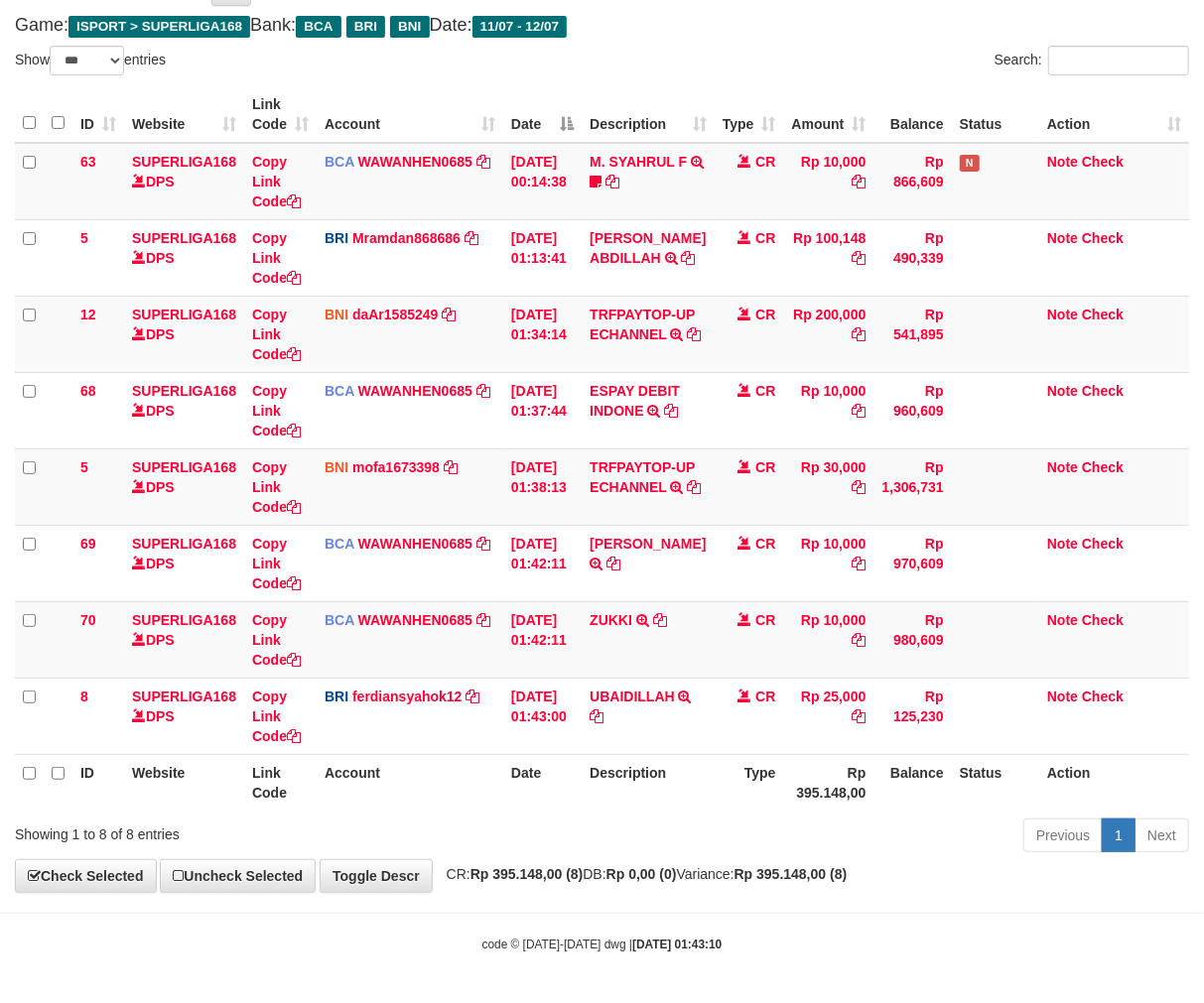 click on "ID Website Link Code Account Date Description Type Amount Balance Status Action
63
SUPERLIGA168    DPS
Copy Link Code
BCA
WAWANHEN0685
DPS
WAWAN HENDRATNO
mutasi_20250712_3096 | 63
mutasi_20250712_3096 | 63
[DATE] 00:14:38
M. SYAHRUL F            TRSF E-BANKING CR 1207/FTSCY/WS95051
10000.002025071252074317 TRFDN-M. SYAHRUL FESPAY DEBIT INDONE    frmnsyh373
CR
Rp 10,000
Rp 866,609
N
Note
Check
5
SUPERLIGA168    DPS
Copy Link Code
BRI" at bounding box center [602, 448] 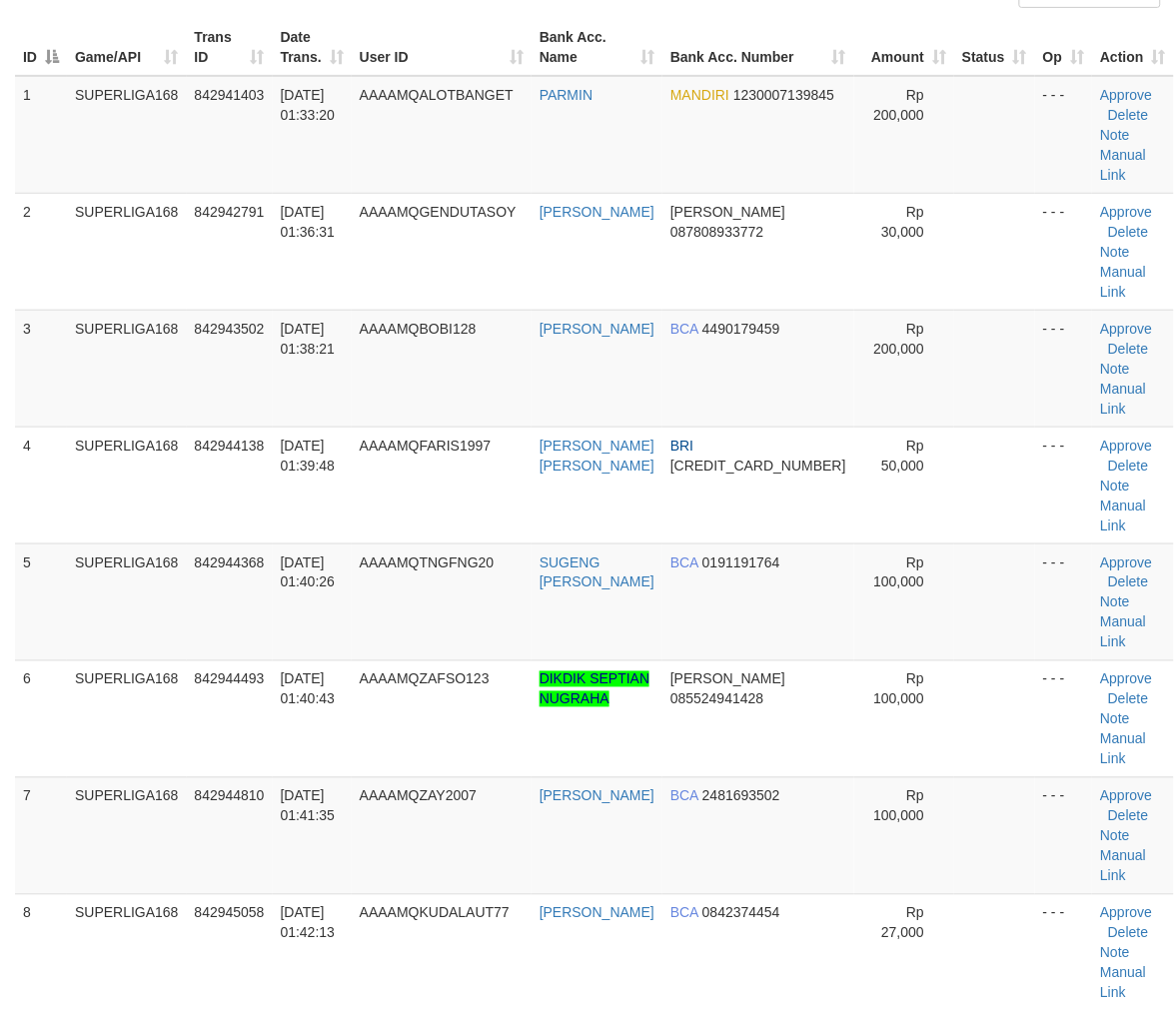 scroll, scrollTop: 0, scrollLeft: 0, axis: both 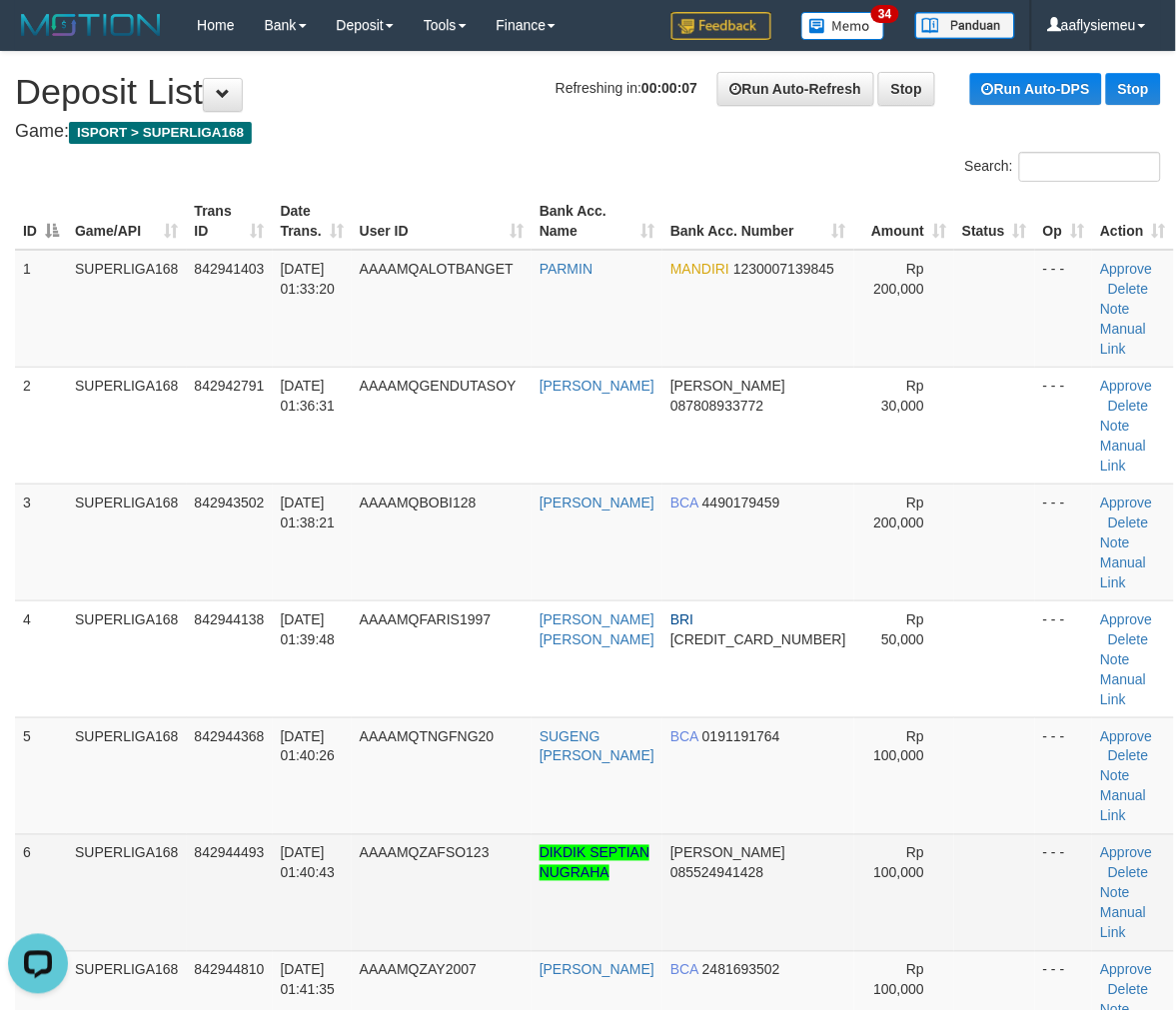 drag, startPoint x: 376, startPoint y: 582, endPoint x: 590, endPoint y: 739, distance: 265.4148 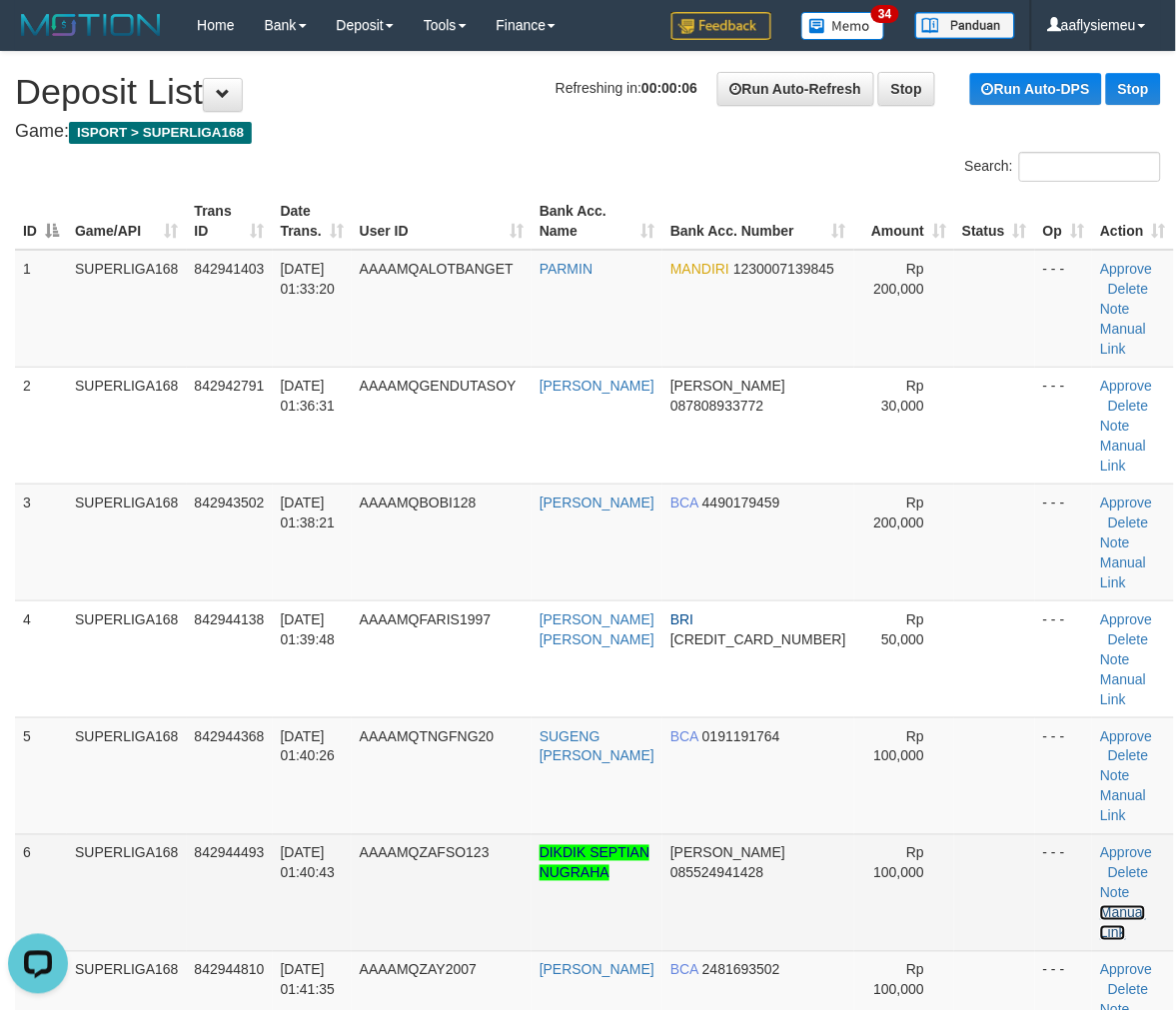 click on "Manual Link" at bounding box center [1123, 923] 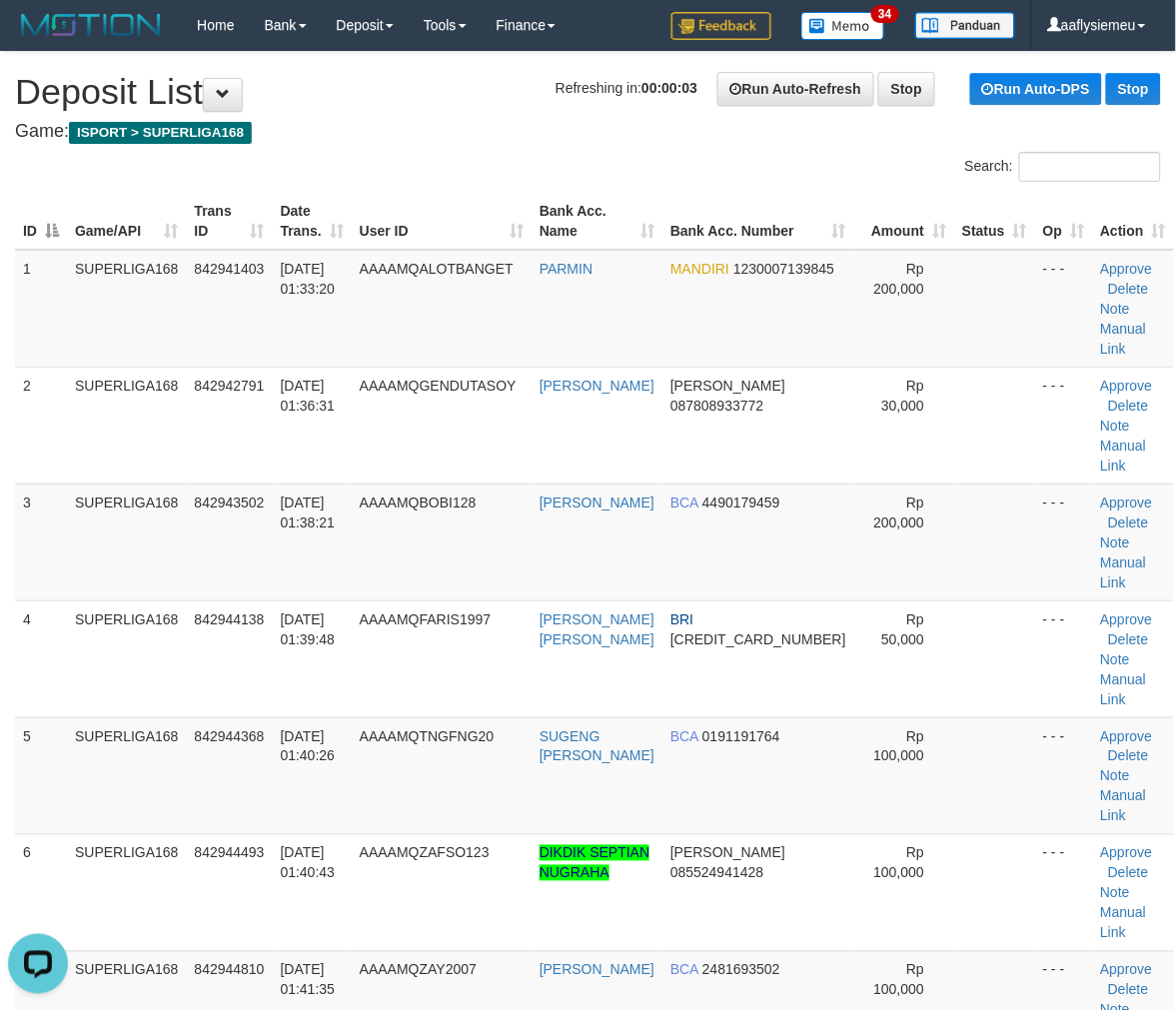 drag, startPoint x: 330, startPoint y: 872, endPoint x: 0, endPoint y: 751, distance: 351.484 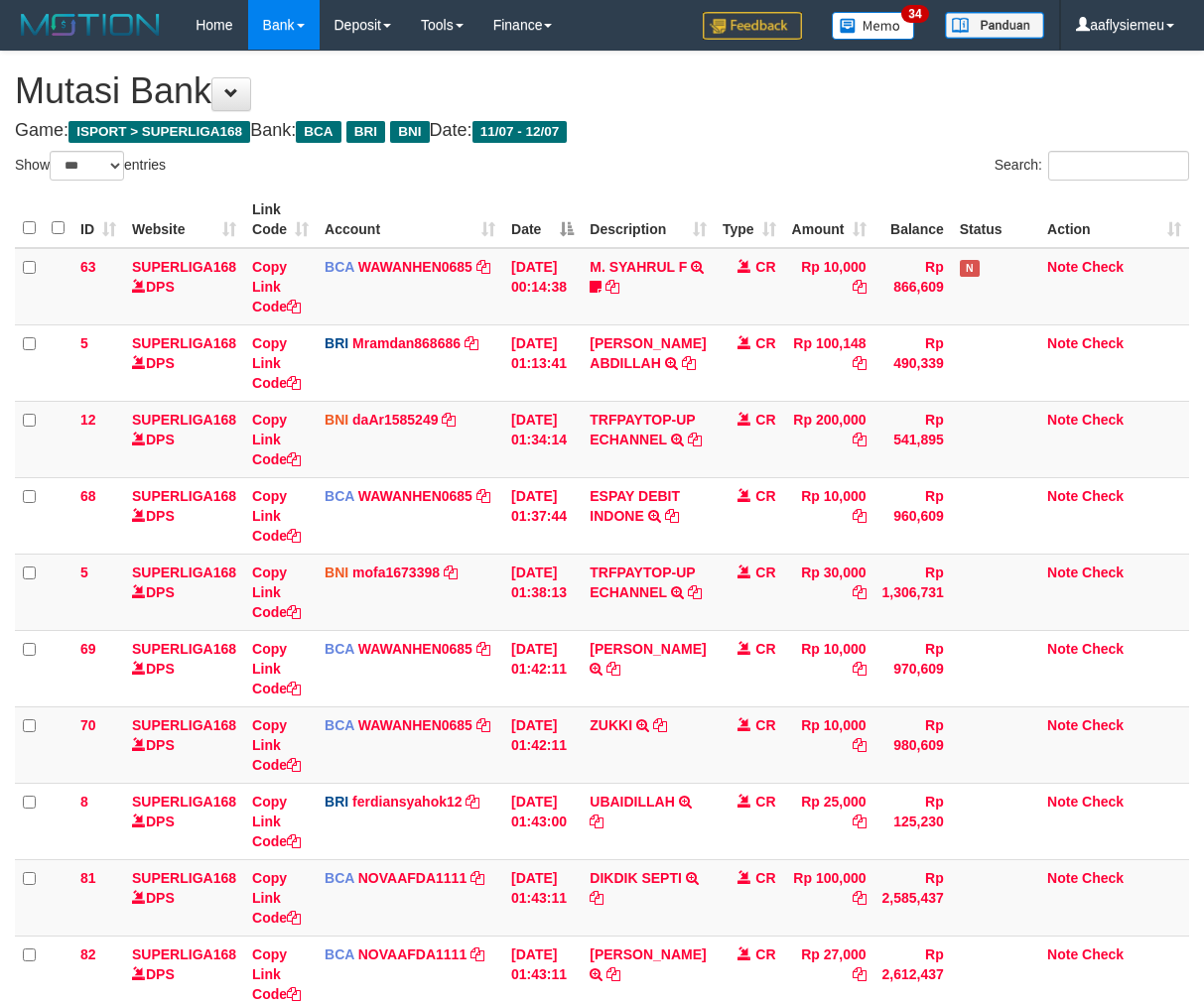 select on "***" 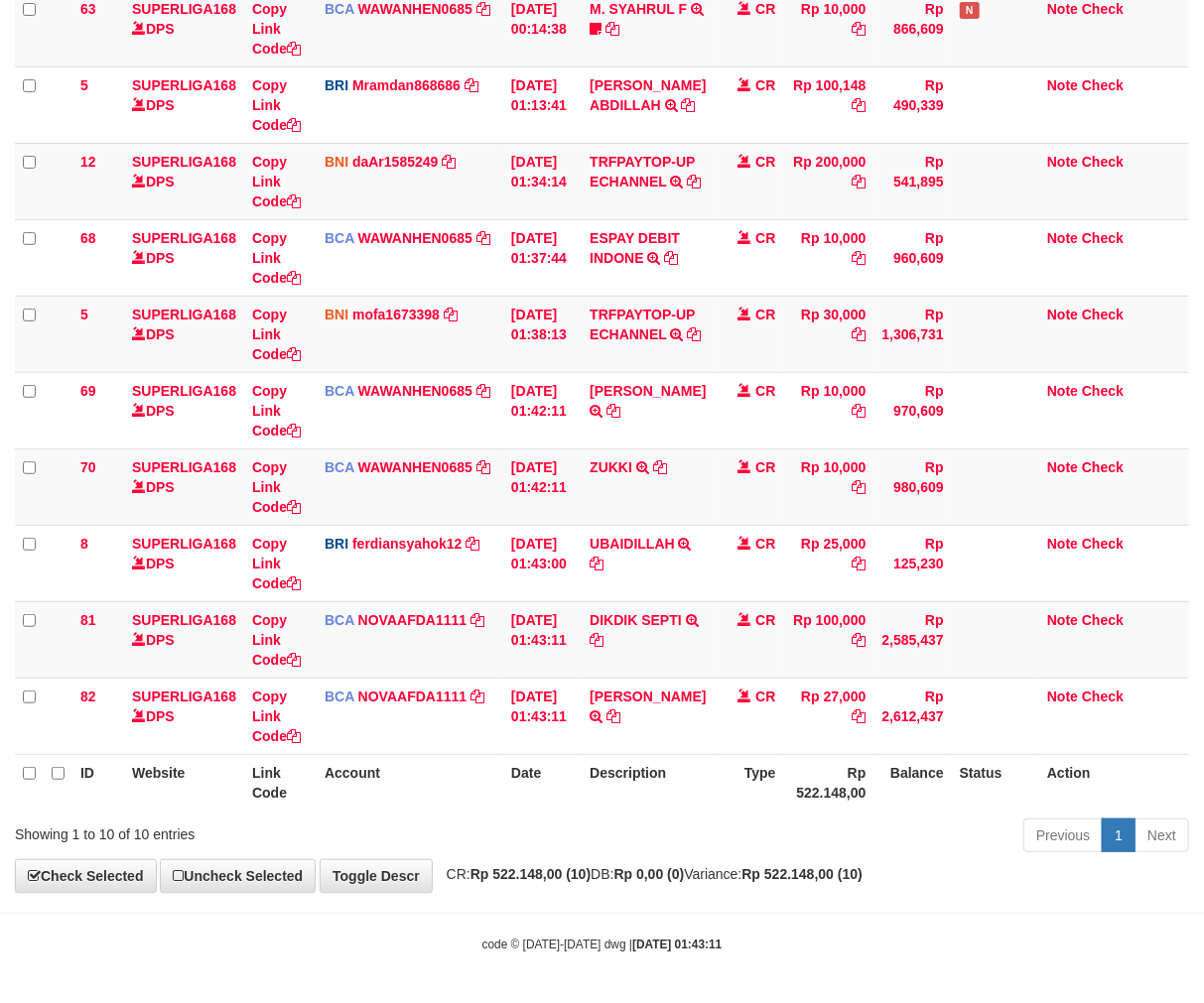 click on "Balance" at bounding box center [912, 782] 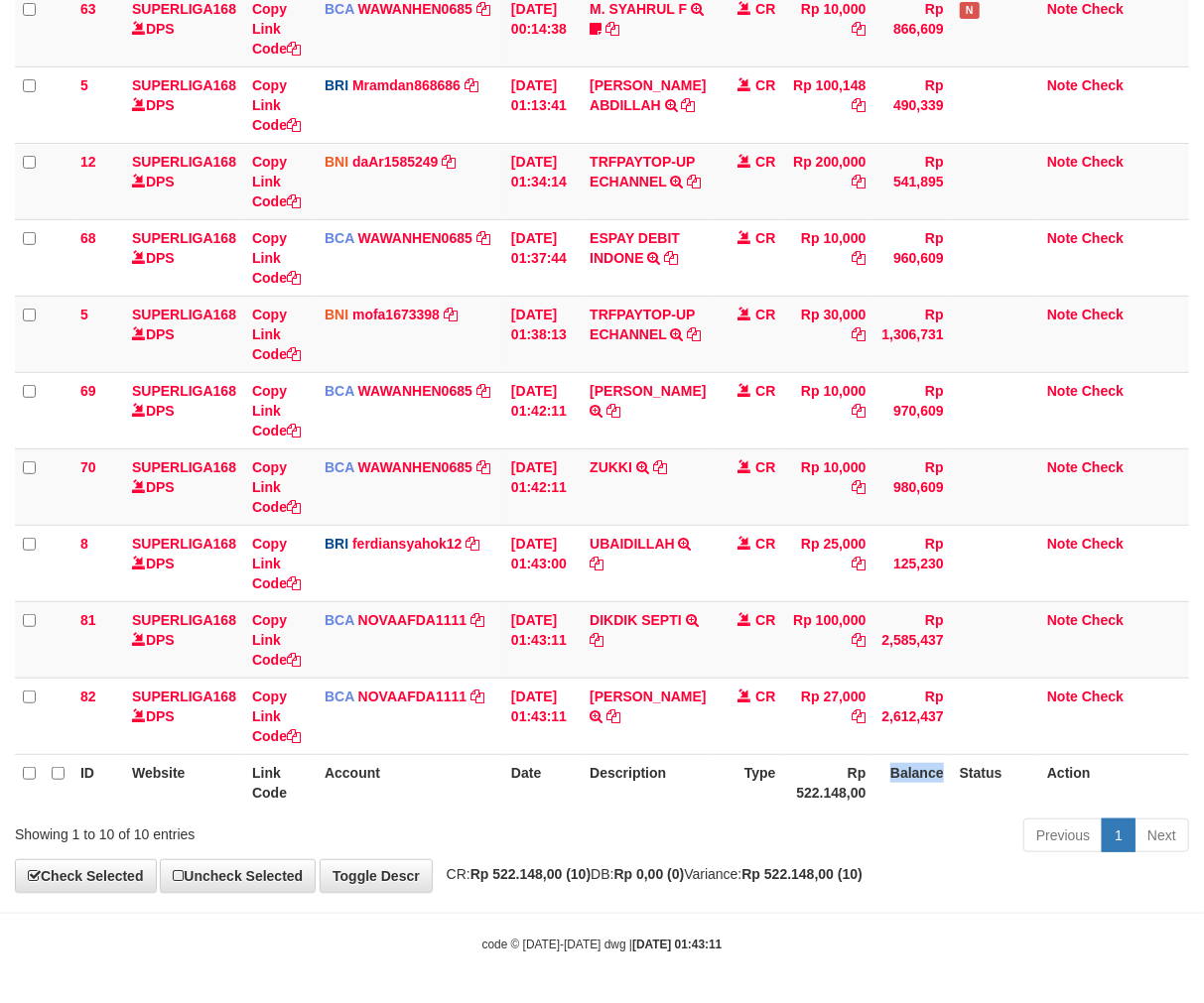 click on "Balance" at bounding box center (912, 782) 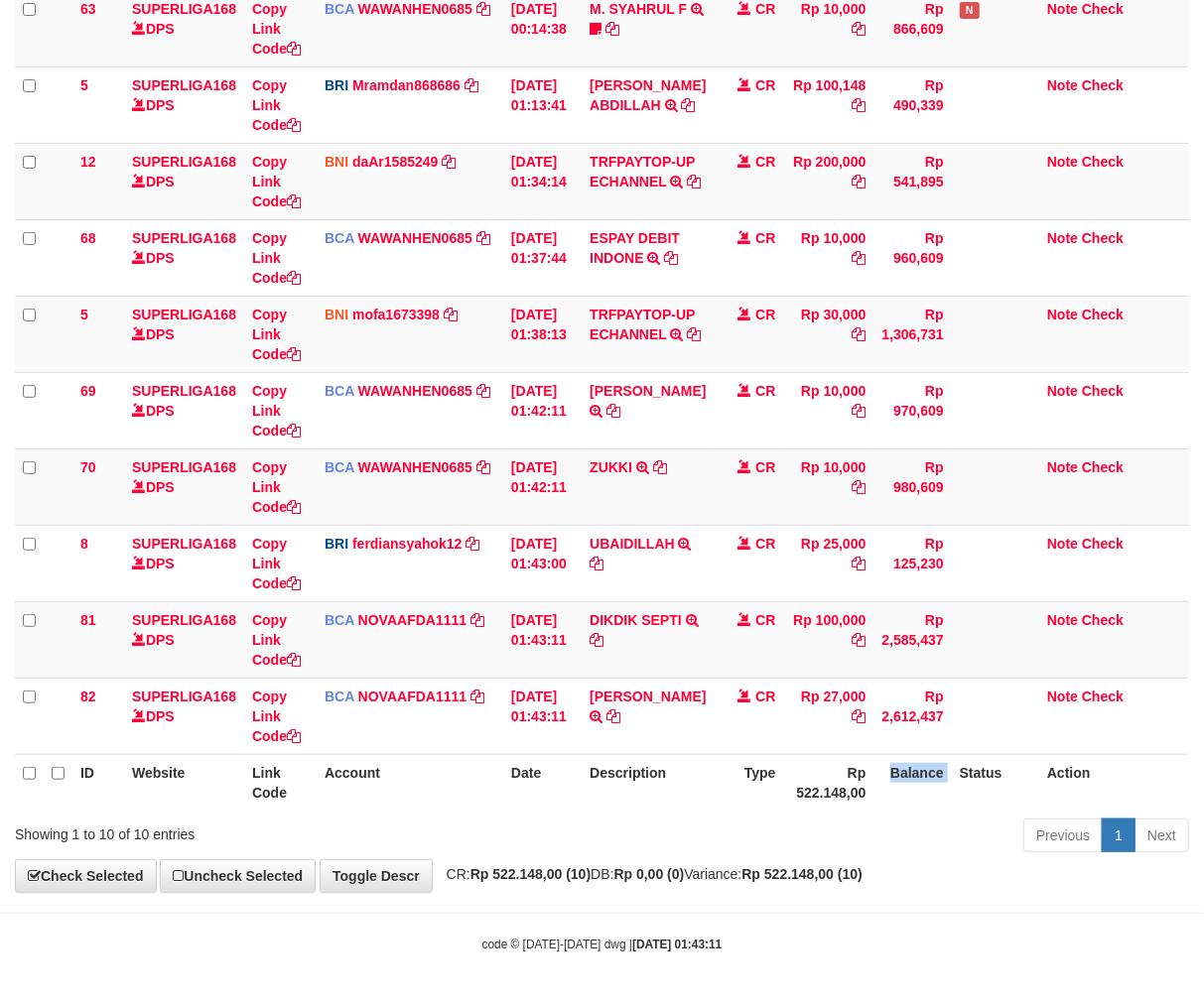 click on "Balance" at bounding box center [912, 782] 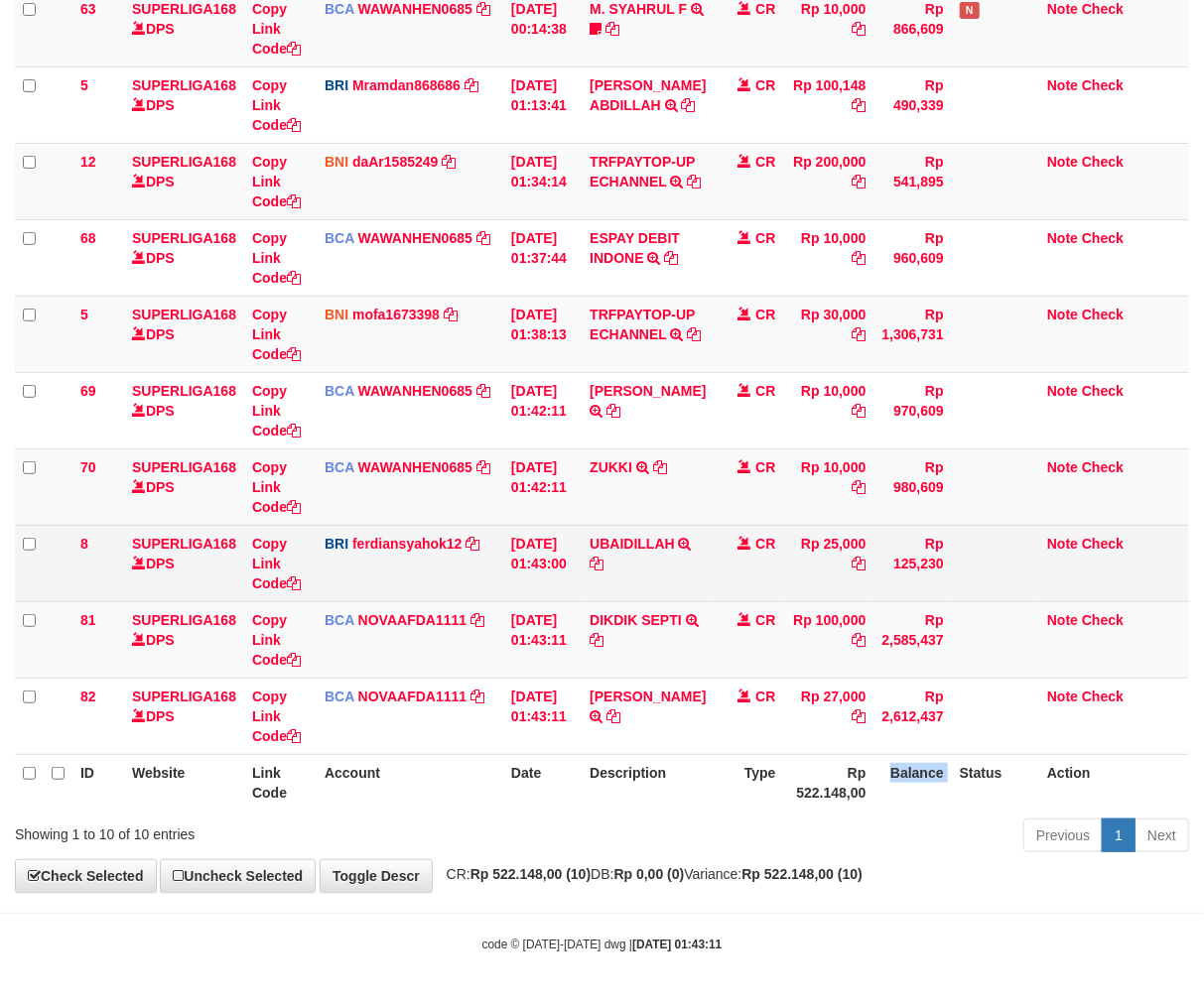 scroll, scrollTop: 145, scrollLeft: 0, axis: vertical 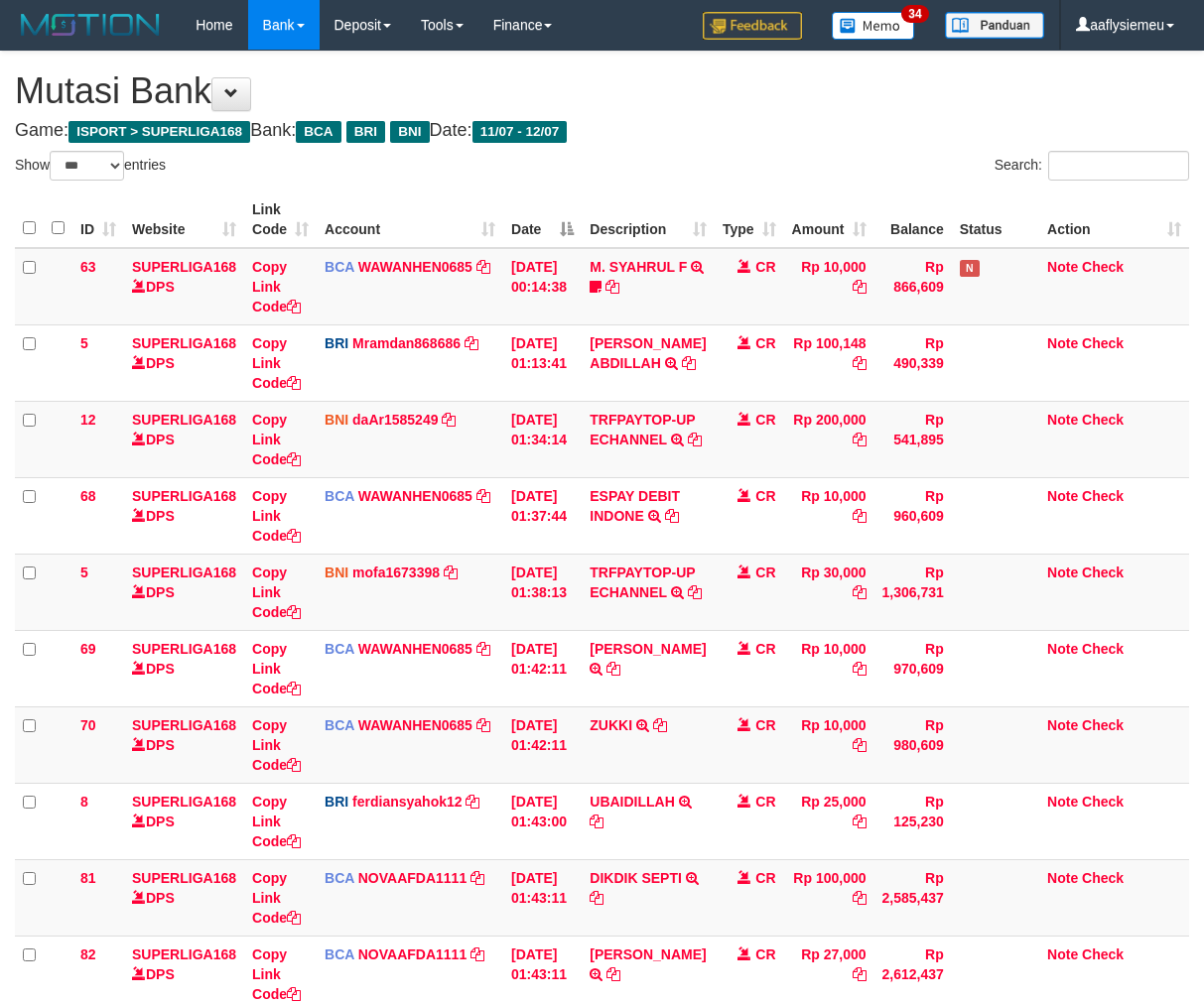 select on "***" 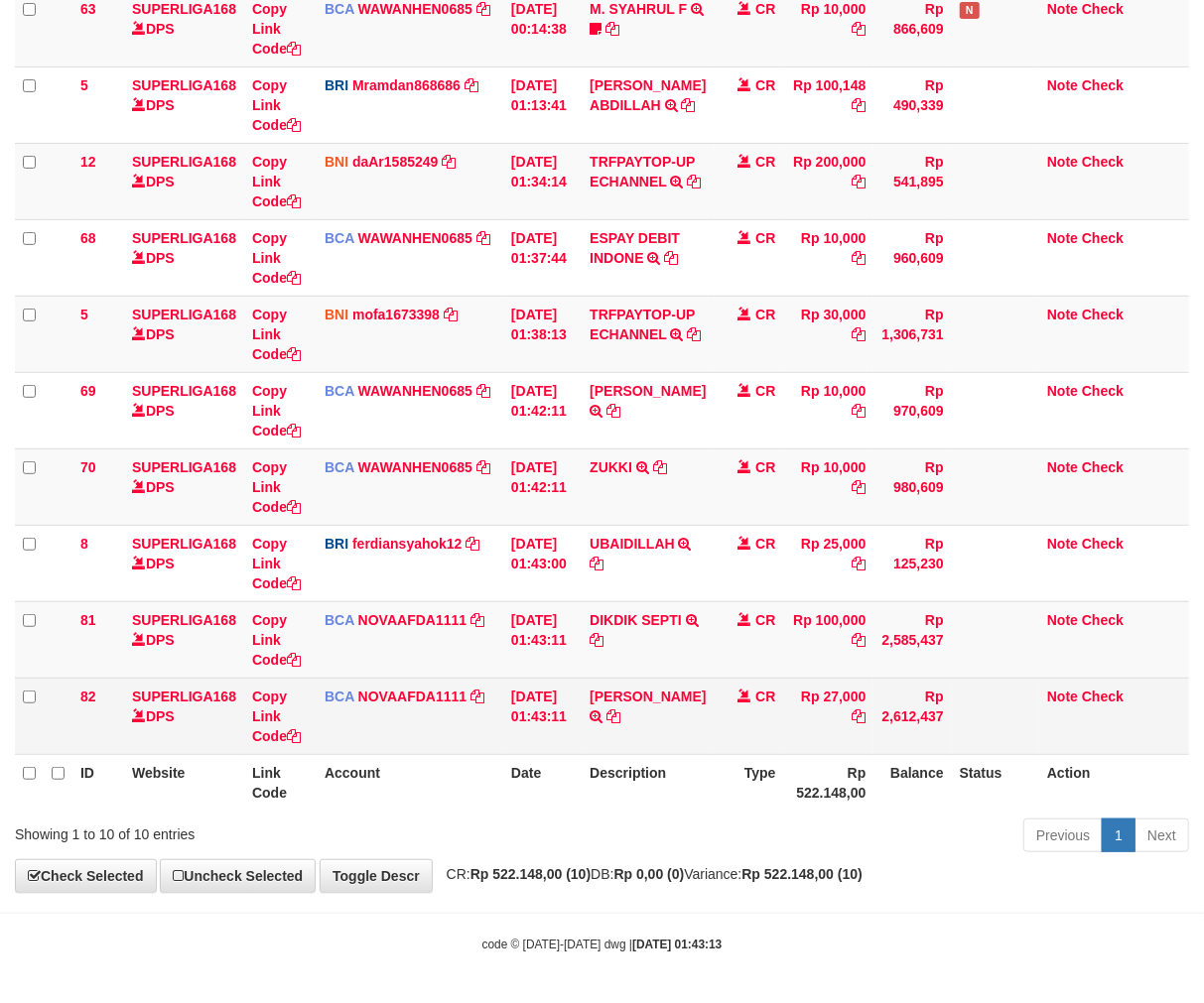 scroll, scrollTop: 299, scrollLeft: 0, axis: vertical 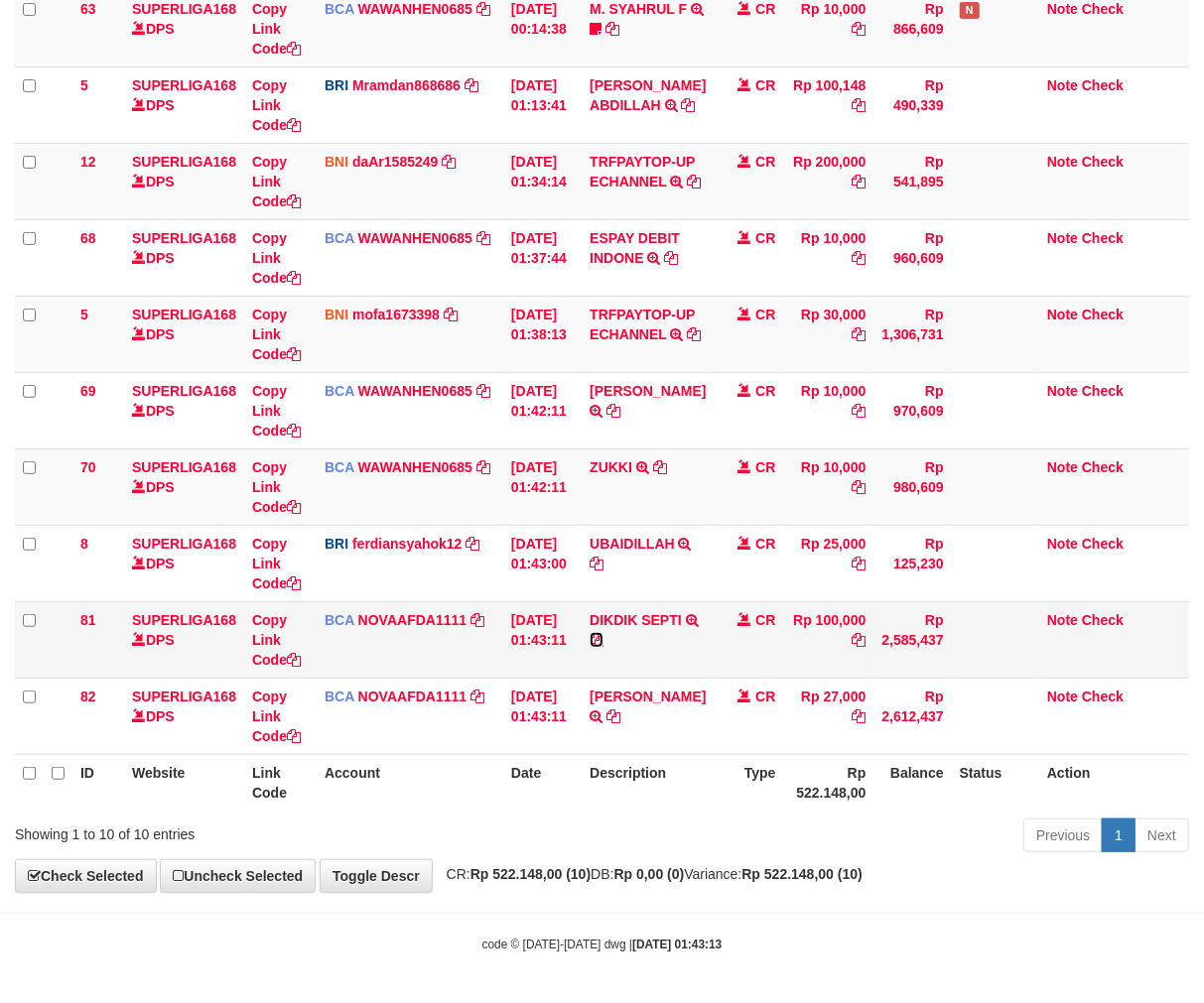drag, startPoint x: 616, startPoint y: 630, endPoint x: 633, endPoint y: 642, distance: 20.808652 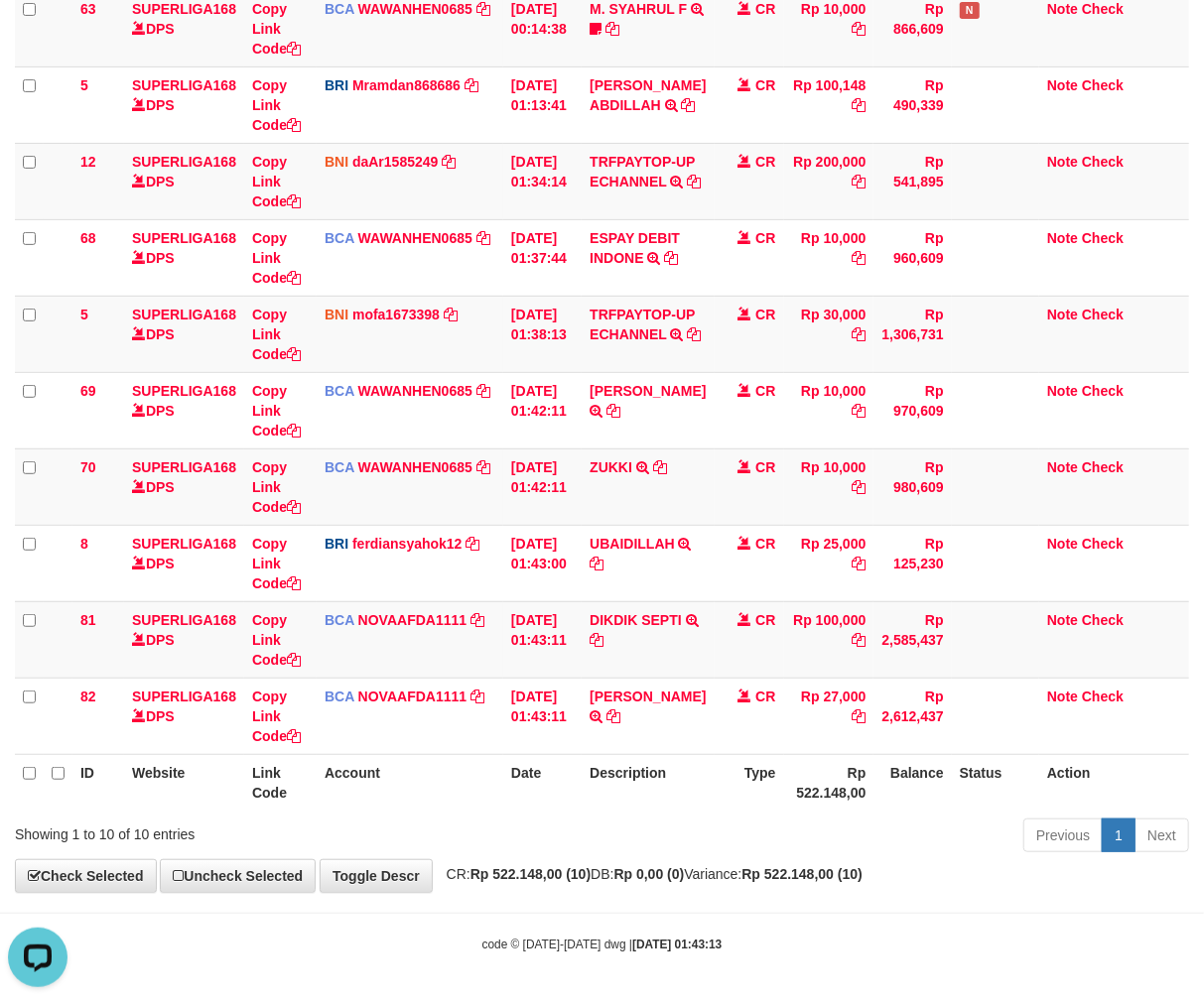 scroll, scrollTop: 0, scrollLeft: 0, axis: both 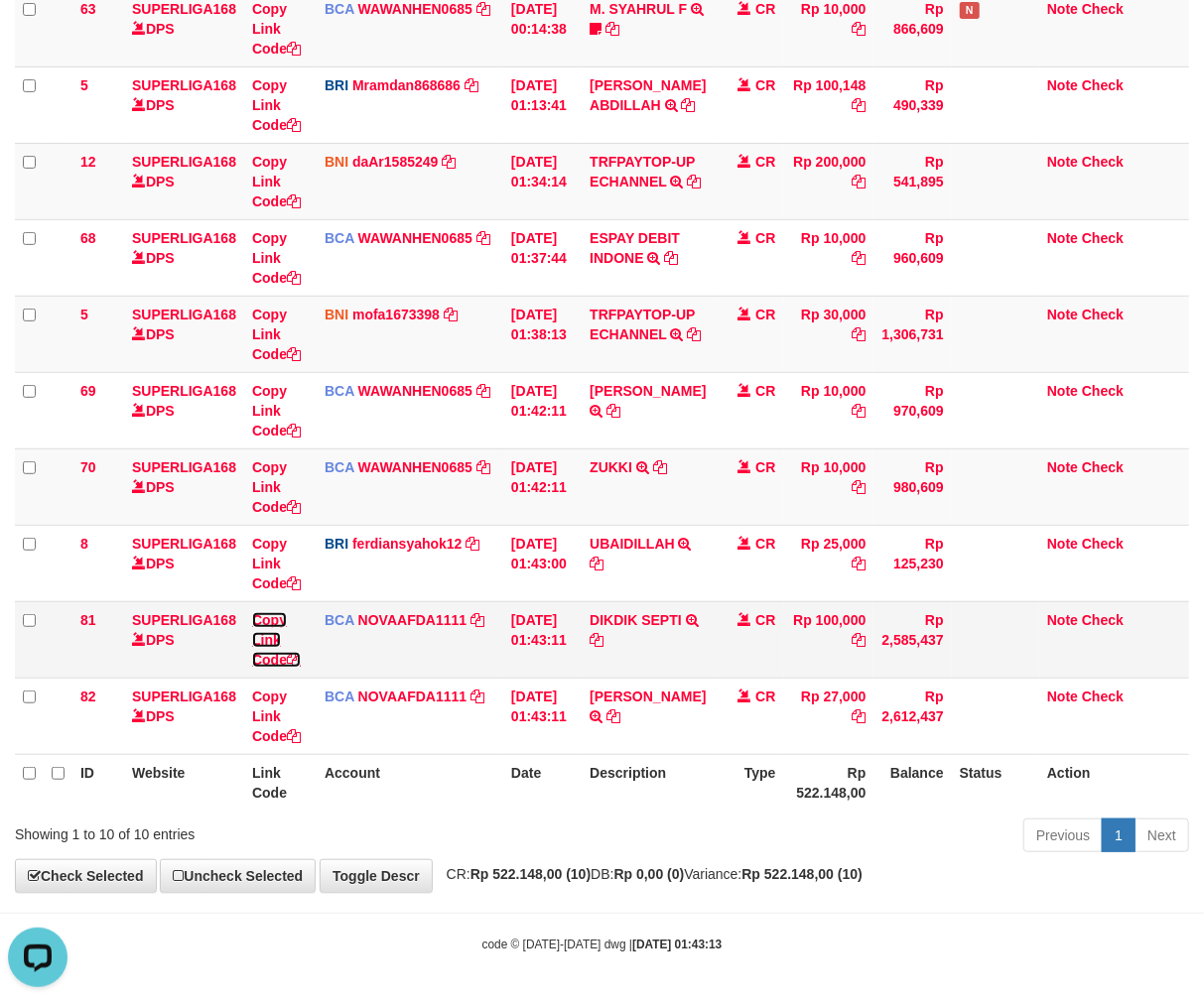 click on "Copy Link Code" at bounding box center (276, 640) 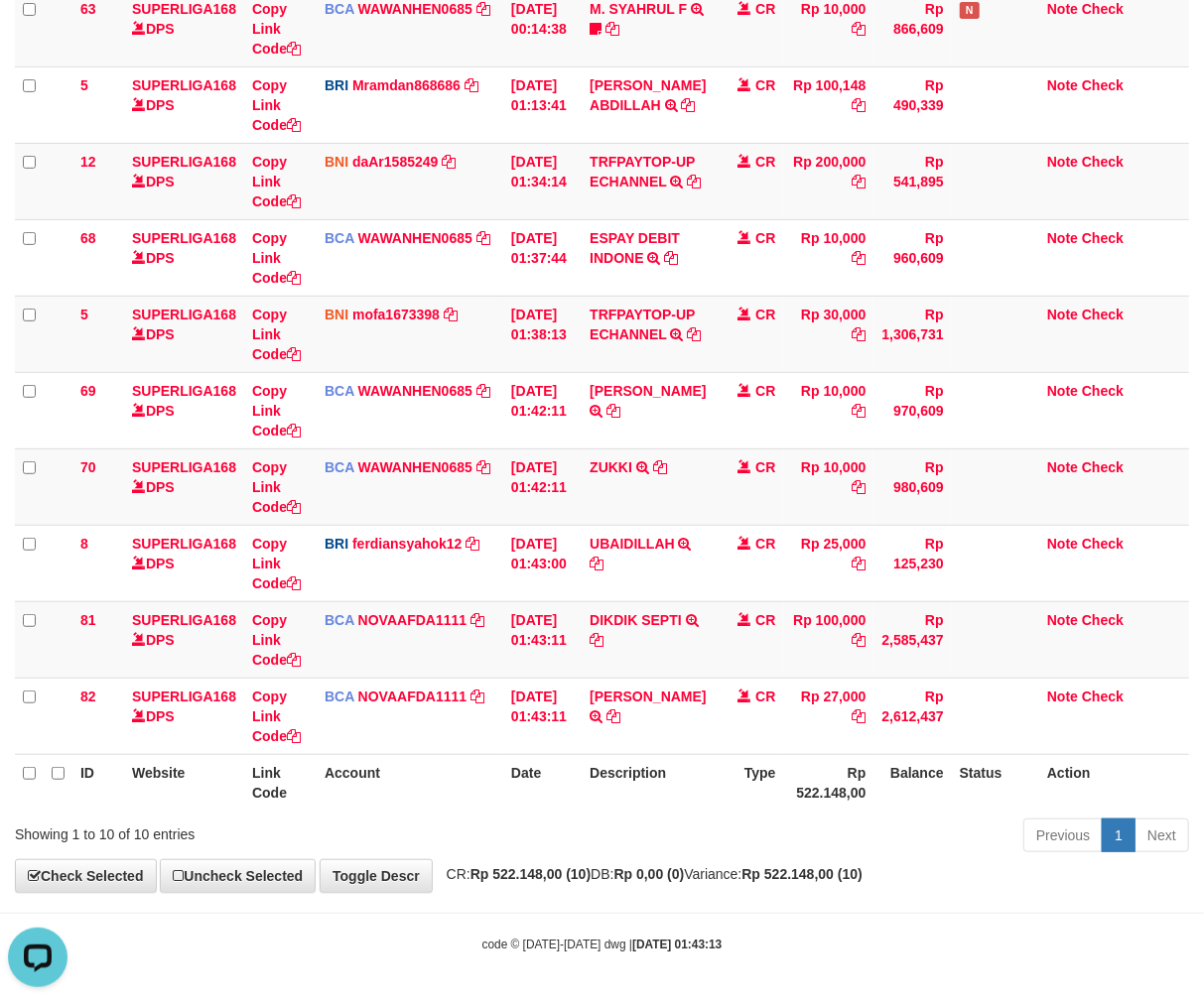 scroll, scrollTop: 272, scrollLeft: 0, axis: vertical 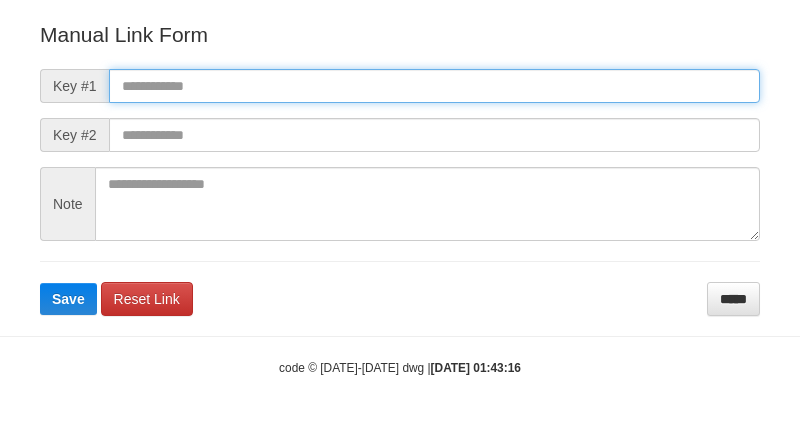 drag, startPoint x: 296, startPoint y: 73, endPoint x: 180, endPoint y: 226, distance: 192.00261 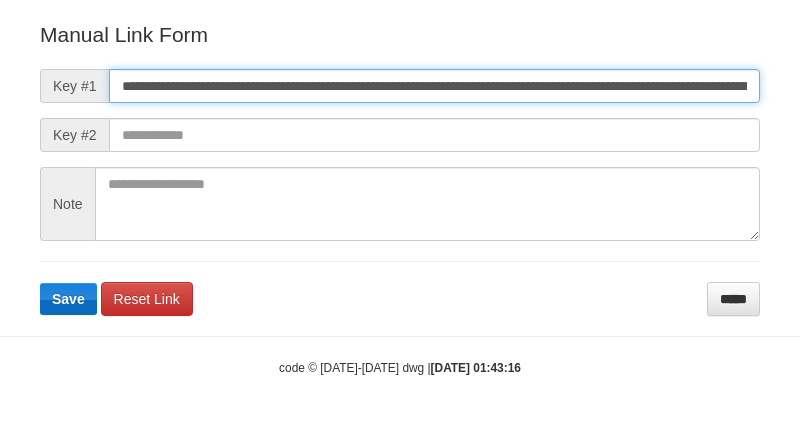 scroll, scrollTop: 0, scrollLeft: 1156, axis: horizontal 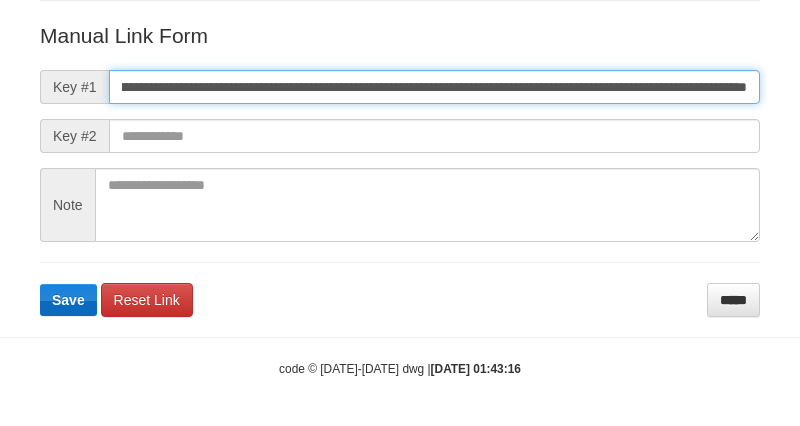 type on "**********" 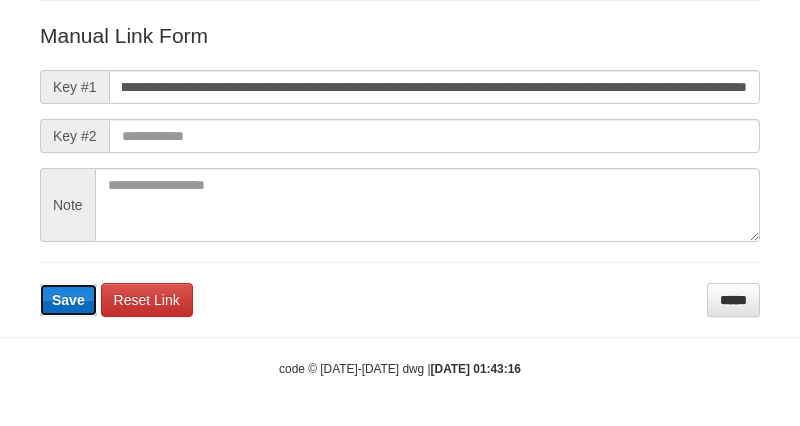 type 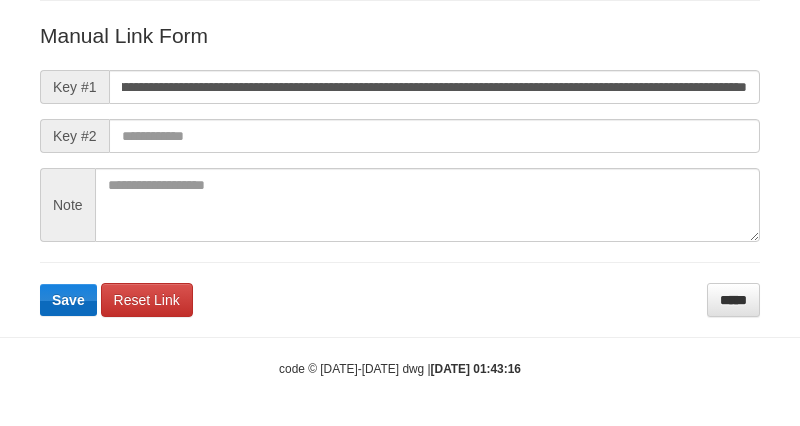 scroll, scrollTop: 0, scrollLeft: 0, axis: both 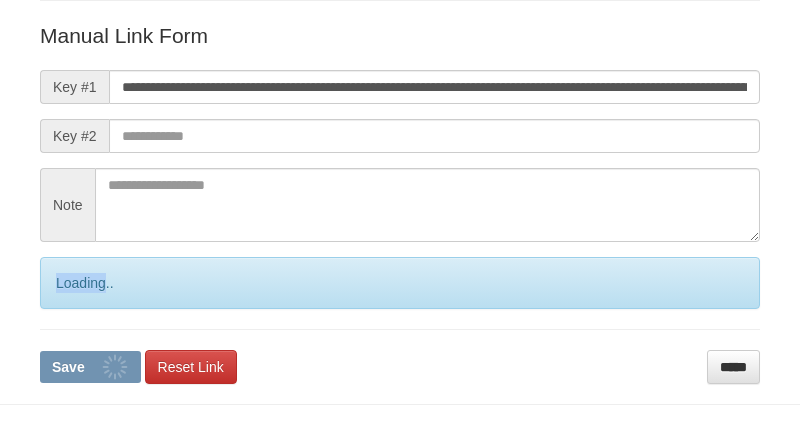 click on "Loading.." at bounding box center (400, 283) 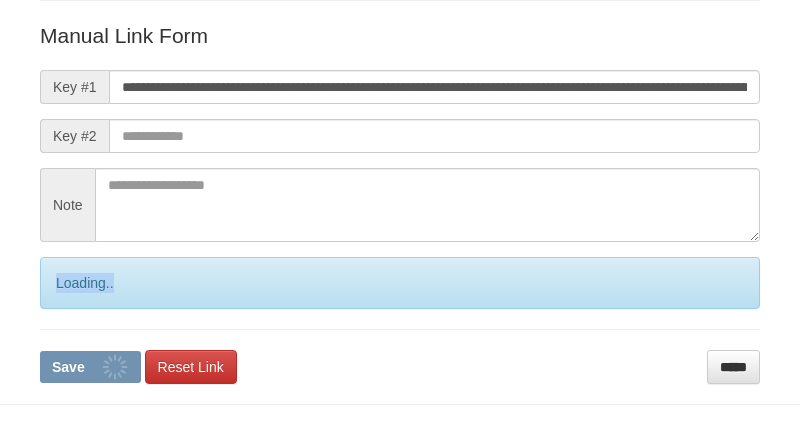 click on "Loading.." at bounding box center (400, 283) 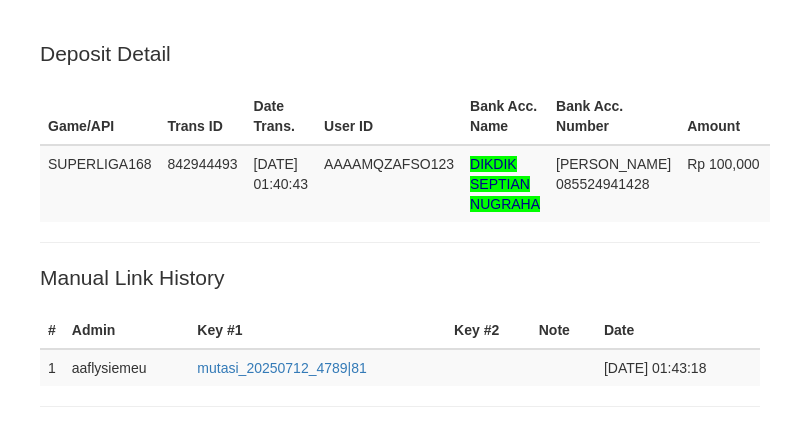scroll, scrollTop: 405, scrollLeft: 0, axis: vertical 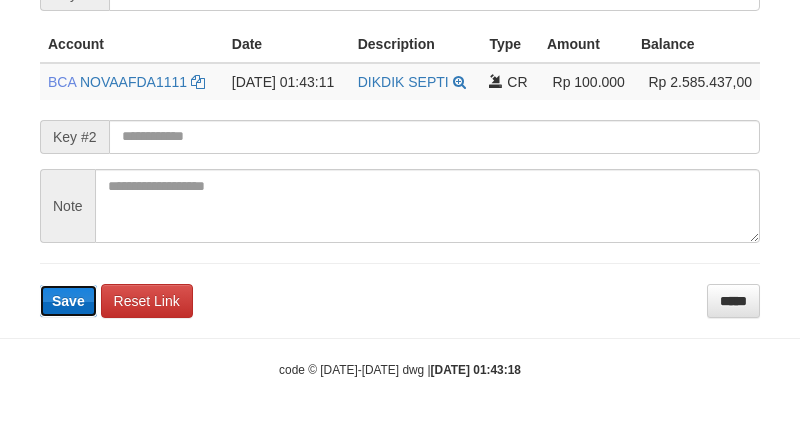 click on "Save" at bounding box center [68, 301] 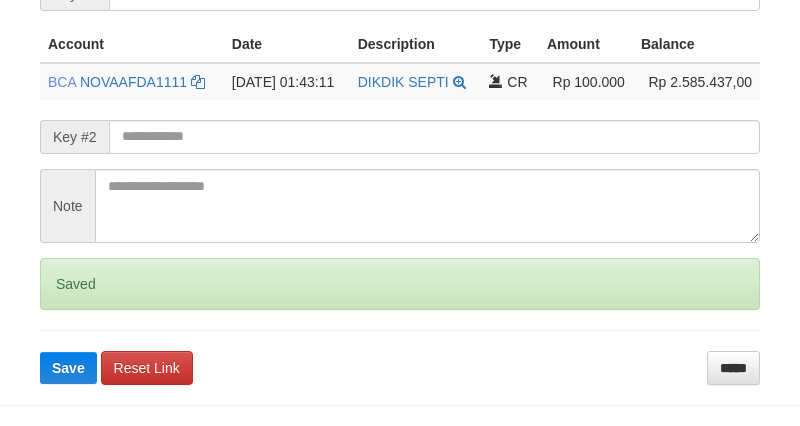 click on "Saved" at bounding box center [400, 284] 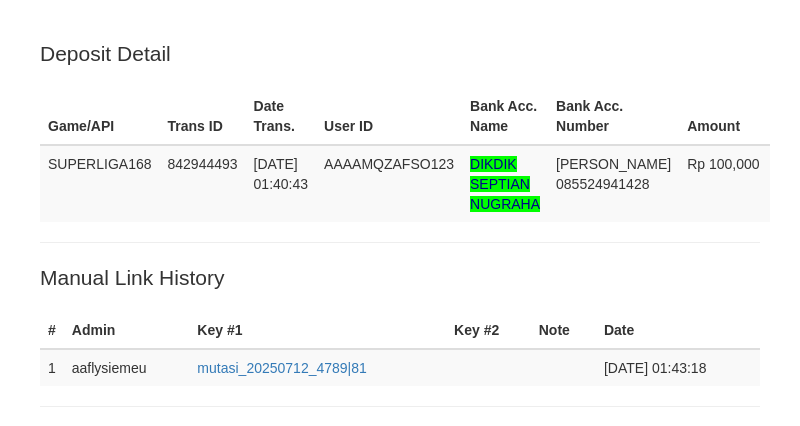 scroll, scrollTop: 500, scrollLeft: 0, axis: vertical 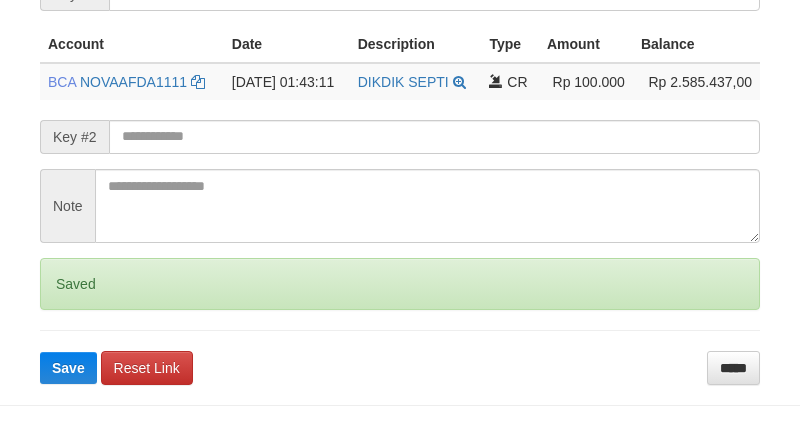 click on "Saved" at bounding box center [400, 284] 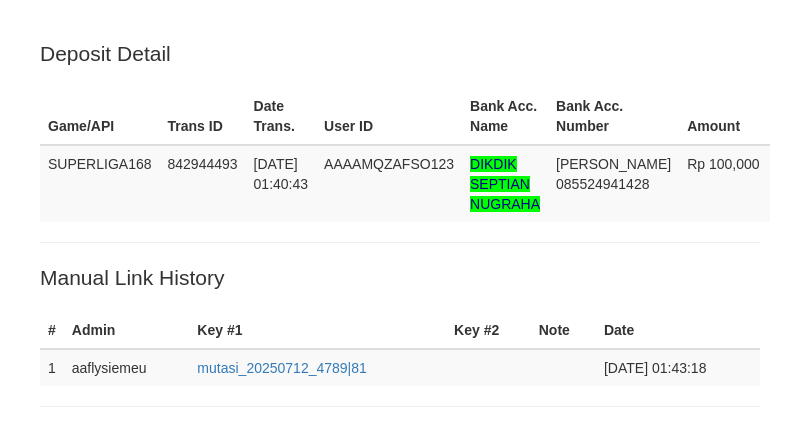 click on "Loading.." at bounding box center [400, 784] 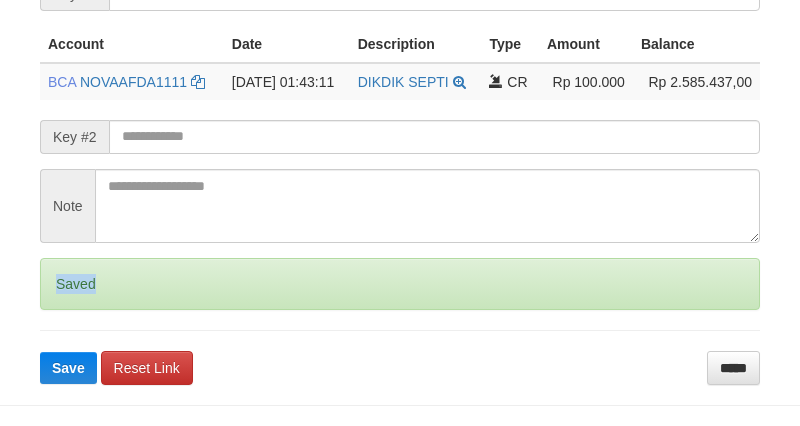 click on "Saved" at bounding box center (400, 284) 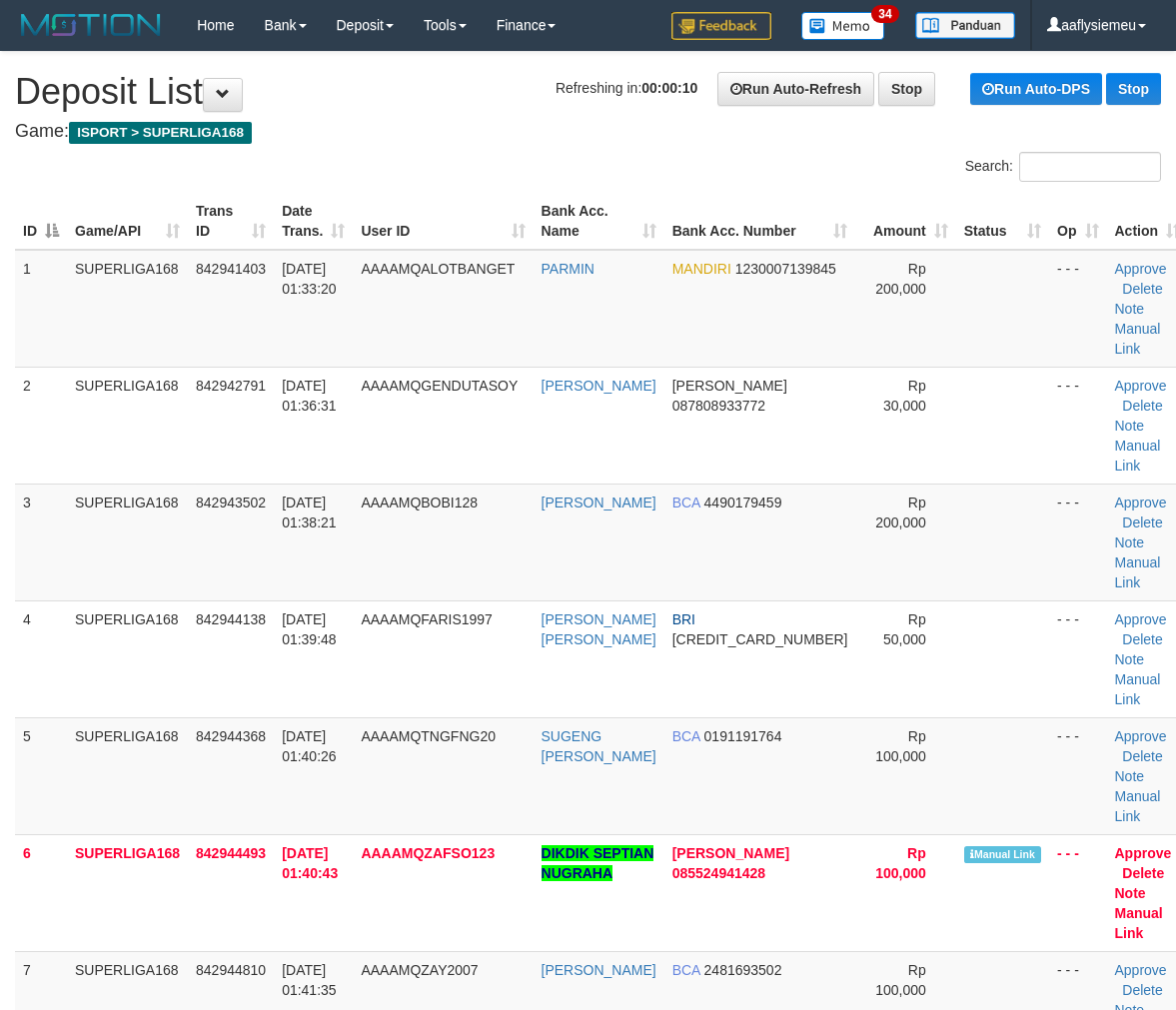 scroll, scrollTop: 0, scrollLeft: 0, axis: both 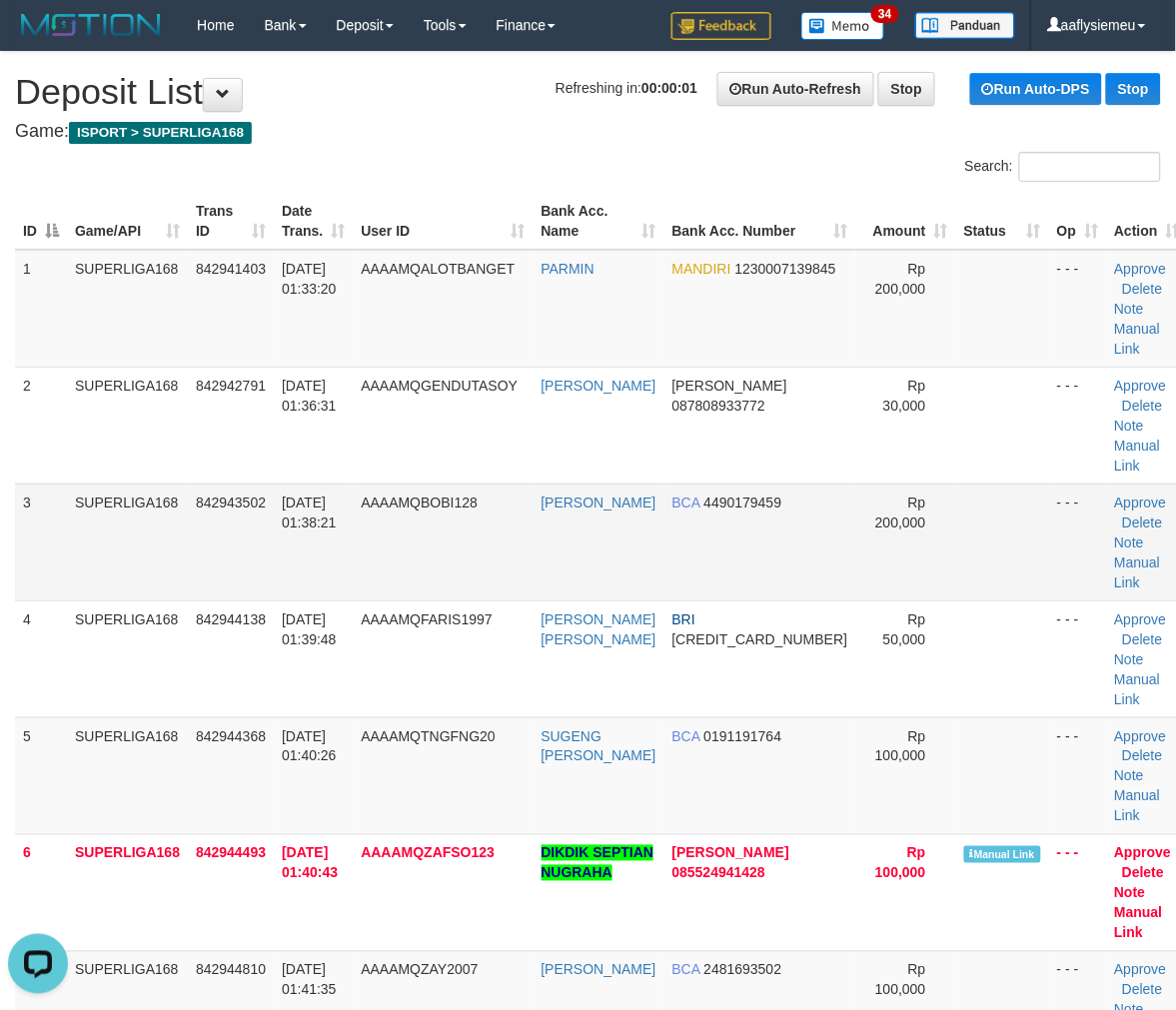 drag, startPoint x: 242, startPoint y: 500, endPoint x: 335, endPoint y: 530, distance: 97.71898 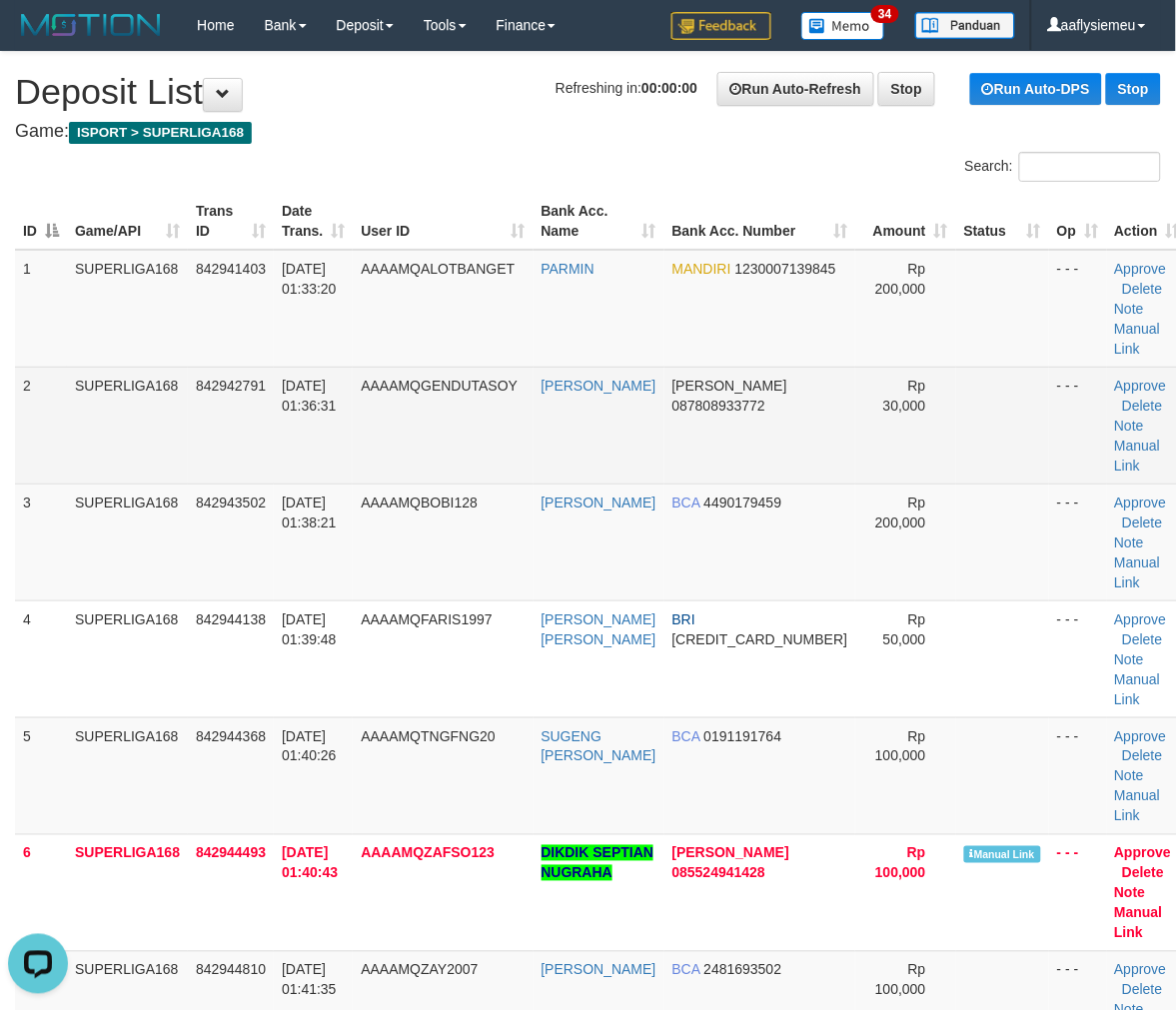 click on "Approve
Delete
Note
Manual Link" at bounding box center [1148, 425] 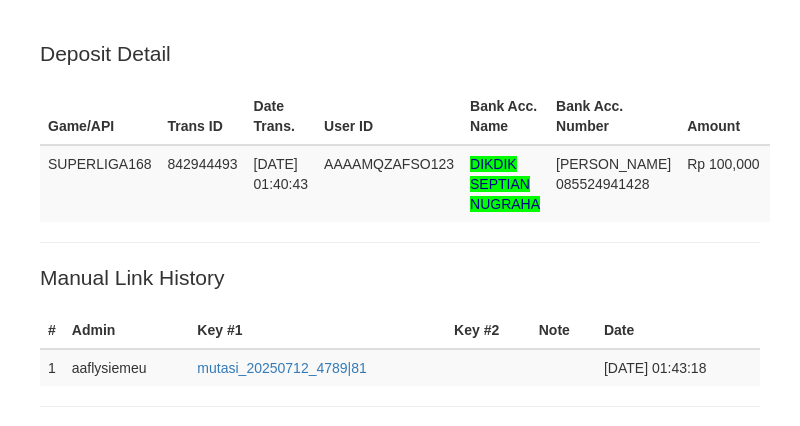 type 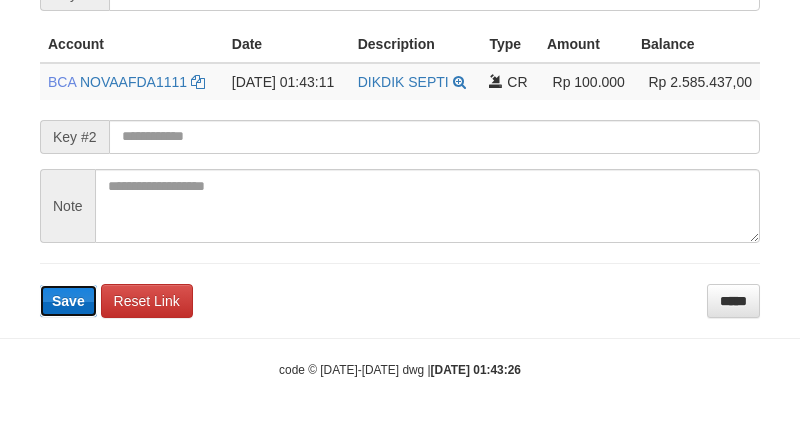 click on "Save" at bounding box center (68, 301) 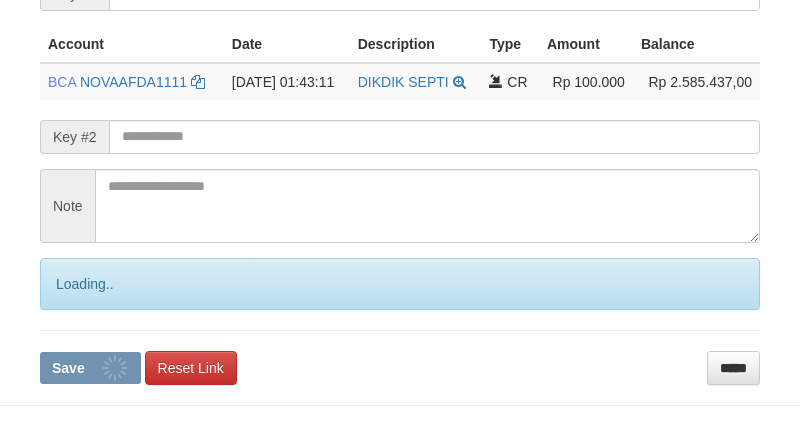 click on "Loading.." at bounding box center [400, 284] 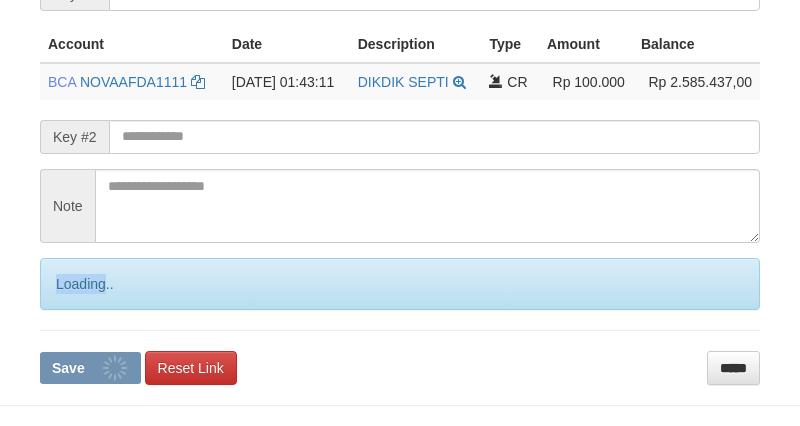 click on "Loading.." at bounding box center (400, 284) 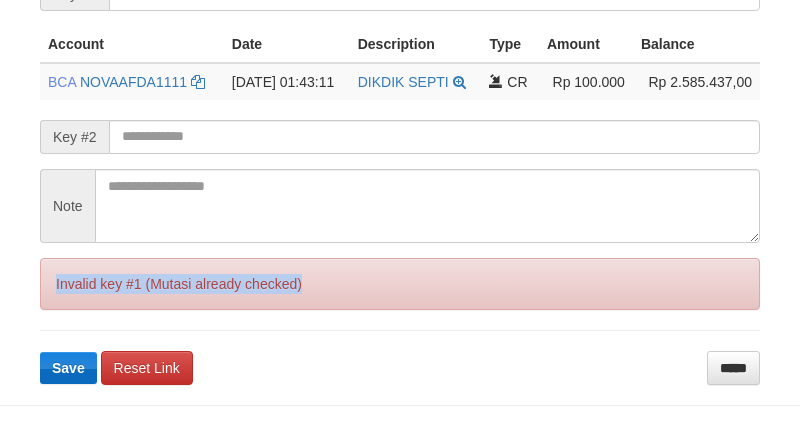 click on "Invalid key #1 (Mutasi already checked)" at bounding box center (400, 284) 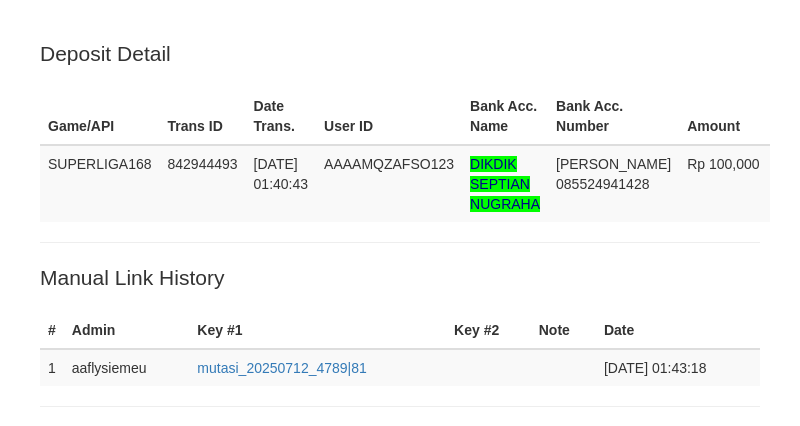 scroll, scrollTop: 500, scrollLeft: 0, axis: vertical 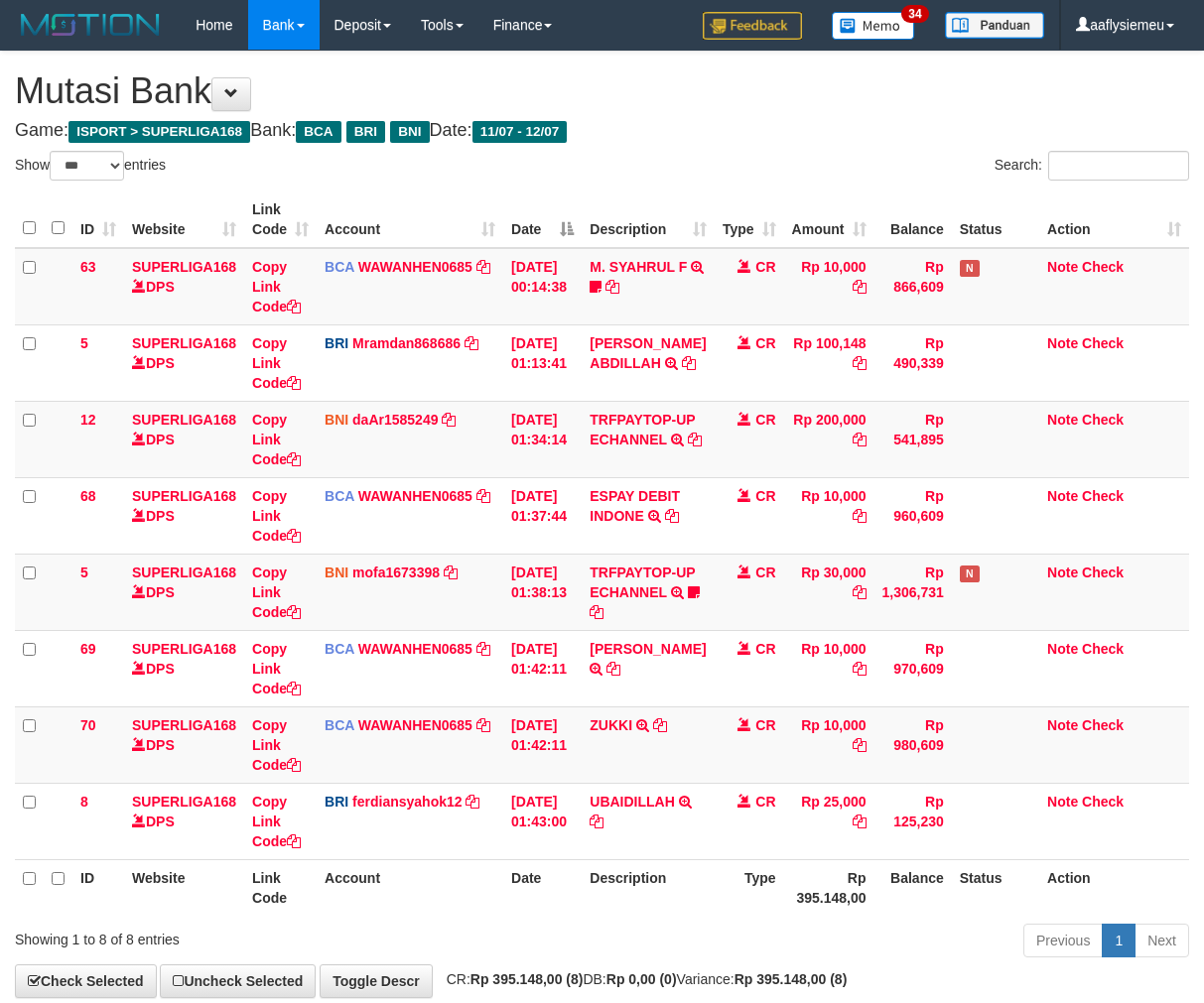 select on "***" 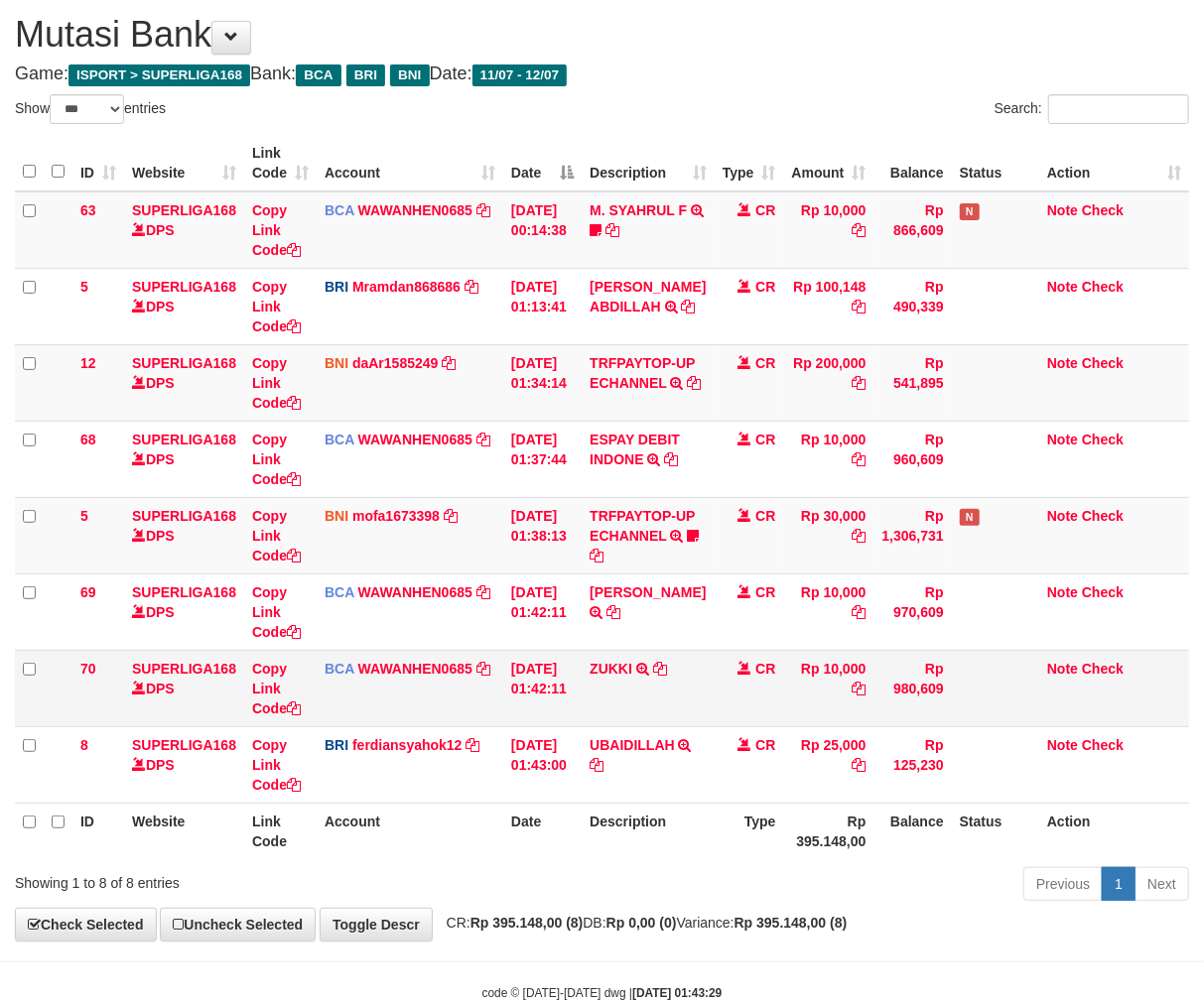 scroll, scrollTop: 145, scrollLeft: 0, axis: vertical 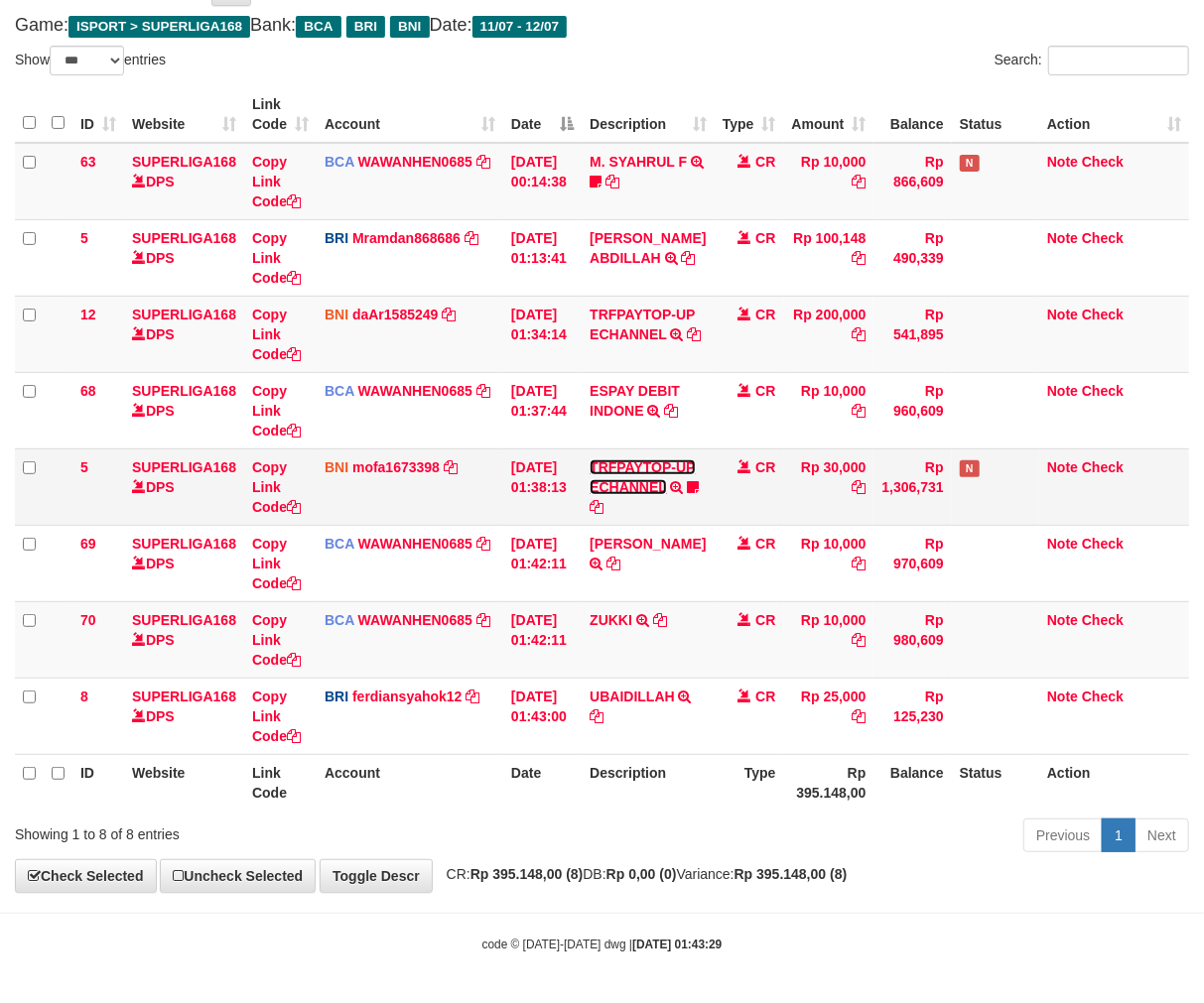 click on "TRFPAYTOP-UP ECHANNEL" at bounding box center (642, 477) 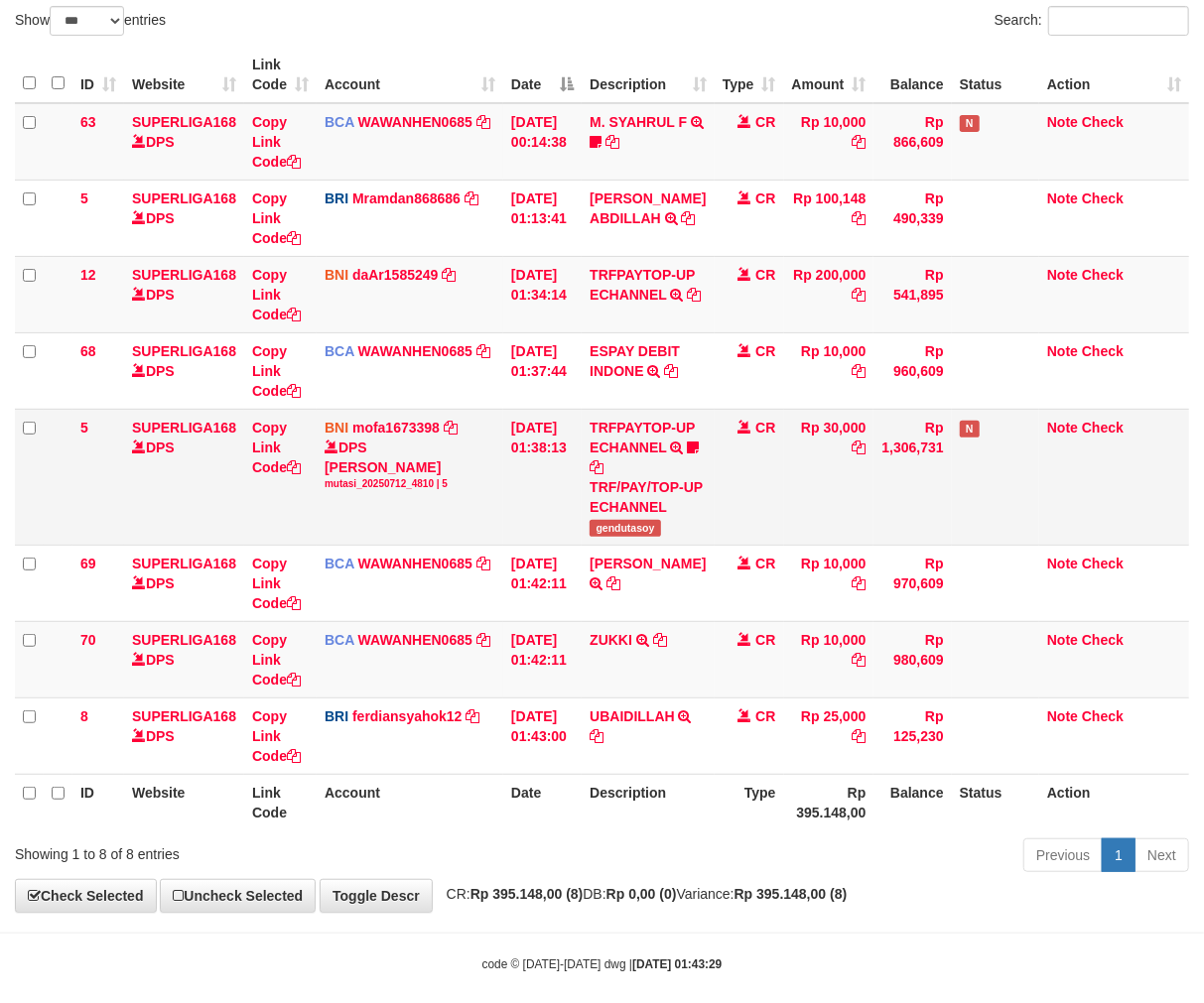 click on "TRFPAYTOP-UP ECHANNEL            TRF/PAY/TOP-UP ECHANNEL    gendutasoy" at bounding box center [647, 476] 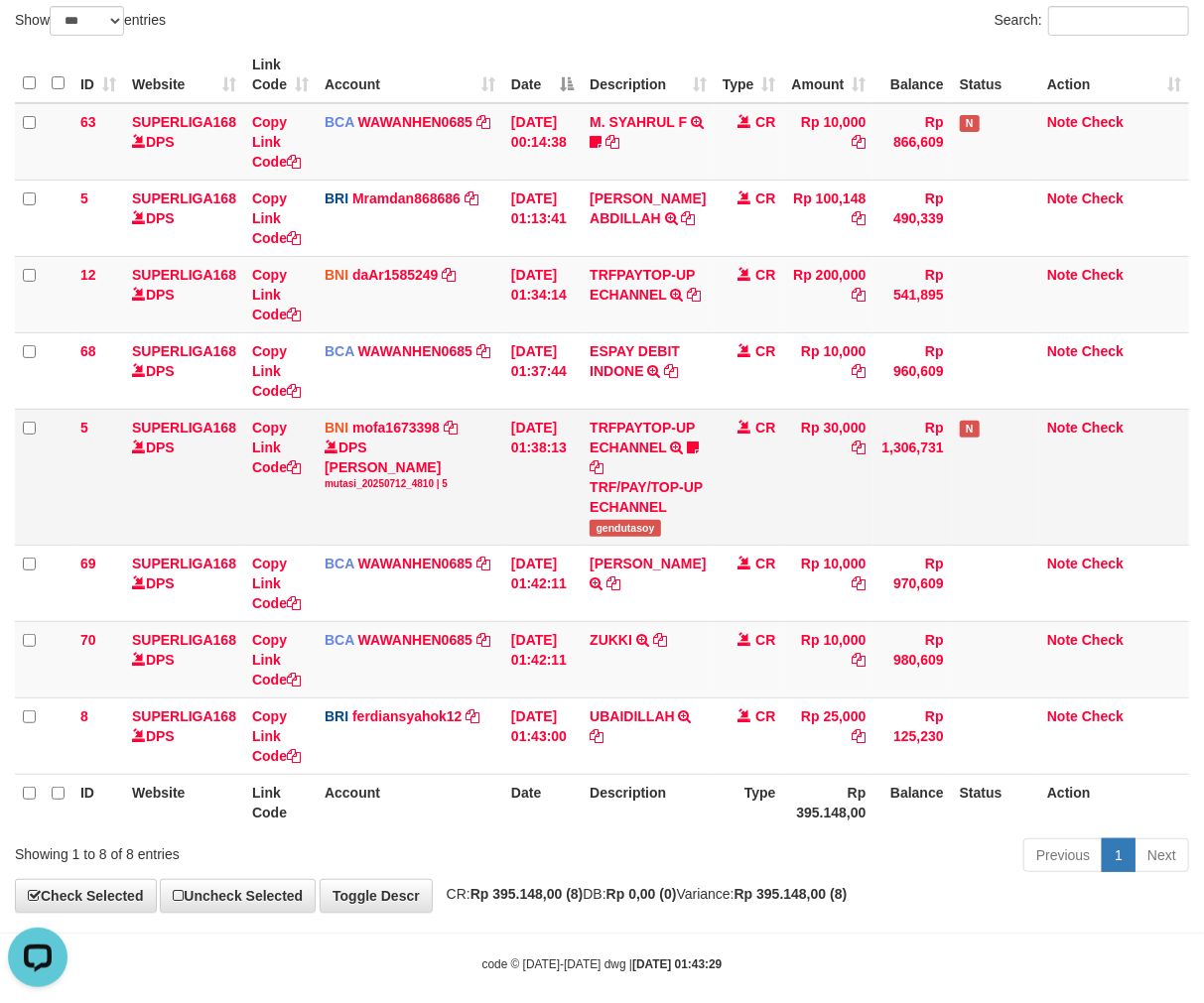 scroll, scrollTop: 0, scrollLeft: 0, axis: both 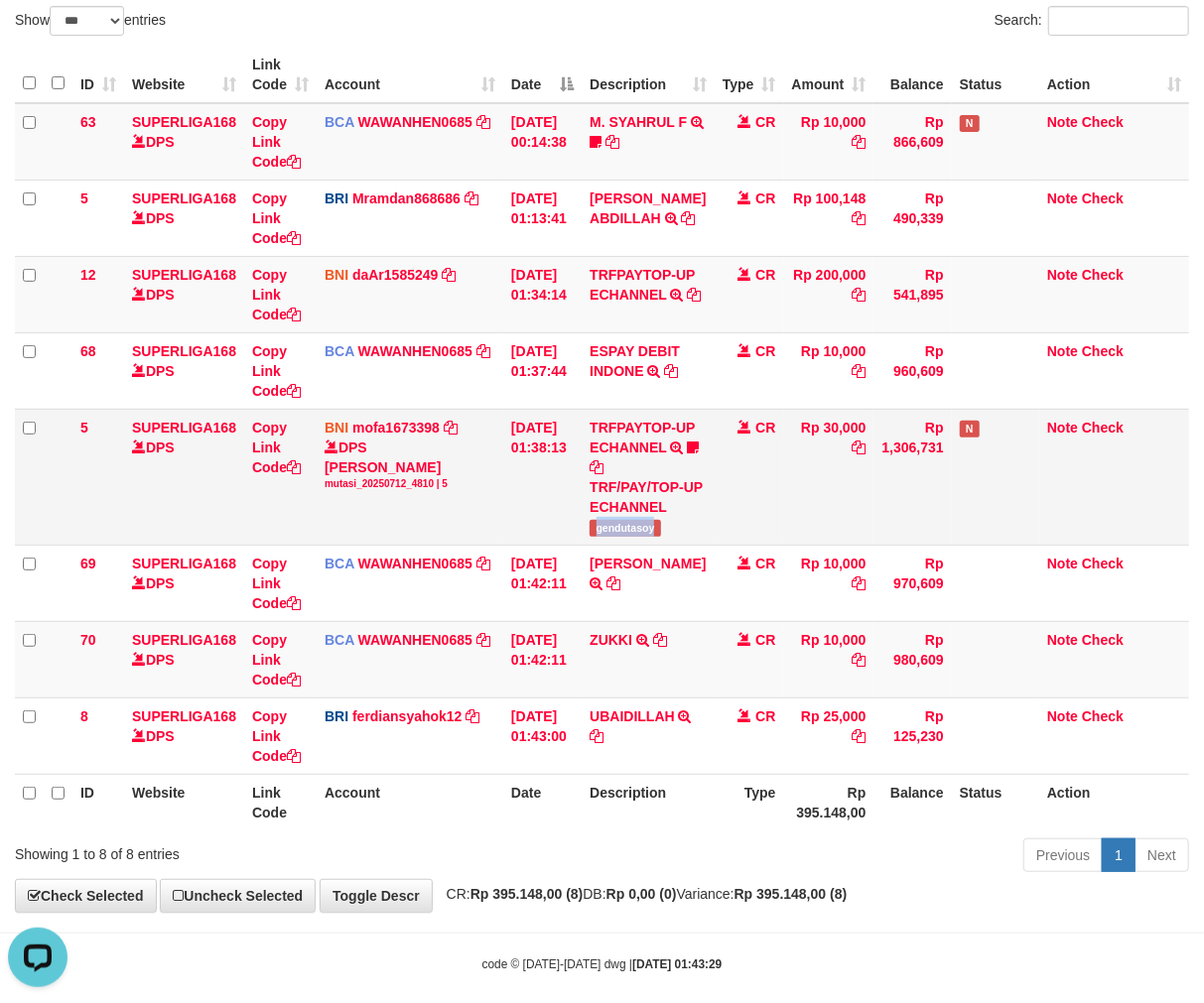 copy on "gendutasoy" 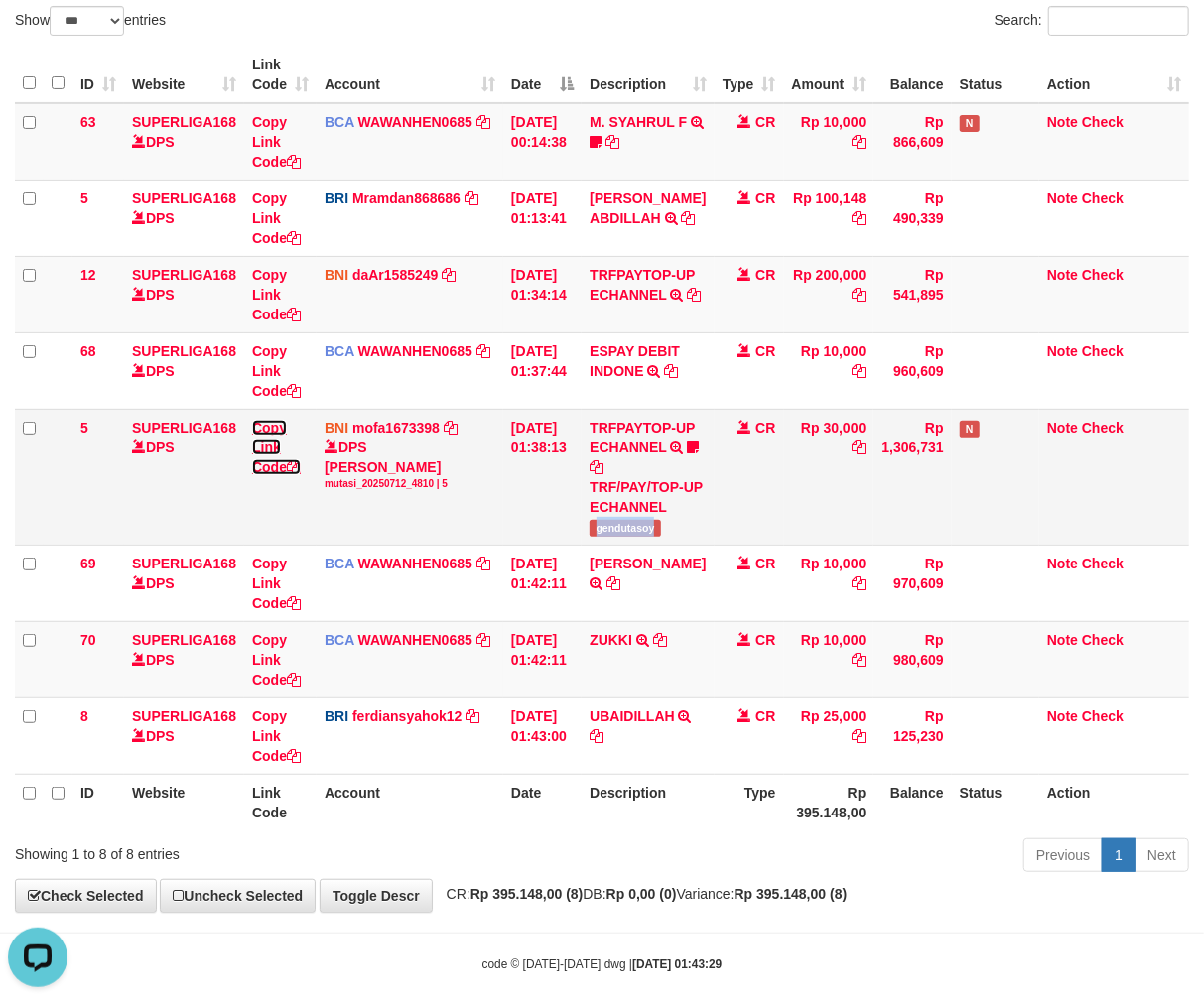 click on "Copy Link Code" at bounding box center (276, 447) 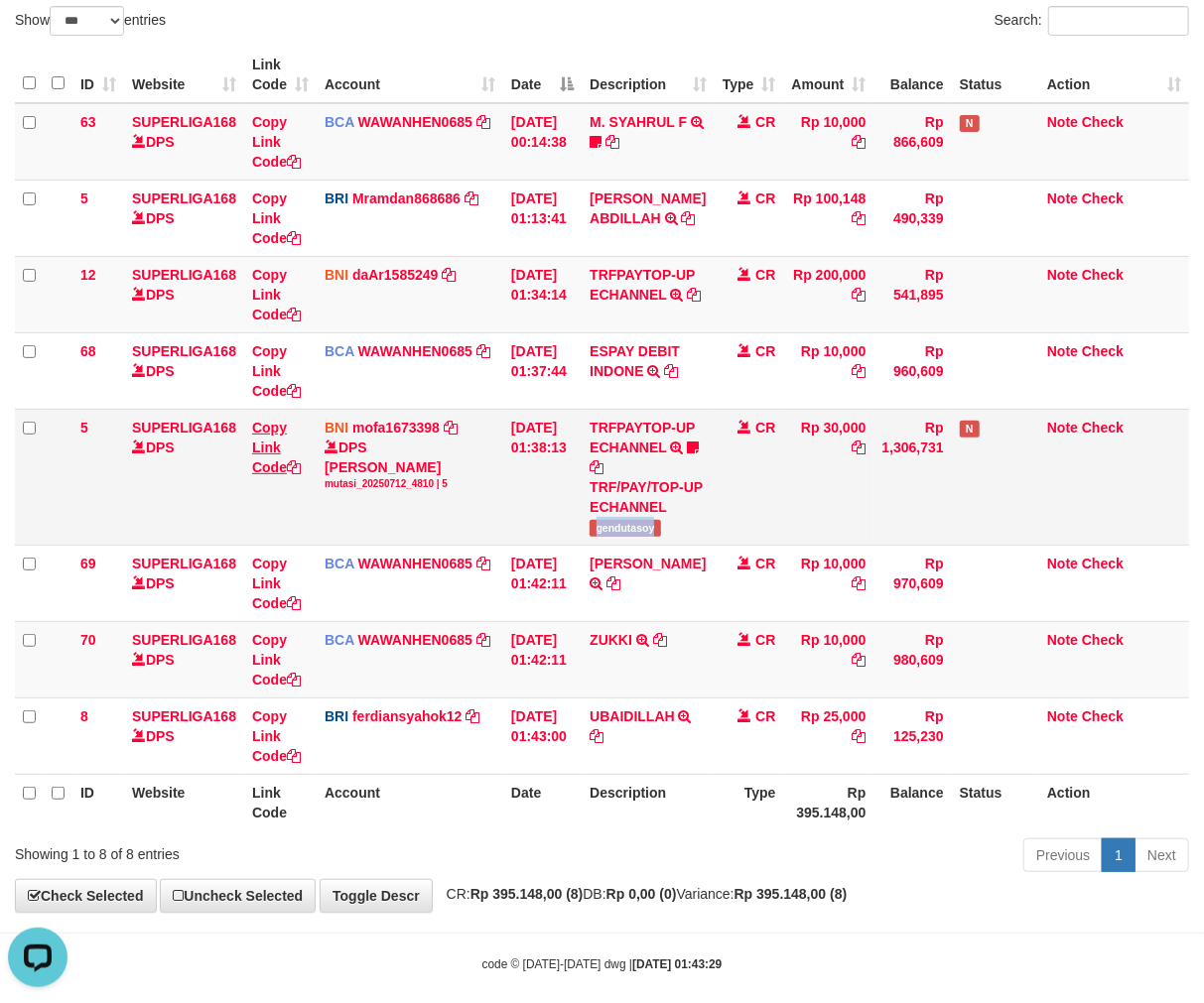 copy on "gendutasoy" 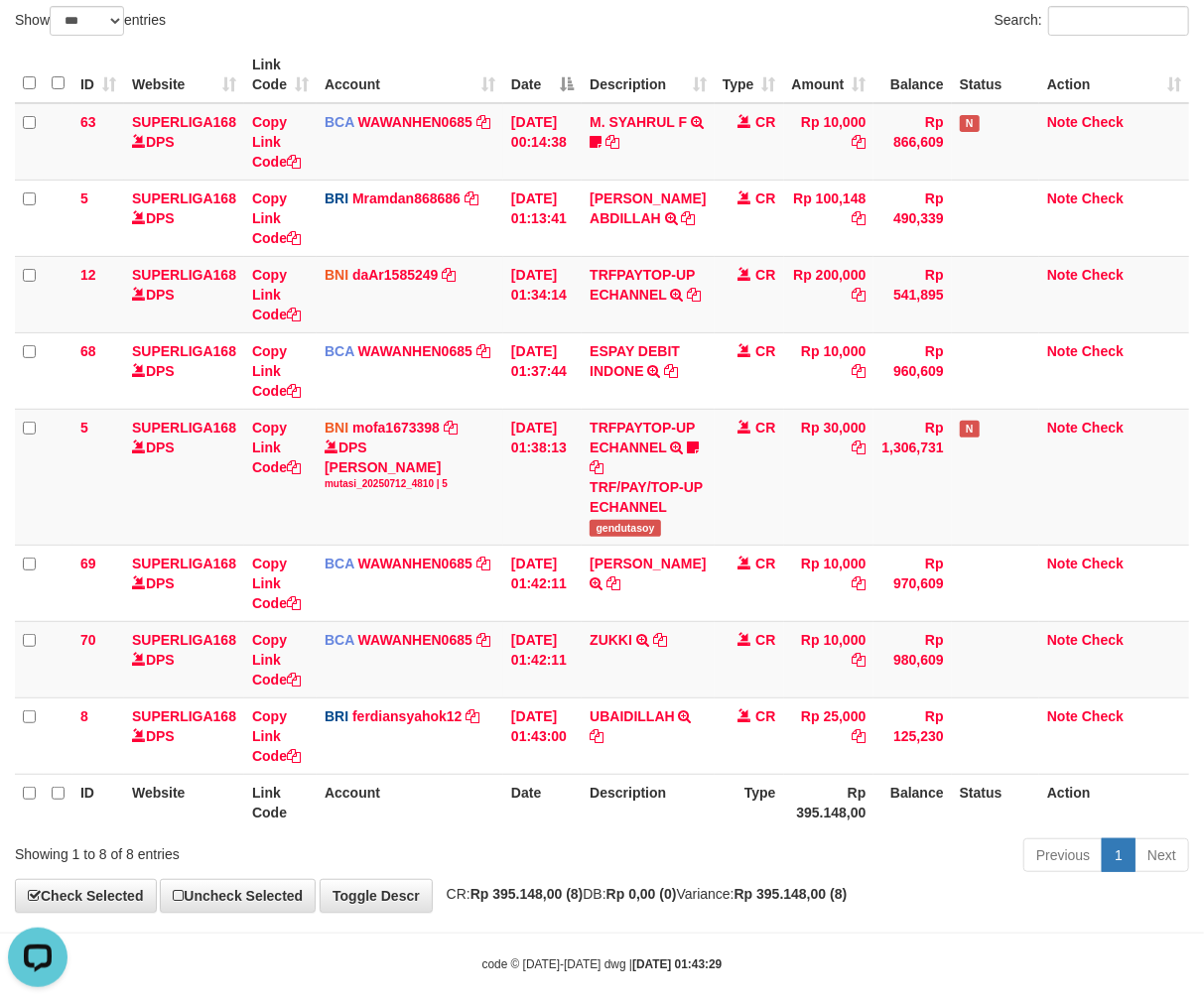 scroll, scrollTop: 272, scrollLeft: 0, axis: vertical 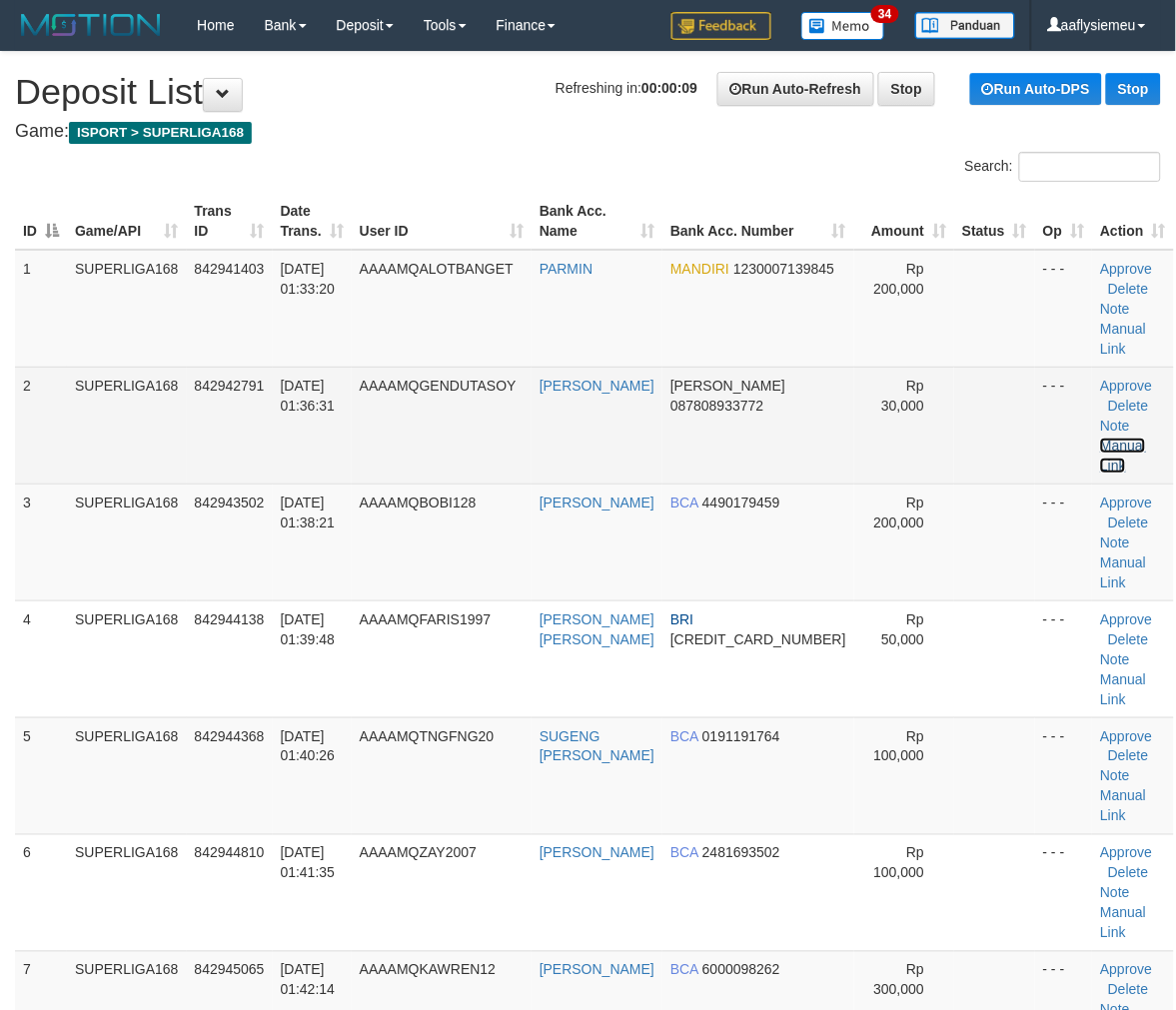 click on "Manual Link" at bounding box center (1123, 456) 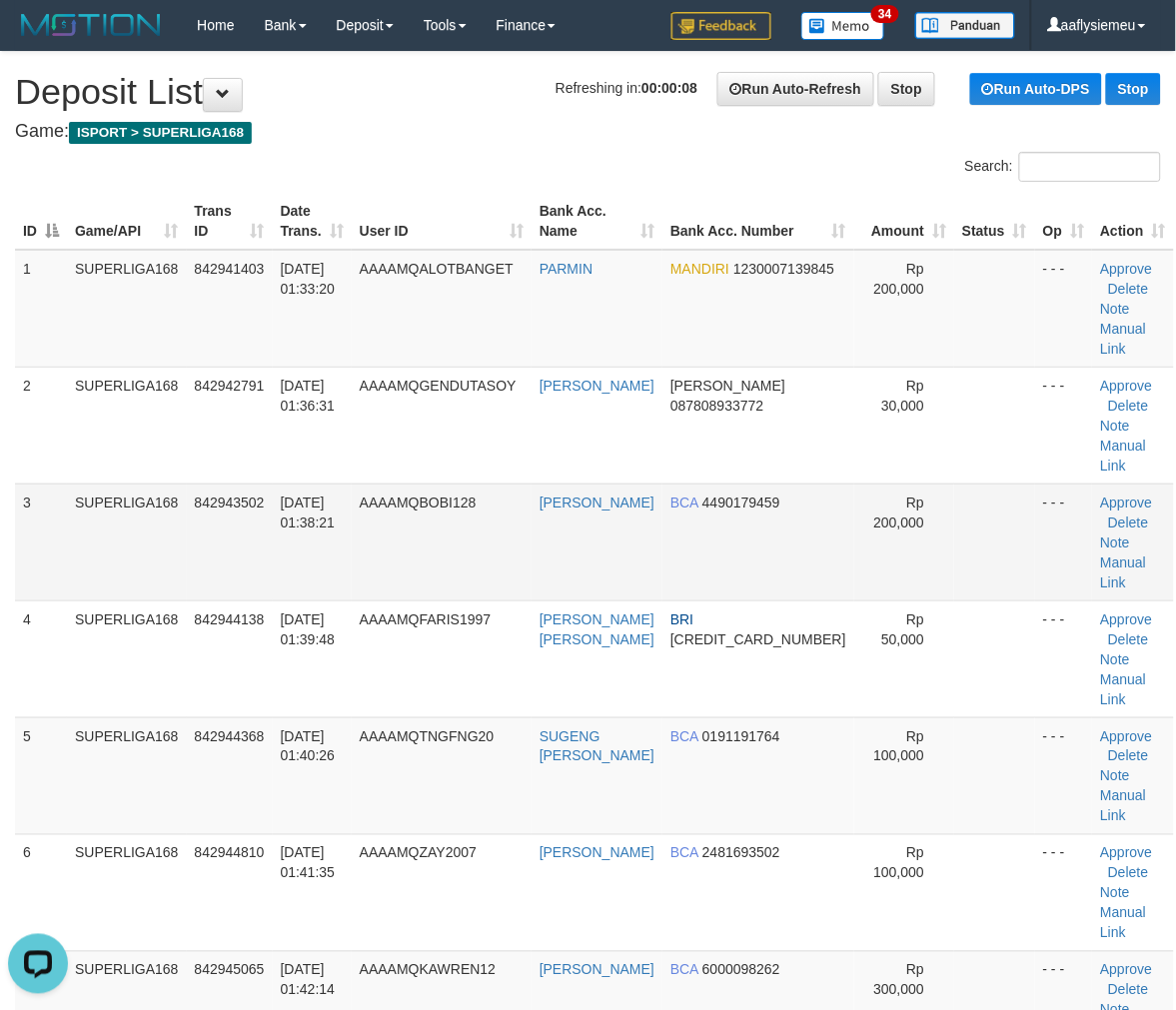 scroll, scrollTop: 0, scrollLeft: 0, axis: both 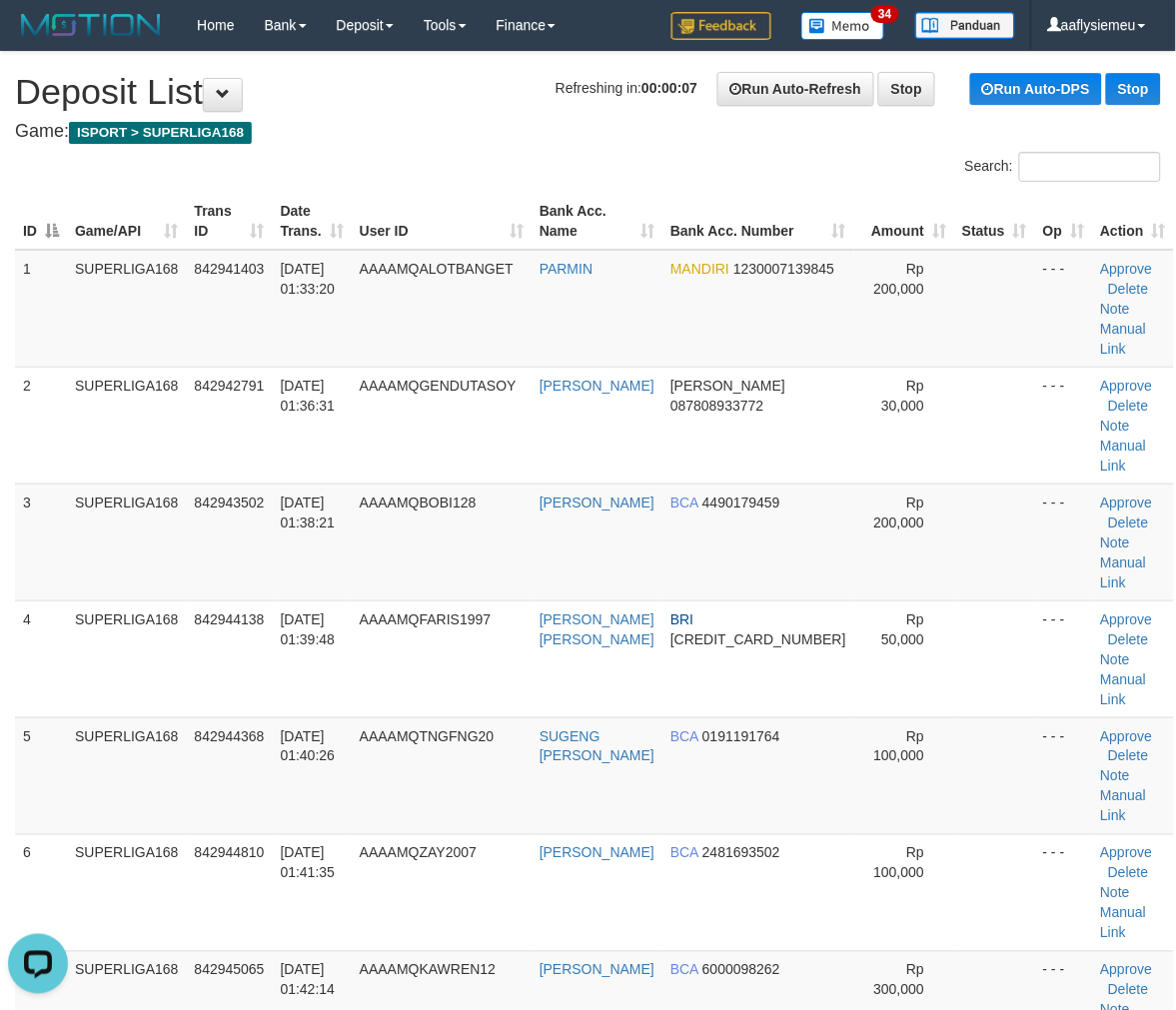 drag, startPoint x: 298, startPoint y: 857, endPoint x: 1, endPoint y: 726, distance: 324.60746 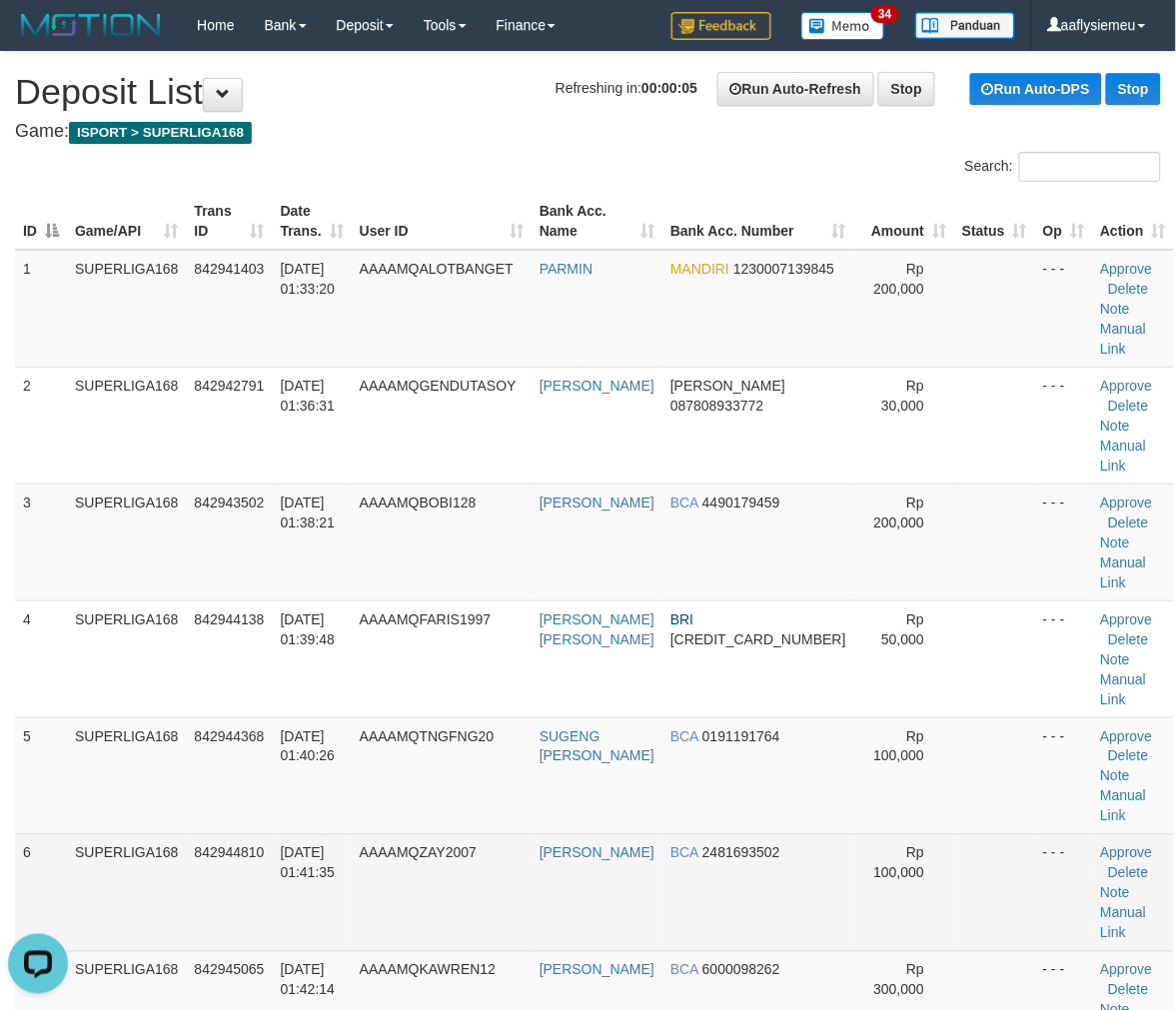 click on "842944810" at bounding box center [230, 892] 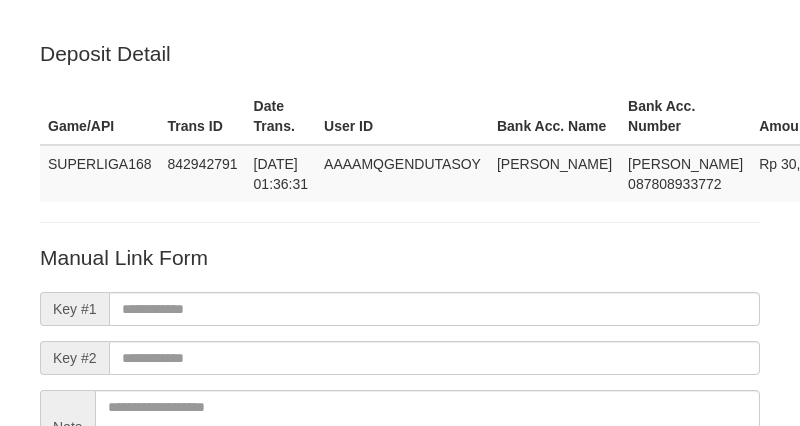 scroll, scrollTop: 243, scrollLeft: 0, axis: vertical 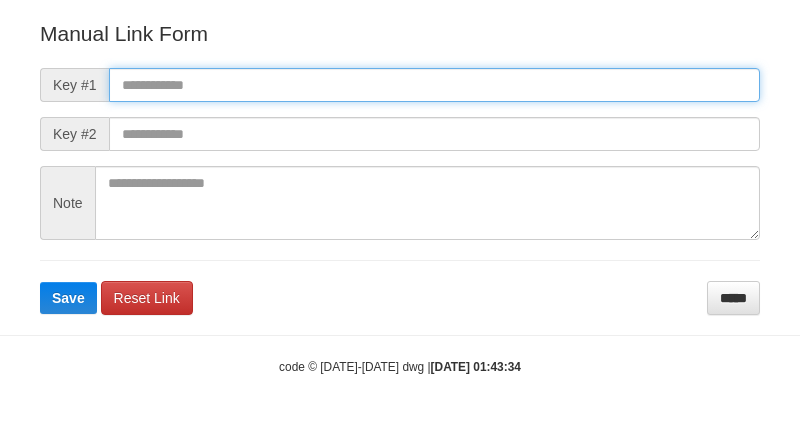 drag, startPoint x: 198, startPoint y: 98, endPoint x: 182, endPoint y: 150, distance: 54.405884 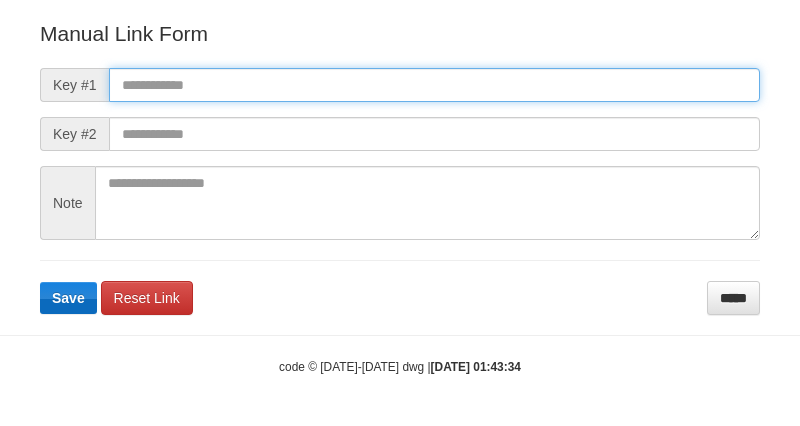 paste on "**********" 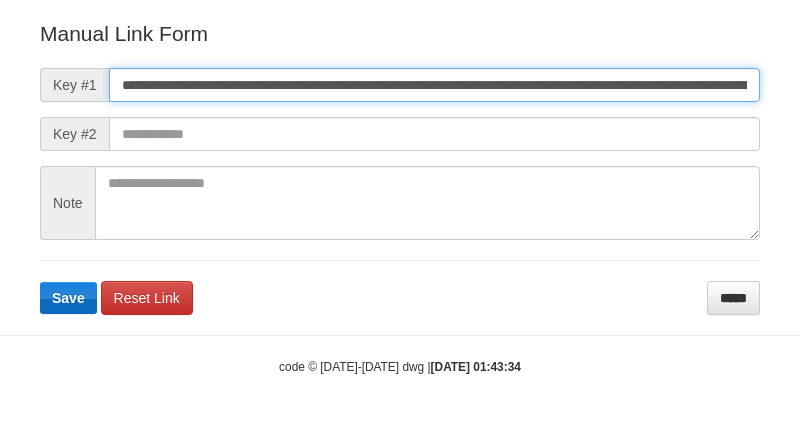 scroll, scrollTop: 0, scrollLeft: 1190, axis: horizontal 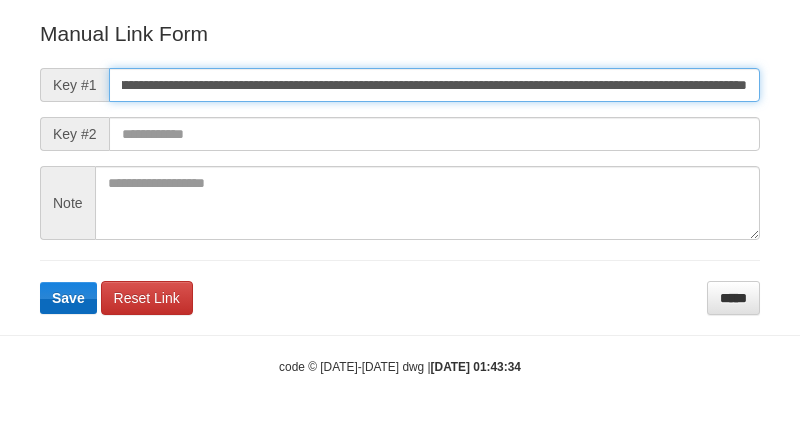 type on "**********" 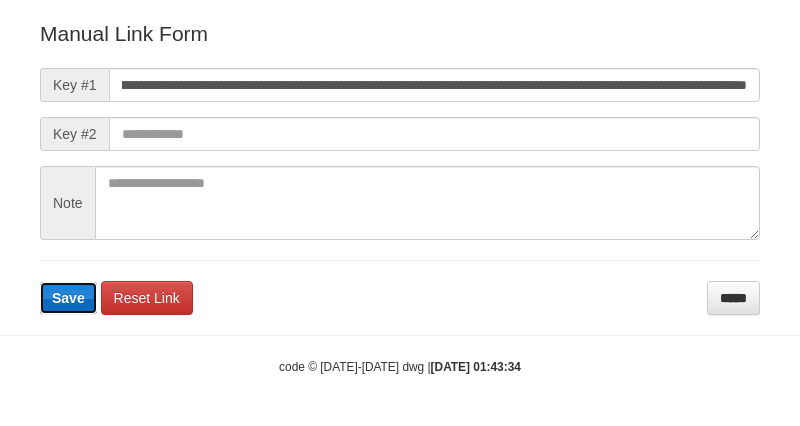 type 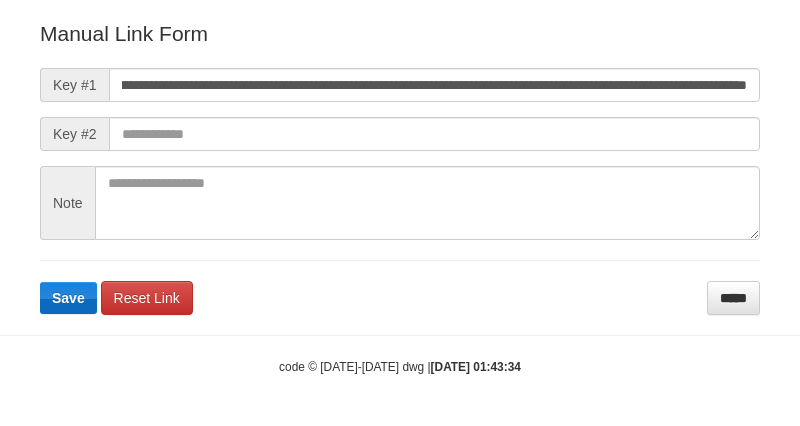 scroll, scrollTop: 0, scrollLeft: 0, axis: both 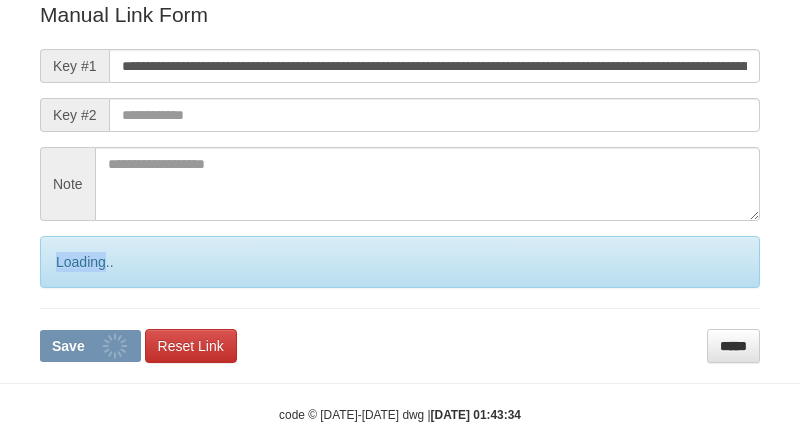 click on "Loading.." at bounding box center (400, 262) 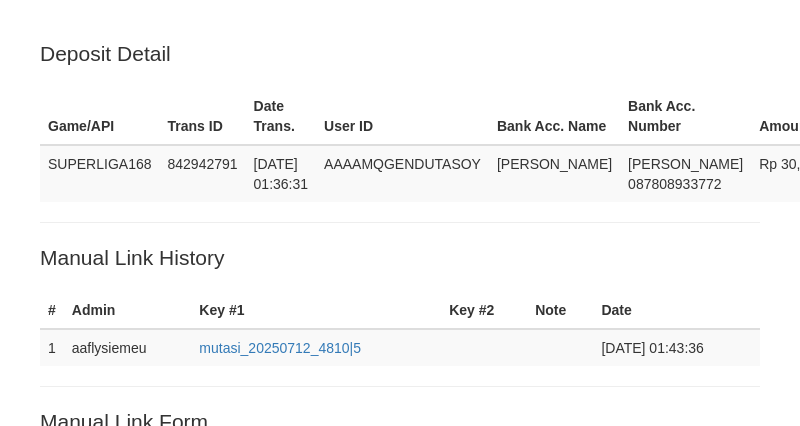 scroll, scrollTop: 520, scrollLeft: 0, axis: vertical 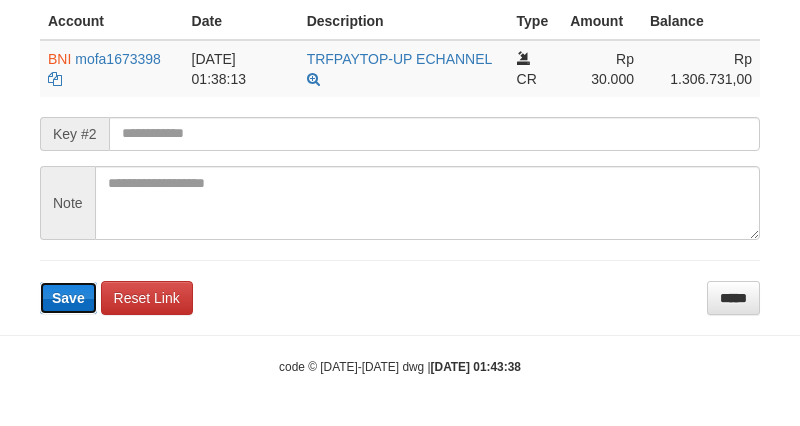 click on "Save" at bounding box center (68, 298) 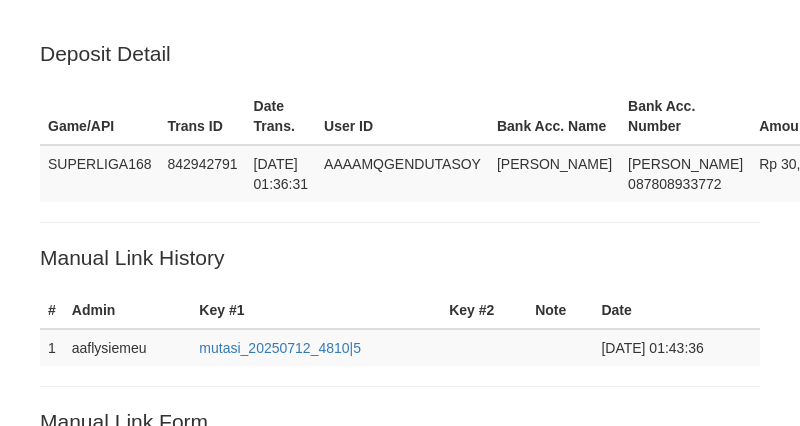 scroll, scrollTop: 520, scrollLeft: 0, axis: vertical 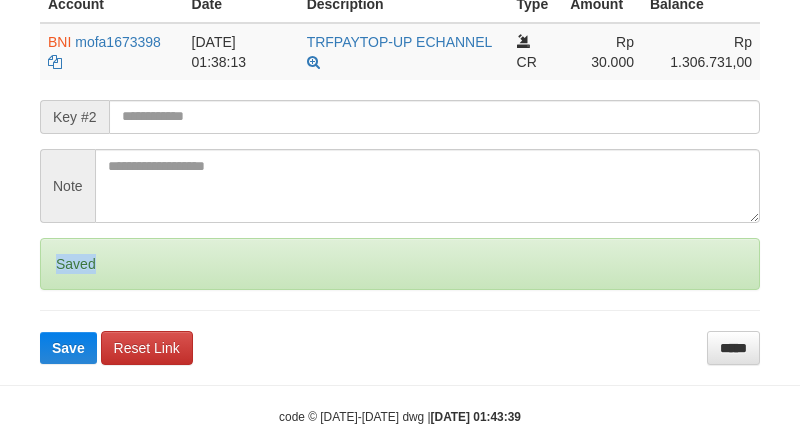 click on "Saved" at bounding box center [400, 264] 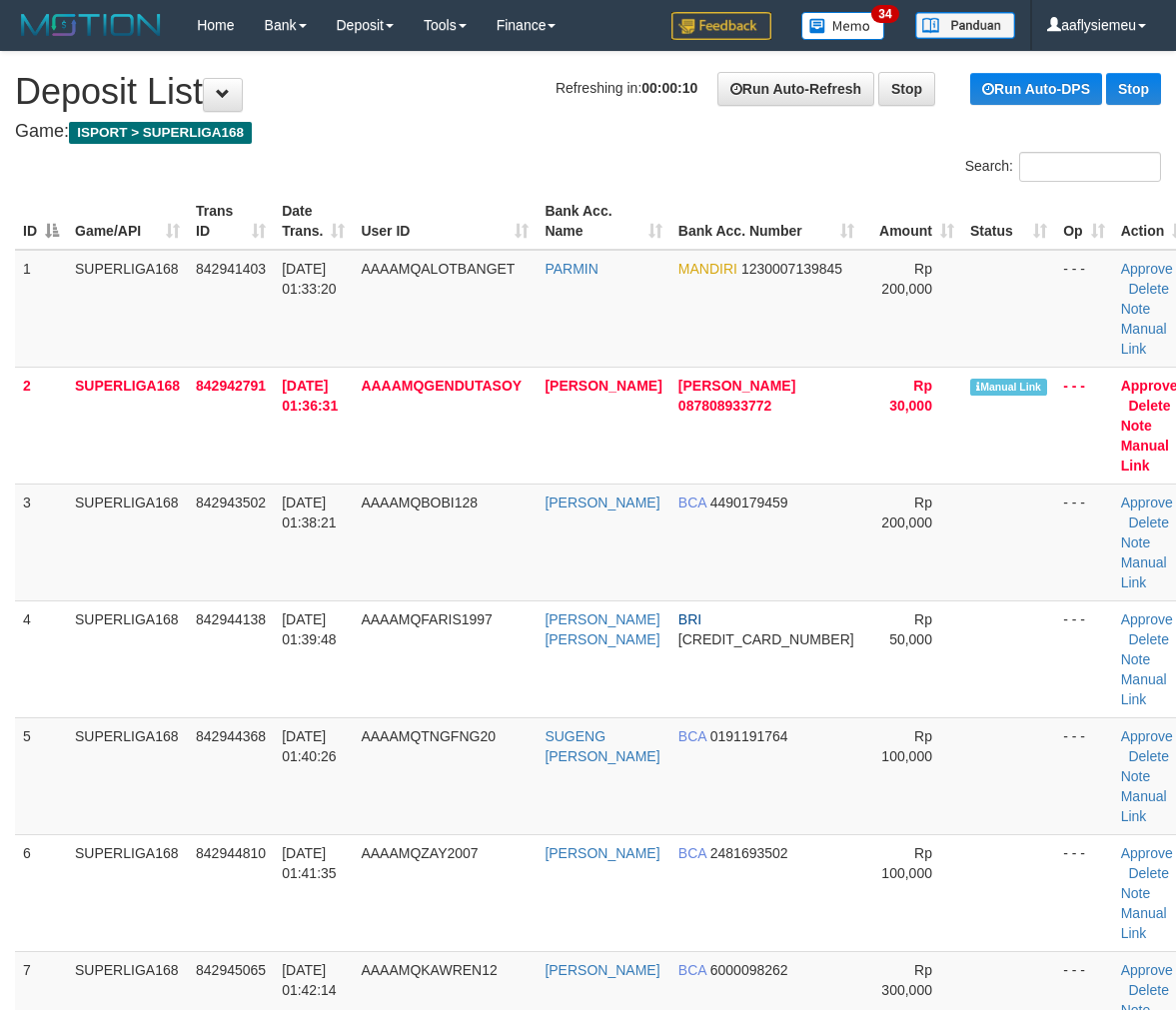 scroll, scrollTop: 0, scrollLeft: 0, axis: both 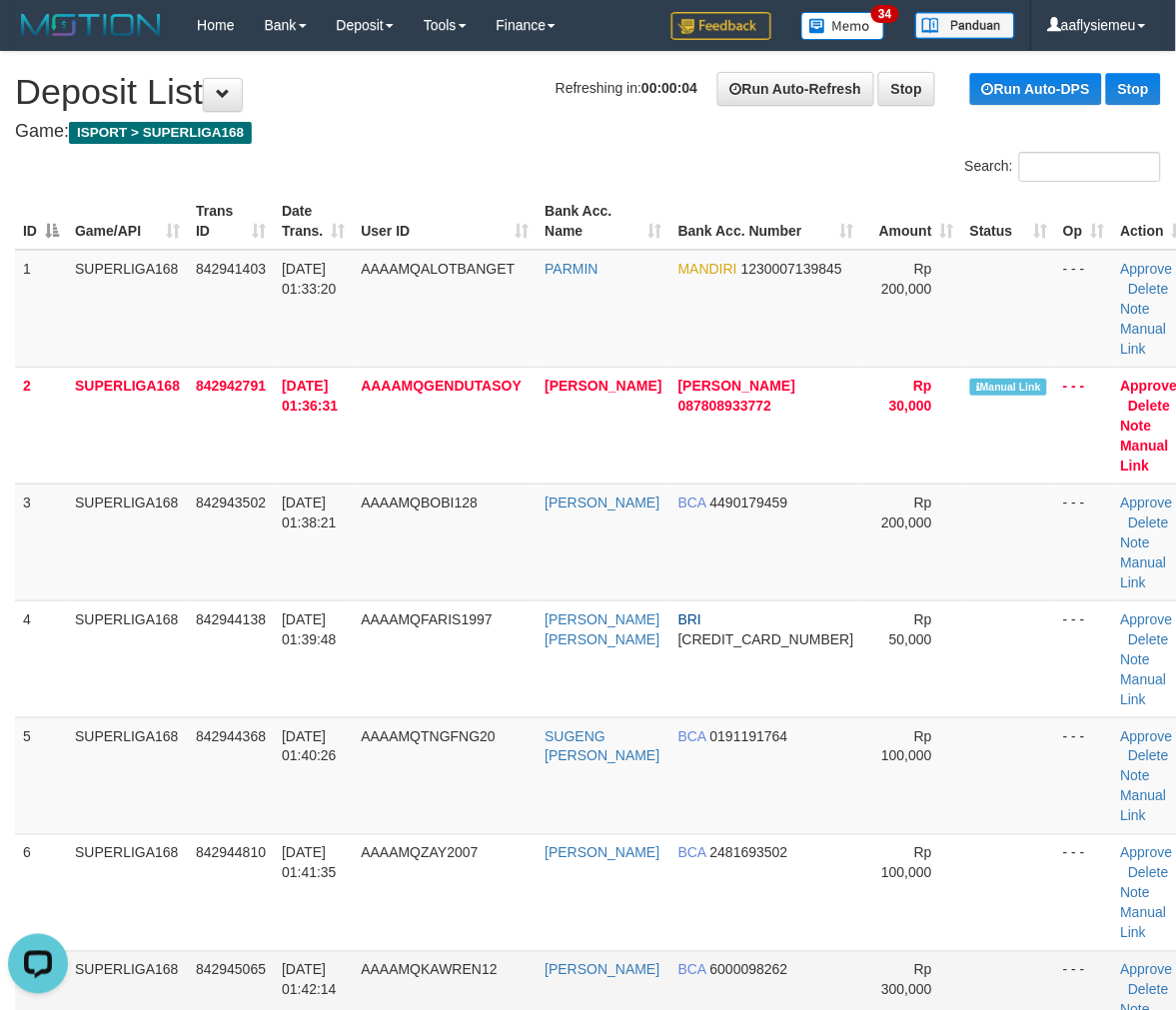 drag, startPoint x: 81, startPoint y: 902, endPoint x: 48, endPoint y: 869, distance: 46.66905 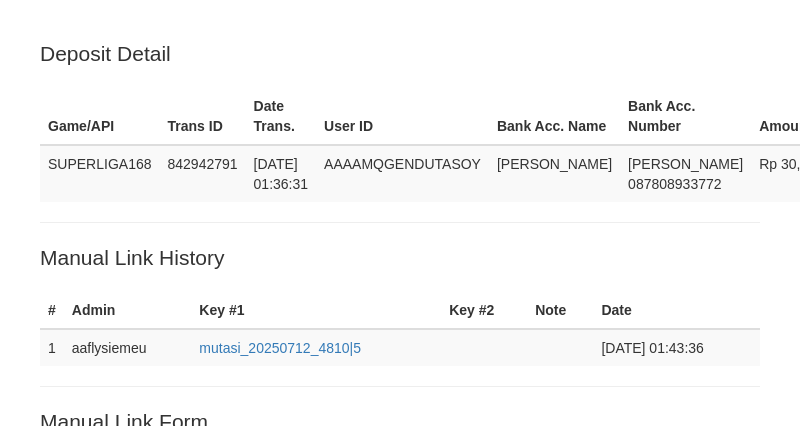 scroll, scrollTop: 520, scrollLeft: 0, axis: vertical 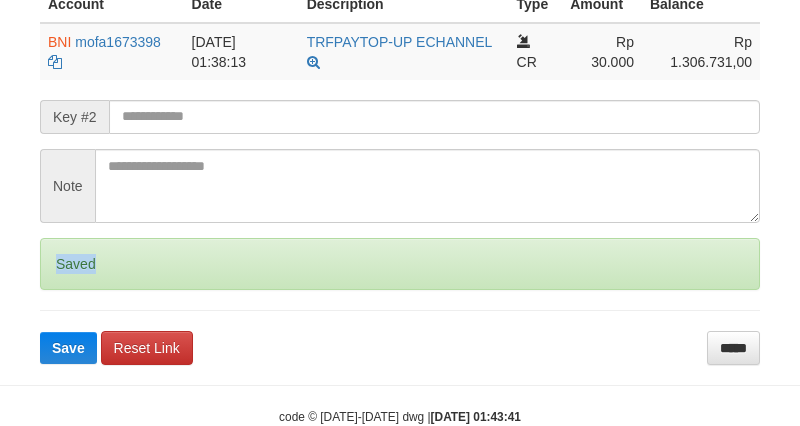 click on "Saved" at bounding box center [400, 264] 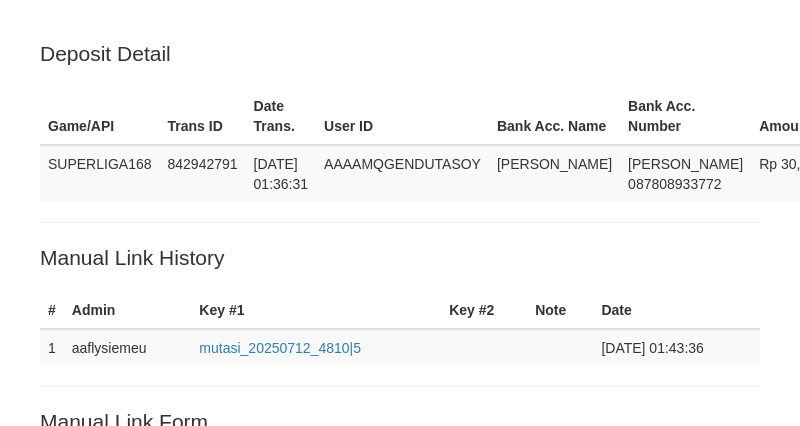scroll, scrollTop: 520, scrollLeft: 0, axis: vertical 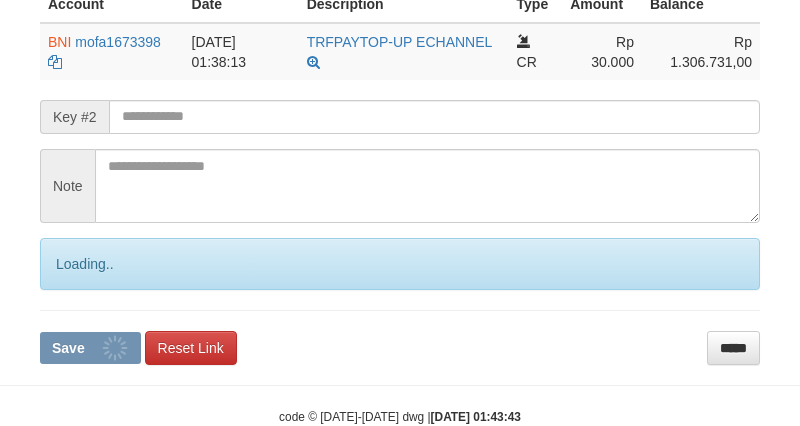 click on "Loading.." at bounding box center [400, 264] 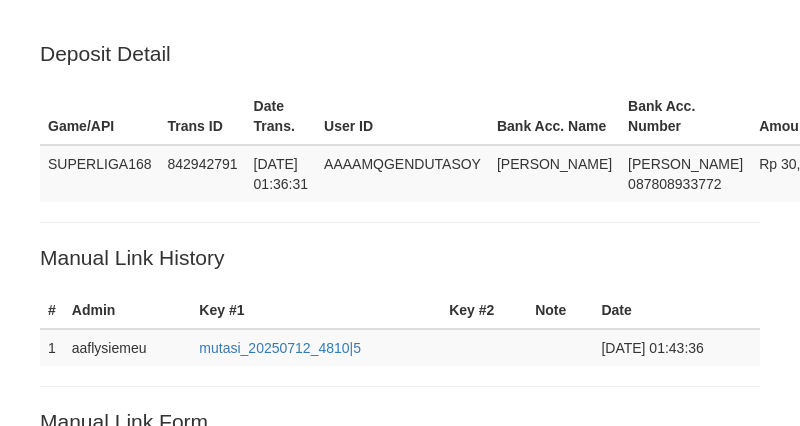 scroll, scrollTop: 520, scrollLeft: 0, axis: vertical 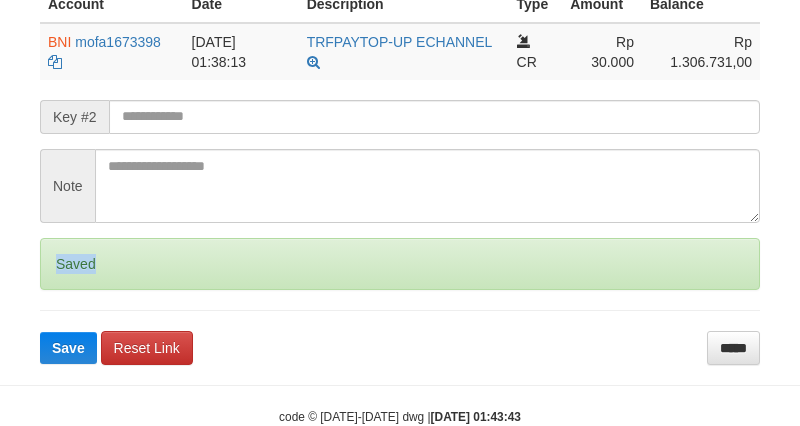 click on "Saved" at bounding box center [400, 264] 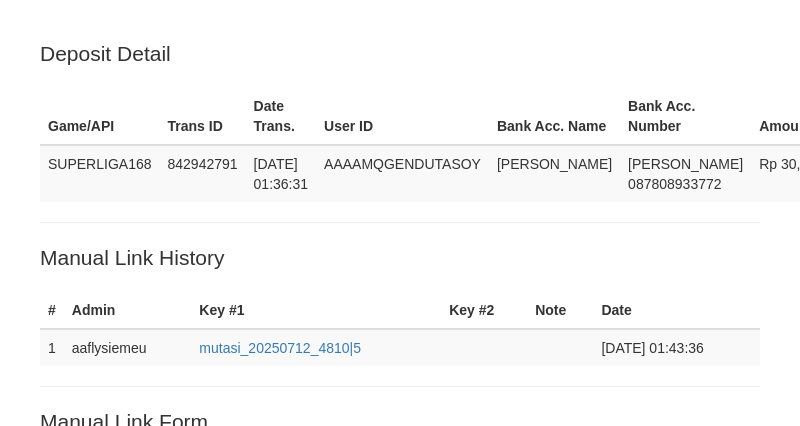 scroll, scrollTop: 520, scrollLeft: 0, axis: vertical 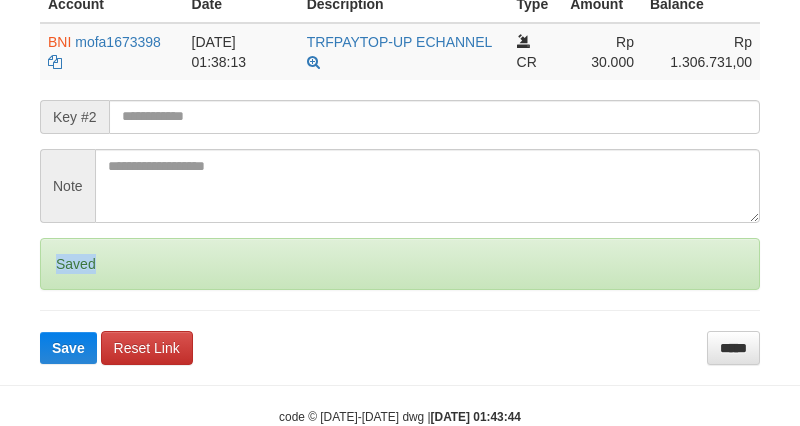 click on "Saved" at bounding box center [400, 264] 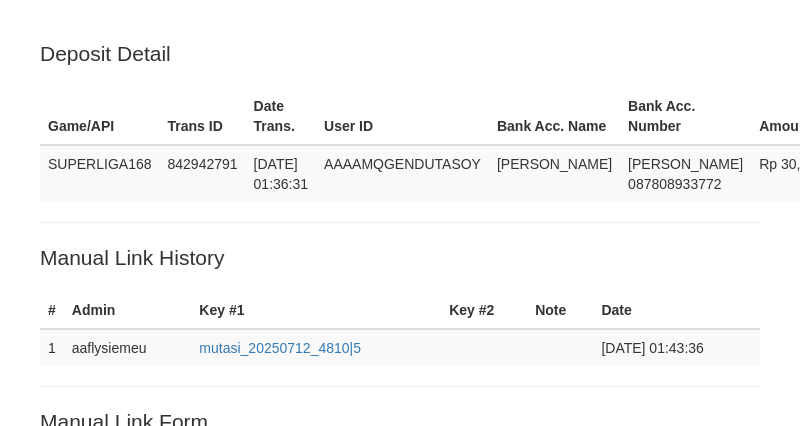scroll, scrollTop: 520, scrollLeft: 0, axis: vertical 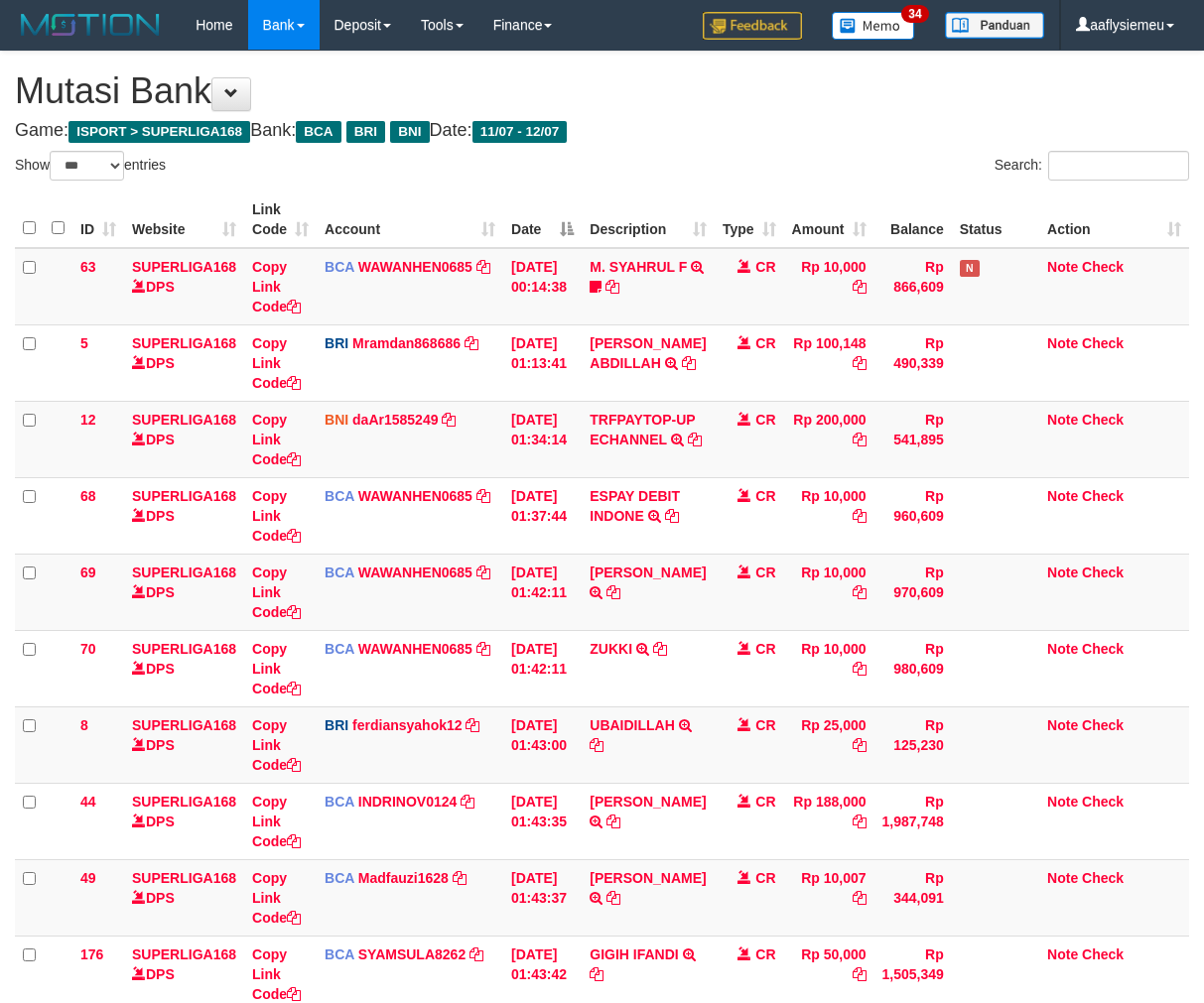 select on "***" 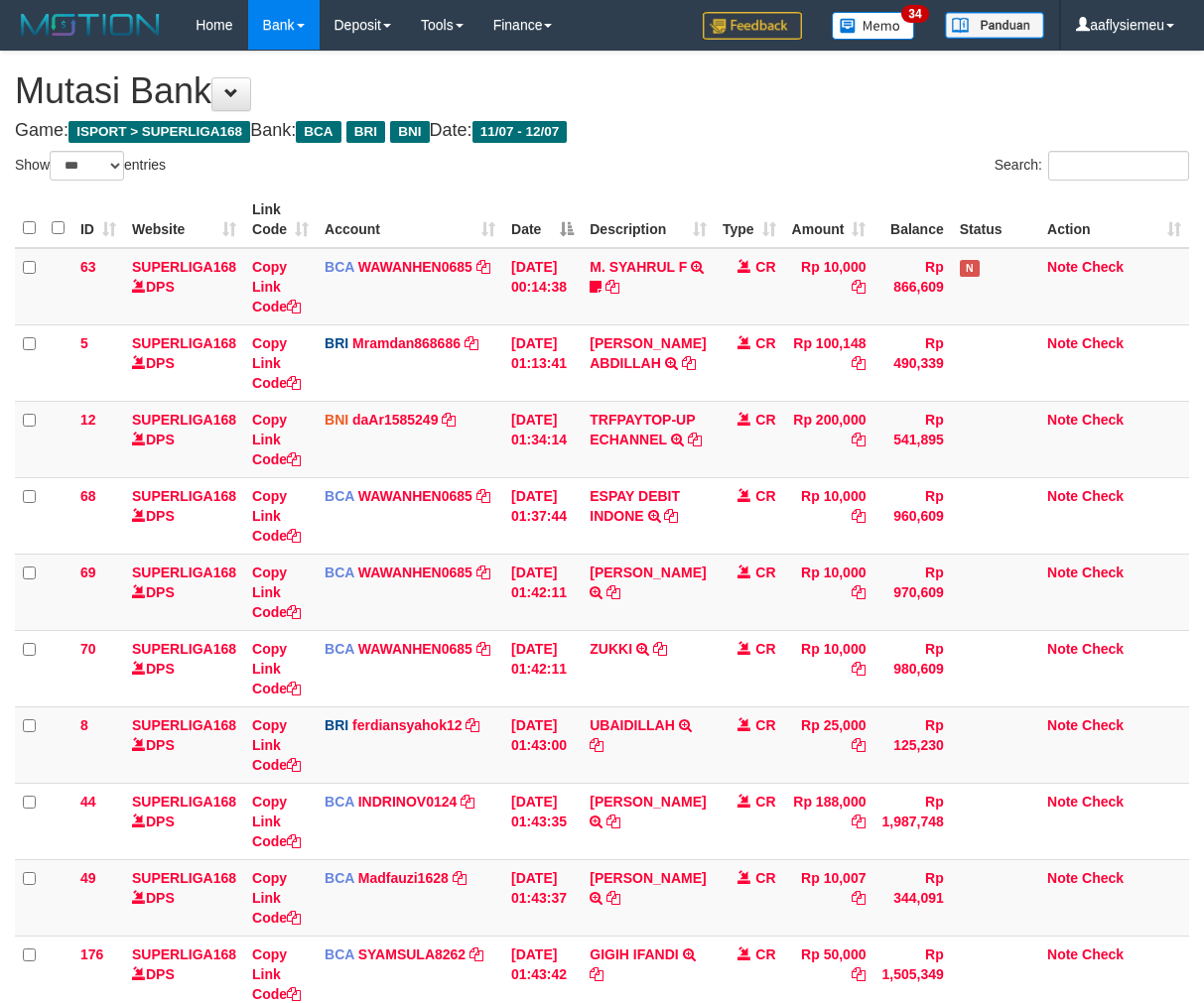 scroll, scrollTop: 167, scrollLeft: 0, axis: vertical 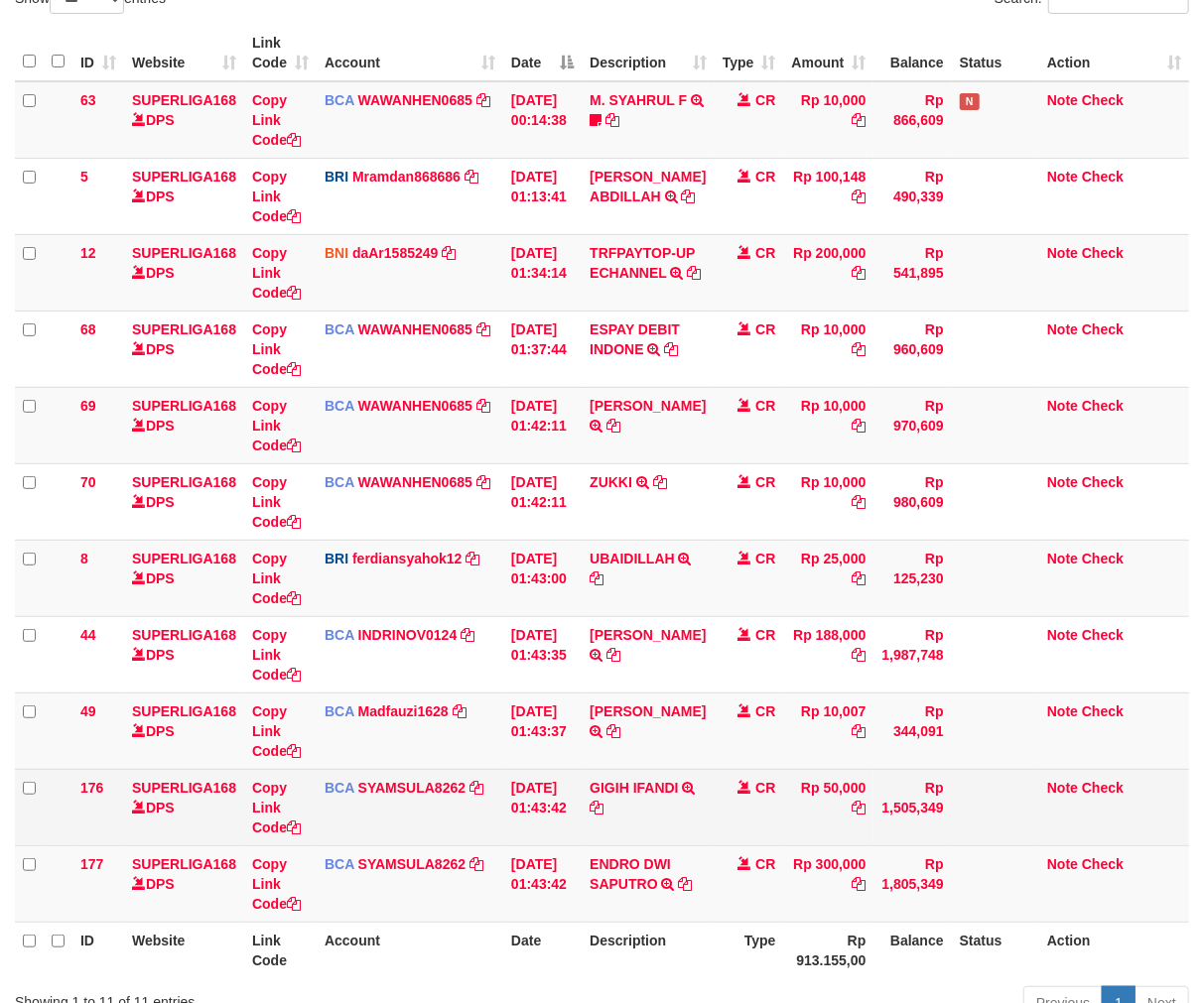 click on "GIGIH IFANDI         TRSF E-BANKING CR 1207/FTSCY/WS95031
50000.00GIGIH IFANDI" at bounding box center (647, 807) 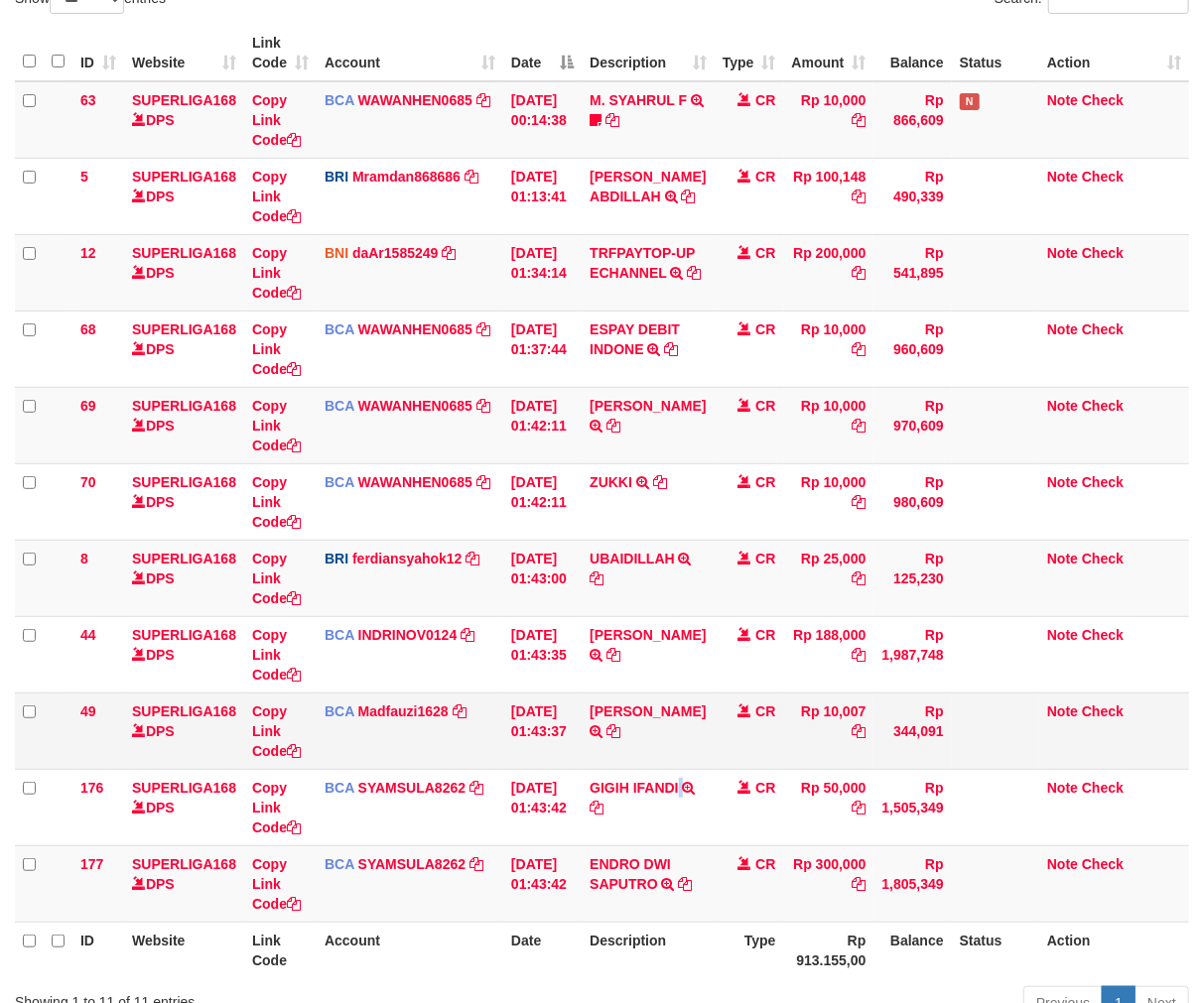 drag, startPoint x: 610, startPoint y: 829, endPoint x: 812, endPoint y: 785, distance: 206.73655 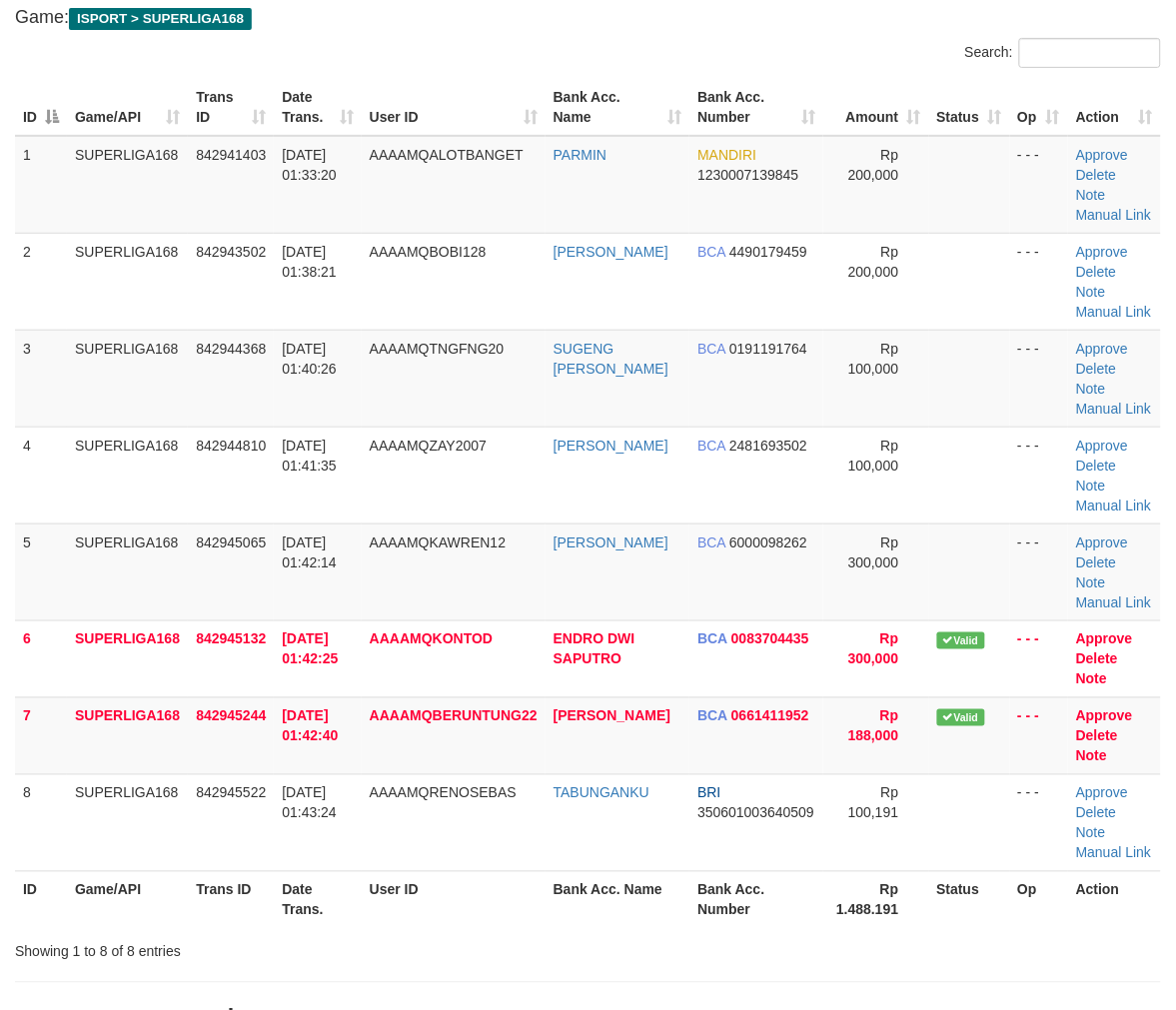 scroll, scrollTop: 222, scrollLeft: 0, axis: vertical 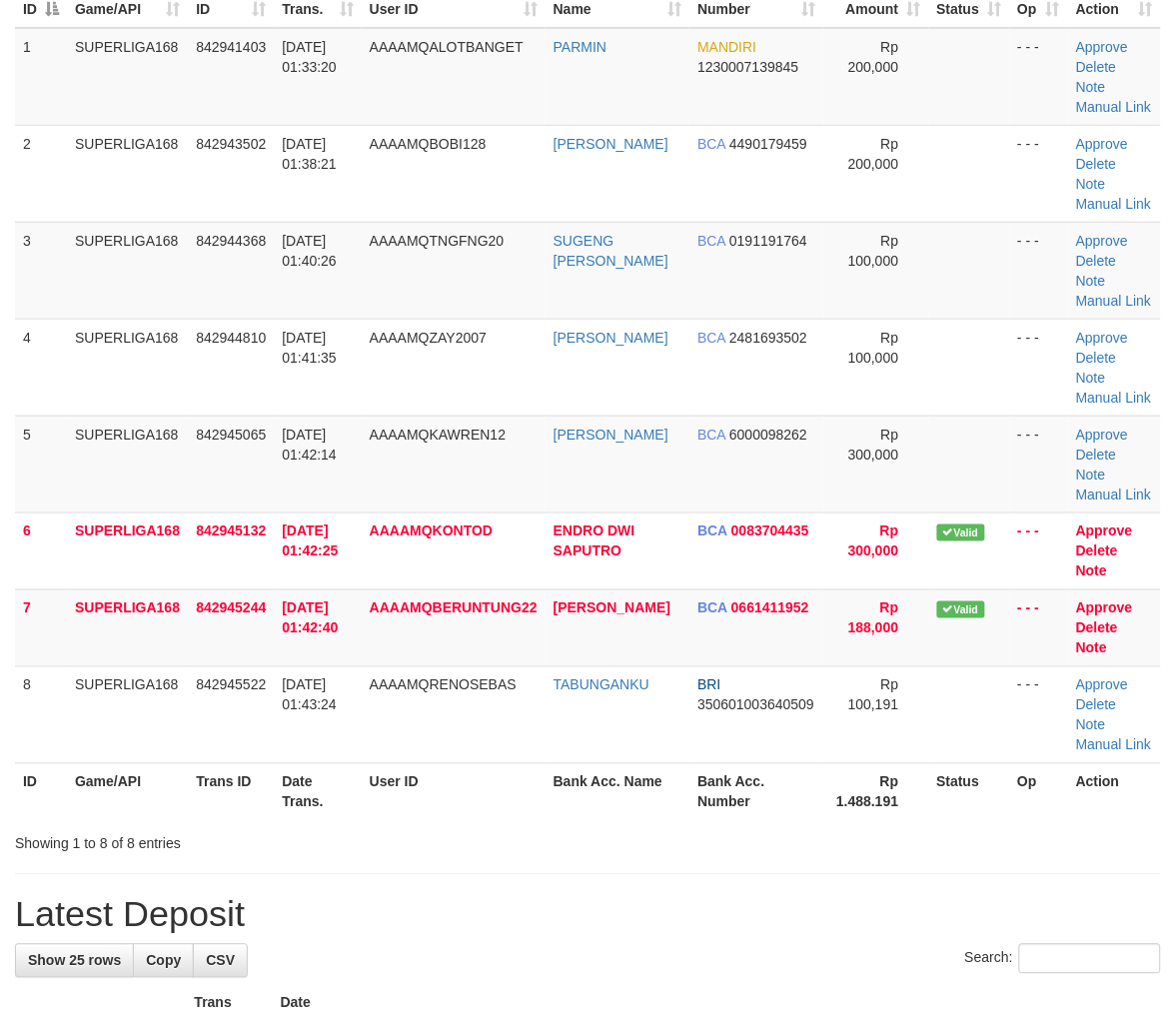 drag, startPoint x: 218, startPoint y: 627, endPoint x: 8, endPoint y: 664, distance: 213.23461 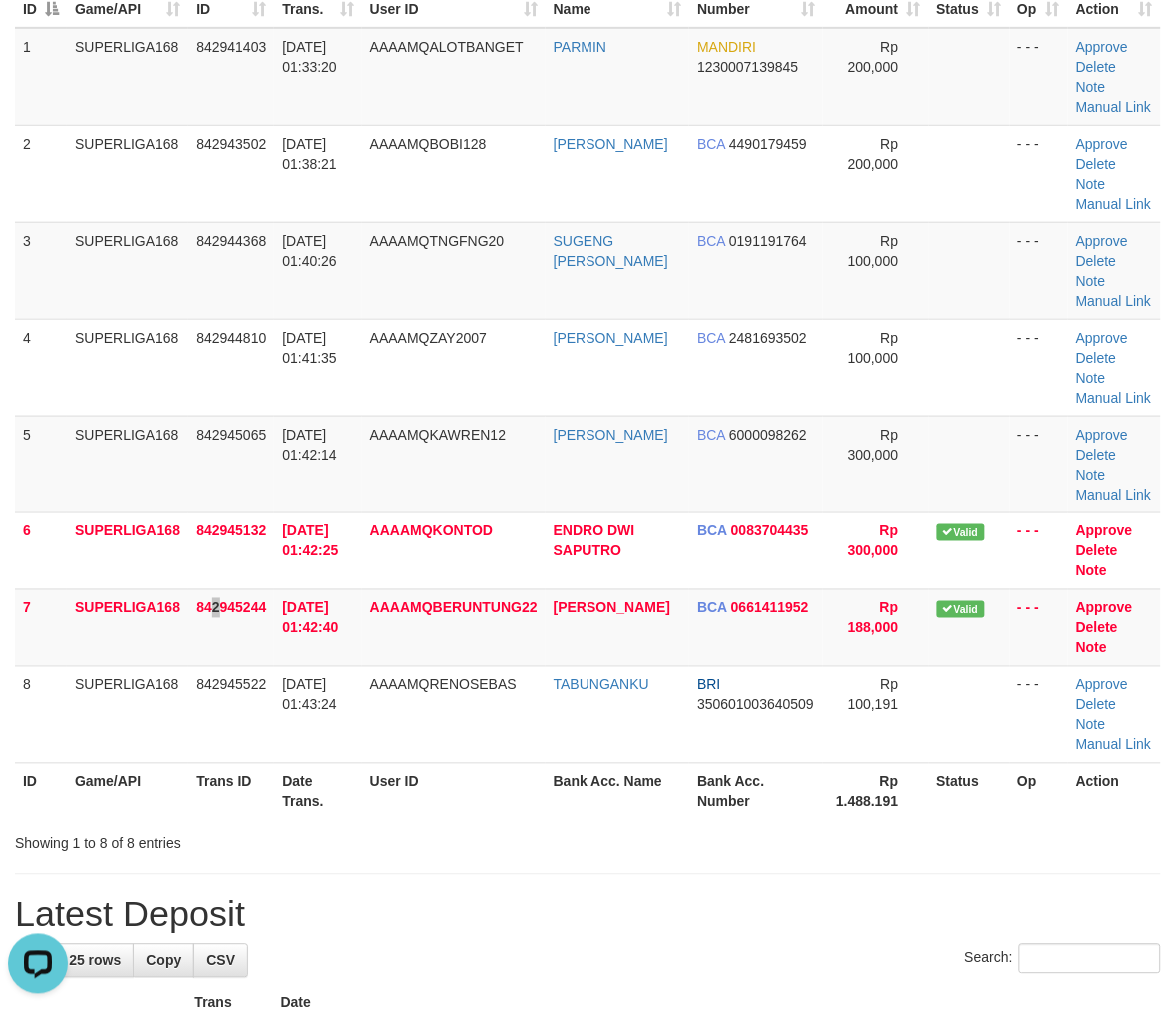 scroll, scrollTop: 0, scrollLeft: 0, axis: both 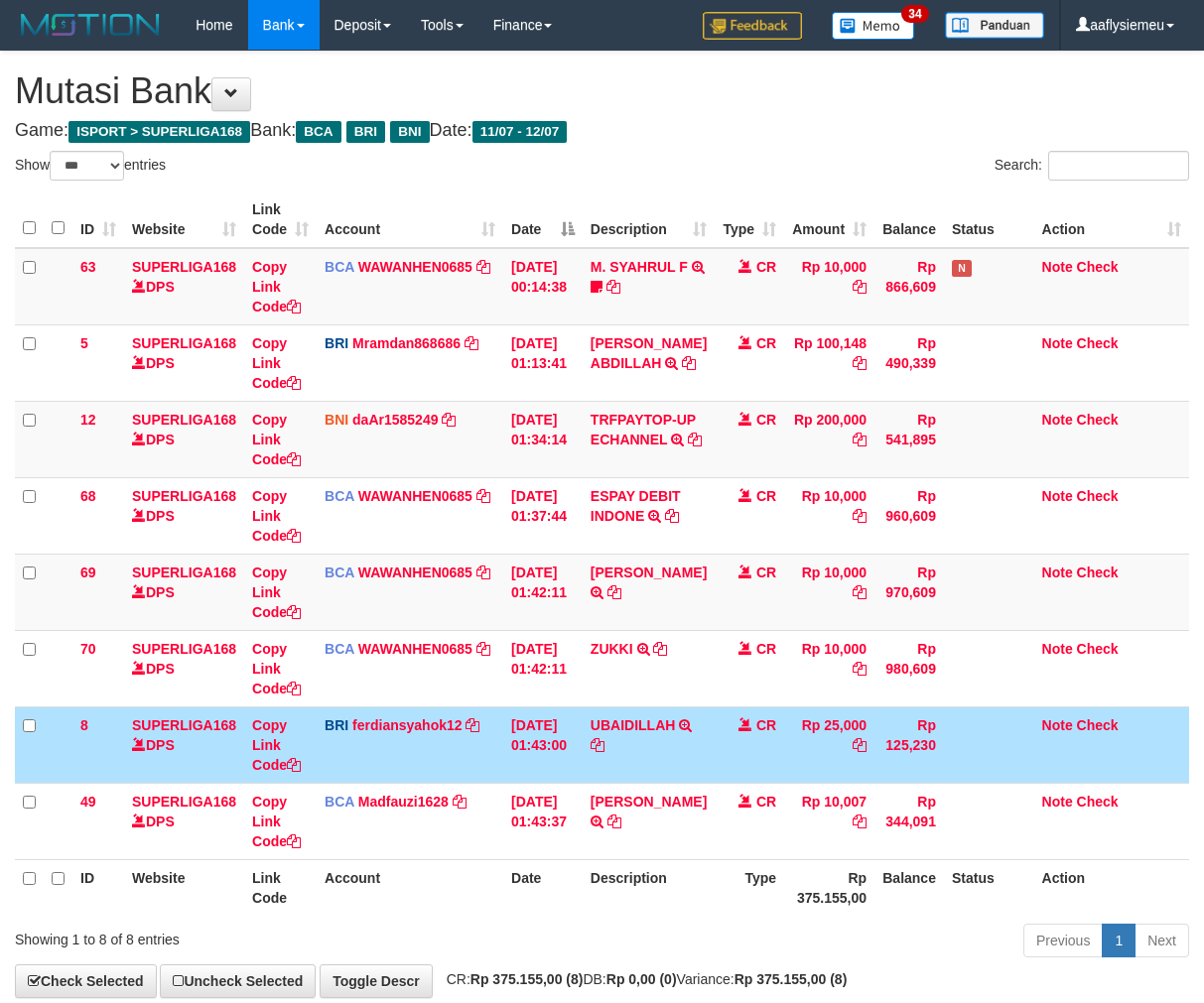 select on "***" 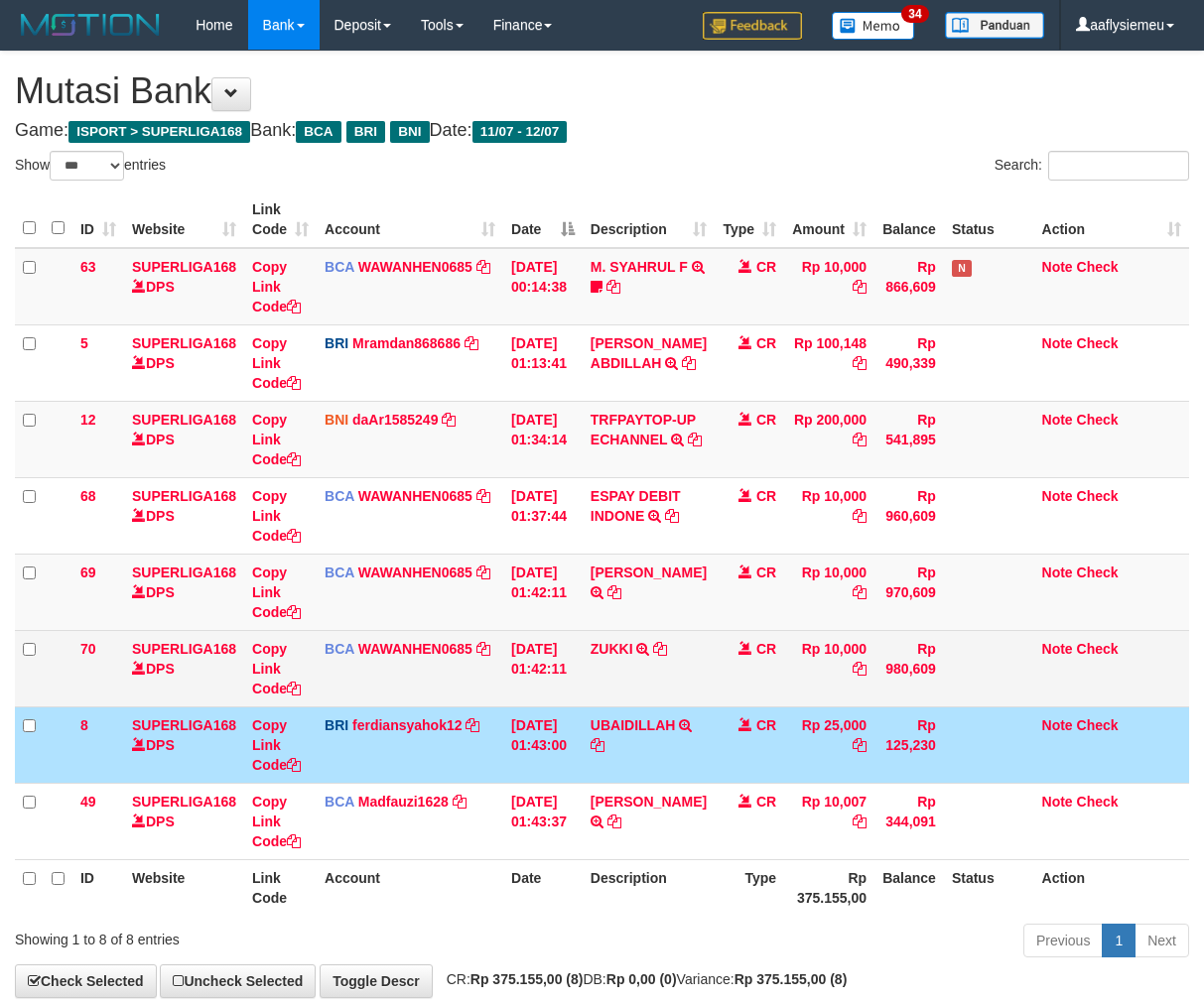 scroll, scrollTop: 0, scrollLeft: 0, axis: both 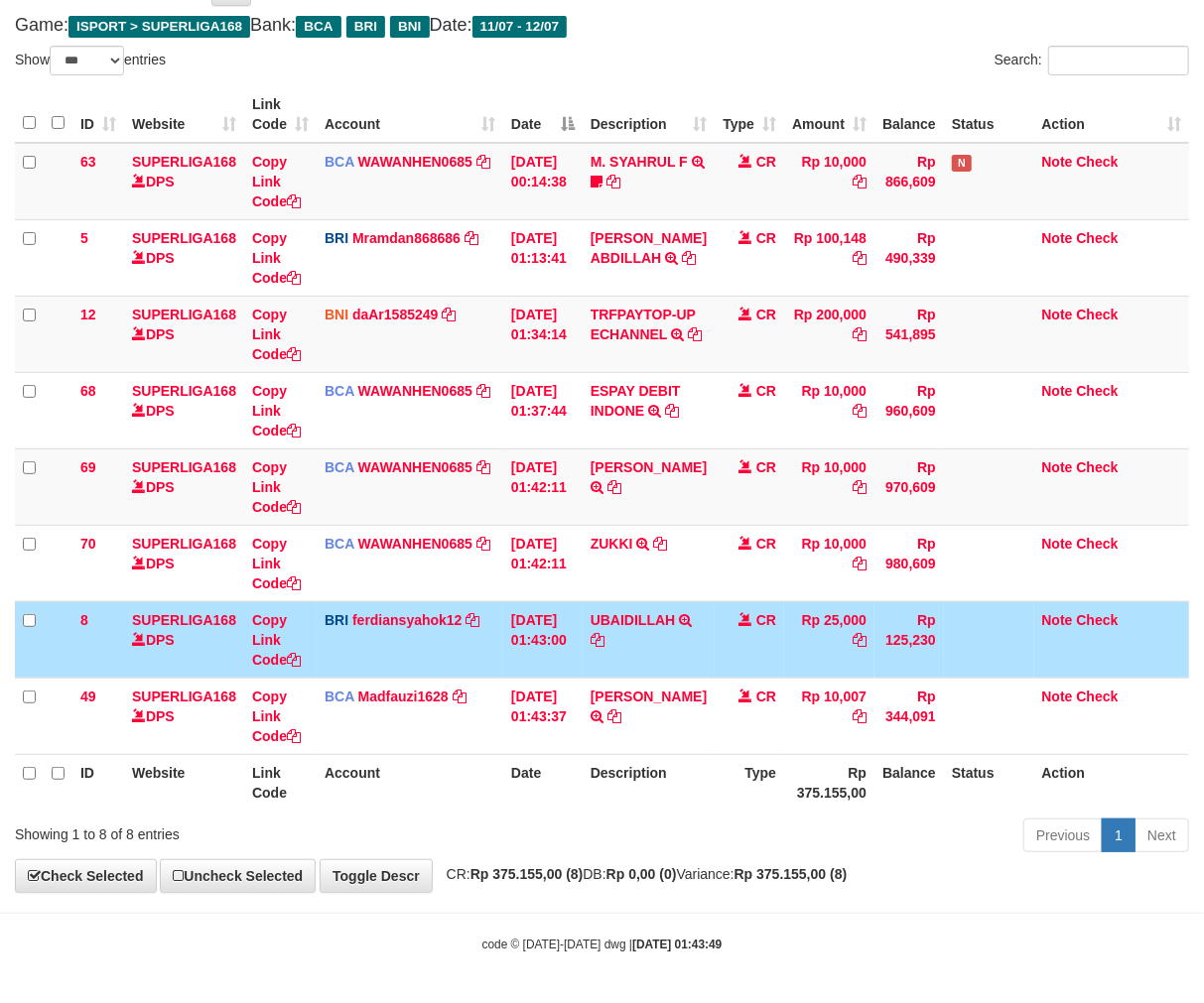 click on "Description" at bounding box center [648, 782] 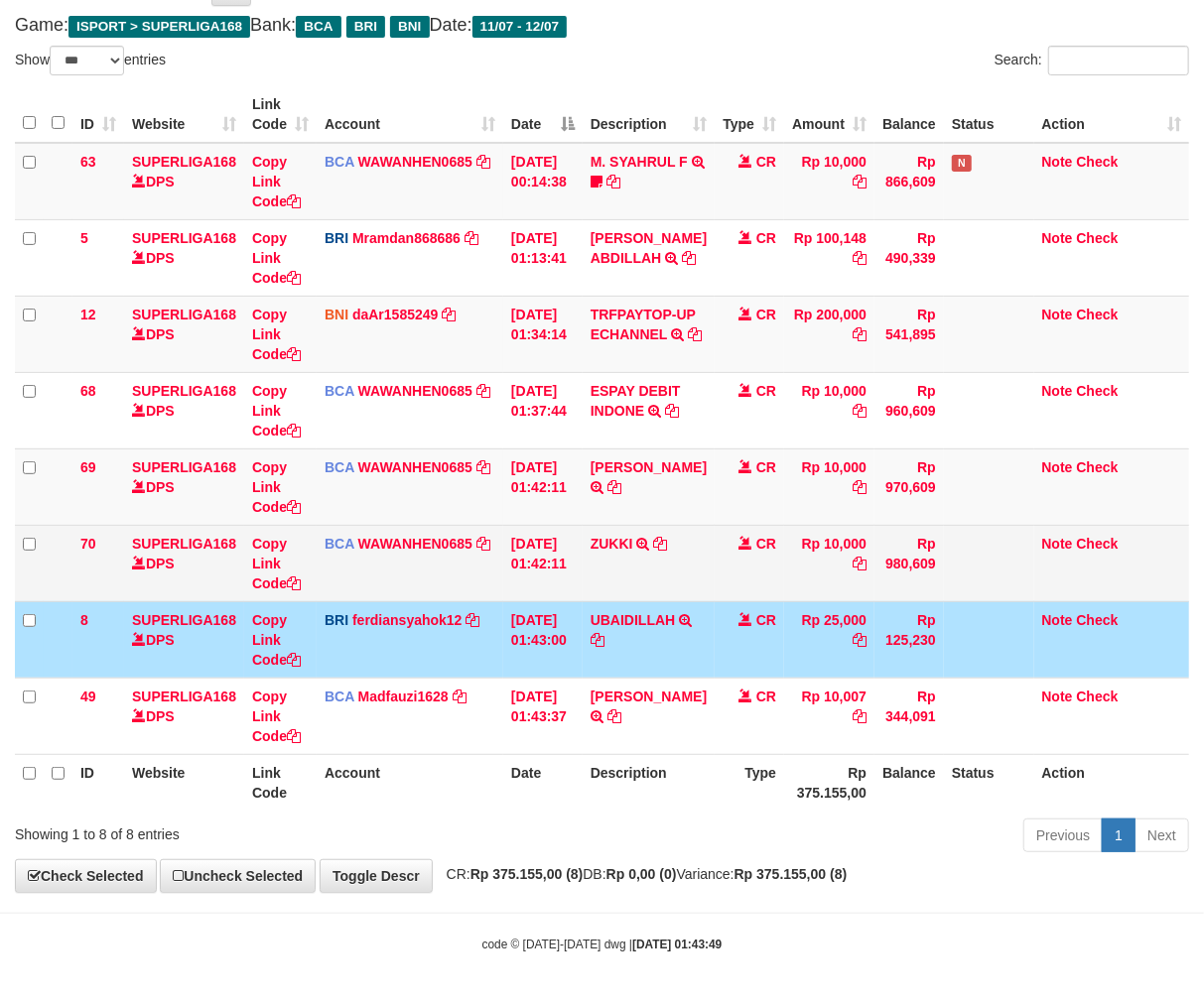 scroll, scrollTop: 125, scrollLeft: 0, axis: vertical 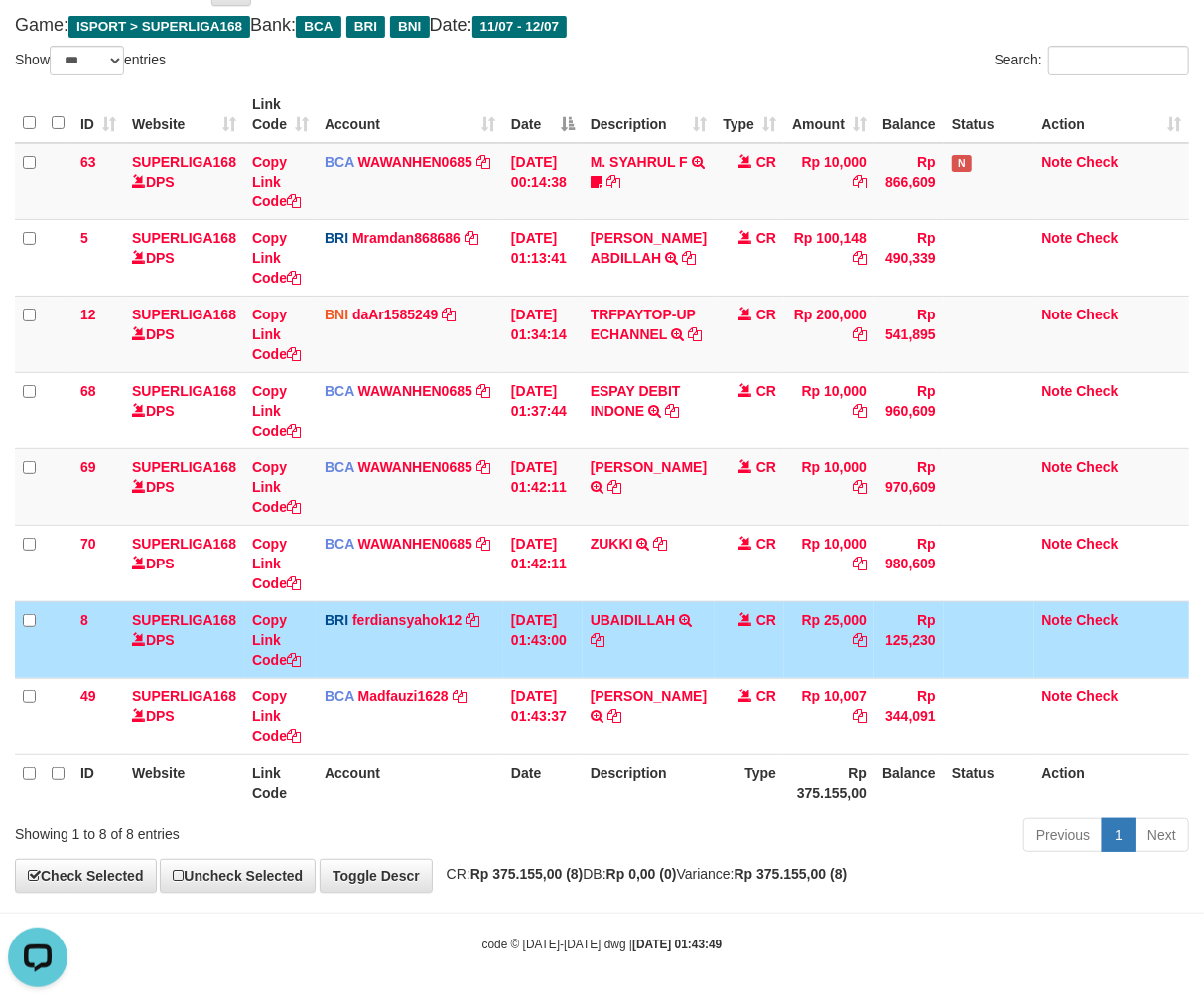 click on "Previous 1 Next" at bounding box center [853, 837] 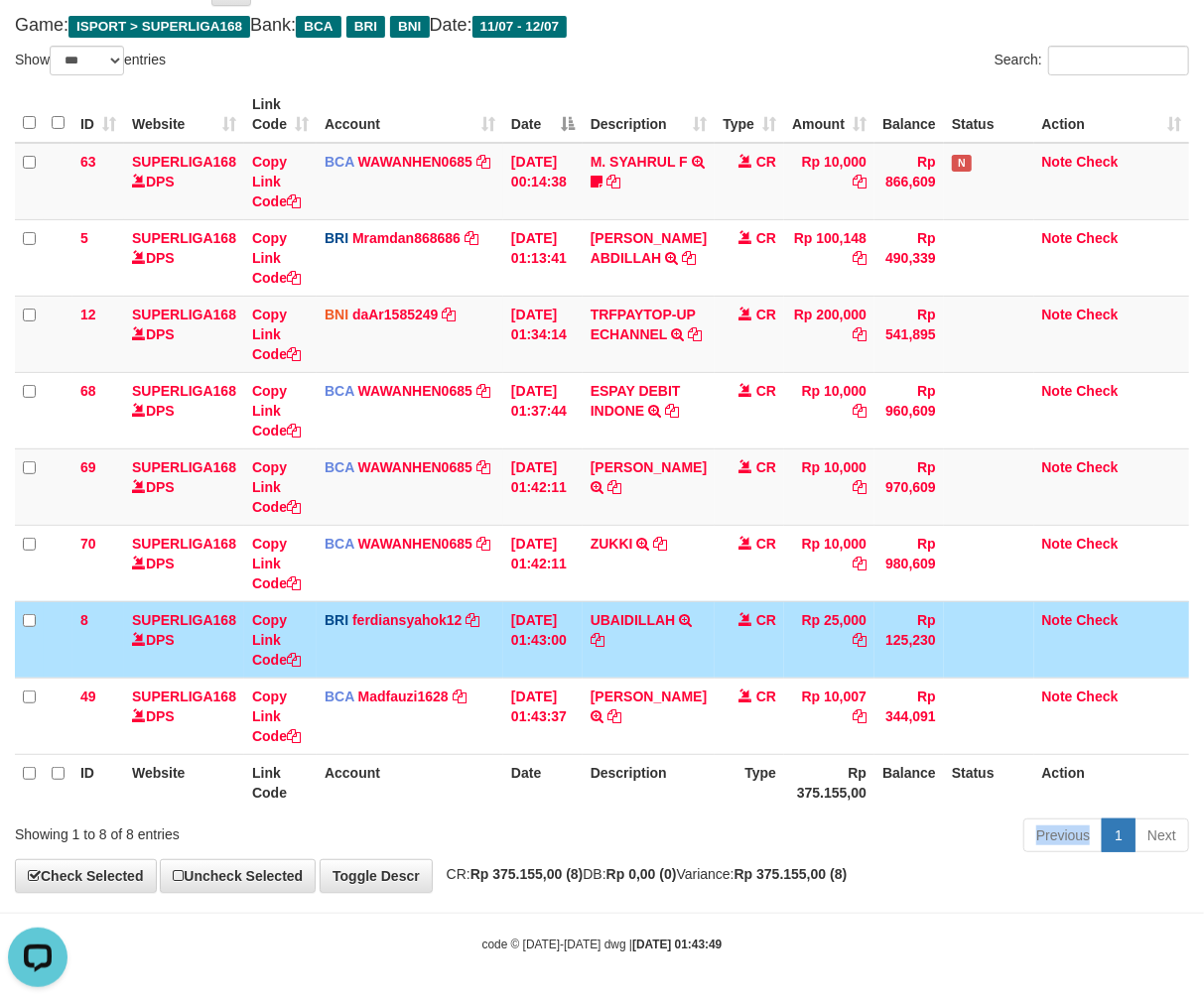 click on "Previous 1 Next" at bounding box center [853, 837] 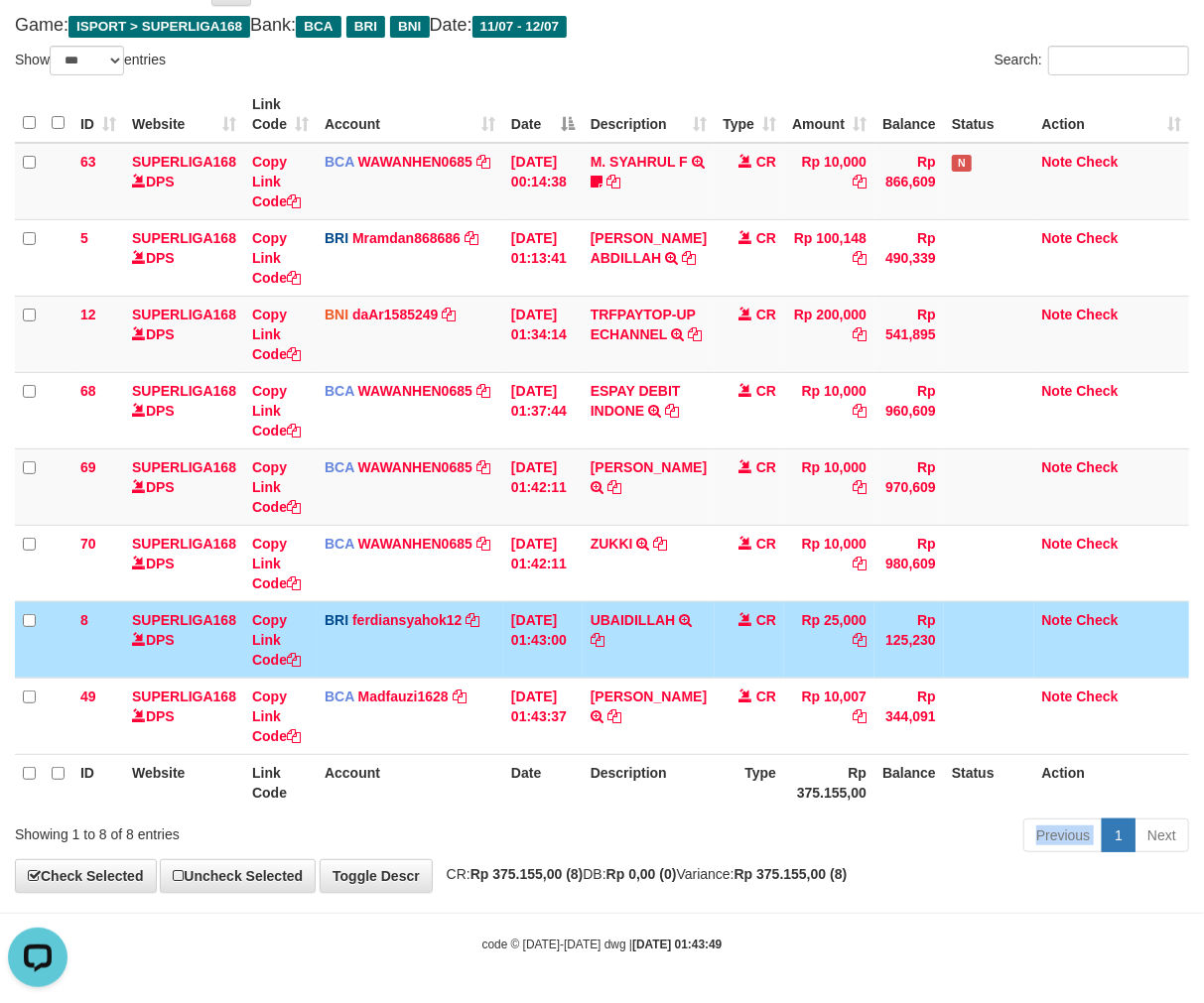 click on "Previous 1 Next" at bounding box center [853, 837] 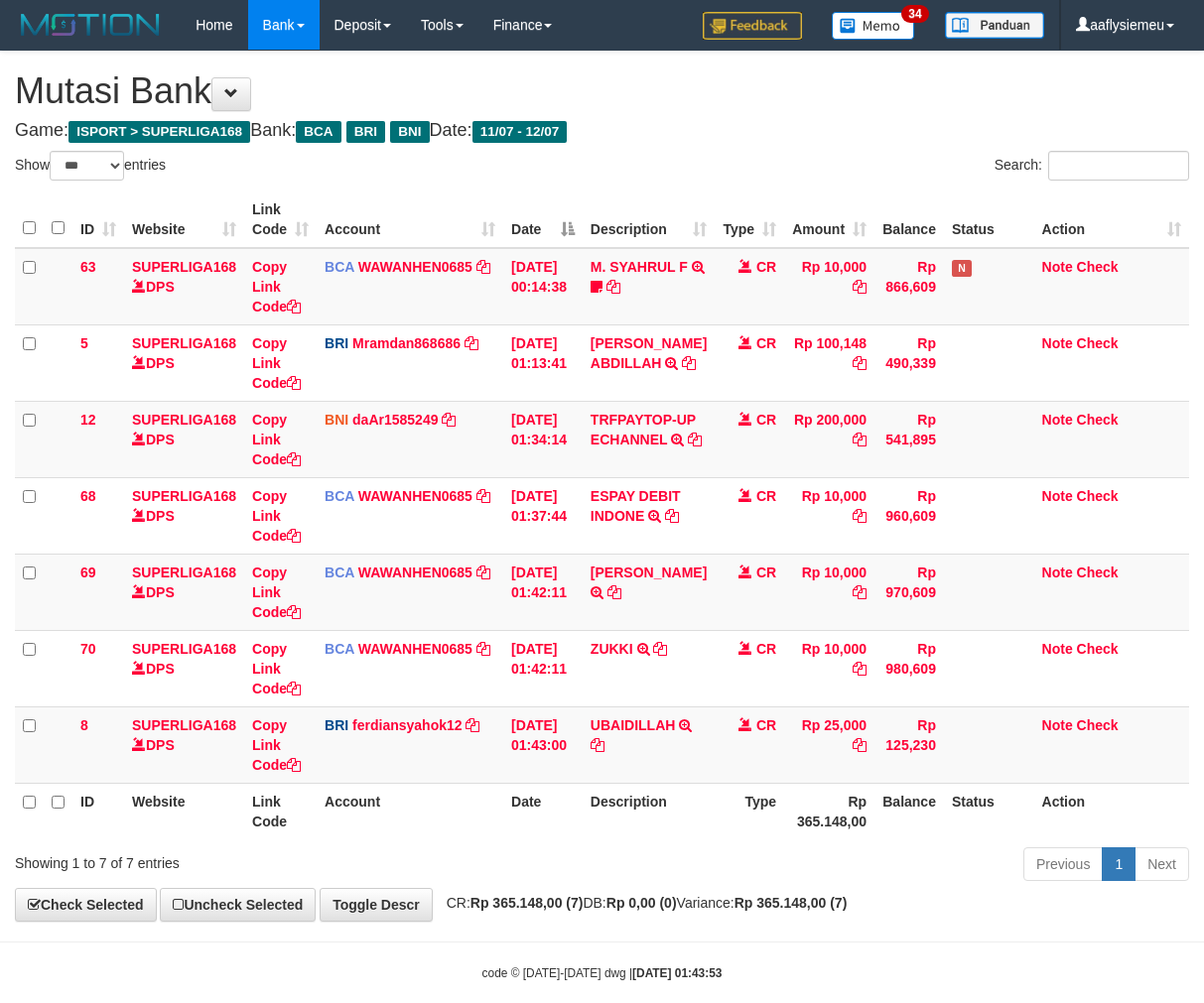 select on "***" 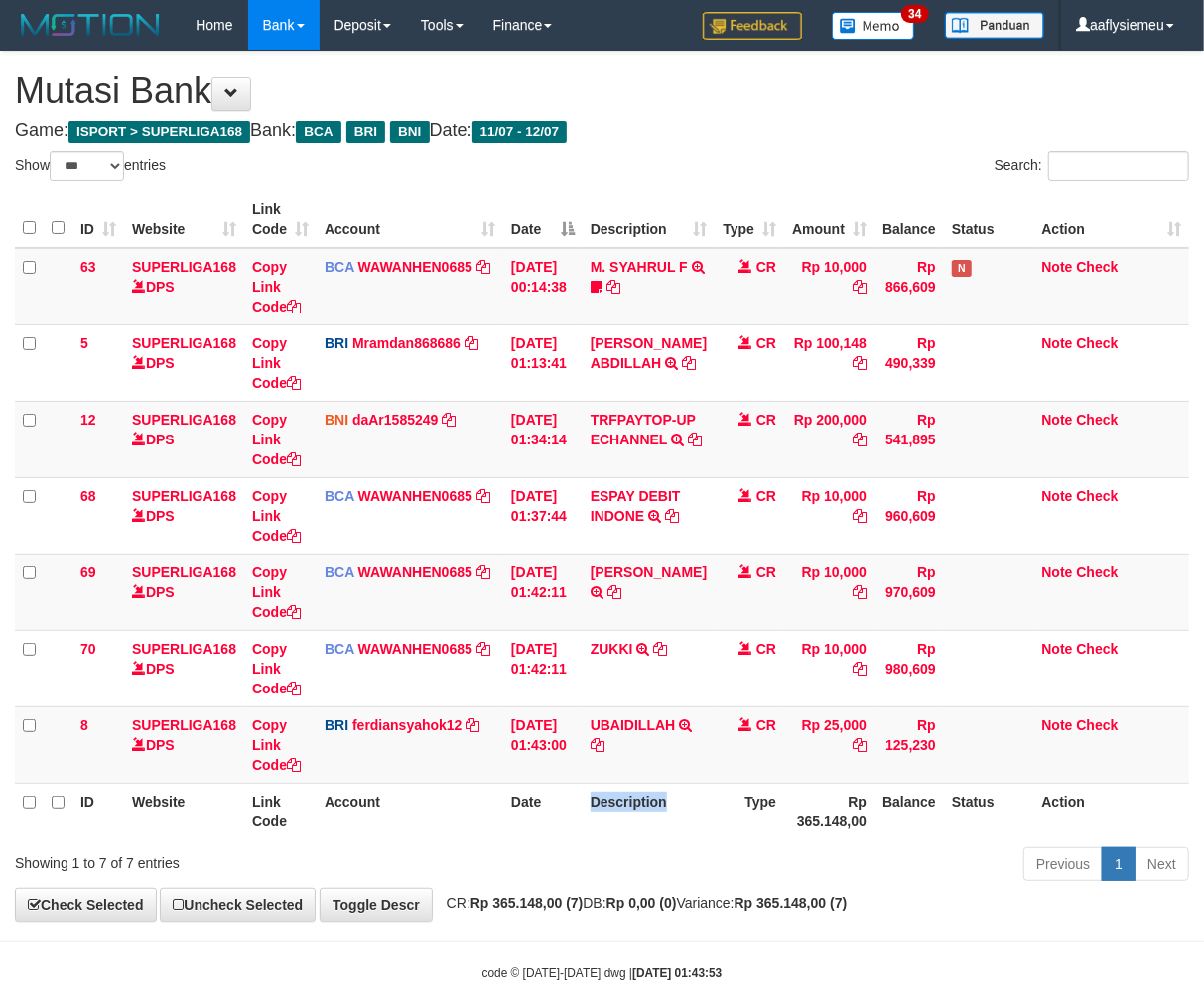 scroll, scrollTop: 50, scrollLeft: 0, axis: vertical 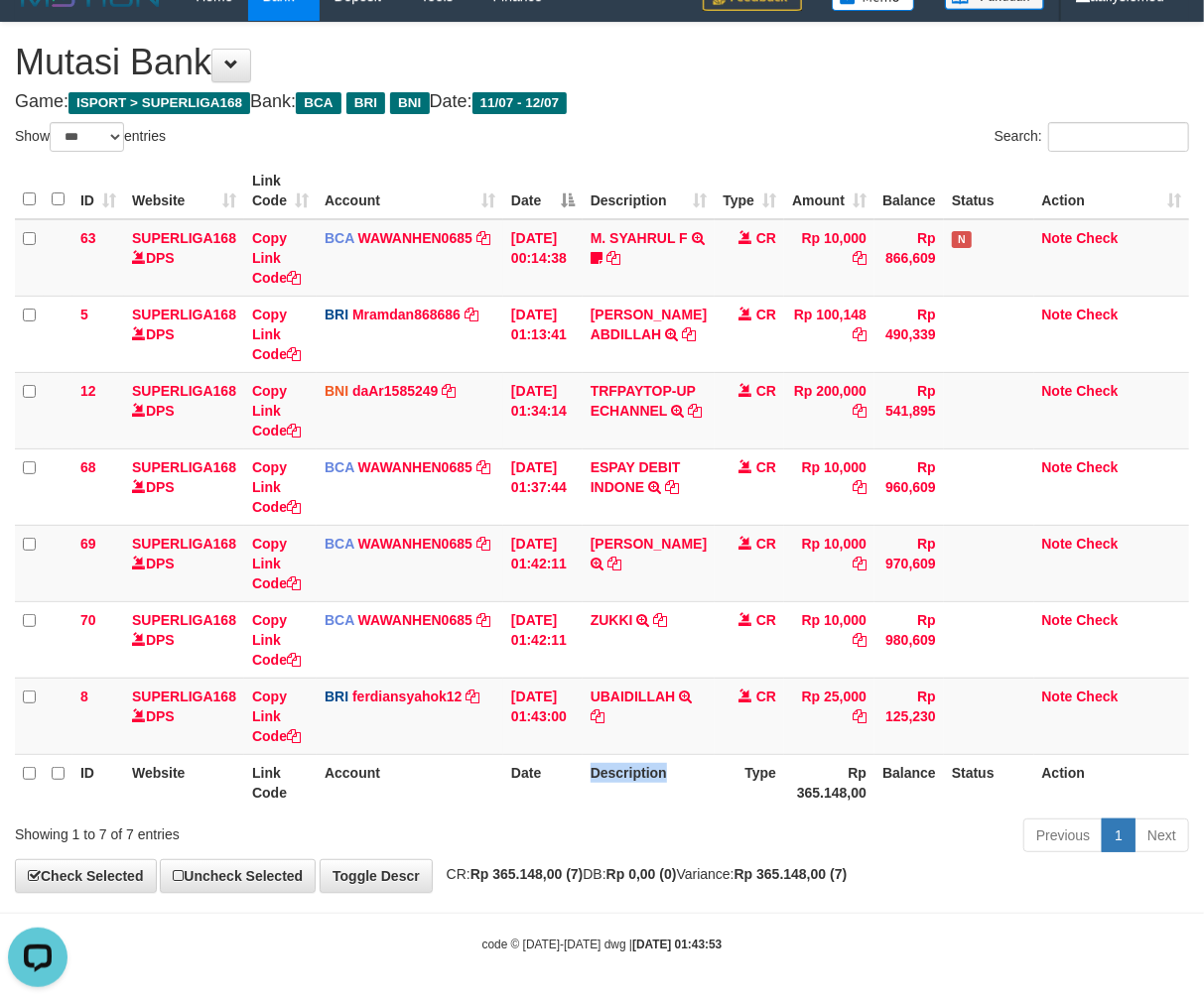 click on "Description" at bounding box center [648, 782] 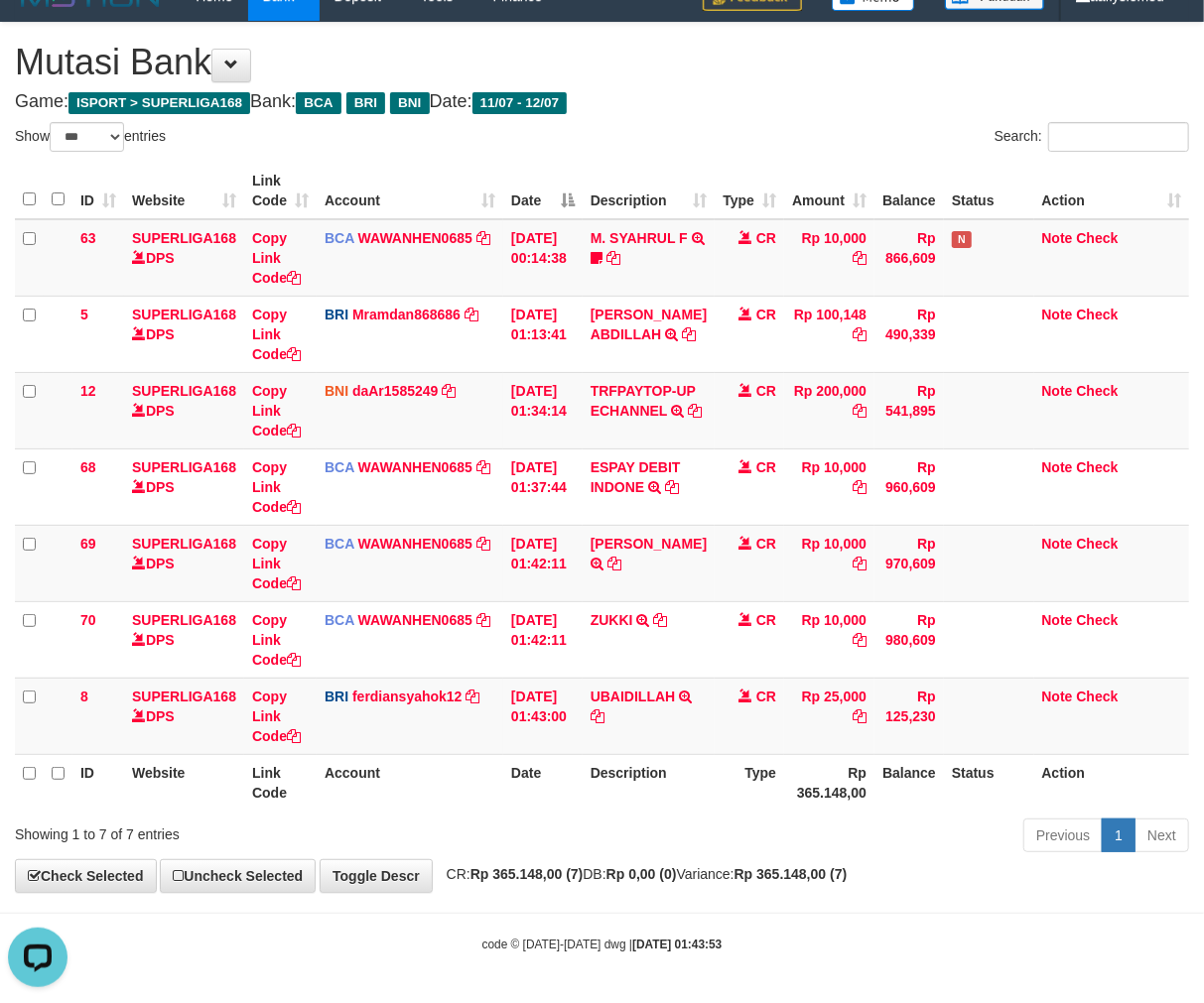 click on "Description" at bounding box center [648, 782] 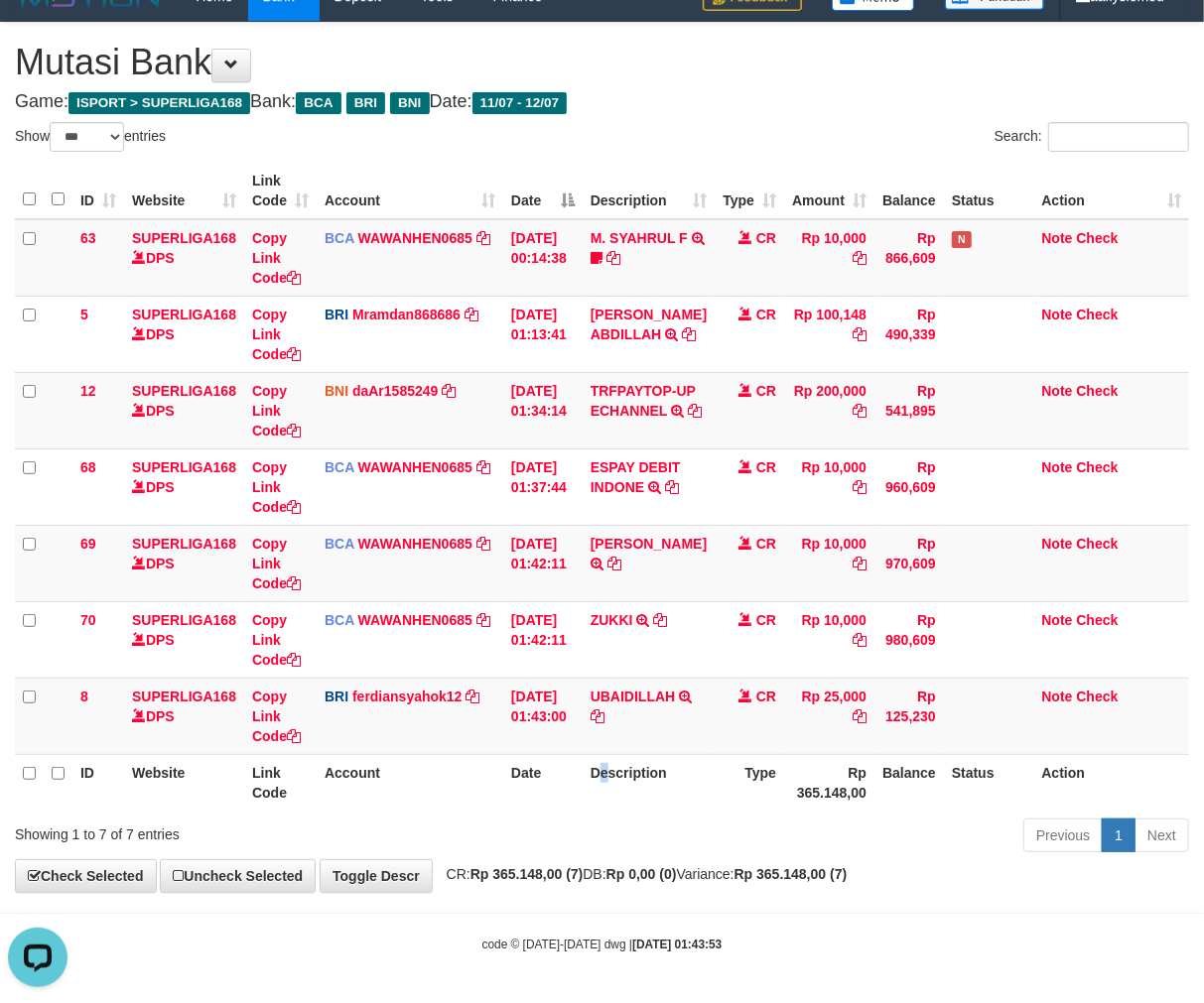 click on "Description" at bounding box center [648, 782] 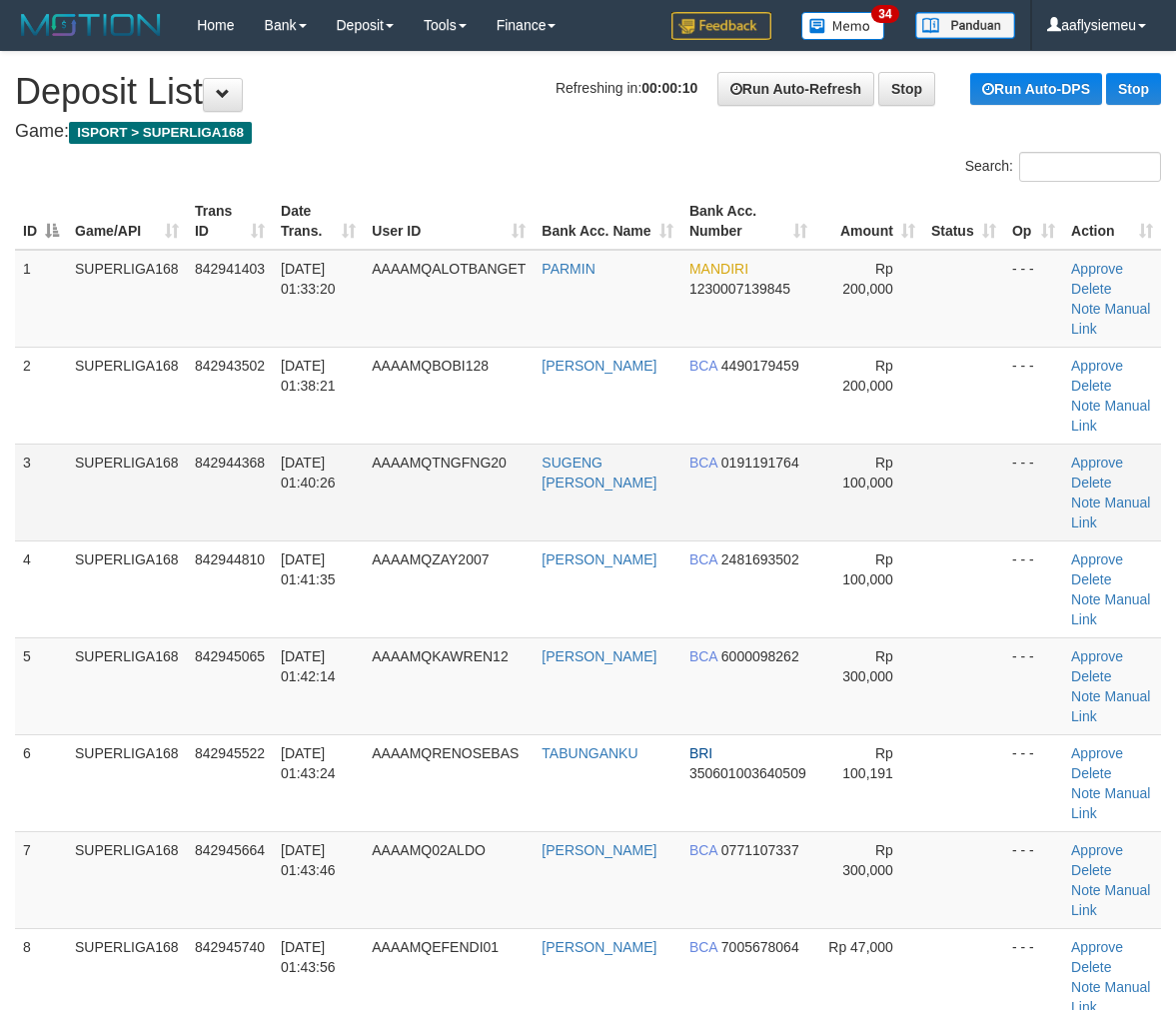 scroll, scrollTop: 0, scrollLeft: 0, axis: both 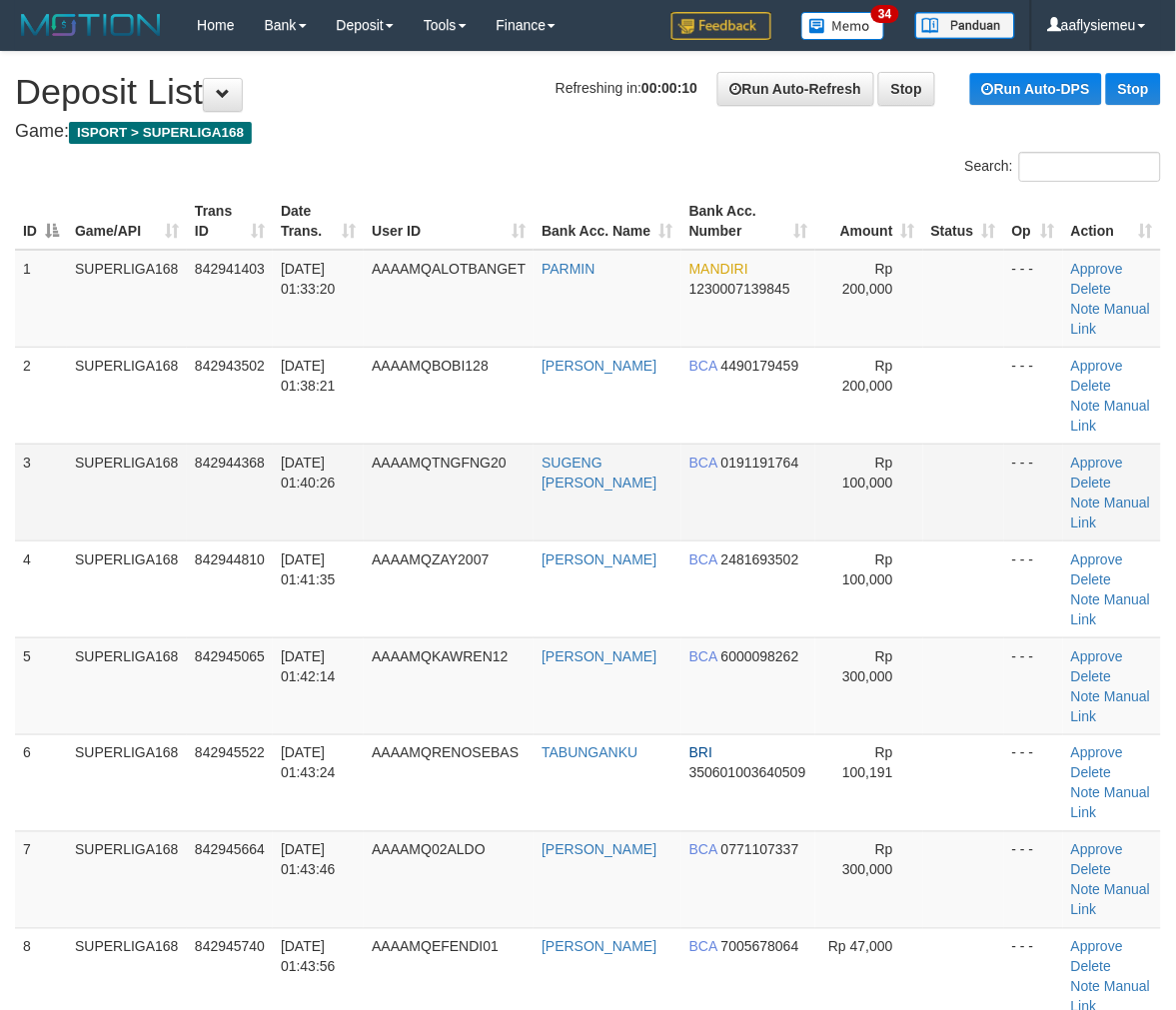 click on "[DATE] 01:40:26" at bounding box center [318, 492] 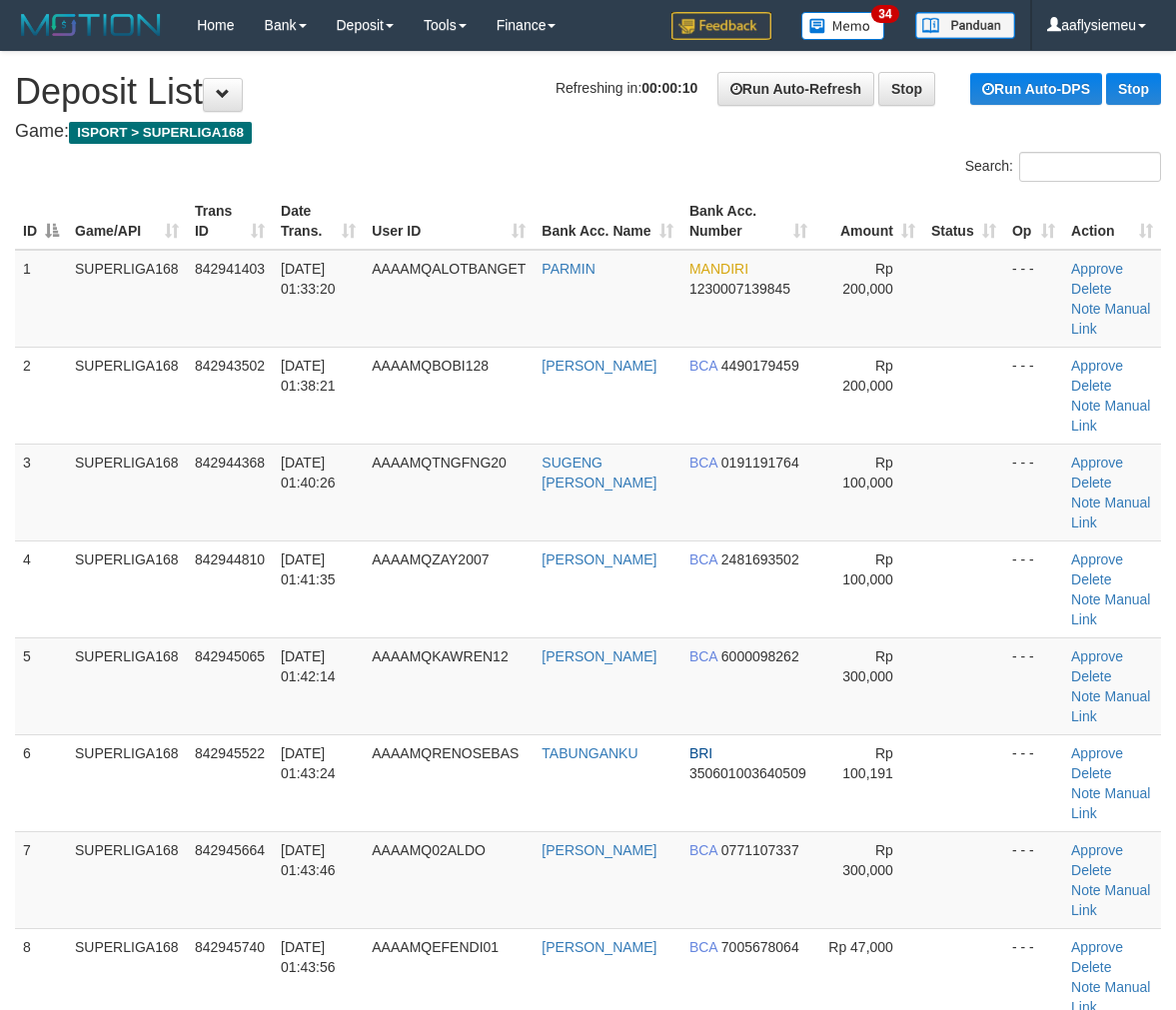 scroll, scrollTop: 0, scrollLeft: 0, axis: both 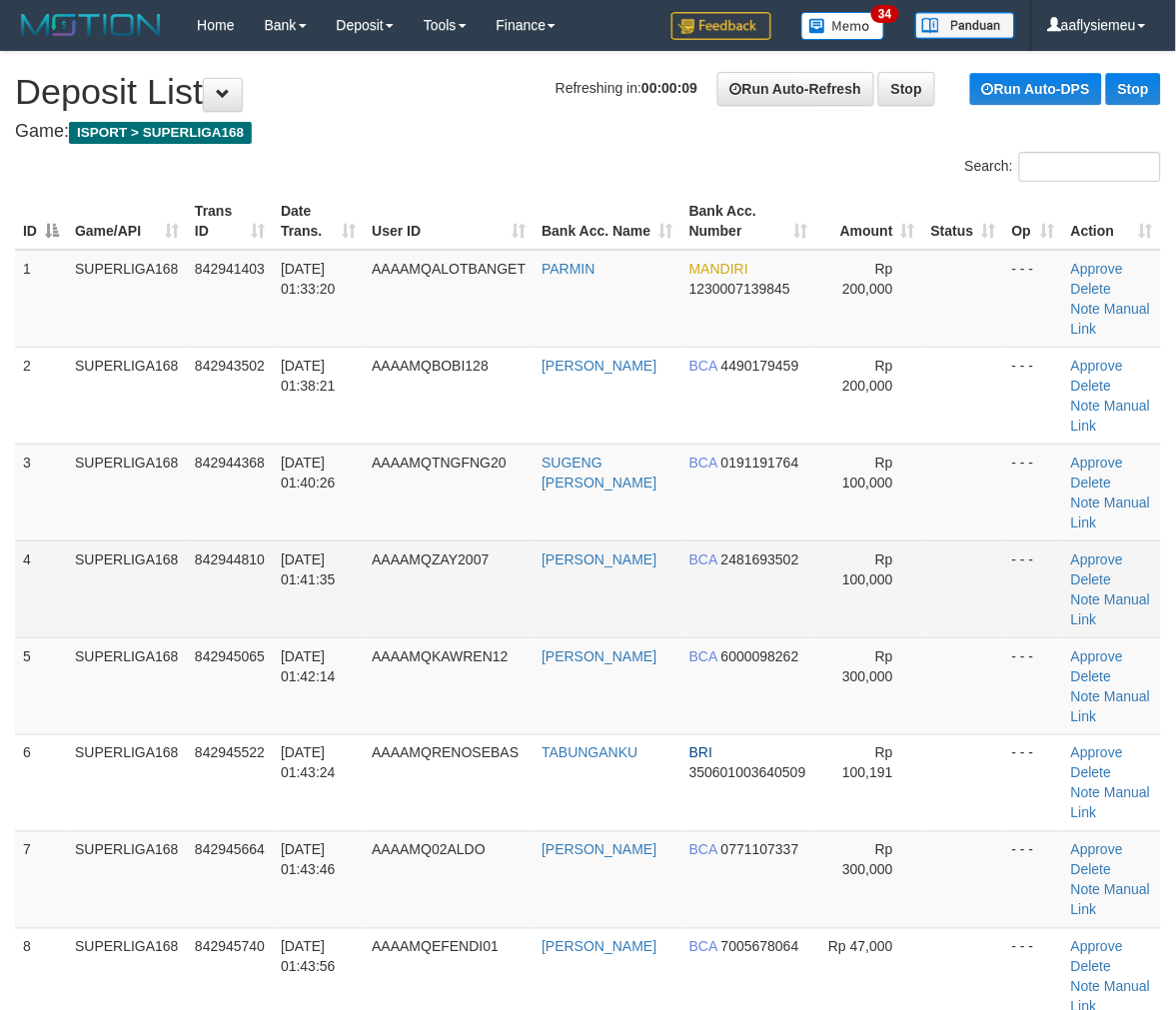 drag, startPoint x: 145, startPoint y: 556, endPoint x: 30, endPoint y: 616, distance: 129.71122 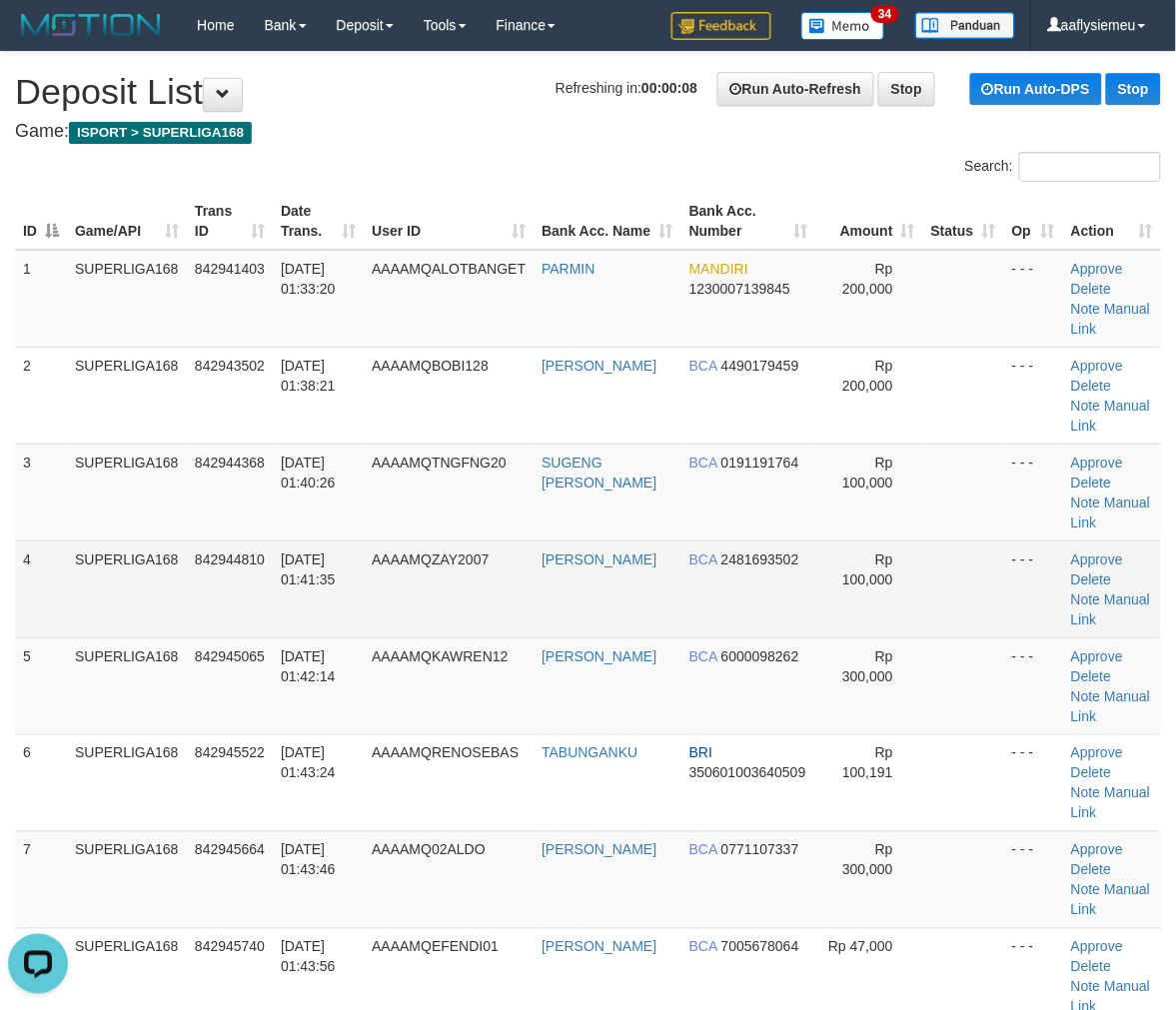 scroll, scrollTop: 0, scrollLeft: 0, axis: both 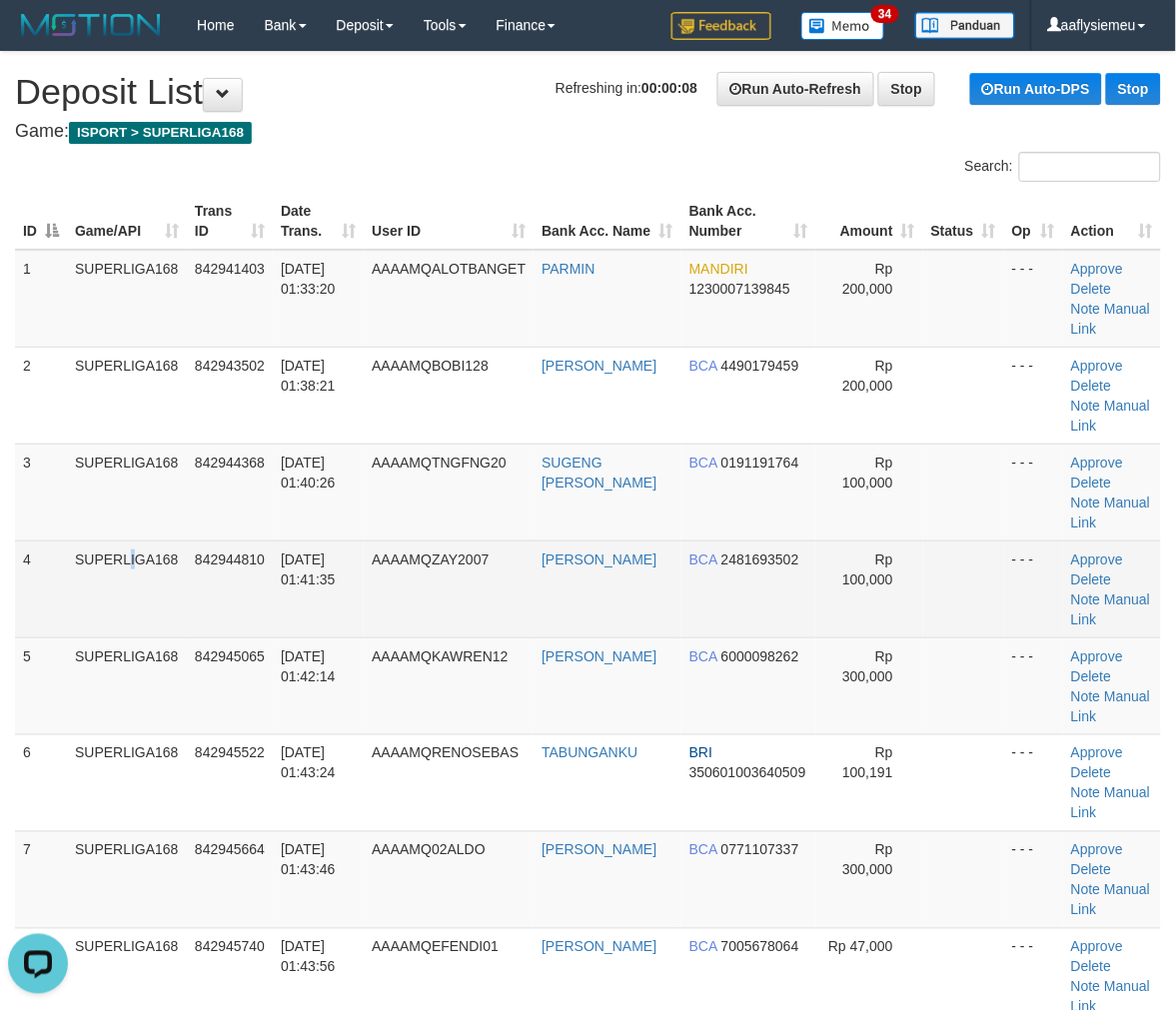 click on "SUPERLIGA168" at bounding box center (127, 588) 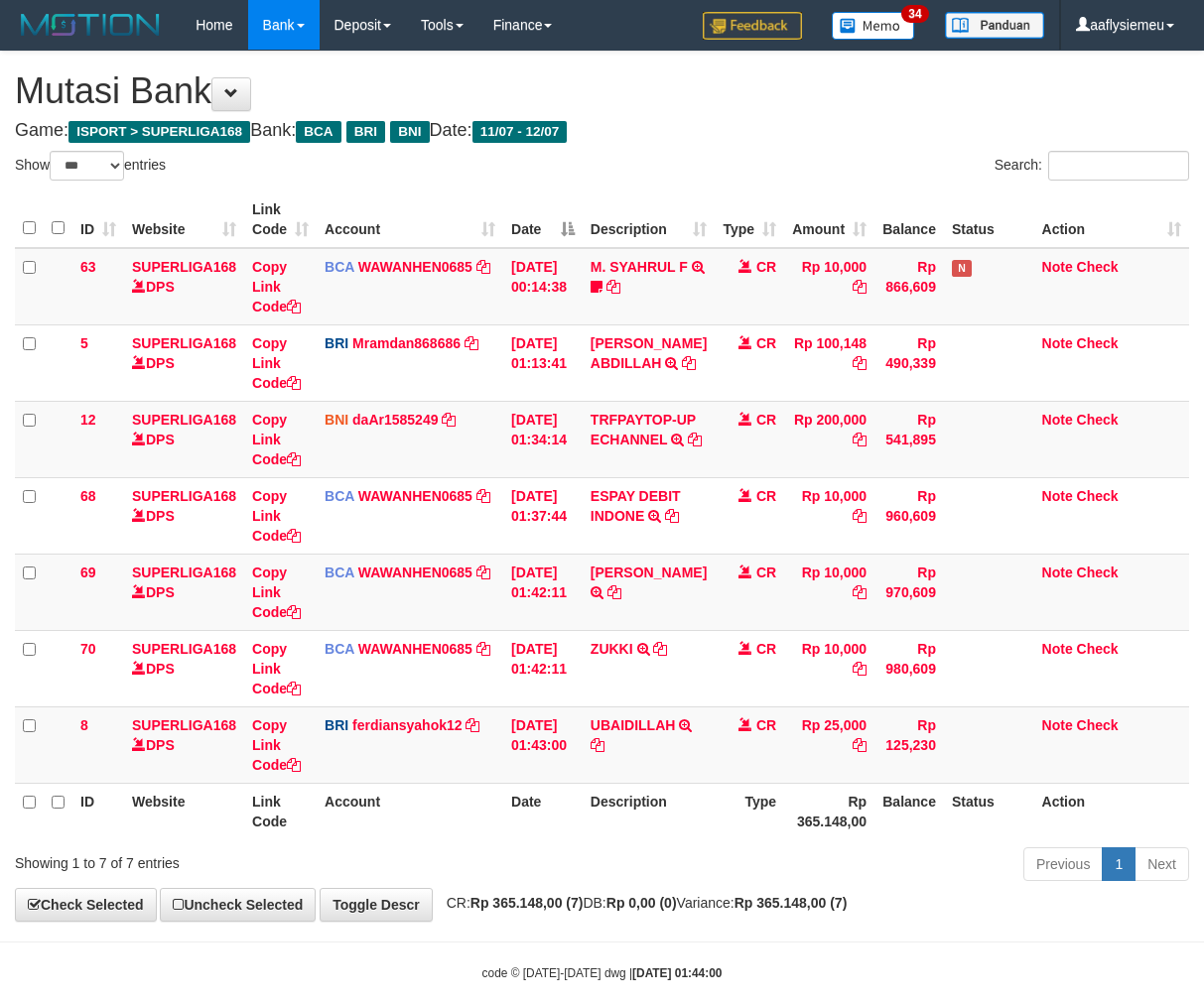 select on "***" 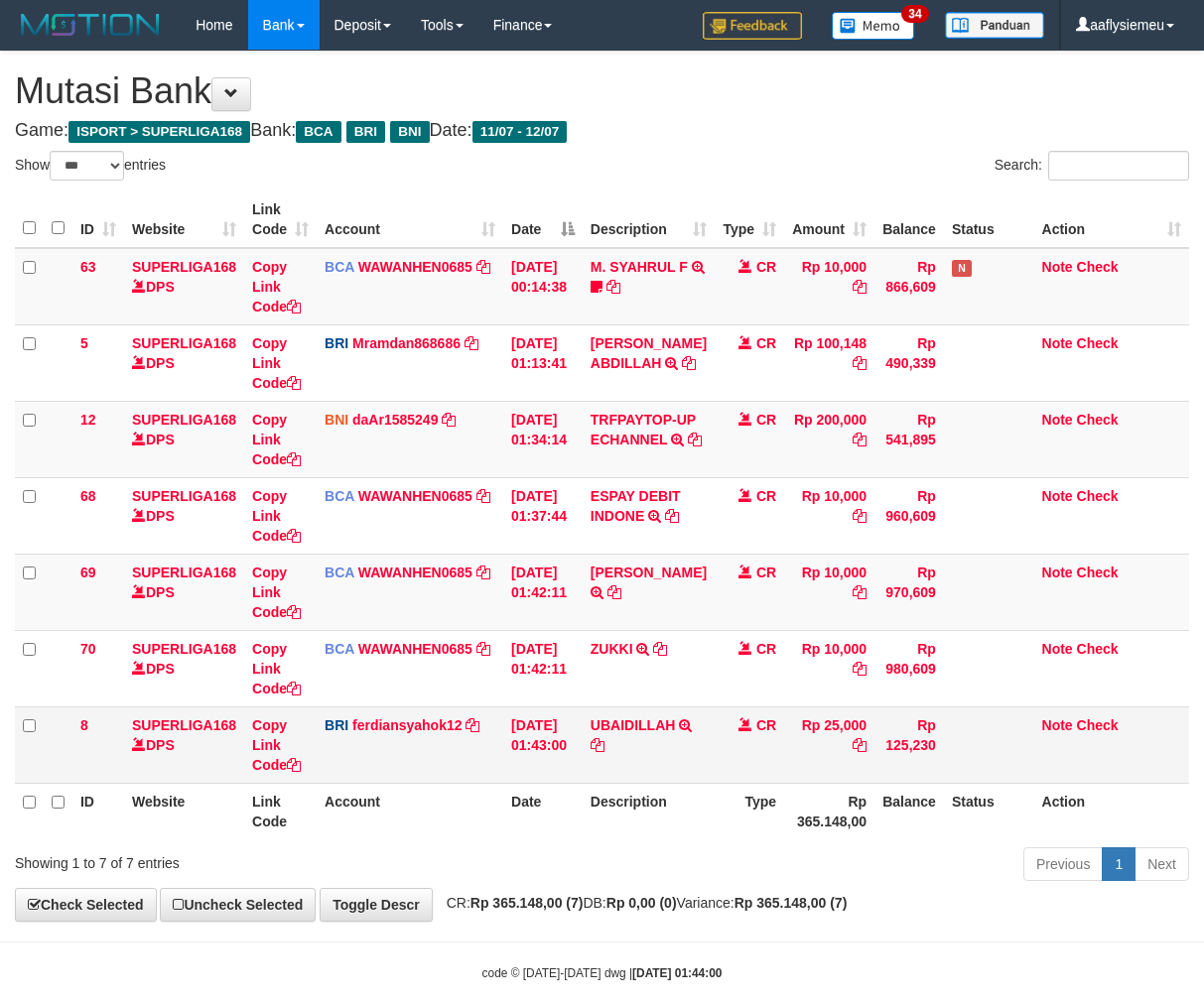 scroll, scrollTop: 50, scrollLeft: 0, axis: vertical 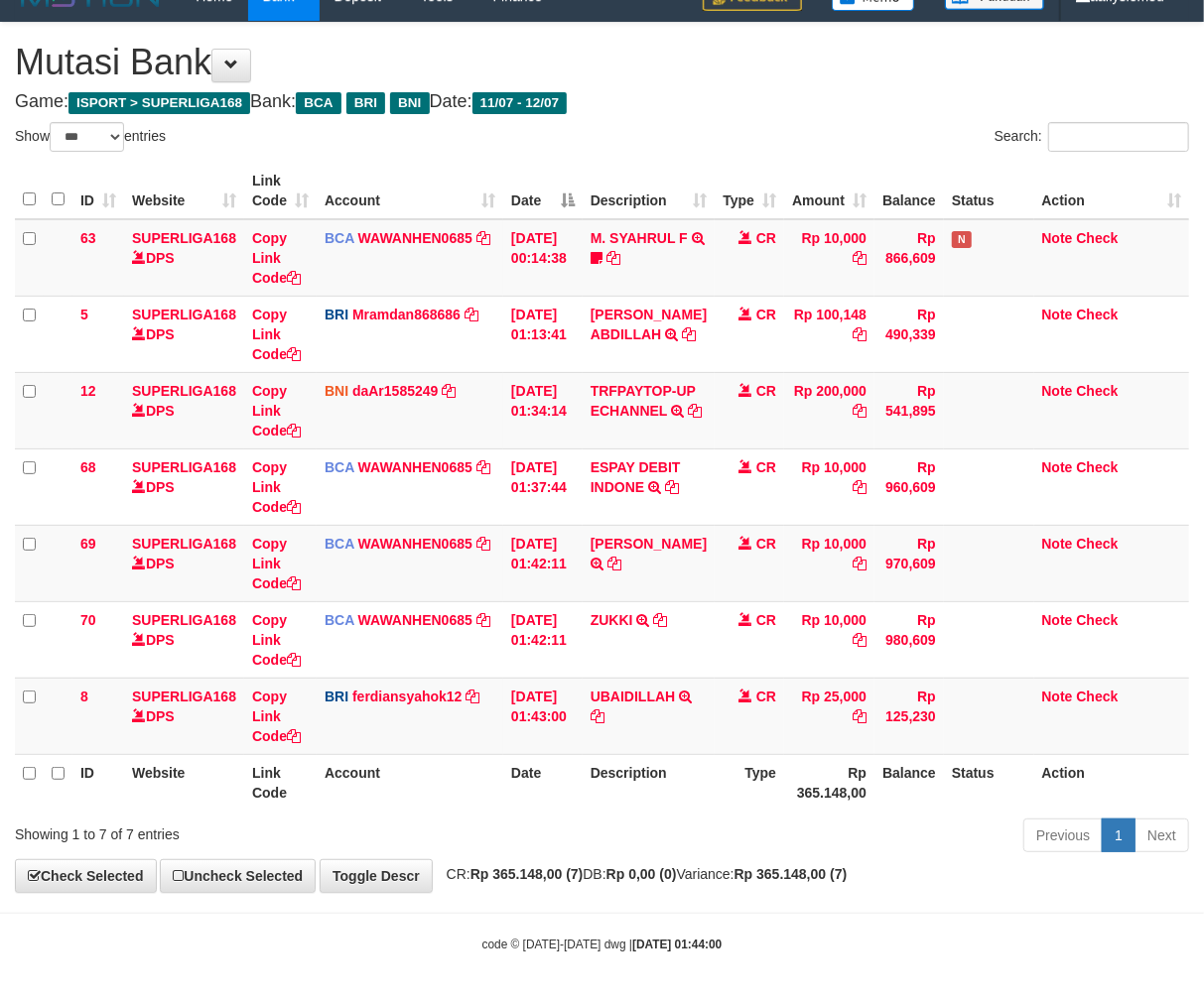 drag, startPoint x: 564, startPoint y: 720, endPoint x: 1217, endPoint y: 625, distance: 659.8742 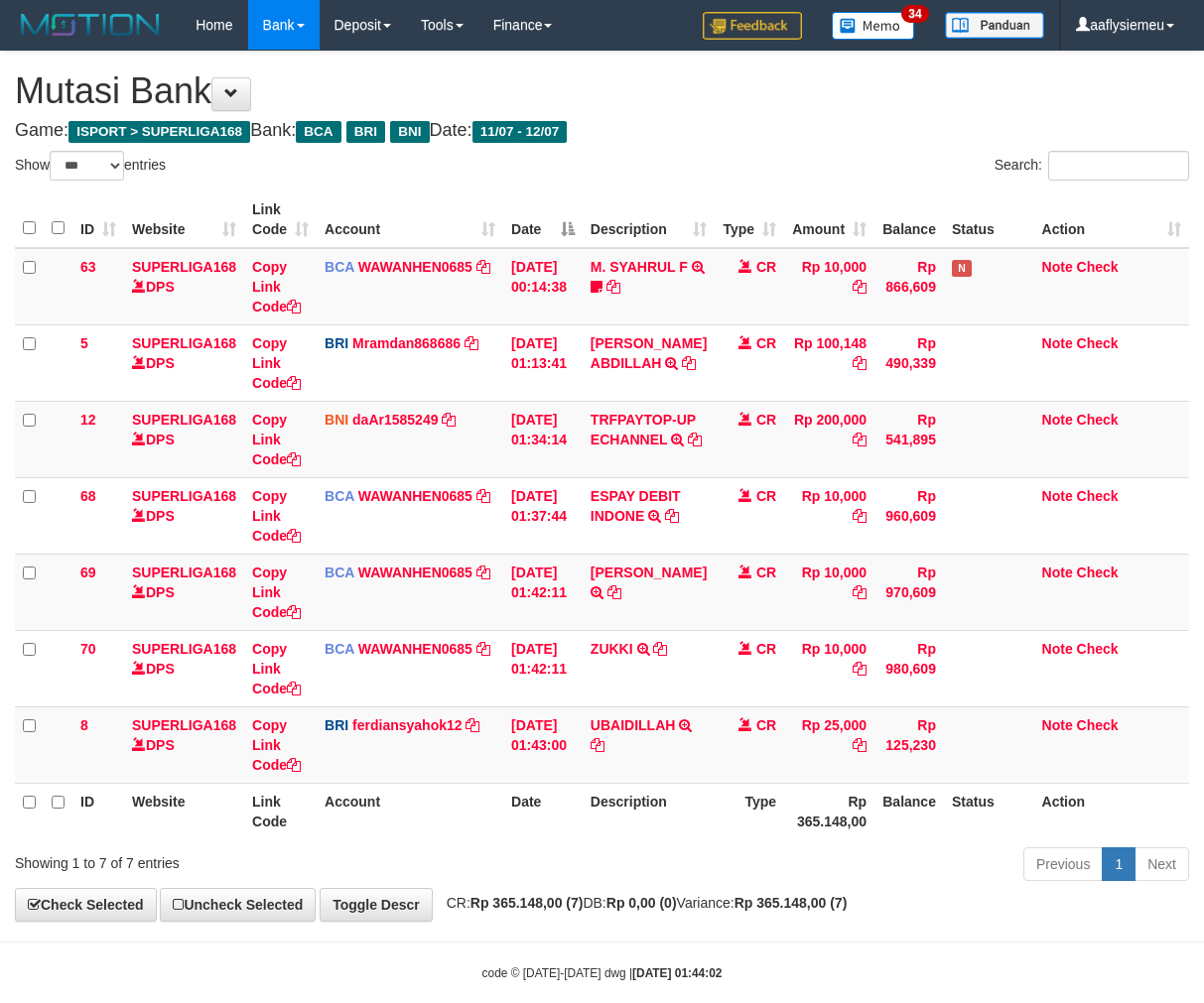 select on "***" 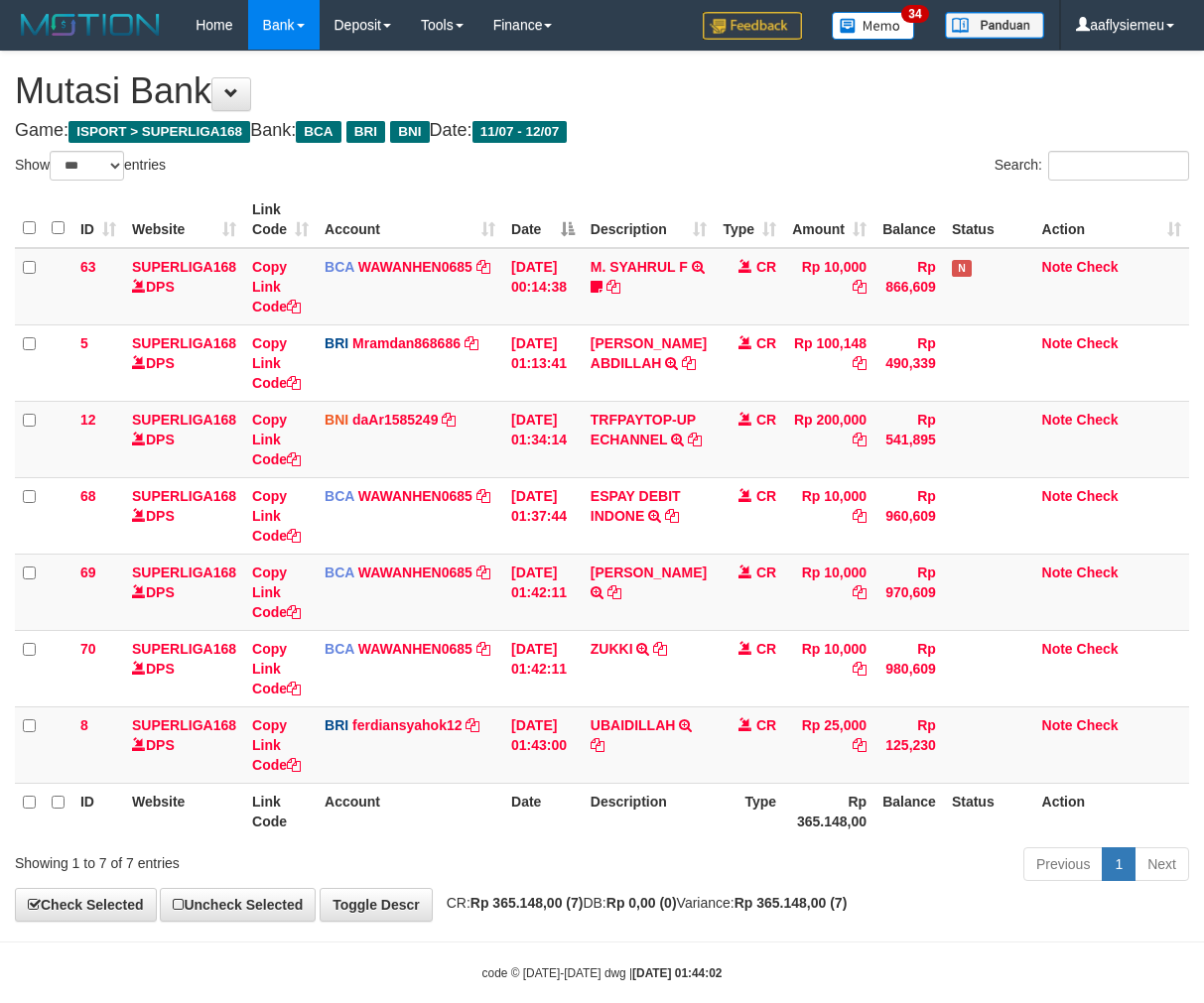 scroll, scrollTop: 50, scrollLeft: 0, axis: vertical 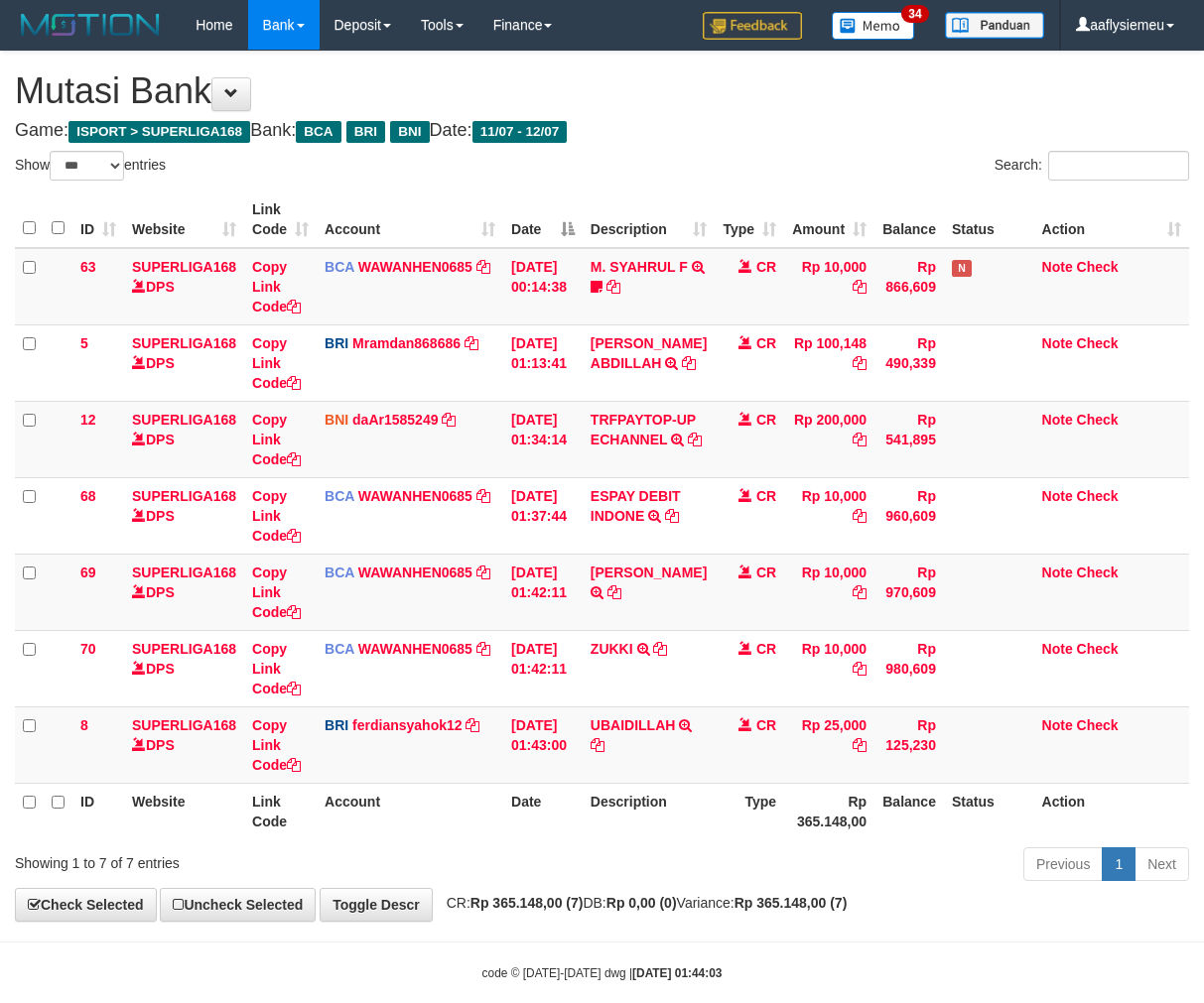 select on "***" 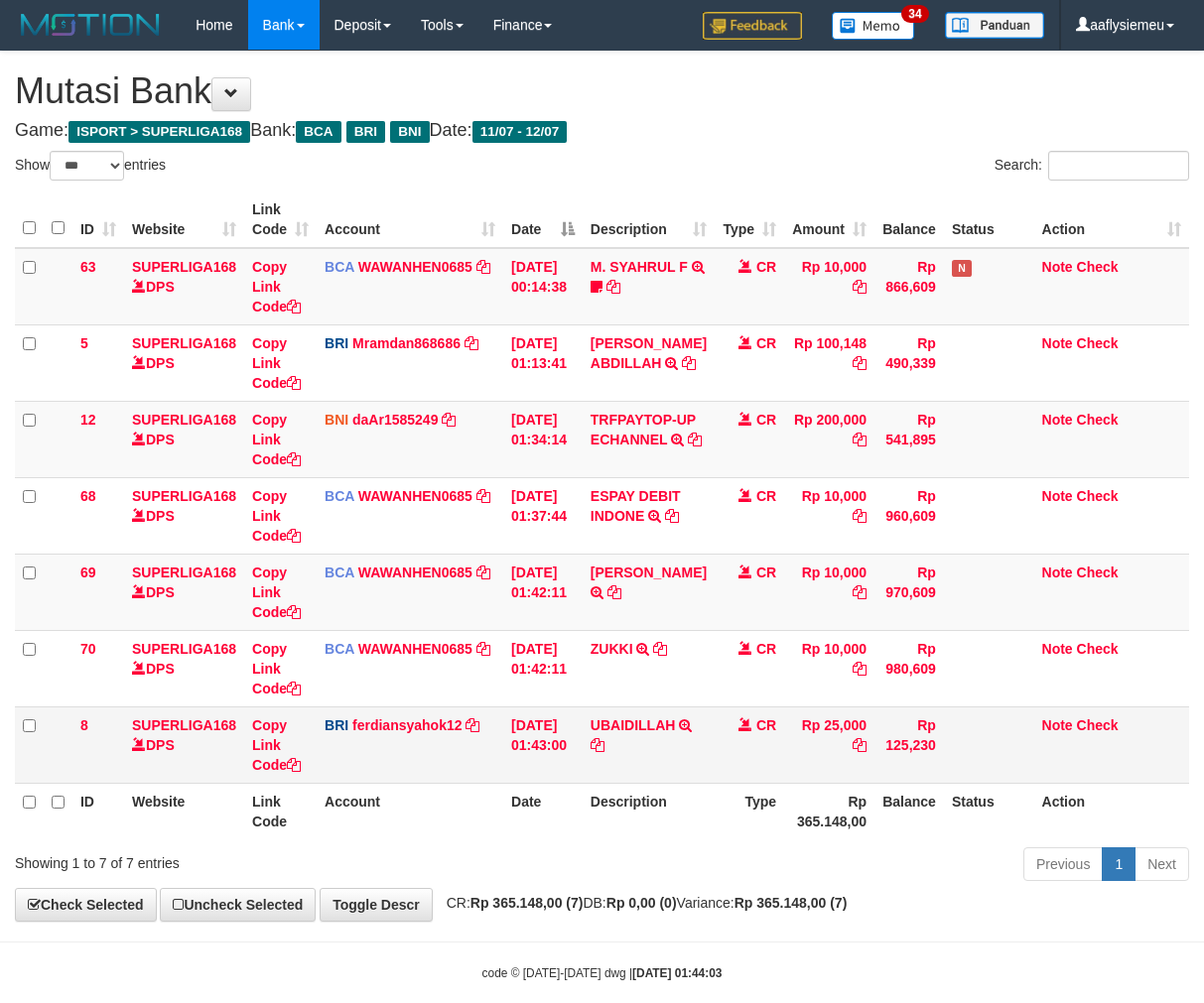 scroll, scrollTop: 50, scrollLeft: 0, axis: vertical 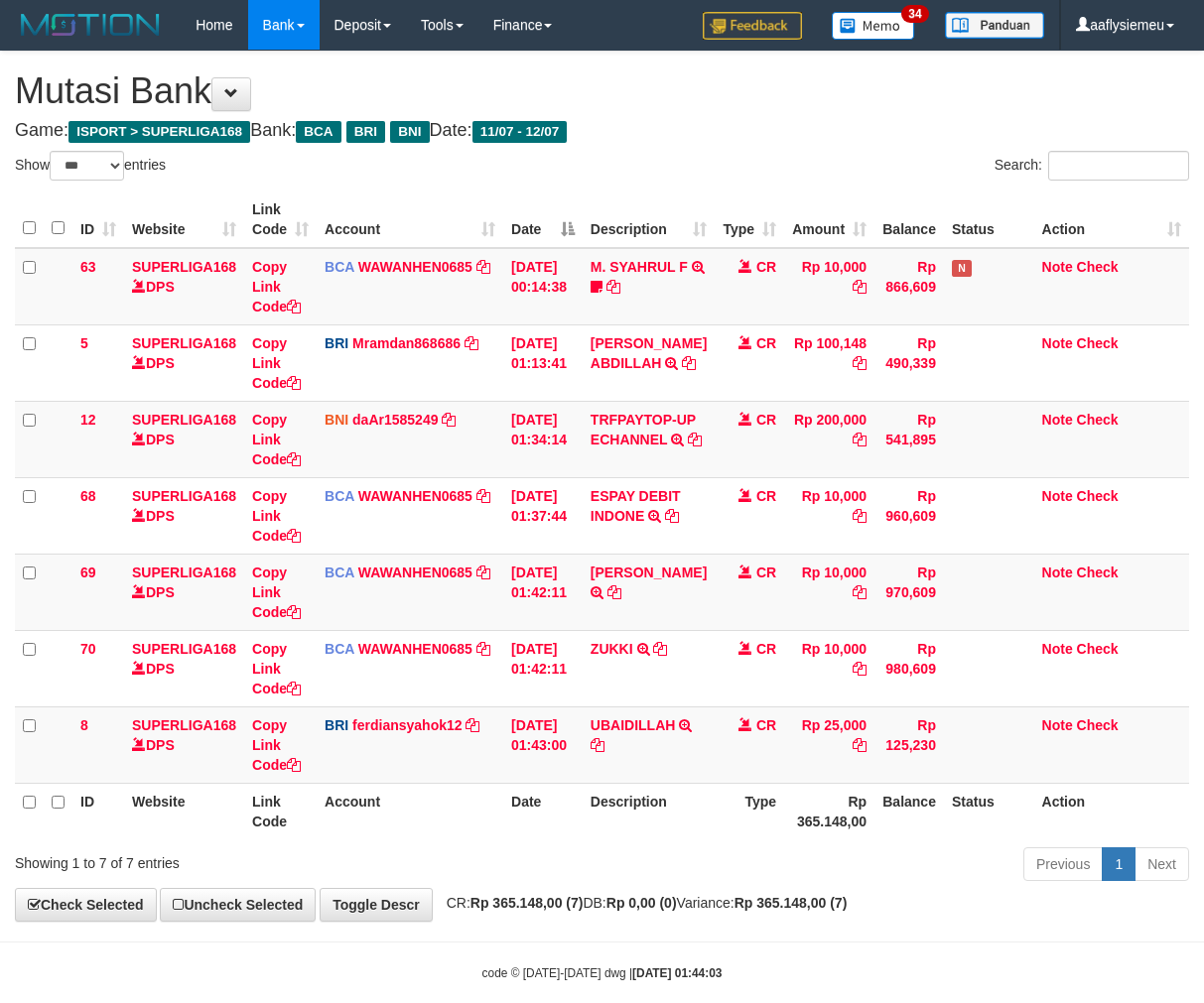 select on "***" 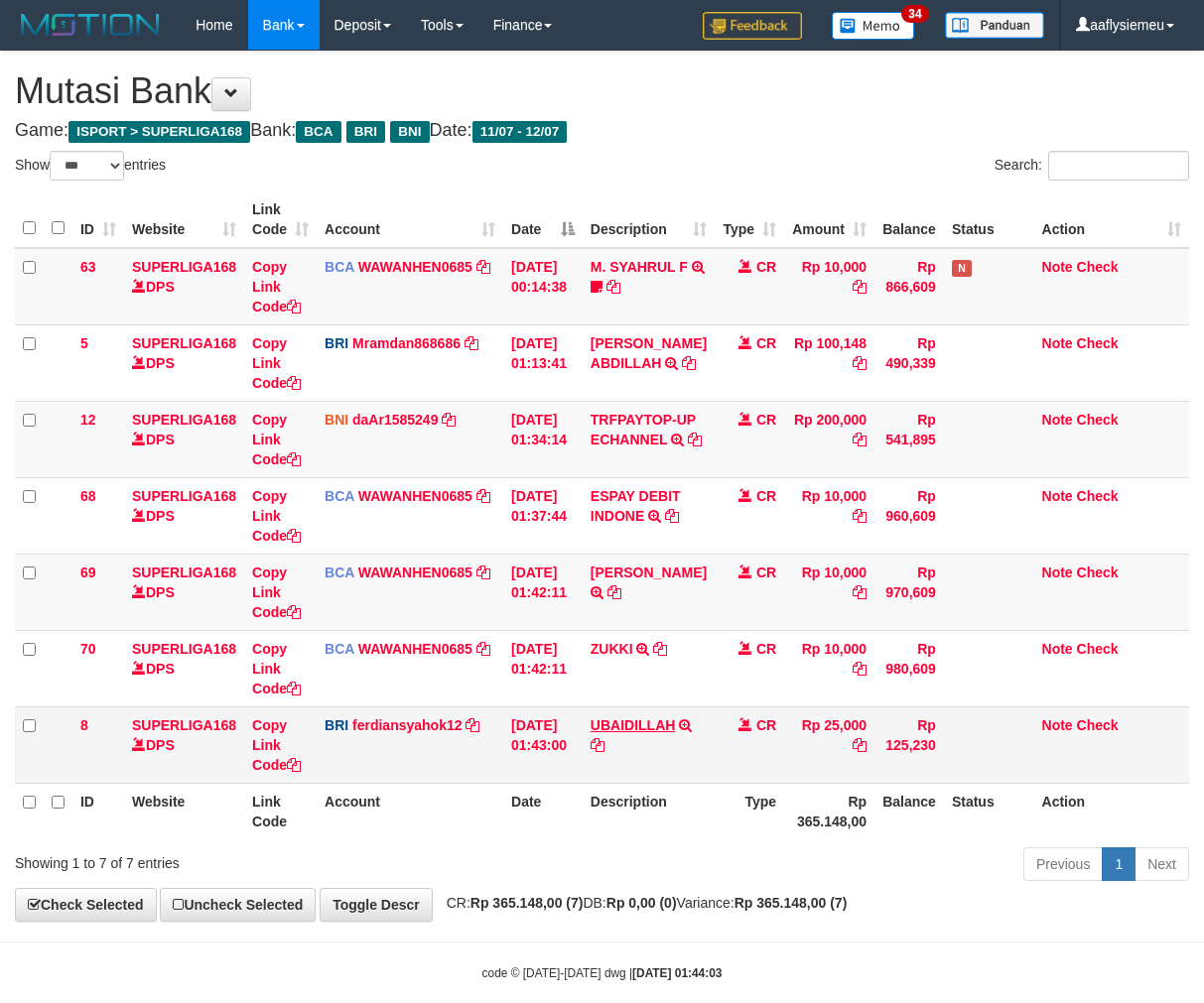 scroll, scrollTop: 50, scrollLeft: 0, axis: vertical 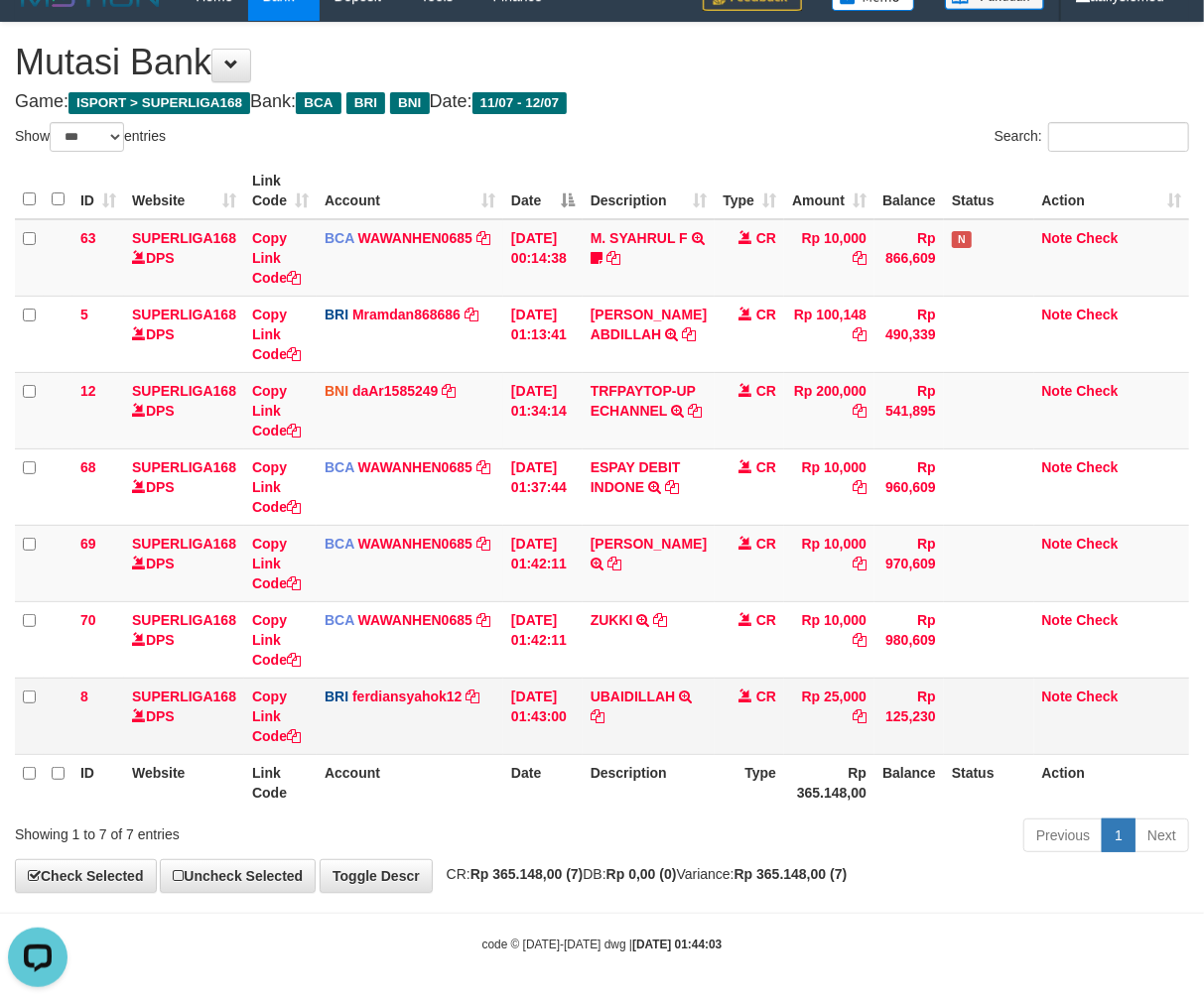 click on "UBAIDILLAH         TRANSFER NBMB UBAIDILLAH TO FERDIANSYAH" at bounding box center (648, 715) 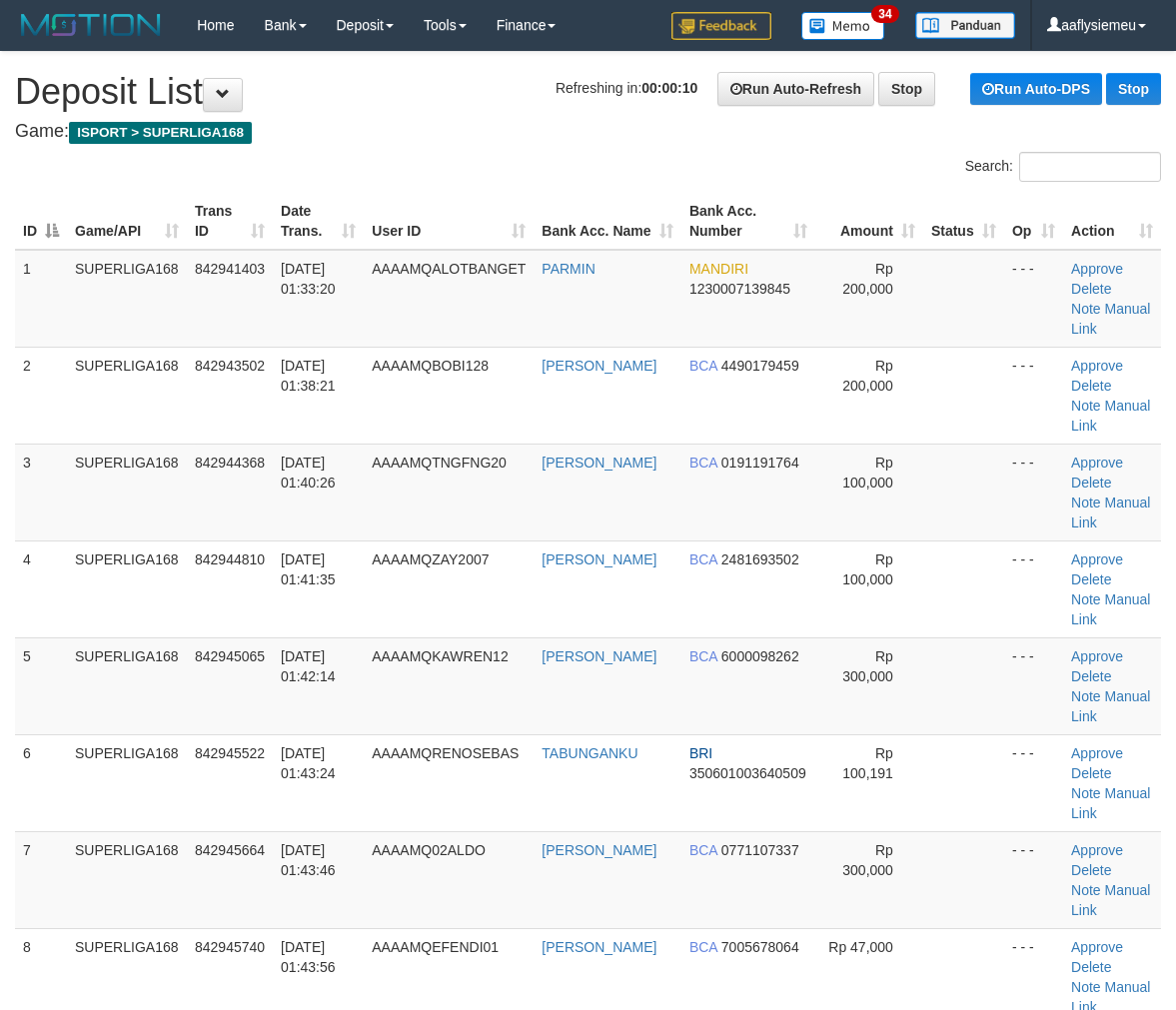 scroll, scrollTop: 0, scrollLeft: 0, axis: both 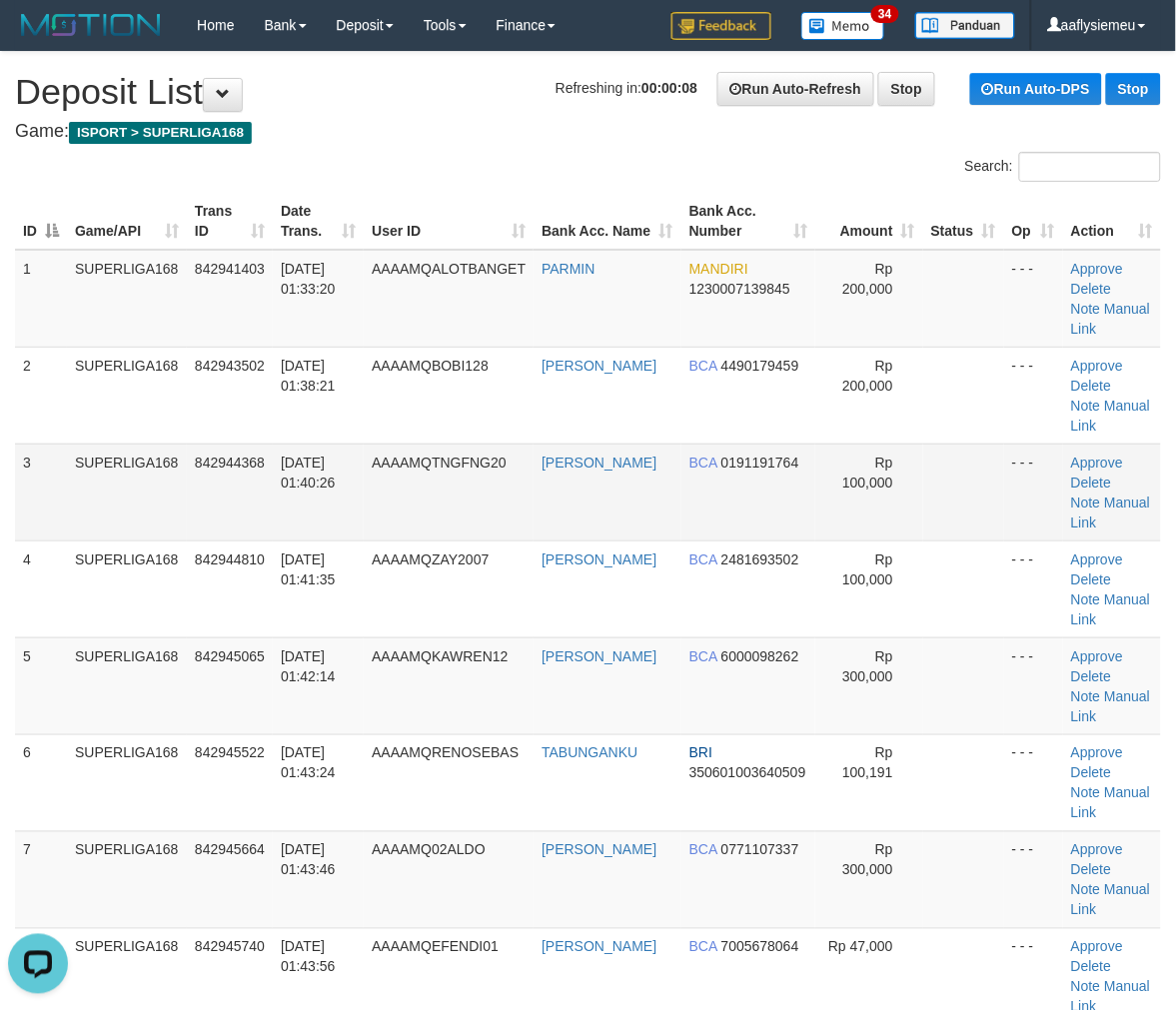 click on "1
SUPERLIGA168
842941403
[DATE] 01:33:20
AAAAMQALOTBANGET
[PERSON_NAME]
1230007139845
Rp 200,000
- - -
Approve
[GEOGRAPHIC_DATA]
Note
Manual Link
2
SUPERLIGA168
842943502
[DATE] 01:38:21
AAAAMQBOBI128
[PERSON_NAME]
BCA
4490179459
Rp 200,000
- - -
Approve" at bounding box center [588, 637] 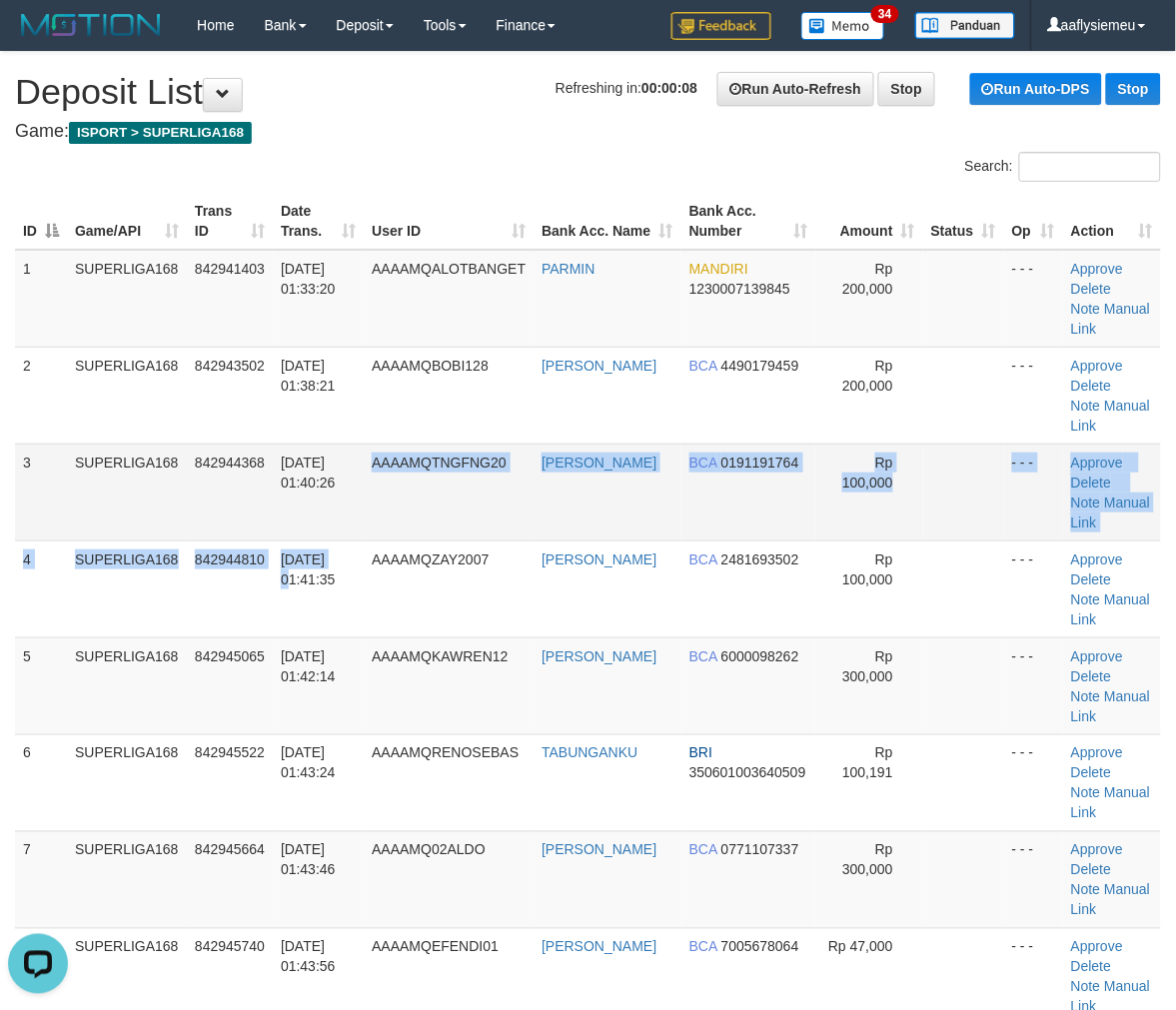 click on "[DATE] 01:40:26" at bounding box center (318, 492) 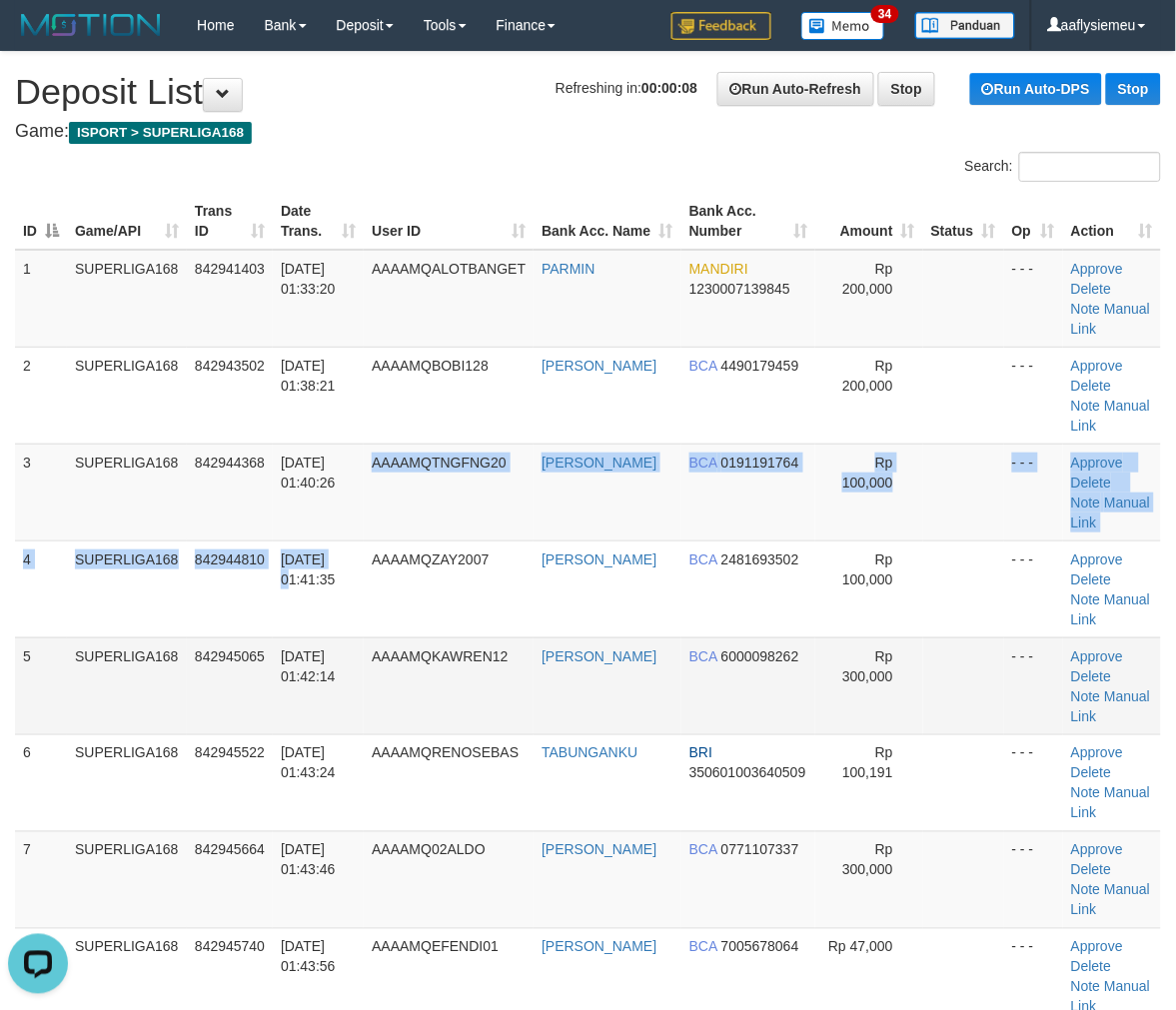drag, startPoint x: 232, startPoint y: 586, endPoint x: 38, endPoint y: 660, distance: 207.6343 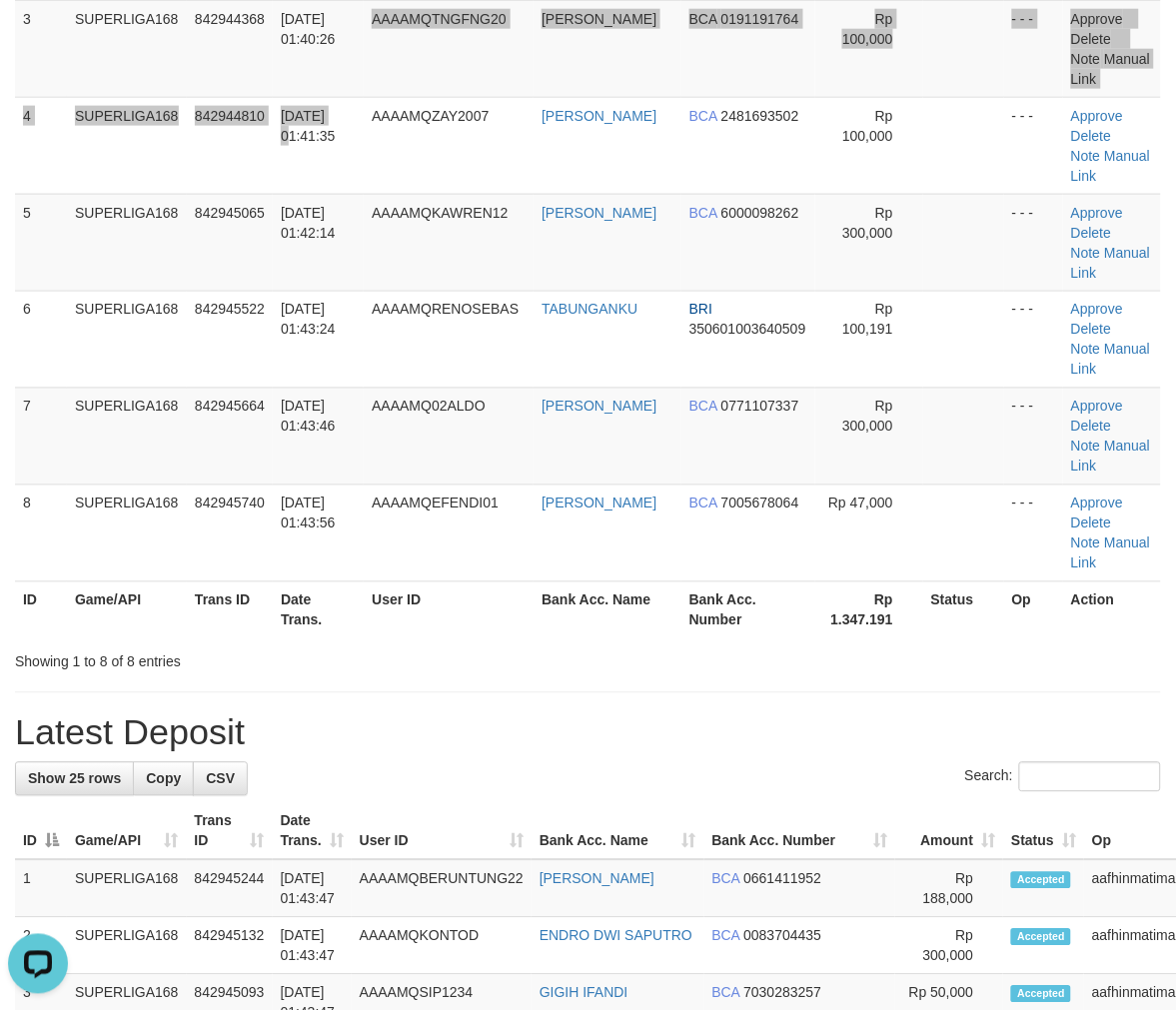 scroll, scrollTop: 554, scrollLeft: 0, axis: vertical 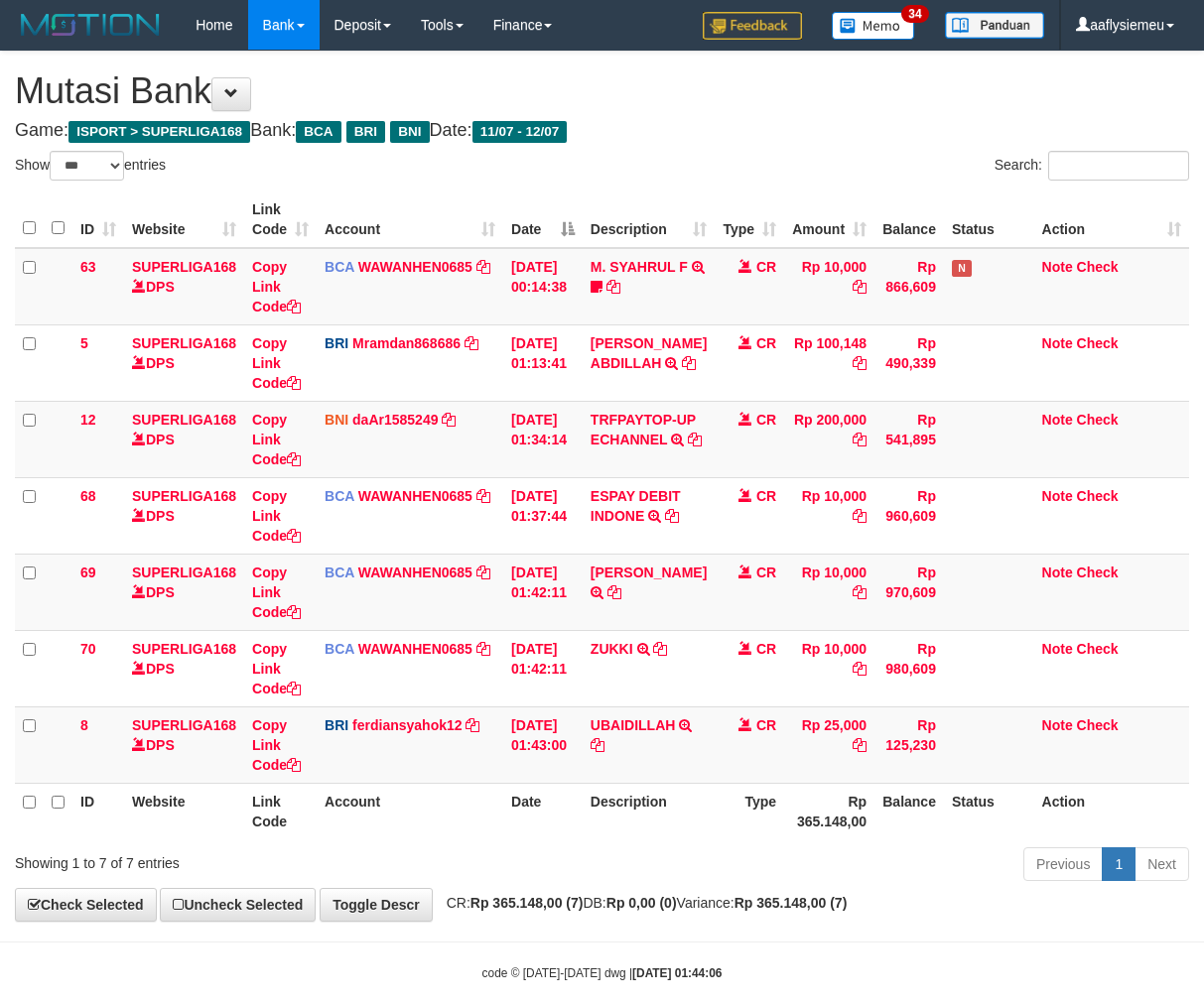 select on "***" 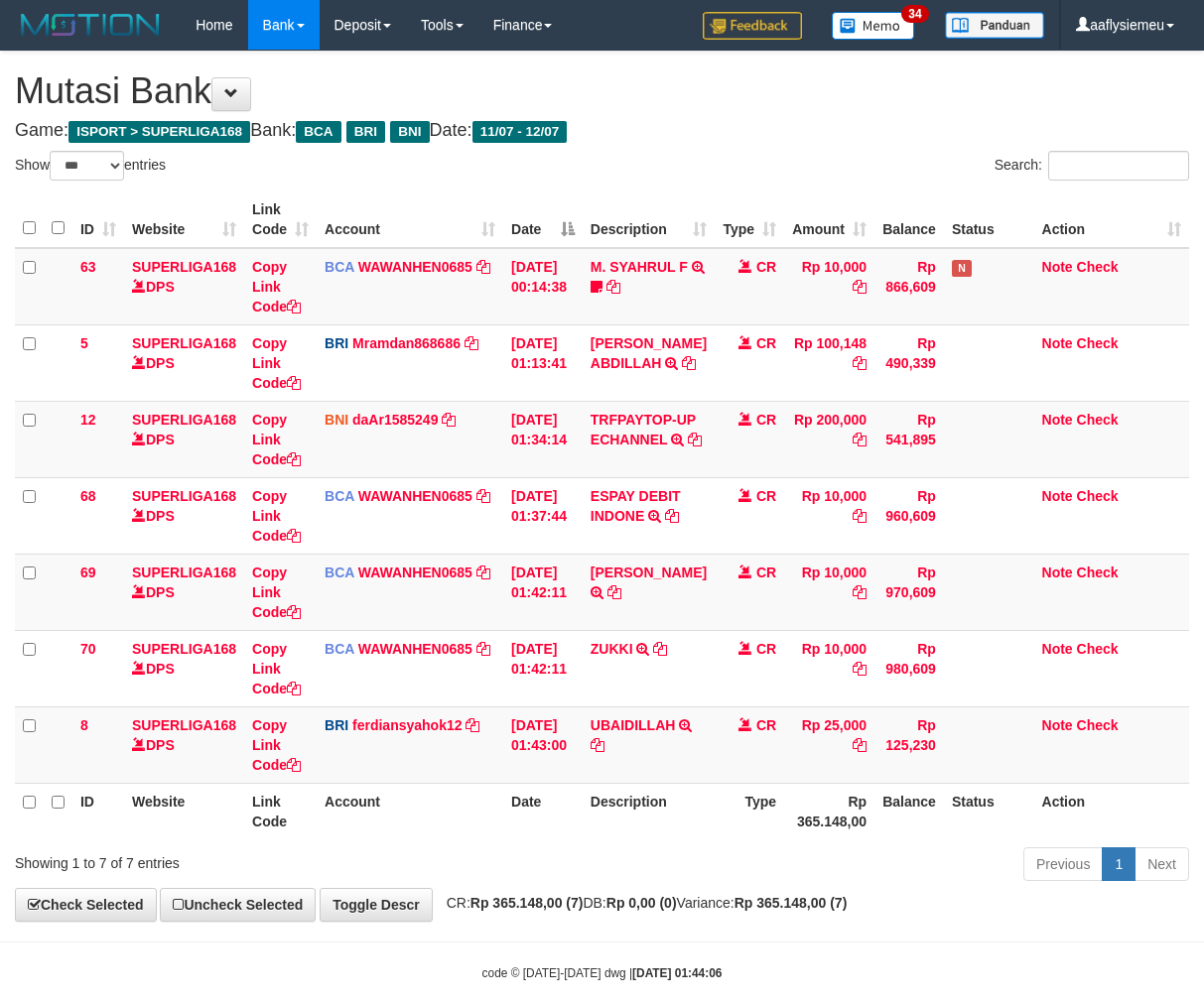 scroll, scrollTop: 50, scrollLeft: 0, axis: vertical 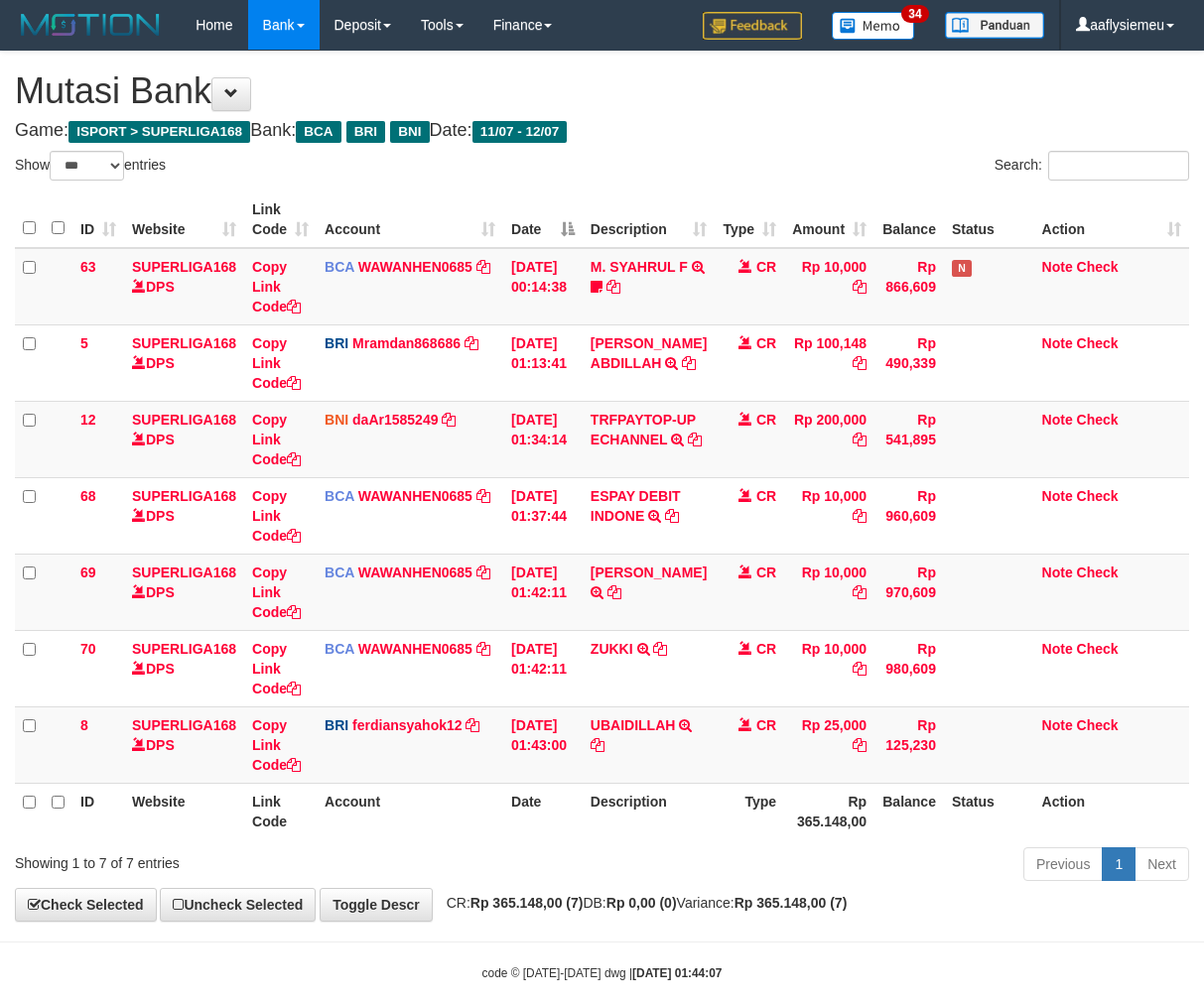 select on "***" 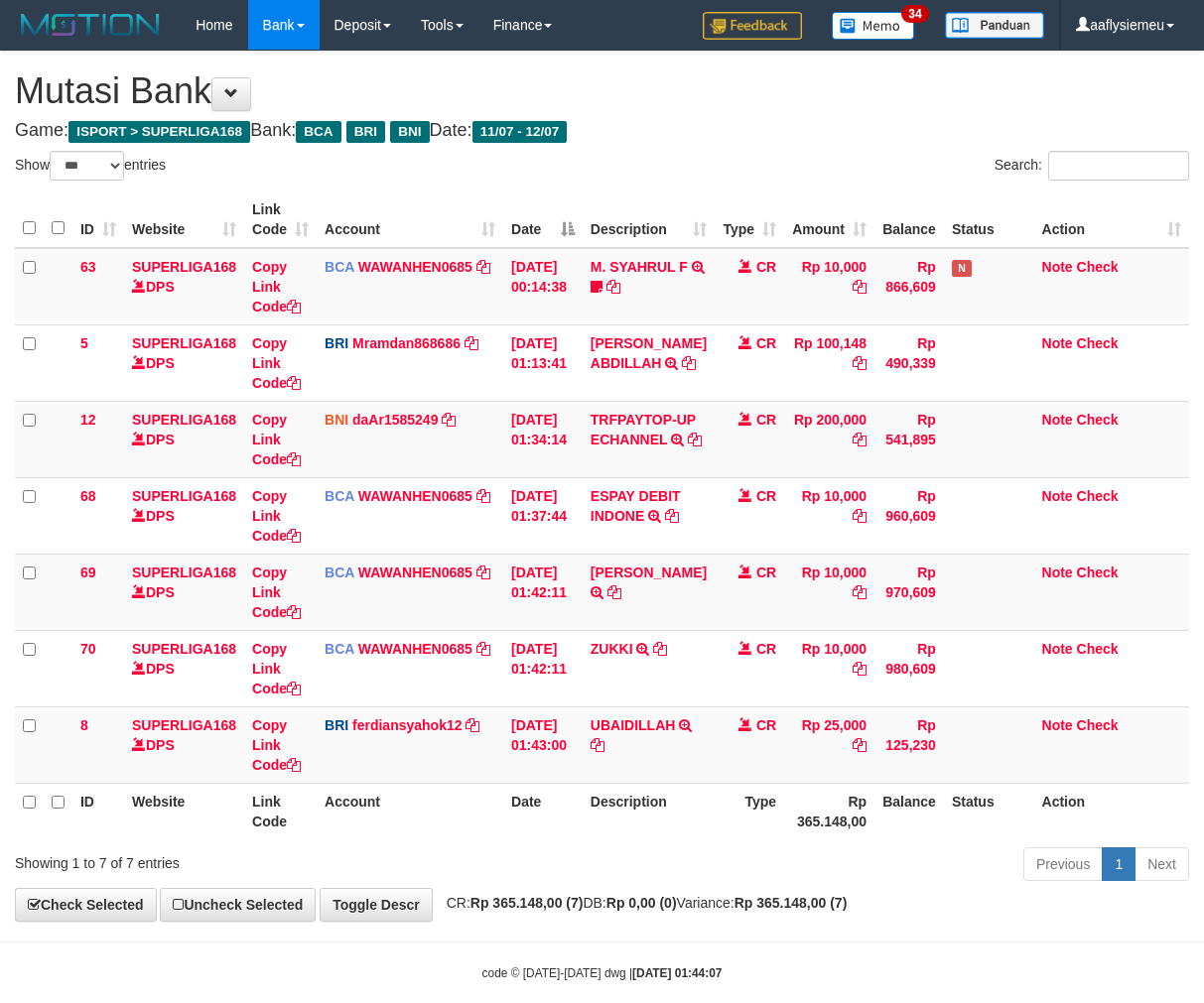 scroll, scrollTop: 50, scrollLeft: 0, axis: vertical 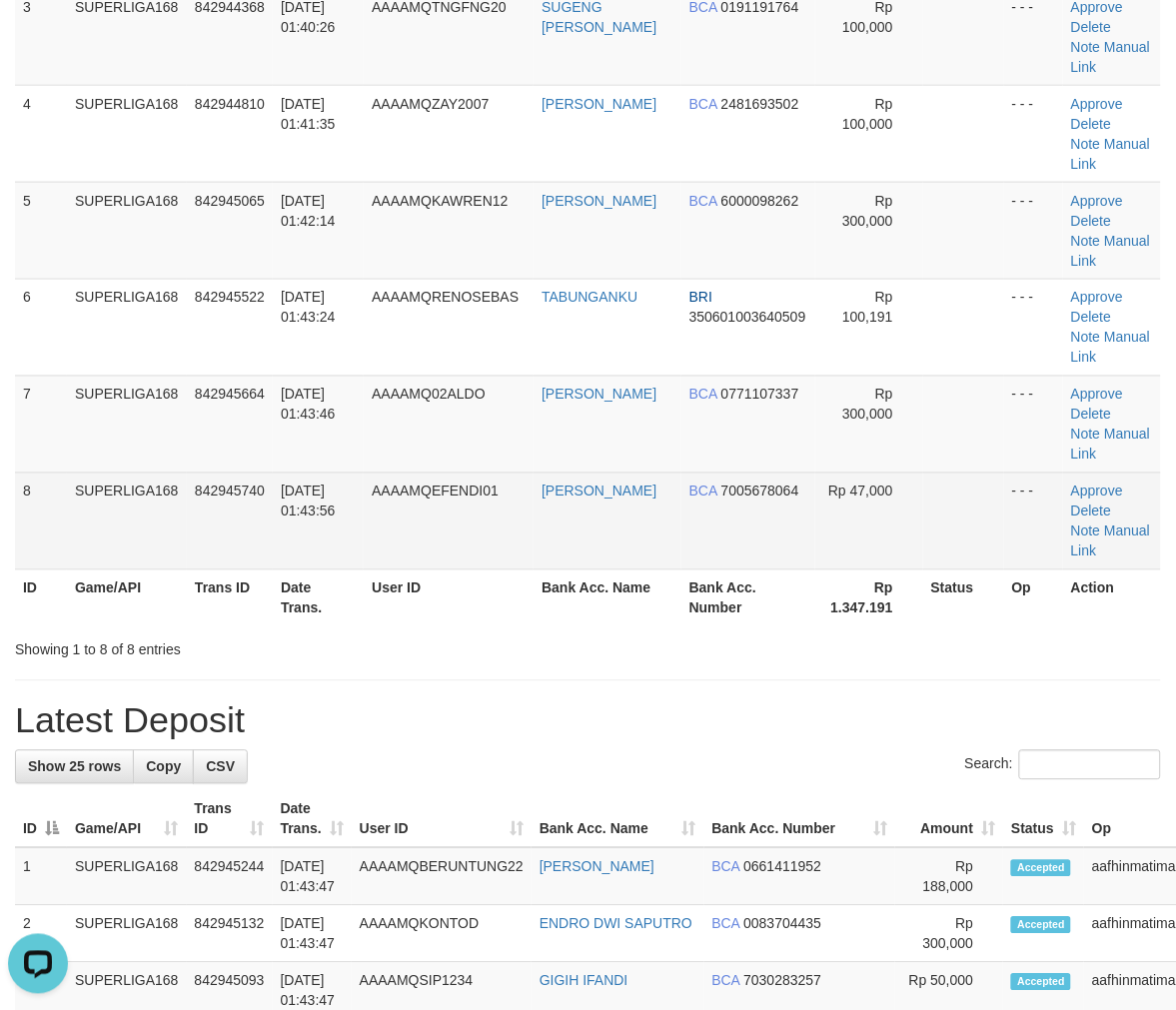 click on "12/07/2025 01:43:56" at bounding box center [318, 520] 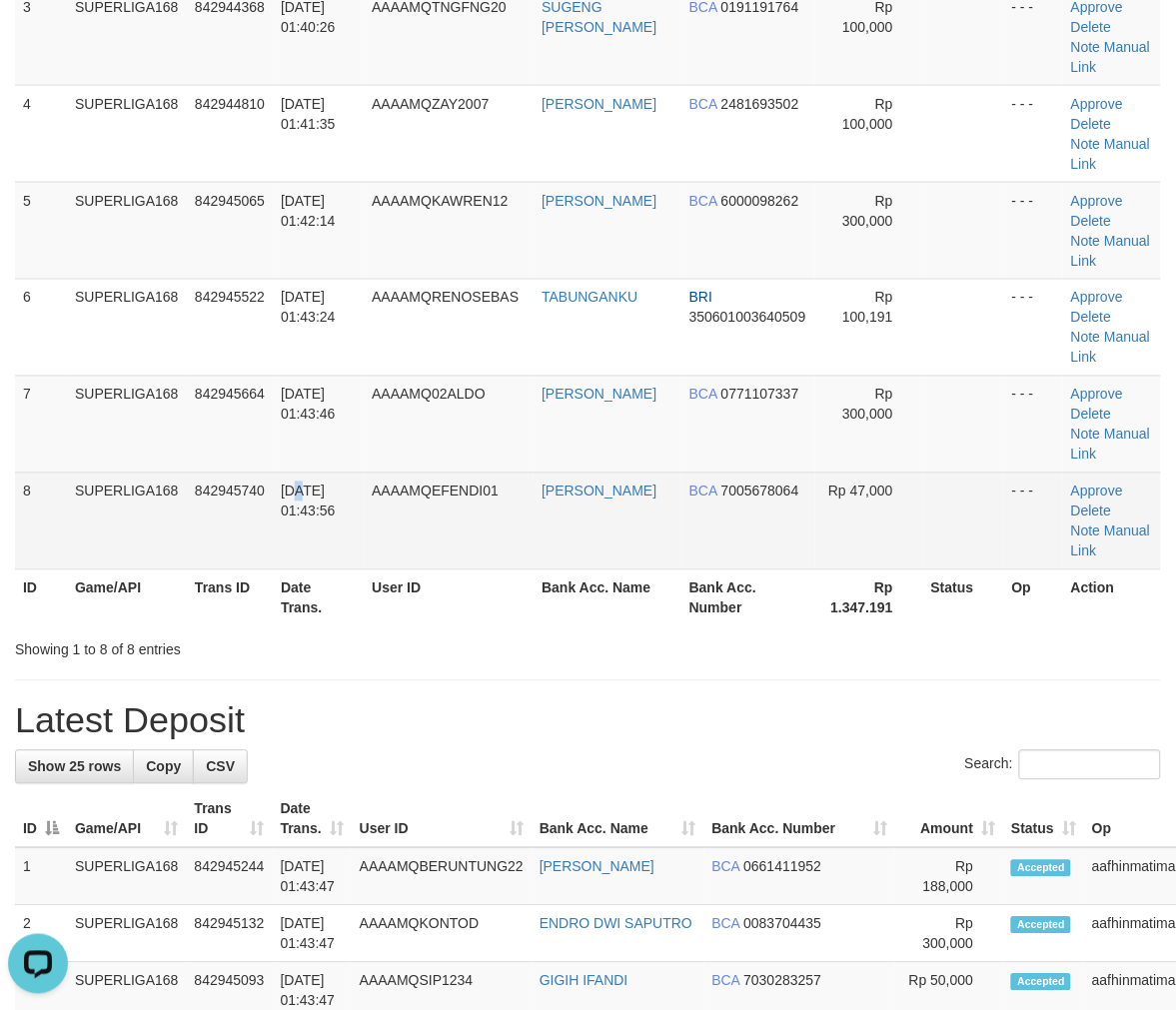 click on "12/07/2025 01:43:56" at bounding box center [318, 520] 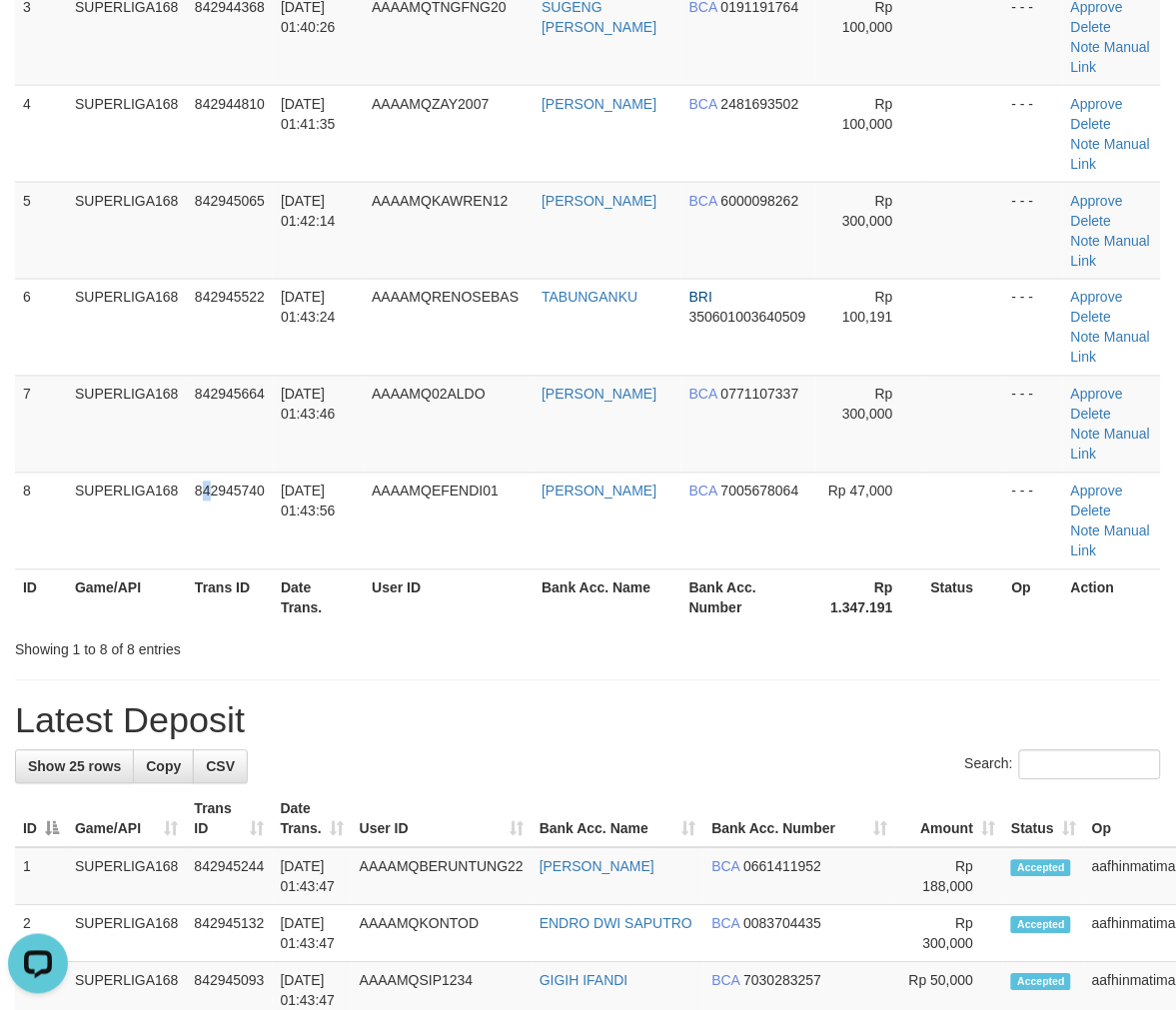 drag, startPoint x: 210, startPoint y: 488, endPoint x: 2, endPoint y: 569, distance: 223.21514 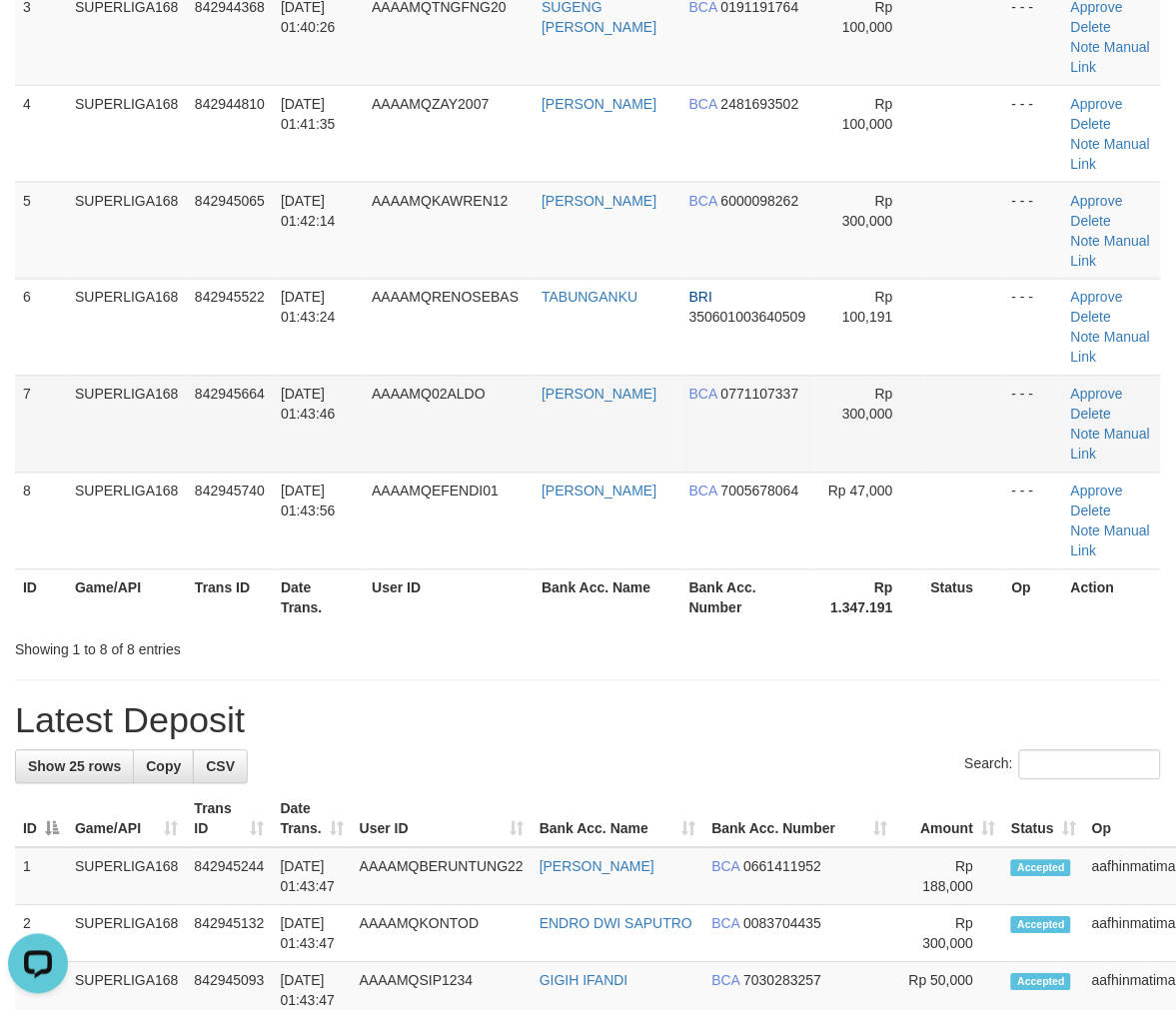click on "12/07/2025 01:43:46" at bounding box center (308, 405) 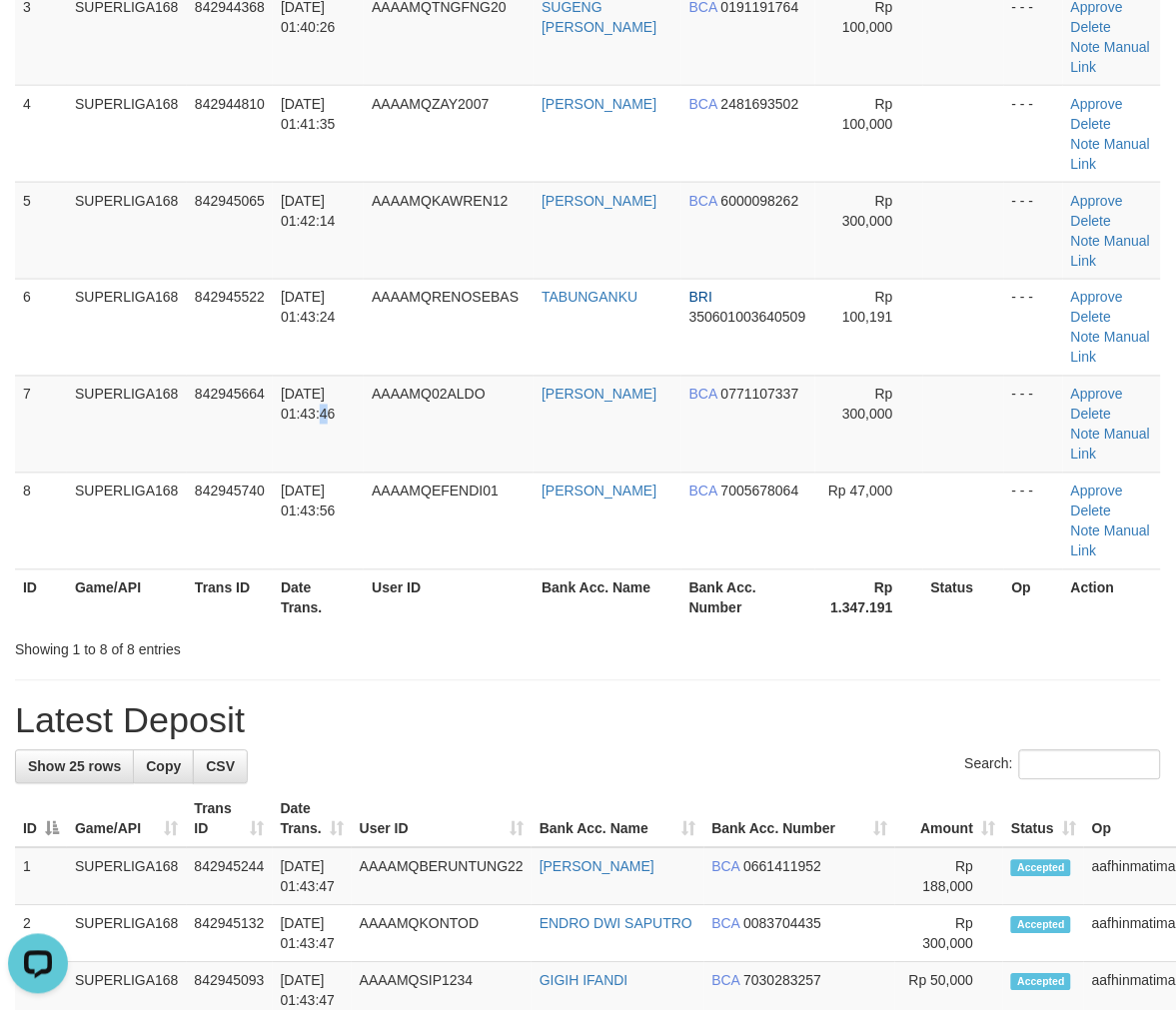 drag, startPoint x: 297, startPoint y: 405, endPoint x: 1, endPoint y: 566, distance: 336.9525 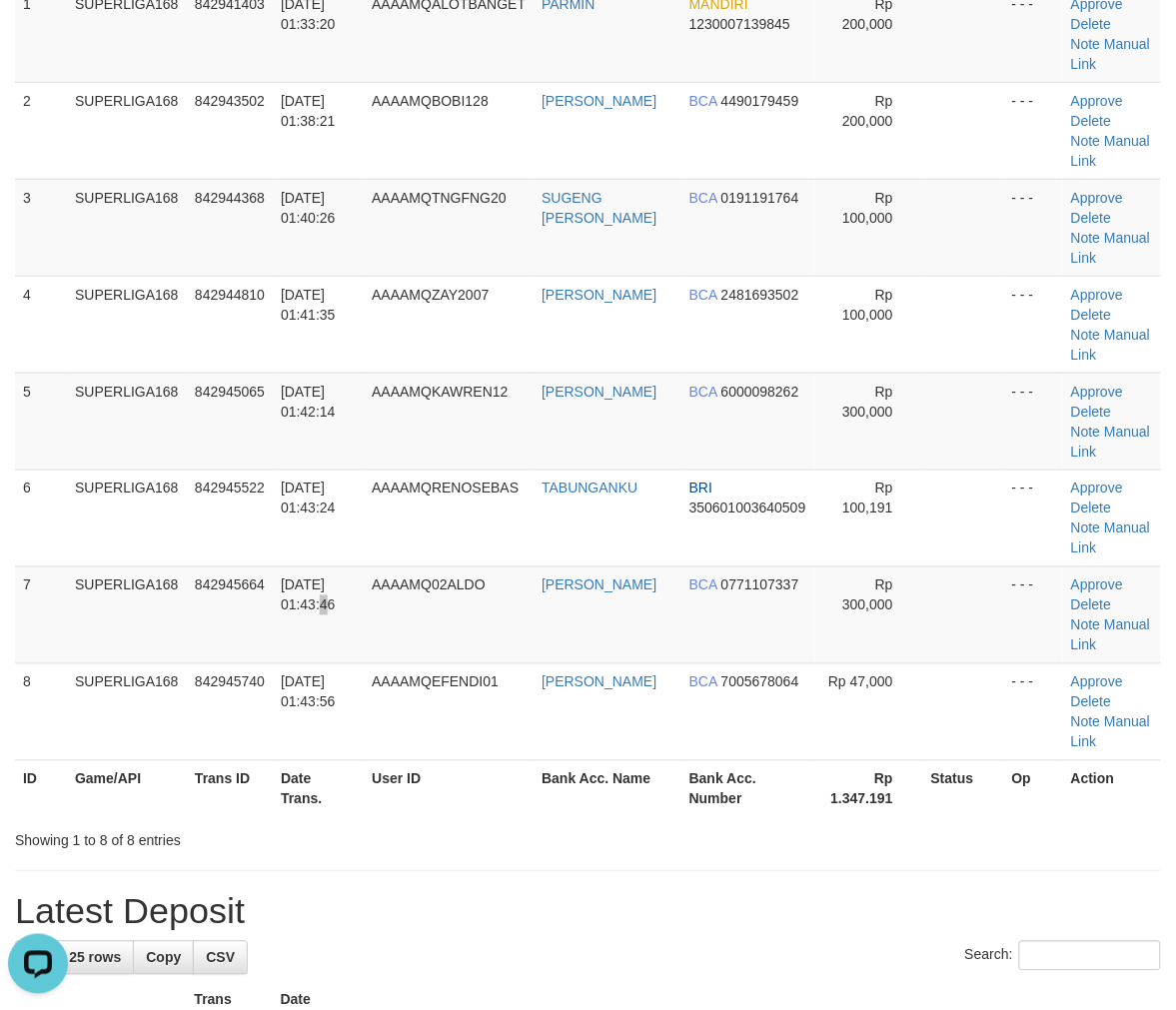 scroll, scrollTop: 123, scrollLeft: 0, axis: vertical 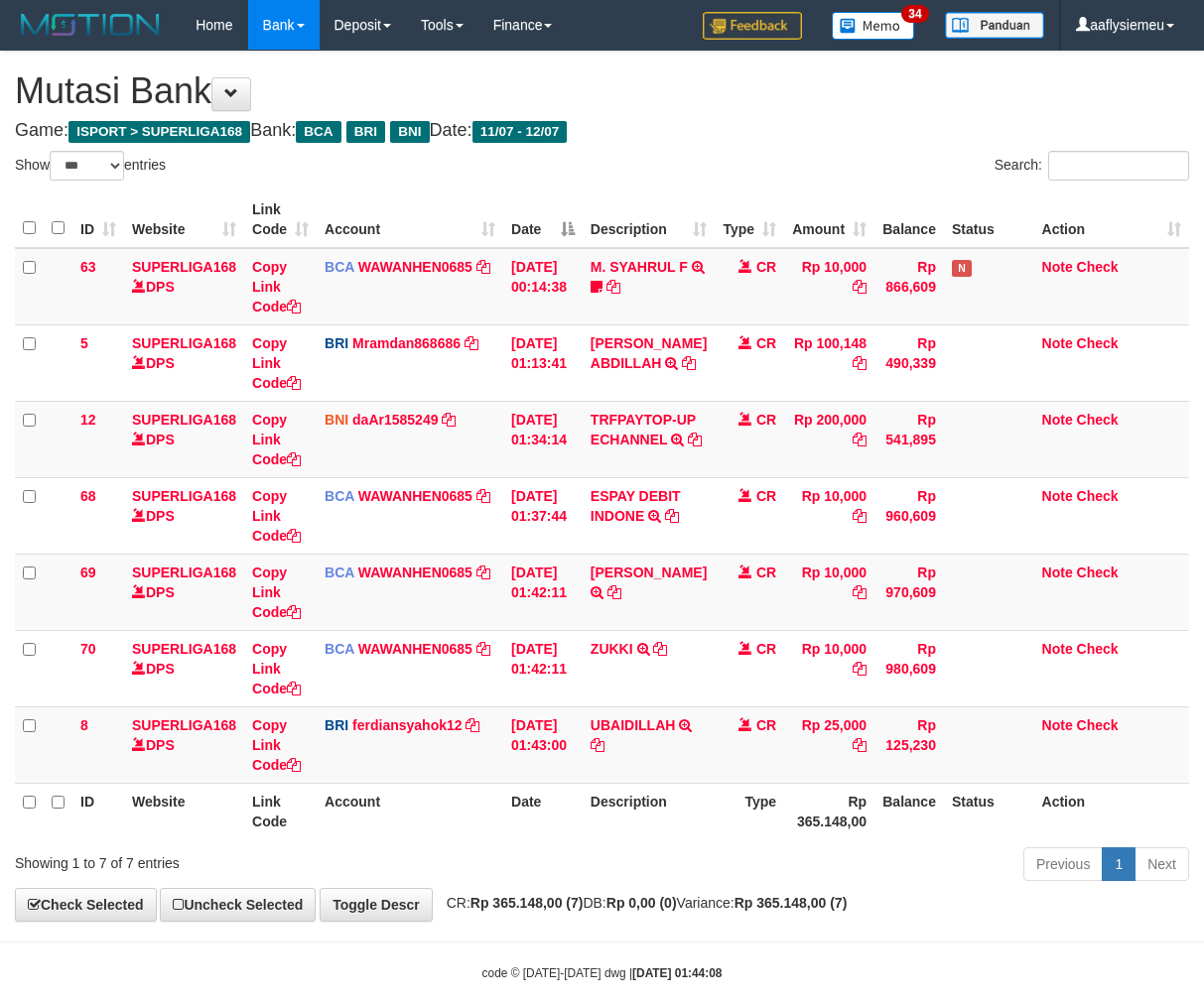 select on "***" 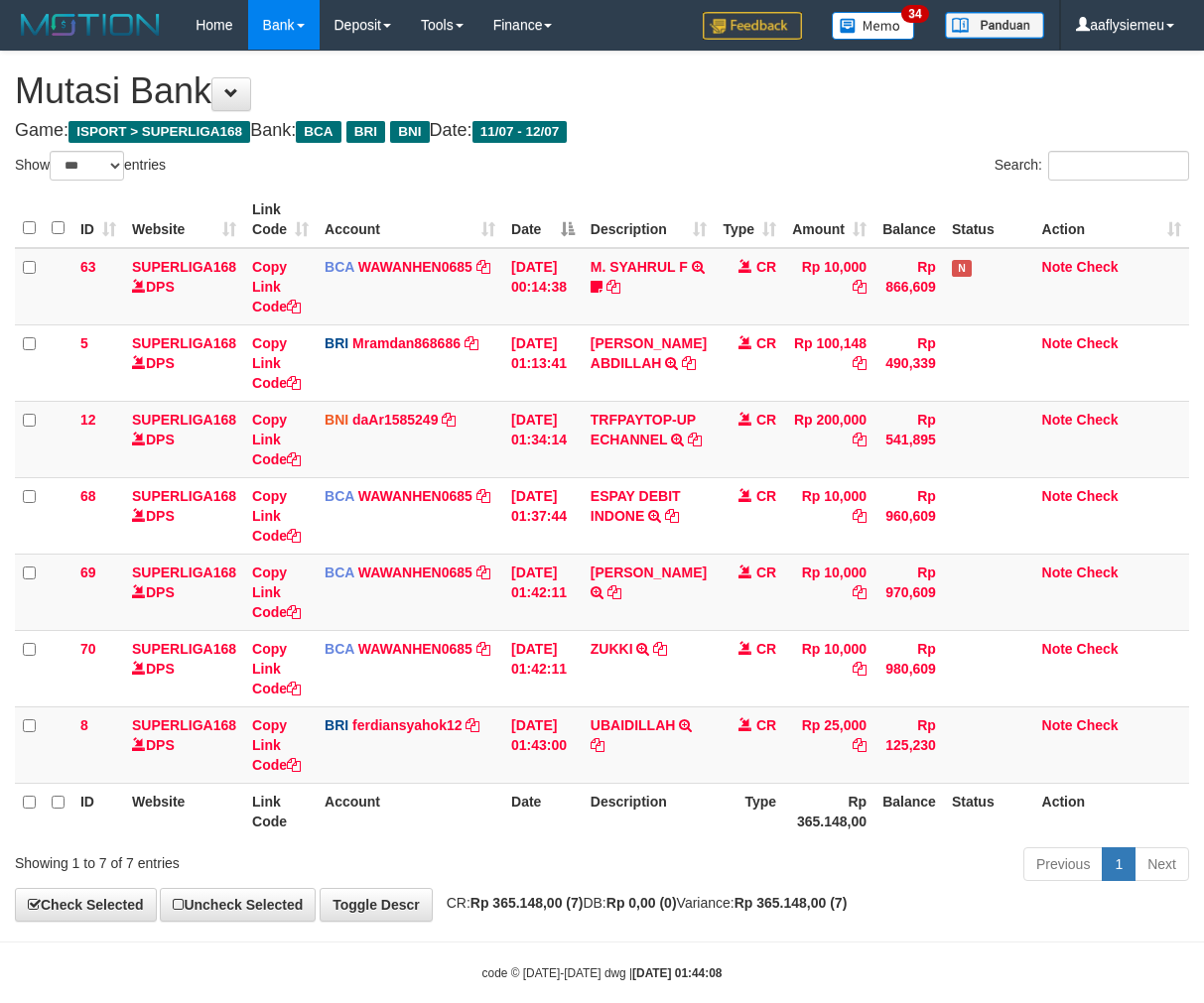 scroll, scrollTop: 50, scrollLeft: 0, axis: vertical 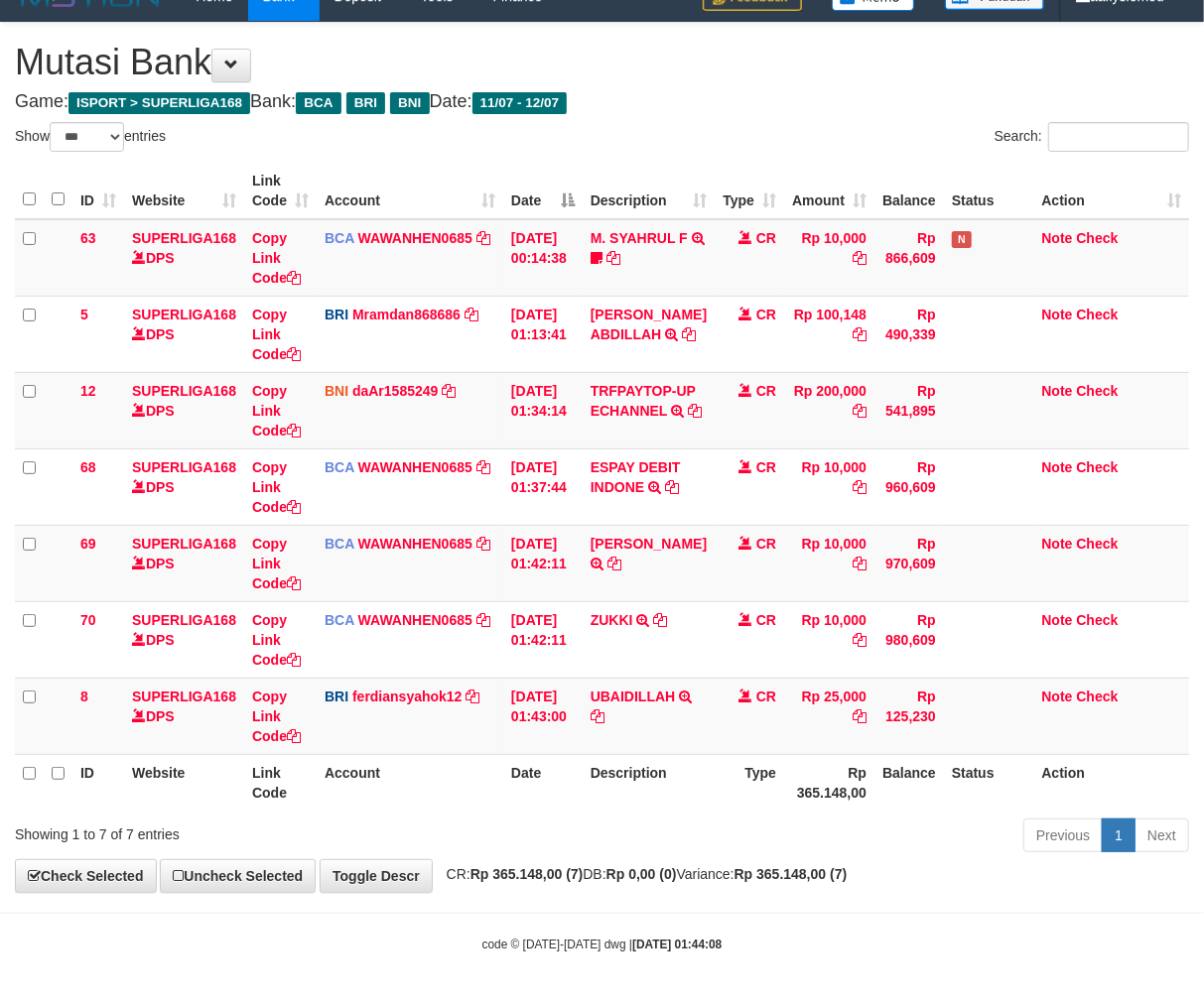 click on "Previous 1 Next" at bounding box center [853, 837] 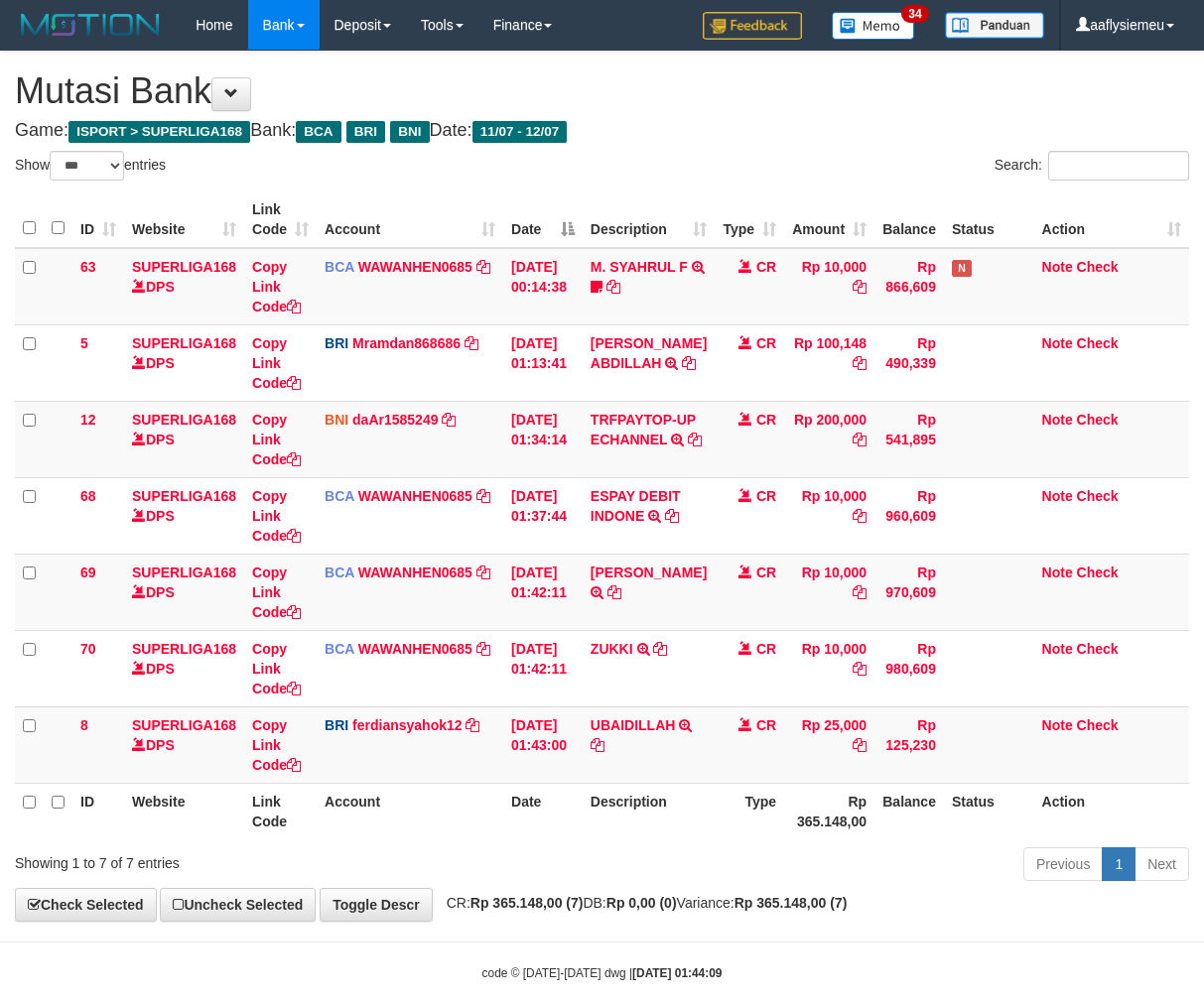 select on "***" 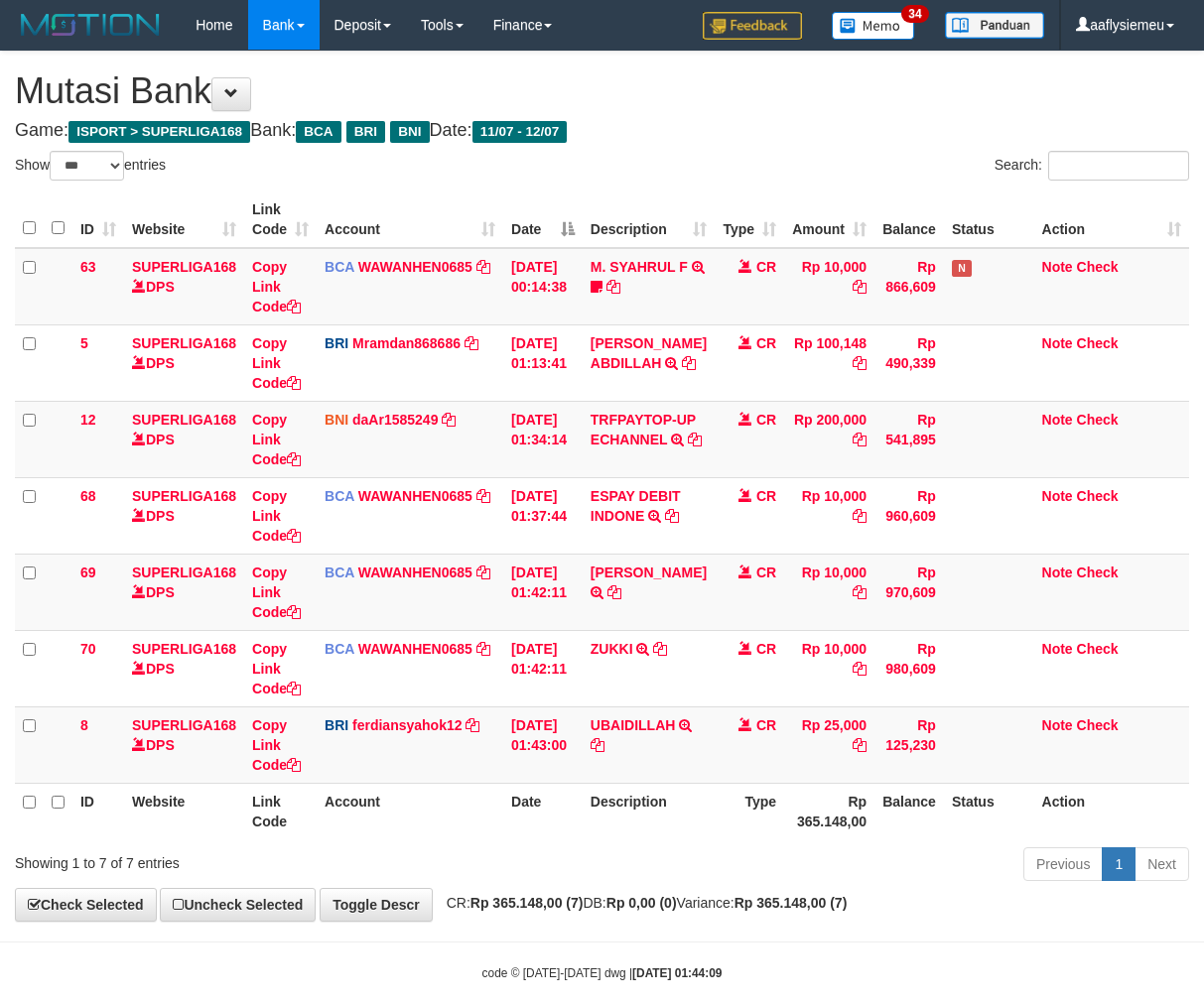 scroll, scrollTop: 50, scrollLeft: 0, axis: vertical 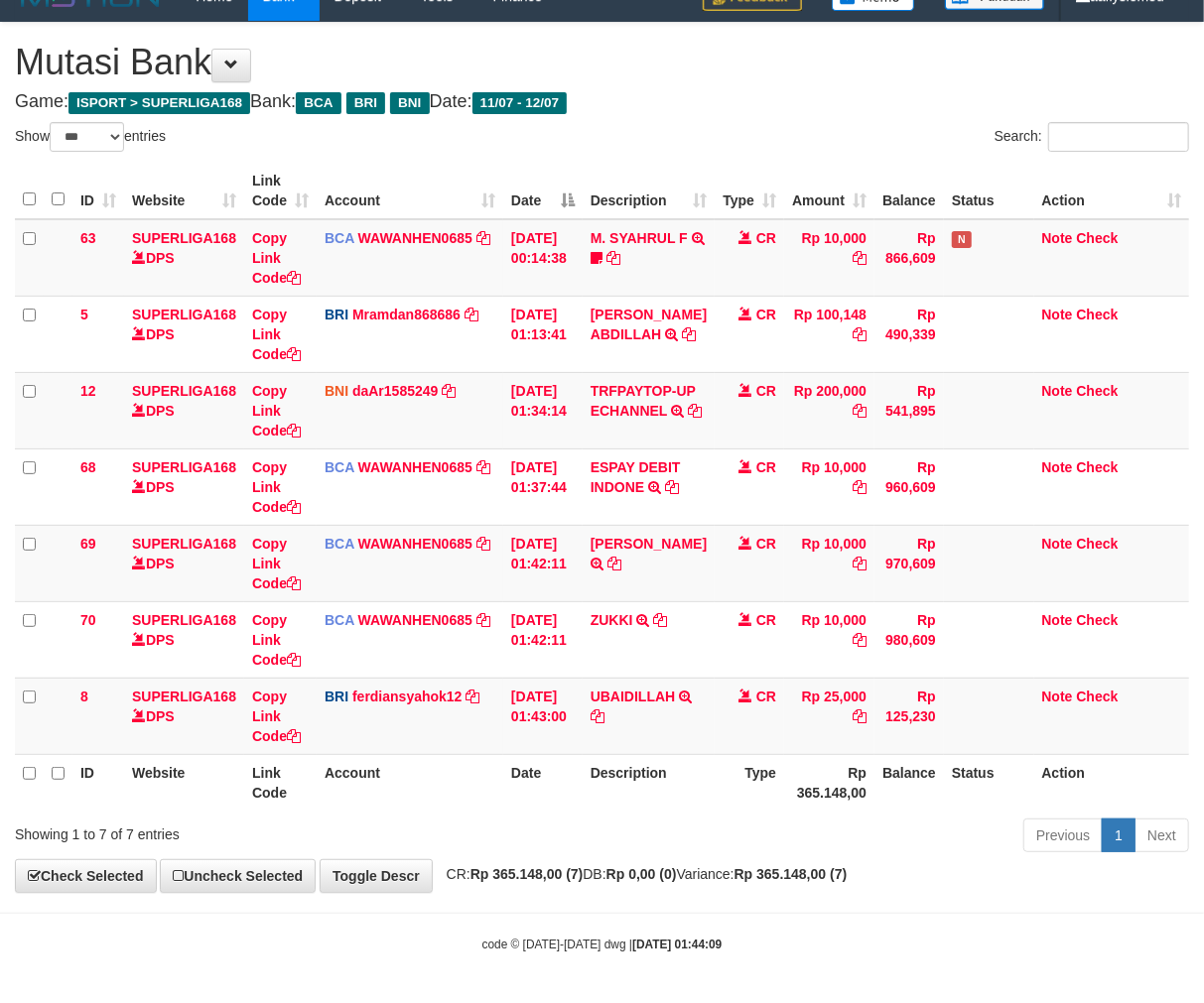 click on "Status" at bounding box center (989, 782) 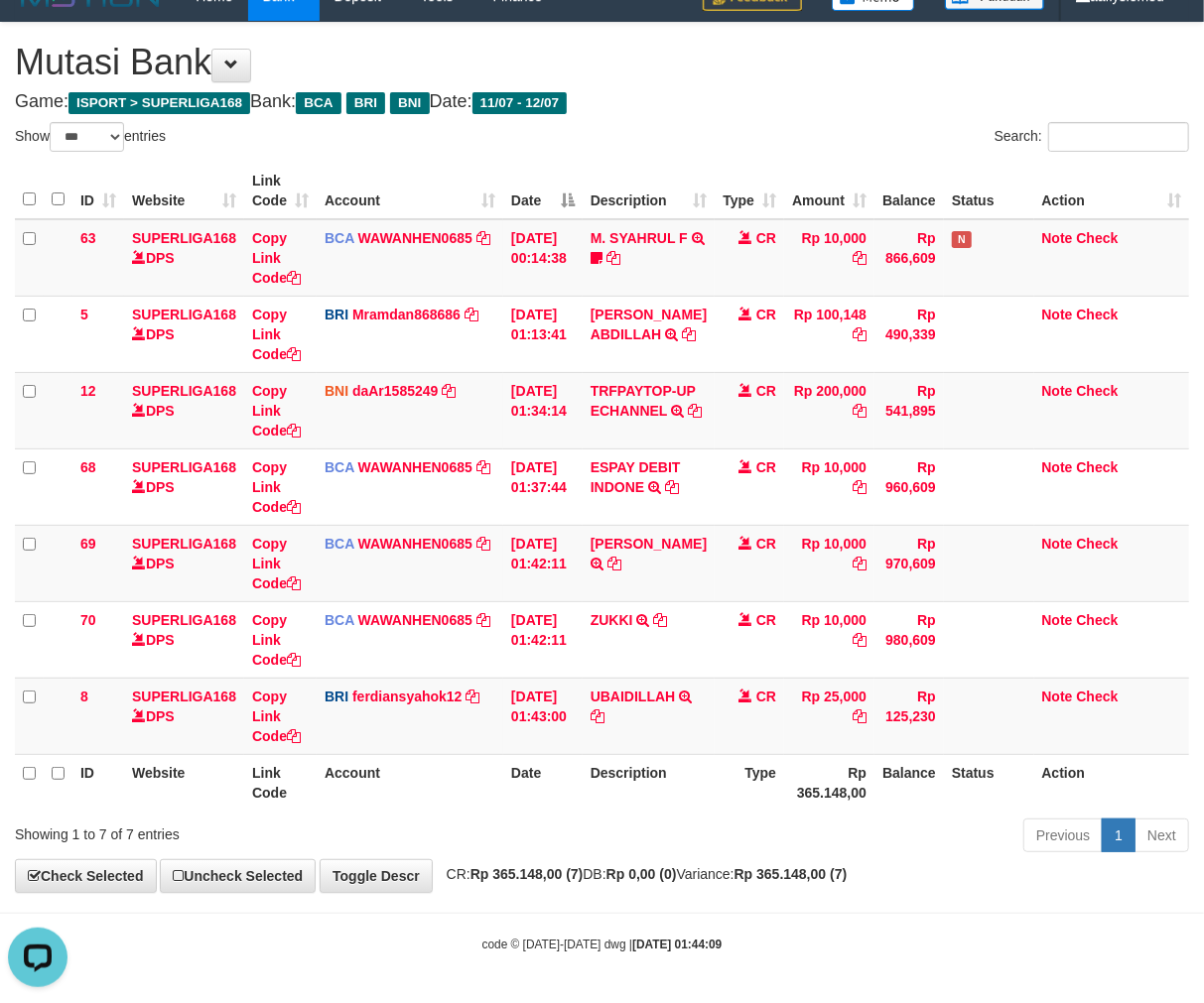 scroll, scrollTop: 0, scrollLeft: 0, axis: both 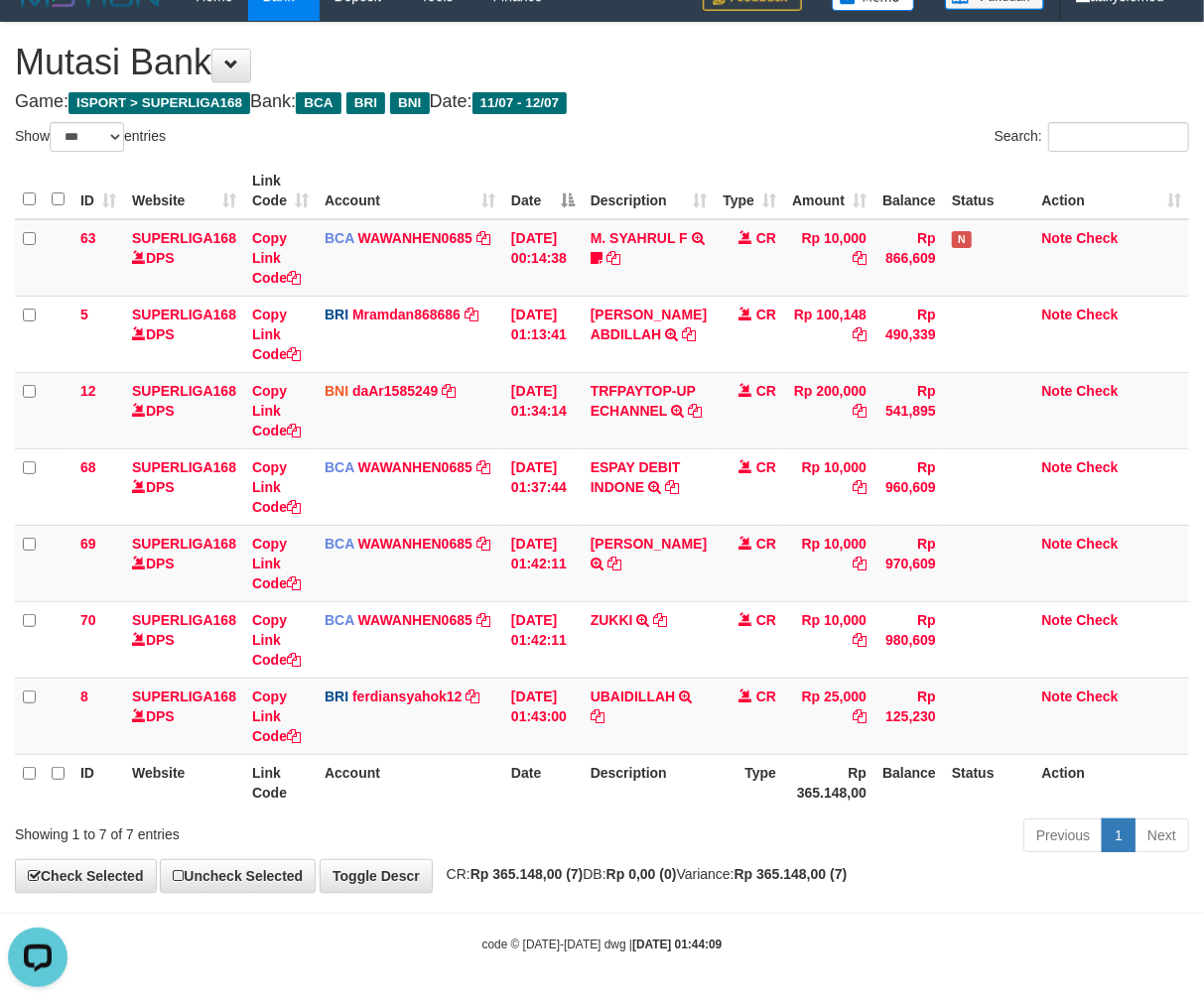 click on "Balance" at bounding box center (909, 782) 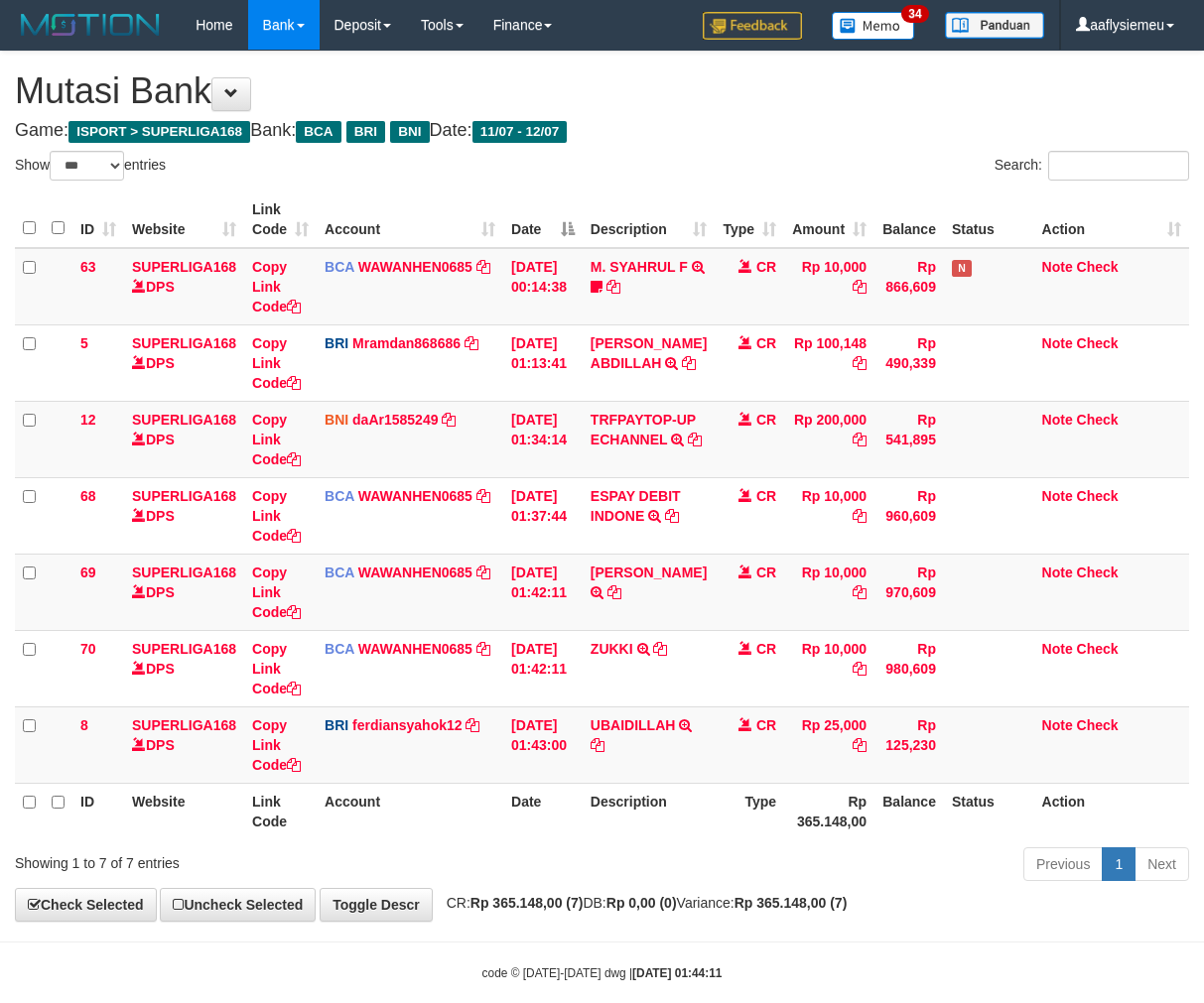 select on "***" 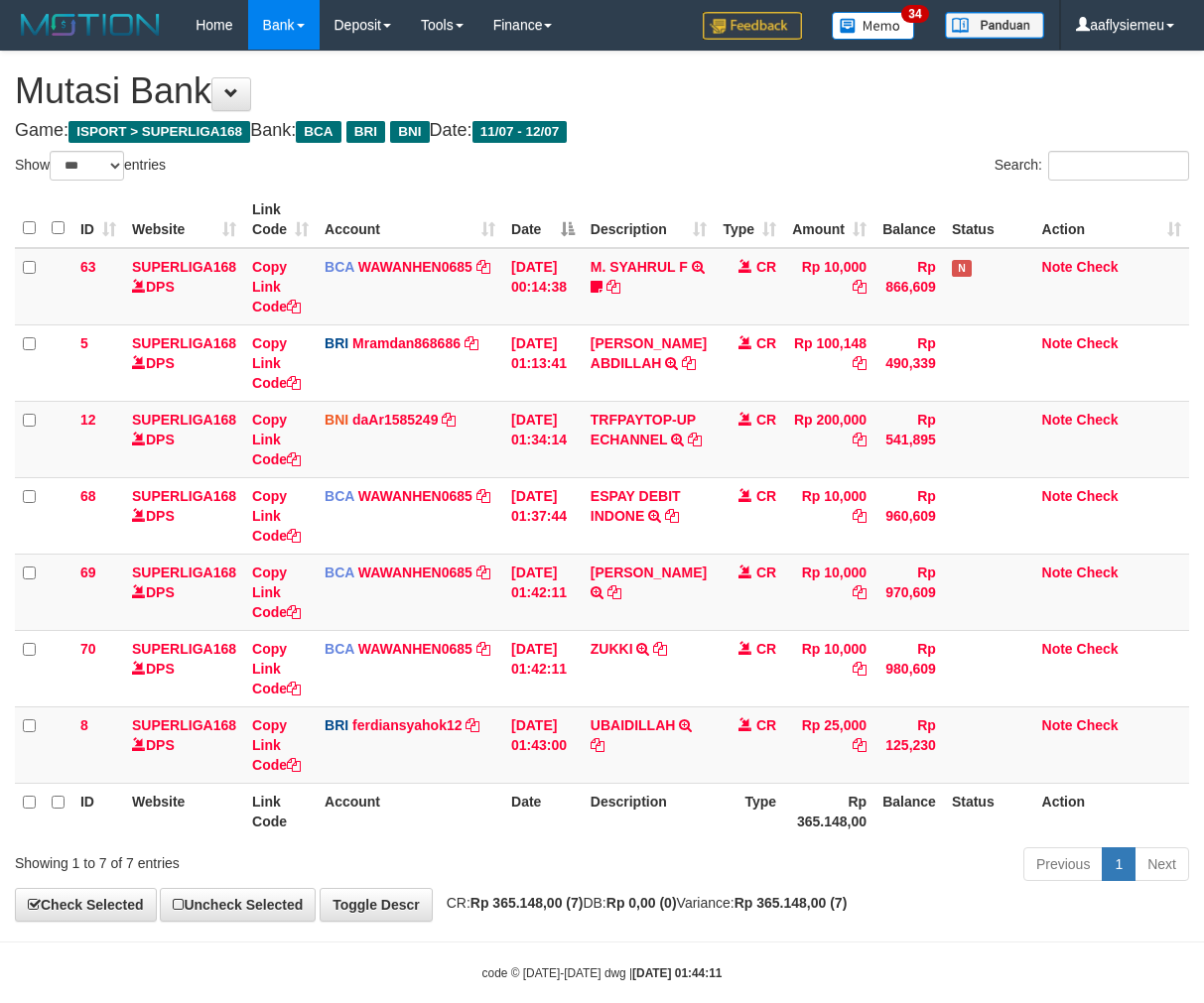 scroll, scrollTop: 50, scrollLeft: 0, axis: vertical 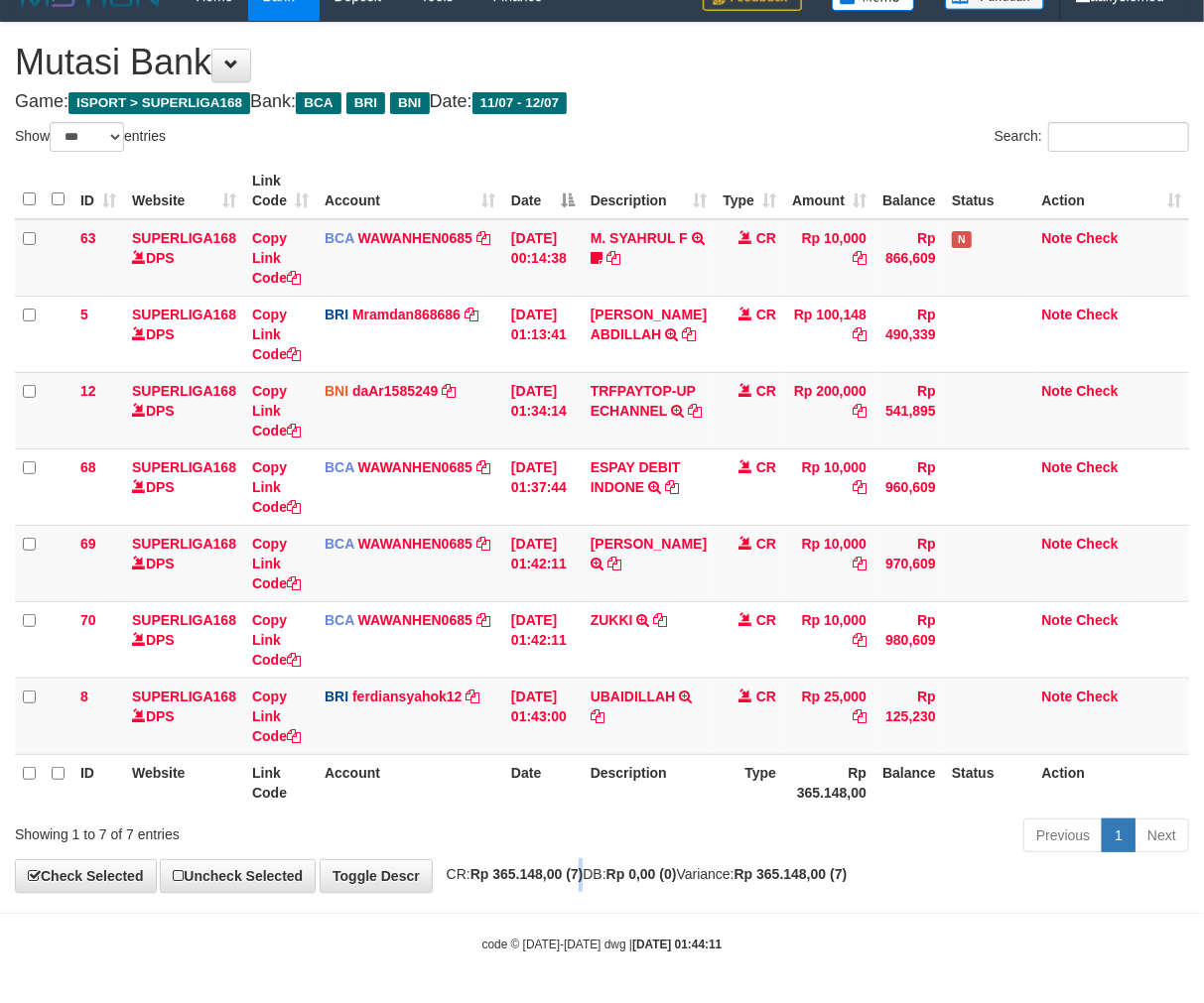 click on "**********" at bounding box center [602, 457] 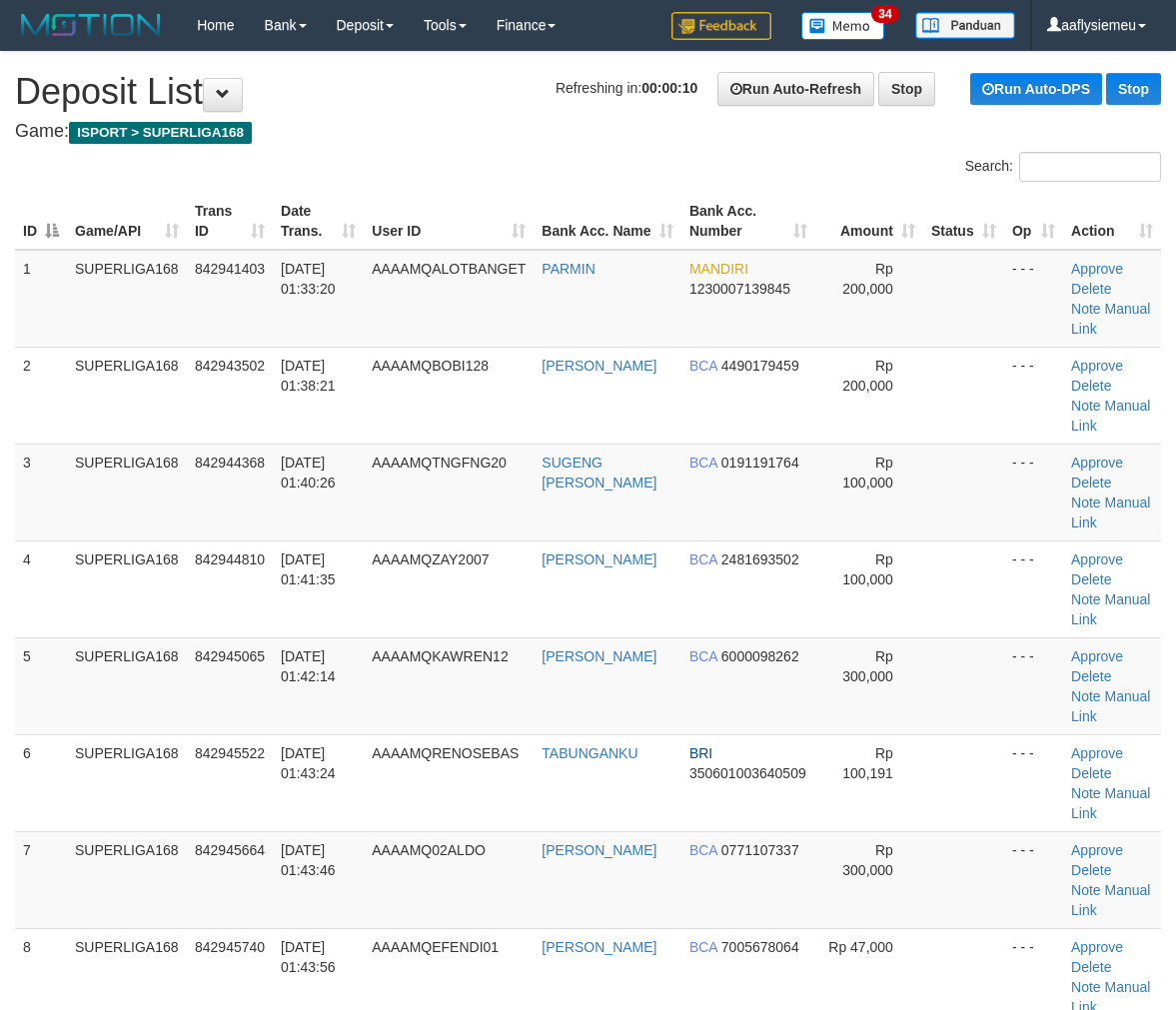 scroll, scrollTop: 124, scrollLeft: 0, axis: vertical 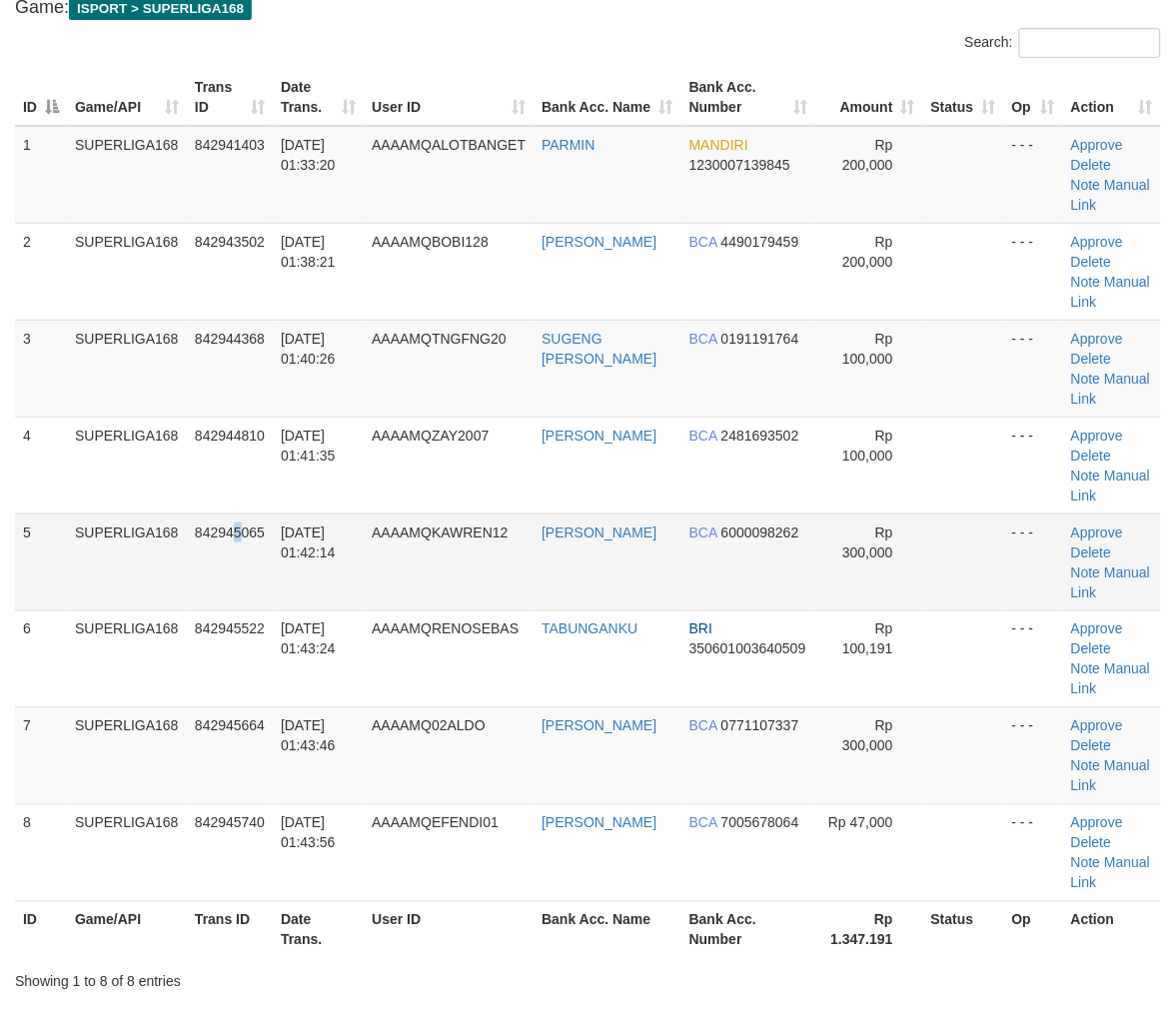 click on "842945065" at bounding box center [230, 532] 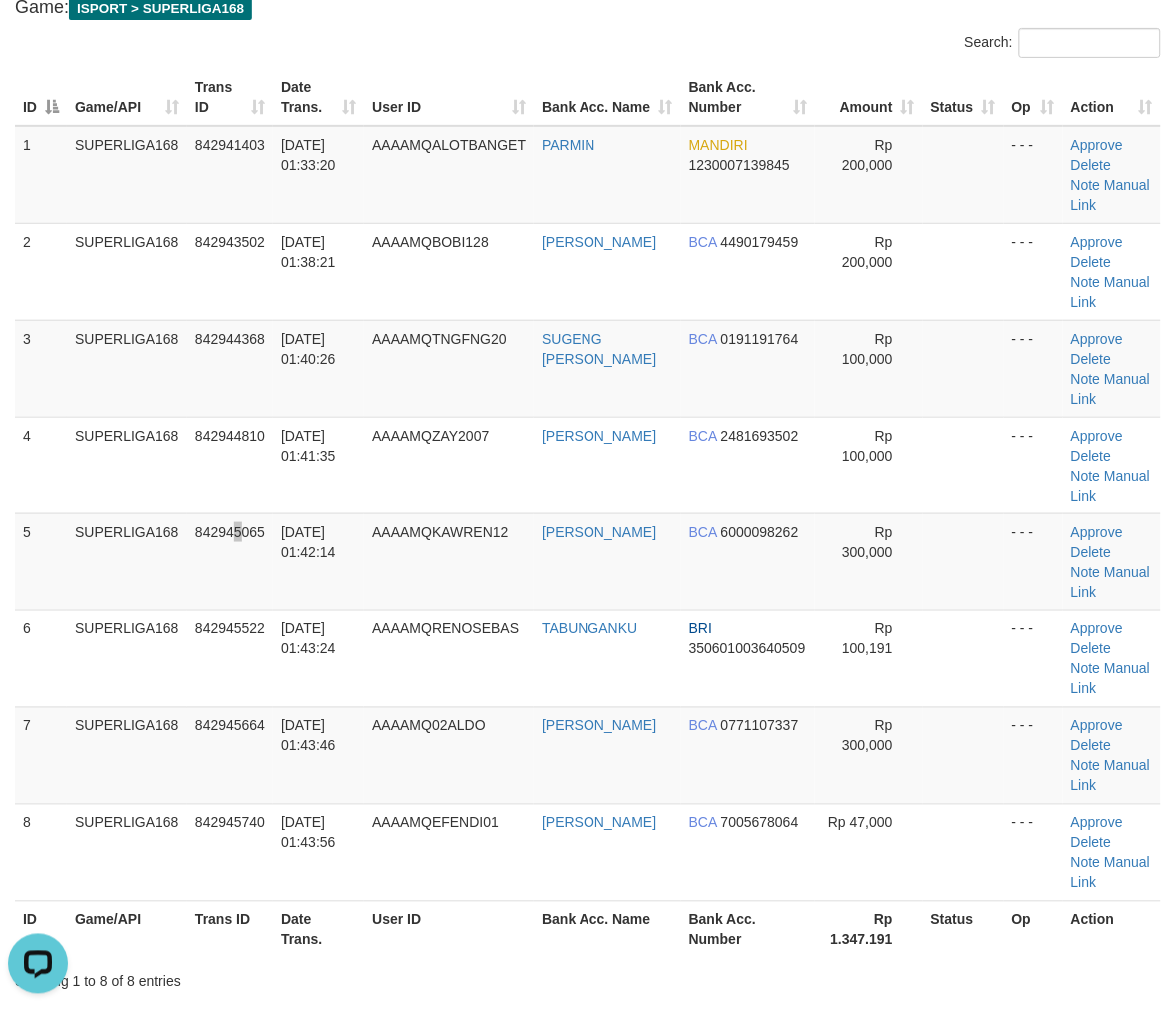 scroll, scrollTop: 0, scrollLeft: 0, axis: both 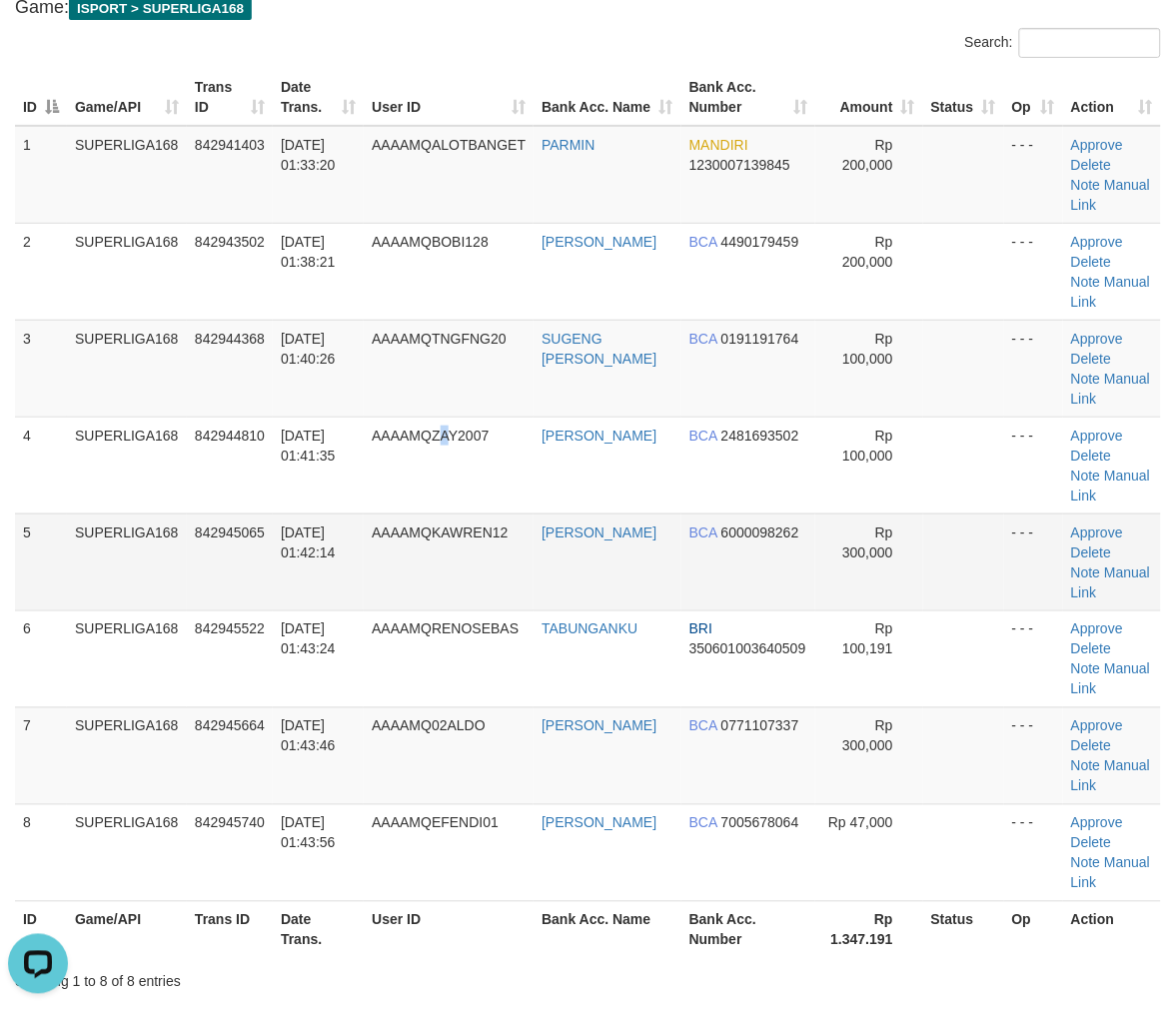 drag, startPoint x: 451, startPoint y: 478, endPoint x: 318, endPoint y: 536, distance: 145.09652 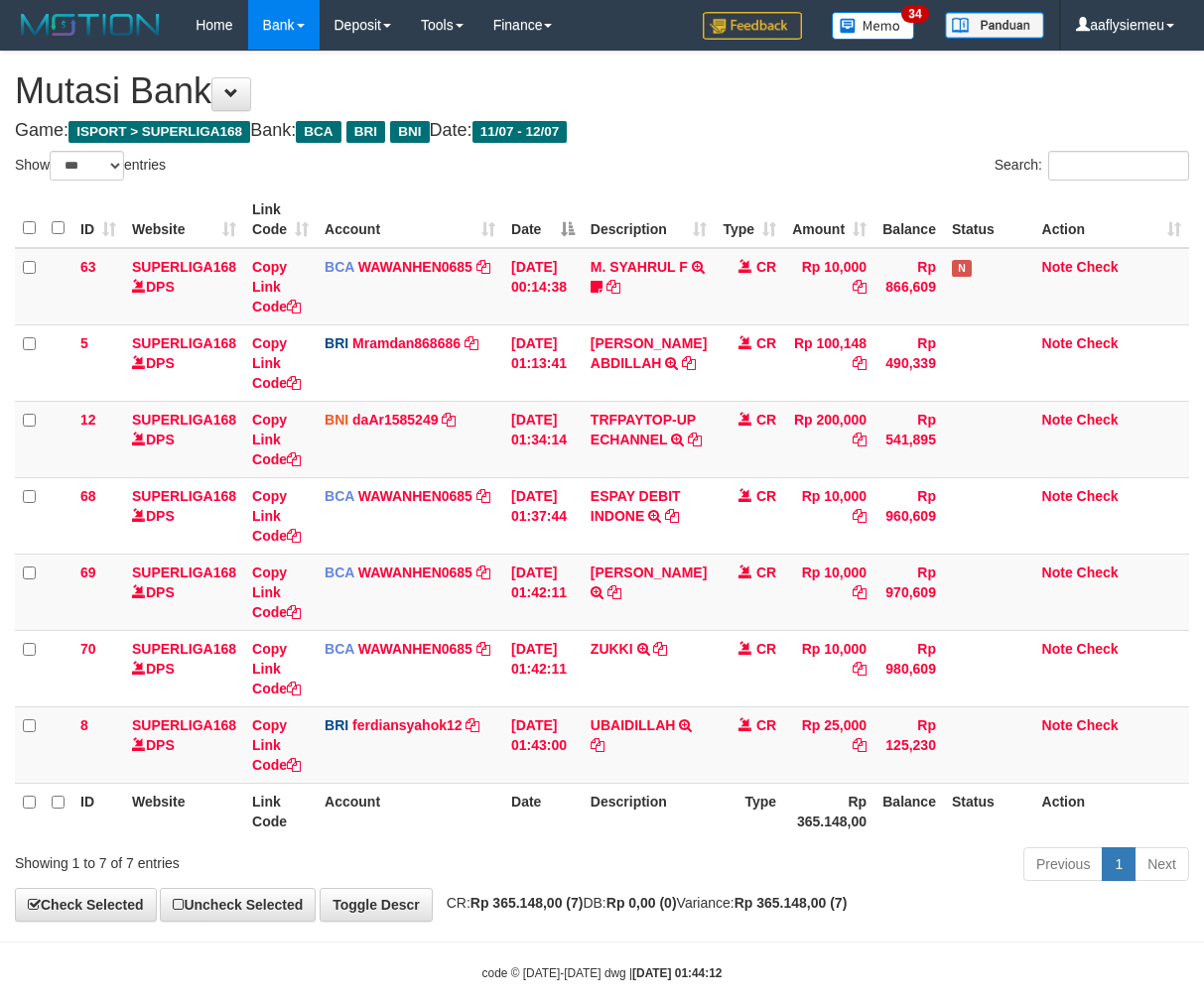 select on "***" 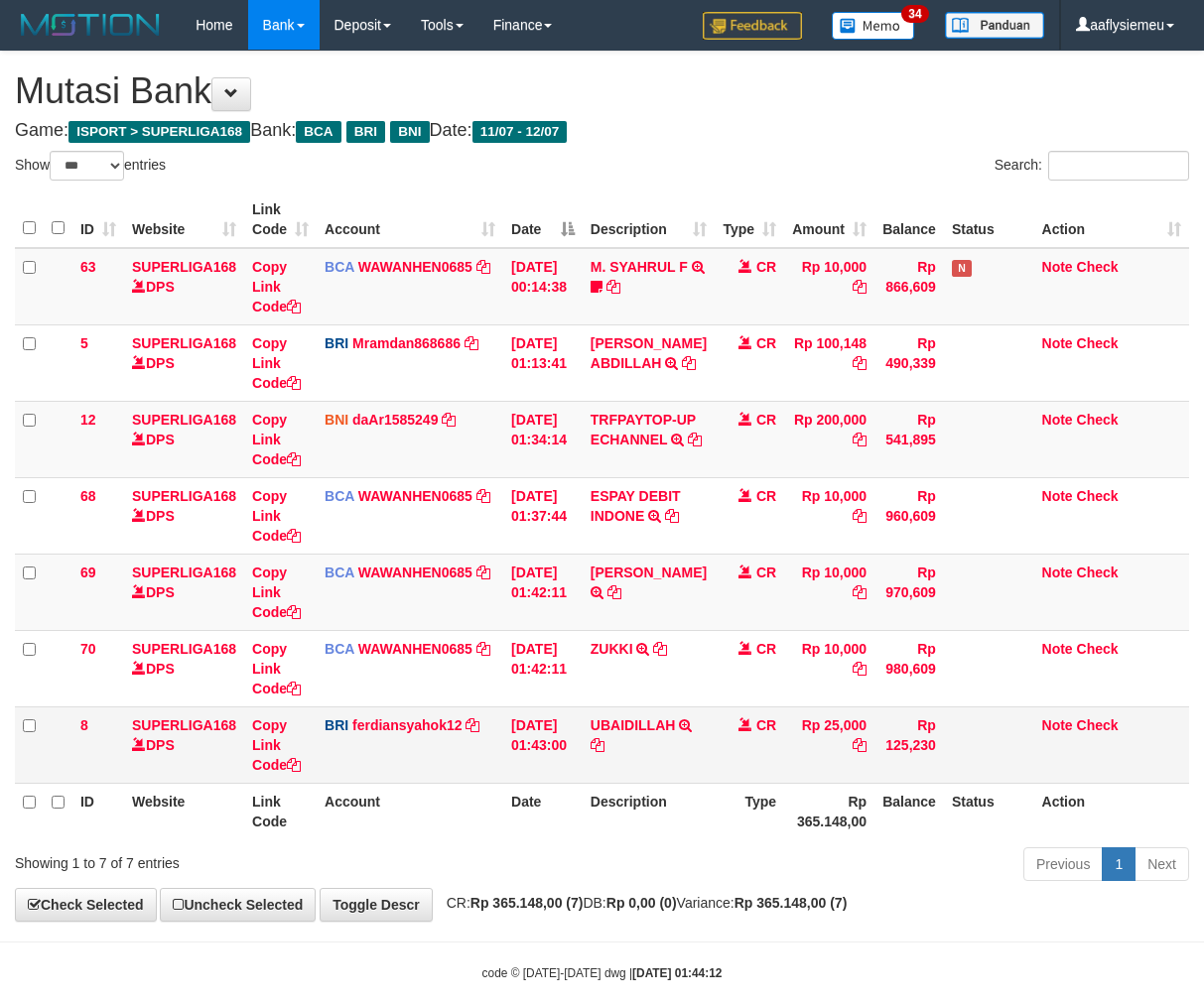click on "Rp 25,000" at bounding box center (829, 744) 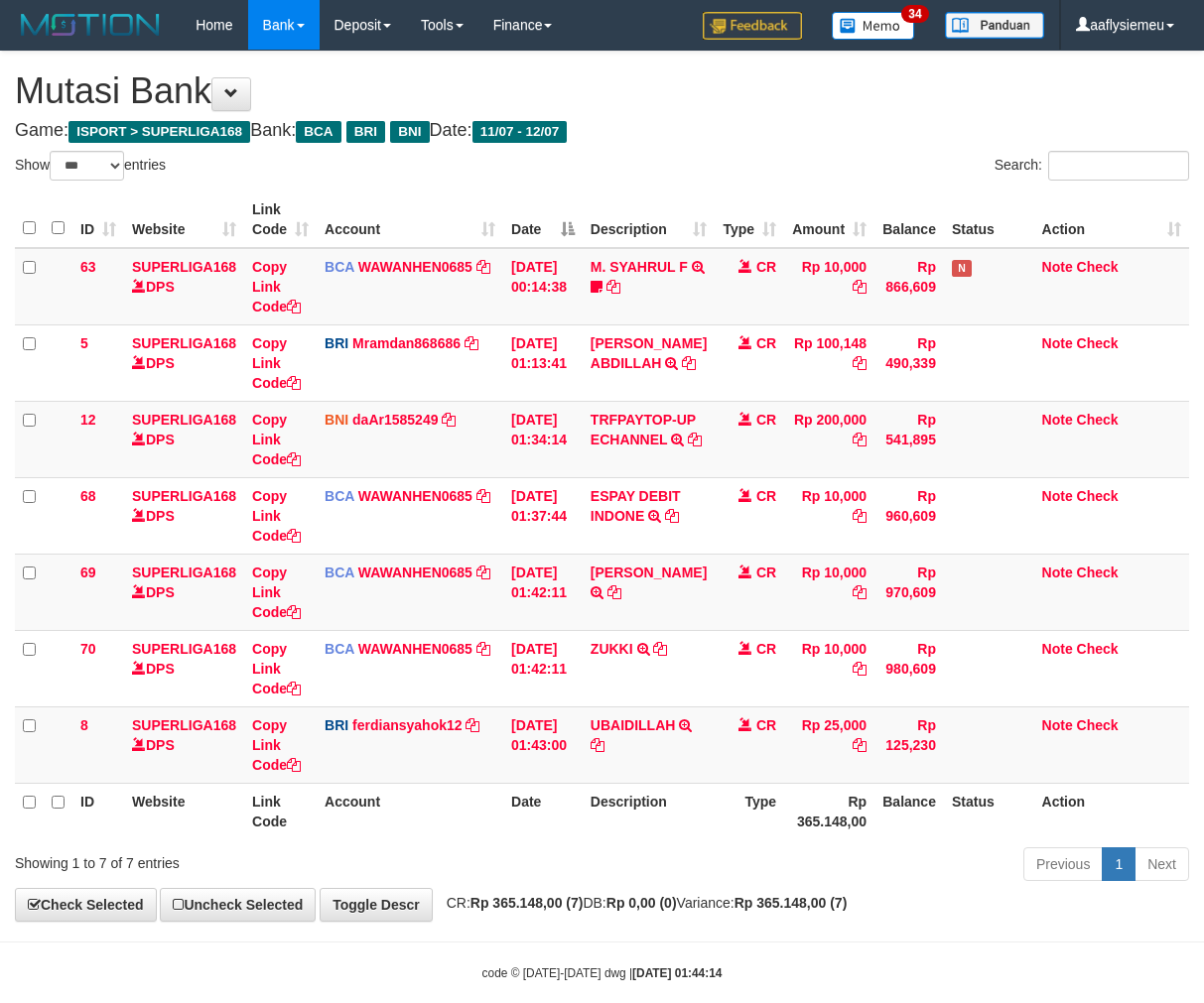 select on "***" 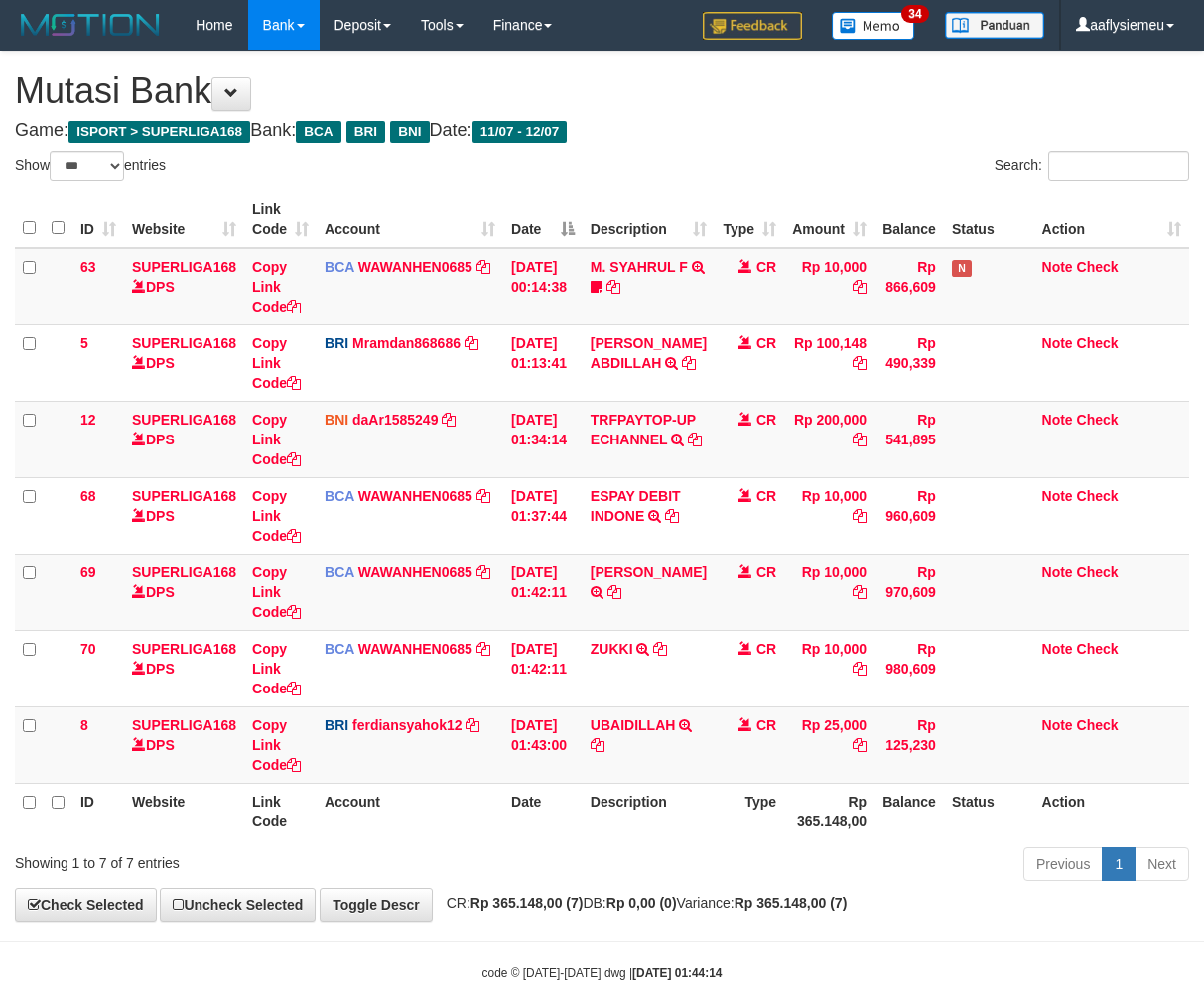 scroll, scrollTop: 50, scrollLeft: 0, axis: vertical 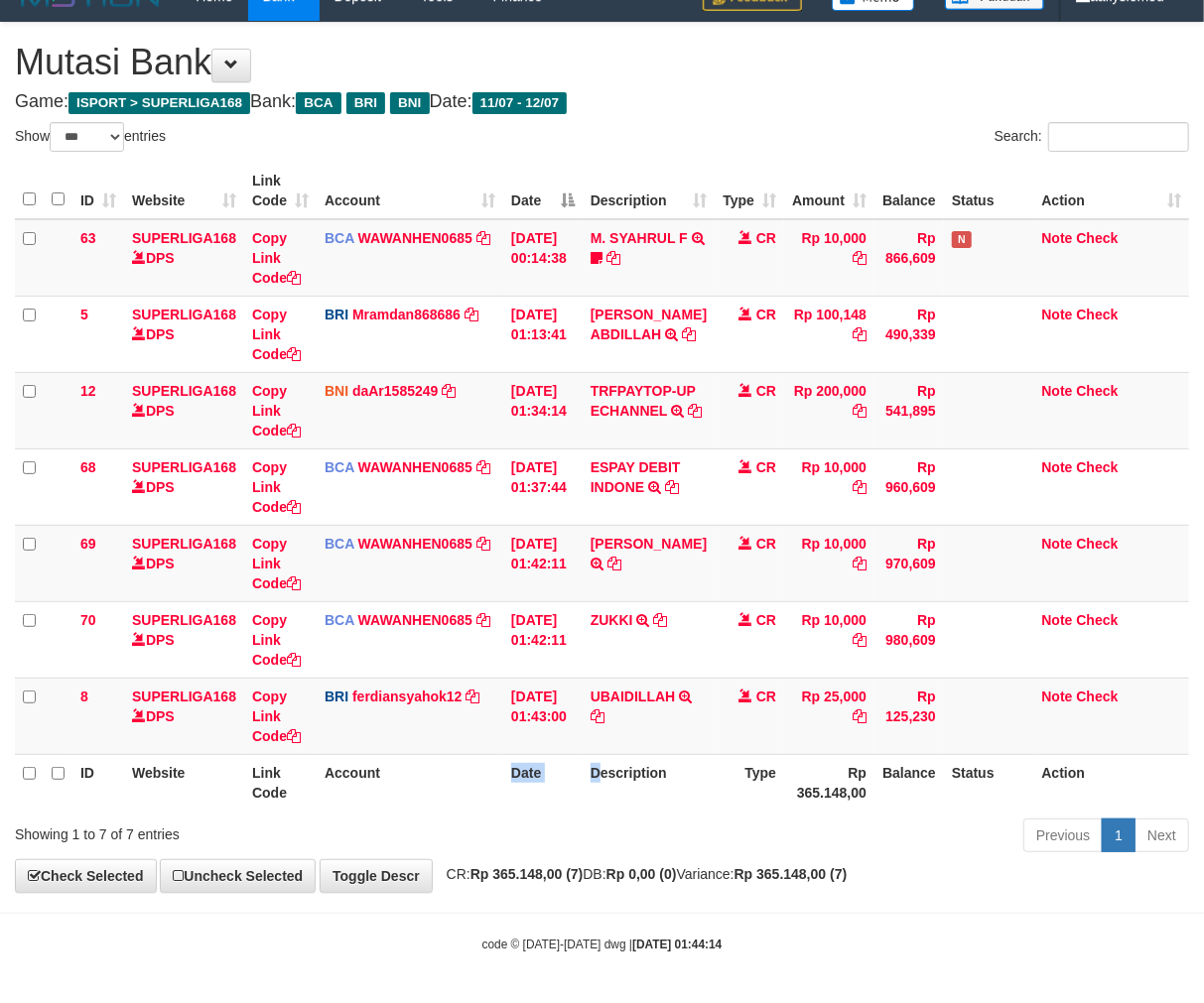 click on "ID Website Link Code Account Date Description Type Rp 365.148,00 Balance Status Action" at bounding box center [602, 782] 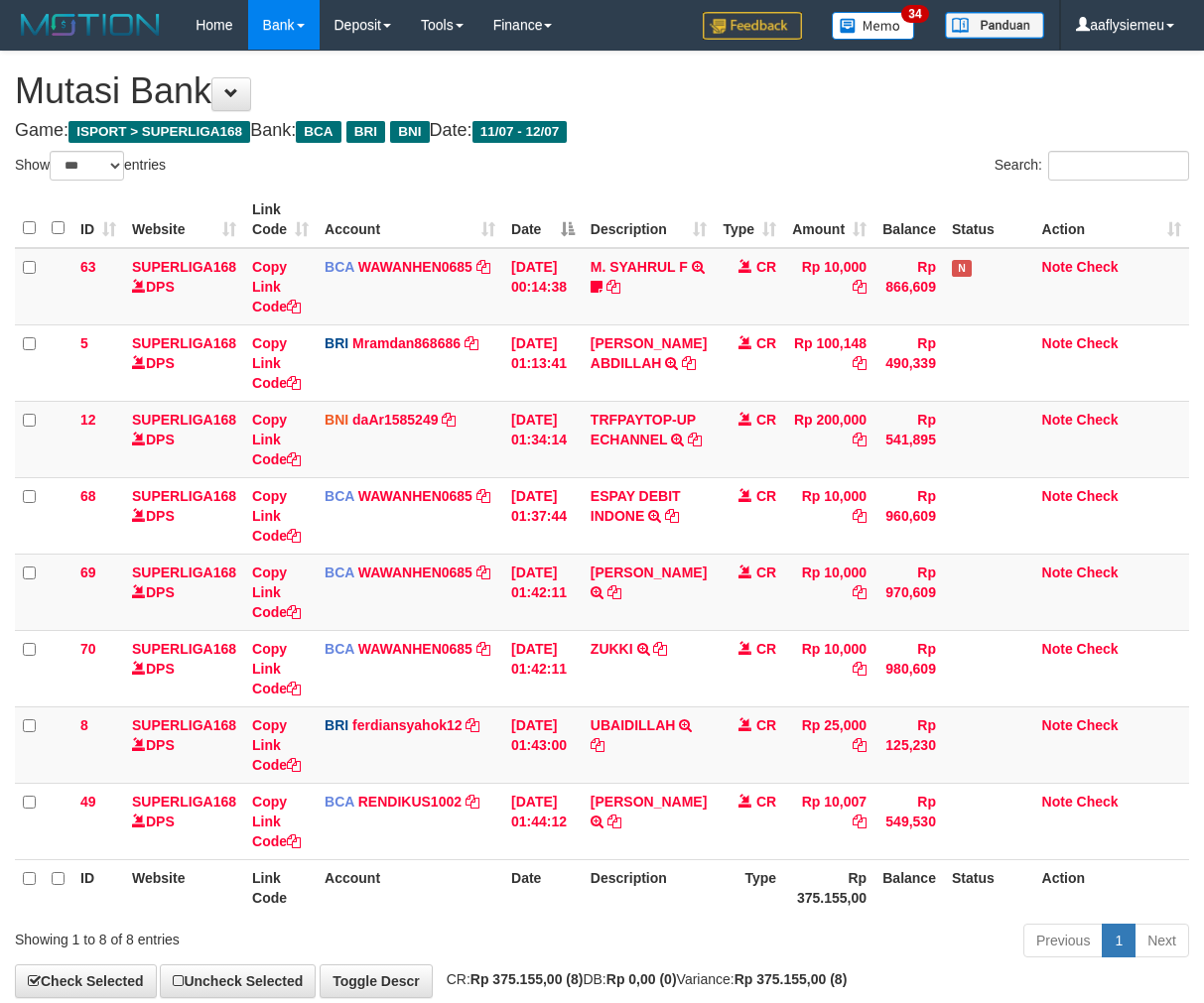 select on "***" 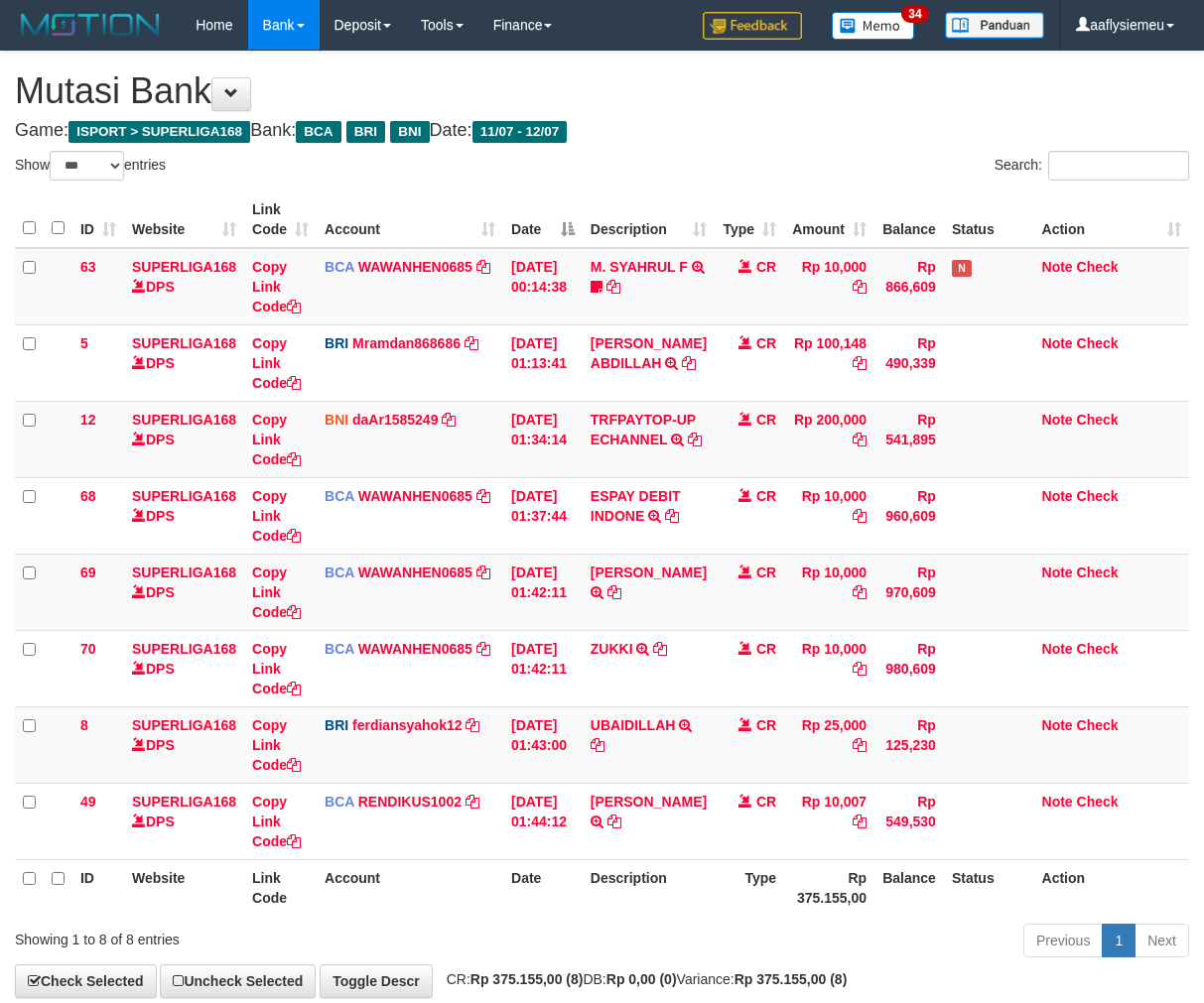 scroll, scrollTop: 89, scrollLeft: 0, axis: vertical 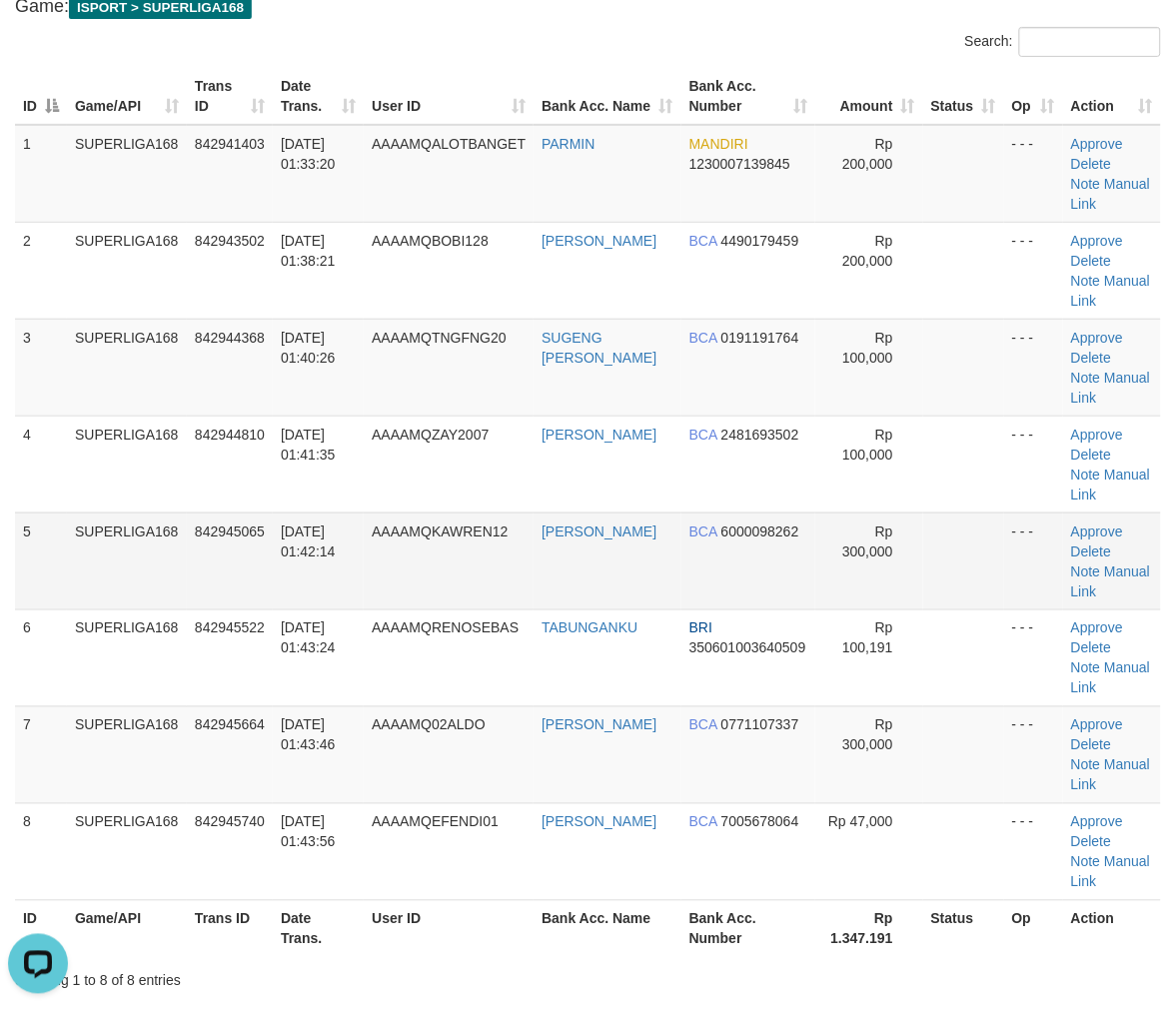 click on "12/07/2025 01:42:14" at bounding box center (318, 560) 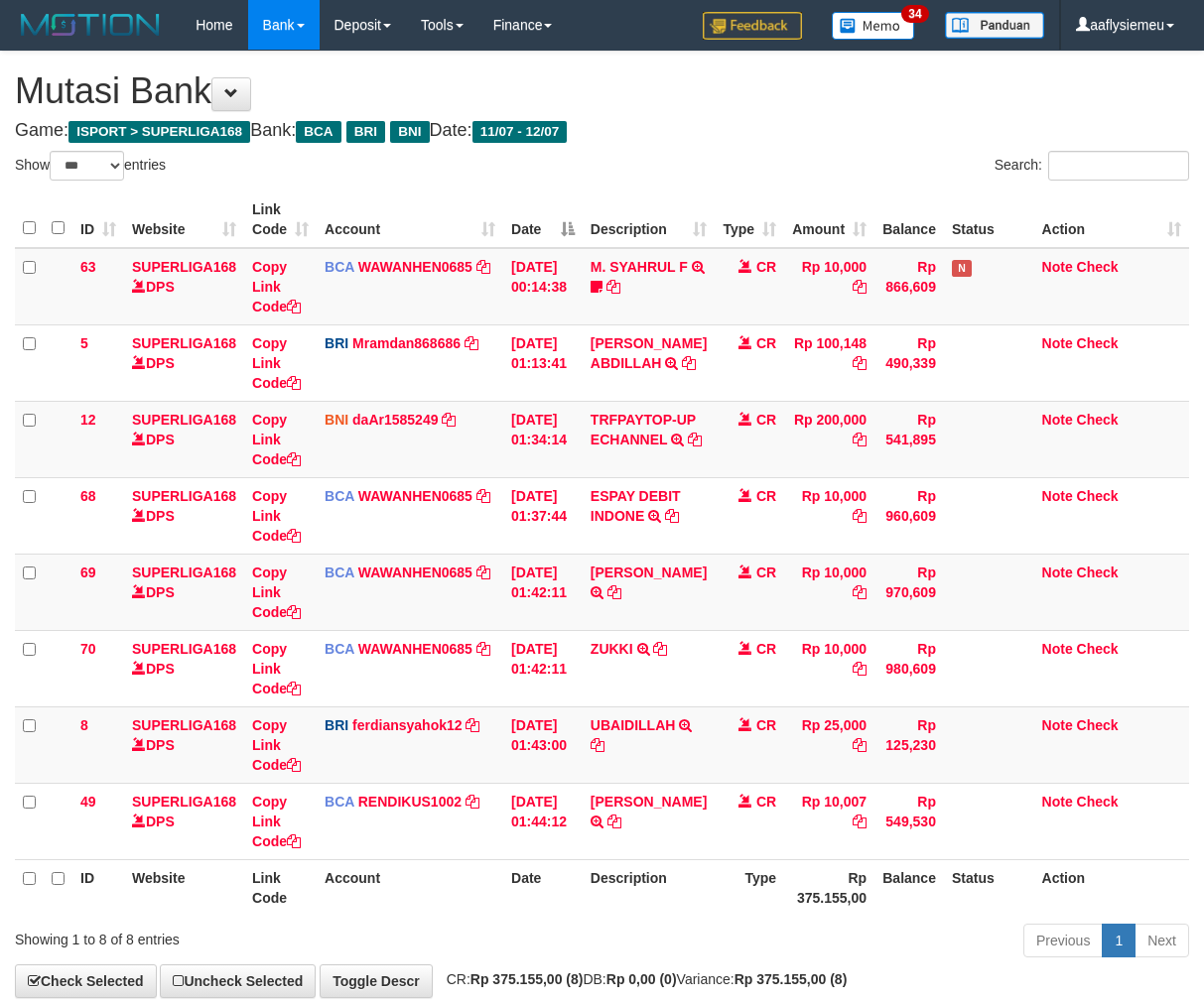 select on "***" 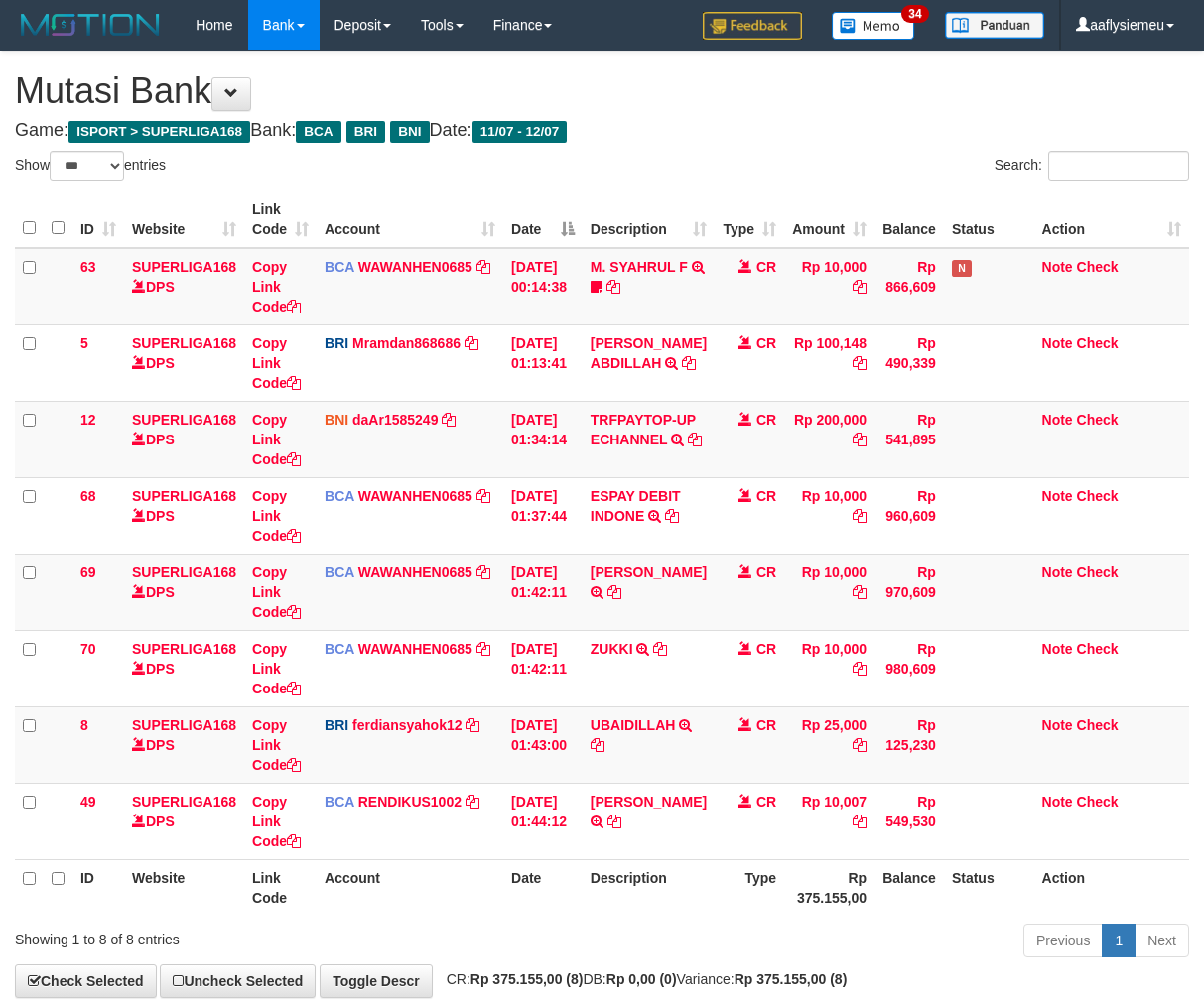 scroll, scrollTop: 89, scrollLeft: 0, axis: vertical 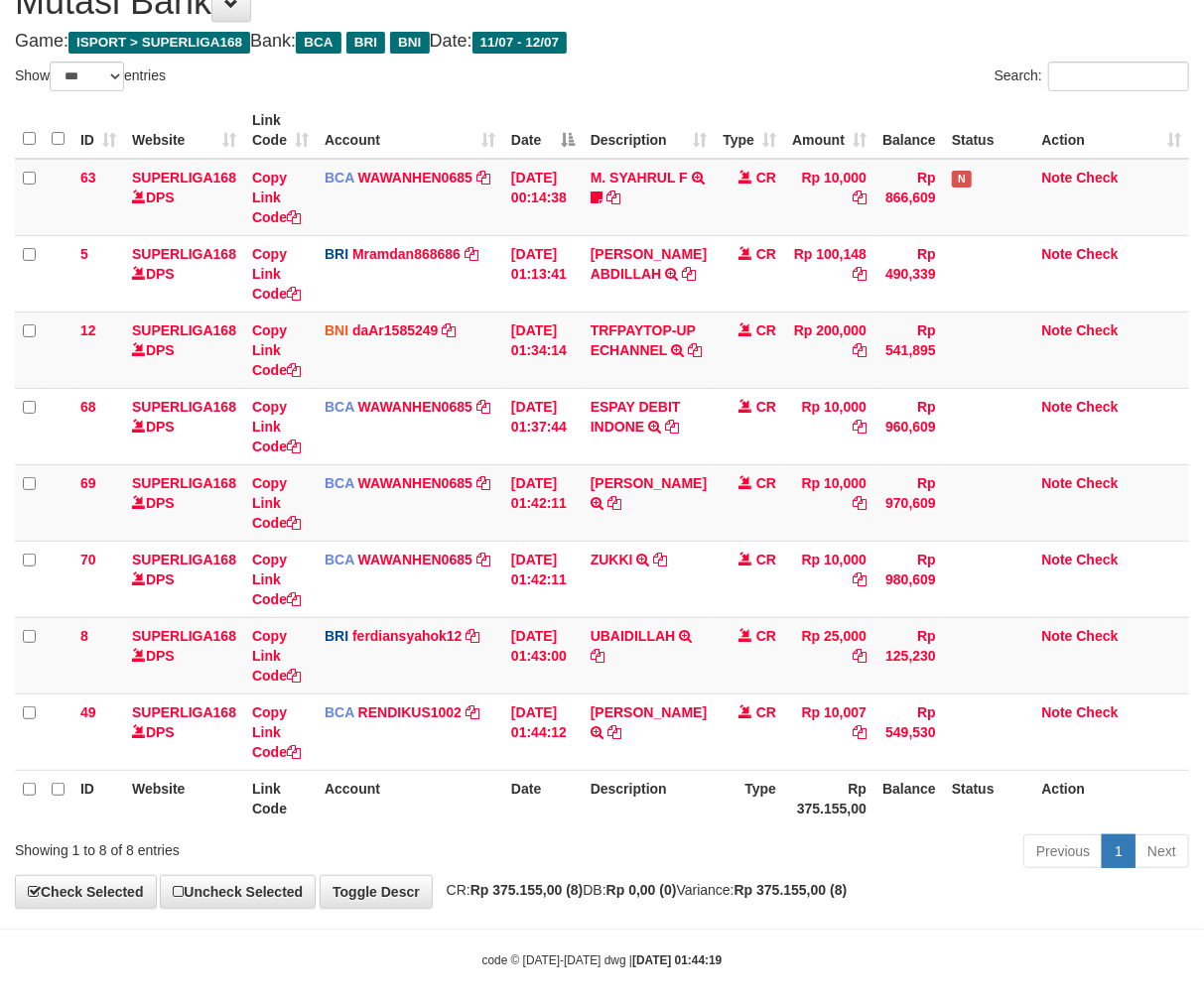 click on "Type" at bounding box center (749, 798) 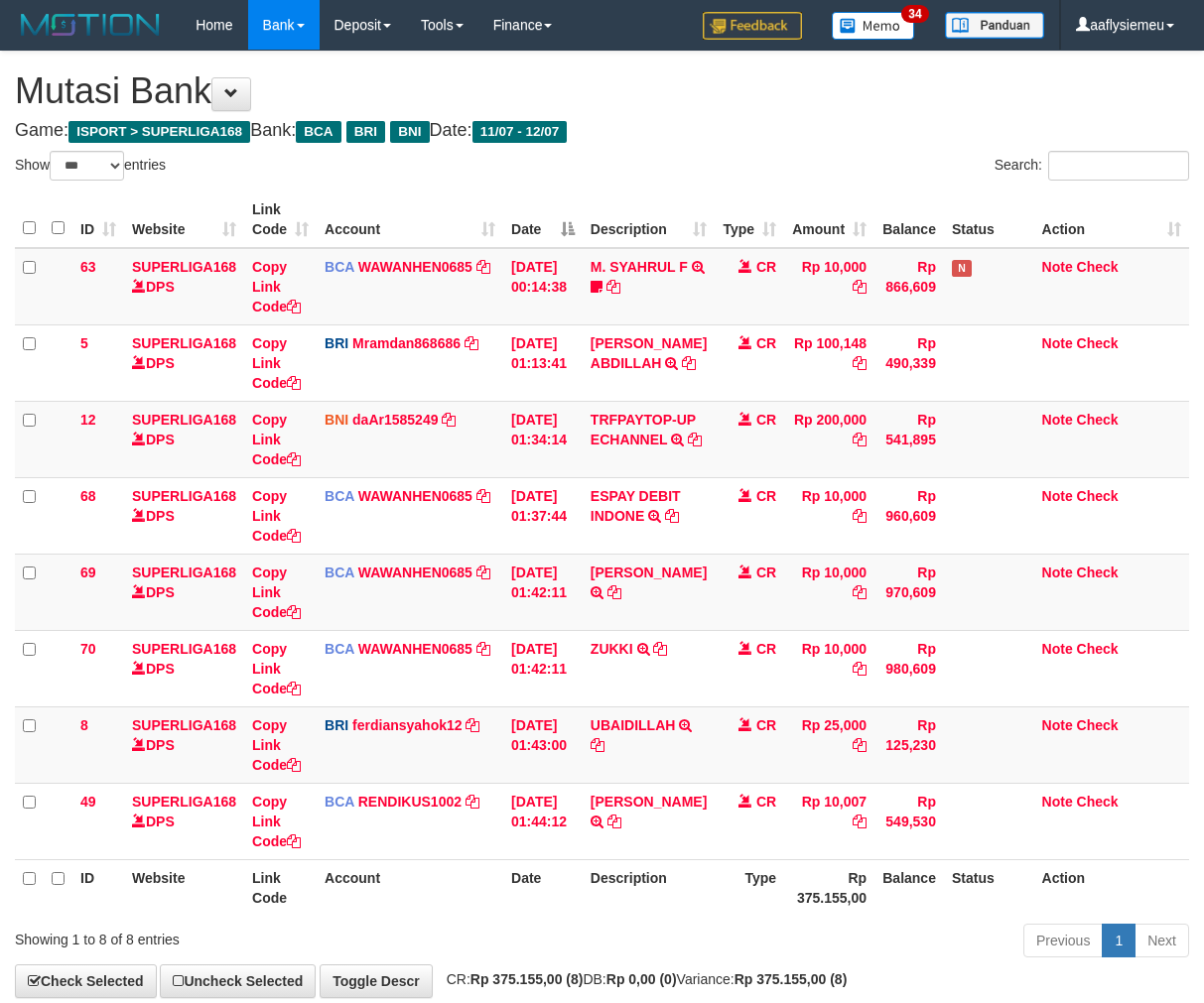 select on "***" 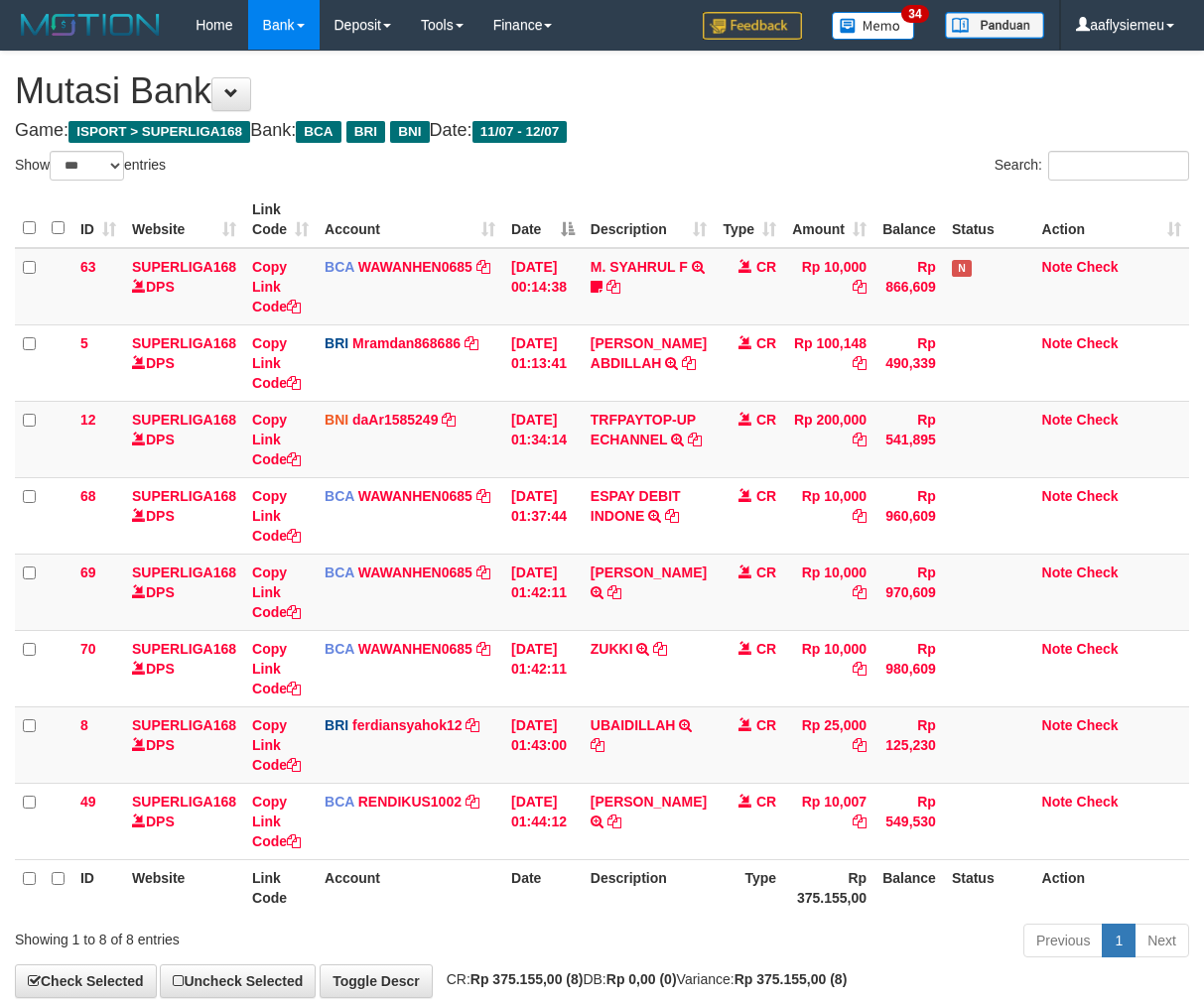 scroll, scrollTop: 89, scrollLeft: 0, axis: vertical 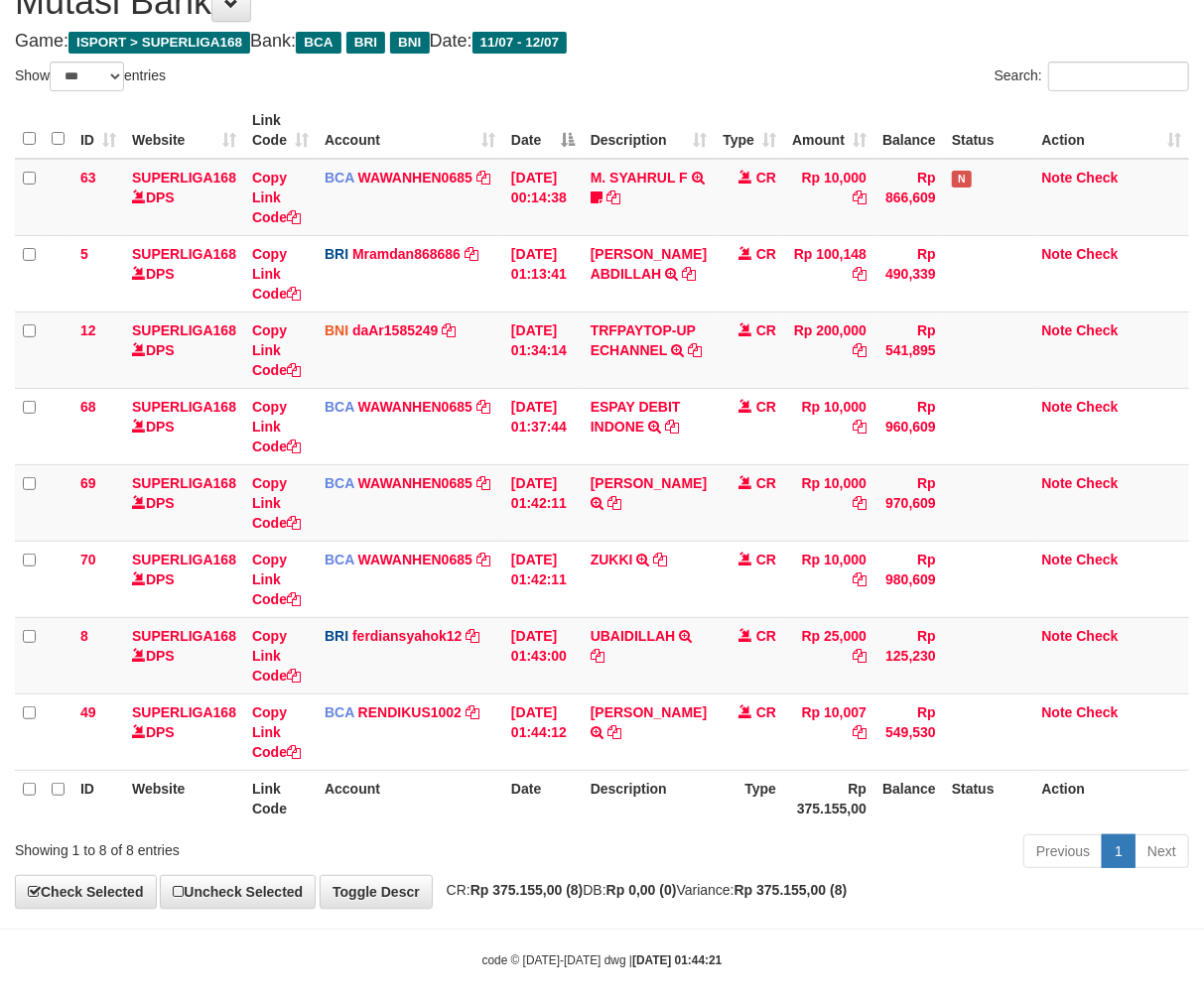 drag, startPoint x: 549, startPoint y: 858, endPoint x: 557, endPoint y: 867, distance: 12.0415946 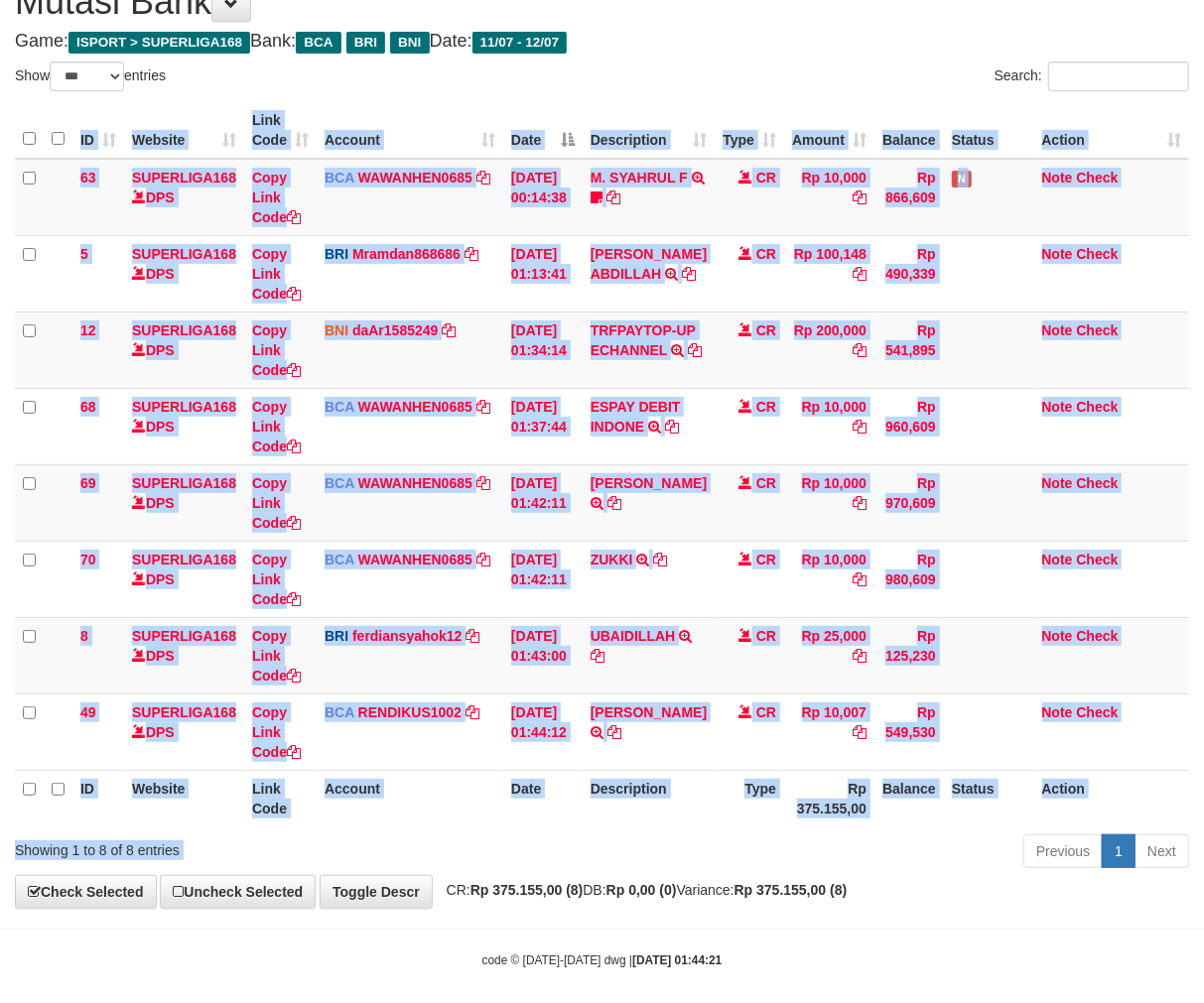 click on "Previous 1 Next" at bounding box center [853, 853] 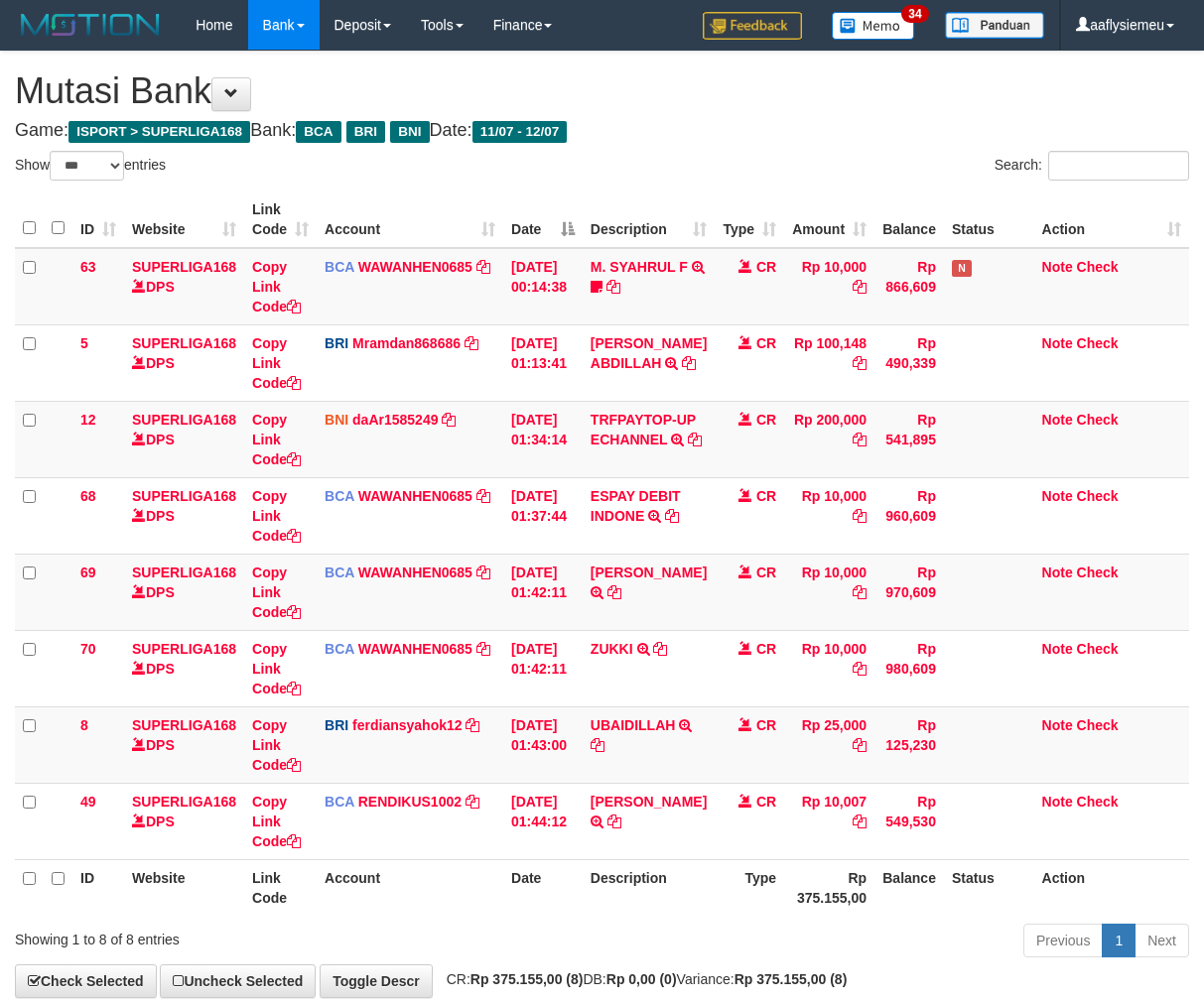 select on "***" 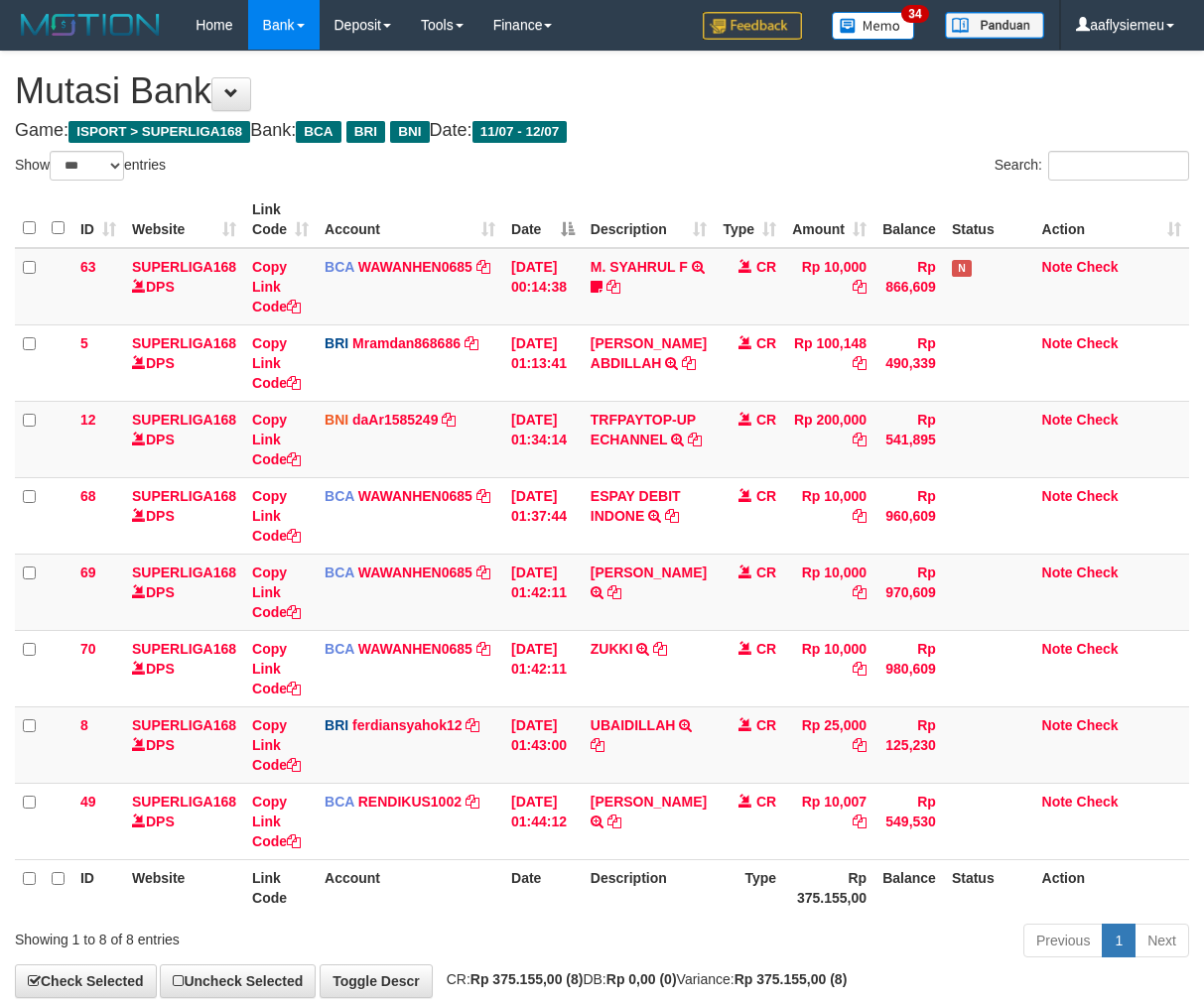 scroll, scrollTop: 89, scrollLeft: 0, axis: vertical 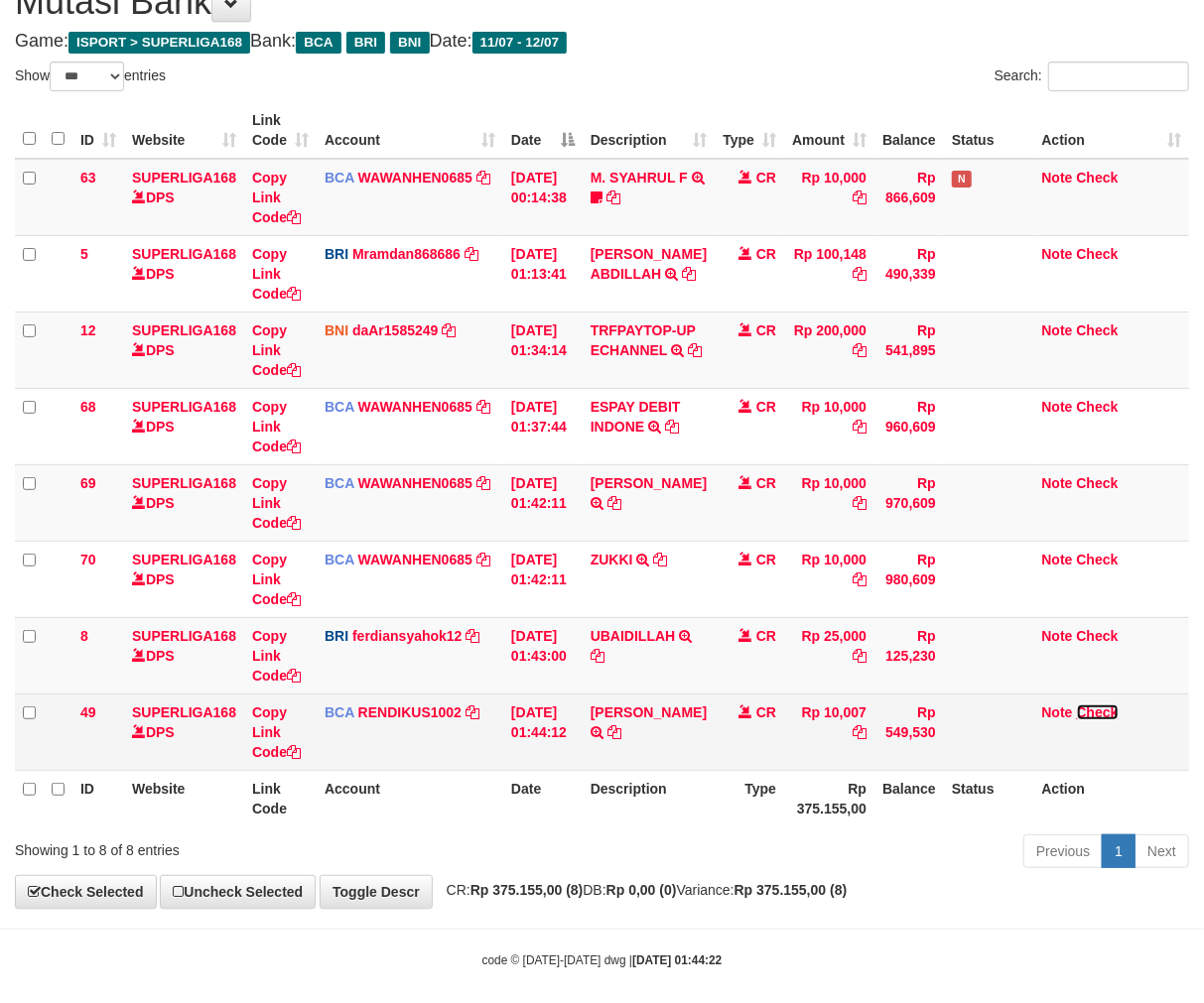 click on "Check" at bounding box center [1098, 712] 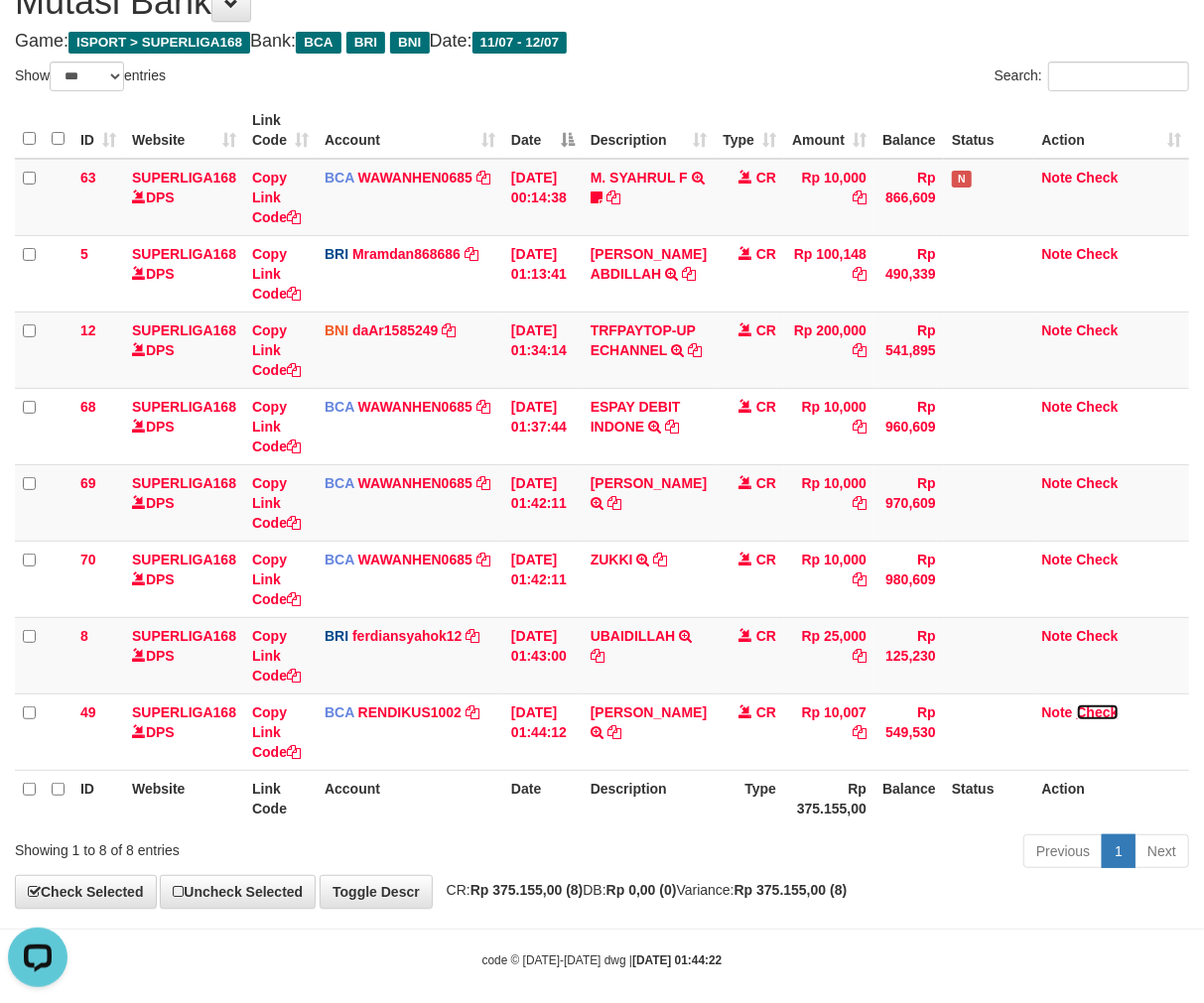 scroll, scrollTop: 0, scrollLeft: 0, axis: both 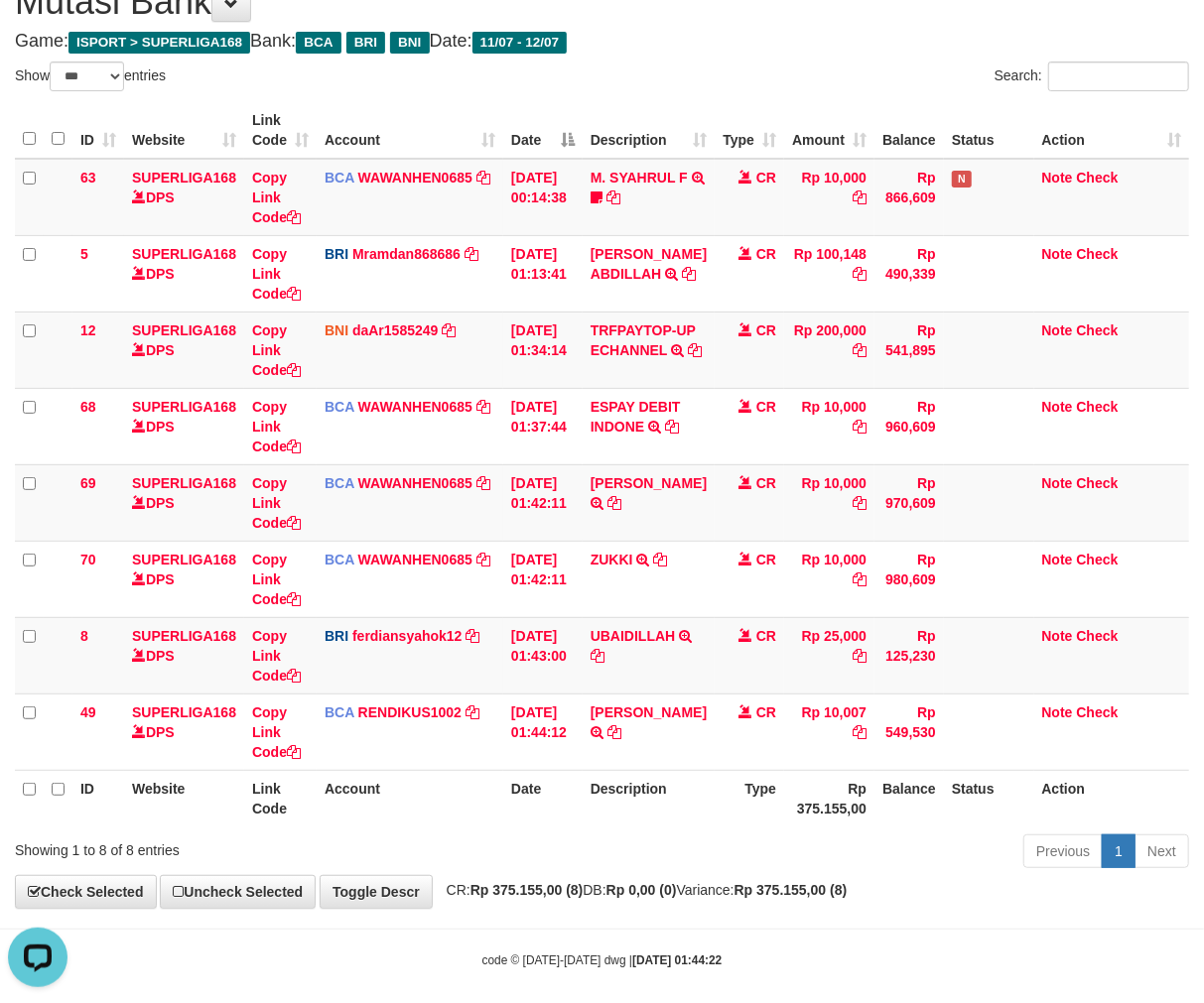 click on "Previous 1 Next" at bounding box center [853, 853] 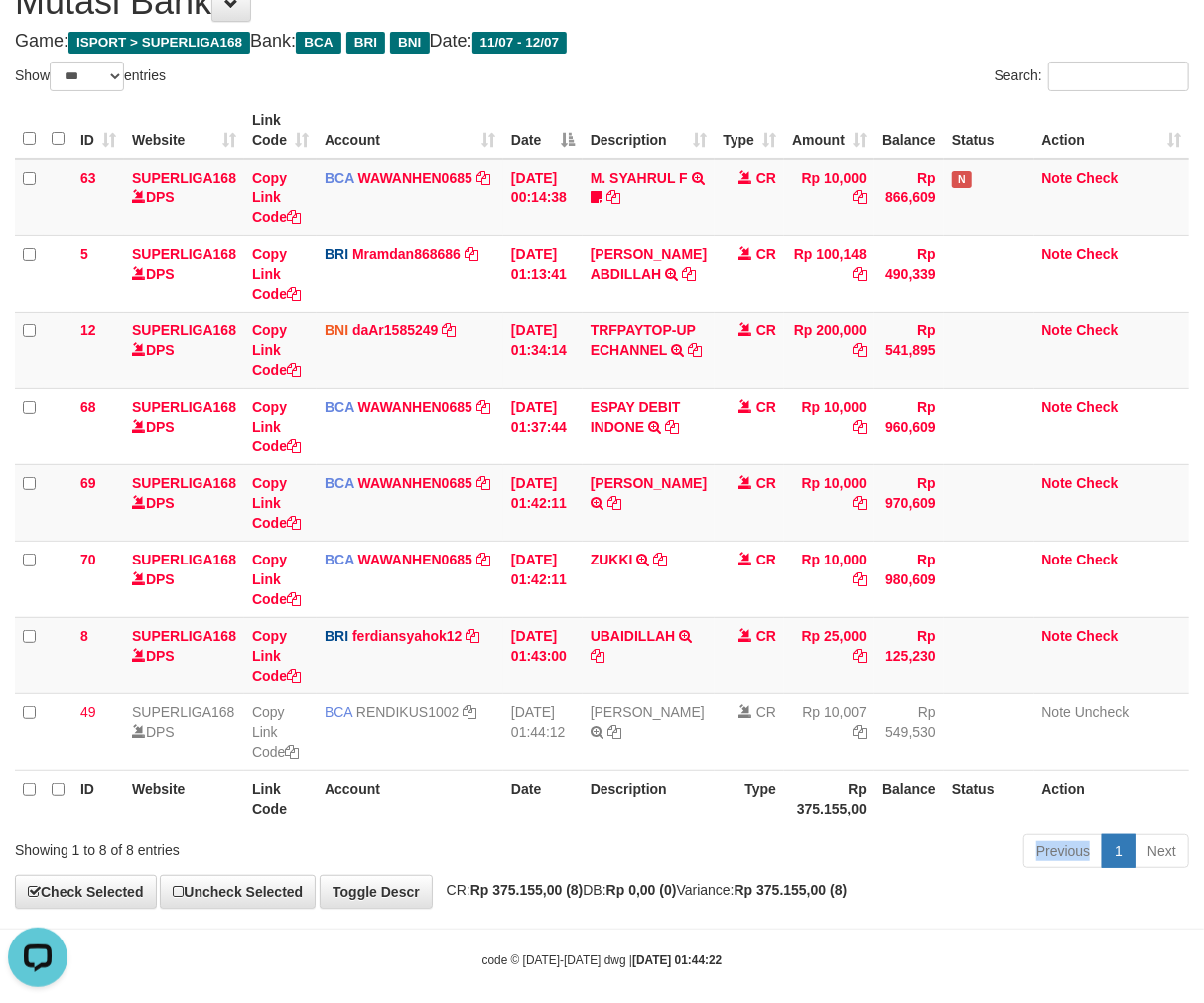 click on "Previous 1 Next" at bounding box center (853, 853) 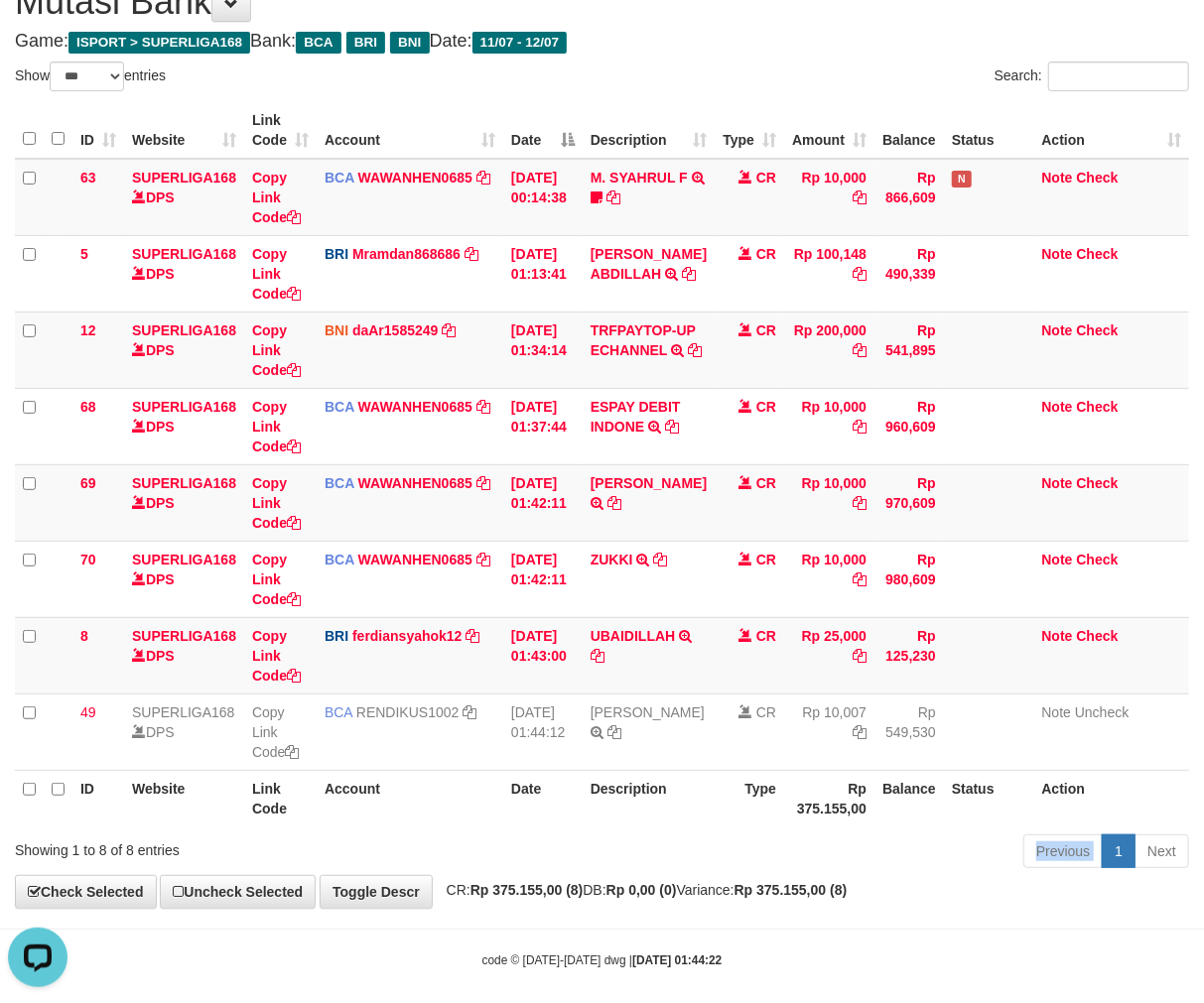 click on "Previous 1 Next" at bounding box center (853, 853) 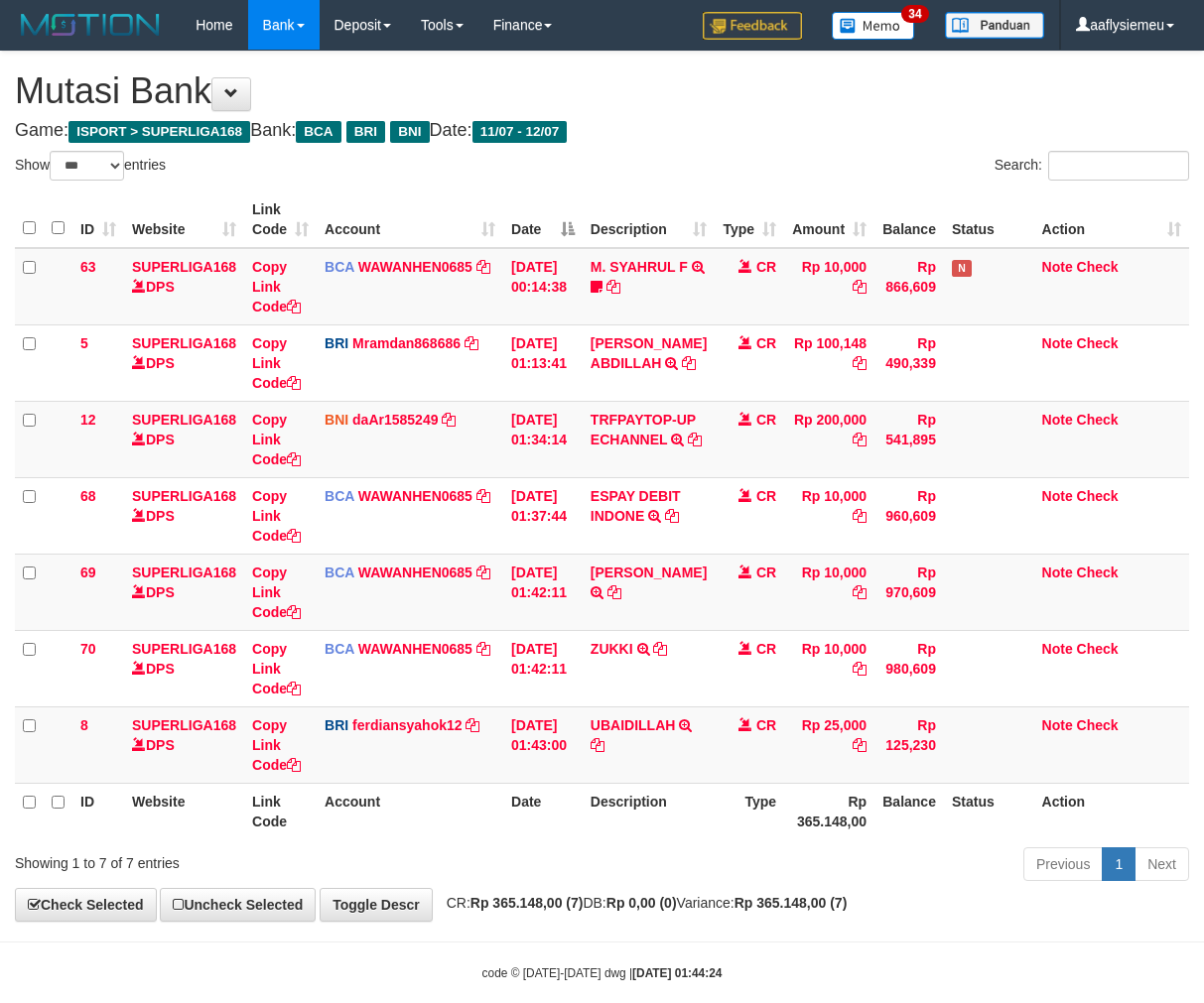 select on "***" 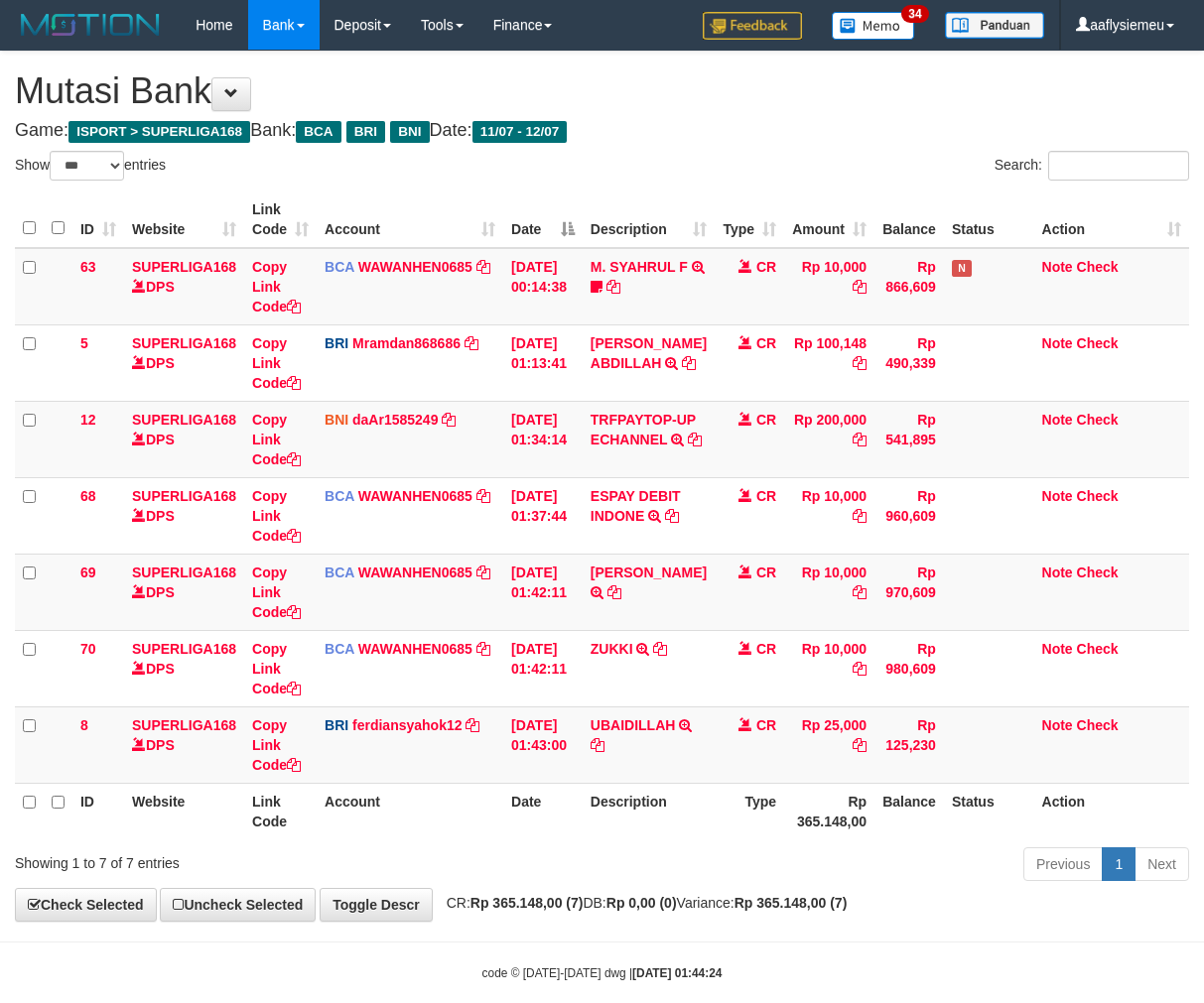scroll, scrollTop: 0, scrollLeft: 0, axis: both 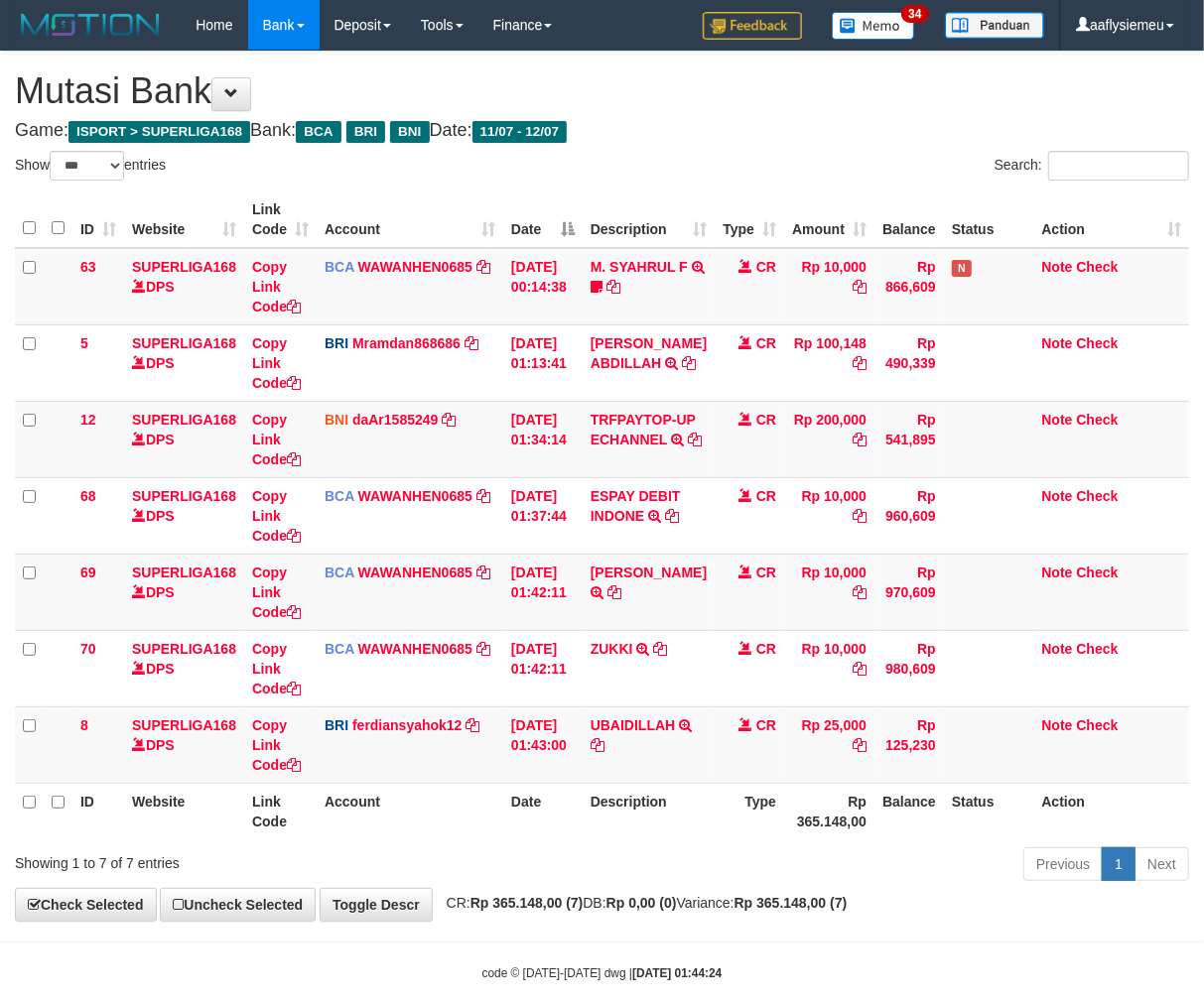 click on "Date" at bounding box center (543, 811) 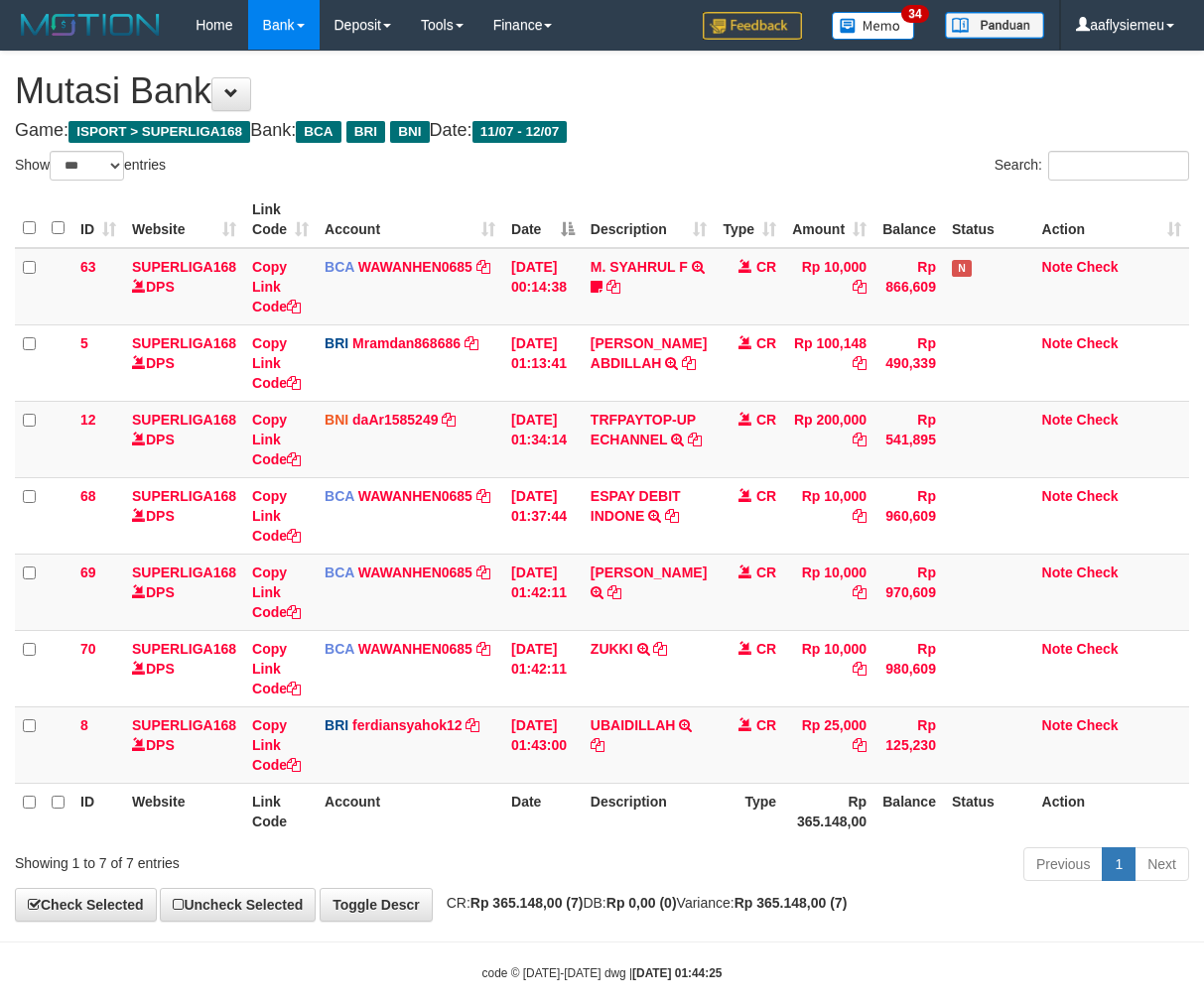 select on "***" 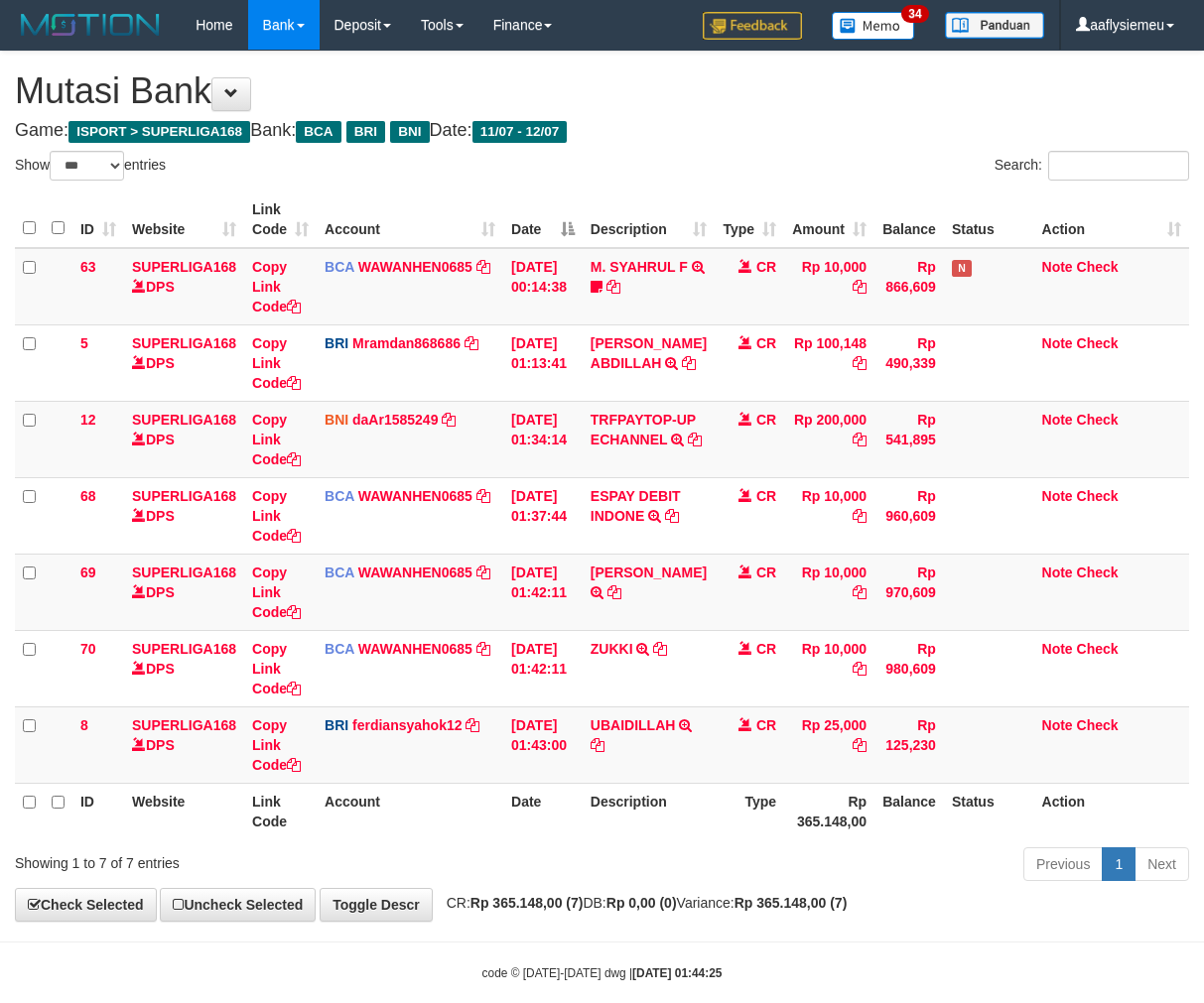 scroll, scrollTop: 0, scrollLeft: 0, axis: both 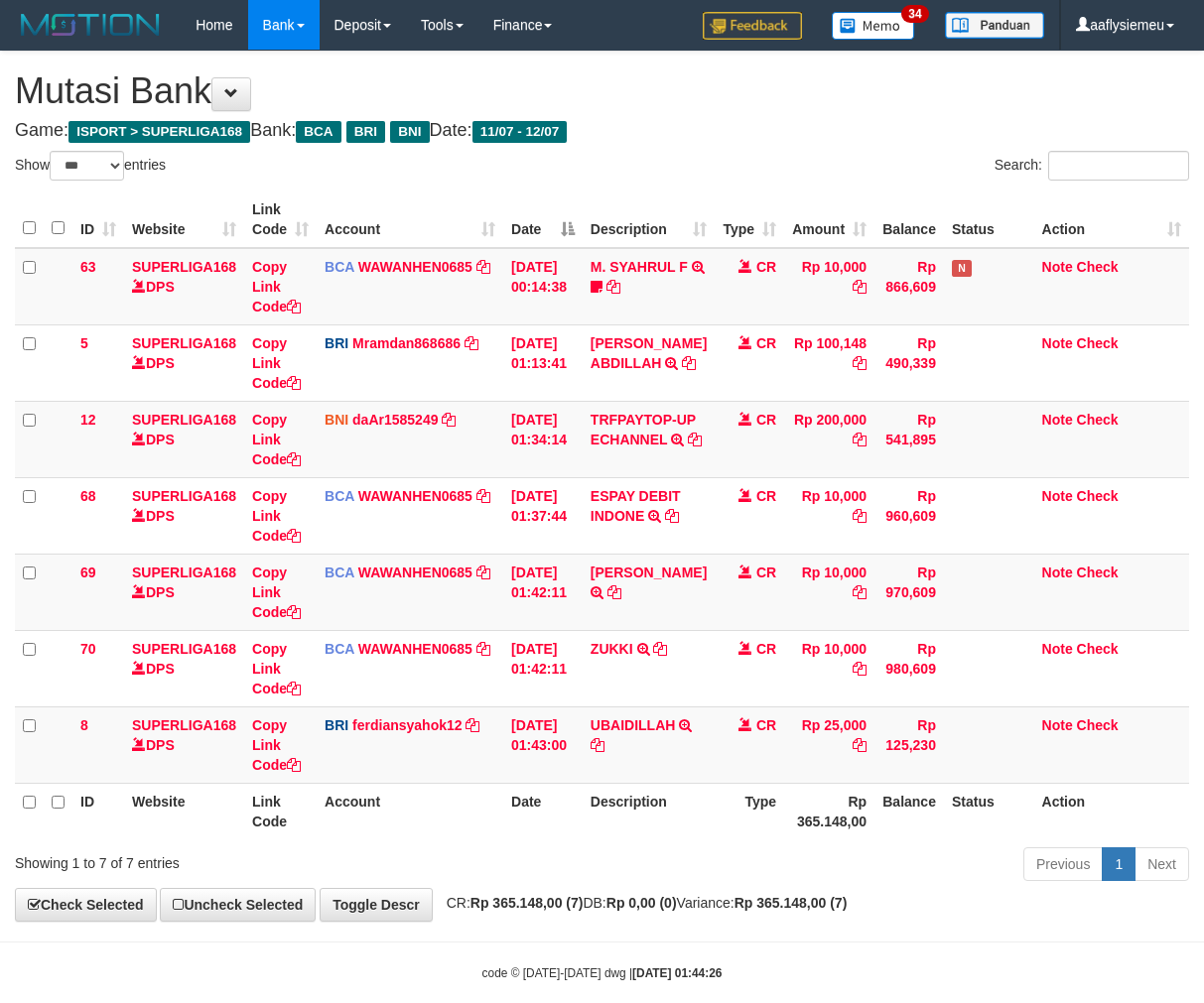 select on "***" 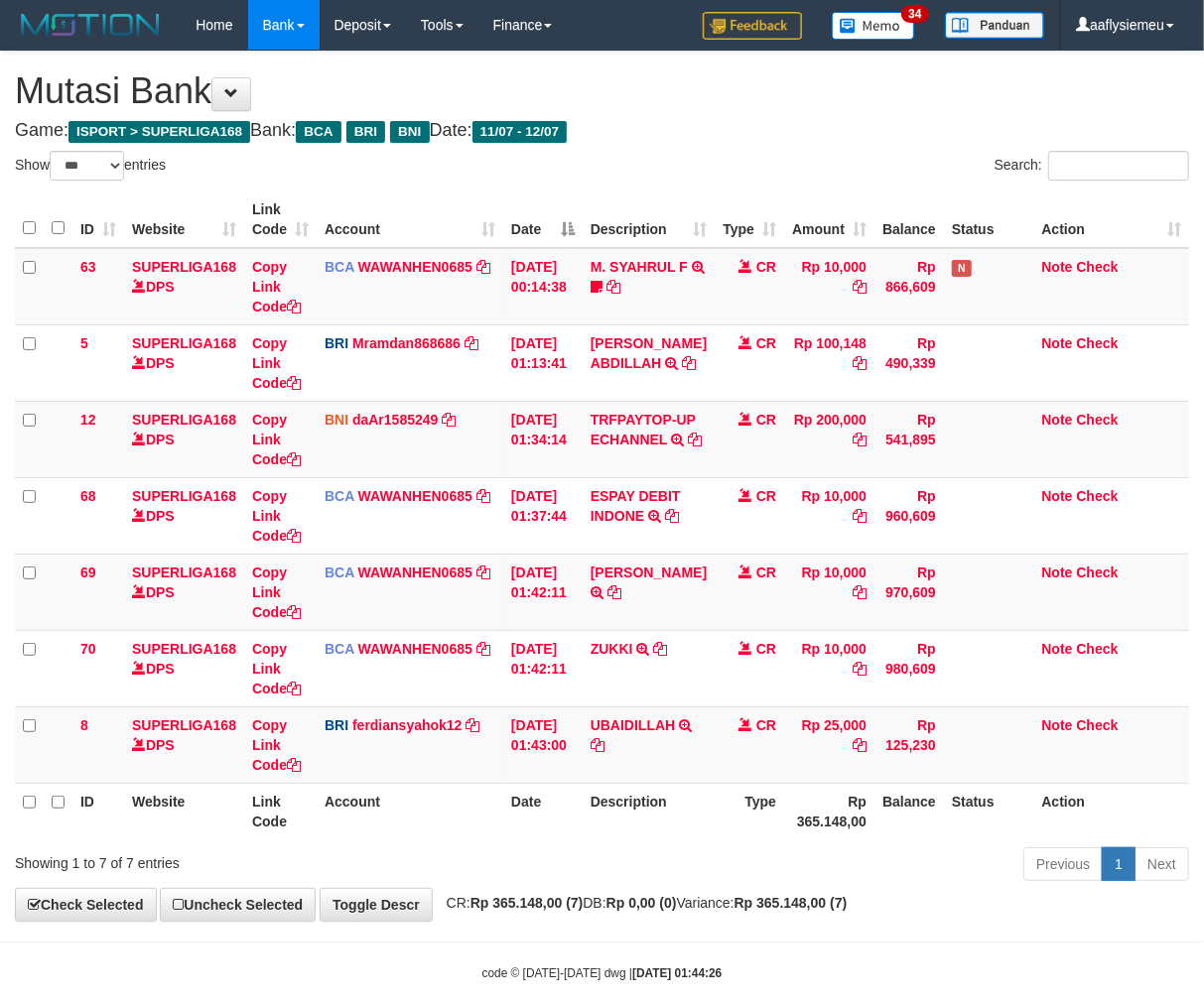 scroll, scrollTop: 50, scrollLeft: 0, axis: vertical 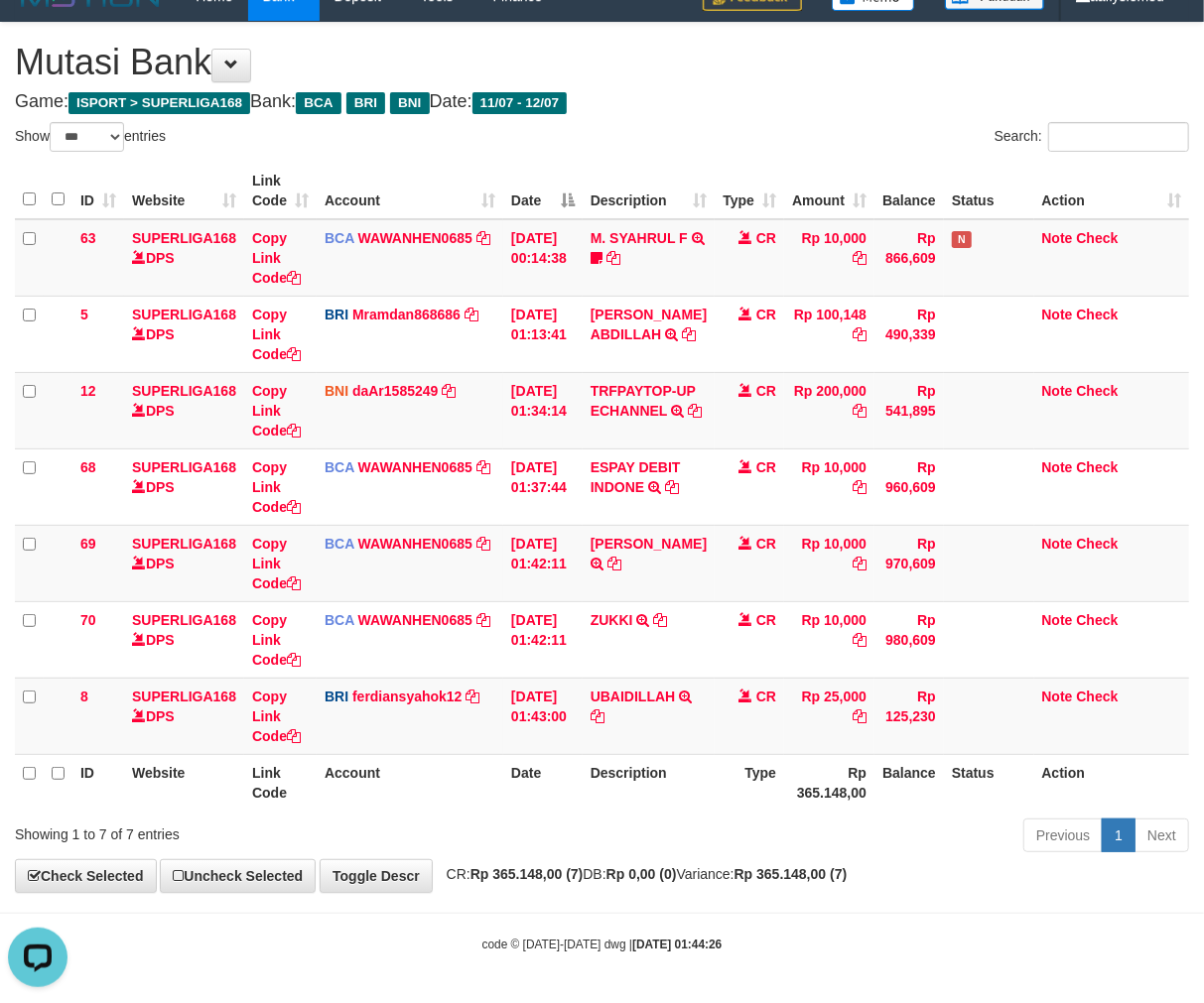 click on "Previous 1 Next" at bounding box center (853, 837) 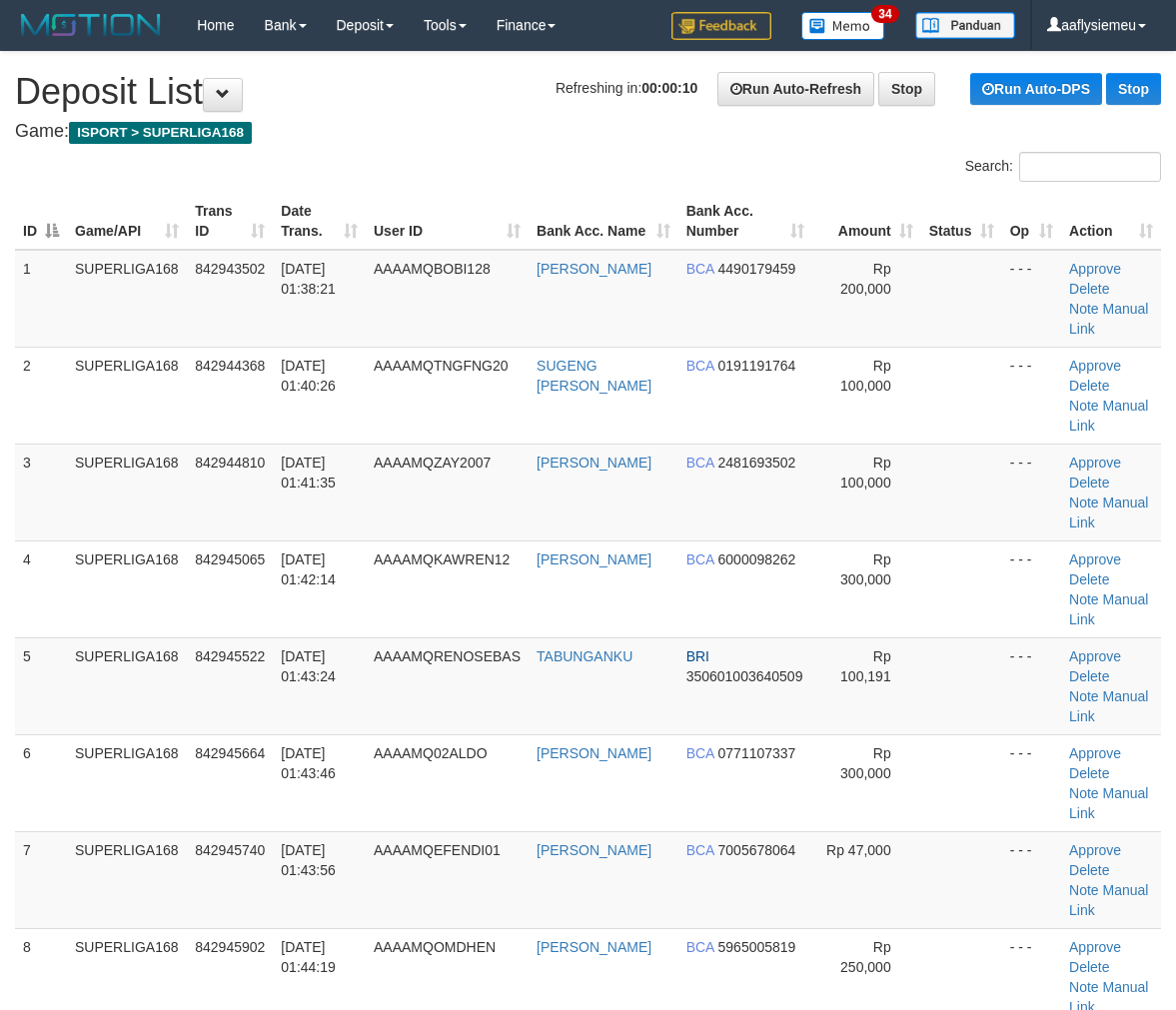 scroll, scrollTop: 0, scrollLeft: 0, axis: both 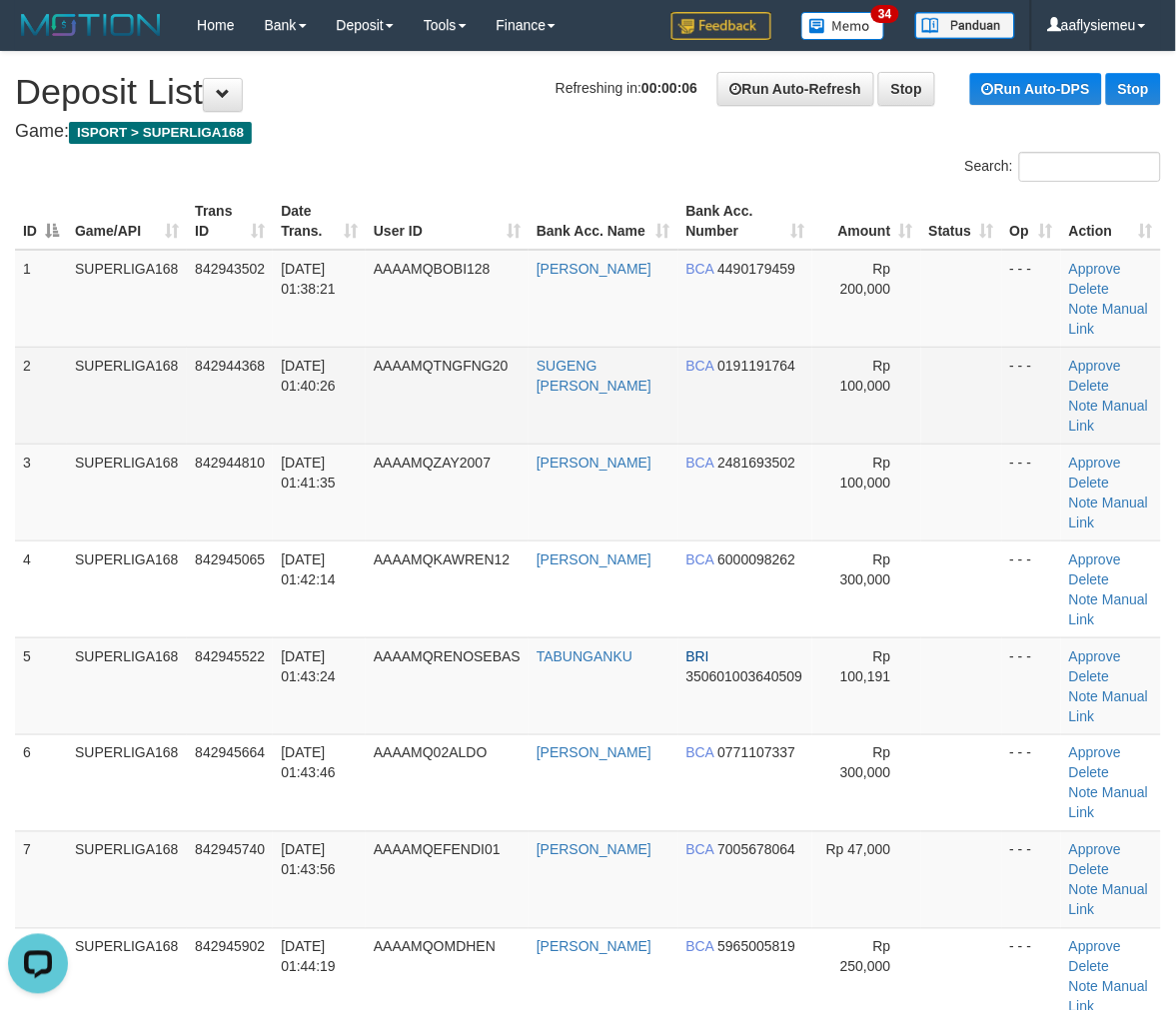 click on "[DATE] 01:40:26" at bounding box center [319, 395] 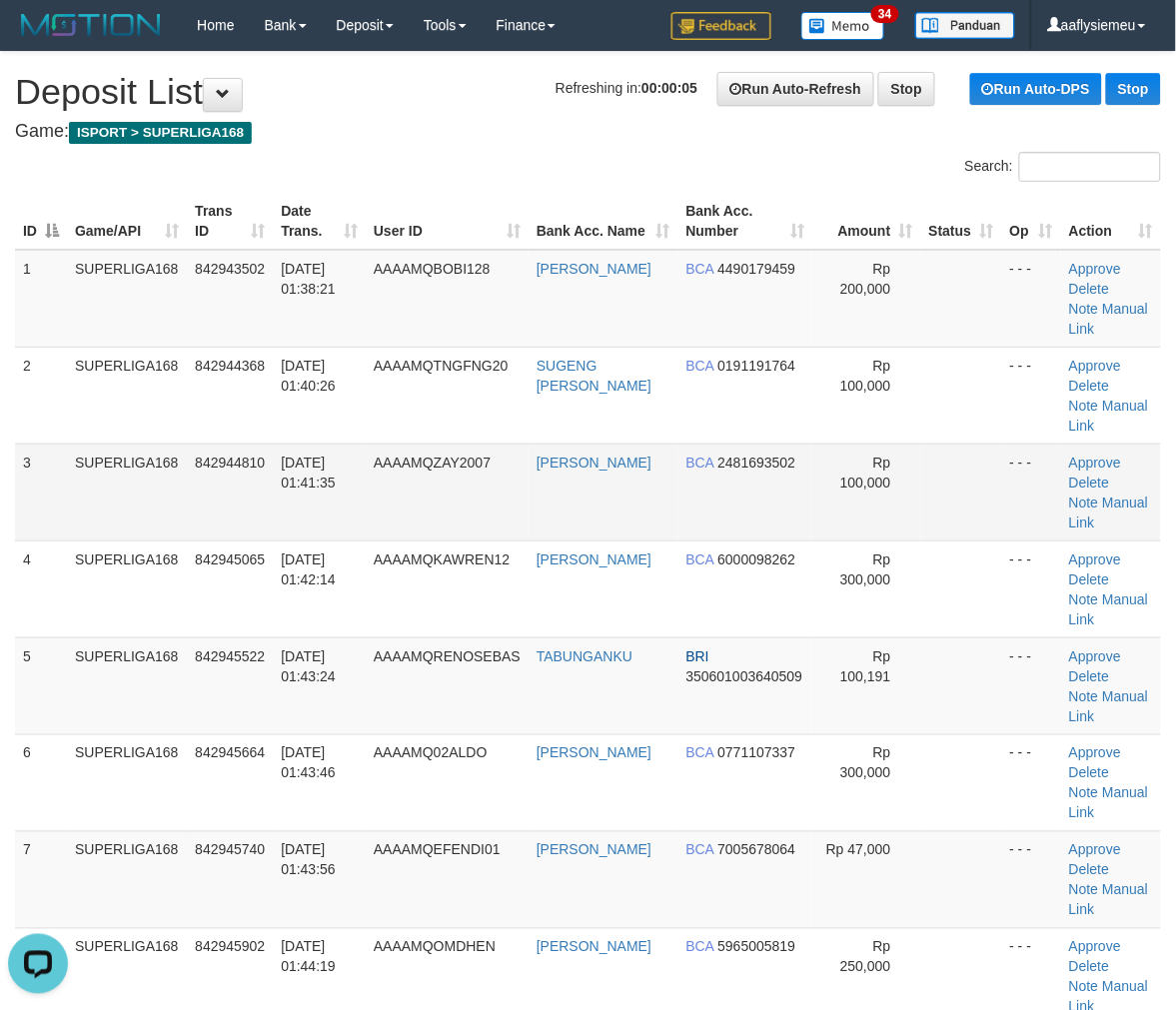 click on "SUPERLIGA168" at bounding box center (127, 492) 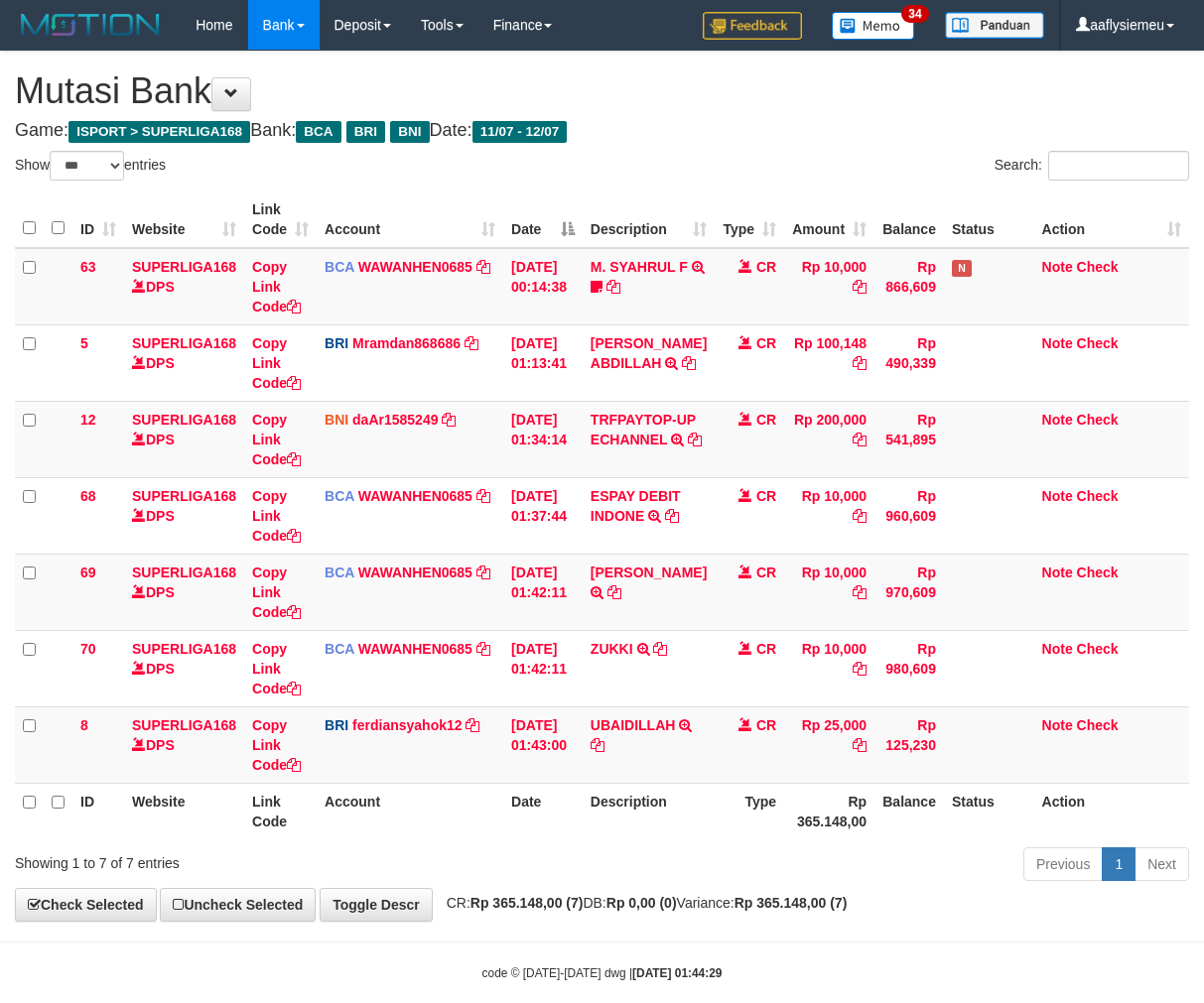 select on "***" 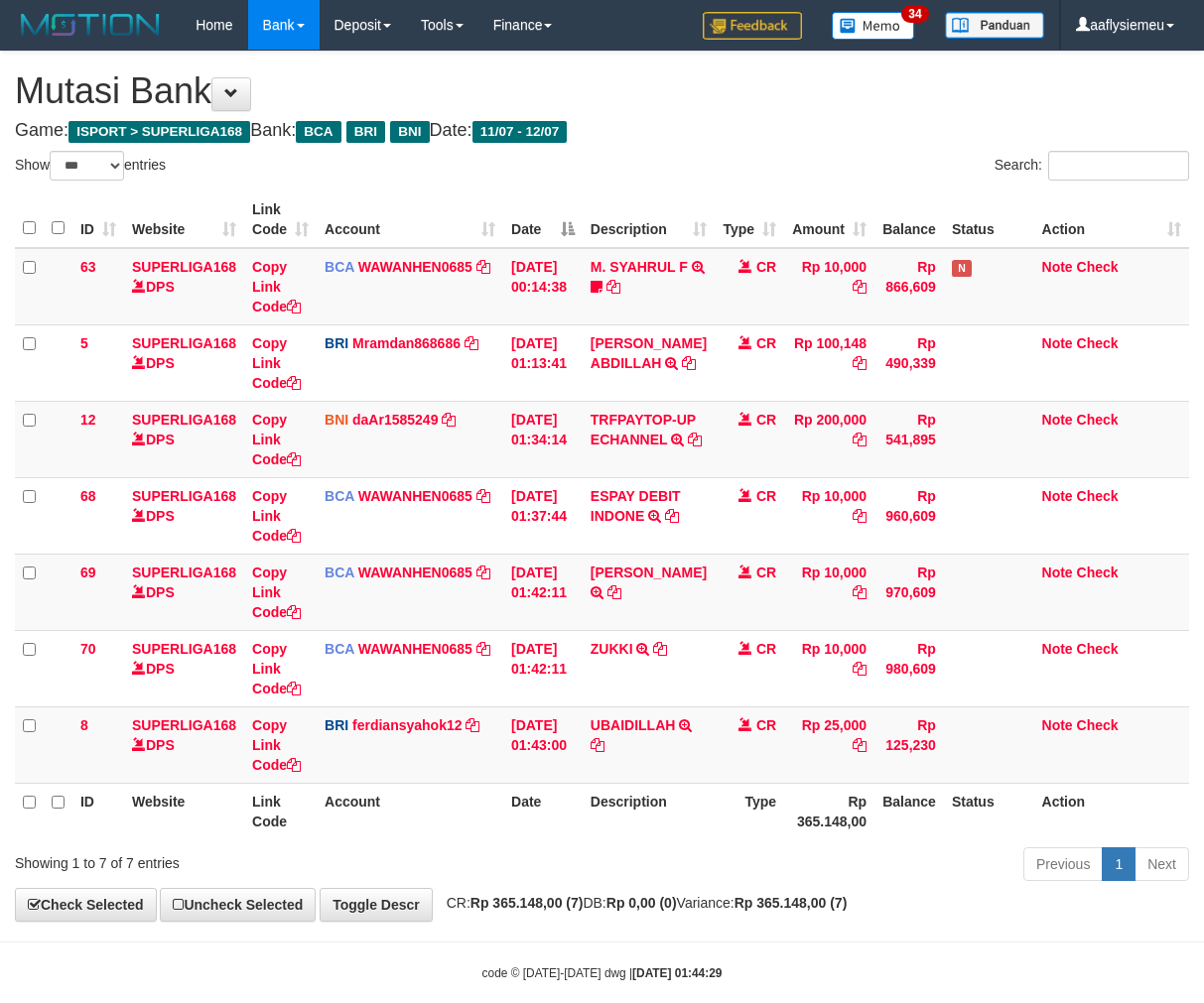 scroll, scrollTop: 50, scrollLeft: 0, axis: vertical 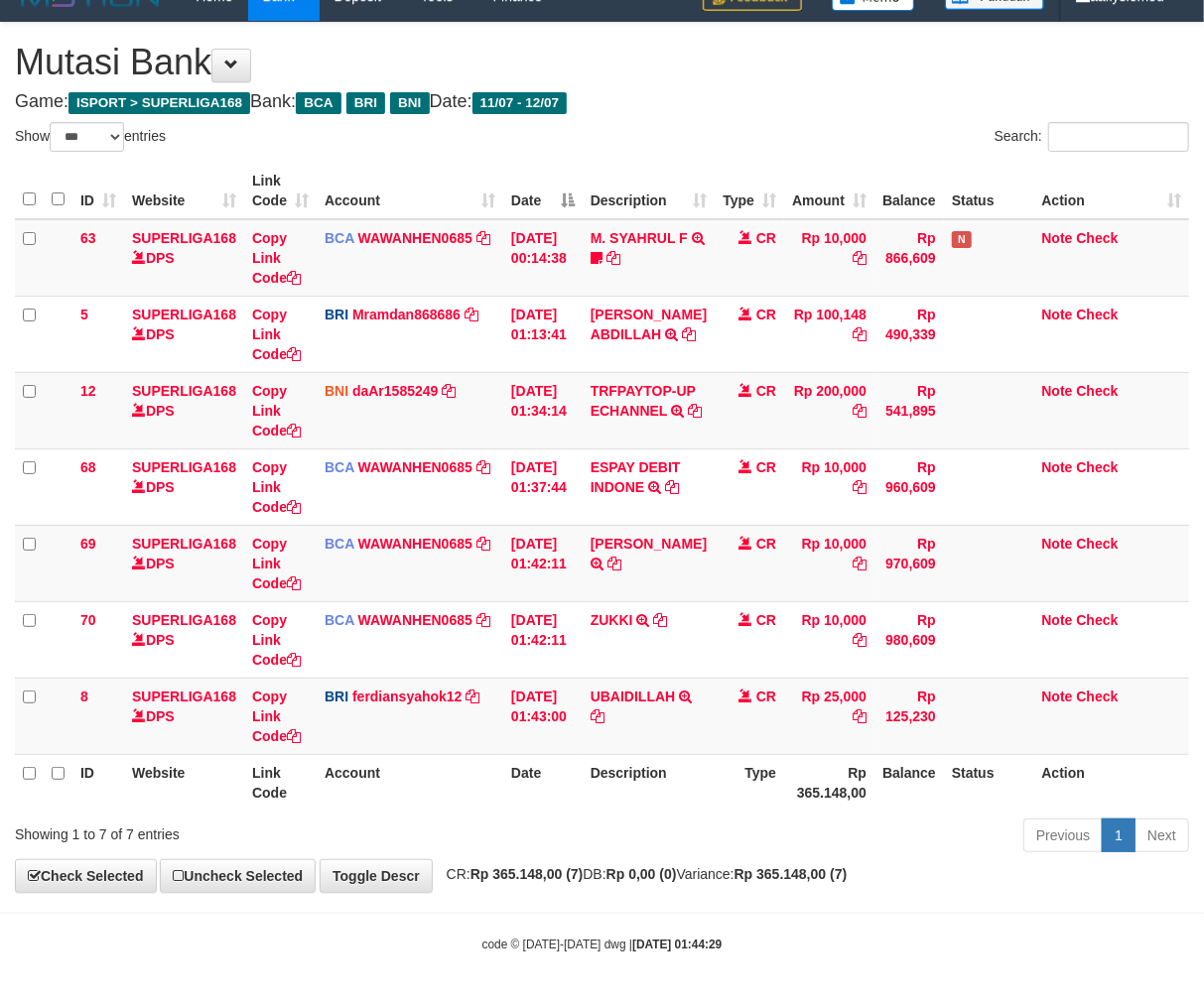 click on "BCA
WAWANHEN0685
DPS
WAWAN HENDRATNO
mutasi_20250712_3096 | 70
mutasi_20250712_3096 | 70" at bounding box center (410, 639) 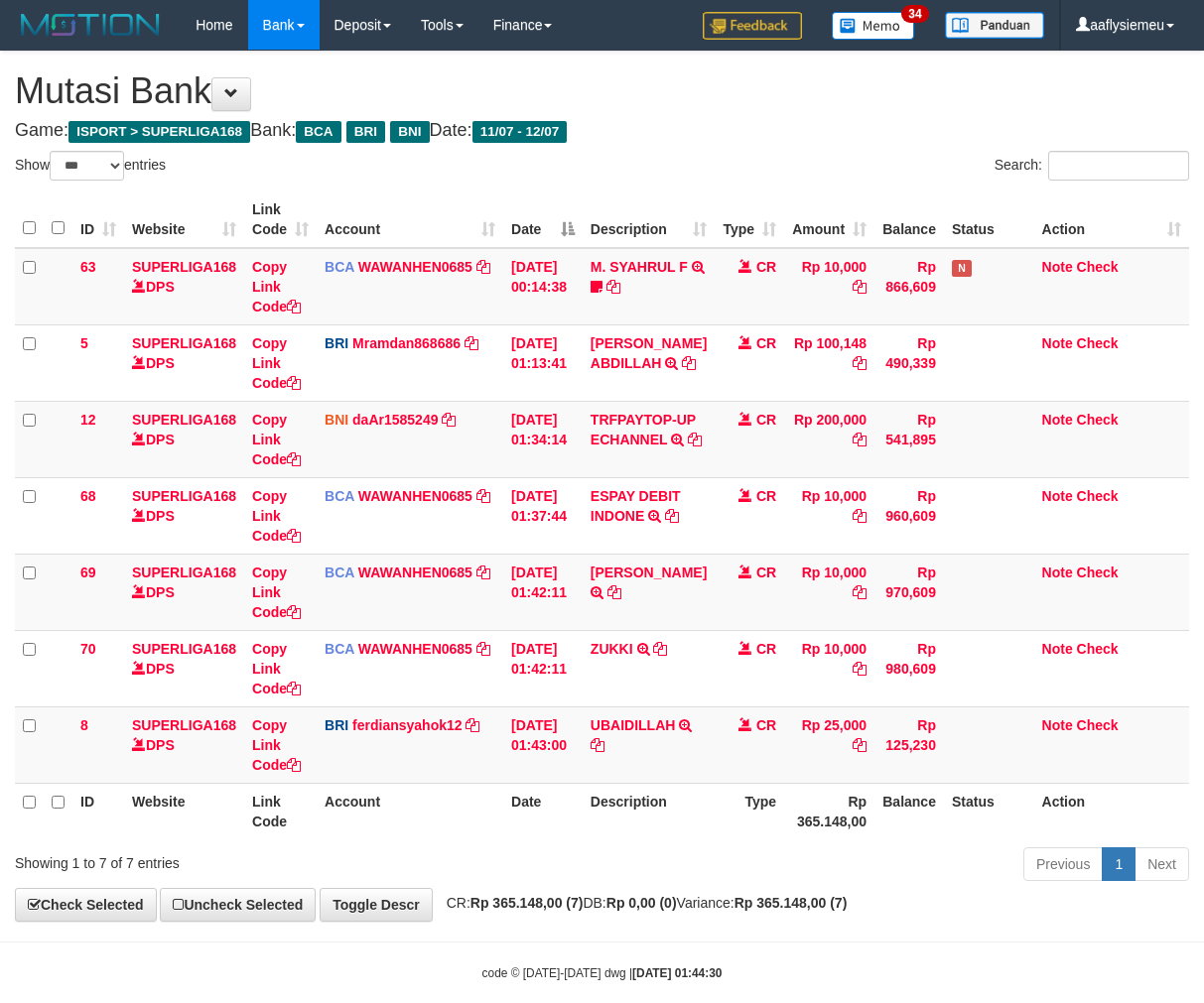 select on "***" 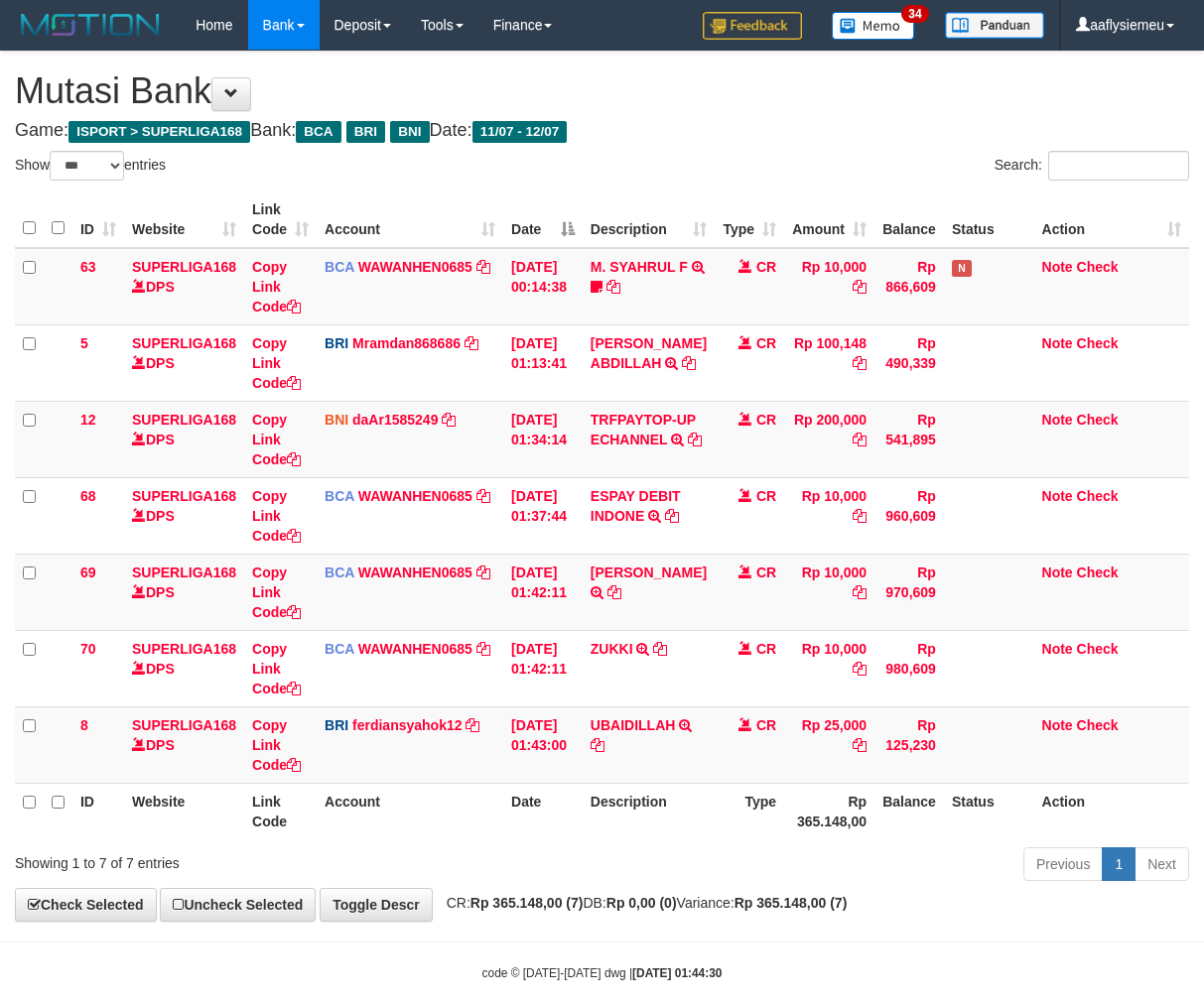 scroll, scrollTop: 50, scrollLeft: 0, axis: vertical 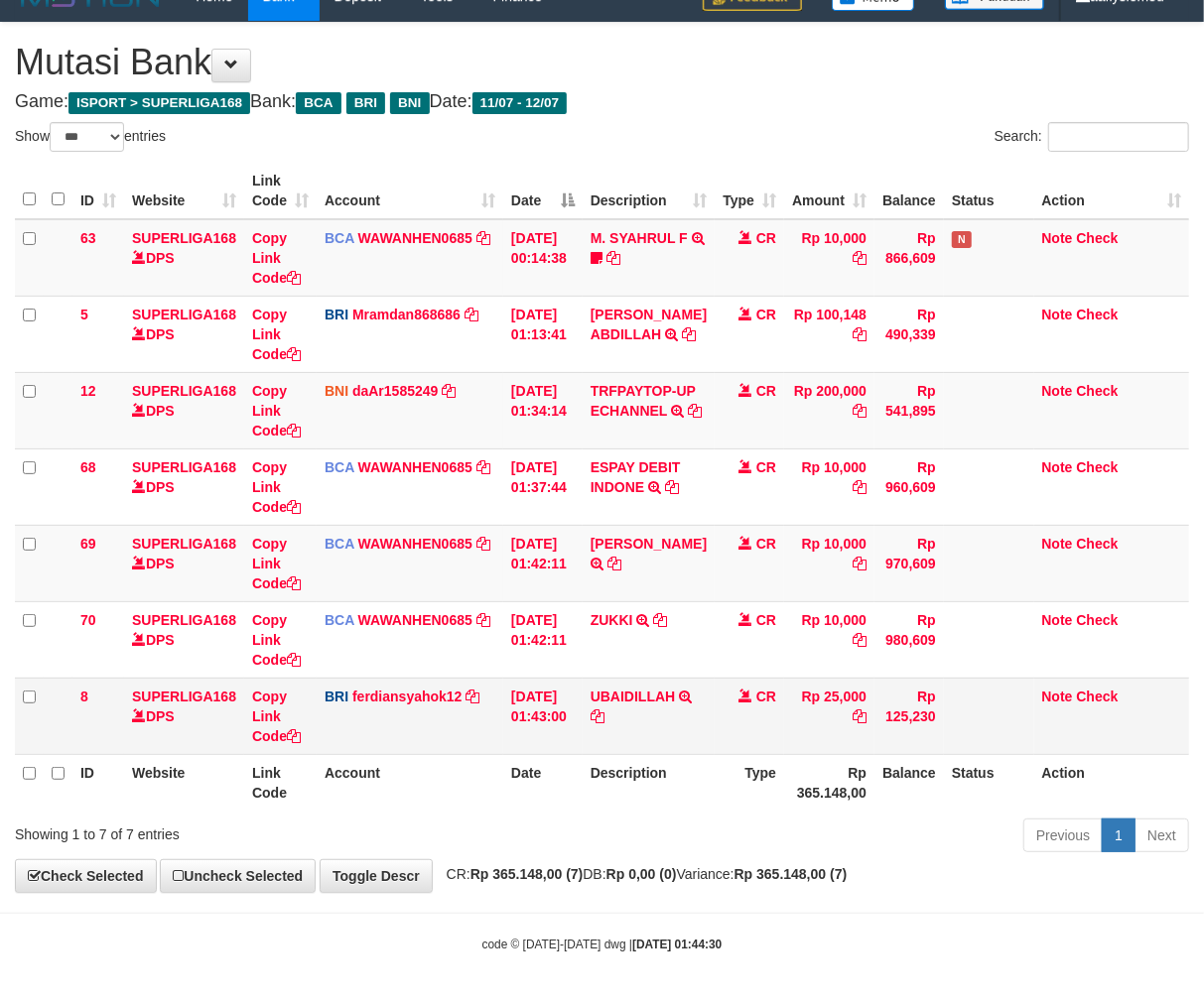 click on "Rp 25,000" at bounding box center (829, 715) 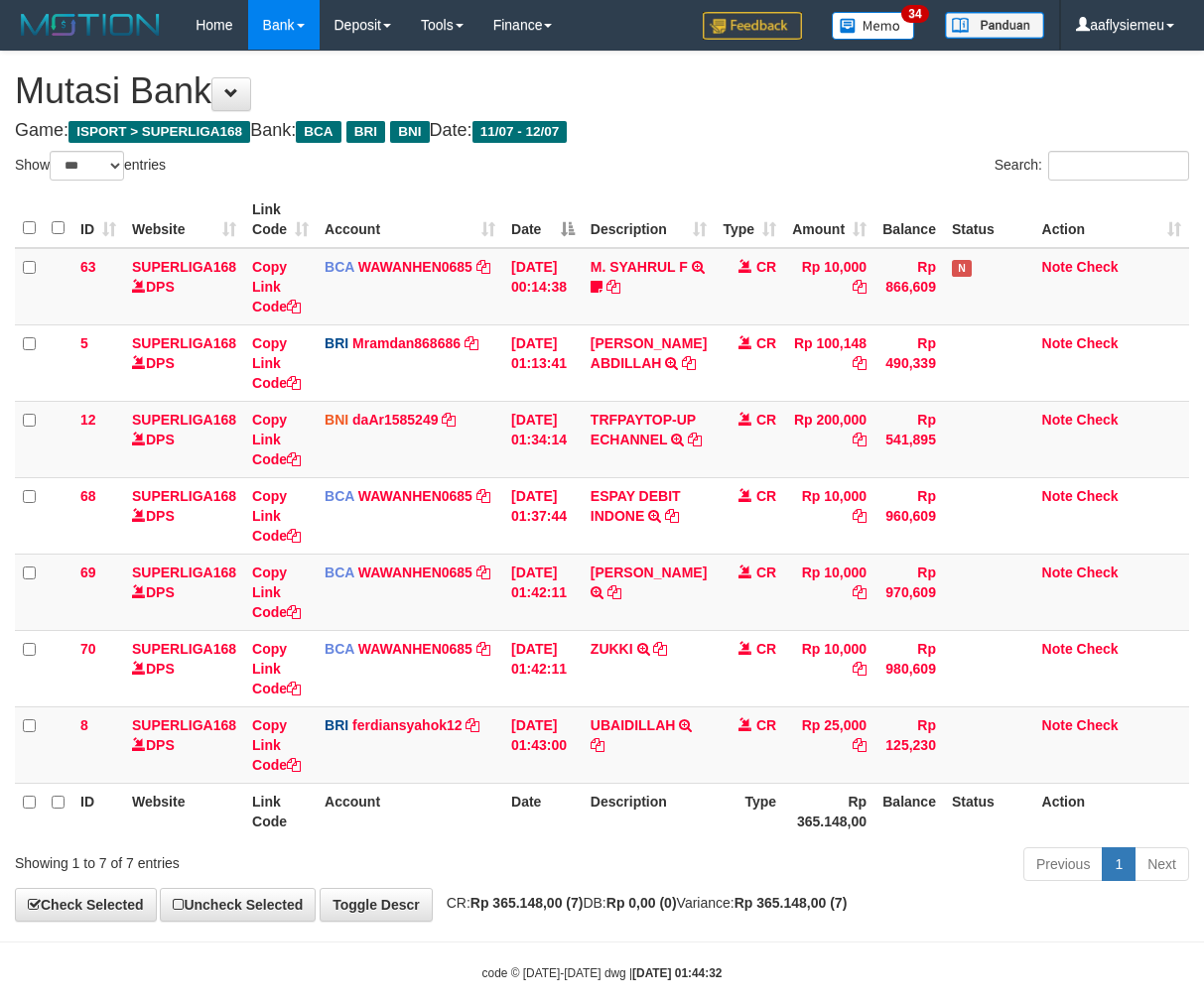 select on "***" 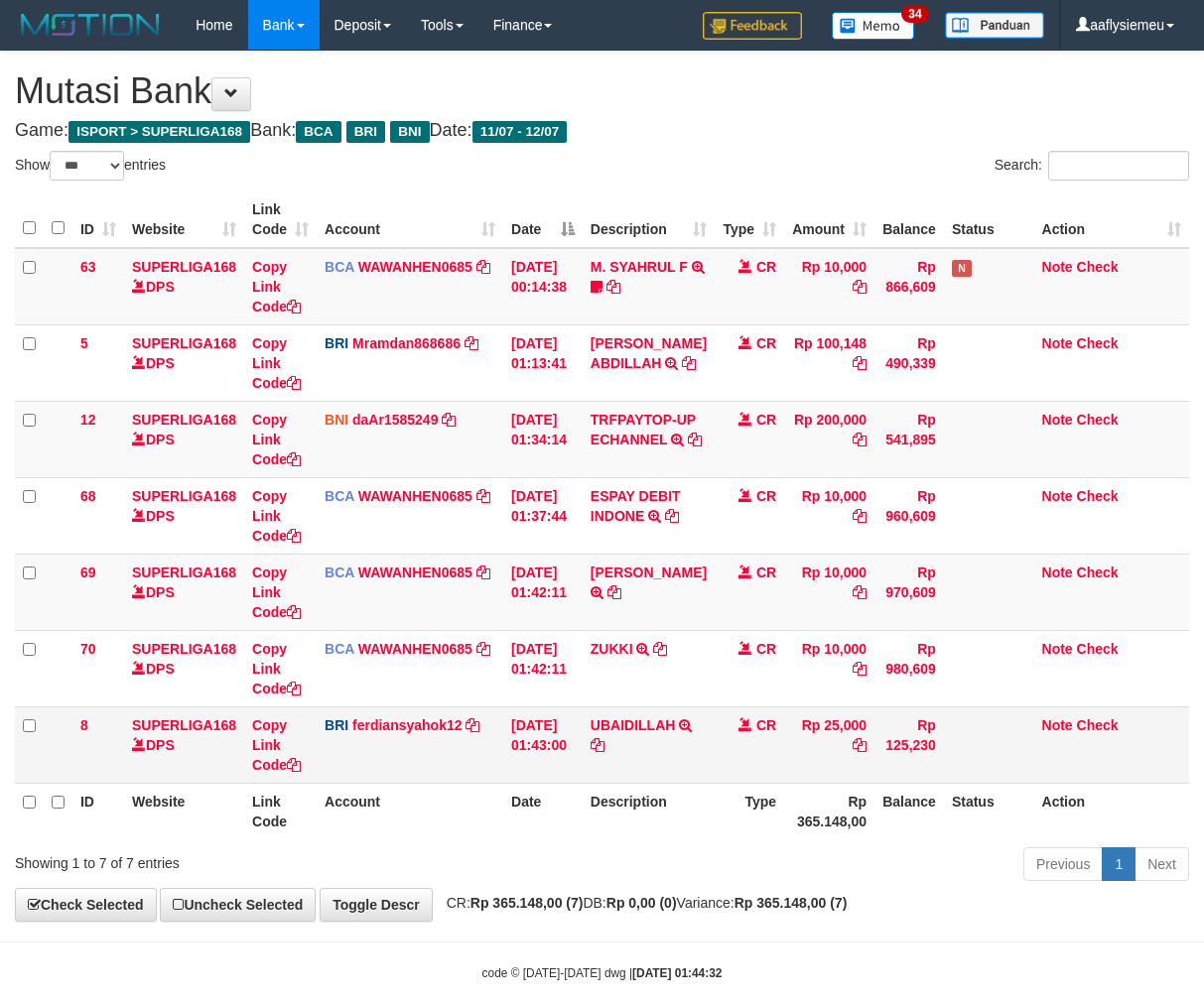 scroll, scrollTop: 50, scrollLeft: 0, axis: vertical 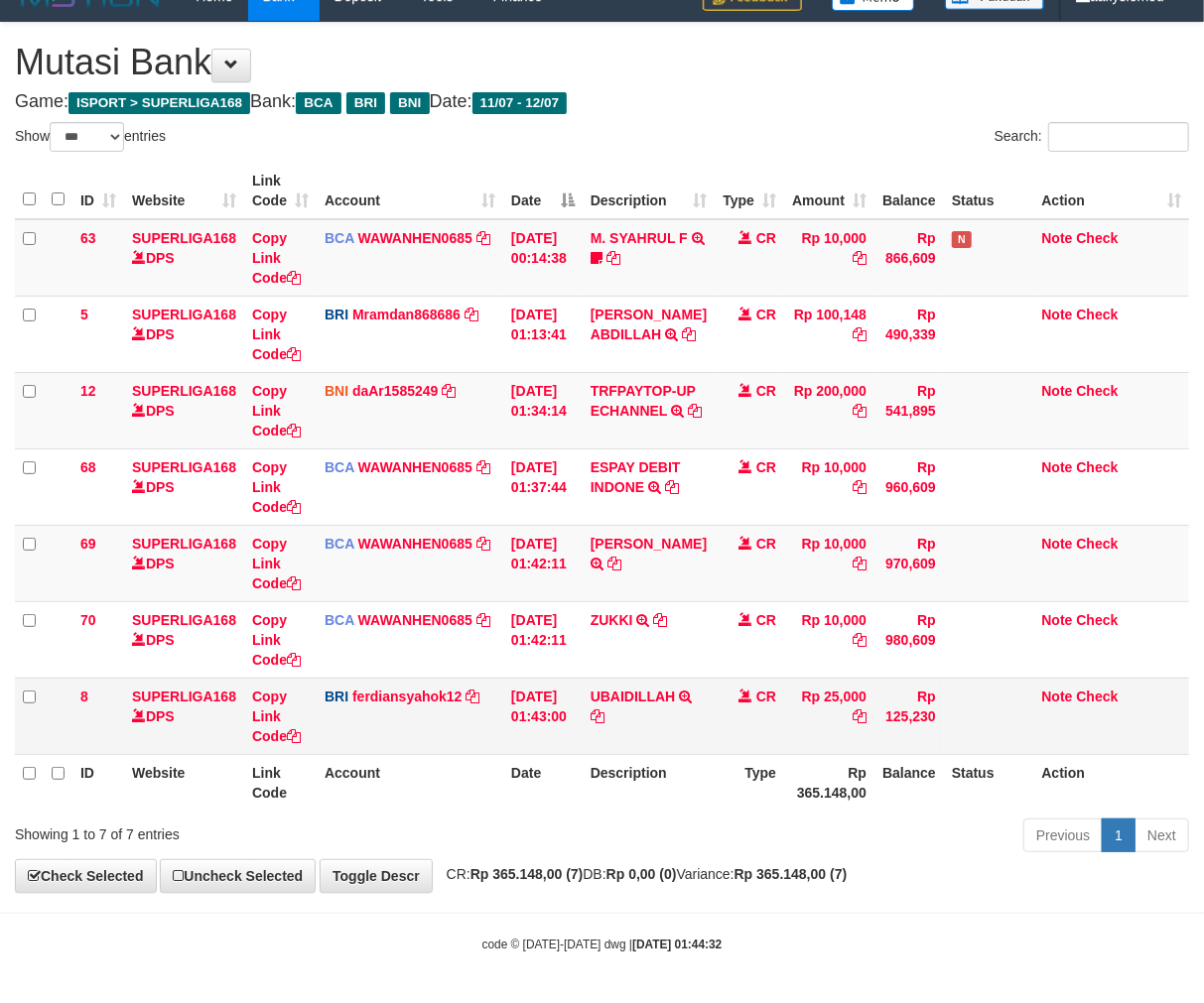 click on "BRI
ferdiansyahok12
DPS
FERDIANSYAH
mutasi_20250712_4573 | 8
mutasi_20250712_4573 | 8" at bounding box center [410, 715] 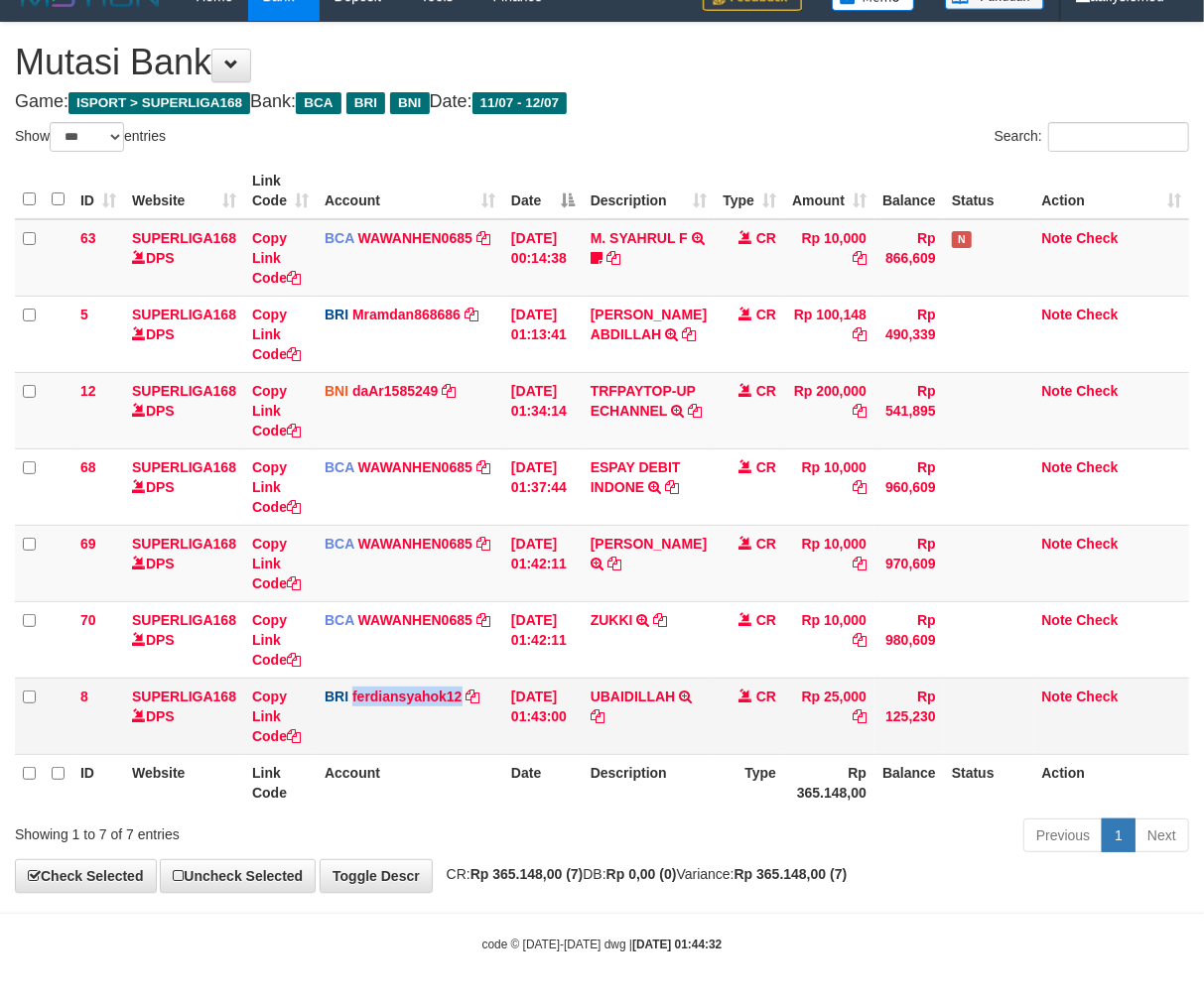 click on "BRI
ferdiansyahok12
DPS
FERDIANSYAH
mutasi_20250712_4573 | 8
mutasi_20250712_4573 | 8" at bounding box center (410, 715) 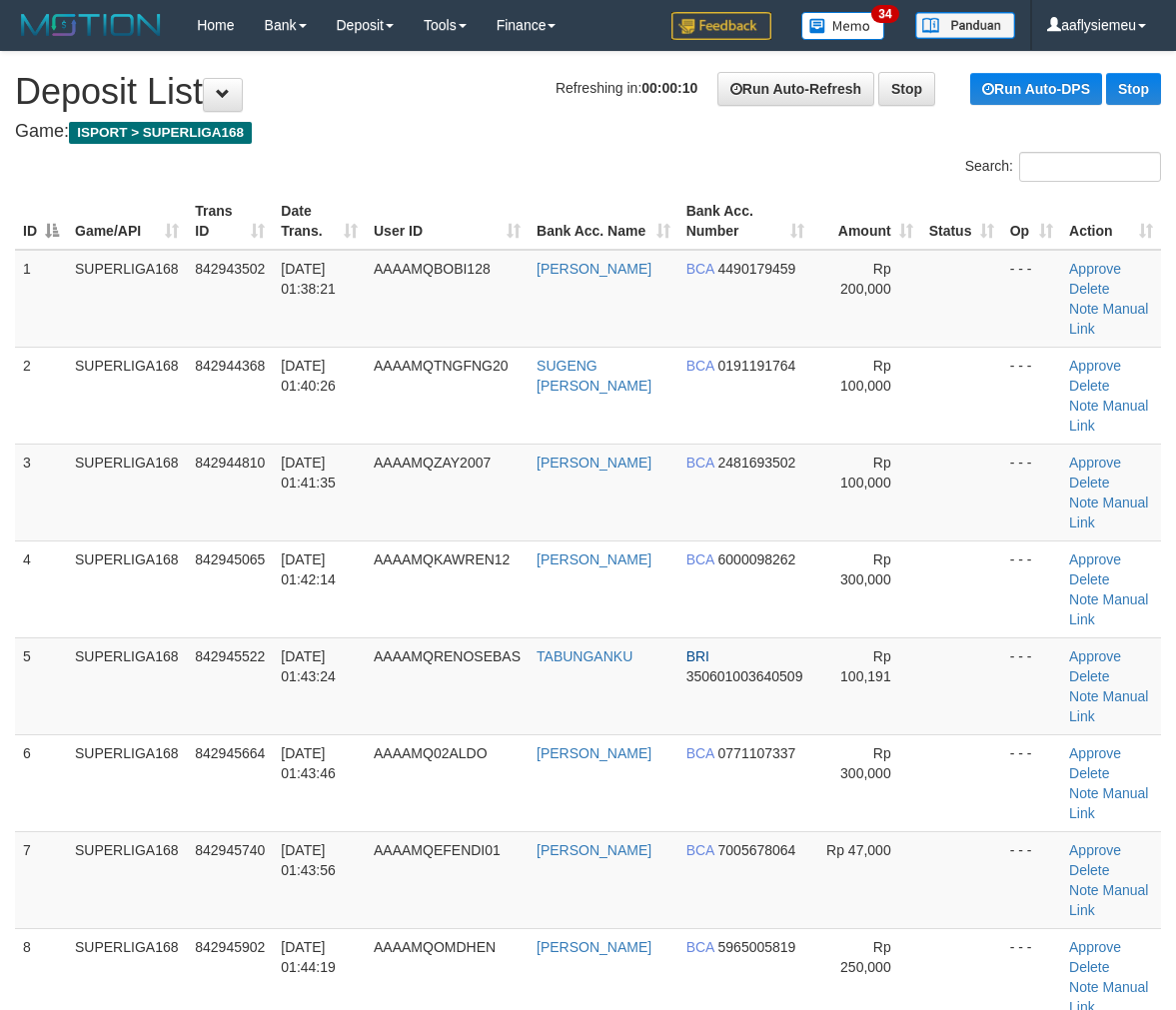 scroll, scrollTop: 0, scrollLeft: 0, axis: both 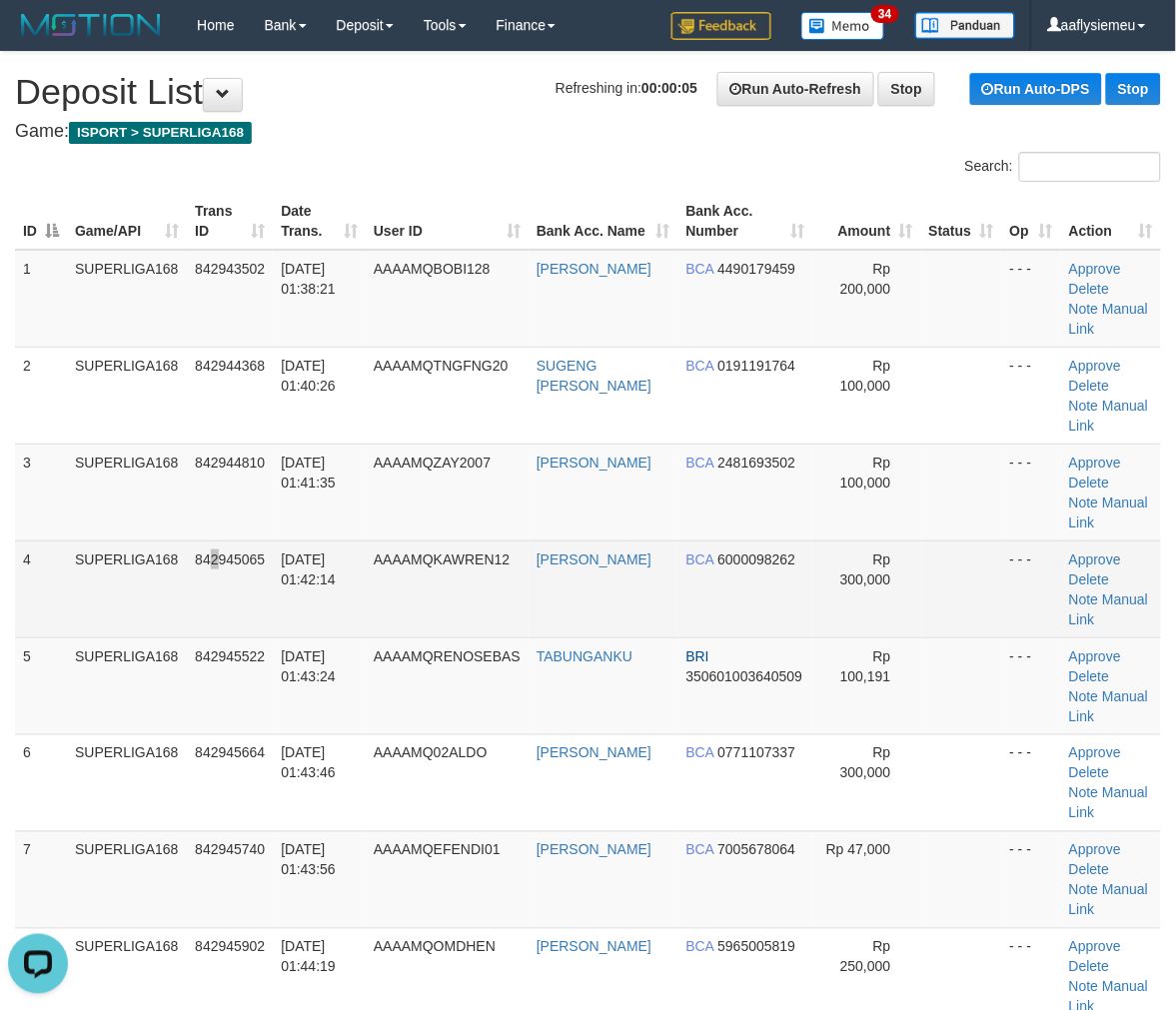 click on "842945065" at bounding box center (230, 588) 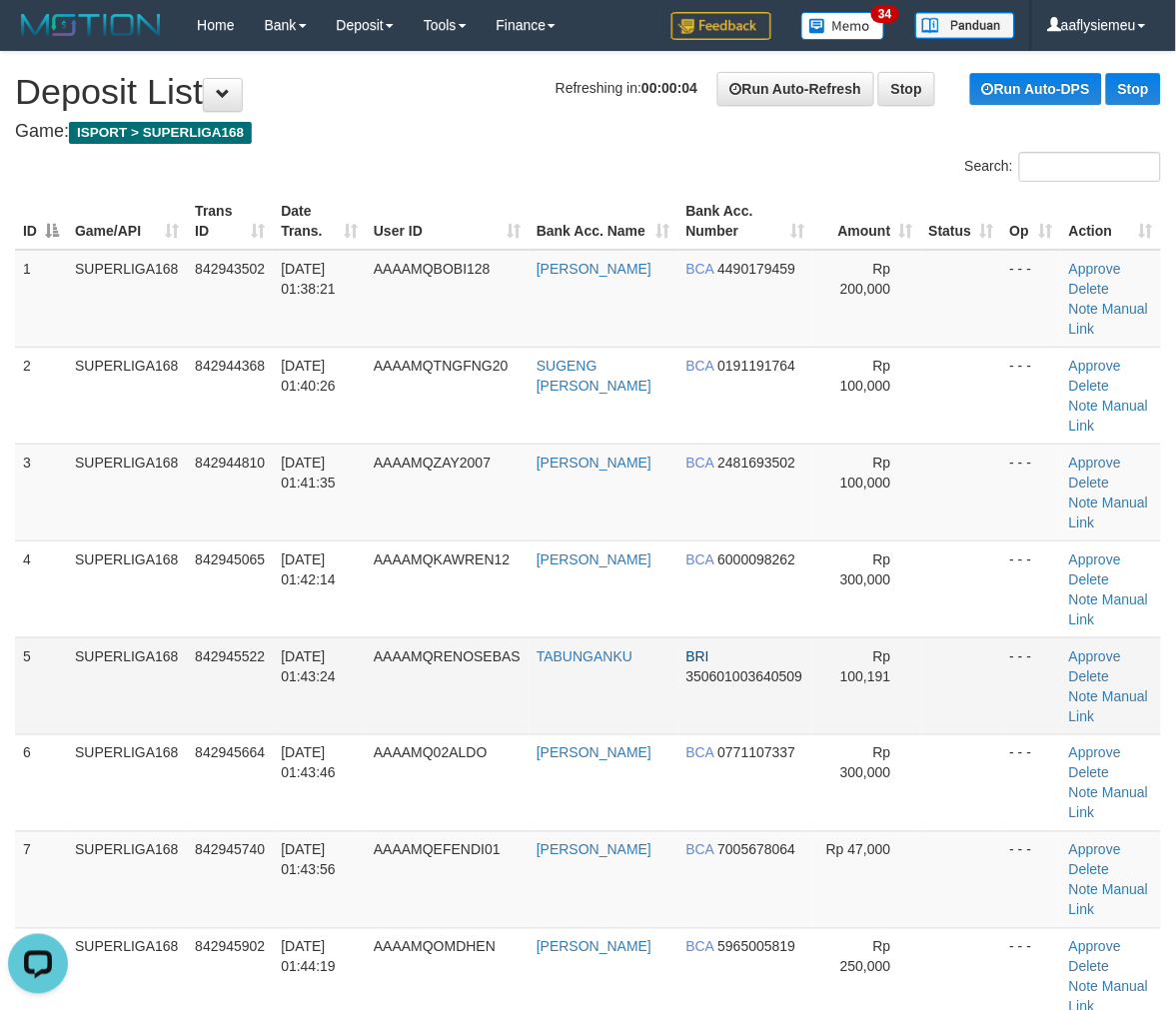 click on "SUPERLIGA168" at bounding box center (127, 685) 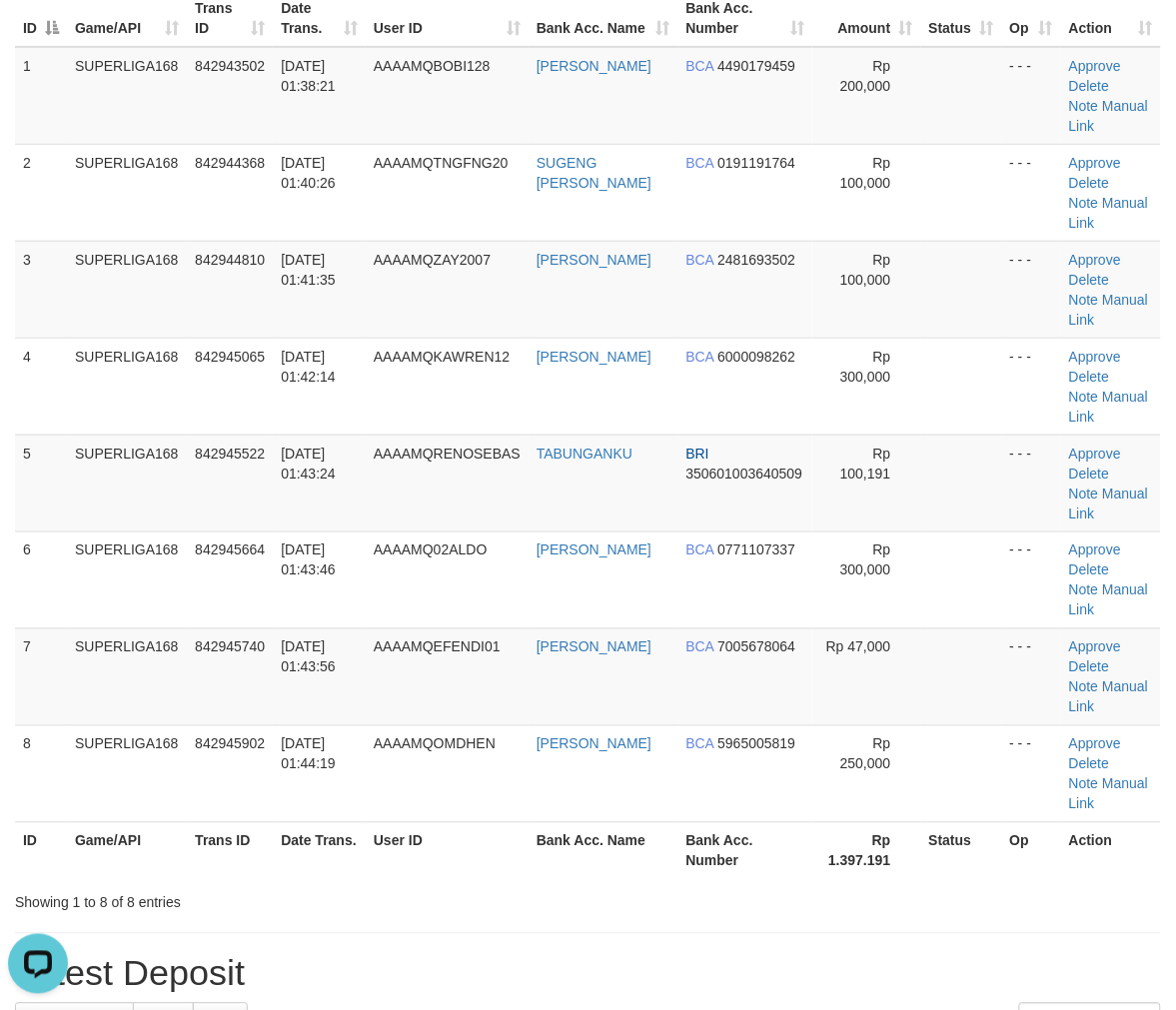 scroll, scrollTop: 444, scrollLeft: 0, axis: vertical 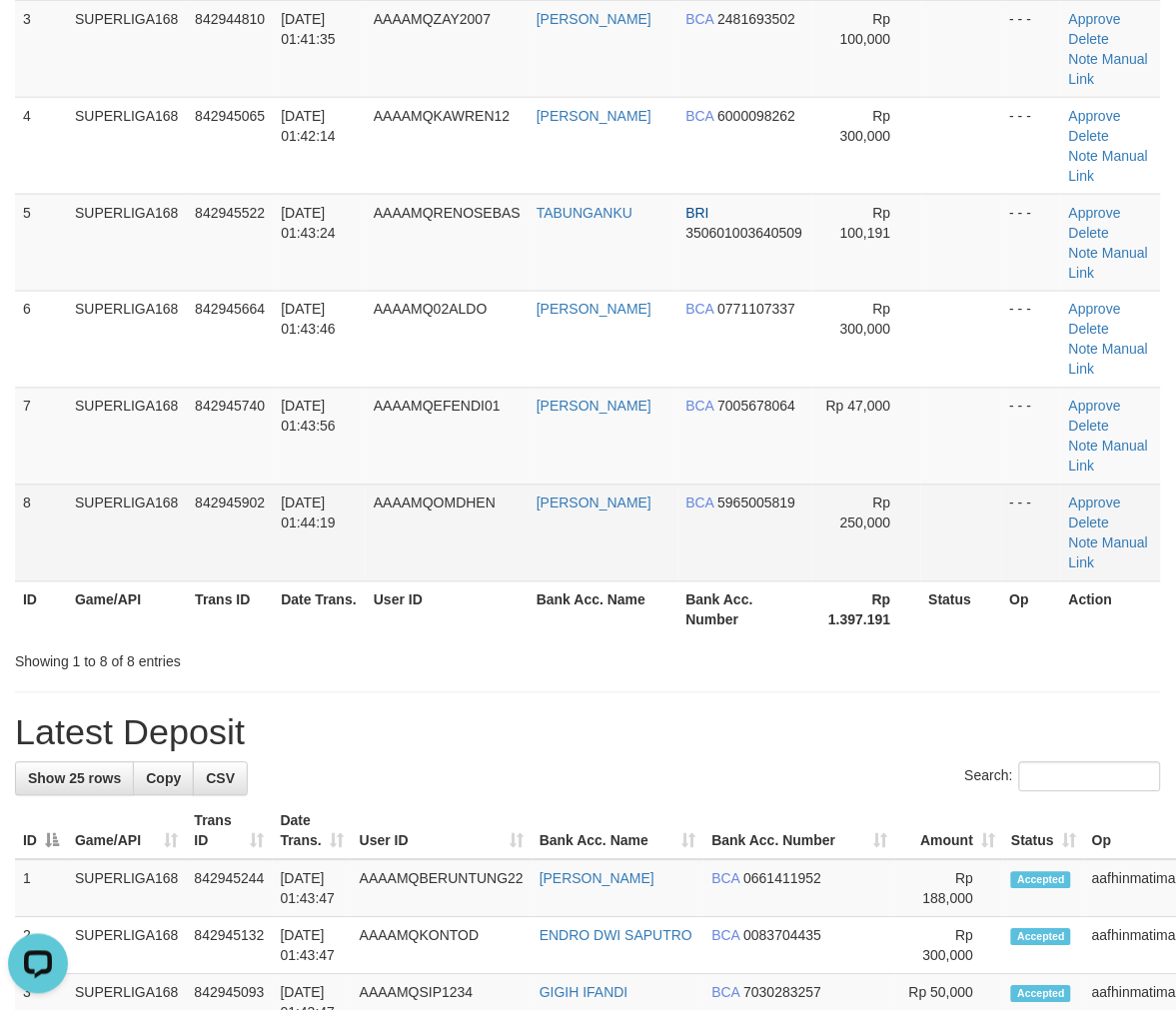 drag, startPoint x: 216, startPoint y: 515, endPoint x: 176, endPoint y: 532, distance: 43.462628 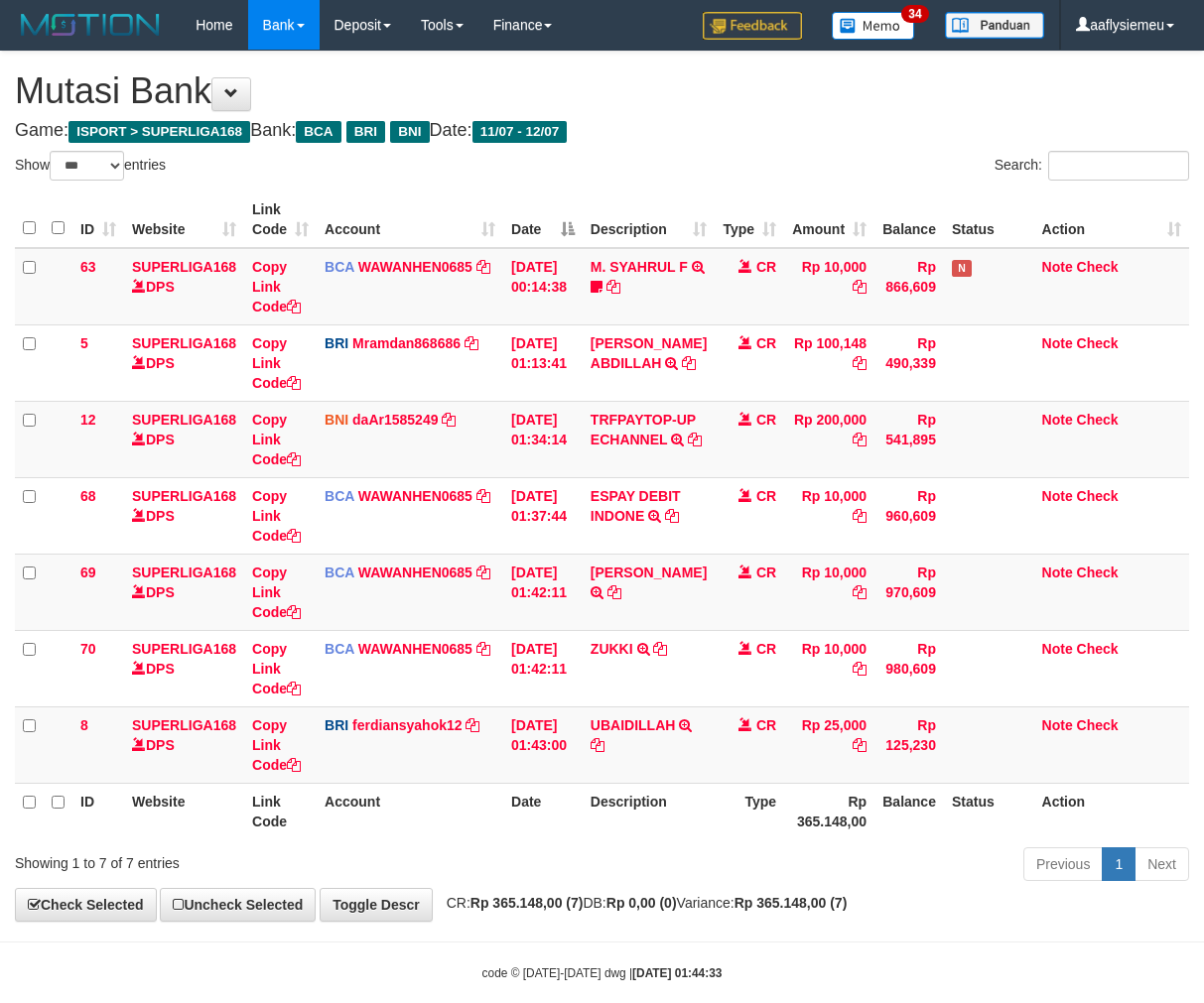 select on "***" 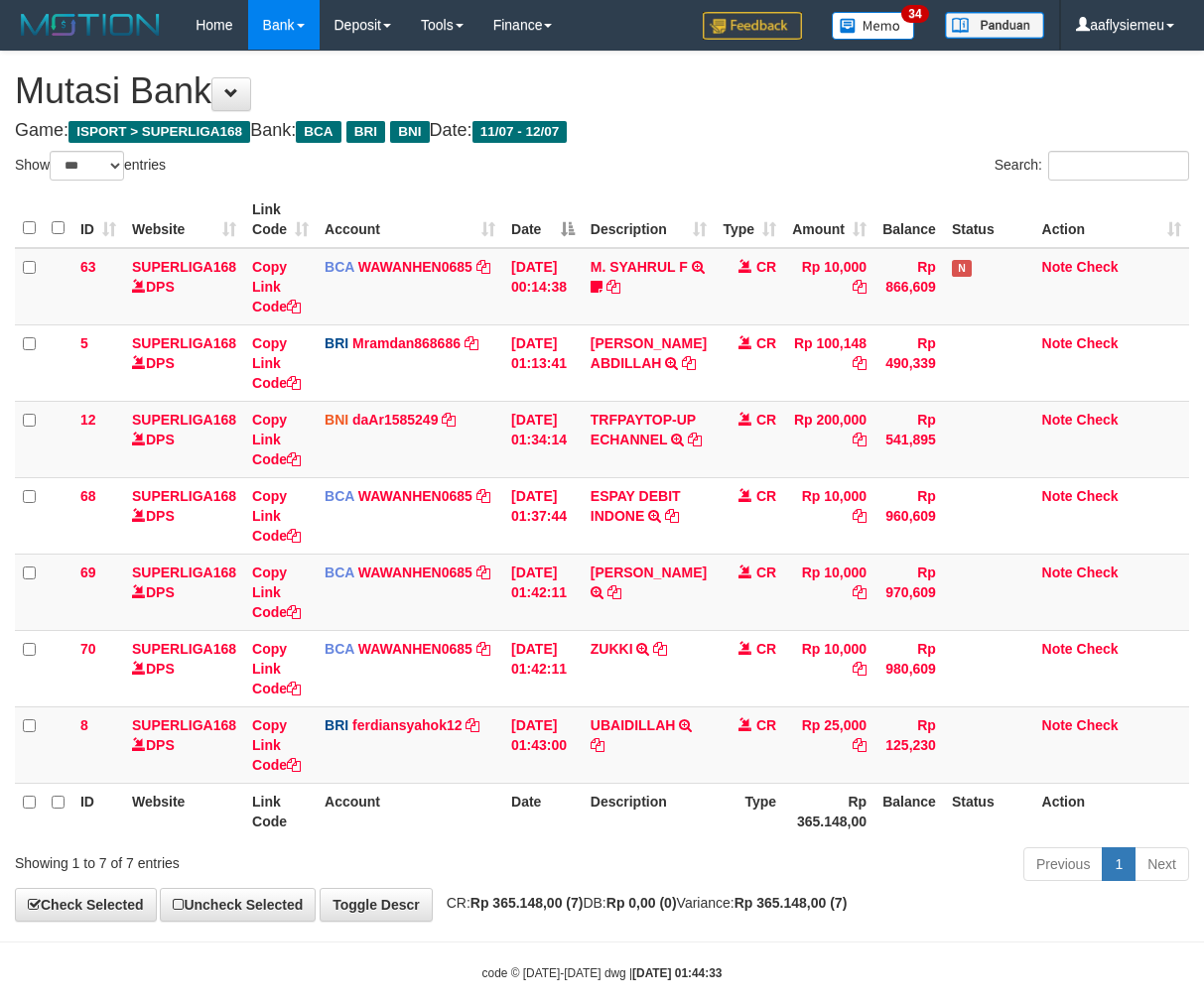 scroll, scrollTop: 50, scrollLeft: 0, axis: vertical 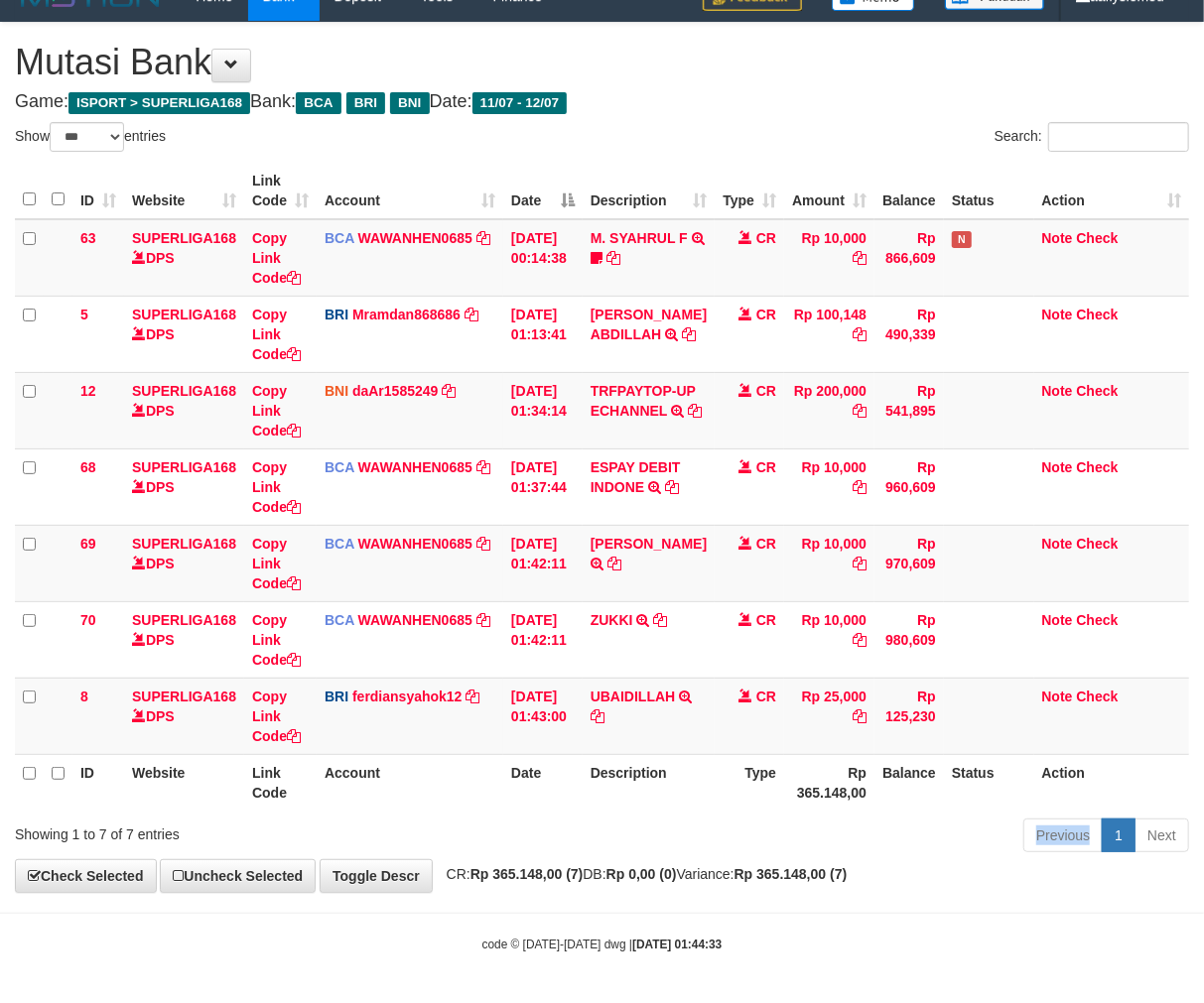 click on "Previous 1 Next" at bounding box center [853, 837] 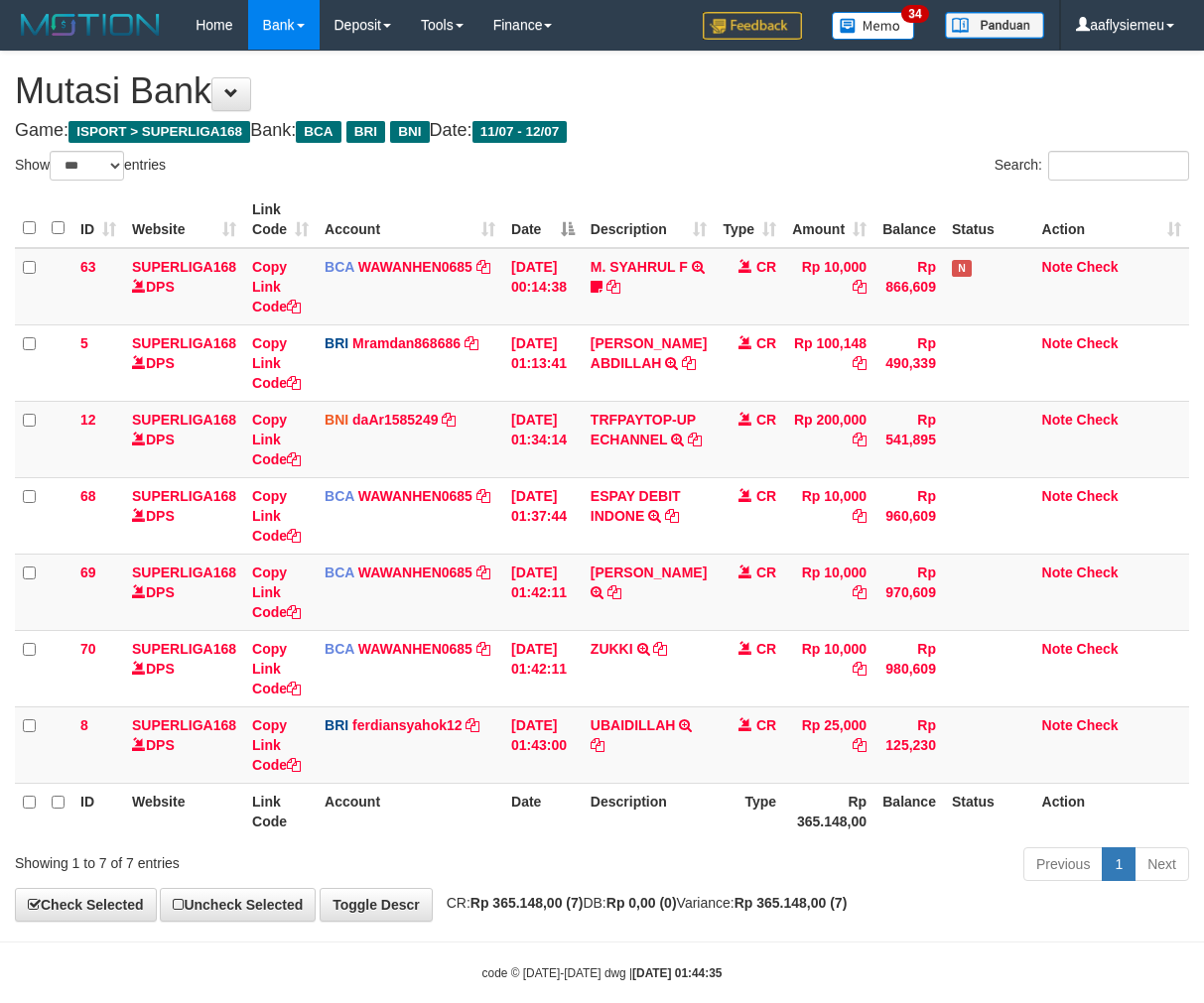 select on "***" 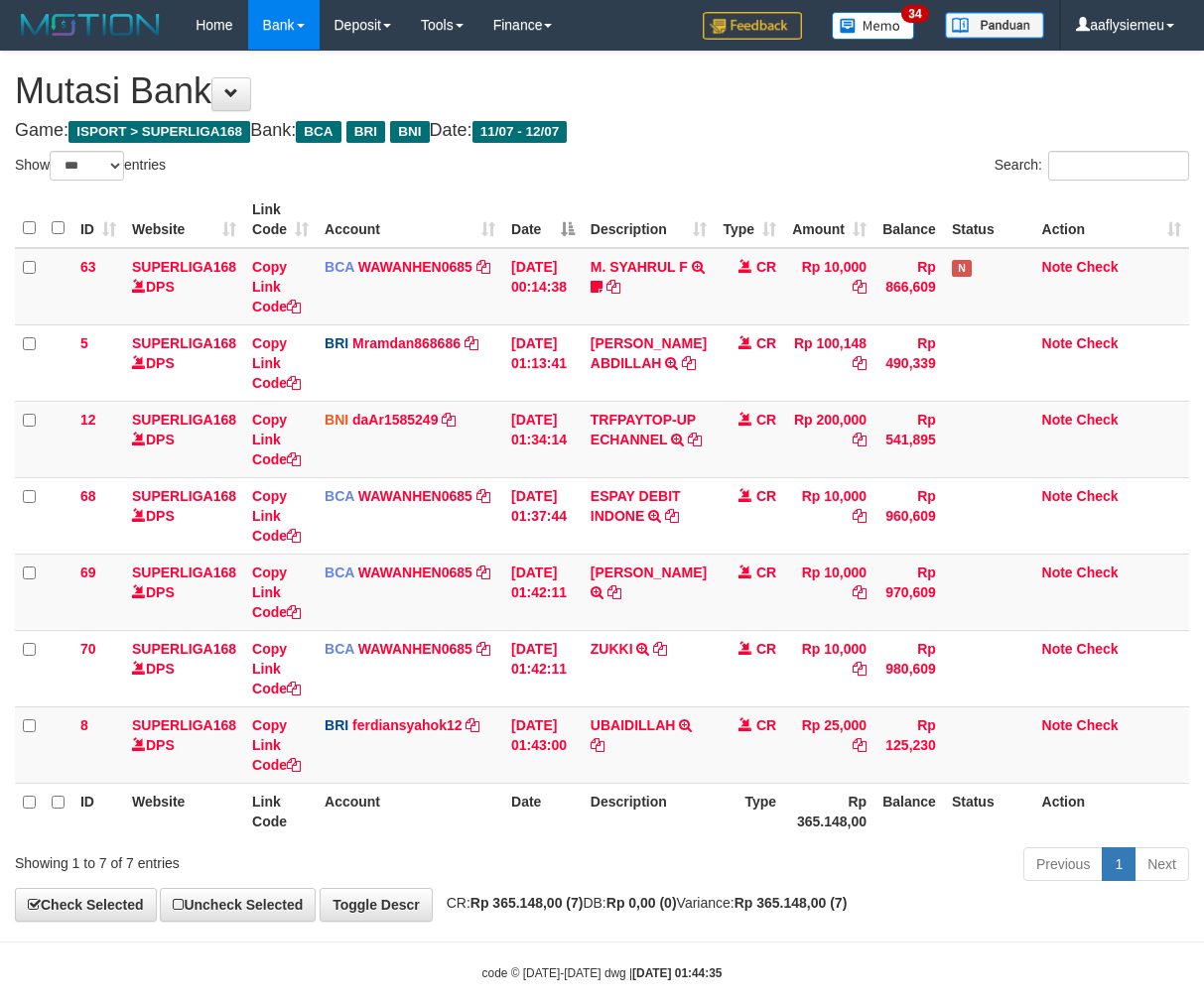 scroll, scrollTop: 50, scrollLeft: 0, axis: vertical 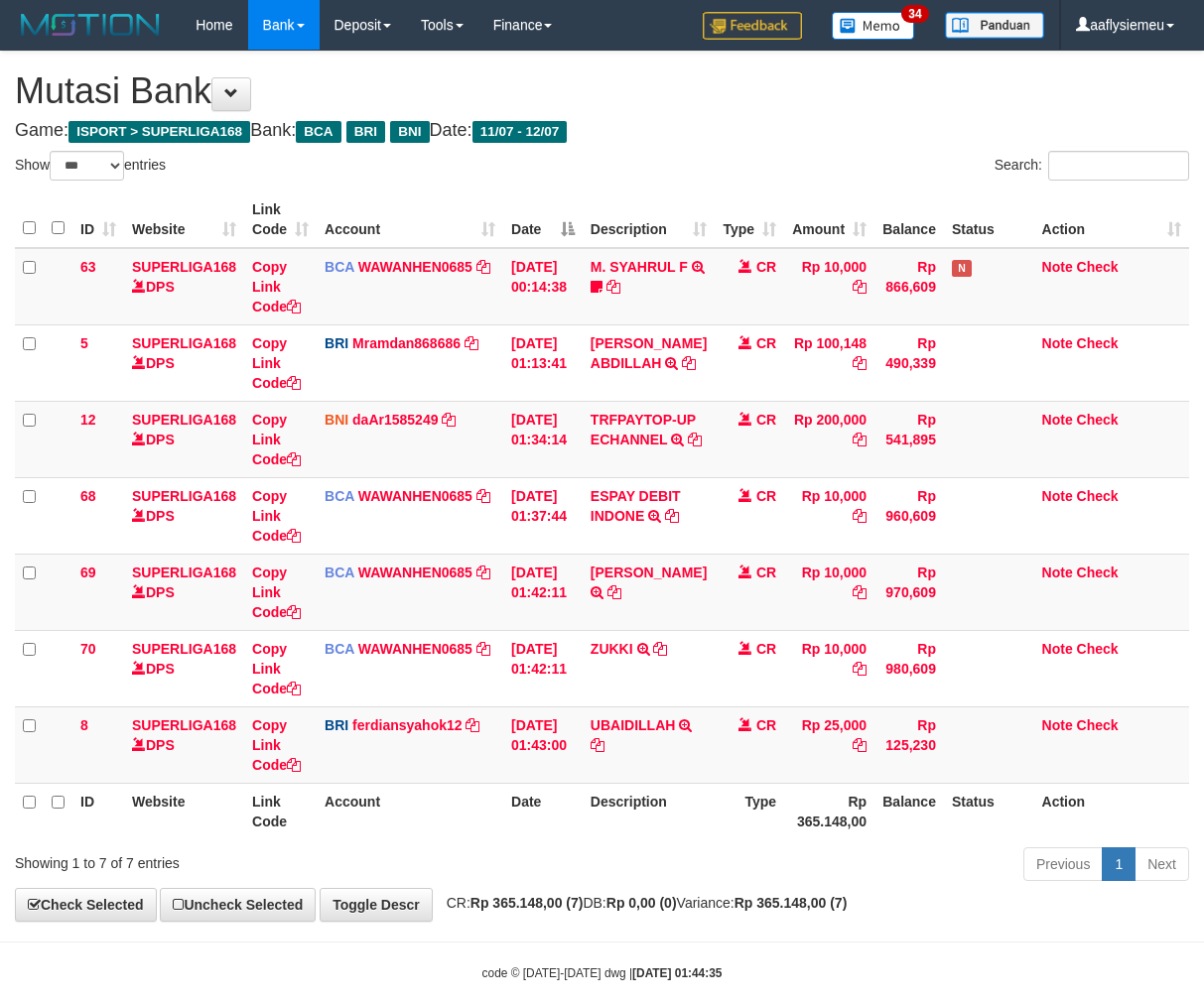 select on "***" 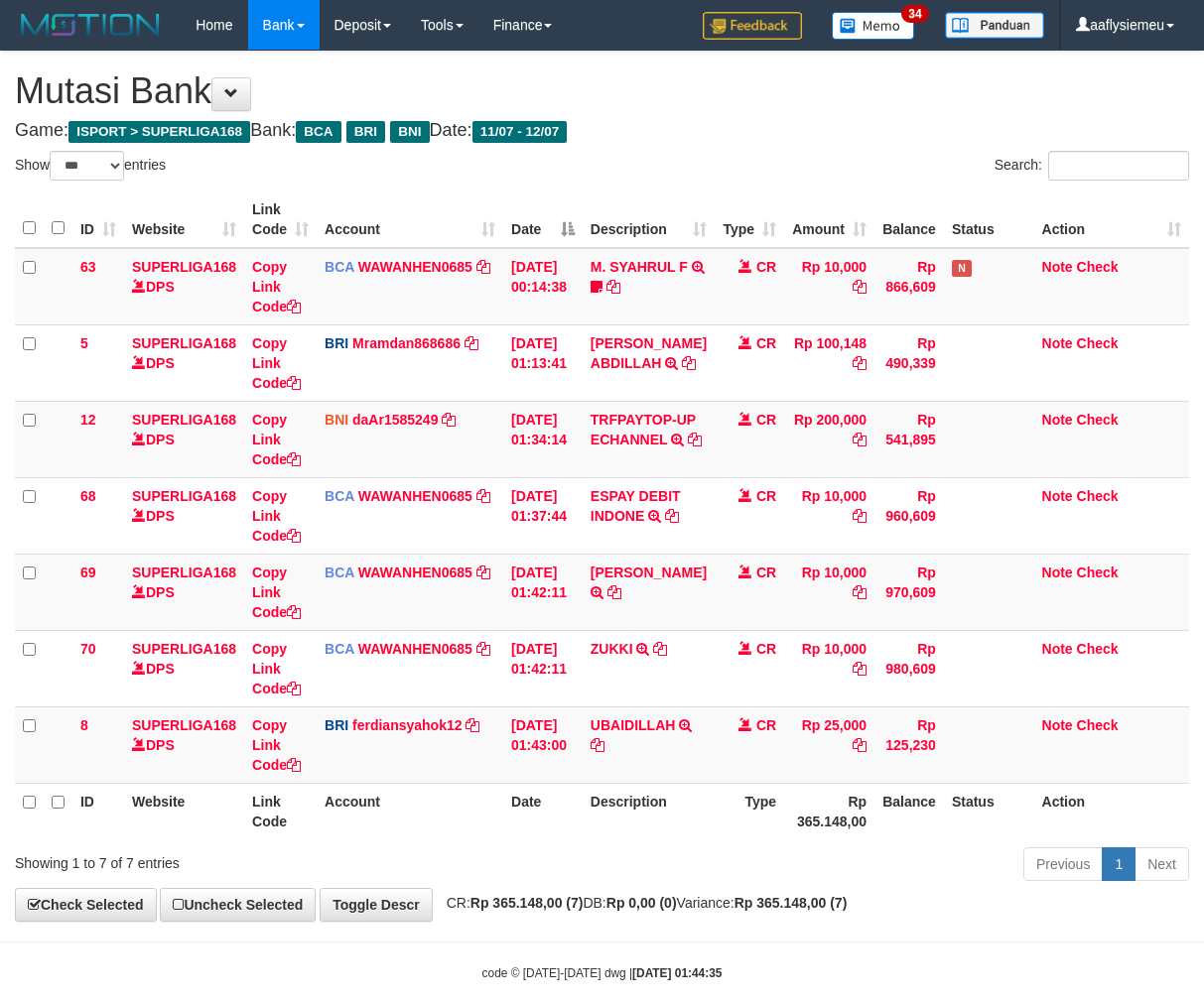 scroll, scrollTop: 50, scrollLeft: 0, axis: vertical 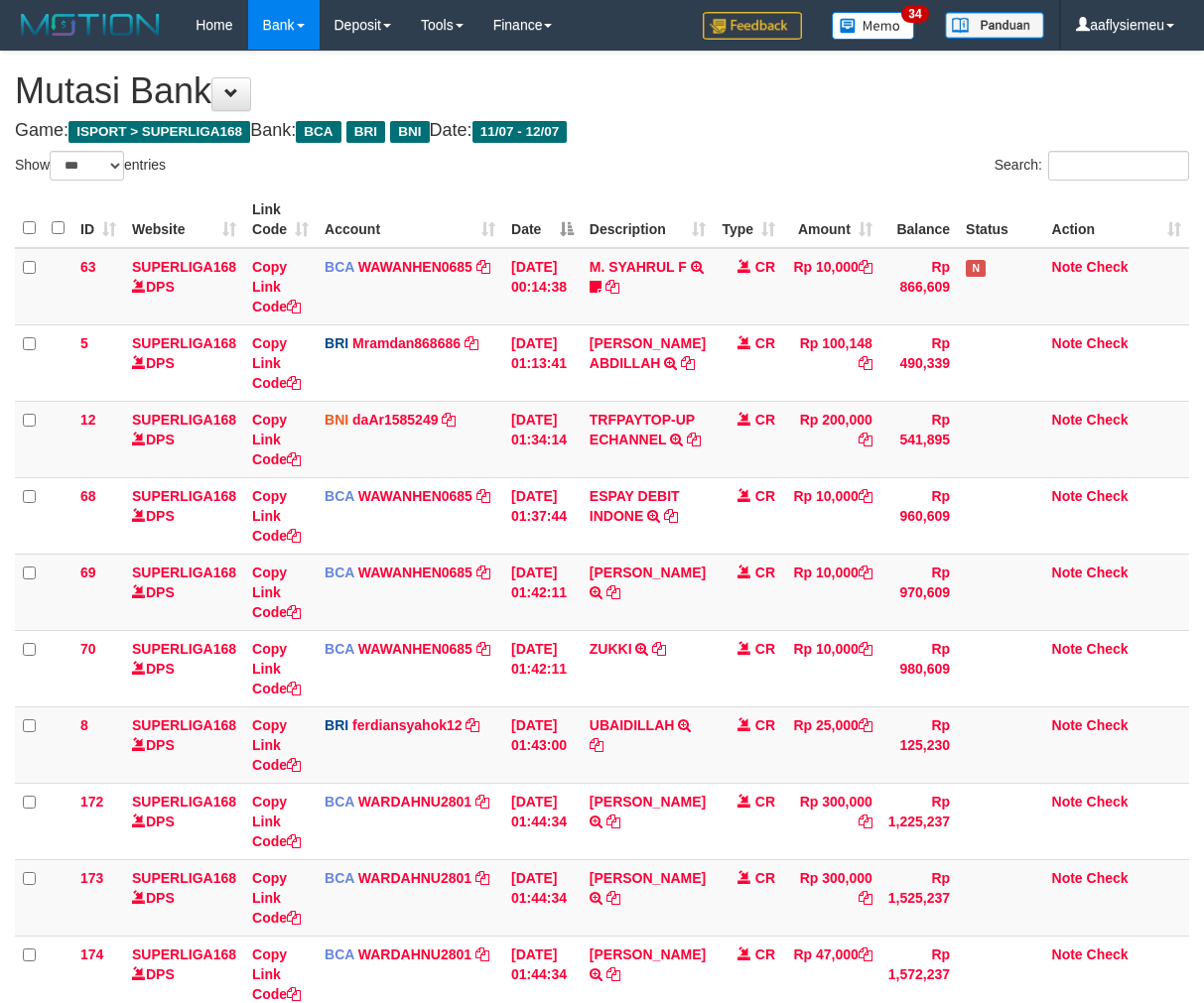 select on "***" 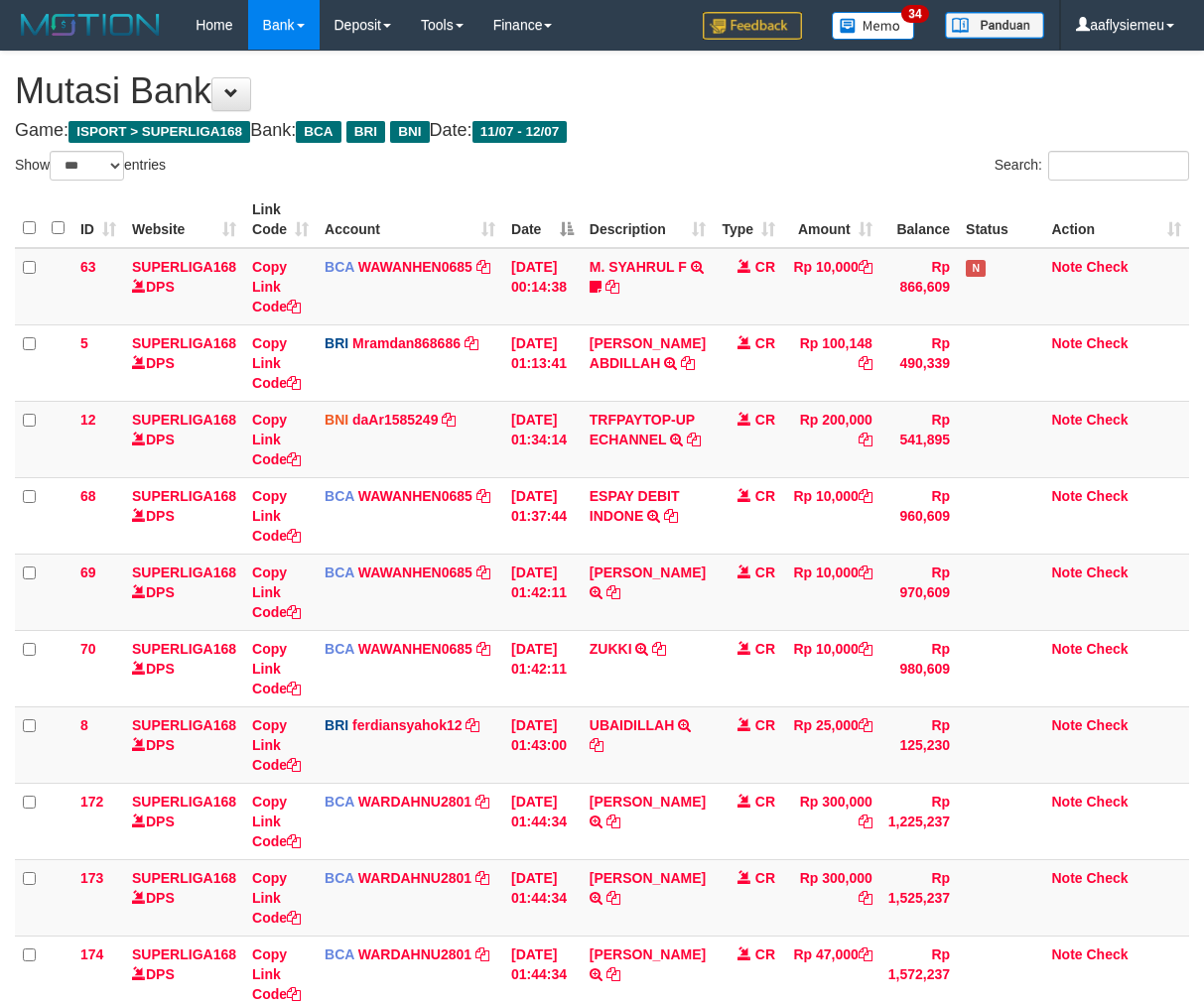 scroll, scrollTop: 121, scrollLeft: 0, axis: vertical 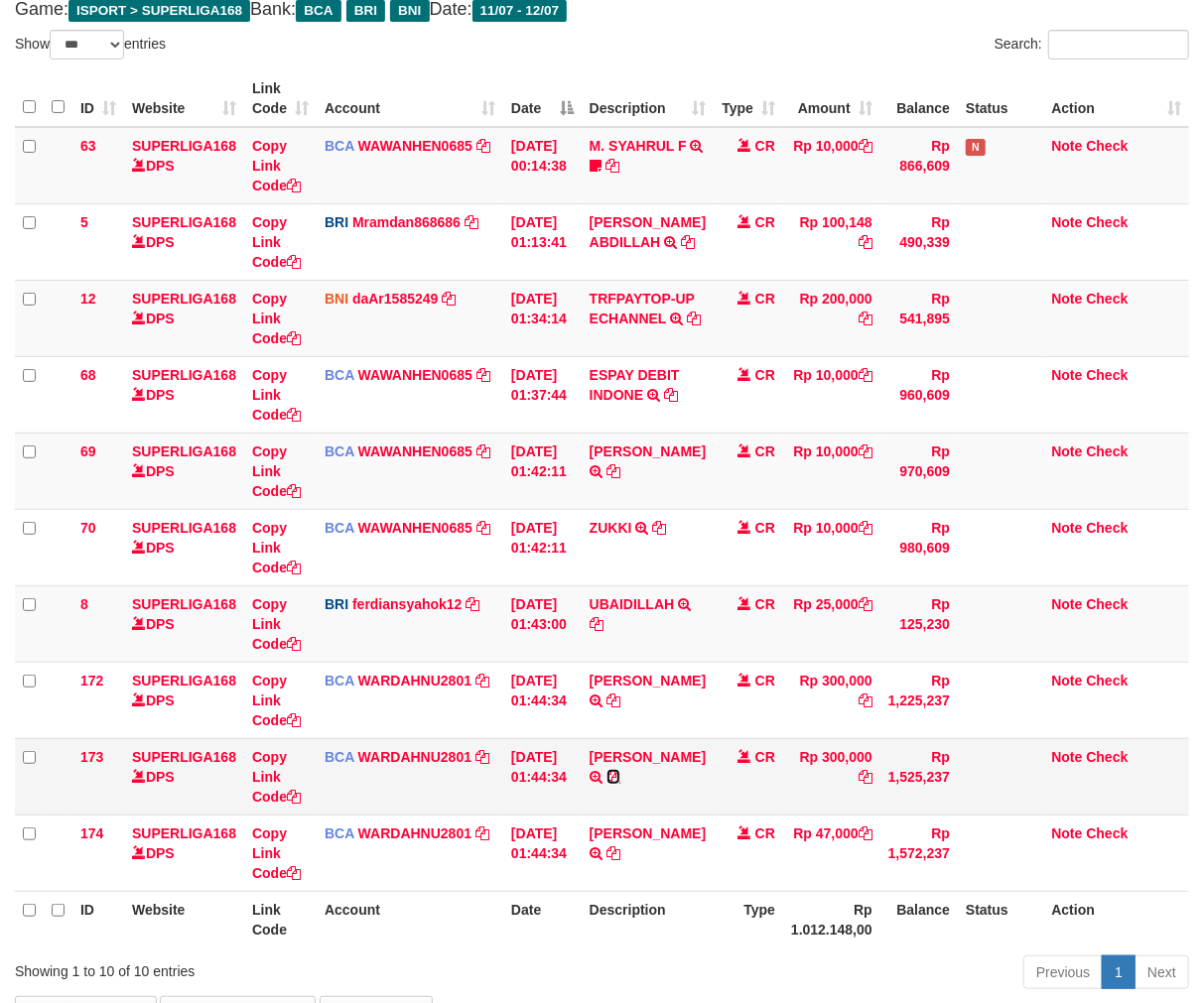 click at bounding box center [613, 777] 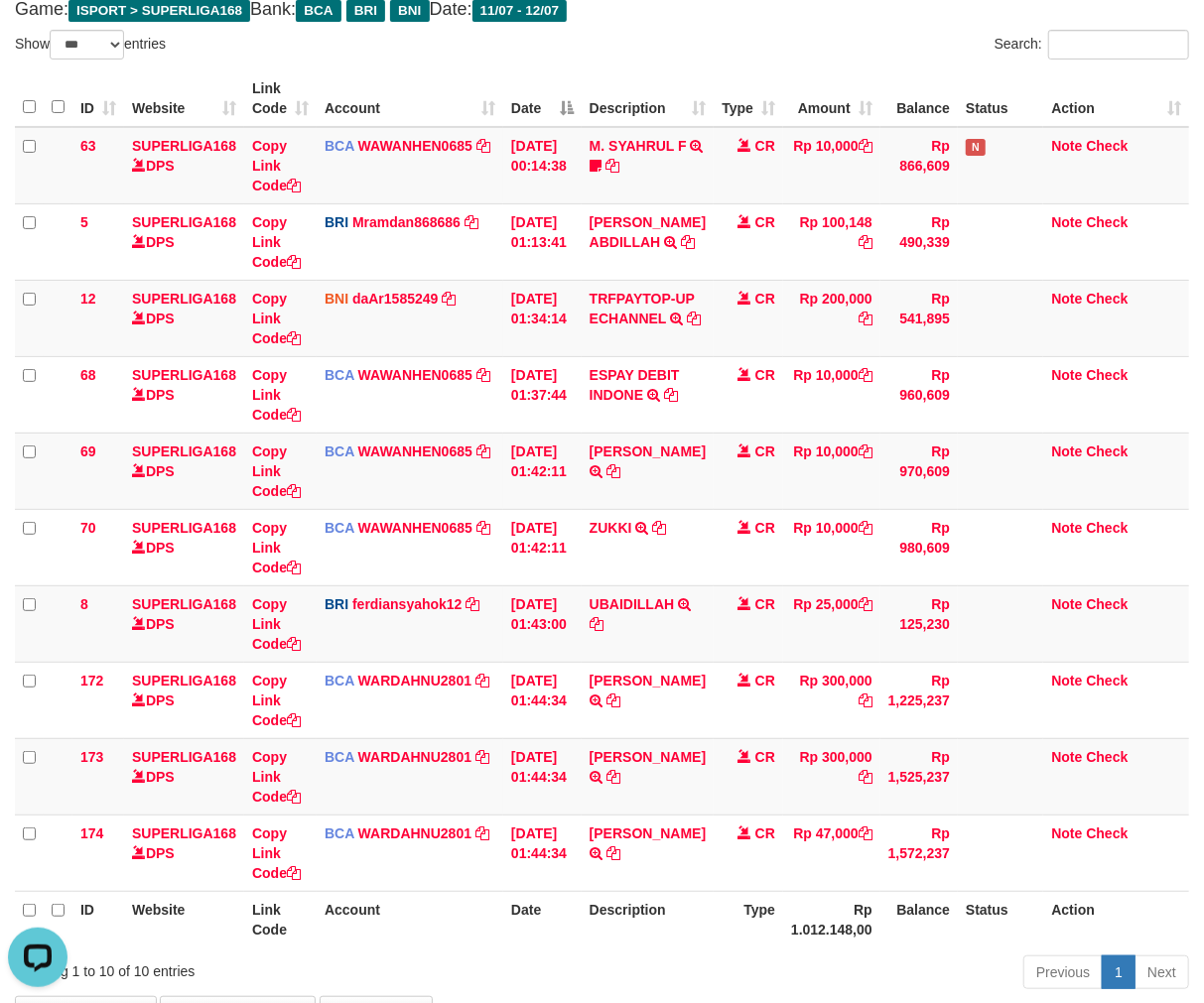 scroll, scrollTop: 0, scrollLeft: 0, axis: both 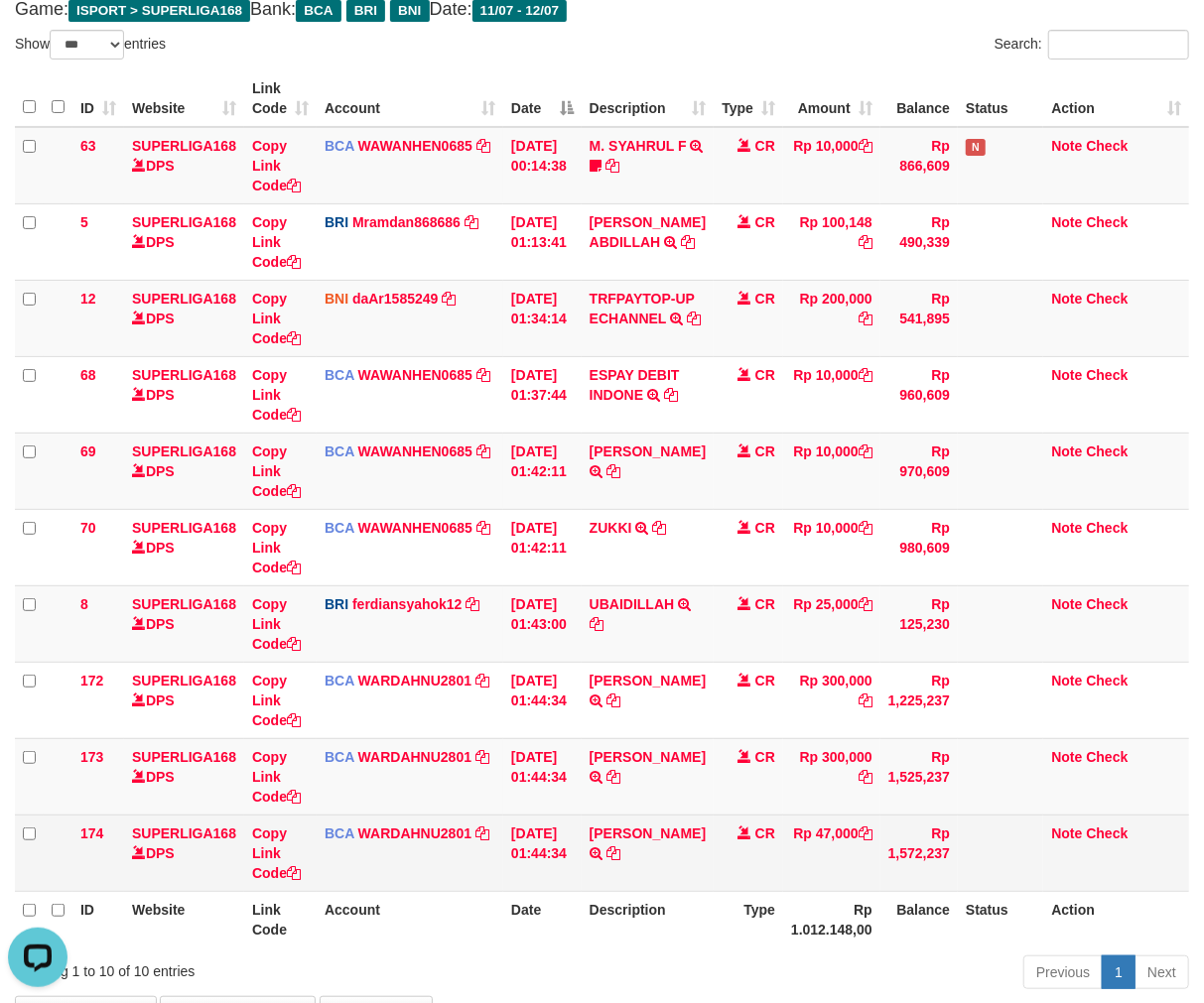 click on "[DATE] 01:44:34" at bounding box center (542, 852) 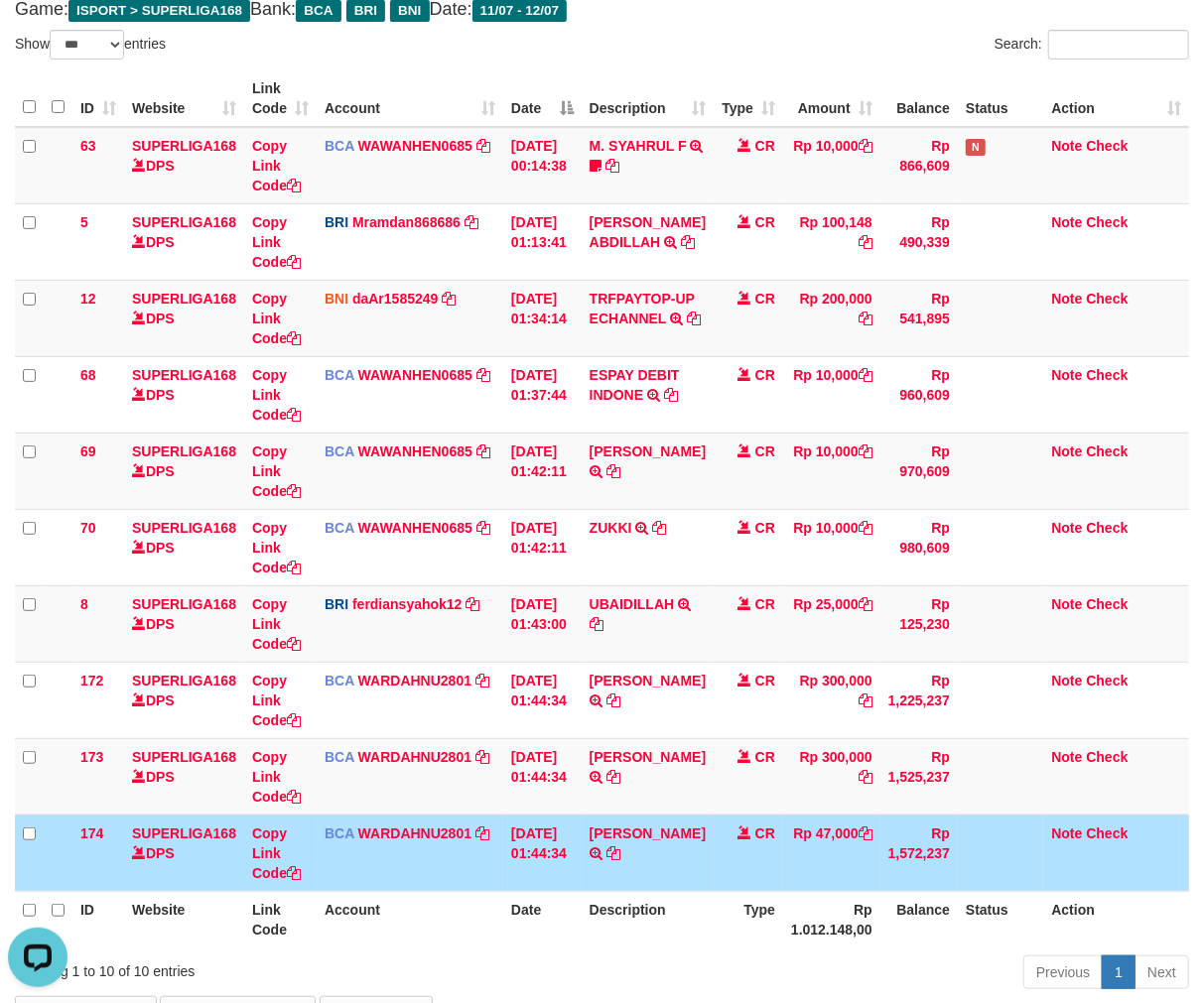 click on "[DATE] 01:44:34" at bounding box center [542, 852] 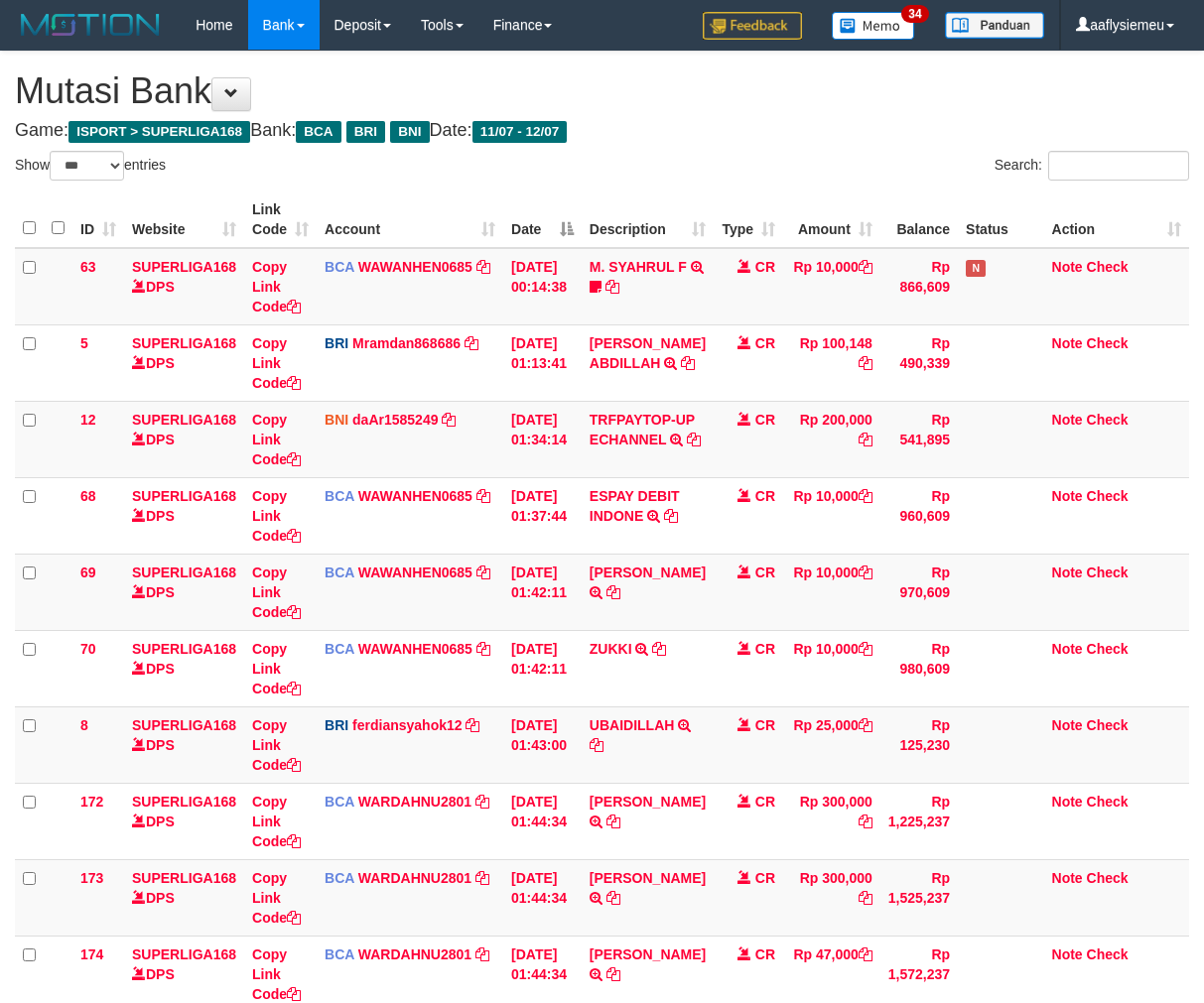 select on "***" 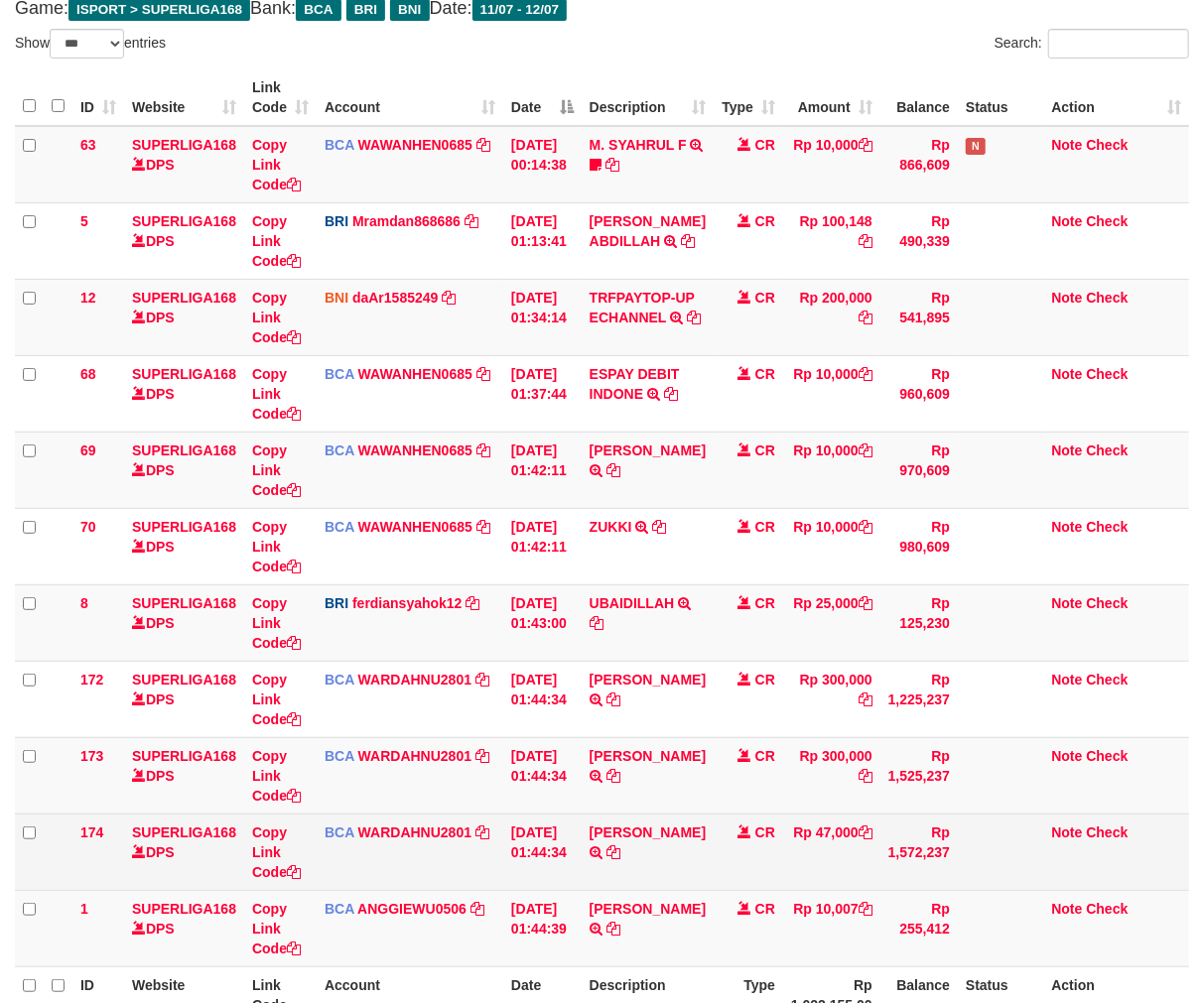 click on "MOHAMAD EFENDI         TRSF E-BANKING CR 1207/FTSCY/WS95031
47000.00MOHAMAD EFENDI" at bounding box center (647, 851) 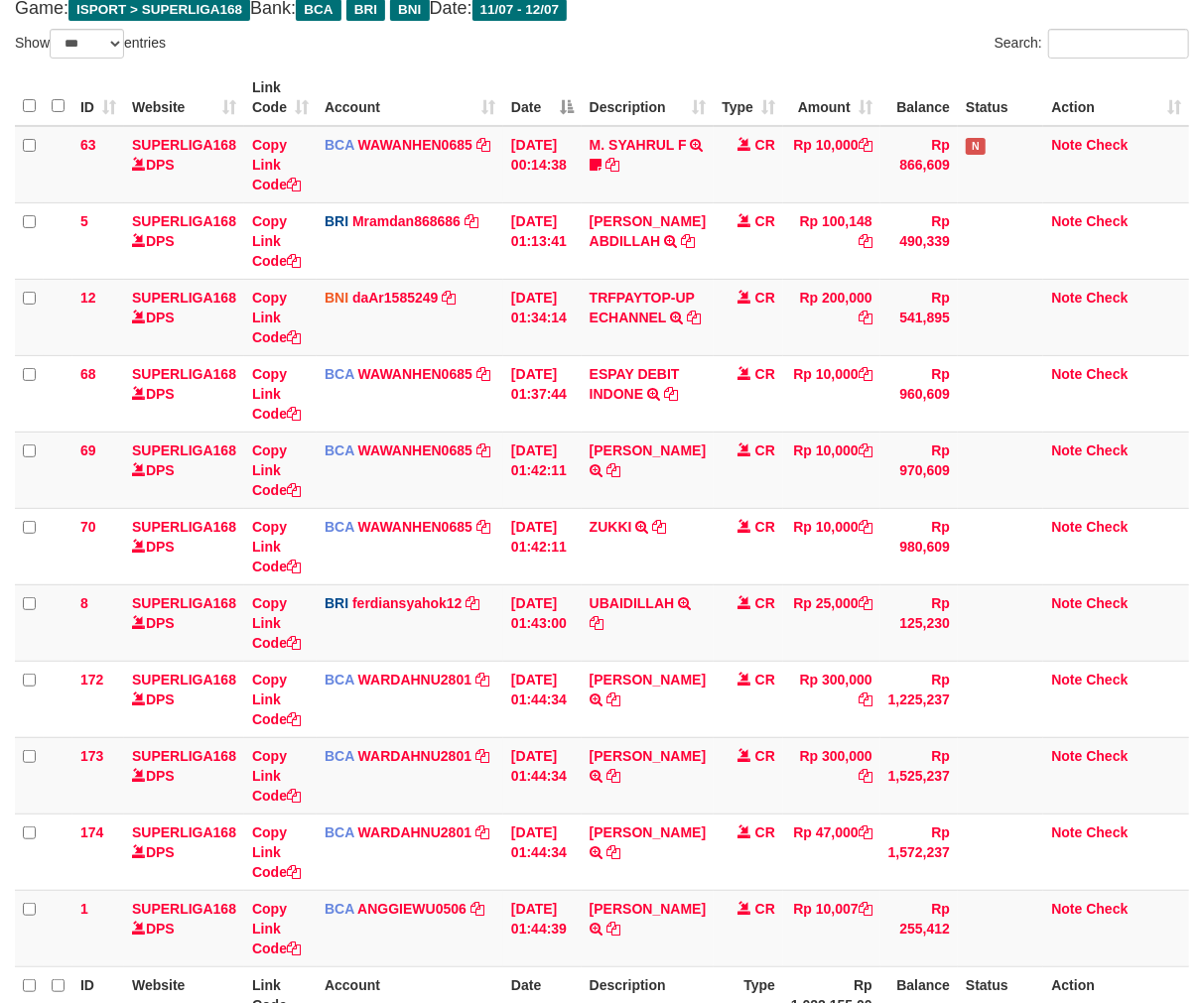 scroll, scrollTop: 166, scrollLeft: 0, axis: vertical 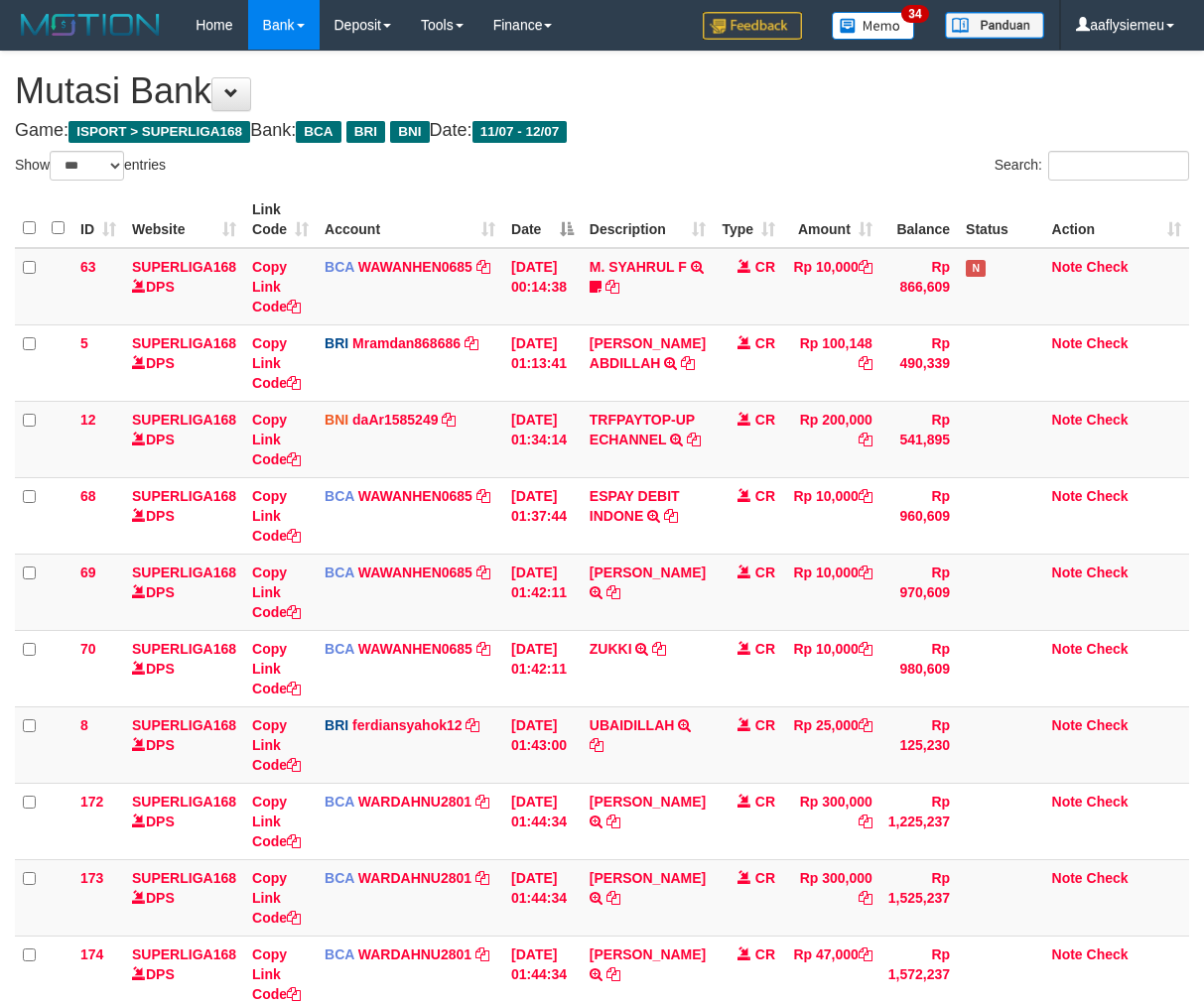 select on "***" 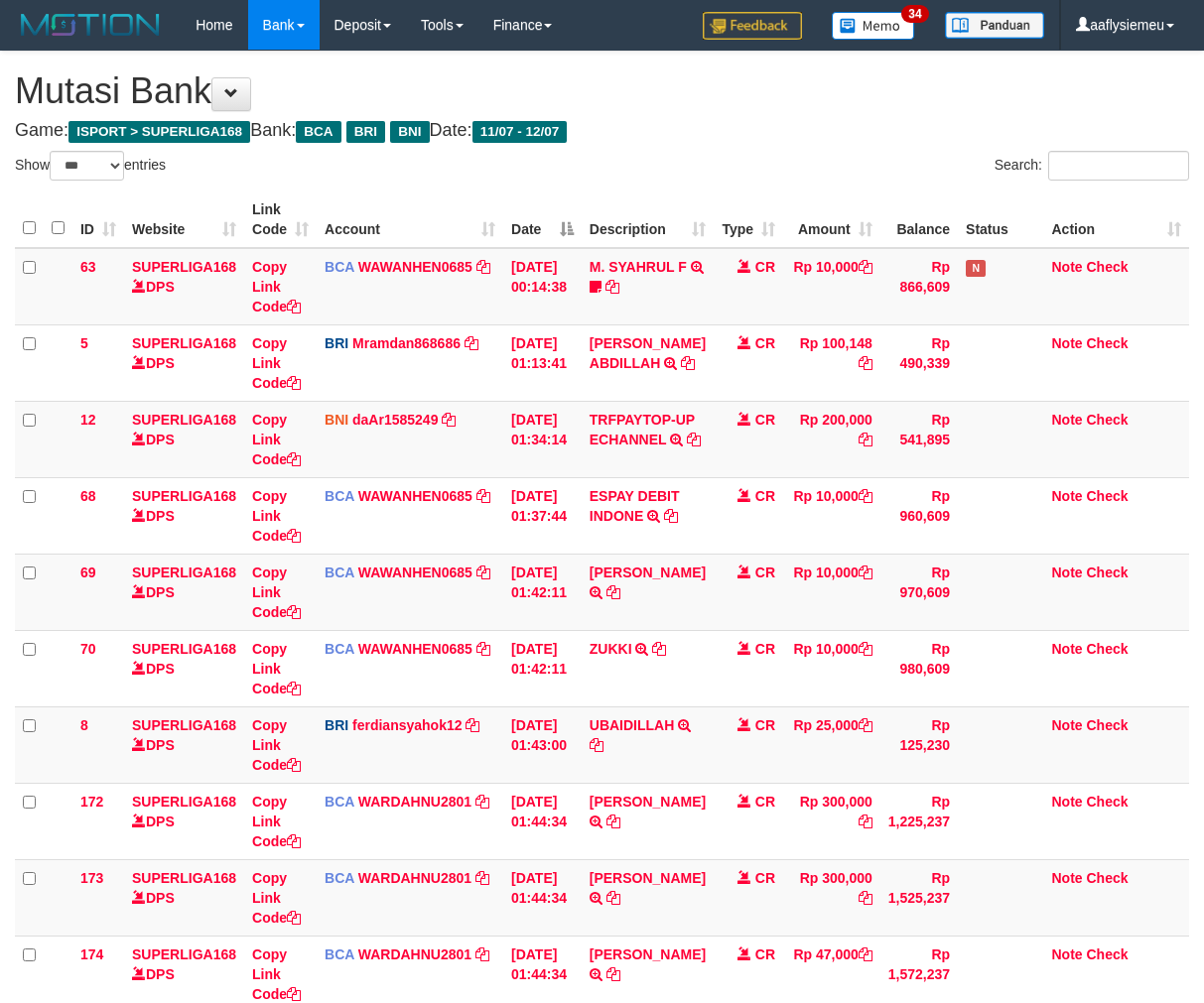 scroll, scrollTop: 223, scrollLeft: 0, axis: vertical 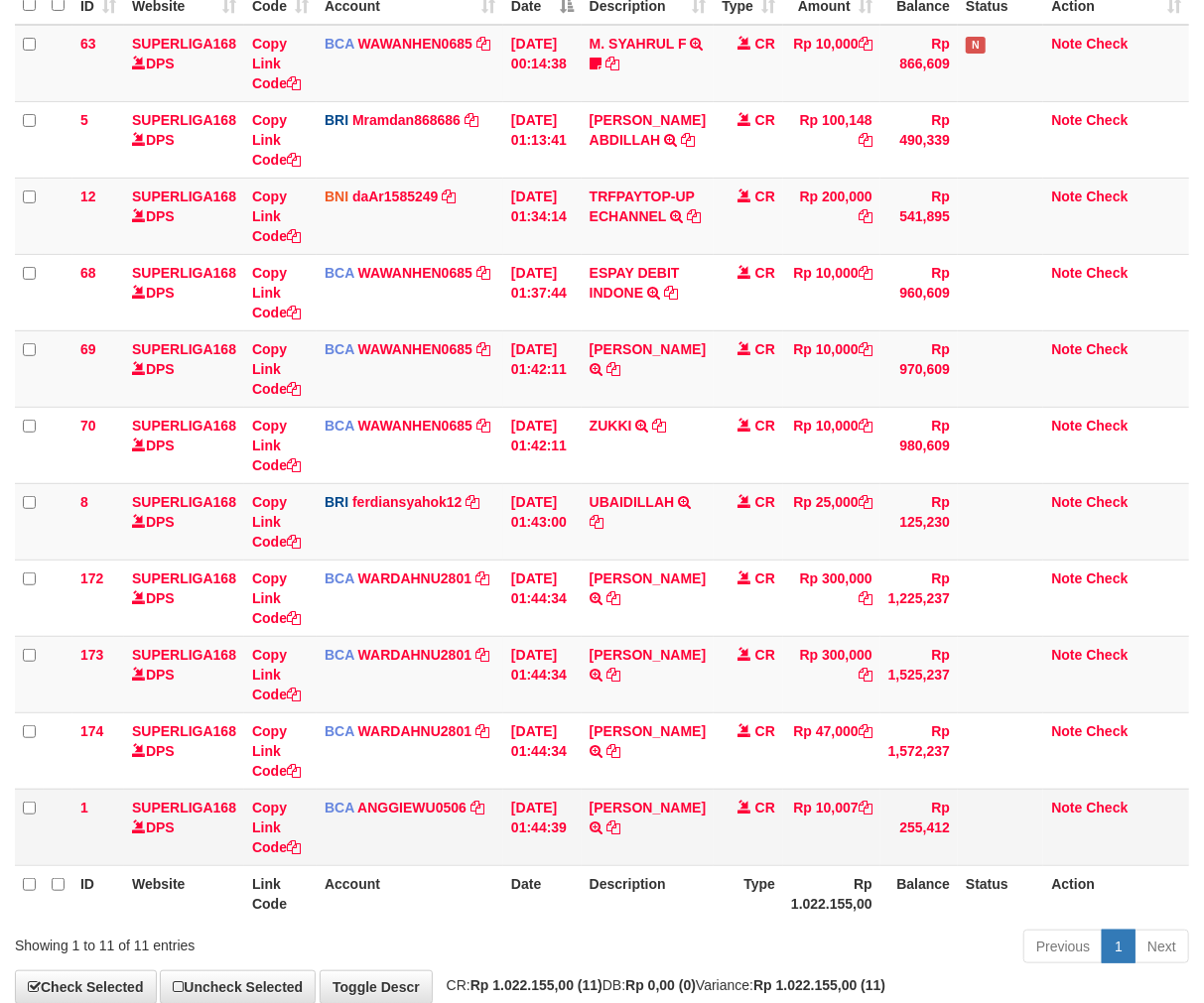 click on "[PERSON_NAME]         TRSF E-BANKING CR 1207/FTSCY/WS95031
10007.00[PERSON_NAME]" at bounding box center [647, 826] 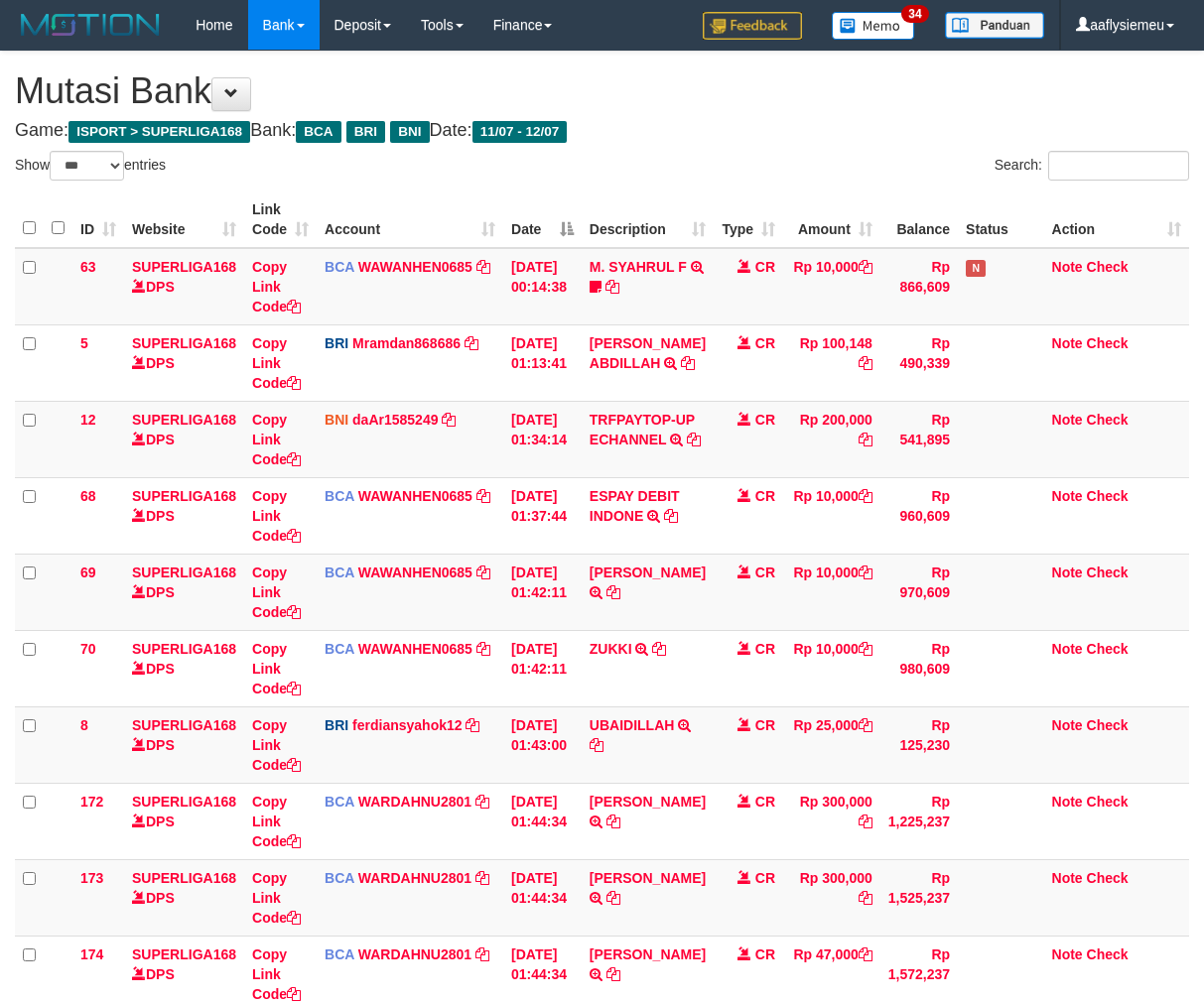 select on "***" 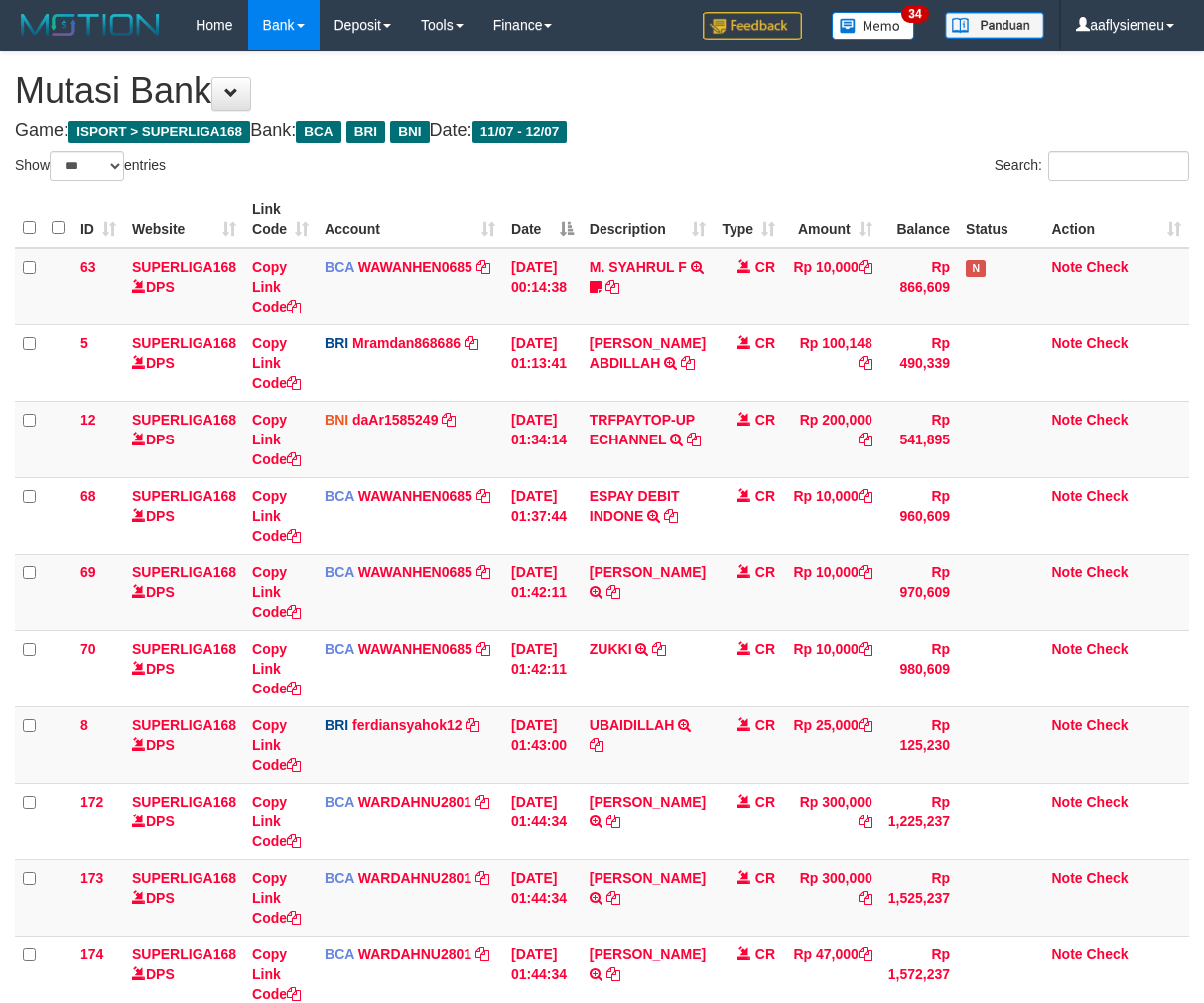 scroll, scrollTop: 354, scrollLeft: 0, axis: vertical 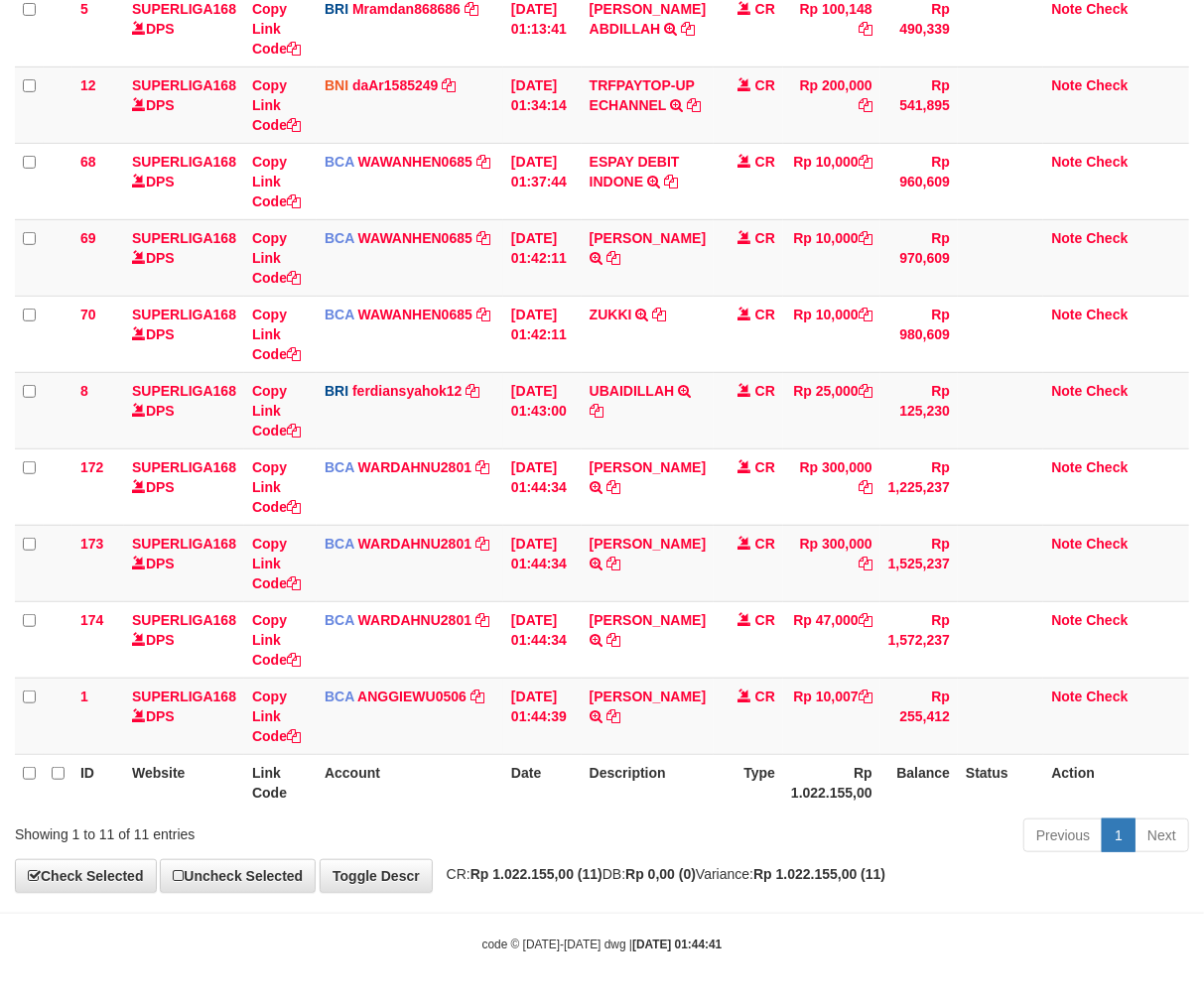 click on "Previous 1 Next" at bounding box center [853, 837] 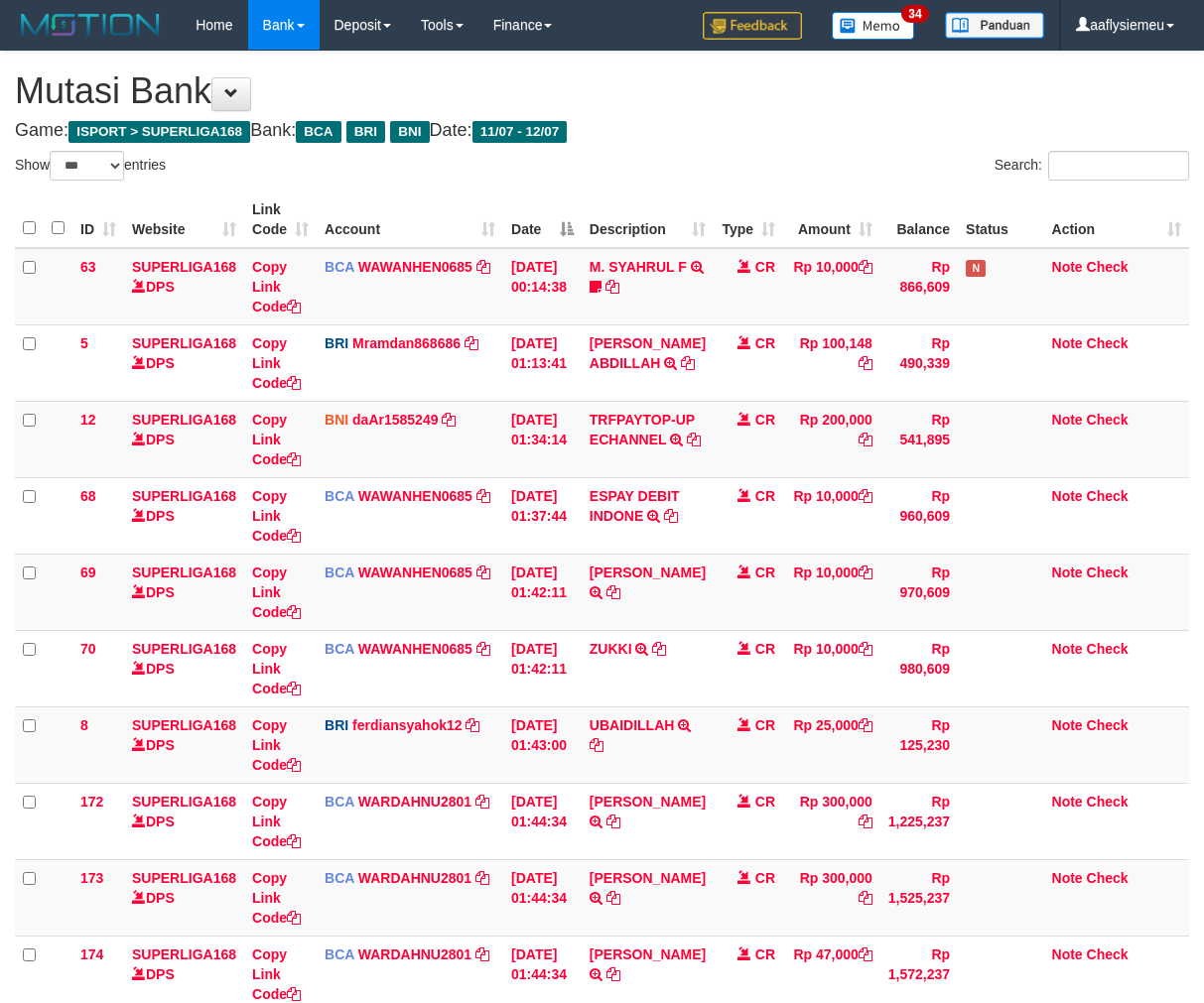 select on "***" 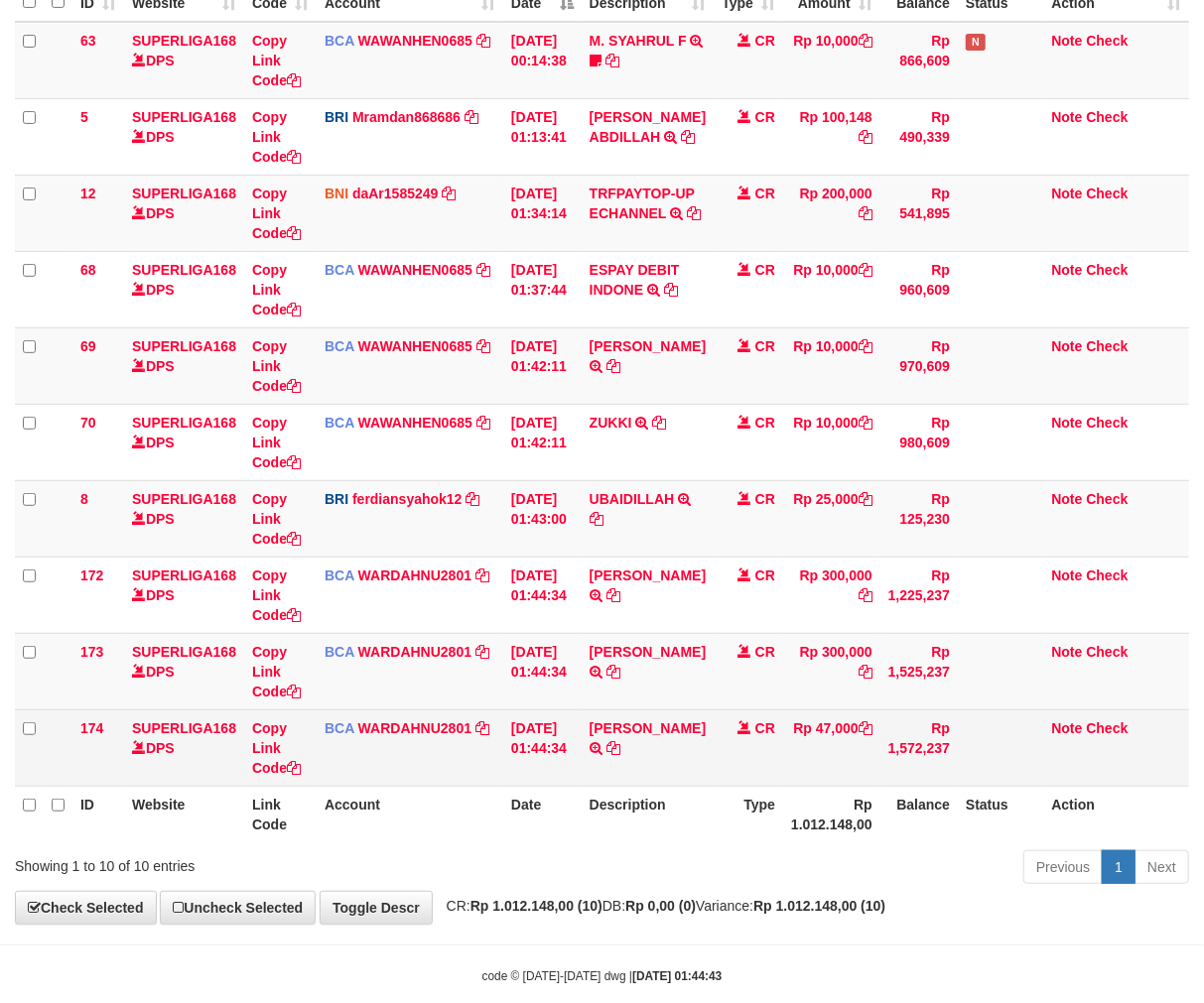 click on "MOHAMAD EFENDI         TRSF E-BANKING CR 1207/FTSCY/WS95031
47000.00MOHAMAD EFENDI" at bounding box center (647, 747) 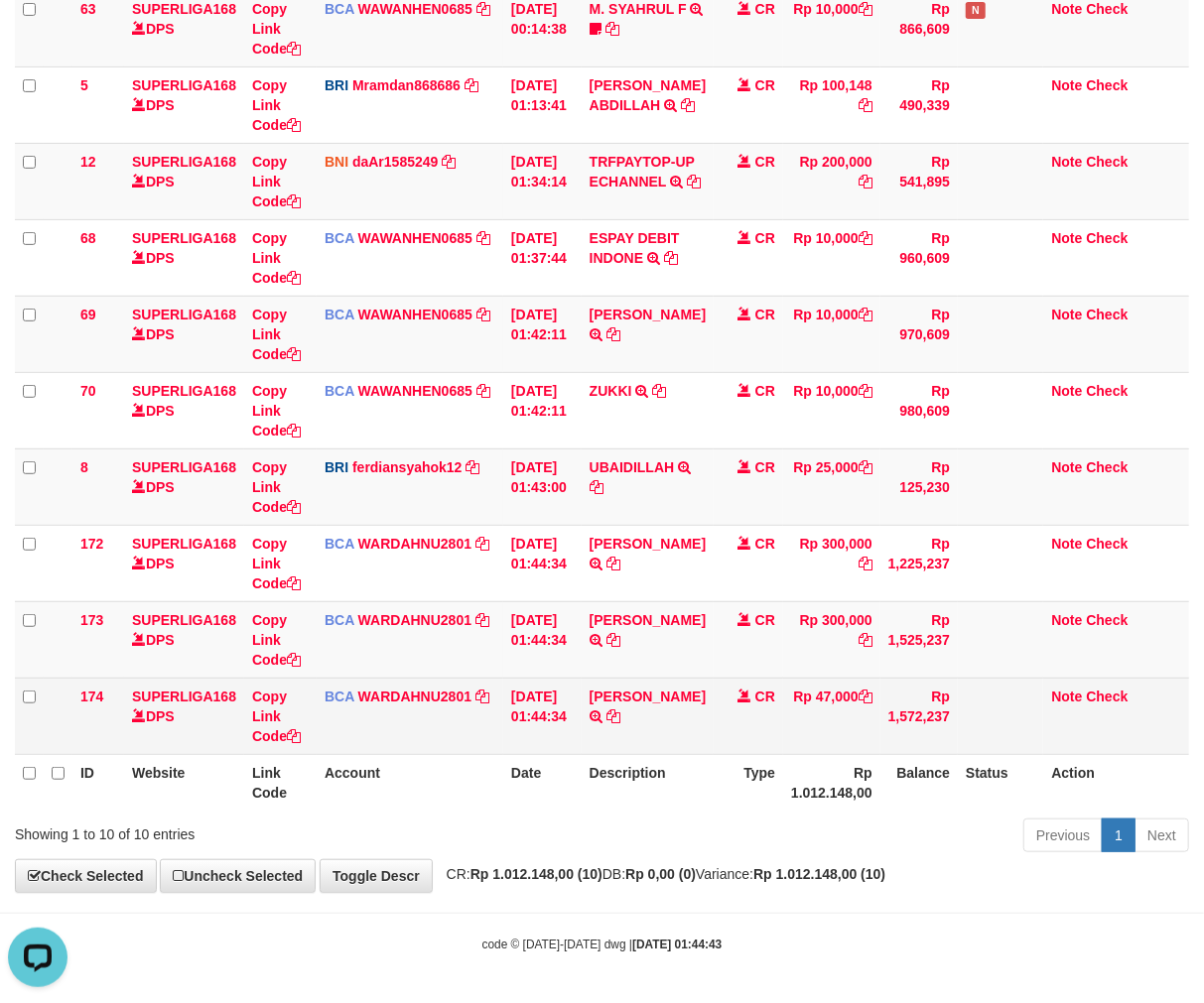scroll, scrollTop: 0, scrollLeft: 0, axis: both 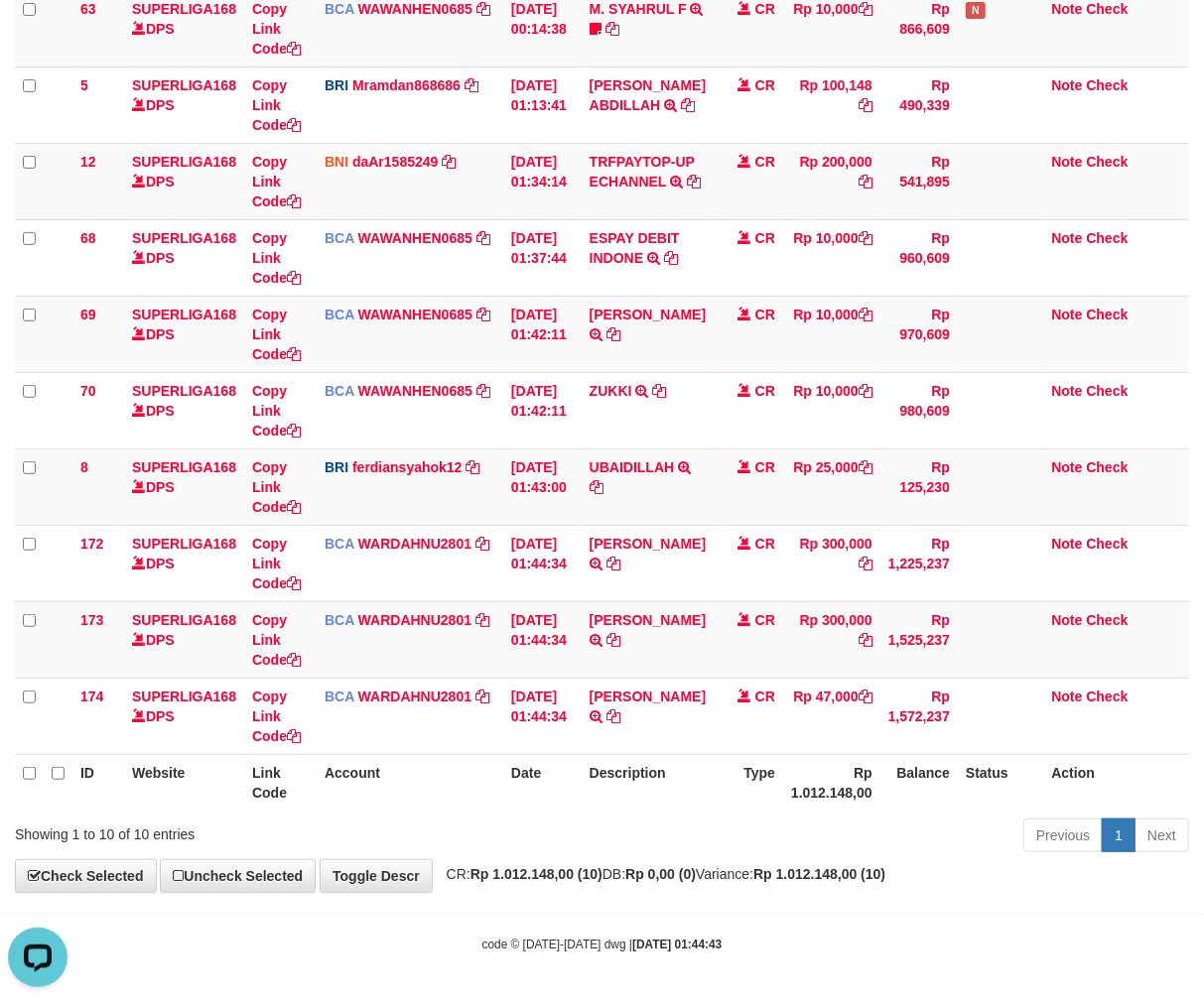 click on "Description" at bounding box center [647, 782] 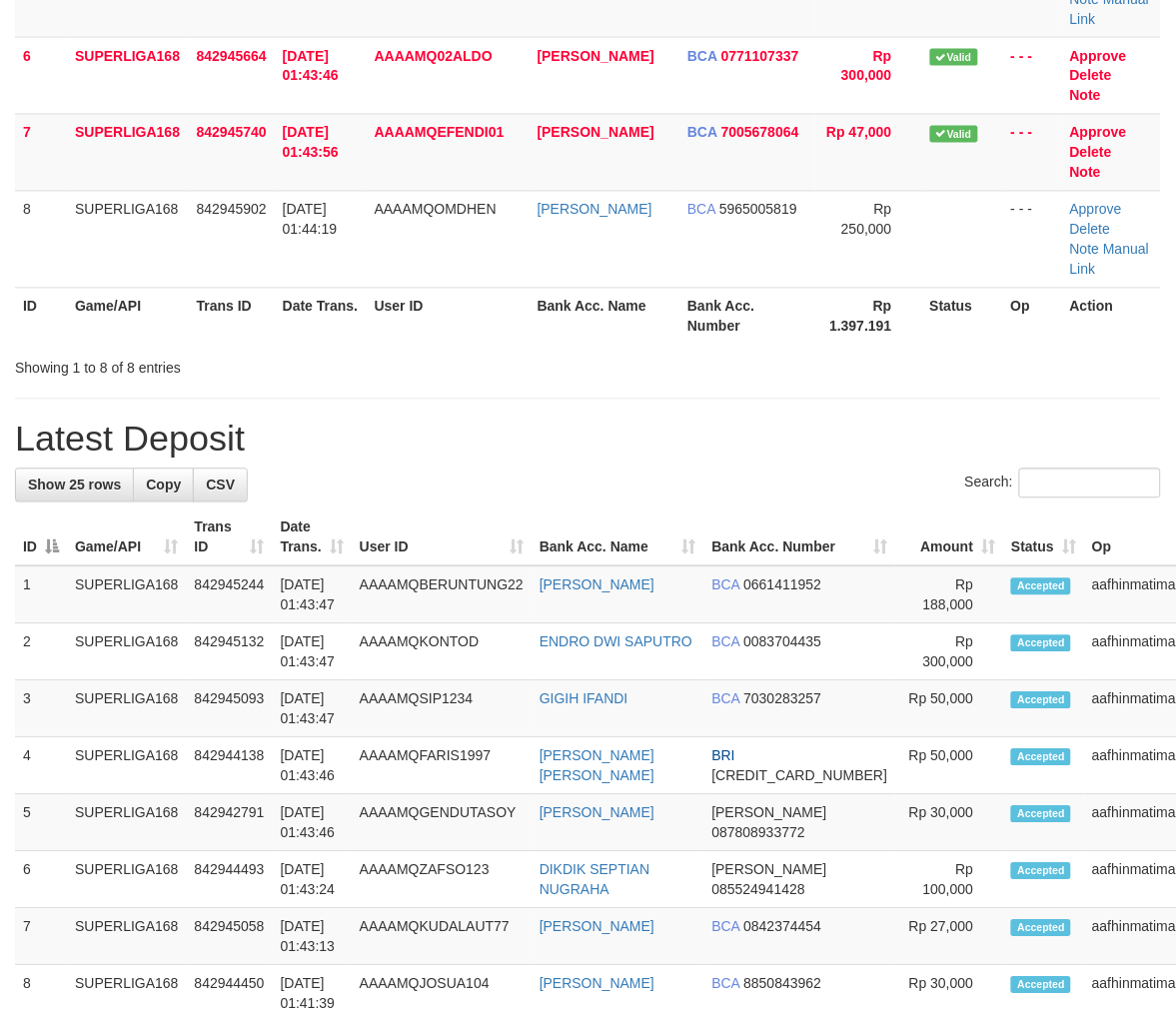 scroll, scrollTop: 444, scrollLeft: 0, axis: vertical 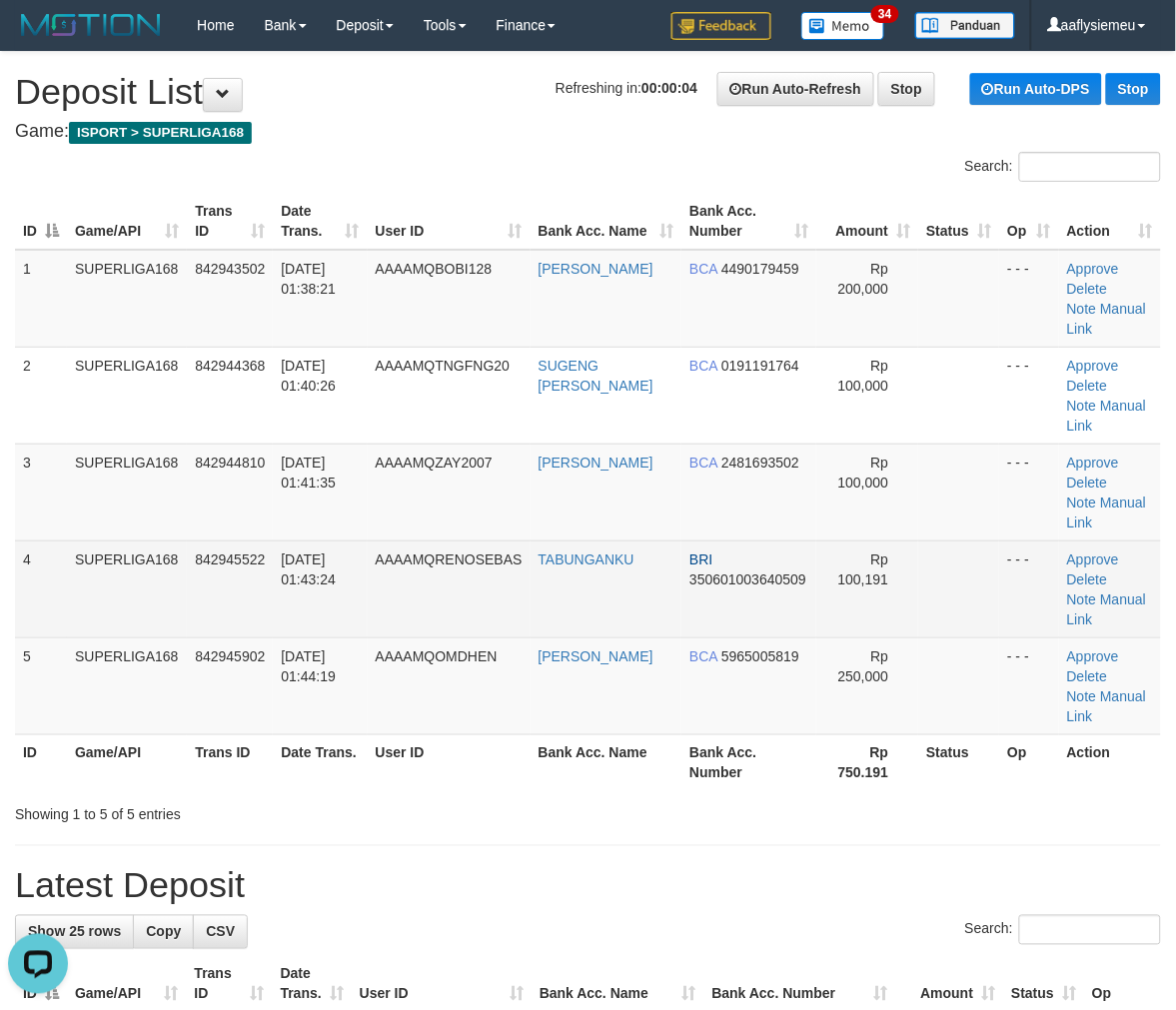 drag, startPoint x: 166, startPoint y: 596, endPoint x: 1, endPoint y: 670, distance: 180.83418 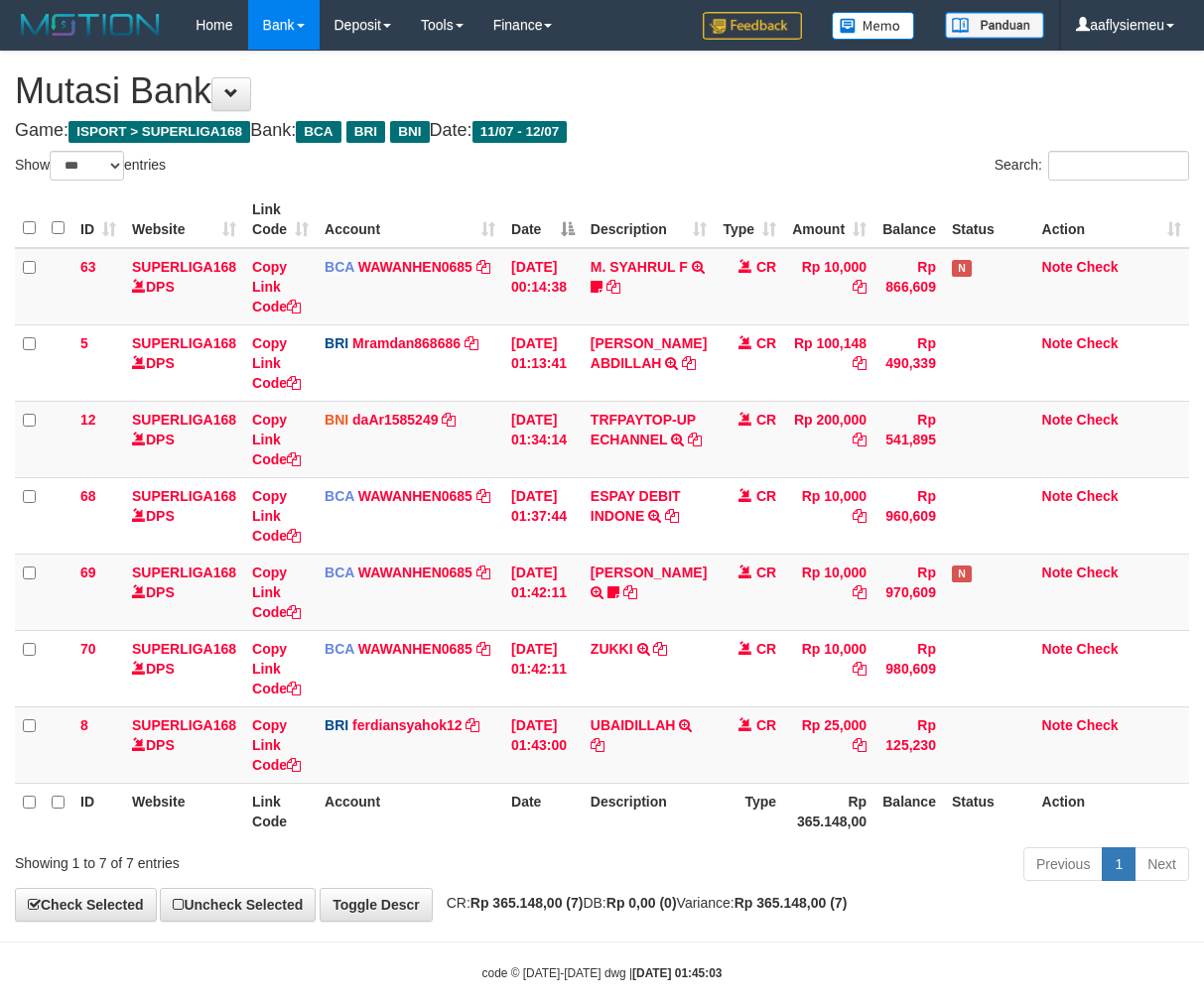 select on "***" 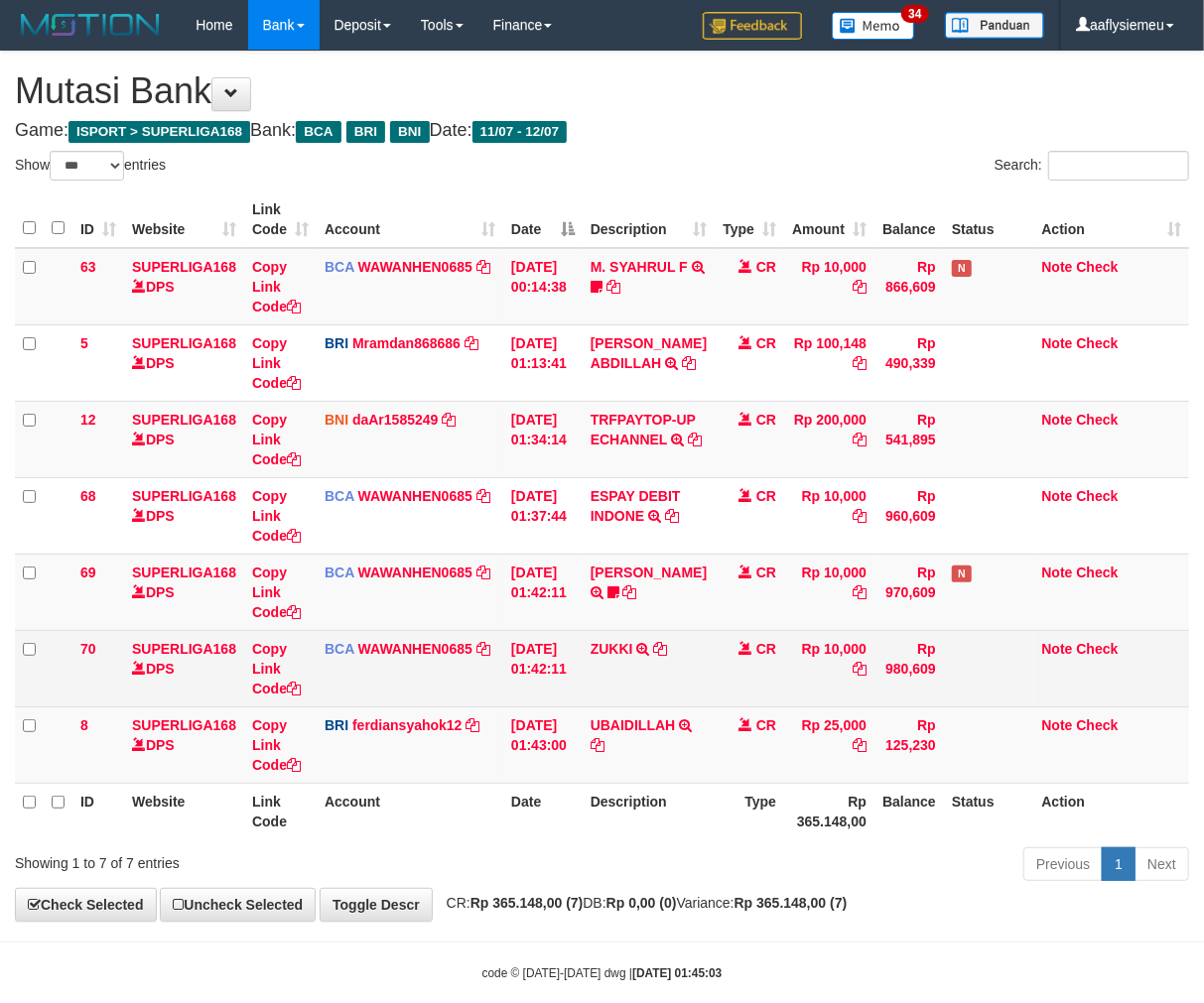 scroll, scrollTop: 50, scrollLeft: 0, axis: vertical 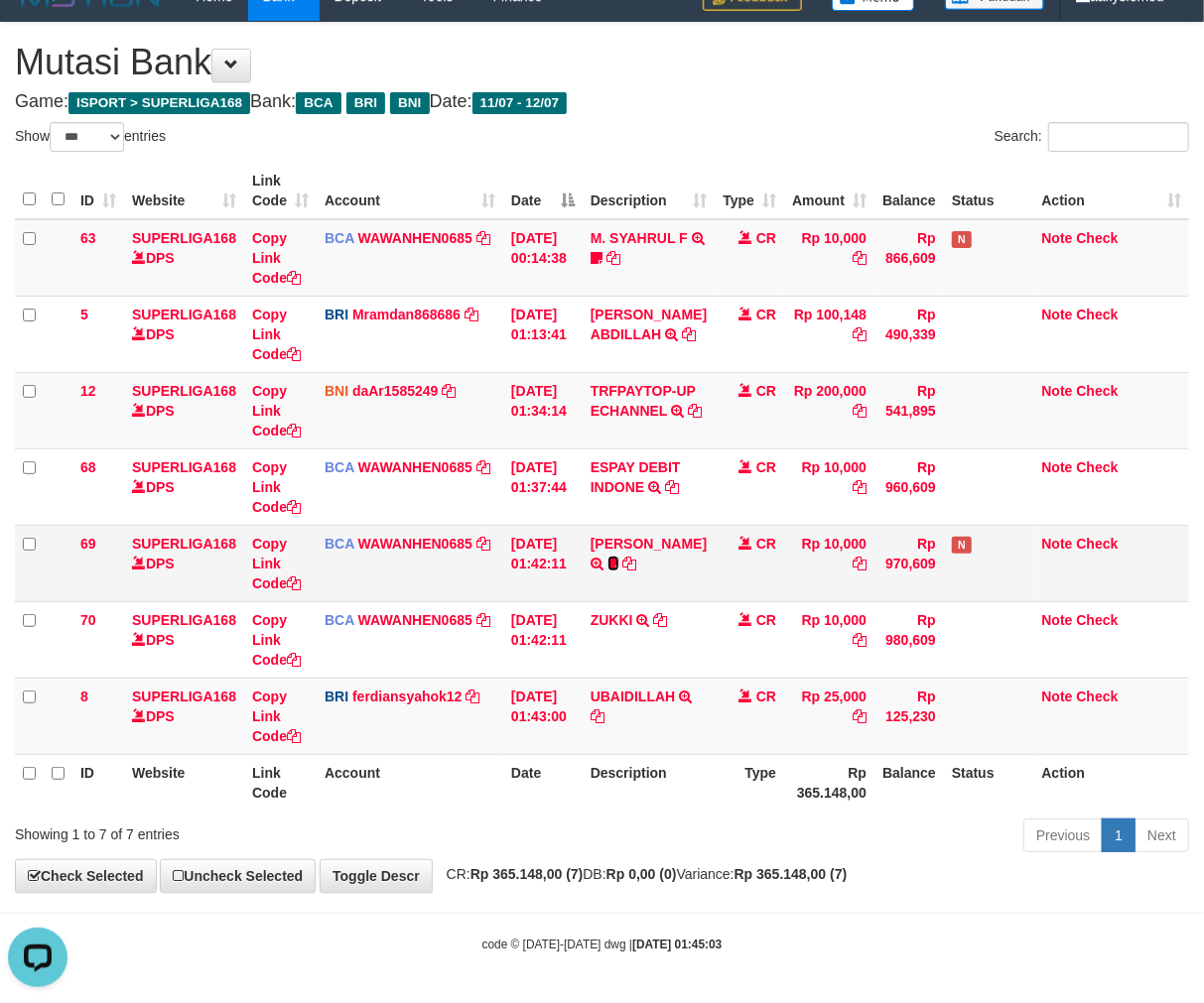 click at bounding box center [613, 564] 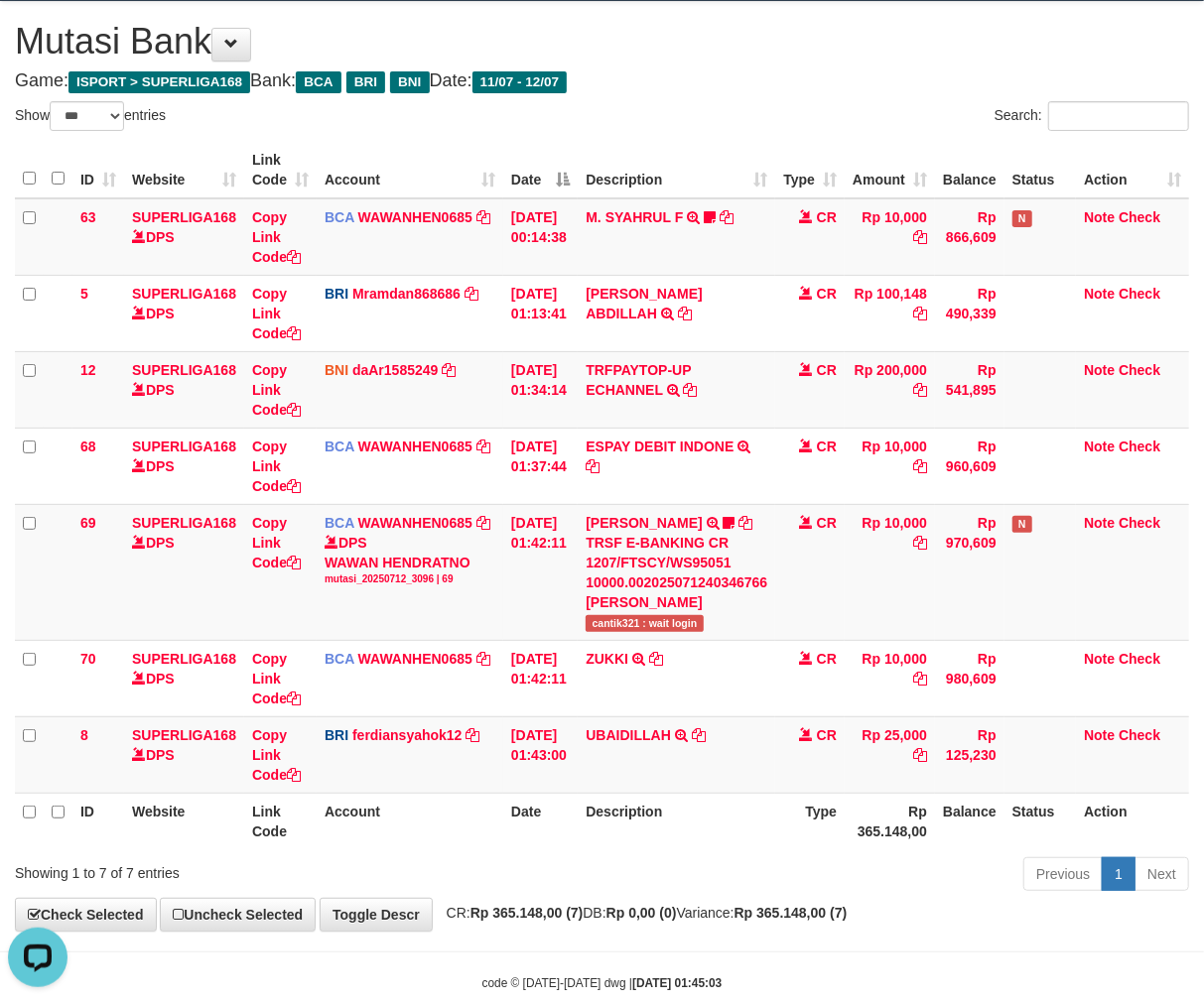 click on "Description" at bounding box center (676, 820) 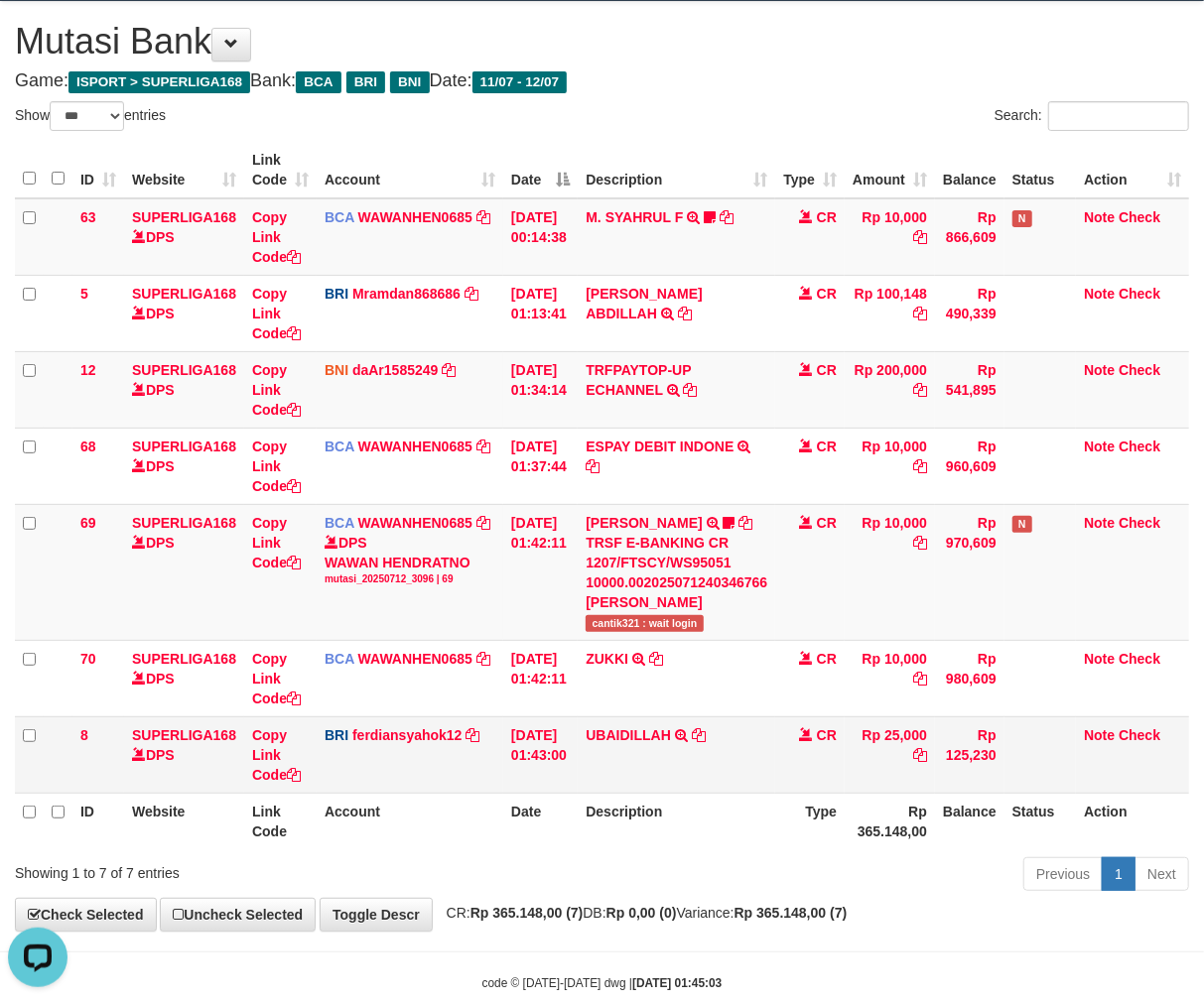 drag, startPoint x: 513, startPoint y: 870, endPoint x: 835, endPoint y: 801, distance: 329.3099 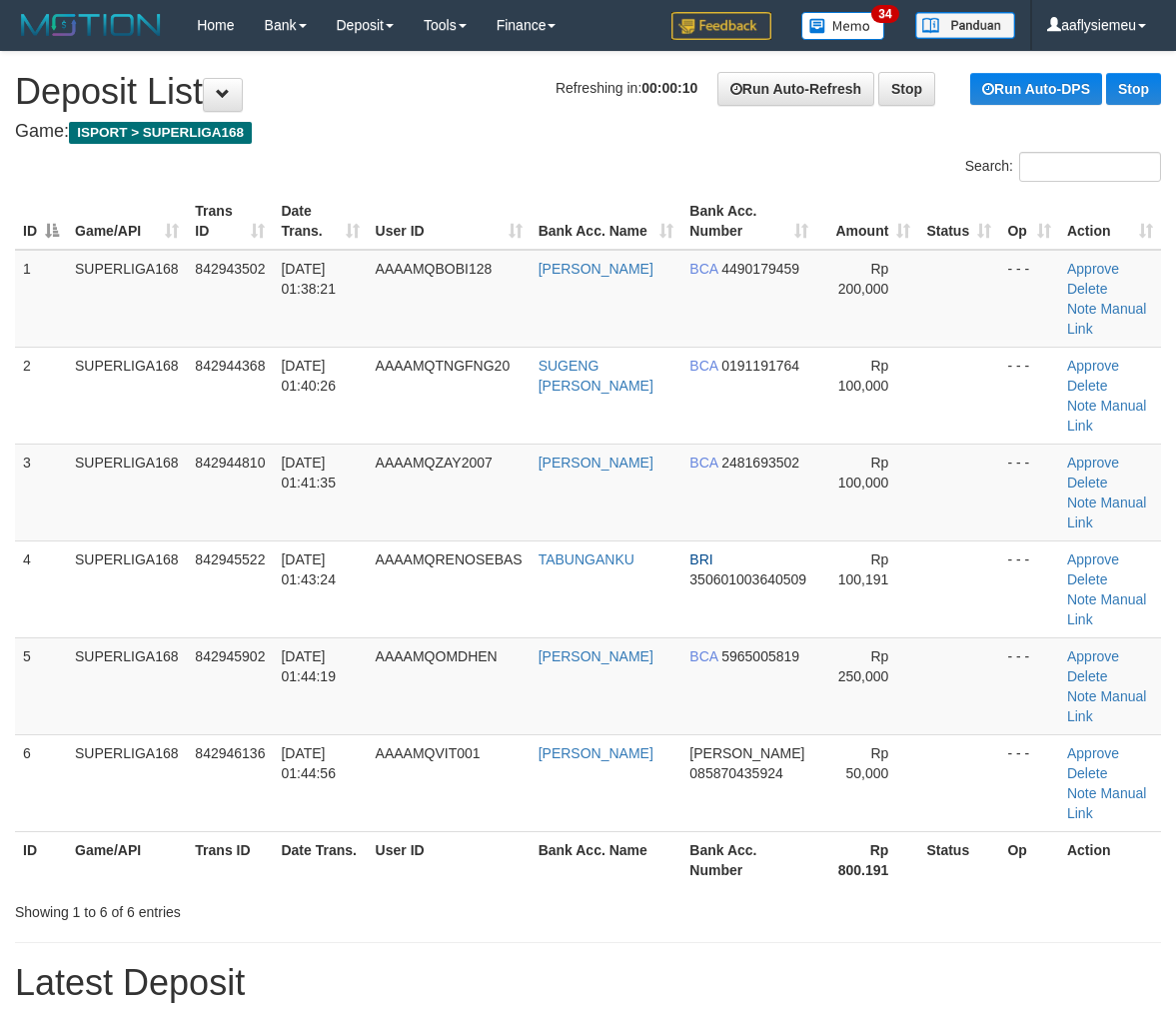 scroll, scrollTop: 0, scrollLeft: 0, axis: both 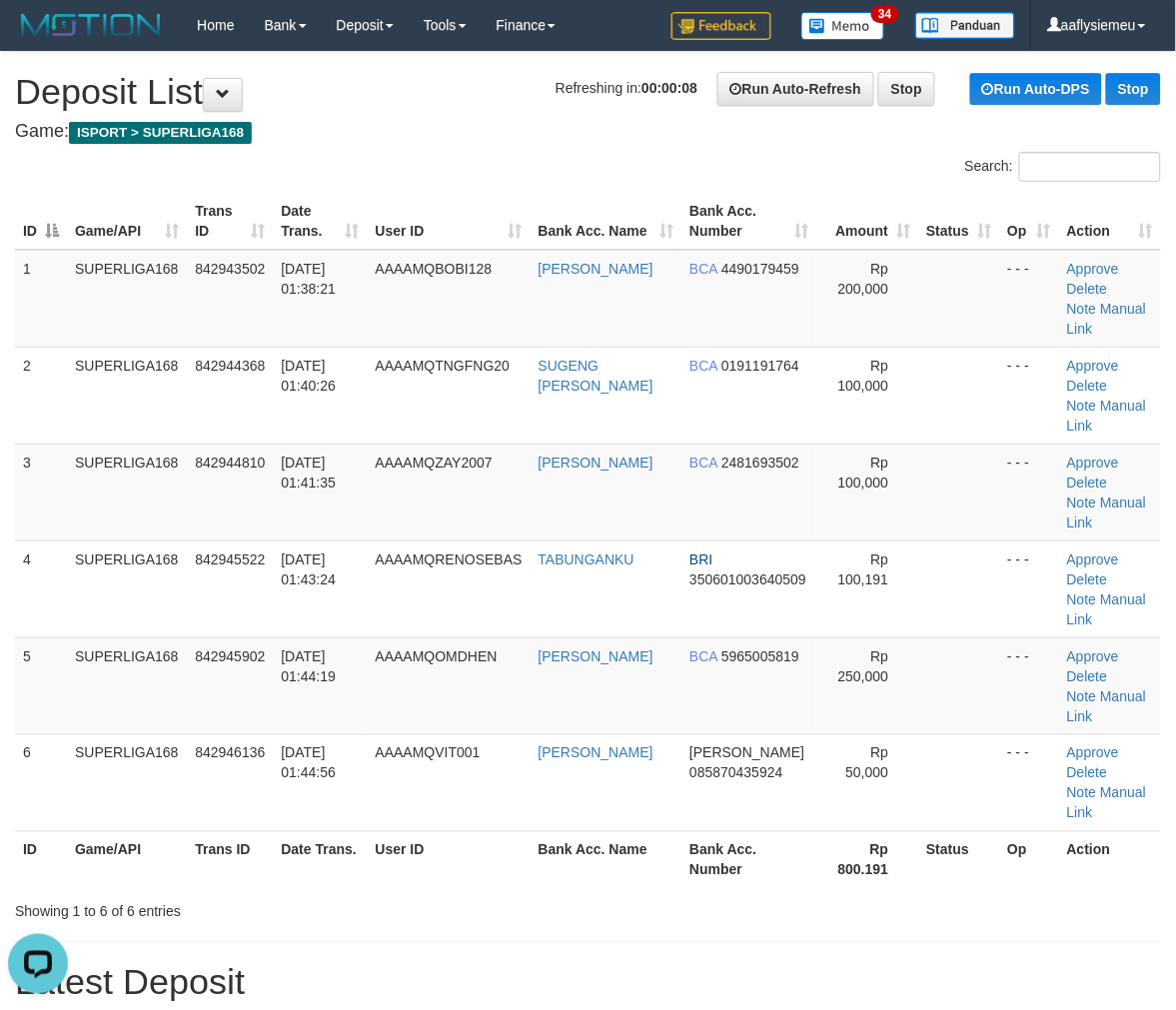 drag, startPoint x: 66, startPoint y: 593, endPoint x: 1, endPoint y: 626, distance: 72.89719 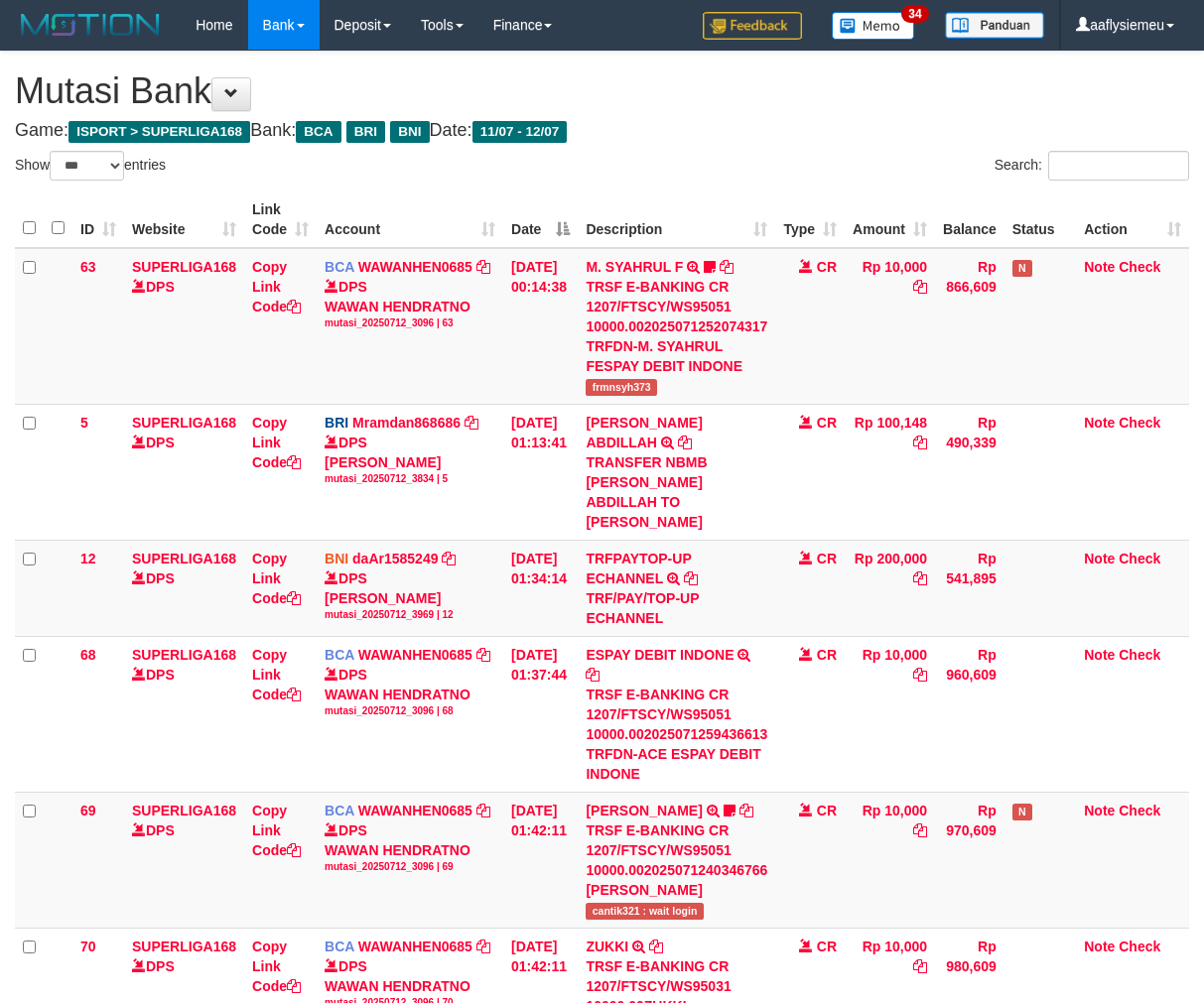 select on "***" 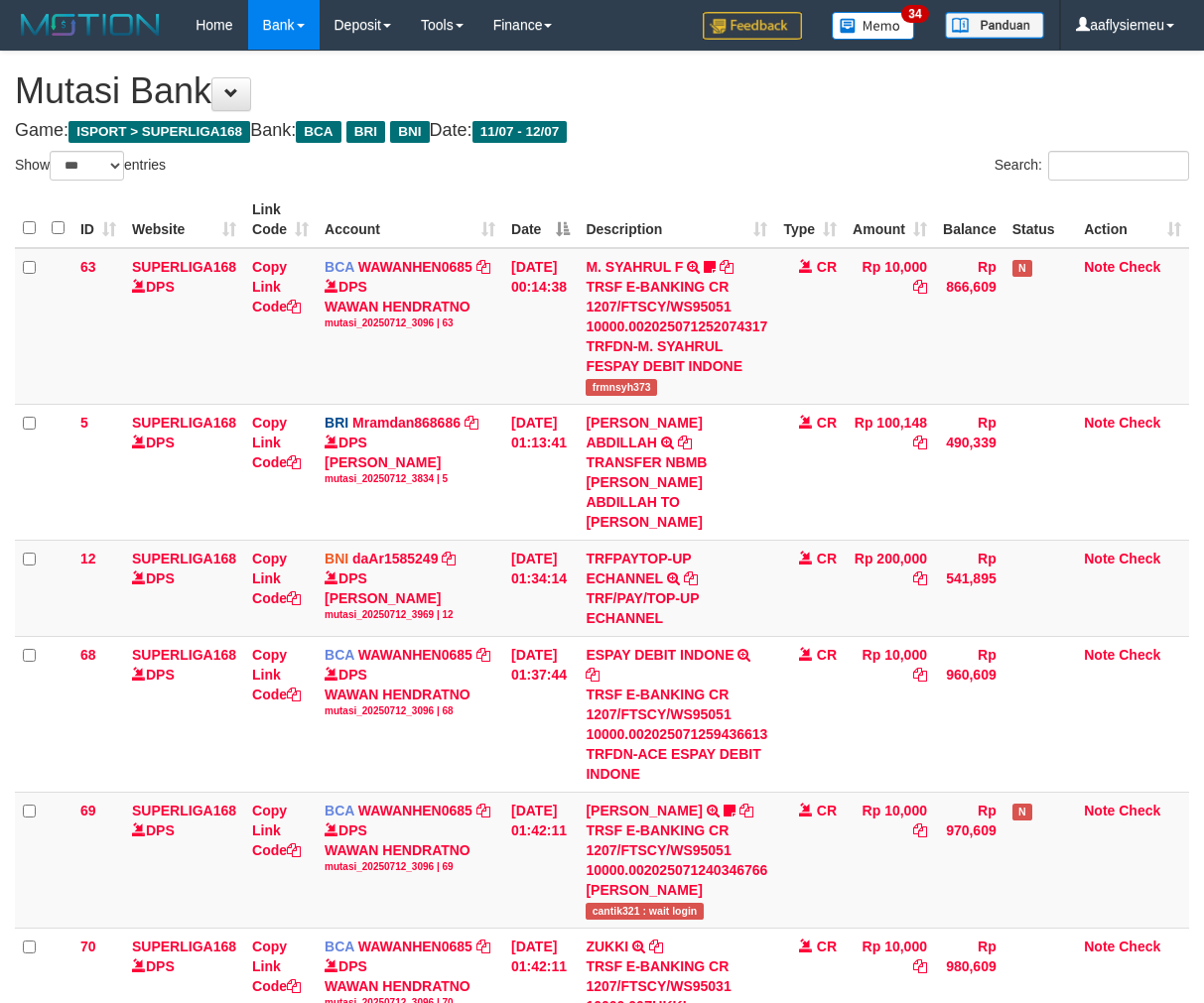 scroll, scrollTop: 50, scrollLeft: 0, axis: vertical 